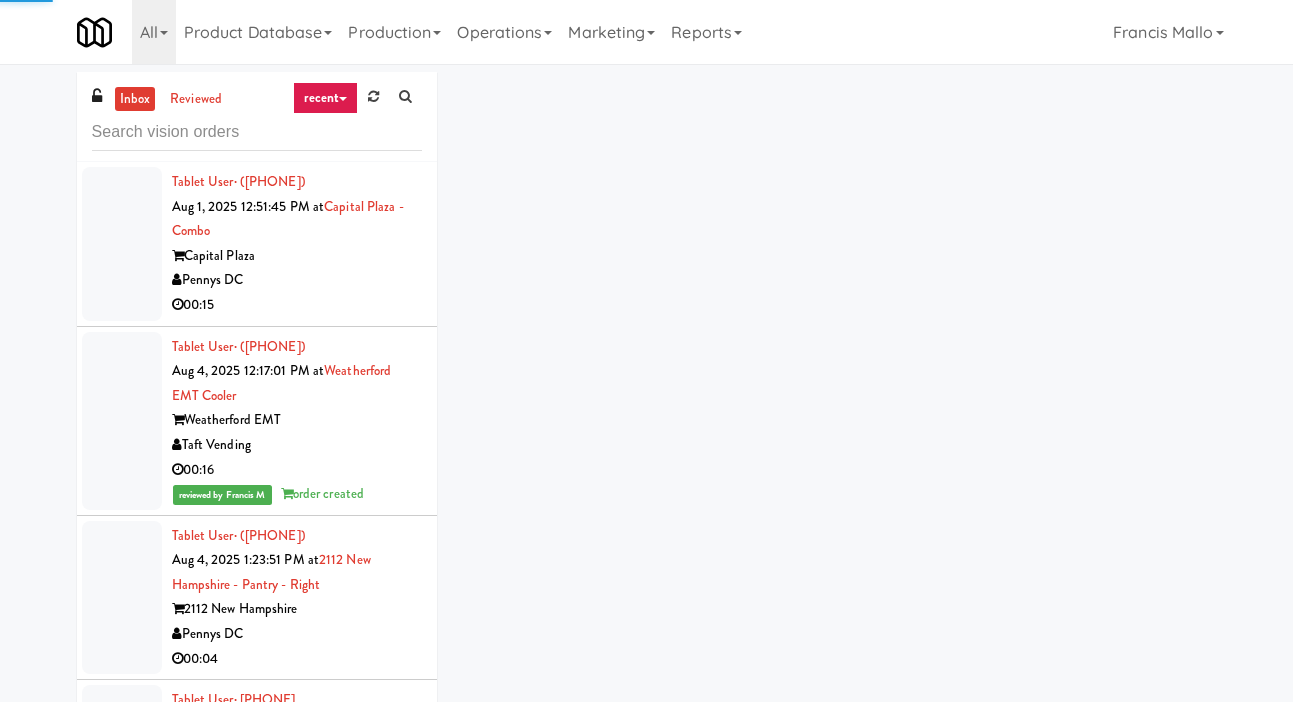 scroll, scrollTop: 0, scrollLeft: 0, axis: both 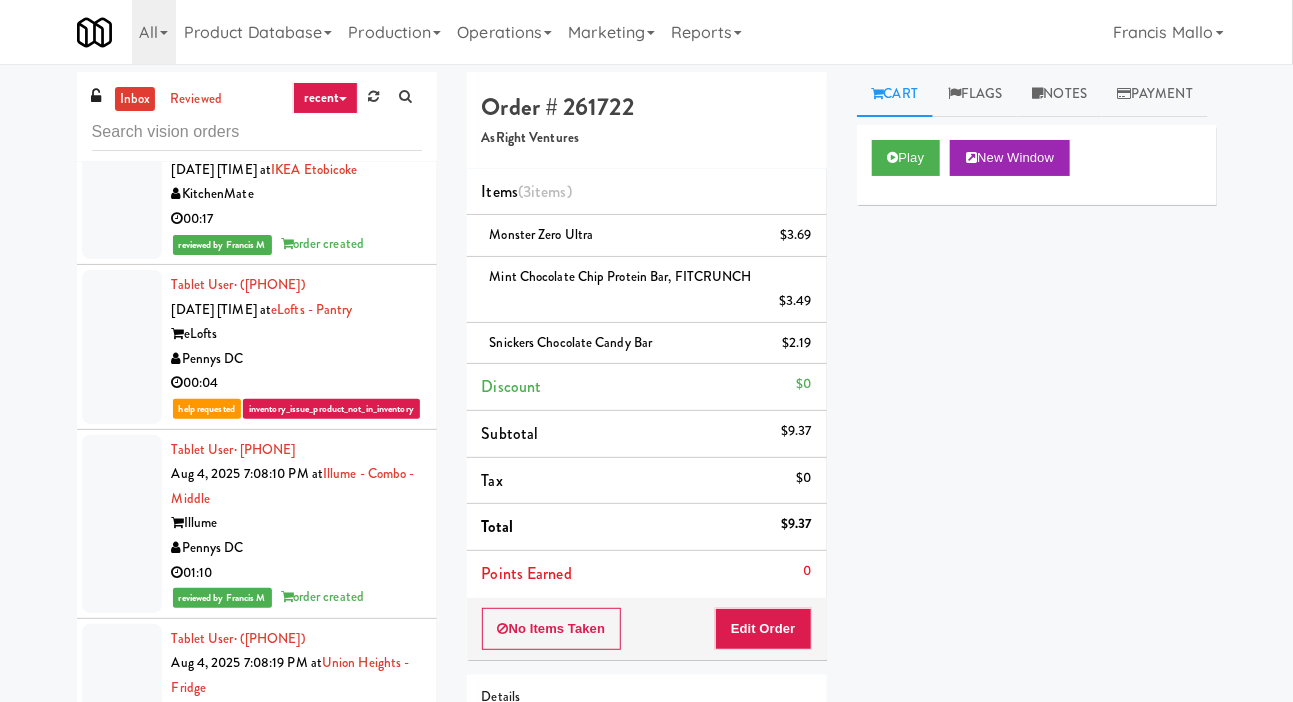click on "inbox reviewed recent    all     unclear take     inventory issue     suspicious     failed     recent  Tablet User  · ([PHONE]) [DATE] [TIME] at  [LOCATION]   [ORGANIZATION]  [TIME]     Tablet User  · ([PHONE]) [DATE] [TIME] at  [LOCATION]  [ORGANIZATION]  [TIME] reviewed by [FIRST] [LAST]  order created     Tablet User  · ([PHONE]) [DATE] [TIME] at  [LOCATION]  [LOCATION]  [ORGANIZATION]  [TIME]     Tablet User  · ([PHONE]) [DATE] [TIME] at  [LOCATION]   [ORGANIZATION]  [TIME] reviewed by [FIRST] [LAST]  order created     Tablet User  · ([PHONE]) [DATE] [TIME] at  [LOCATION]  [LOCATION]  [ORGANIZATION]  [TIME] reviewed by [FIRST] [LAST]  order created     Tablet User  · ([PHONE]) [DATE] [TIME] at  [LOCATION]  [LOCATION]  [ORGANIZATION]  [TIME] reviewed by [FIRST] [LAST]  order created     Tablet User  [TIME]" at bounding box center [646, 468] 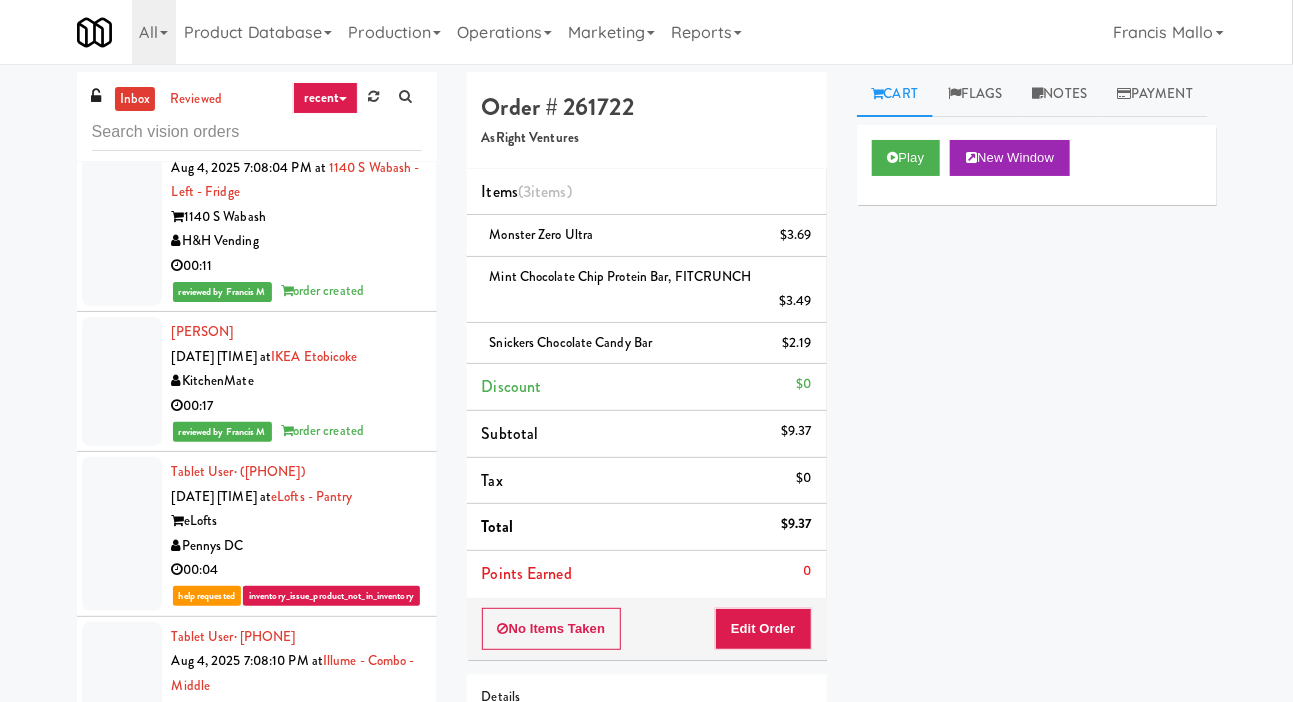 click at bounding box center (122, -466) 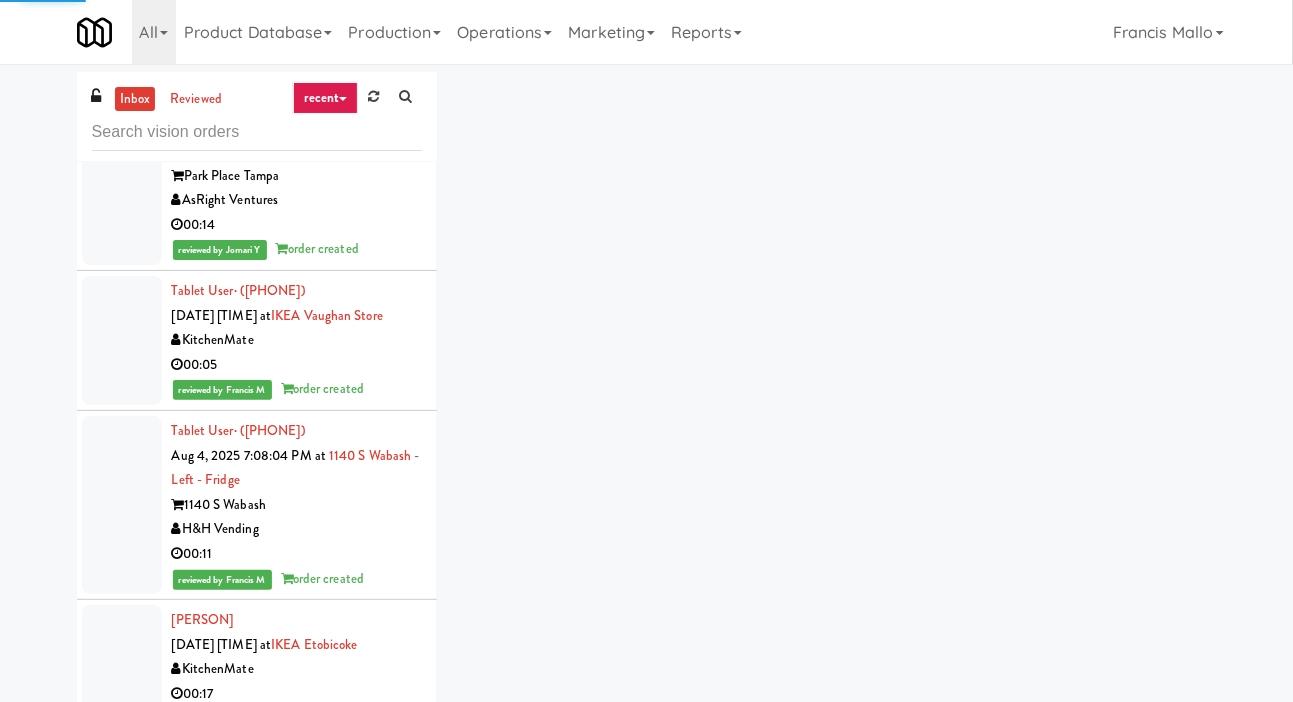 scroll, scrollTop: 36485, scrollLeft: 0, axis: vertical 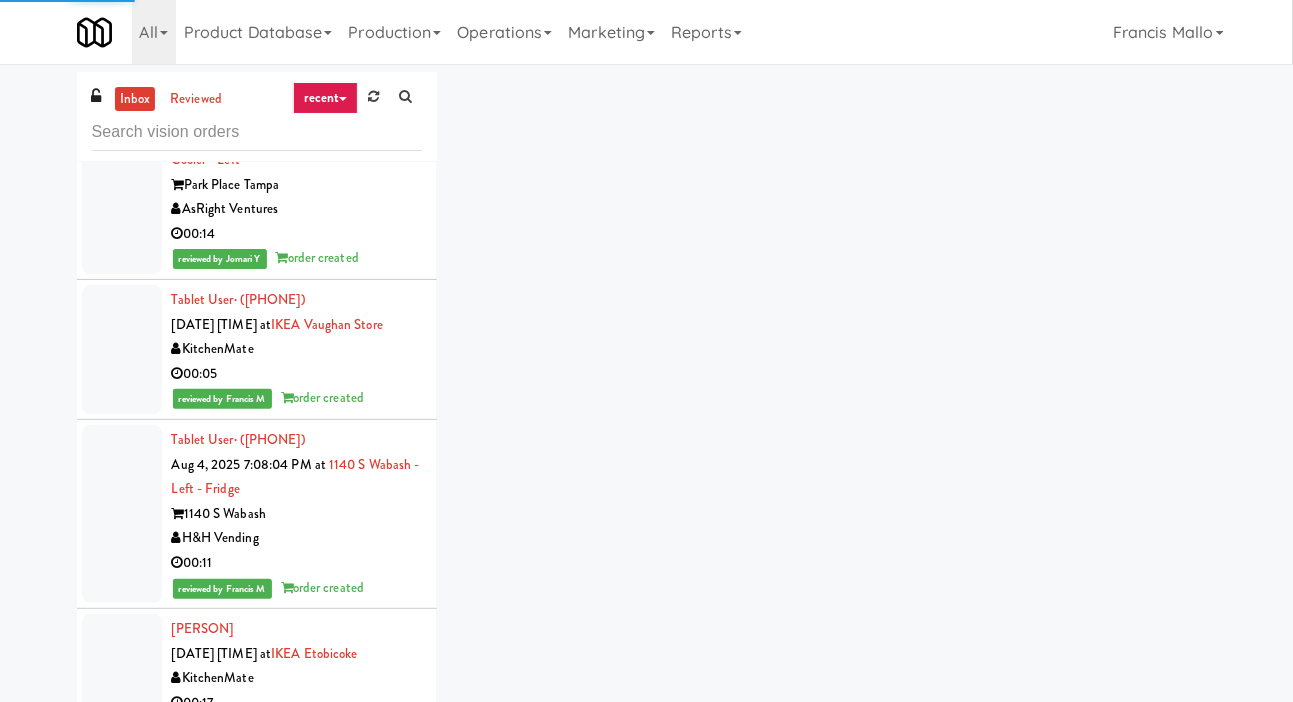 click at bounding box center [122, -309] 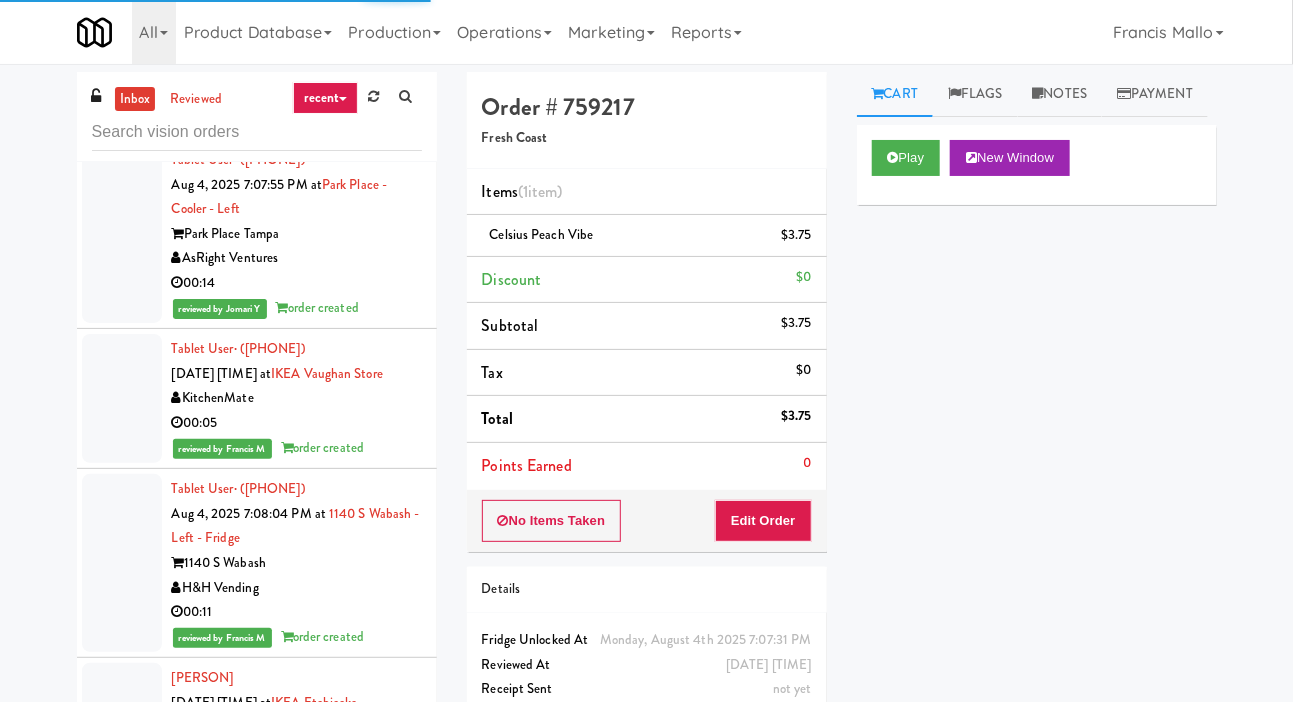 click at bounding box center [122, -132] 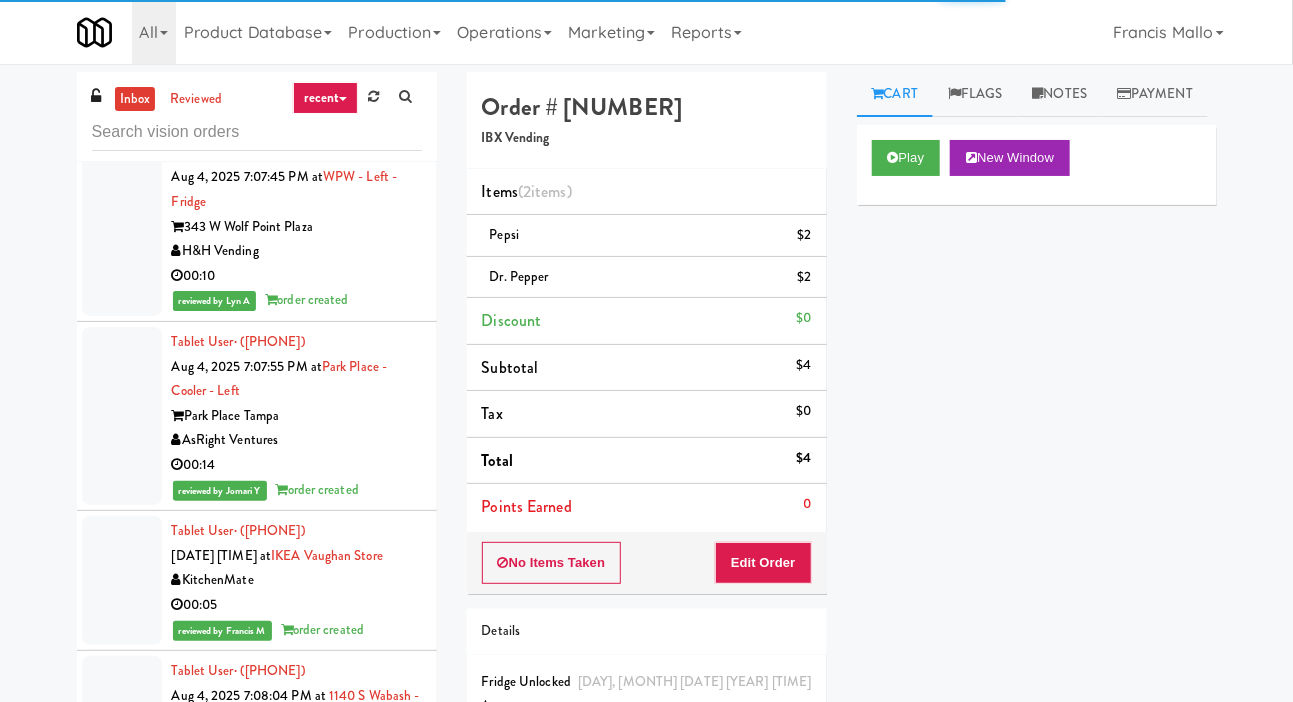 click at bounding box center [122, -255] 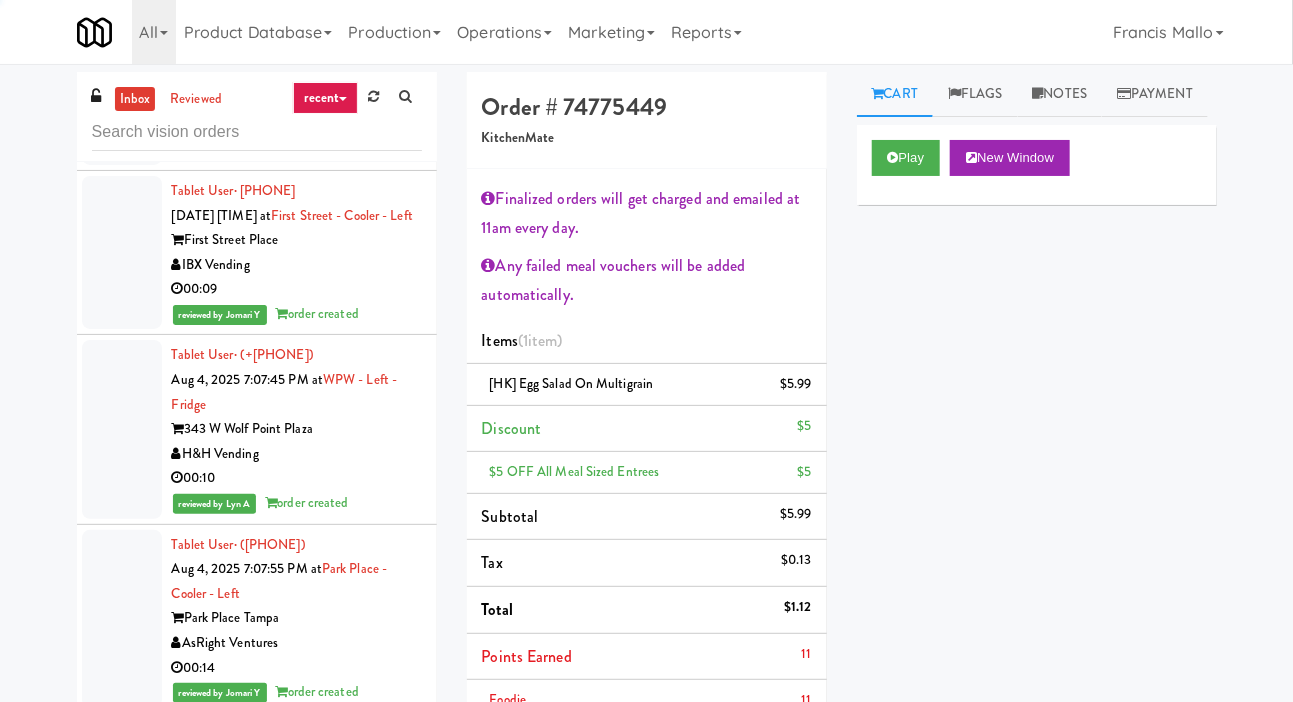 click at bounding box center [122, -205] 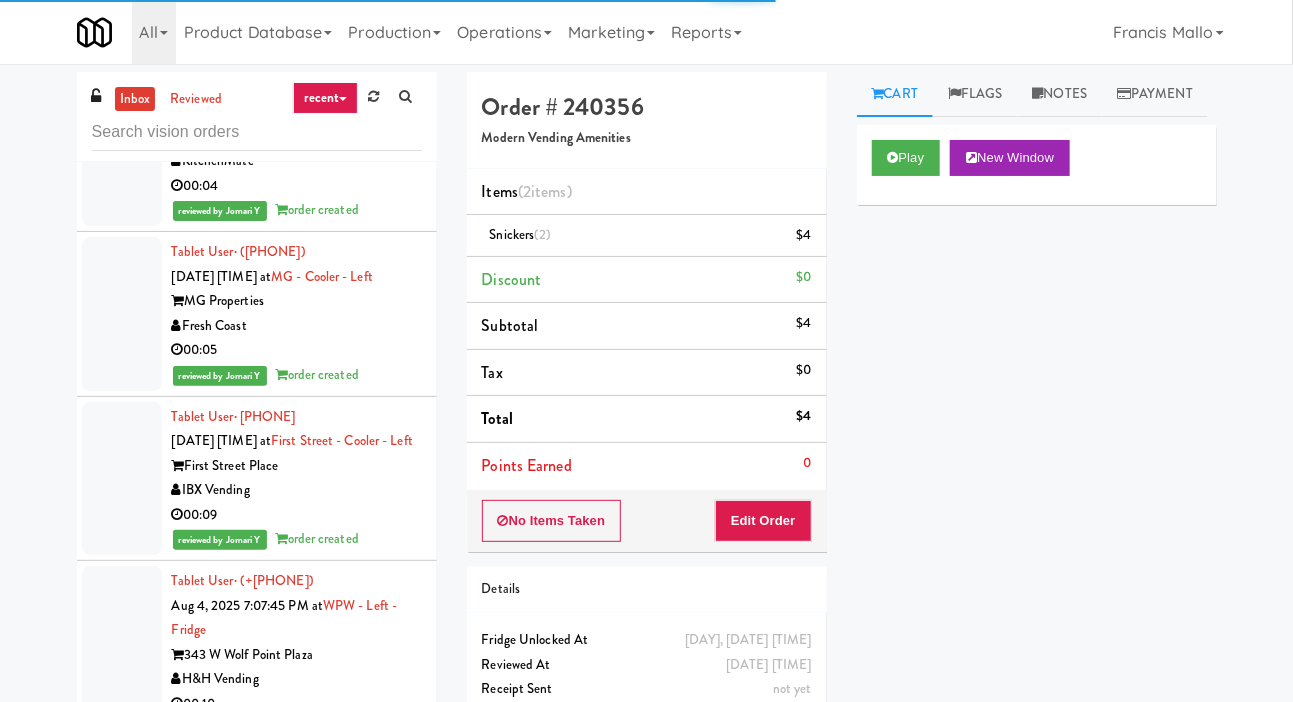 click at bounding box center (122, -155) 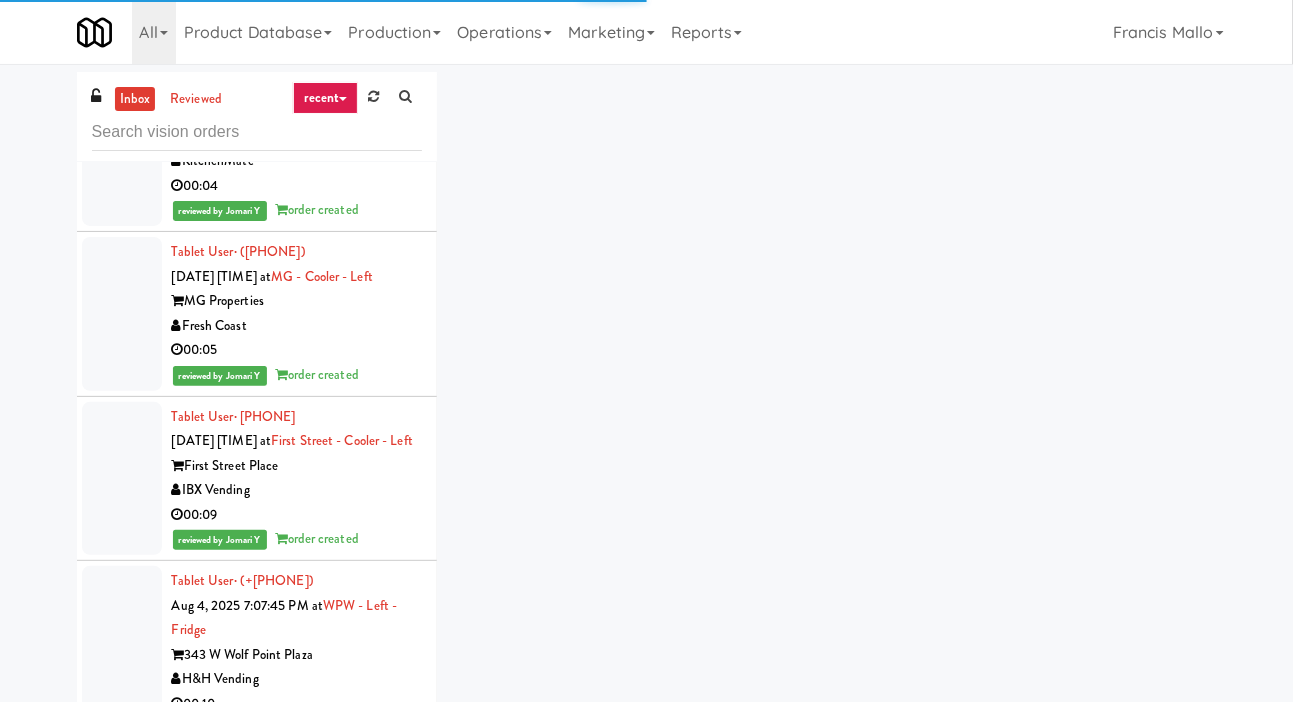 click at bounding box center [122, -308] 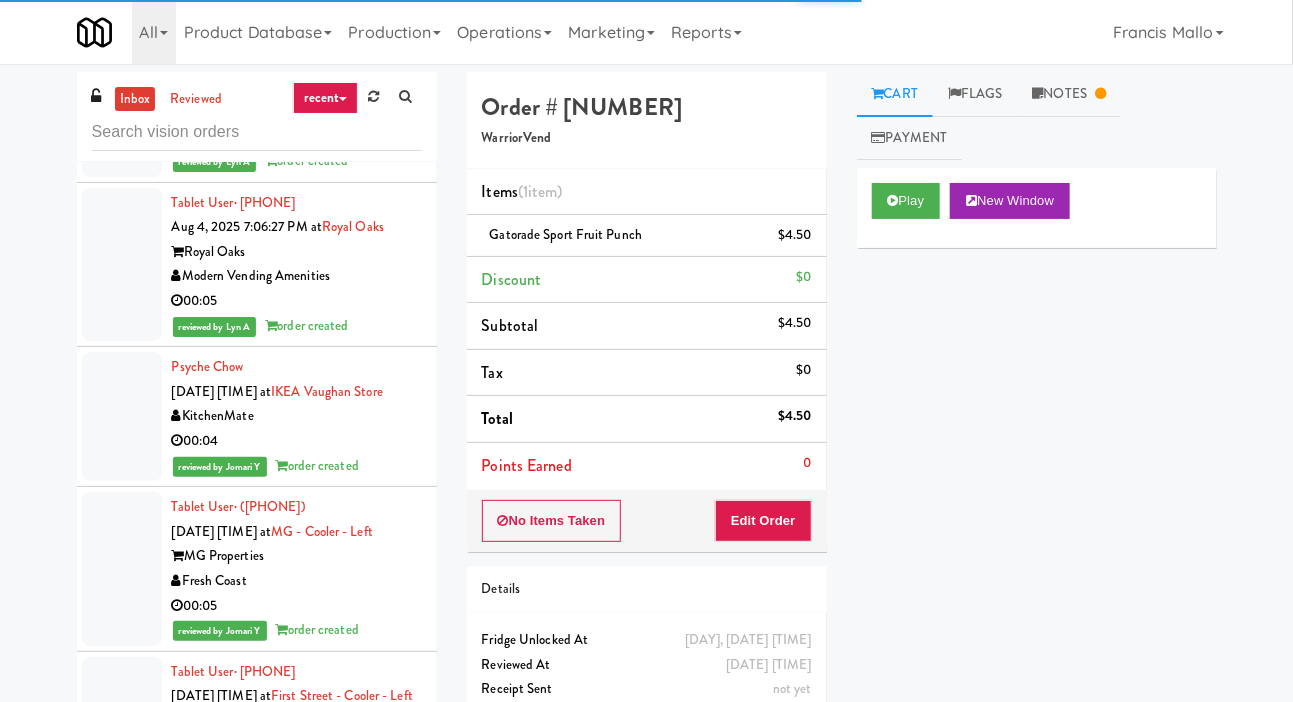 click at bounding box center [122, -254] 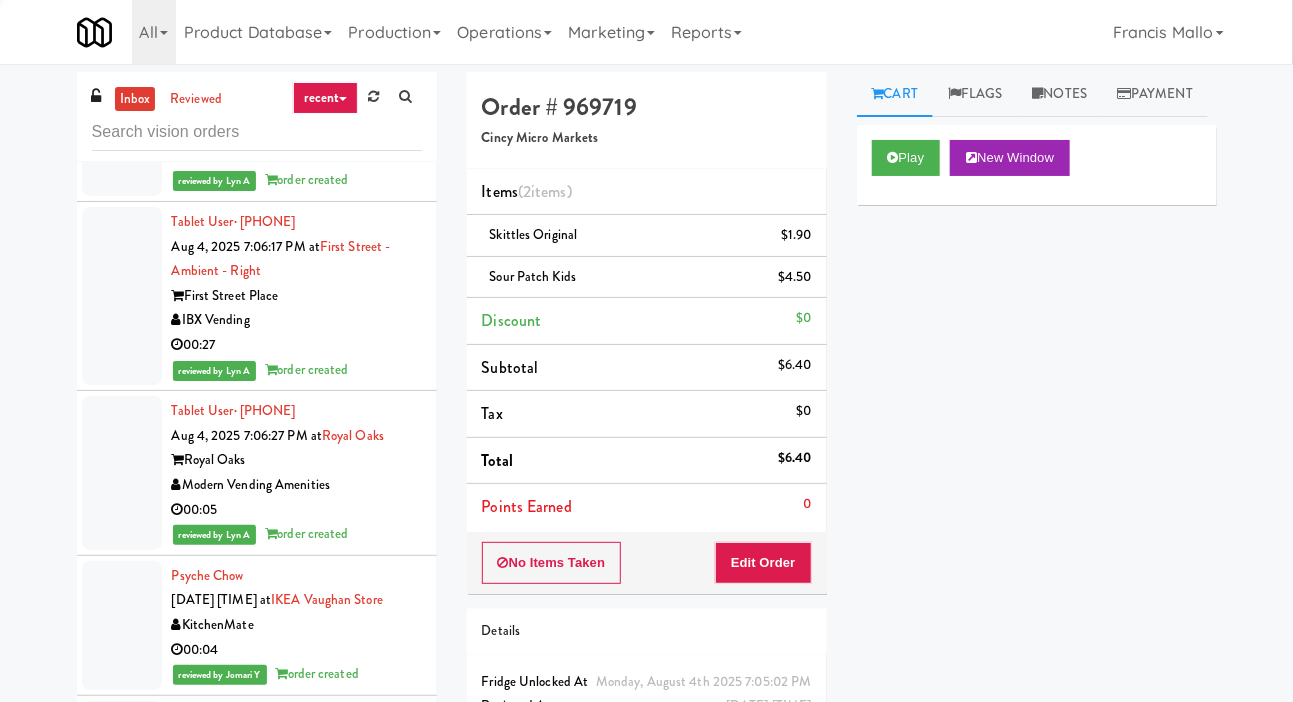 click at bounding box center [122, -234] 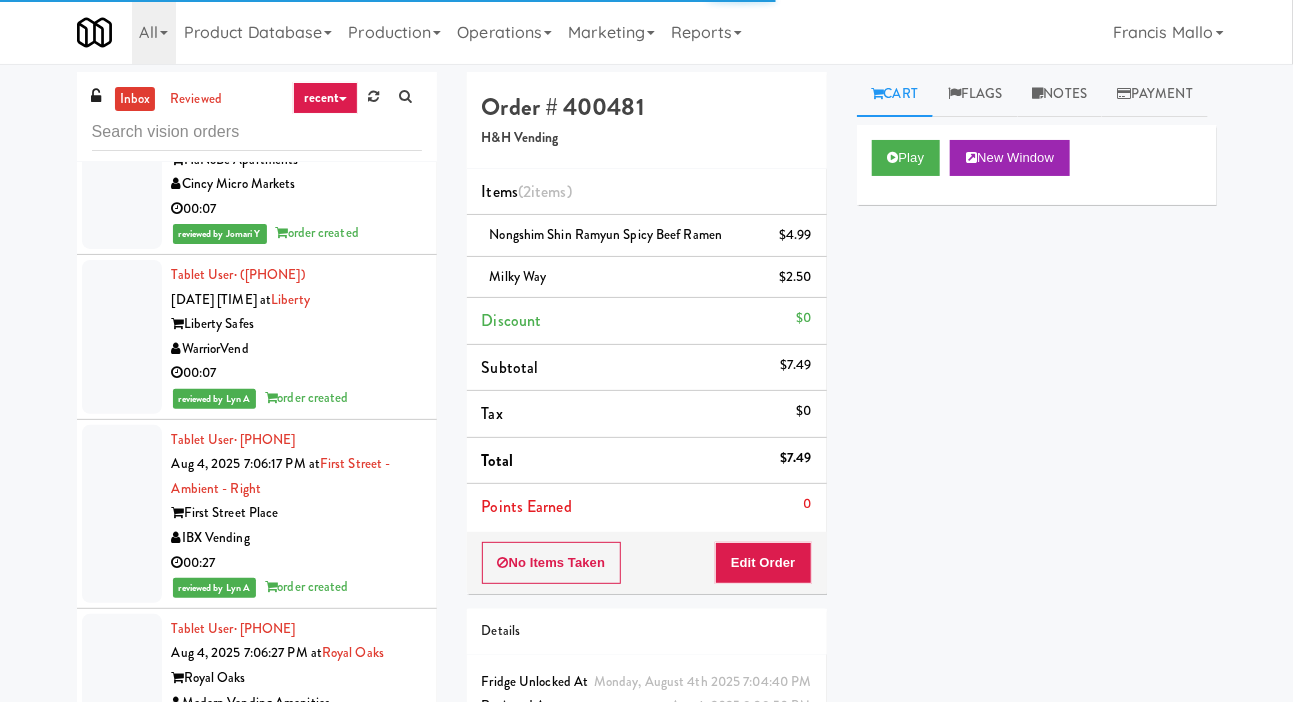 click at bounding box center (122, -206) 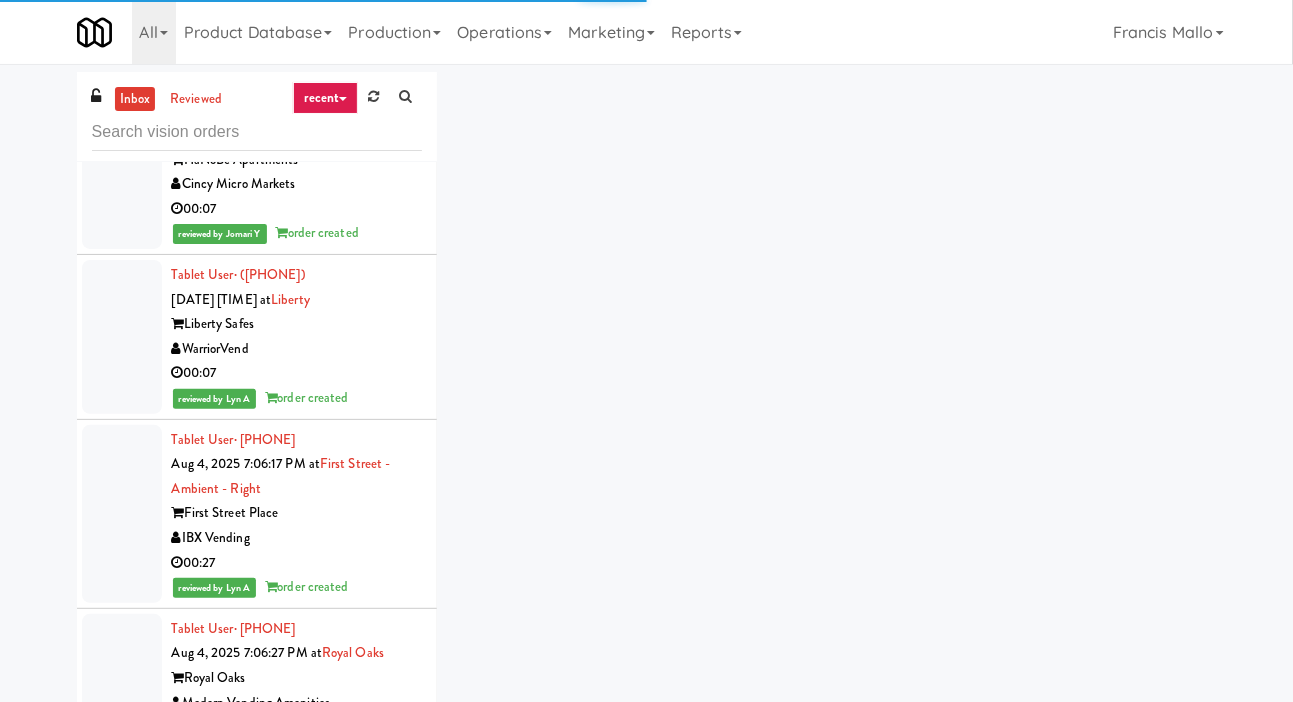 click at bounding box center (122, -359) 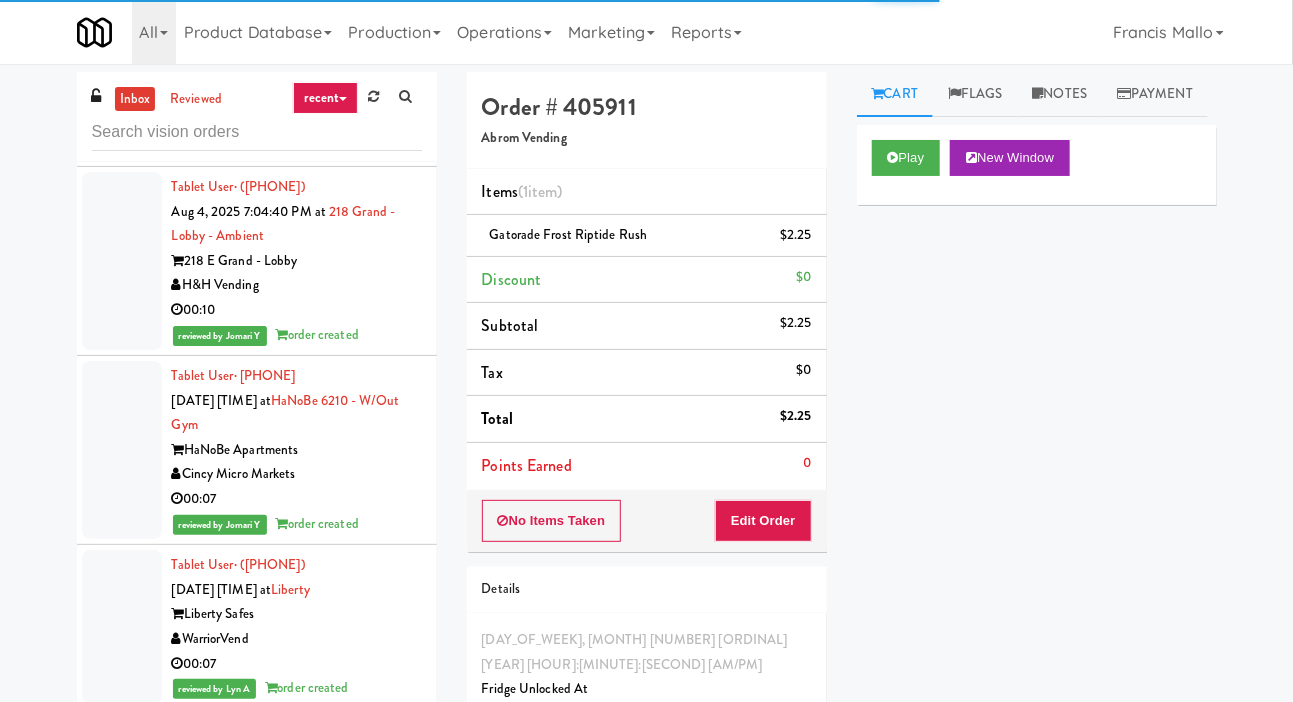 click at bounding box center (122, -258) 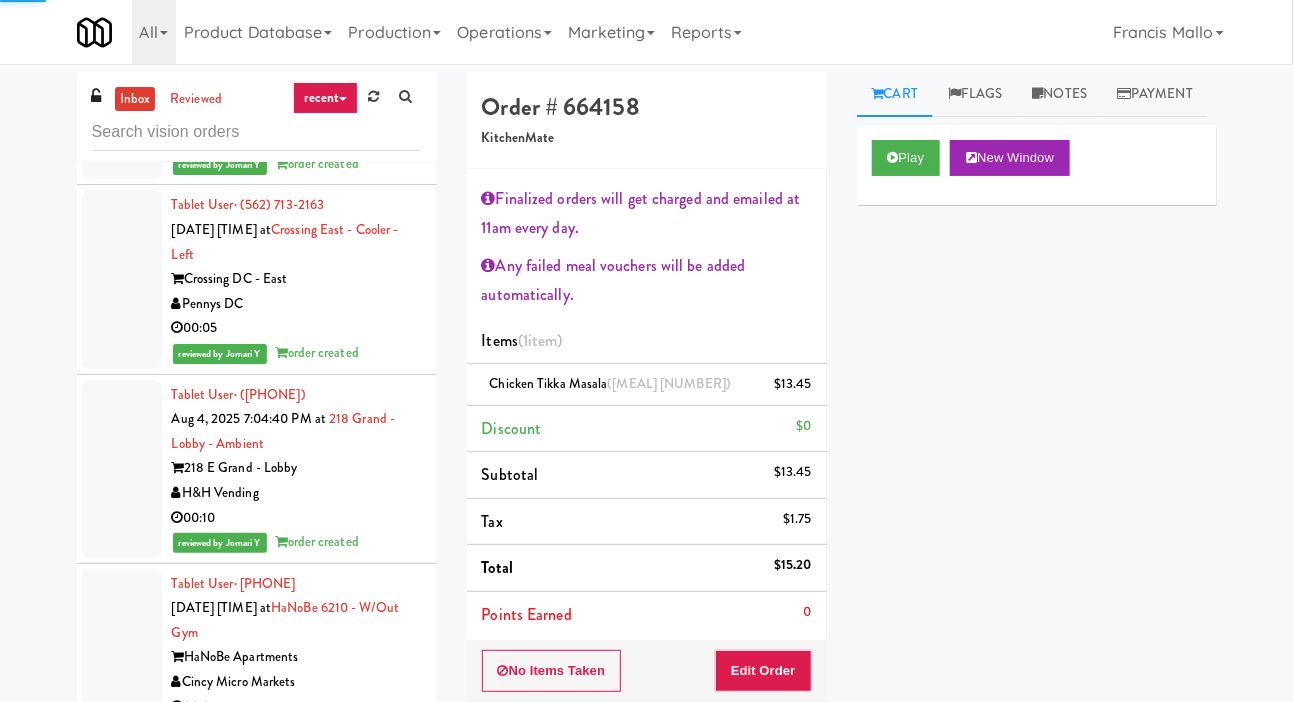 click at bounding box center (122, -215) 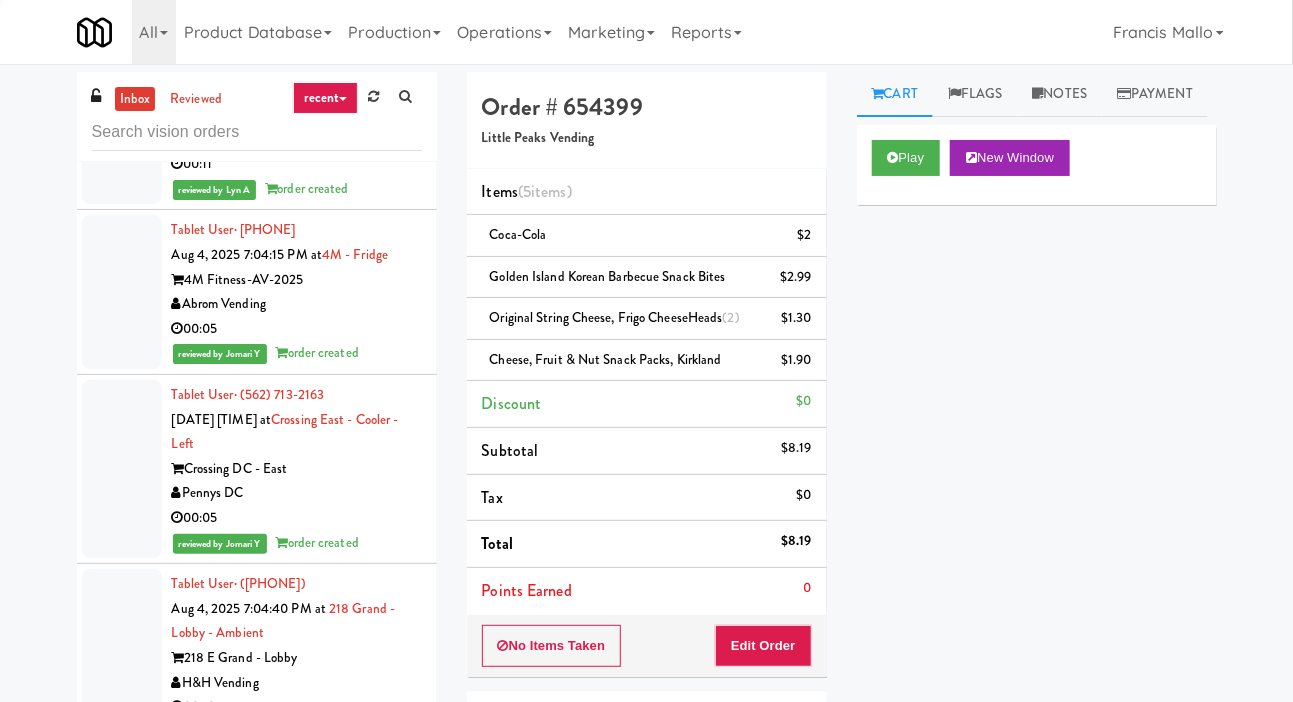 click at bounding box center (122, -190) 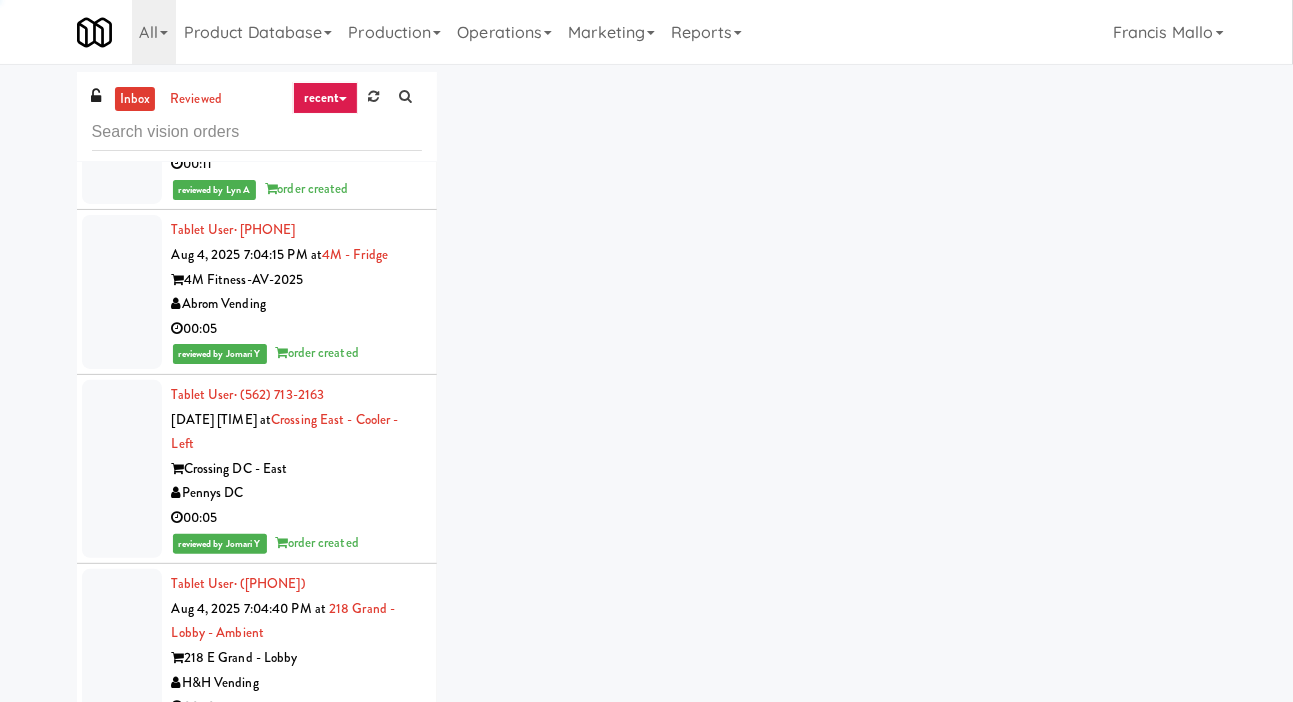 click at bounding box center (122, -330) 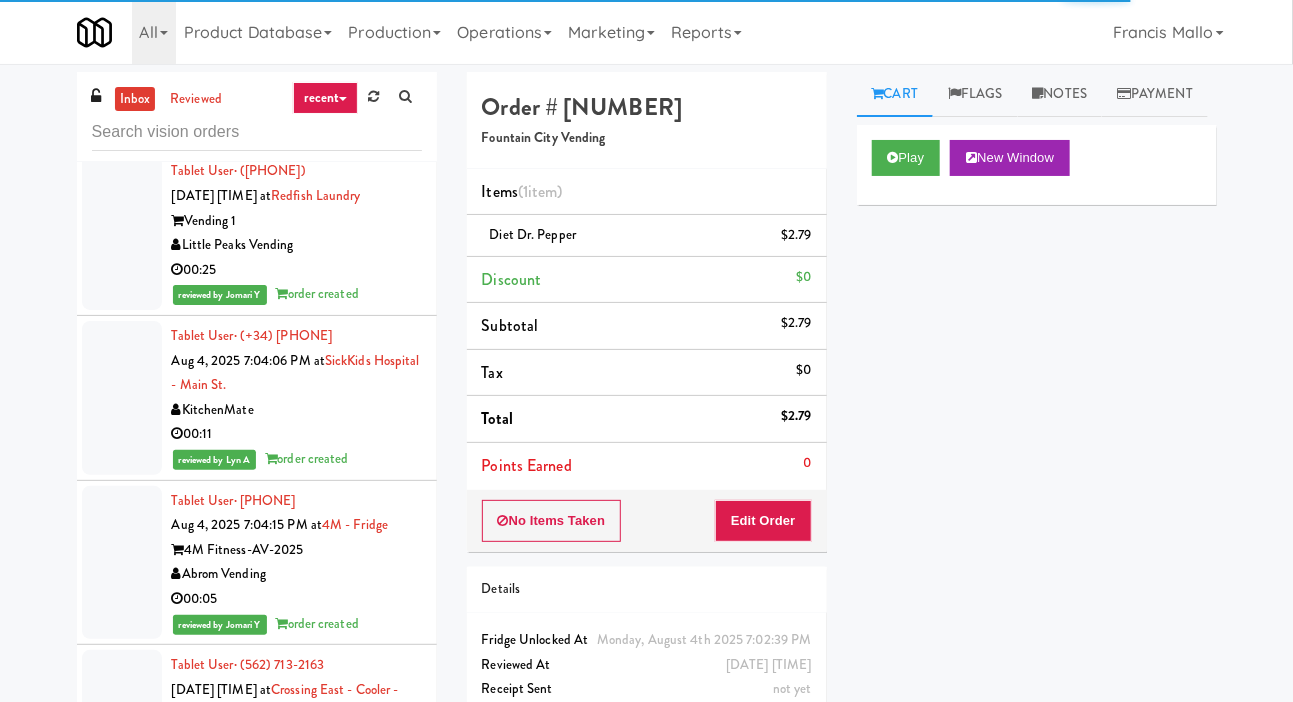 click at bounding box center [122, -273] 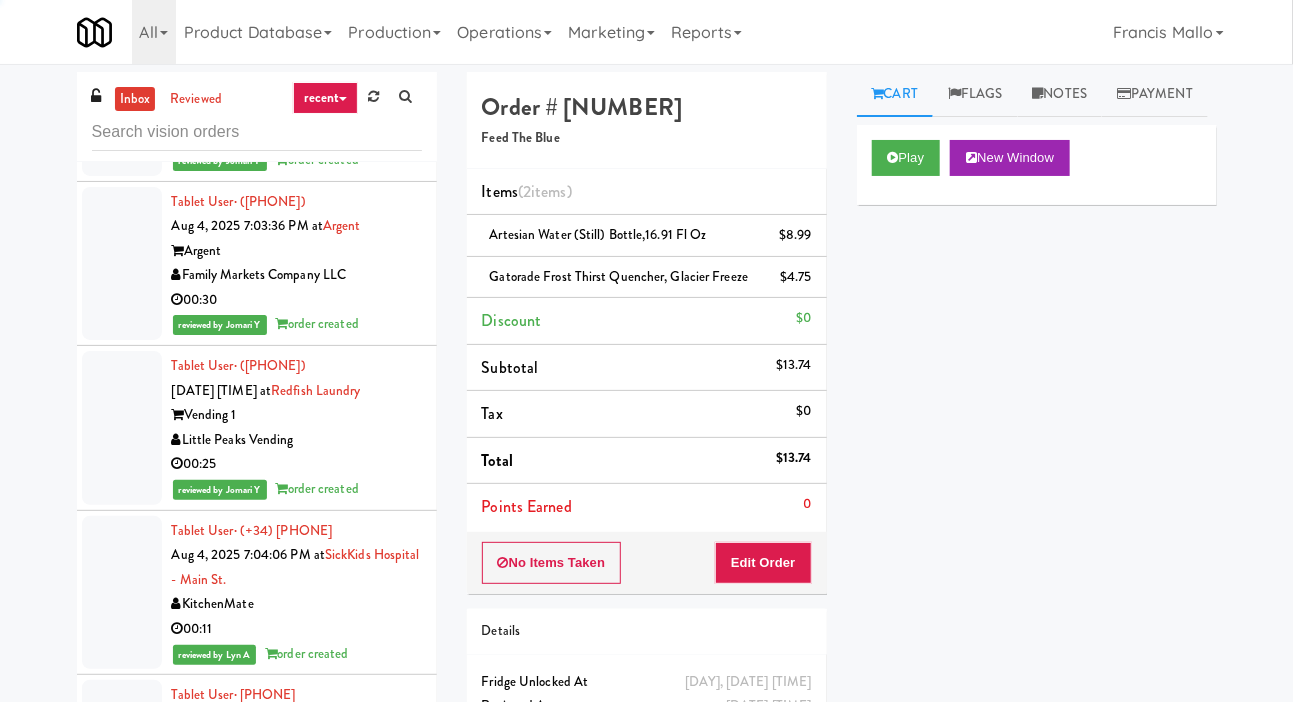 click at bounding box center [122, -279] 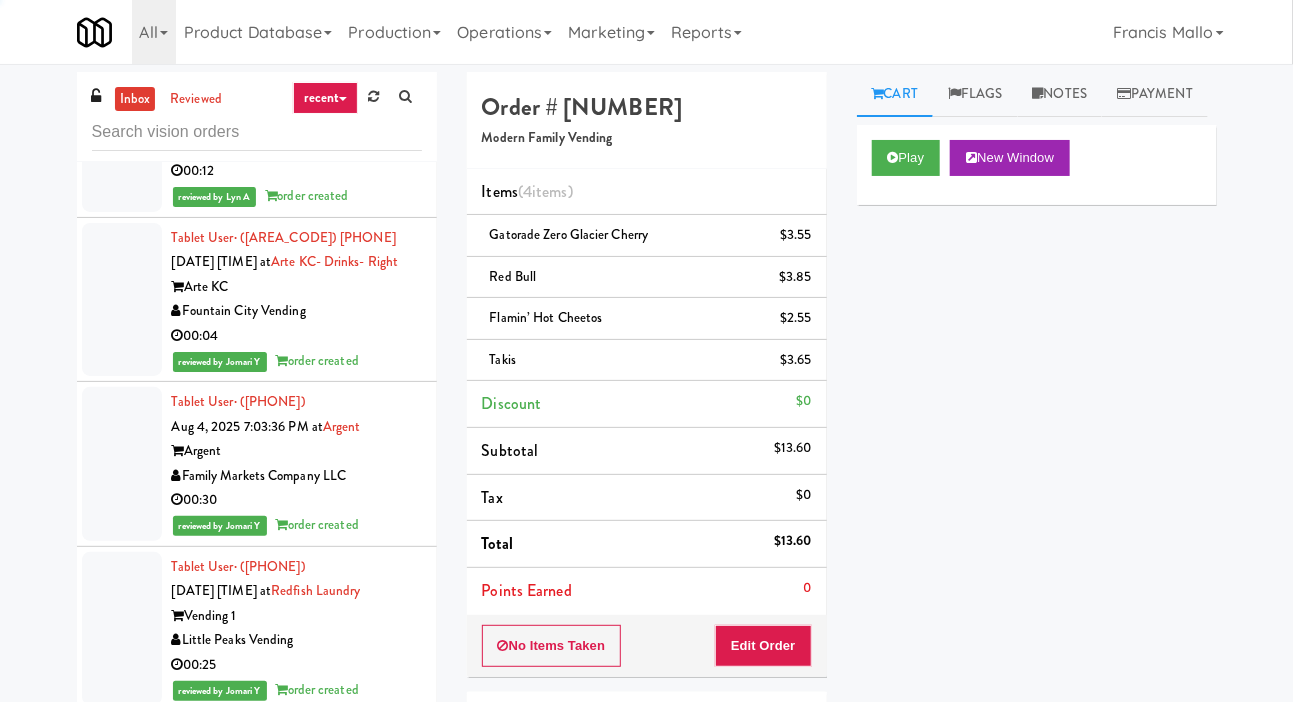 click at bounding box center [122, -244] 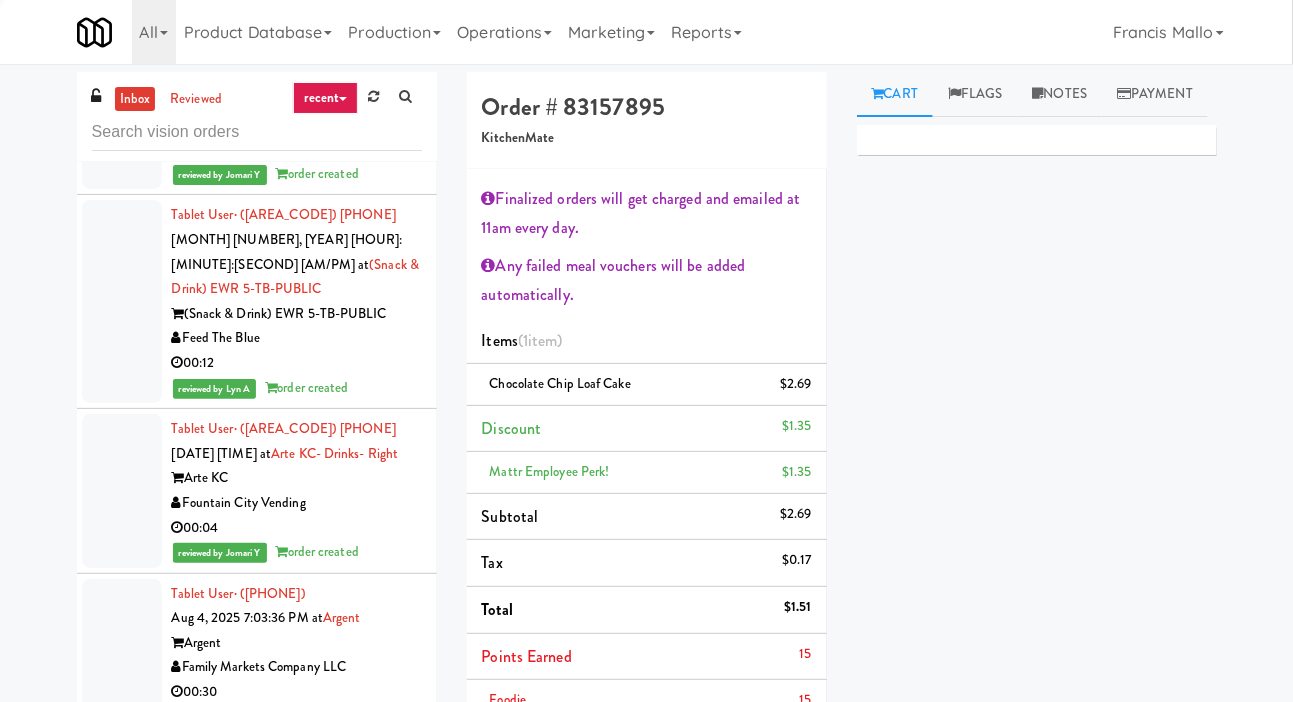 click at bounding box center (122, -216) 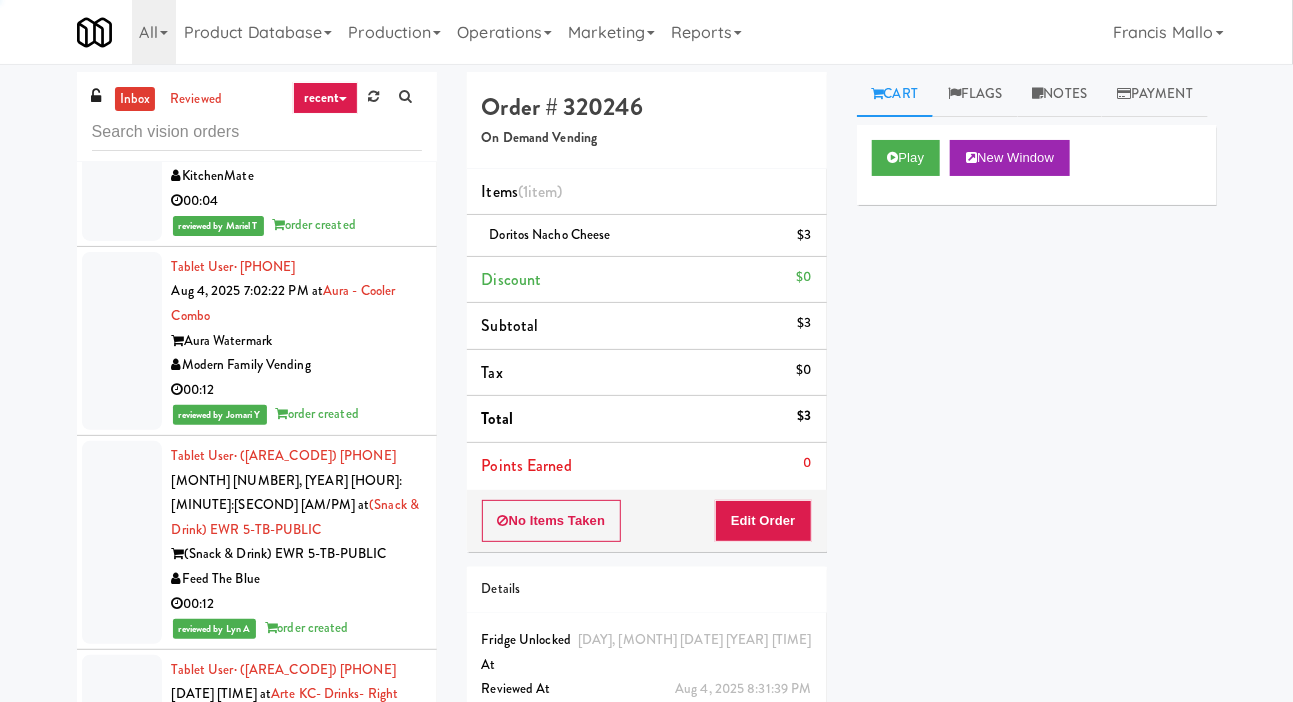 click at bounding box center (122, -153) 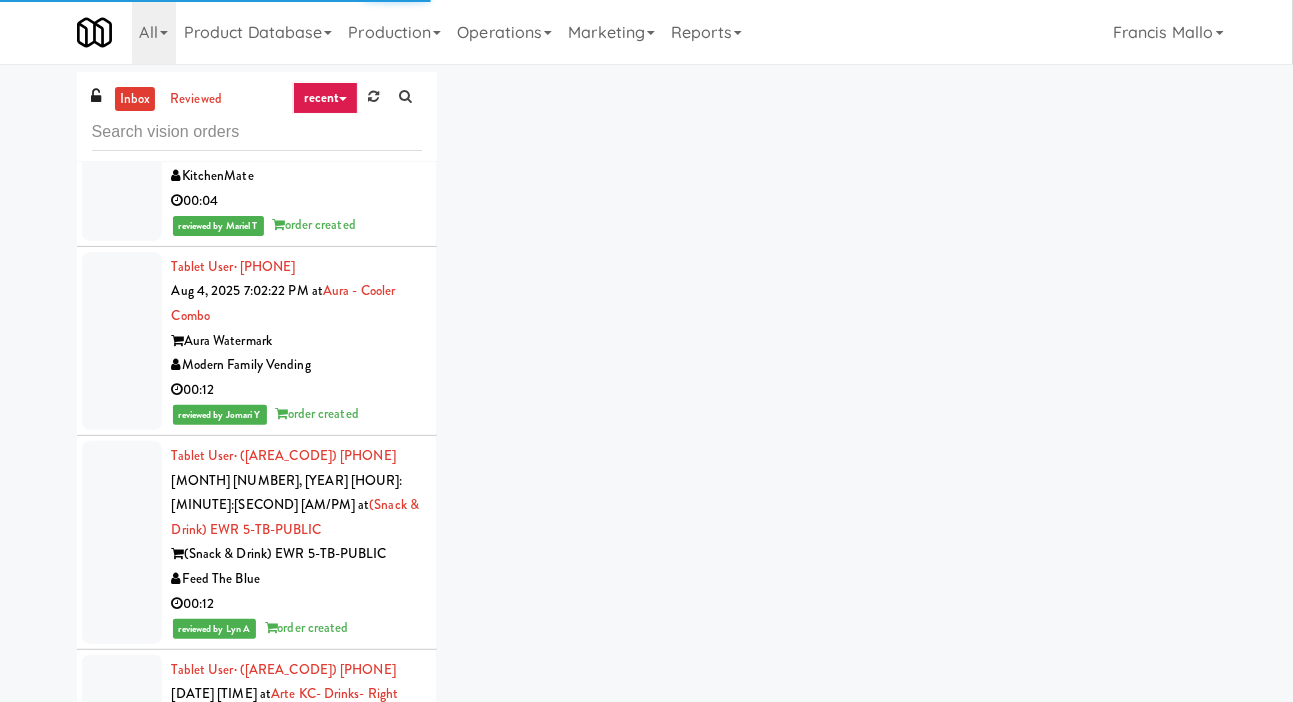click at bounding box center (122, -293) 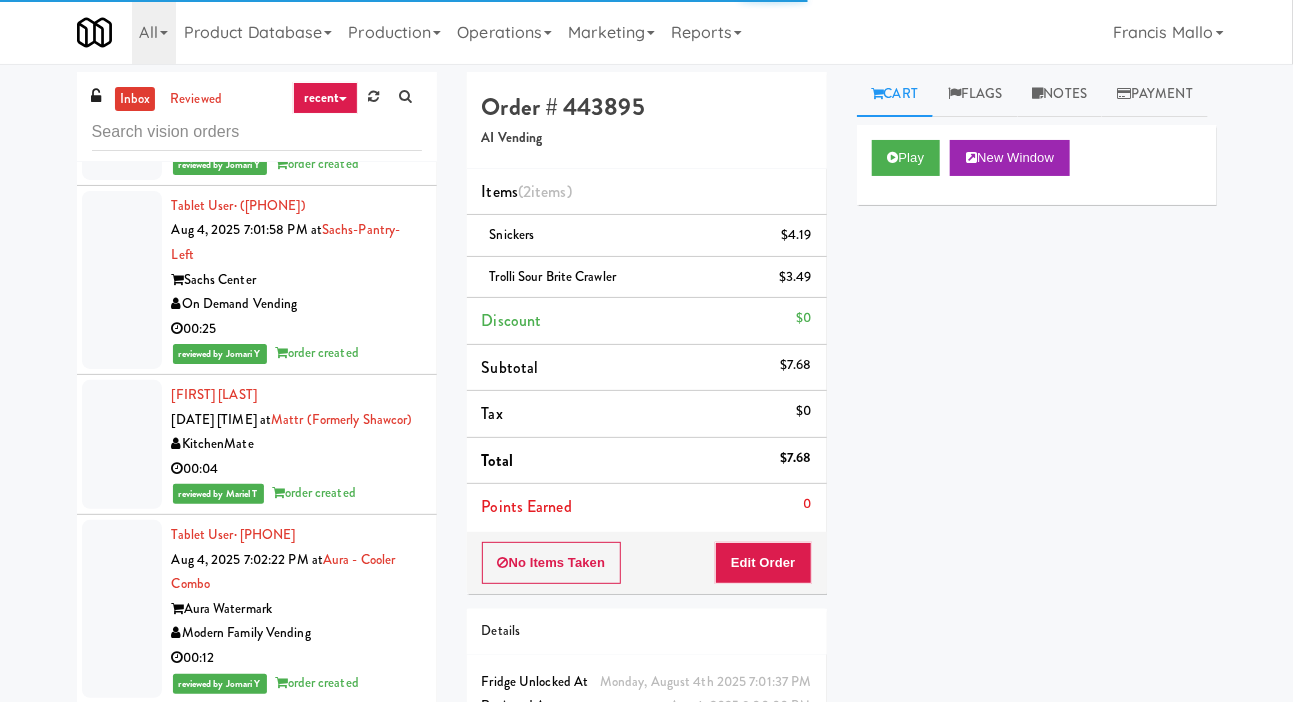 click at bounding box center [122, -214] 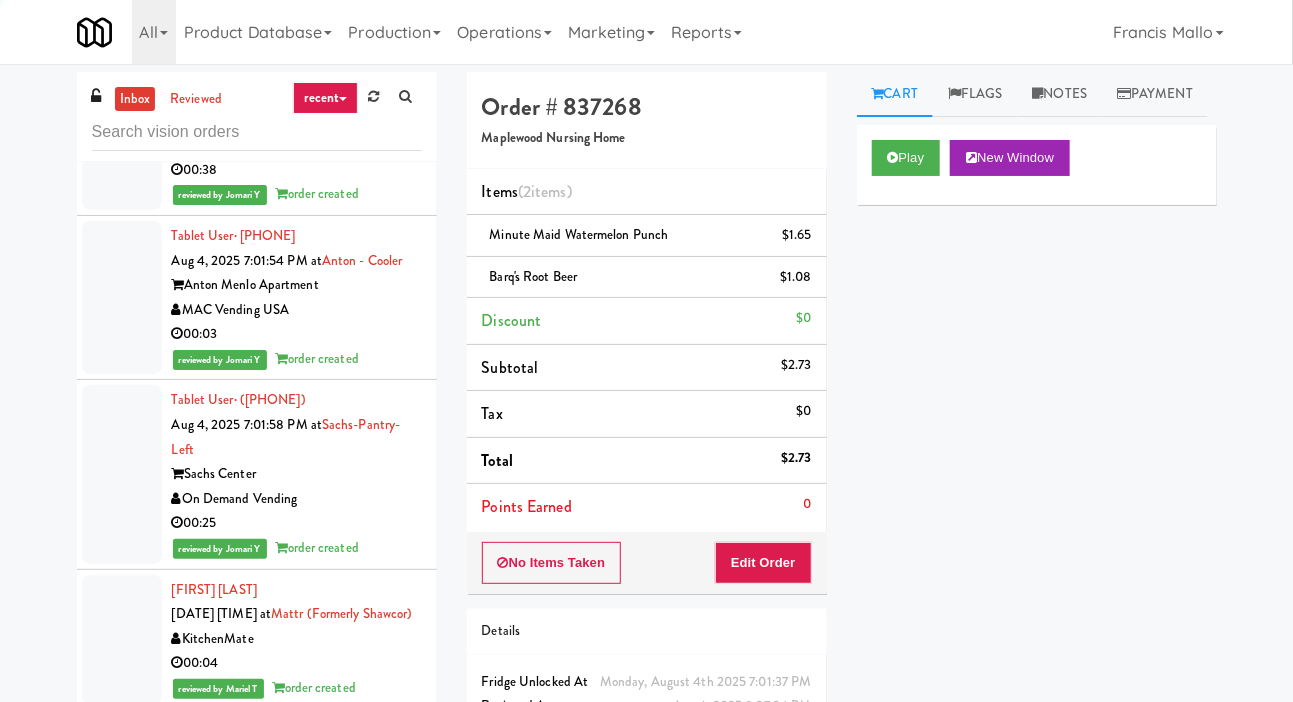 click at bounding box center [122, -208] 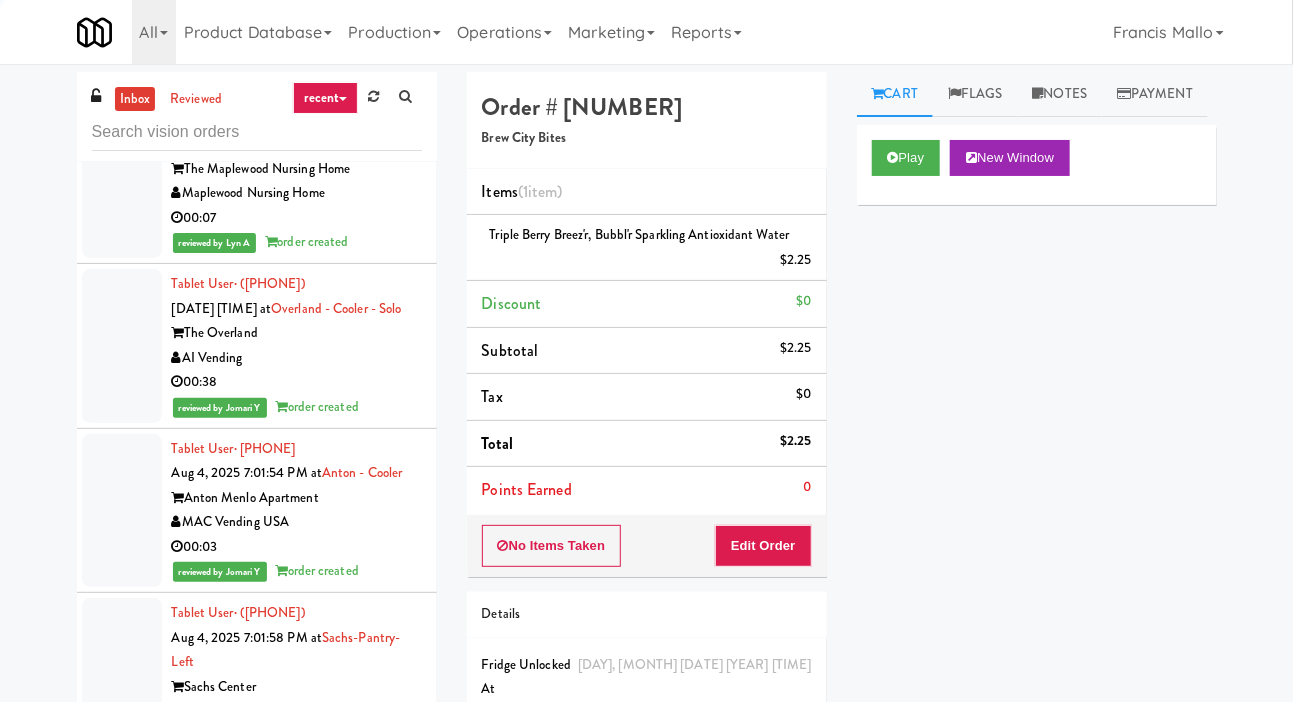 click at bounding box center [122, -197] 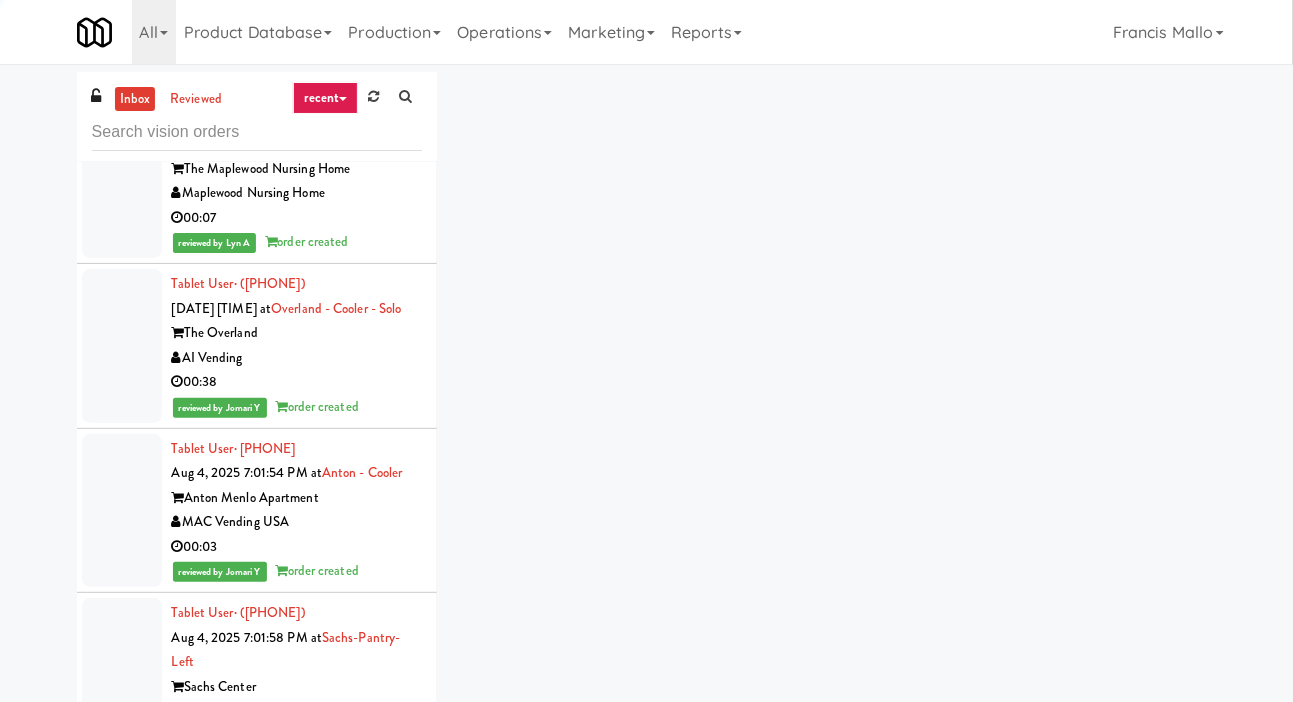 click at bounding box center [122, -361] 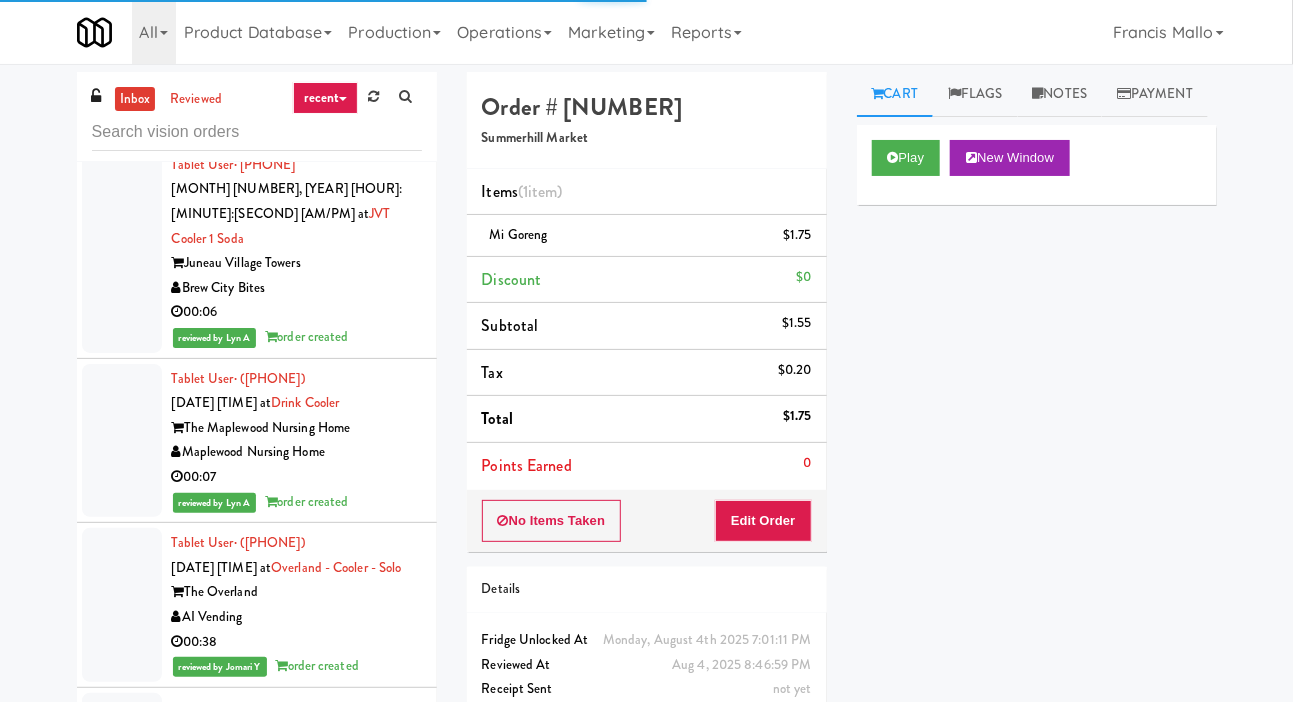 click at bounding box center (122, -316) 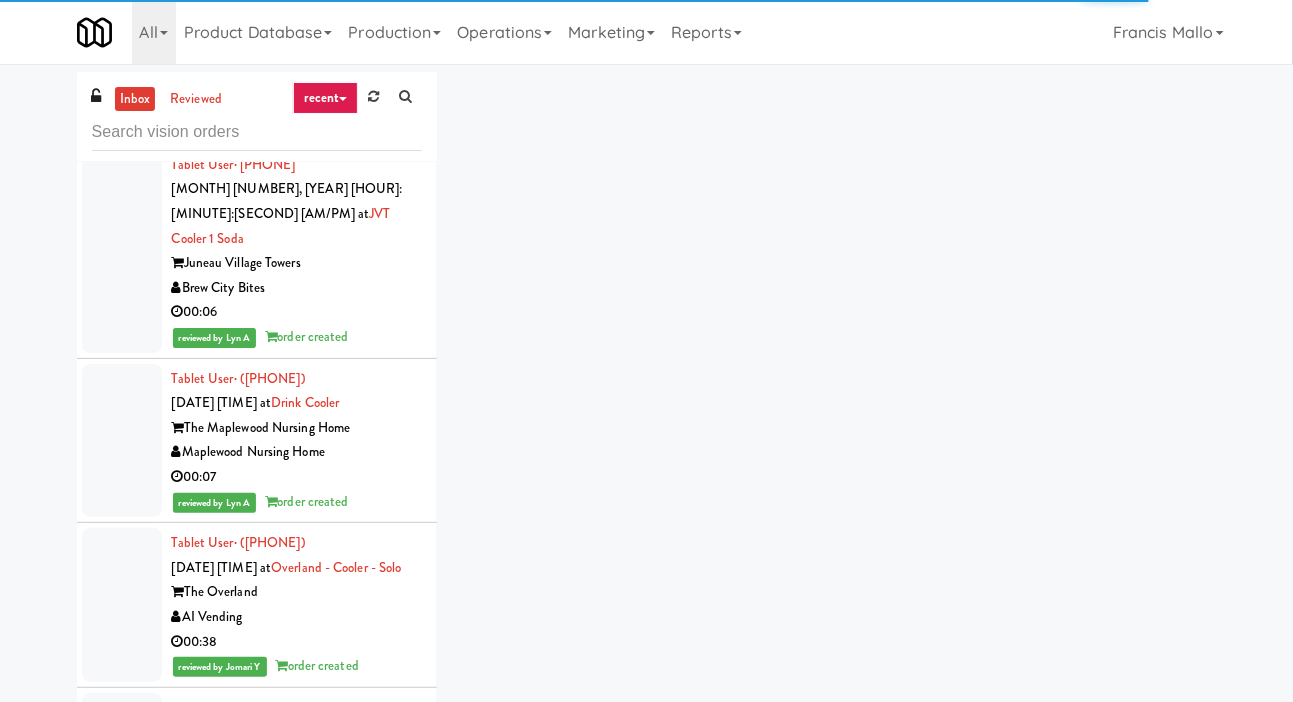 click on "Tablet User  · ([PHONE]) [DATE] [TIME] at  [LOCATION] - [LOCATION]  [BRAND]  reviewed by [PERSON]  order created" at bounding box center (257, 50) 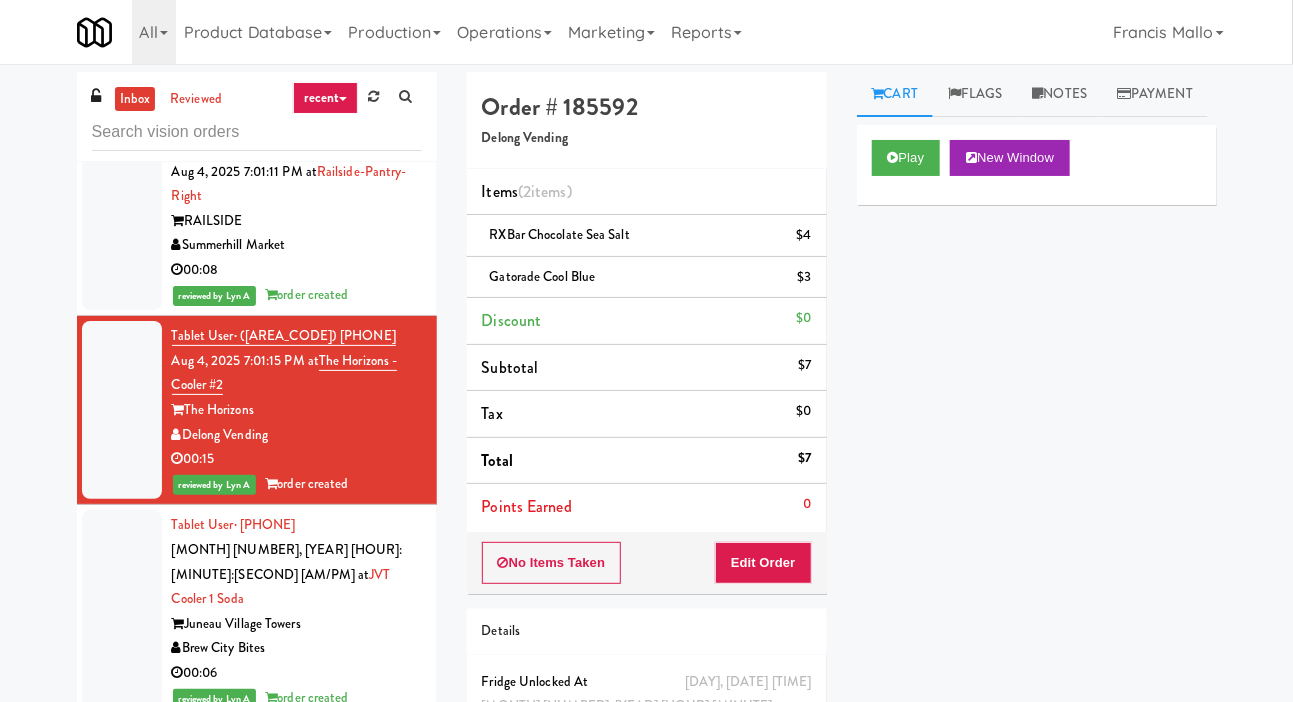 click at bounding box center (122, -133) 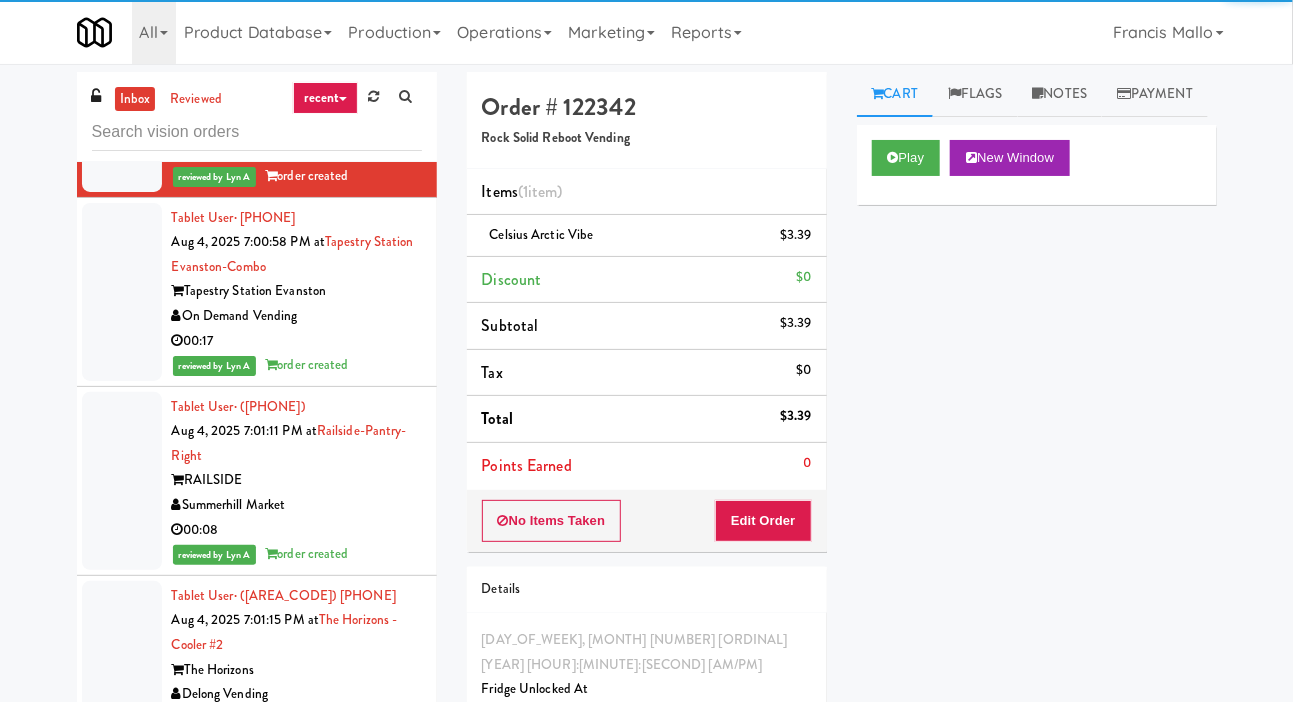 click at bounding box center [122, -50] 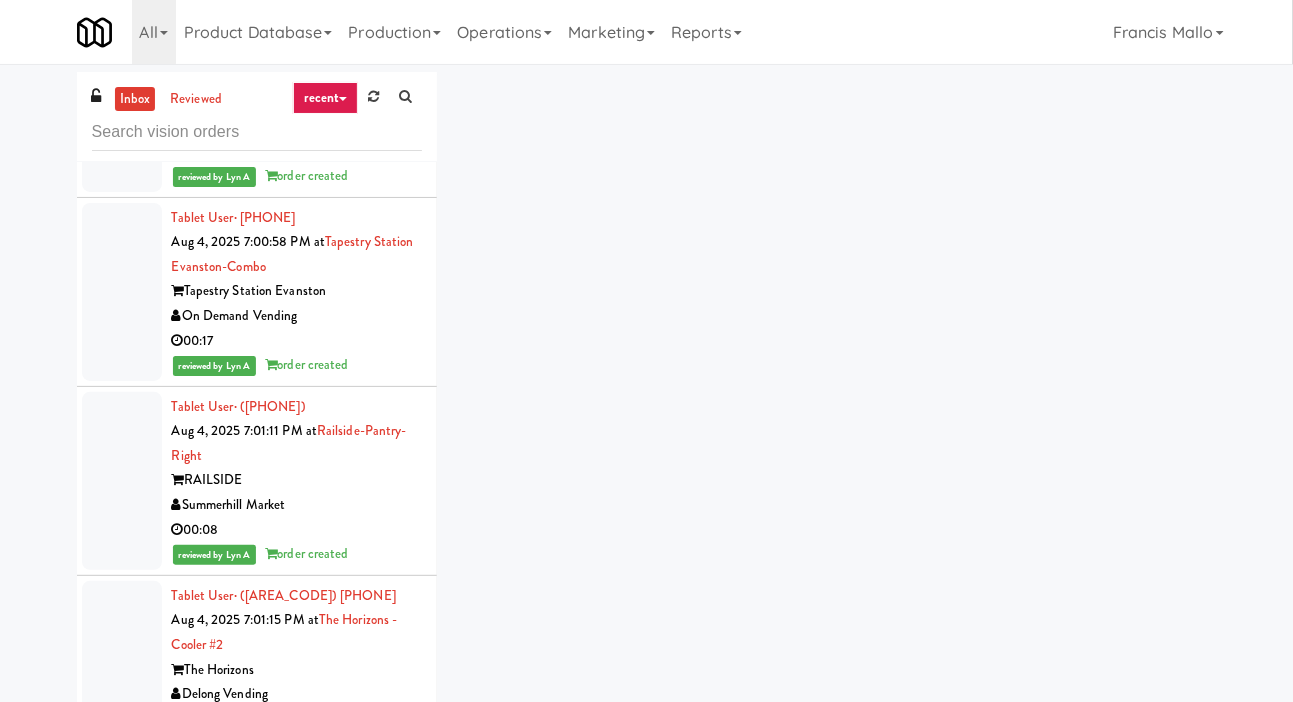 click at bounding box center [122, -203] 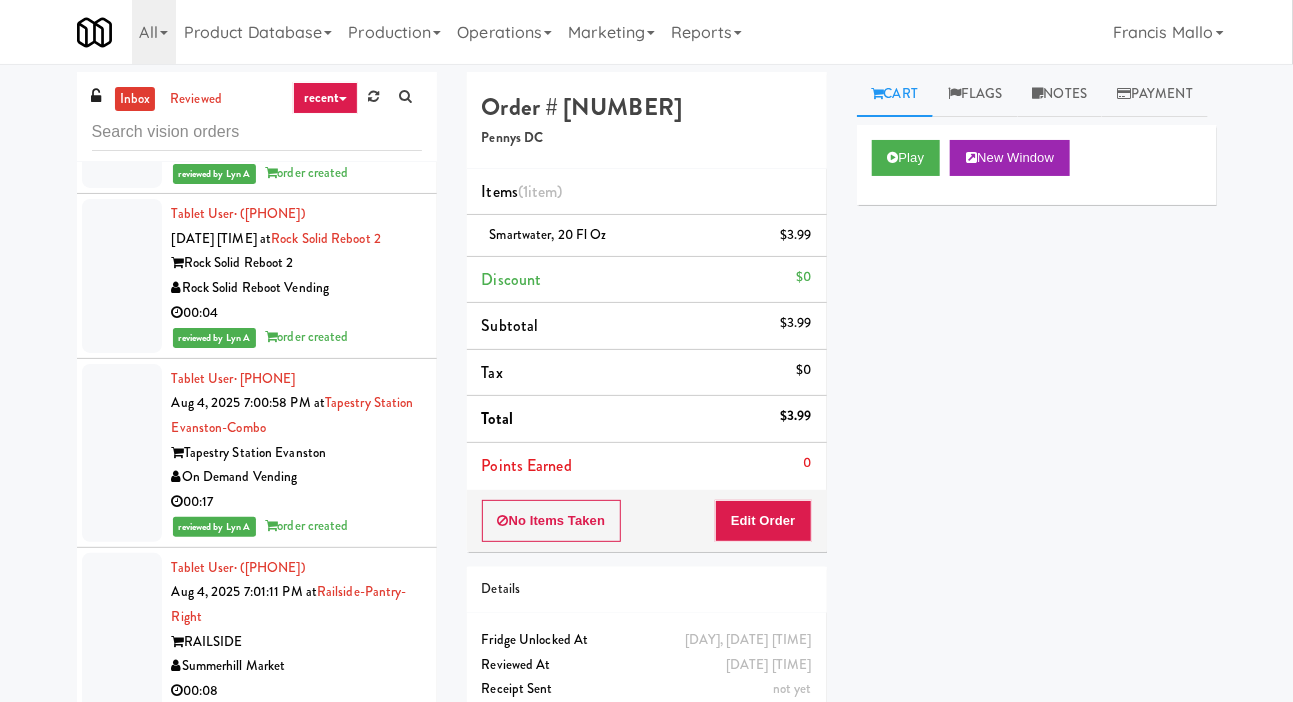 click at bounding box center (122, -242) 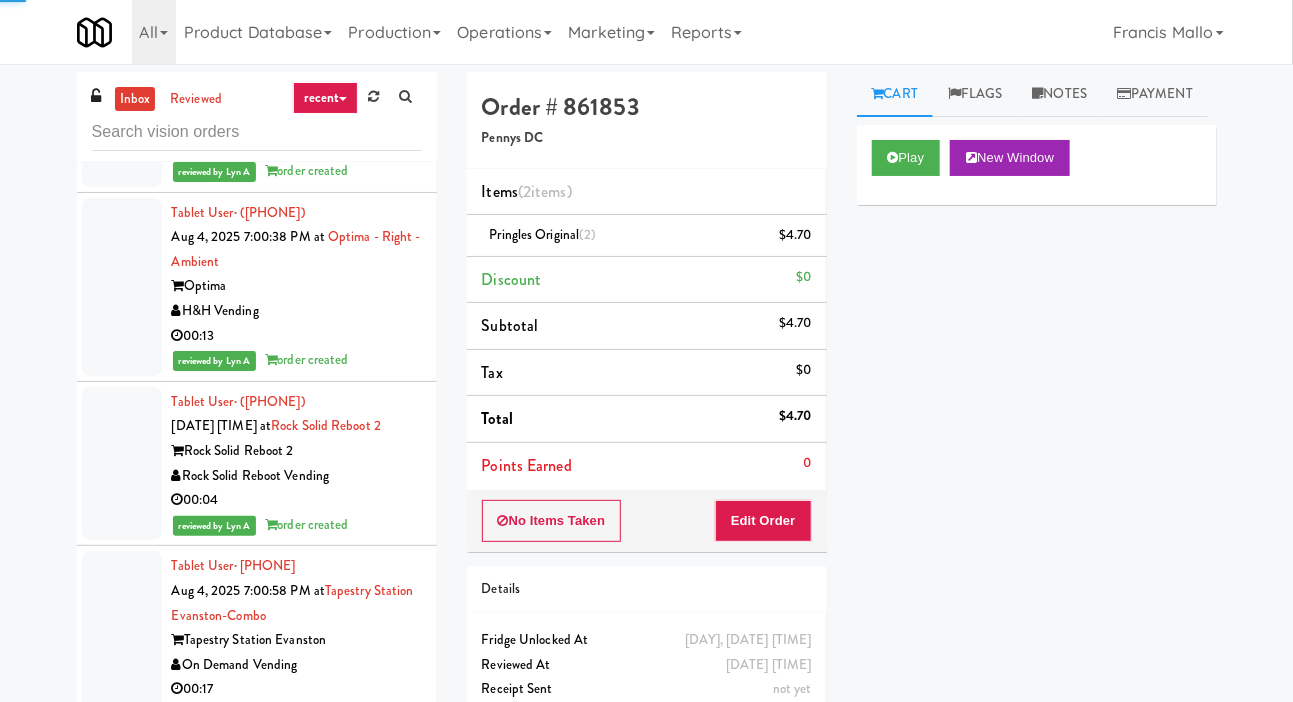 click at bounding box center [122, -232] 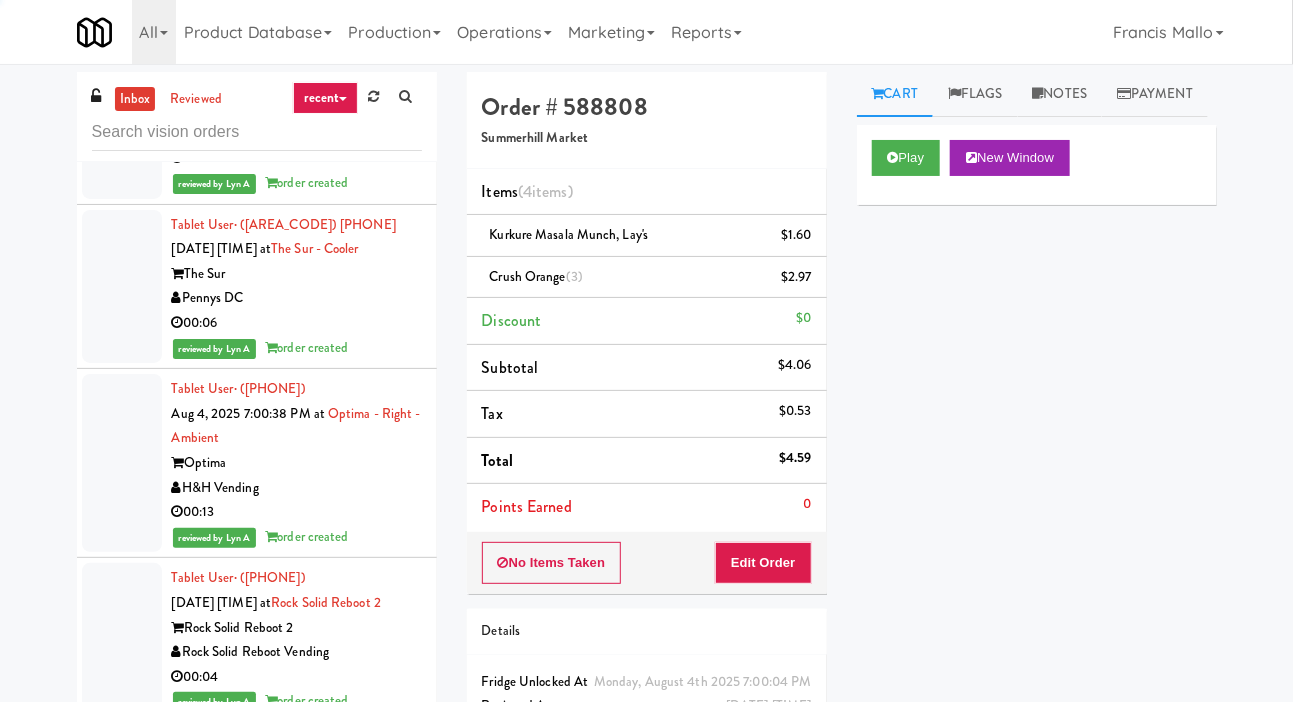 click at bounding box center (122, -220) 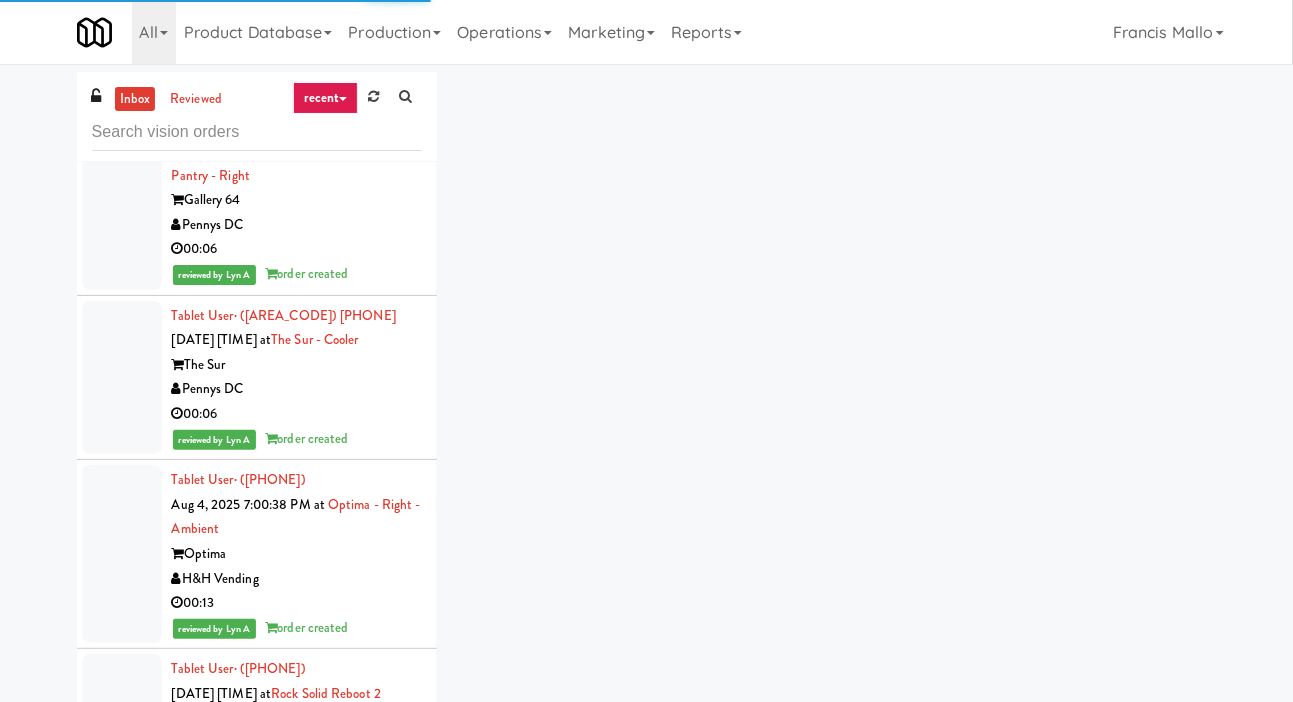 scroll, scrollTop: 31847, scrollLeft: 0, axis: vertical 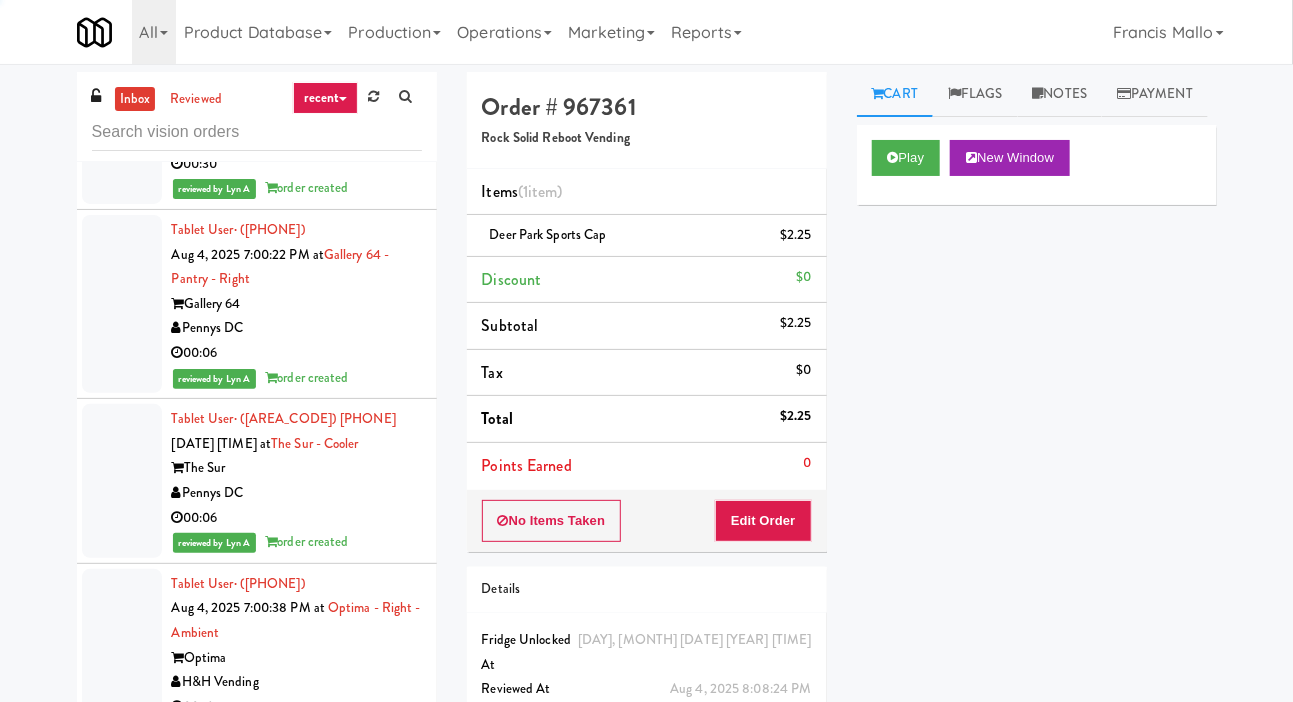 click at bounding box center (122, -190) 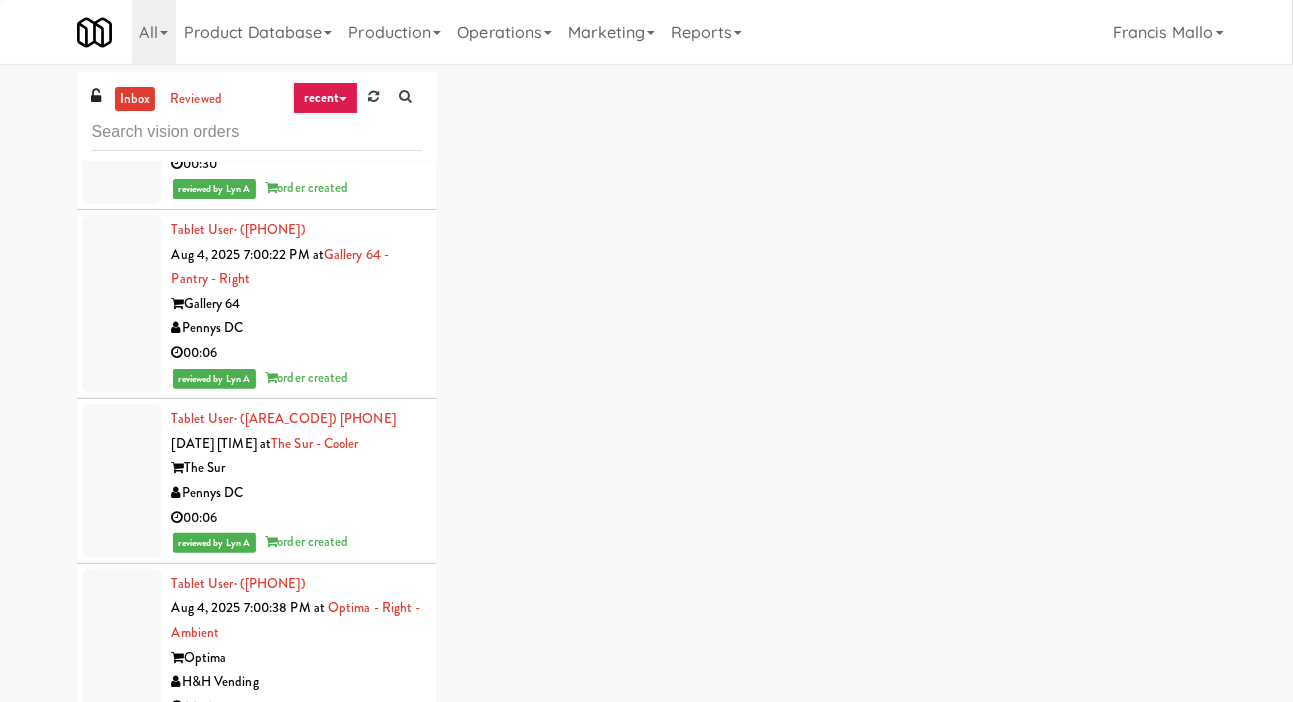 click on "Tablet User [PHONE] [DATE] [TIME] at ONNI Cooler Onni South Lake Union MP Vending Co. Unknown" at bounding box center (257, -189) 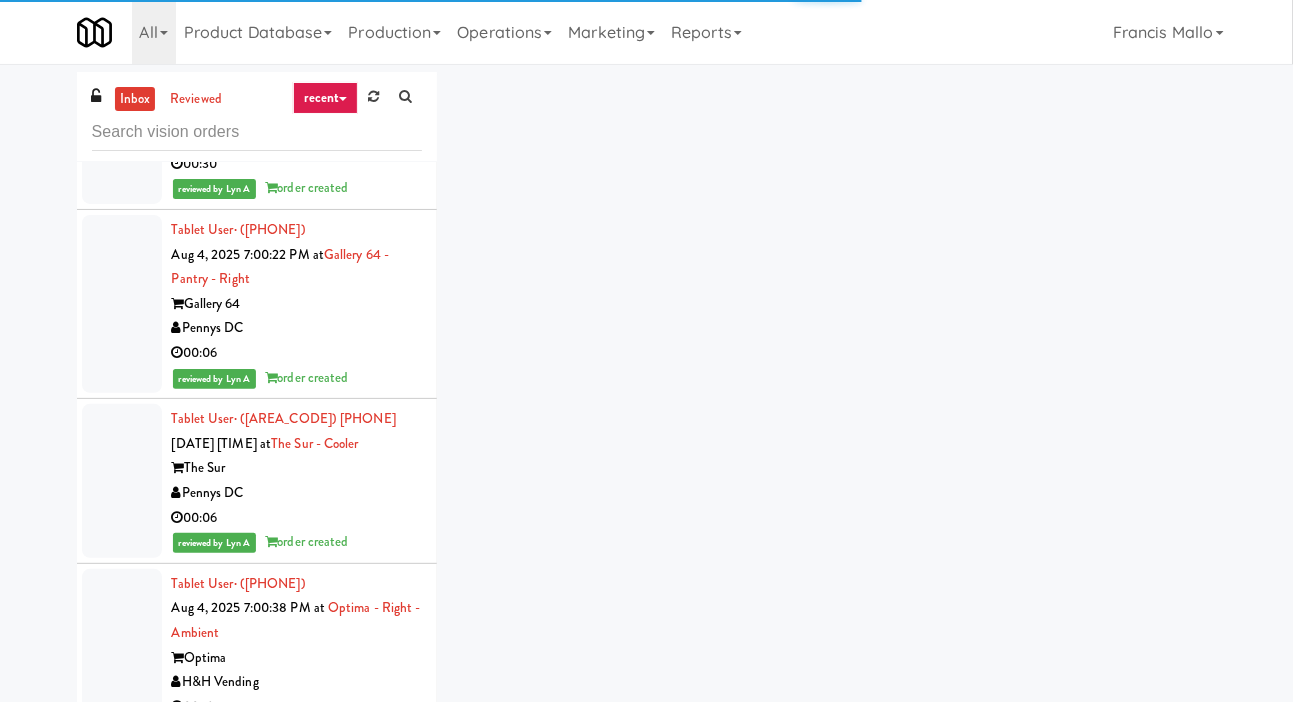 click at bounding box center (122, -342) 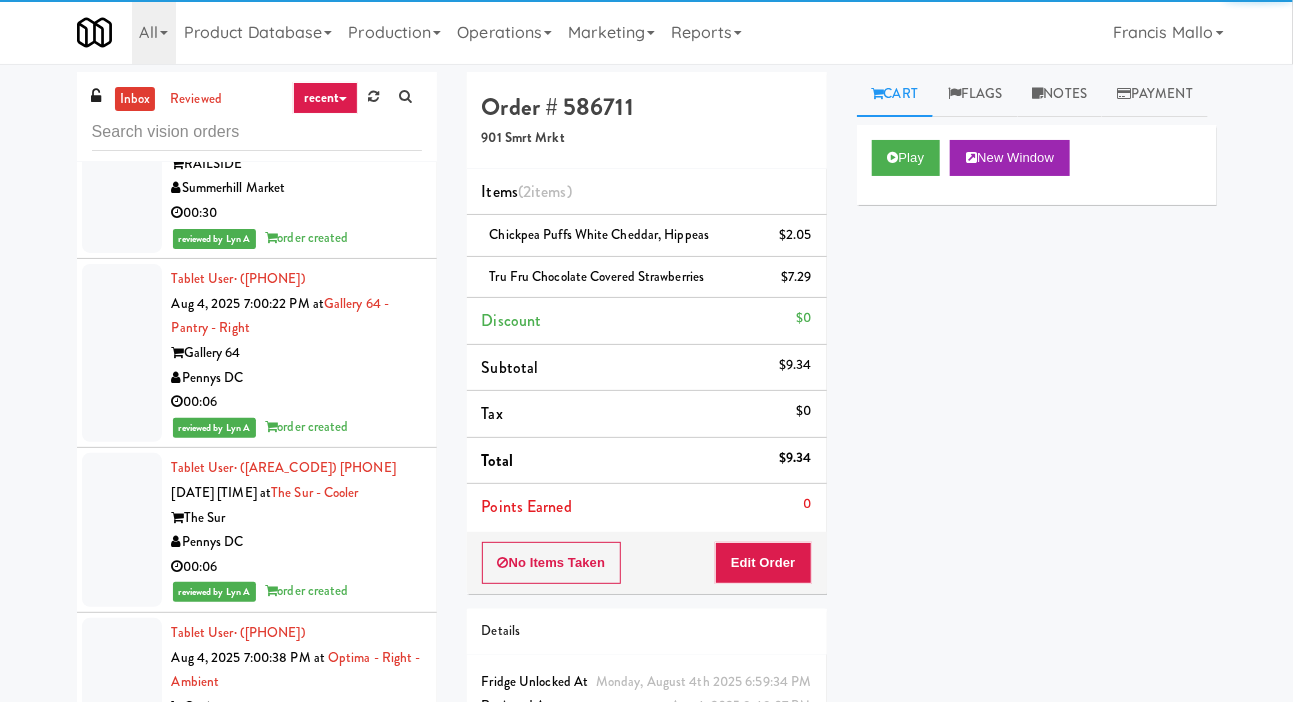 click at bounding box center (373, 97) 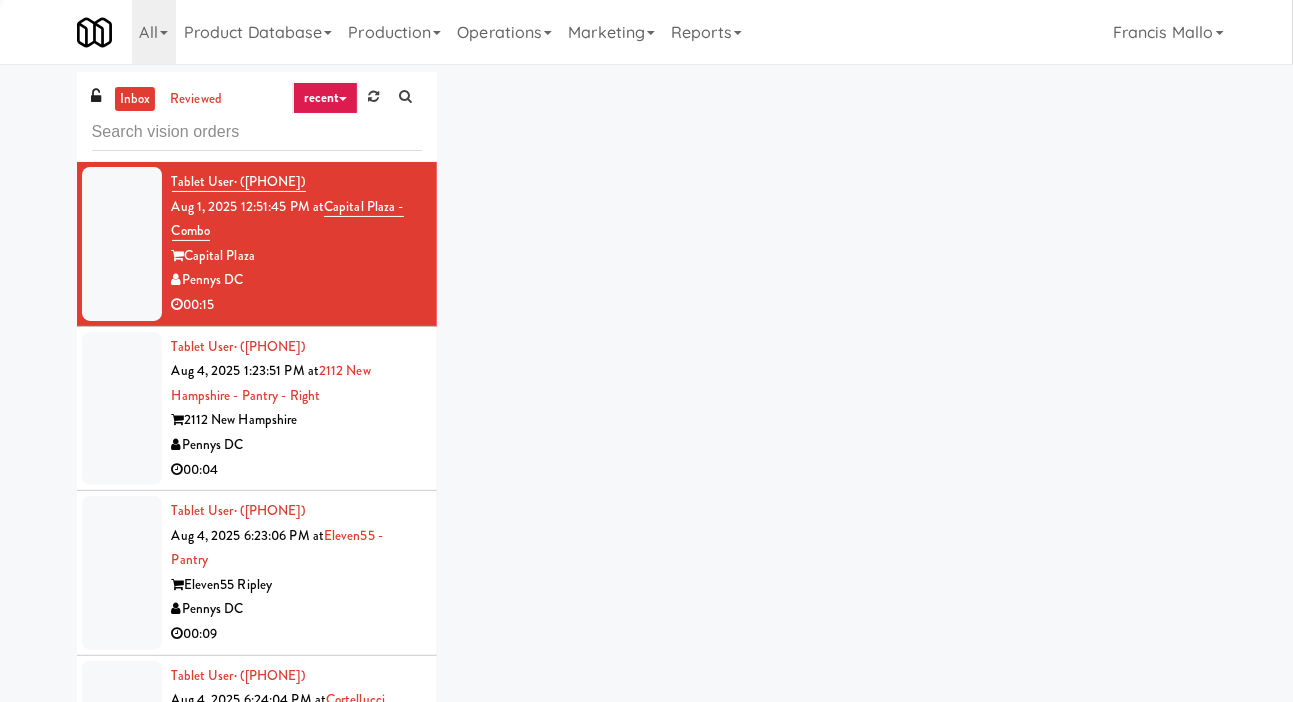 click on "inbox reviewed recent    all     unclear take     inventory issue     suspicious     failed     recent   Tablet User  · ([PHONE]) Aug 1, 2025 12:51:45 PM at  Capital Plaza - Combo  Capital Plaza   Pennys DC  00:15     Tablet User  · ([PHONE]) Aug 4, 2025 1:23:51 PM at  2112 New Hampshire - Pantry - Right  2112 New Hampshire  Pennys DC  00:04     Tablet User  · ([PHONE]) Aug 4, 2025 6:23:06 PM at  Eleven55 - Pantry  Eleven55 Ripley  Pennys DC  00:09     Tablet User  · ([PHONE]) Aug 4, 2025 6:24:04 PM at  Cortellucci Vaughan Hospital - near Emergency  KitchenMate  00:17     Tablet User  · ([PHONE]) Aug 4, 2025 6:25:32 PM at  Eleven55 - Pantry  Eleven55 Ripley  Pennys DC  00:06     Tablet User  · ([PHONE]) Aug 4, 2025 6:36:44 PM at  Eleven55 - Pantry  Eleven55 Ripley  Pennys DC  00:15     Tablet User  · ([PHONE]) Aug 4, 2025 7:37:07 PM at  Princess Margaret Cancer Centre  KitchenMate  00:32     Tablet User  · ([PHONE]) Aug 4, 2025 7:38:33 PM at" at bounding box center (646, 424) 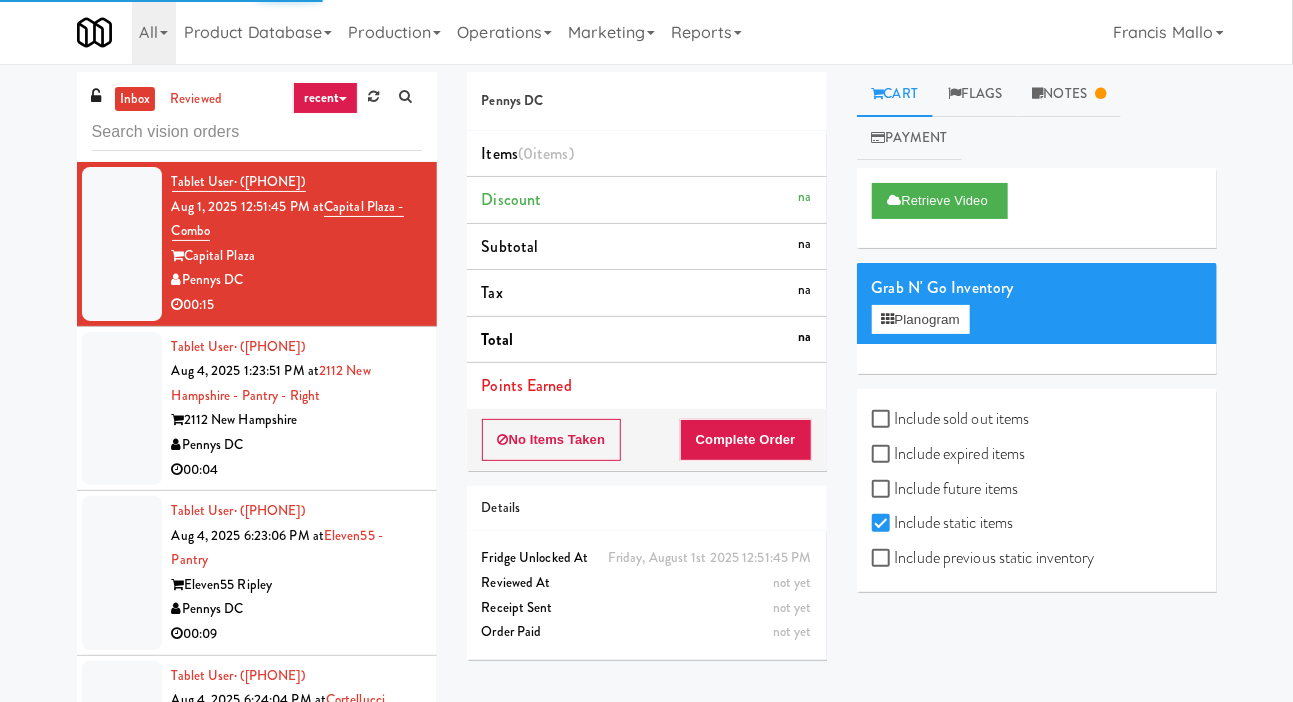 click at bounding box center (122, 409) 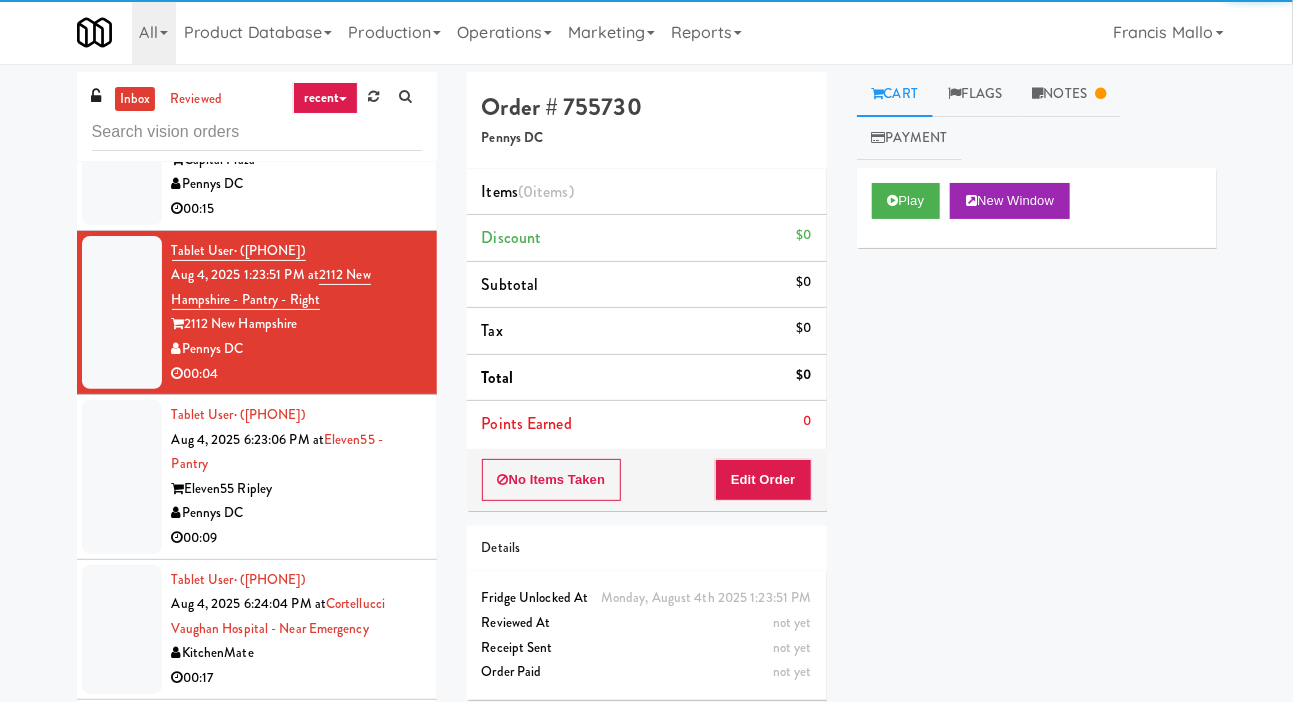 click at bounding box center (122, 477) 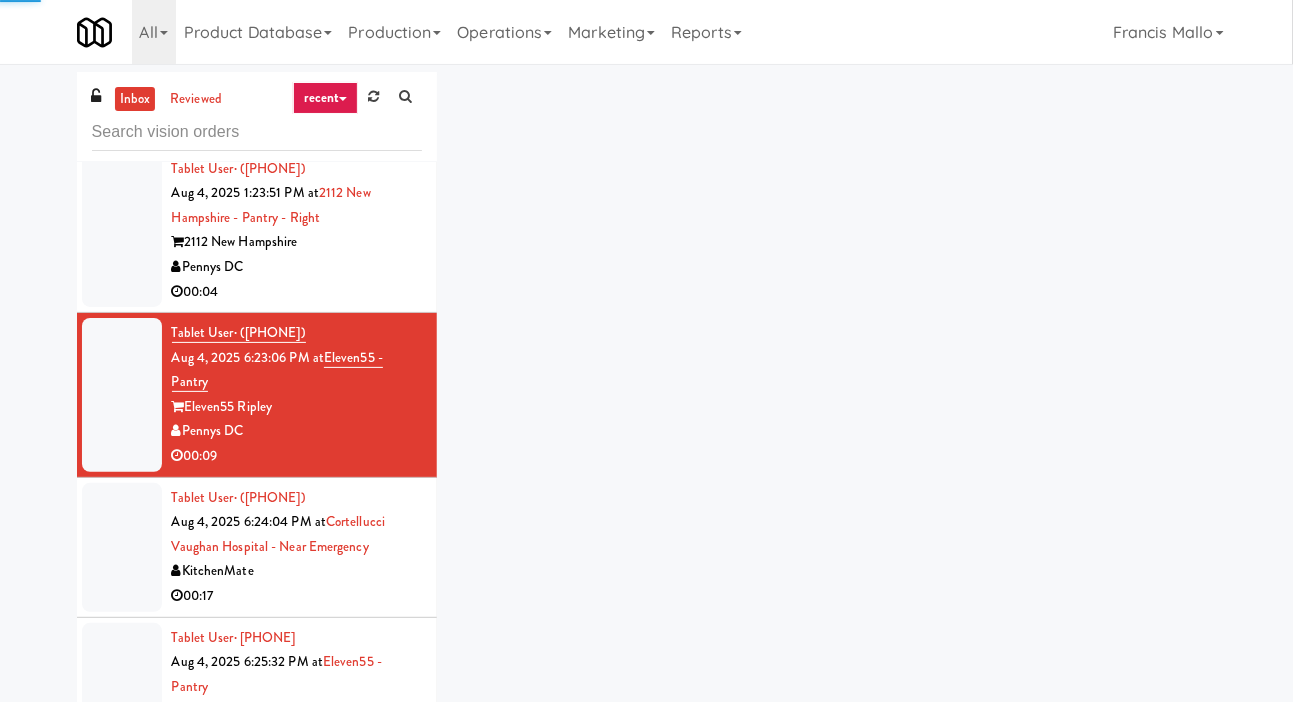 scroll, scrollTop: 229, scrollLeft: 0, axis: vertical 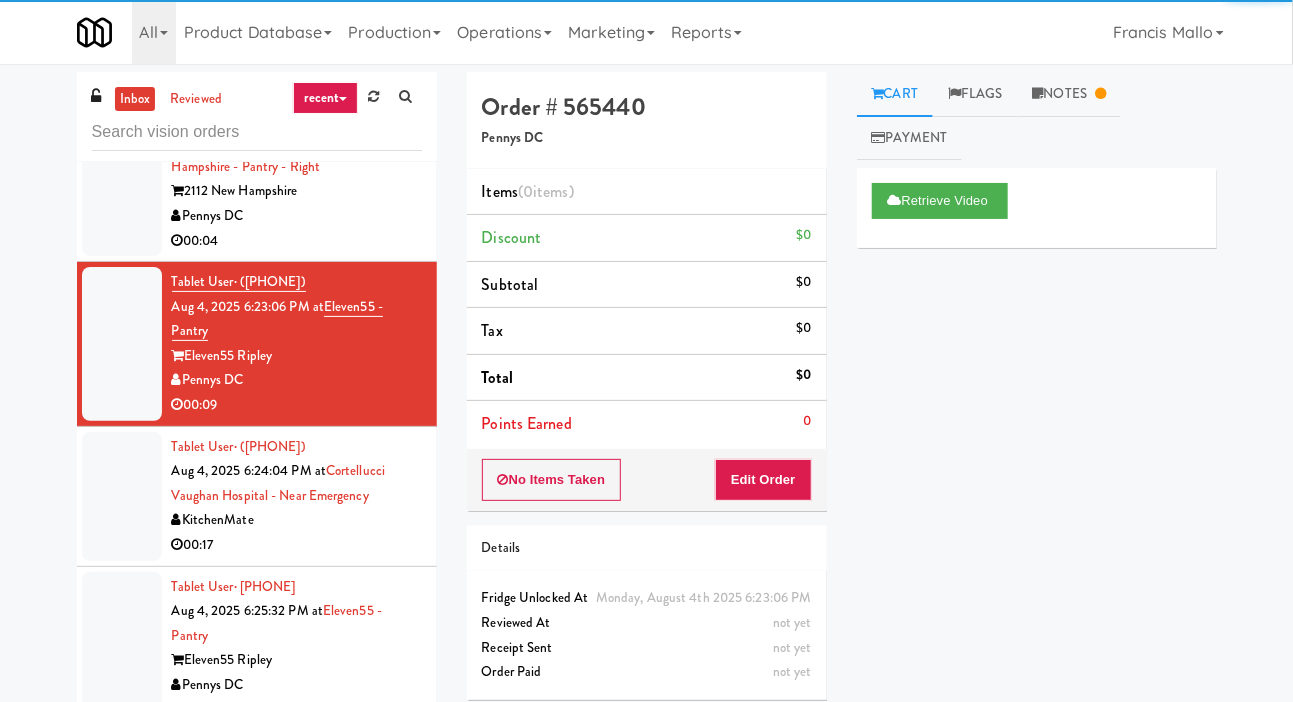 click at bounding box center (122, 496) 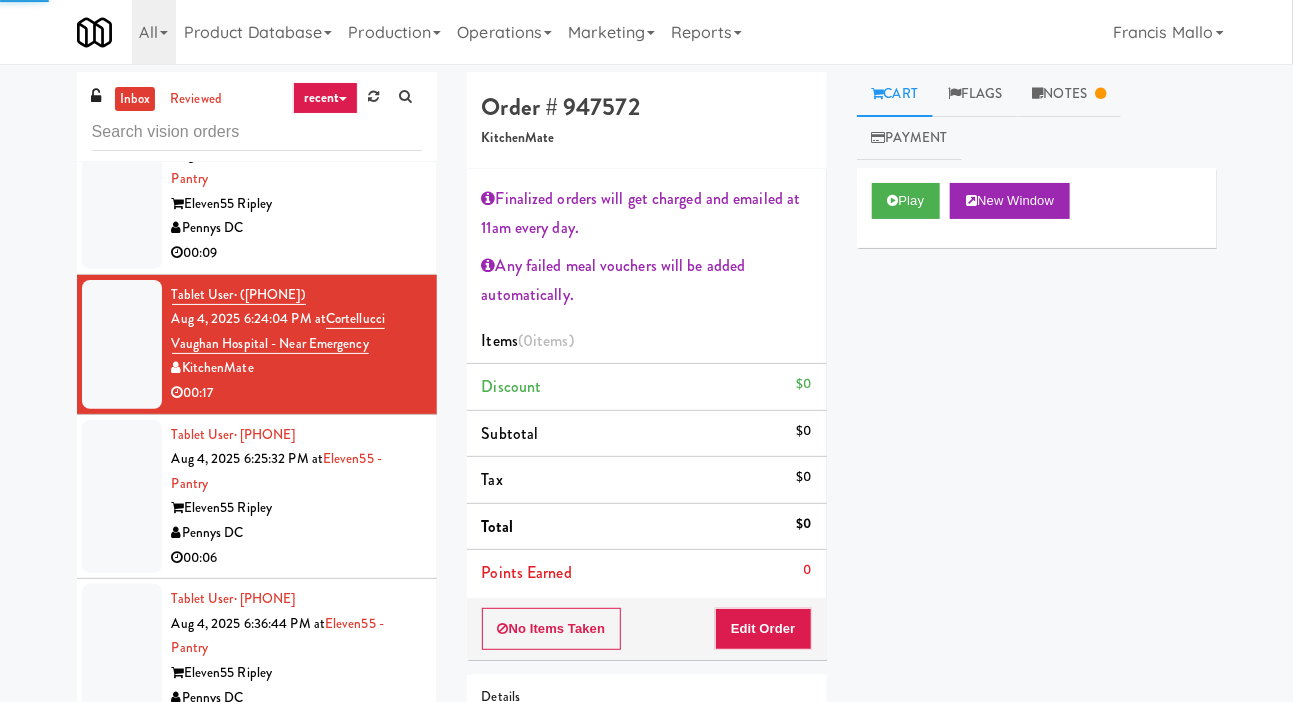 click at bounding box center (122, 497) 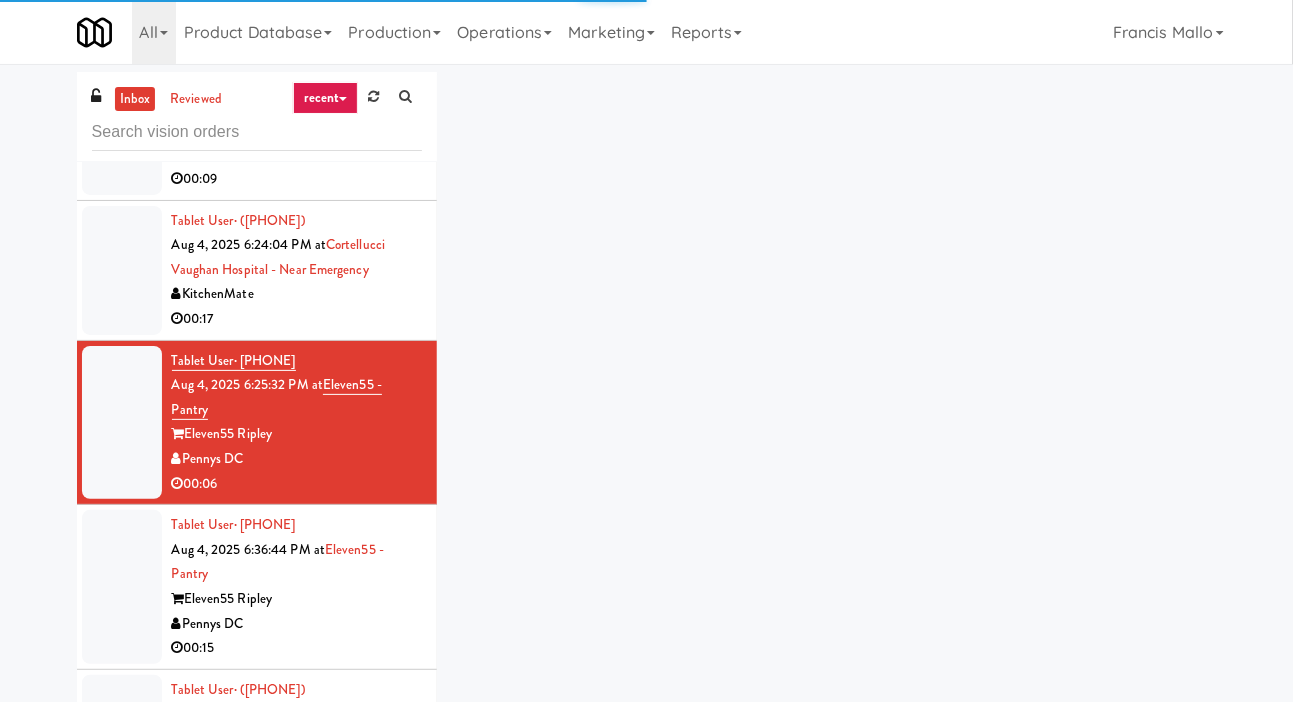 scroll, scrollTop: 486, scrollLeft: 0, axis: vertical 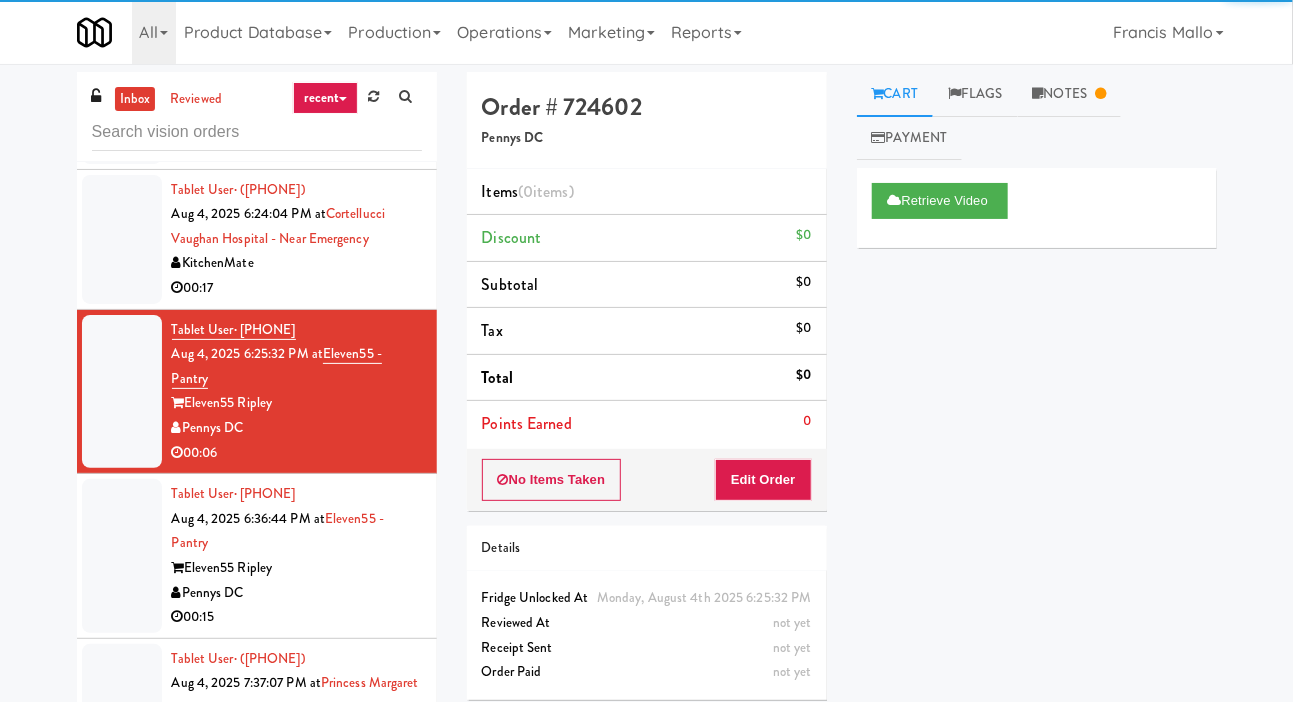 click at bounding box center [122, 239] 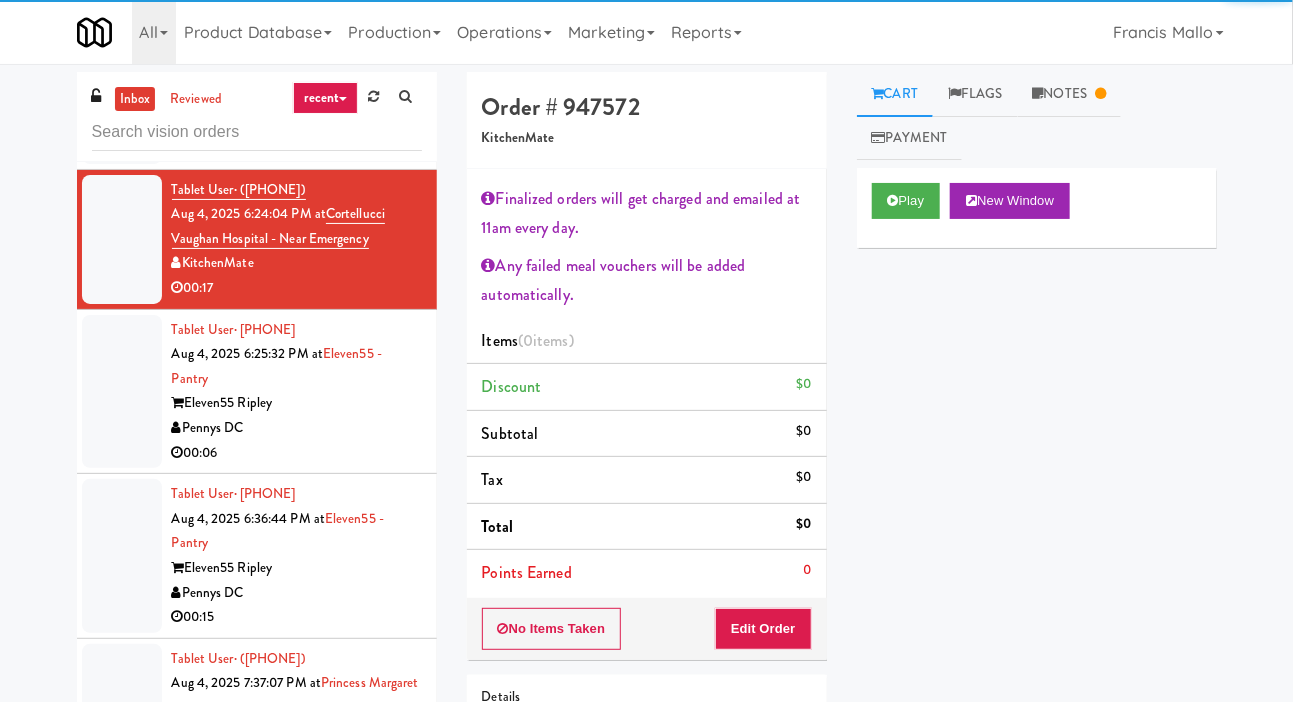 click on "Notes" at bounding box center [1070, 94] 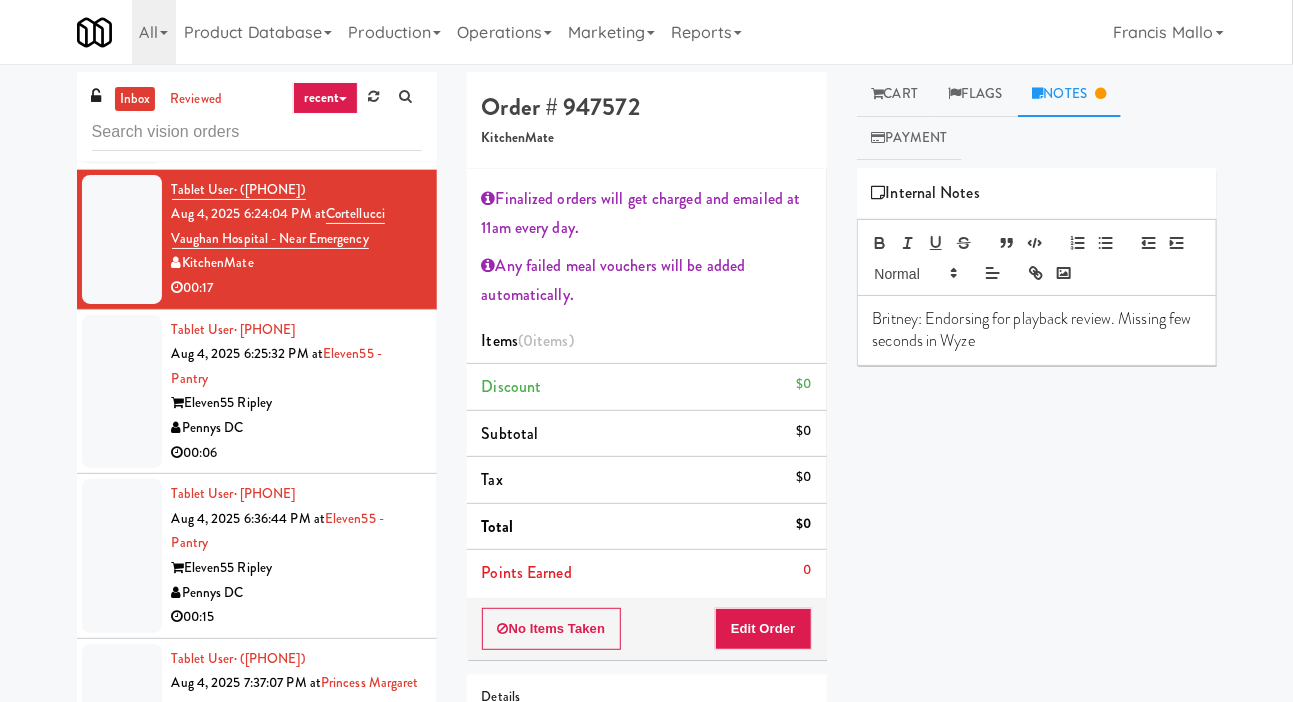 click on "Cart" at bounding box center [895, 94] 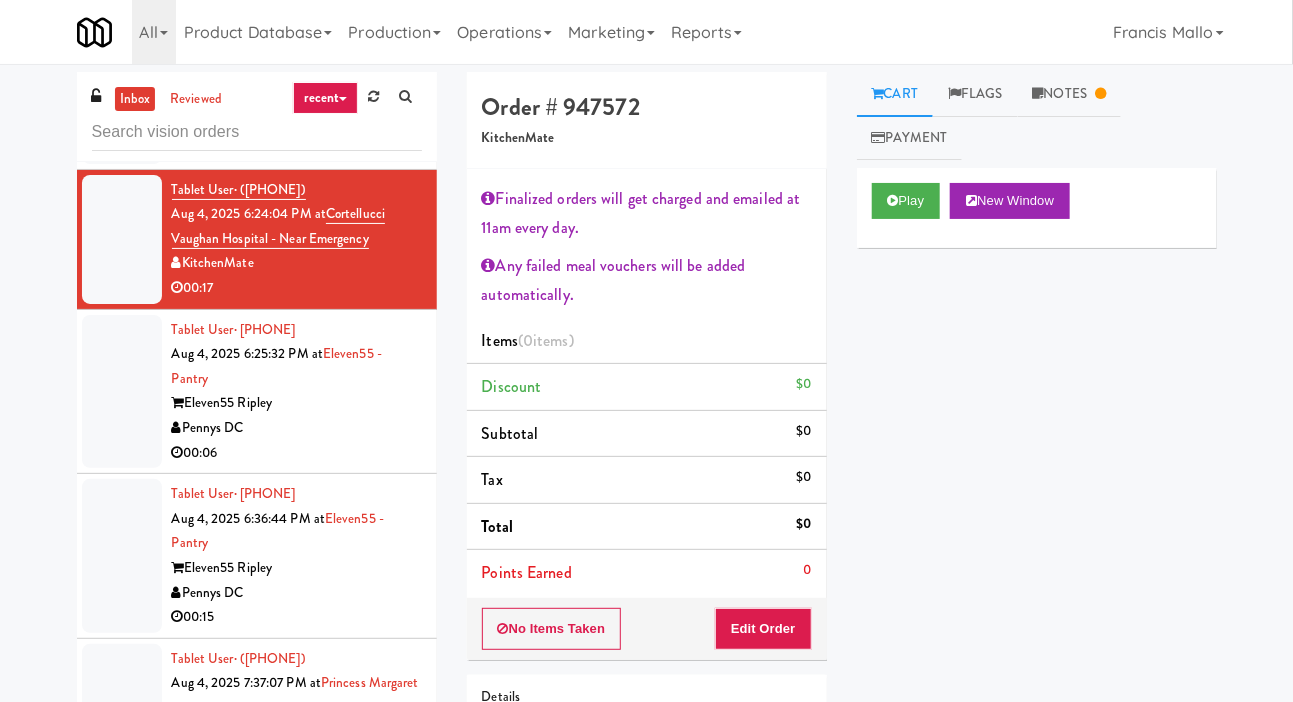 click at bounding box center [122, 556] 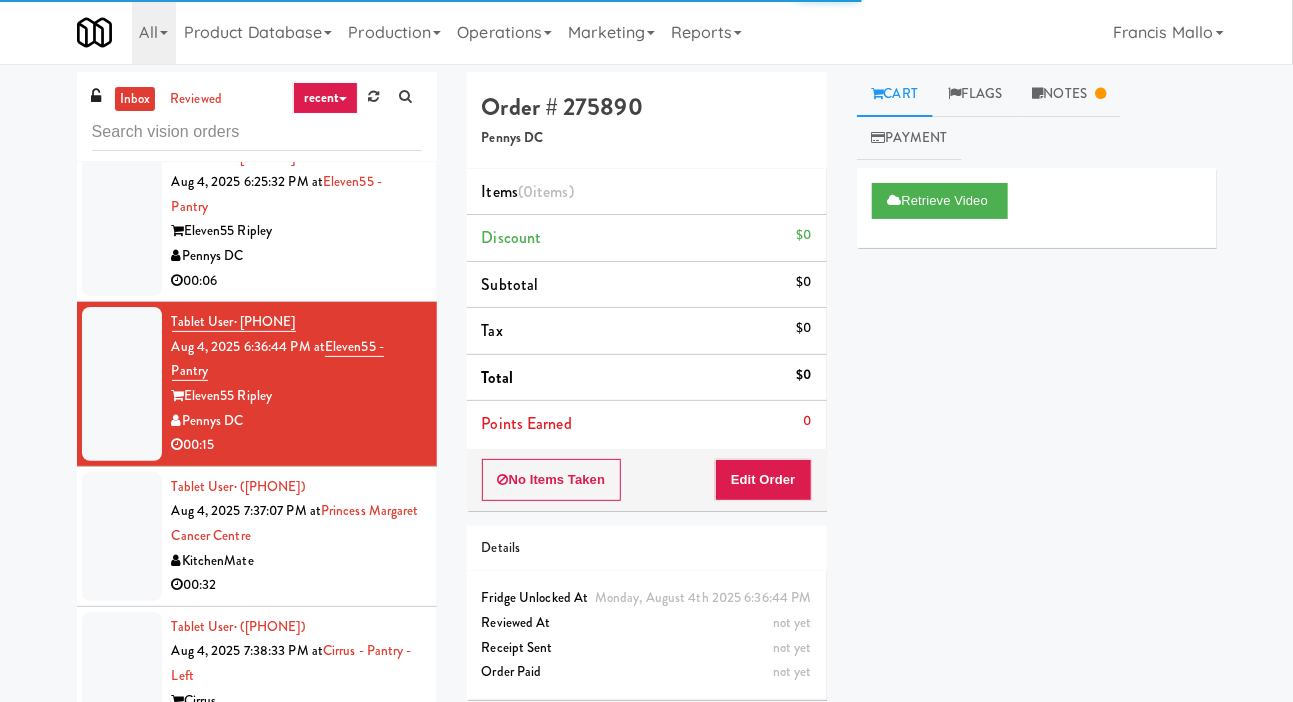 click at bounding box center (122, 536) 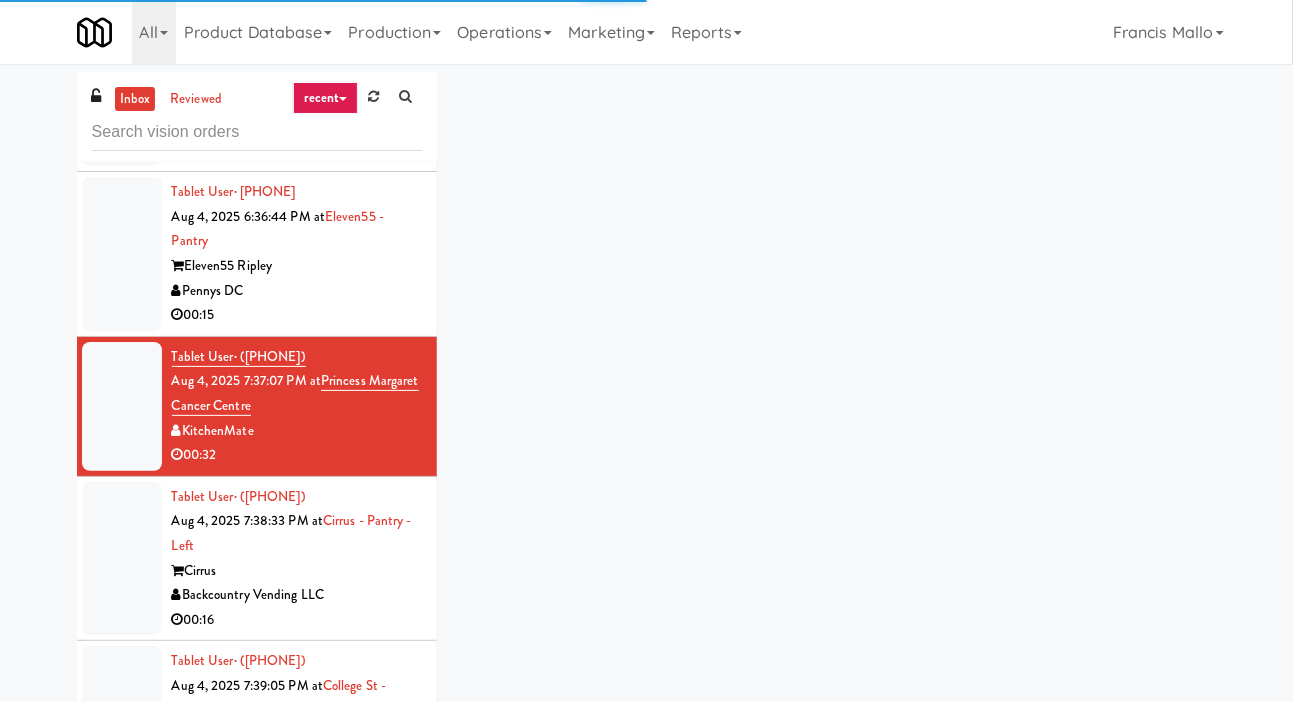 scroll, scrollTop: 834, scrollLeft: 0, axis: vertical 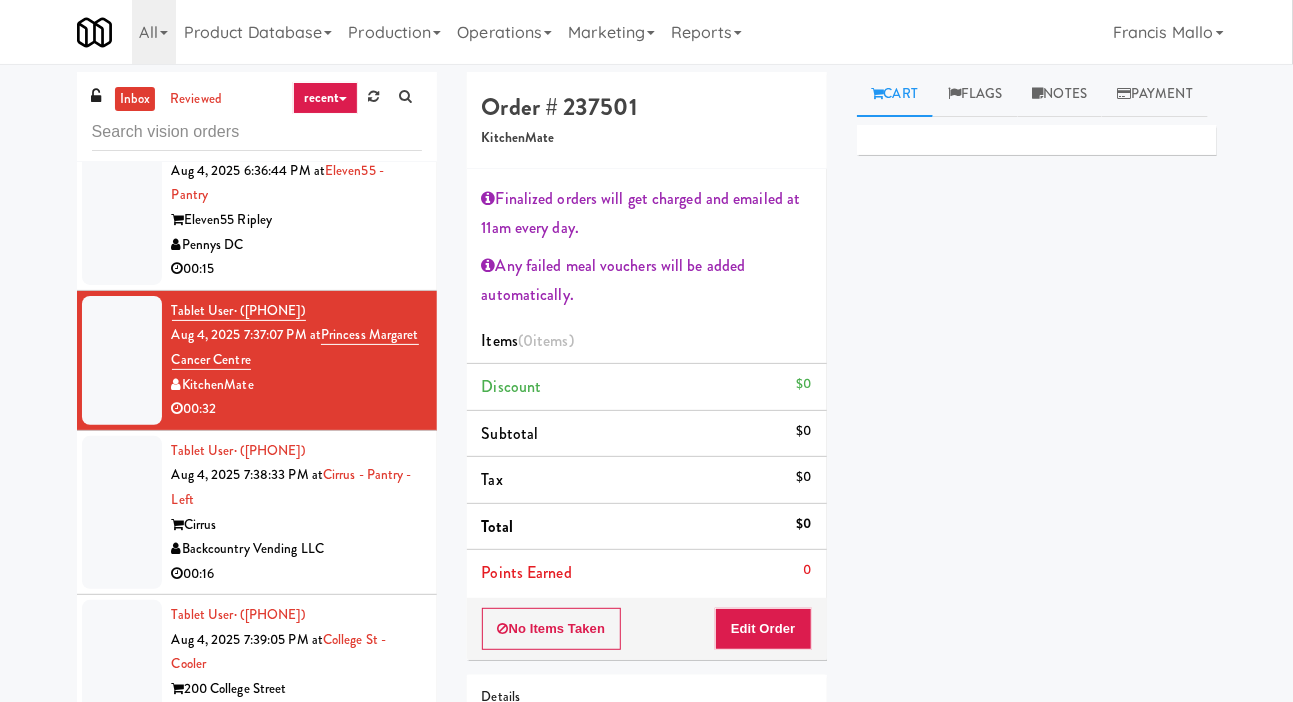 click at bounding box center [122, 513] 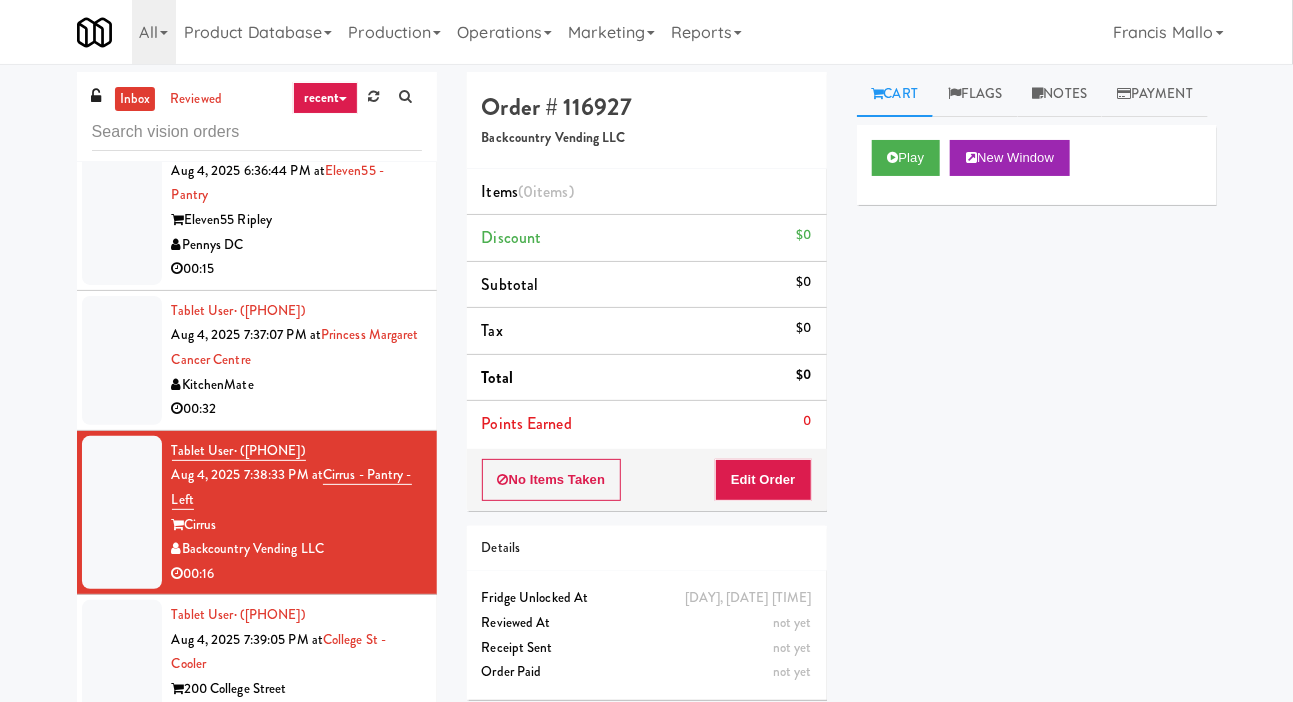 click at bounding box center [122, 360] 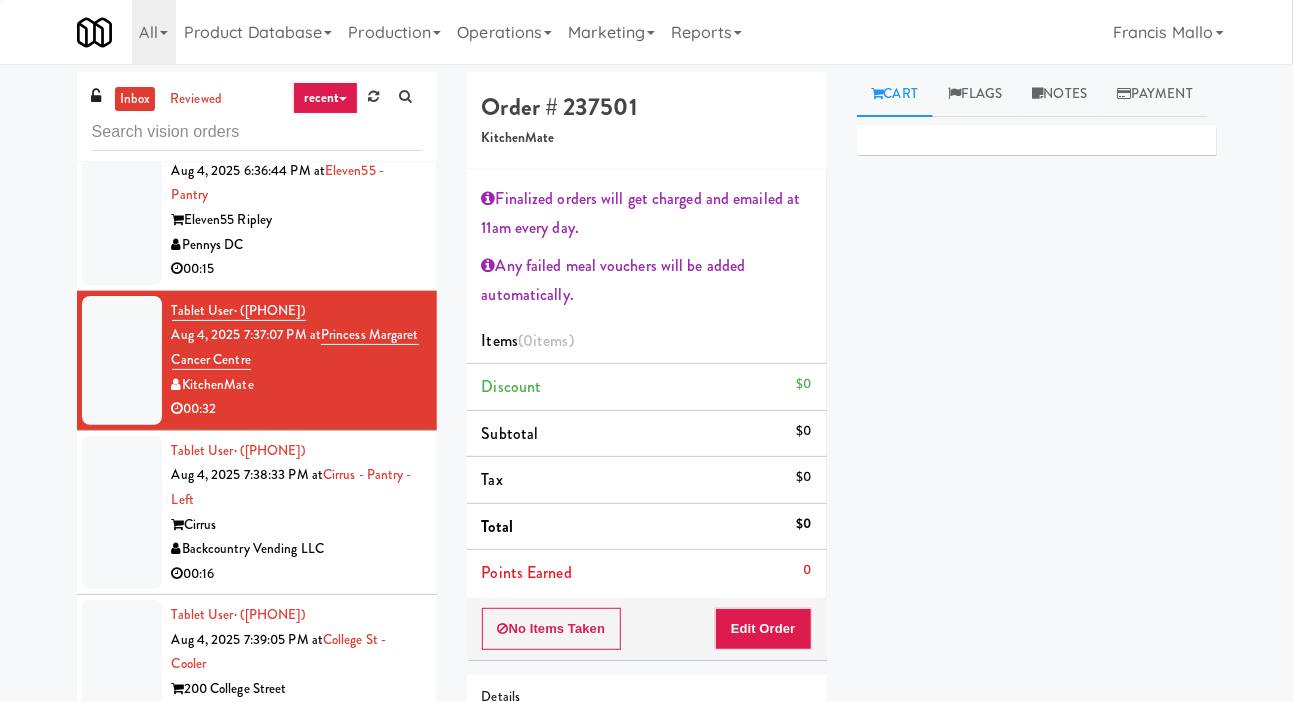 click on "inbox reviewed recent    all     unclear take     inventory issue     suspicious     failed     recent   Tablet User  · ([PHONE]) Aug 1, 2025 12:51:45 PM at  Capital Plaza - Combo  Capital Plaza   Pennys DC  00:15     Tablet User  · ([PHONE]) Aug 4, 2025 1:23:51 PM at  2112 New Hampshire - Pantry - Right  2112 New Hampshire  Pennys DC  00:04     Tablet User  · ([PHONE]) Aug 4, 2025 6:23:06 PM at  Eleven55 - Pantry  Eleven55 Ripley  Pennys DC  00:09     Tablet User  · ([PHONE]) Aug 4, 2025 6:24:04 PM at  Cortellucci Vaughan Hospital - near Emergency  KitchenMate  00:17     Tablet User  · ([PHONE]) Aug 4, 2025 6:25:32 PM at  Eleven55 - Pantry  Eleven55 Ripley  Pennys DC  00:06     Tablet User  · ([PHONE]) Aug 4, 2025 6:36:44 PM at  Eleven55 - Pantry  Eleven55 Ripley  Pennys DC  00:15     Tablet User  · ([PHONE]) Aug 4, 2025 7:37:07 PM at  Princess Margaret Cancer Centre  KitchenMate  00:32     Tablet User  · ([PHONE]) Aug 4, 2025 7:38:33 PM at" at bounding box center (646, 468) 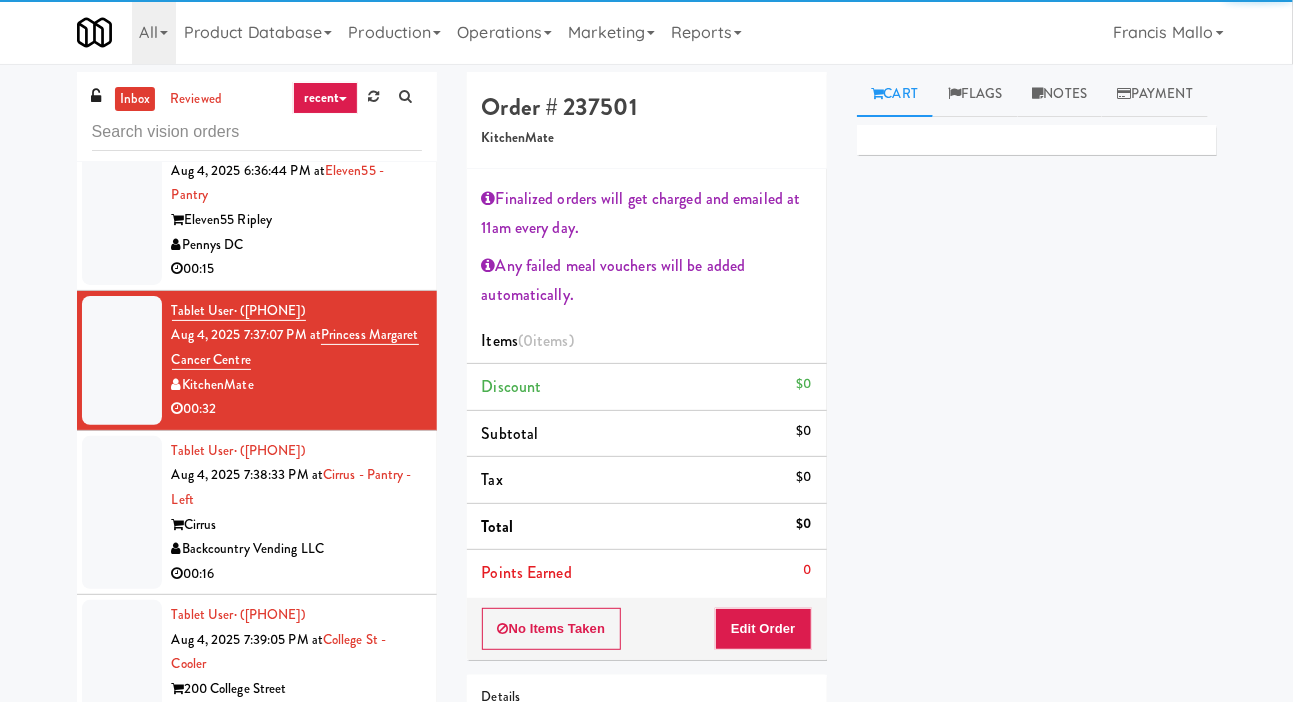 click on "inbox reviewed recent    all     unclear take     inventory issue     suspicious     failed     recent   Tablet User  · ([PHONE]) Aug 1, 2025 12:51:45 PM at  Capital Plaza - Combo  Capital Plaza   Pennys DC  00:15     Tablet User  · ([PHONE]) Aug 4, 2025 1:23:51 PM at  2112 New Hampshire - Pantry - Right  2112 New Hampshire  Pennys DC  00:04     Tablet User  · ([PHONE]) Aug 4, 2025 6:23:06 PM at  Eleven55 - Pantry  Eleven55 Ripley  Pennys DC  00:09     Tablet User  · ([PHONE]) Aug 4, 2025 6:24:04 PM at  Cortellucci Vaughan Hospital - near Emergency  KitchenMate  00:17     Tablet User  · ([PHONE]) Aug 4, 2025 6:25:32 PM at  Eleven55 - Pantry  Eleven55 Ripley  Pennys DC  00:06     Tablet User  · ([PHONE]) Aug 4, 2025 6:36:44 PM at  Eleven55 - Pantry  Eleven55 Ripley  Pennys DC  00:15     Tablet User  · ([PHONE]) Aug 4, 2025 7:37:07 PM at  Princess Margaret Cancer Centre  KitchenMate  00:32     Tablet User  · ([PHONE]) Aug 4, 2025 7:38:33 PM at" at bounding box center (646, 468) 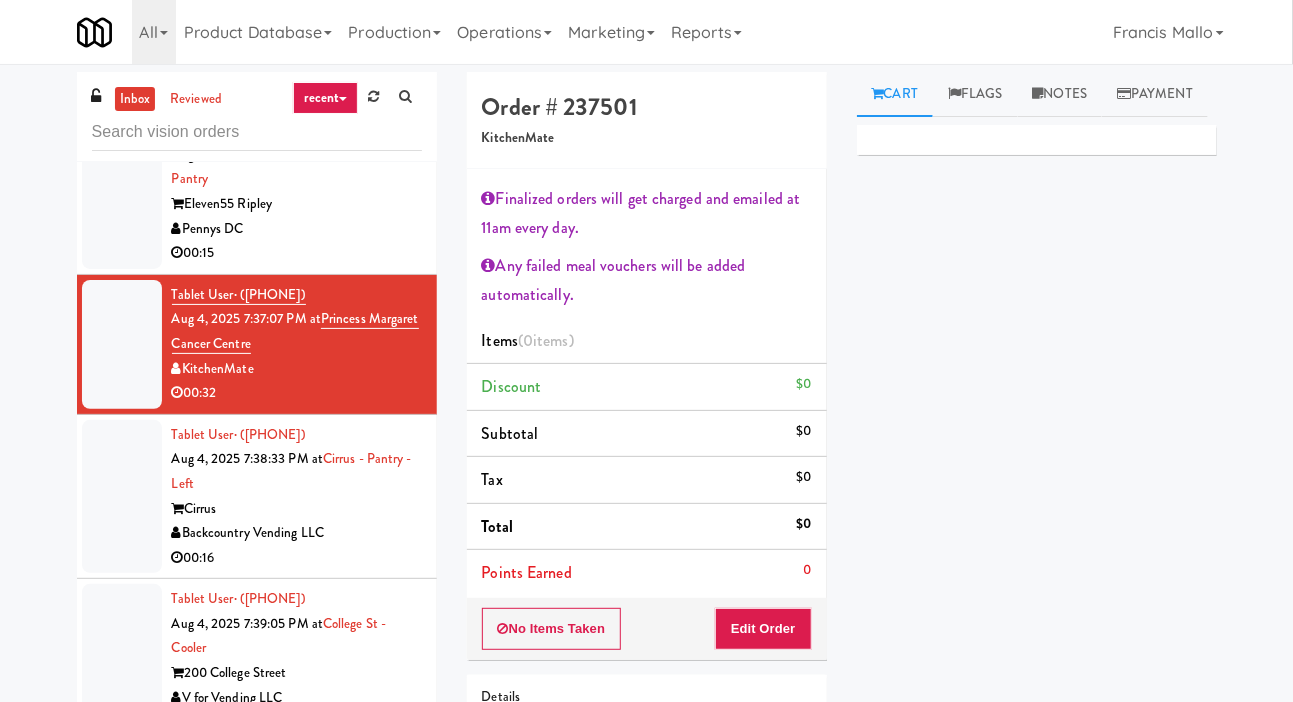 scroll, scrollTop: 853, scrollLeft: 0, axis: vertical 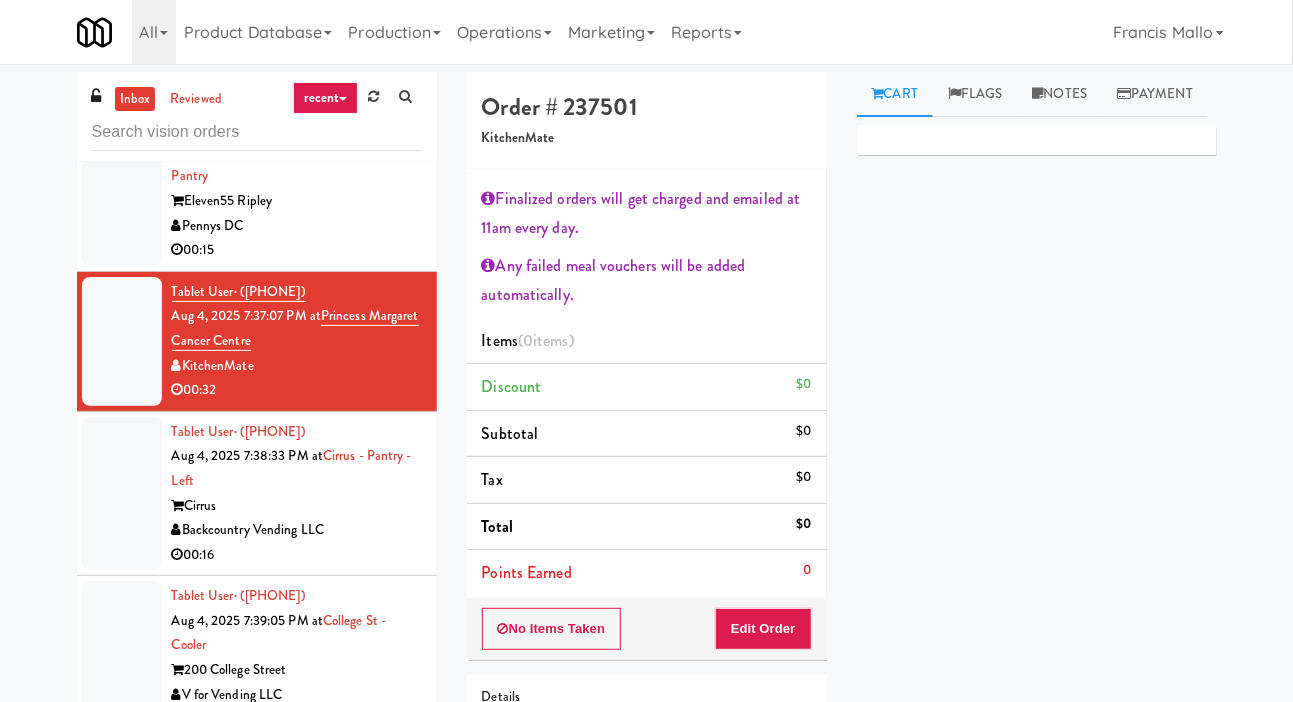 click at bounding box center (122, 189) 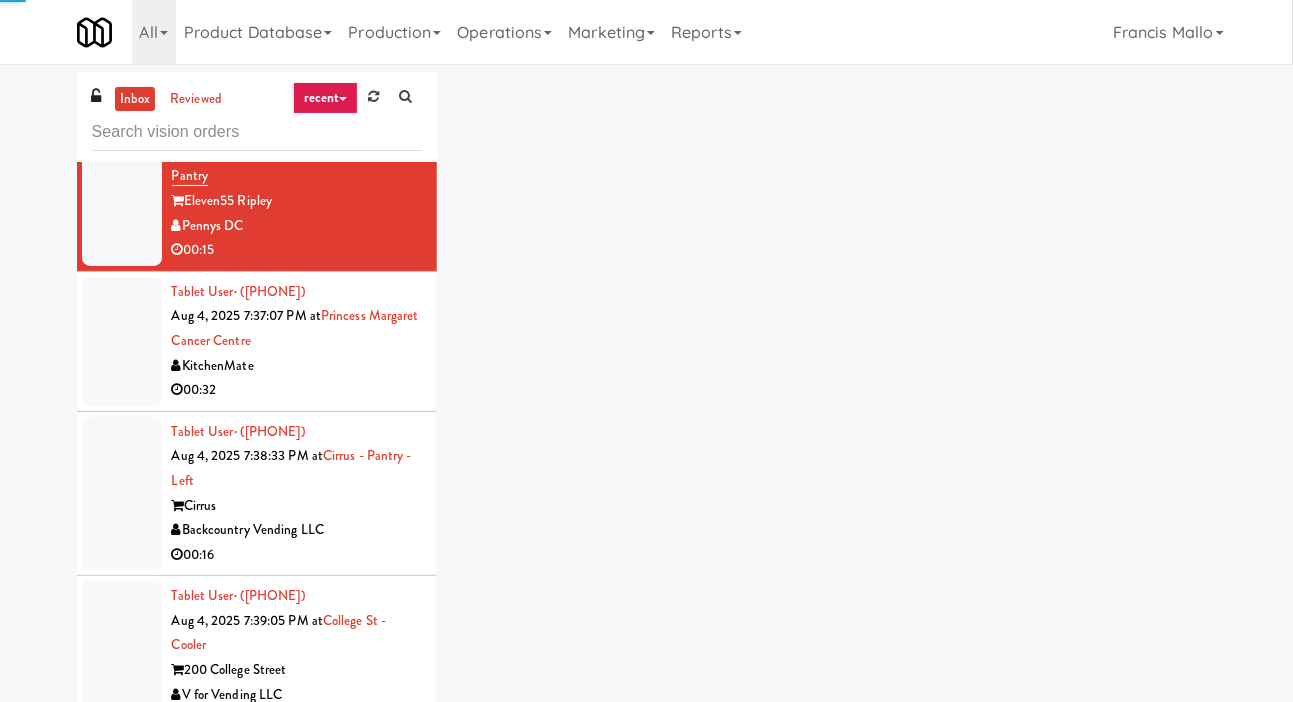 click at bounding box center (122, 341) 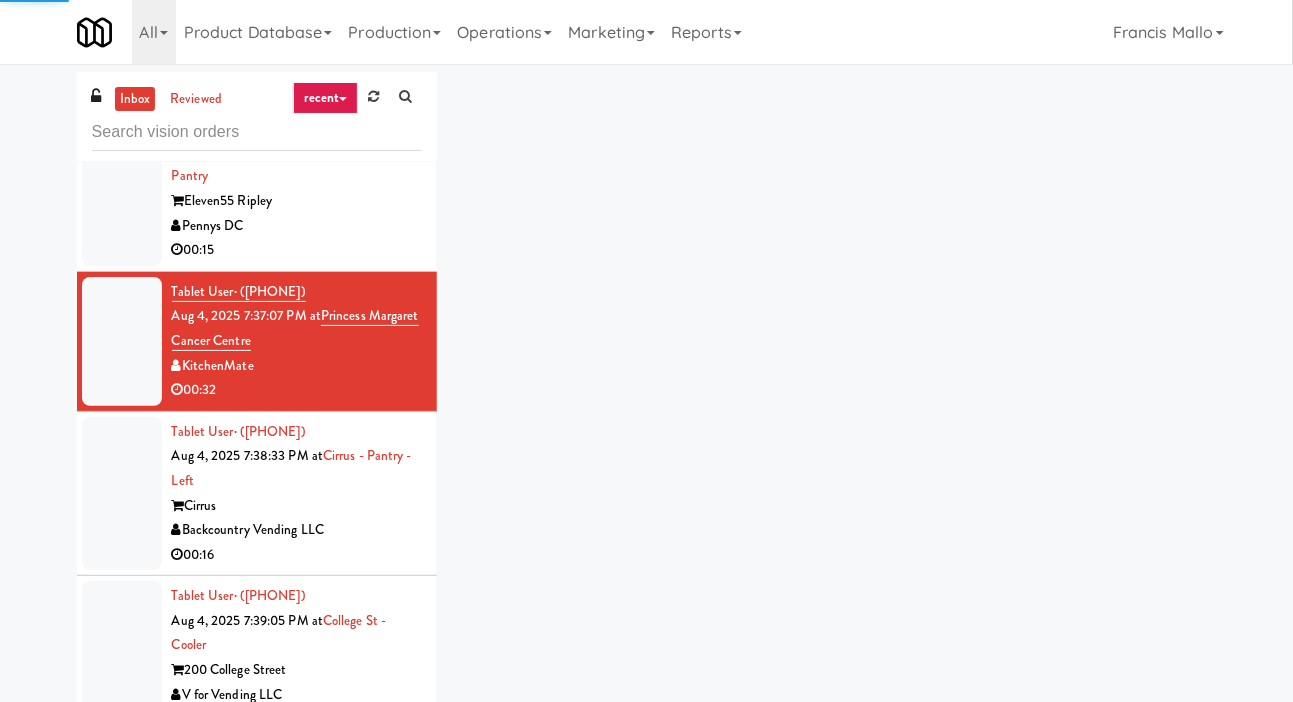 click at bounding box center (122, 341) 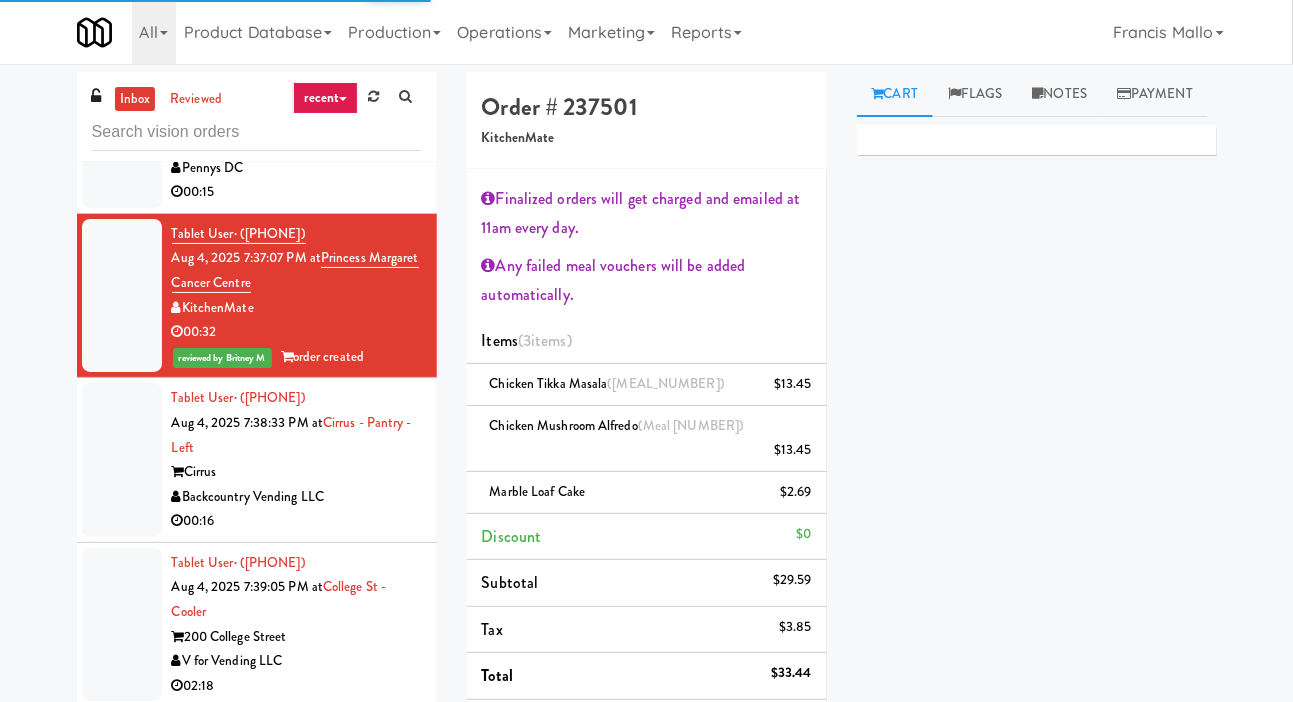 scroll, scrollTop: 920, scrollLeft: 0, axis: vertical 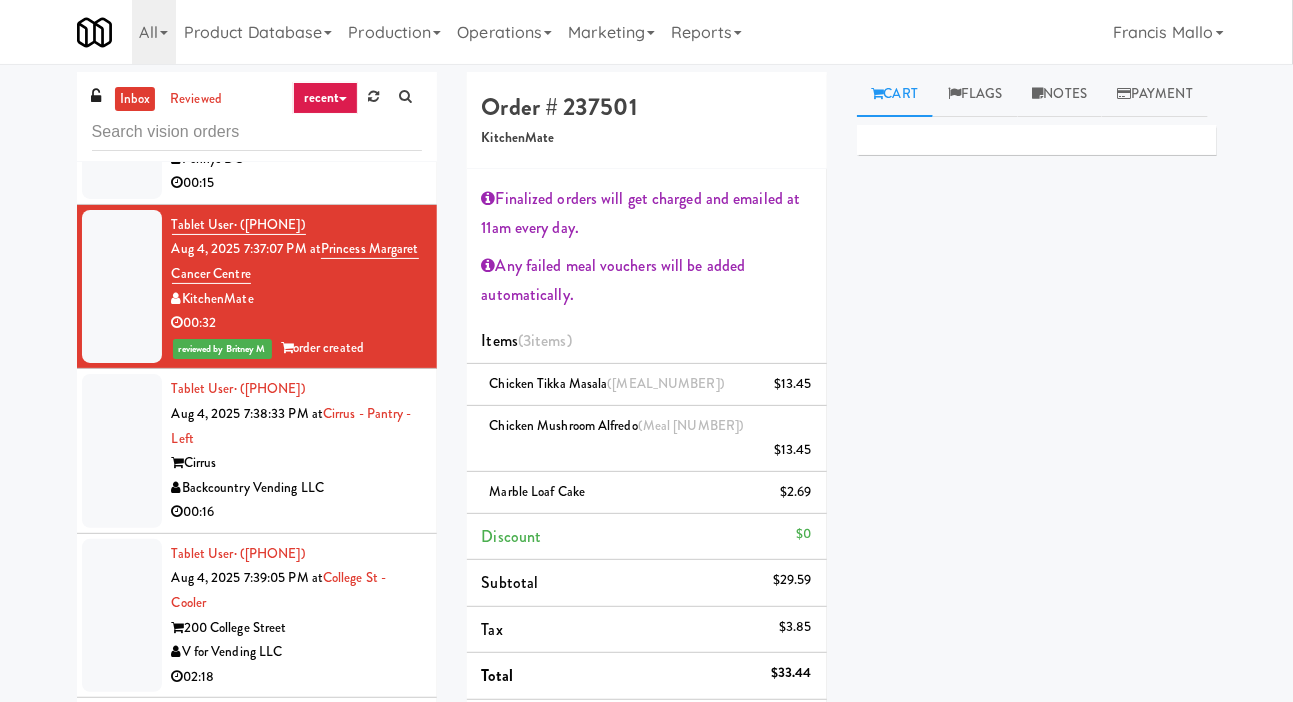 click at bounding box center (122, 451) 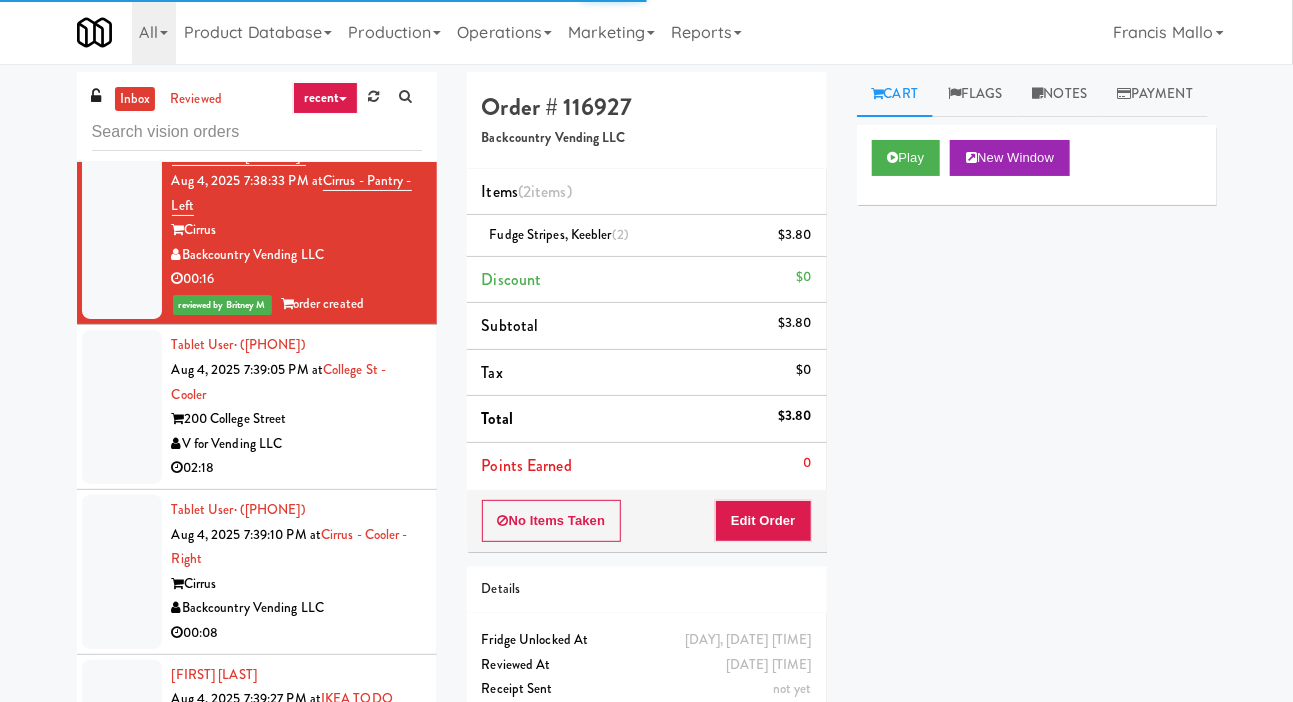 scroll, scrollTop: 1168, scrollLeft: 0, axis: vertical 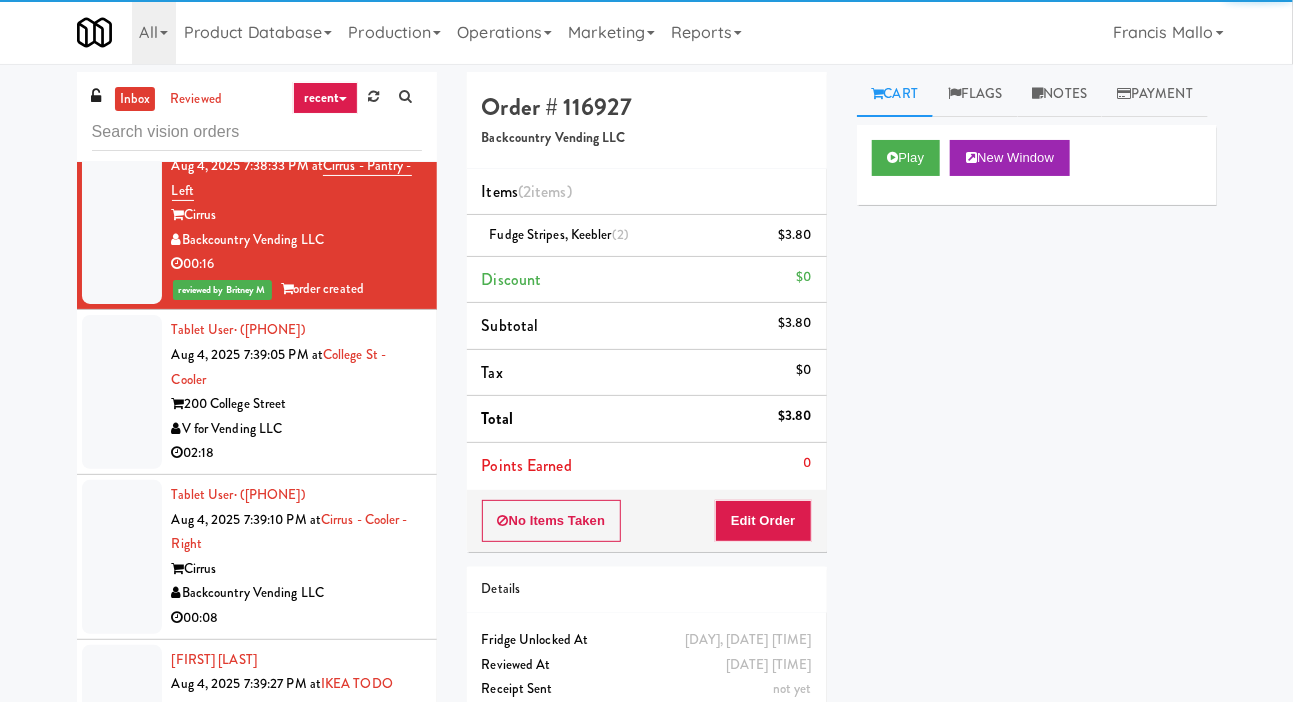 click at bounding box center [122, 392] 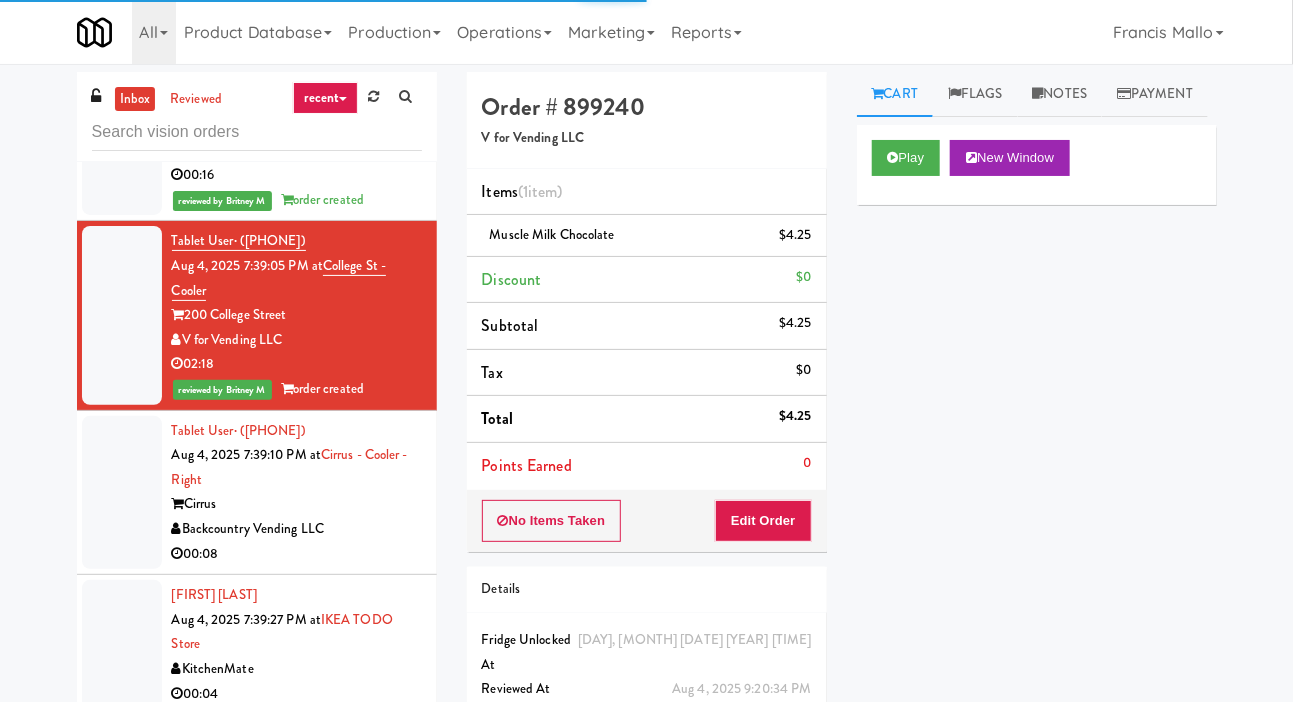 click at bounding box center [122, 493] 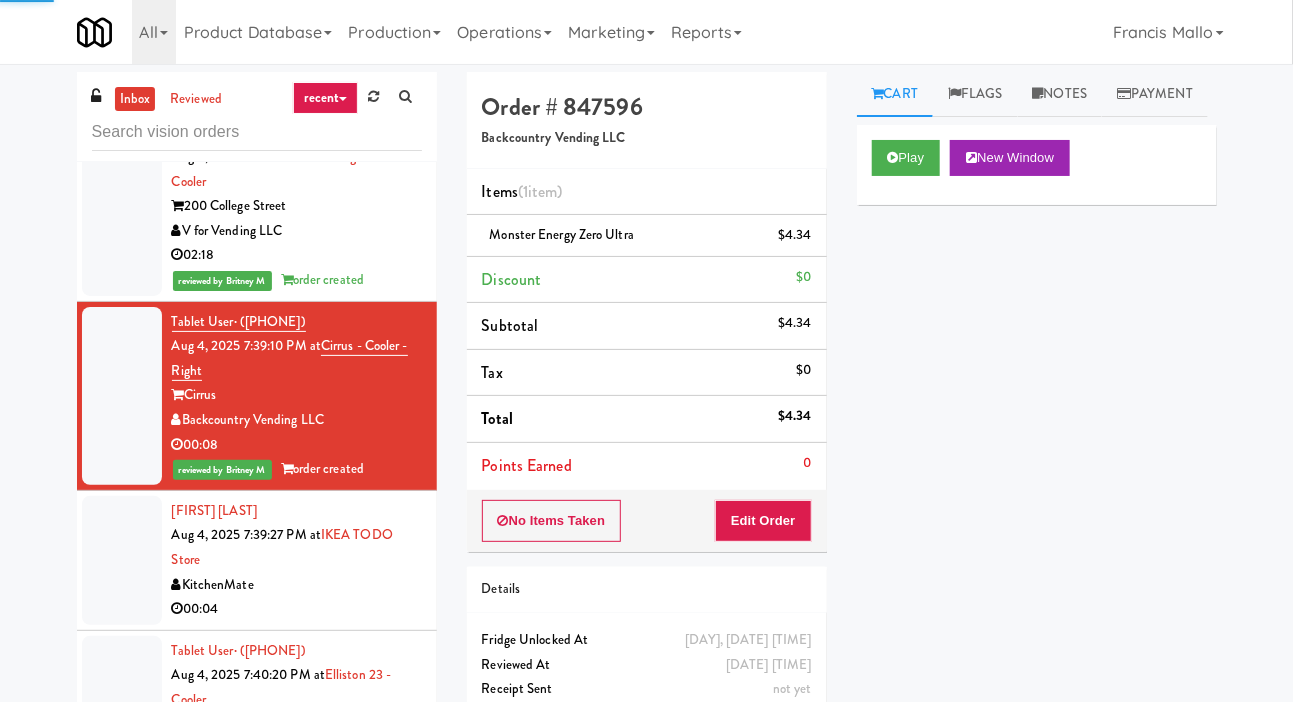 click at bounding box center (122, 560) 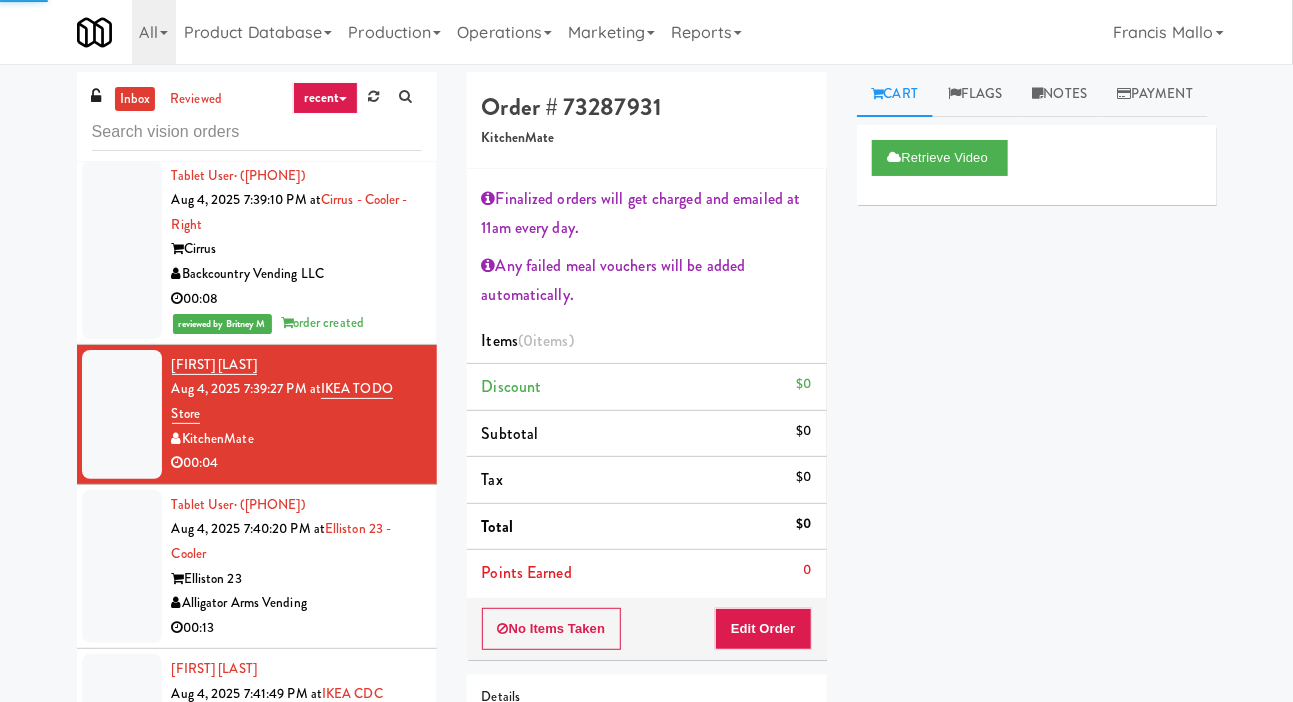 click at bounding box center [122, 567] 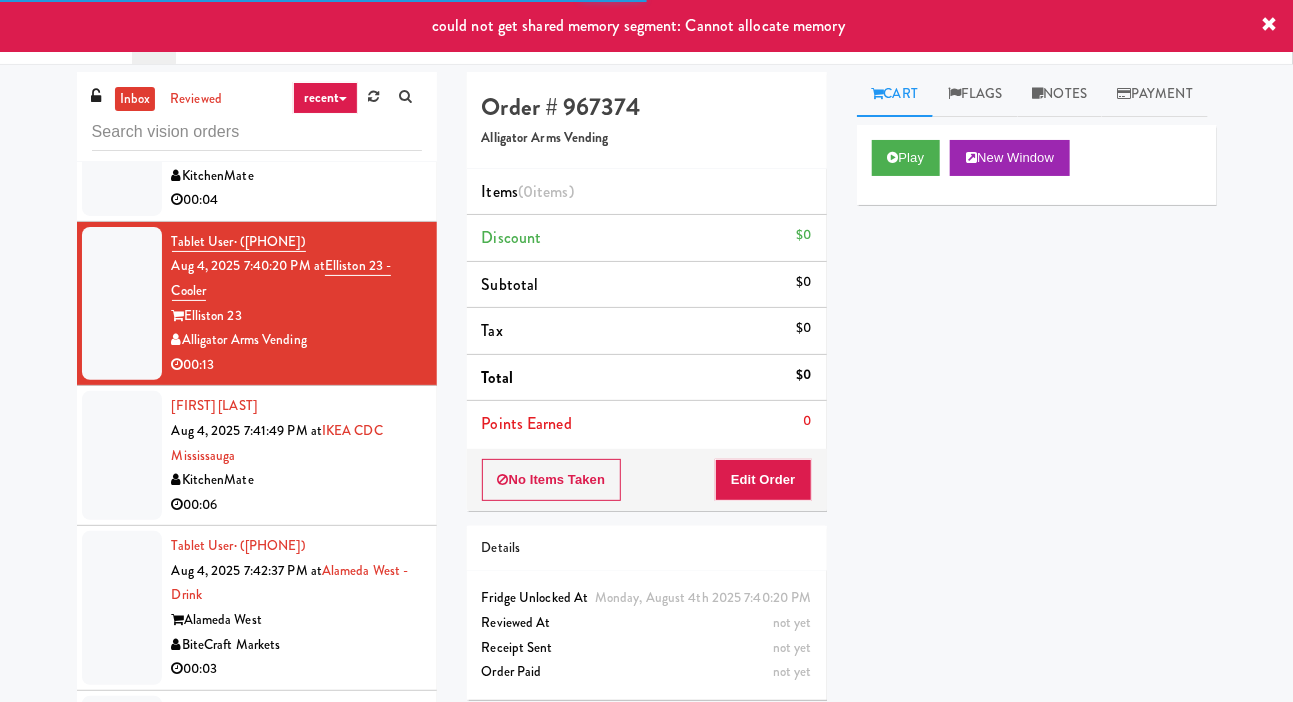 scroll, scrollTop: 1812, scrollLeft: 0, axis: vertical 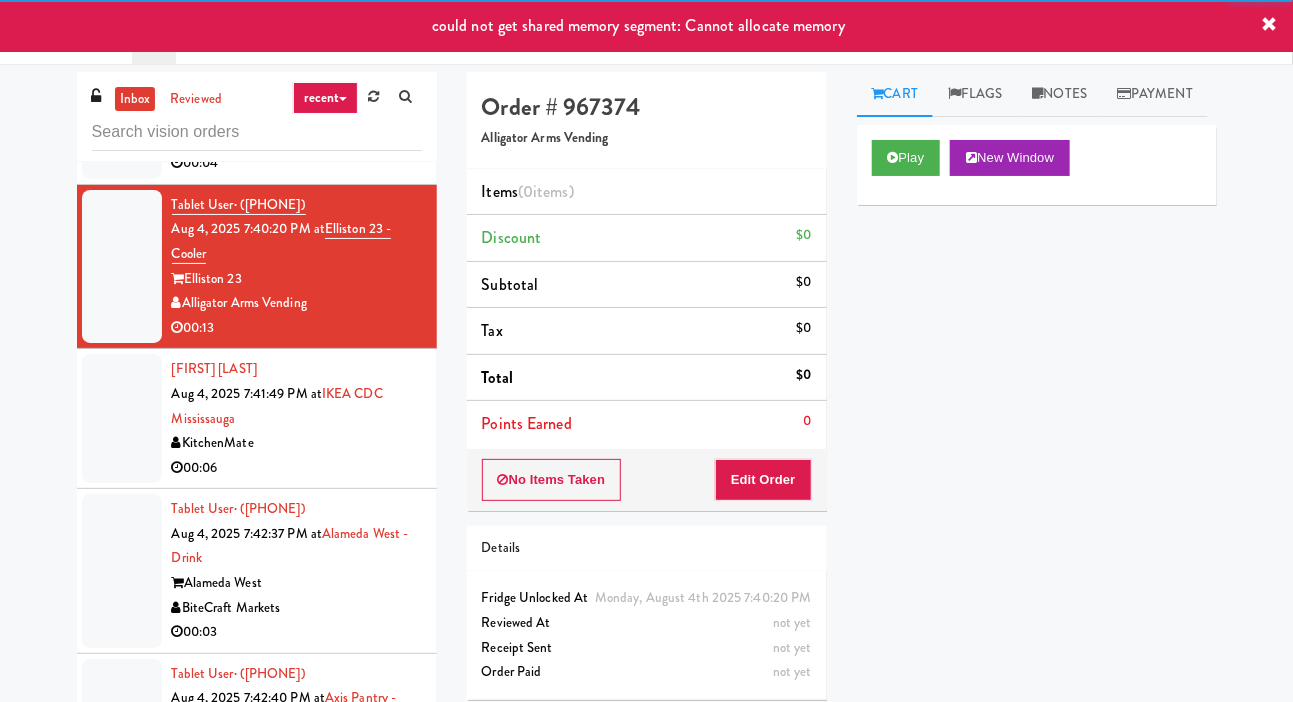 click at bounding box center [122, 418] 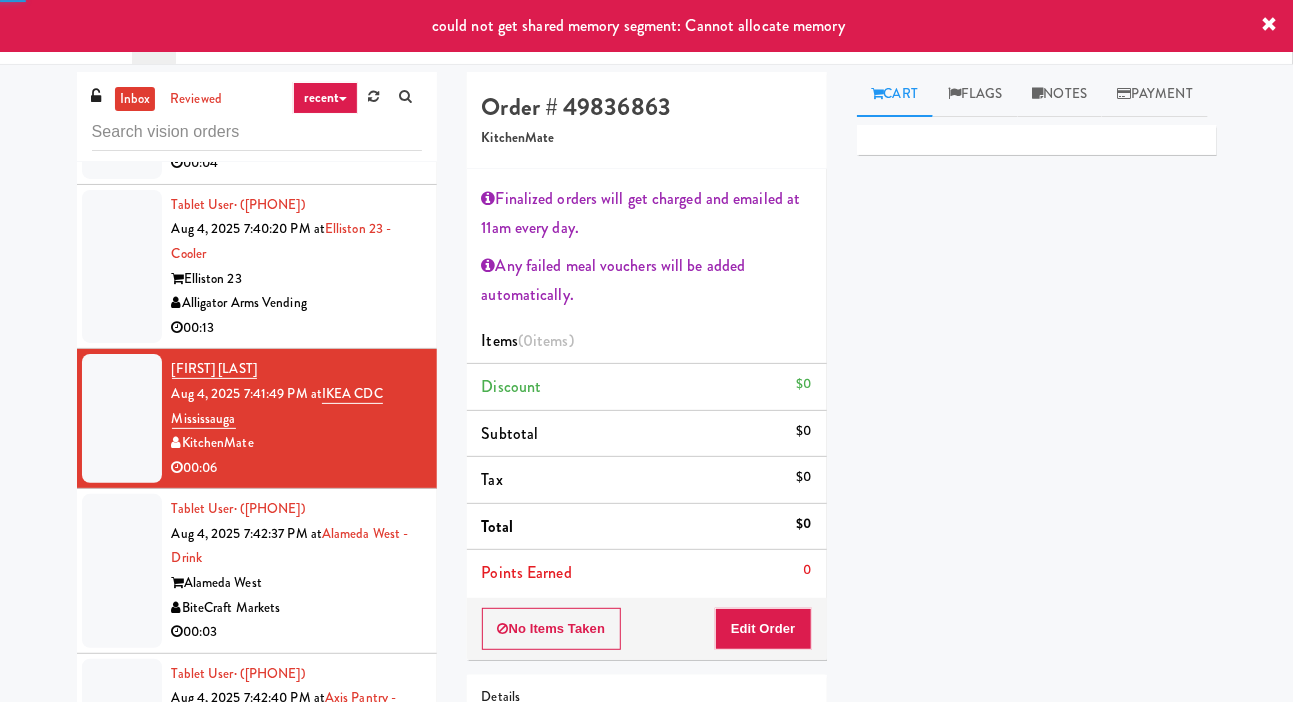 click at bounding box center (122, 267) 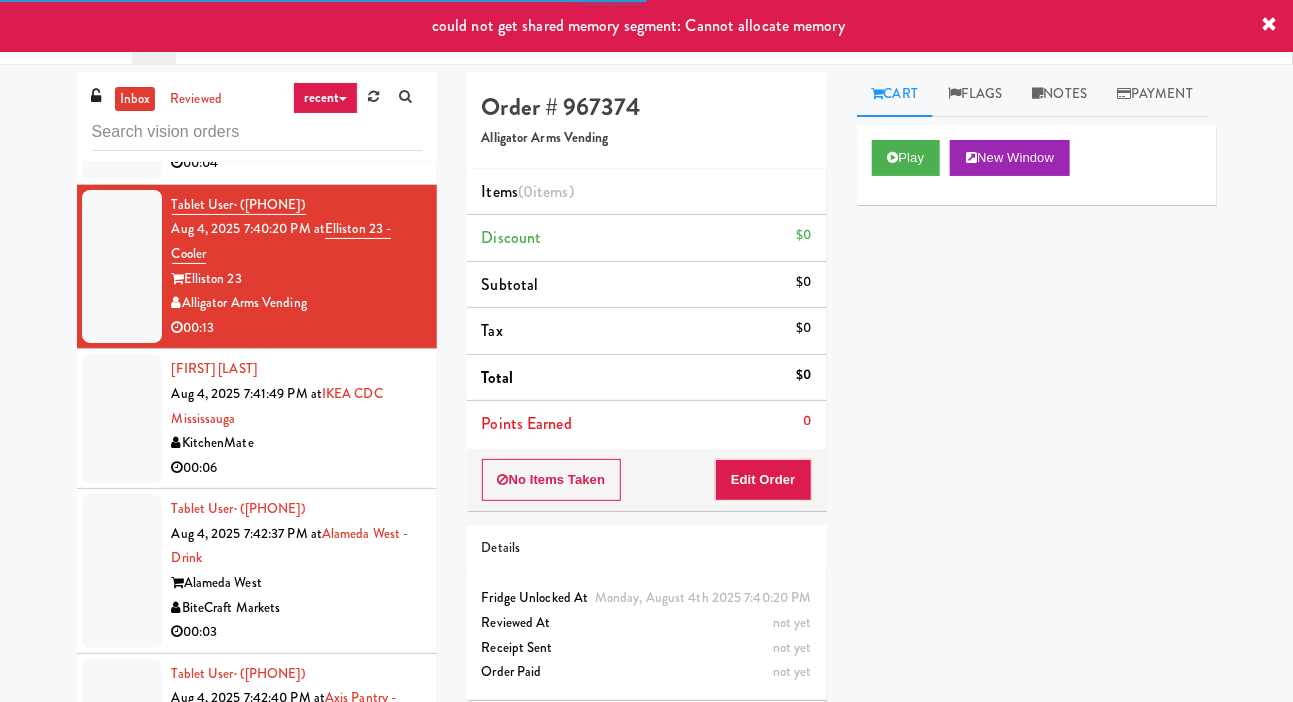 scroll, scrollTop: 1881, scrollLeft: 0, axis: vertical 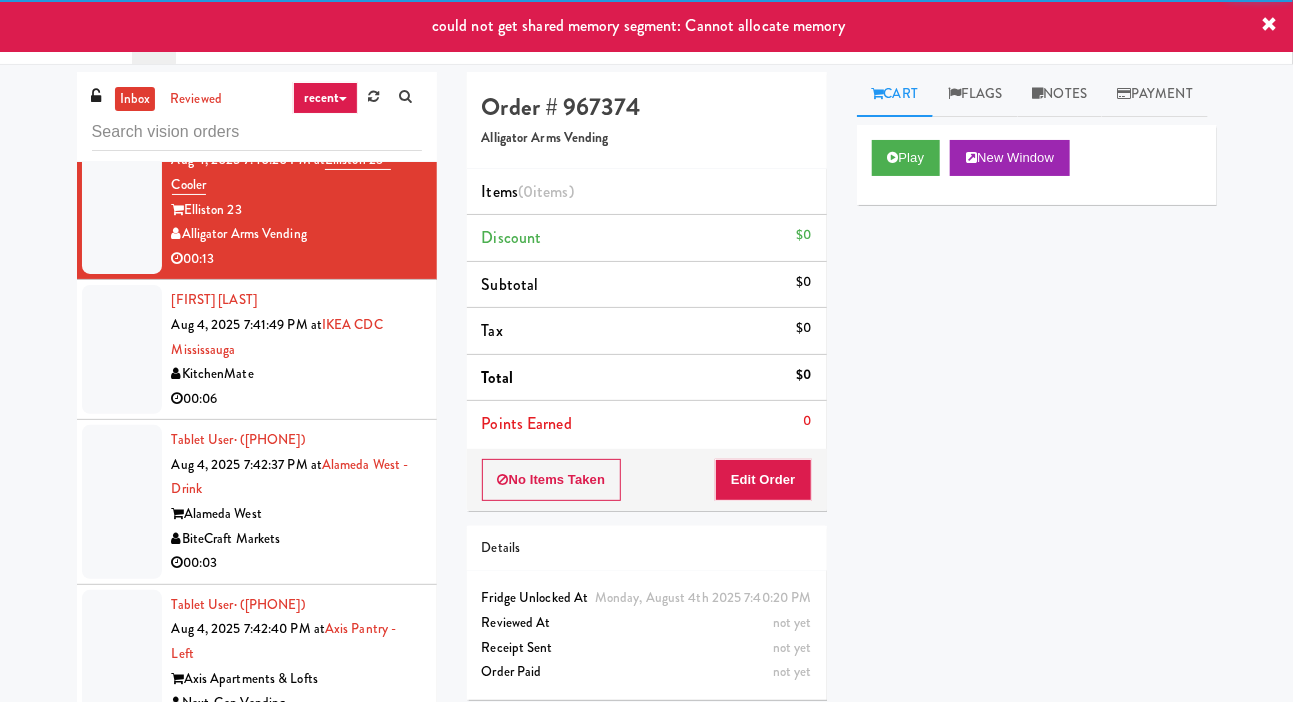 click at bounding box center [122, 349] 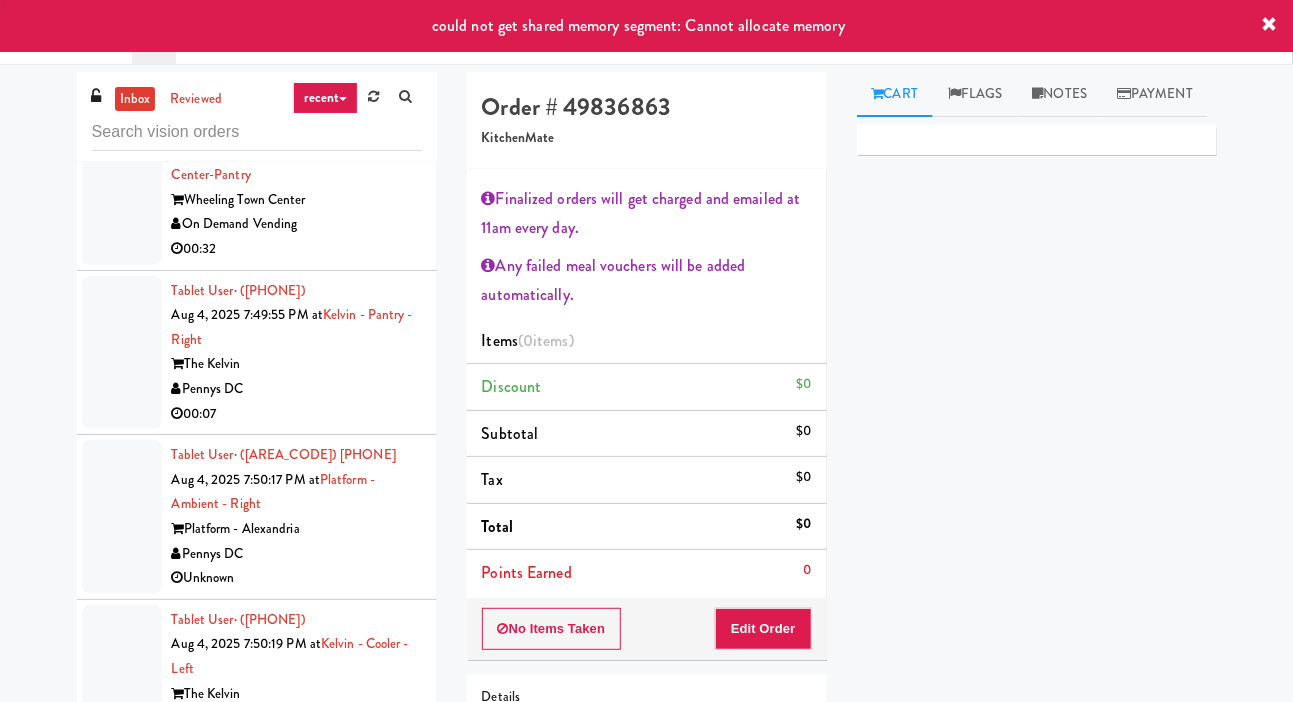 scroll, scrollTop: 5828, scrollLeft: 0, axis: vertical 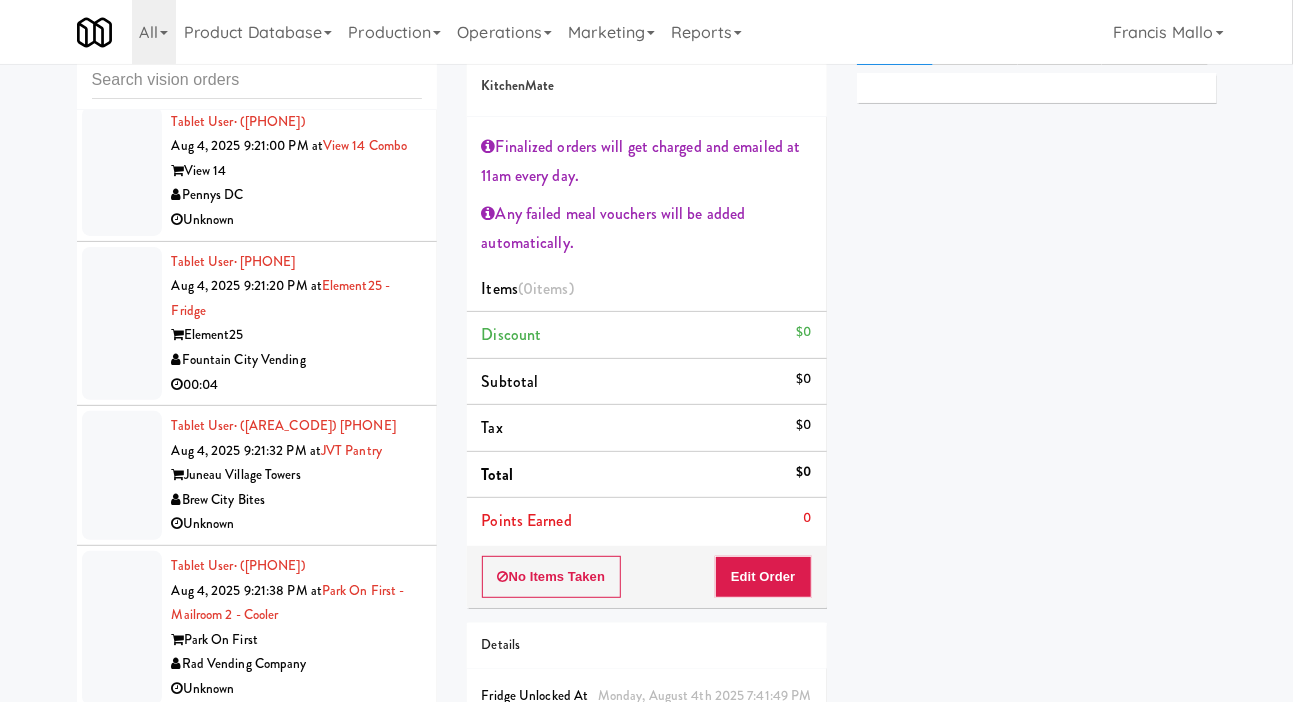 click at bounding box center [122, 628] 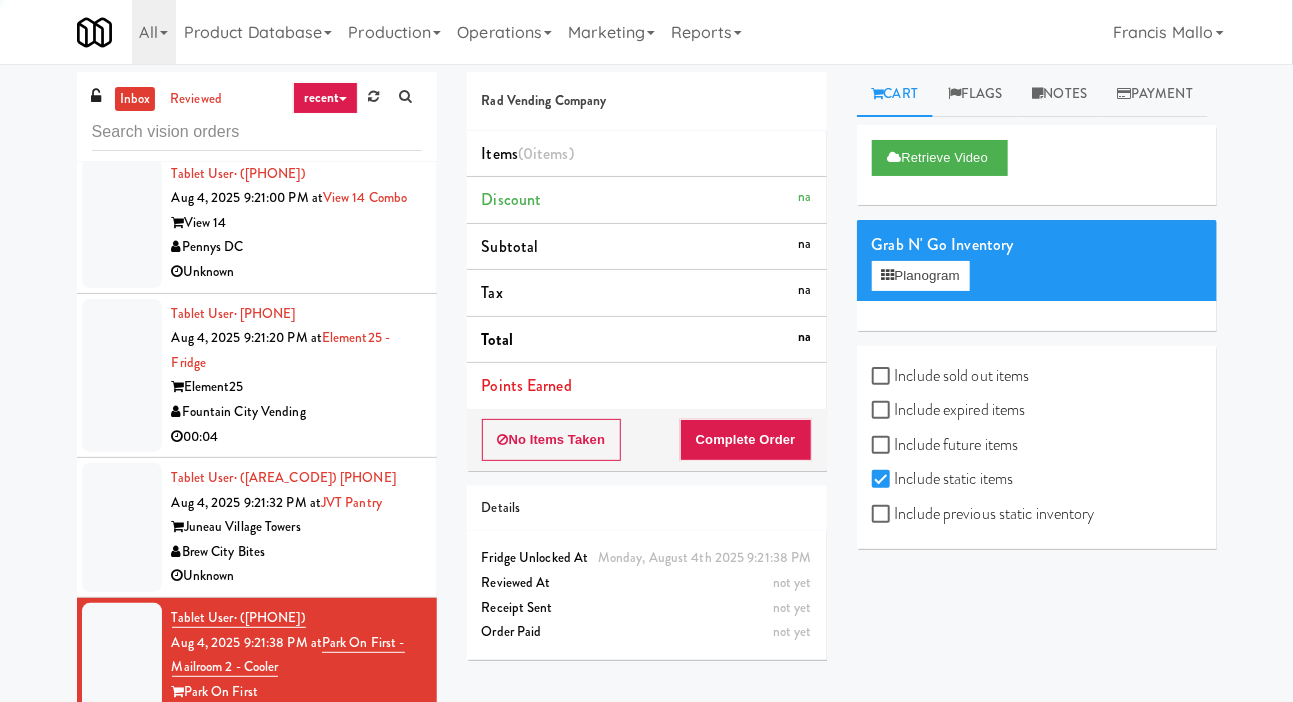 click at bounding box center [122, 527] 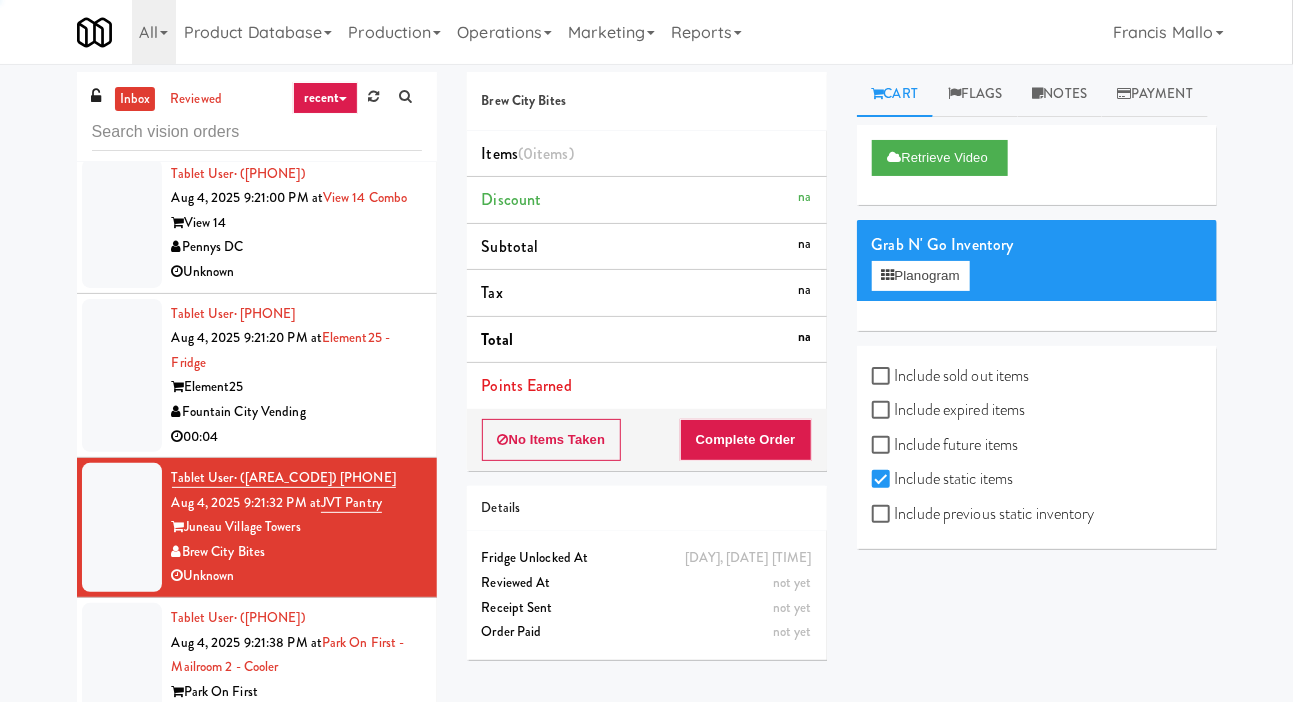 click at bounding box center (122, 376) 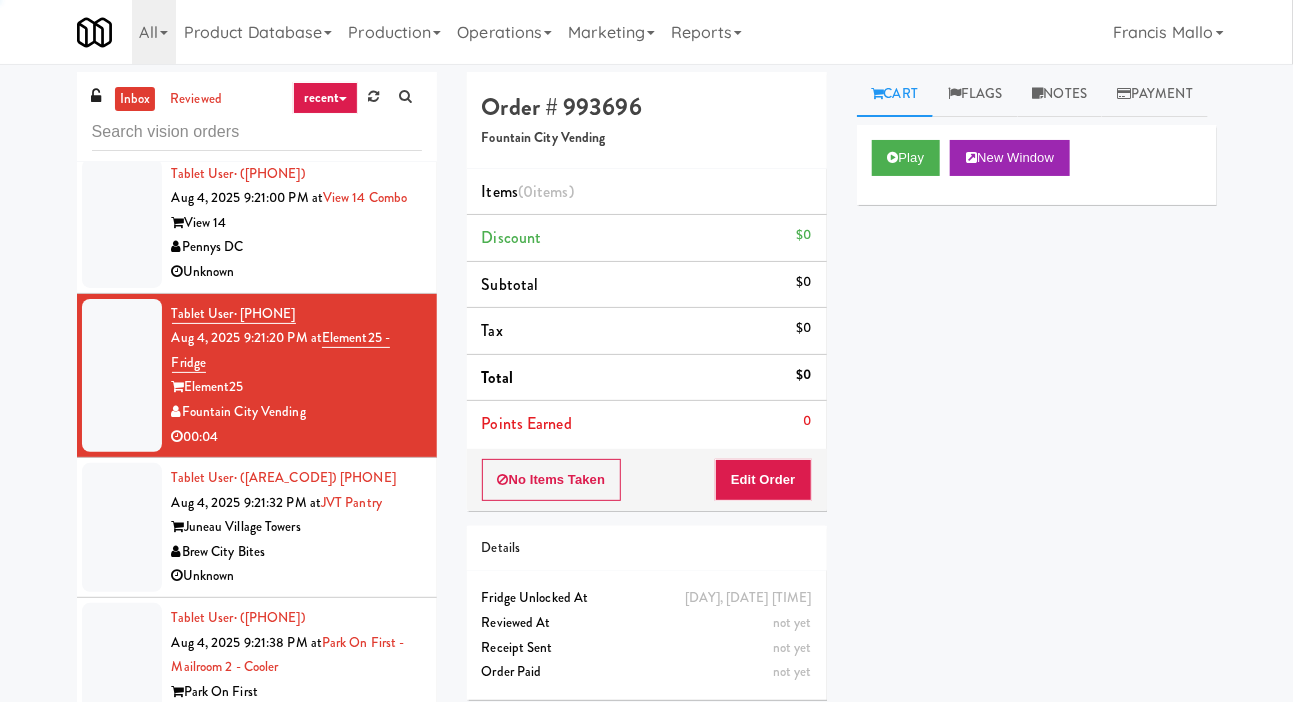 scroll, scrollTop: 54433, scrollLeft: 0, axis: vertical 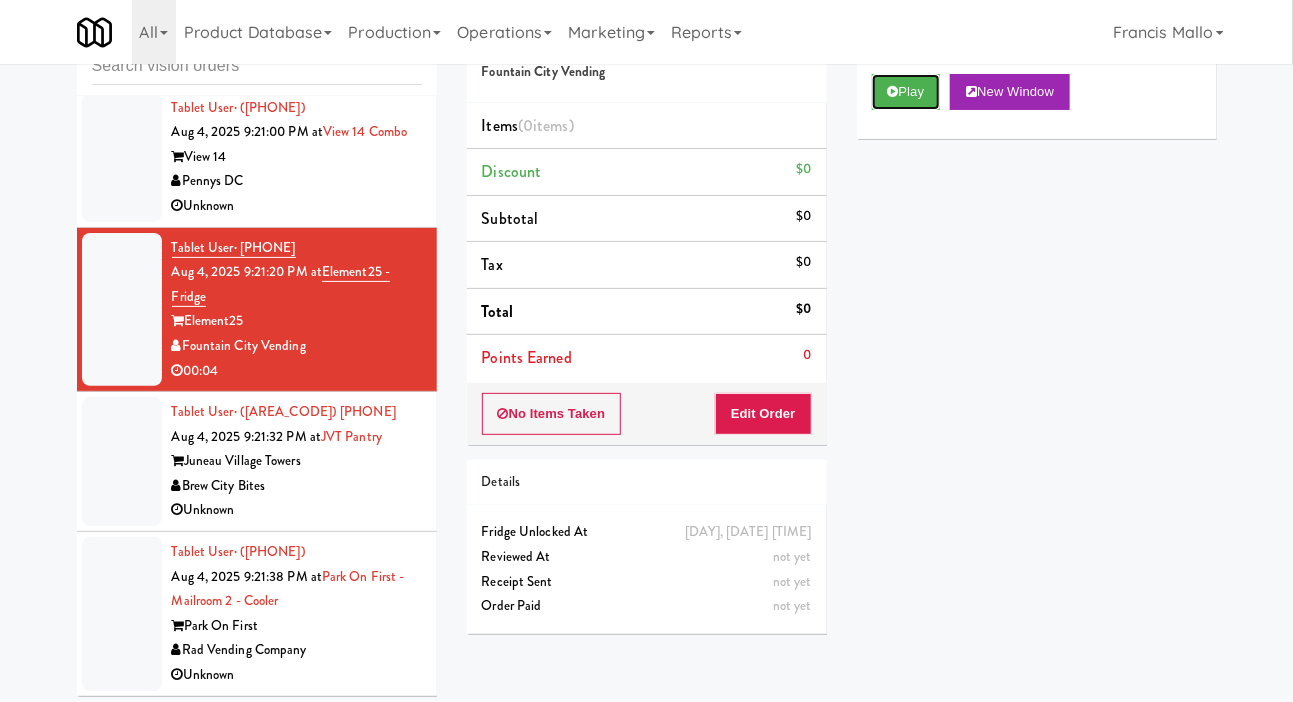 click on "Play" at bounding box center [906, 92] 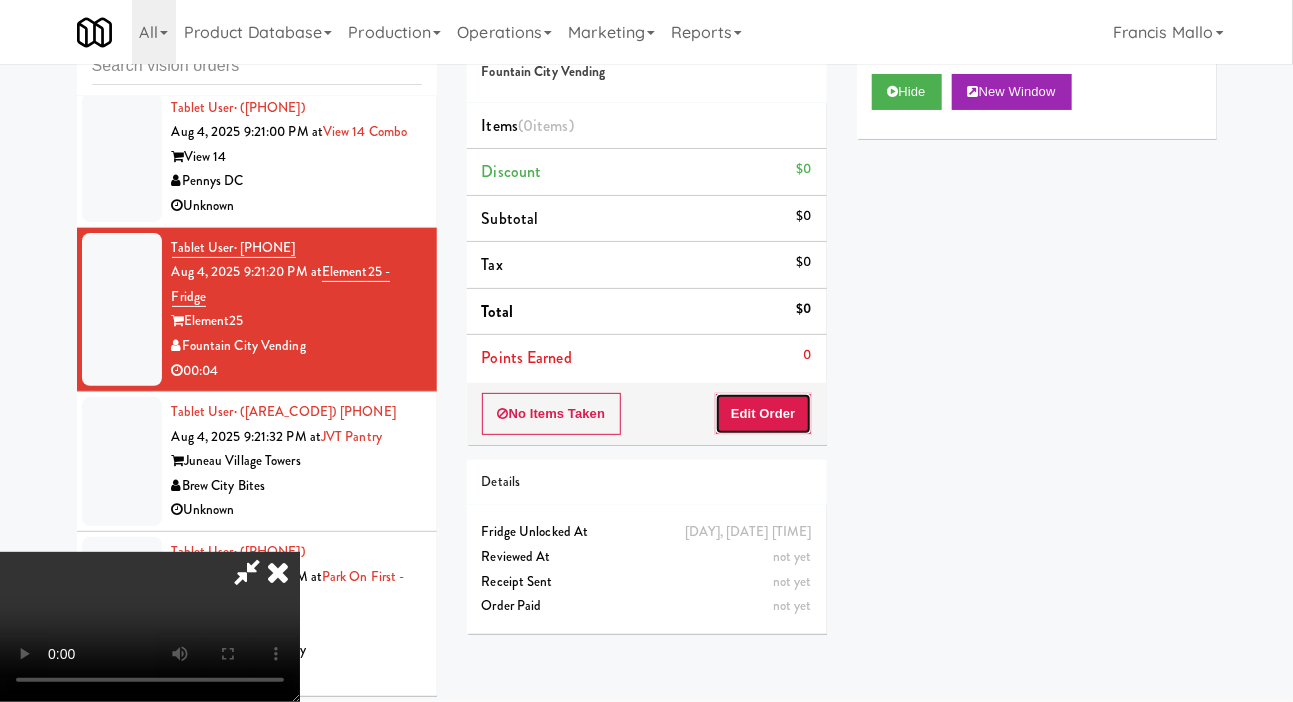 click on "Edit Order" at bounding box center [763, 414] 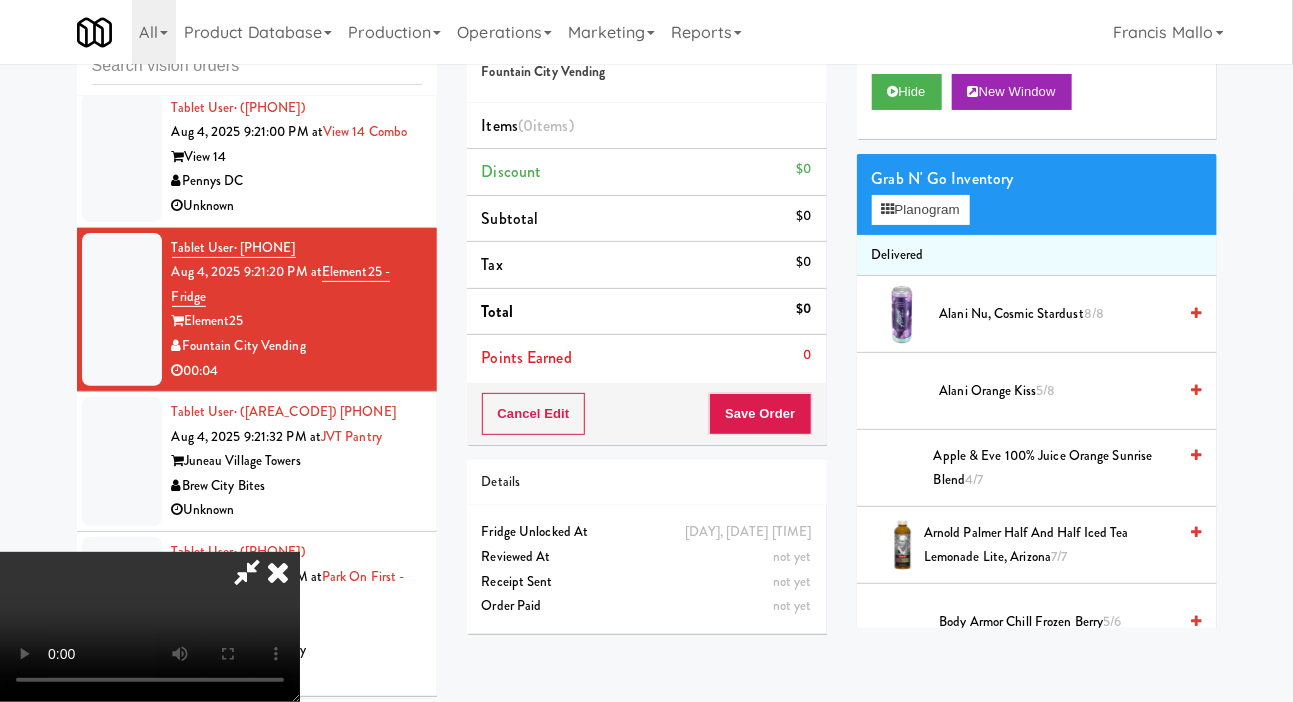 scroll, scrollTop: 73, scrollLeft: 0, axis: vertical 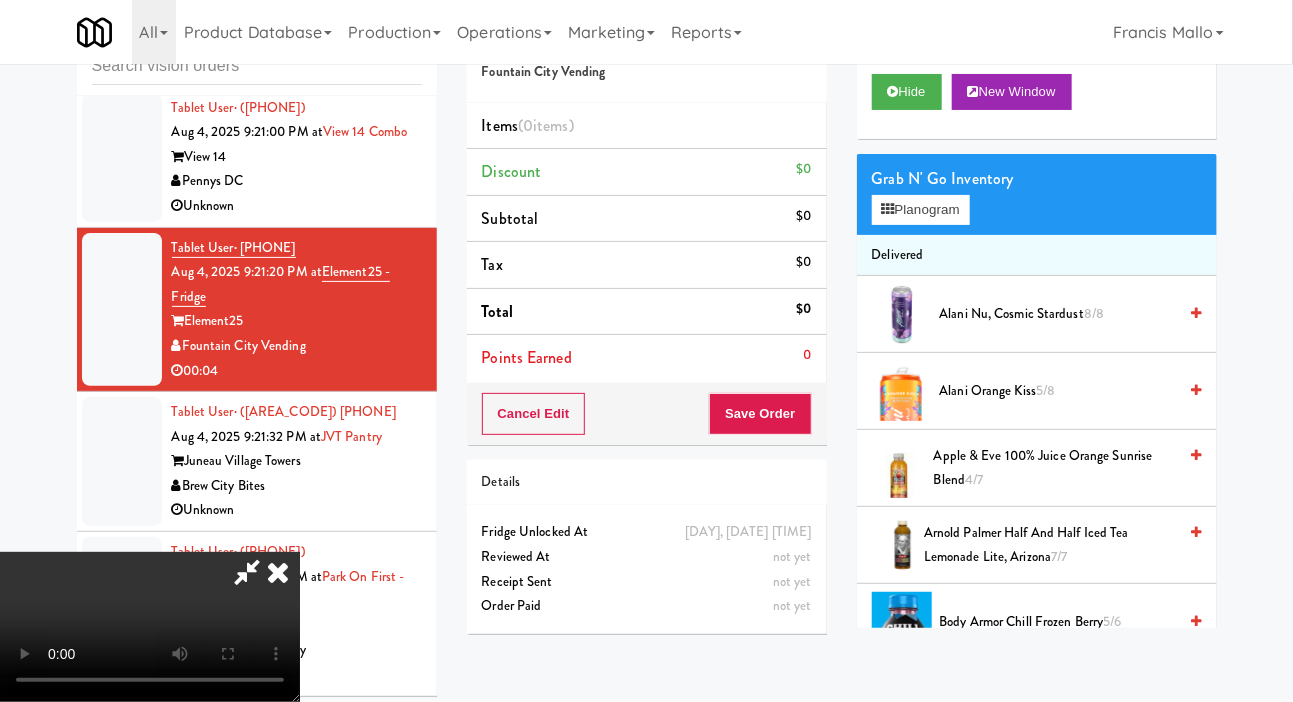 type 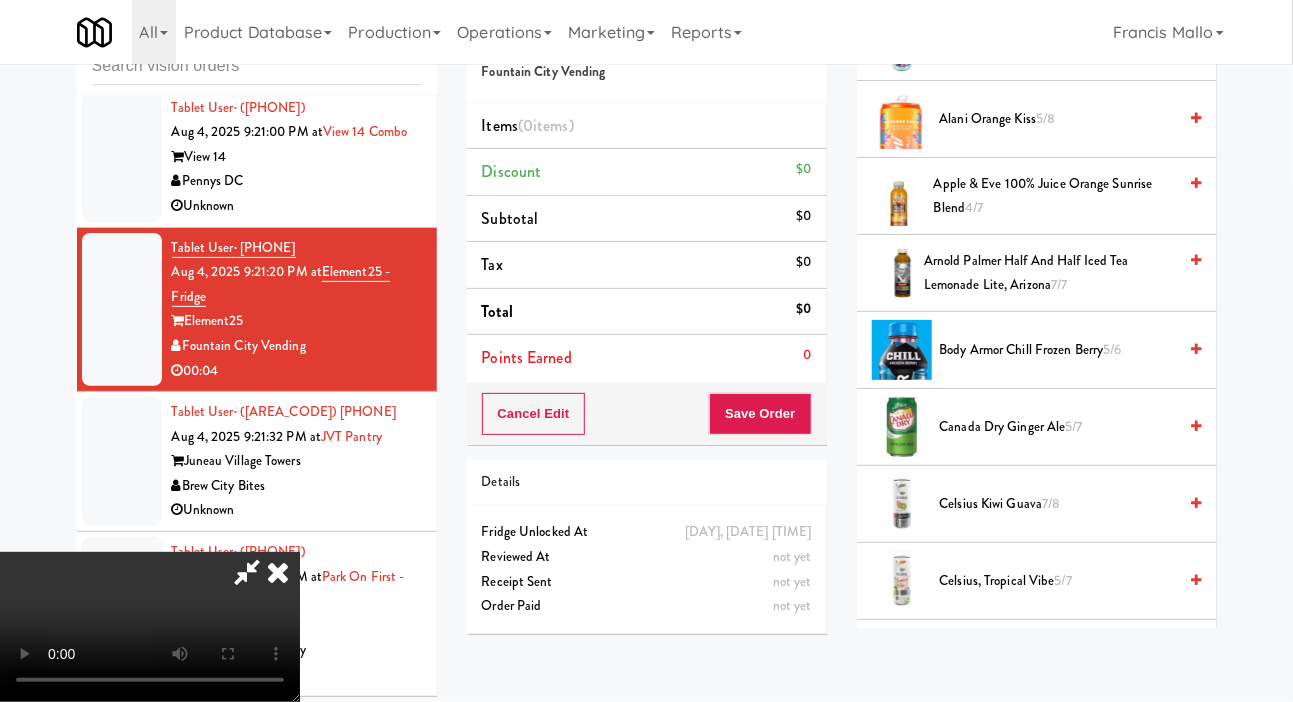 scroll, scrollTop: 274, scrollLeft: 0, axis: vertical 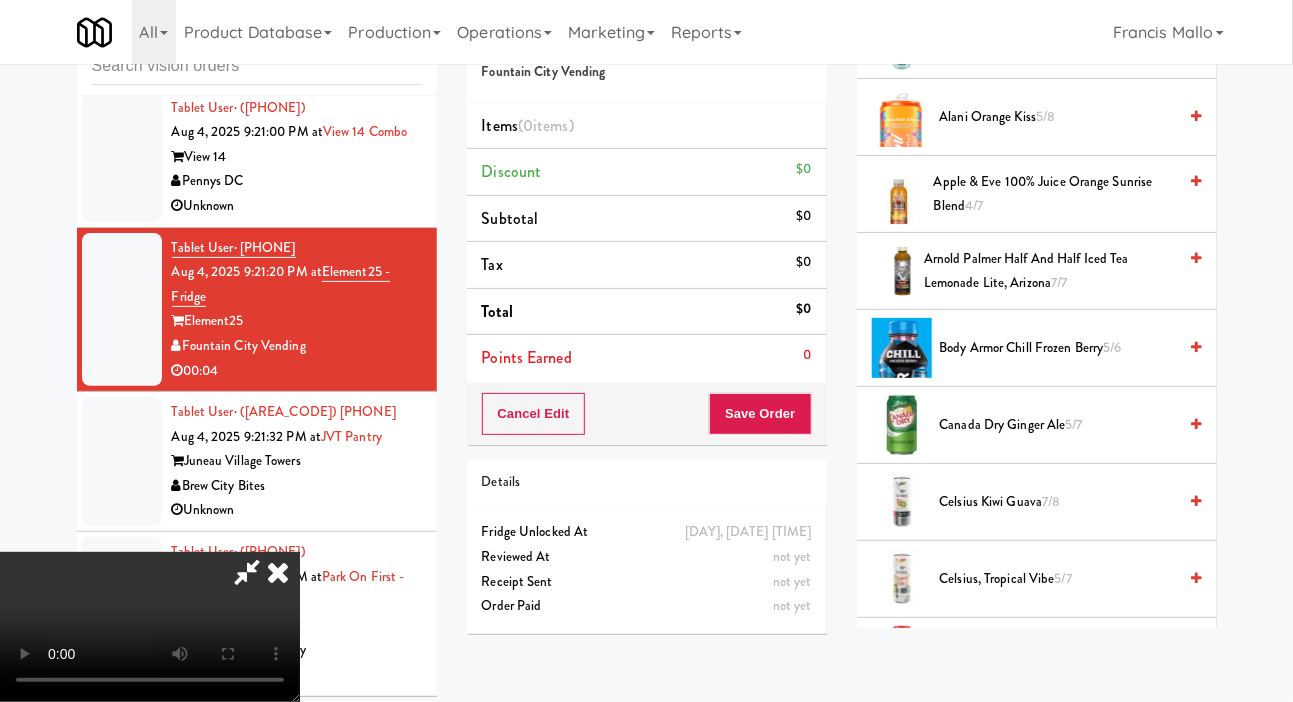 click on "Canada Dry Ginger Ale  5/7" at bounding box center (1058, 425) 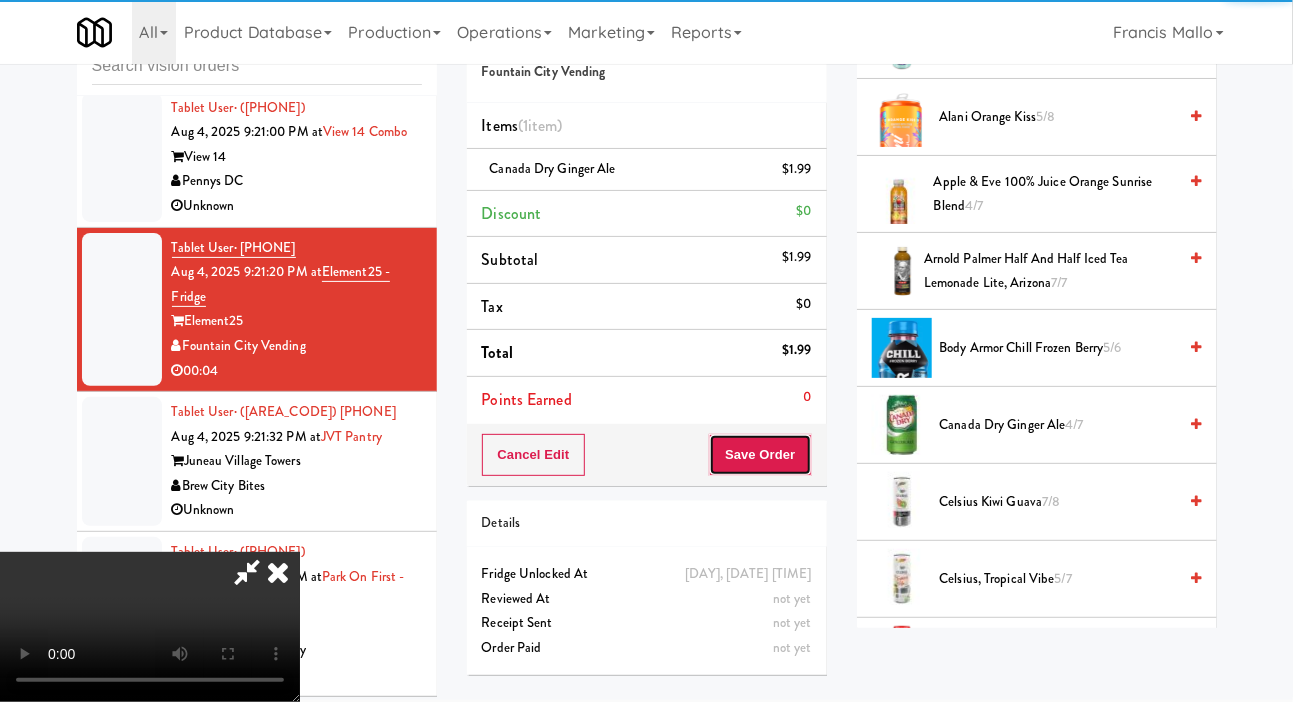click on "Save Order" at bounding box center [760, 455] 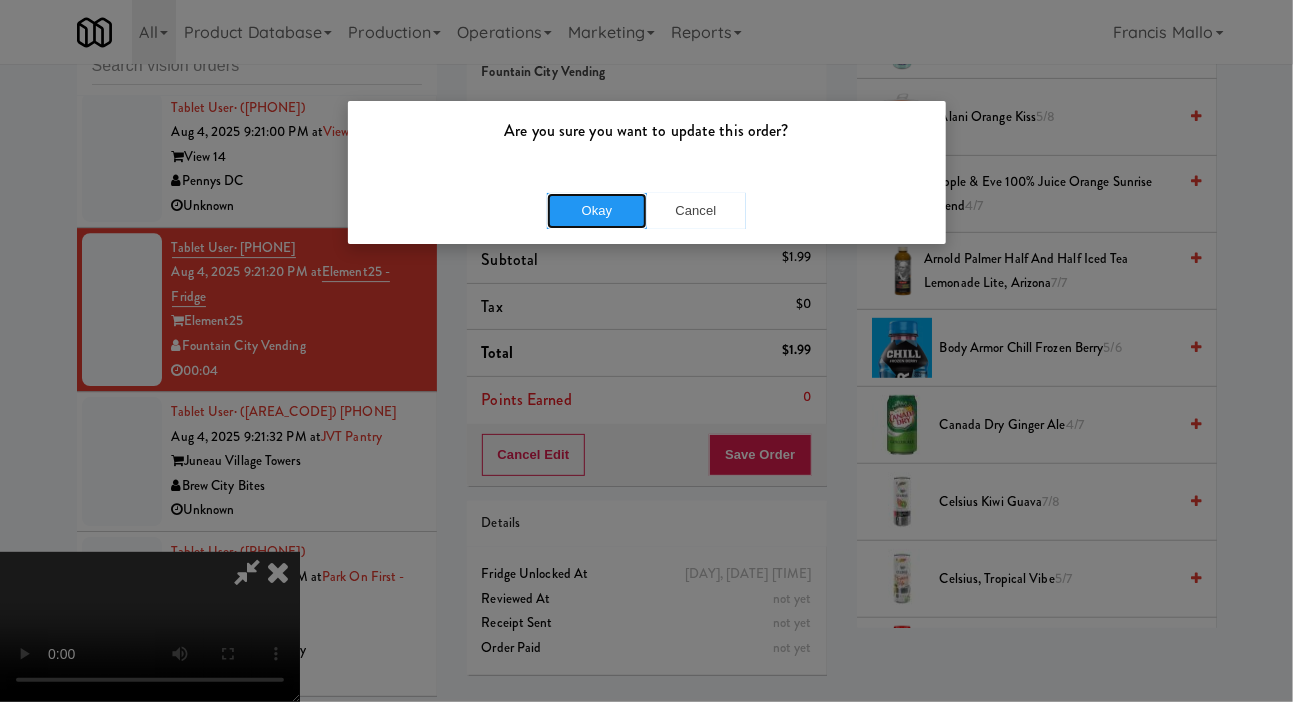 click on "Okay" at bounding box center (597, 211) 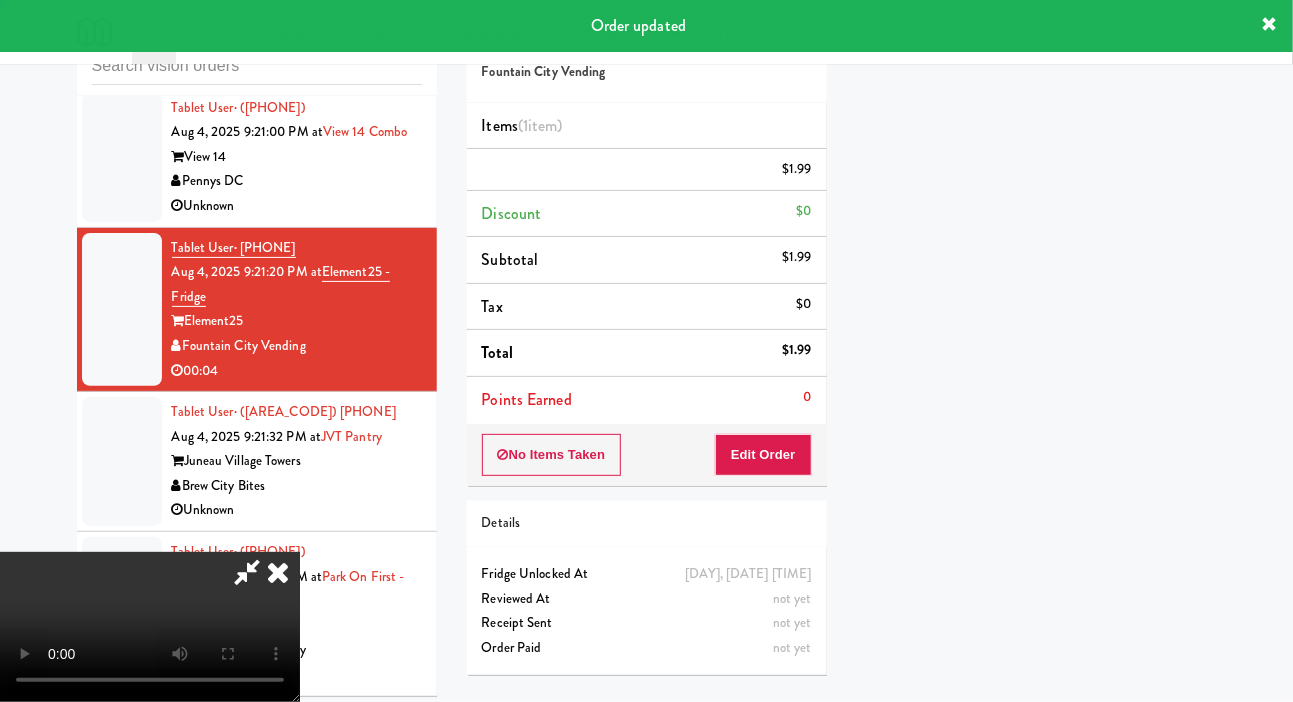 scroll, scrollTop: 116, scrollLeft: 0, axis: vertical 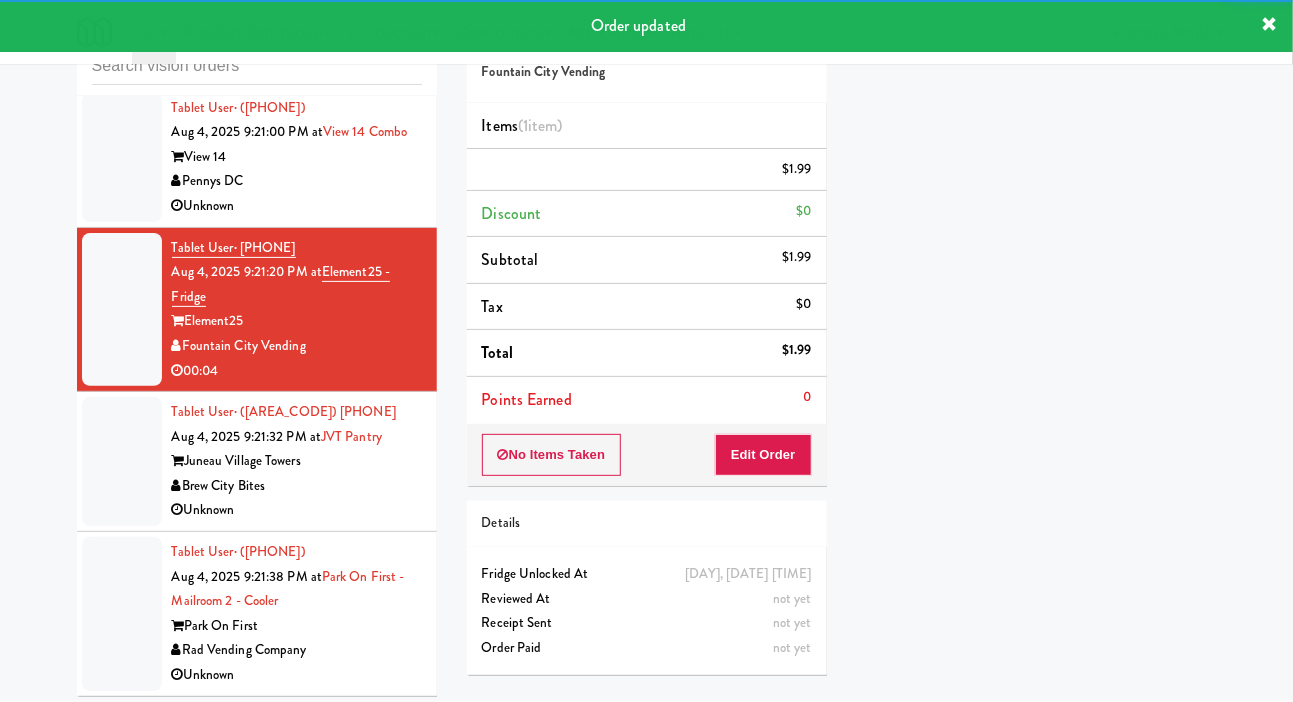 click at bounding box center (122, 157) 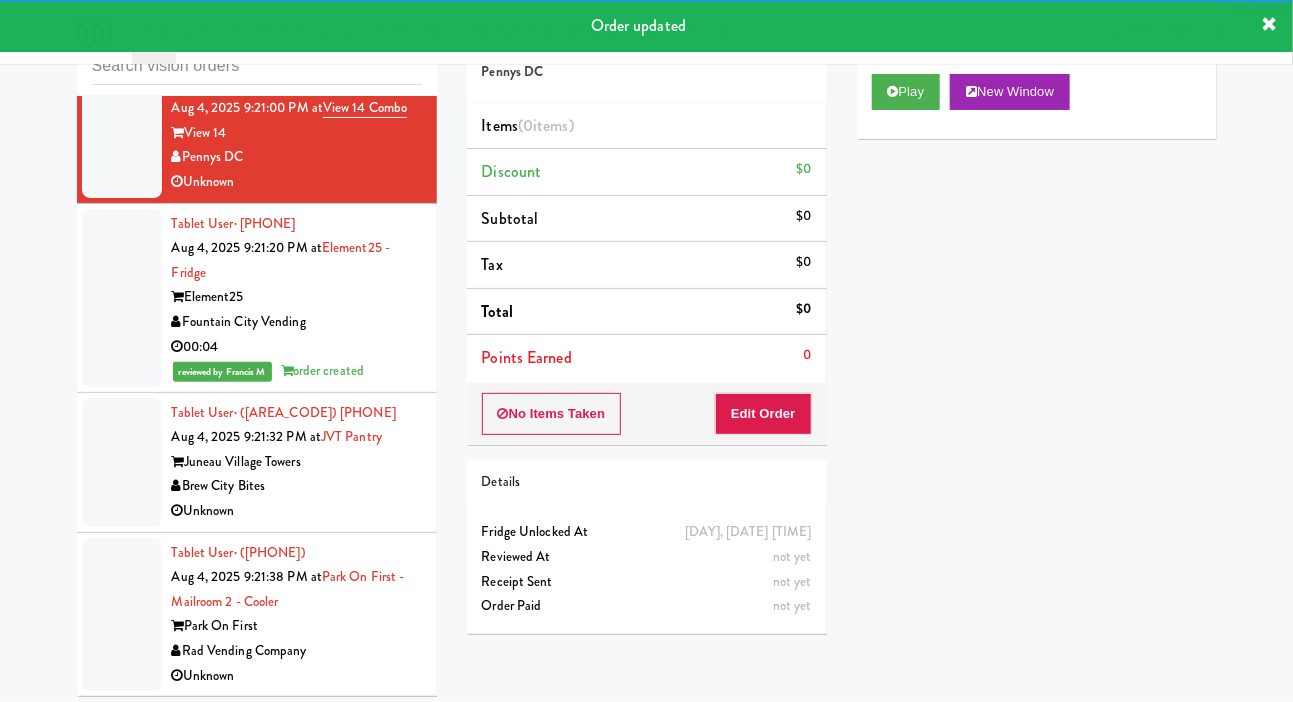 scroll, scrollTop: 54561, scrollLeft: 0, axis: vertical 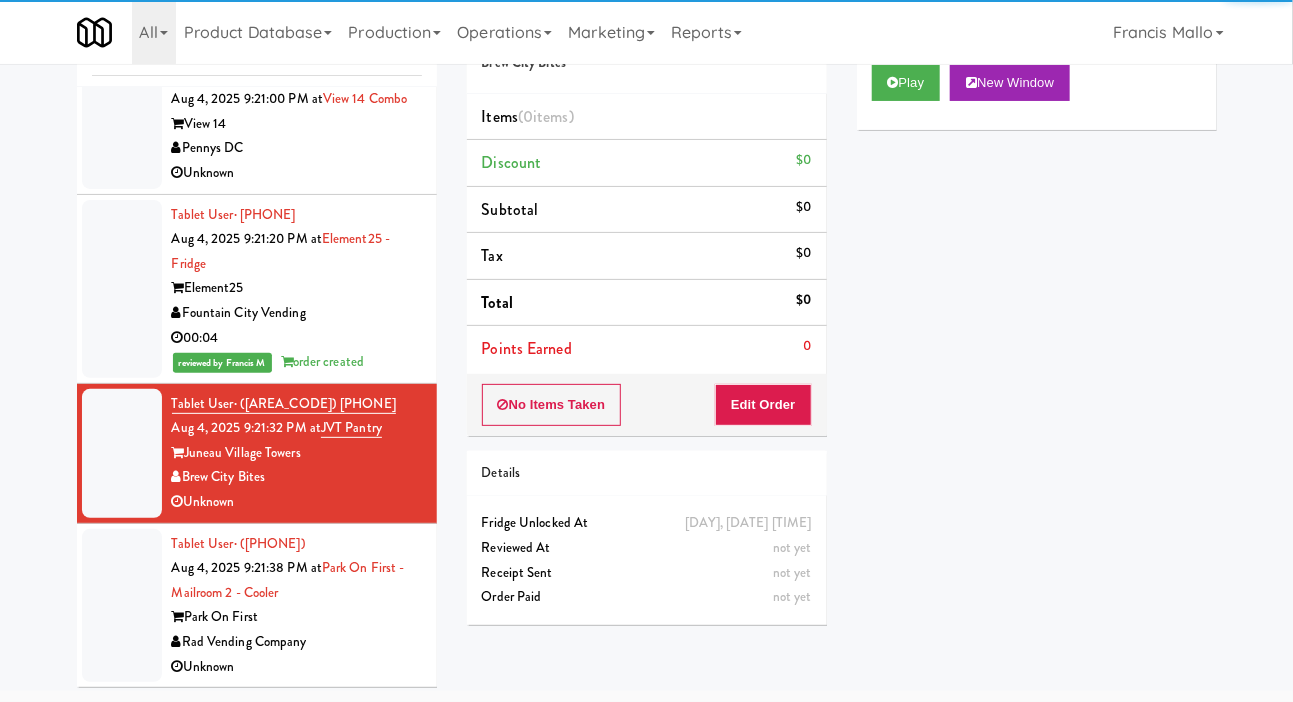 click at bounding box center [122, 289] 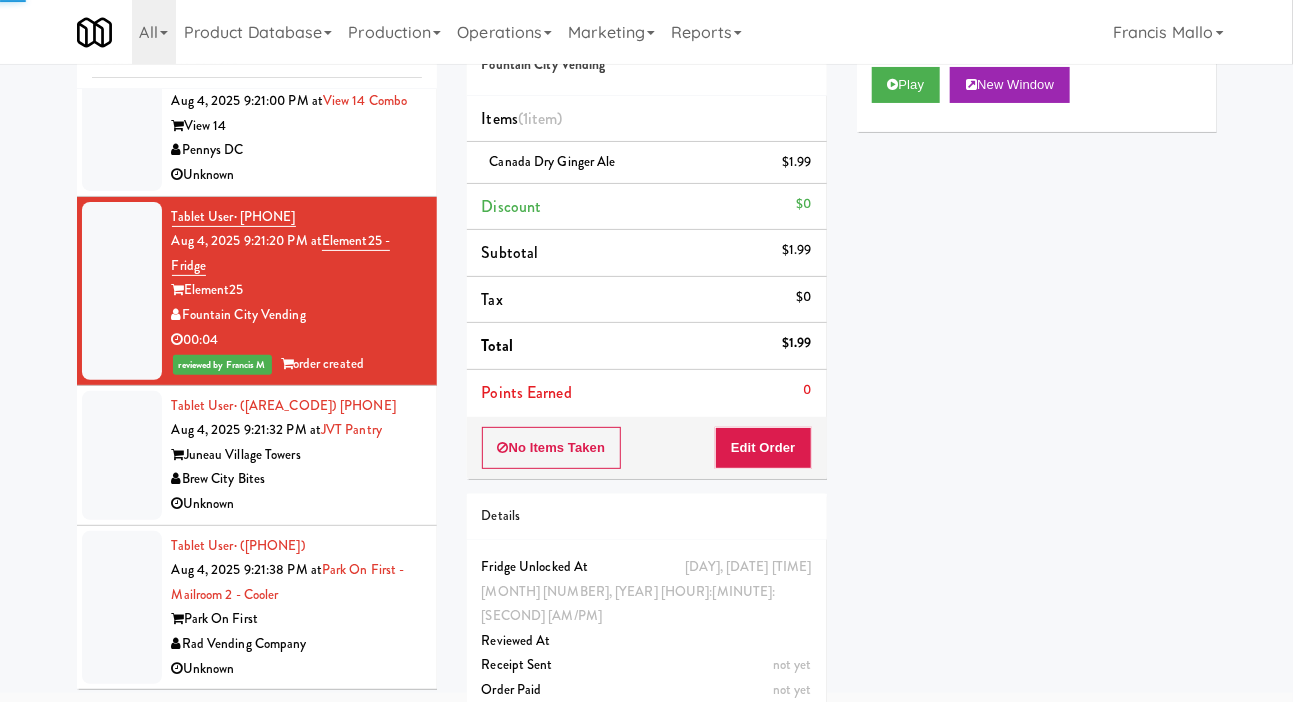click at bounding box center (122, 455) 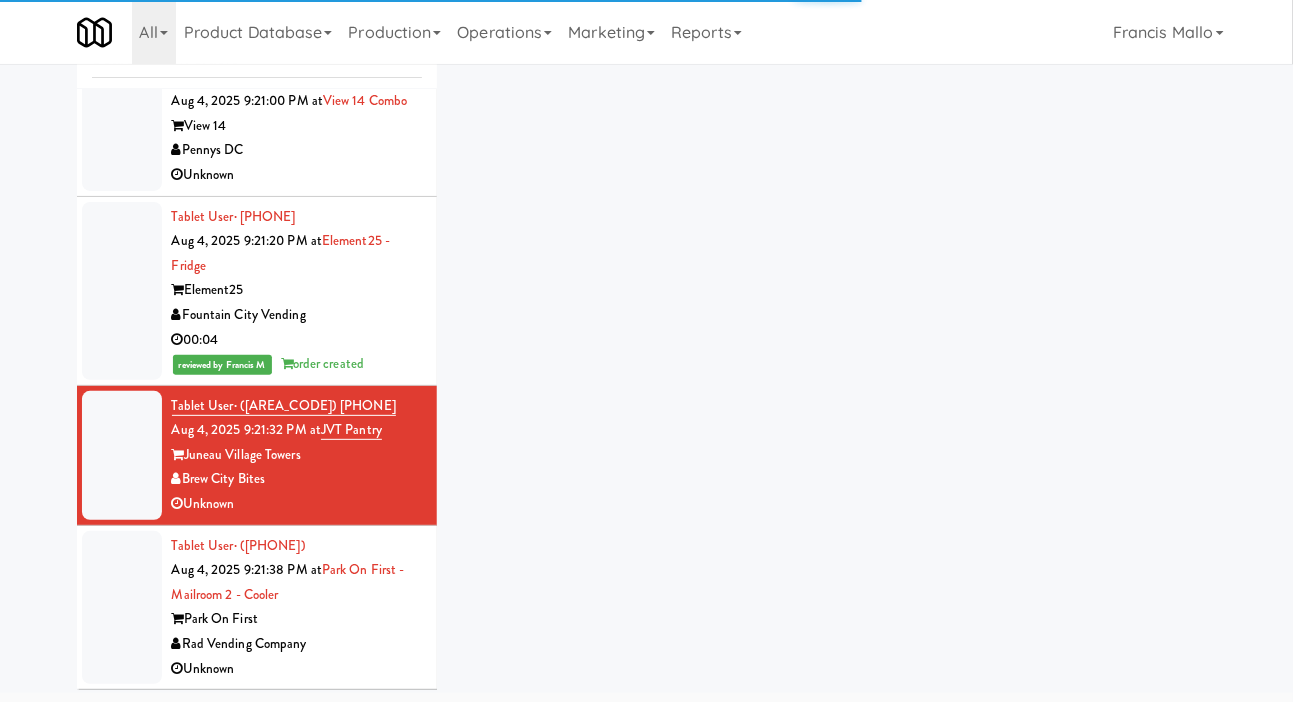 scroll, scrollTop: 54550, scrollLeft: 0, axis: vertical 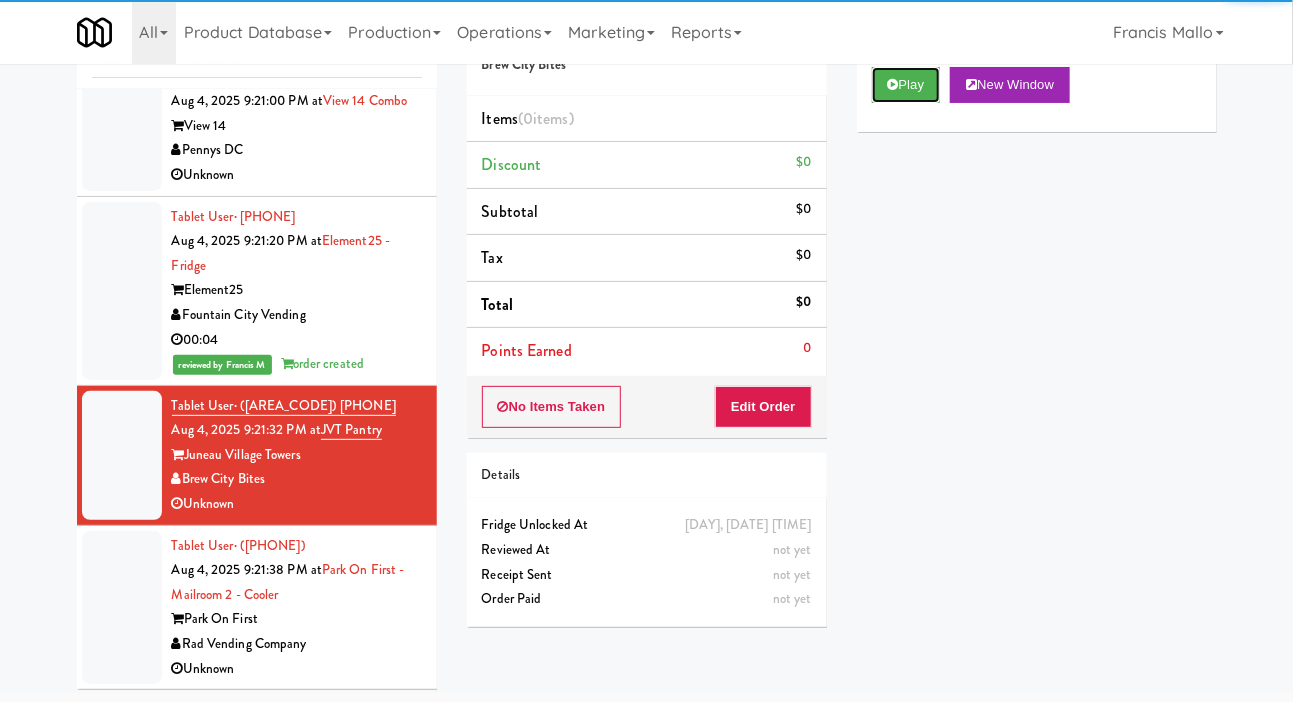 click on "Play" at bounding box center (906, 85) 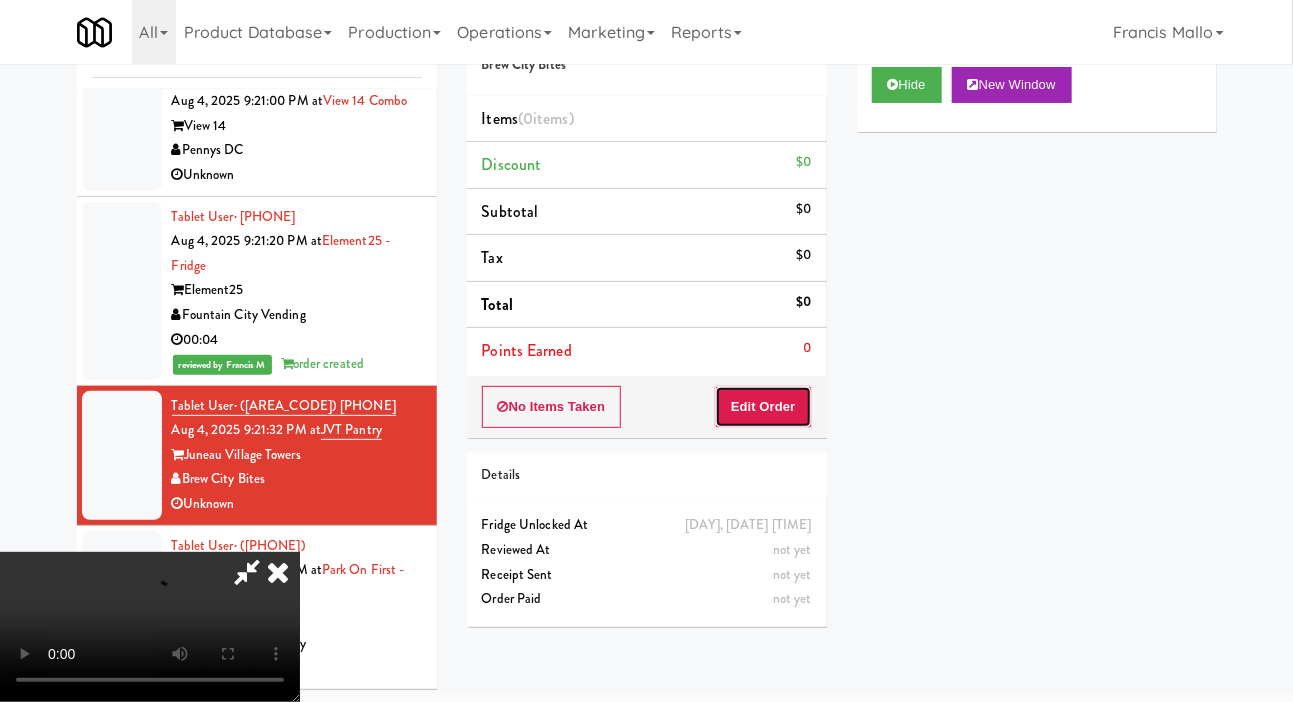 click on "Edit Order" at bounding box center (763, 407) 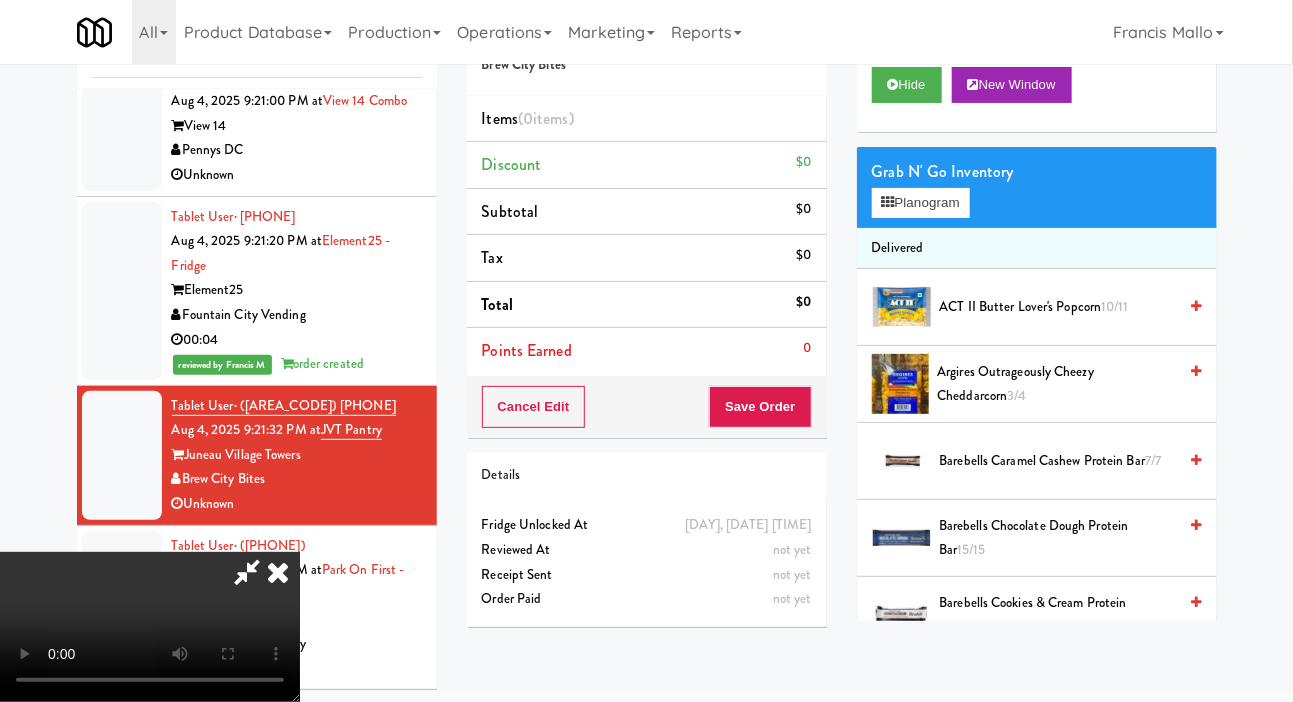 scroll, scrollTop: 73, scrollLeft: 0, axis: vertical 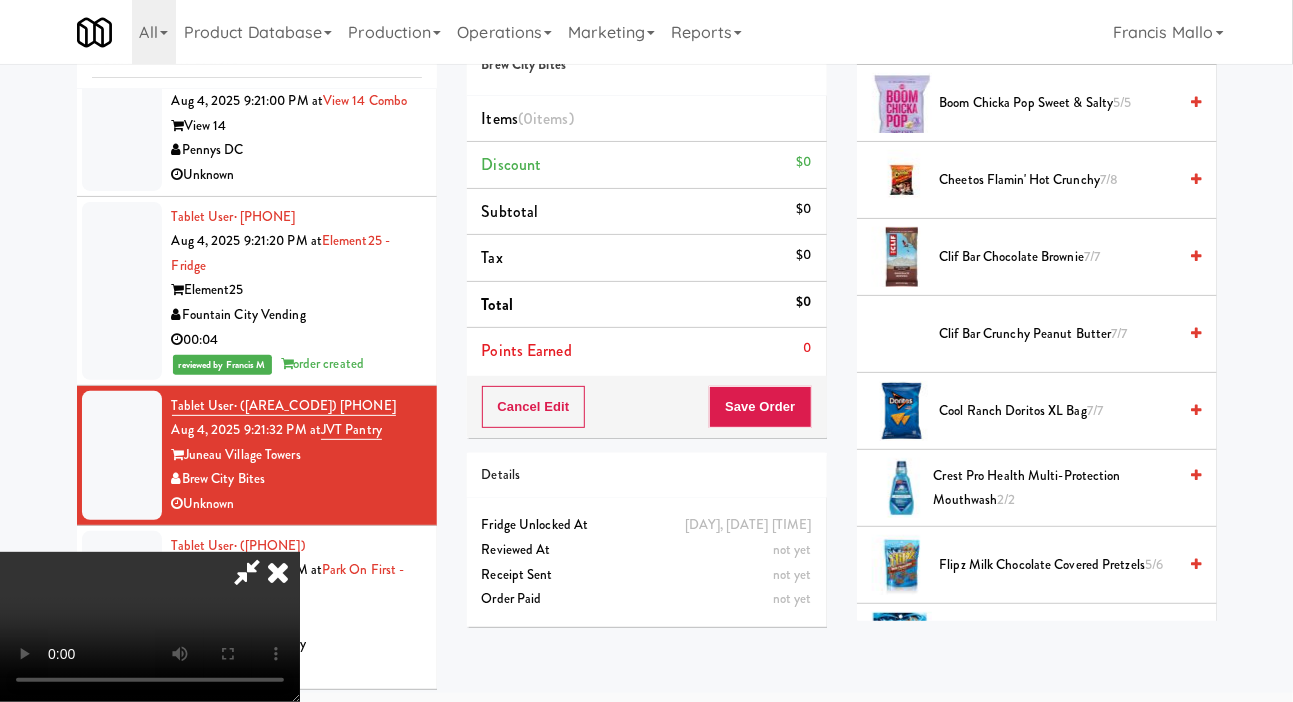 click on "Cheetos Flamin' Hot Crunchy  7/8" at bounding box center [1058, 180] 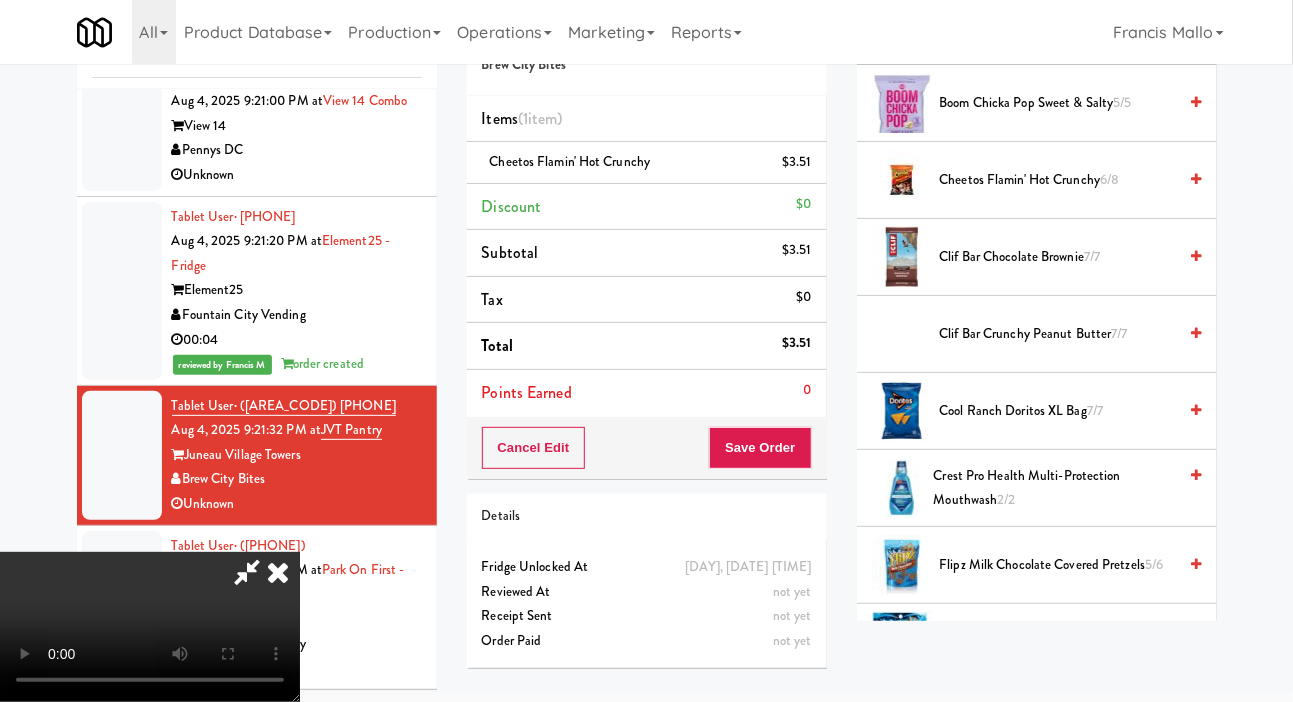 scroll, scrollTop: 0, scrollLeft: 0, axis: both 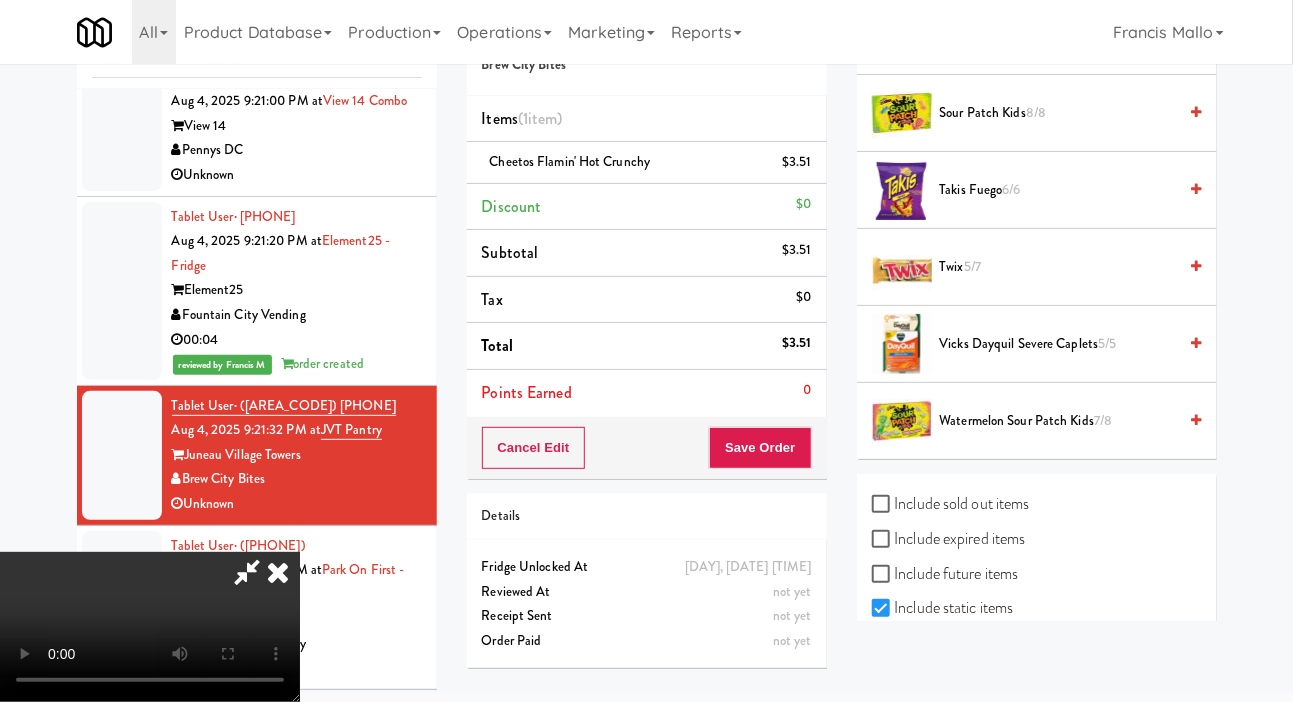 click on "Twix  5/7" at bounding box center (1058, 267) 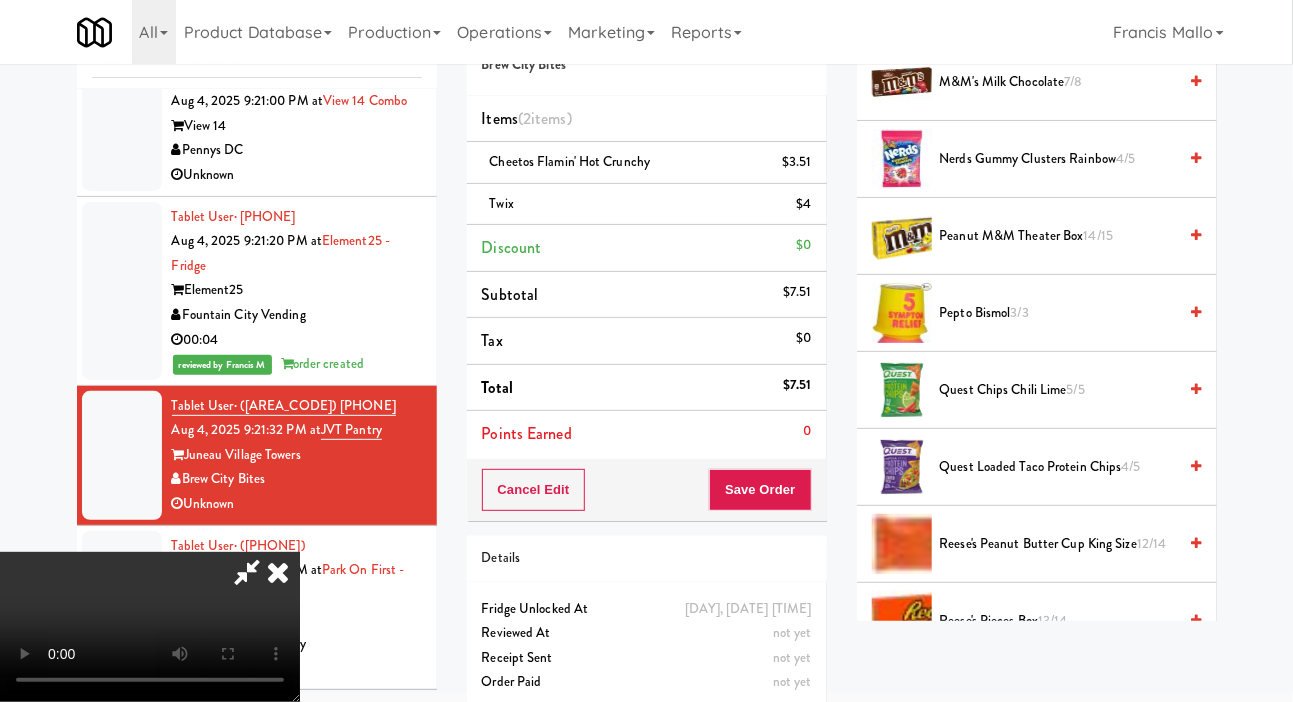scroll, scrollTop: 1379, scrollLeft: 0, axis: vertical 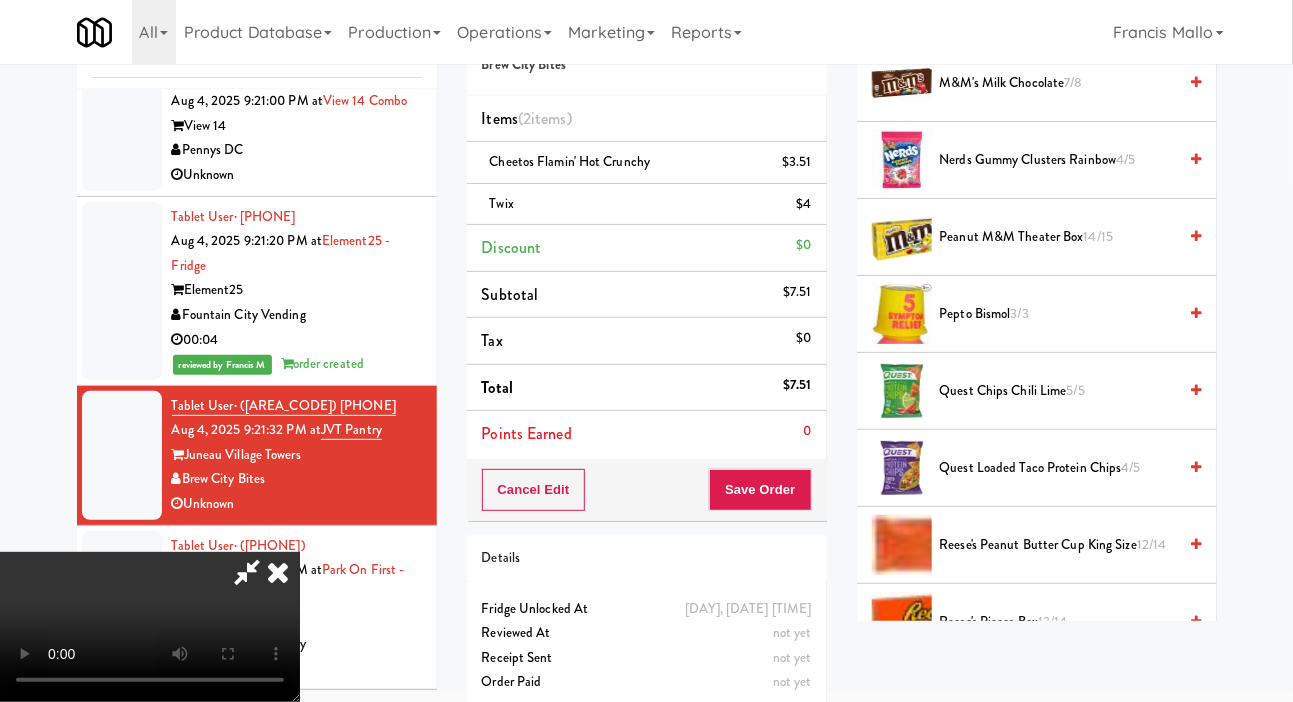 click on "Peanut M&Ms Theater Box  14/15" at bounding box center [1058, 237] 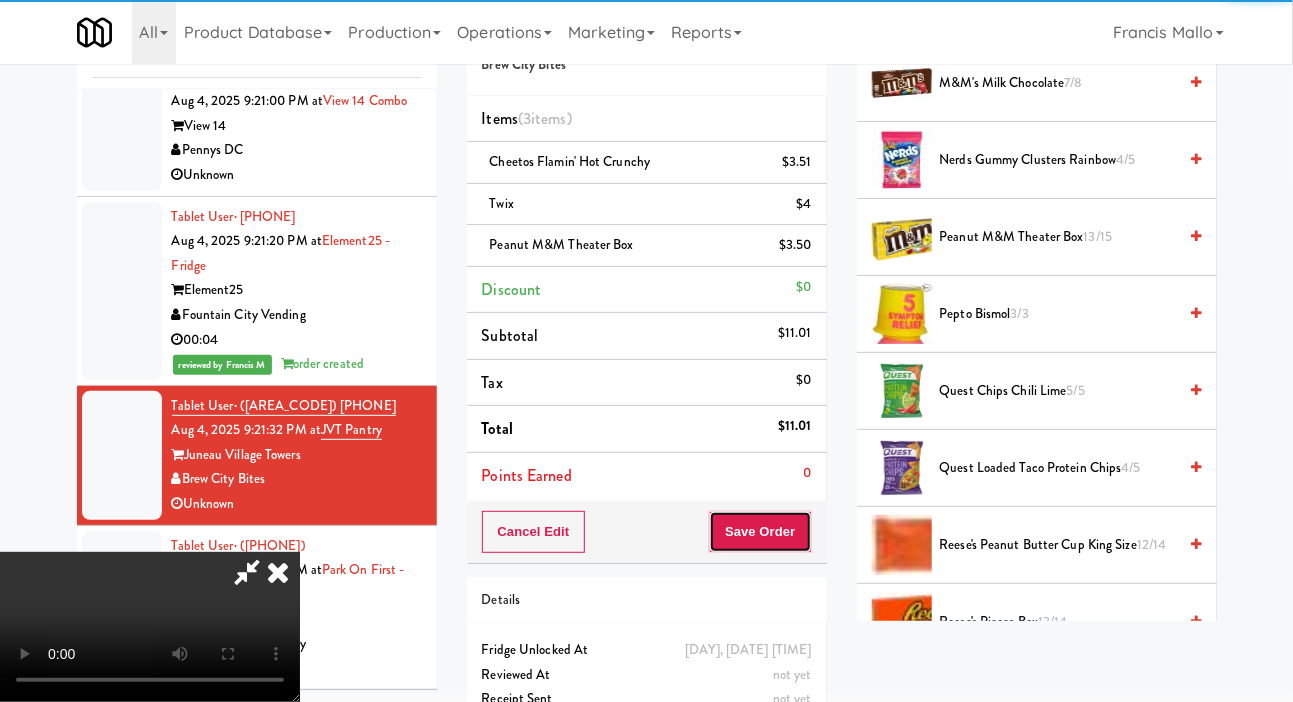 click on "Save Order" at bounding box center [760, 532] 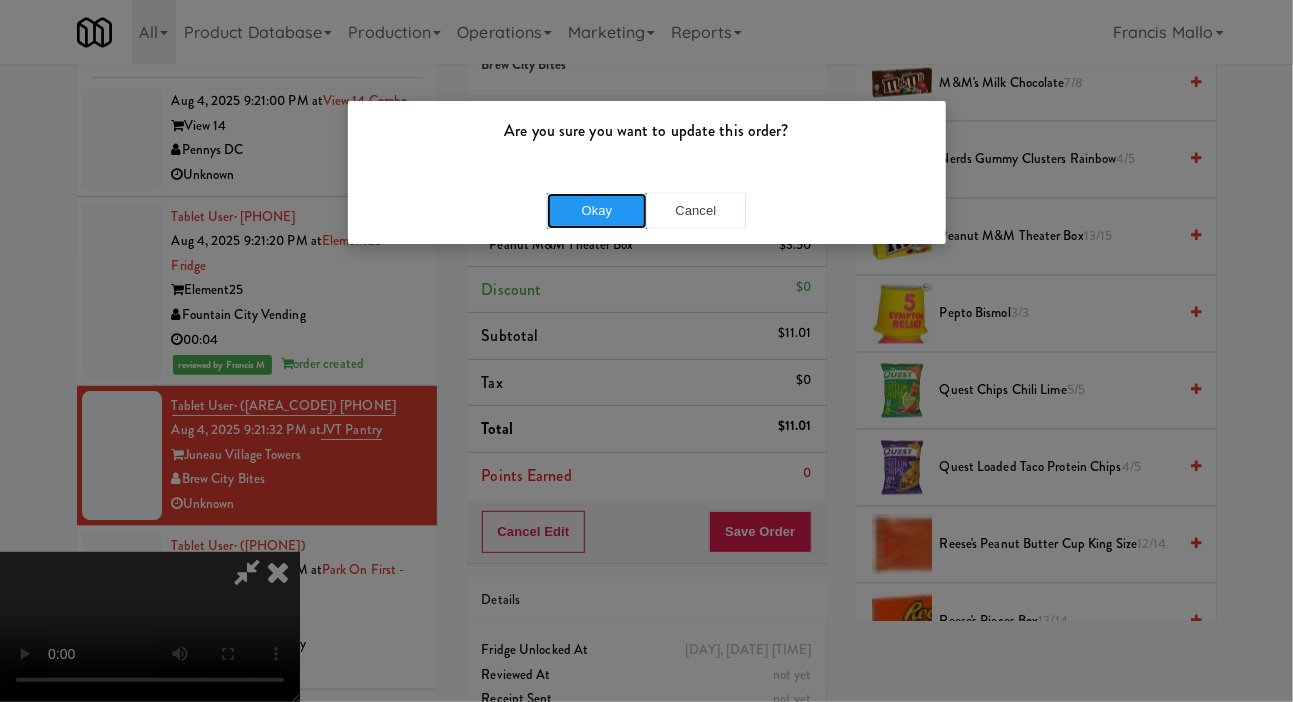 click on "Okay" at bounding box center [597, 211] 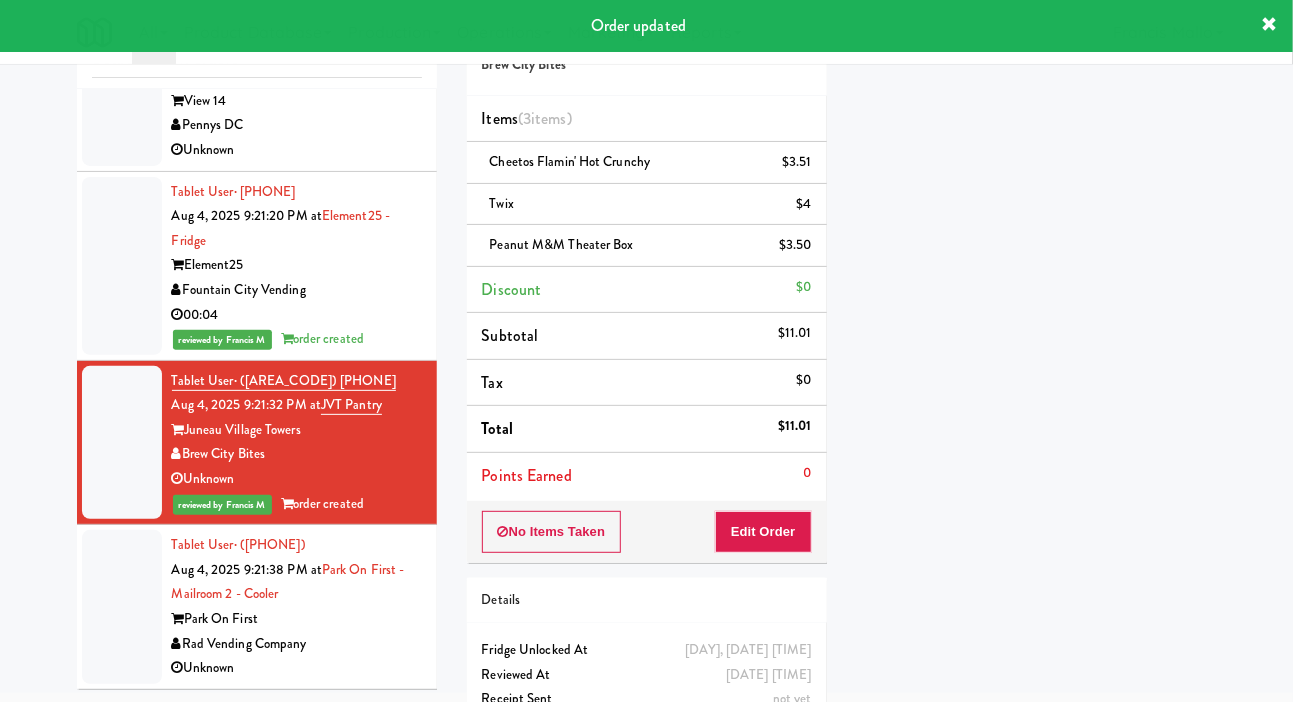 scroll, scrollTop: 116, scrollLeft: 0, axis: vertical 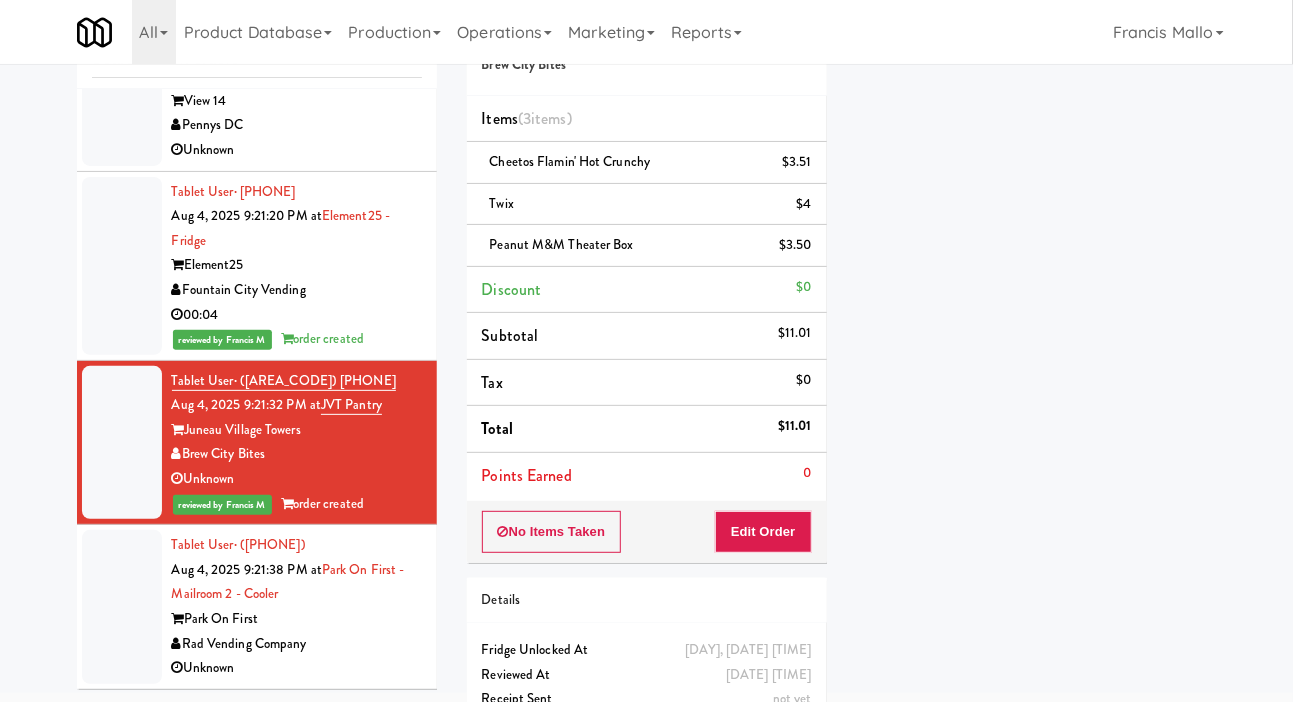click on "Rad Vending Company" at bounding box center (297, 644) 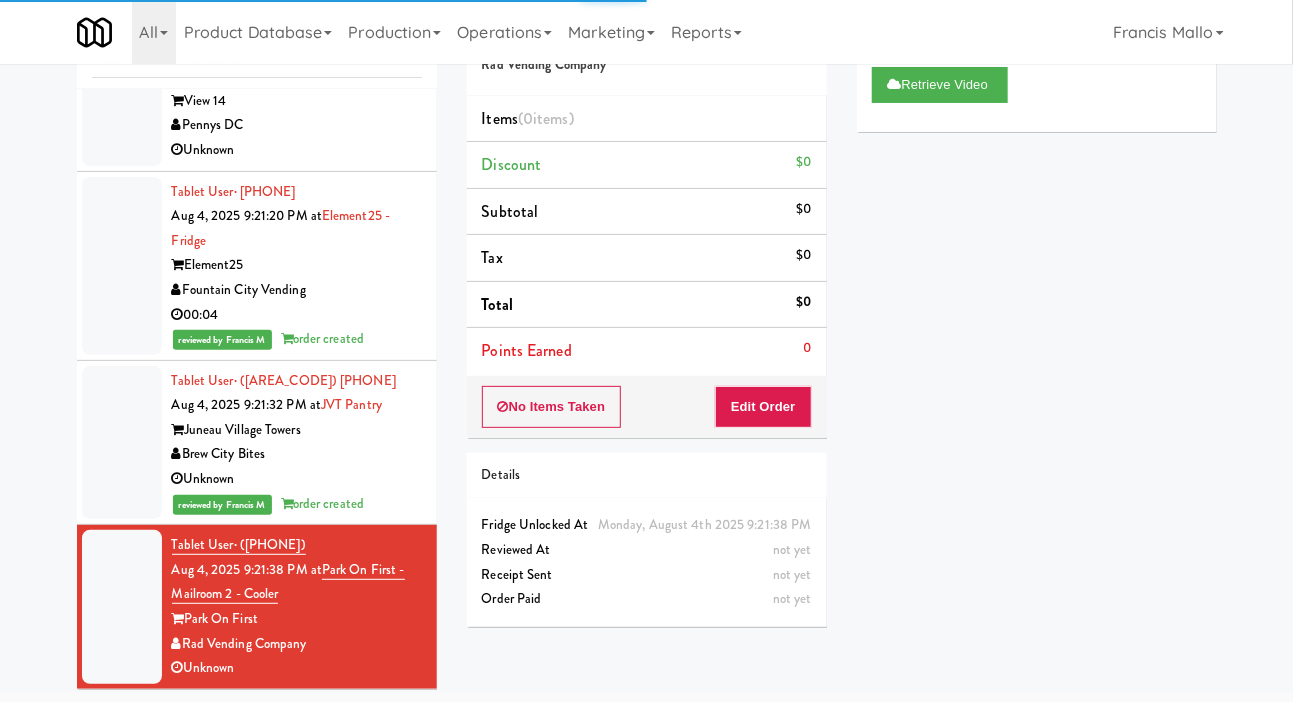 click at bounding box center (122, 266) 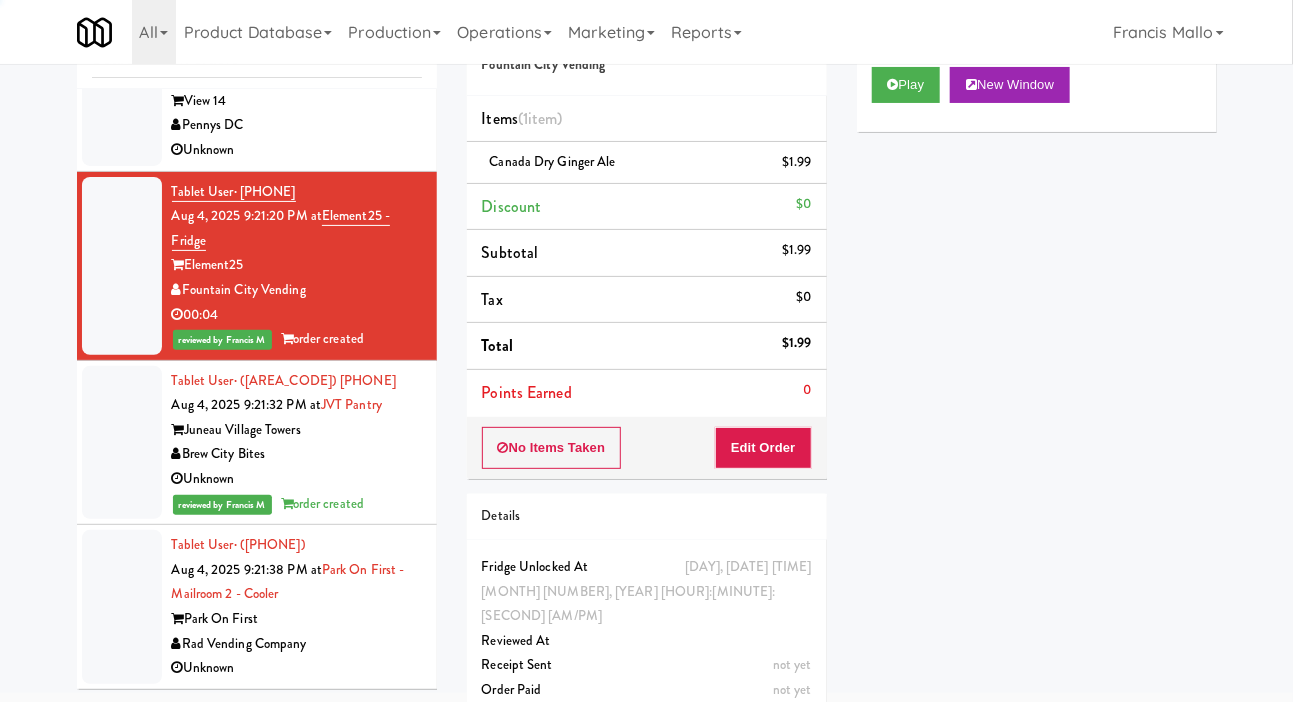 scroll, scrollTop: 54272, scrollLeft: 0, axis: vertical 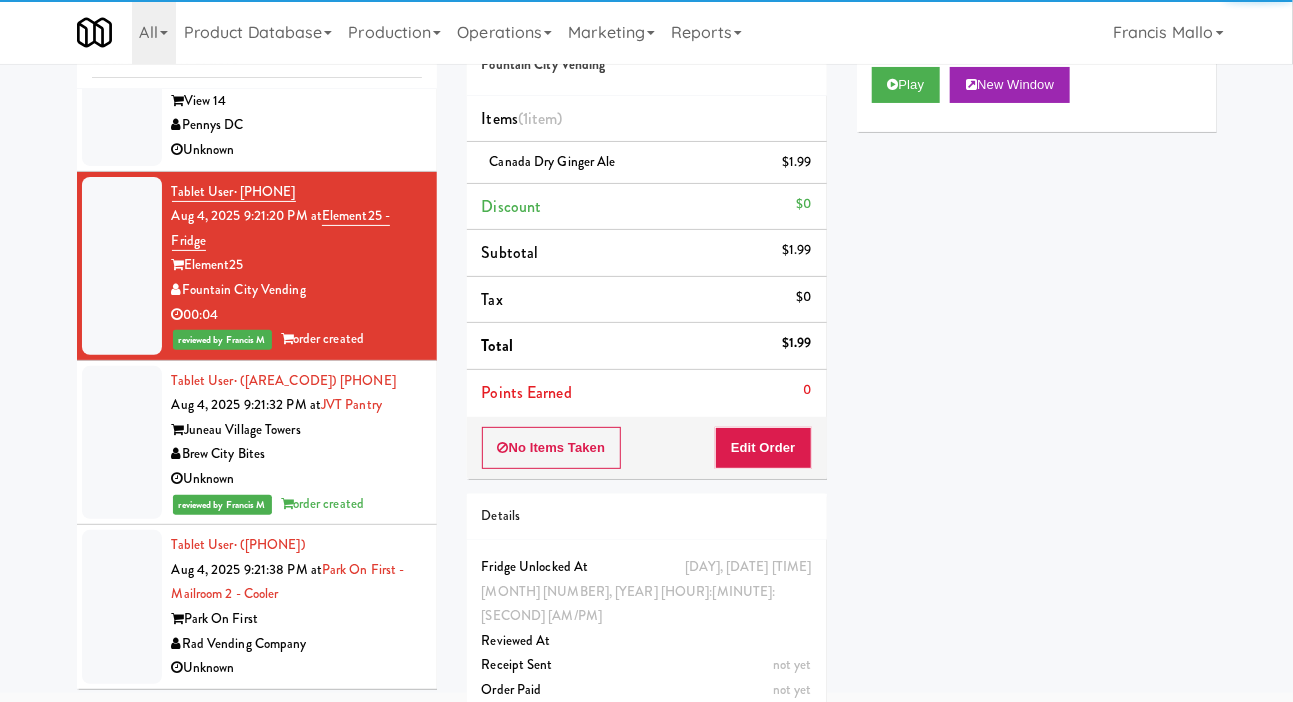 click at bounding box center (122, 101) 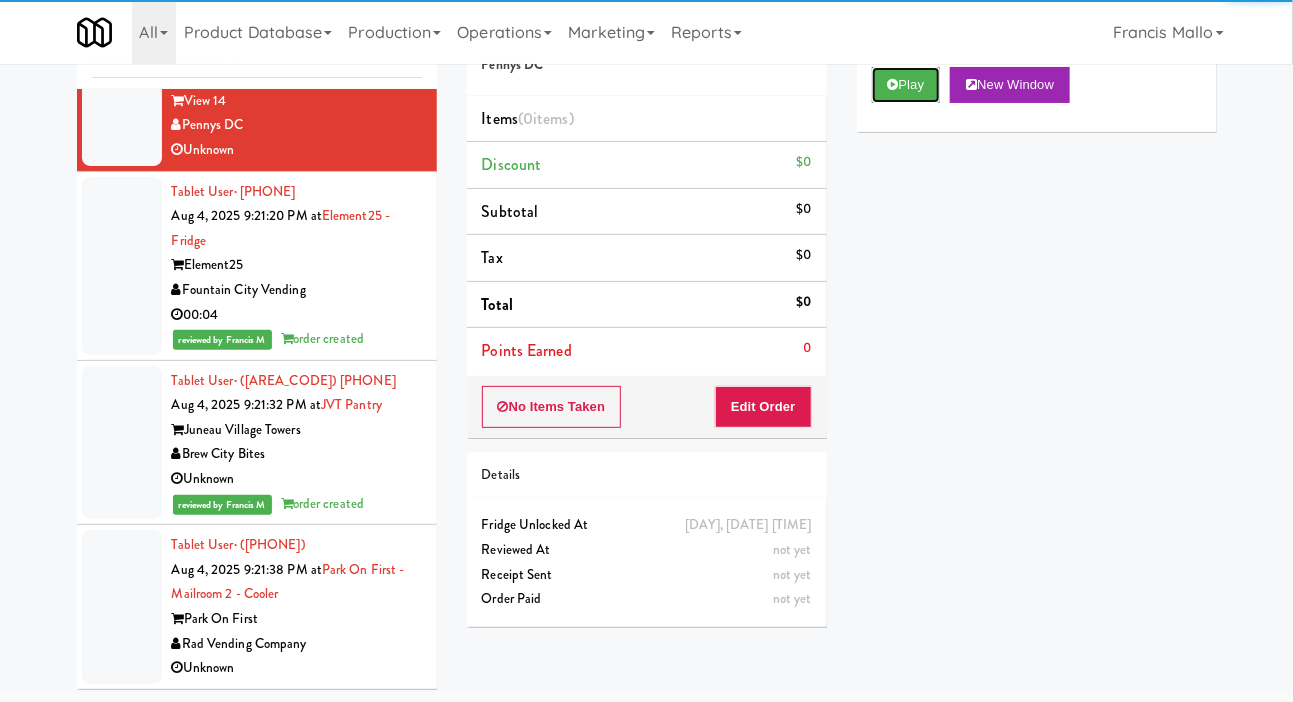 click on "Play" at bounding box center [906, 85] 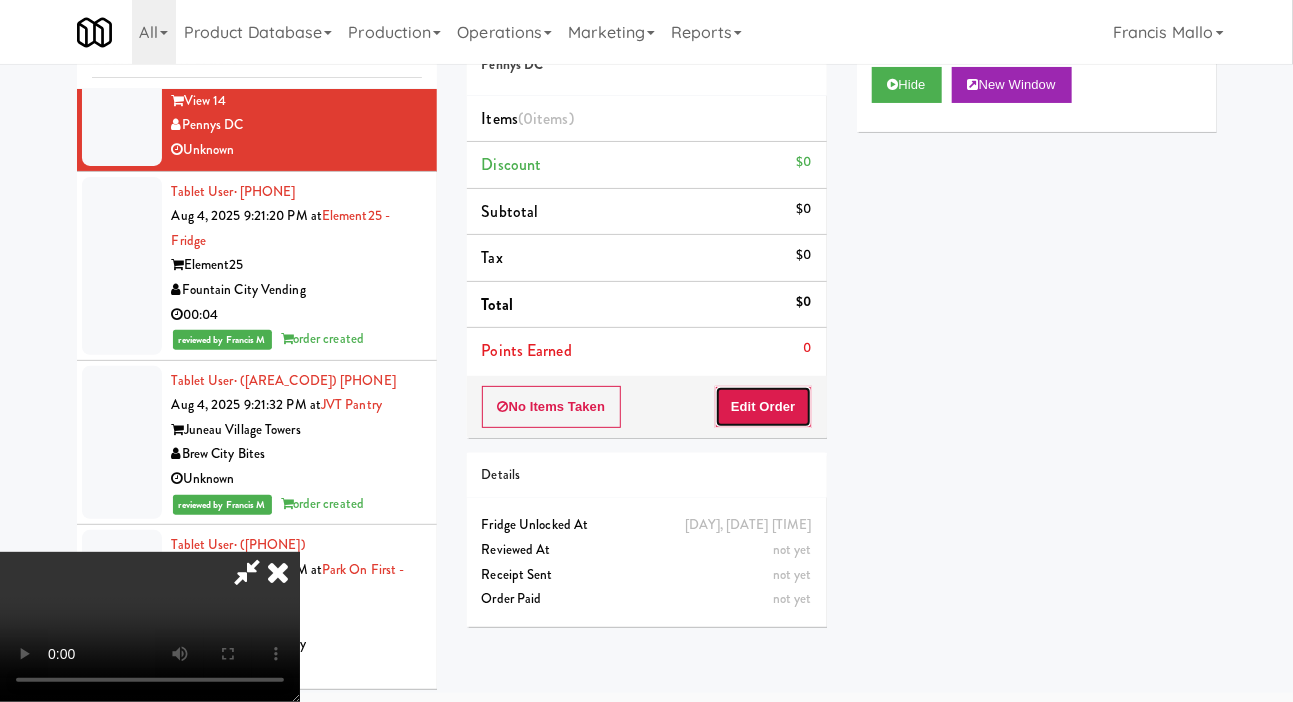 click on "Edit Order" at bounding box center [763, 407] 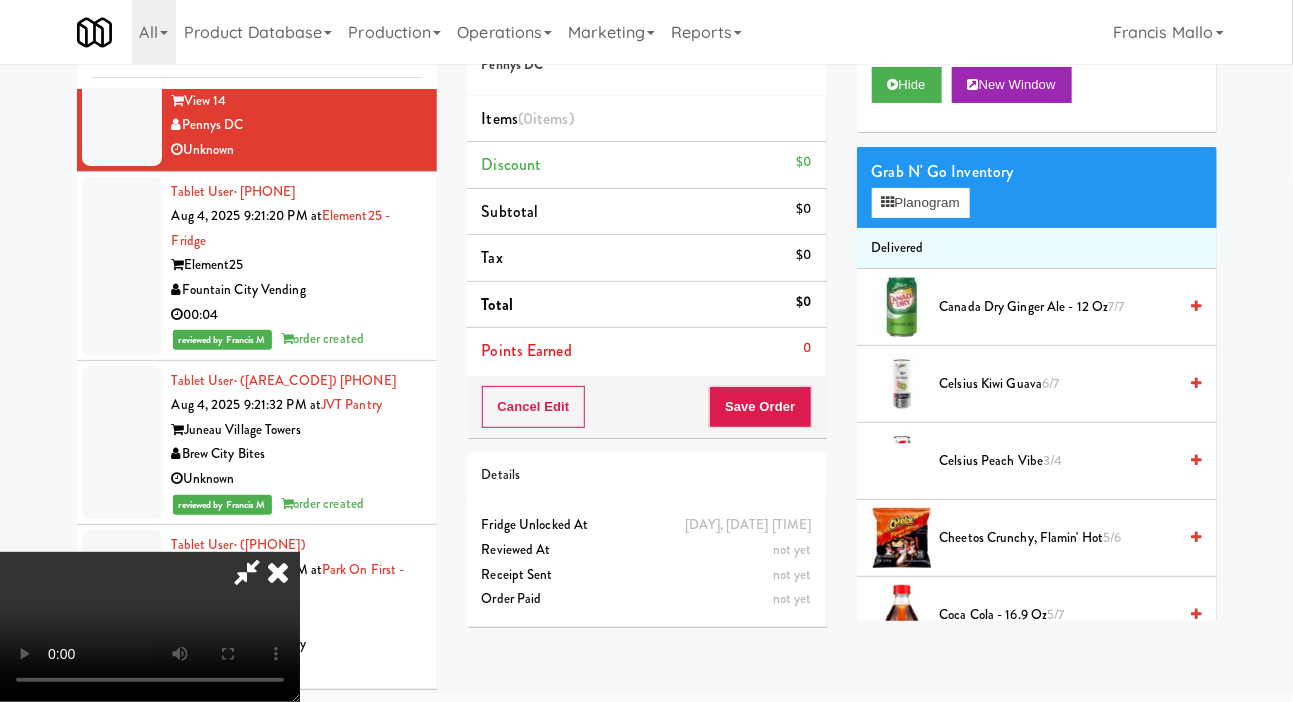 scroll, scrollTop: 73, scrollLeft: 0, axis: vertical 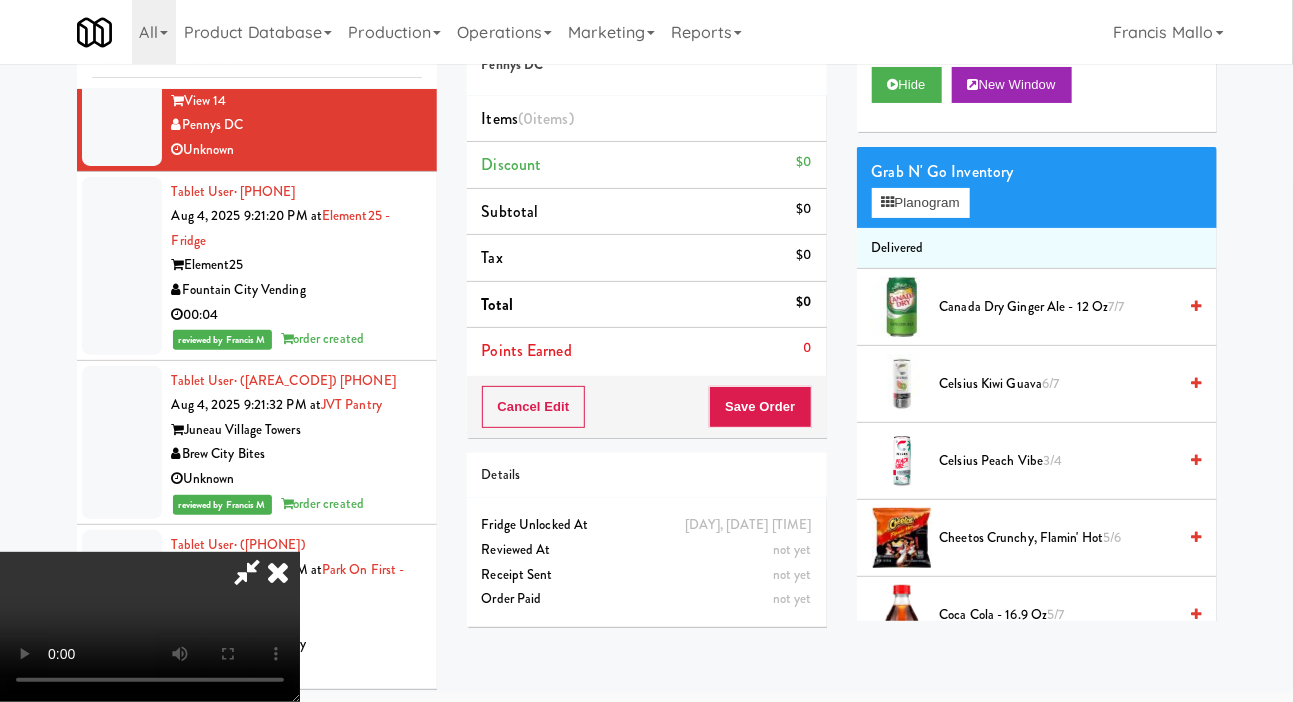 type 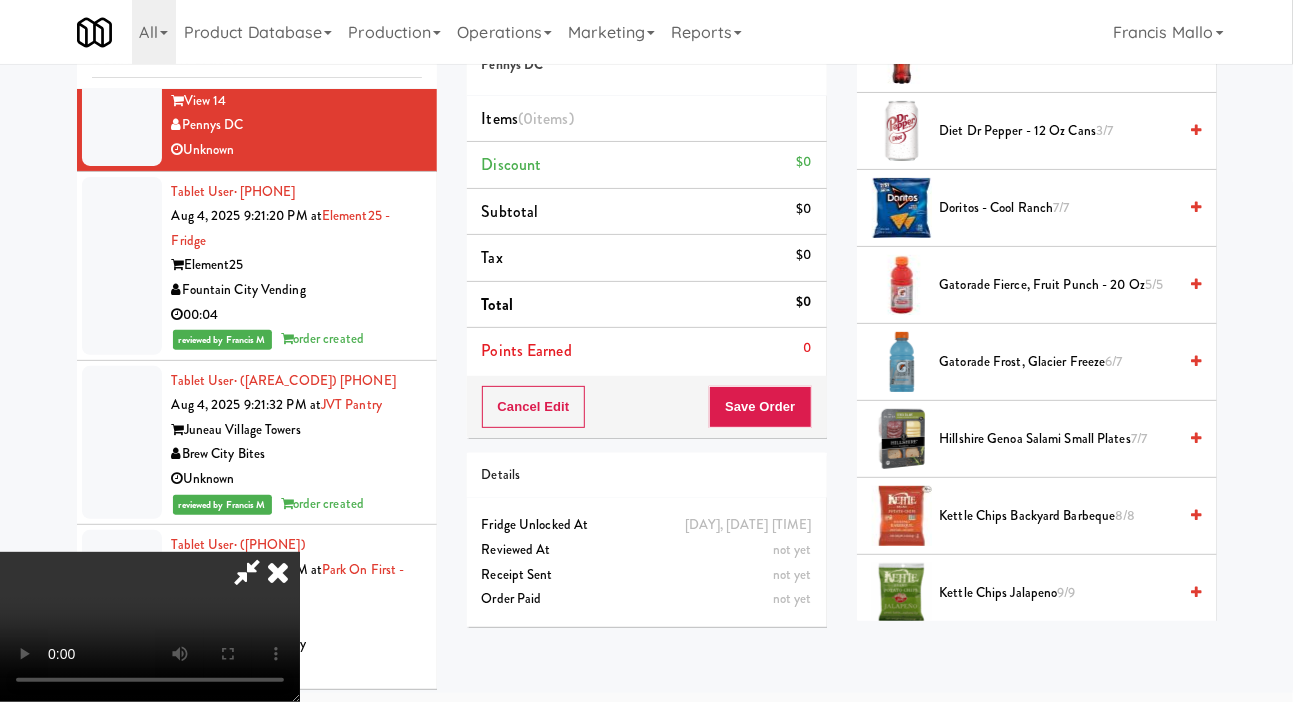 scroll, scrollTop: 718, scrollLeft: 0, axis: vertical 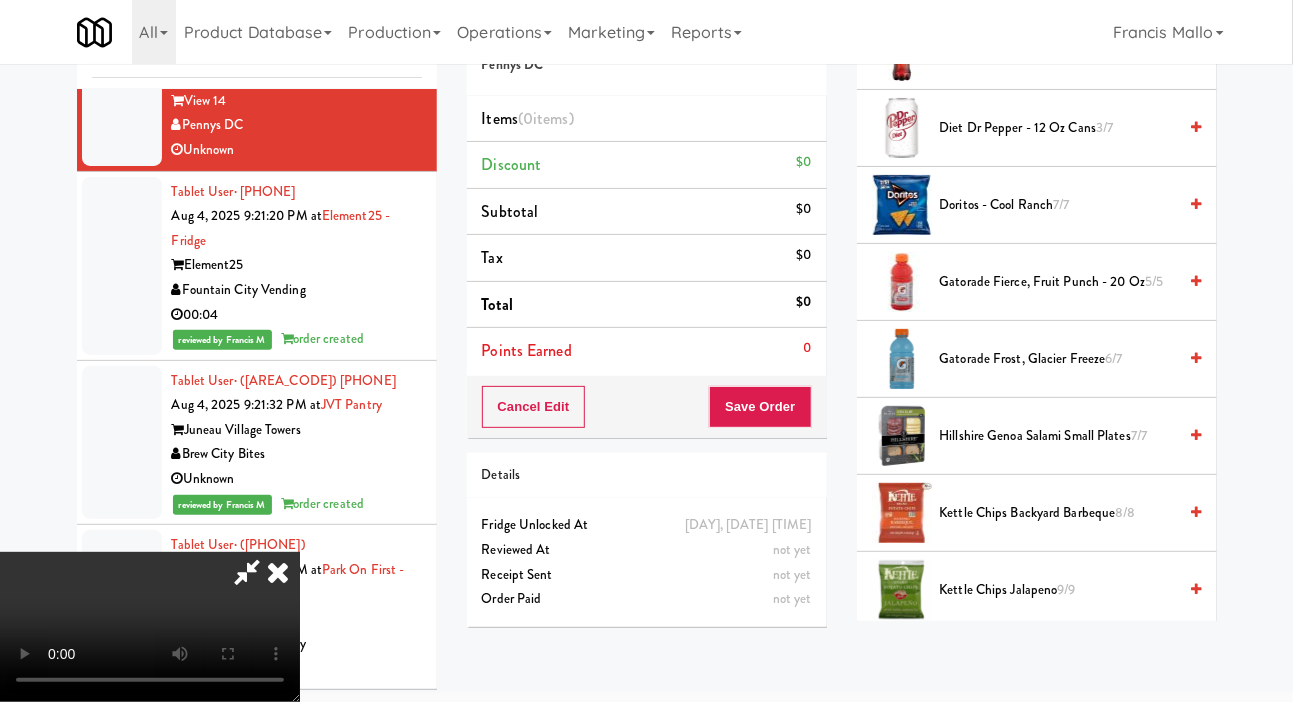 click on "Doritos - Cool Ranch  7/7" at bounding box center [1058, 205] 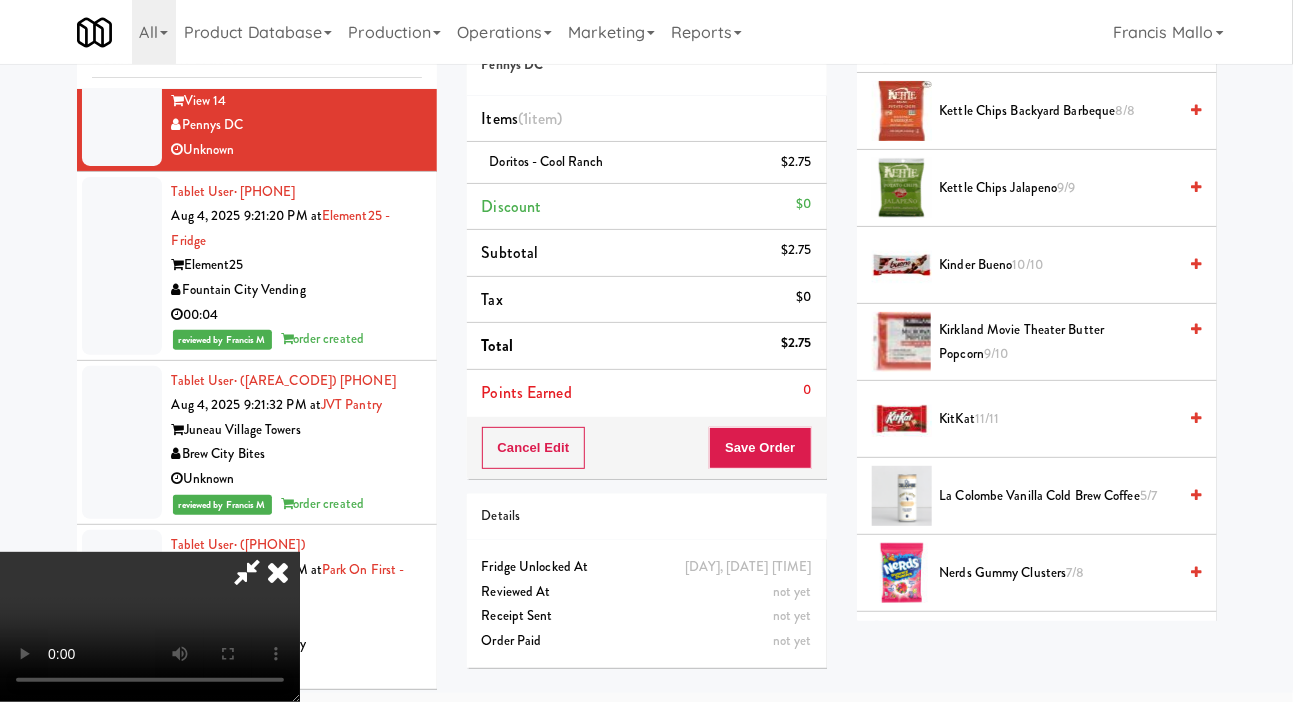 scroll, scrollTop: 1122, scrollLeft: 0, axis: vertical 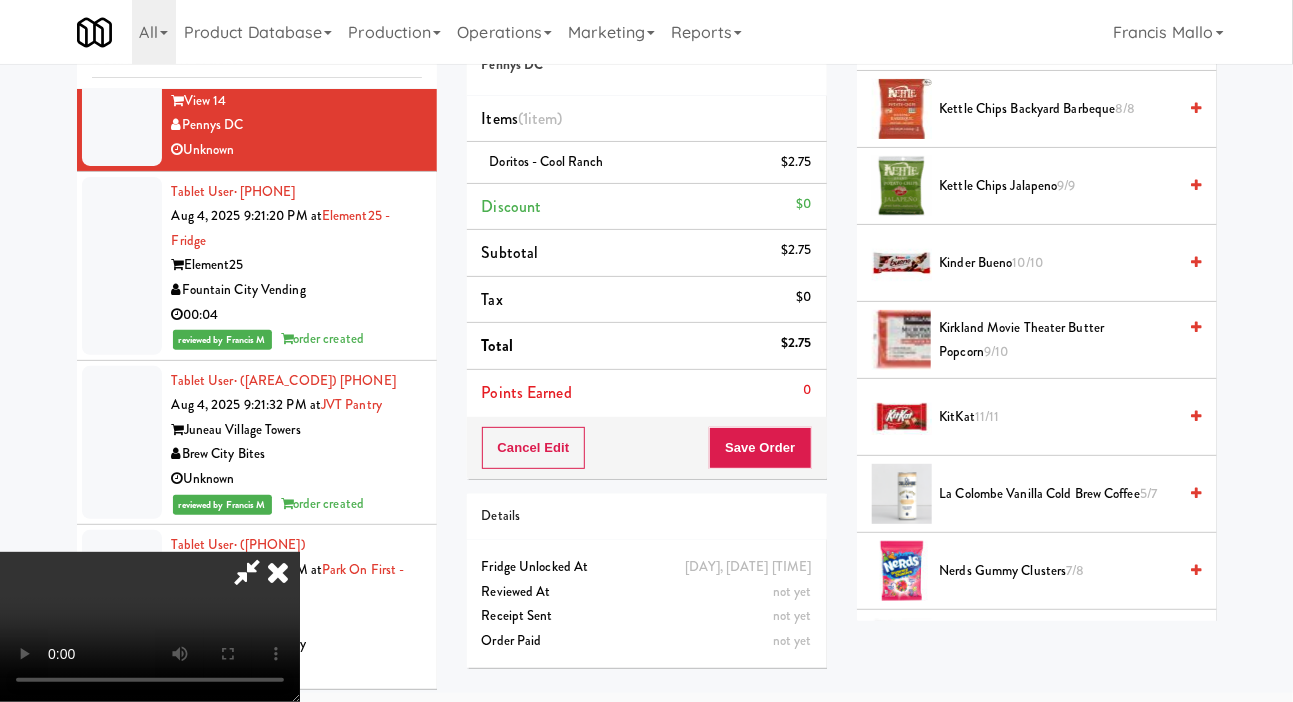 click on "Kirkland Movie Theater Butter Popcorn  9/10" at bounding box center [1057, 340] 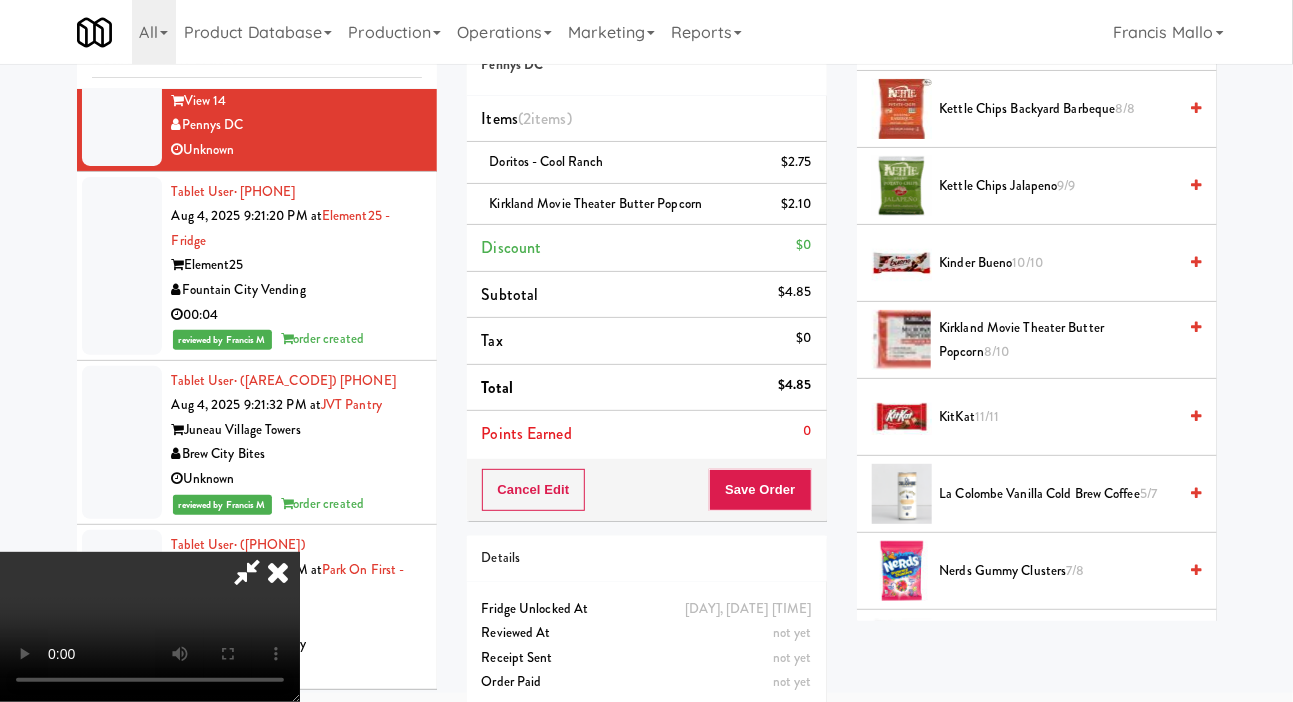 scroll, scrollTop: 73, scrollLeft: 0, axis: vertical 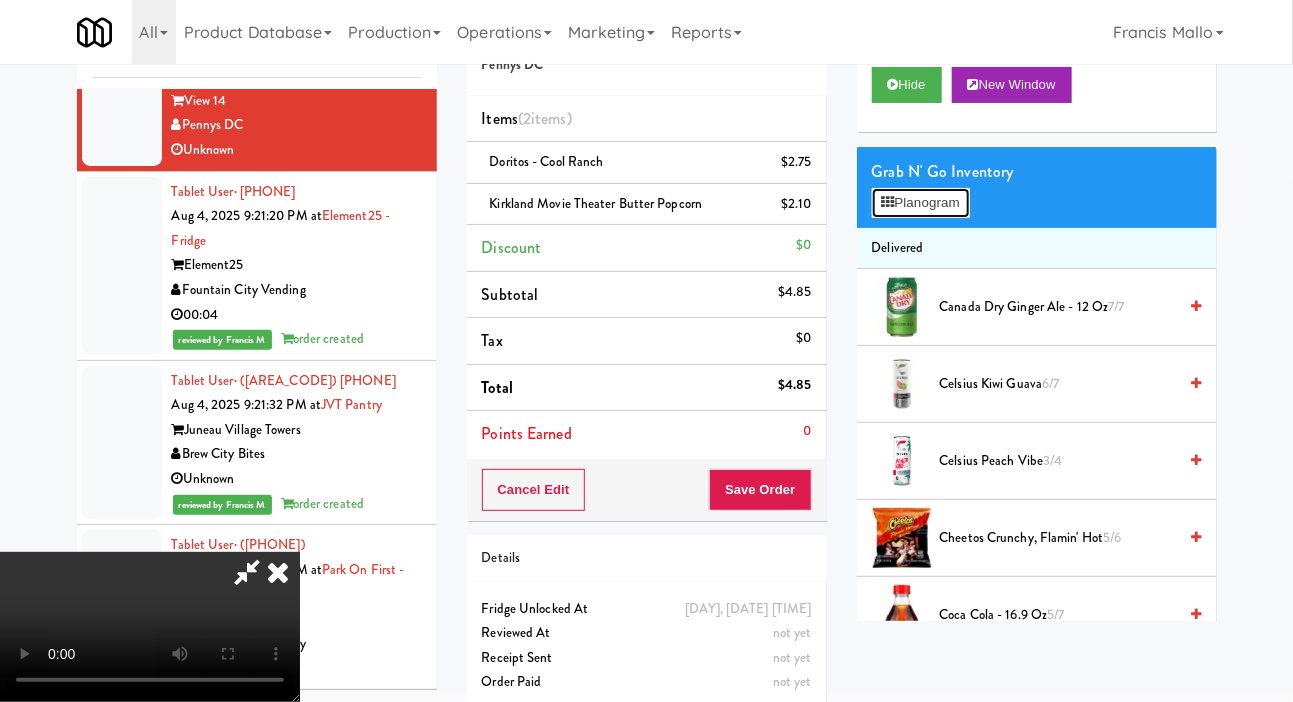 click on "Planogram" at bounding box center [921, 203] 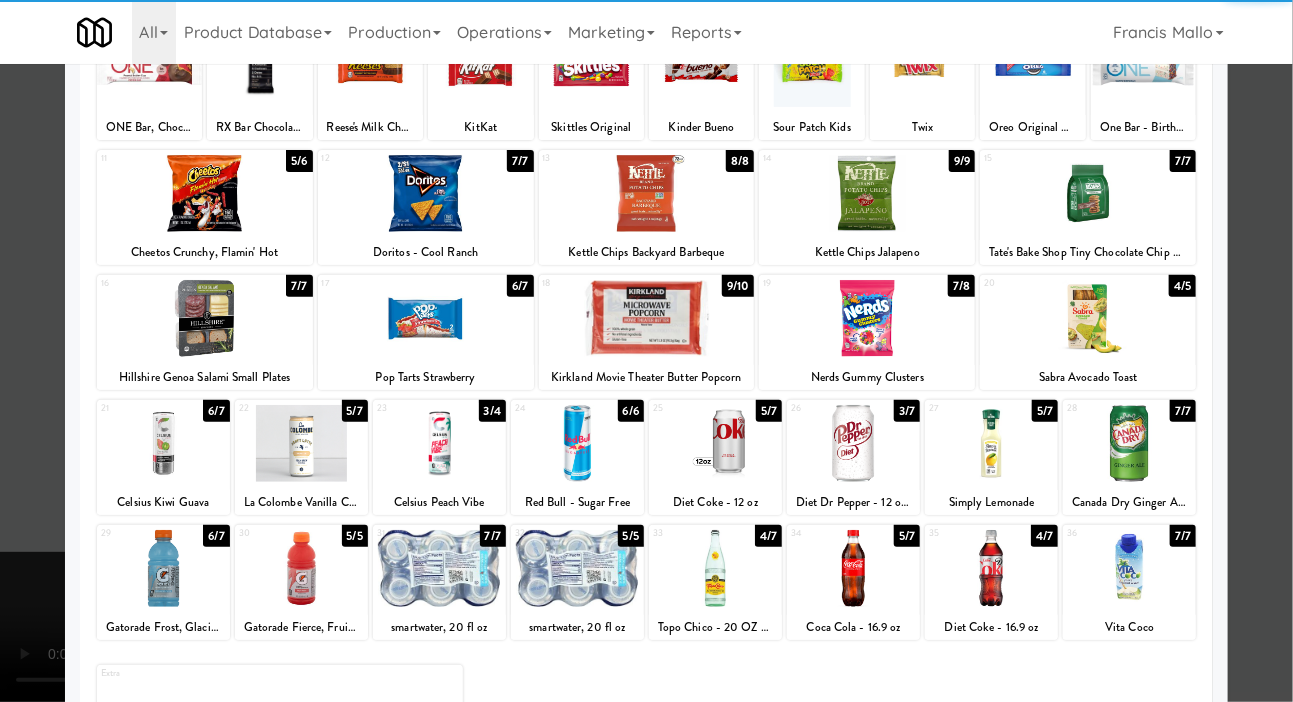 scroll, scrollTop: 172, scrollLeft: 0, axis: vertical 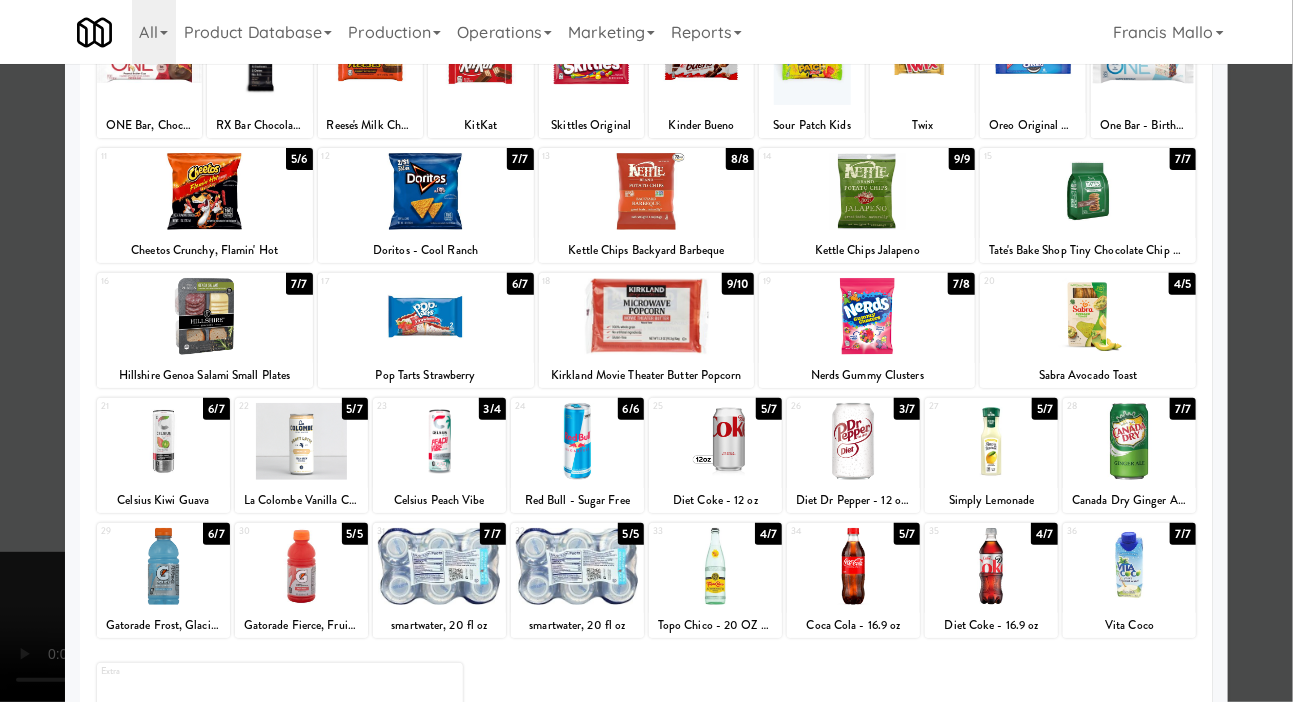 click at bounding box center [715, 566] 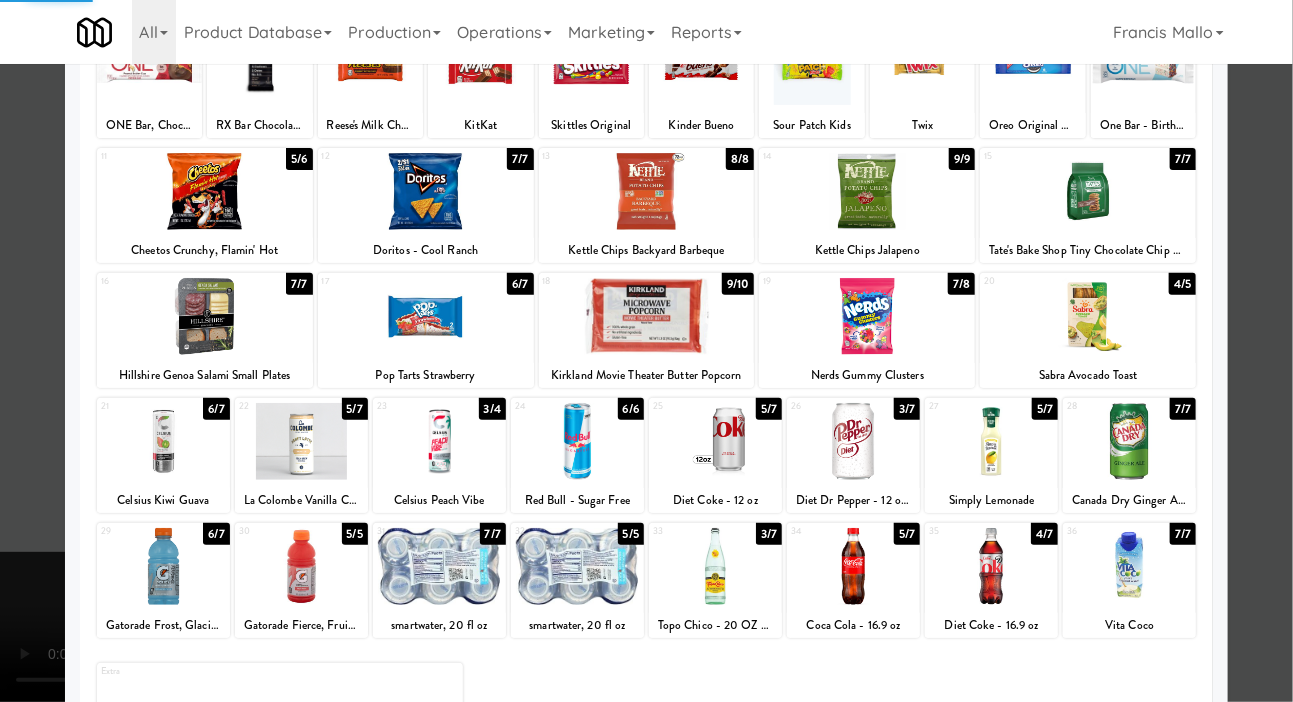 click at bounding box center (646, 351) 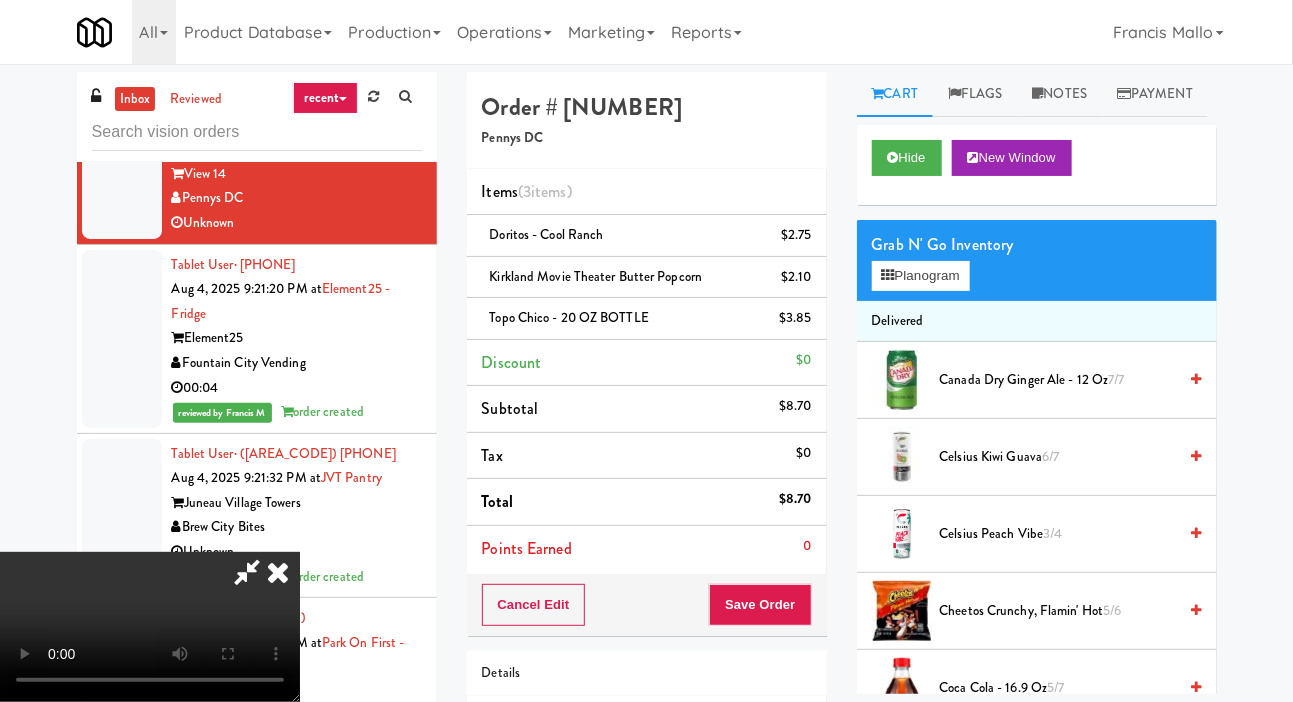 scroll, scrollTop: 73, scrollLeft: 0, axis: vertical 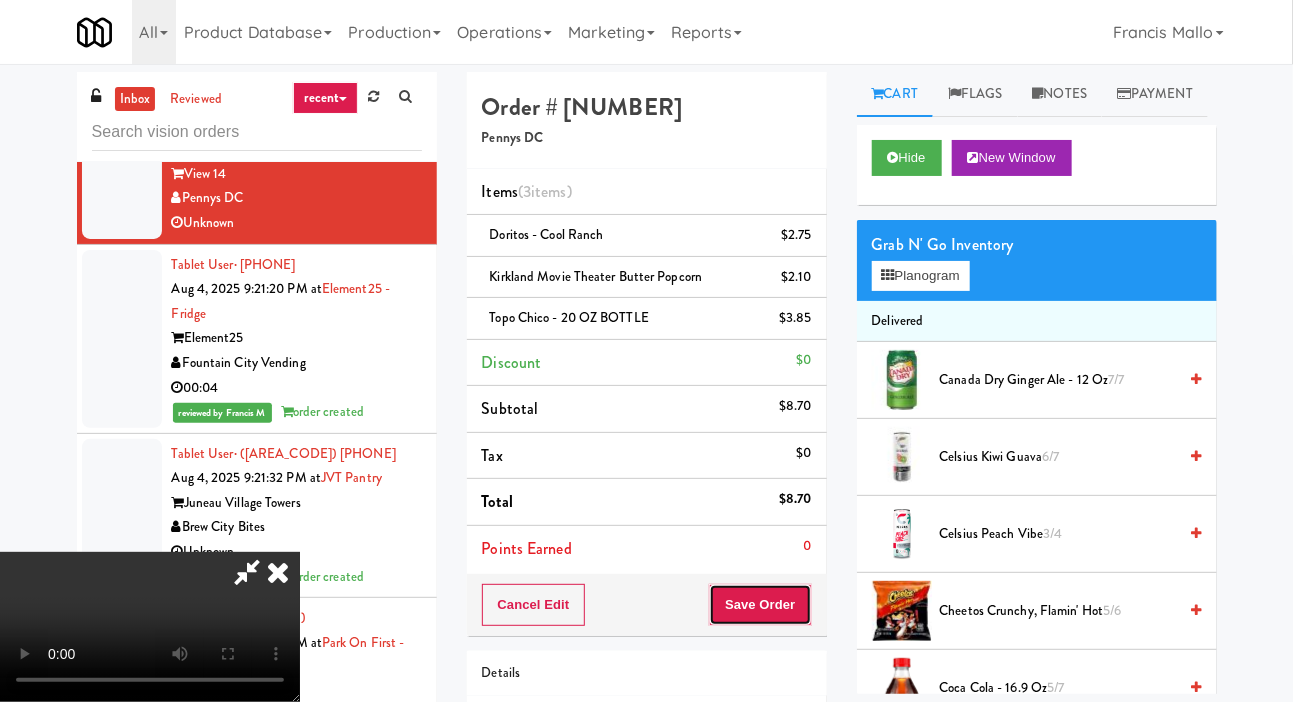 click on "Save Order" at bounding box center (760, 605) 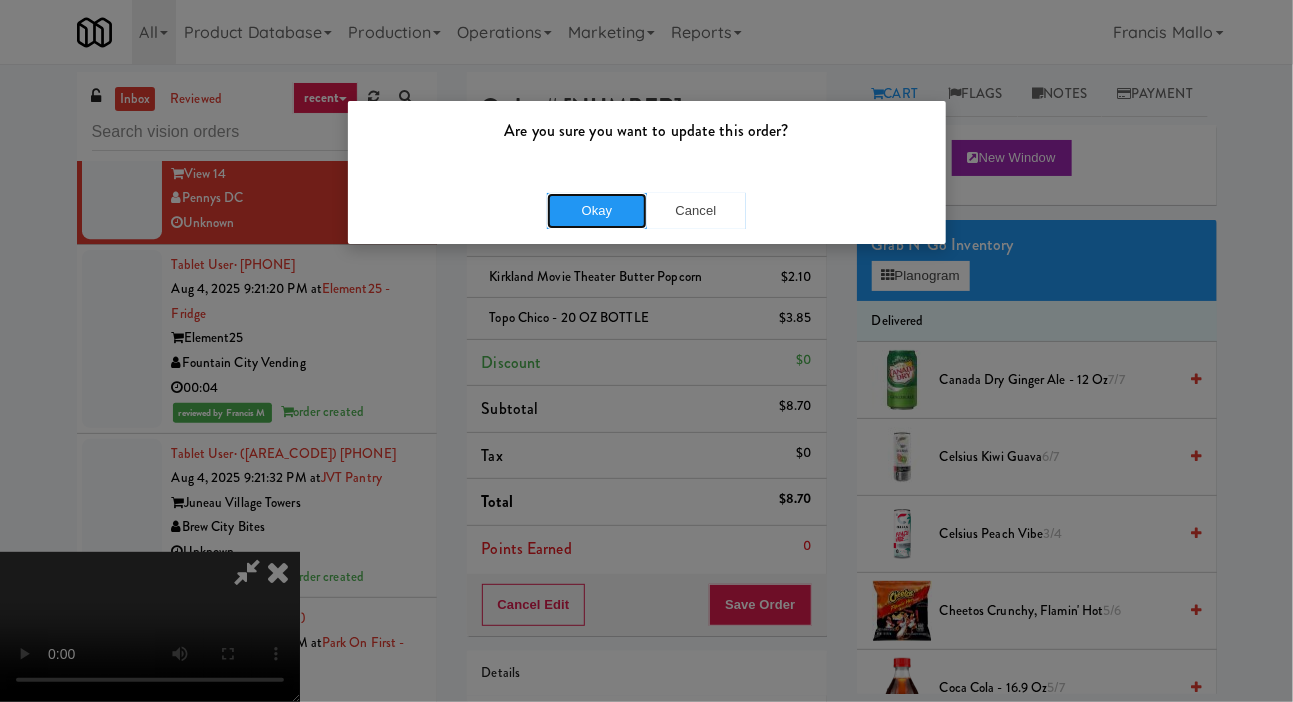 click on "Okay" at bounding box center (597, 211) 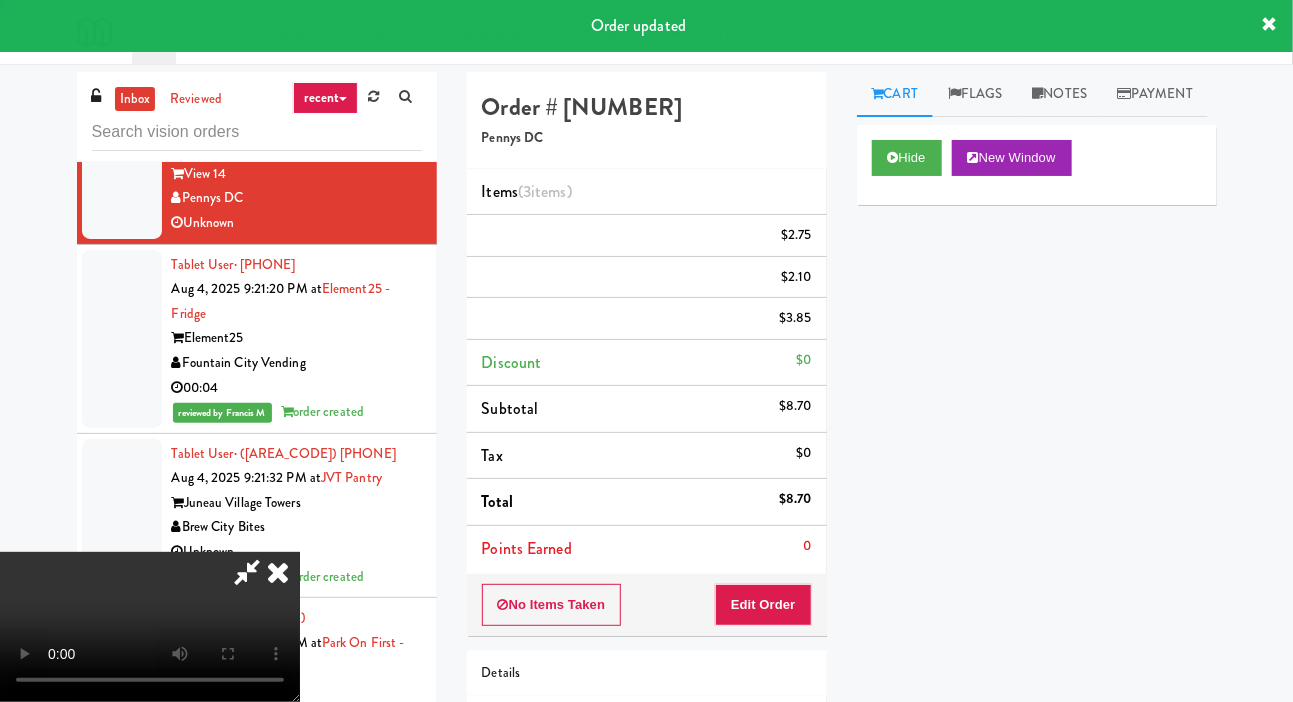 scroll, scrollTop: 0, scrollLeft: 0, axis: both 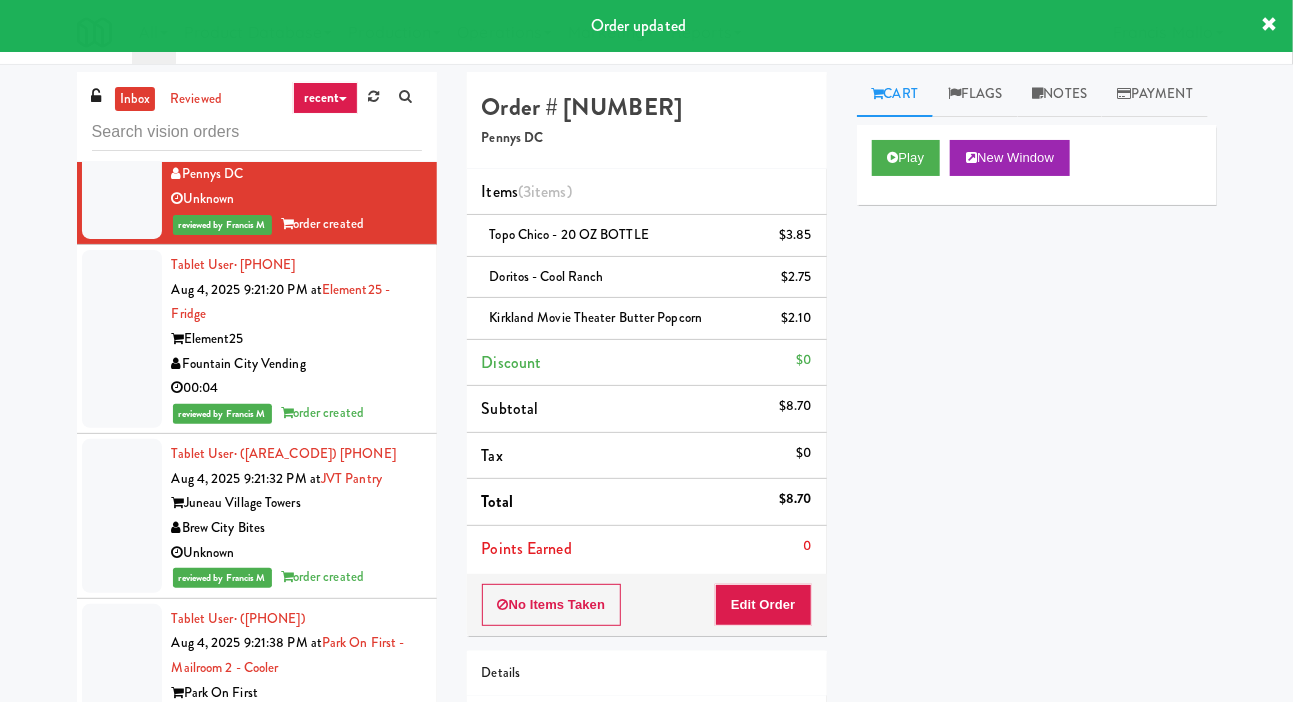 click at bounding box center (122, 10) 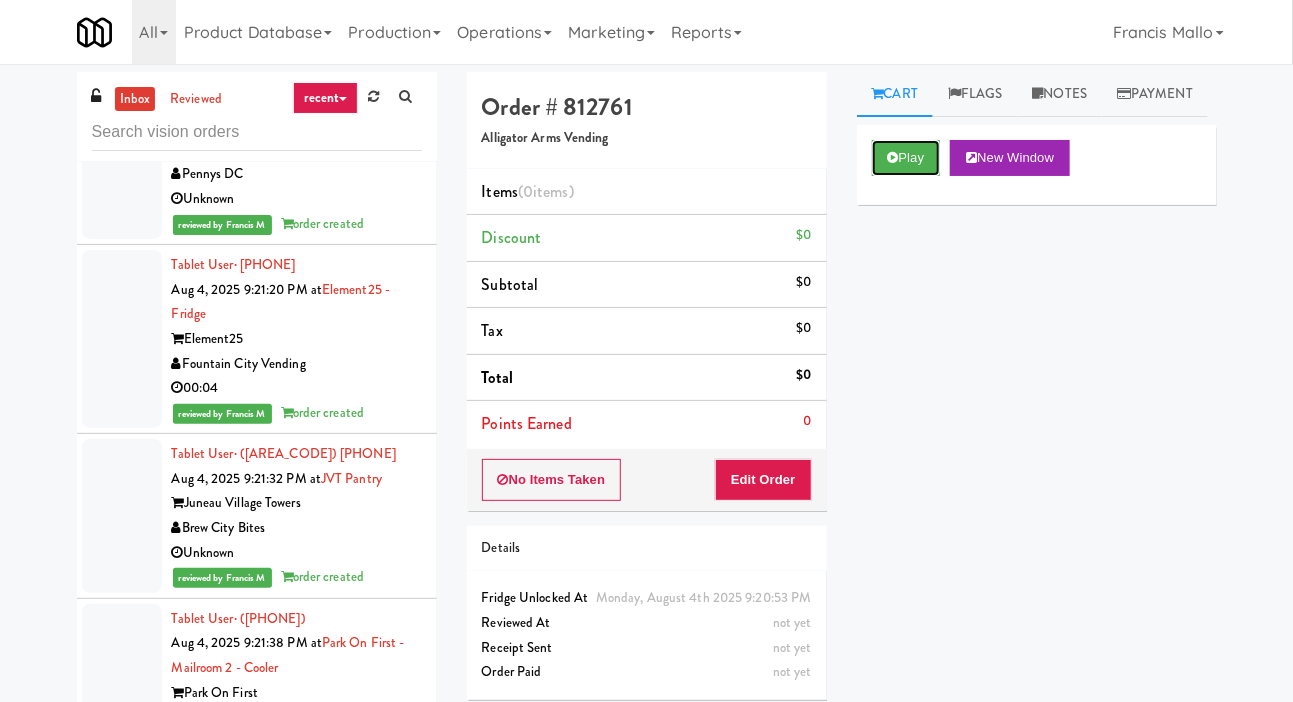 click on "Play" at bounding box center (906, 158) 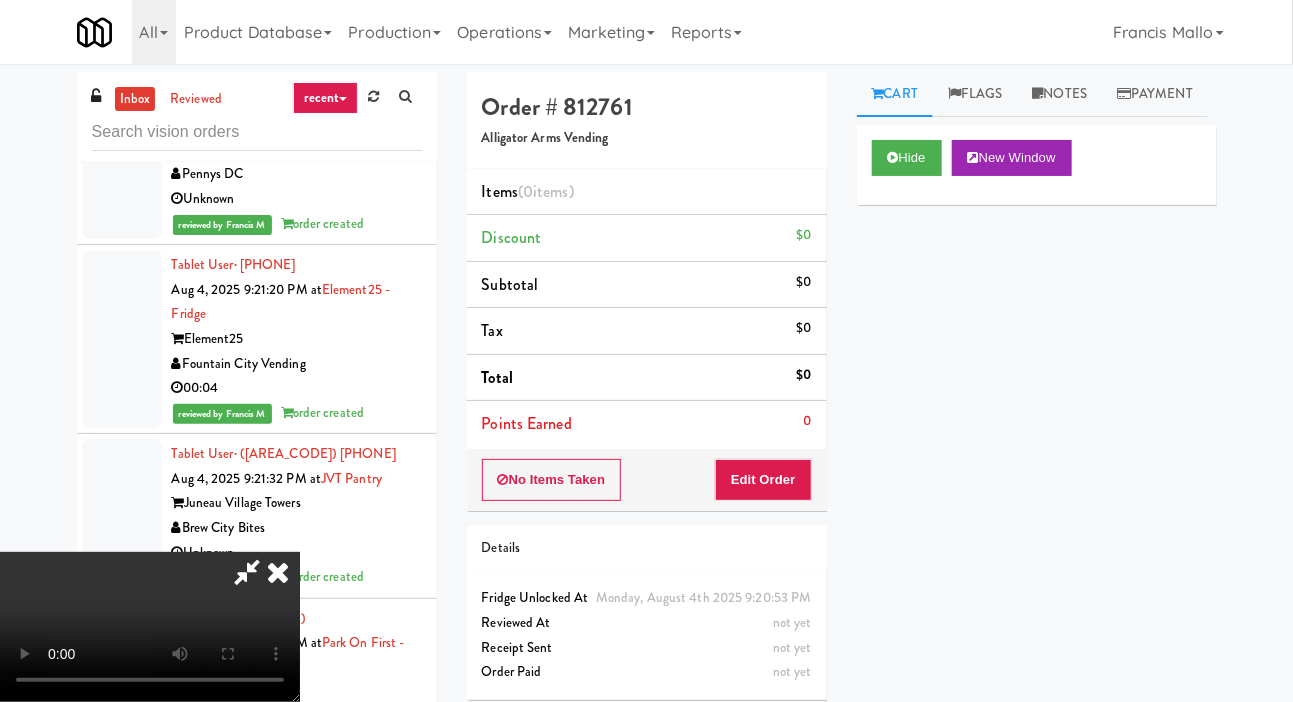 click on "Points Earned  0" at bounding box center (647, 424) 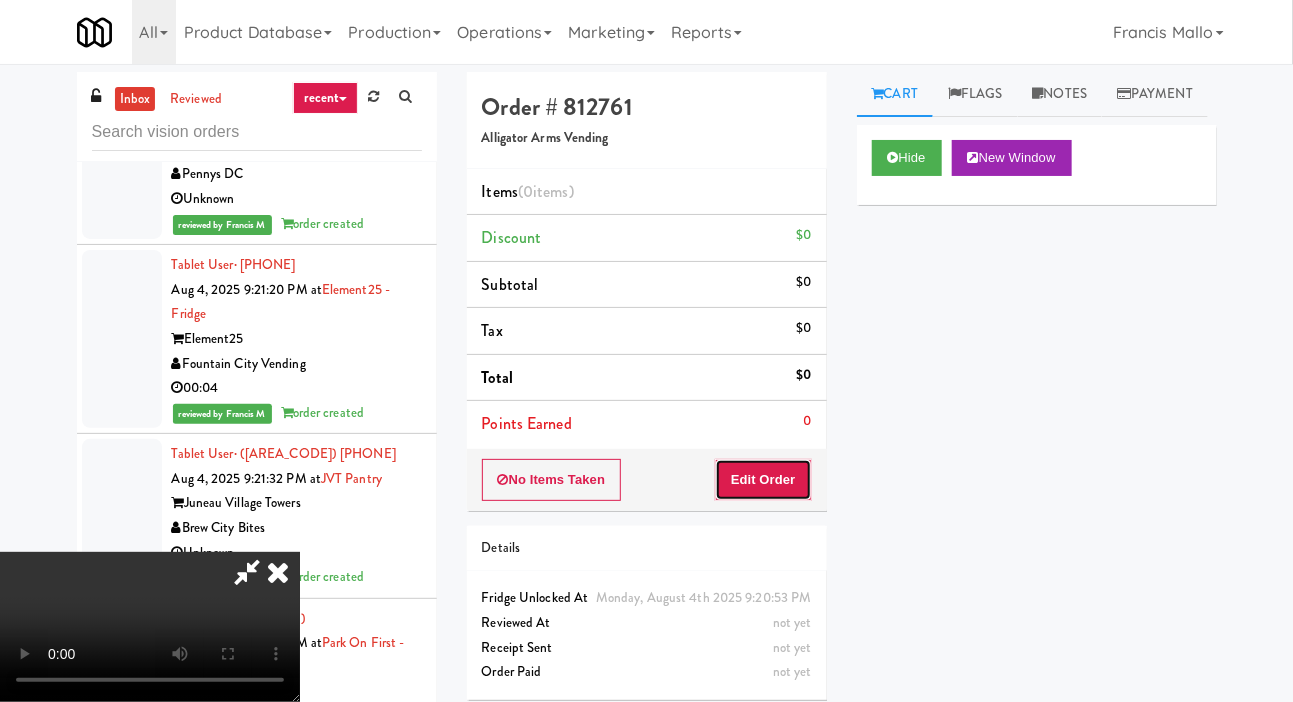 click on "Edit Order" at bounding box center (763, 480) 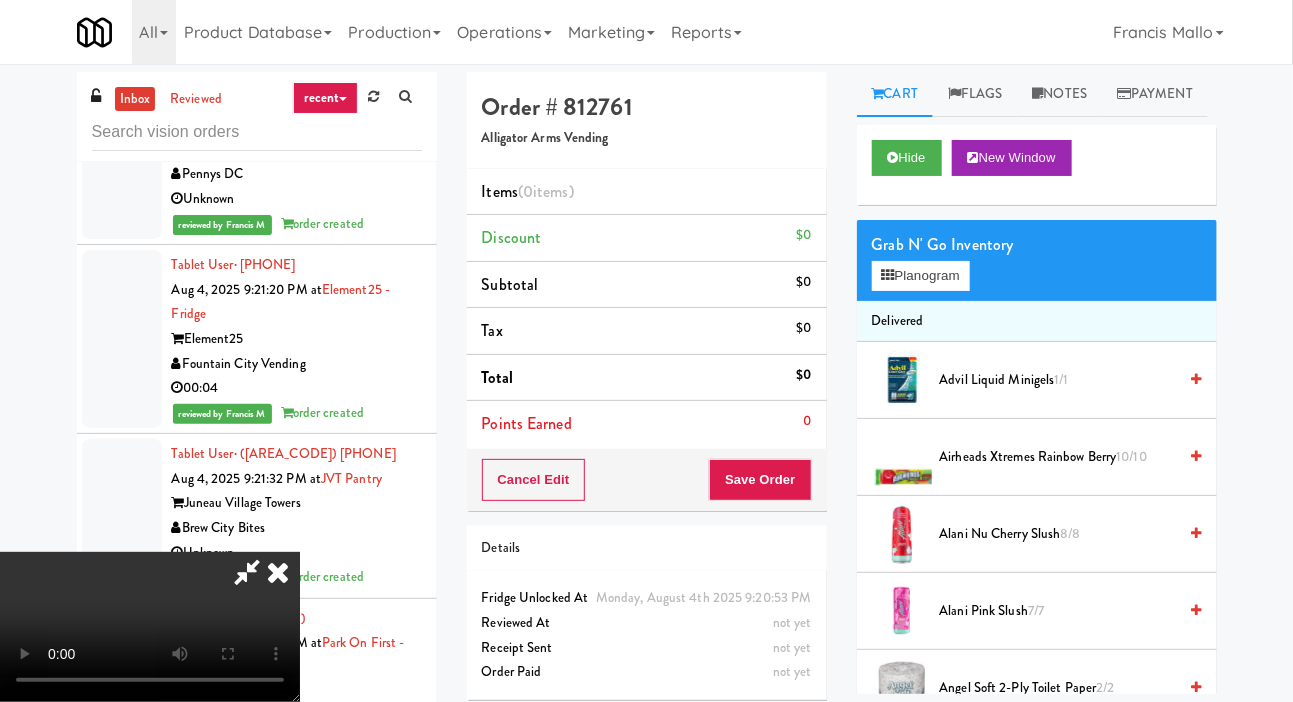 scroll, scrollTop: 73, scrollLeft: 0, axis: vertical 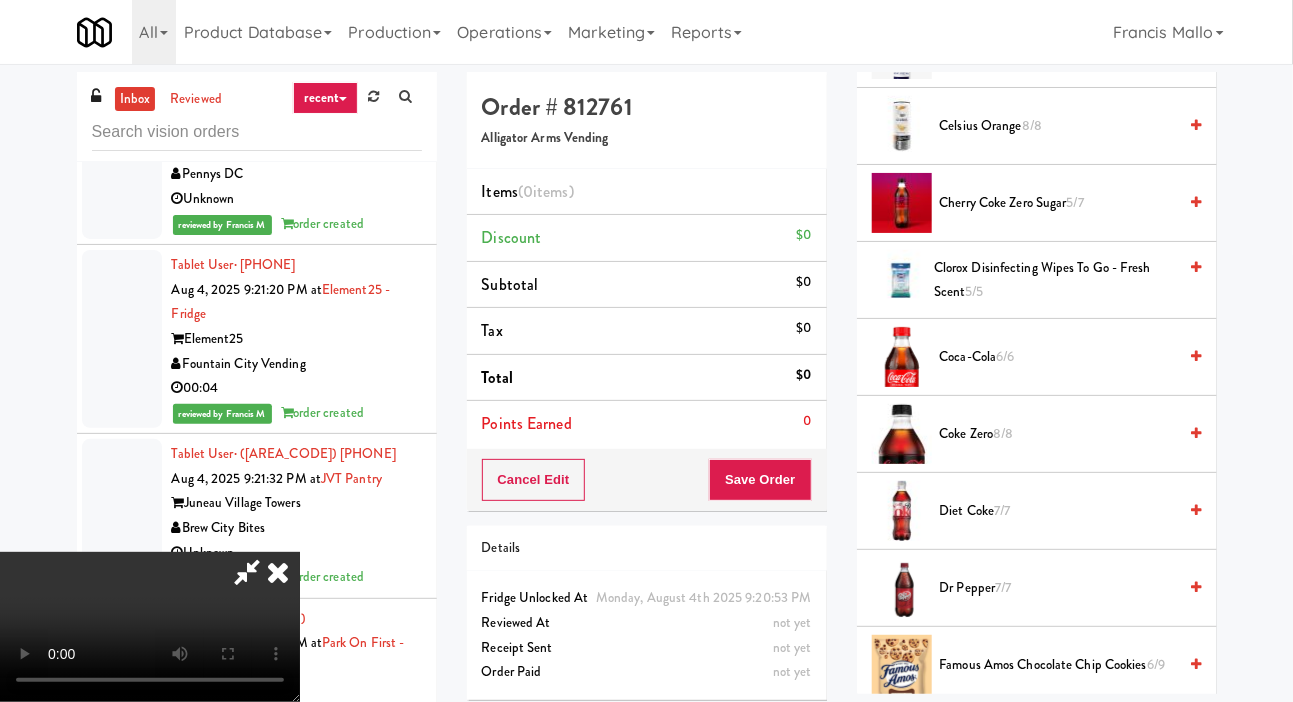click on "7/7" at bounding box center (1003, 587) 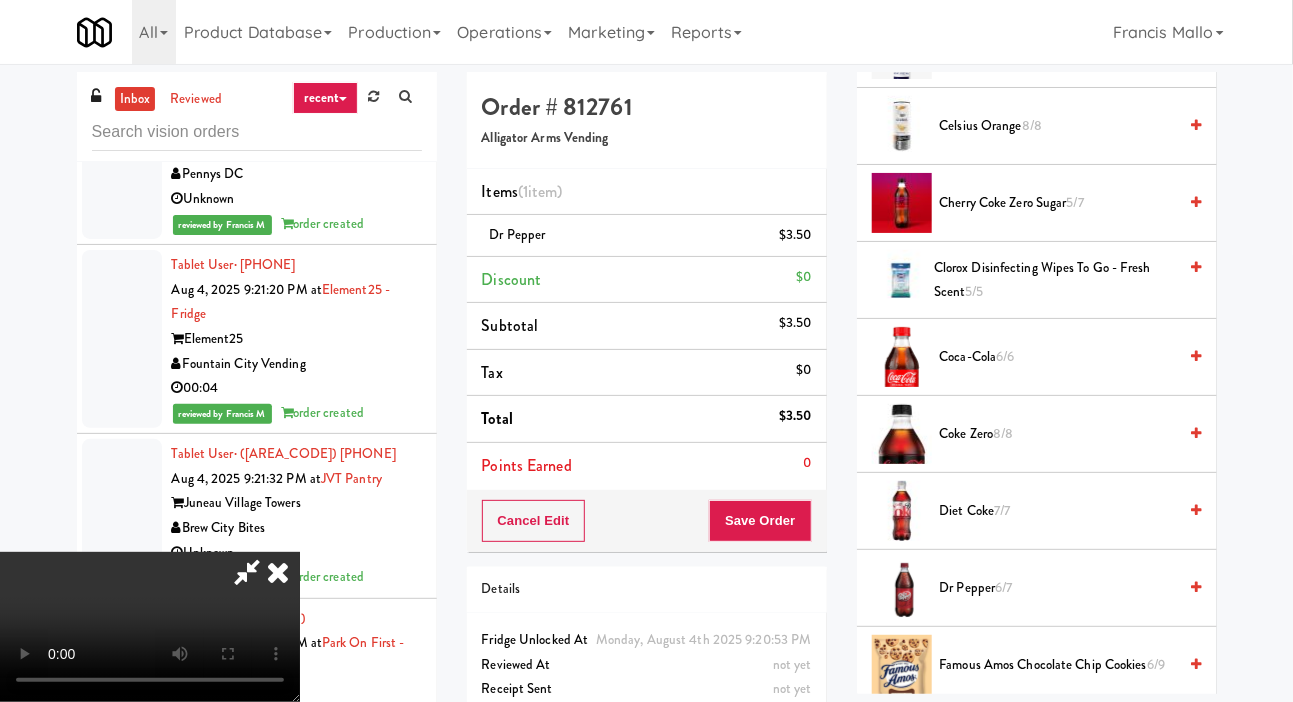 click on "Dr Pepper  6/7" at bounding box center (1058, 588) 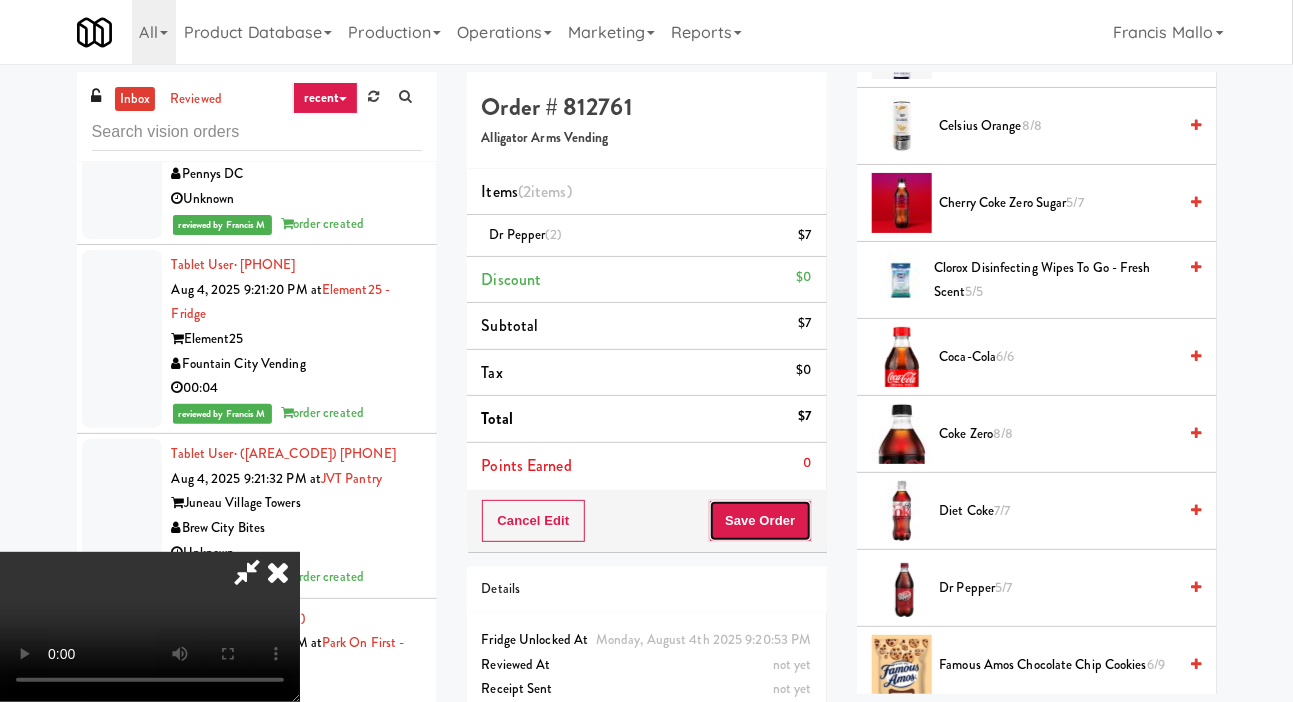 click on "Save Order" at bounding box center [760, 521] 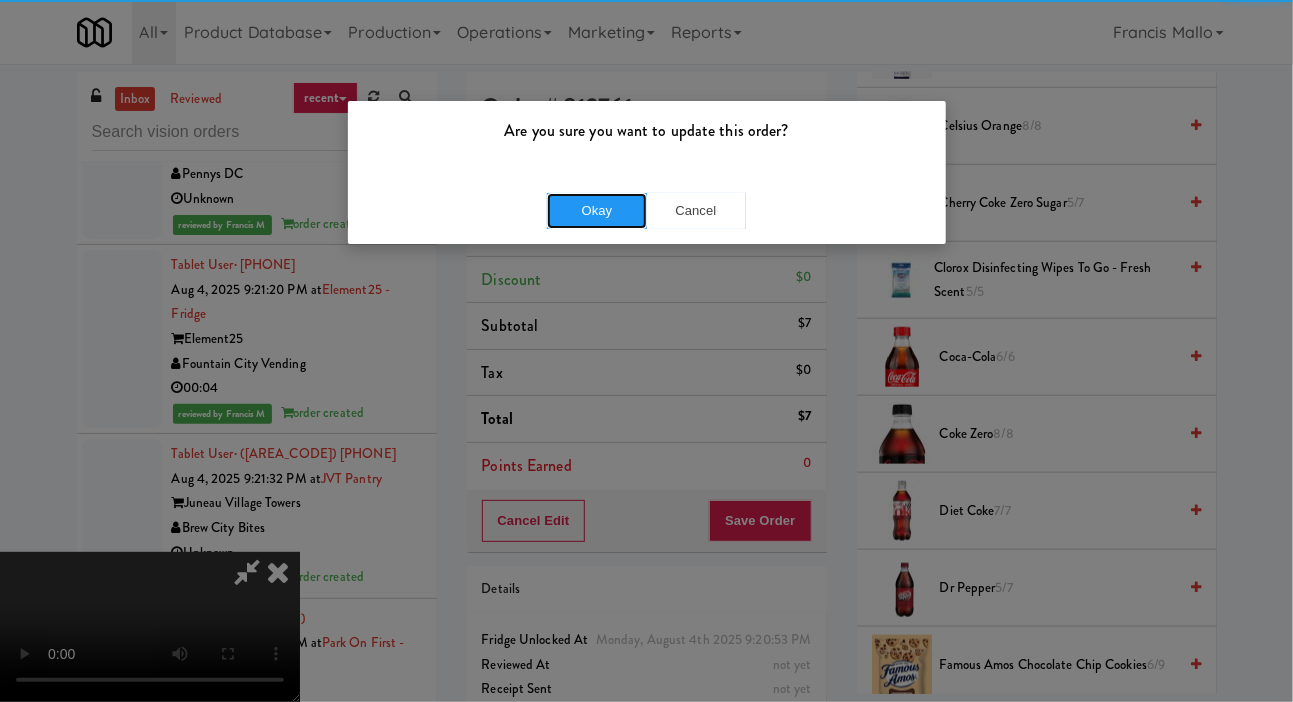 click on "Okay" at bounding box center (597, 211) 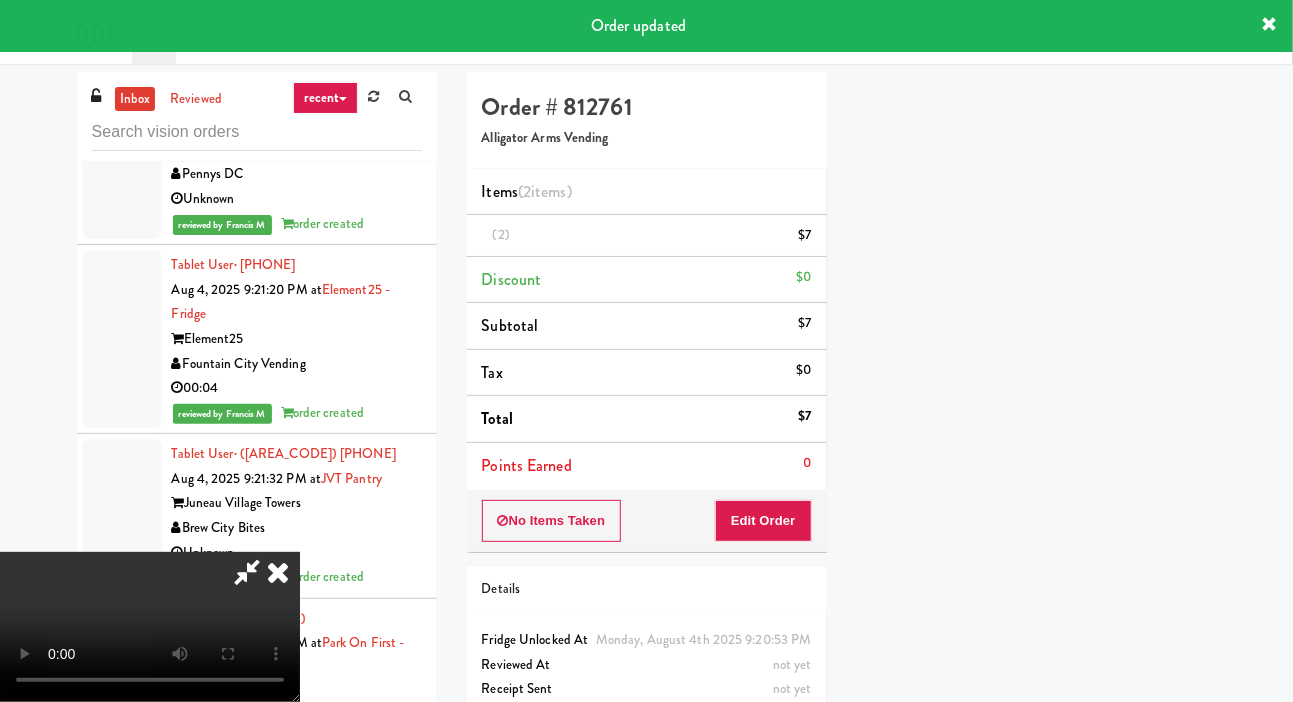 scroll, scrollTop: 116, scrollLeft: 0, axis: vertical 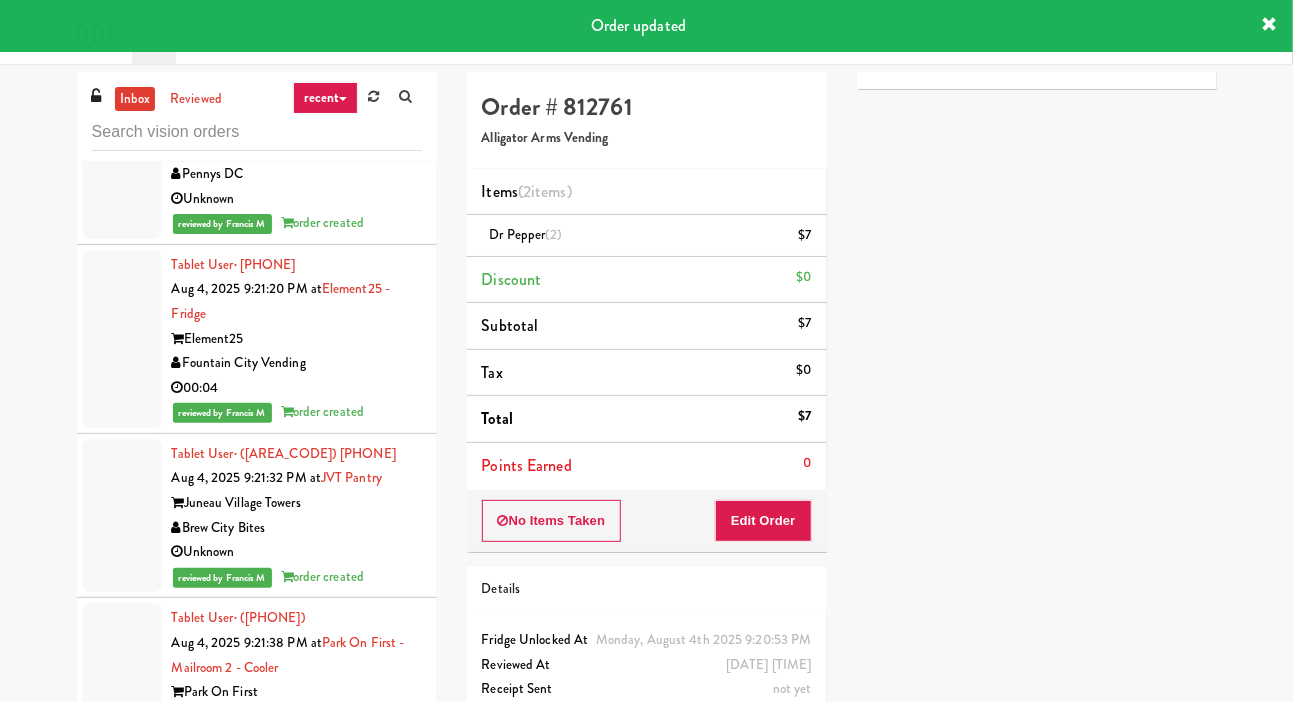 click at bounding box center (122, -167) 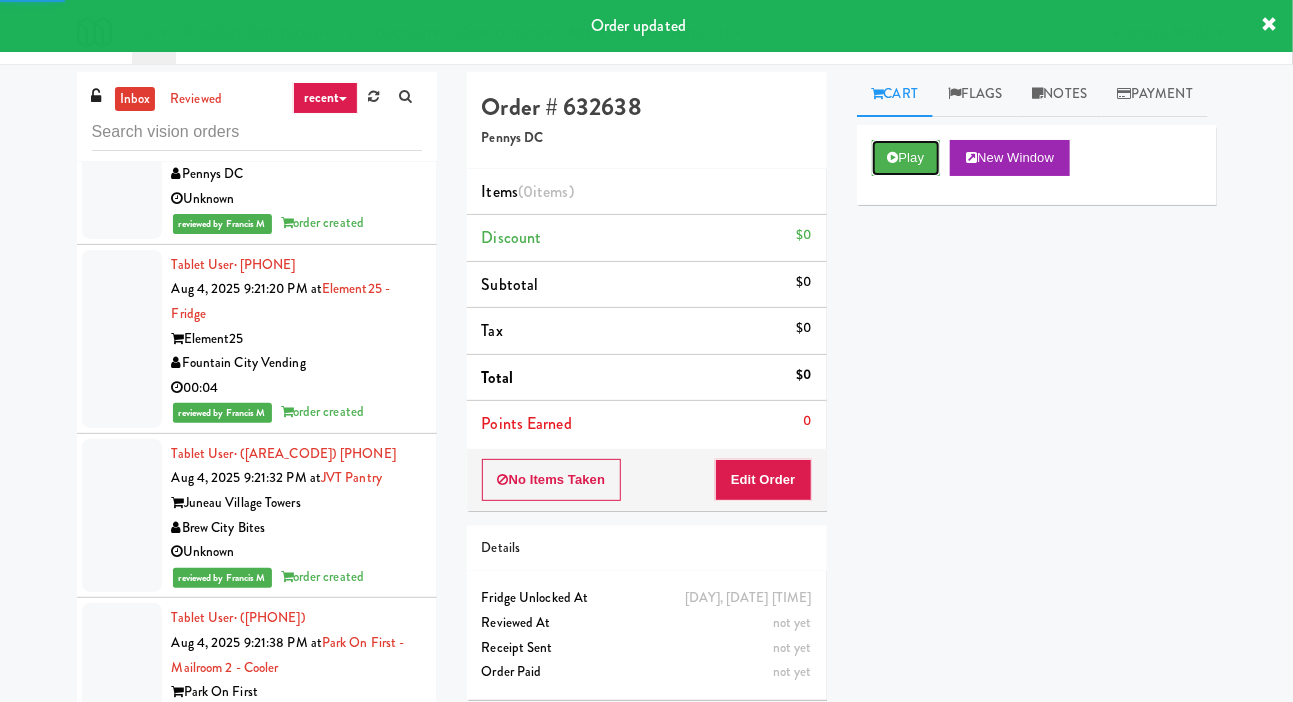 click on "Play" at bounding box center [906, 158] 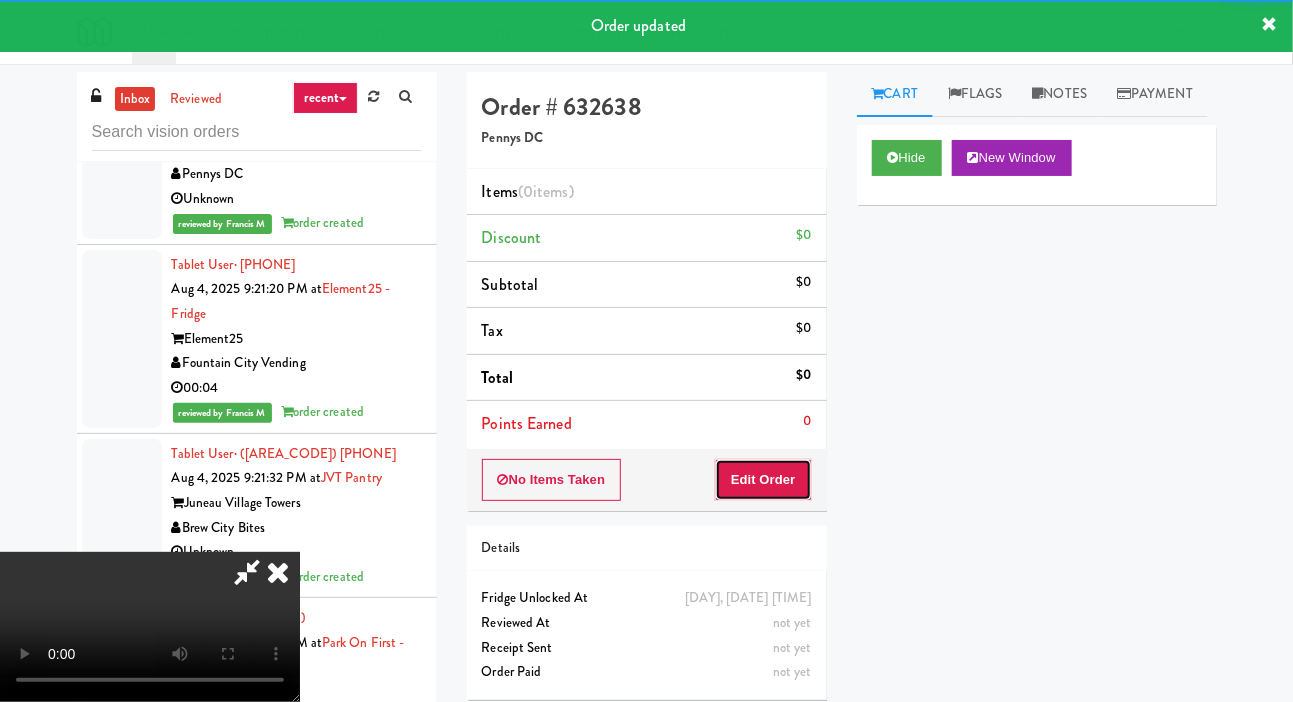 click on "Edit Order" at bounding box center (763, 480) 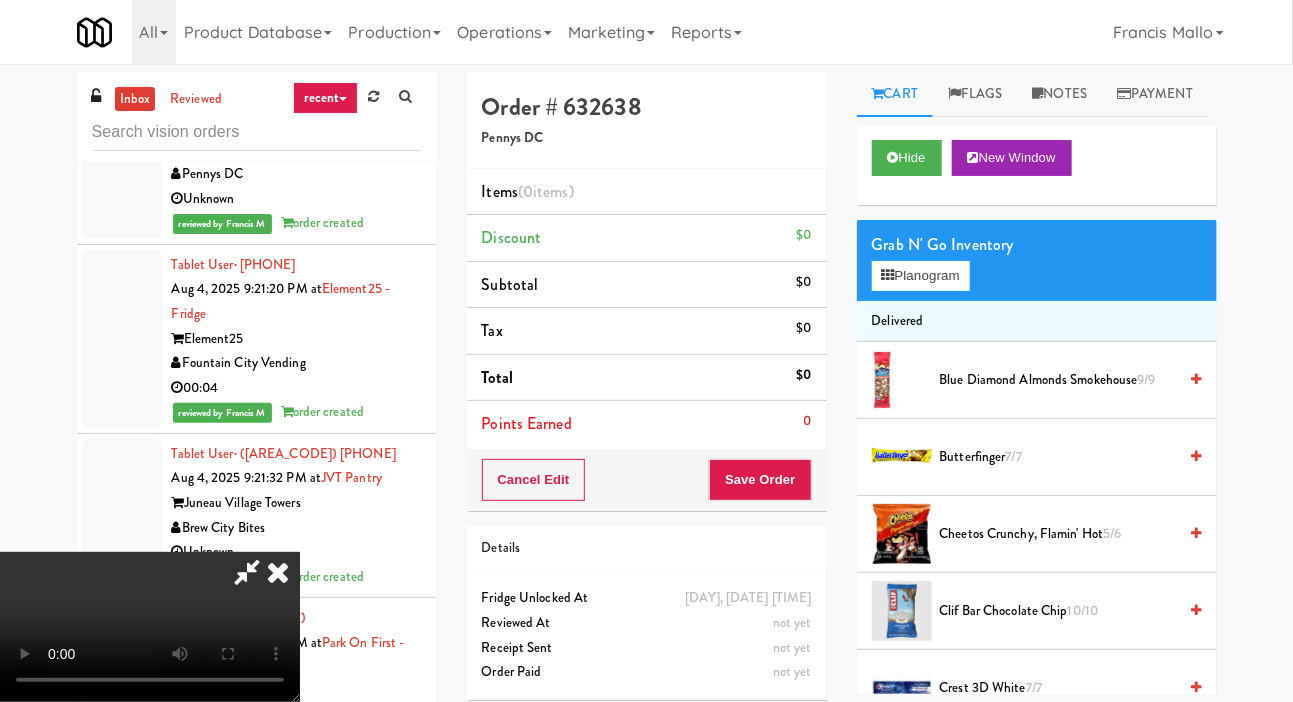 type 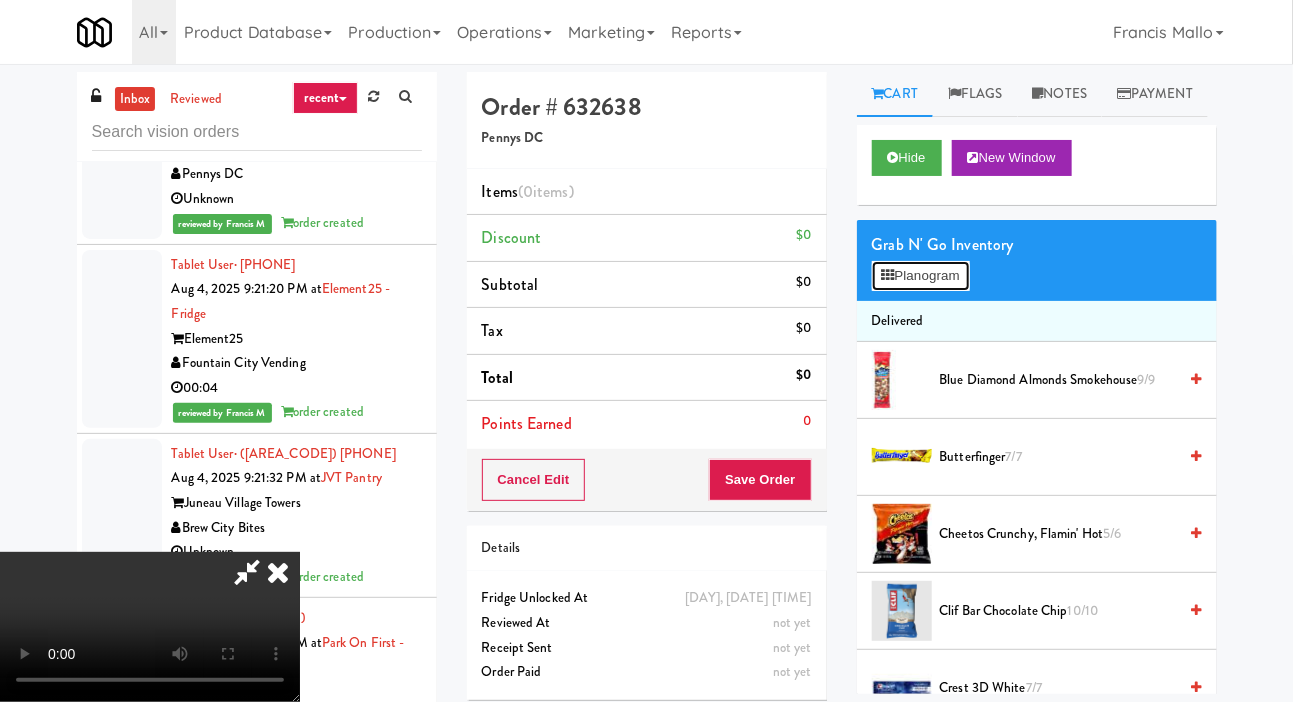 click on "Planogram" at bounding box center (921, 276) 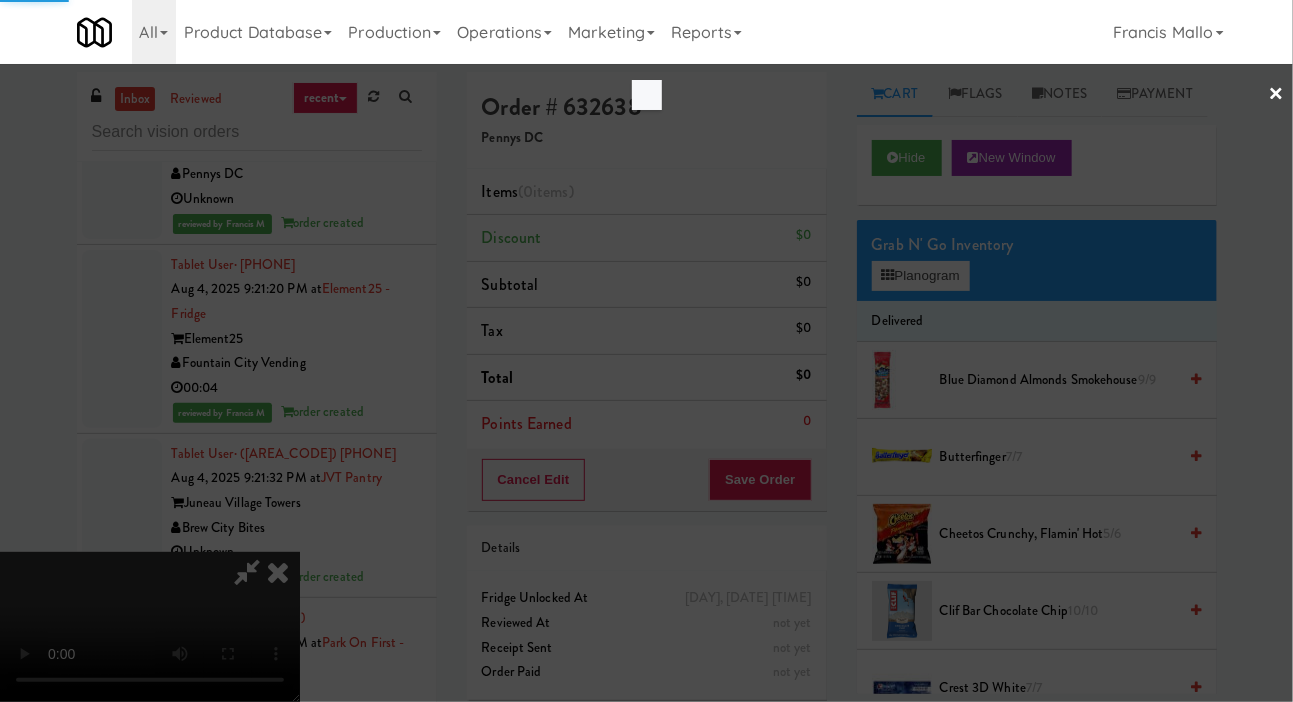 click at bounding box center [646, 351] 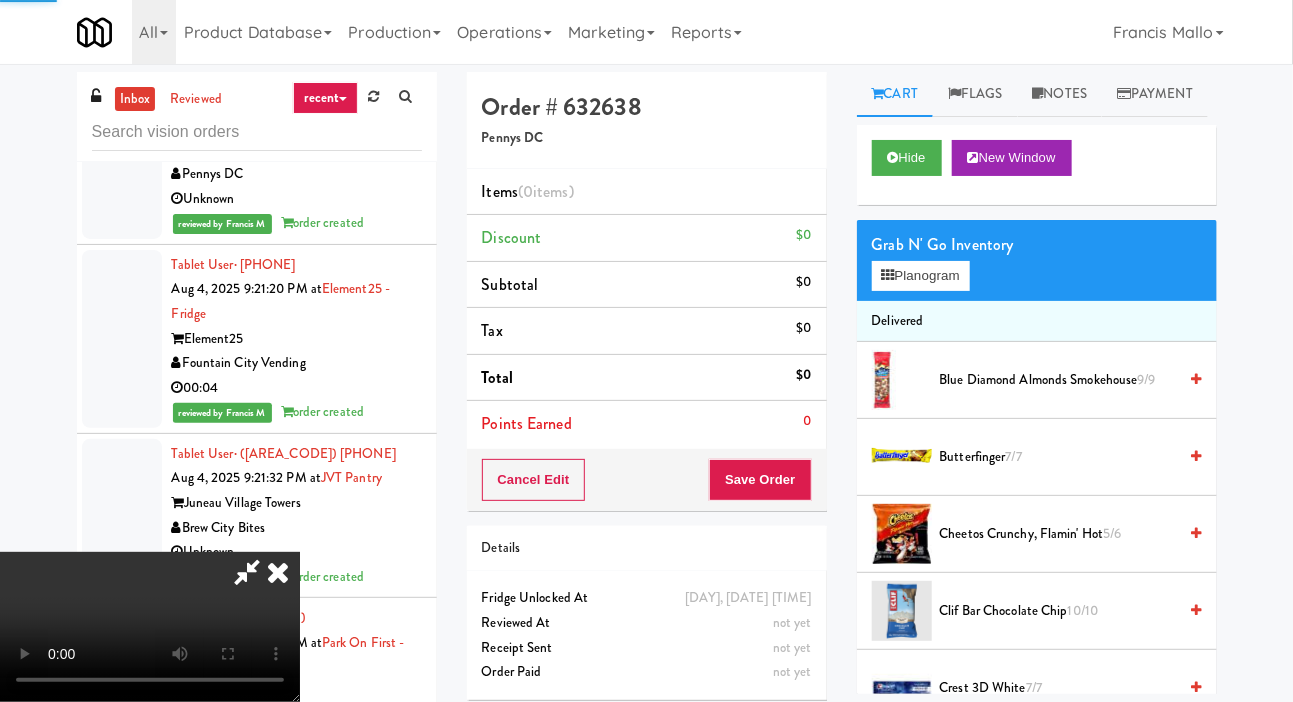 click on "Cheetos Crunchy, Flamin' Hot  5/6" at bounding box center [1058, 534] 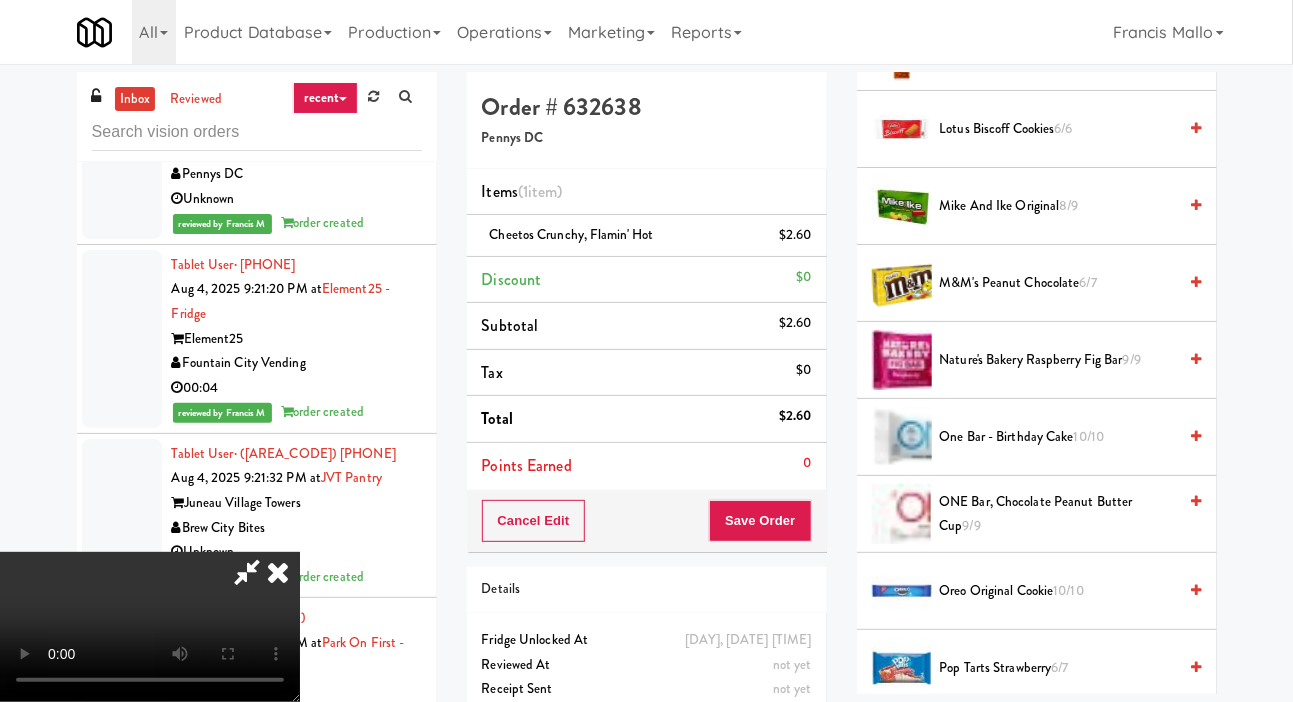 scroll, scrollTop: 1462, scrollLeft: 0, axis: vertical 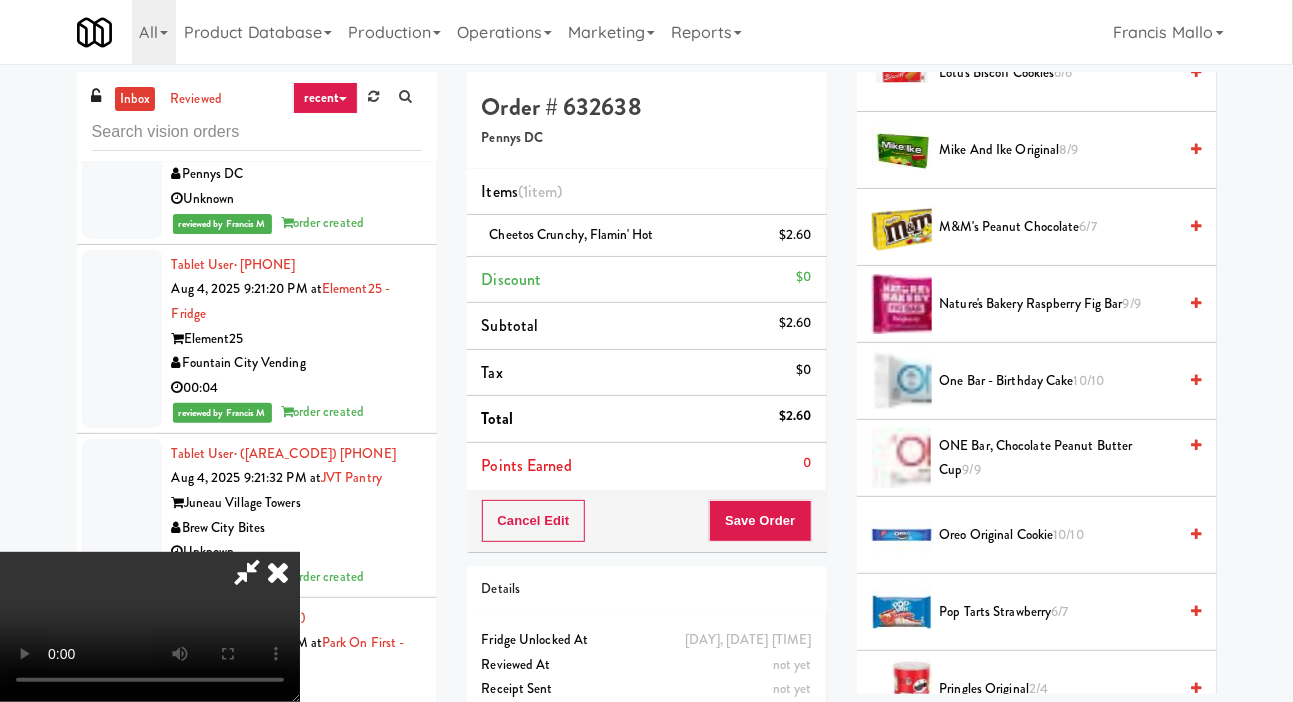 click on "One Bar - Birthday Cake  10/10" at bounding box center [1058, 381] 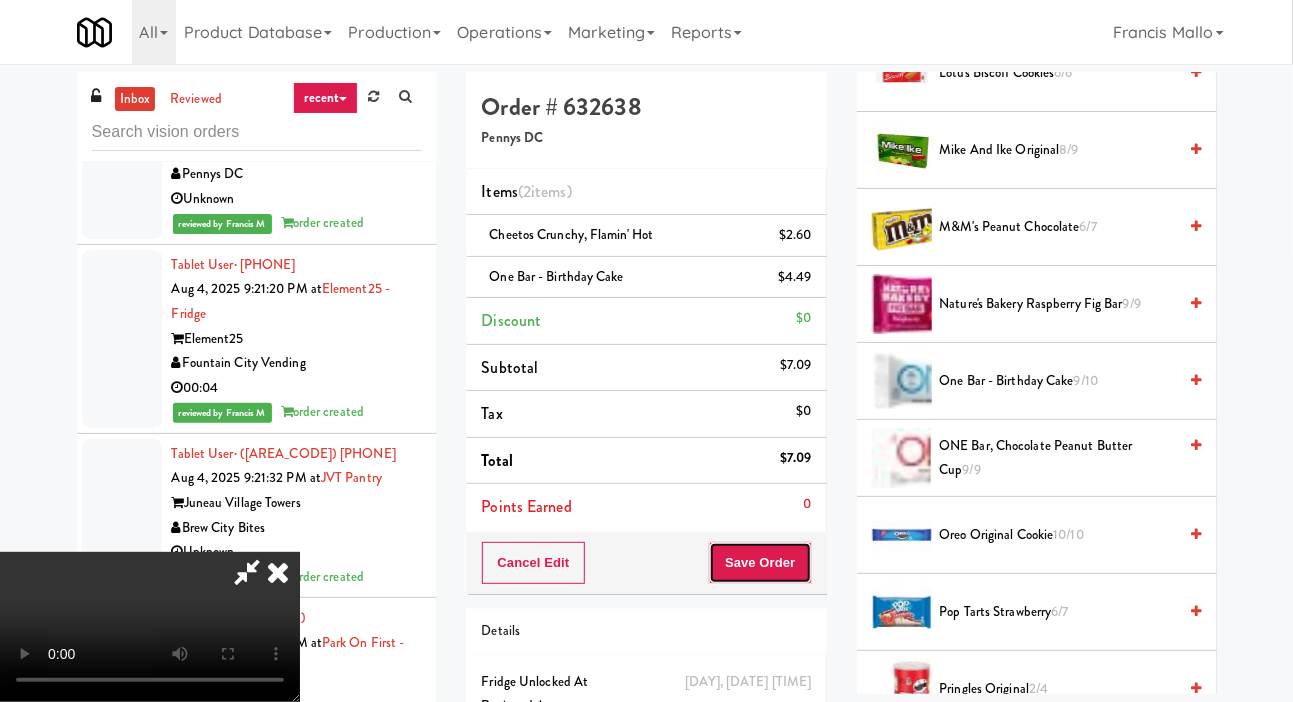 click on "Save Order" at bounding box center [760, 563] 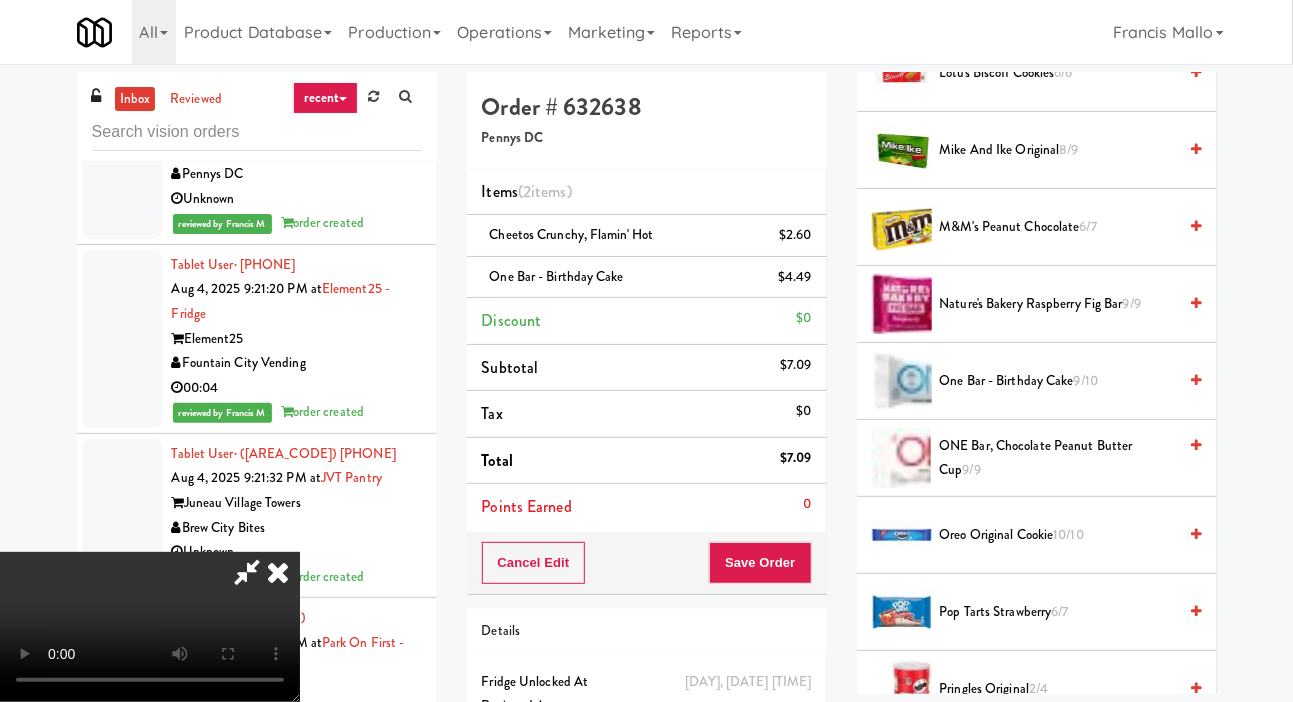 click on "inbox reviewed recent    all     unclear take     inventory issue     suspicious     failed     recent   Tablet User  · ([AREA_CODE]) [PHONE] [MONTH] [NUMBER], [YEAR] [HOUR]:[MINUTE]:[SECOND] [AM/PM] at  Capital Plaza - Combo  Capital Plaza   Pennys DC  00:15     Tablet User  · ([AREA_CODE]) [PHONE] [MONTH] [NUMBER], [YEAR] [HOUR]:[MINUTE]:[SECOND] [AM/PM] at  [NUMBER] [STREET] - Pantry - Right  [NUMBER] [STREET]  Pennys DC  00:04     Tablet User  · ([AREA_CODE]) [PHONE] [MONTH] [NUMBER], [YEAR] [HOUR]:[MINUTE]:[SECOND] [AM/PM] at  Eleven55 - Pantry  Eleven55 Ripley  Pennys DC  00:09     Tablet User  · ([AREA_CODE]) [PHONE] [MONTH] [NUMBER], [YEAR] [HOUR]:[MINUTE]:[SECOND] [AM/PM] at  Cortellucci Vaughan Hospital - near Emergency  KitchenMate  00:17     Tablet User  · ([AREA_CODE]) [PHONE] [MONTH] [NUMBER], [YEAR] [HOUR]:[MINUTE]:[SECOND] [AM/PM] at  Eleven55 - Pantry  Eleven55 Ripley  Pennys DC  00:06     Tablet User  · ([AREA_CODE]) [PHONE] [MONTH] [NUMBER], [YEAR] [HOUR]:[MINUTE]:[SECOND] [AM/PM] at  Eleven55 - Pantry  Eleven55 Ripley  Pennys DC  00:15     Tablet User  · ([AREA_CODE]) [PHONE] [MONTH] [NUMBER], [YEAR] [HOUR]:[MINUTE]:[SECOND] [AM/PM] at  Princess Margaret Cancer Centre  KitchenMate  00:32 reviewed by Britney M  order created     Tablet User  Cirrus" at bounding box center [646, 435] 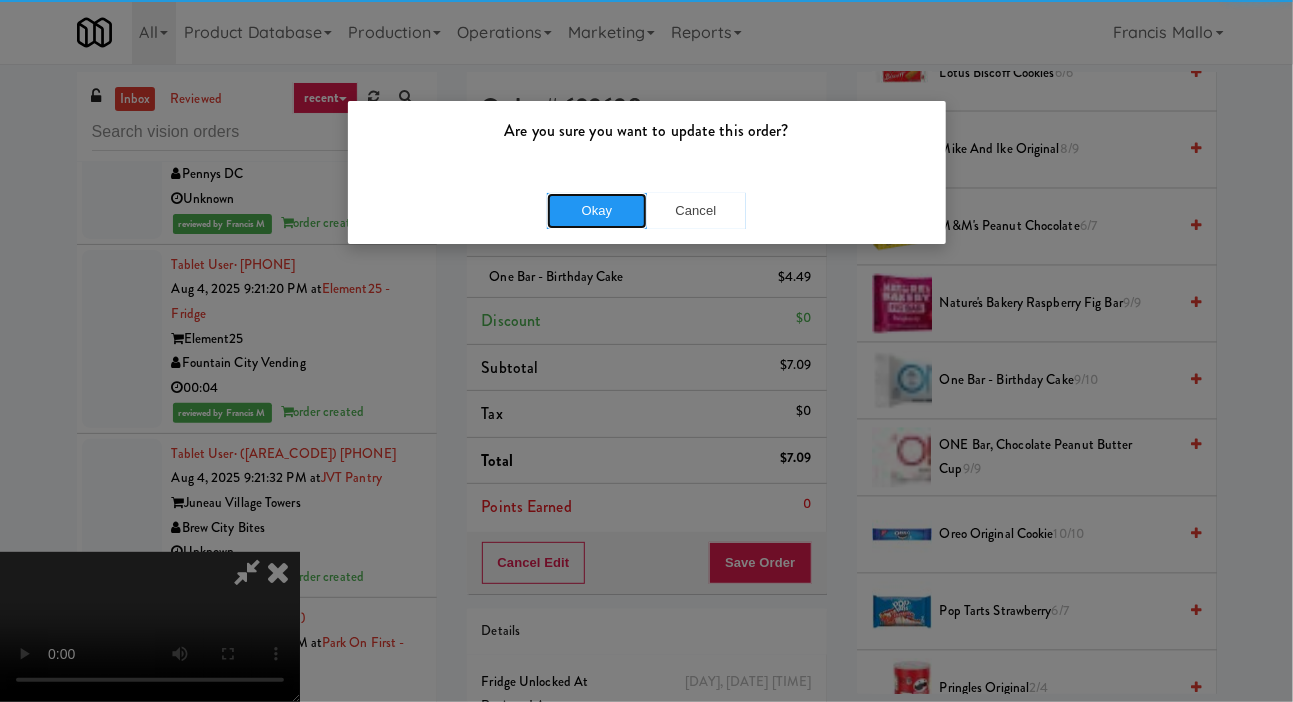 click on "Okay" at bounding box center [597, 211] 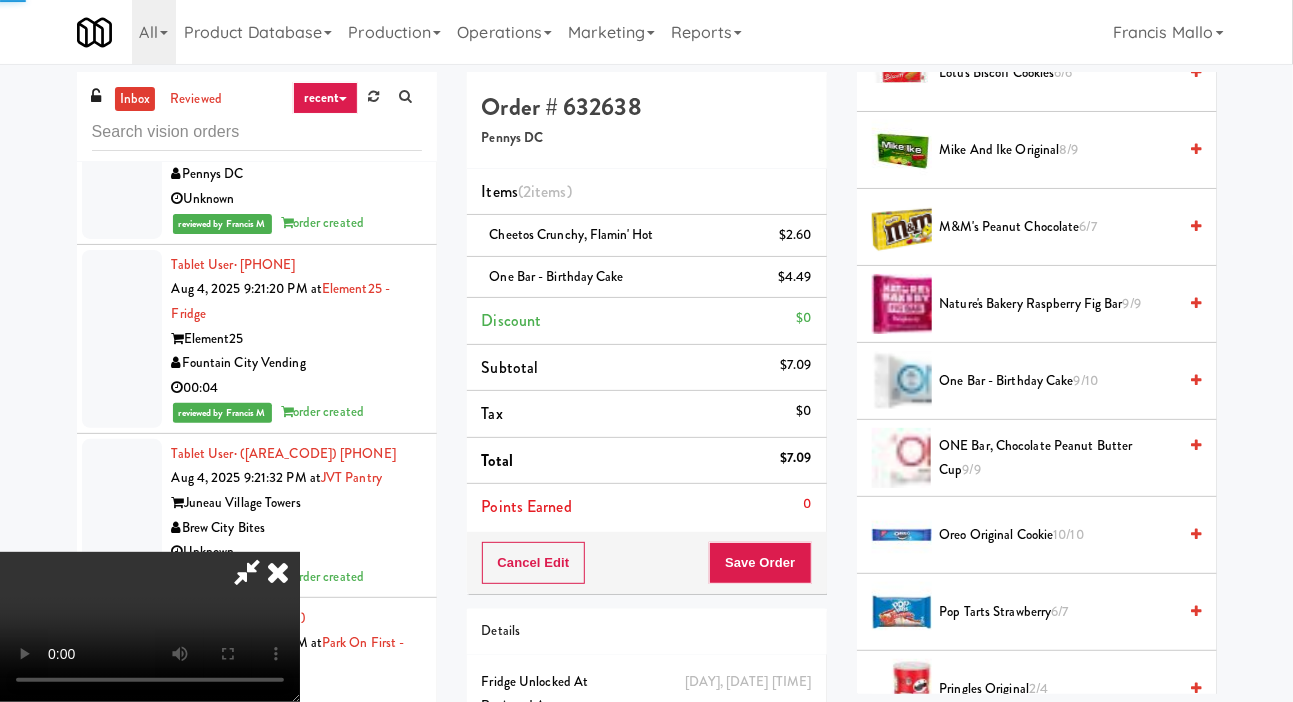 click on "00:10" at bounding box center (297, -271) 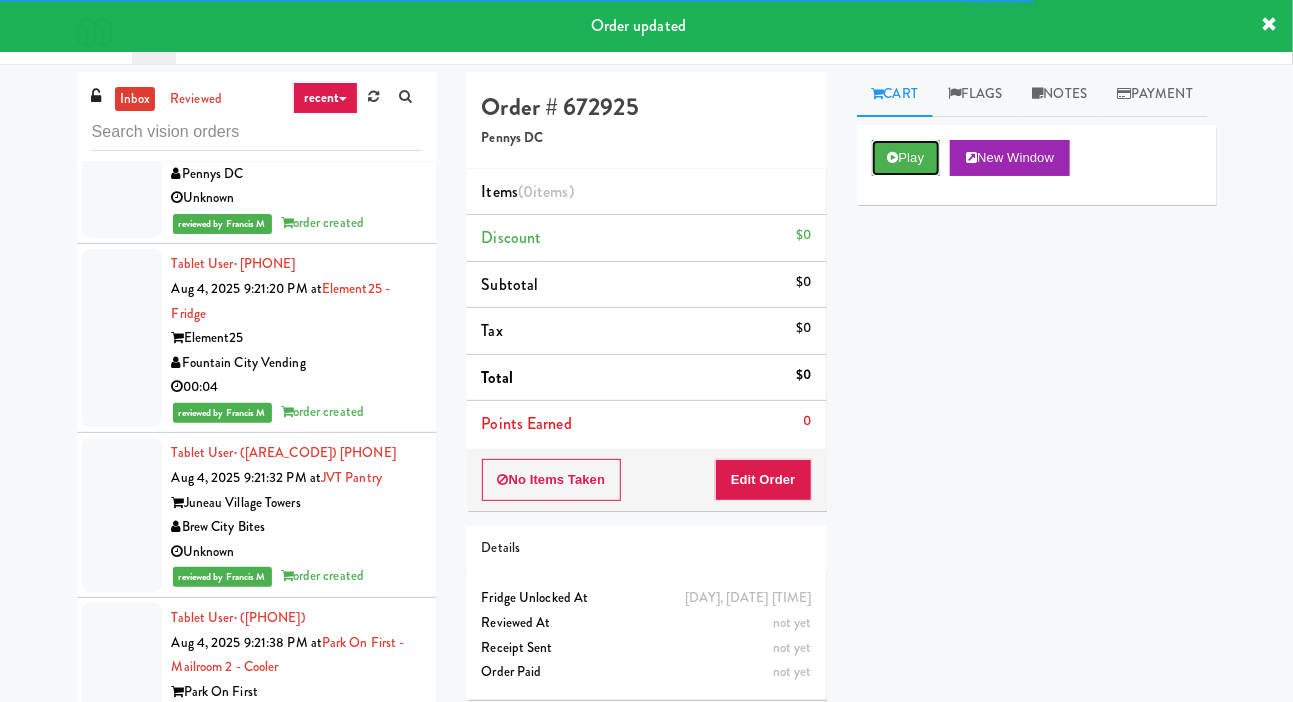 click on "Play" at bounding box center (906, 158) 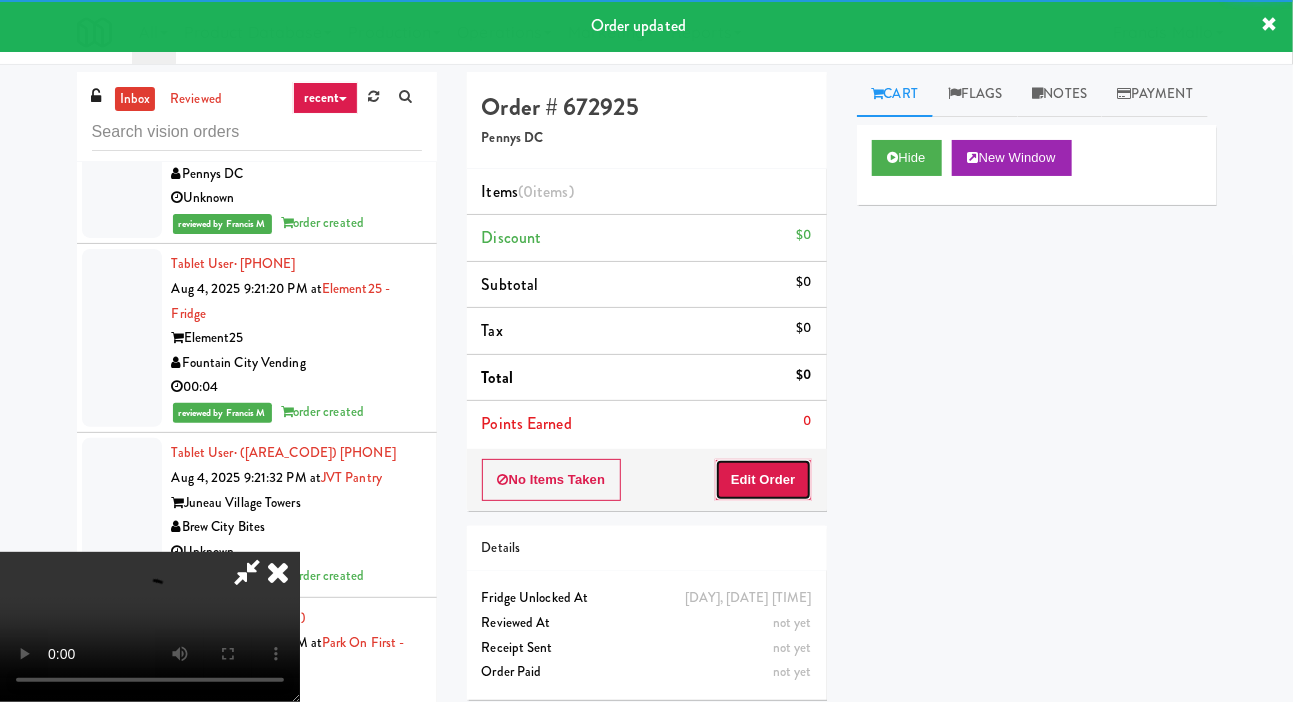 click on "Edit Order" at bounding box center [763, 480] 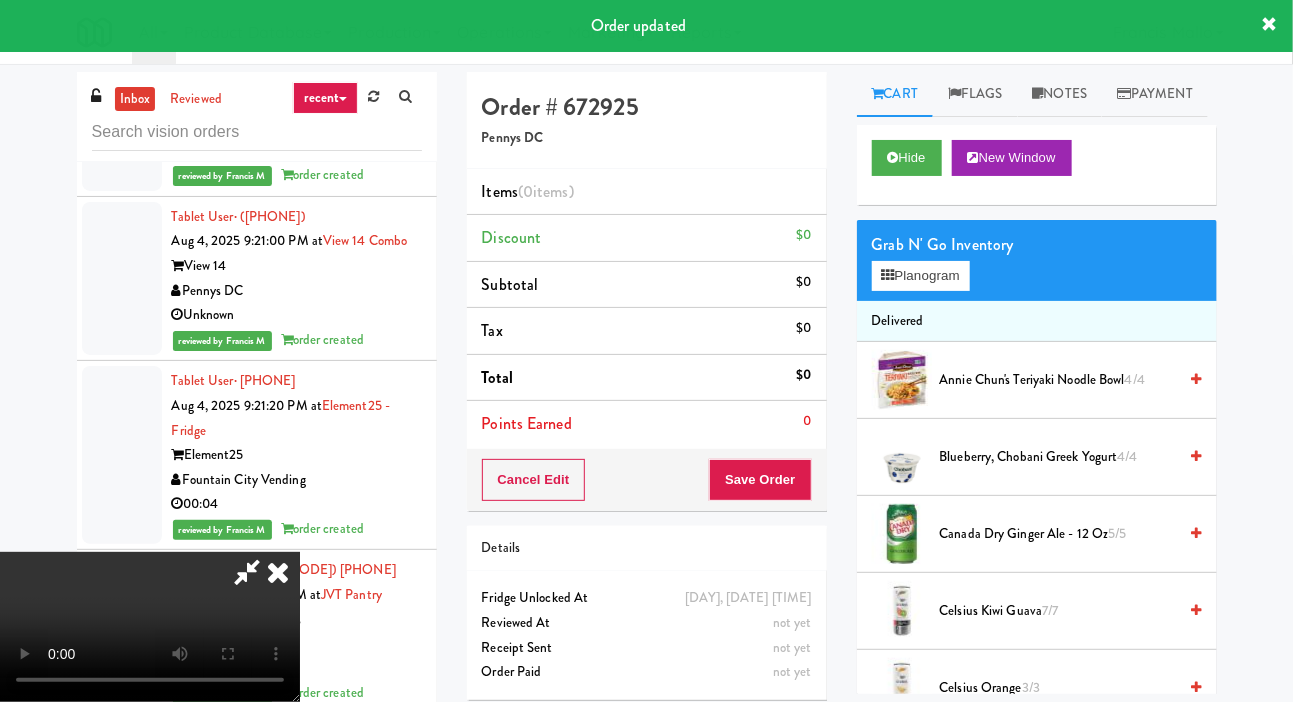 scroll, scrollTop: 53830, scrollLeft: 0, axis: vertical 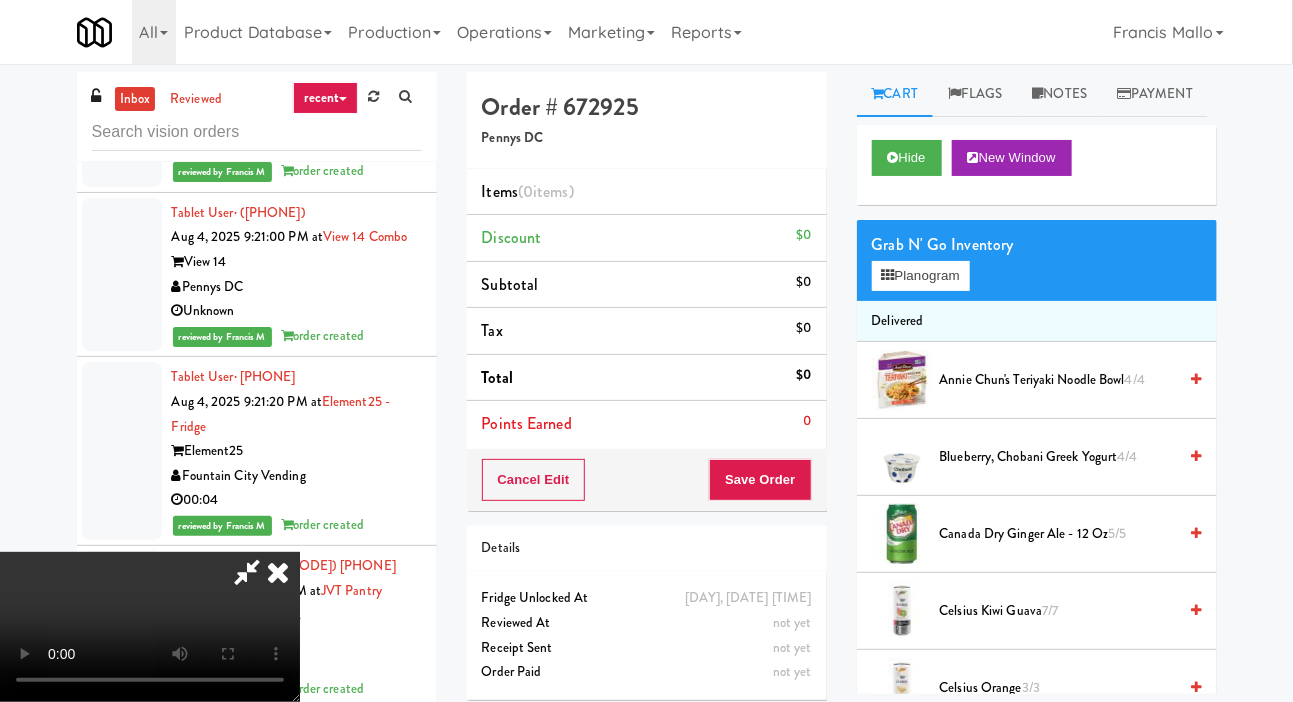type 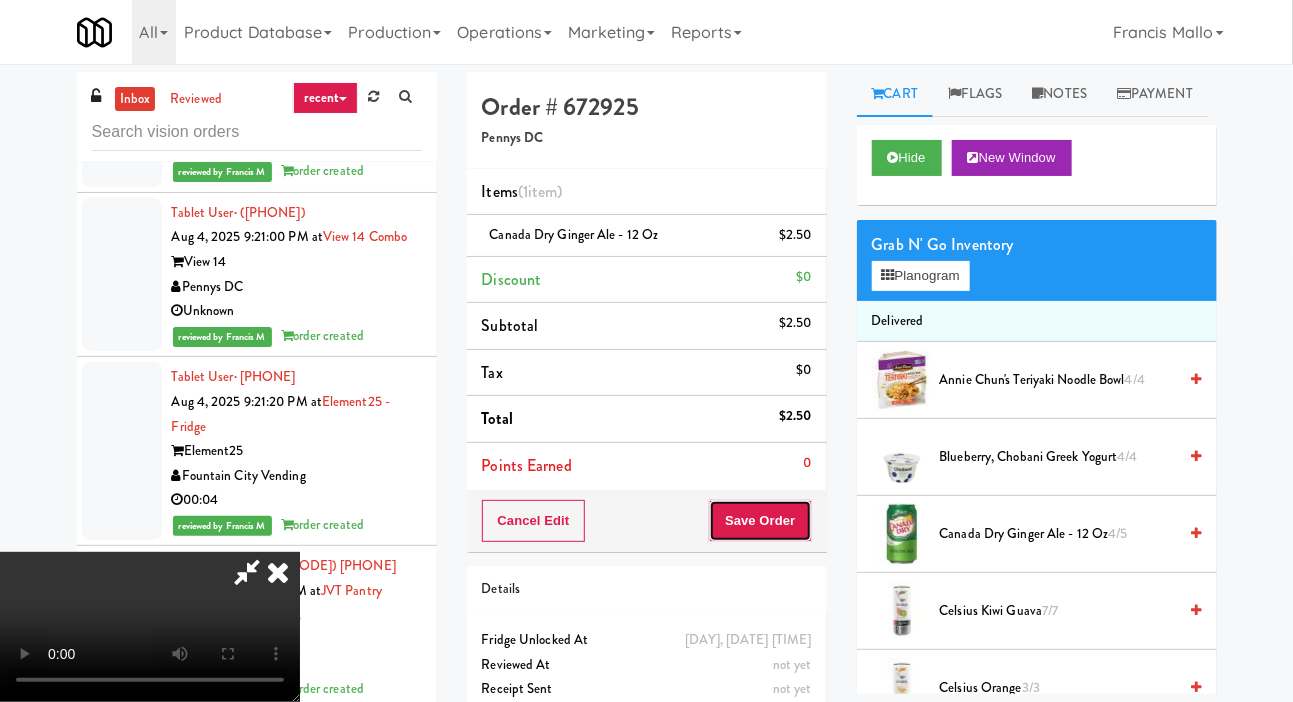 click on "Save Order" at bounding box center (760, 521) 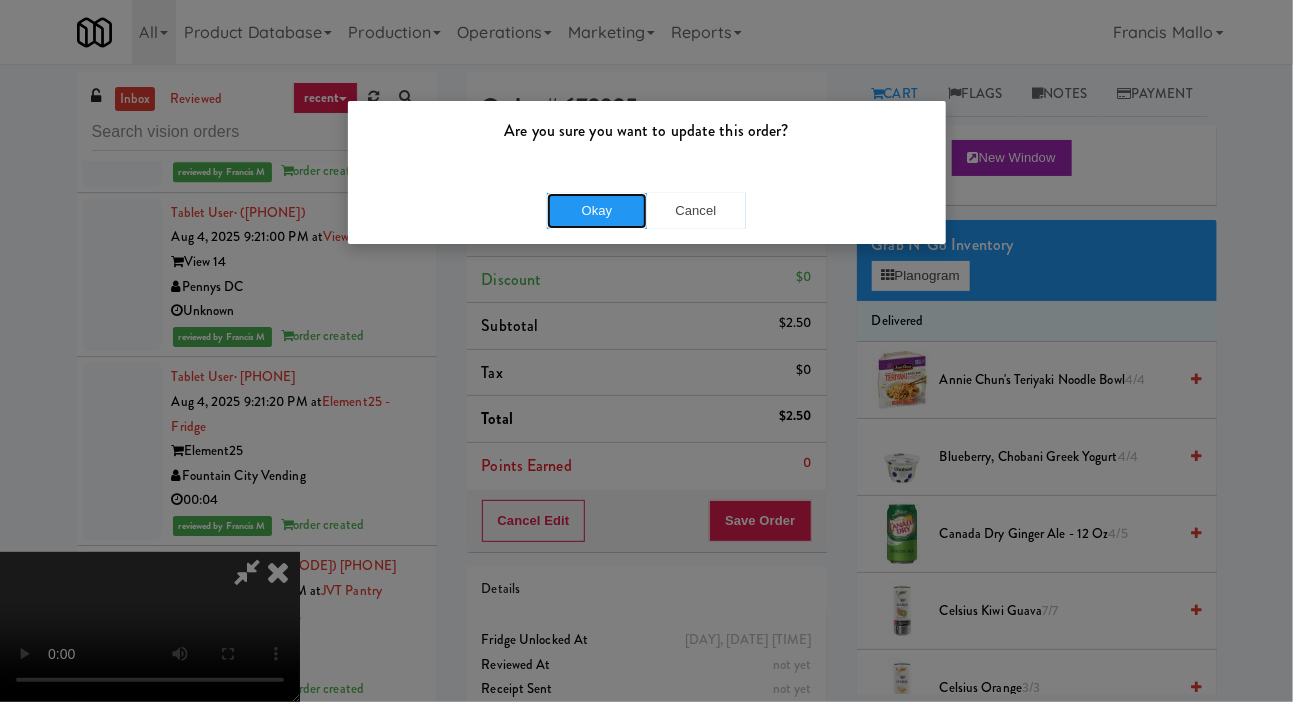click on "Okay" at bounding box center [597, 211] 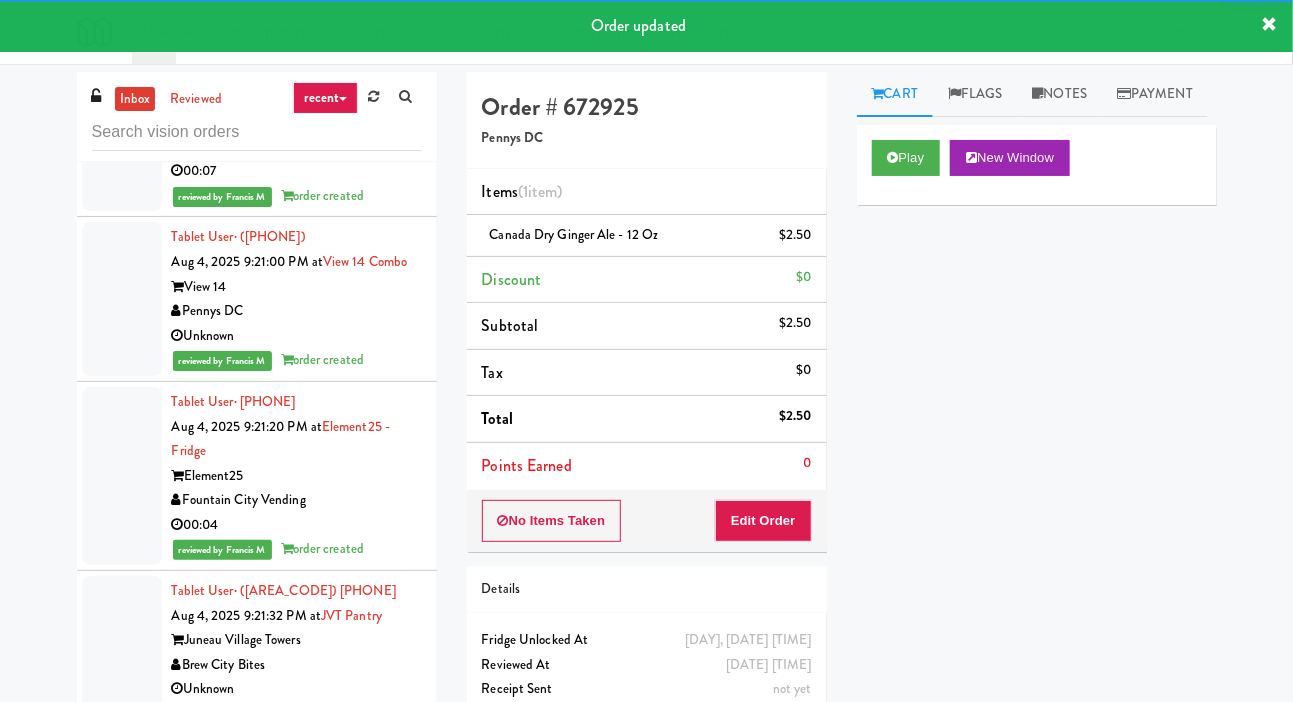 click at bounding box center (122, -383) 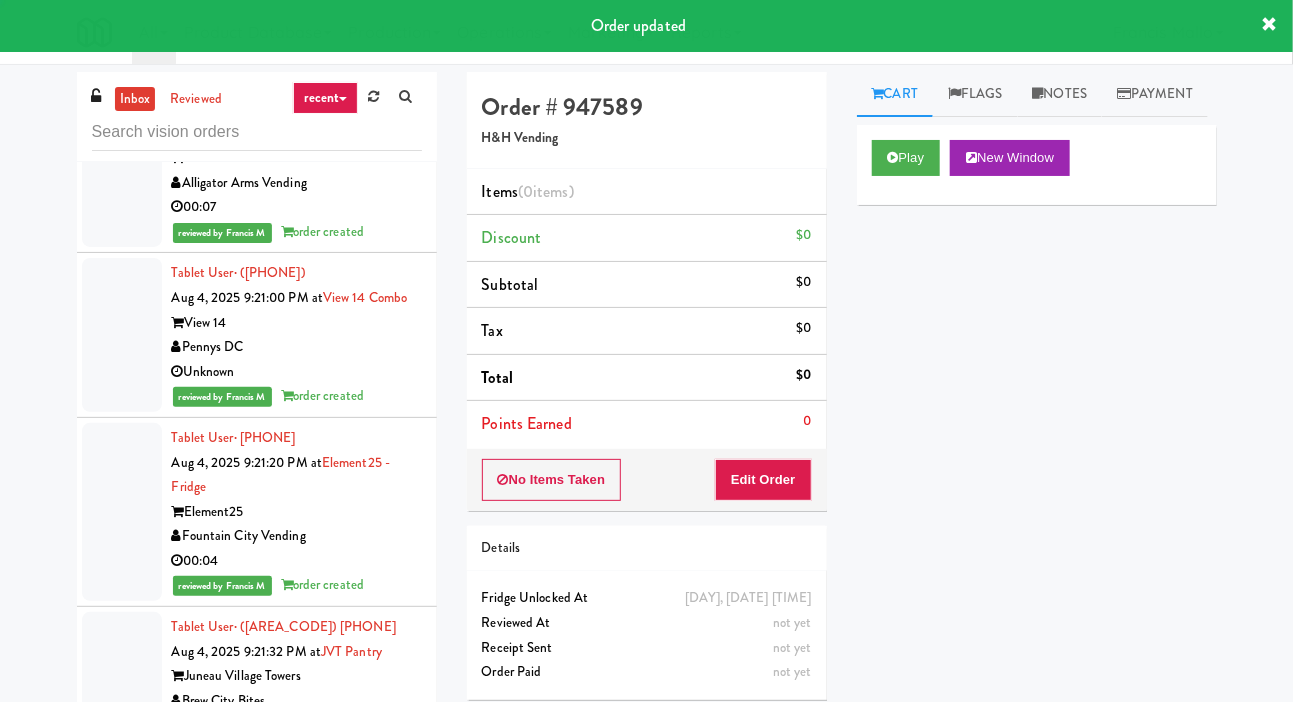 scroll, scrollTop: 53748, scrollLeft: 0, axis: vertical 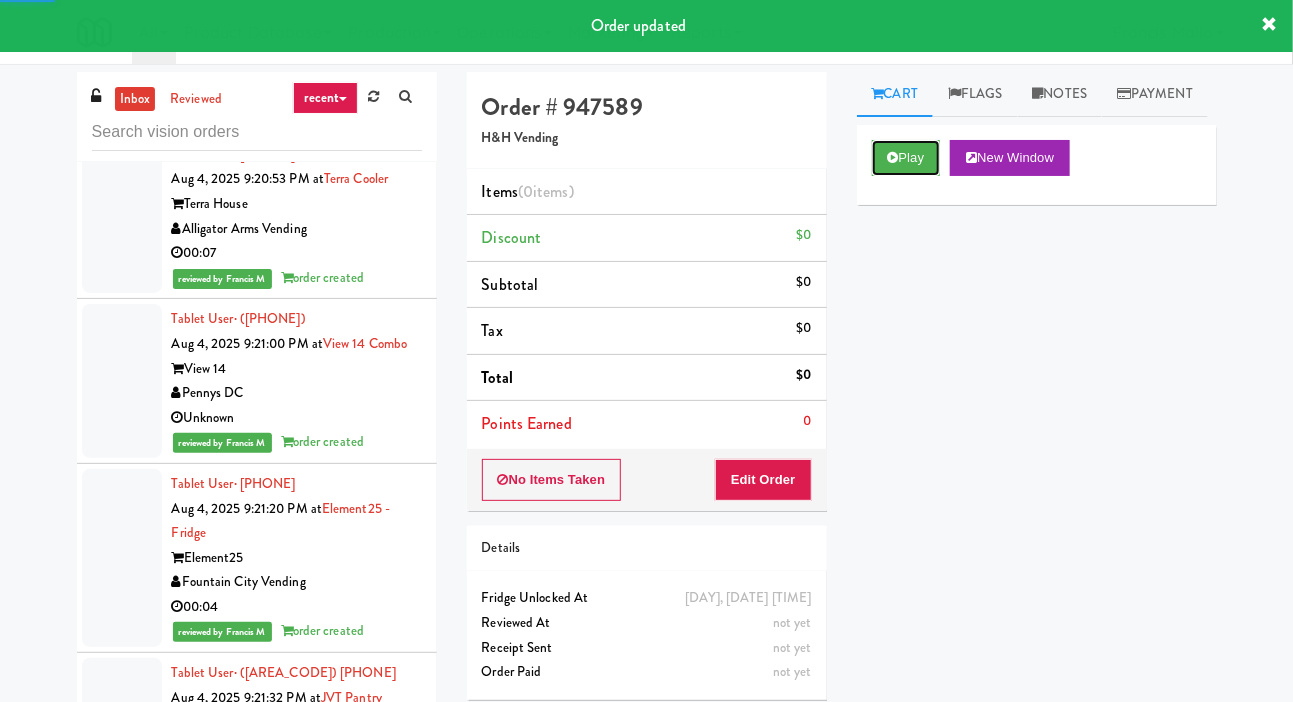 click on "Play" at bounding box center (906, 158) 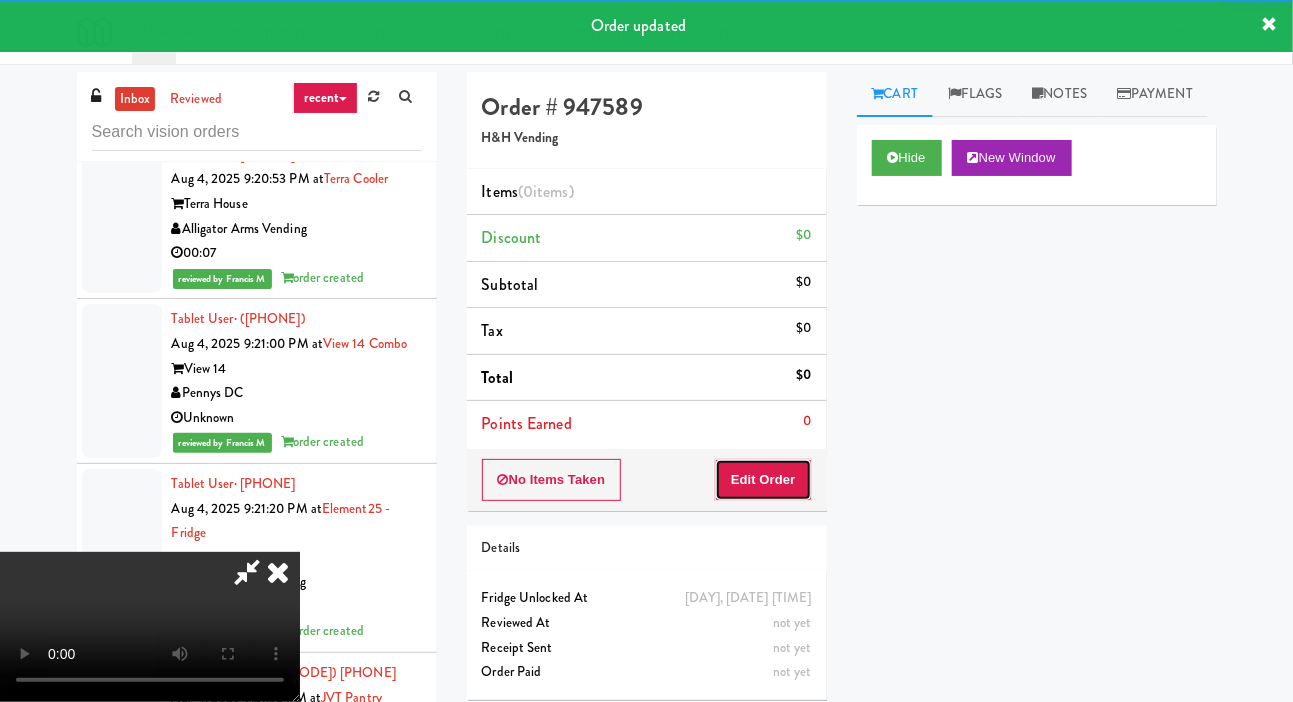 click on "Edit Order" at bounding box center (763, 480) 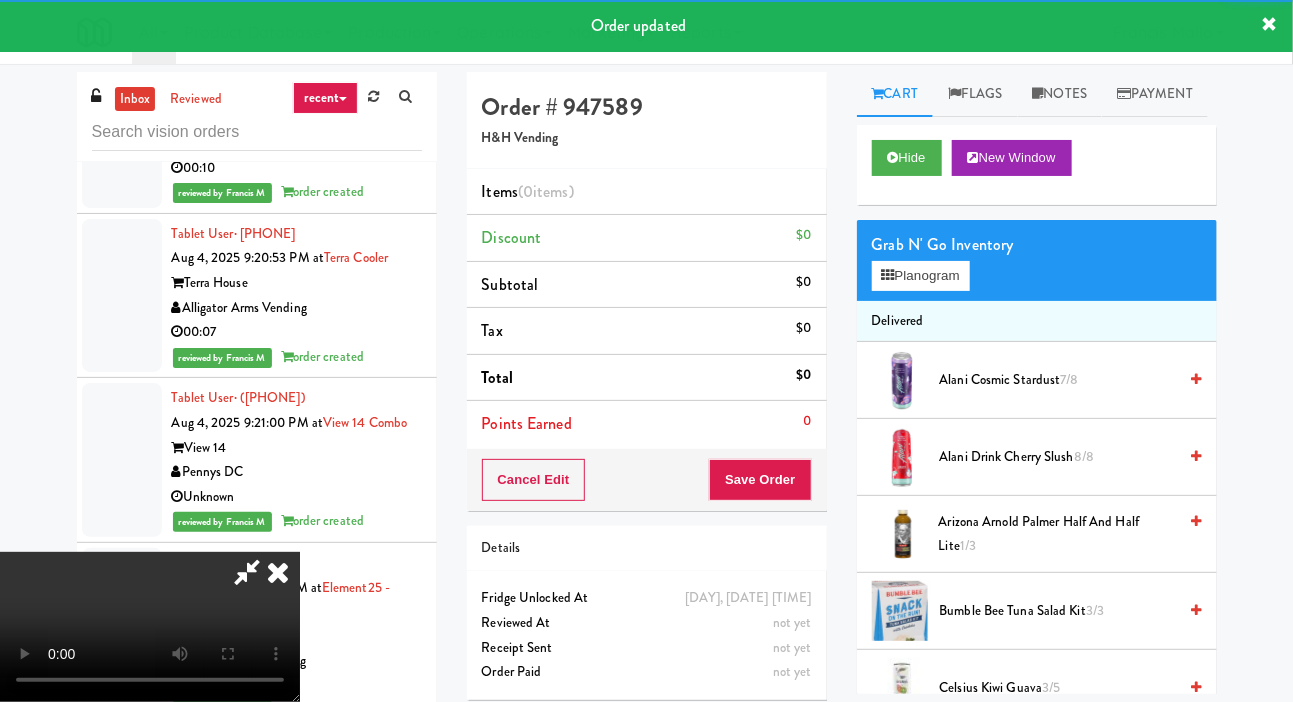 scroll, scrollTop: 53669, scrollLeft: 0, axis: vertical 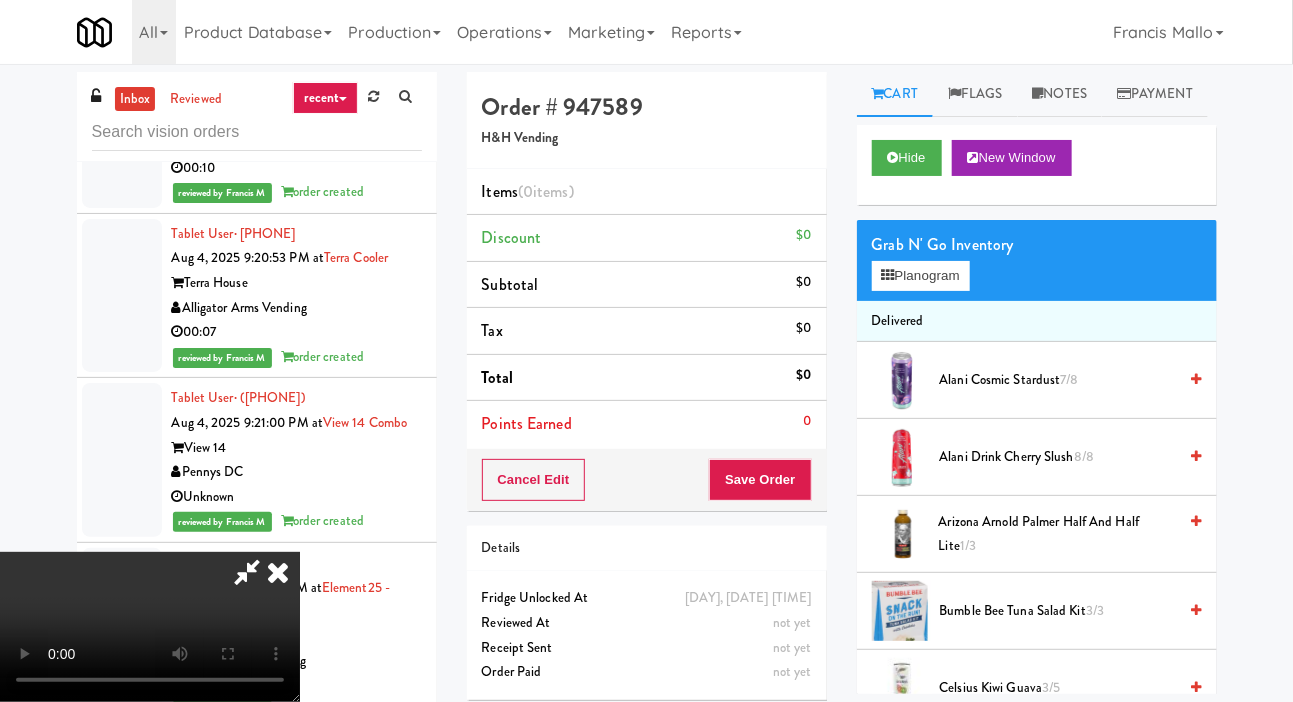 type 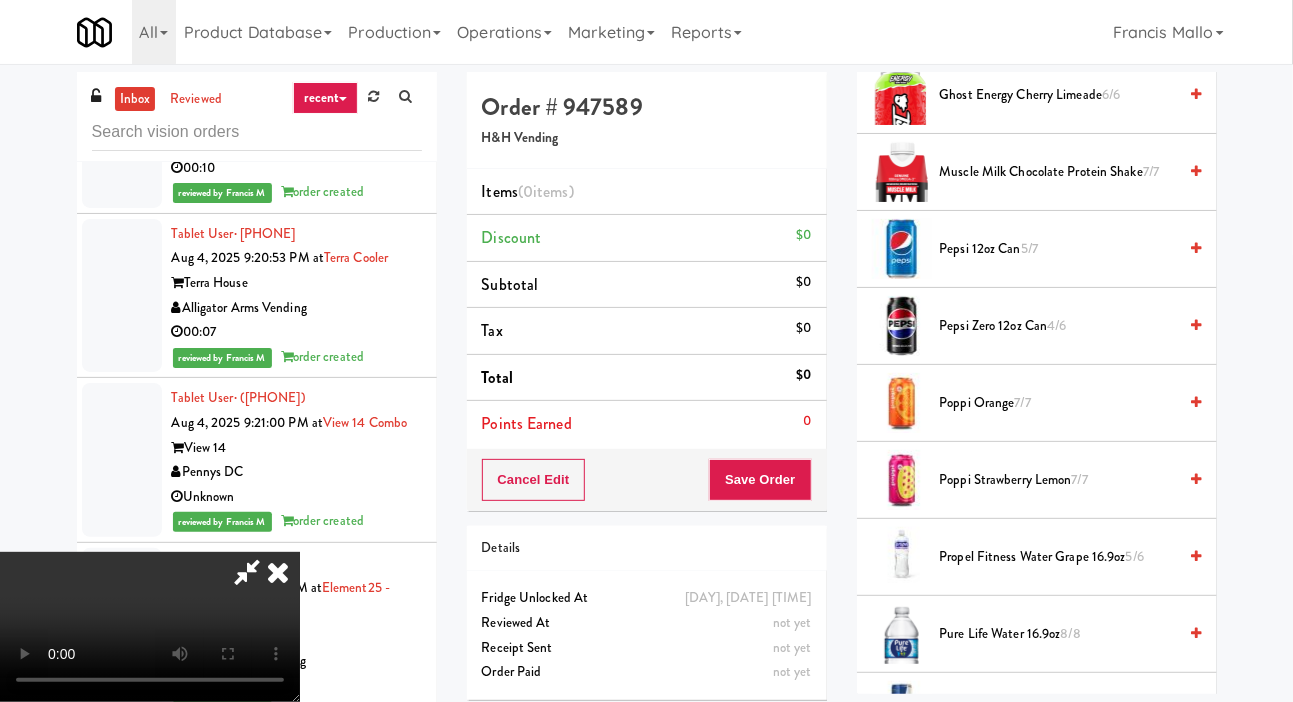 scroll, scrollTop: 1603, scrollLeft: 0, axis: vertical 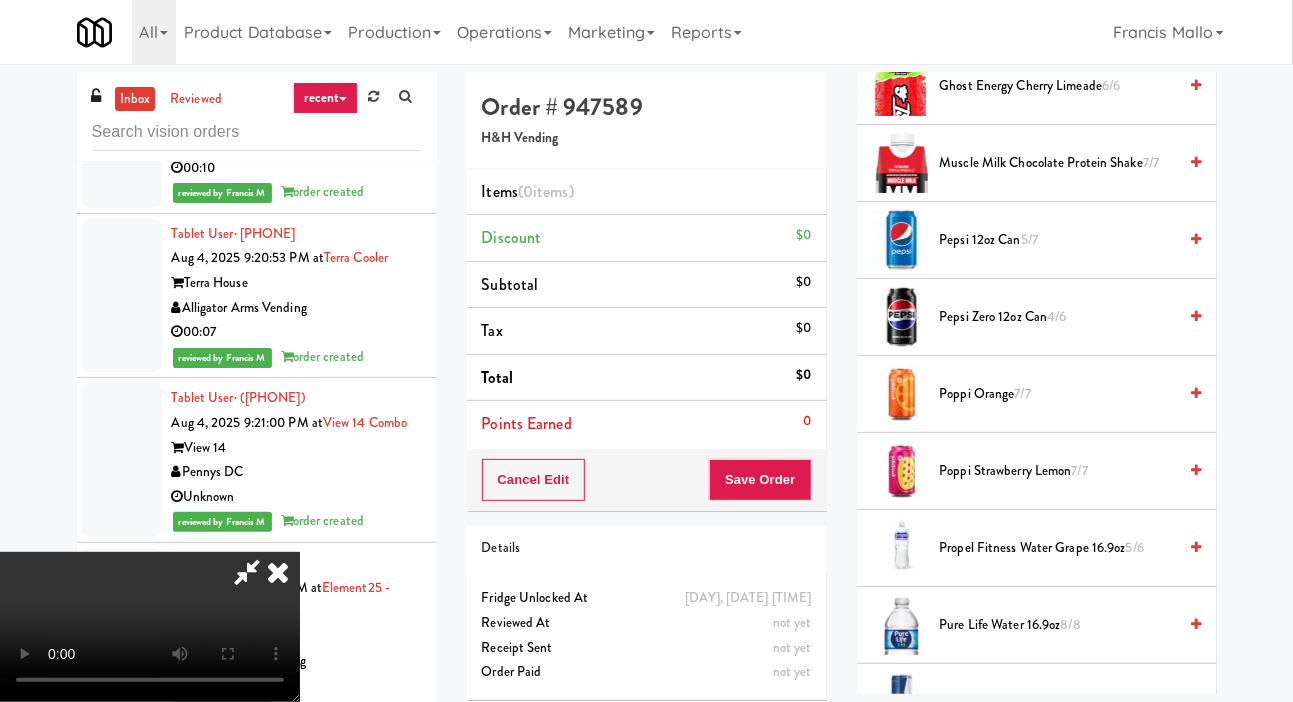 click on "Poppi Strawberry Lemon  7/7" at bounding box center (1058, 471) 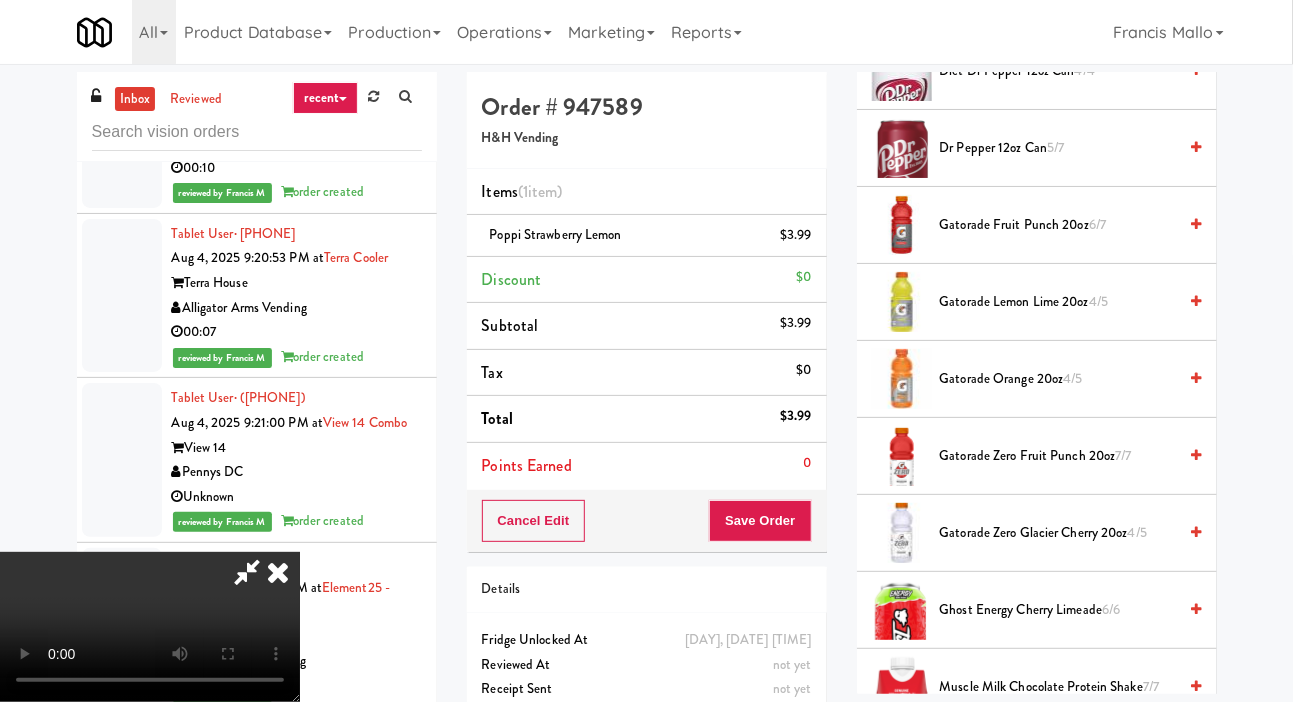 scroll, scrollTop: 1080, scrollLeft: 0, axis: vertical 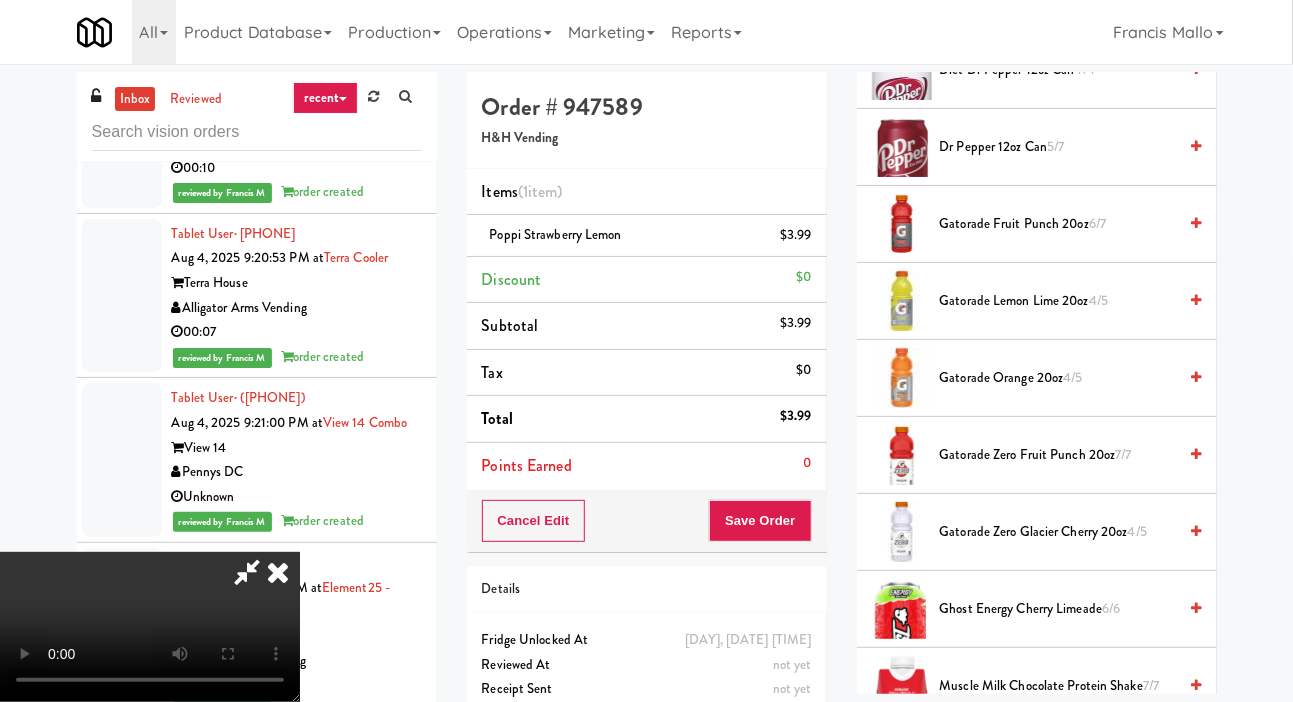 click on "Gatorade Zero Fruit Punch 20oz  7/7" at bounding box center [1058, 455] 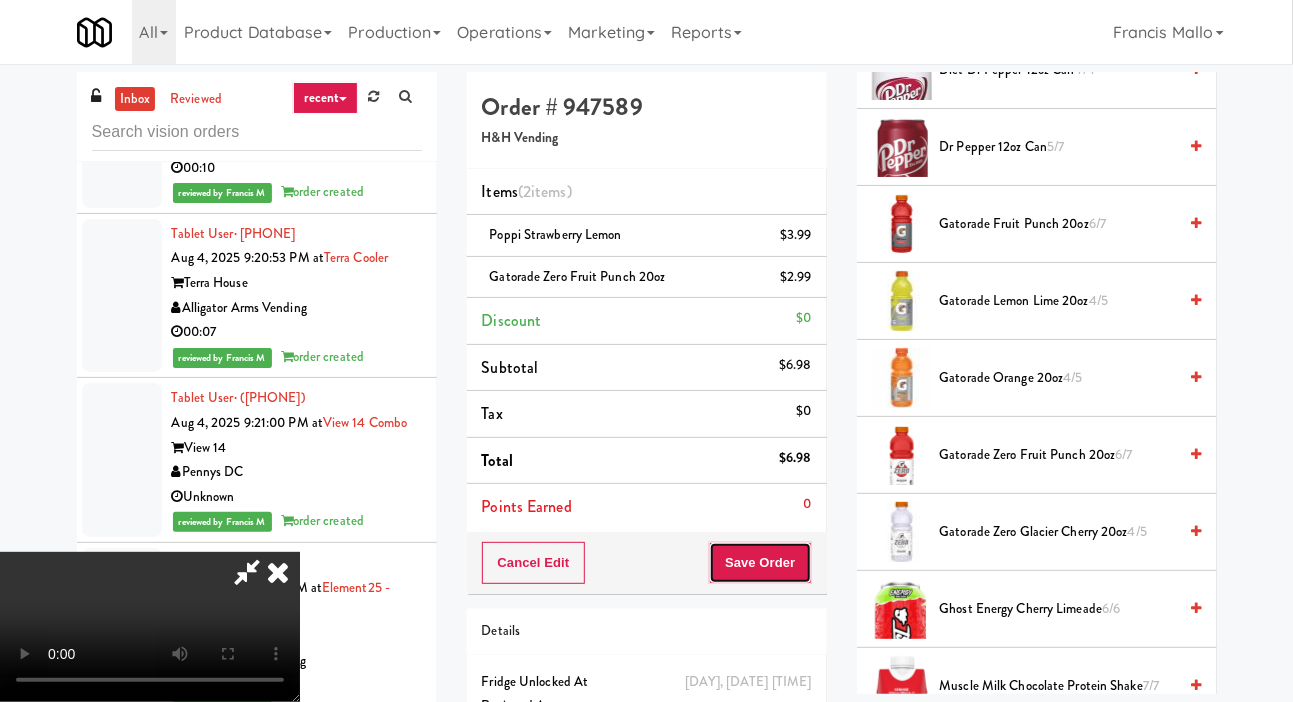 click on "Save Order" at bounding box center (760, 563) 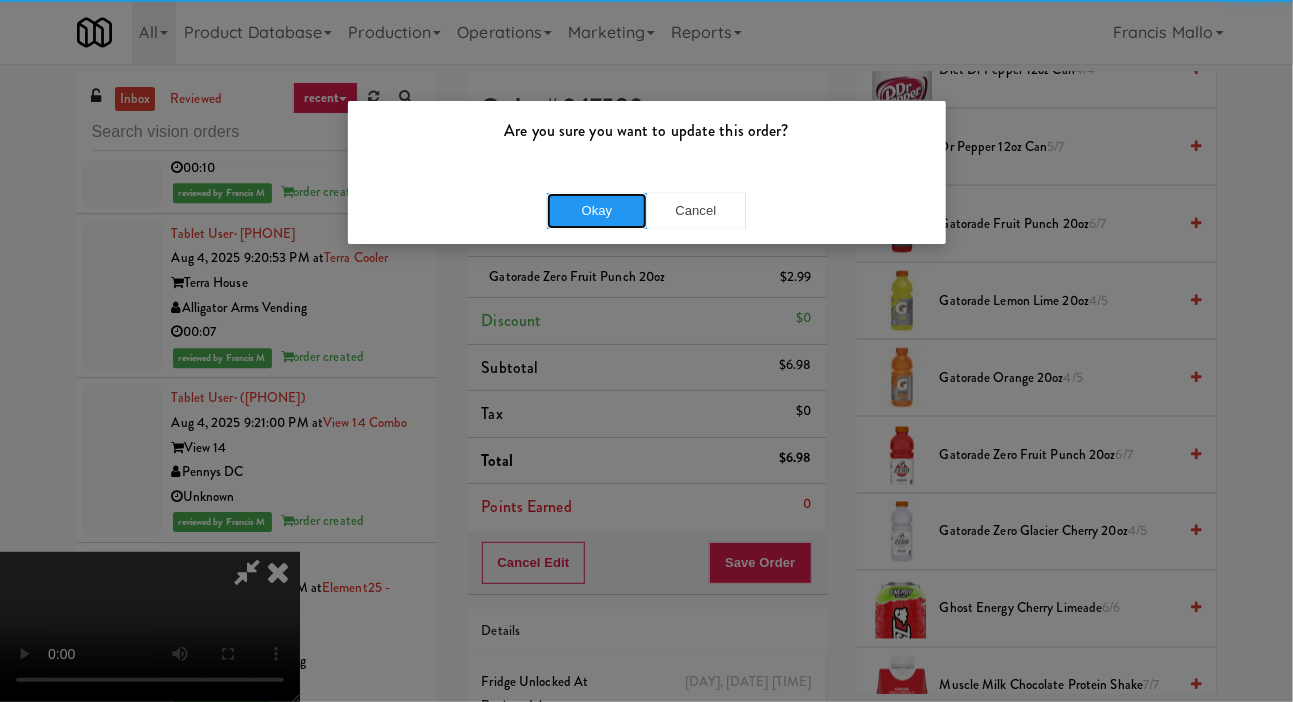 click on "Okay" at bounding box center (597, 211) 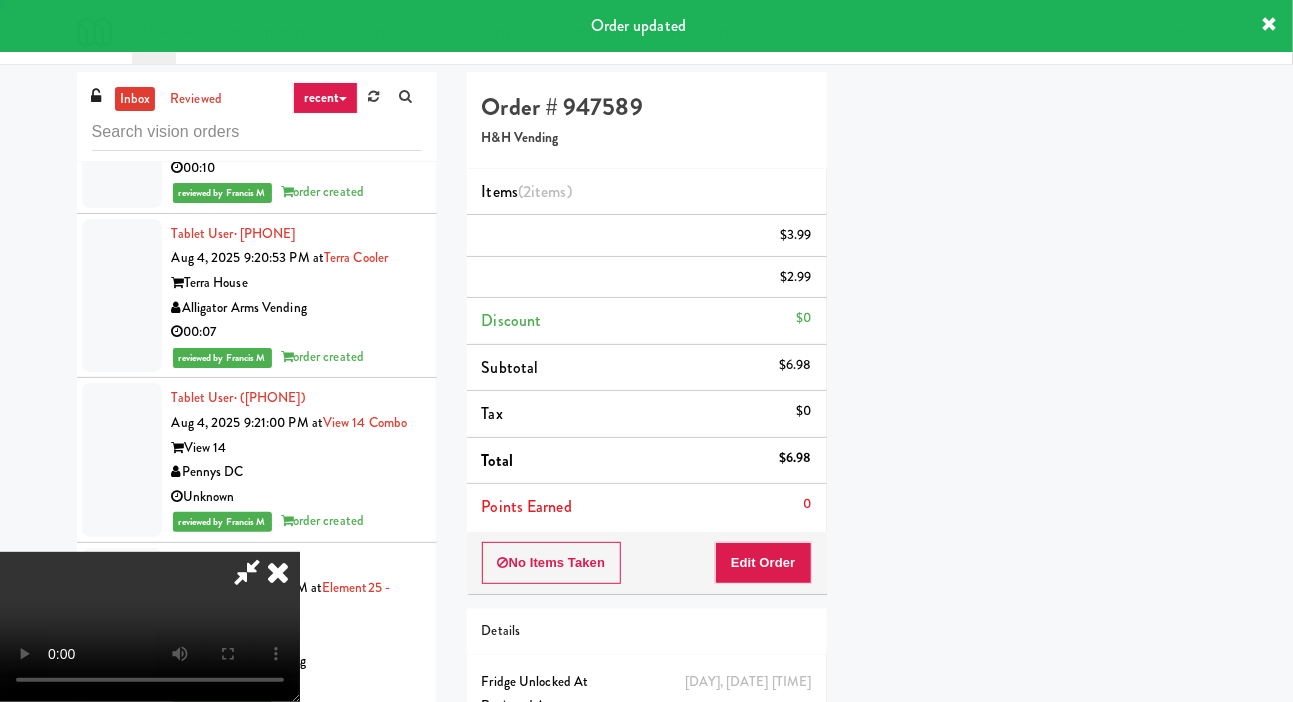 scroll, scrollTop: 116, scrollLeft: 0, axis: vertical 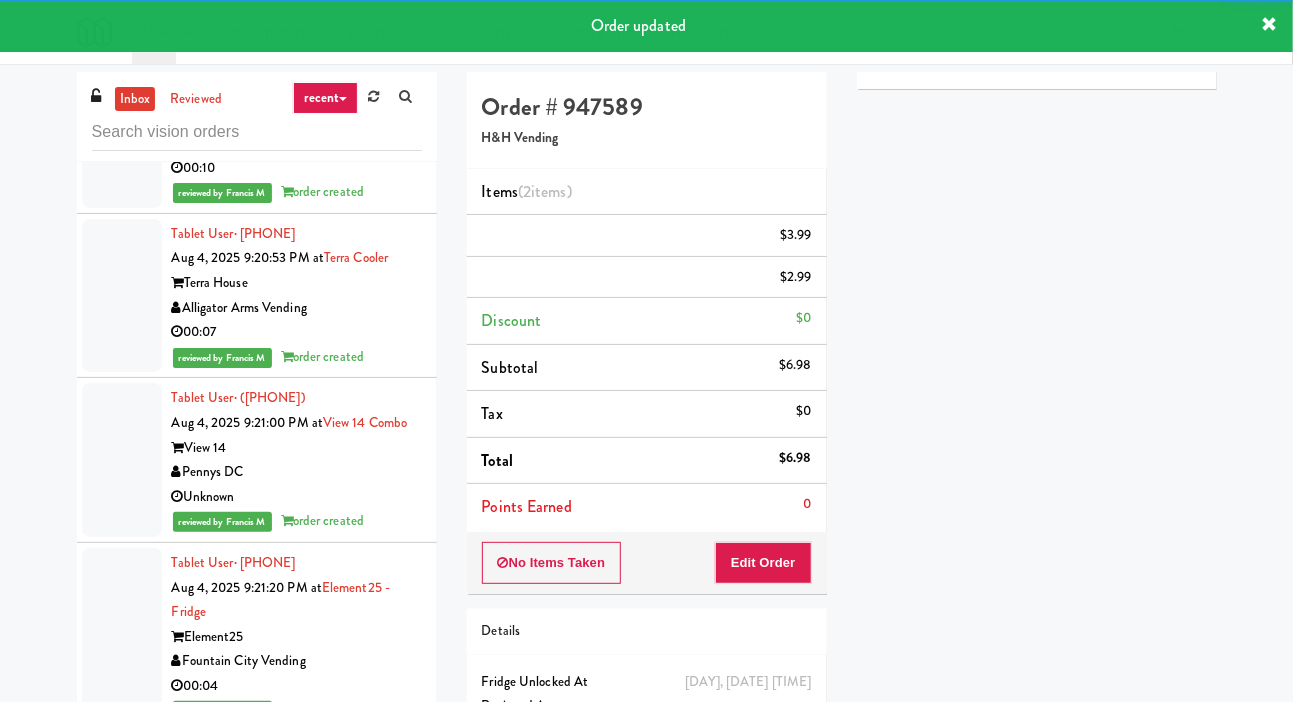 click at bounding box center (122, -387) 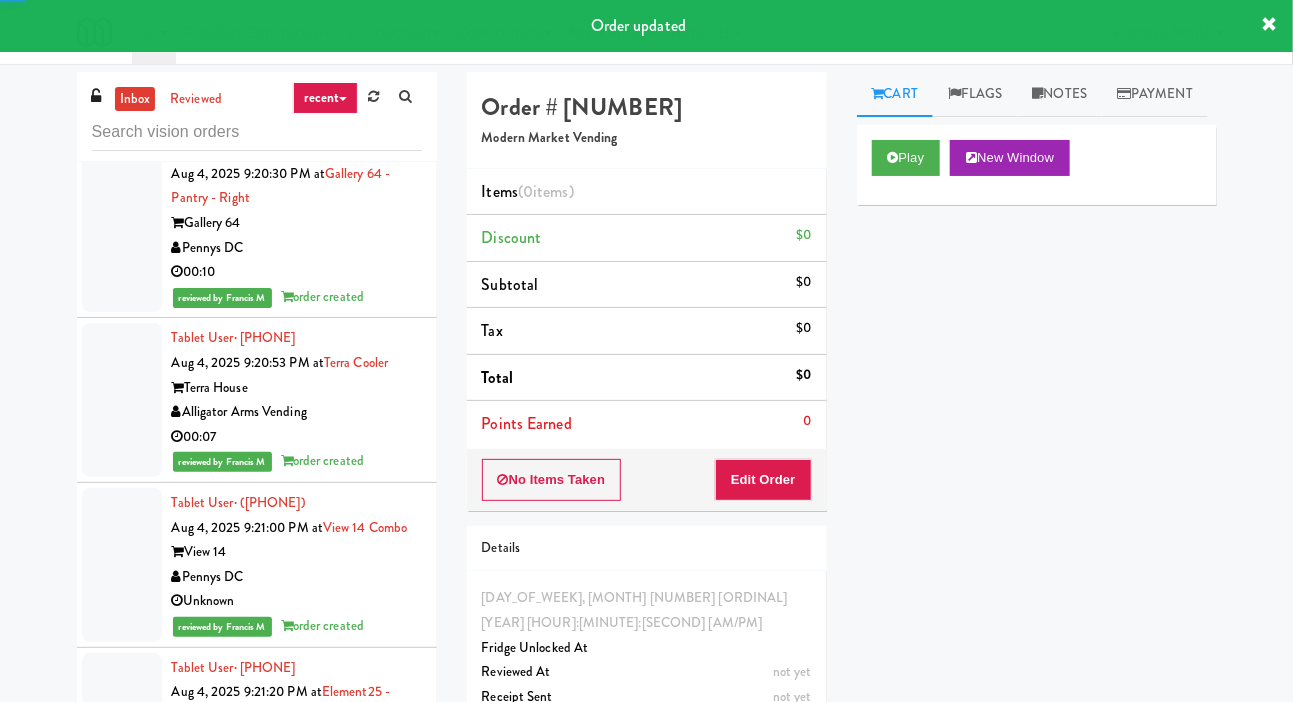 scroll, scrollTop: 53585, scrollLeft: 0, axis: vertical 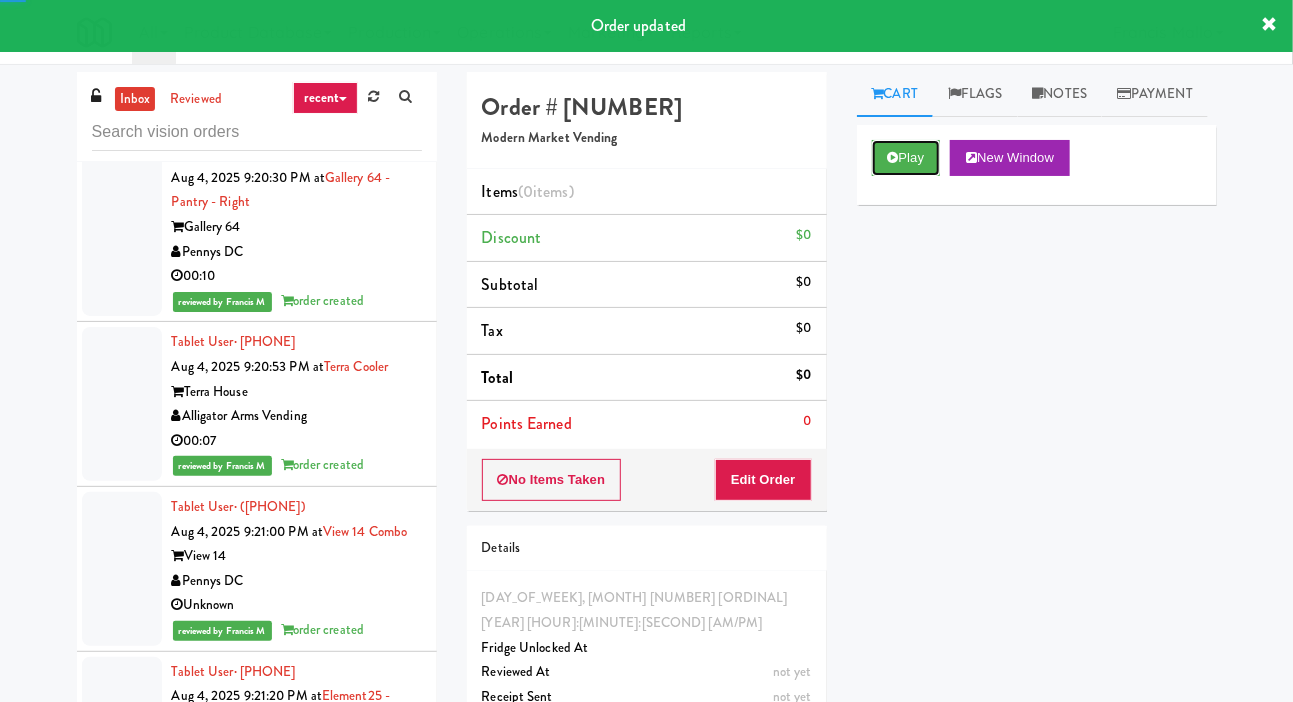 click on "Play" at bounding box center [906, 158] 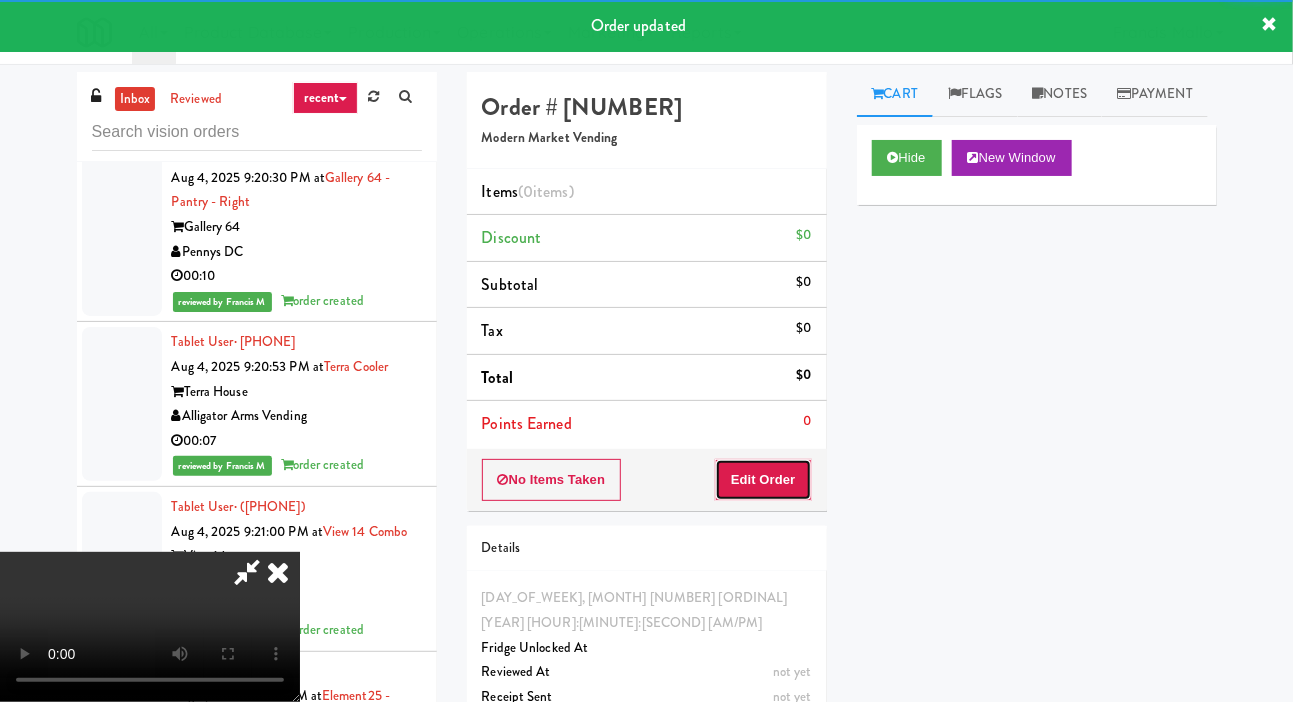 click on "Edit Order" at bounding box center [763, 480] 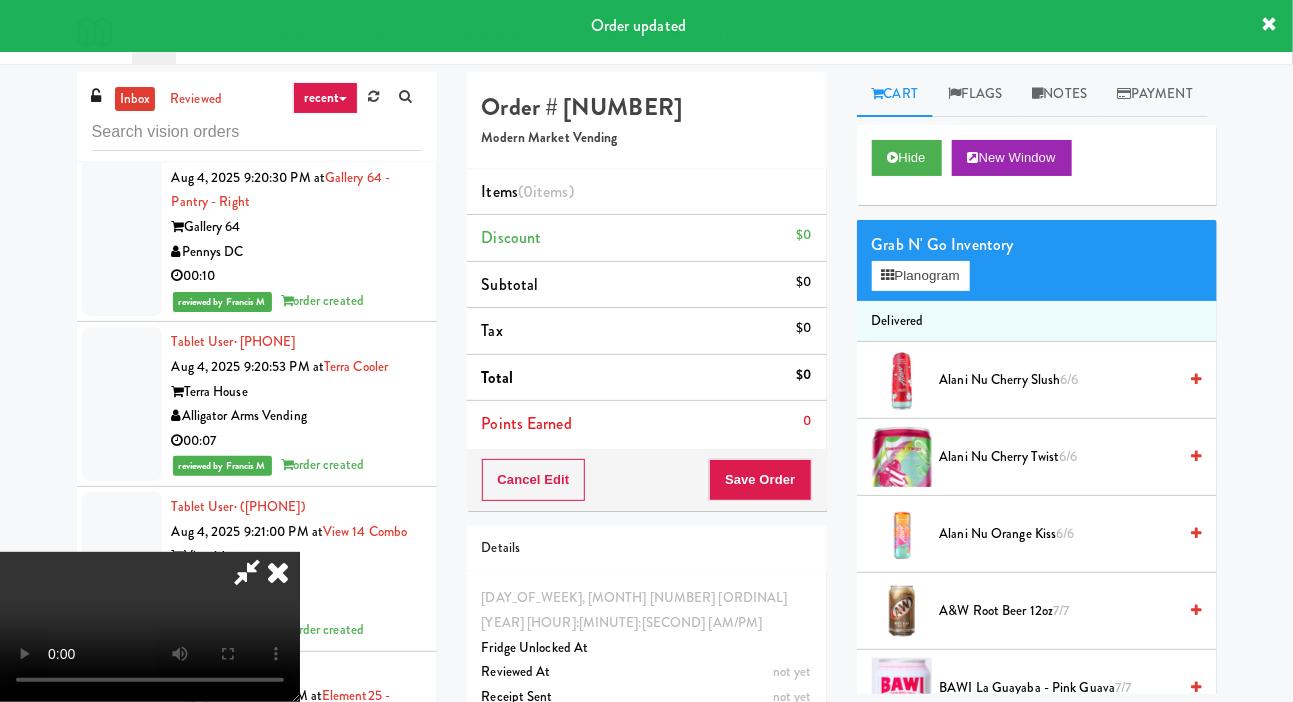 scroll, scrollTop: 53522, scrollLeft: 0, axis: vertical 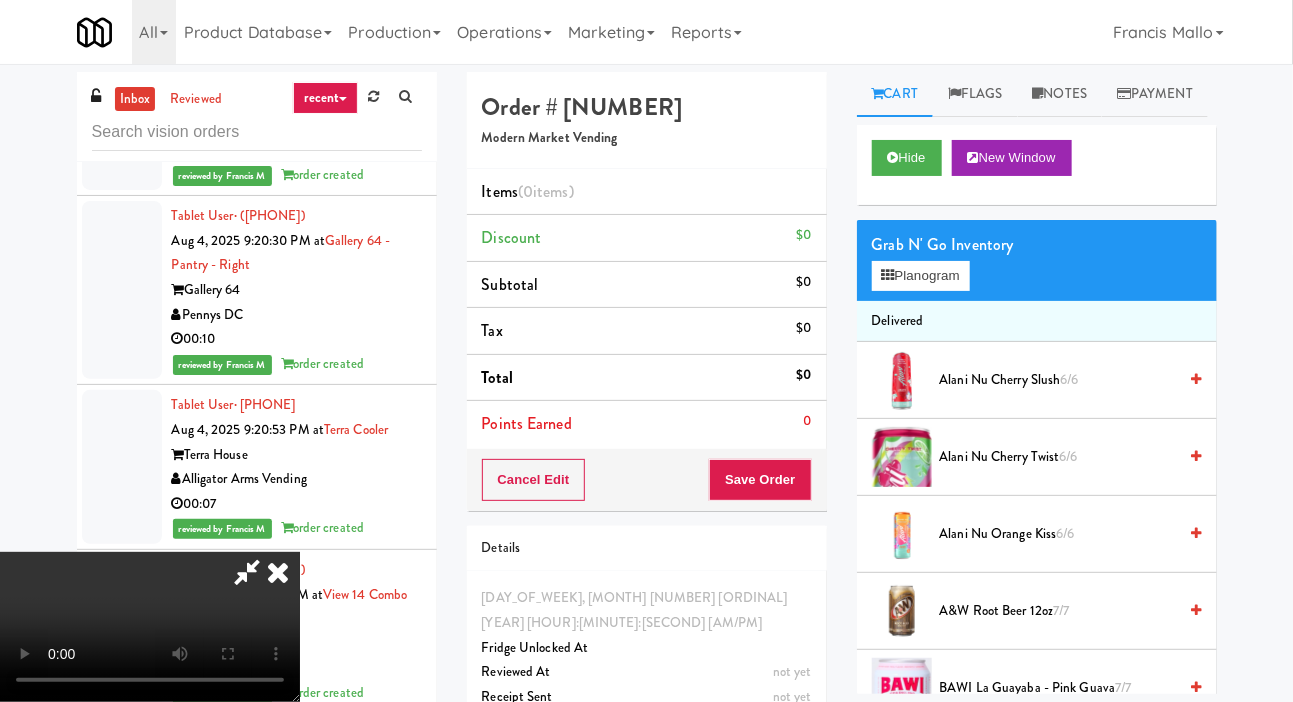 type 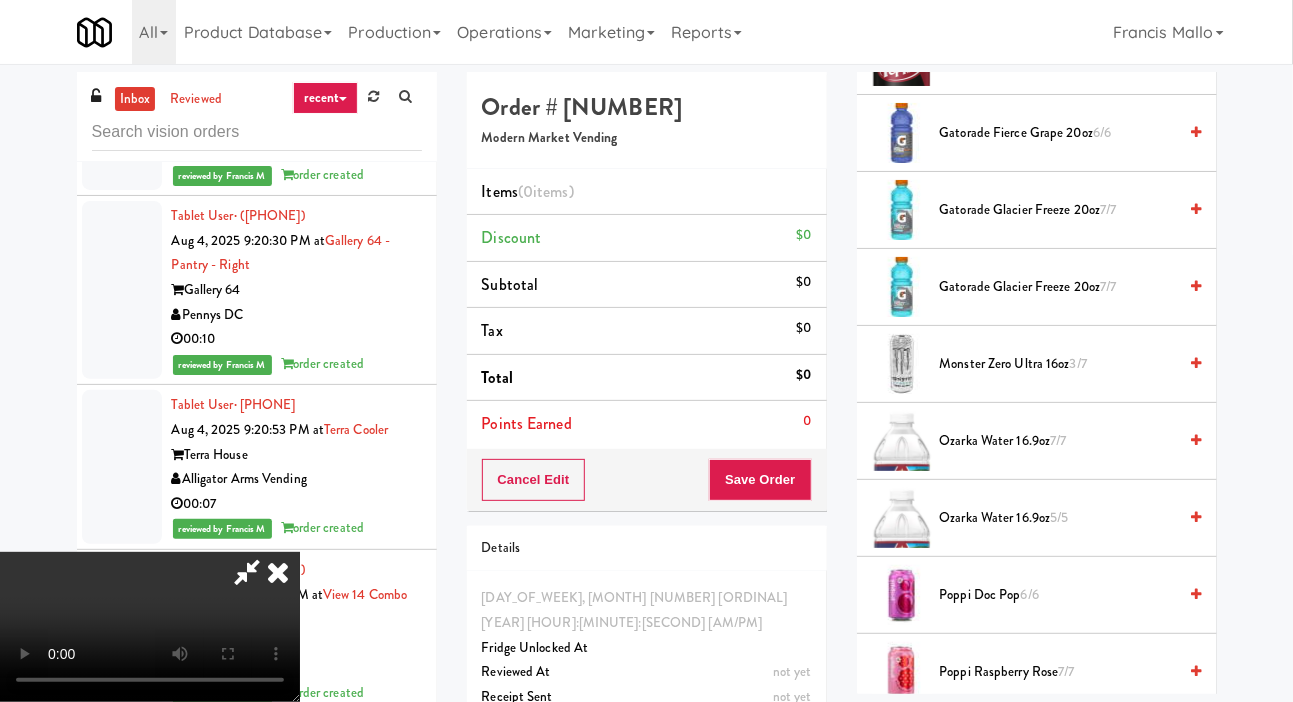 scroll, scrollTop: 1691, scrollLeft: 0, axis: vertical 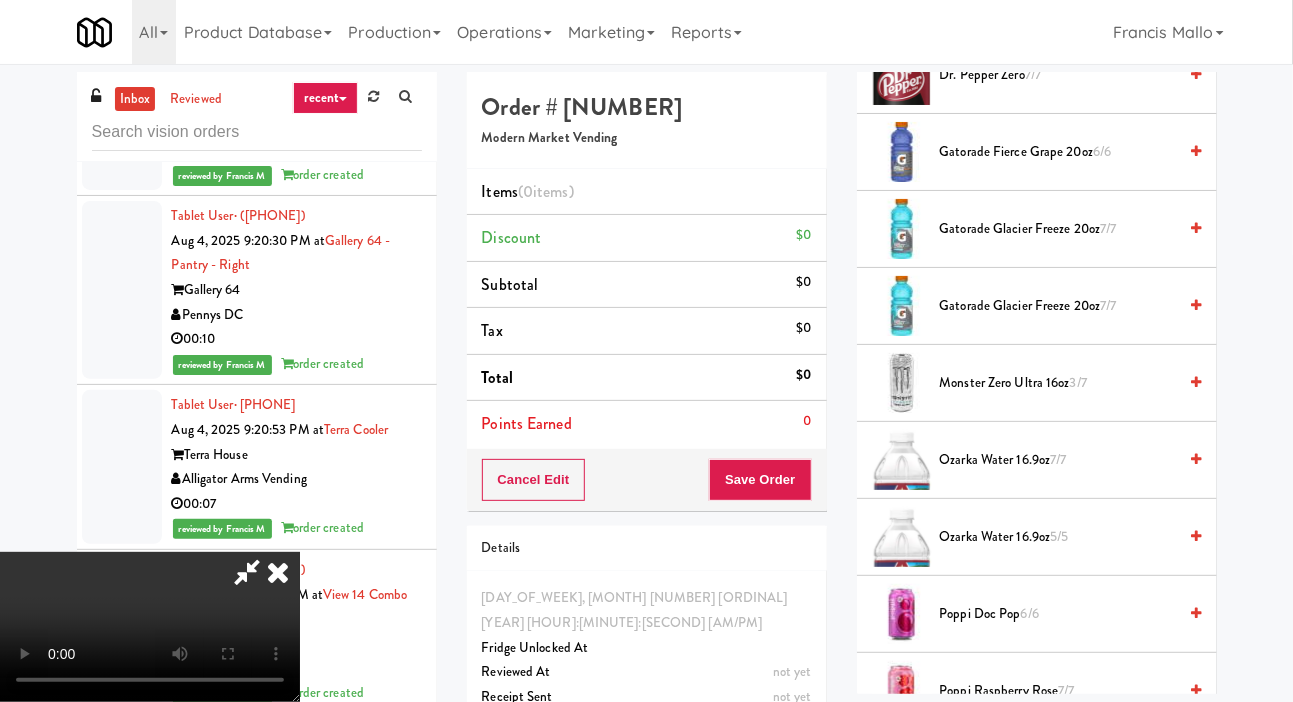 click on "[PRODUCT] [PRODUCT]  3/7" at bounding box center (1058, 383) 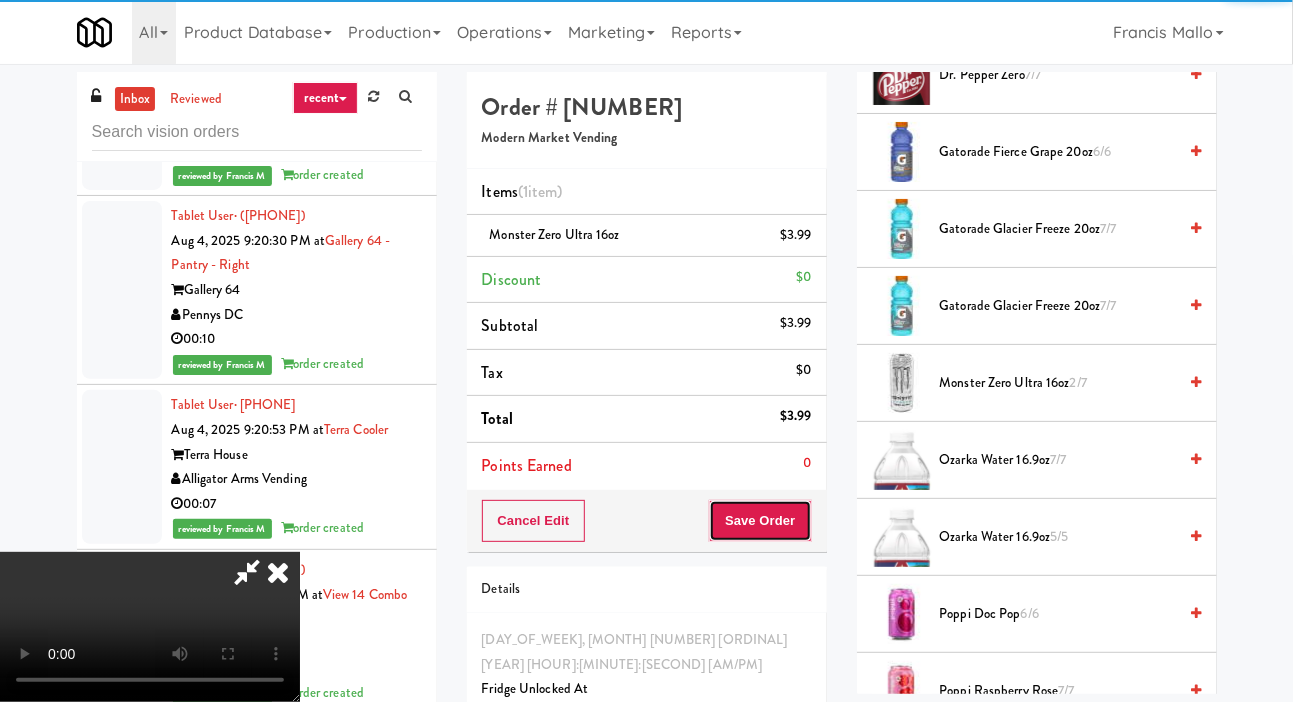 click on "Save Order" at bounding box center (760, 521) 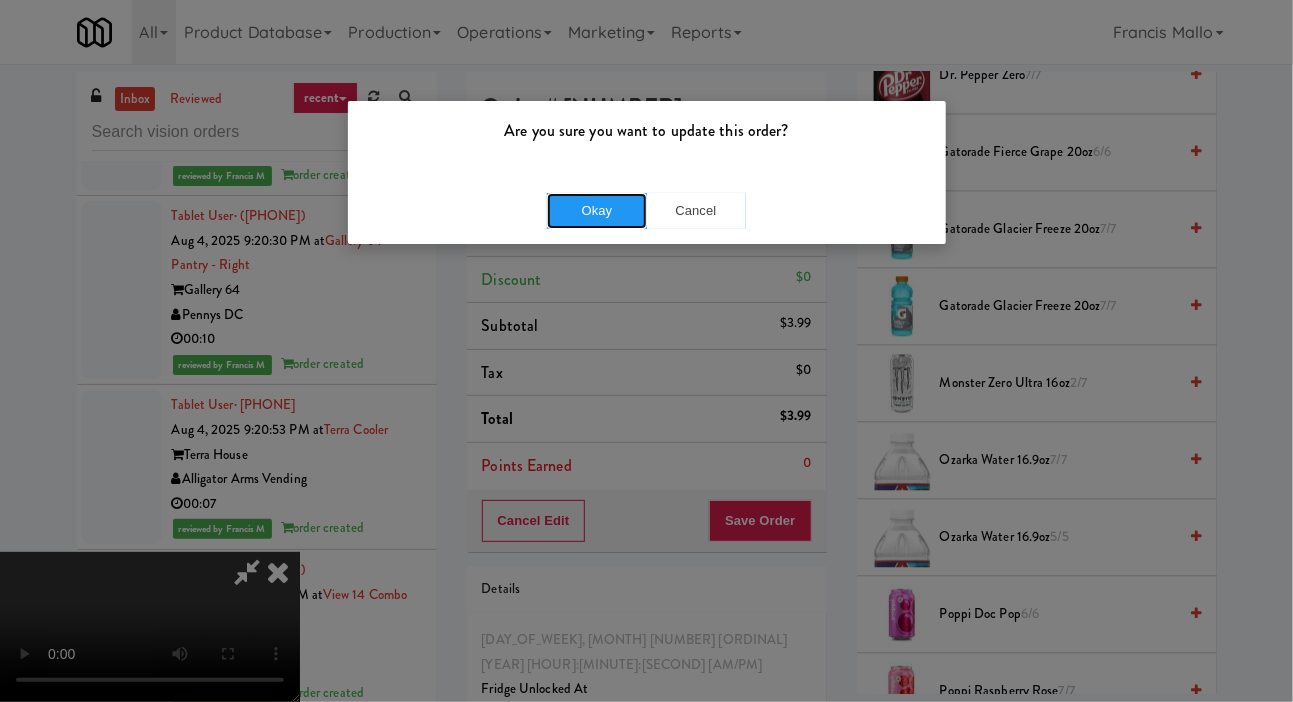 click on "Okay" at bounding box center [597, 211] 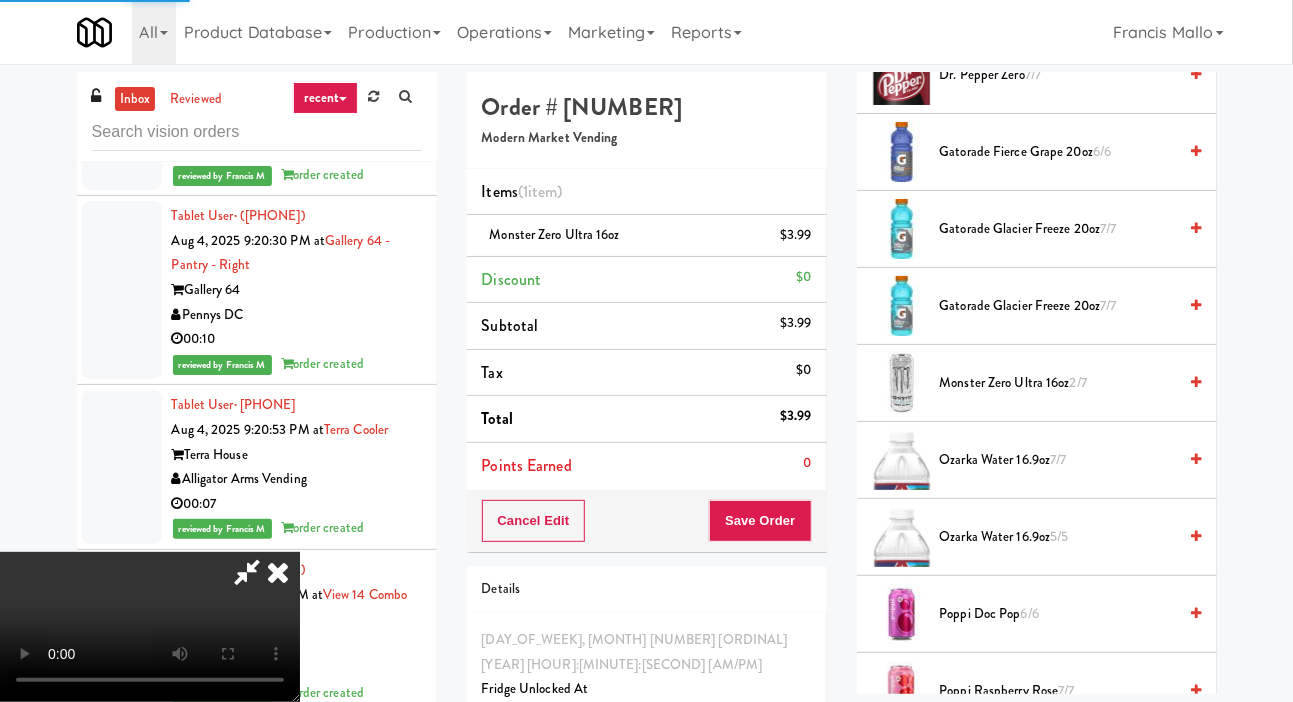 scroll, scrollTop: 116, scrollLeft: 0, axis: vertical 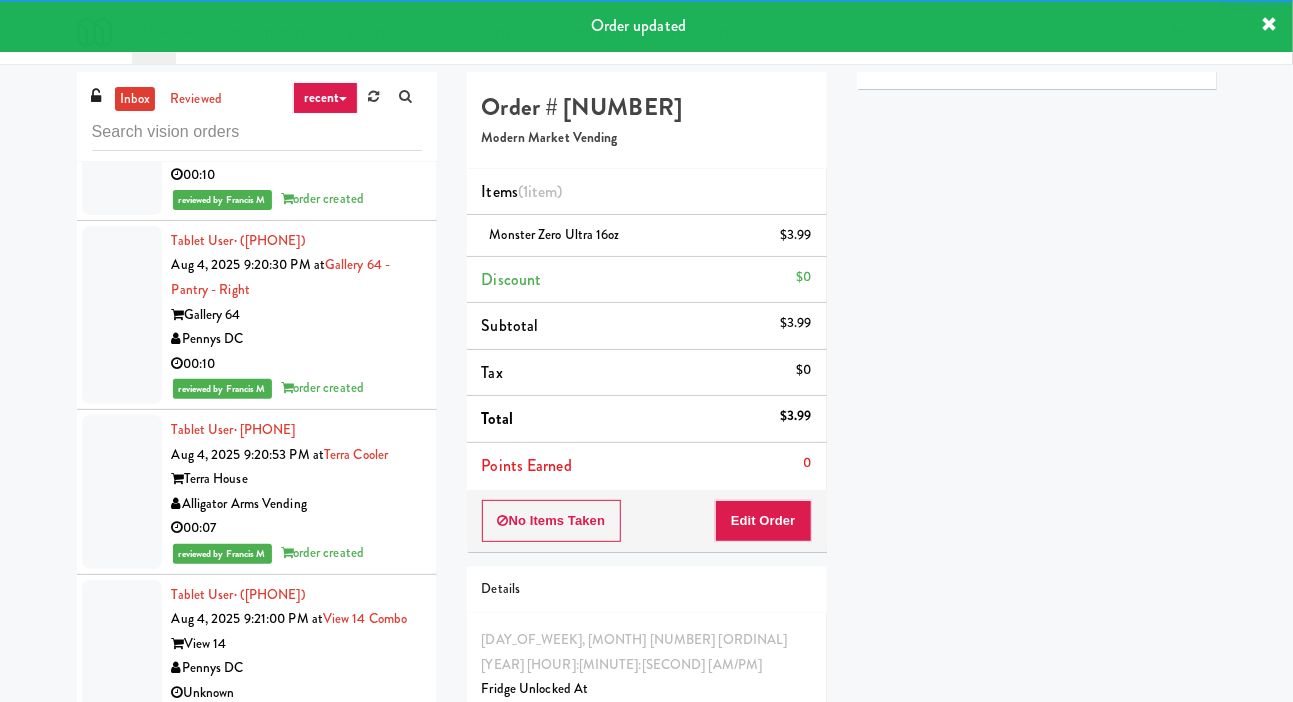 click on "Metropolitan" at bounding box center (297, -393) 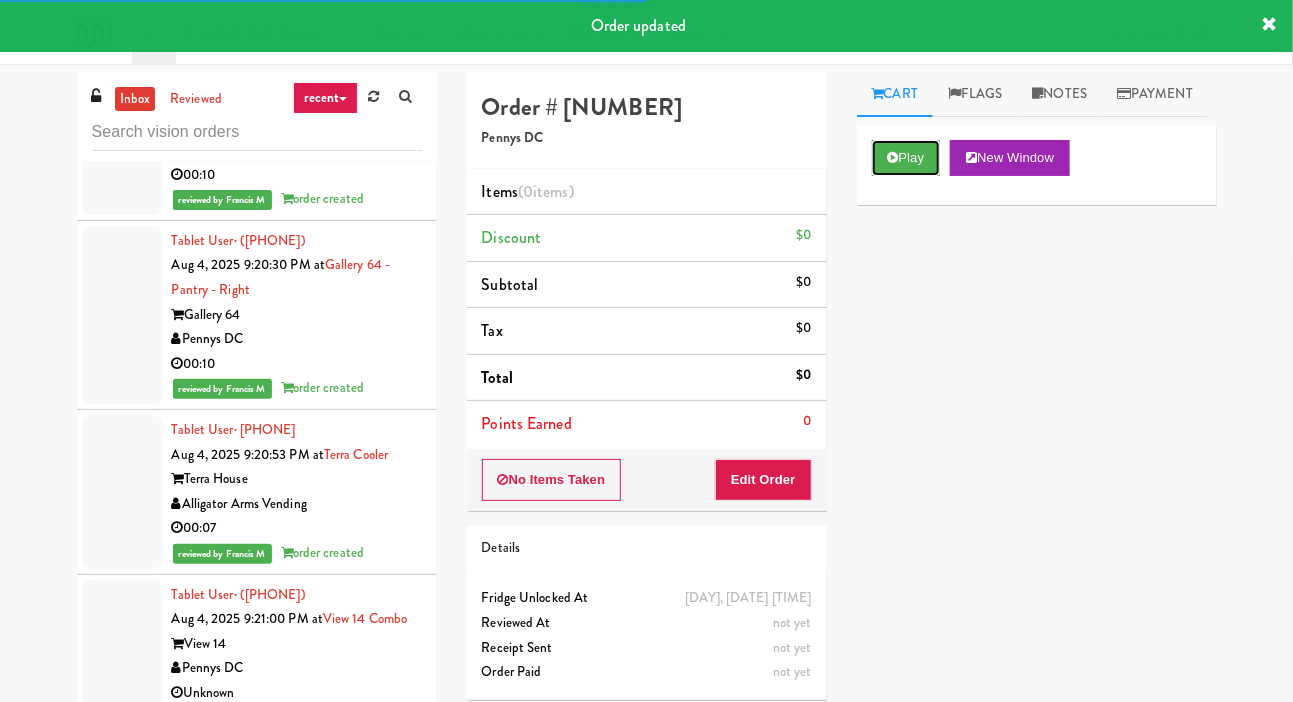 click on "Play" at bounding box center (906, 158) 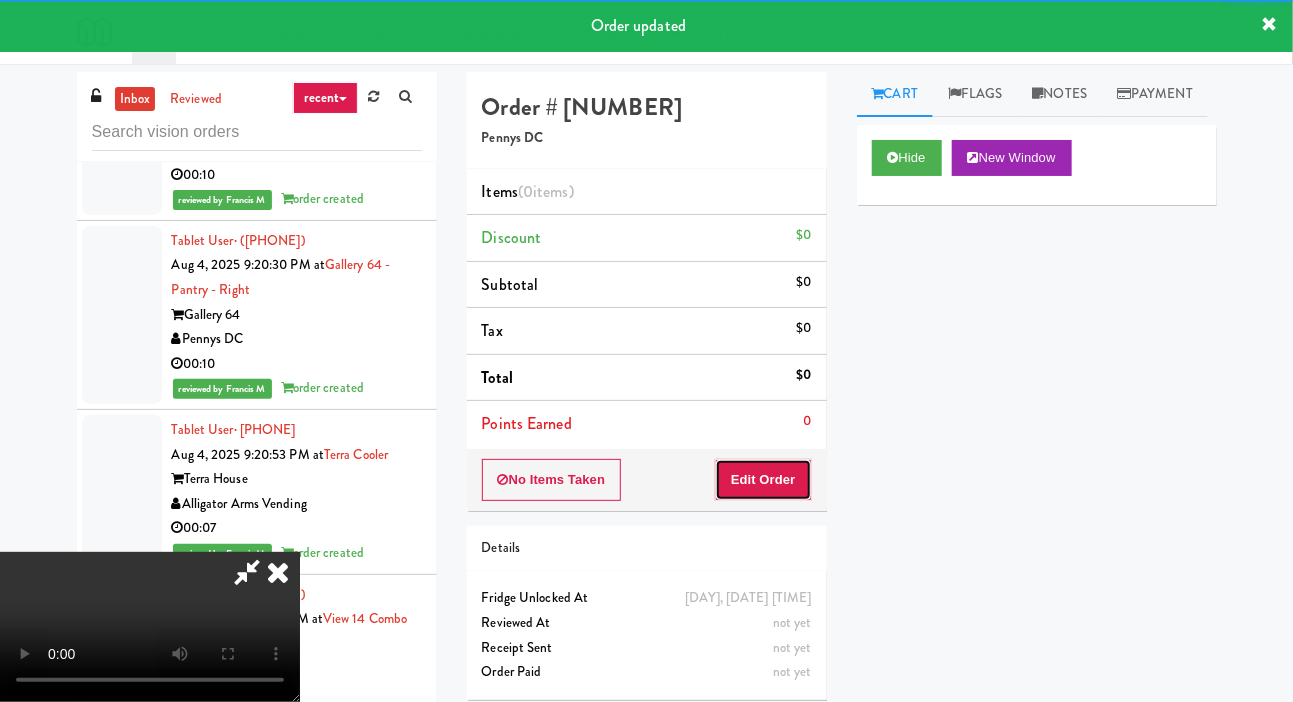 click on "Edit Order" at bounding box center [763, 480] 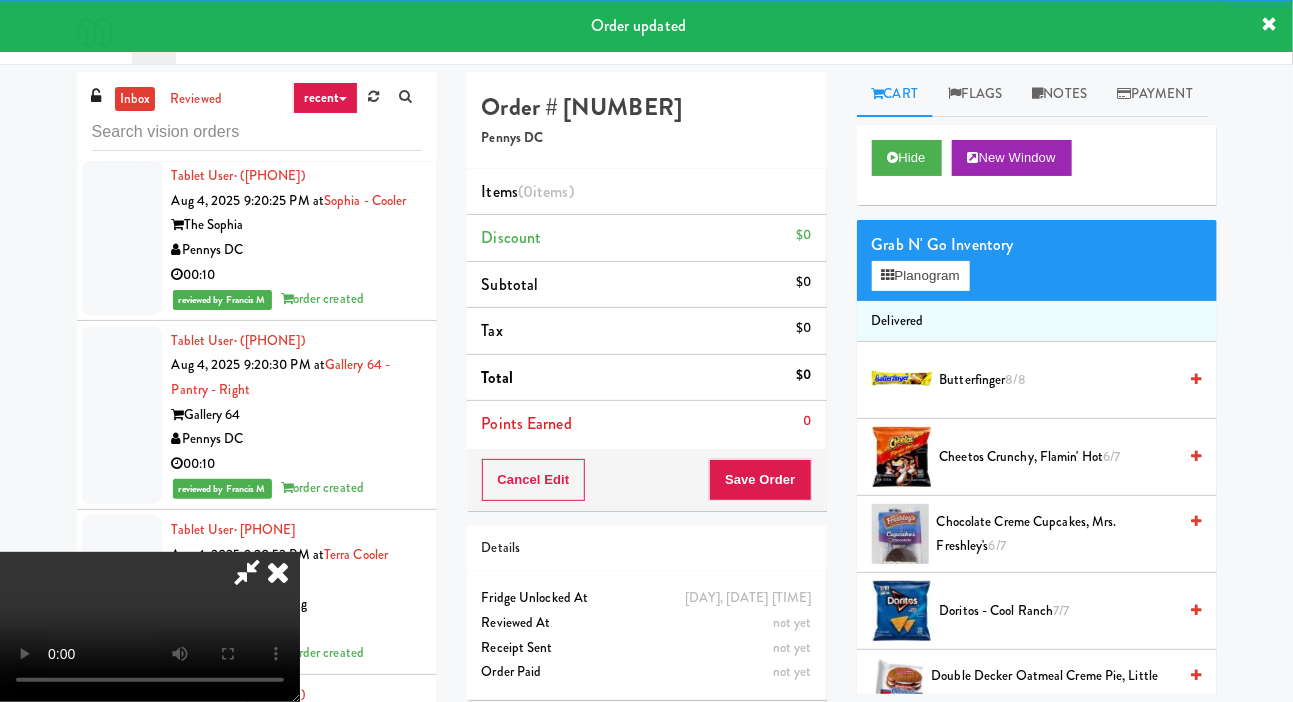 scroll, scrollTop: 53423, scrollLeft: 0, axis: vertical 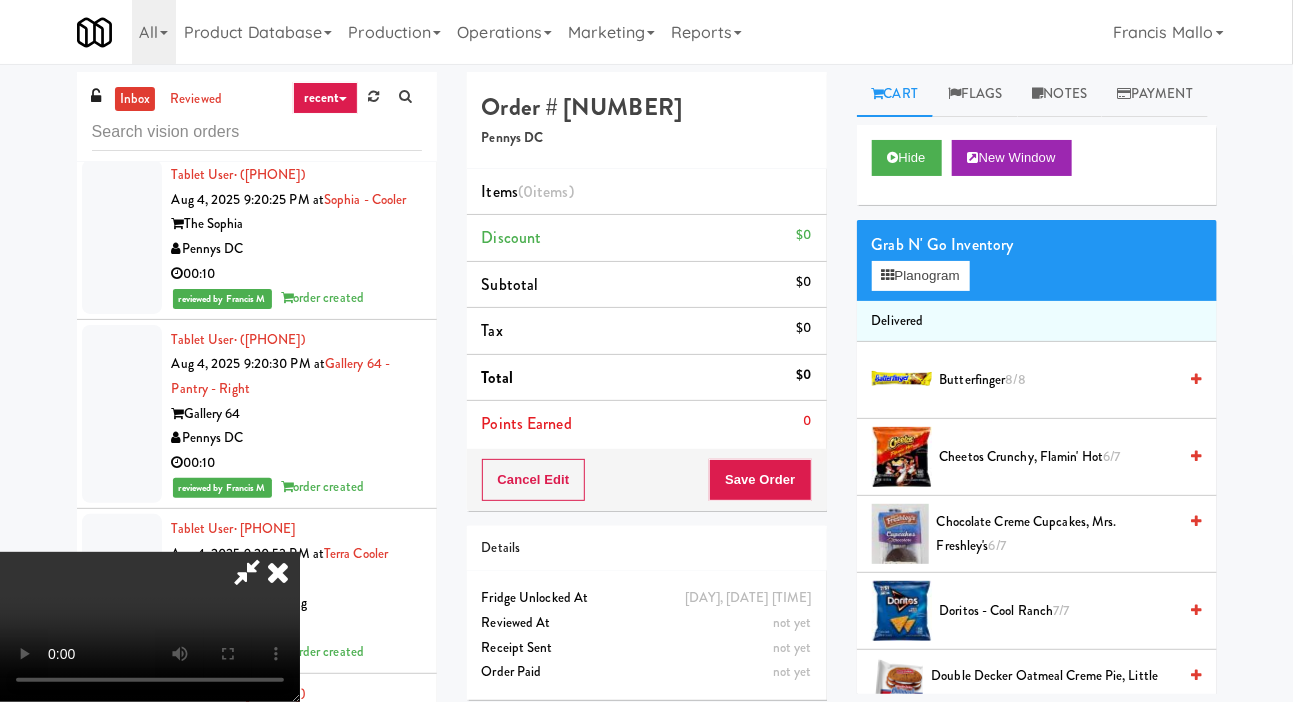 type 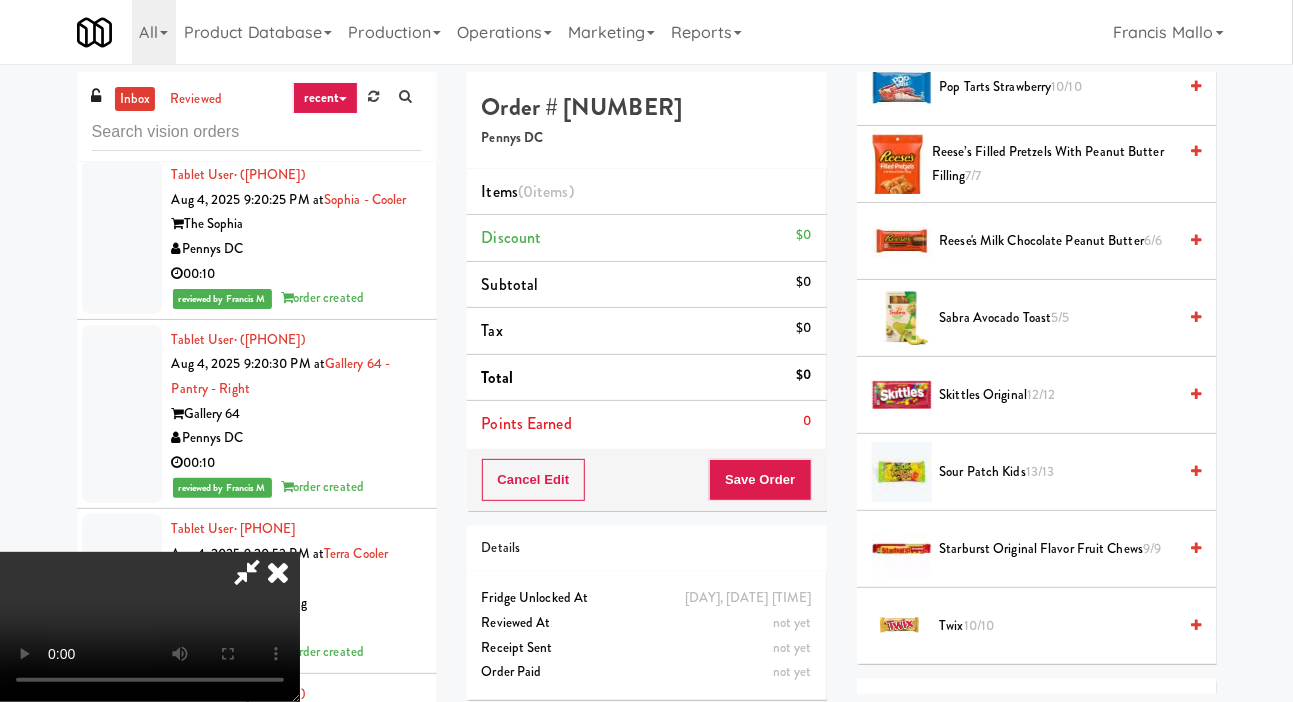 scroll, scrollTop: 1760, scrollLeft: 0, axis: vertical 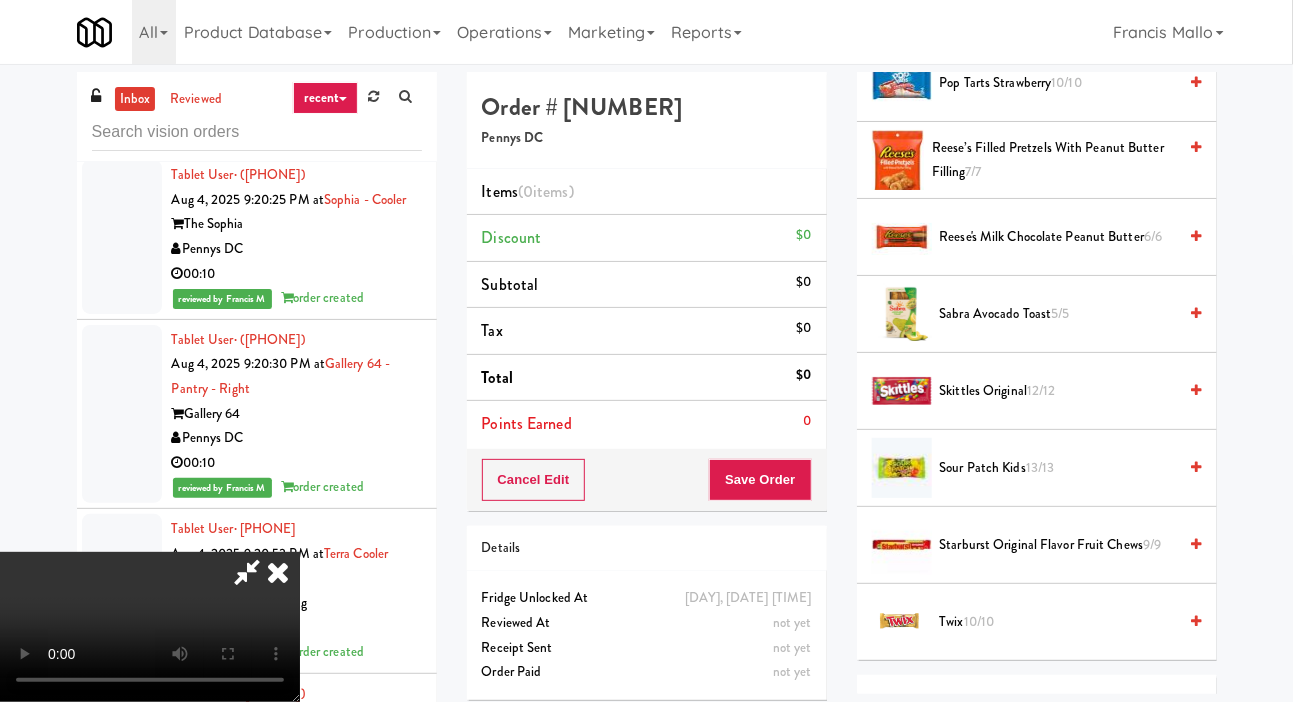 click on "Starburst Original Flavor Fruit Chews  9/9" at bounding box center [1058, 545] 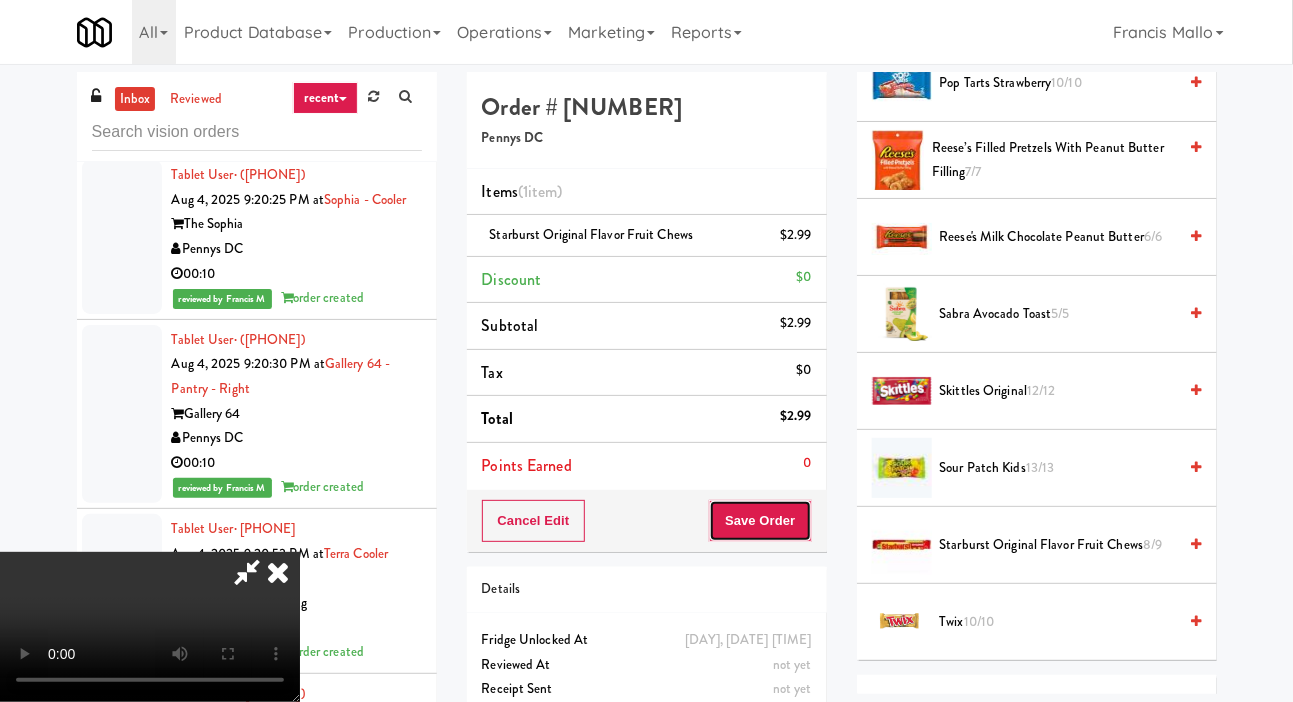 click on "Save Order" at bounding box center [760, 521] 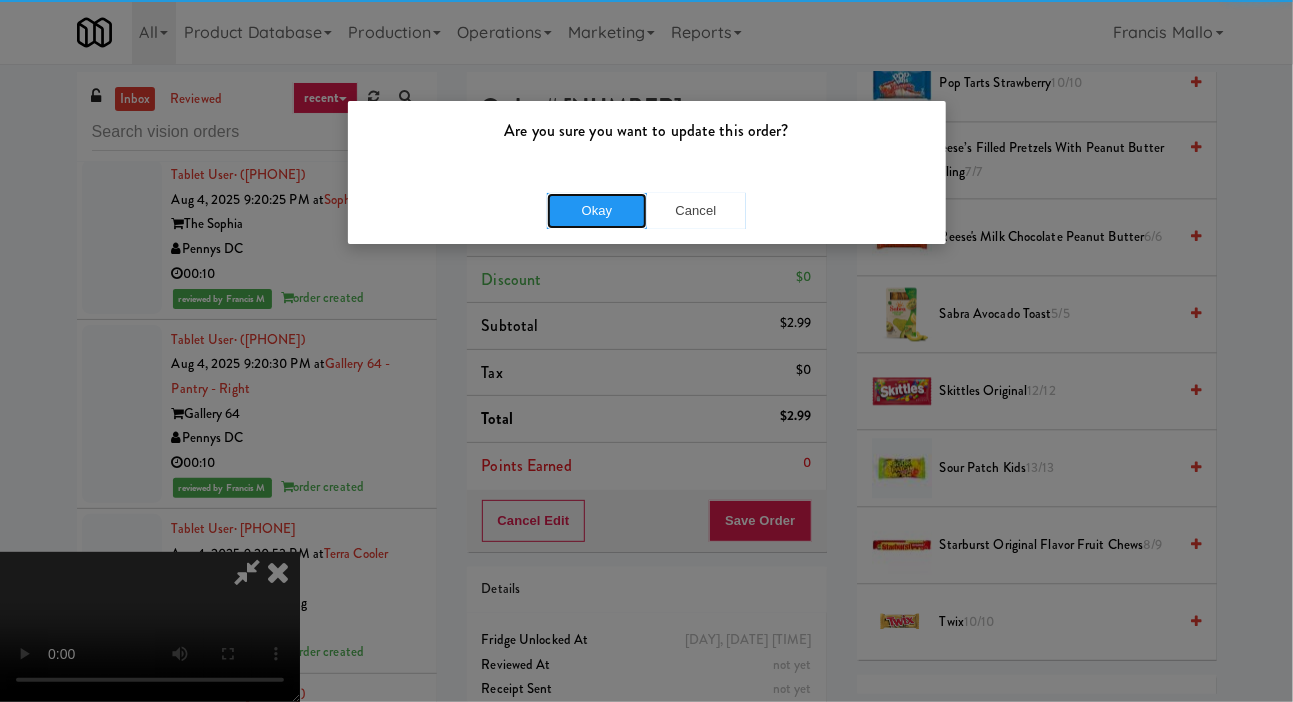 click on "Okay" at bounding box center [597, 211] 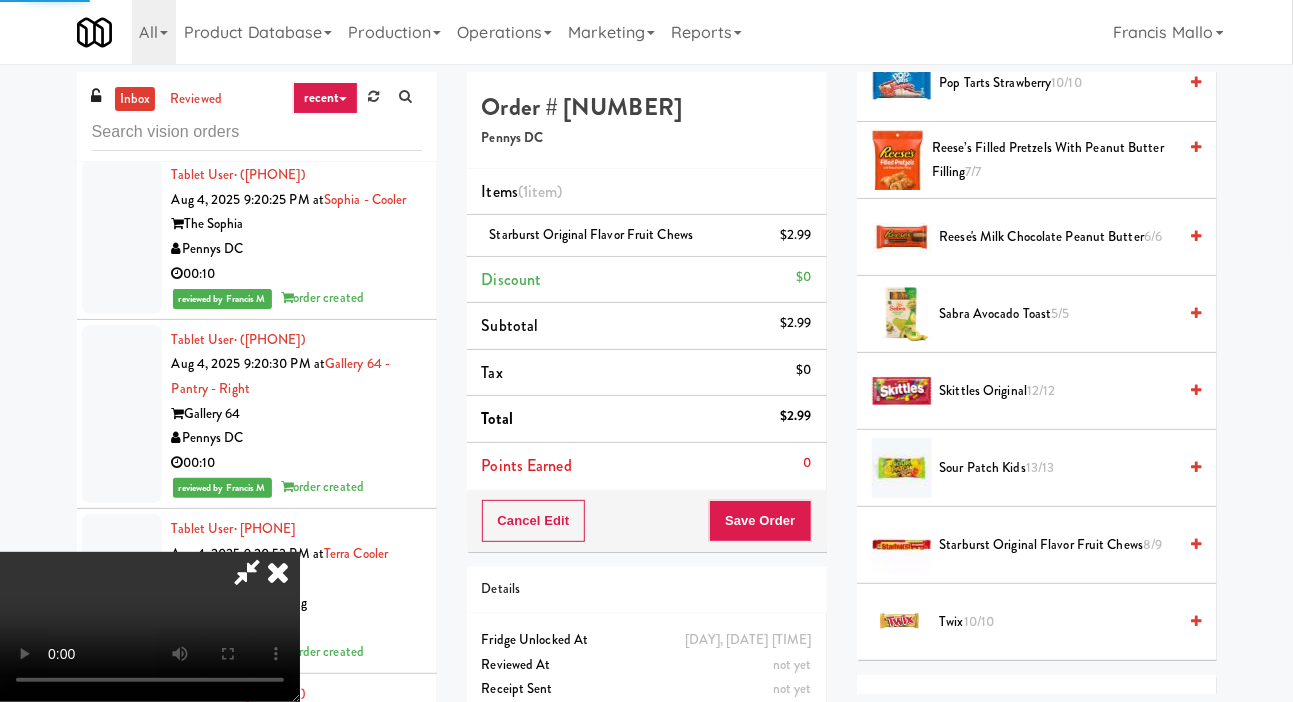 click on "Pennys DC" at bounding box center [297, -434] 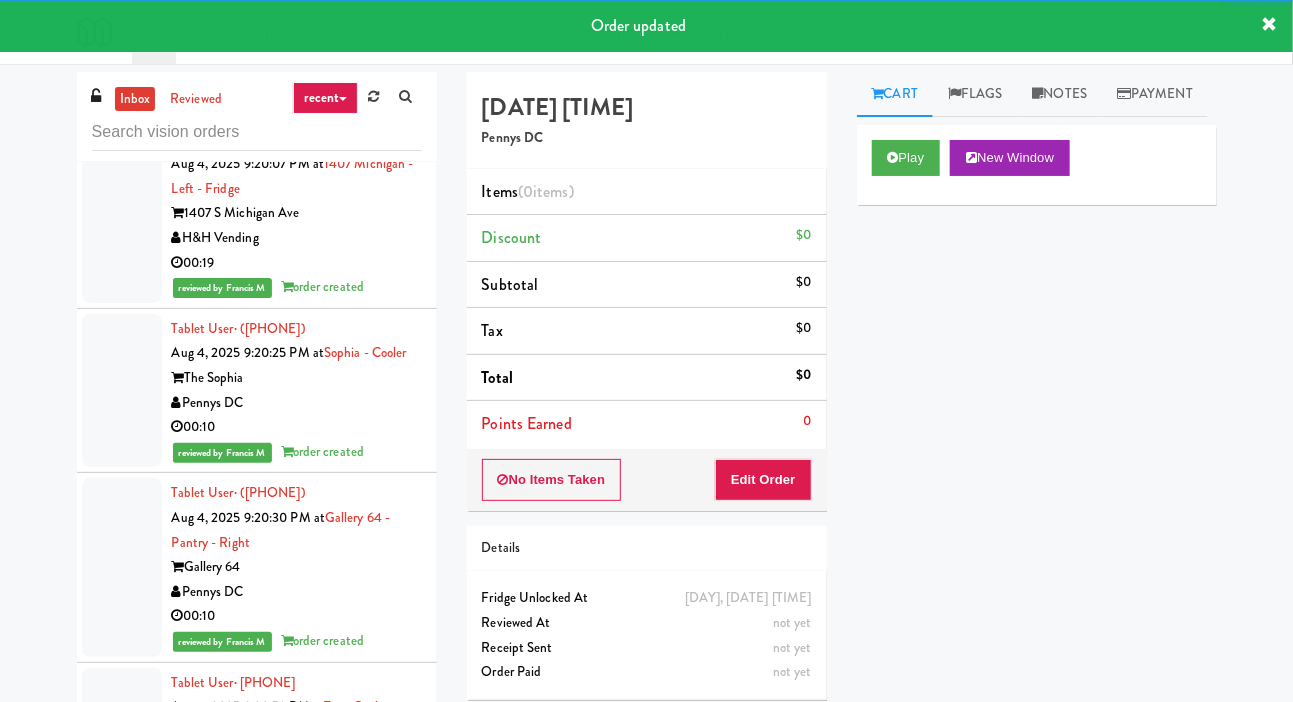 scroll, scrollTop: 53294, scrollLeft: 0, axis: vertical 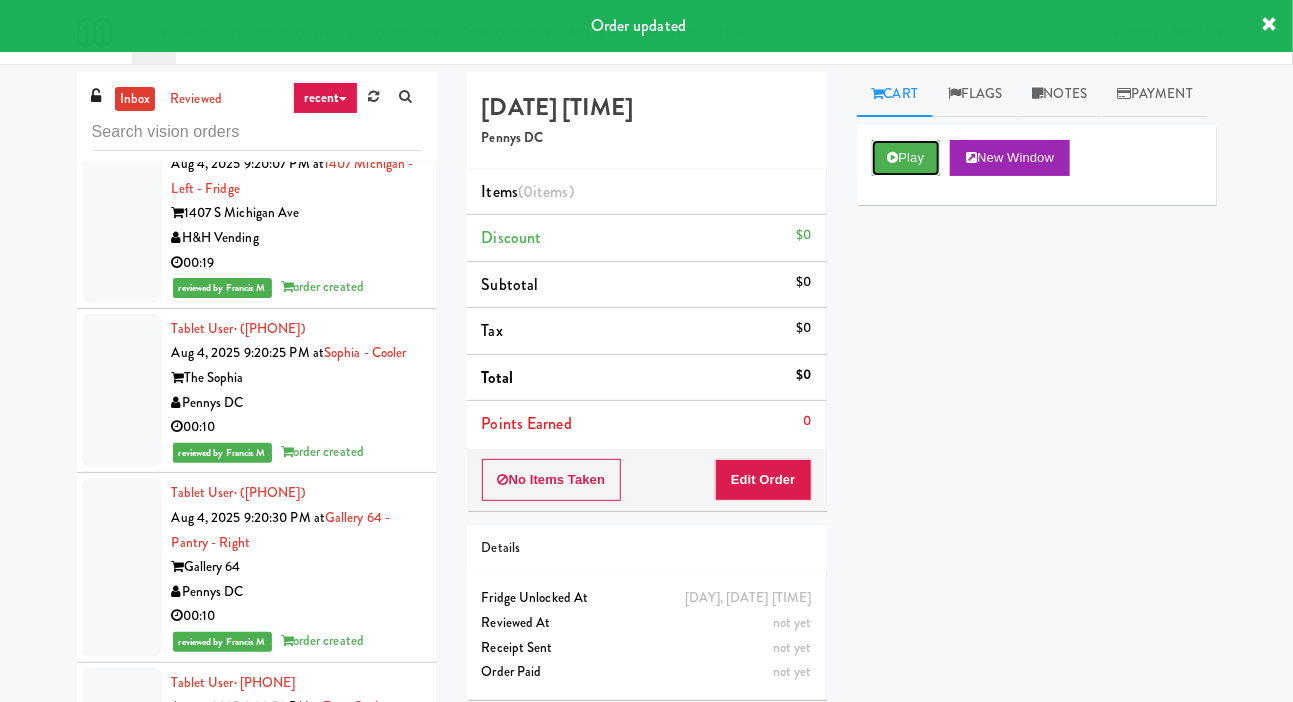 click on "Play" at bounding box center [906, 158] 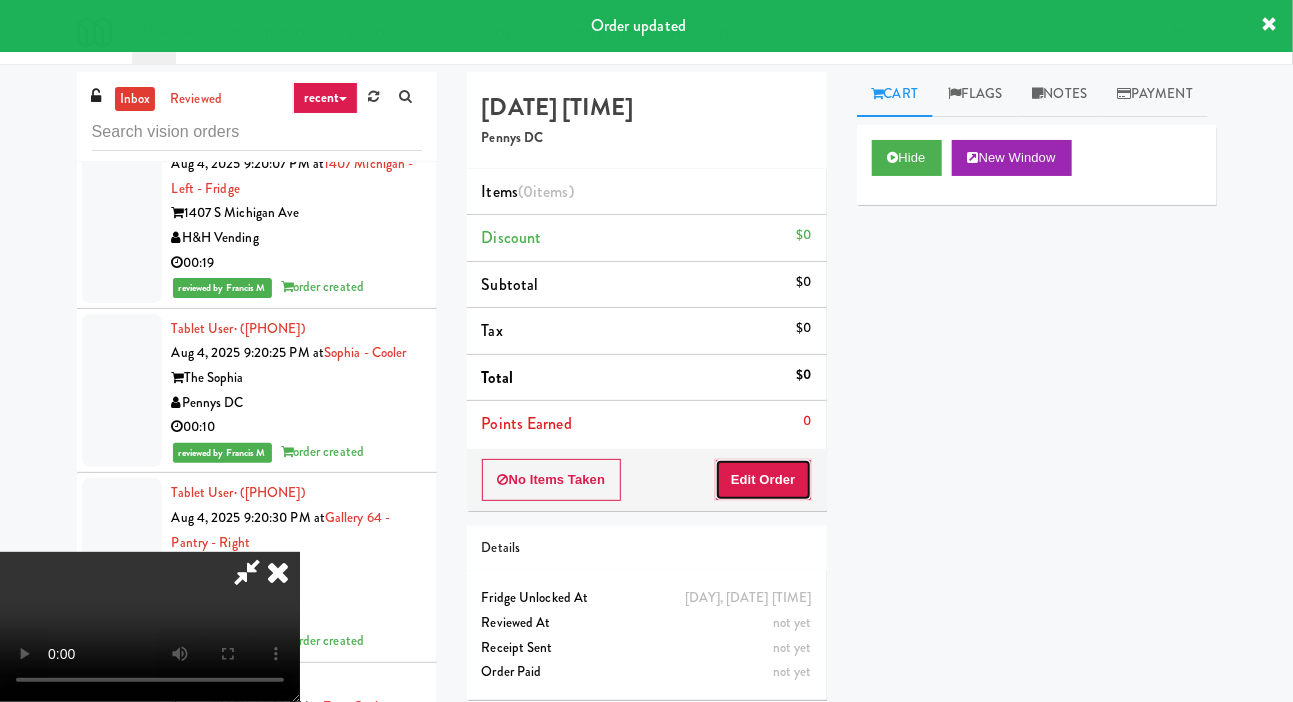 click on "Edit Order" at bounding box center (763, 480) 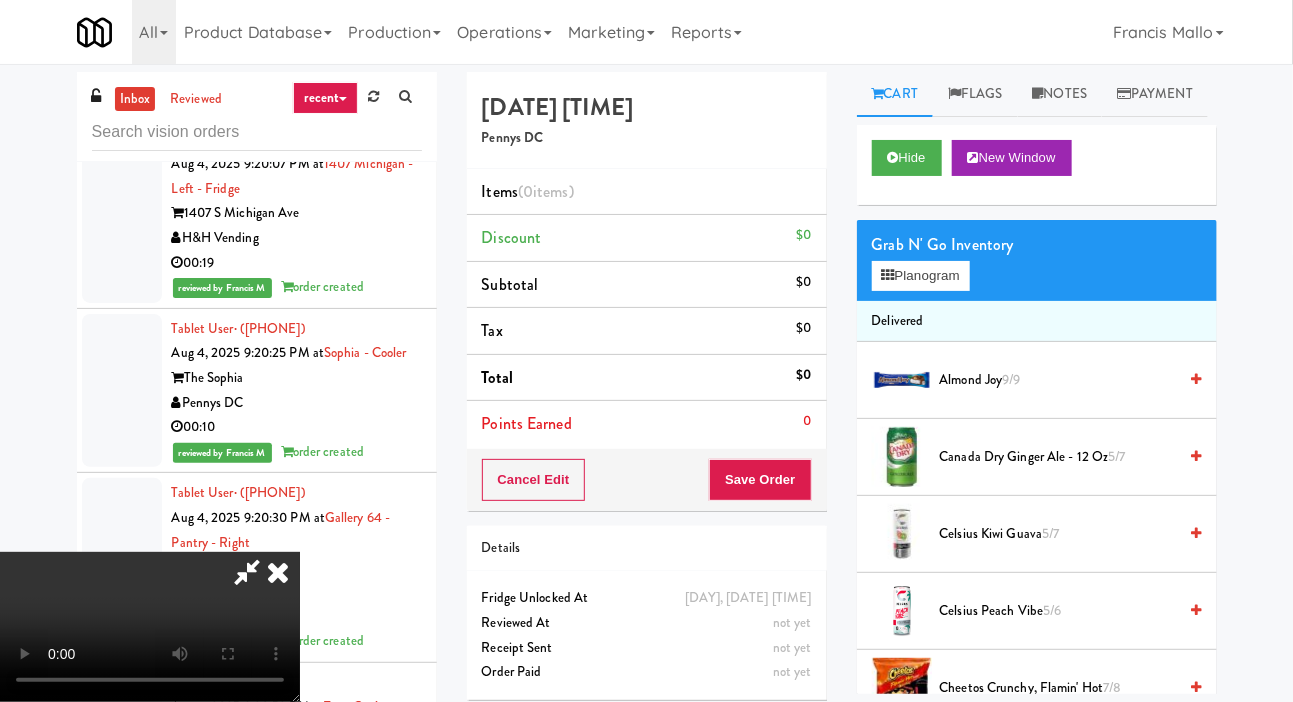 click on "Cheetos Crunchy, Flamin' Hot  7/8" at bounding box center [1058, 688] 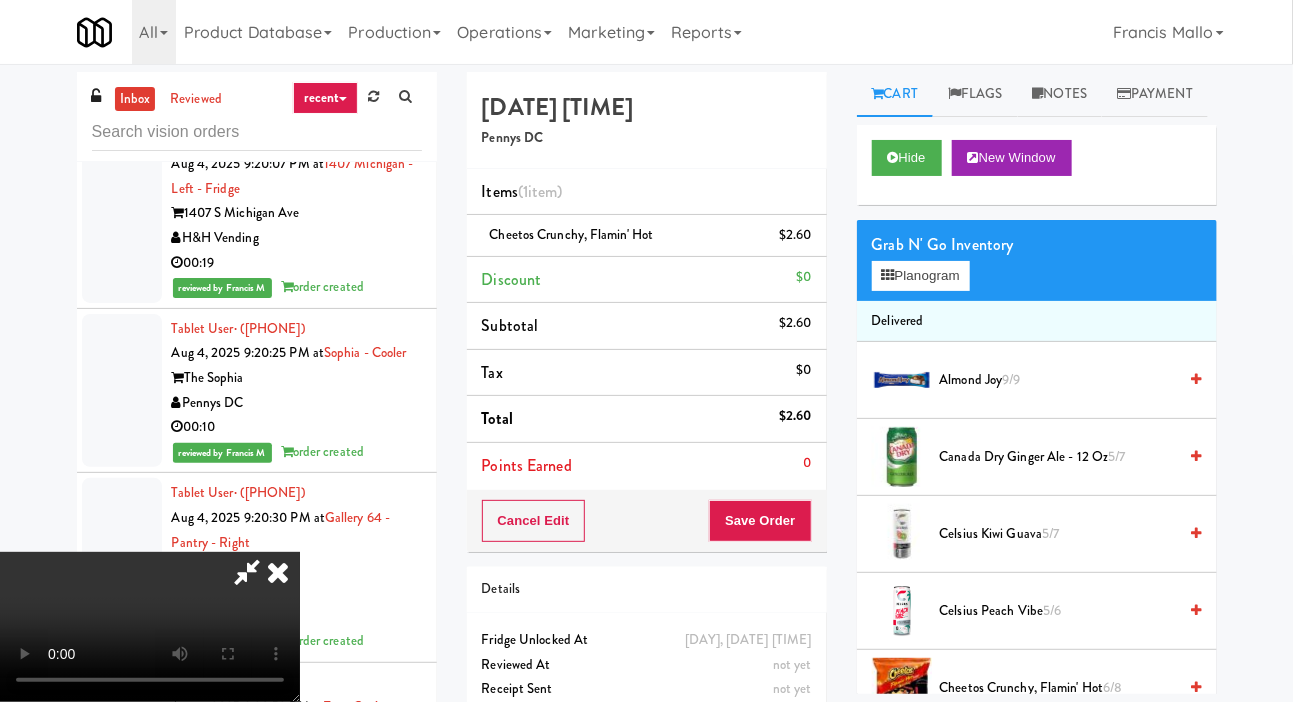 scroll, scrollTop: 73, scrollLeft: 0, axis: vertical 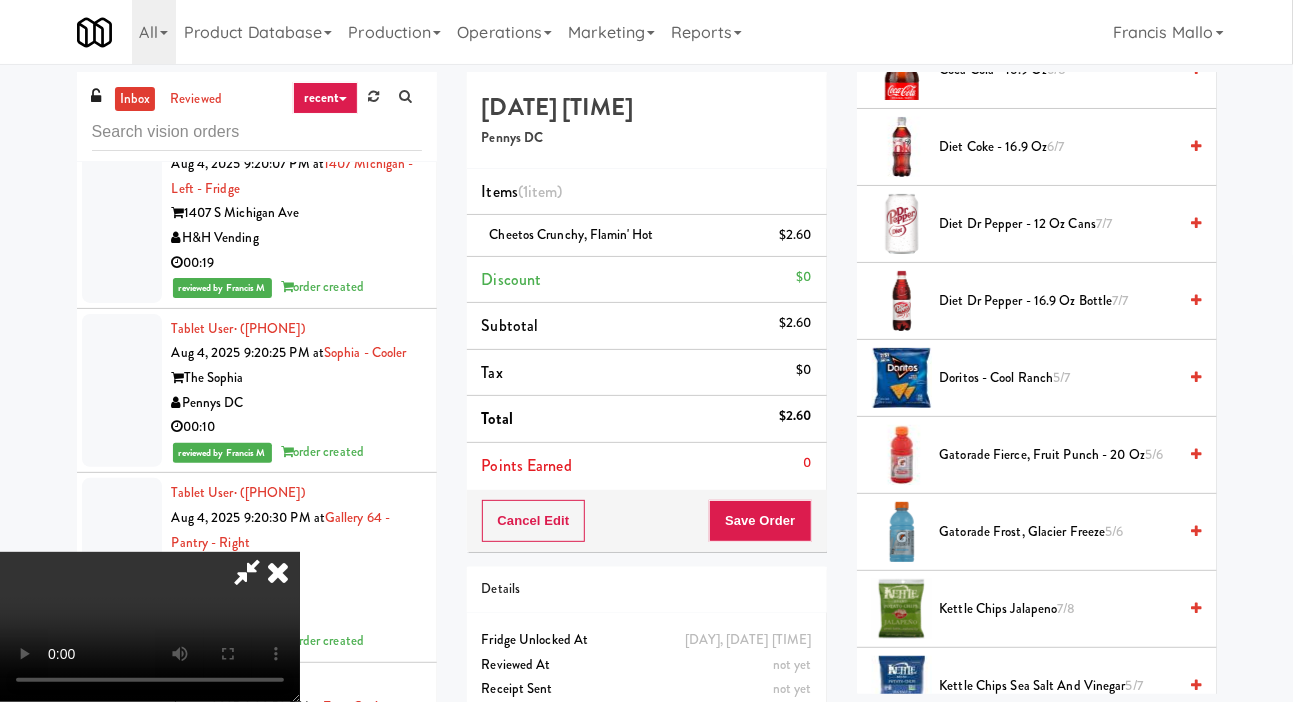 click on "Gatorade Frost, Glacier Freeze  5/6" at bounding box center [1058, 532] 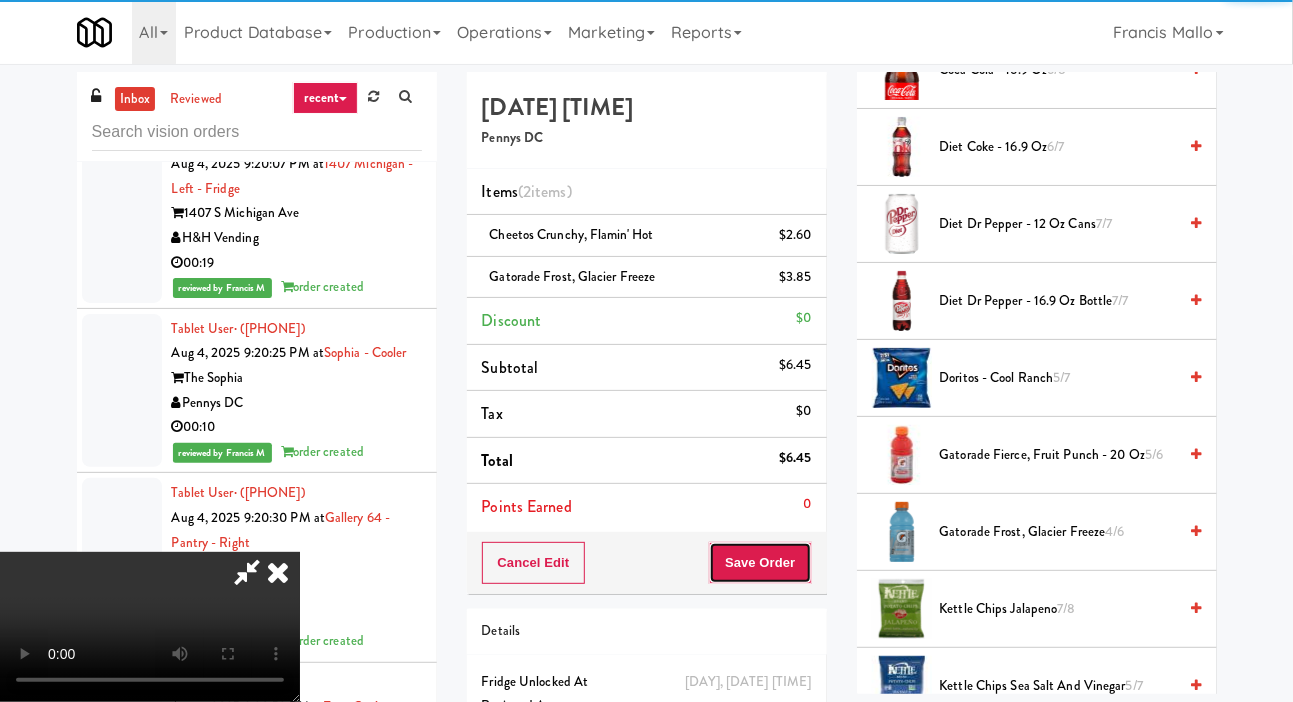 click on "Save Order" at bounding box center [760, 563] 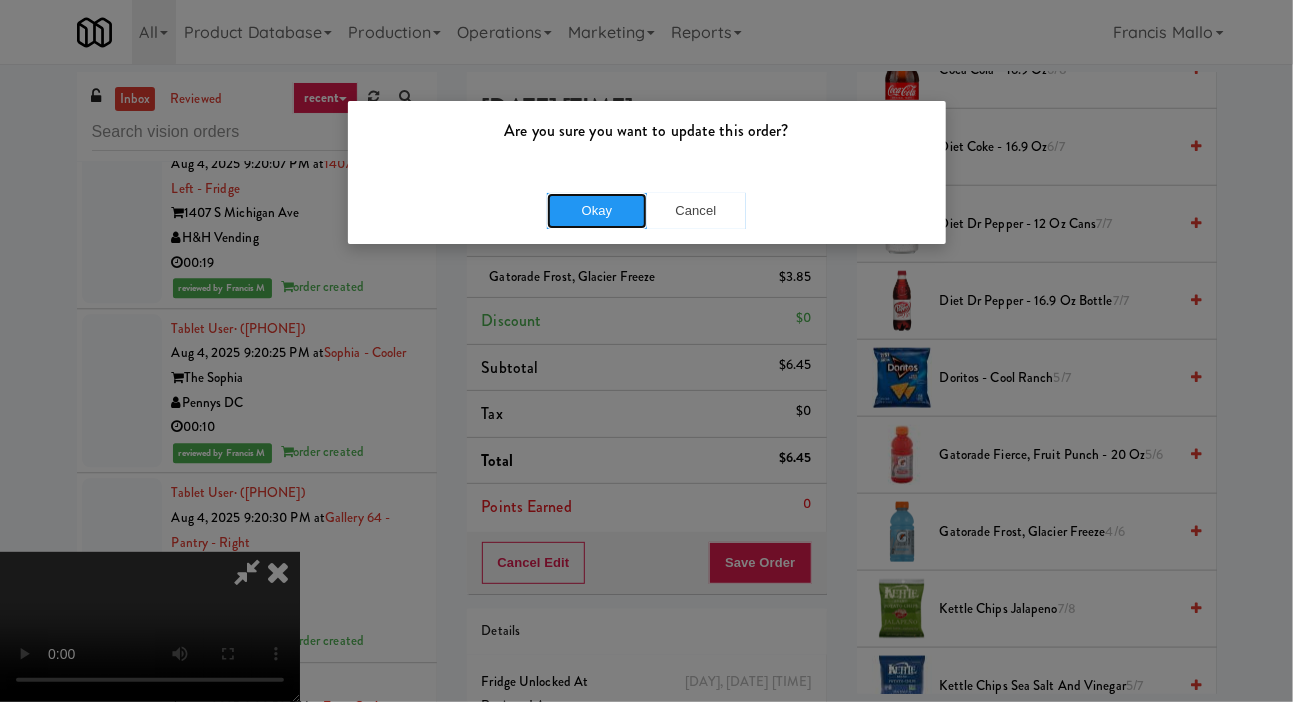 click on "Okay" at bounding box center [597, 211] 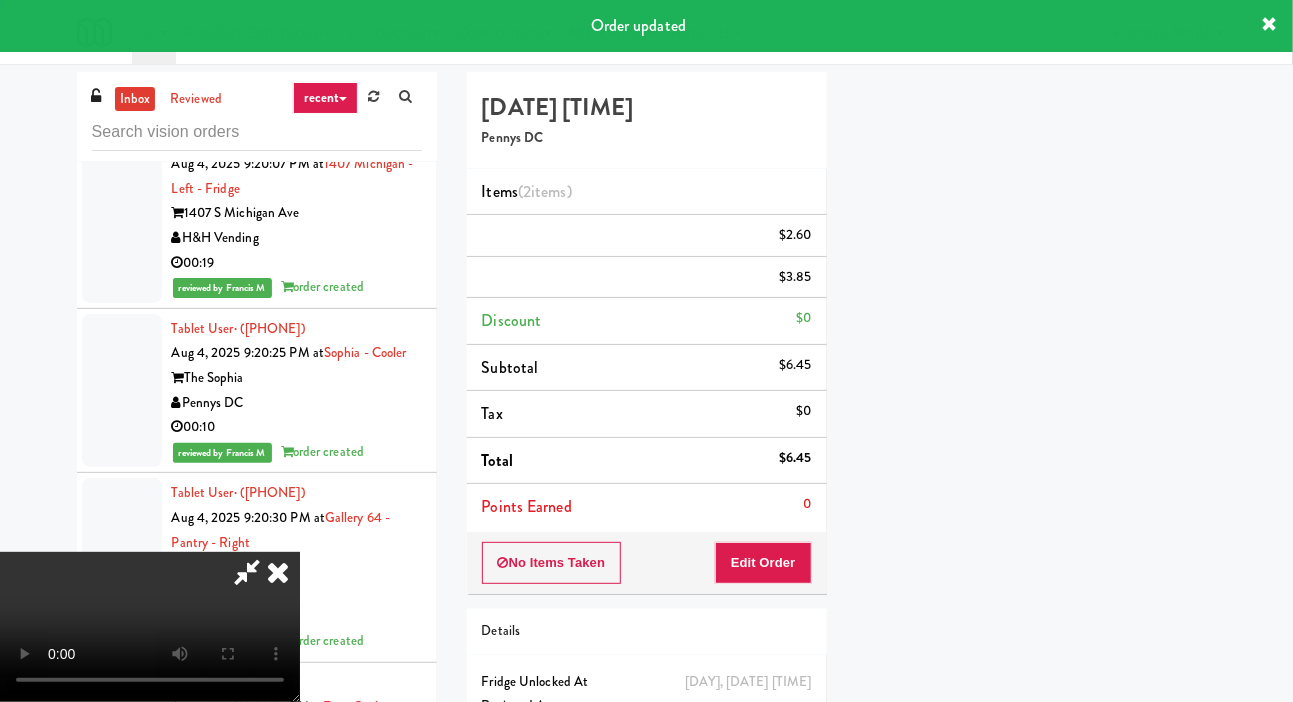 scroll, scrollTop: 116, scrollLeft: 0, axis: vertical 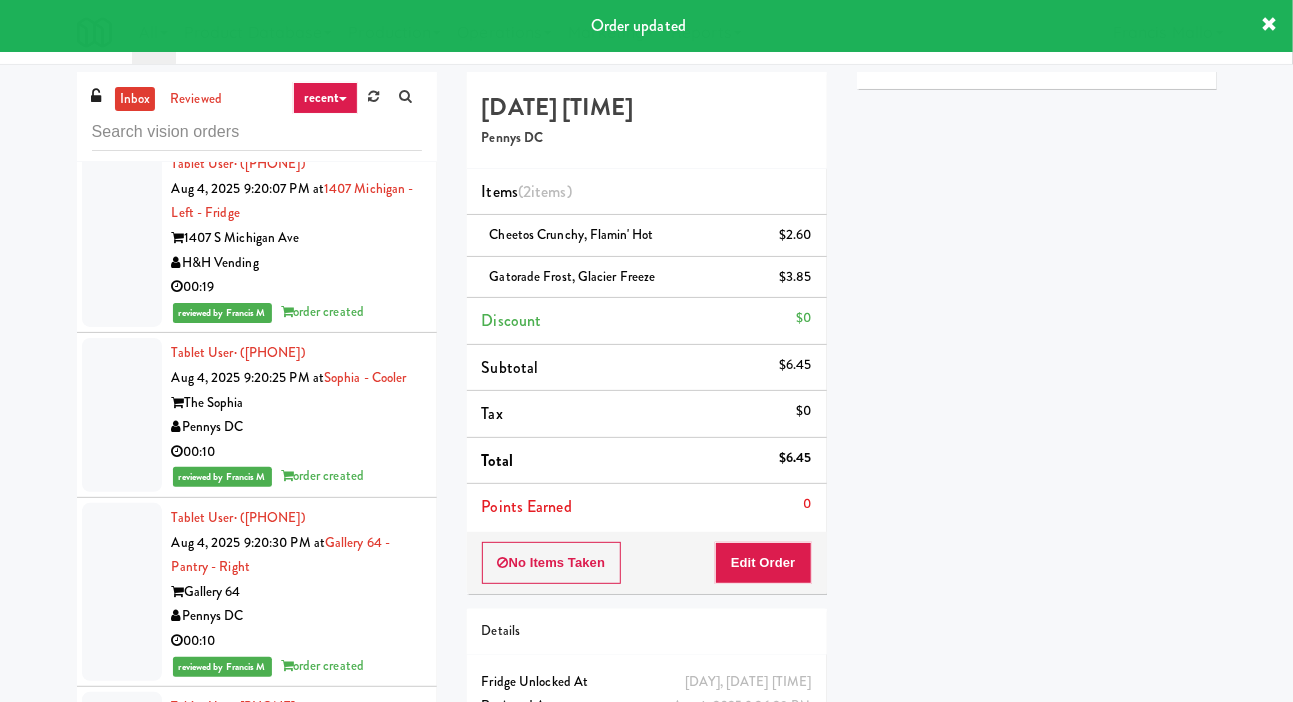 click on "Dean&Co" at bounding box center [297, -469] 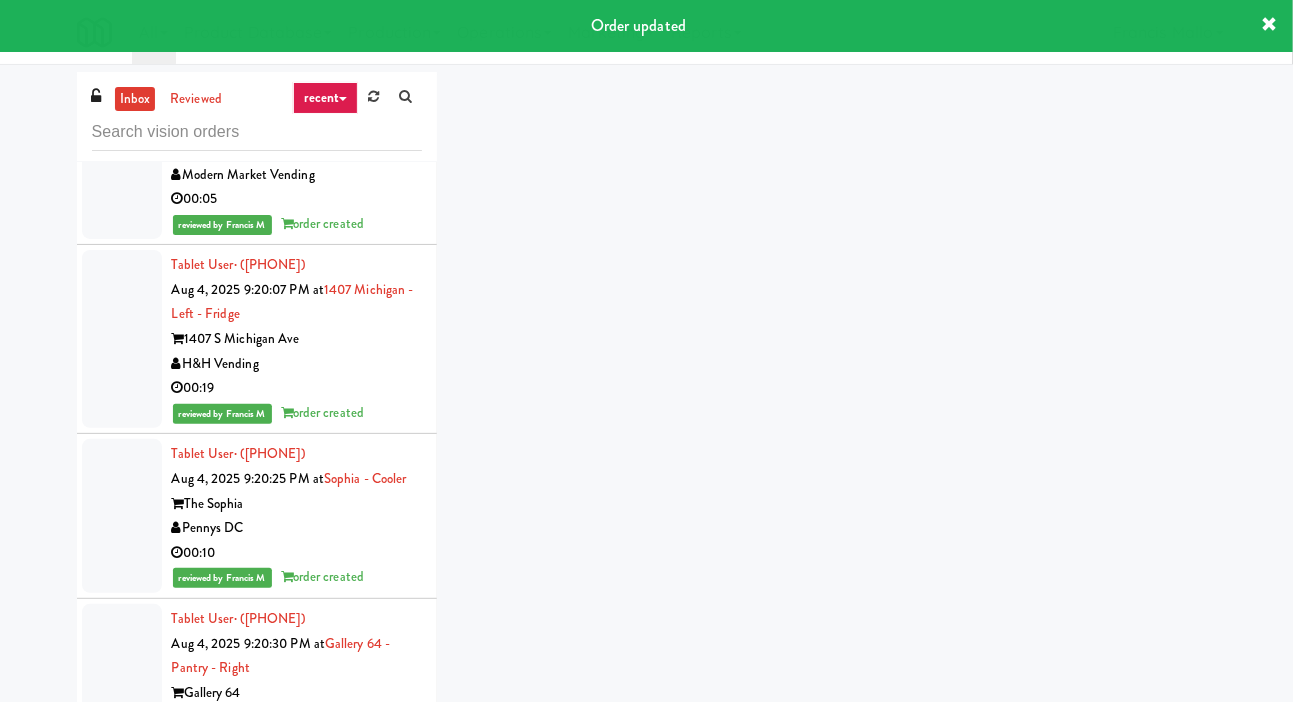 scroll, scrollTop: 53080, scrollLeft: 0, axis: vertical 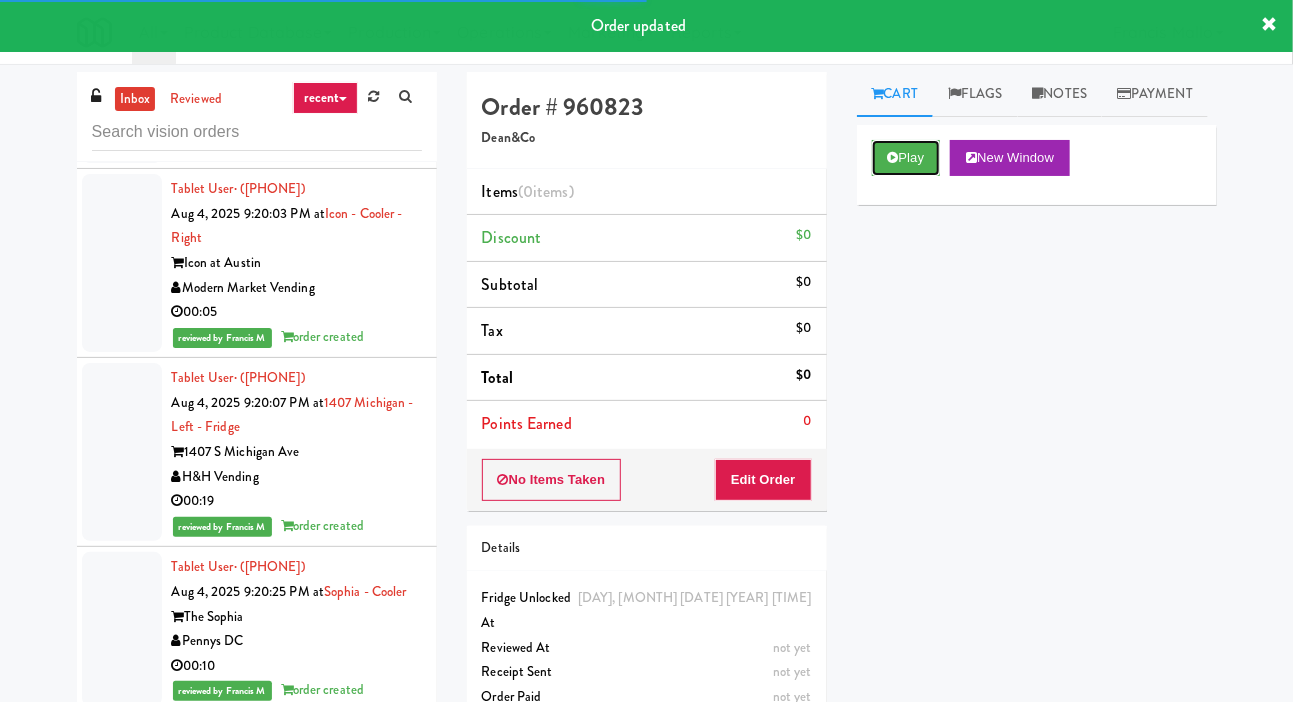 click on "Play" at bounding box center [906, 158] 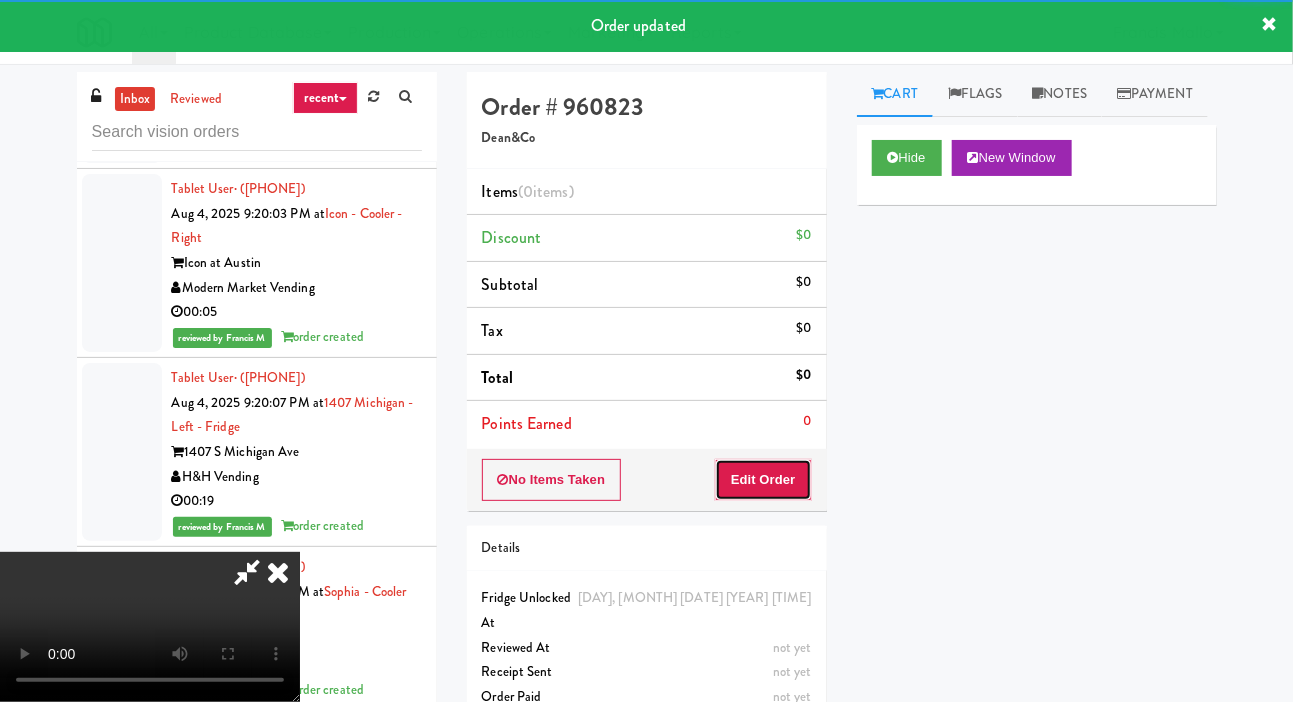 click on "Edit Order" at bounding box center (763, 480) 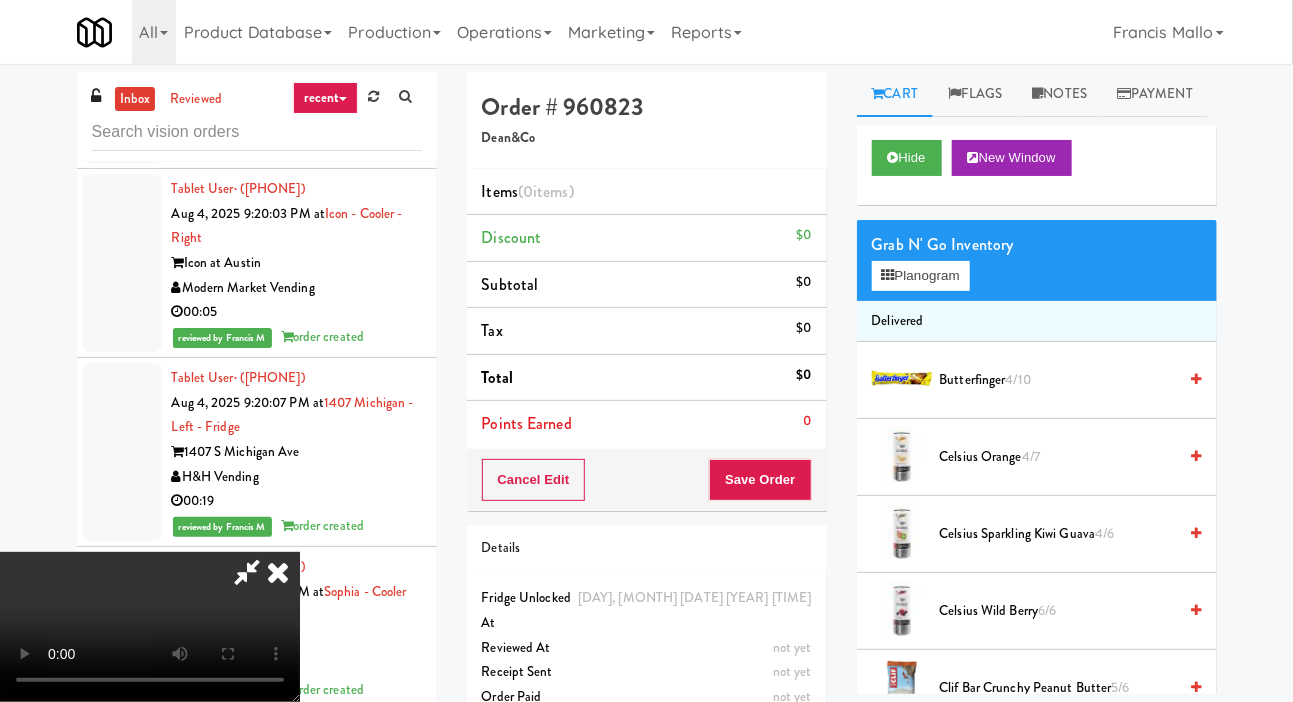 type 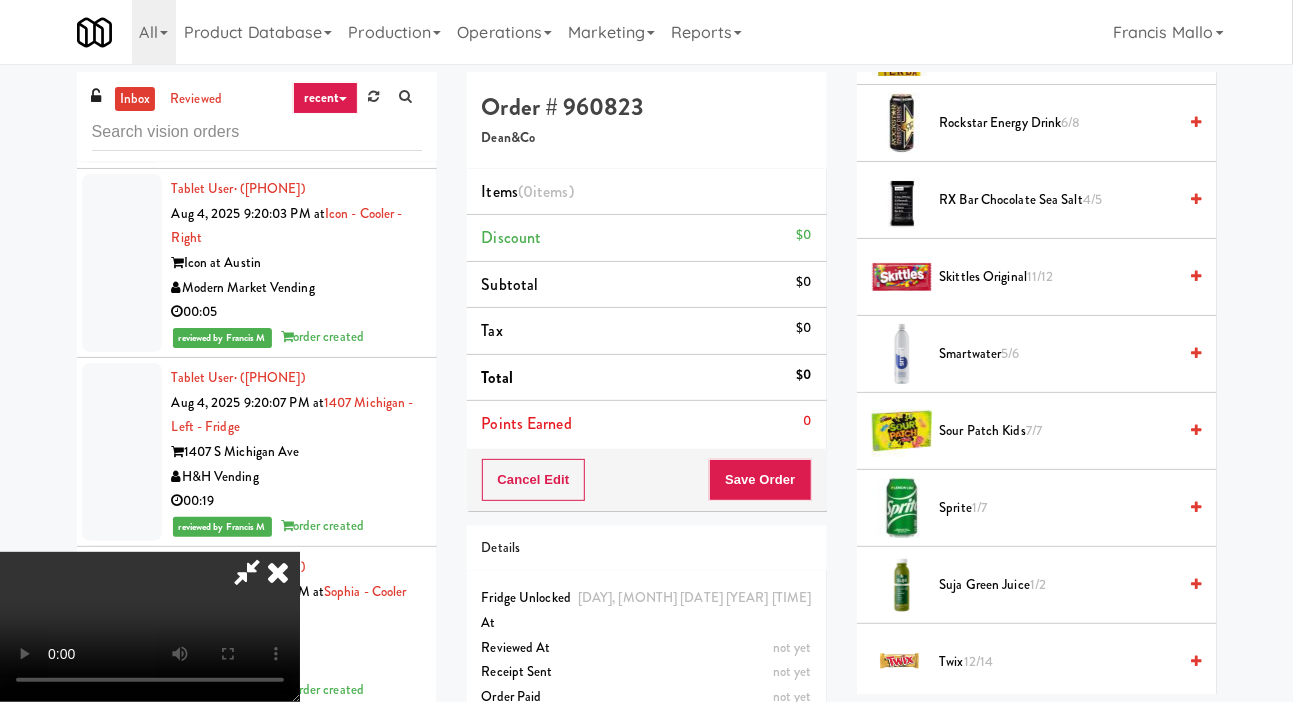 scroll, scrollTop: 2580, scrollLeft: 0, axis: vertical 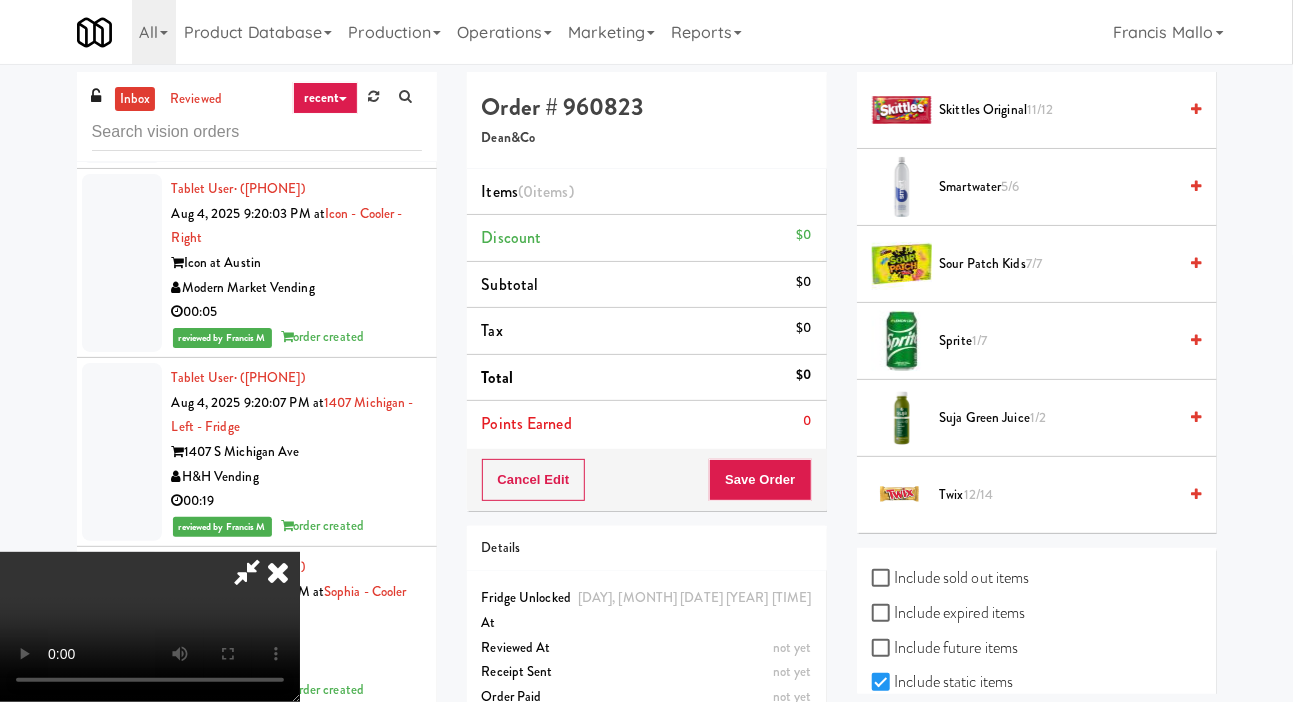 click on "Twix  12/14" at bounding box center (1058, 495) 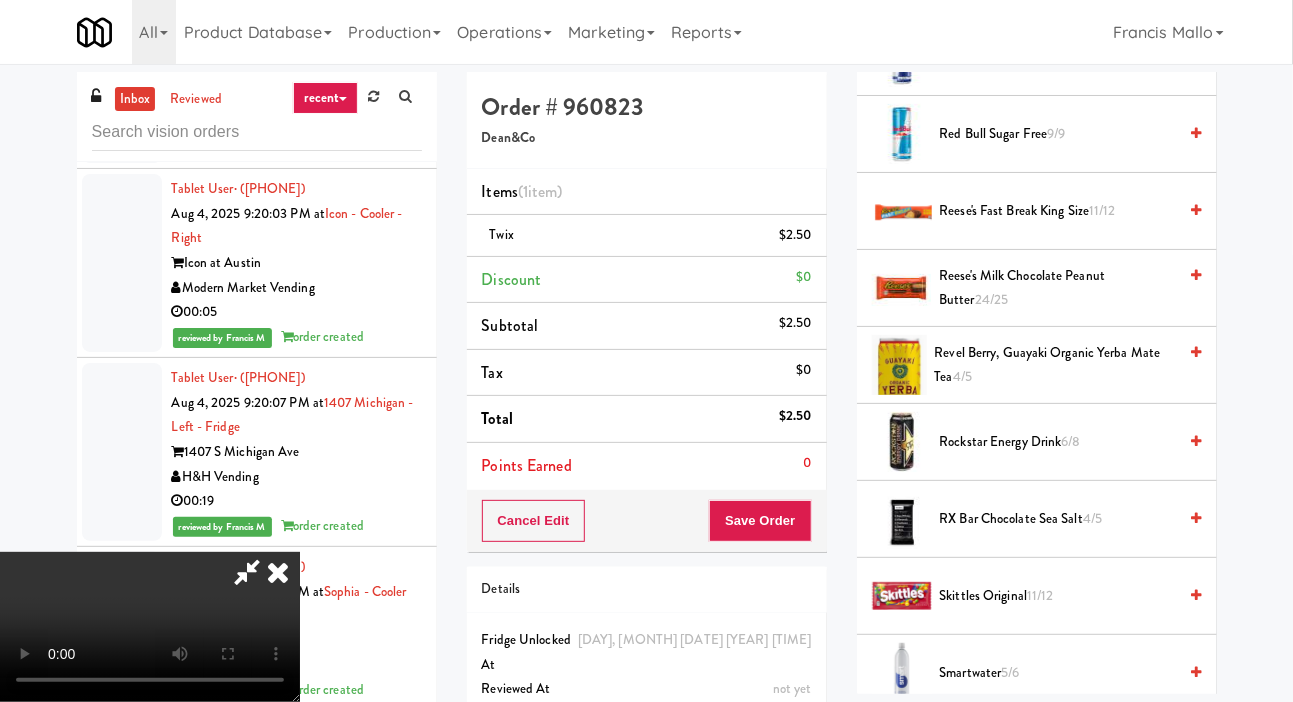 scroll, scrollTop: 2077, scrollLeft: 0, axis: vertical 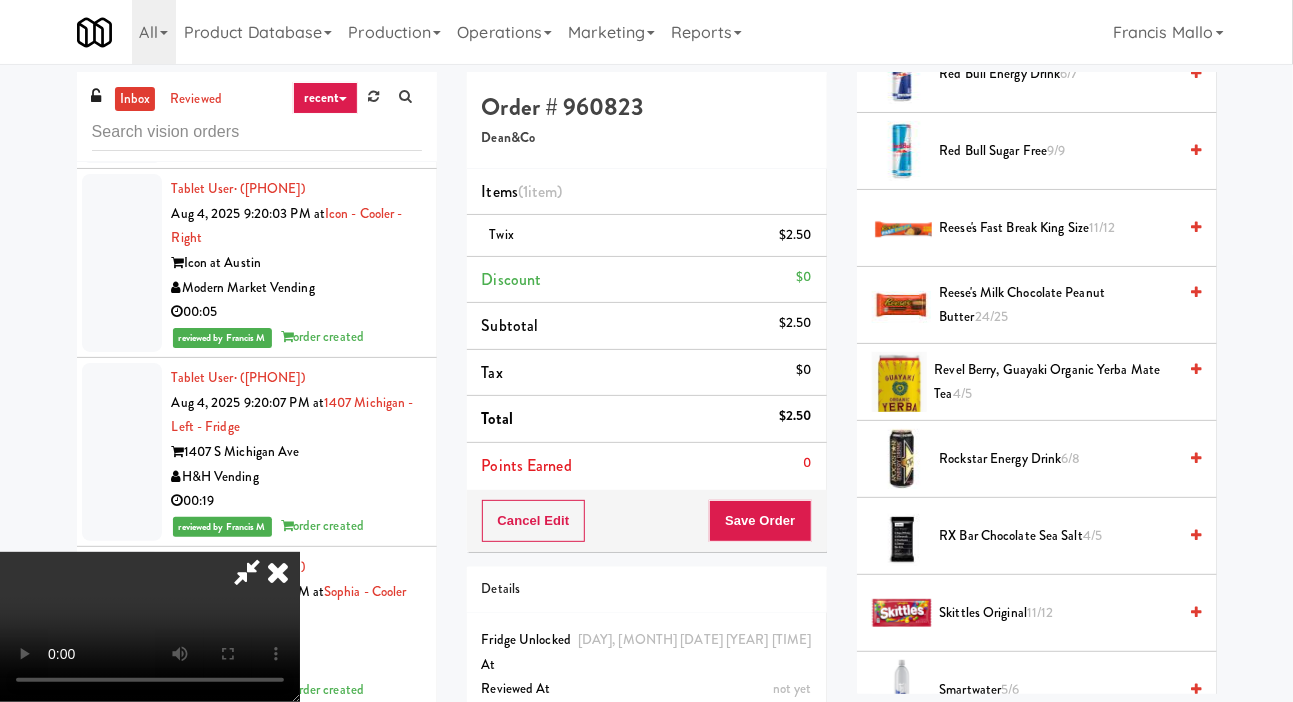 click on "Reese's Milk Chocolate Peanut Butter  24/25" at bounding box center (1057, 305) 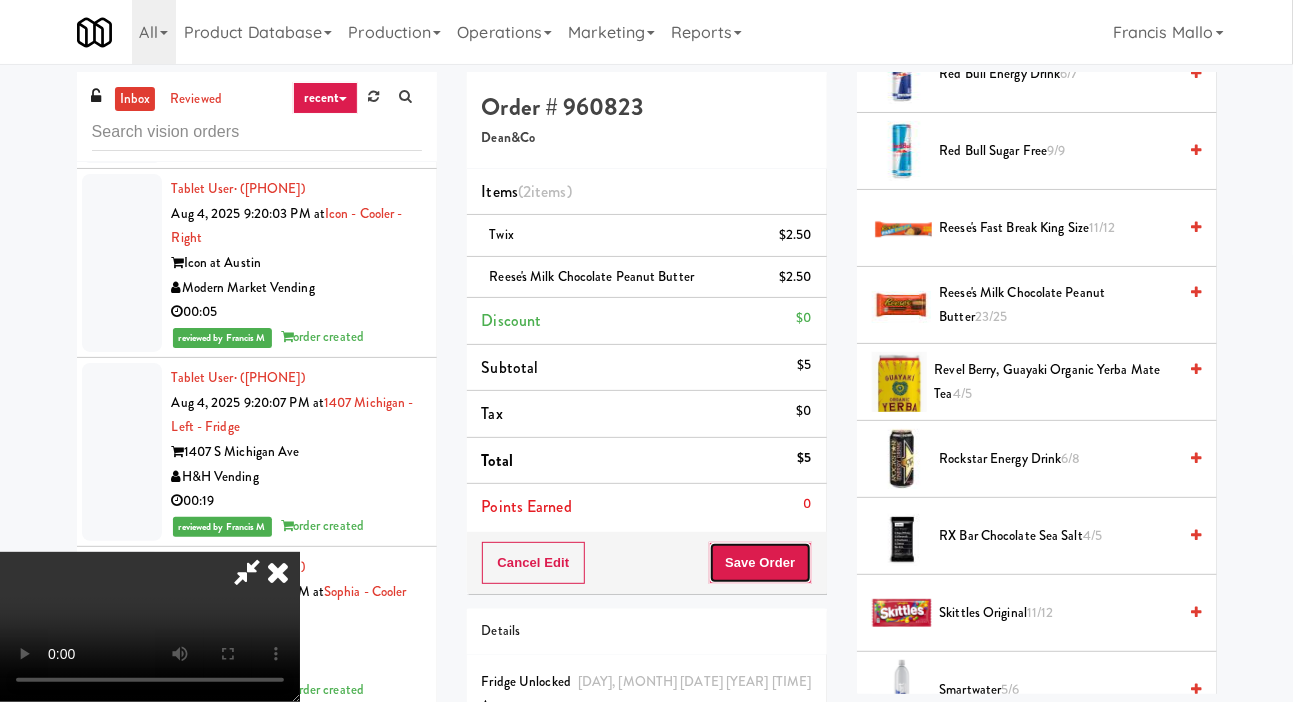 click on "Save Order" at bounding box center (760, 563) 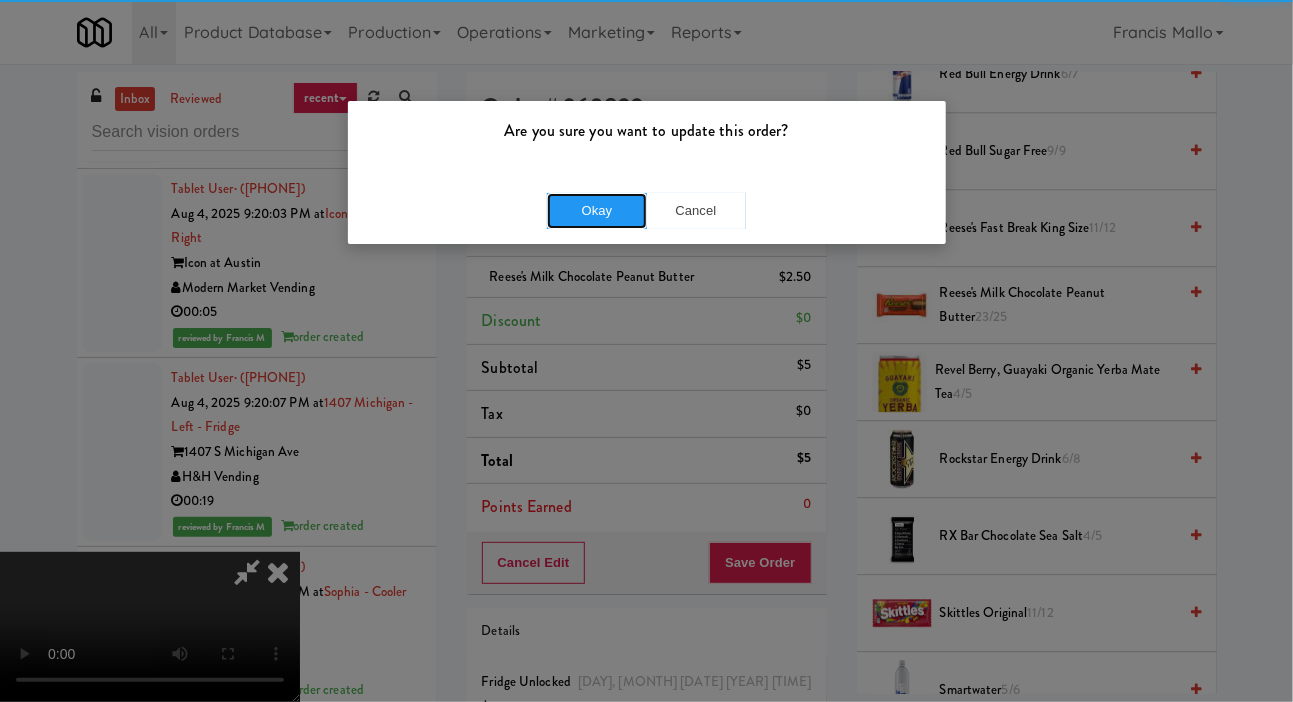 click on "Okay" at bounding box center (597, 211) 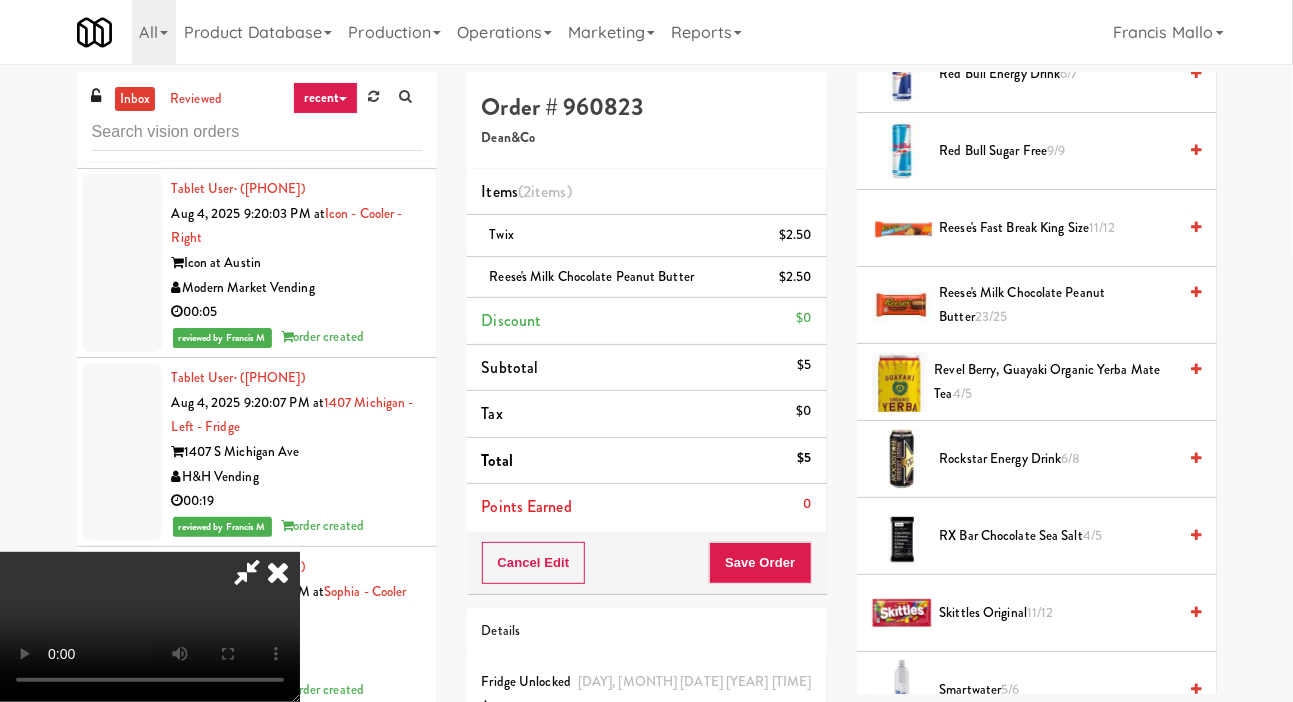 click on "Rock Solid Reboot 1" at bounding box center (297, -420) 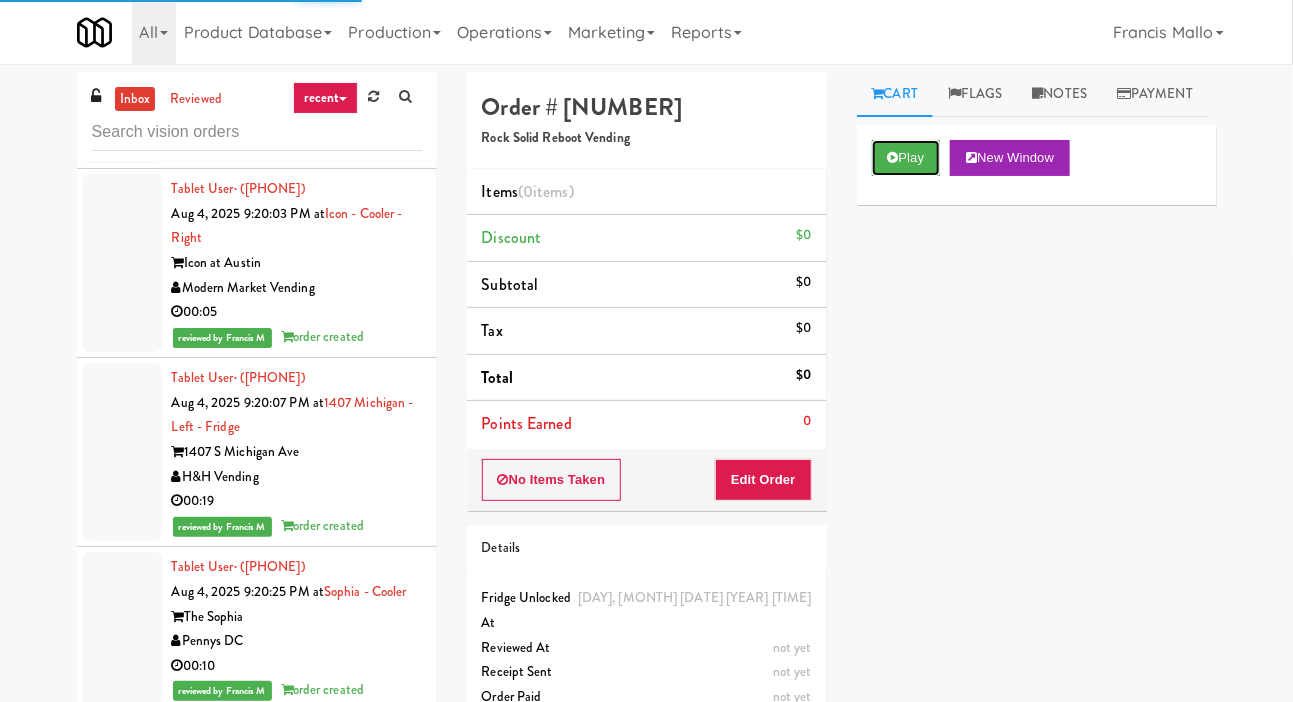 click at bounding box center [893, 157] 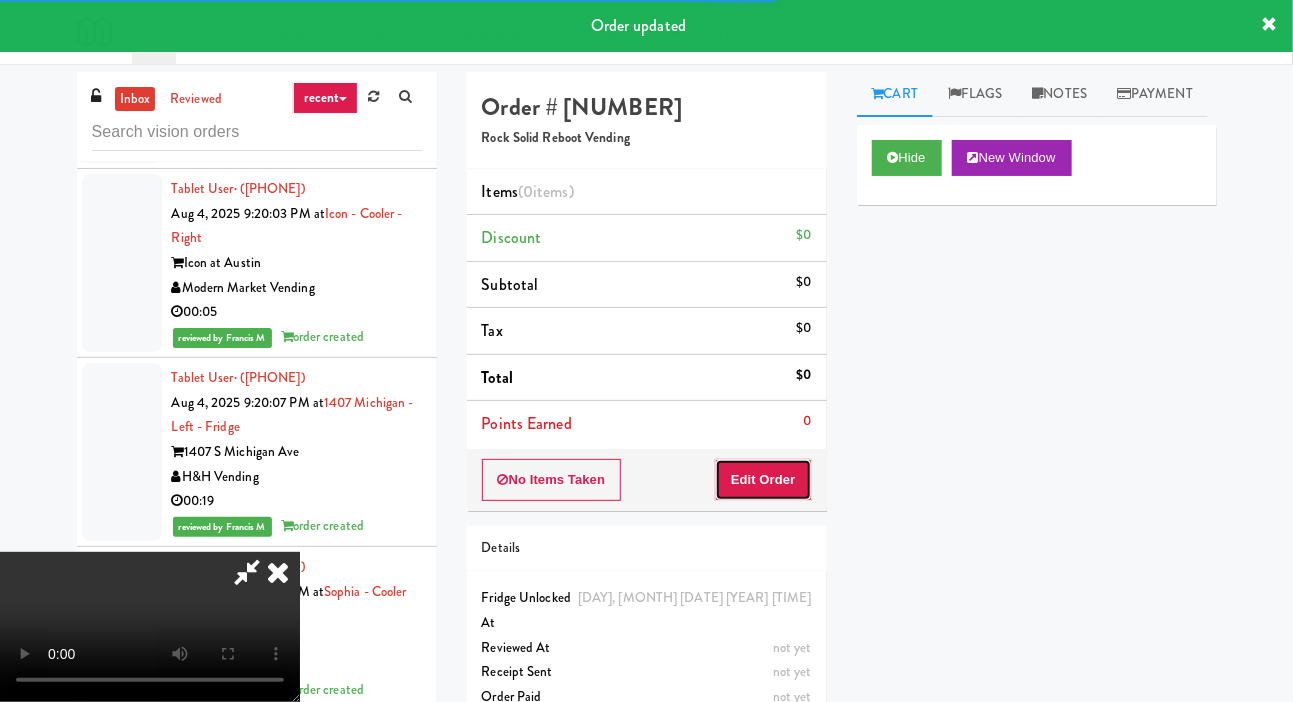 click on "Edit Order" at bounding box center (763, 480) 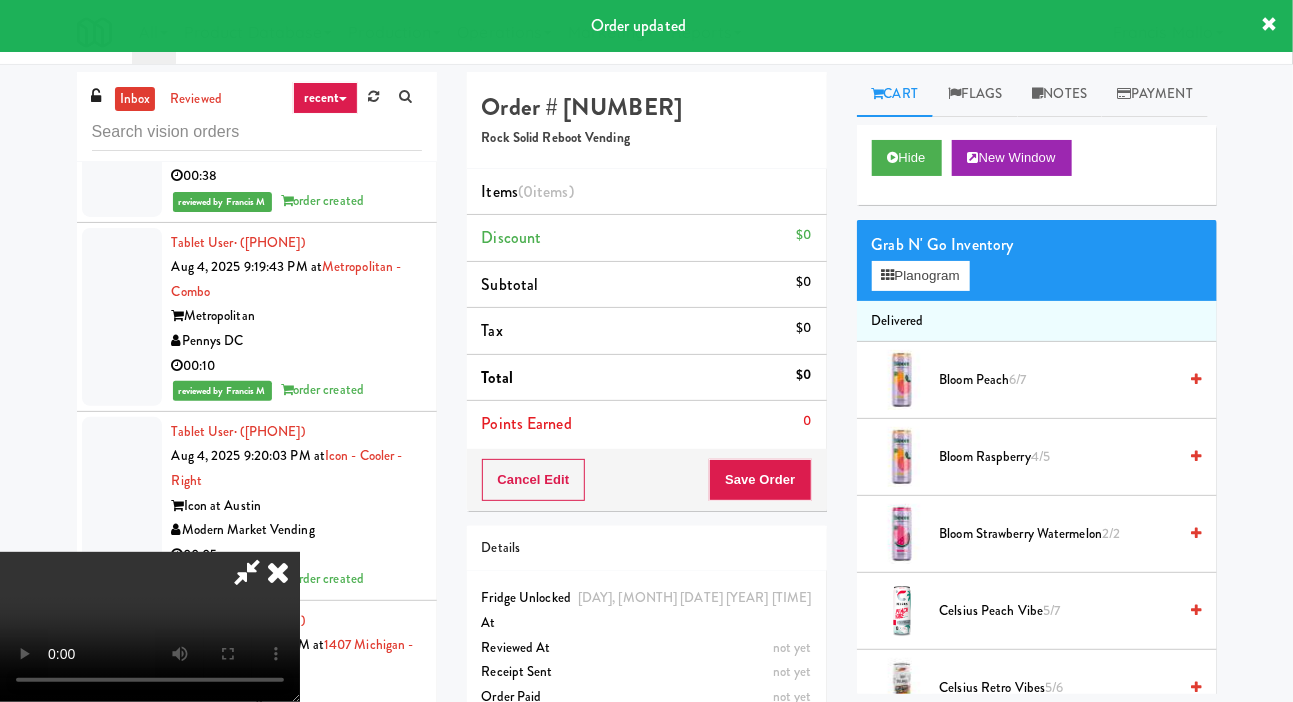 scroll, scrollTop: 52834, scrollLeft: 0, axis: vertical 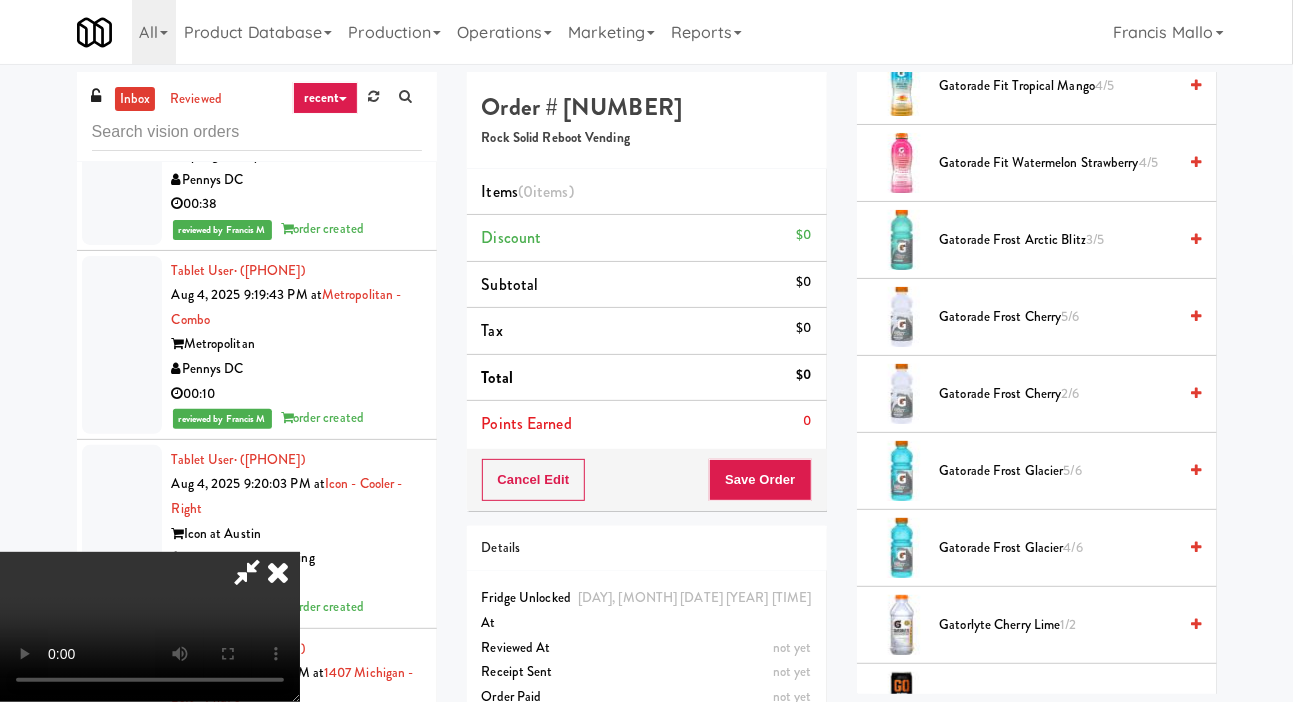 click on "Gatorade Frost Cherry  5/6" at bounding box center [1058, 317] 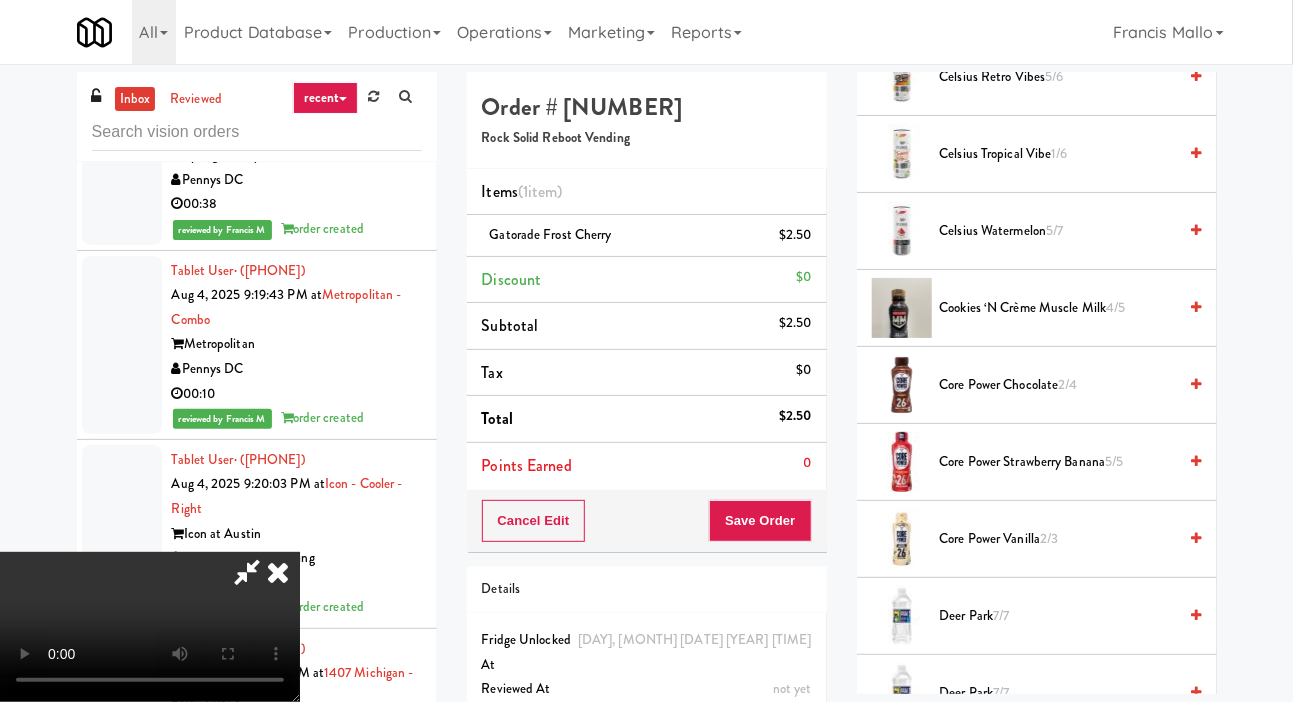 scroll, scrollTop: 608, scrollLeft: 0, axis: vertical 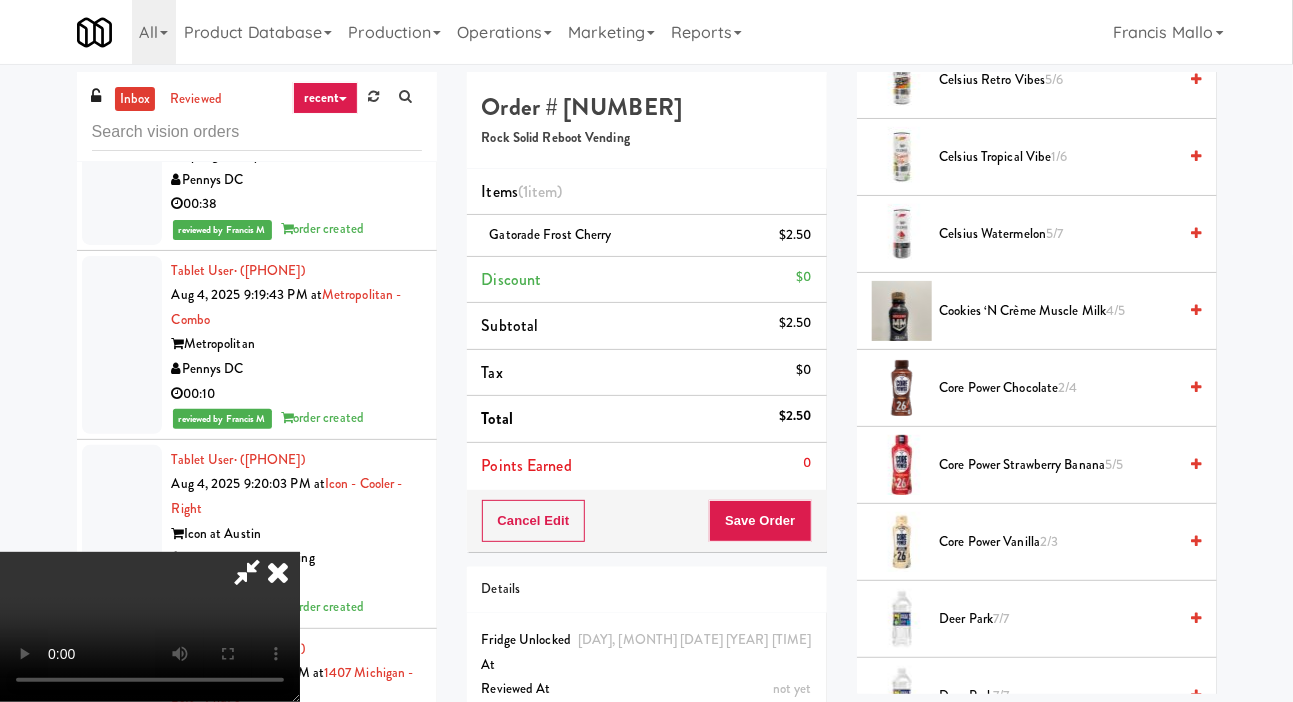 click on "Celsius Watermelon 5/7" at bounding box center (1058, 234) 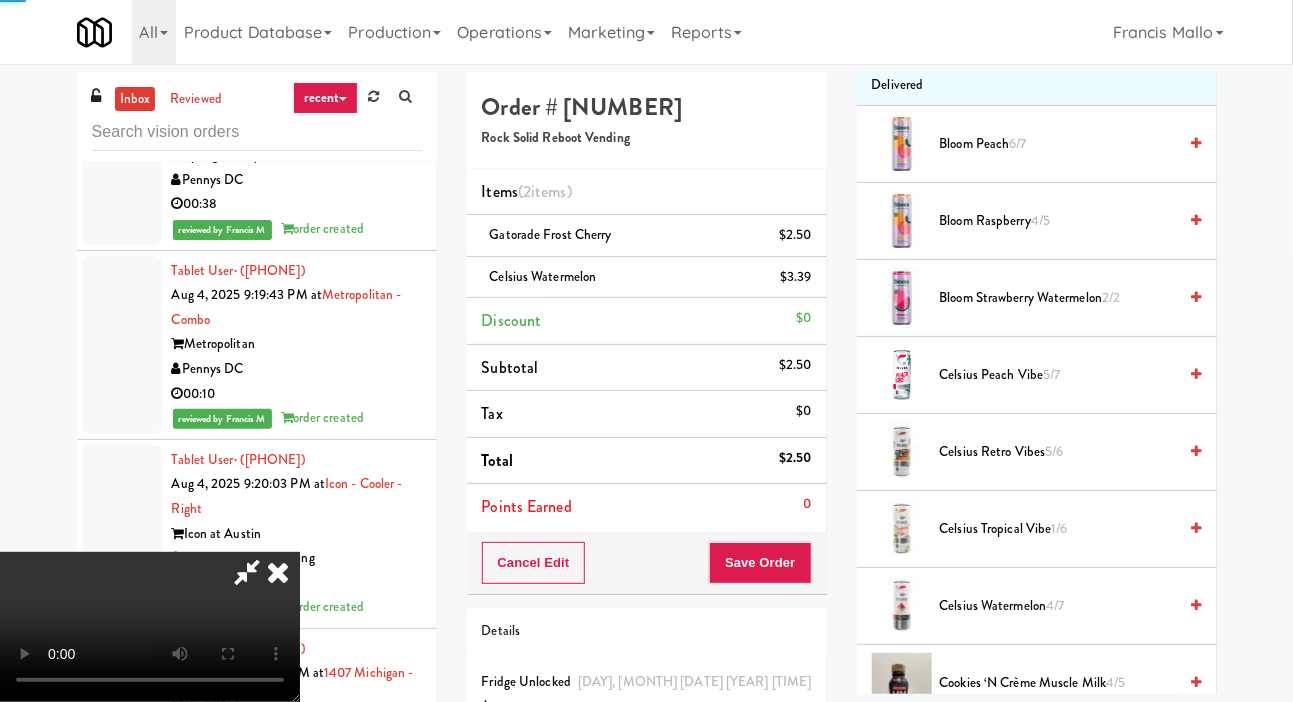 scroll, scrollTop: 0, scrollLeft: 0, axis: both 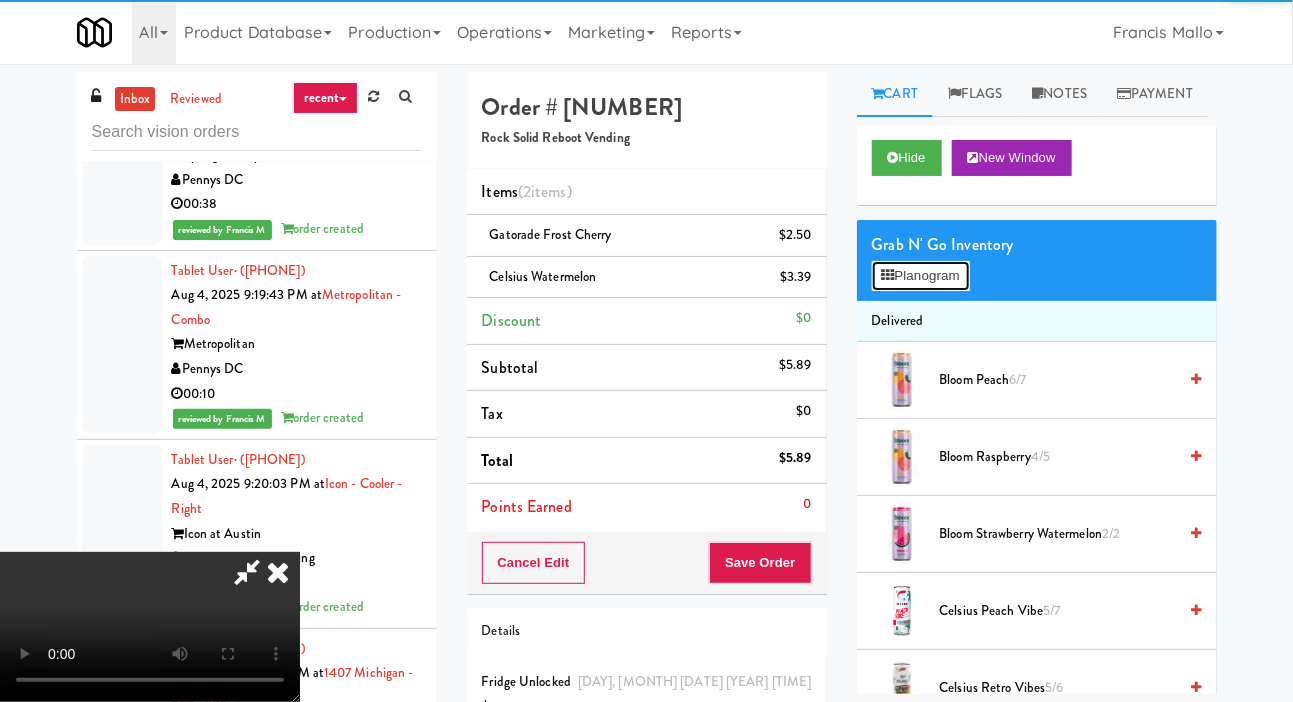click on "Planogram" at bounding box center [921, 276] 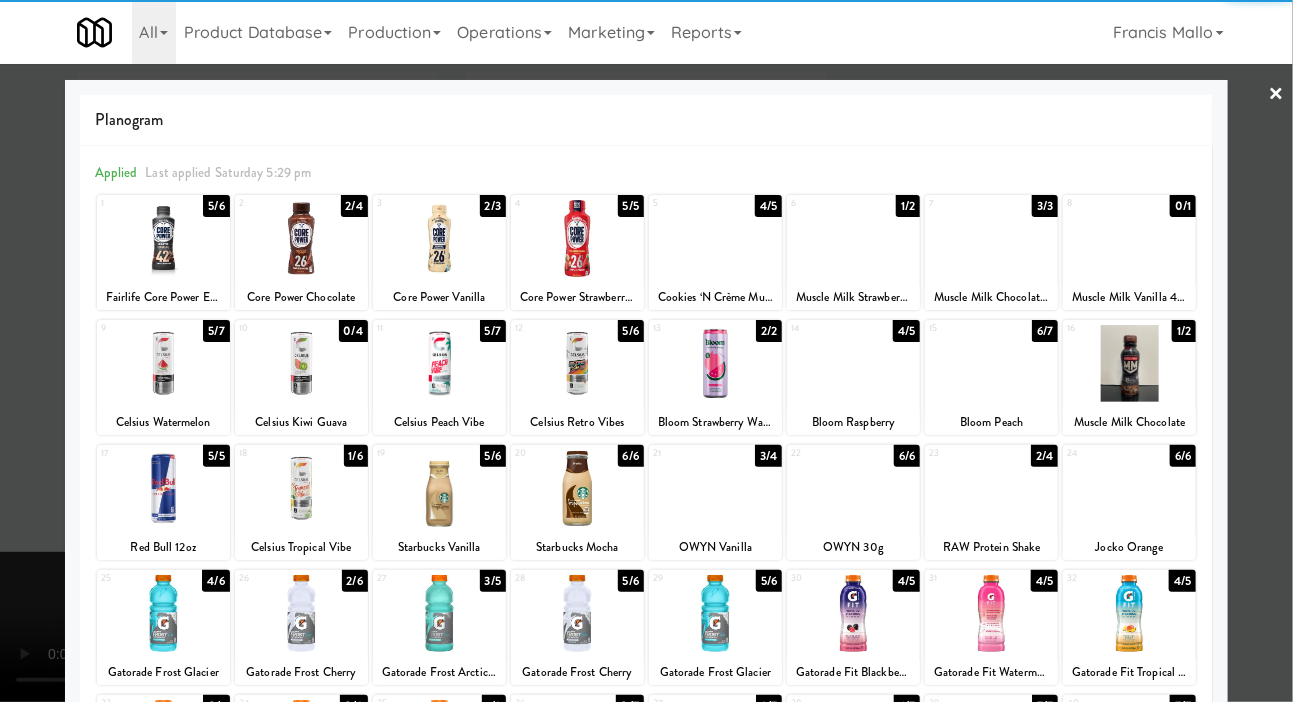 click at bounding box center (646, 351) 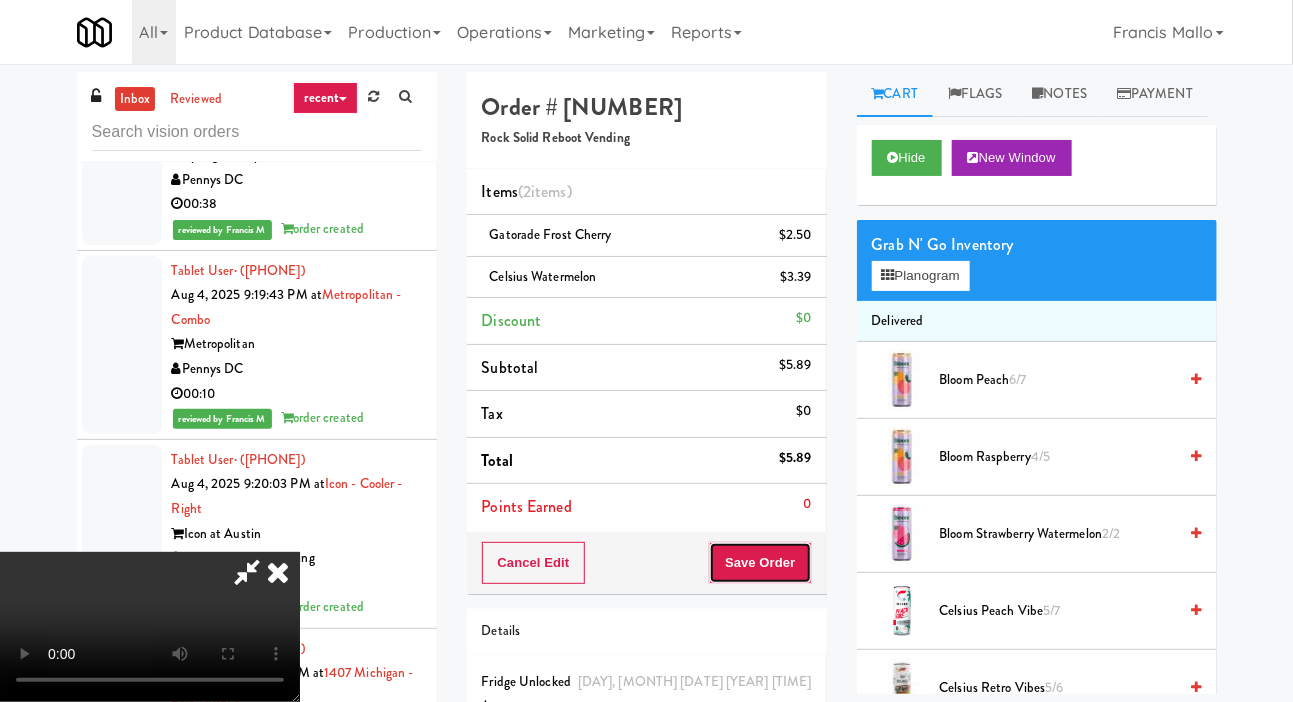 click on "Save Order" at bounding box center (760, 563) 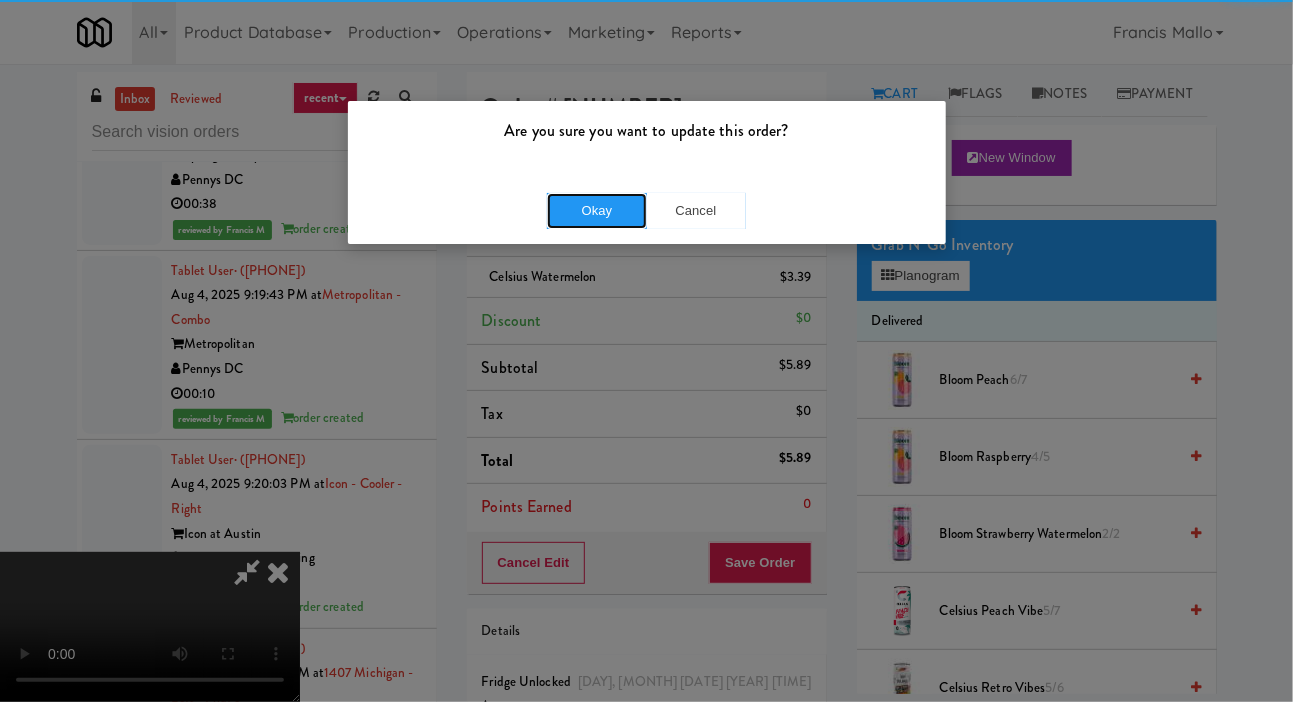 click on "Okay" at bounding box center (597, 211) 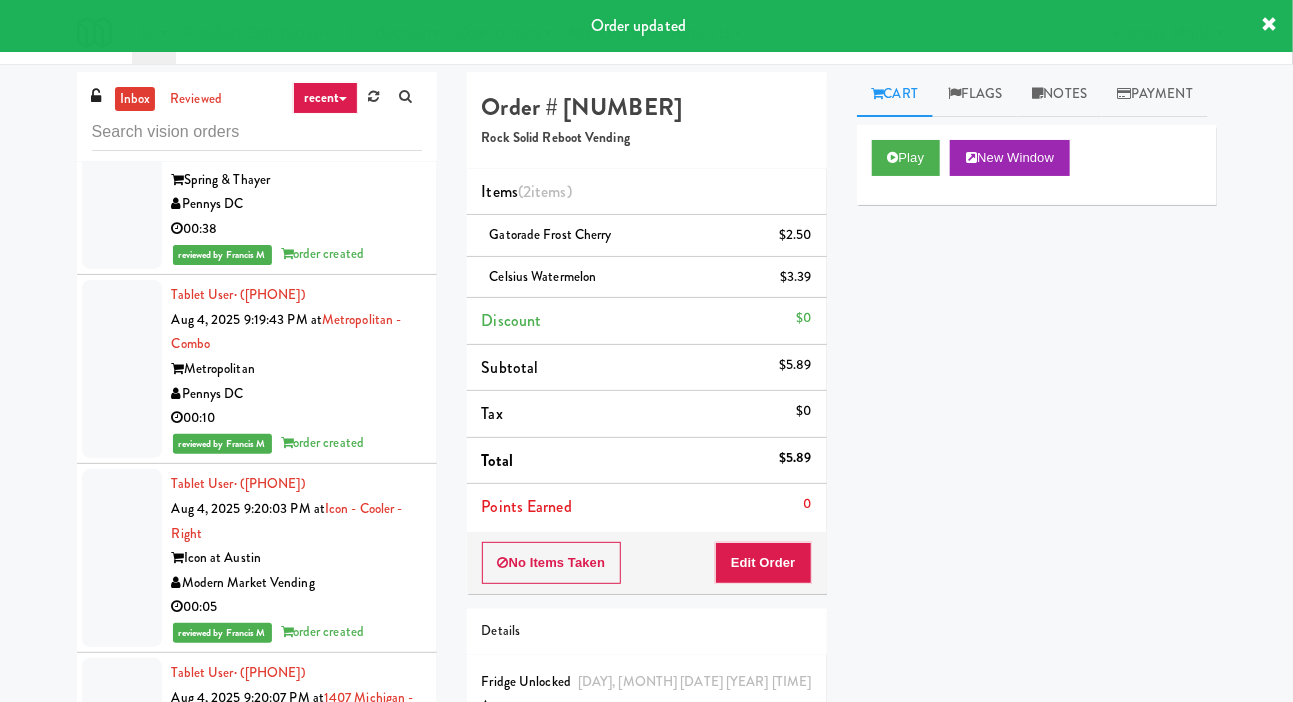 click on "Tablet User  · ([PHONE]) Aug 4, 2025 9:18:12 PM at  Prospect - Cooler  Prospect Towers  Brew City Bites  00:04" at bounding box center [257, -313] 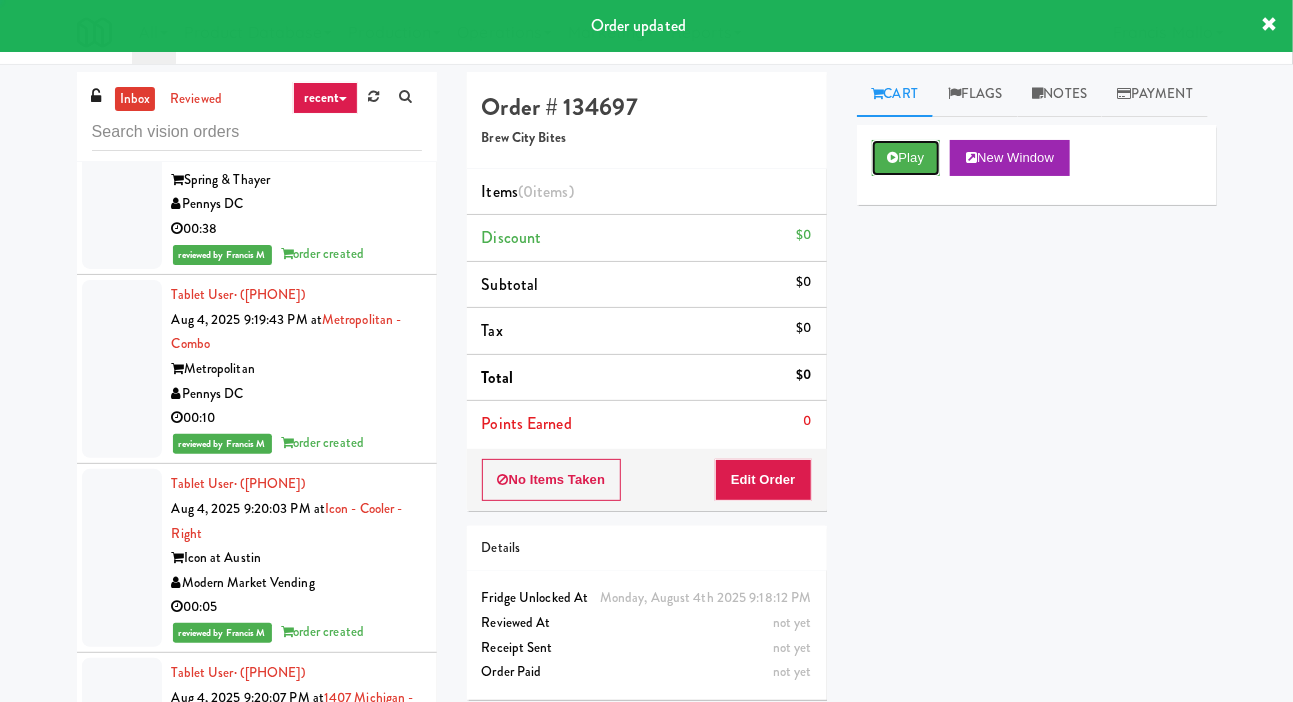 click on "Play" at bounding box center [906, 158] 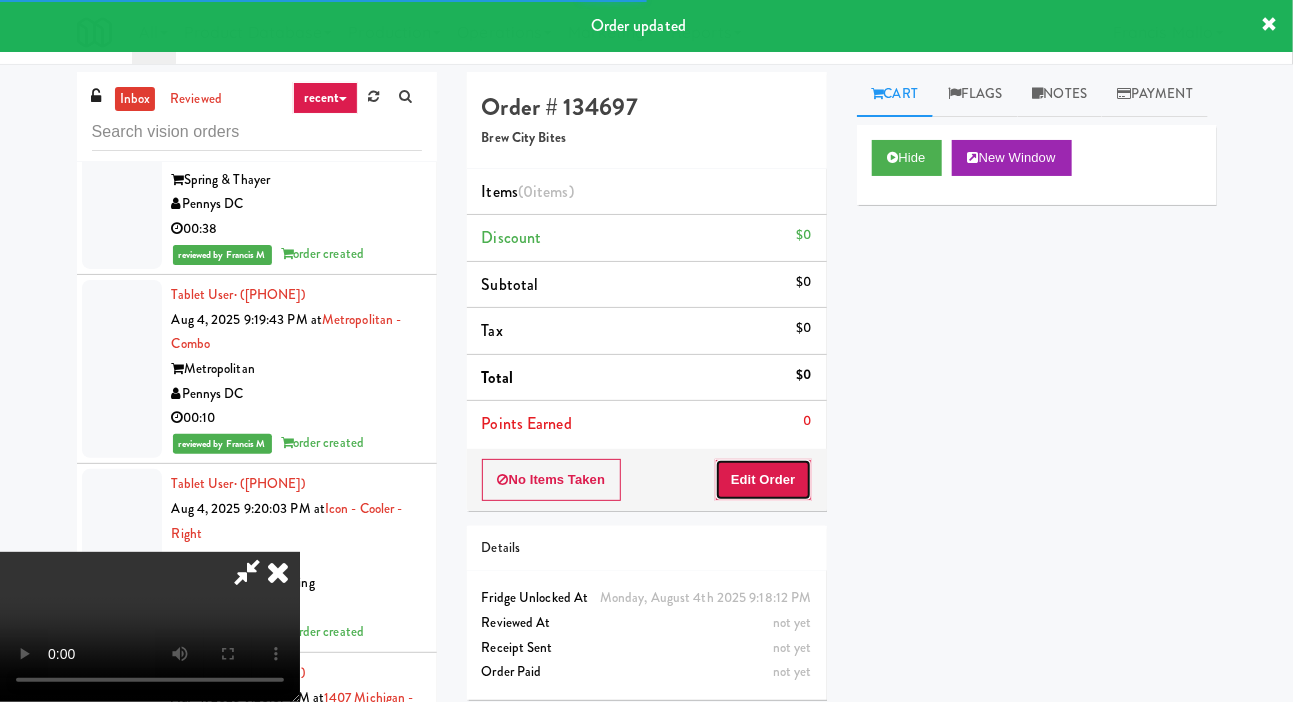 click on "Edit Order" at bounding box center (763, 480) 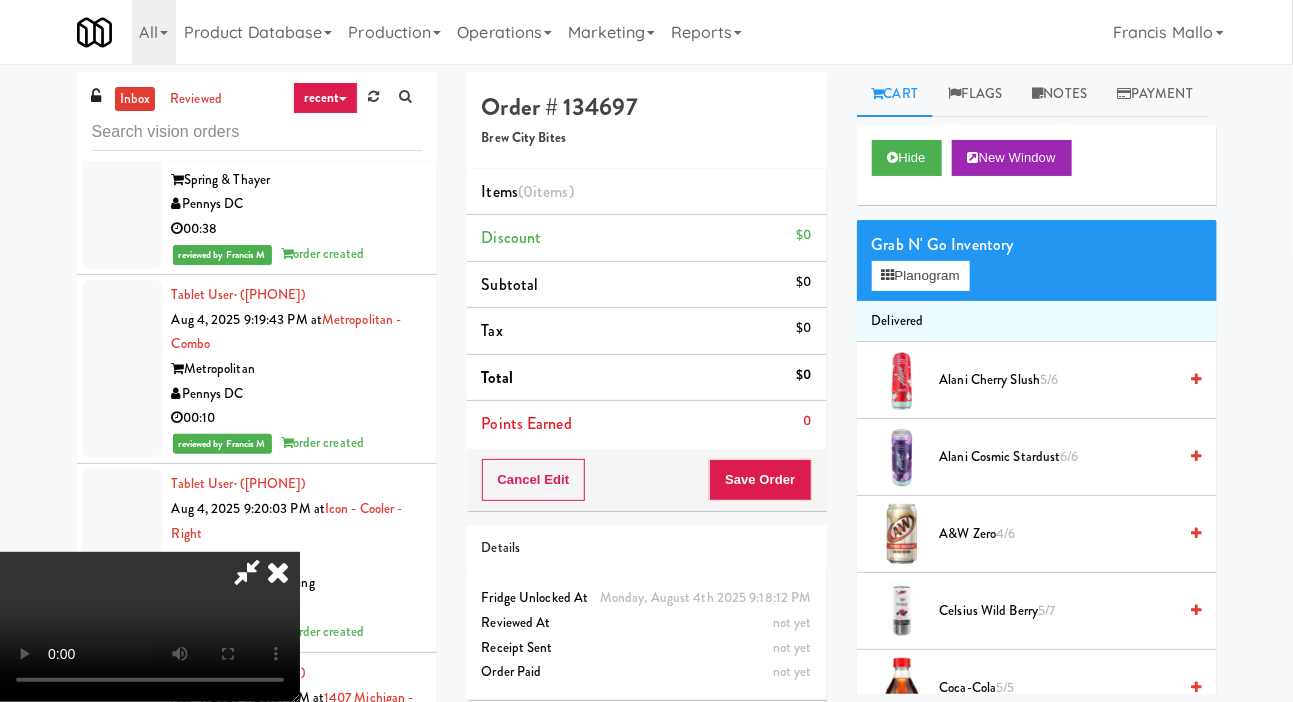 scroll, scrollTop: 73, scrollLeft: 0, axis: vertical 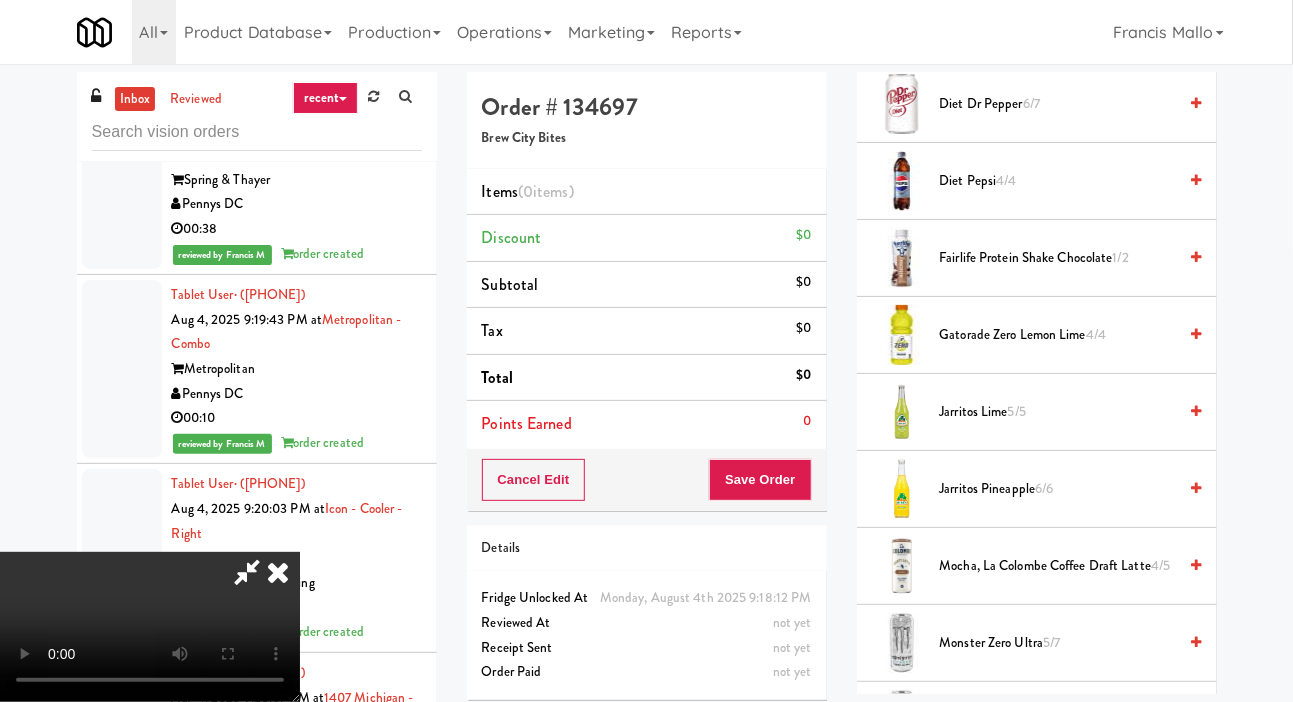 click on "Fairlife Protein Shake Chocolate  1/2" at bounding box center [1058, 258] 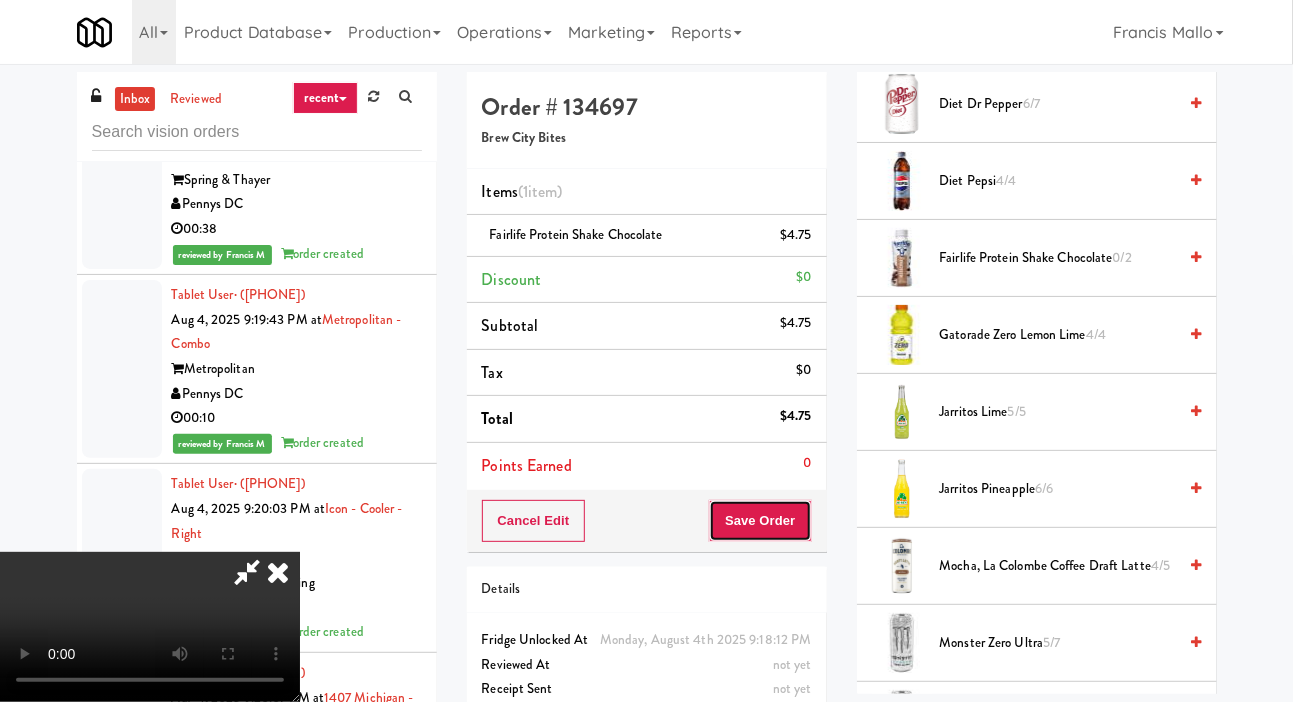 click on "Save Order" at bounding box center [760, 521] 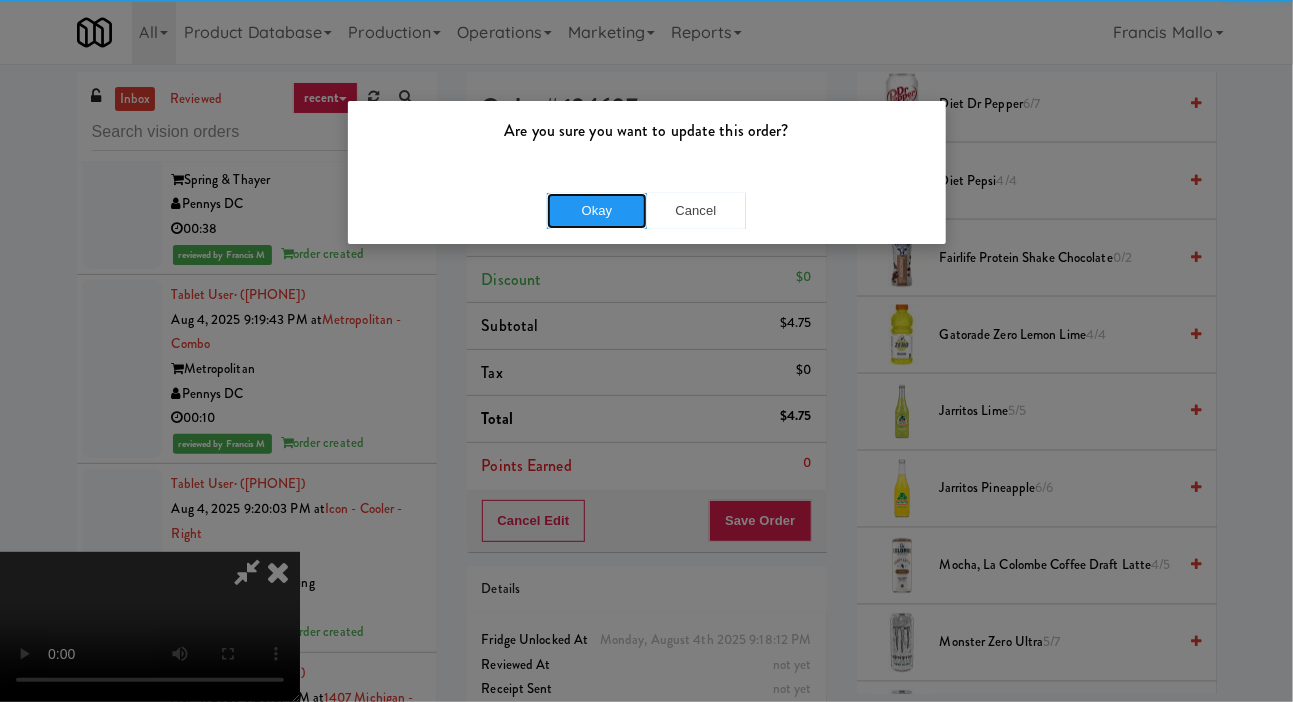 click on "Okay" at bounding box center [597, 211] 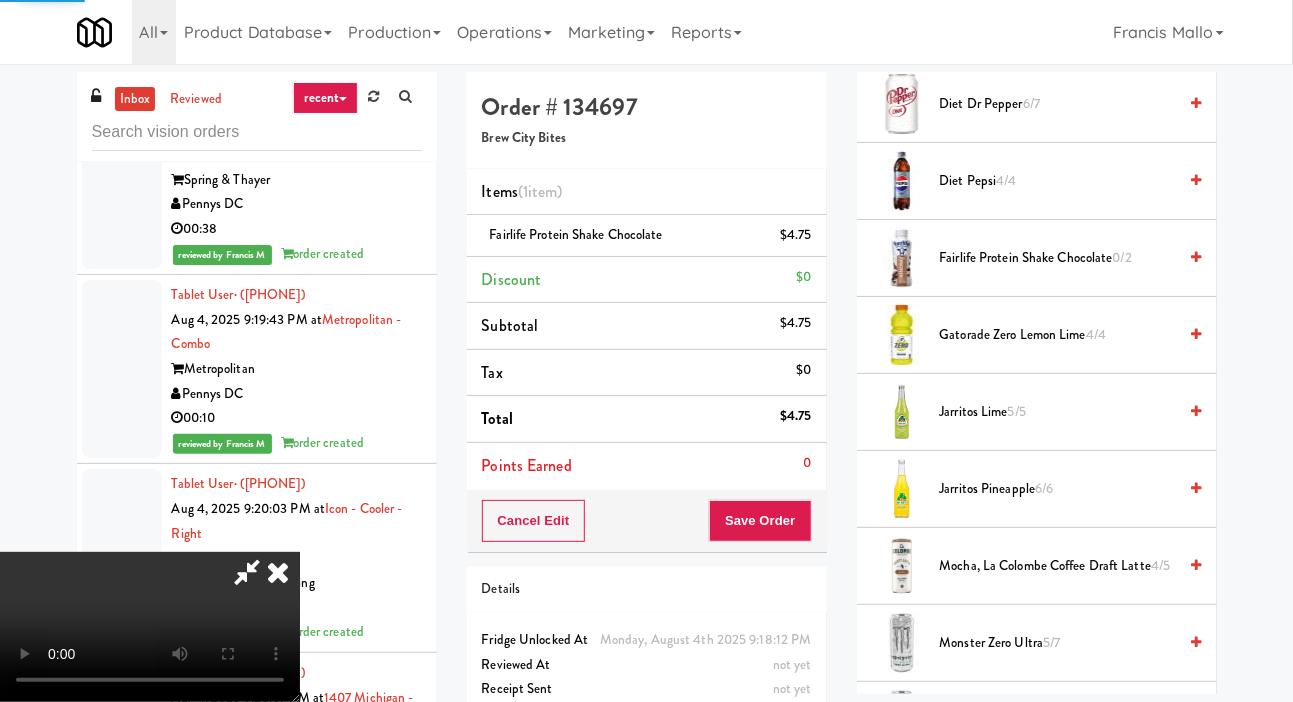 scroll, scrollTop: 116, scrollLeft: 0, axis: vertical 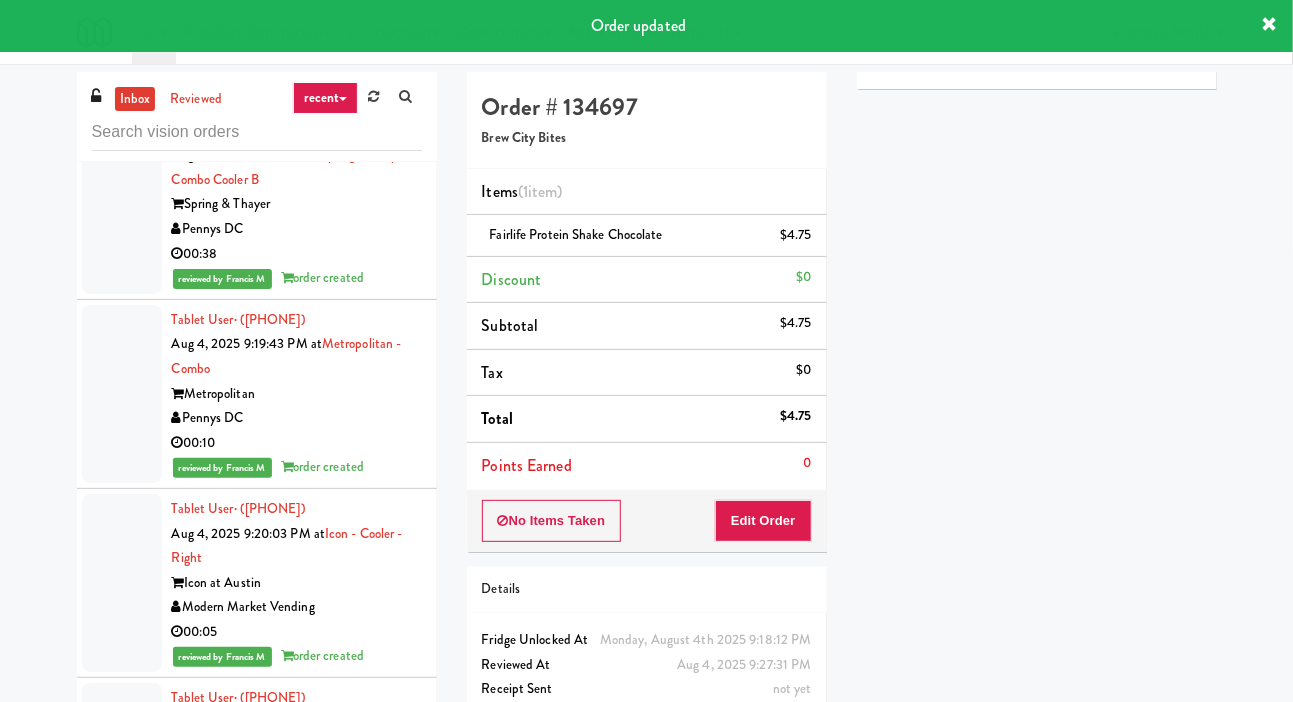 click on "343 W Wolf Point Plaza" at bounding box center [297, -454] 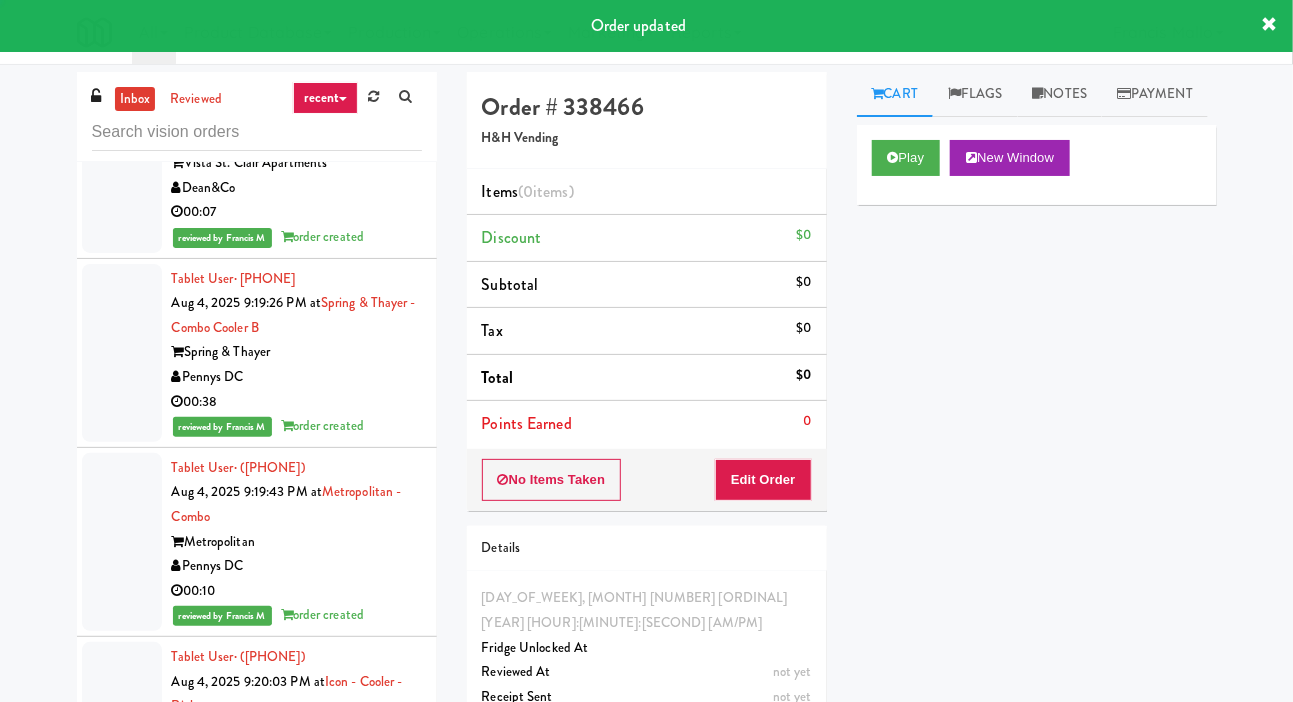 scroll, scrollTop: 52627, scrollLeft: 0, axis: vertical 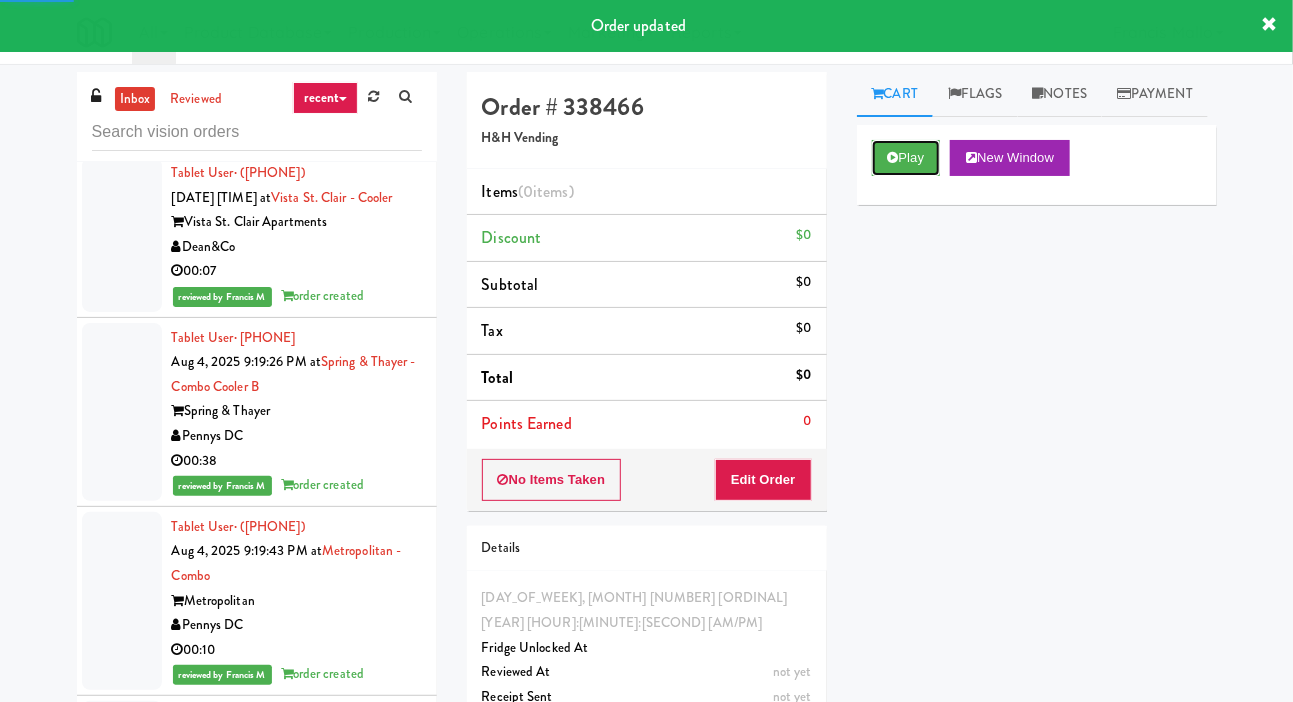 click on "Play" at bounding box center (906, 158) 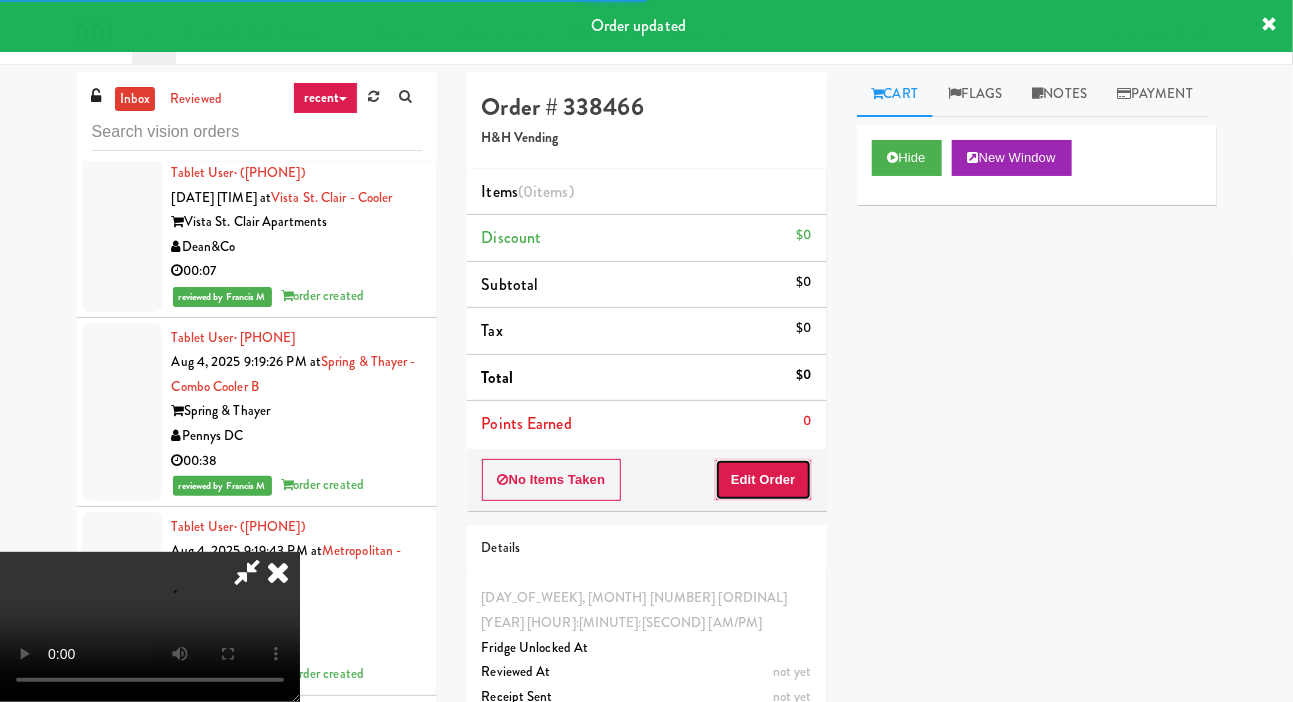 click on "Edit Order" at bounding box center [763, 480] 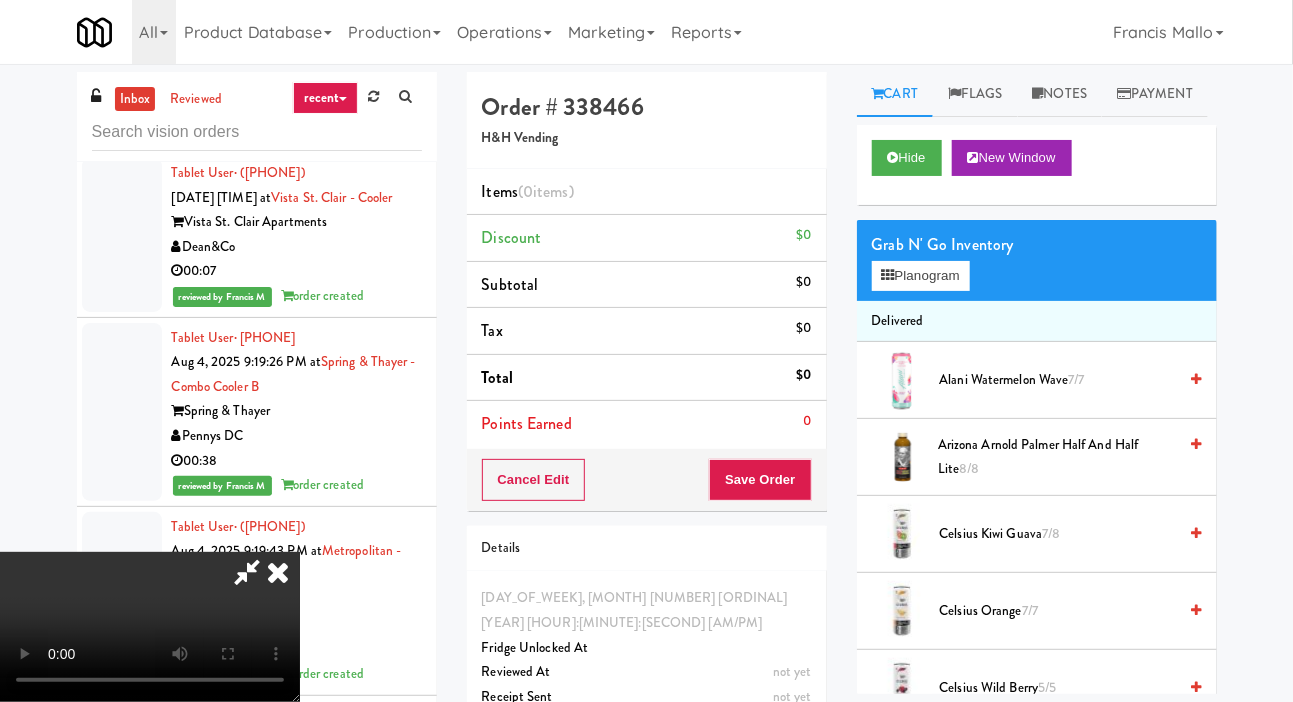 type 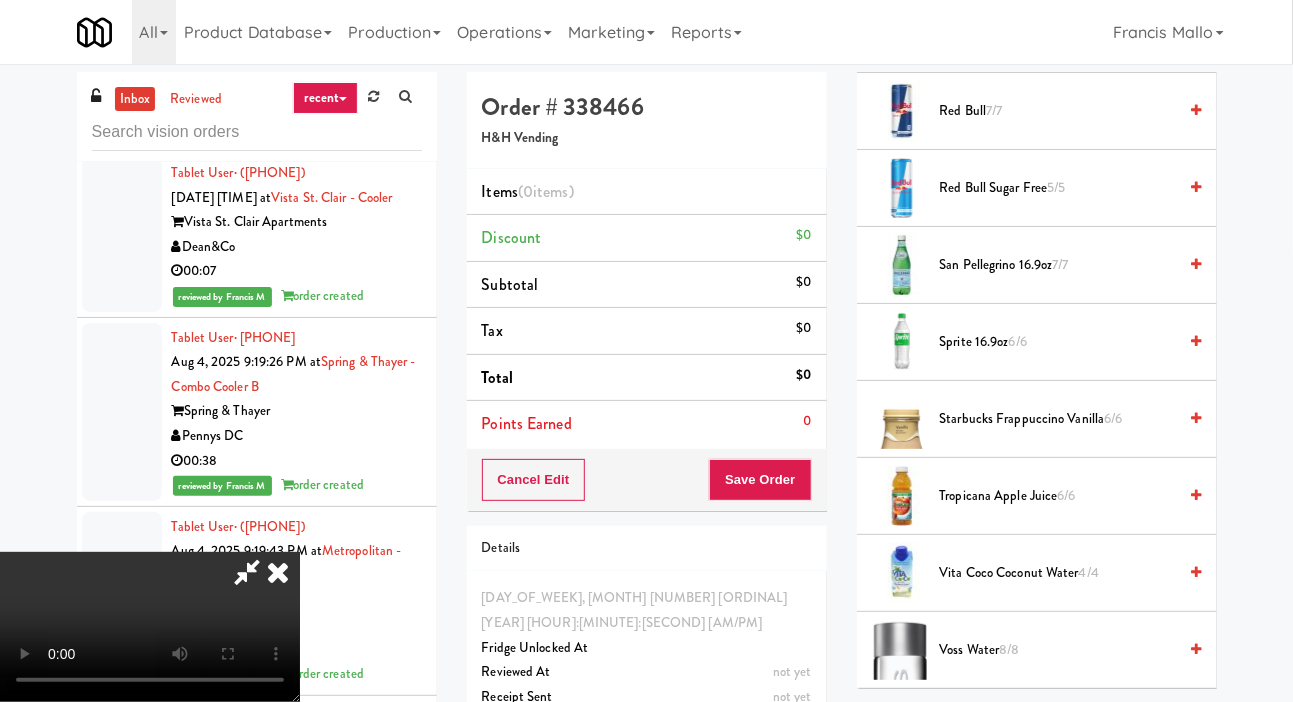 scroll, scrollTop: 2733, scrollLeft: 0, axis: vertical 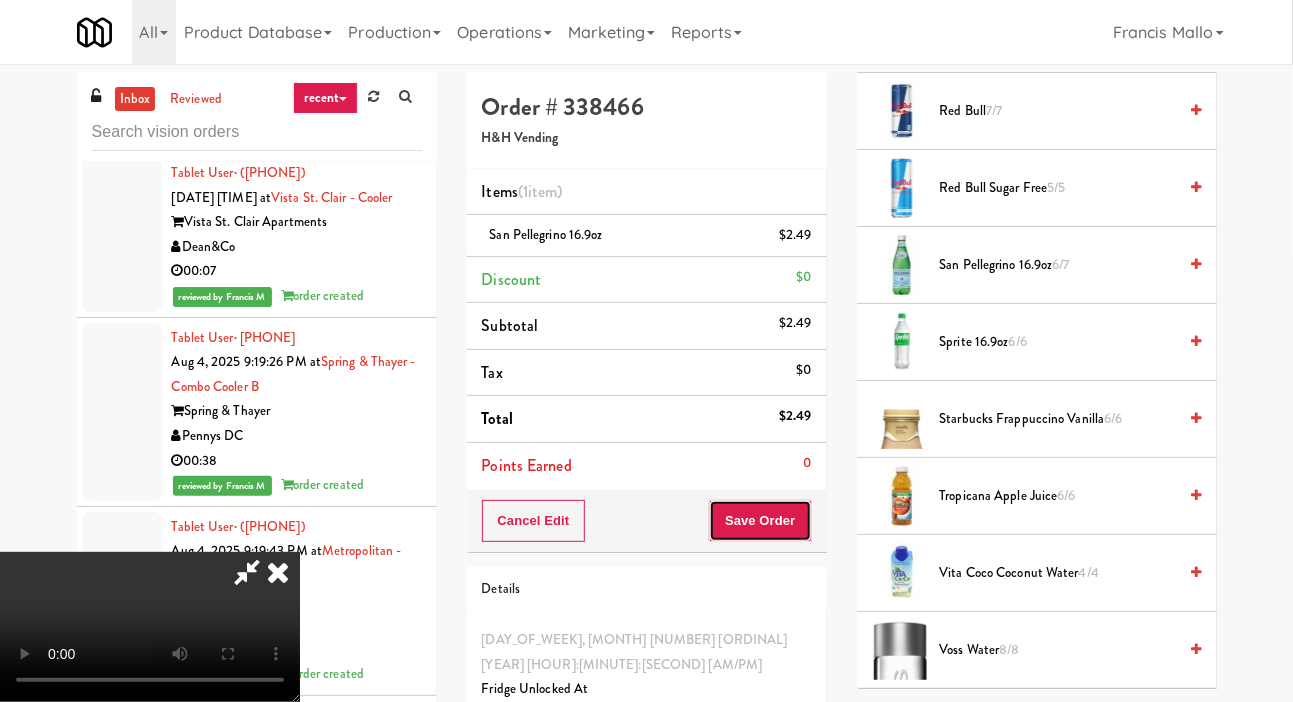 click on "Save Order" at bounding box center (760, 521) 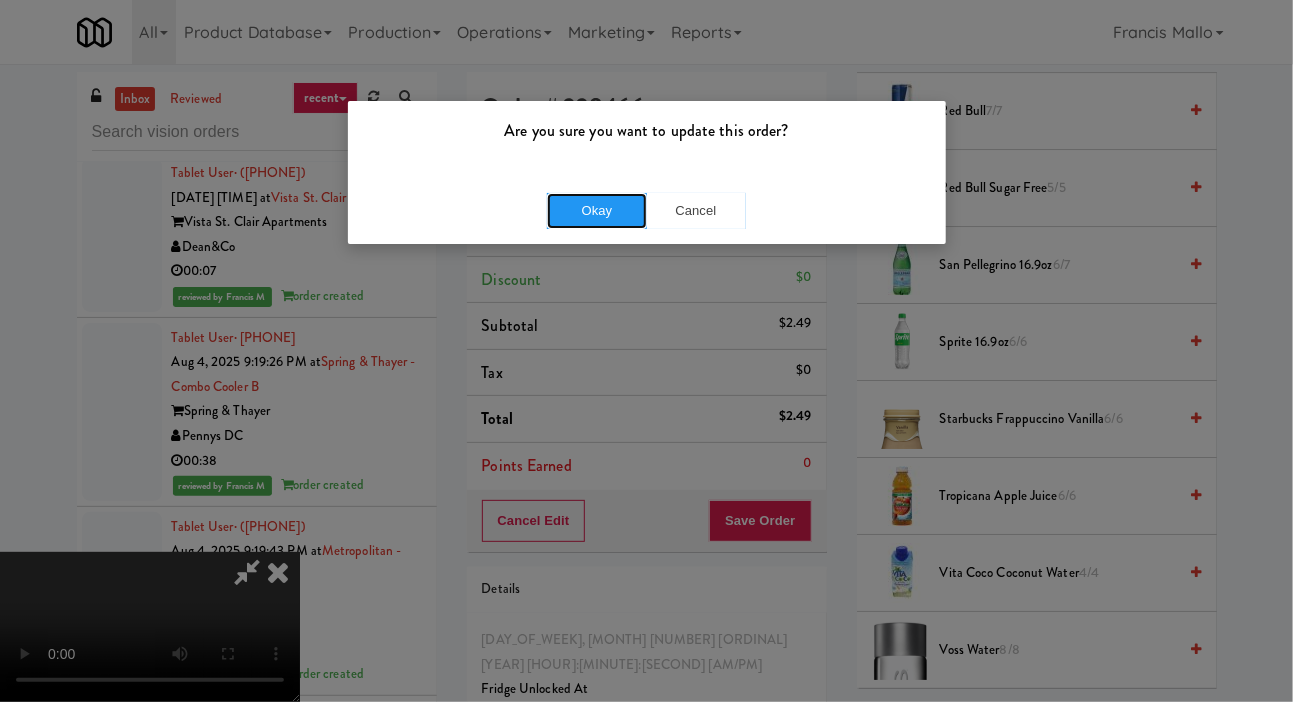 click on "Okay" at bounding box center [597, 211] 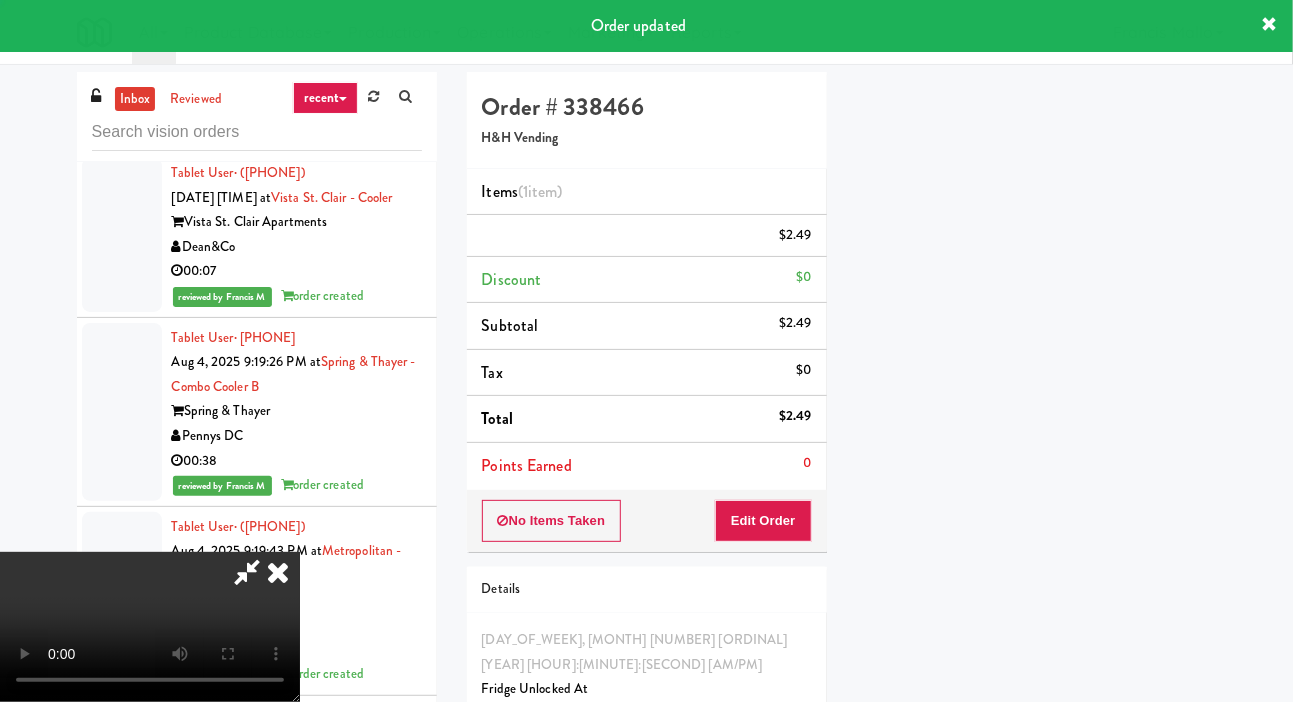 scroll, scrollTop: 116, scrollLeft: 0, axis: vertical 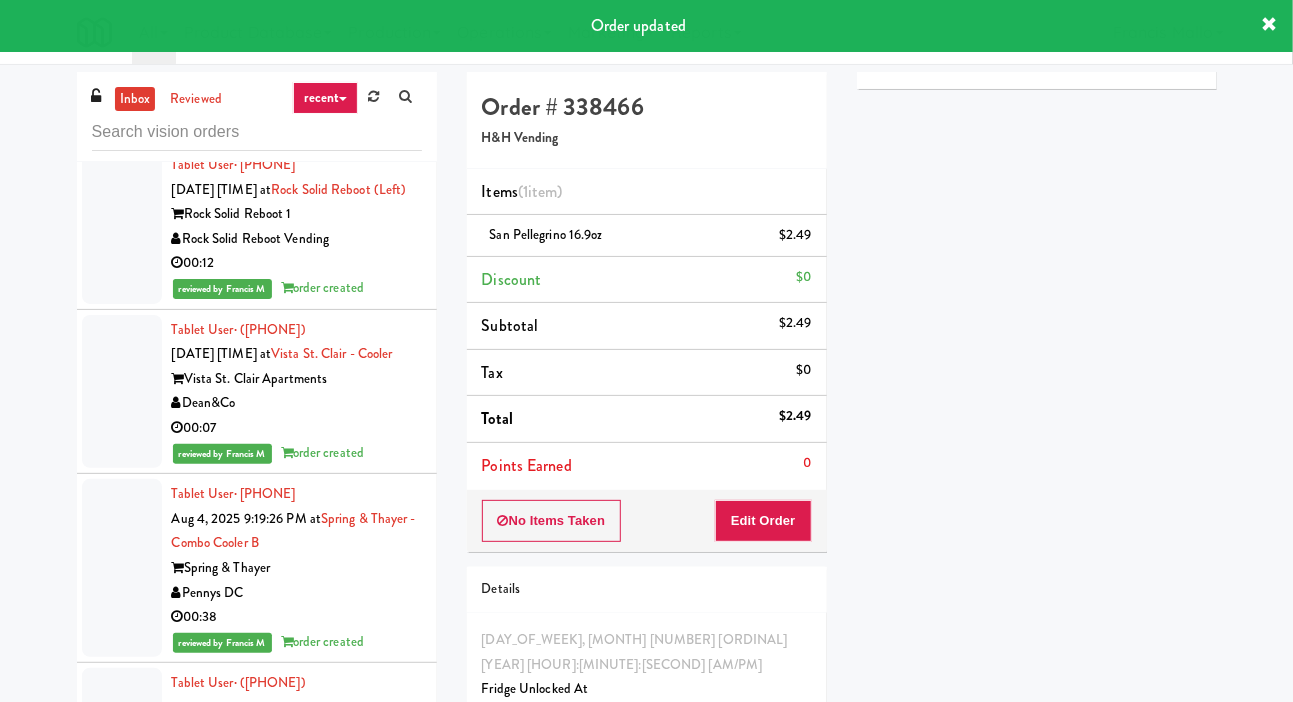 click on "H&H Vending" at bounding box center (297, -255) 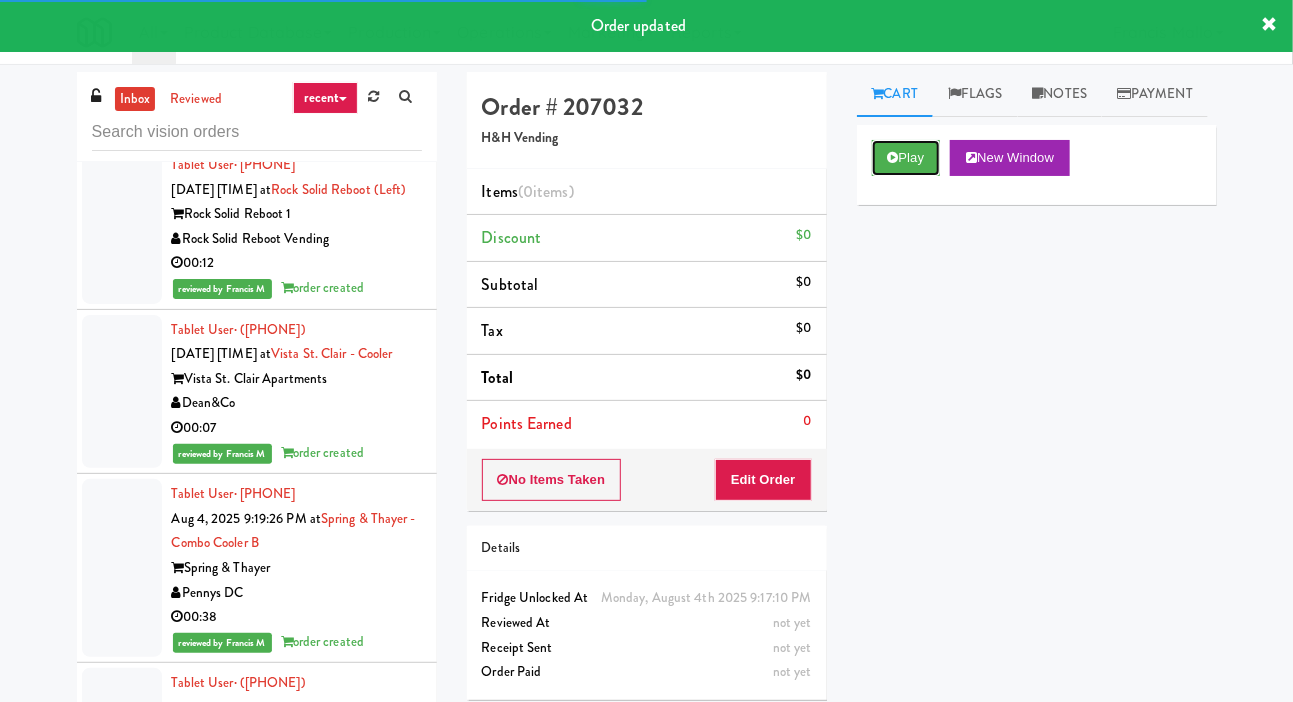 click on "Play" at bounding box center [906, 158] 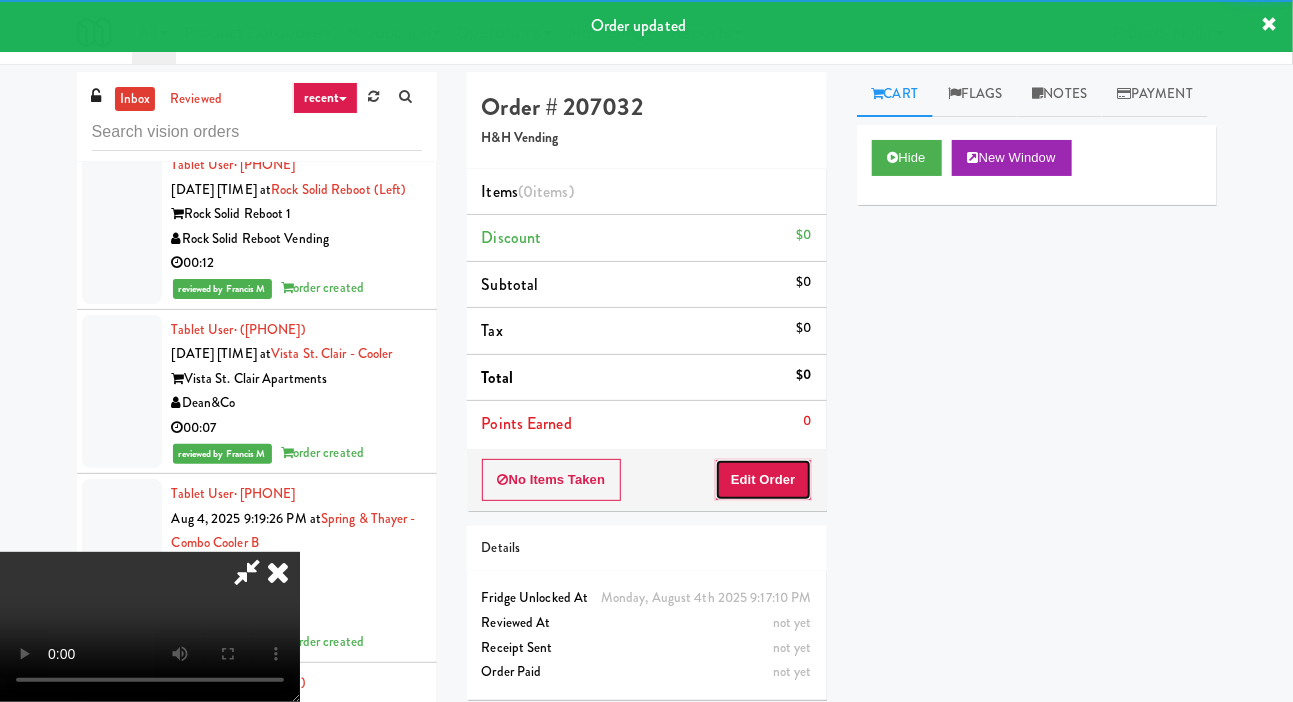 click on "Edit Order" at bounding box center (763, 480) 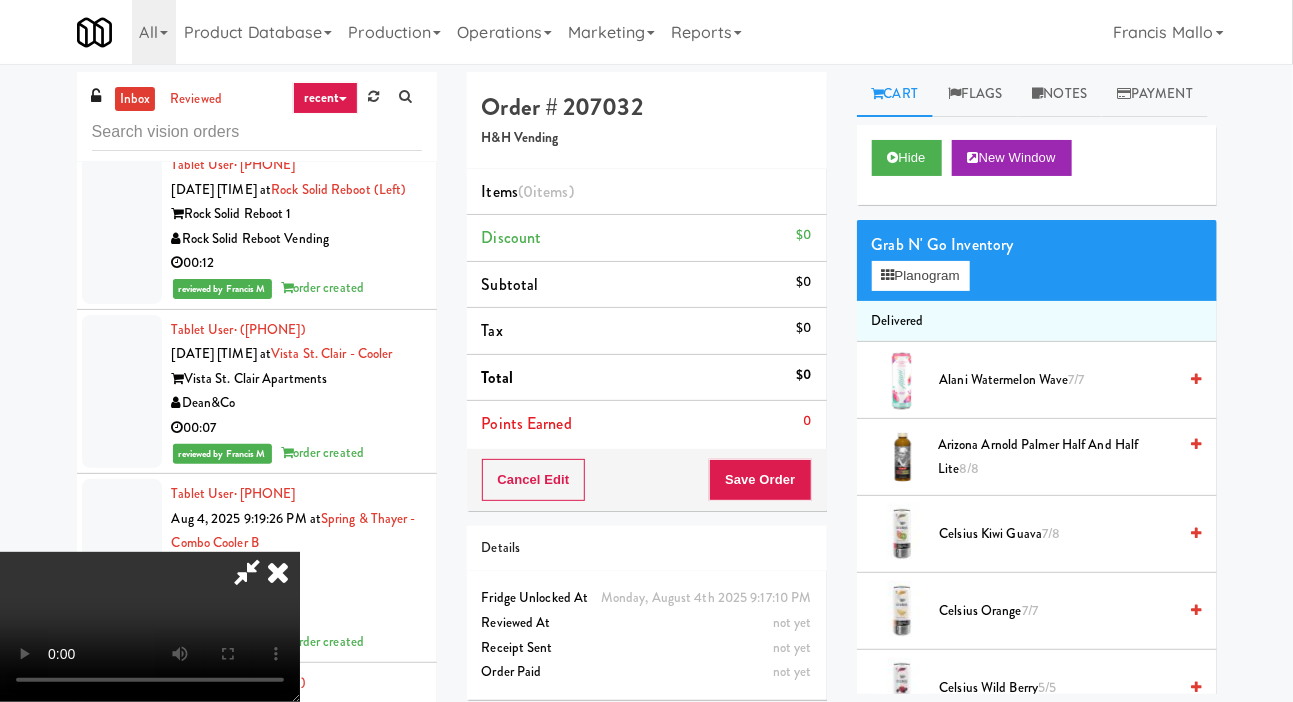 type 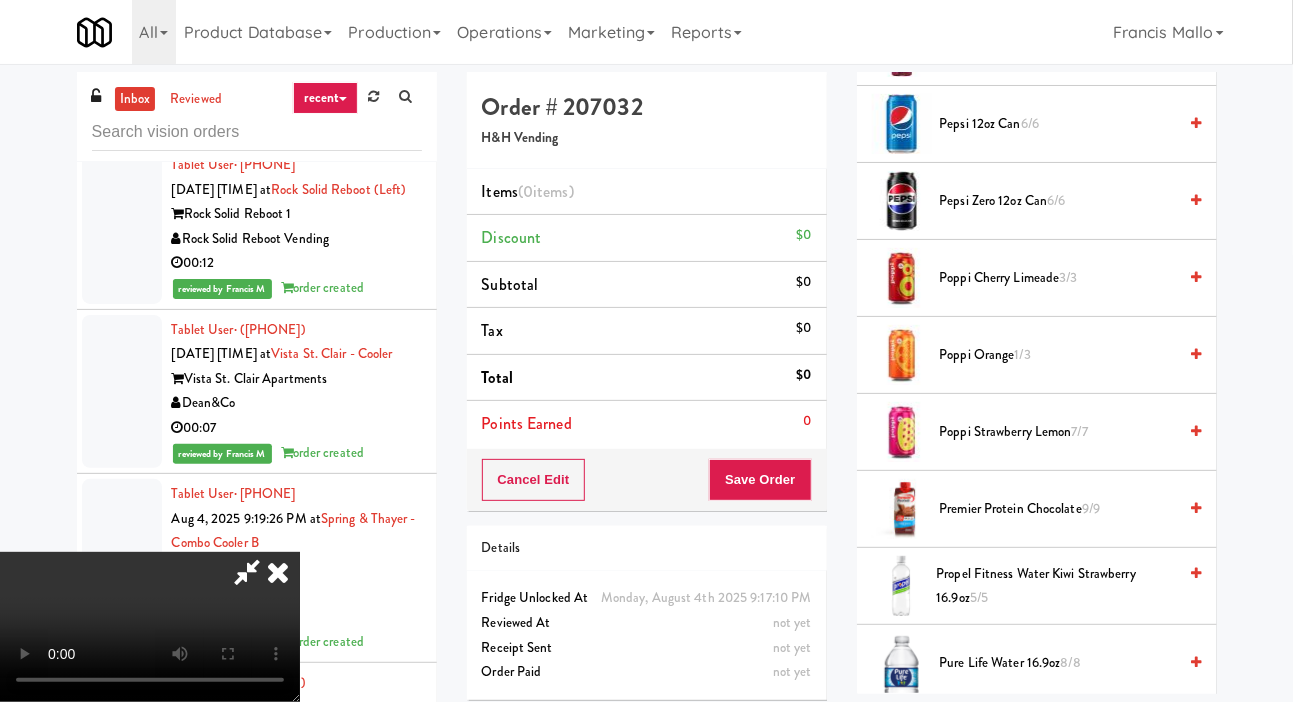 scroll, scrollTop: 2101, scrollLeft: 0, axis: vertical 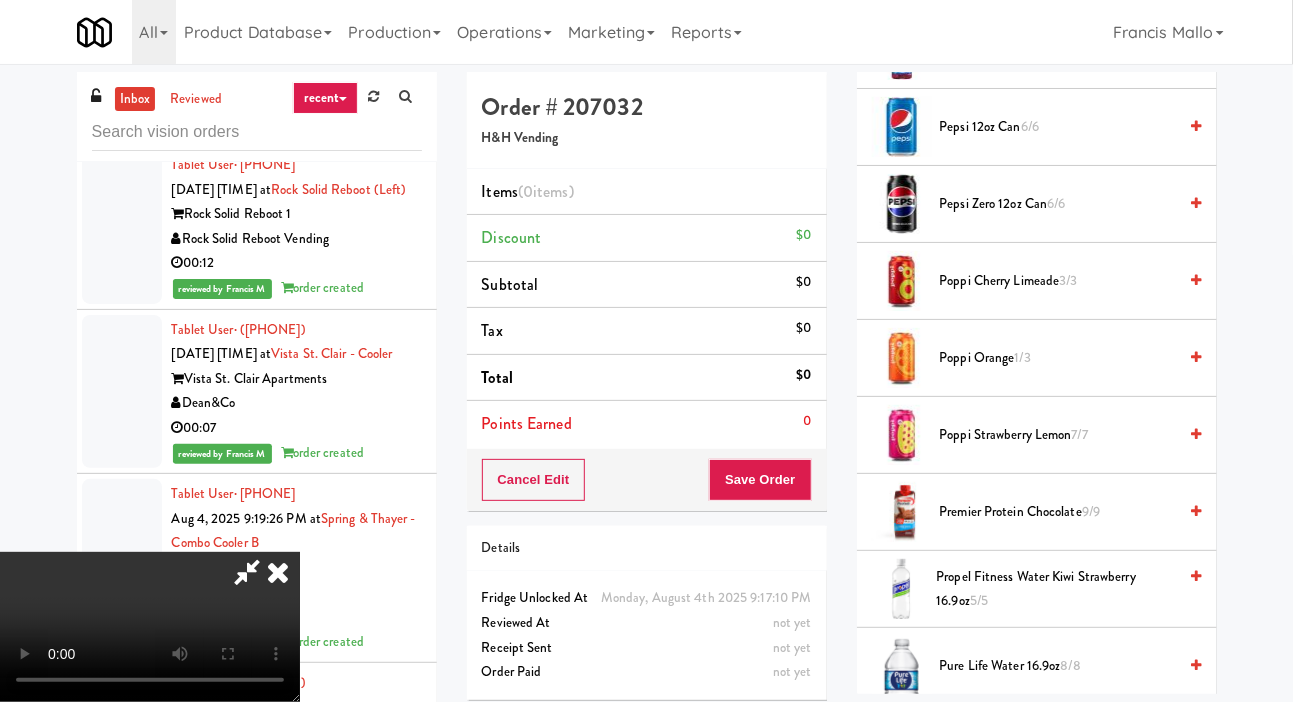 click on "1/3" at bounding box center (1023, 357) 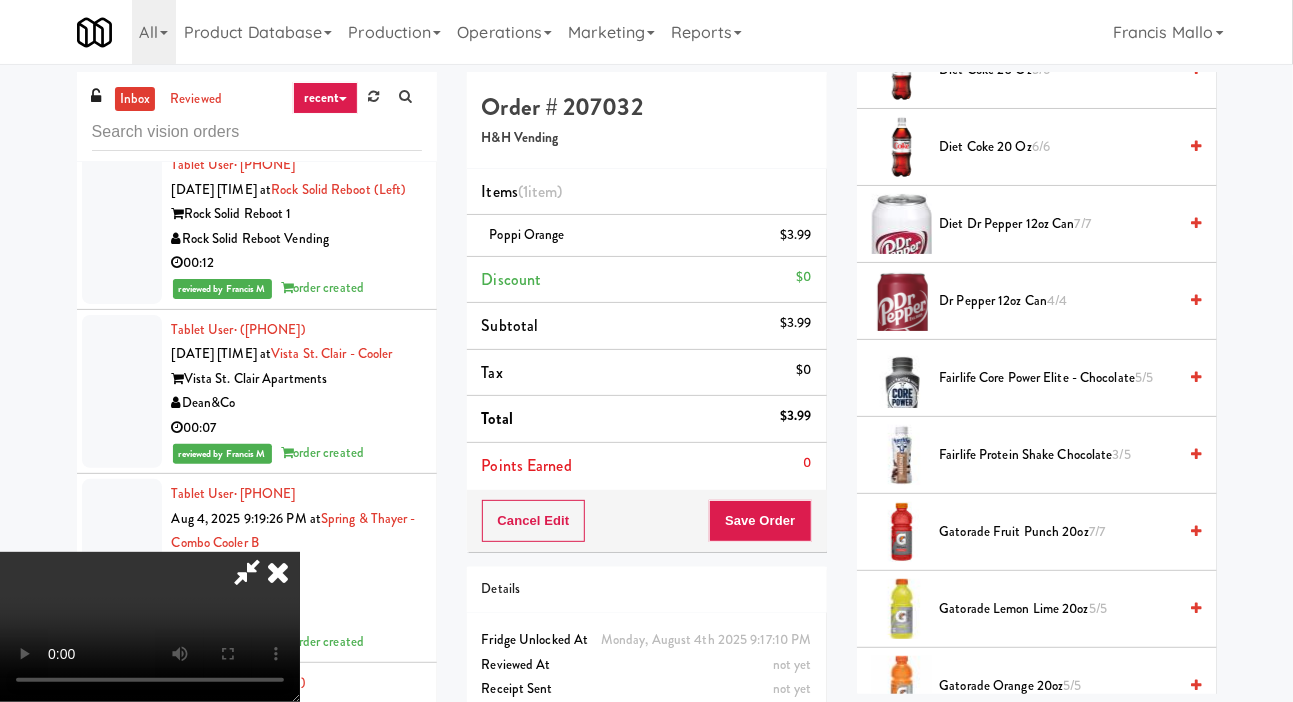 scroll, scrollTop: 914, scrollLeft: 0, axis: vertical 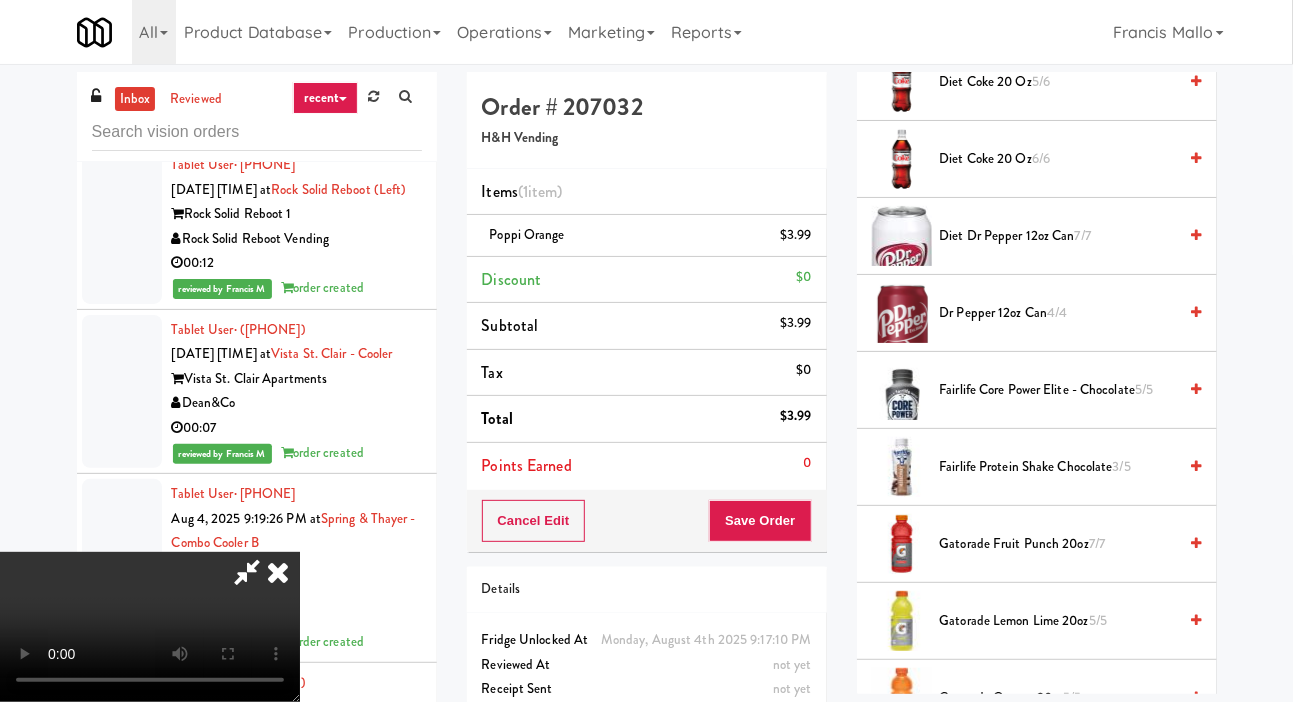 click on "Diet Dr Pepper 12oz can  7/7" at bounding box center [1058, 236] 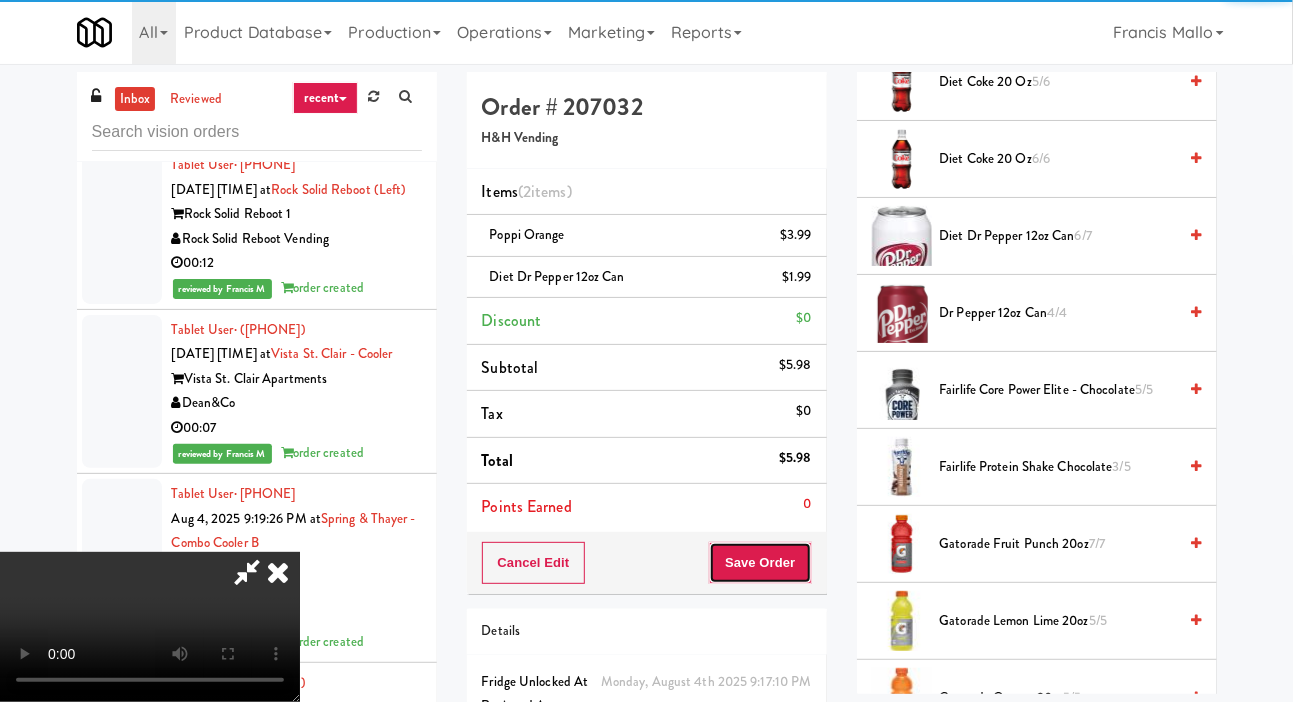click on "Save Order" at bounding box center [760, 563] 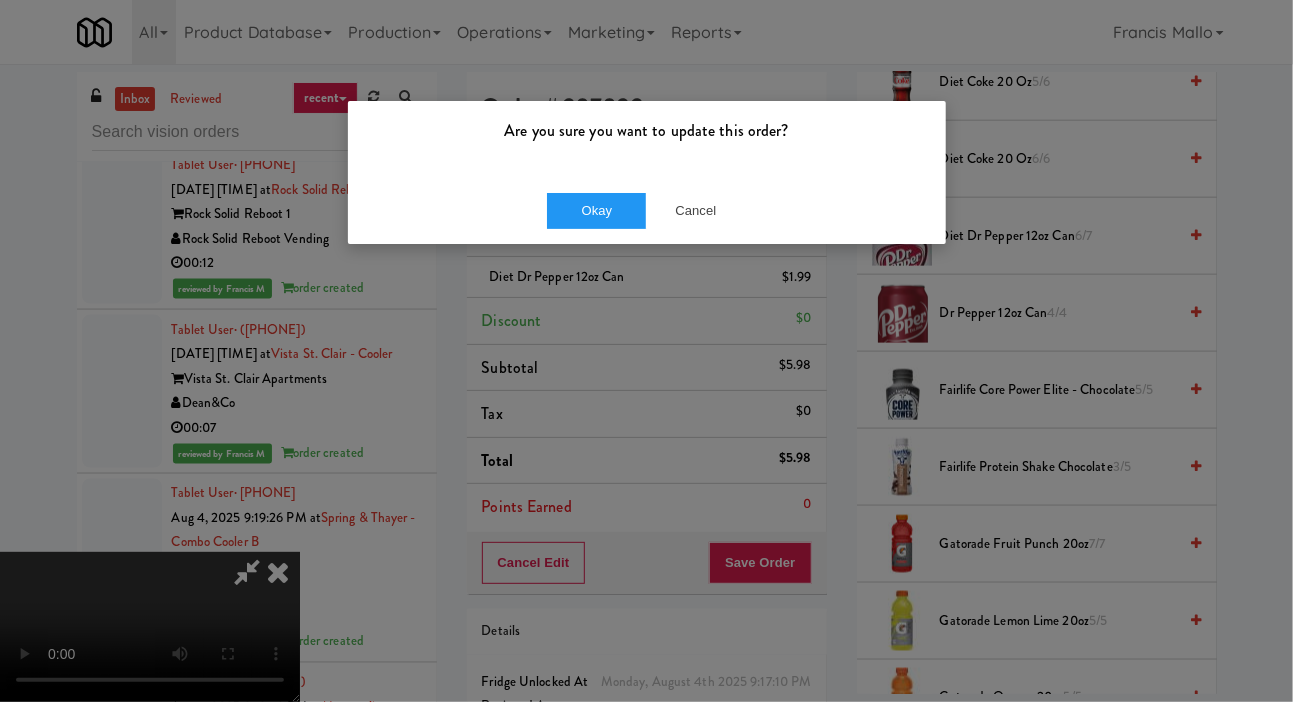 click on "Okay Cancel" at bounding box center (647, 210) 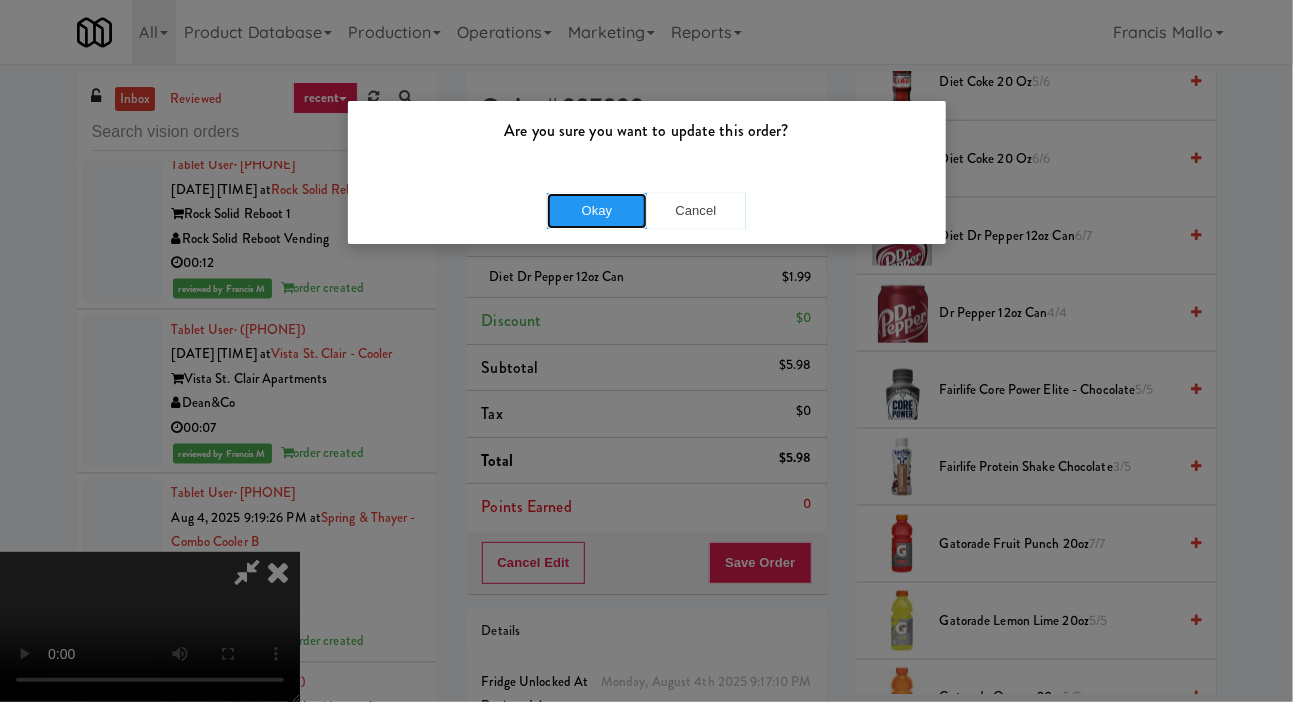 click on "Okay" at bounding box center [597, 211] 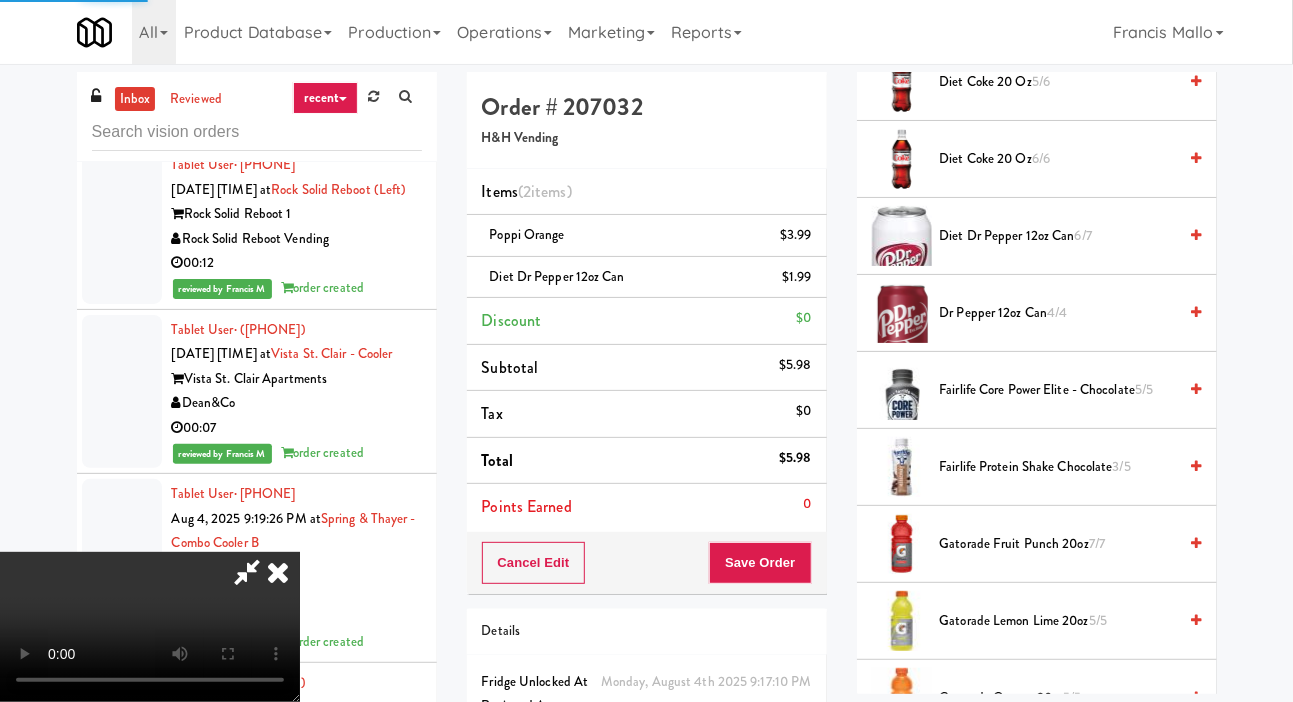 scroll, scrollTop: 116, scrollLeft: 0, axis: vertical 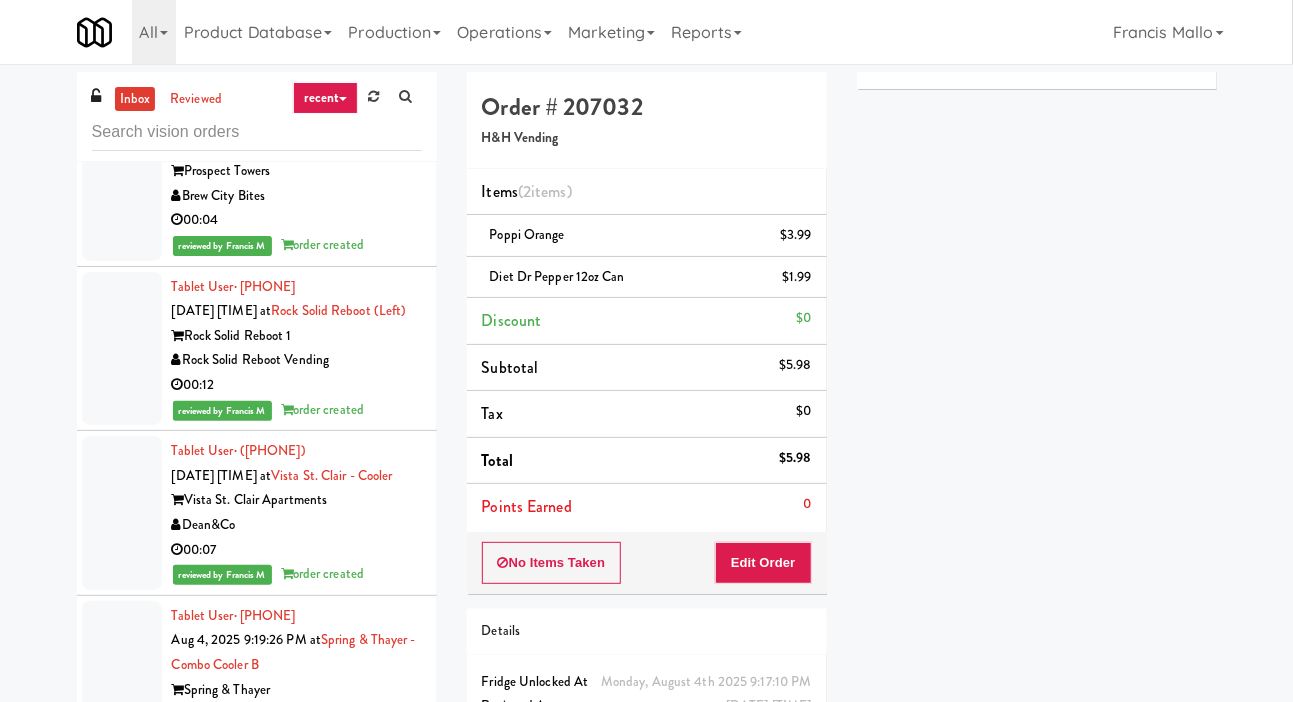 click on "Oceanside Vending LLC" at bounding box center [297, -322] 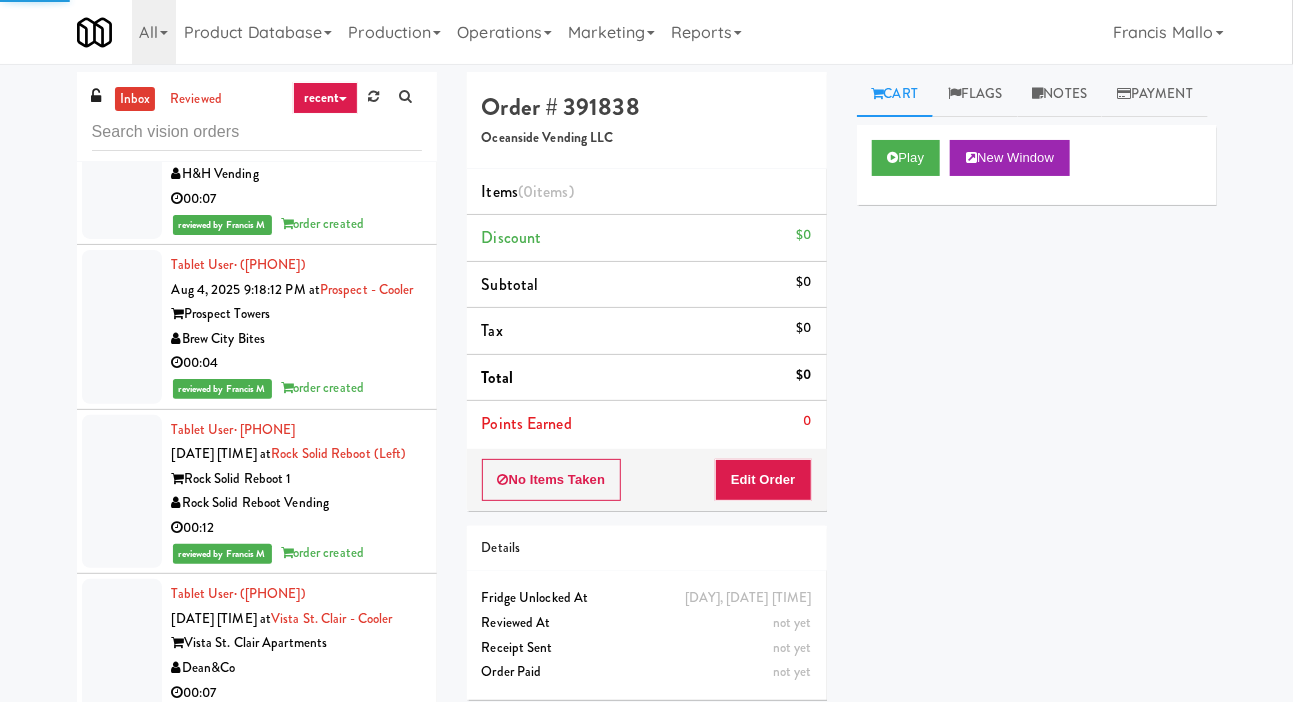 scroll, scrollTop: 52253, scrollLeft: 0, axis: vertical 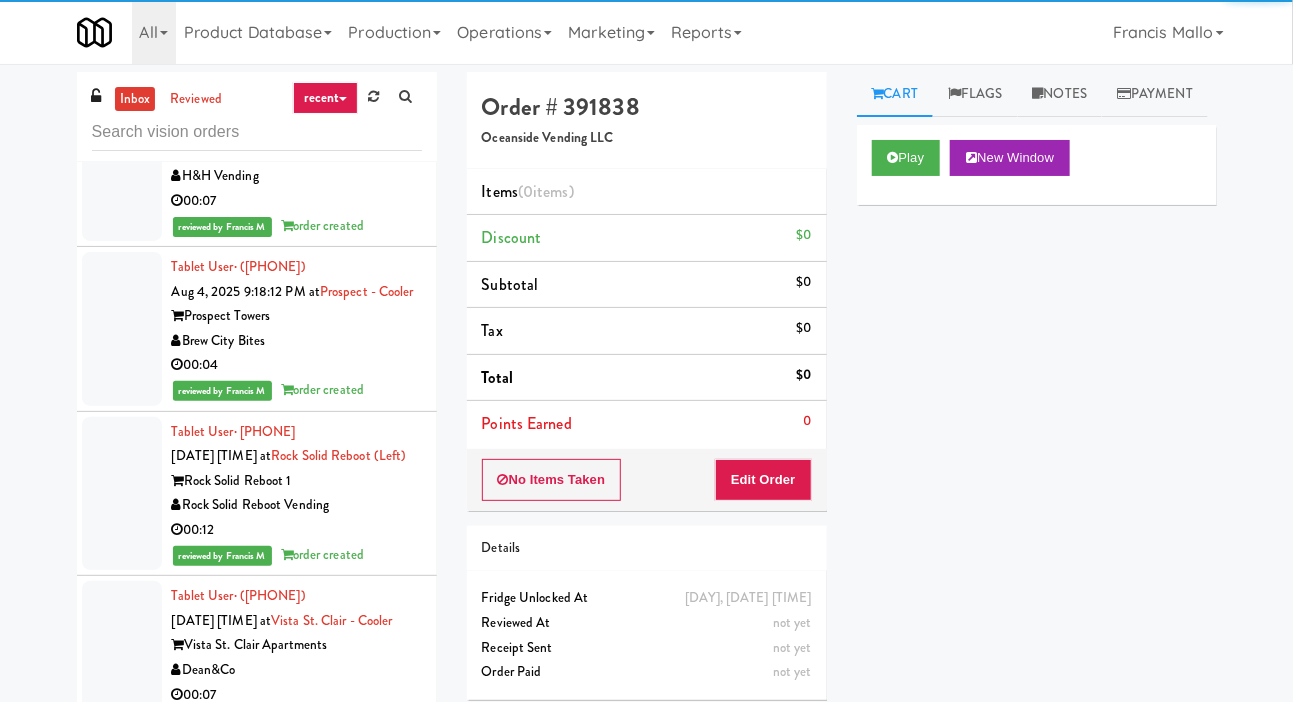 click on "Payment" at bounding box center (1155, 94) 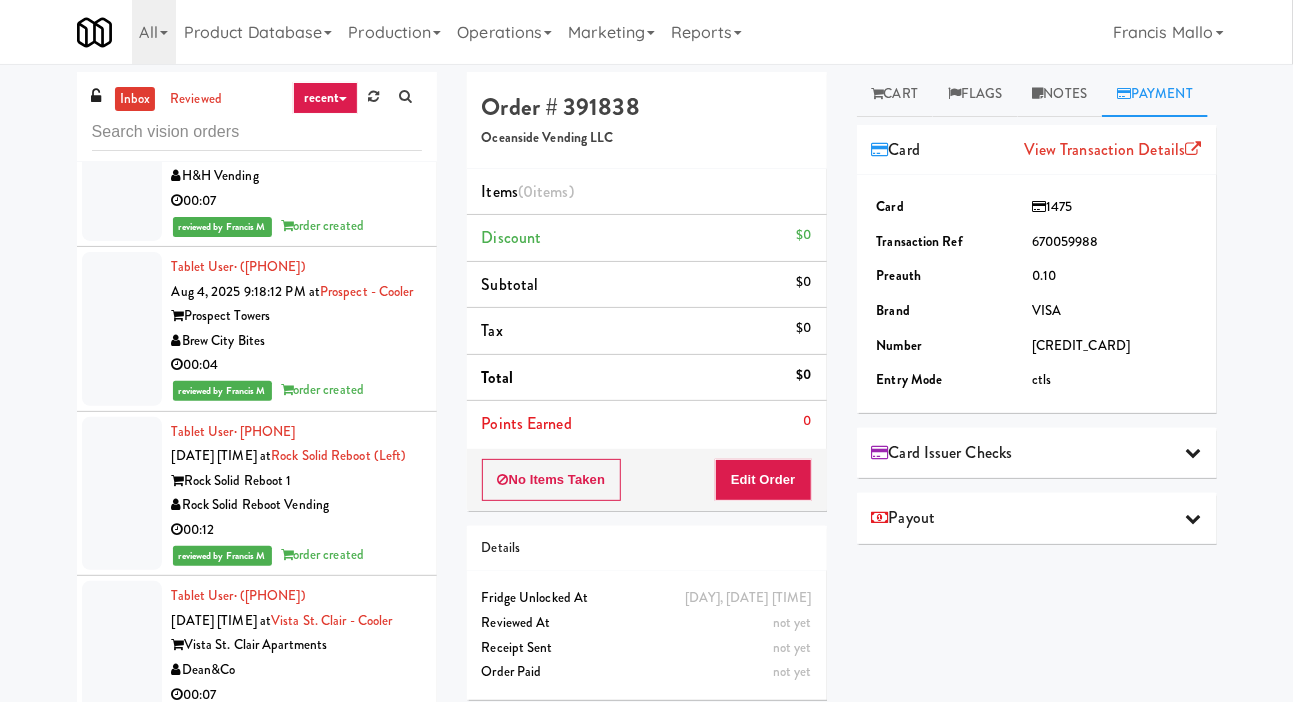 click on "Cart" at bounding box center [895, 94] 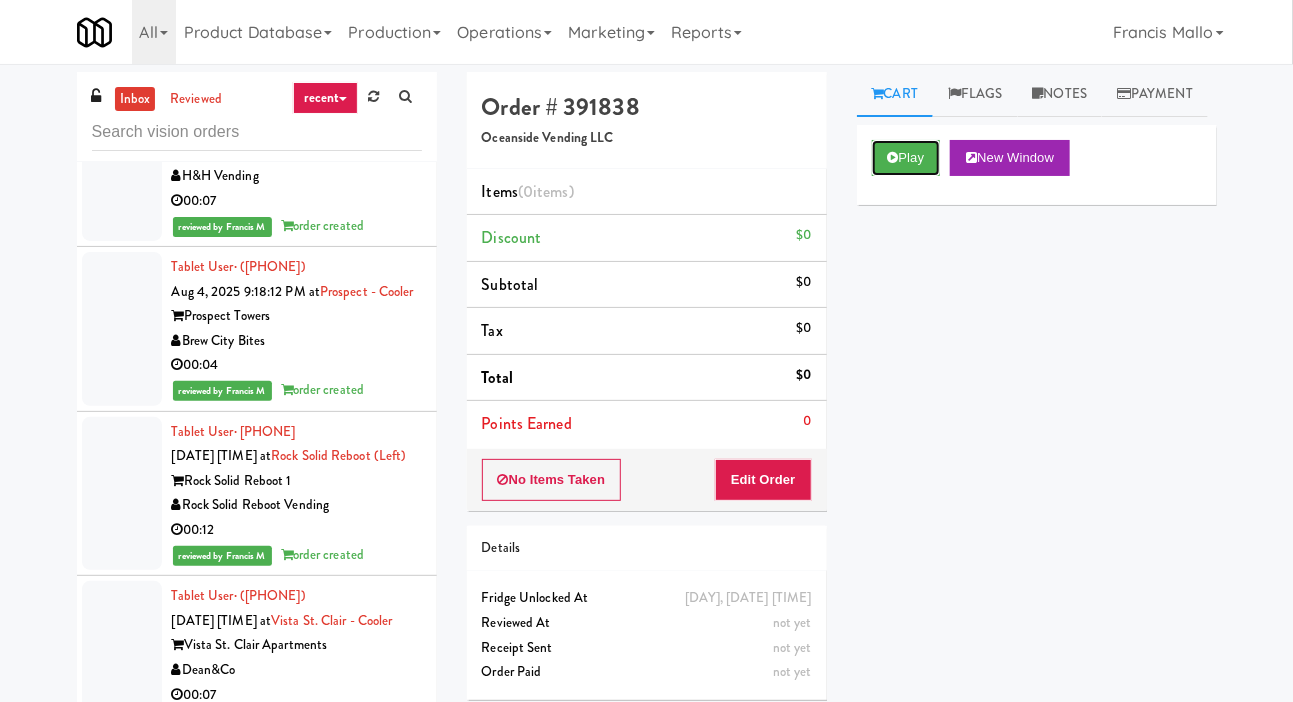 click on "Play" at bounding box center (906, 158) 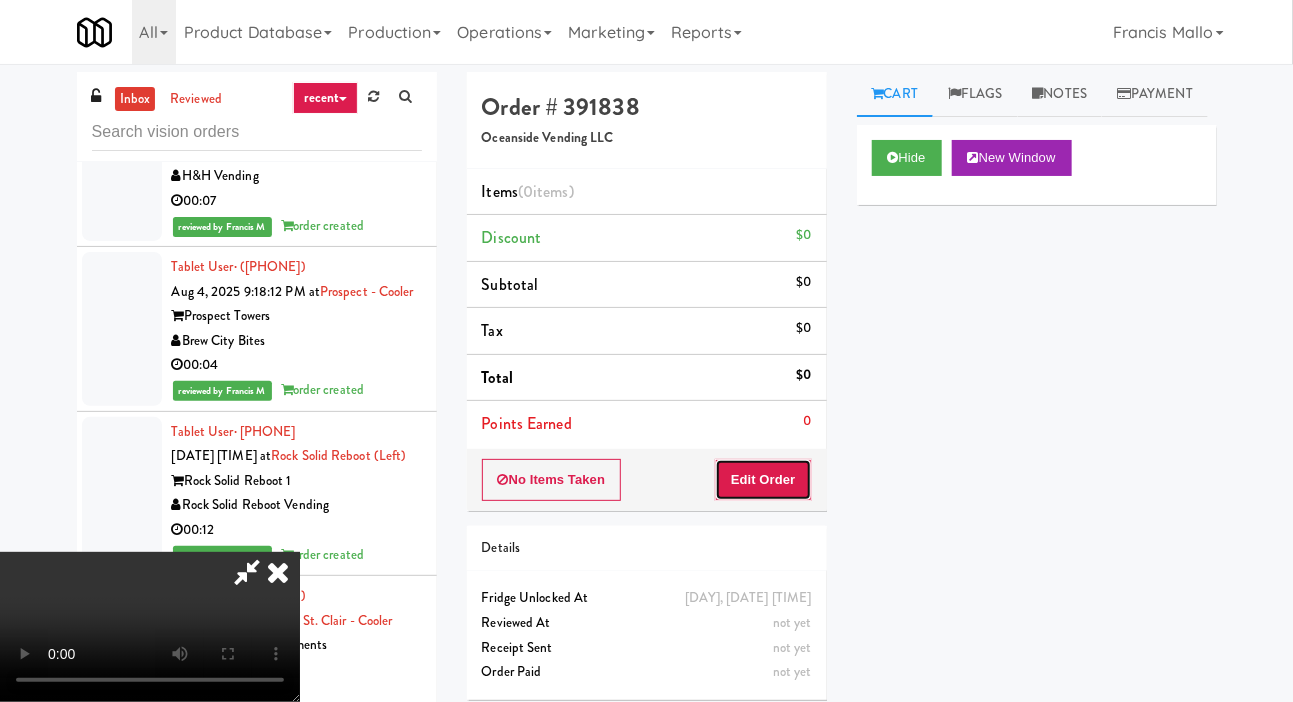 click on "Edit Order" at bounding box center (763, 480) 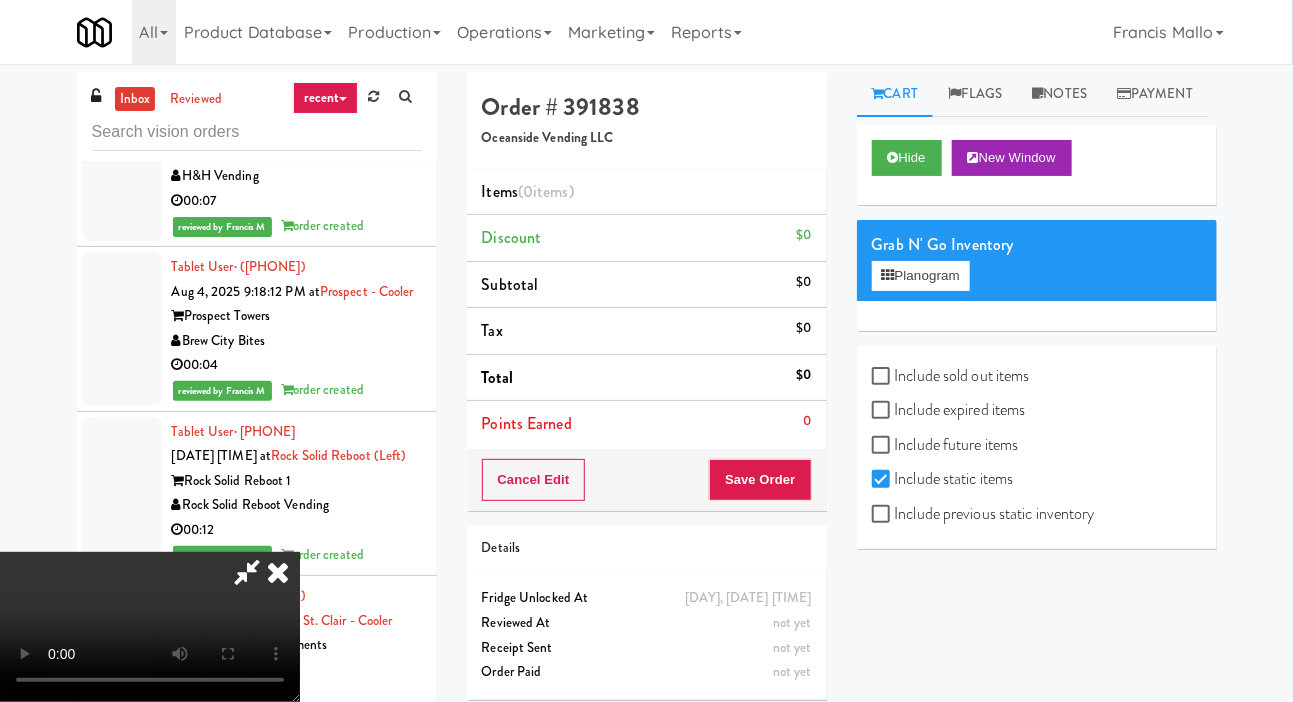 scroll, scrollTop: 73, scrollLeft: 0, axis: vertical 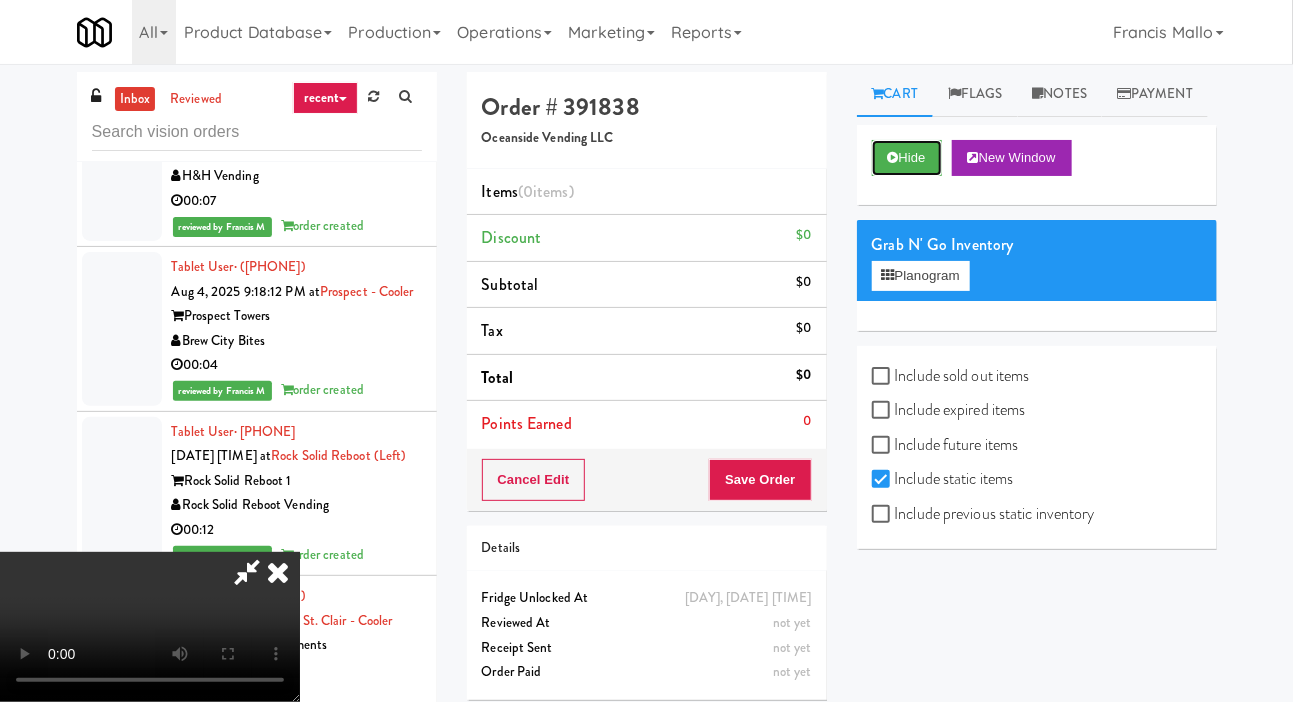 click on "Hide" at bounding box center (907, 158) 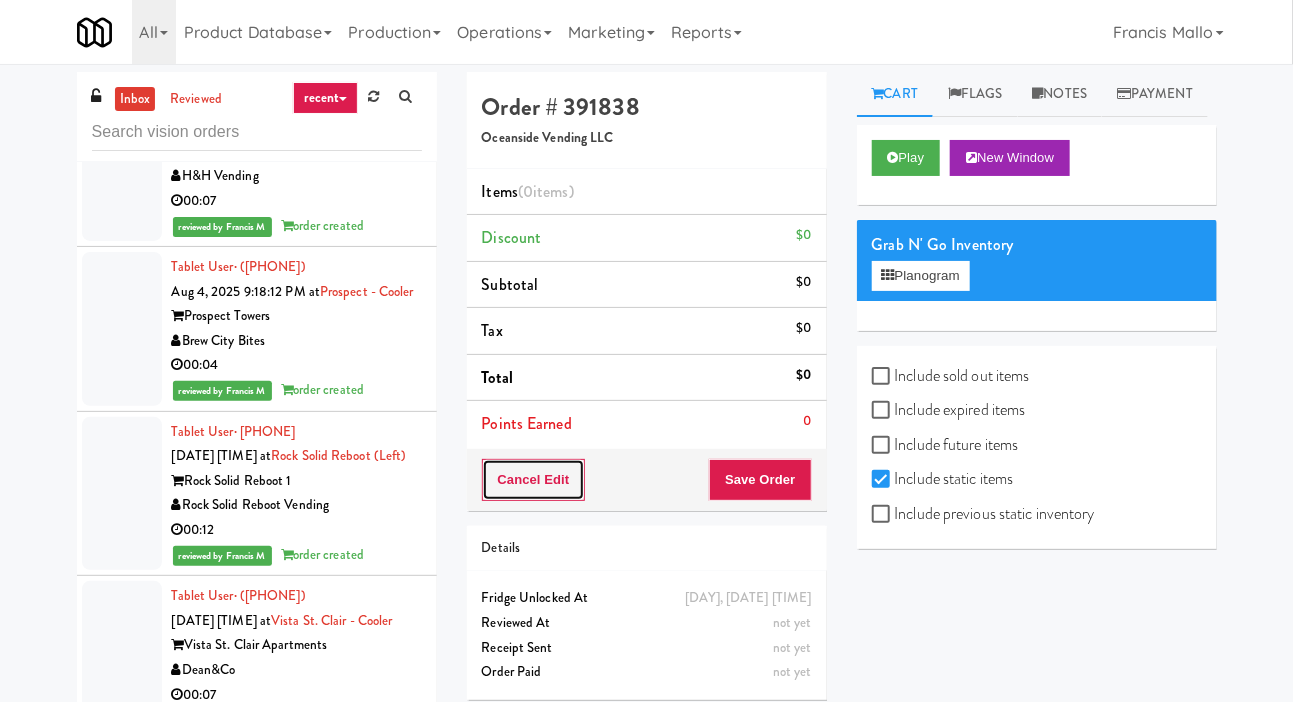 click on "Cancel Edit" at bounding box center [534, 480] 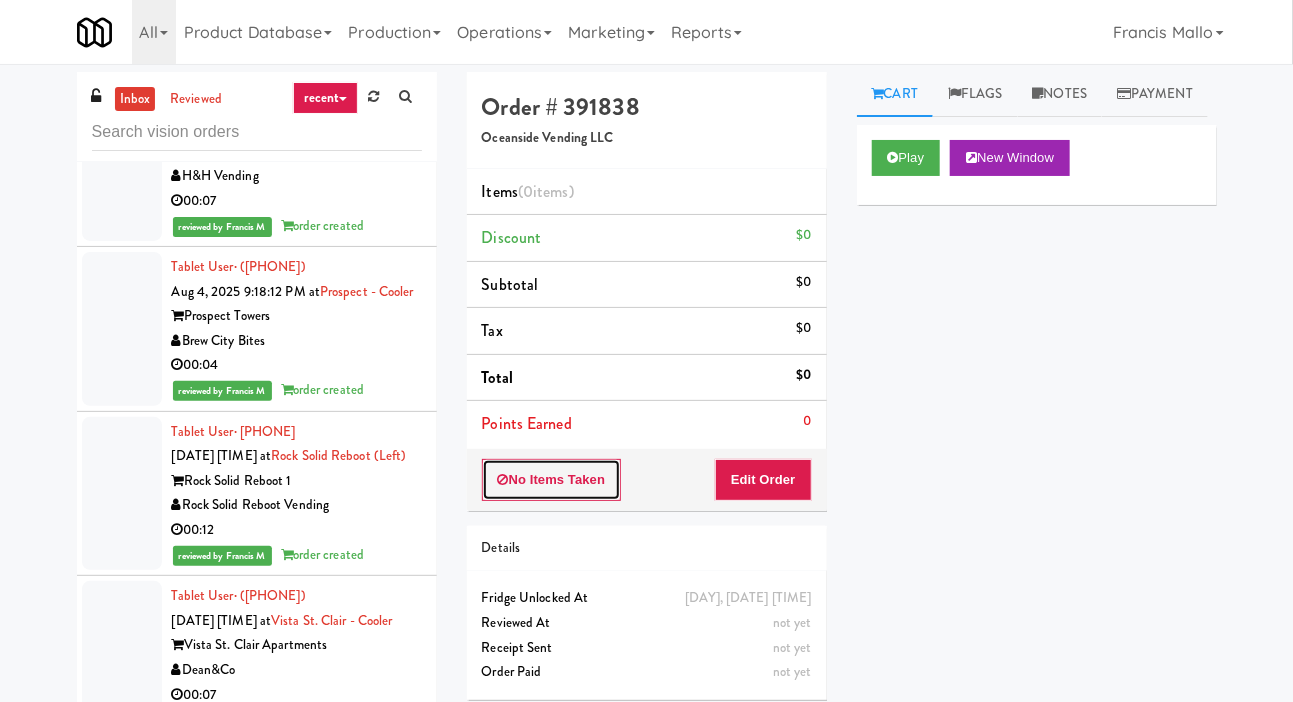 click on "No Items Taken" at bounding box center (552, 480) 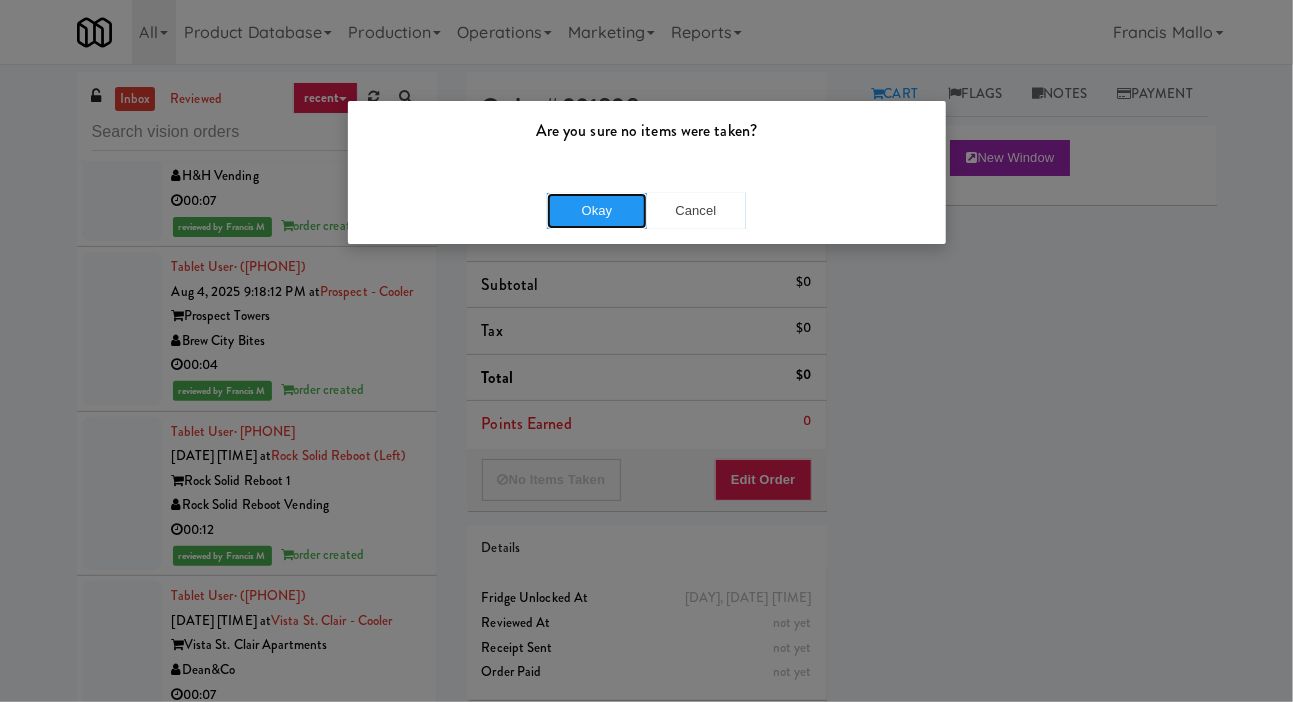 click on "Okay" at bounding box center (597, 211) 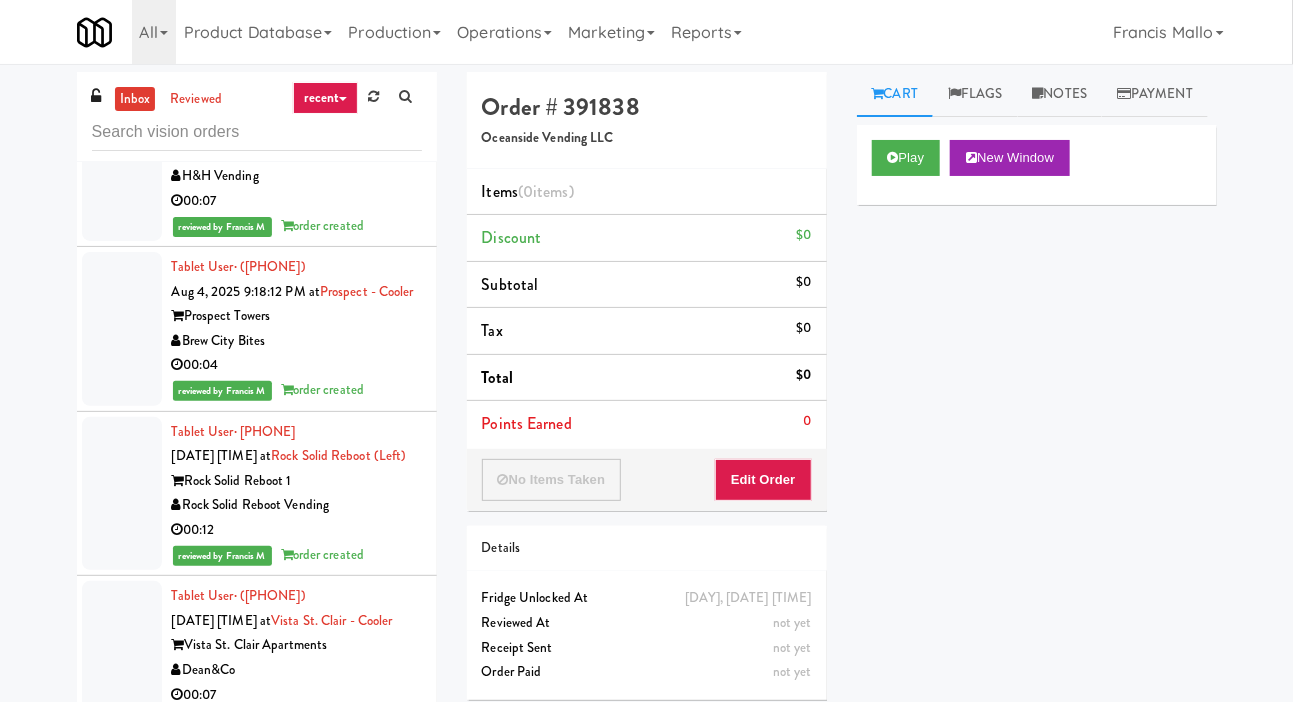 click at bounding box center [122, -378] 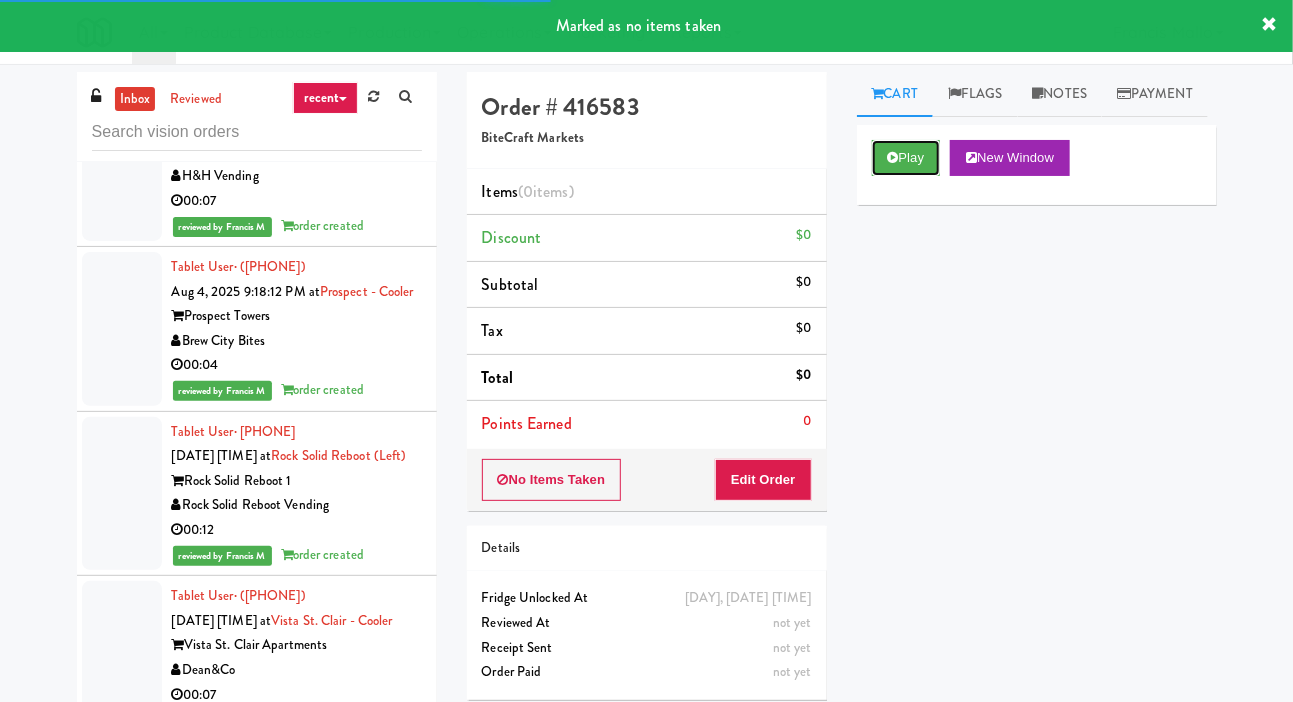 click at bounding box center [893, 157] 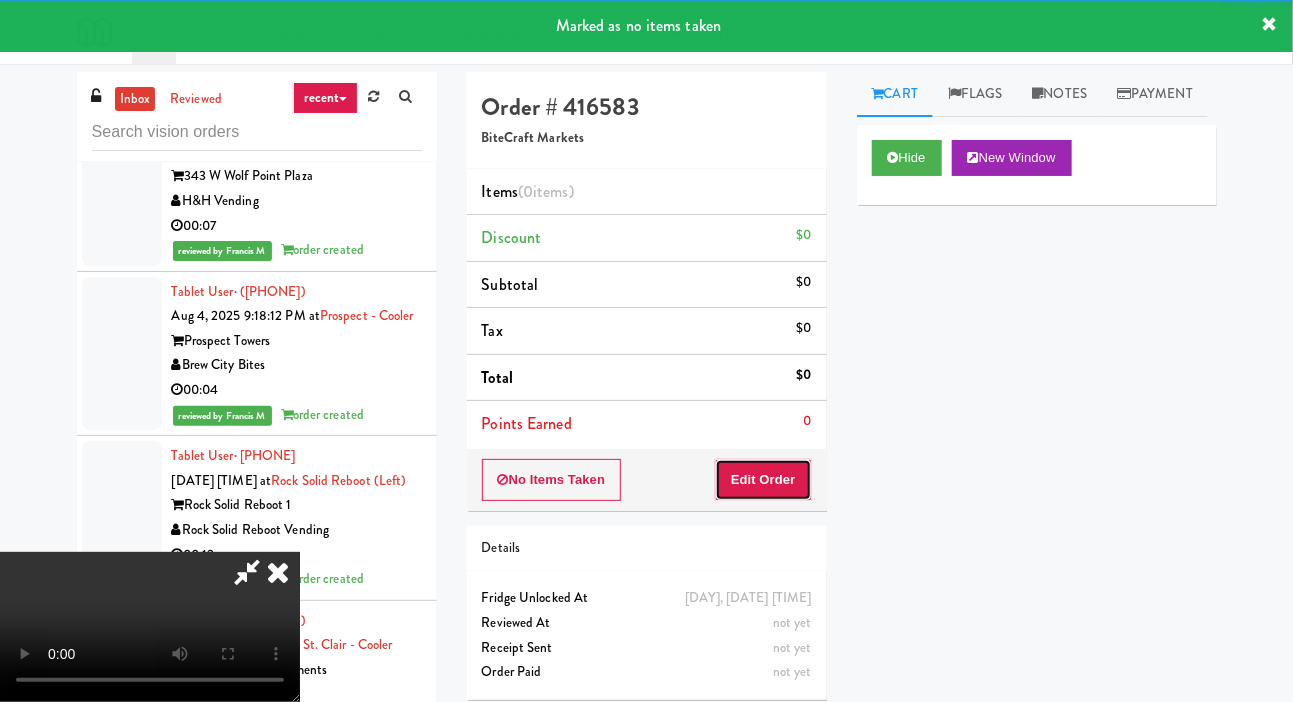 click on "Edit Order" at bounding box center (763, 480) 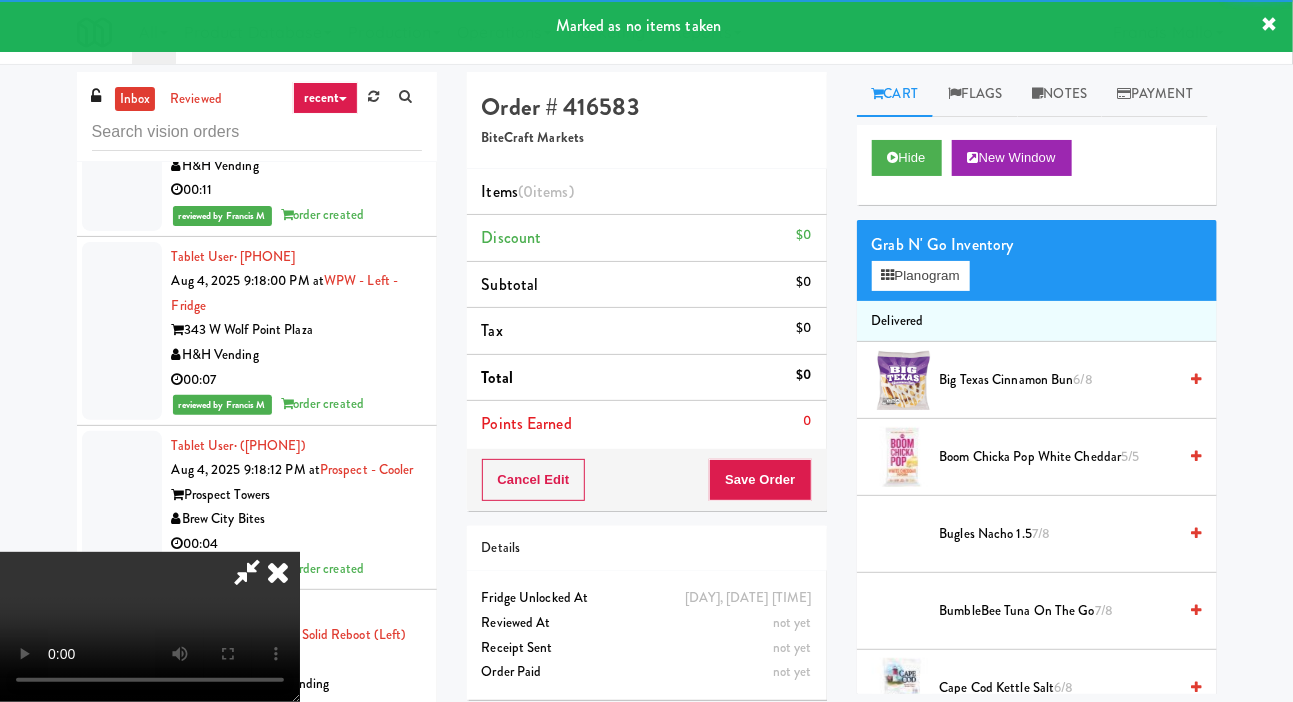scroll, scrollTop: 52071, scrollLeft: 0, axis: vertical 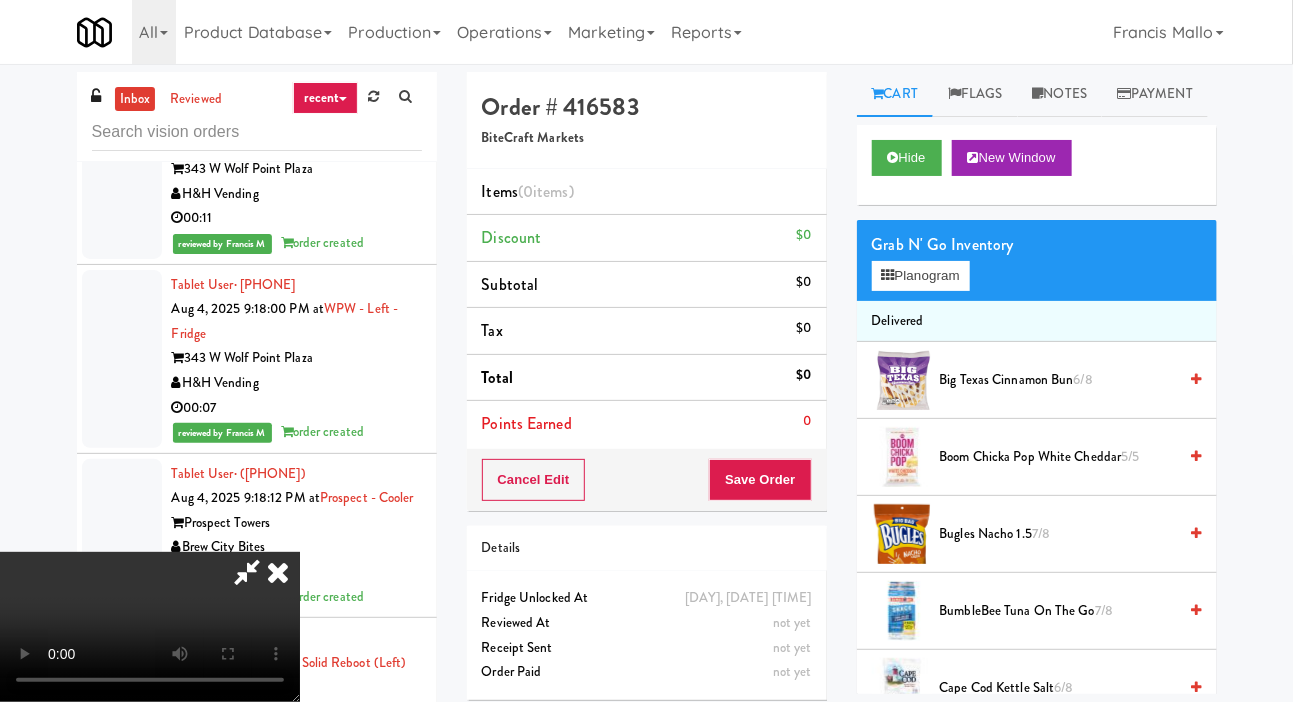 type 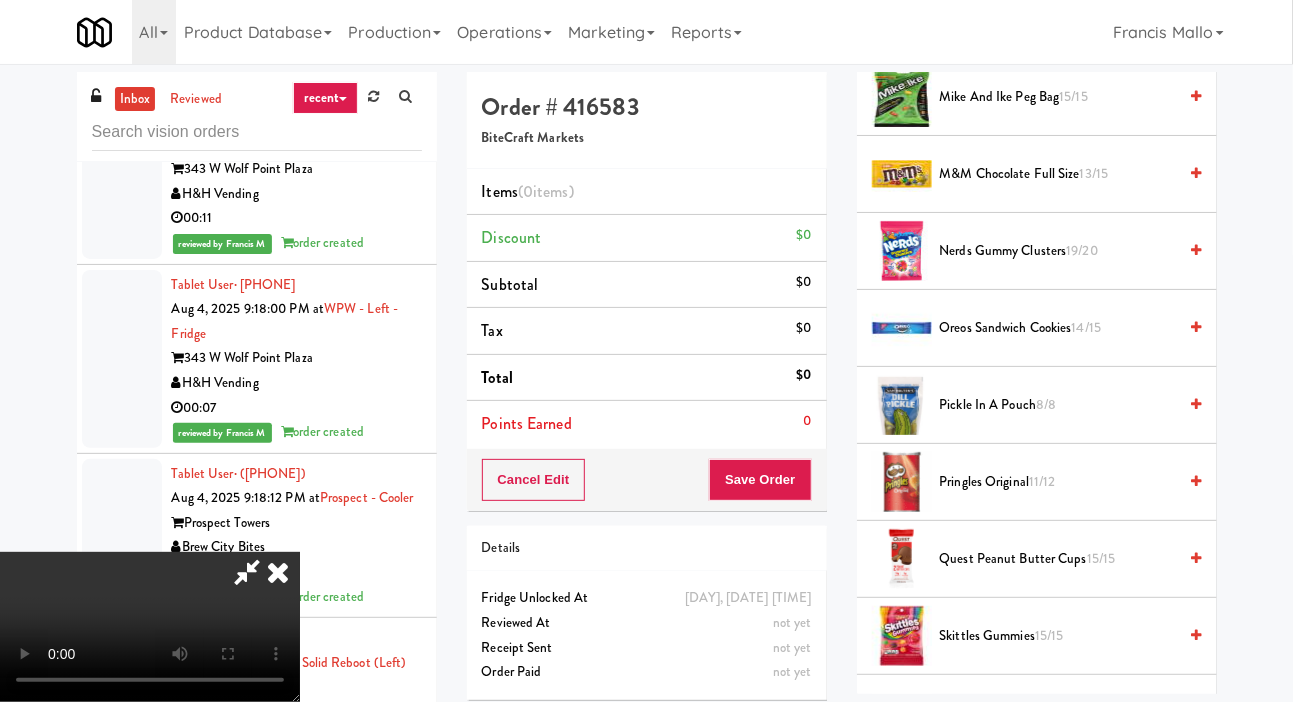 scroll, scrollTop: 1759, scrollLeft: 0, axis: vertical 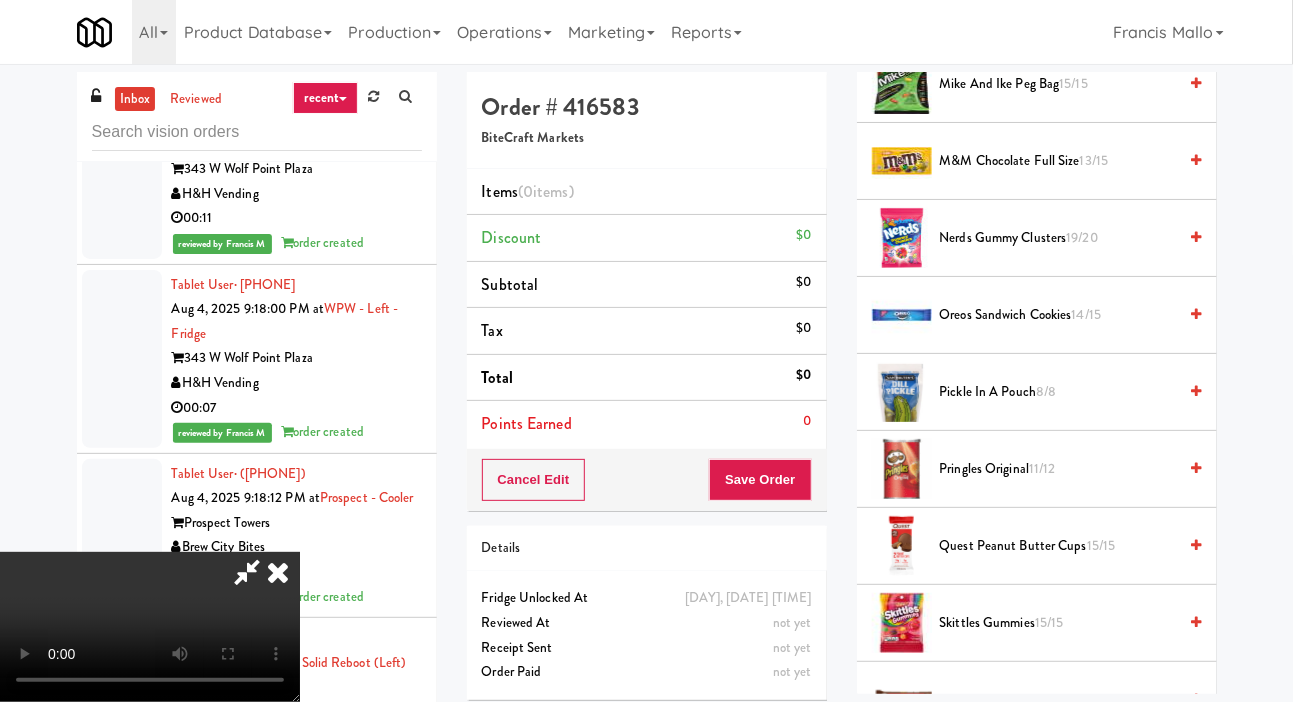 click on "Pickle in a Pouch  8/8" at bounding box center [1058, 392] 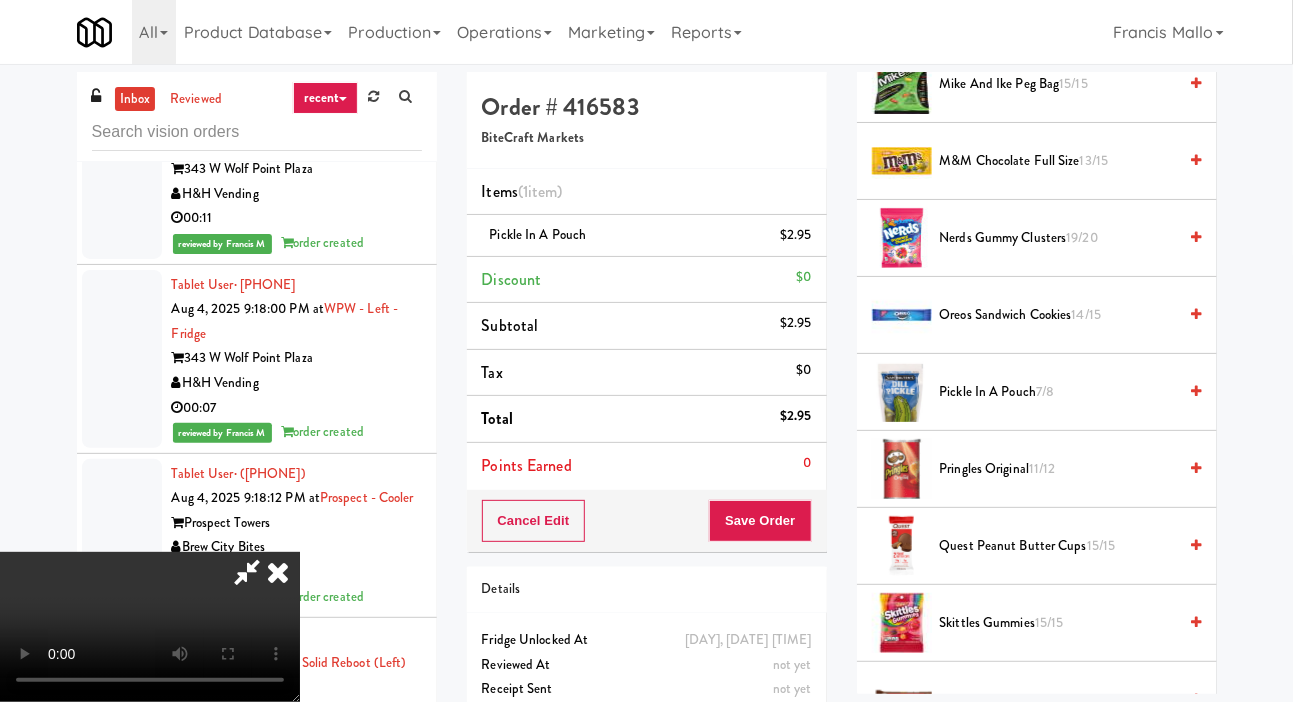 click on "14/15" at bounding box center (1087, 314) 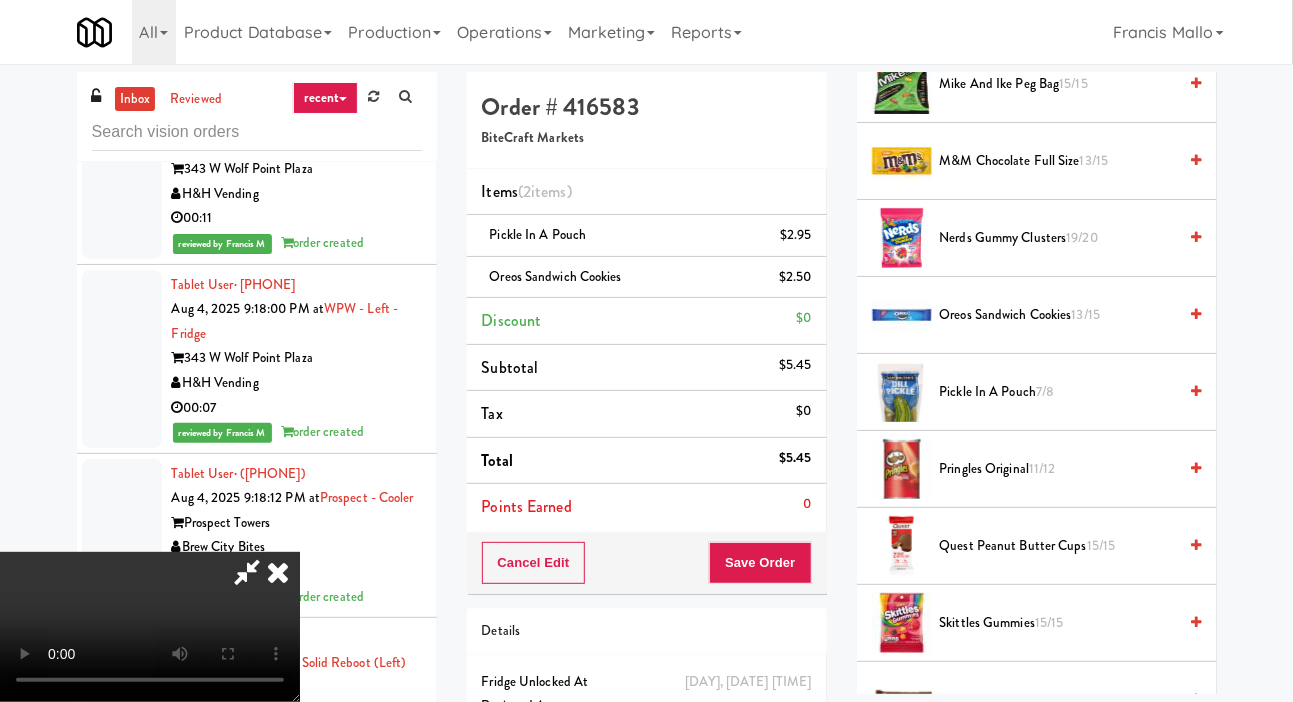 click on "13/15" at bounding box center [1086, 314] 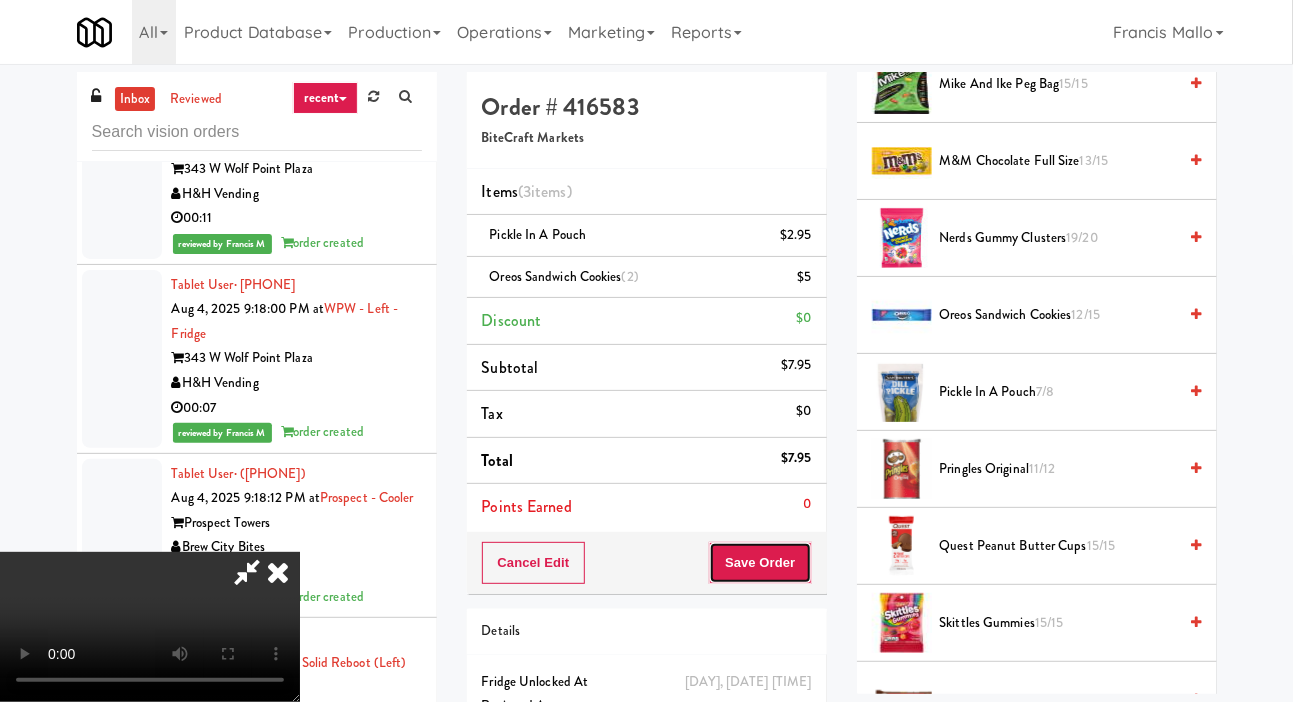 click on "Save Order" at bounding box center [760, 563] 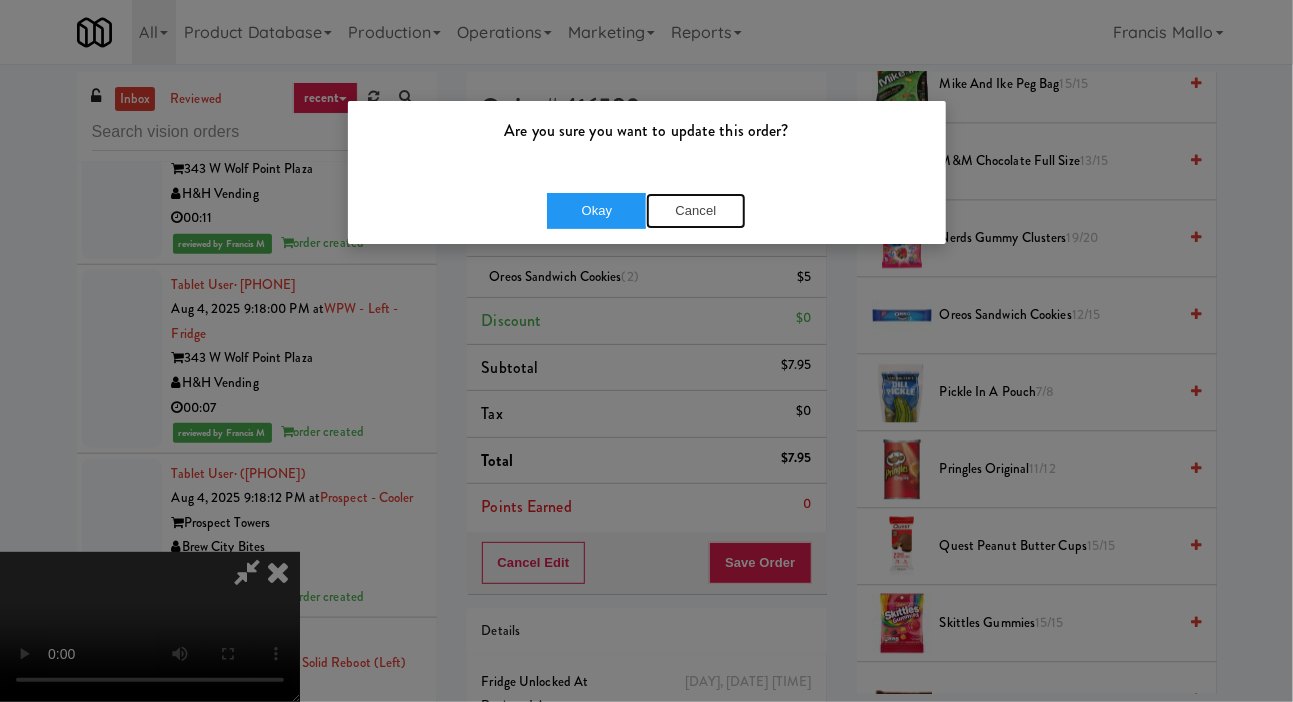 click on "Cancel" at bounding box center [696, 211] 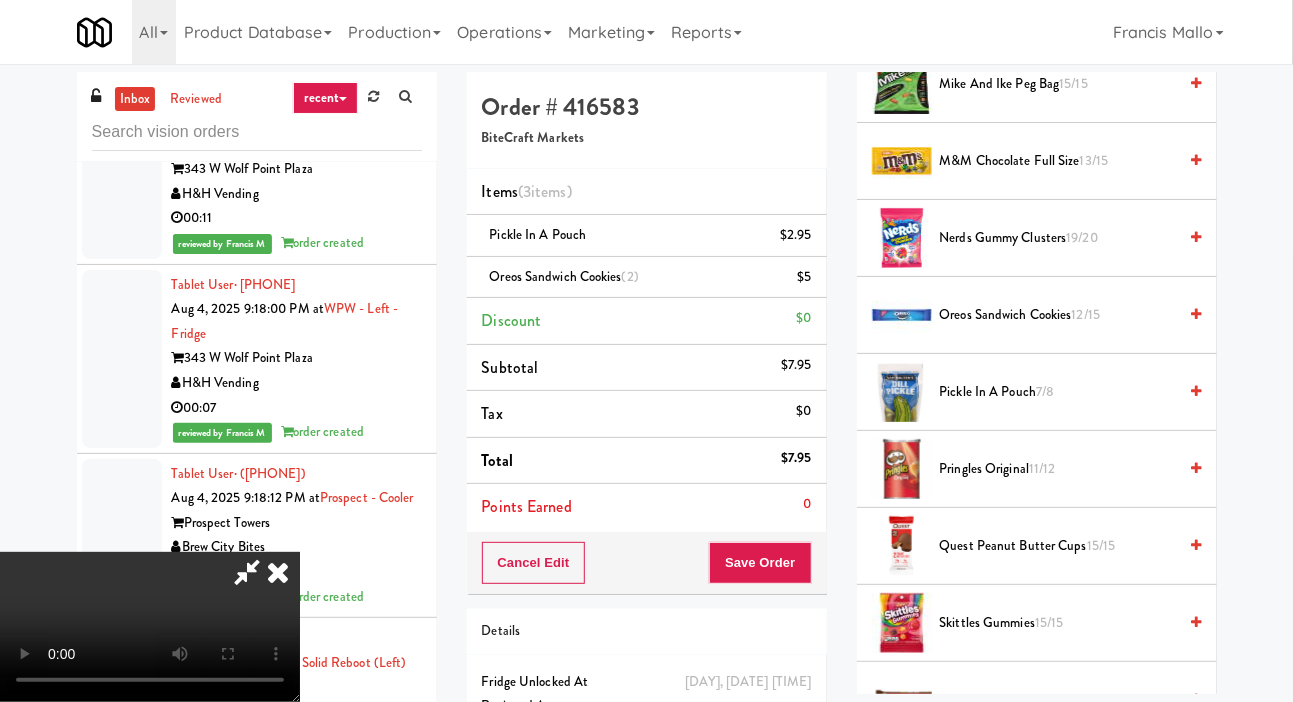 scroll, scrollTop: 0, scrollLeft: 0, axis: both 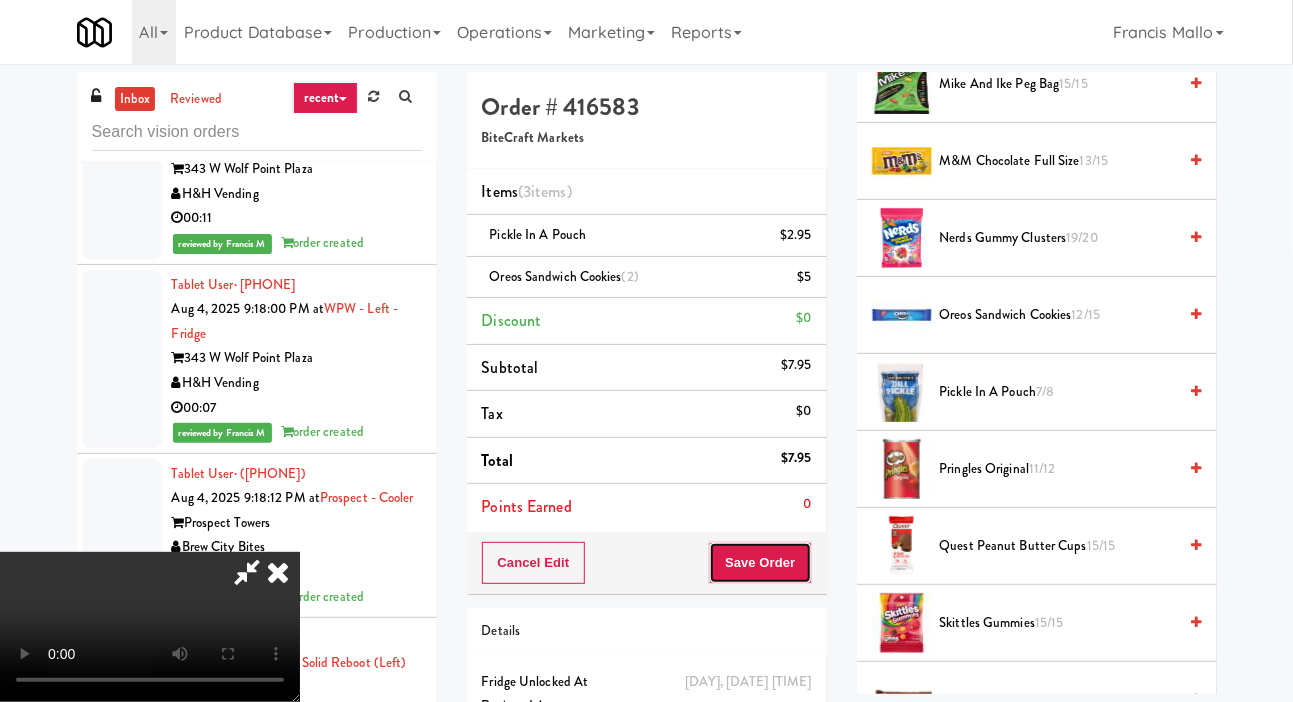 click on "Save Order" at bounding box center [760, 563] 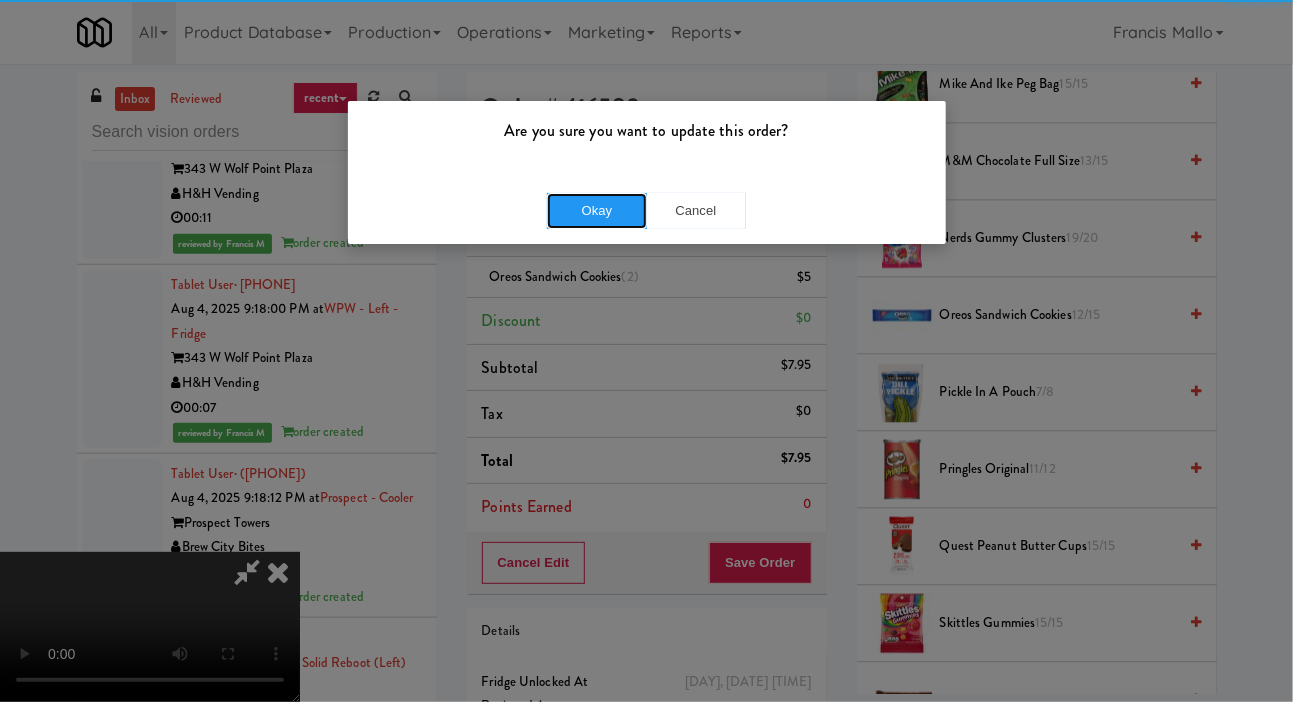 click on "Okay" at bounding box center (597, 211) 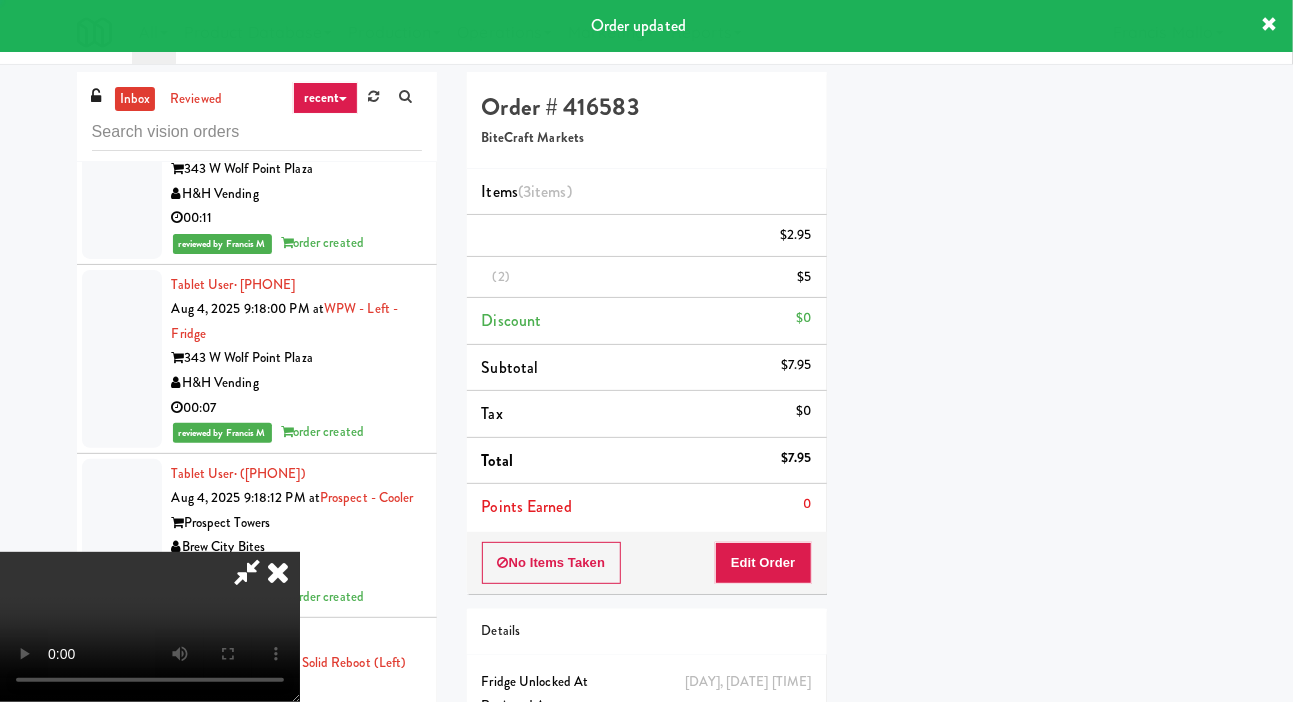 scroll, scrollTop: 116, scrollLeft: 0, axis: vertical 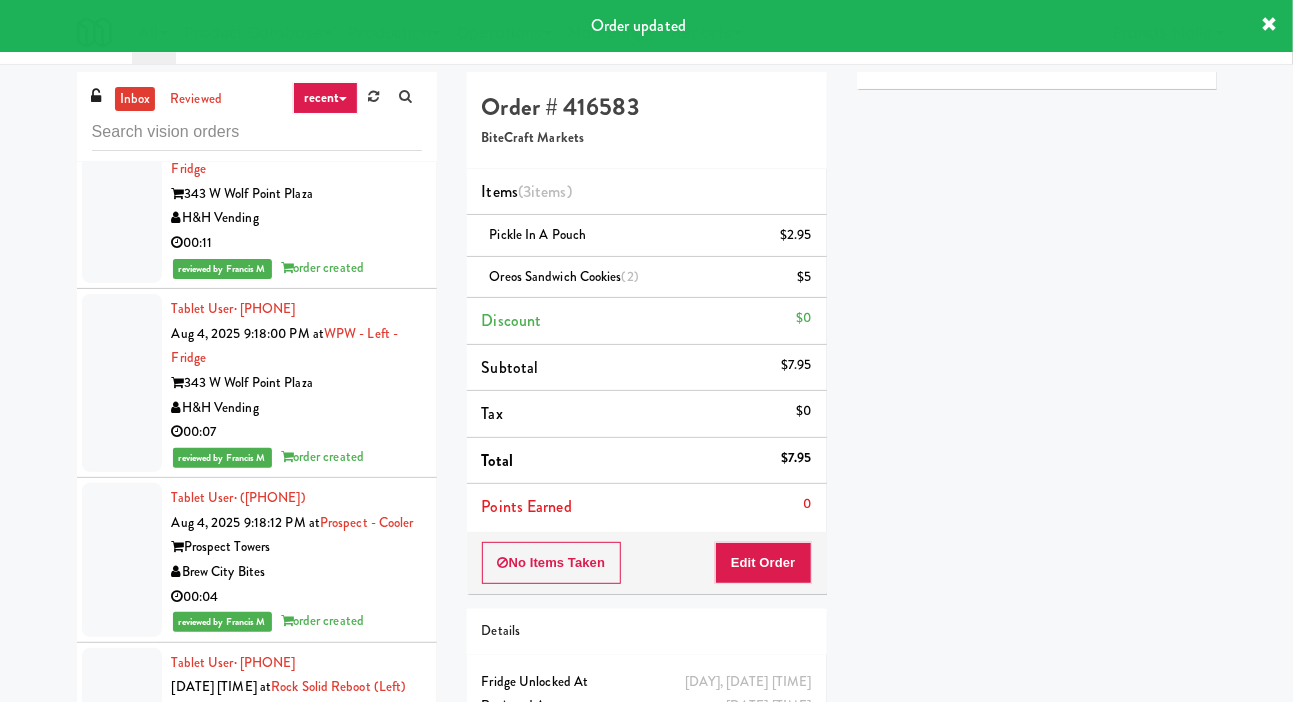 click at bounding box center (122, -361) 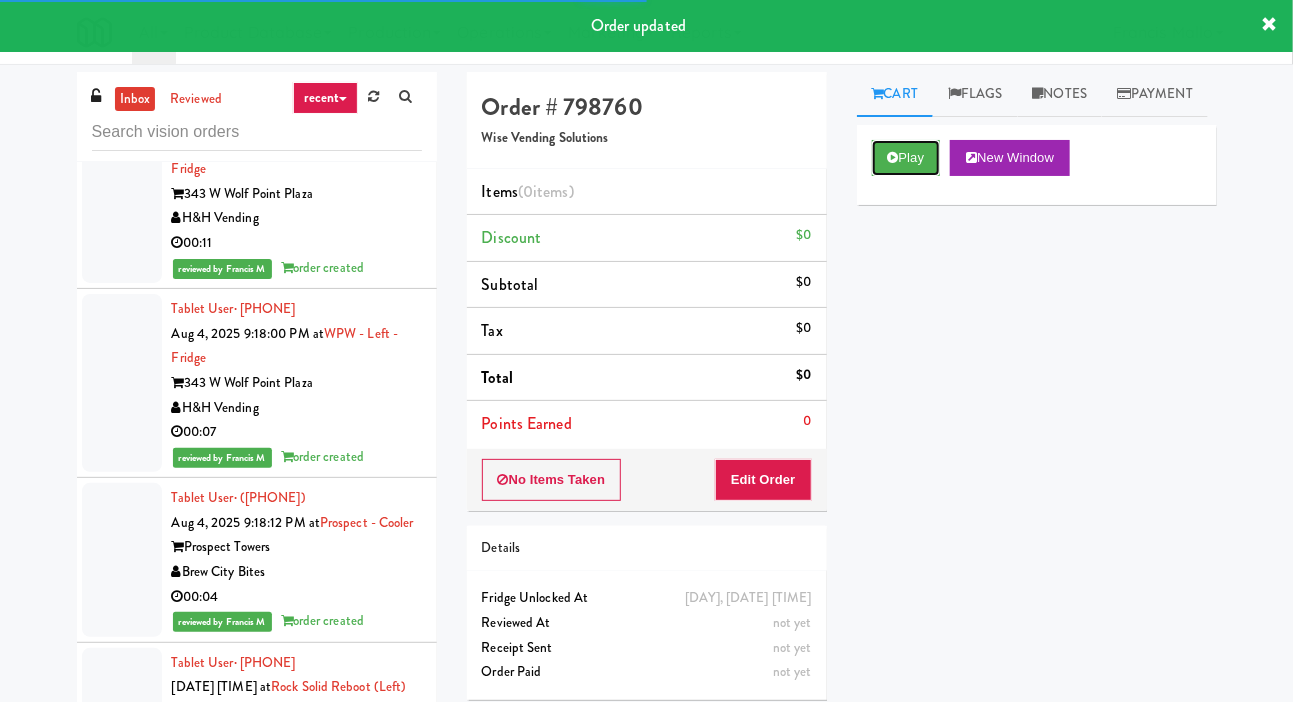 click on "Play" at bounding box center [906, 158] 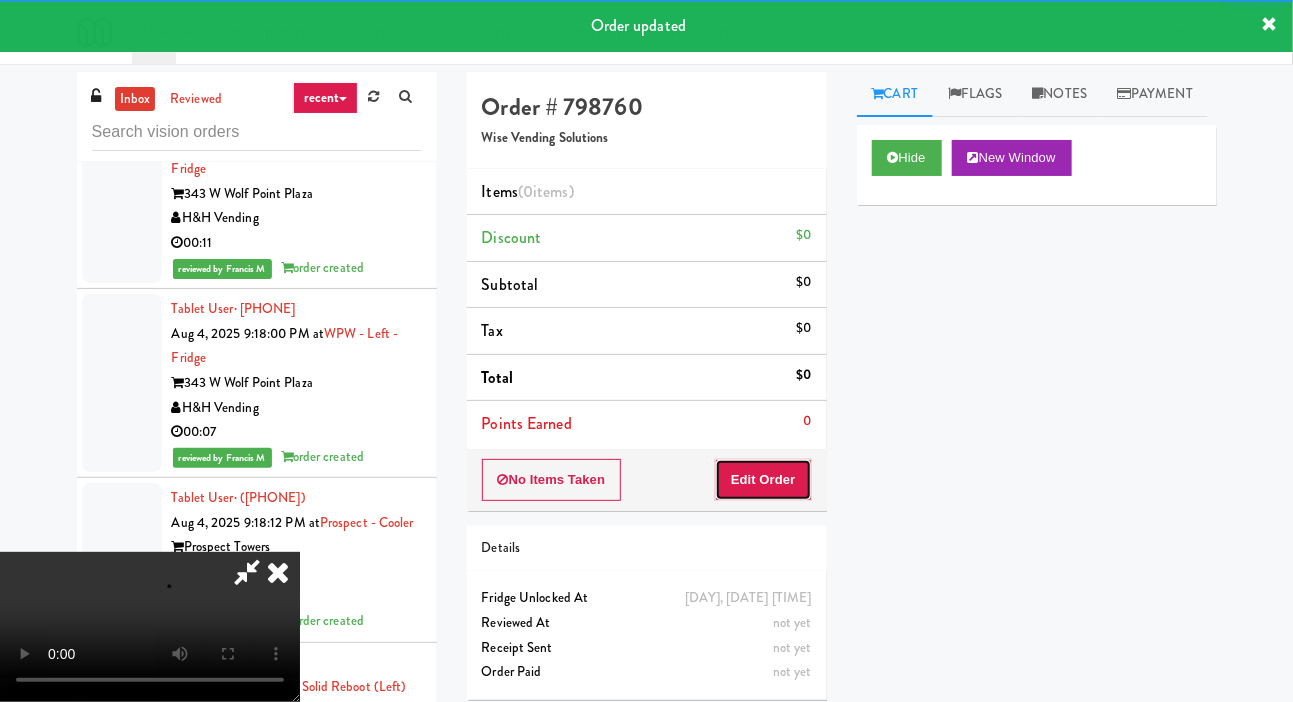 click on "Edit Order" at bounding box center [763, 480] 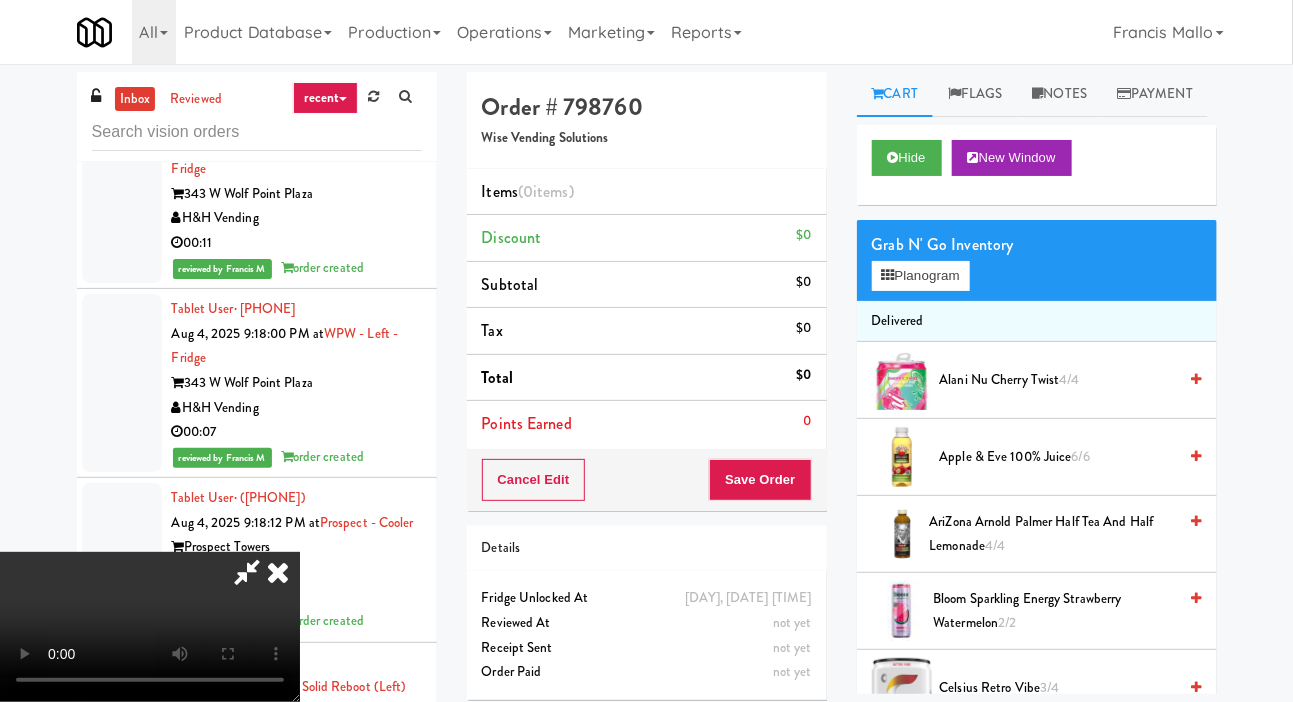 scroll, scrollTop: 73, scrollLeft: 0, axis: vertical 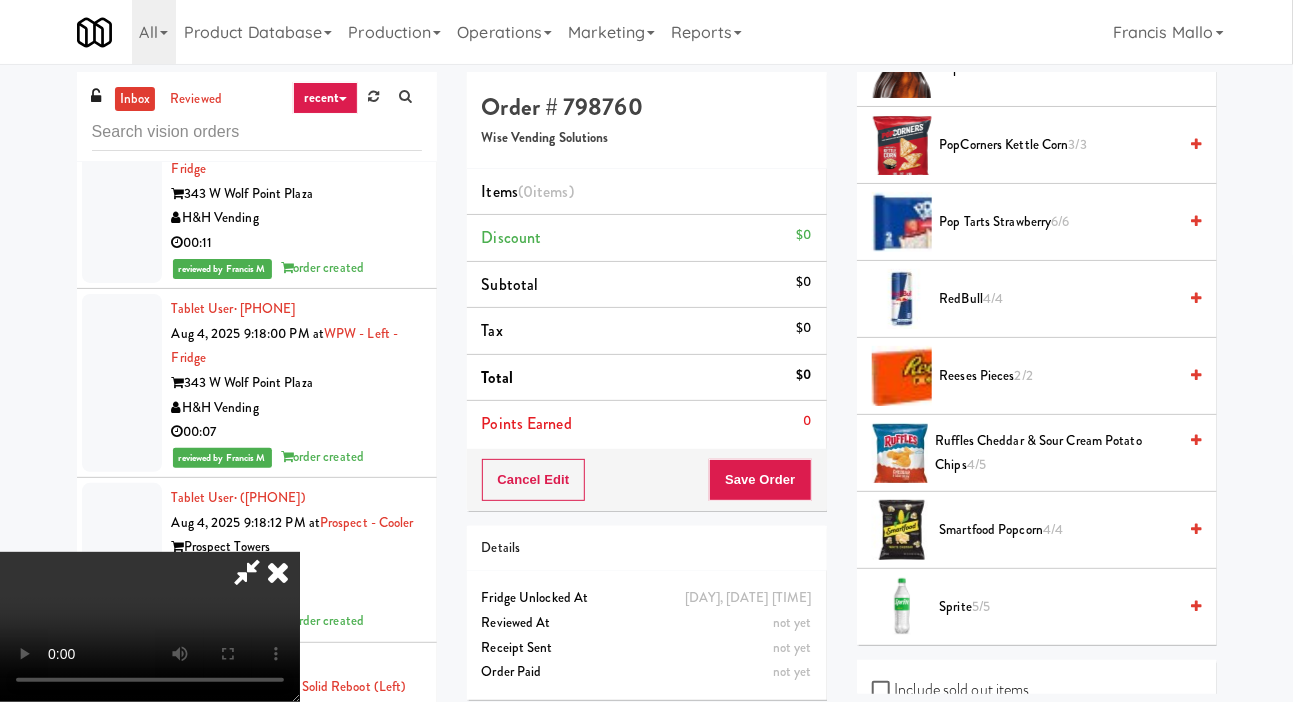click on "[PRODUCT]  2/2" at bounding box center [1058, 376] 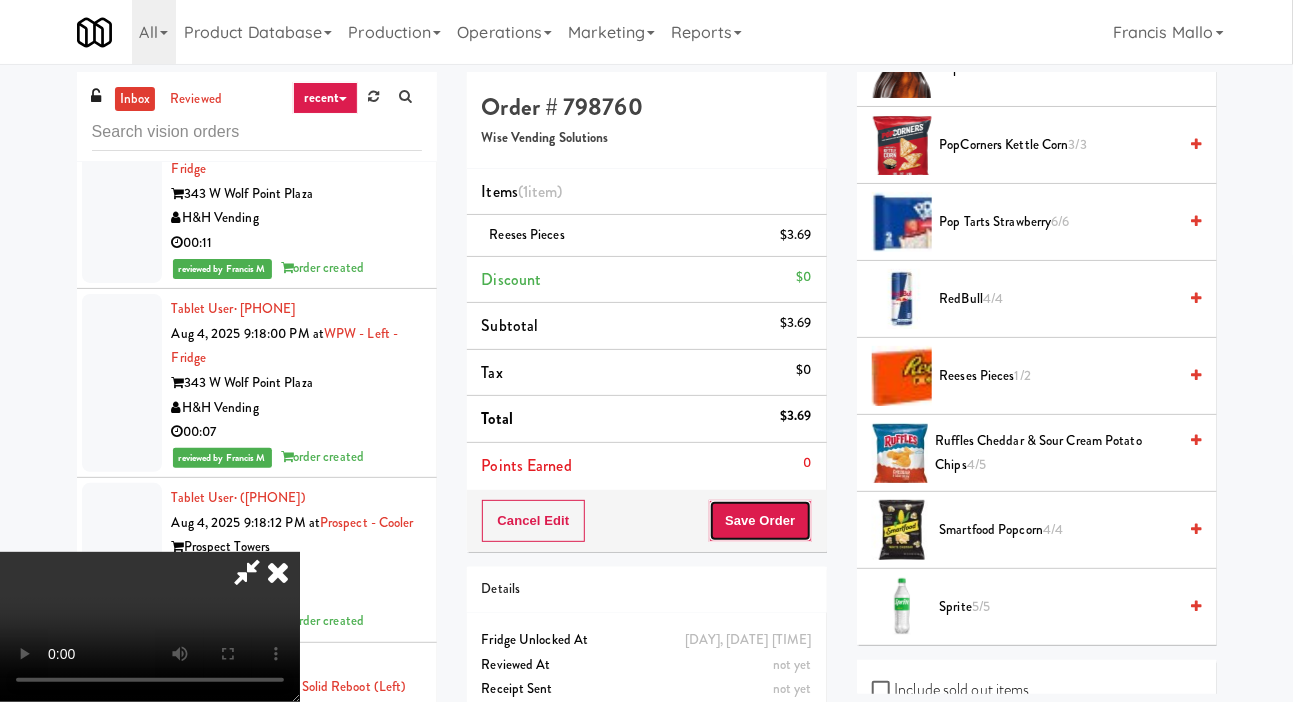 click on "Save Order" at bounding box center [760, 521] 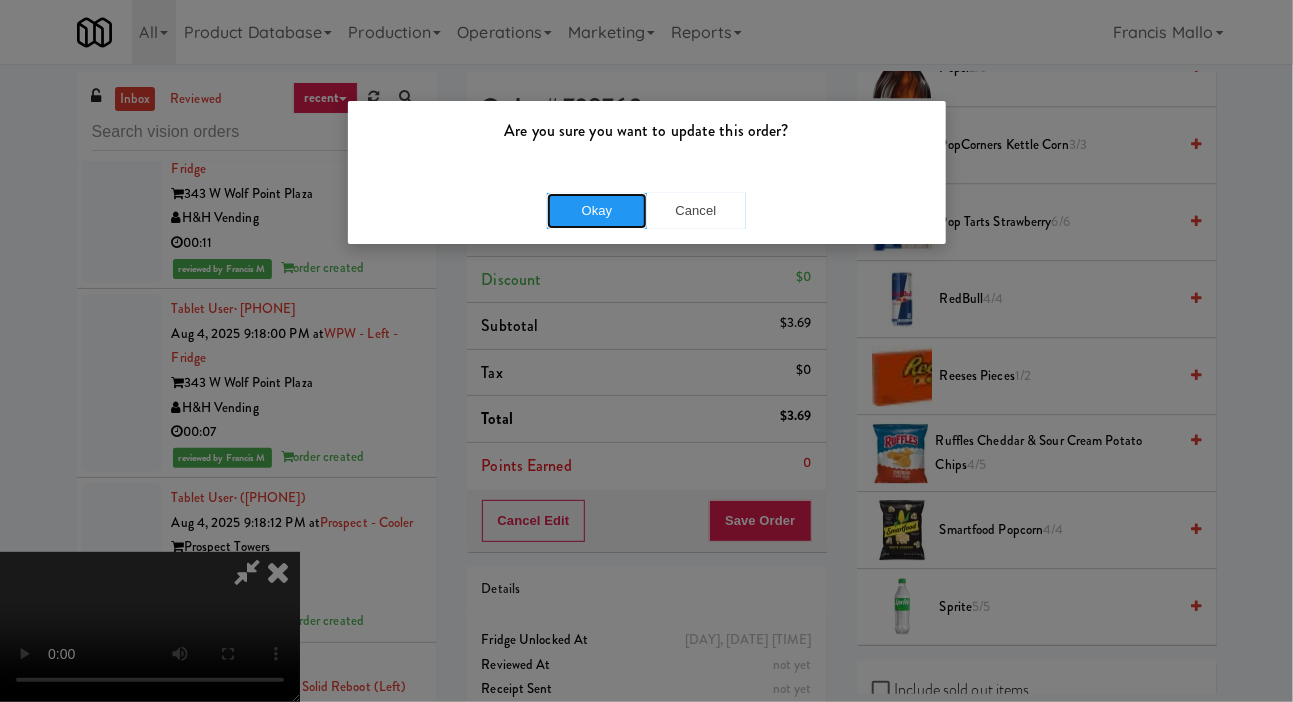 click on "Okay" at bounding box center [597, 211] 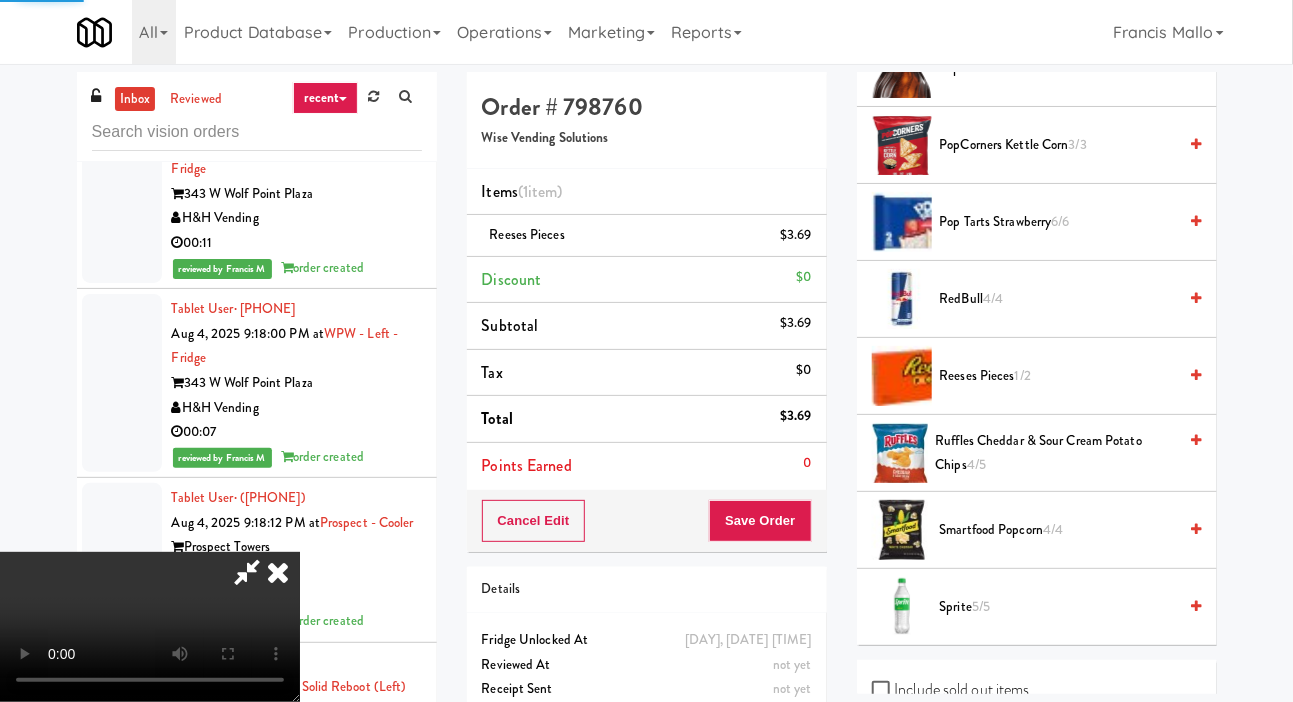scroll, scrollTop: 116, scrollLeft: 0, axis: vertical 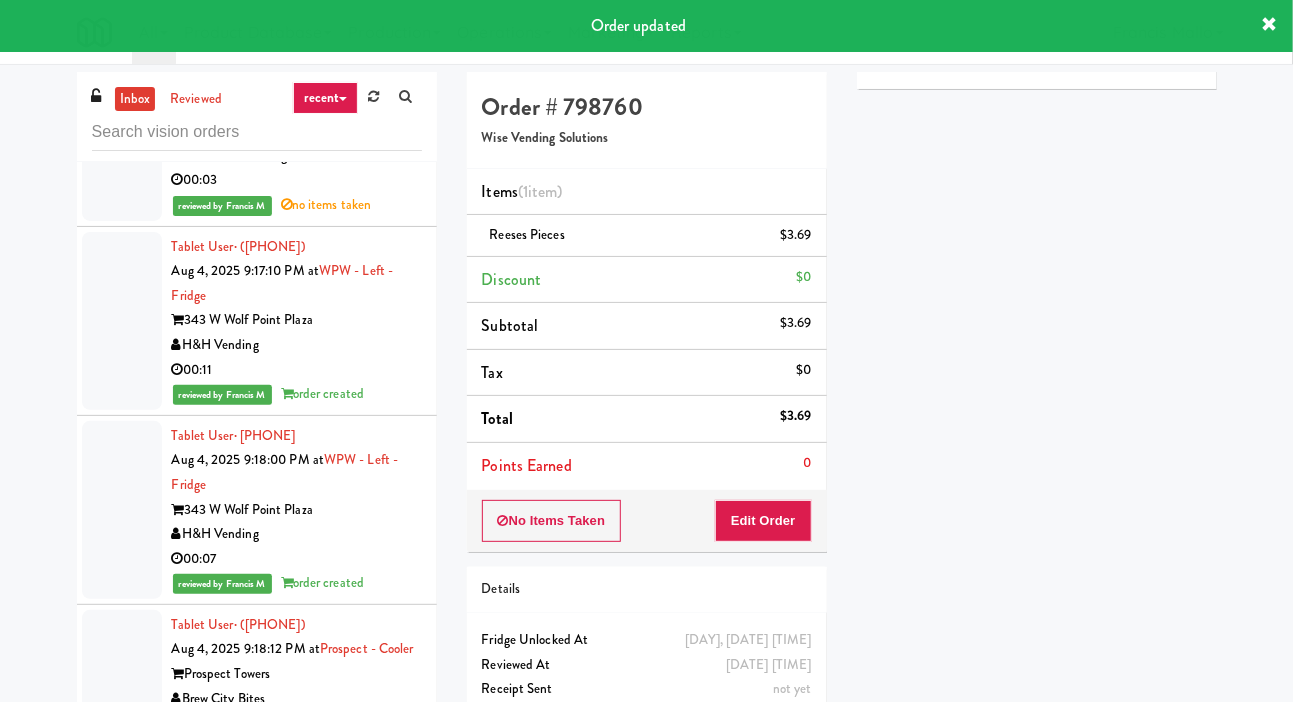 click at bounding box center [122, -412] 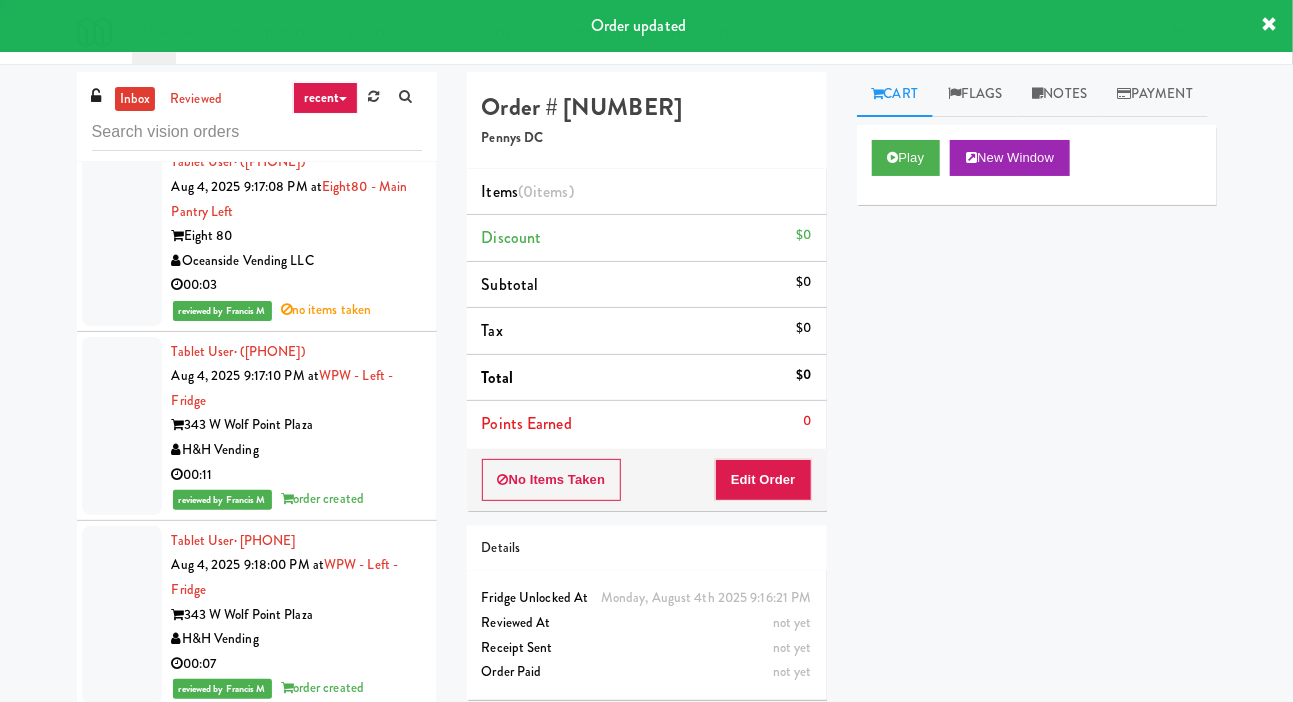 scroll, scrollTop: 51863, scrollLeft: 0, axis: vertical 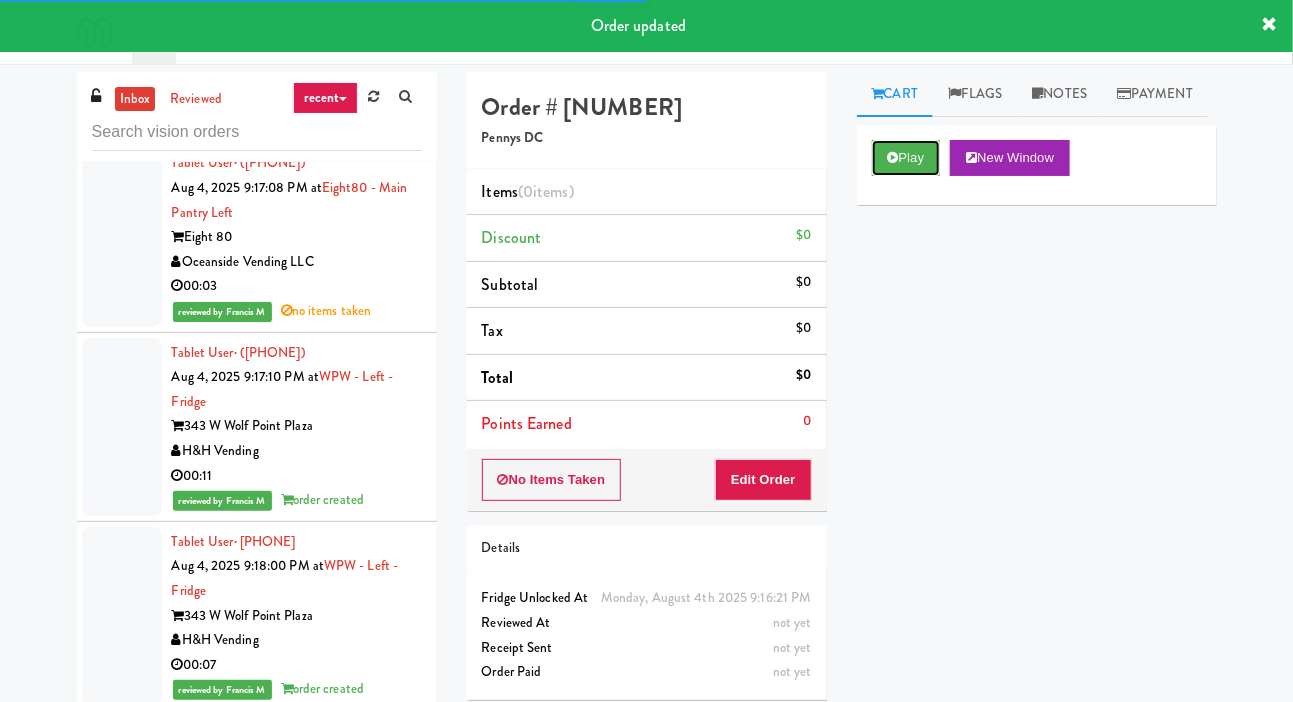 click at bounding box center [893, 157] 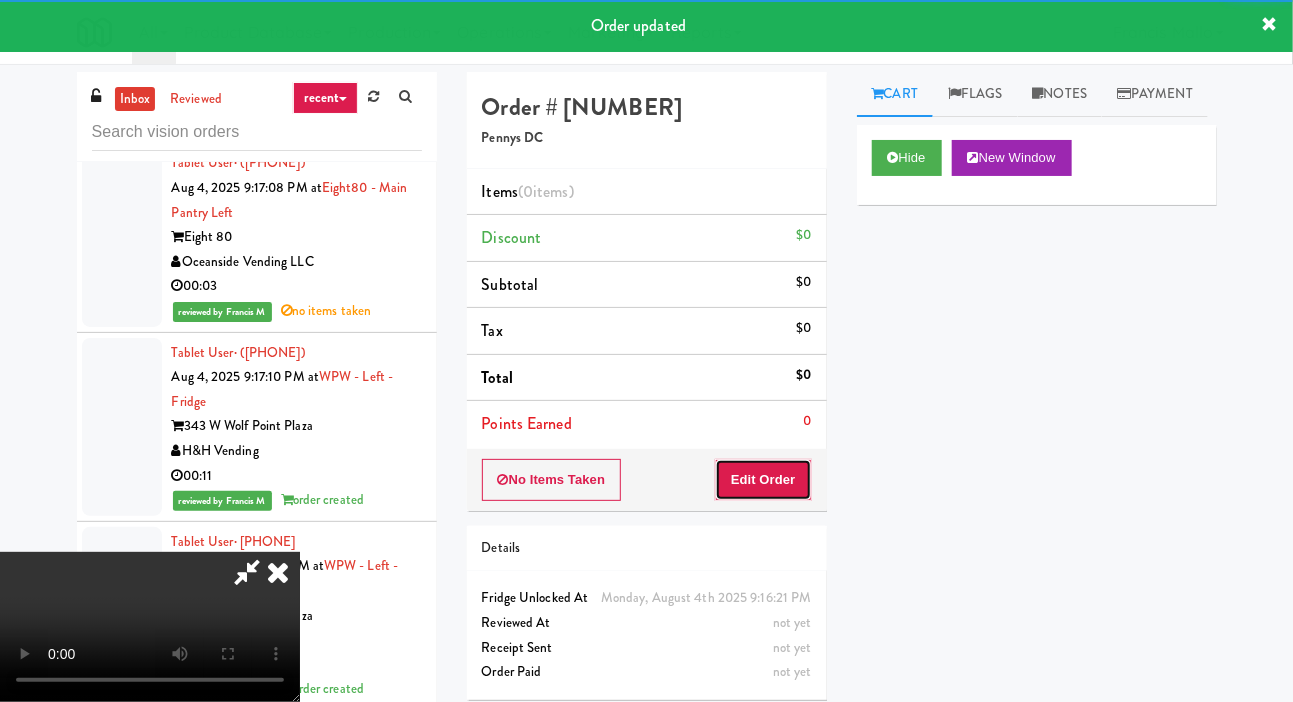 click on "Edit Order" at bounding box center [763, 480] 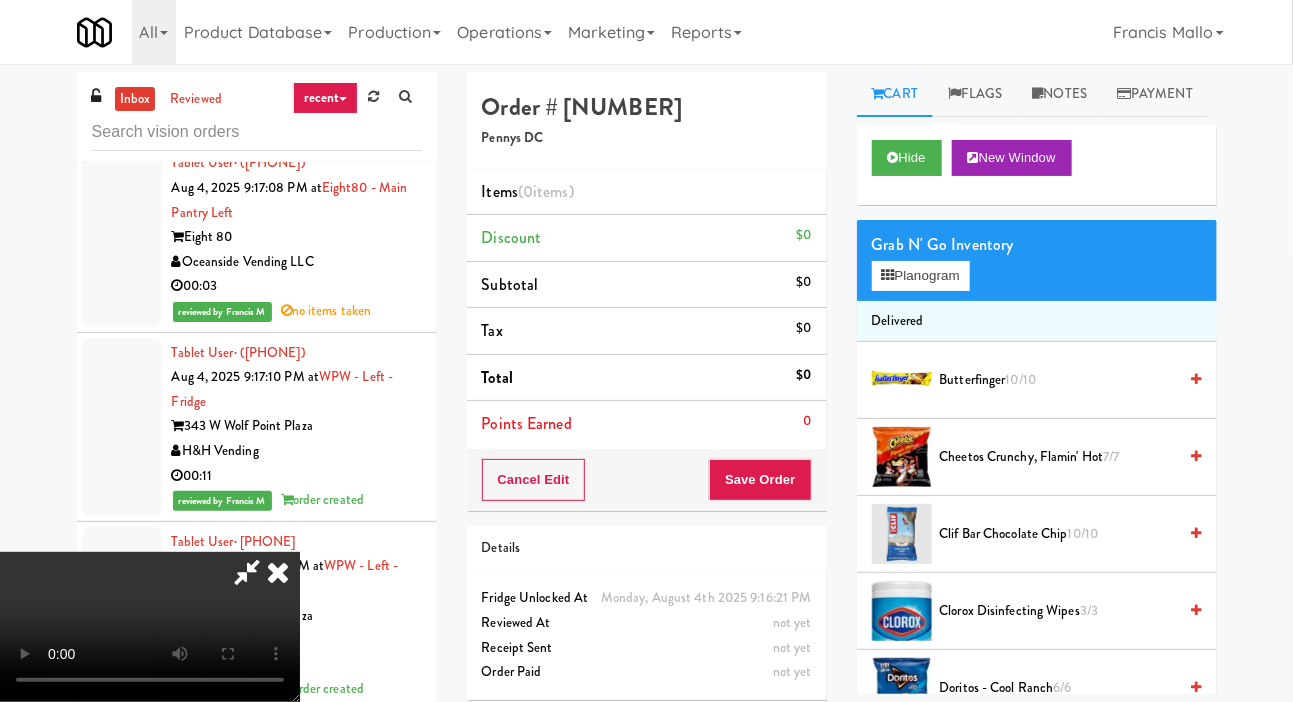 scroll, scrollTop: 73, scrollLeft: 0, axis: vertical 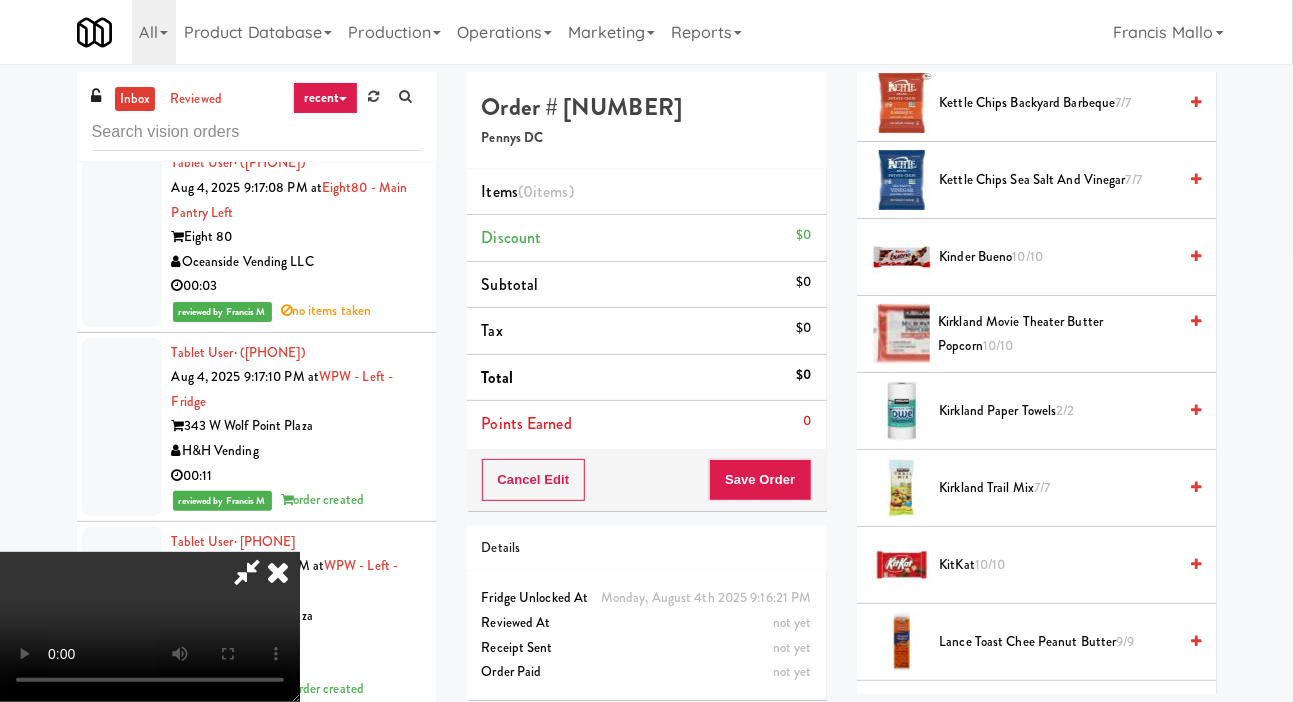 click on "Kinder Bueno  10/10" at bounding box center (1058, 257) 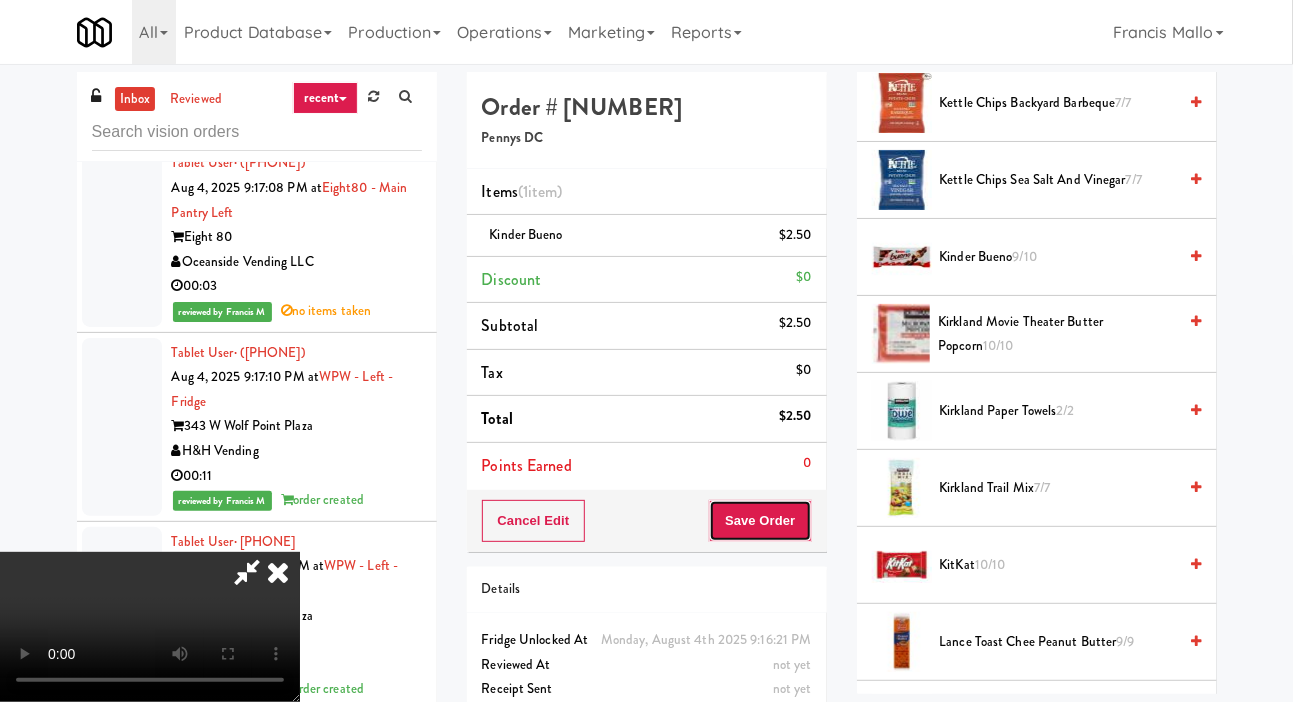 click on "Save Order" at bounding box center (760, 521) 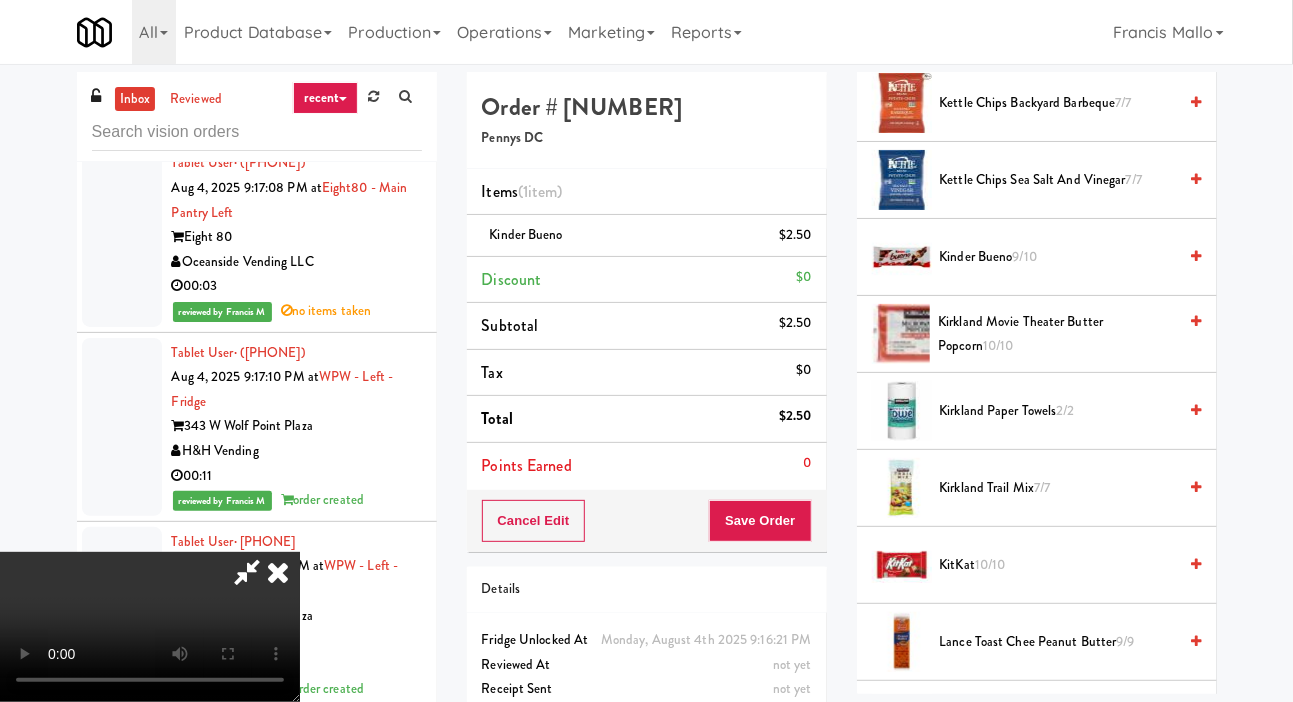 click on "inbox reviewed recent    all     unclear take     inventory issue     suspicious     failed     recent   Tablet User  · ([AREA_CODE]) [PHONE] [MONTH] [NUMBER], [YEAR] [HOUR]:[MINUTE]:[SECOND] [AM/PM] at  Capital Plaza - Combo  Capital Plaza   Pennys DC  00:15     Tablet User  · ([AREA_CODE]) [PHONE] [MONTH] [NUMBER], [YEAR] [HOUR]:[MINUTE]:[SECOND] [AM/PM] at  [NUMBER] [STREET] - Pantry - Right  [NUMBER] [STREET]  Pennys DC  00:04     Tablet User  · ([AREA_CODE]) [PHONE] [MONTH] [NUMBER], [YEAR] [HOUR]:[MINUTE]:[SECOND] [AM/PM] at  Eleven55 - Pantry  Eleven55 Ripley  Pennys DC  00:09     Tablet User  · ([AREA_CODE]) [PHONE] [MONTH] [NUMBER], [YEAR] [HOUR]:[MINUTE]:[SECOND] [AM/PM] at  Cortellucci Vaughan Hospital - near Emergency  KitchenMate  00:17     Tablet User  · ([AREA_CODE]) [PHONE] [MONTH] [NUMBER], [YEAR] [HOUR]:[MINUTE]:[SECOND] [AM/PM] at  Eleven55 - Pantry  Eleven55 Ripley  Pennys DC  00:06     Tablet User  · ([AREA_CODE]) [PHONE] [MONTH] [NUMBER], [YEAR] [HOUR]:[MINUTE]:[SECOND] [AM/PM] at  Eleven55 - Pantry  Eleven55 Ripley  Pennys DC  00:15     Tablet User  · ([AREA_CODE]) [PHONE] [MONTH] [NUMBER], [YEAR] [HOUR]:[MINUTE]:[SECOND] [AM/PM] at  Princess Margaret Cancer Centre  KitchenMate  00:32 reviewed by Britney M  order created     Tablet User  Cirrus" at bounding box center [646, 424] 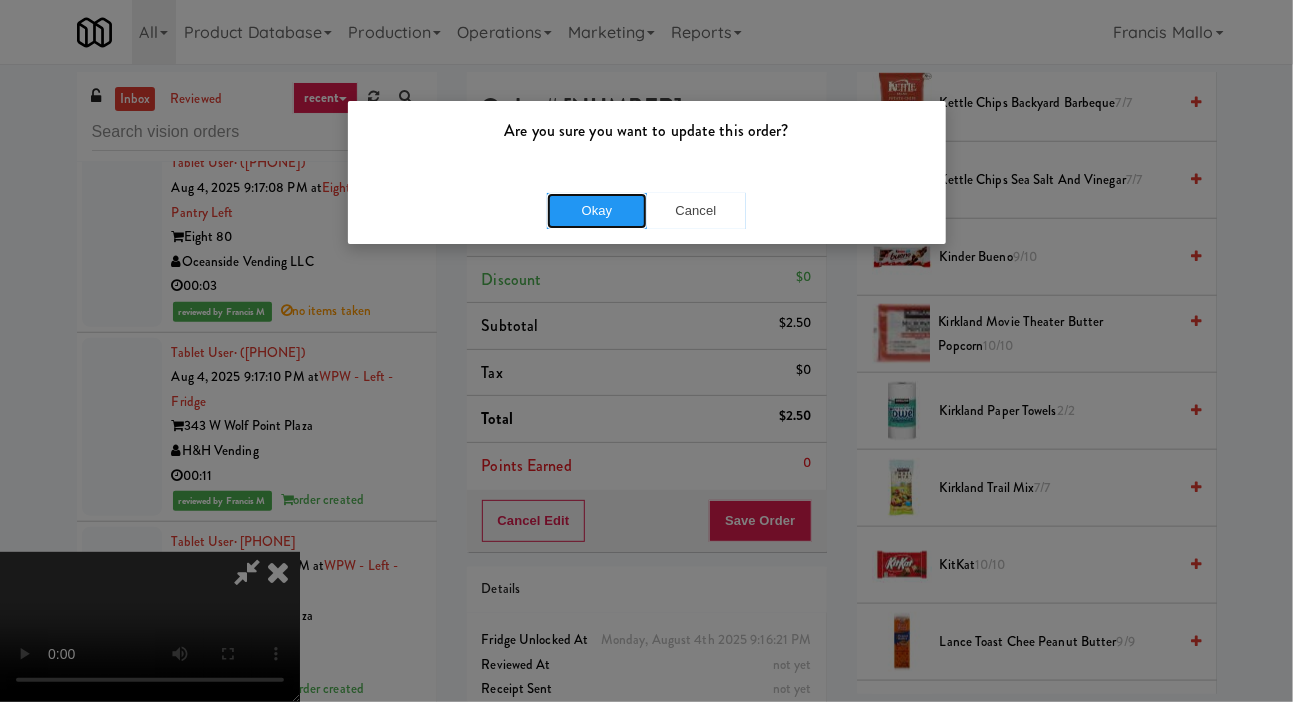 click on "Okay" at bounding box center [597, 211] 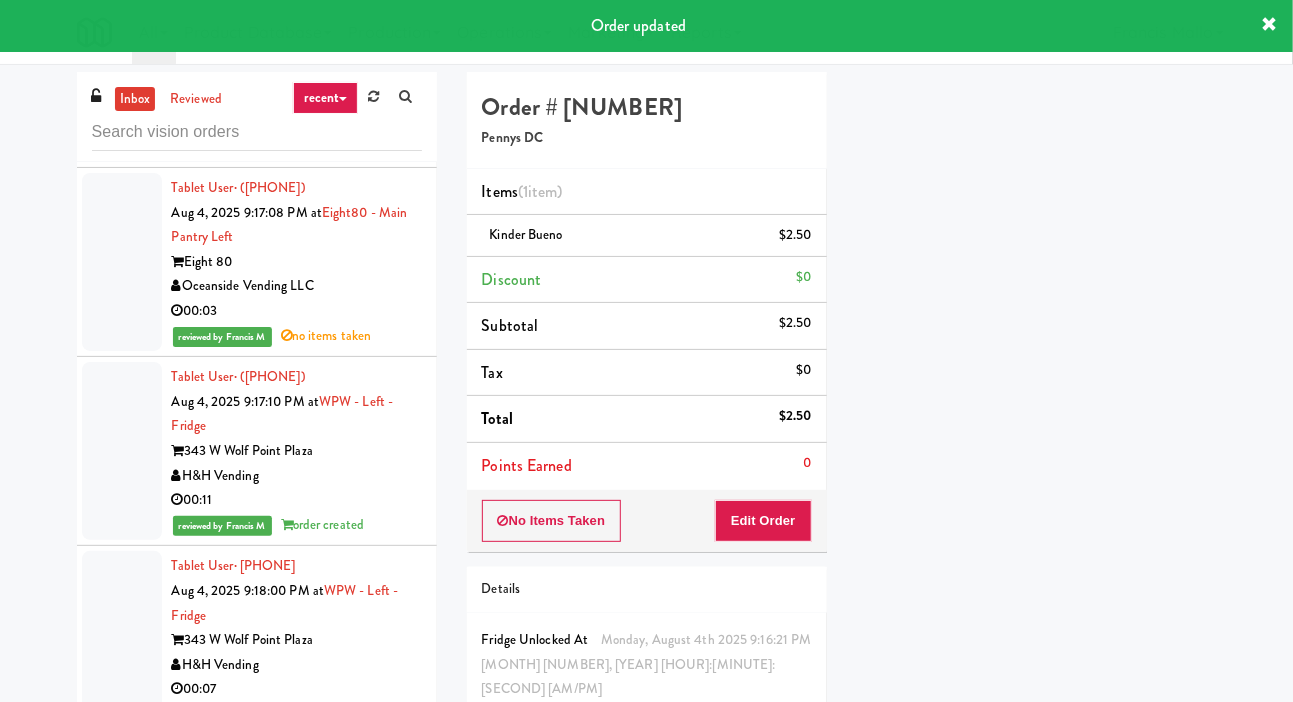 scroll, scrollTop: 116, scrollLeft: 0, axis: vertical 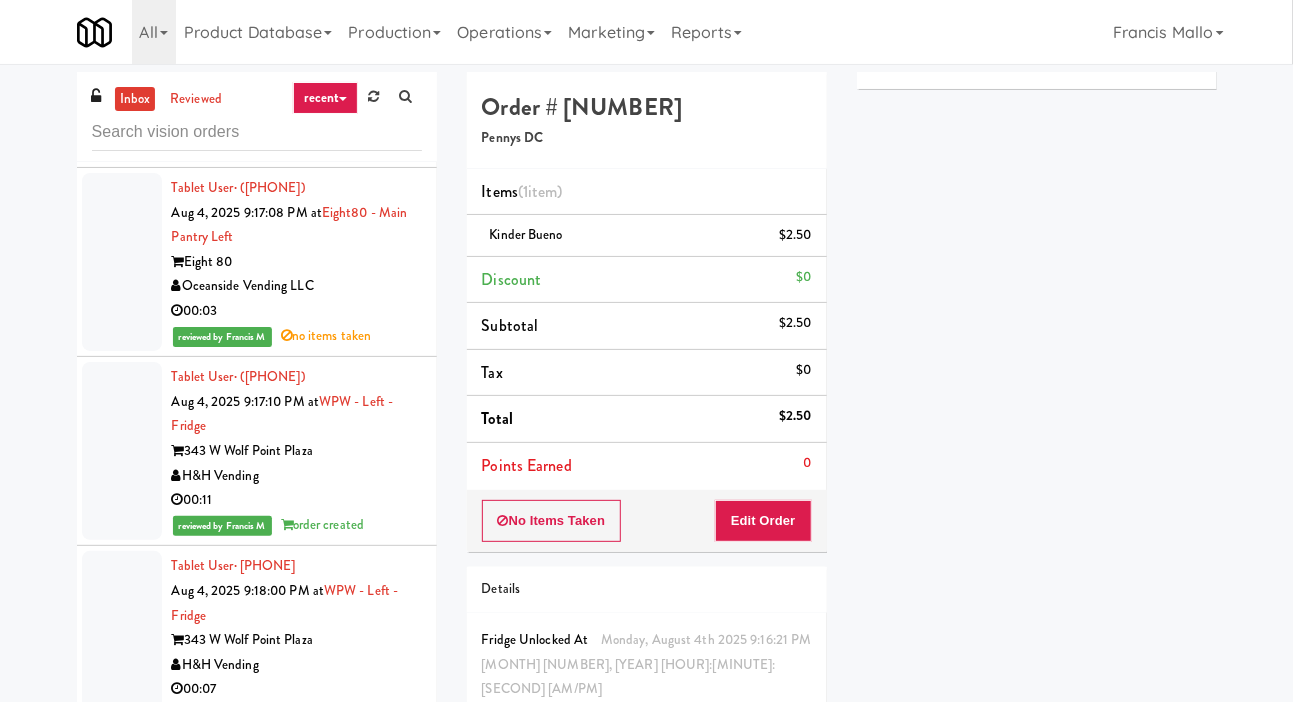 click at bounding box center [122, -457] 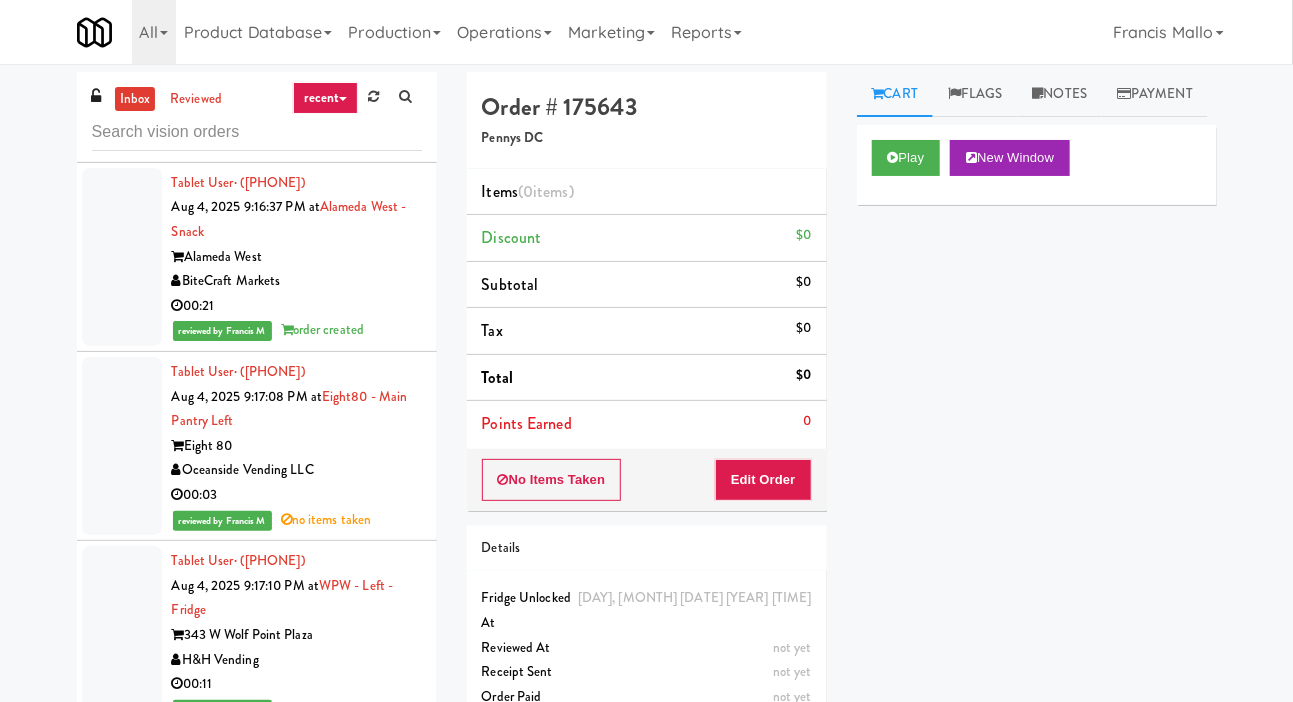 scroll, scrollTop: 51640, scrollLeft: 0, axis: vertical 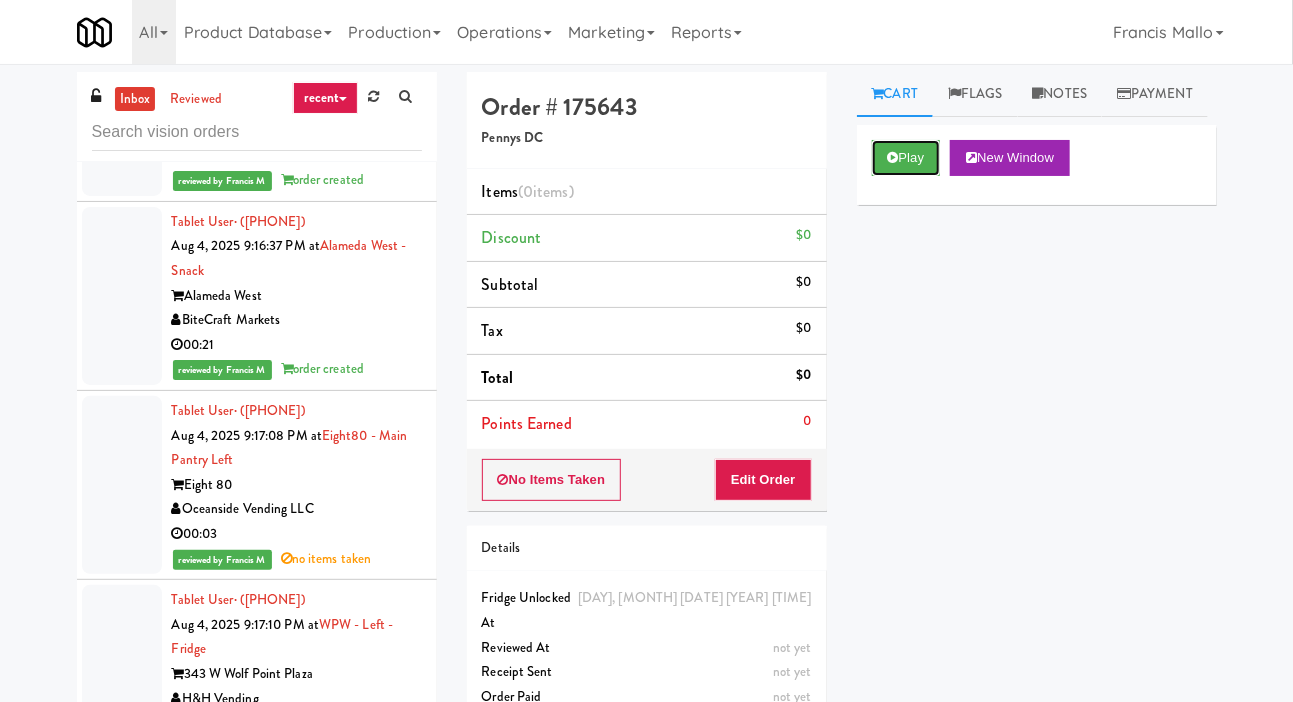 click on "Play" at bounding box center [906, 158] 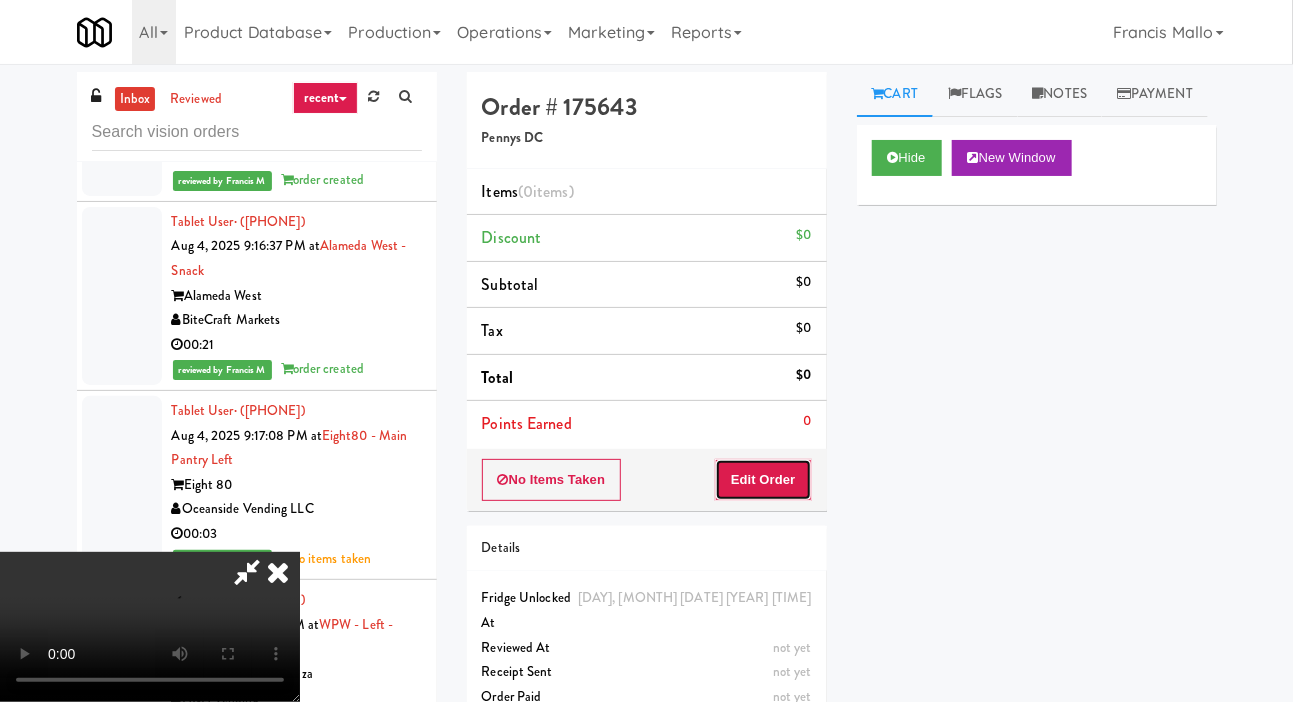 click on "Edit Order" at bounding box center (763, 480) 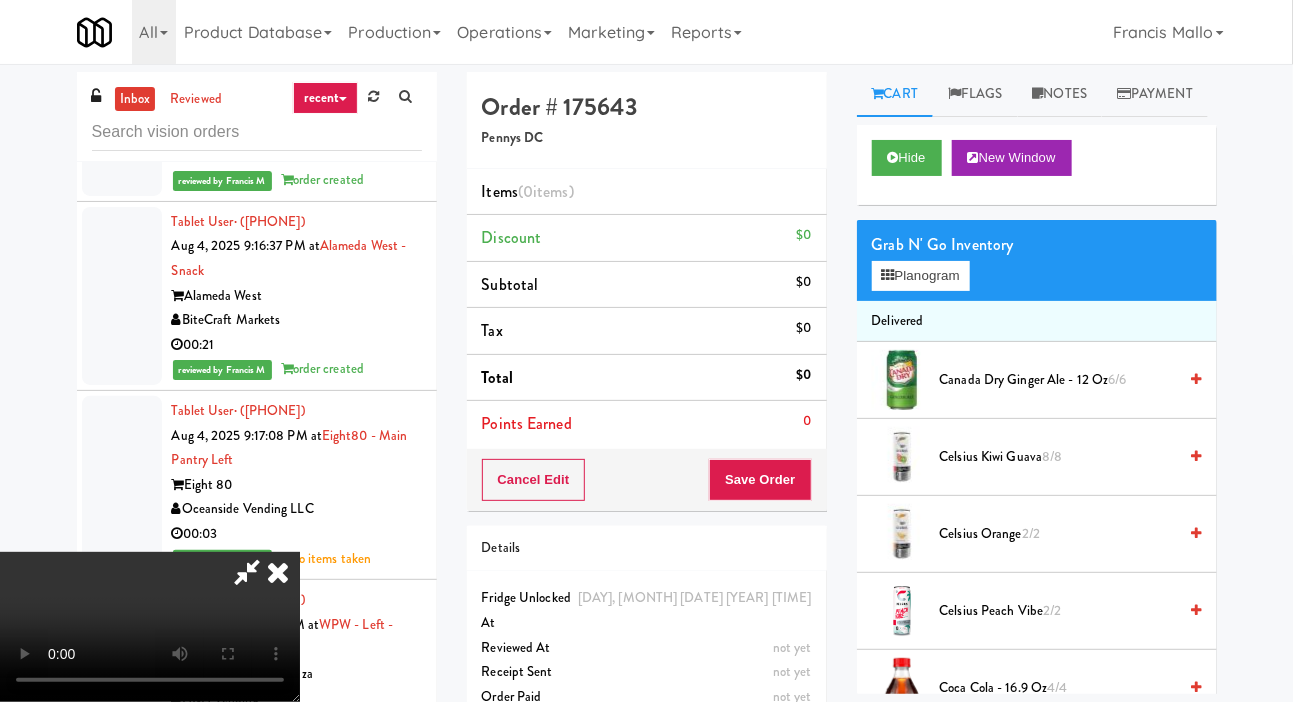 type 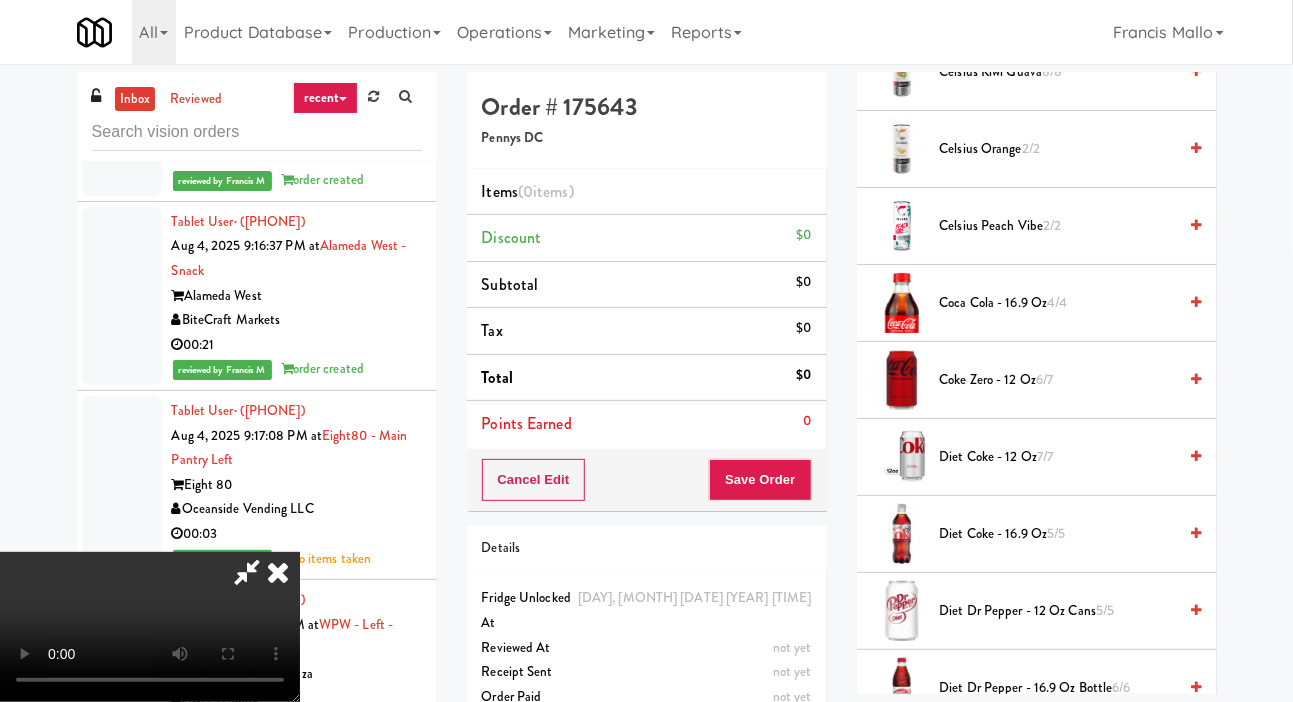 scroll, scrollTop: 386, scrollLeft: 0, axis: vertical 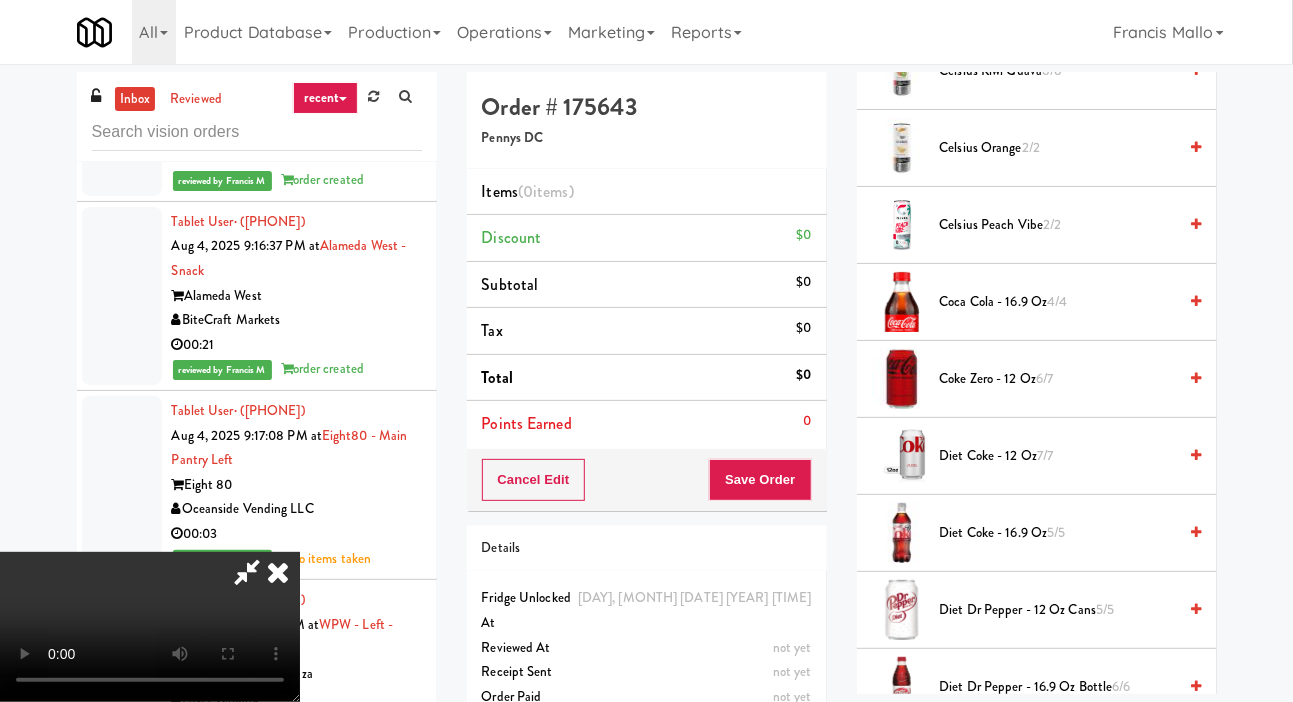 click on "Diet Coke - 12 oz   7/7" at bounding box center [1058, 456] 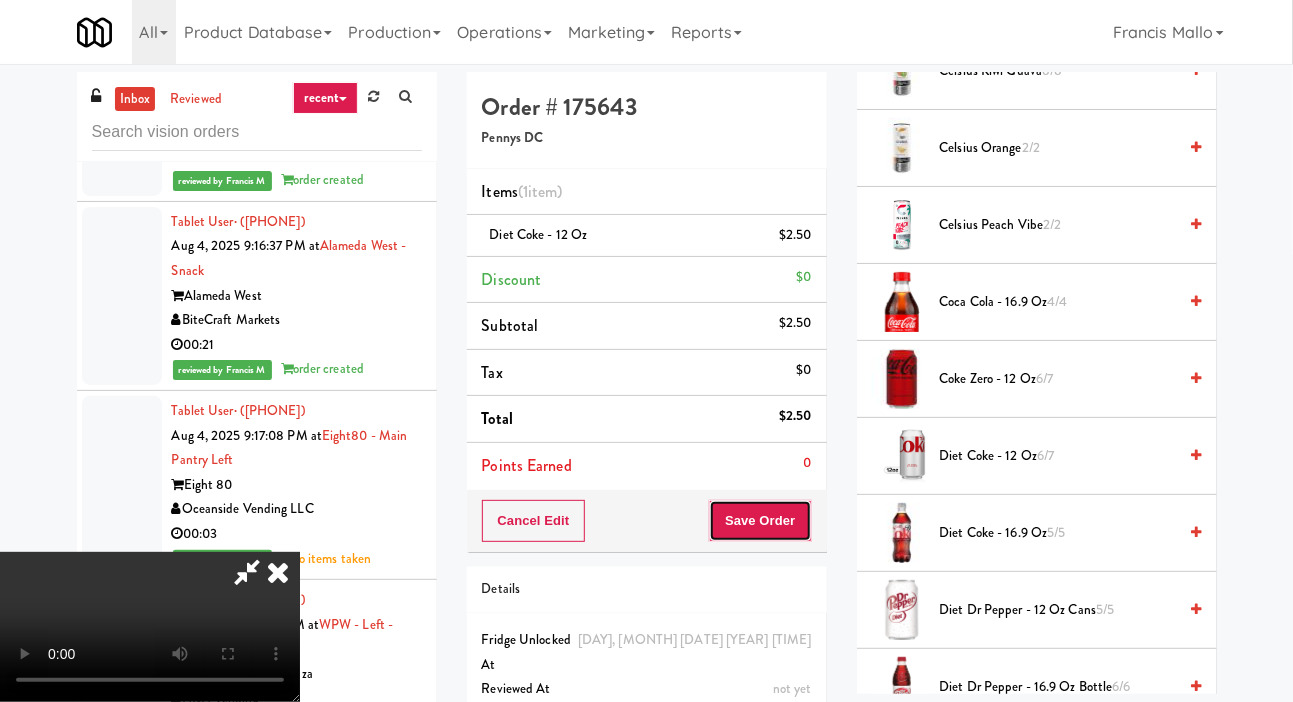 click on "Save Order" at bounding box center [760, 521] 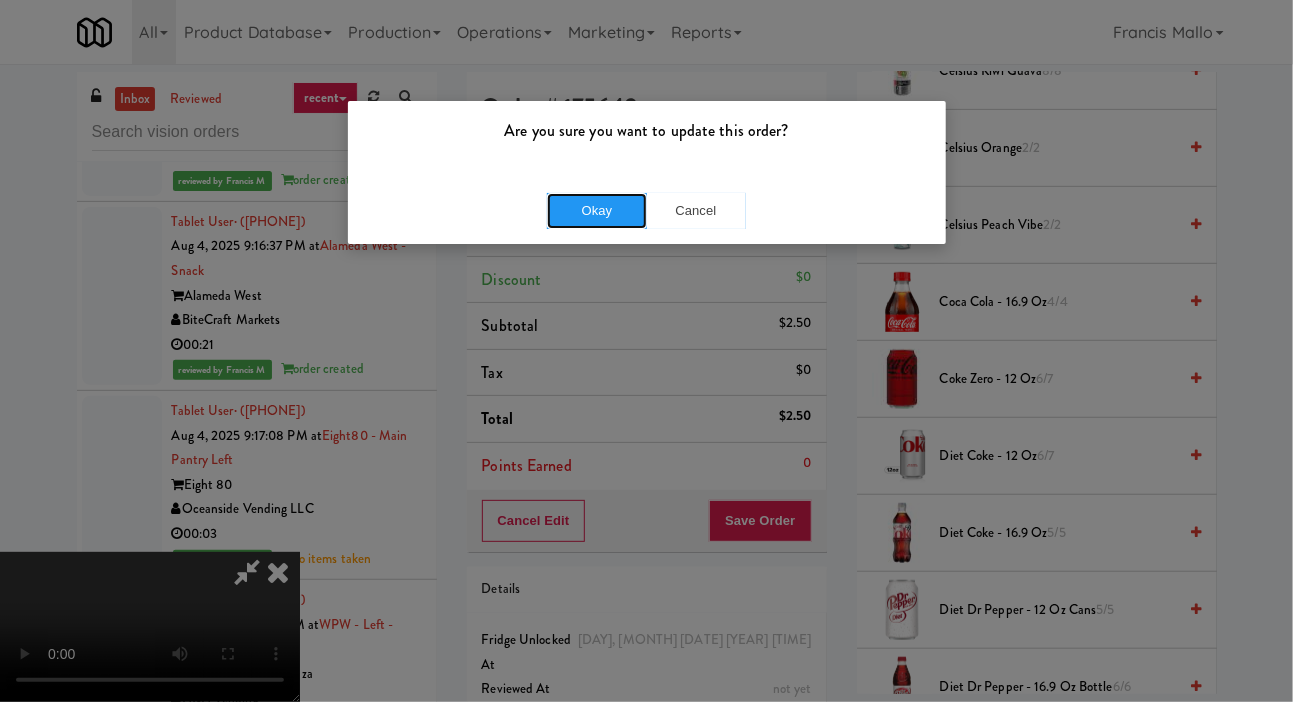 click on "Okay" at bounding box center [597, 211] 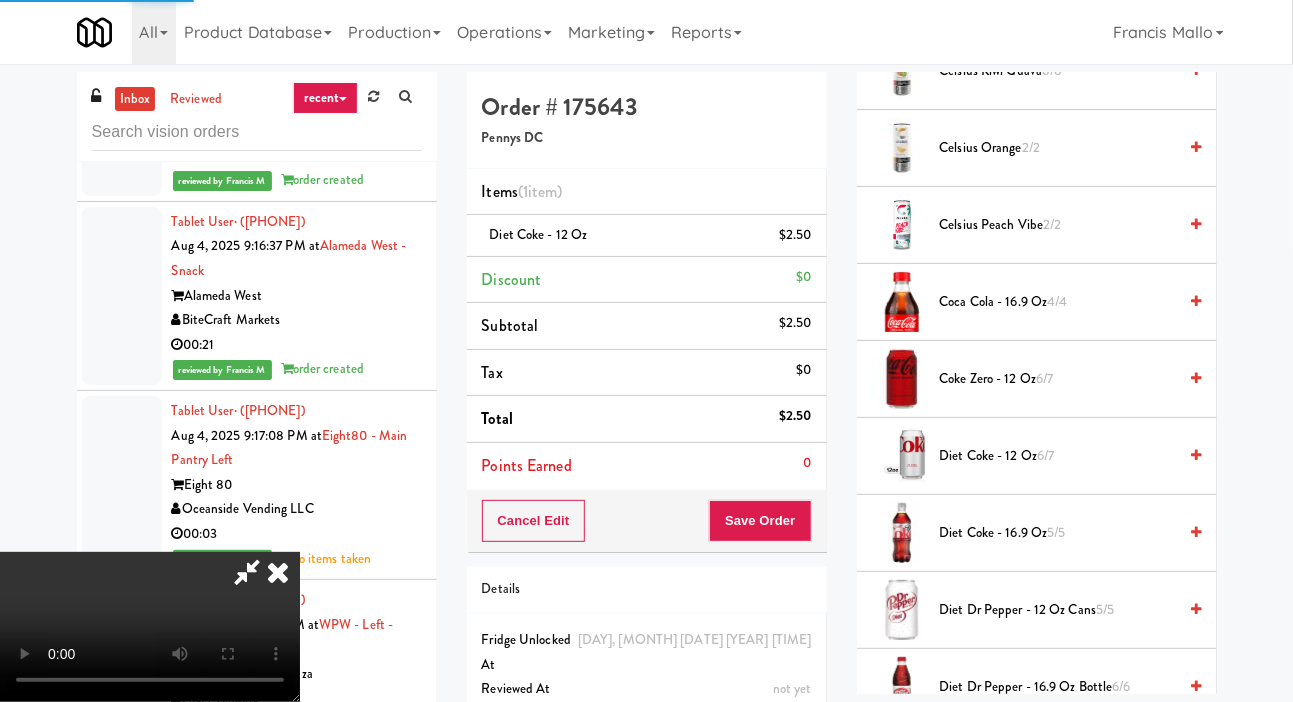 scroll, scrollTop: 116, scrollLeft: 0, axis: vertical 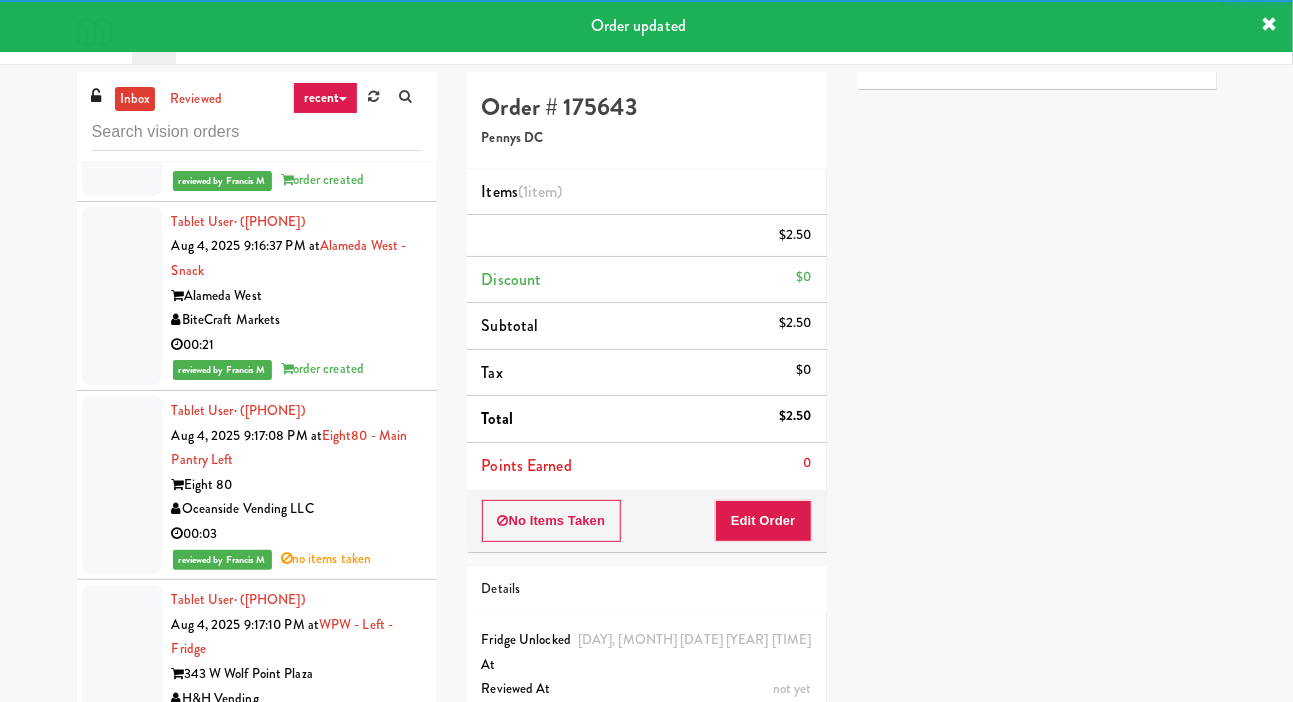 click at bounding box center (122, -387) 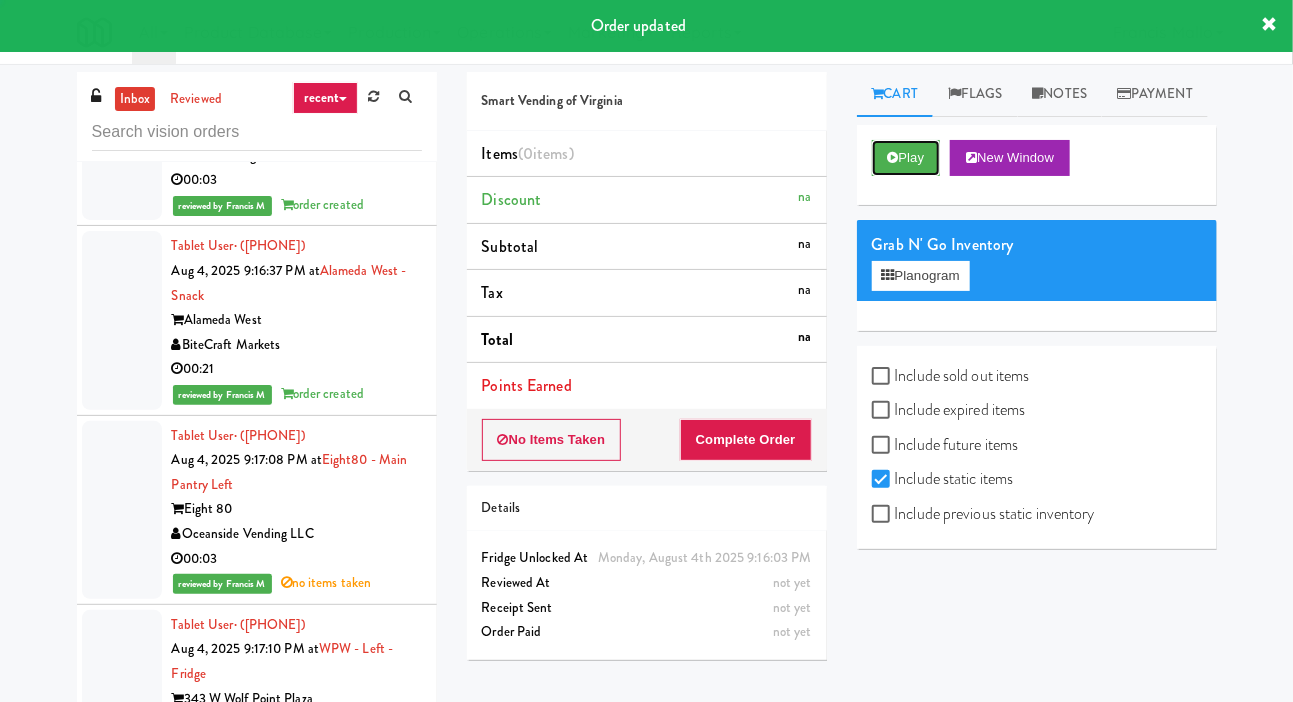 click on "Play" at bounding box center [906, 158] 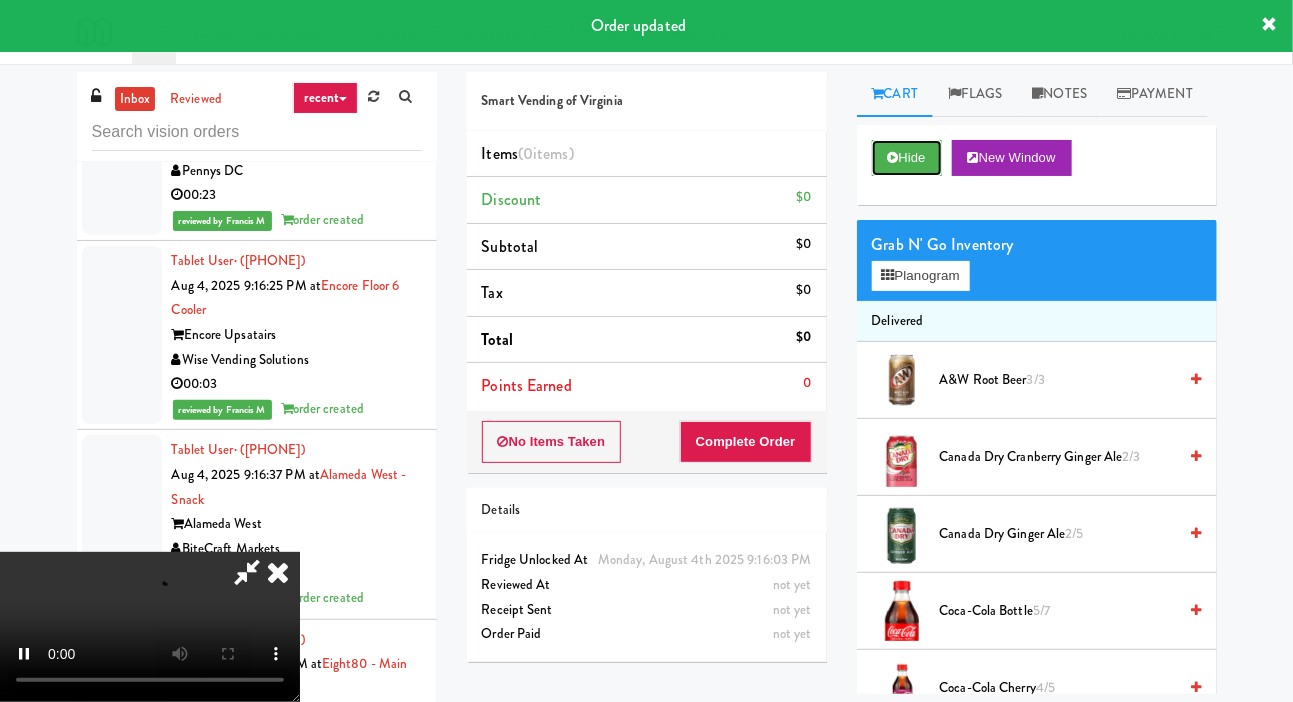 scroll, scrollTop: 51437, scrollLeft: 0, axis: vertical 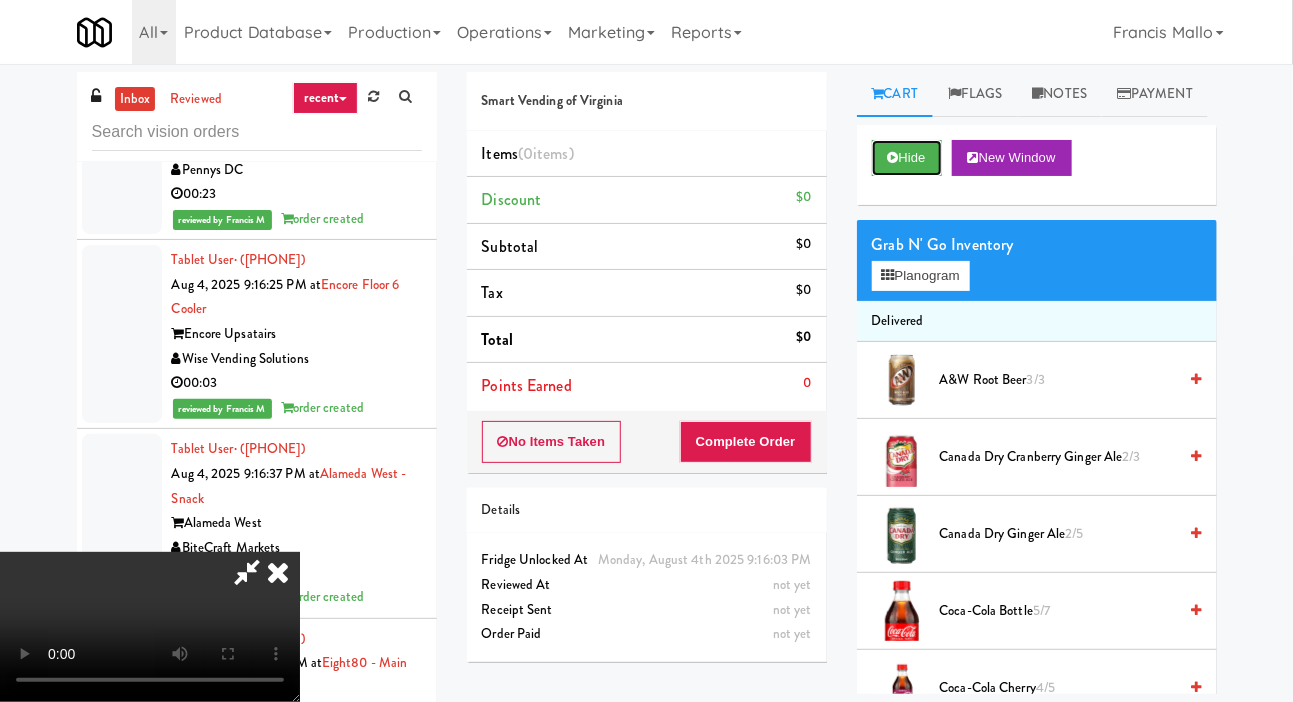 click on "Hide" at bounding box center [907, 158] 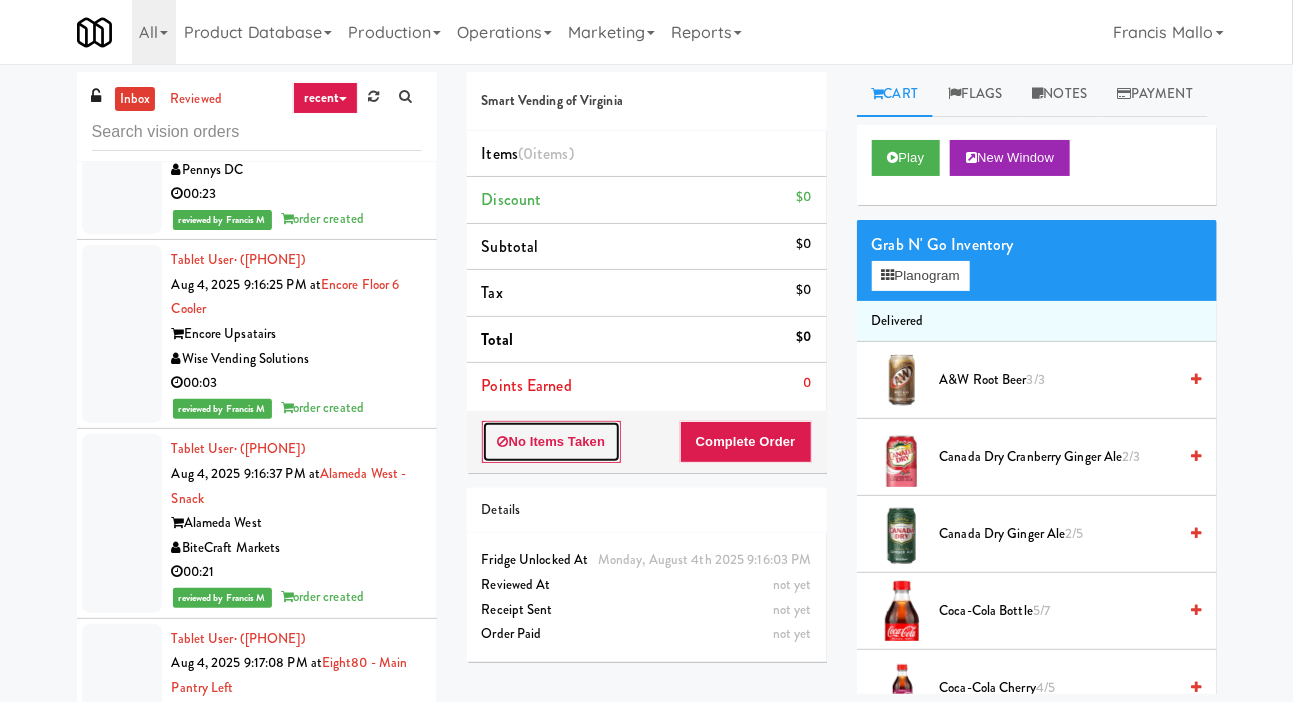 click on "No Items Taken" at bounding box center (552, 442) 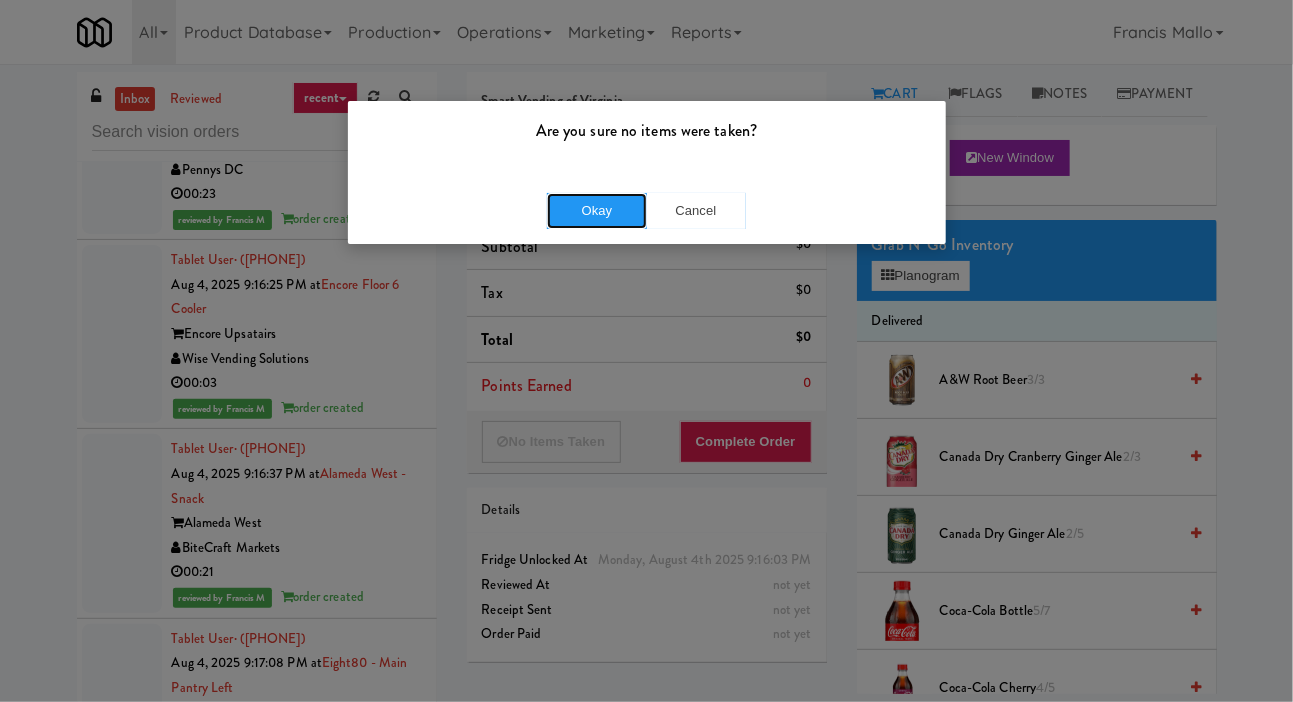 click on "Okay" at bounding box center [597, 211] 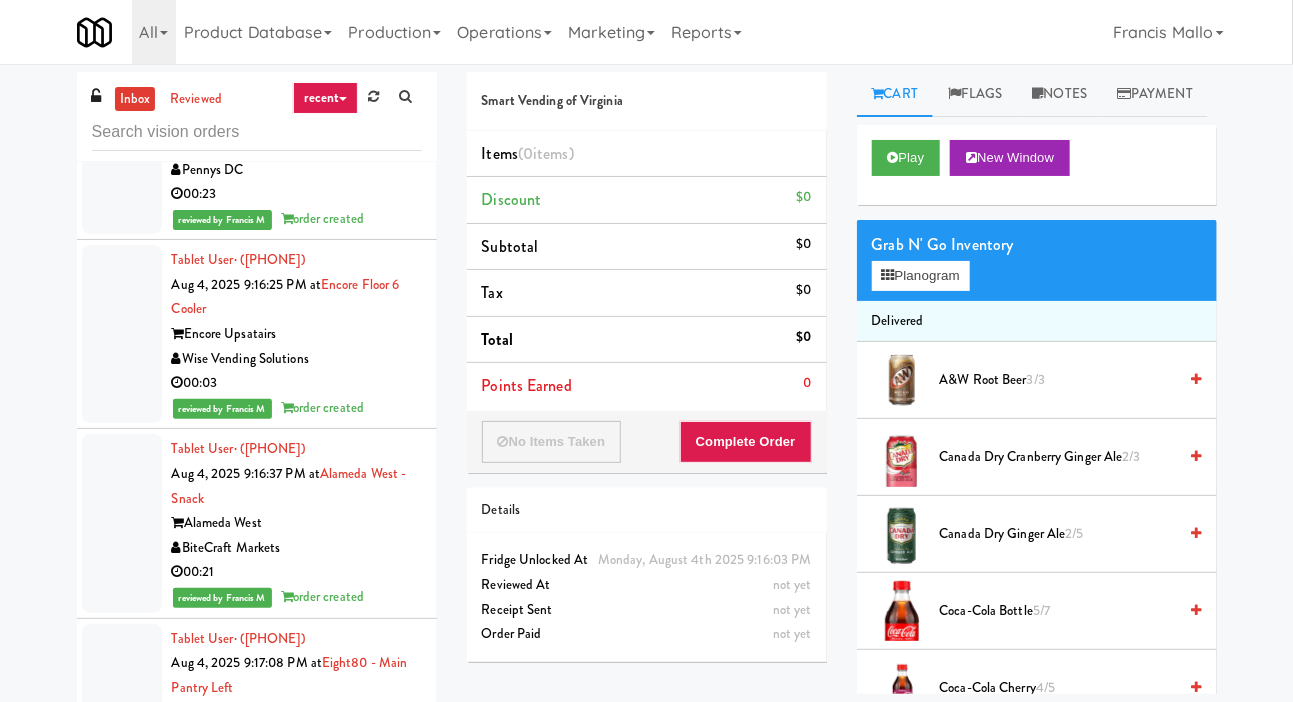 click at bounding box center (122, -336) 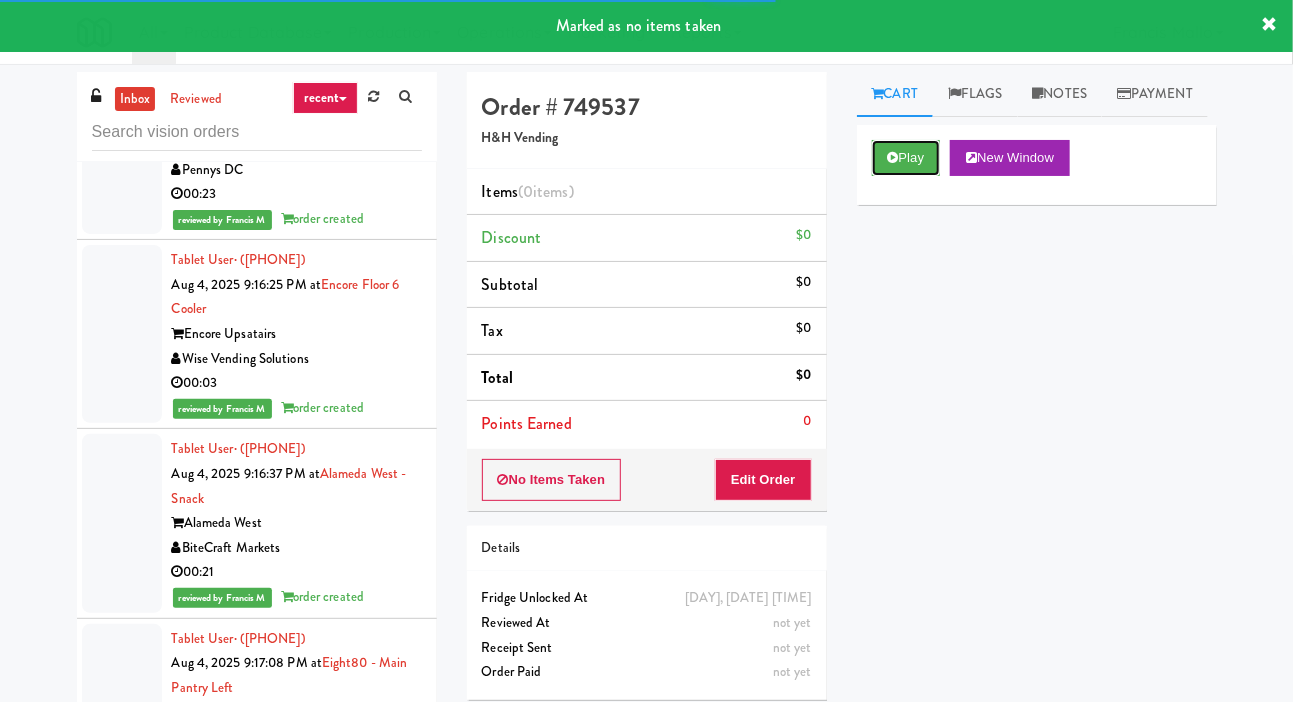 click on "Play" at bounding box center (906, 158) 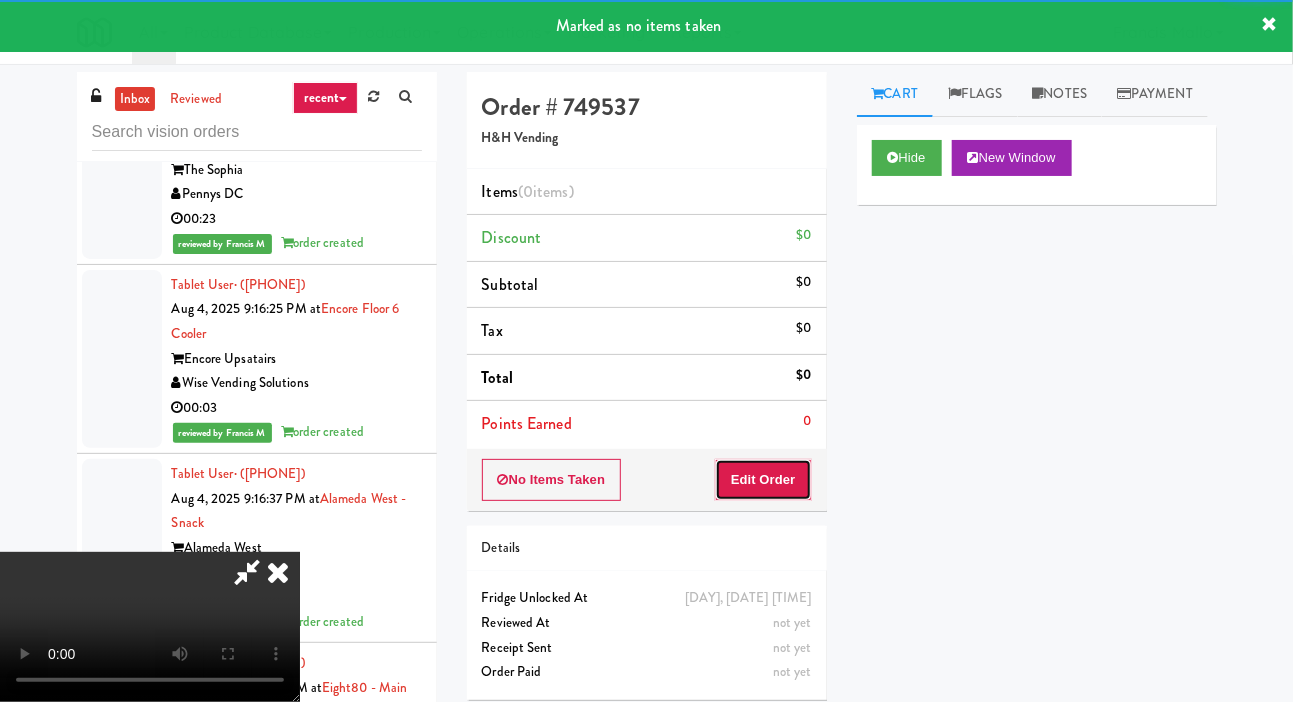 click on "Edit Order" at bounding box center (763, 480) 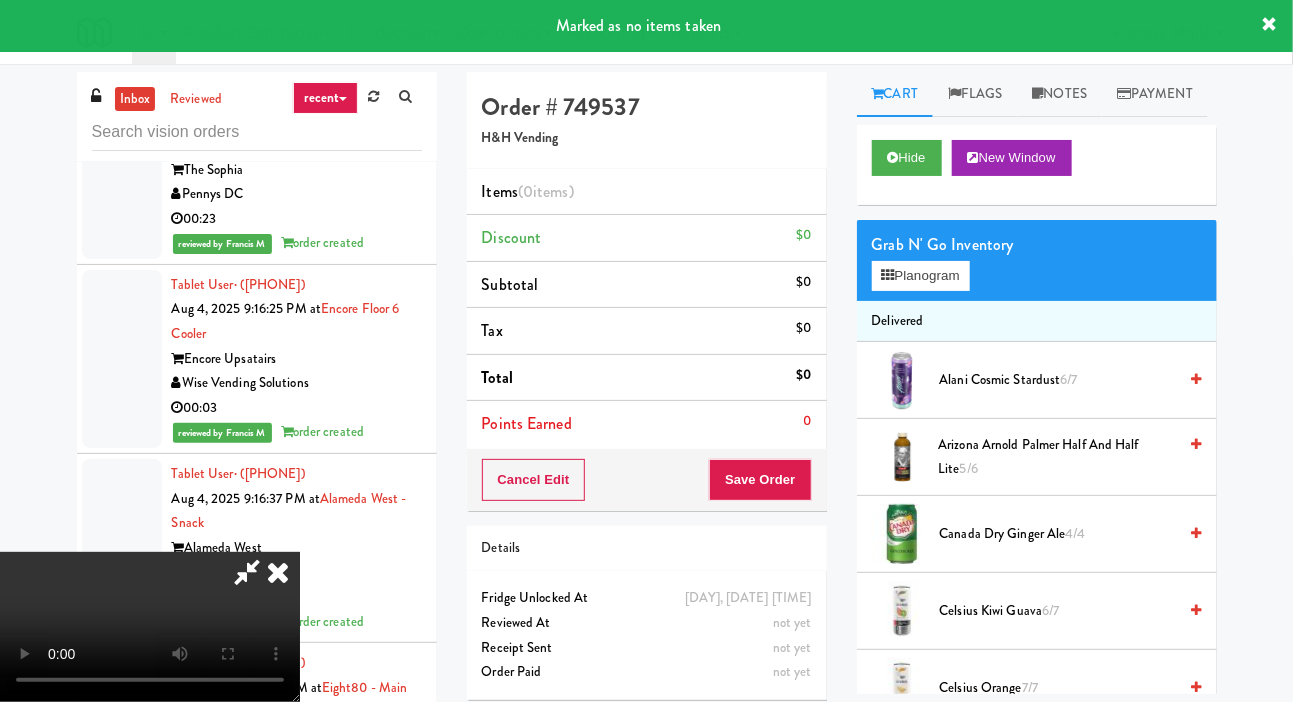 scroll, scrollTop: 73, scrollLeft: 0, axis: vertical 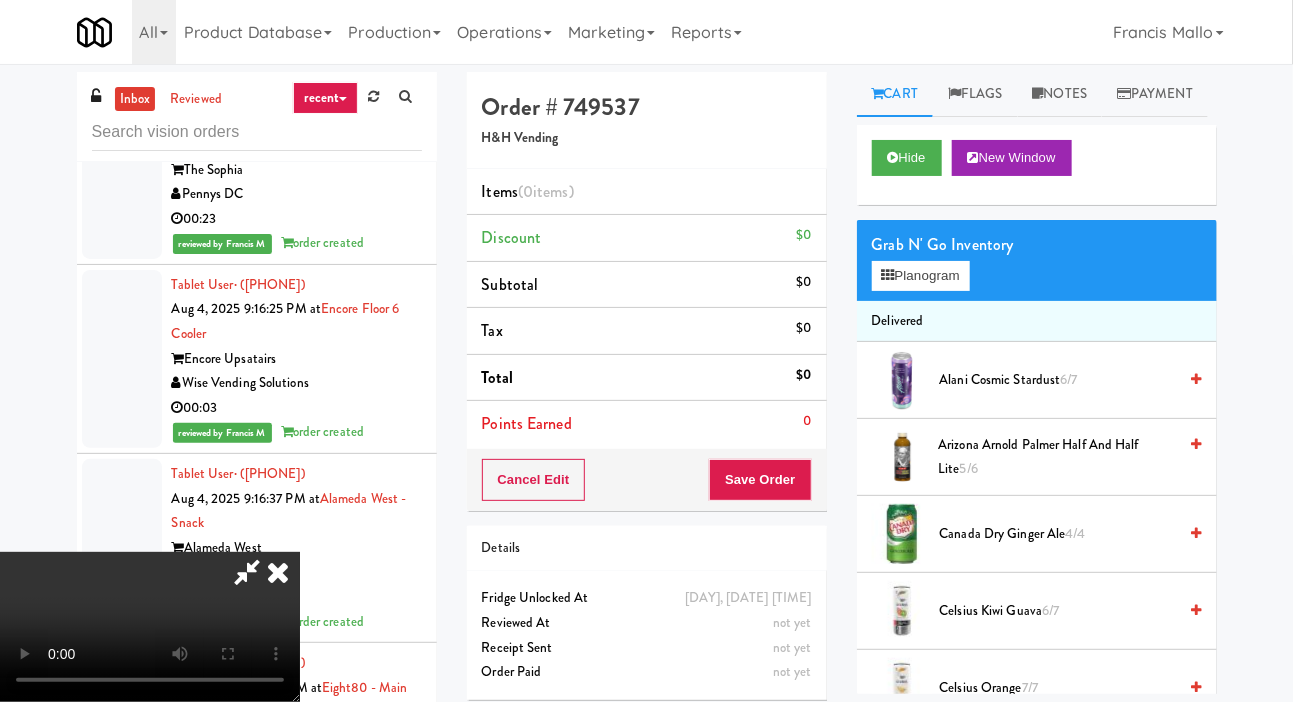 type 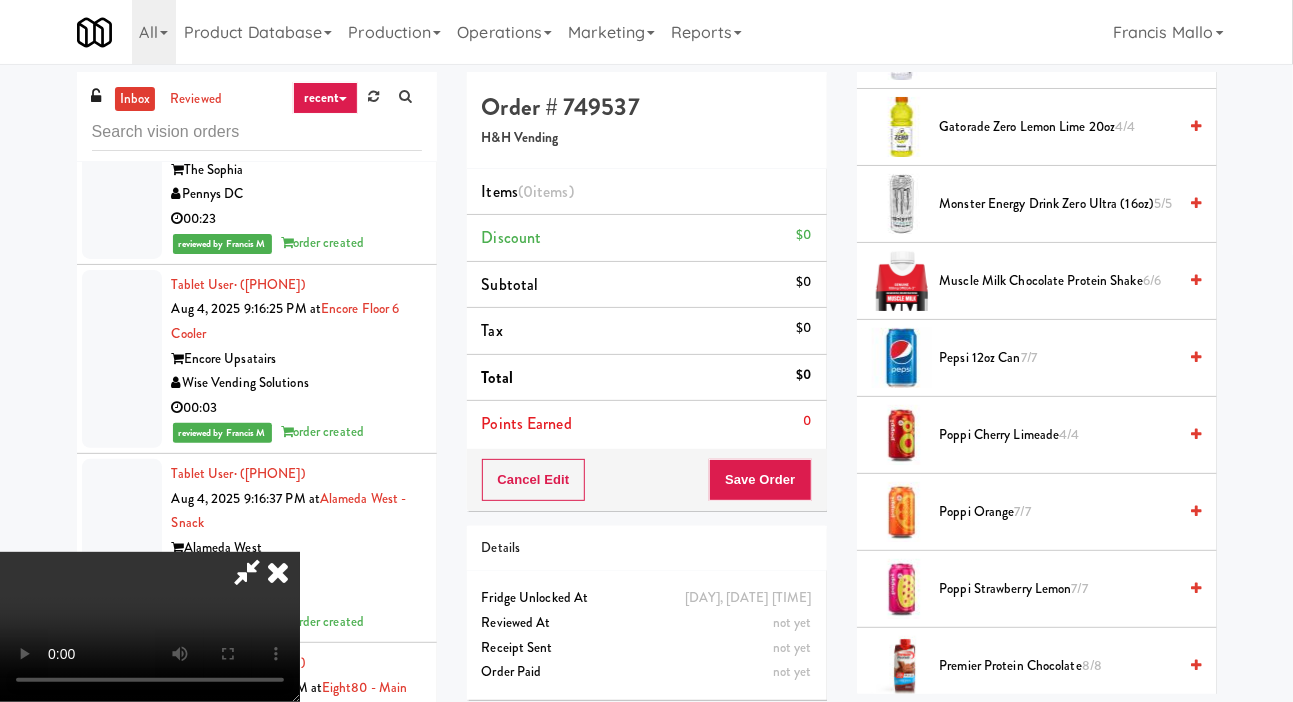 scroll, scrollTop: 2021, scrollLeft: 0, axis: vertical 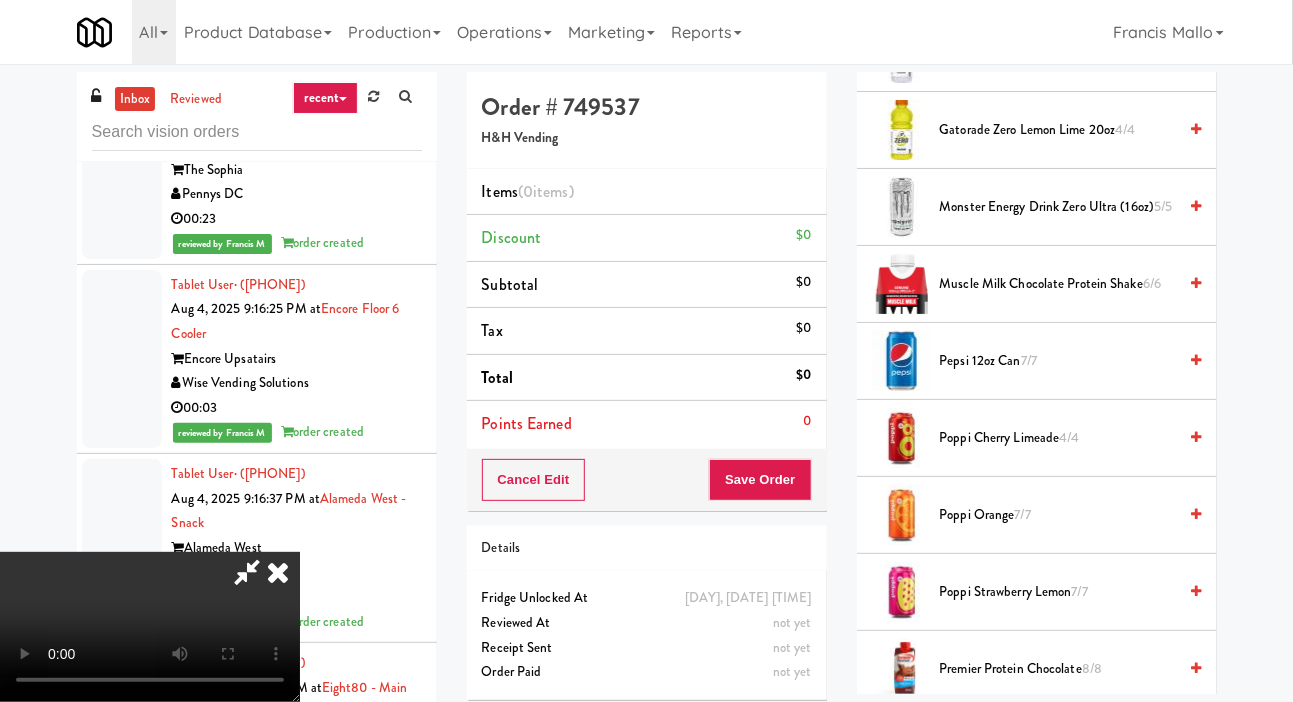 click on "Poppi Cherry Limeade  4/4" at bounding box center (1058, 438) 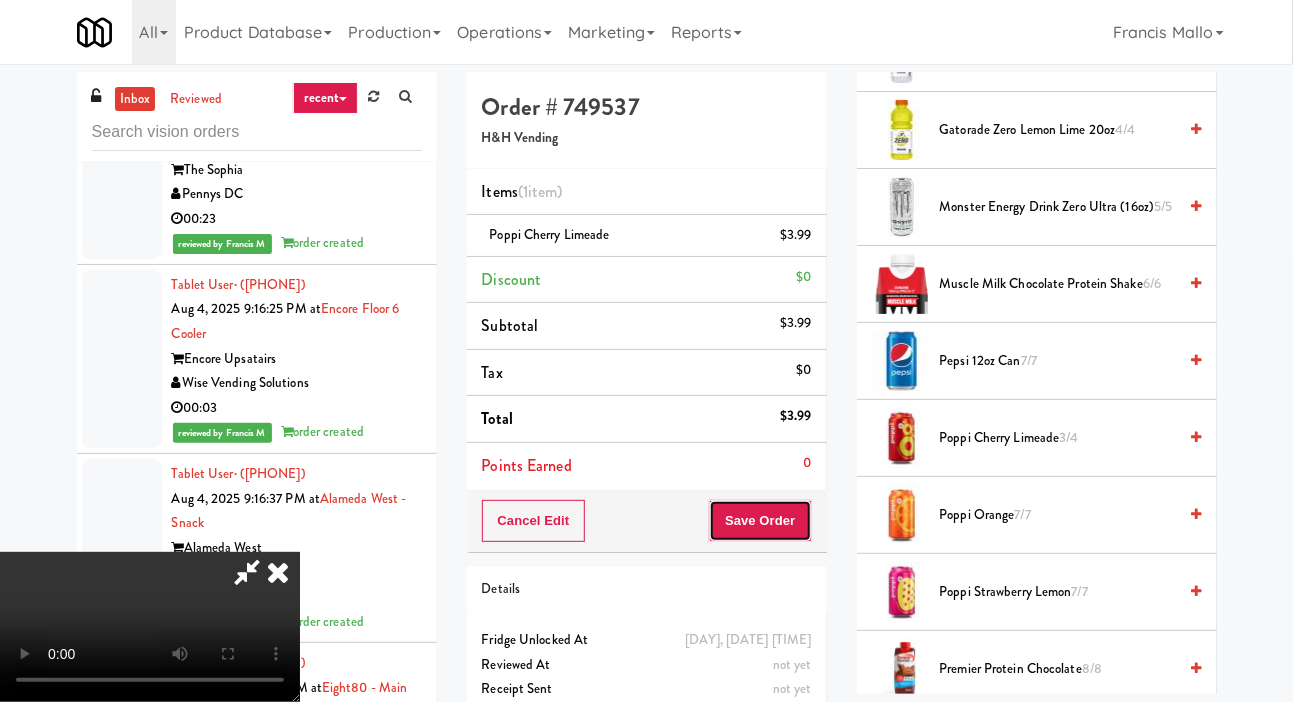 click on "Save Order" at bounding box center [760, 521] 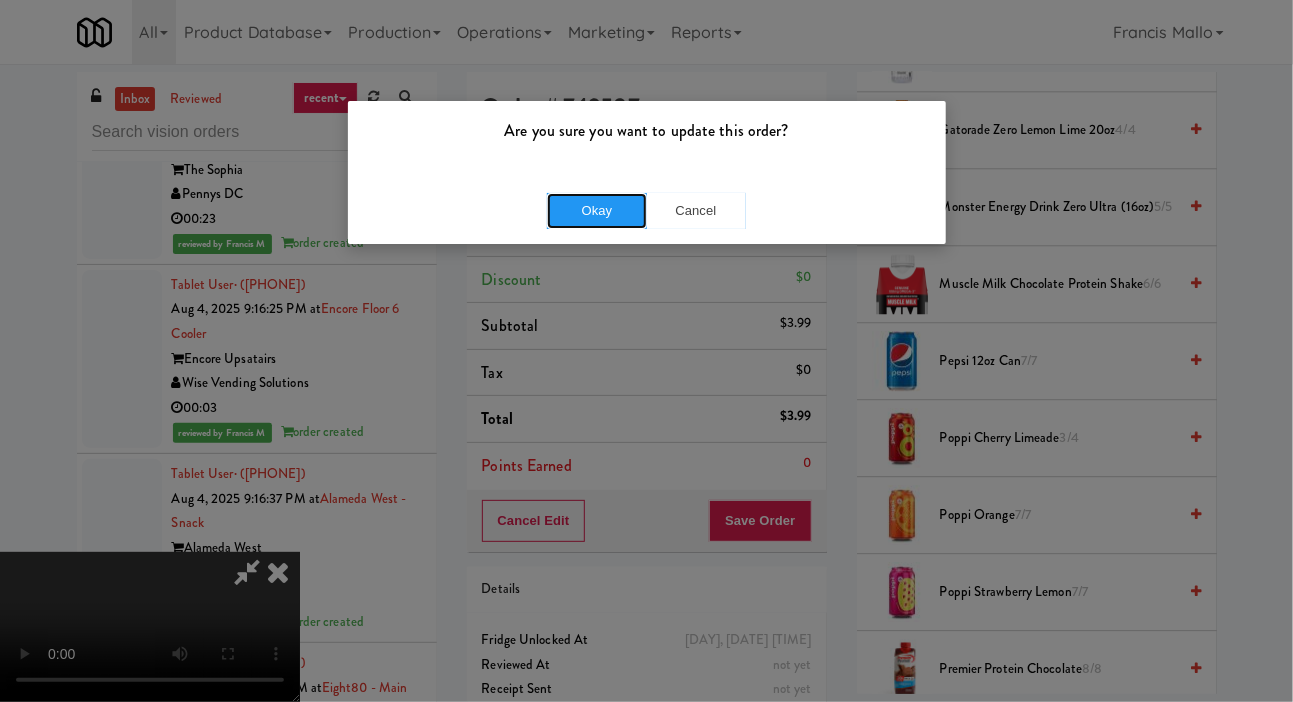 click on "Okay" at bounding box center [597, 211] 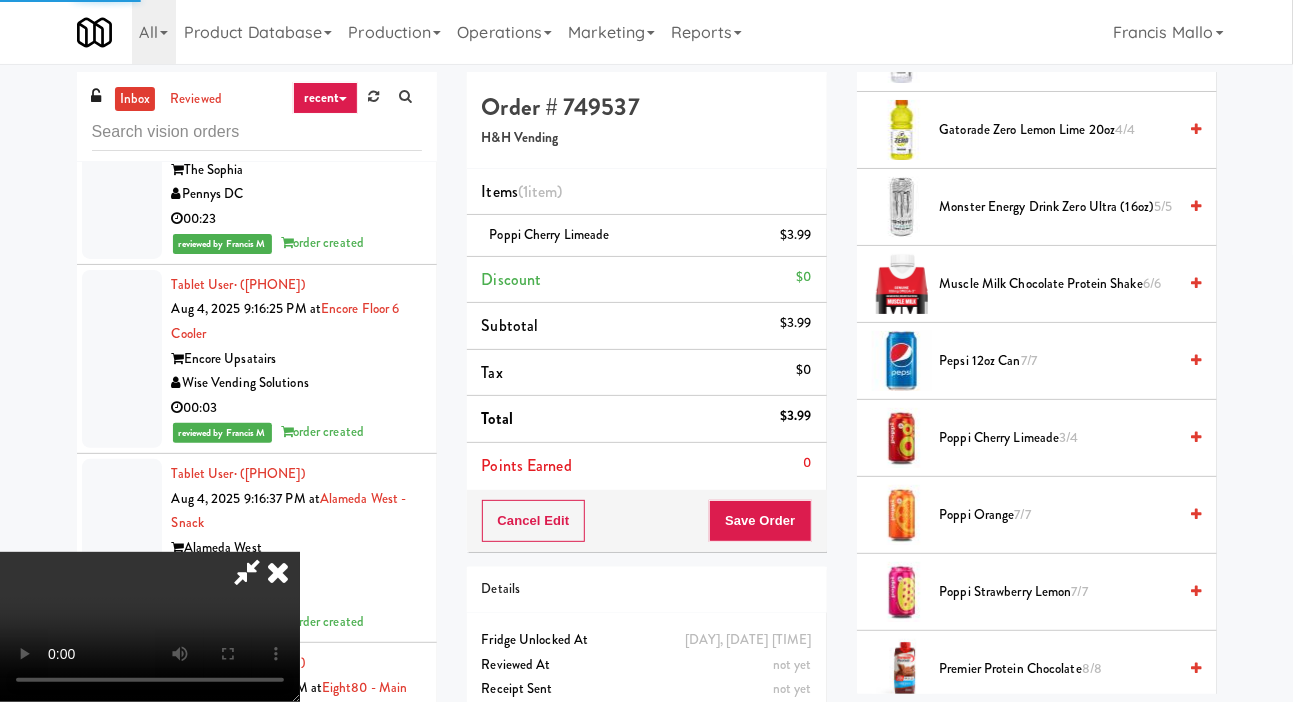 scroll, scrollTop: 116, scrollLeft: 0, axis: vertical 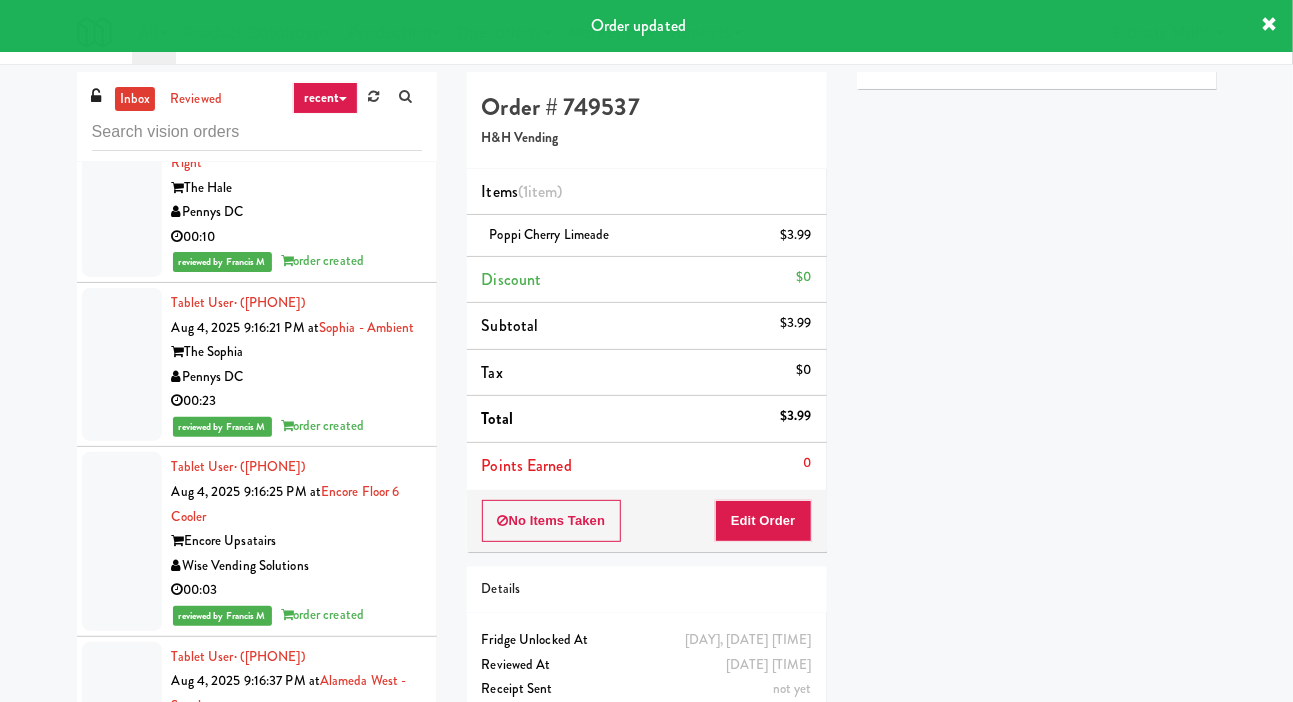 click at bounding box center (122, -343) 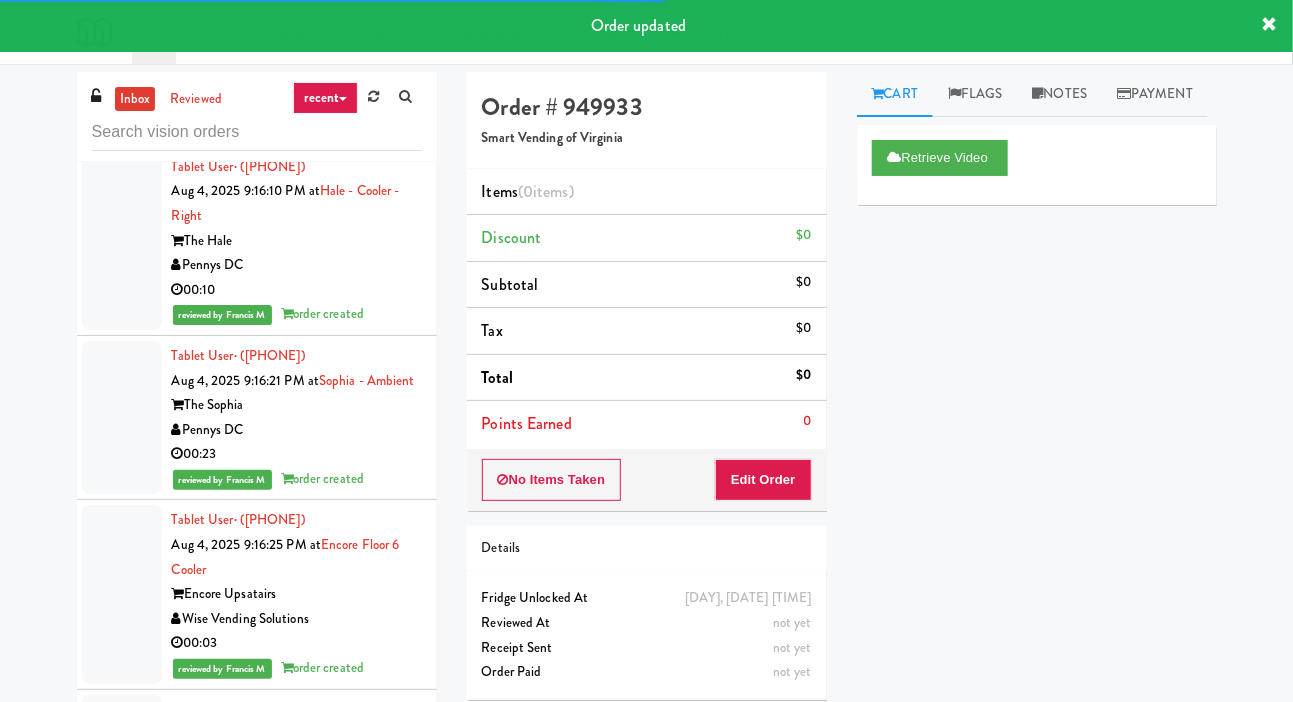 scroll, scrollTop: 51188, scrollLeft: 0, axis: vertical 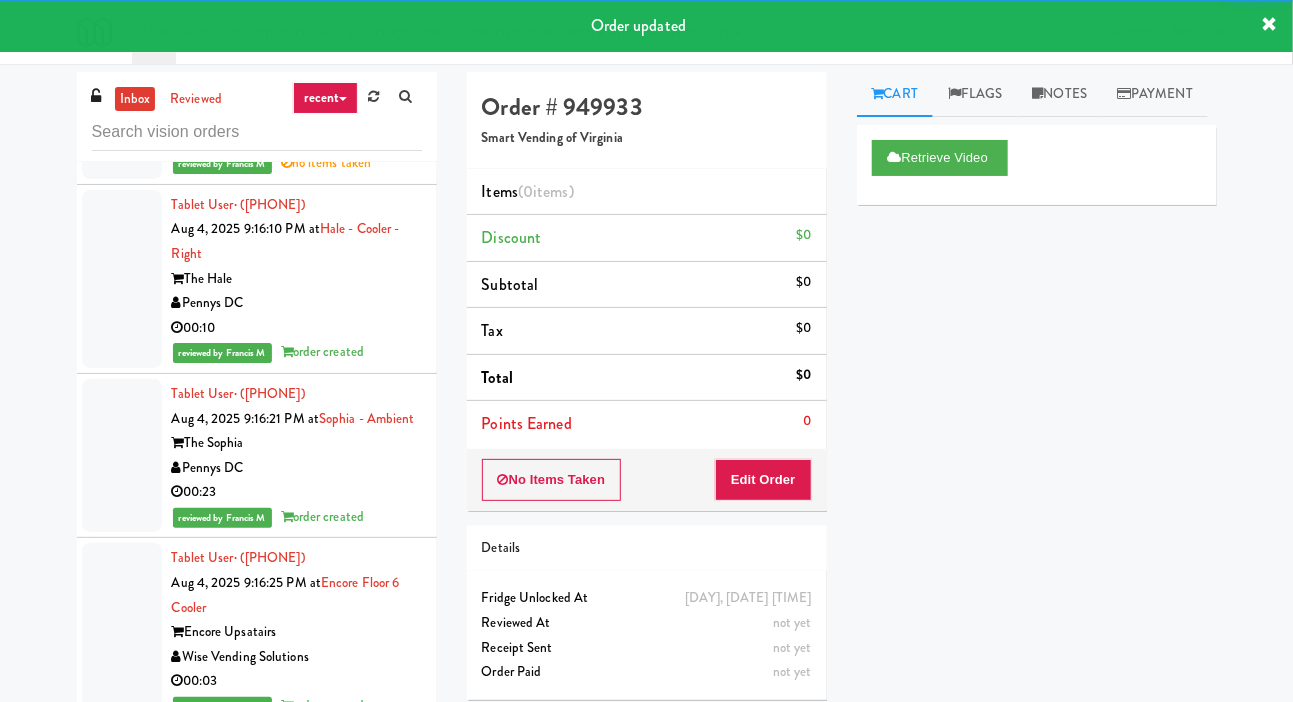 click at bounding box center (122, -404) 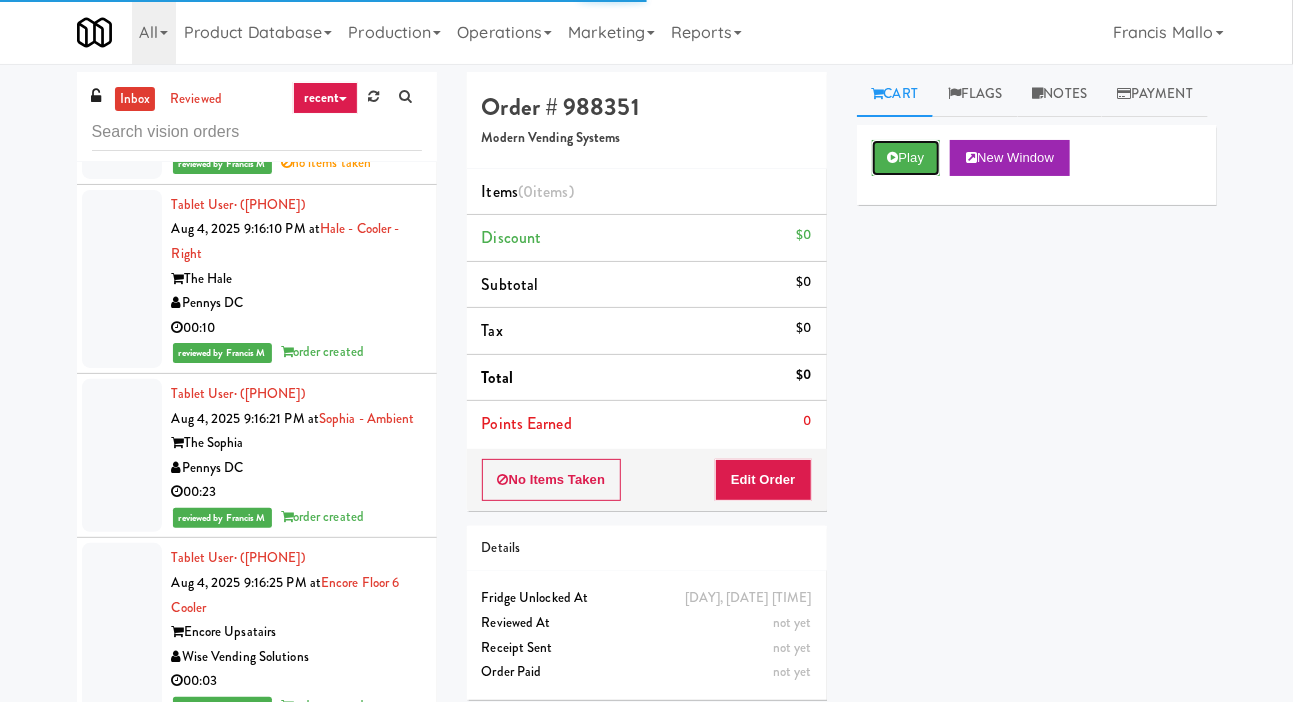 click on "Play" at bounding box center (906, 158) 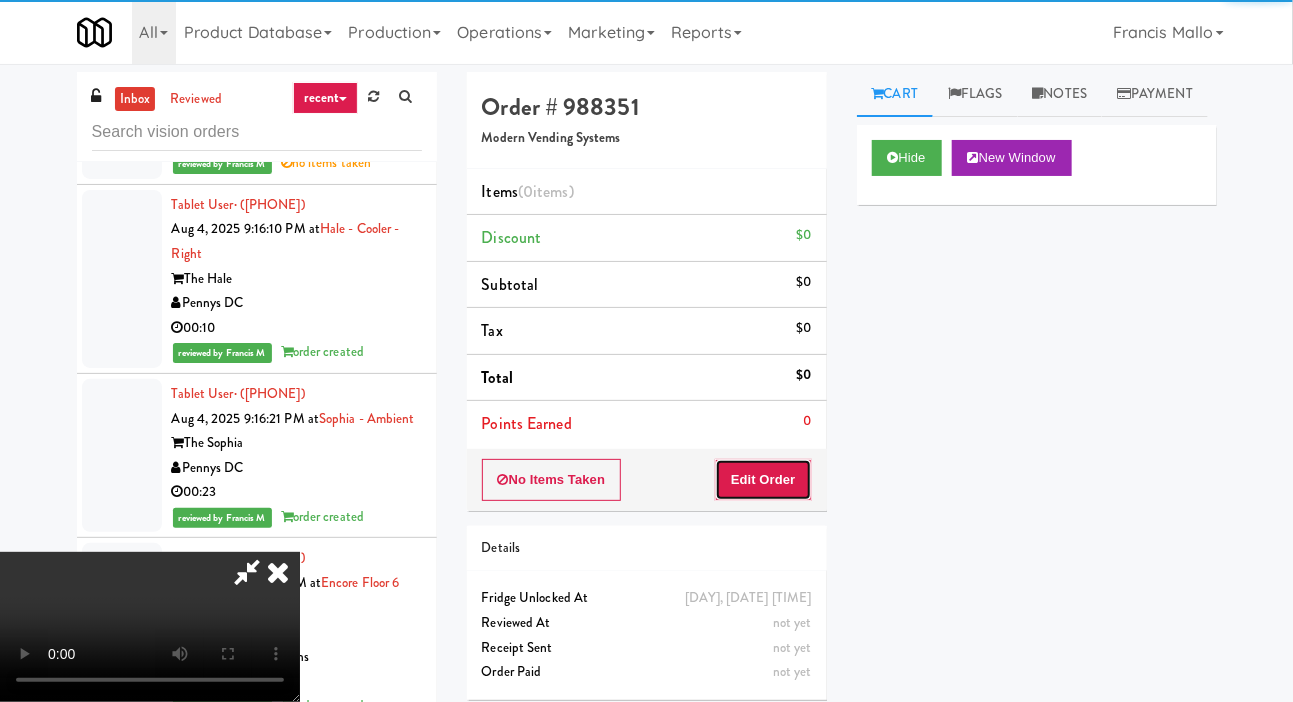 click on "Edit Order" at bounding box center (763, 480) 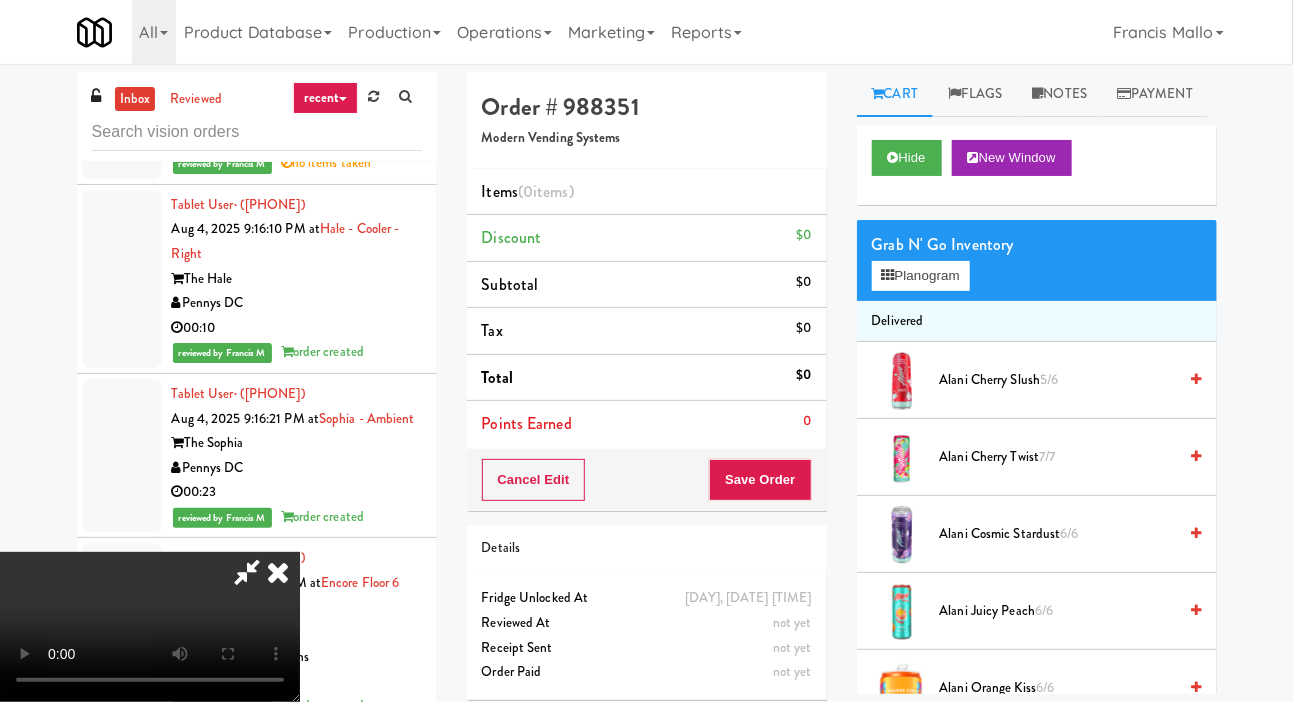 type 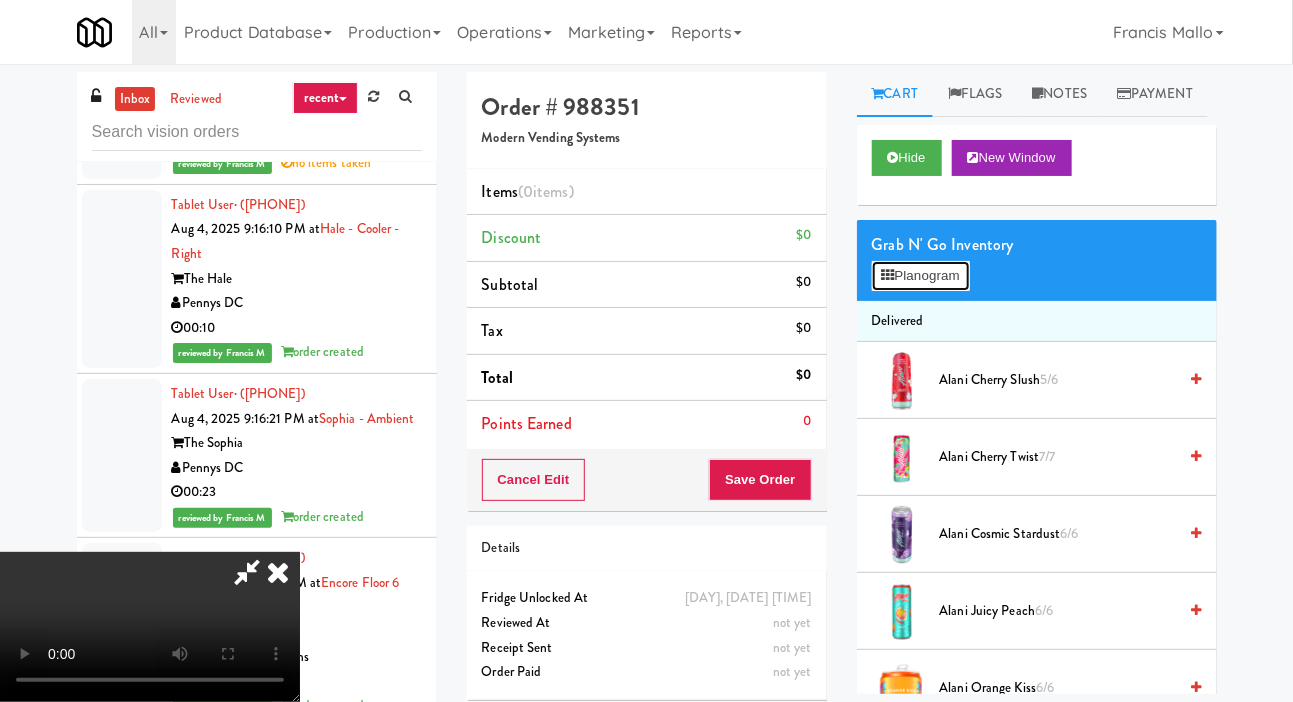 click on "Planogram" at bounding box center [921, 276] 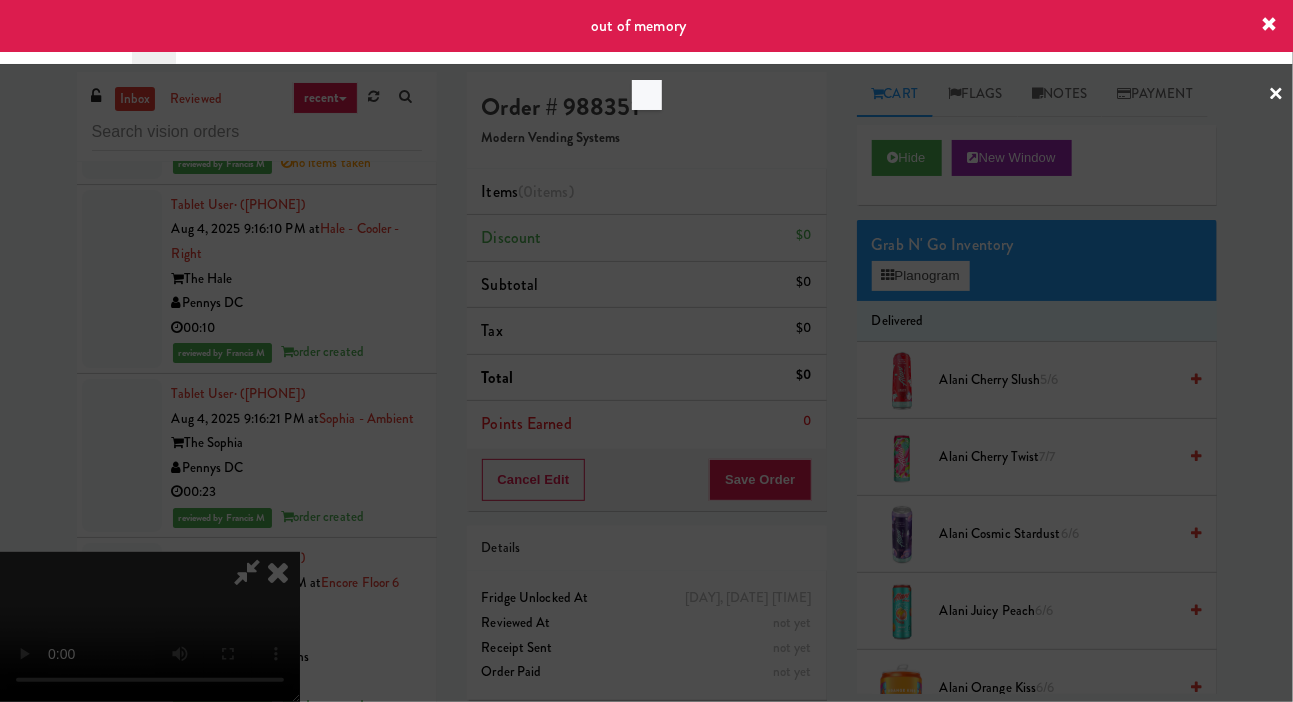 click at bounding box center (646, 351) 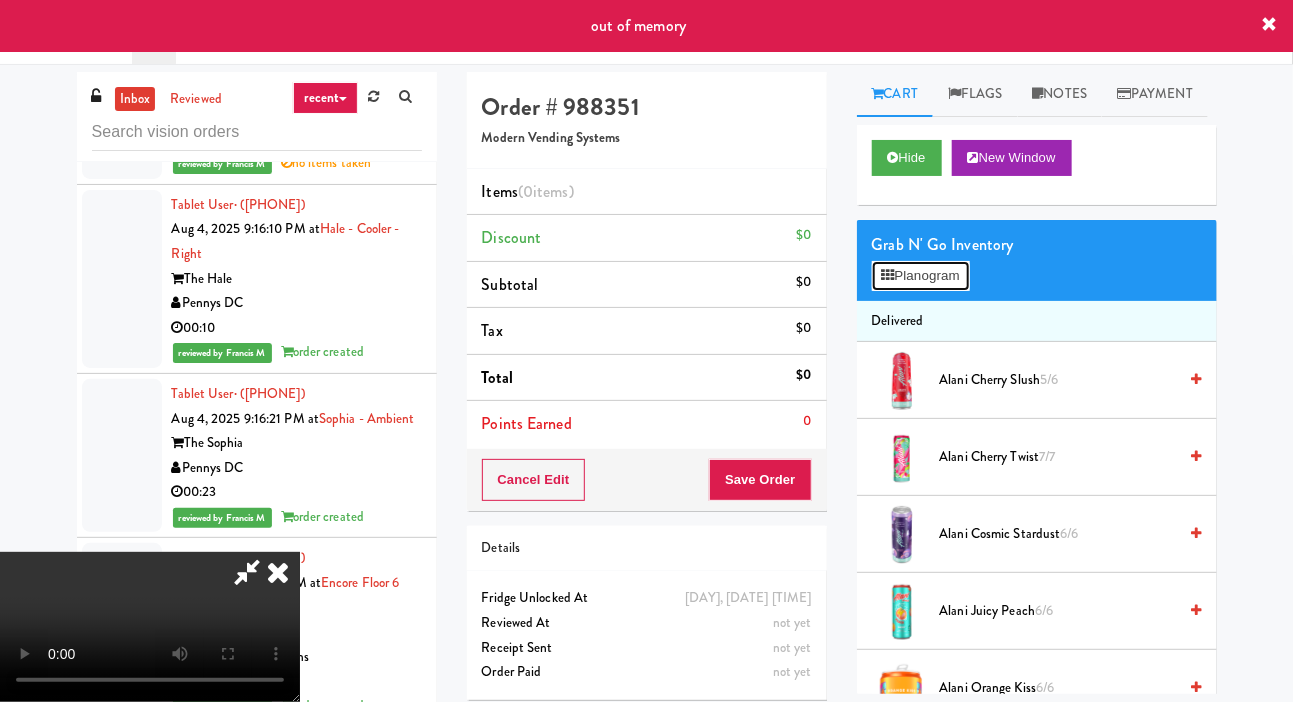 click on "Planogram" at bounding box center [921, 276] 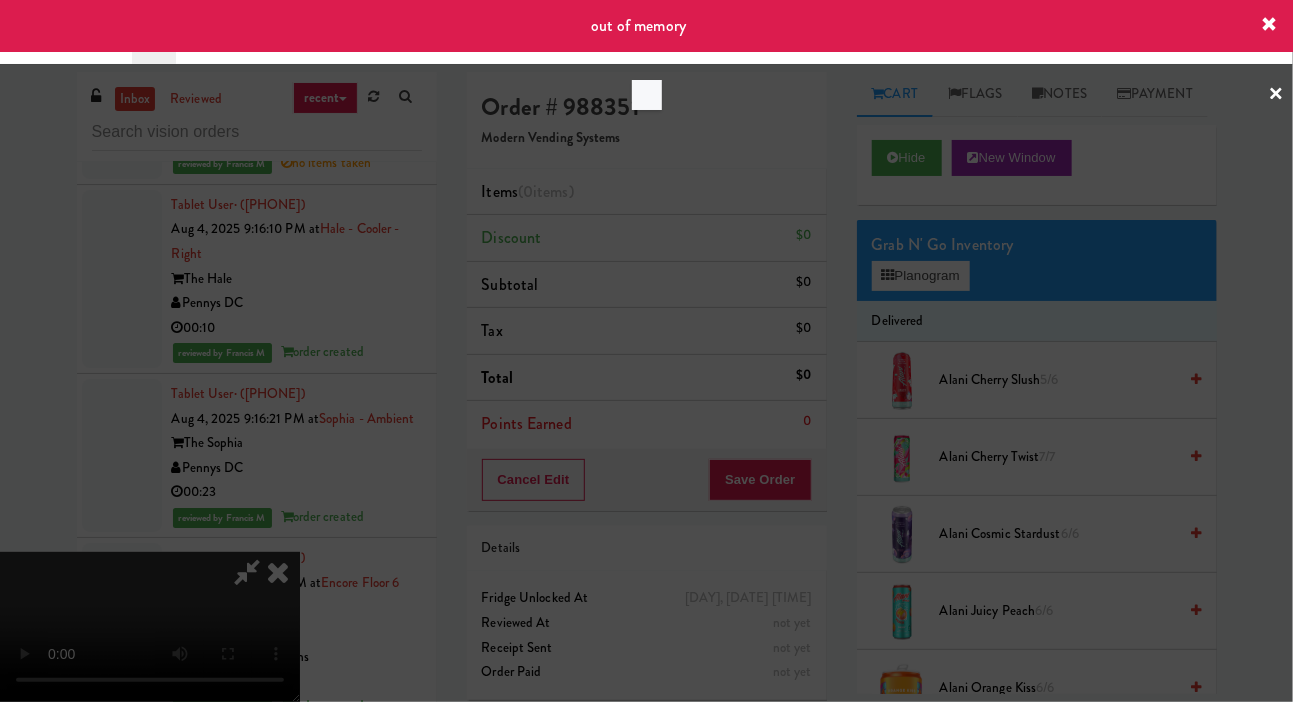 click at bounding box center (646, 351) 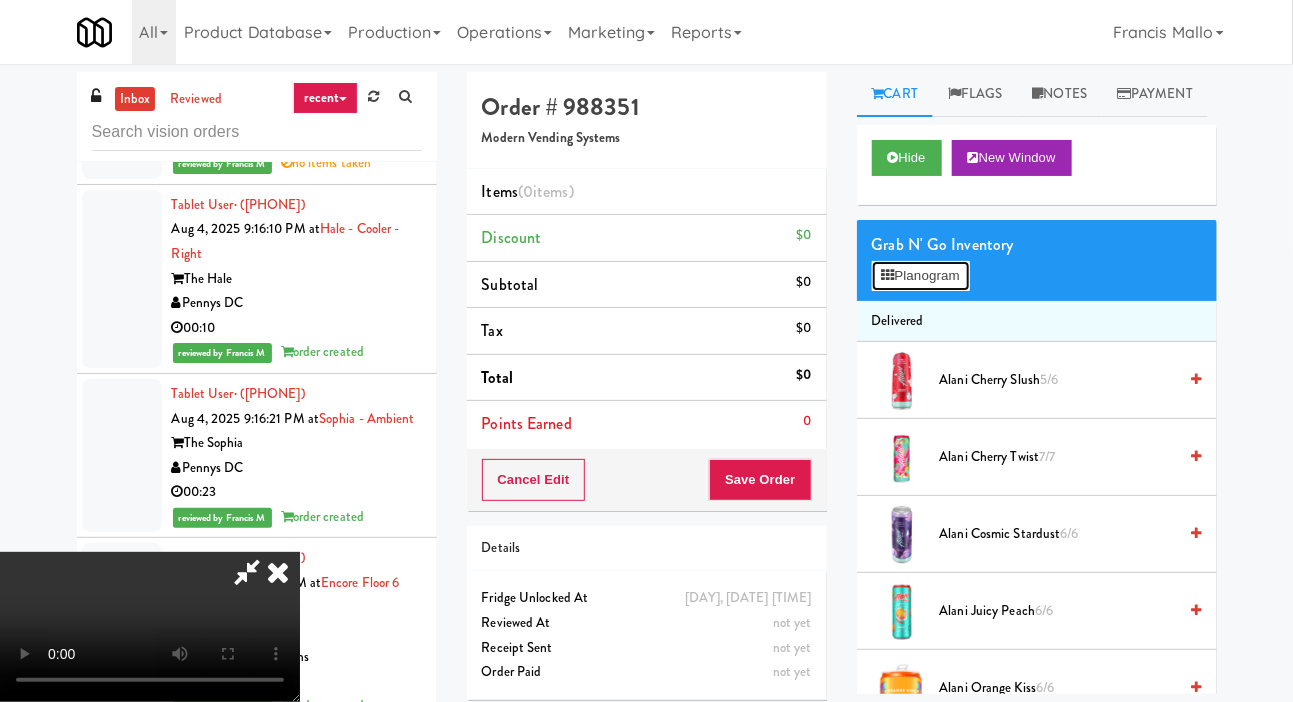 click on "Planogram" at bounding box center (921, 276) 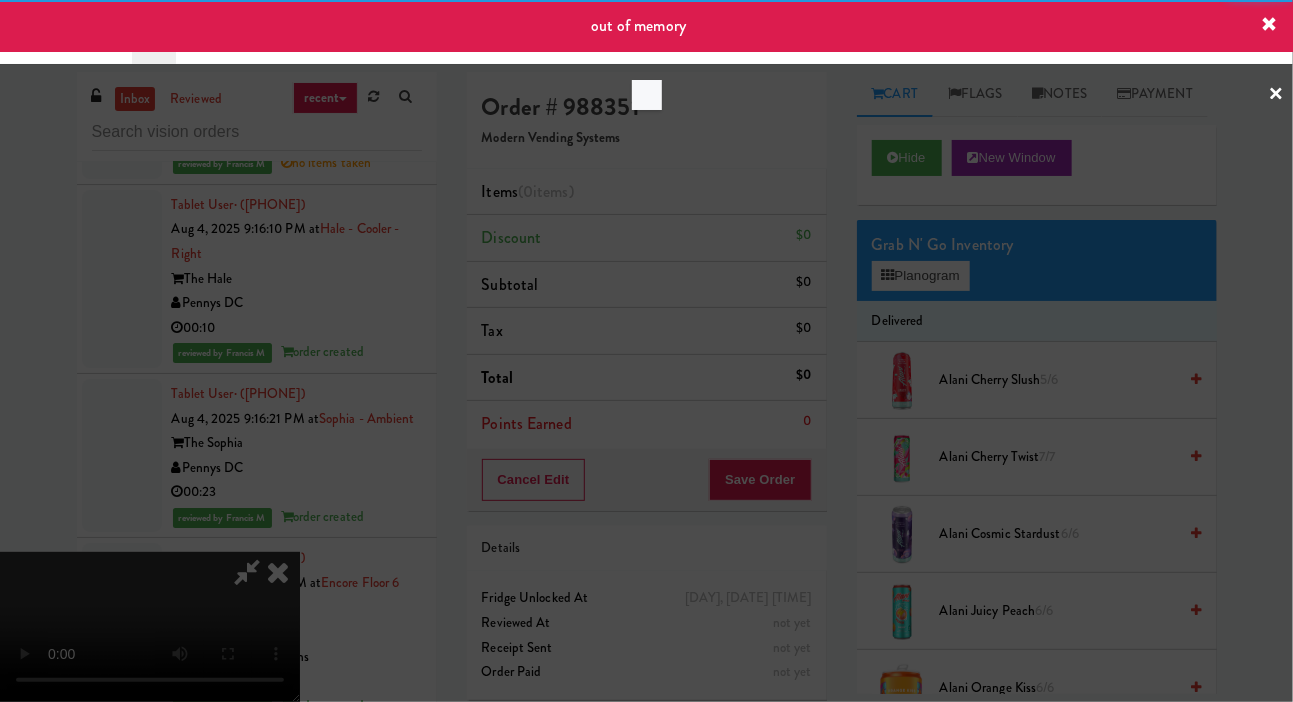 click at bounding box center (646, 351) 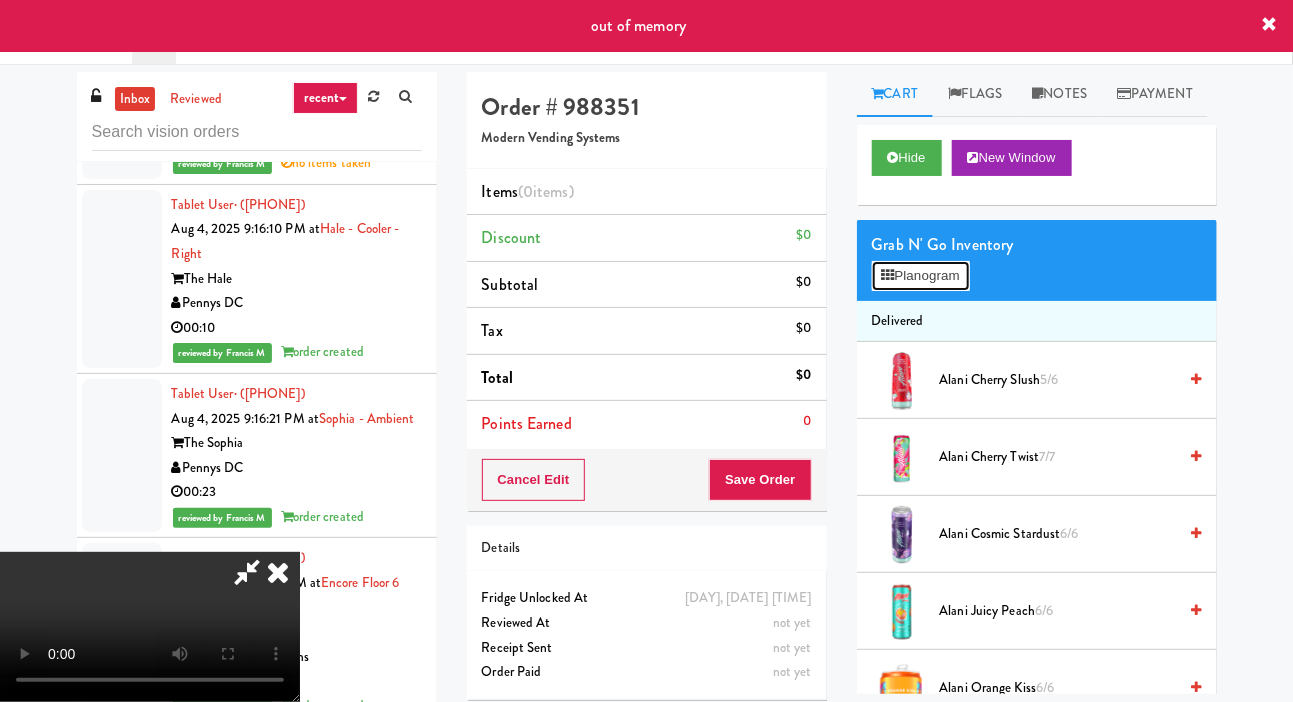 click on "Planogram" at bounding box center (921, 276) 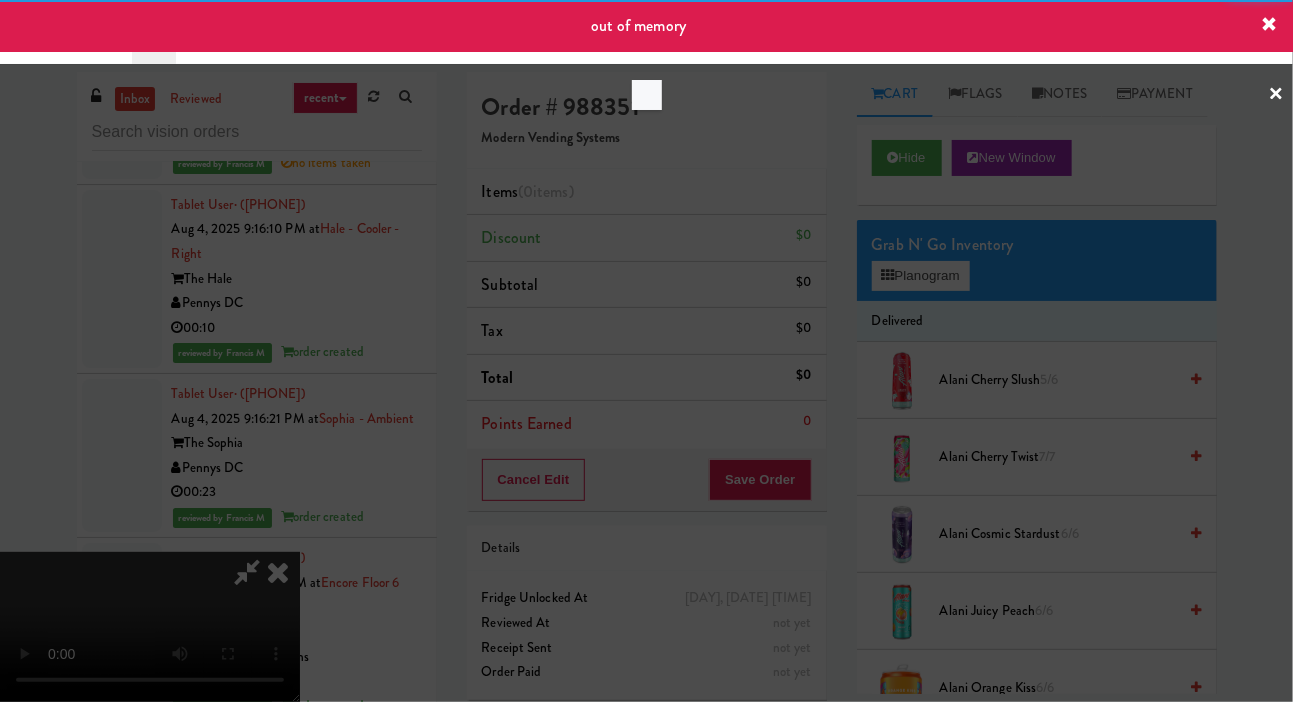 click at bounding box center [646, 351] 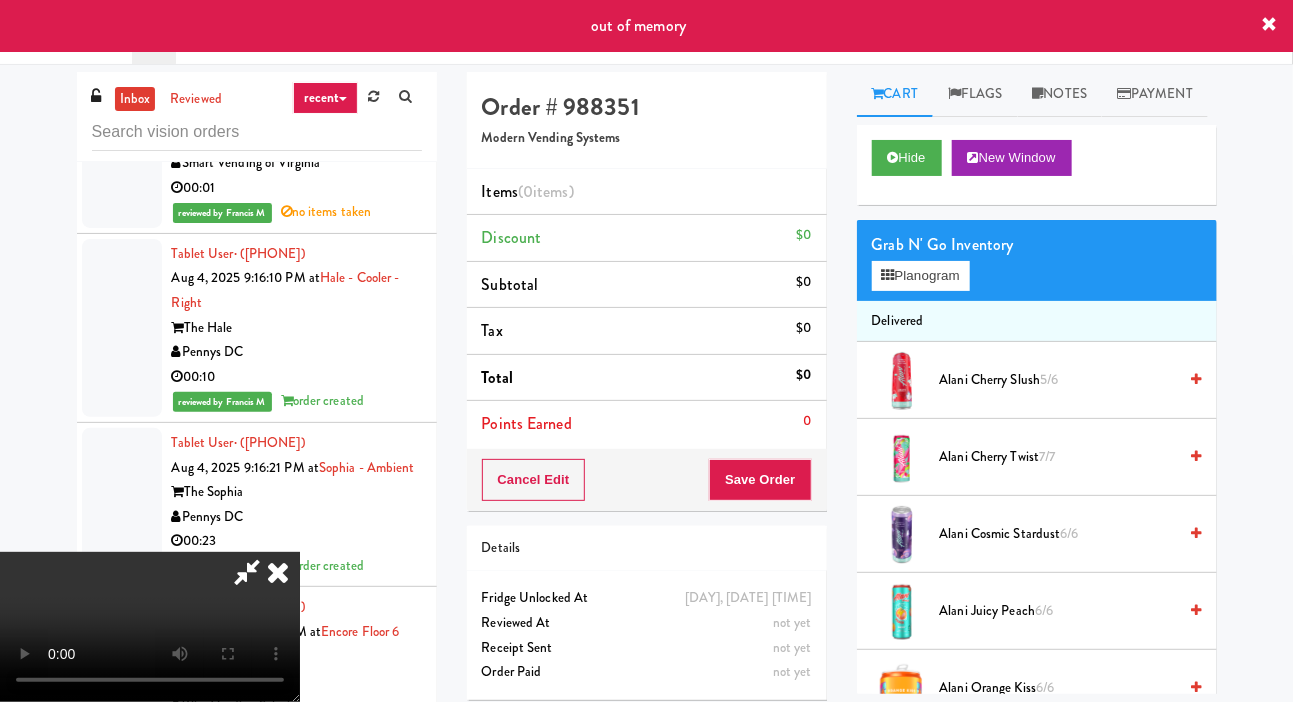 scroll, scrollTop: 51125, scrollLeft: 0, axis: vertical 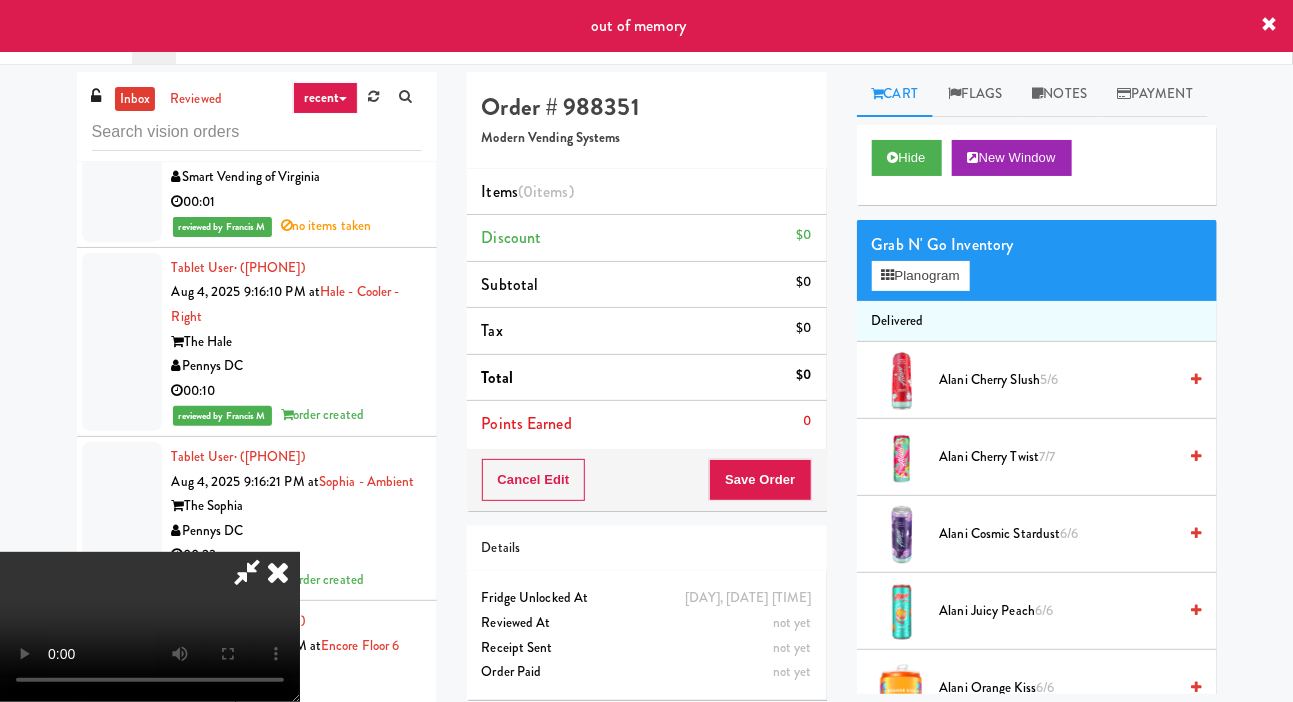 click at bounding box center [122, -493] 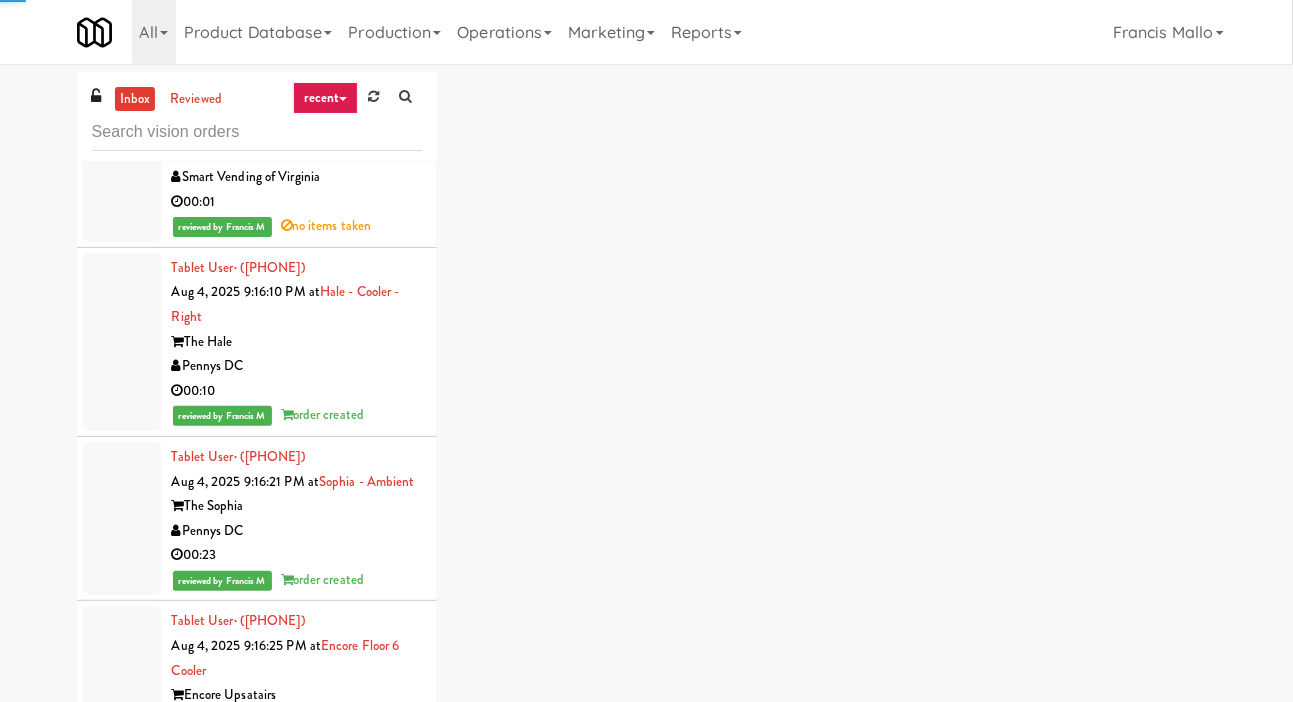 click at bounding box center [122, -341] 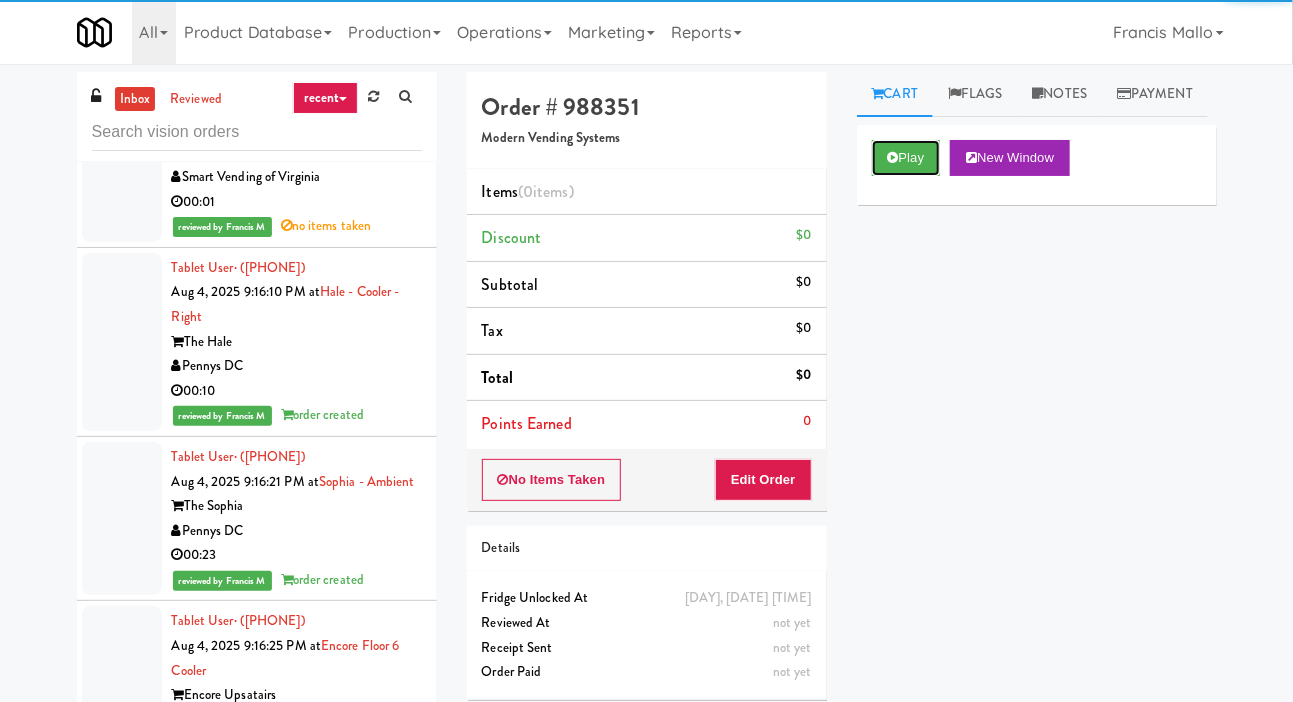 click on "Play" at bounding box center (906, 158) 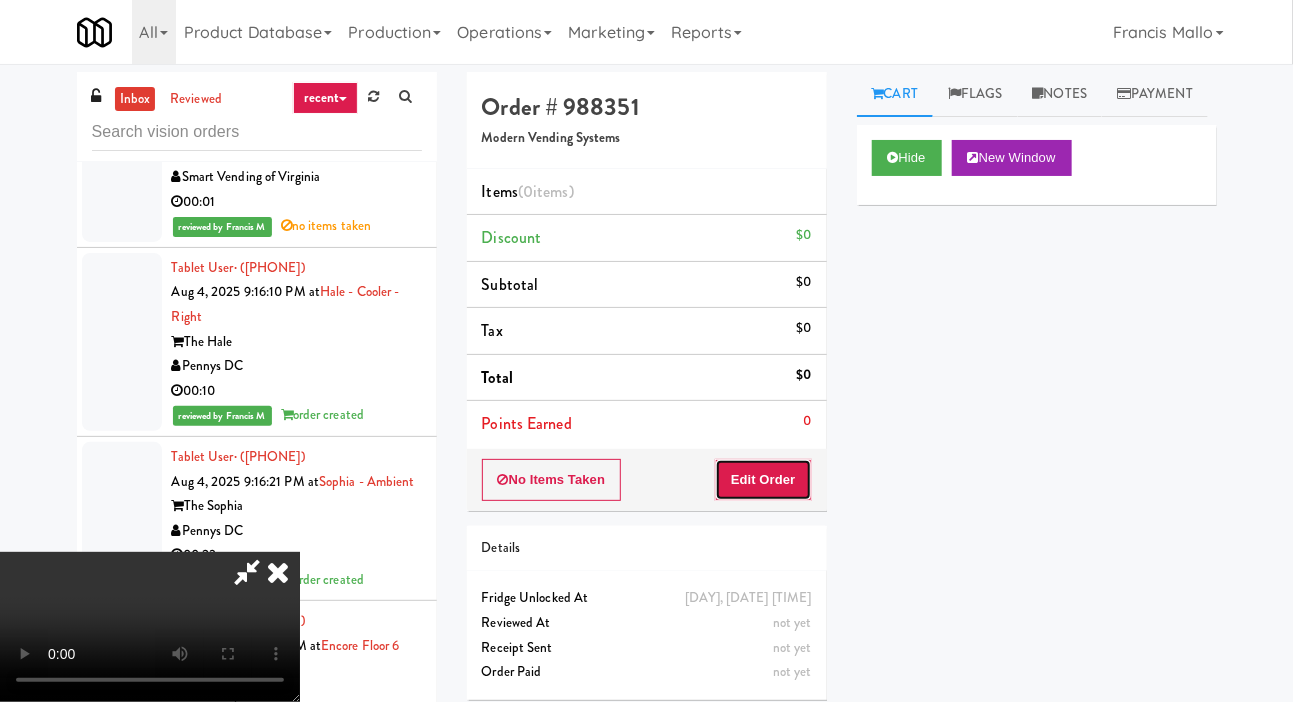 click on "Edit Order" at bounding box center (763, 480) 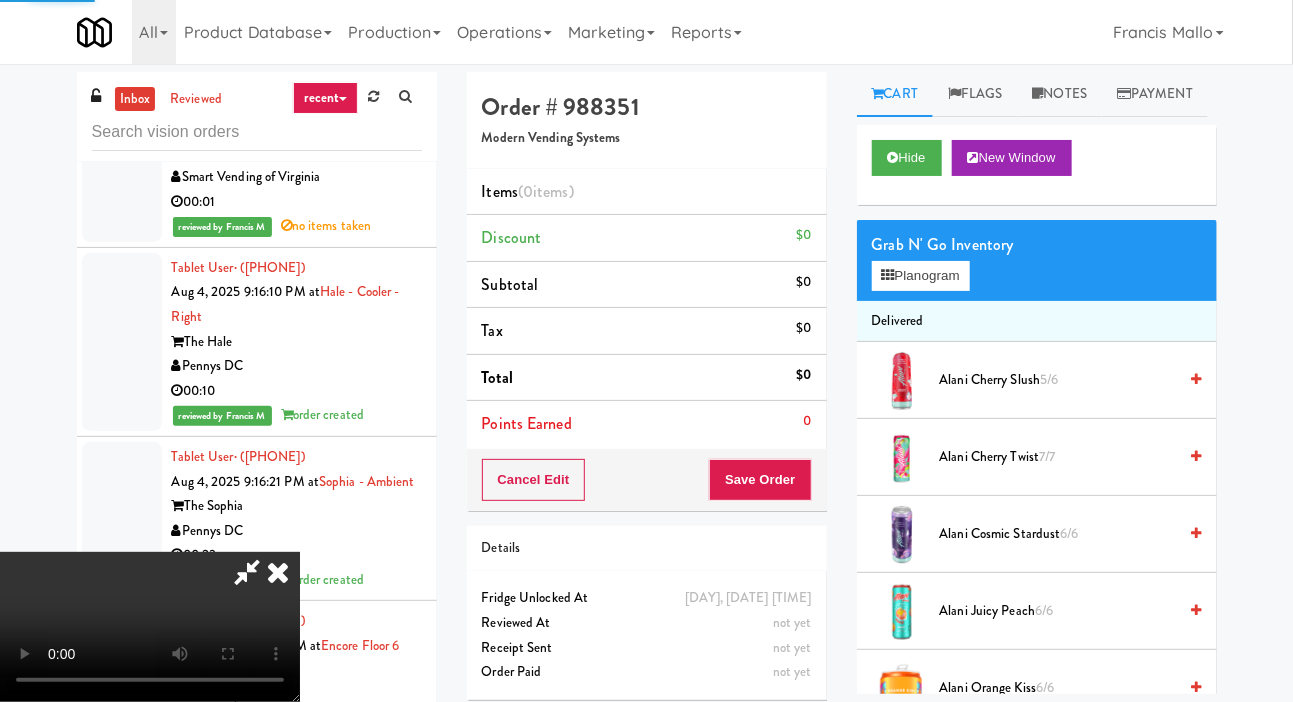 click on "Delivered" at bounding box center [1037, 322] 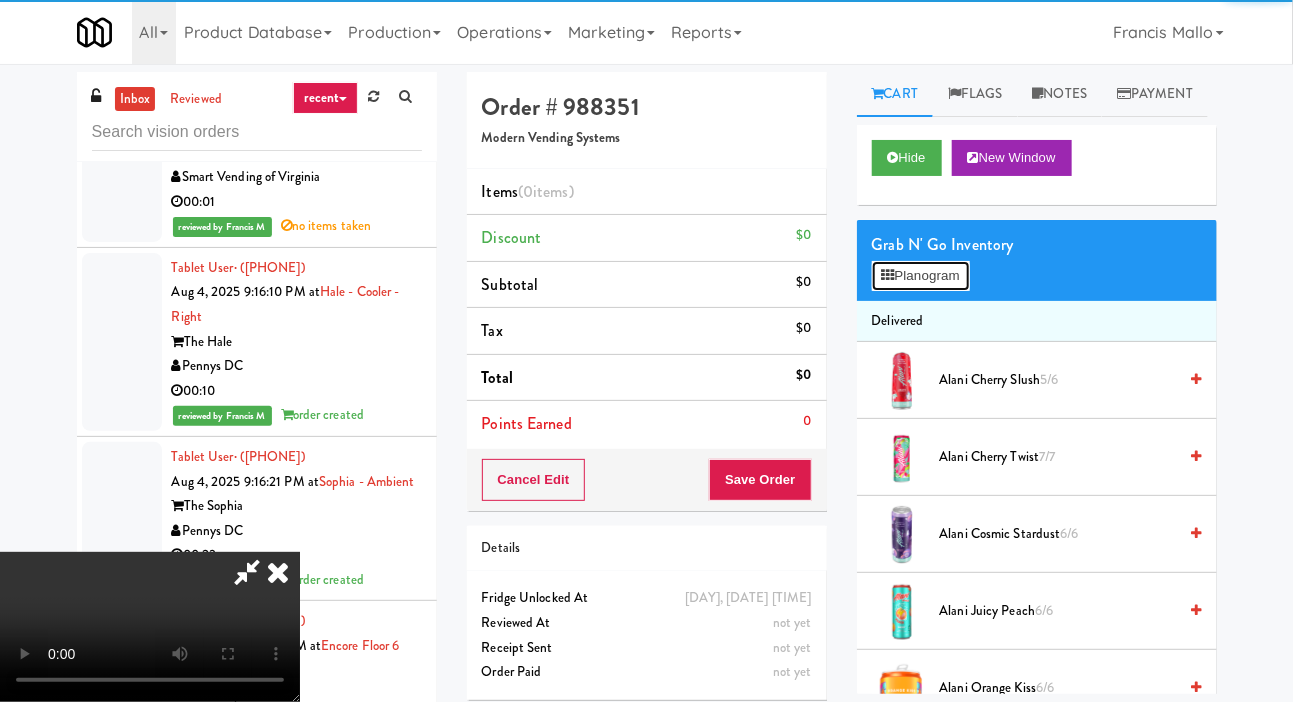 click on "Planogram" at bounding box center [921, 276] 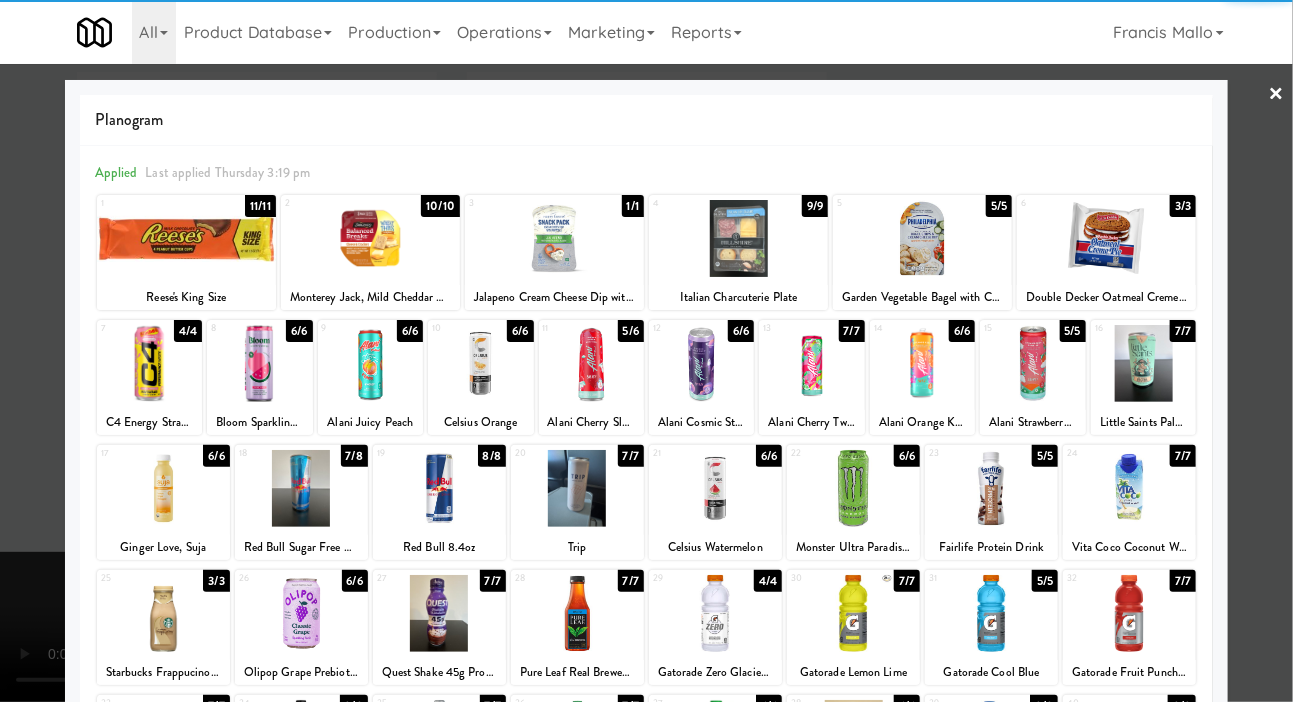 click at bounding box center (370, 238) 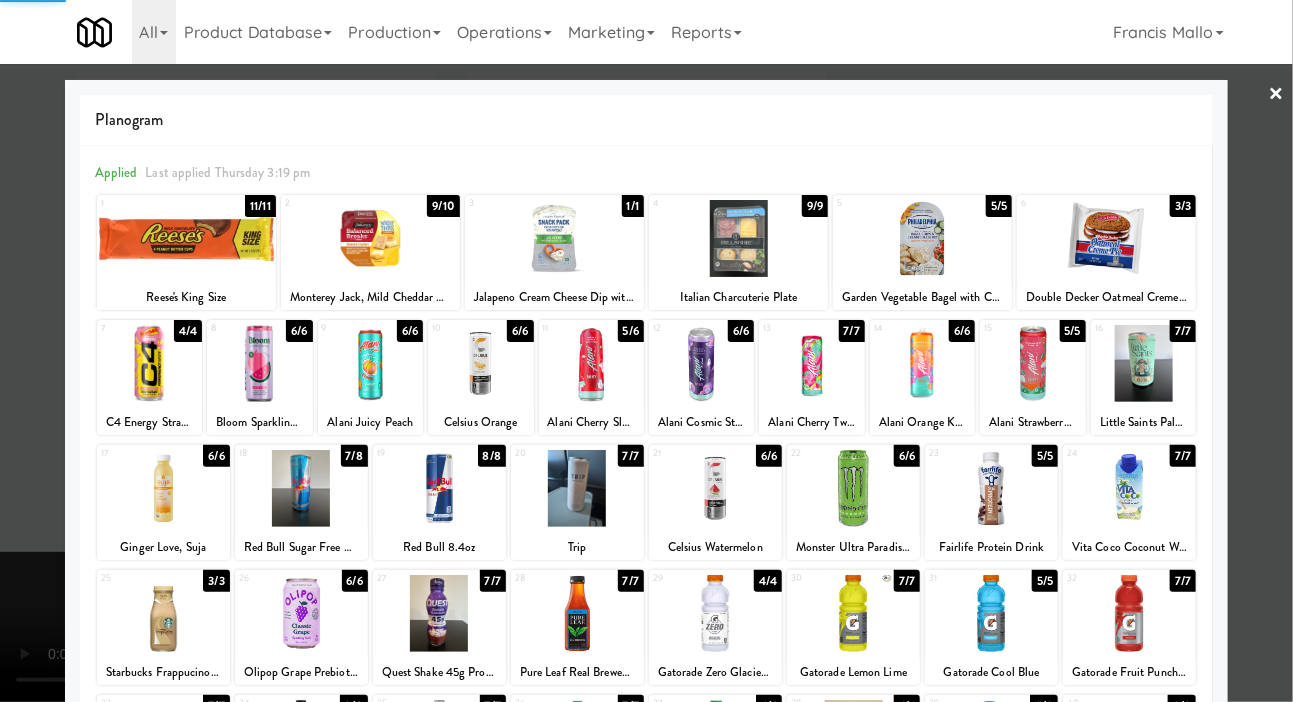 click at bounding box center [646, 351] 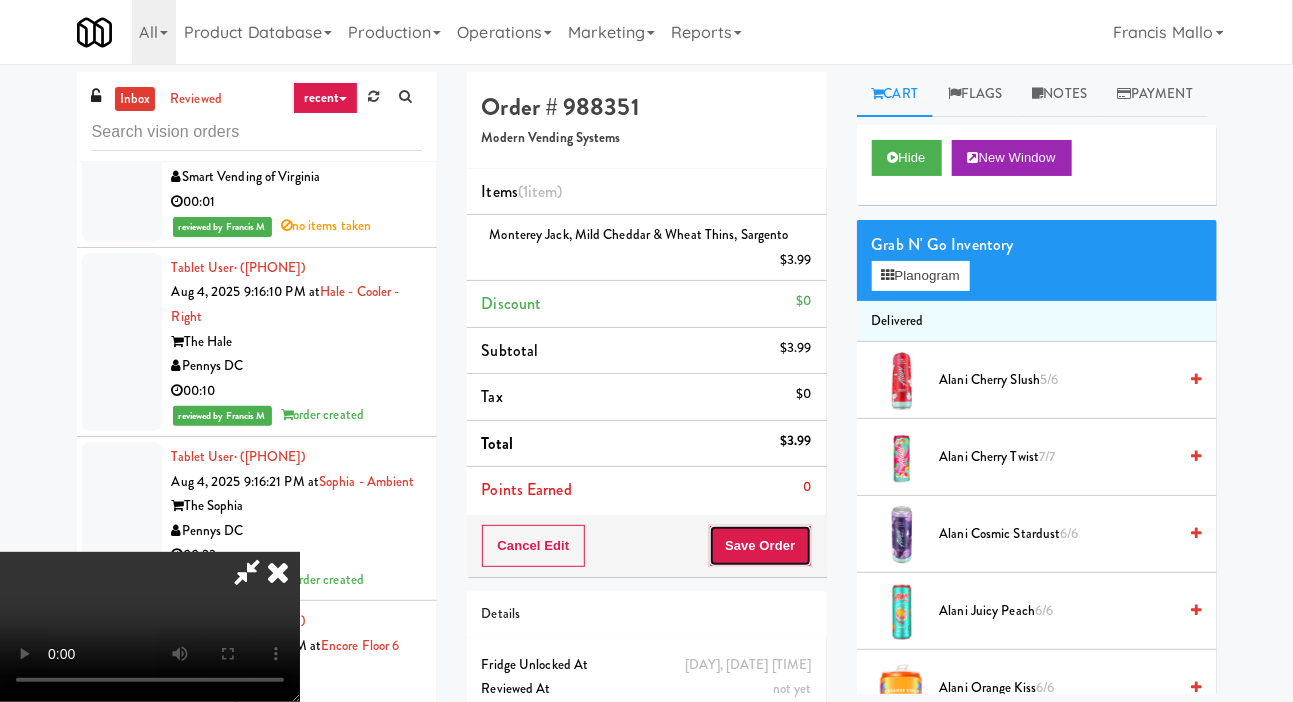 click on "Save Order" at bounding box center [760, 546] 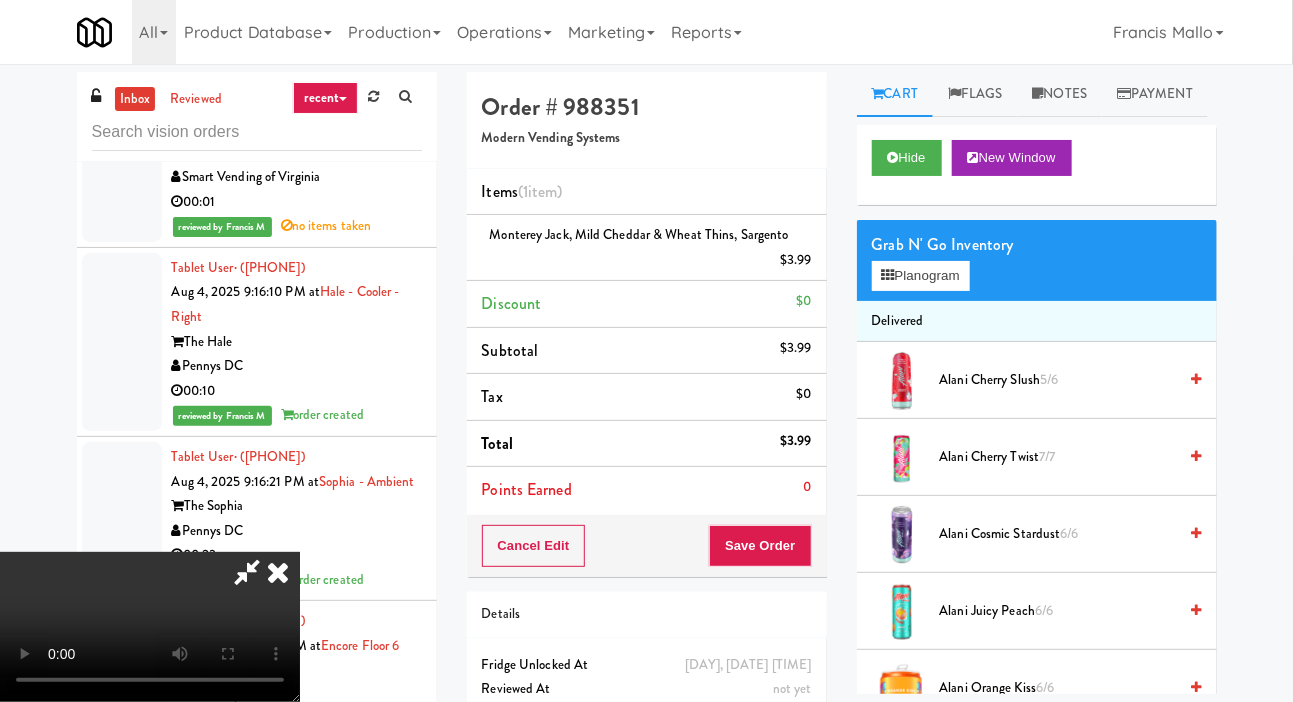 click on "inbox reviewed recent    all     unclear take     inventory issue     suspicious     failed     recent   Tablet User  · ([AREA_CODE]) [PHONE] [MONTH] [NUMBER], [YEAR] [HOUR]:[MINUTE]:[SECOND] [AM/PM] at  Capital Plaza - Combo  Capital Plaza   Pennys DC  00:15     Tablet User  · ([AREA_CODE]) [PHONE] [MONTH] [NUMBER], [YEAR] [HOUR]:[MINUTE]:[SECOND] [AM/PM] at  [NUMBER] [STREET] - Pantry - Right  [NUMBER] [STREET]  Pennys DC  00:04     Tablet User  · ([AREA_CODE]) [PHONE] [MONTH] [NUMBER], [YEAR] [HOUR]:[MINUTE]:[SECOND] [AM/PM] at  Eleven55 - Pantry  Eleven55 Ripley  Pennys DC  00:09     Tablet User  · ([AREA_CODE]) [PHONE] [MONTH] [NUMBER], [YEAR] [HOUR]:[MINUTE]:[SECOND] [AM/PM] at  Cortellucci Vaughan Hospital - near Emergency  KitchenMate  00:17     Tablet User  · ([AREA_CODE]) [PHONE] [MONTH] [NUMBER], [YEAR] [HOUR]:[MINUTE]:[SECOND] [AM/PM] at  Eleven55 - Pantry  Eleven55 Ripley  Pennys DC  00:06     Tablet User  · ([AREA_CODE]) [PHONE] [MONTH] [NUMBER], [YEAR] [HOUR]:[MINUTE]:[SECOND] [AM/PM] at  Eleven55 - Pantry  Eleven55 Ripley  Pennys DC  00:15     Tablet User  · ([AREA_CODE]) [PHONE] [MONTH] [NUMBER], [YEAR] [HOUR]:[MINUTE]:[SECOND] [AM/PM] at  Princess Margaret Cancer Centre  KitchenMate  00:32 reviewed by Britney M  order created     Tablet User  Cirrus" at bounding box center [646, 426] 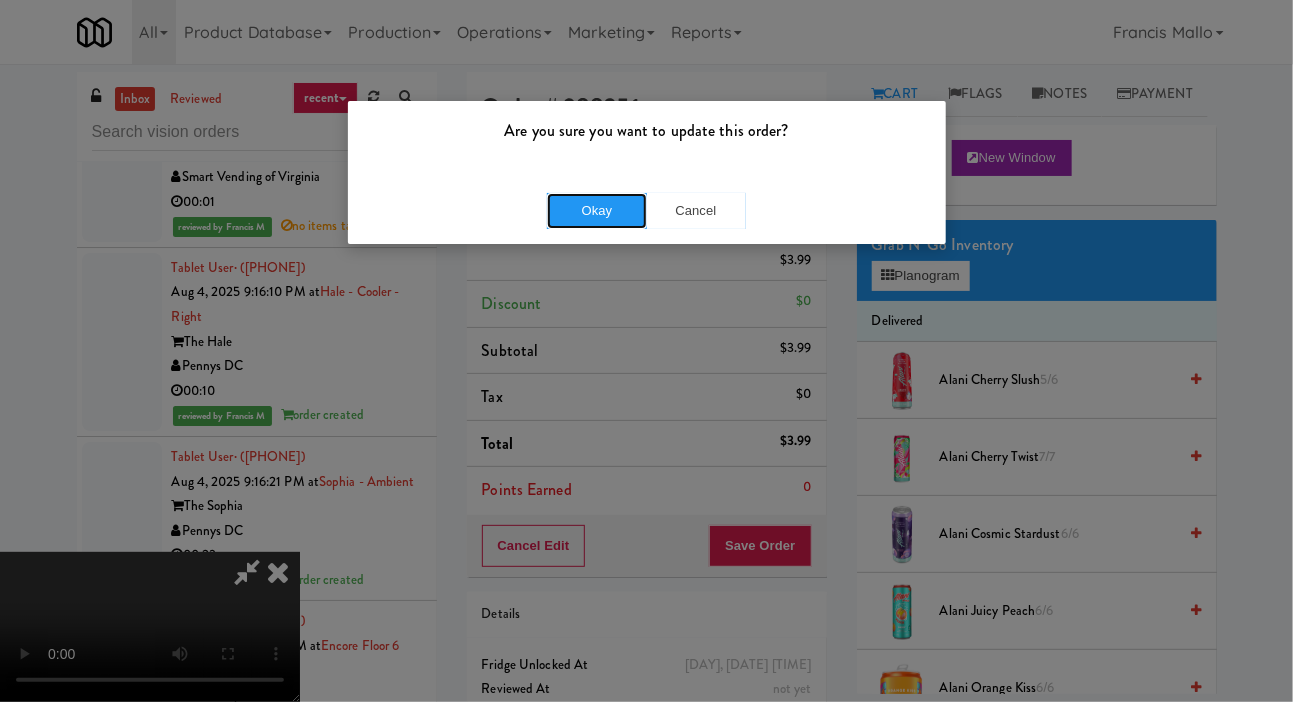 click on "Okay" at bounding box center [597, 211] 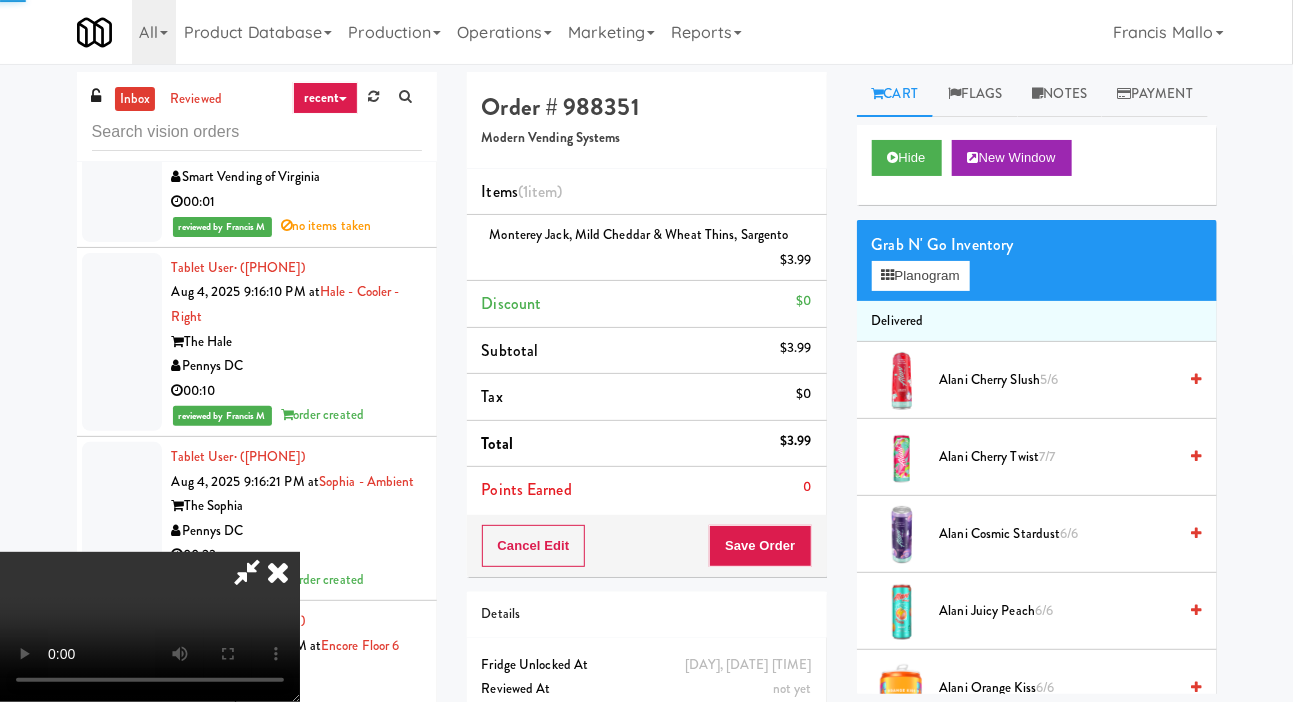 click at bounding box center [122, -493] 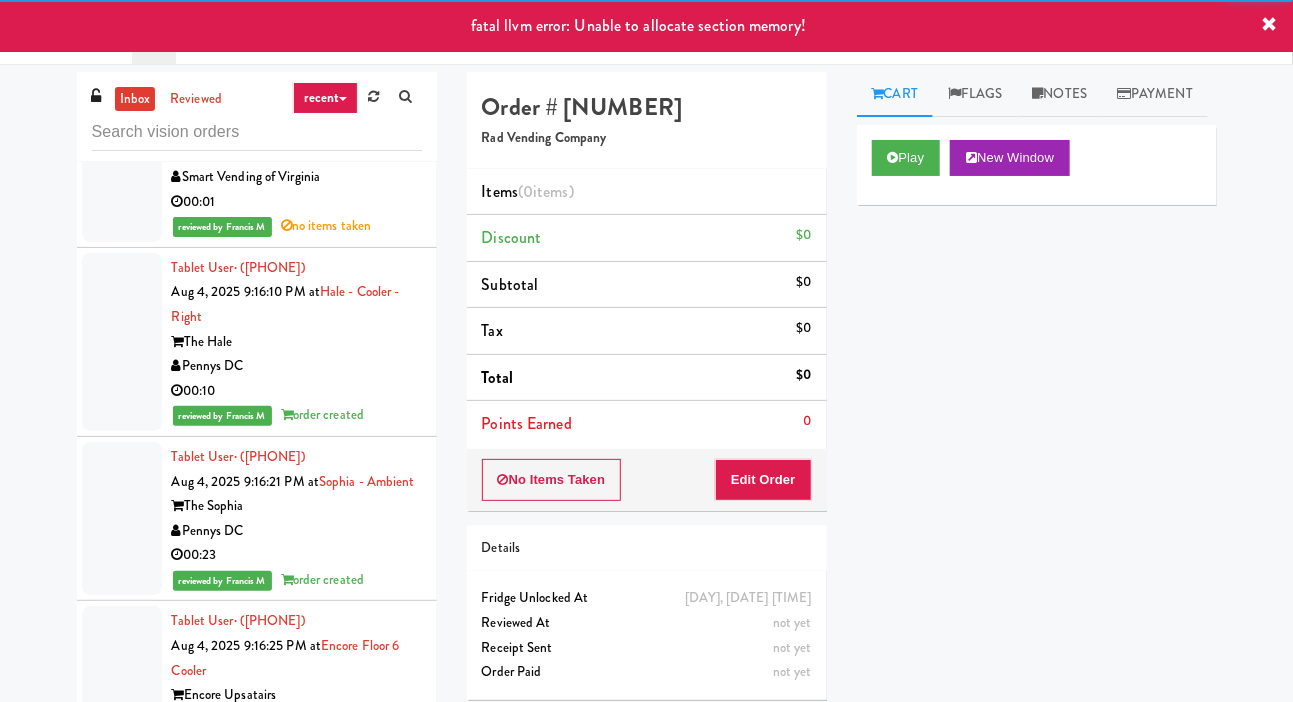 click at bounding box center (122, -341) 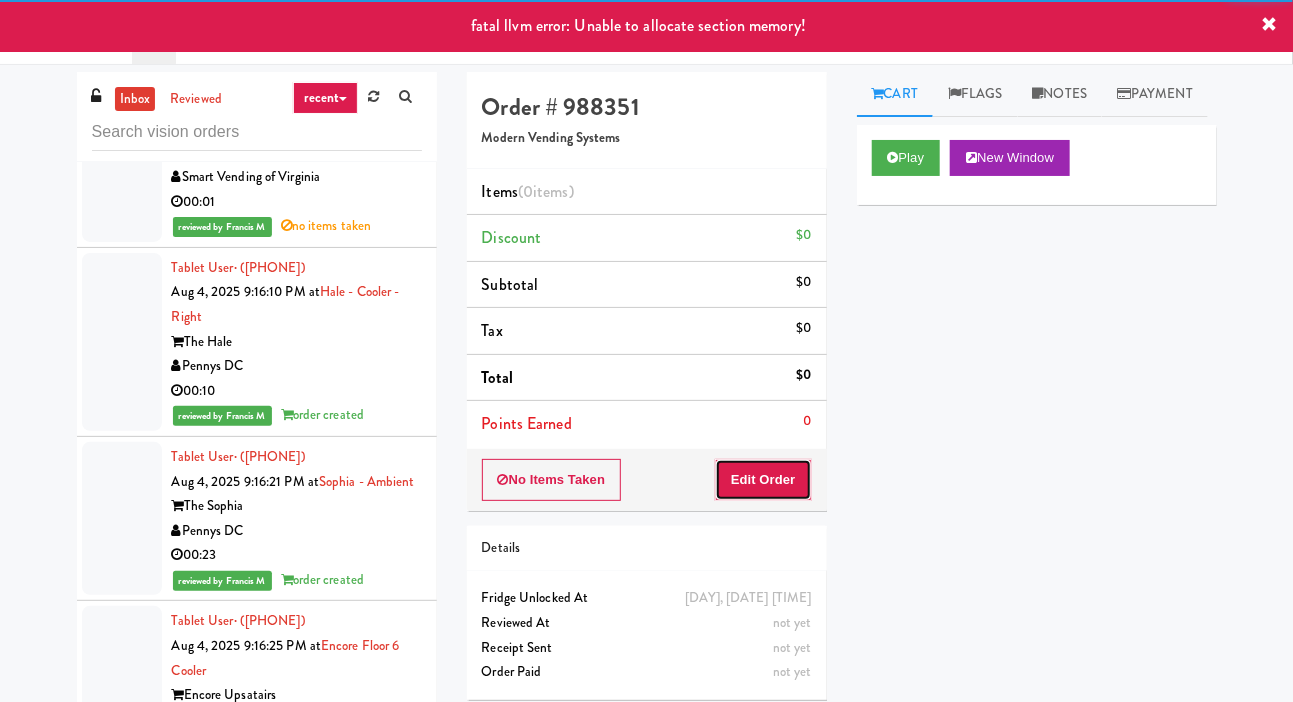 click on "Edit Order" at bounding box center (763, 480) 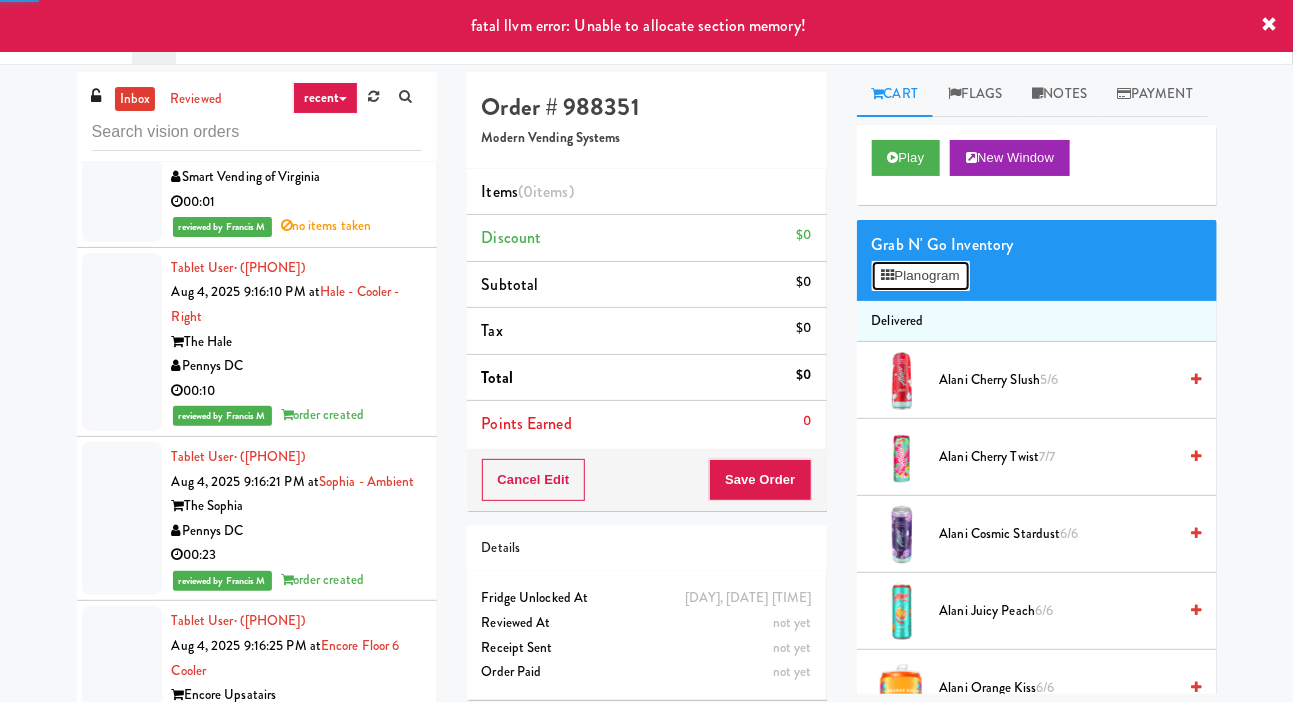 click on "Planogram" at bounding box center [921, 276] 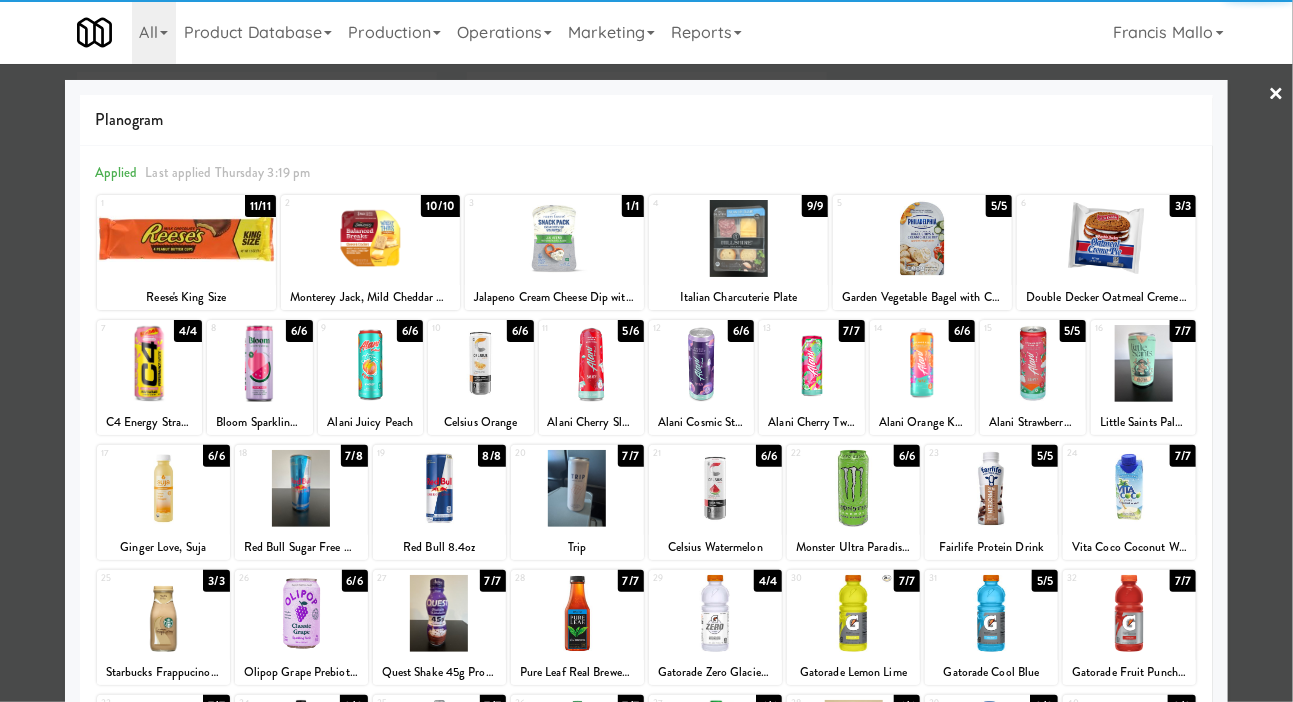 click at bounding box center (370, 238) 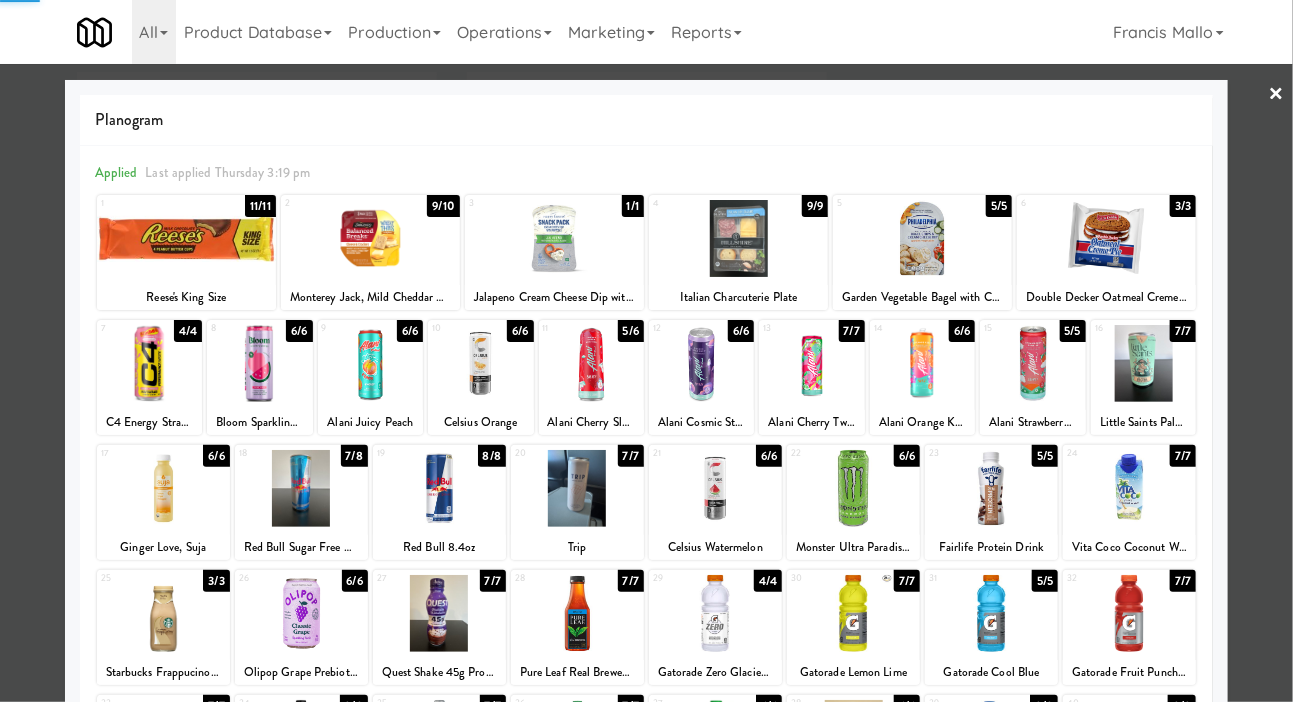 click at bounding box center [646, 351] 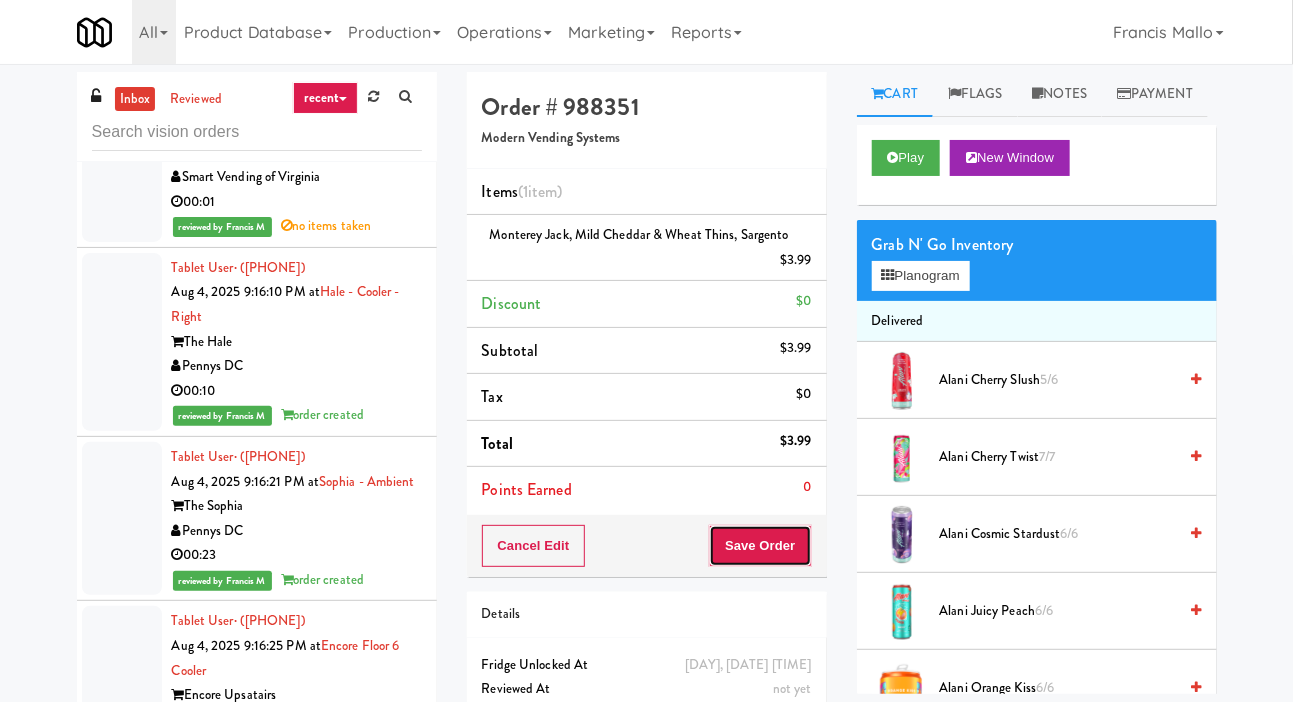 click on "Save Order" at bounding box center (760, 546) 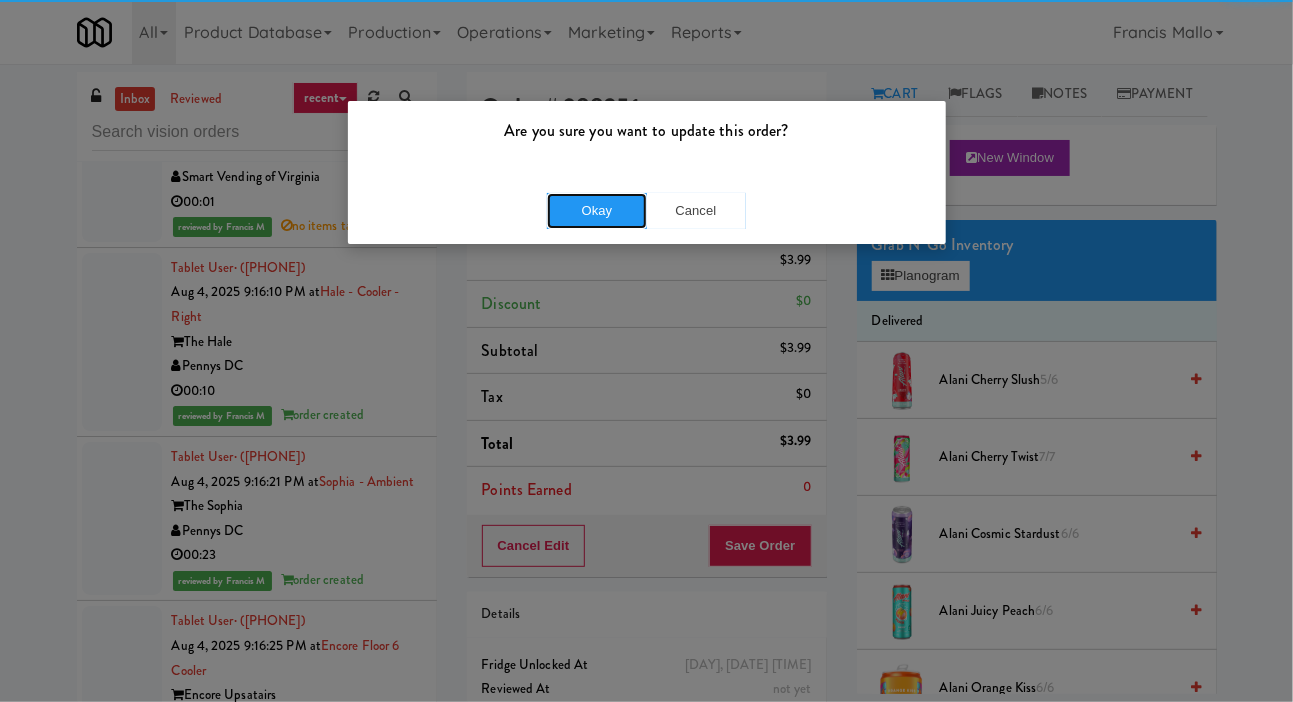 click on "Okay" at bounding box center [597, 211] 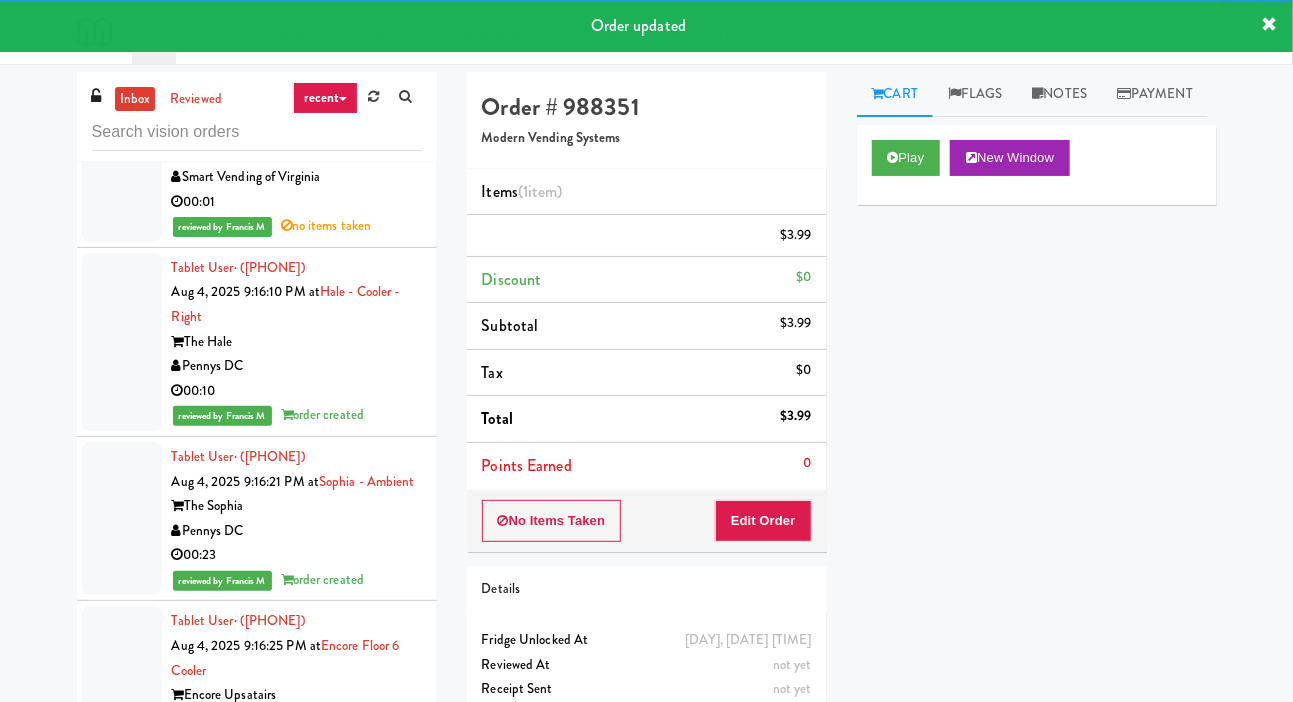 click at bounding box center [122, -189] 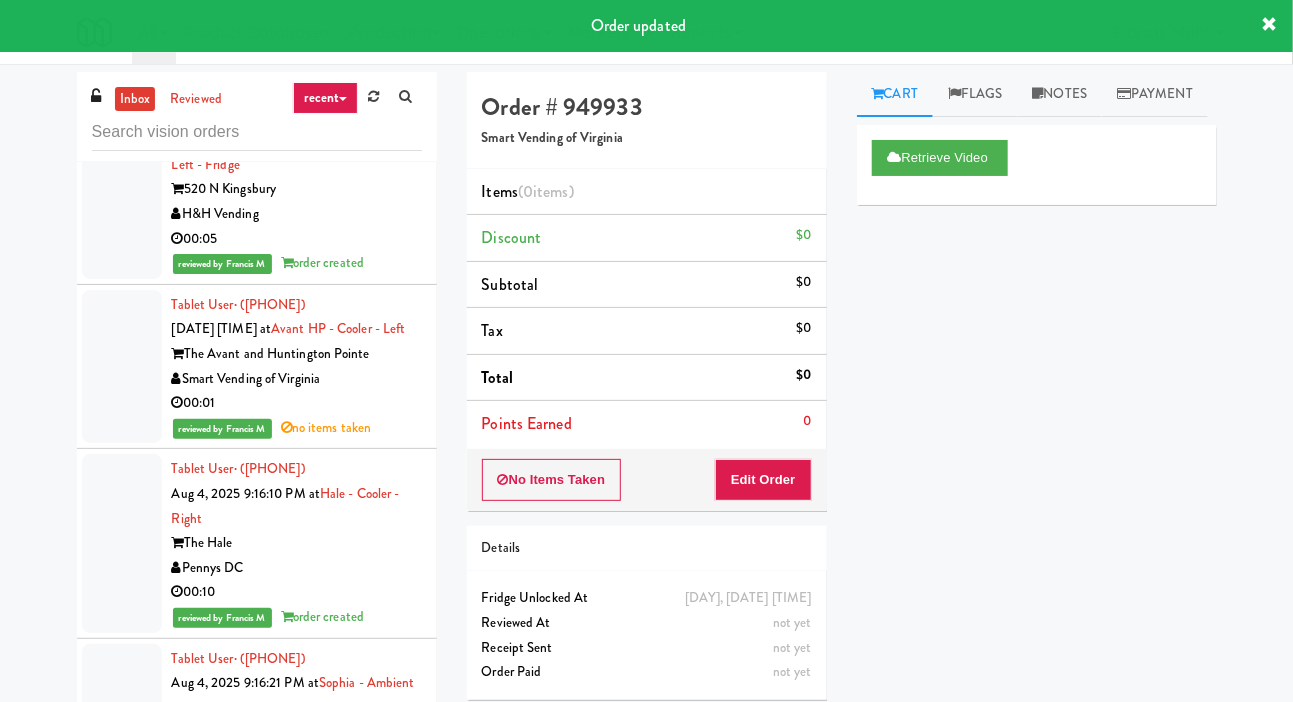 click at bounding box center [122, -316] 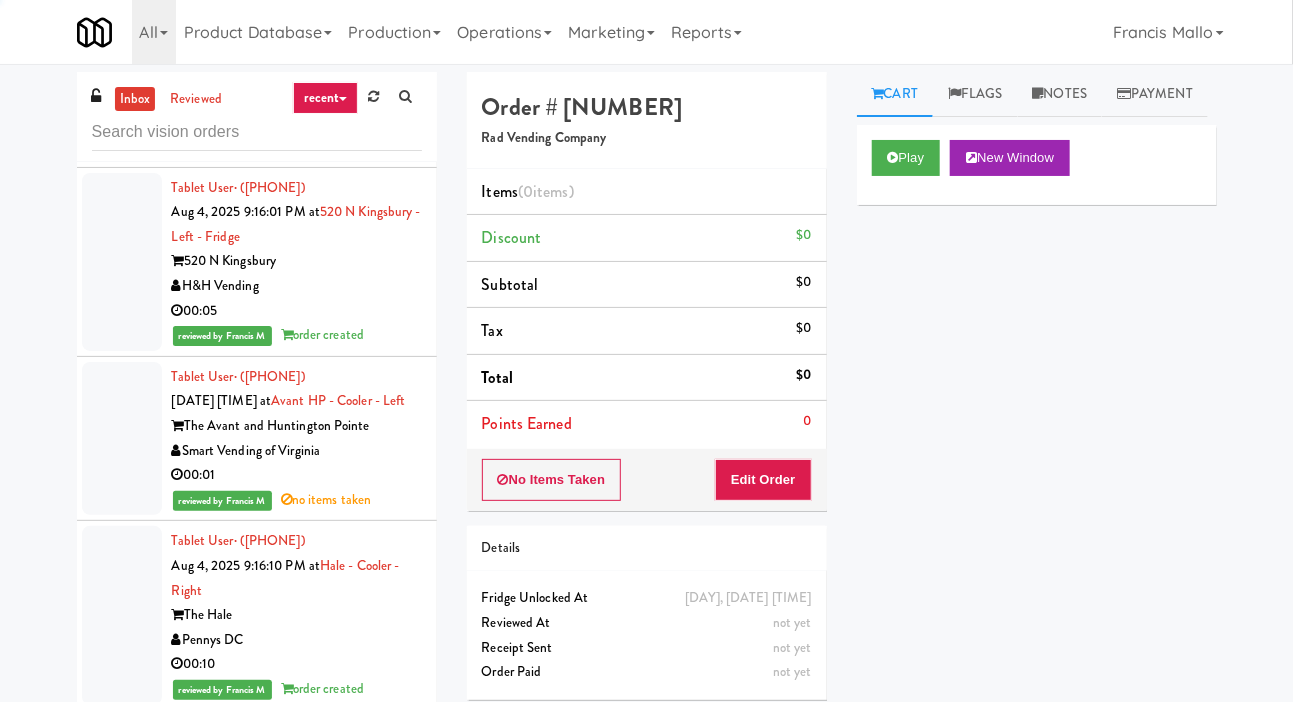 scroll, scrollTop: 50873, scrollLeft: 0, axis: vertical 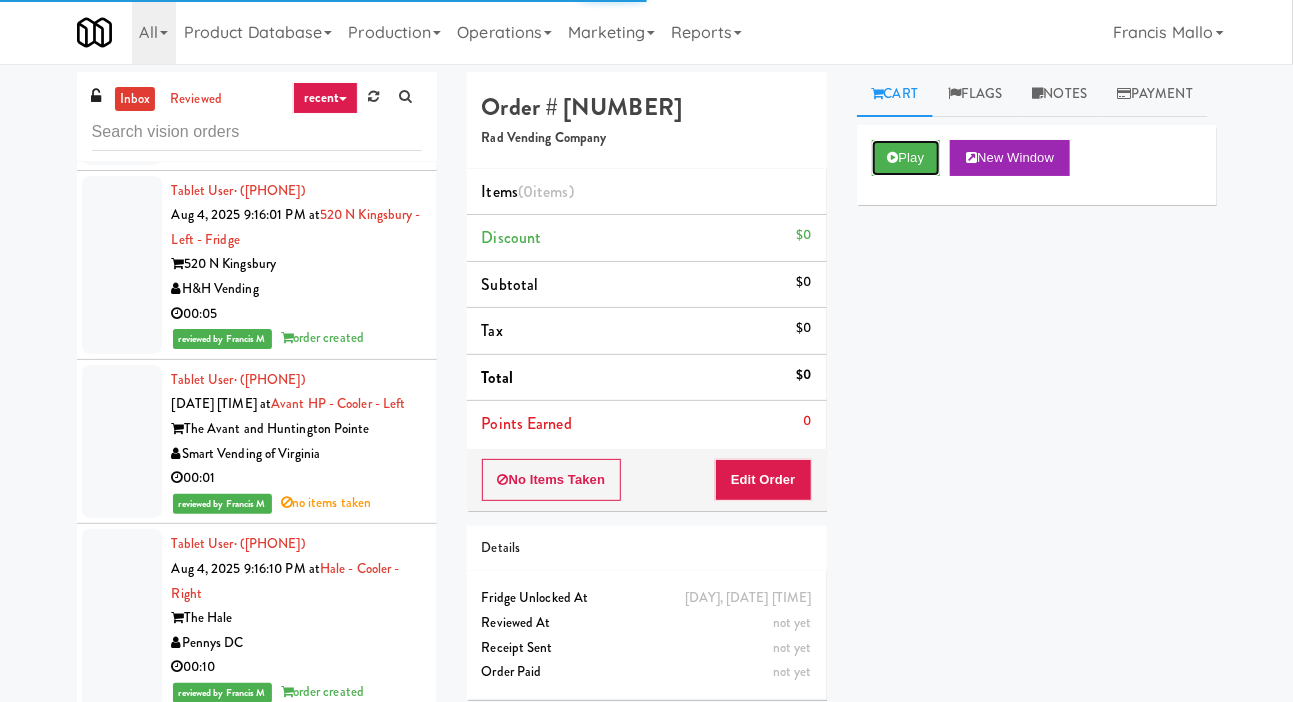 click at bounding box center [893, 157] 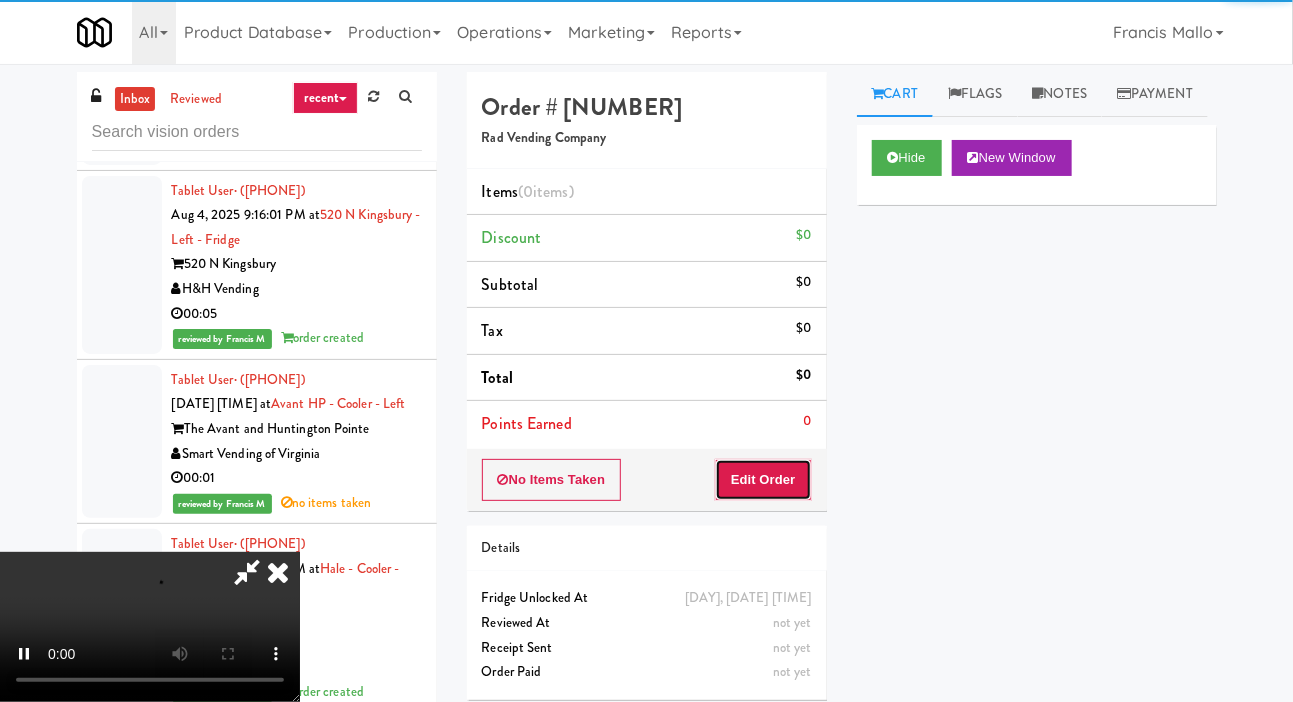 click on "Edit Order" at bounding box center [763, 480] 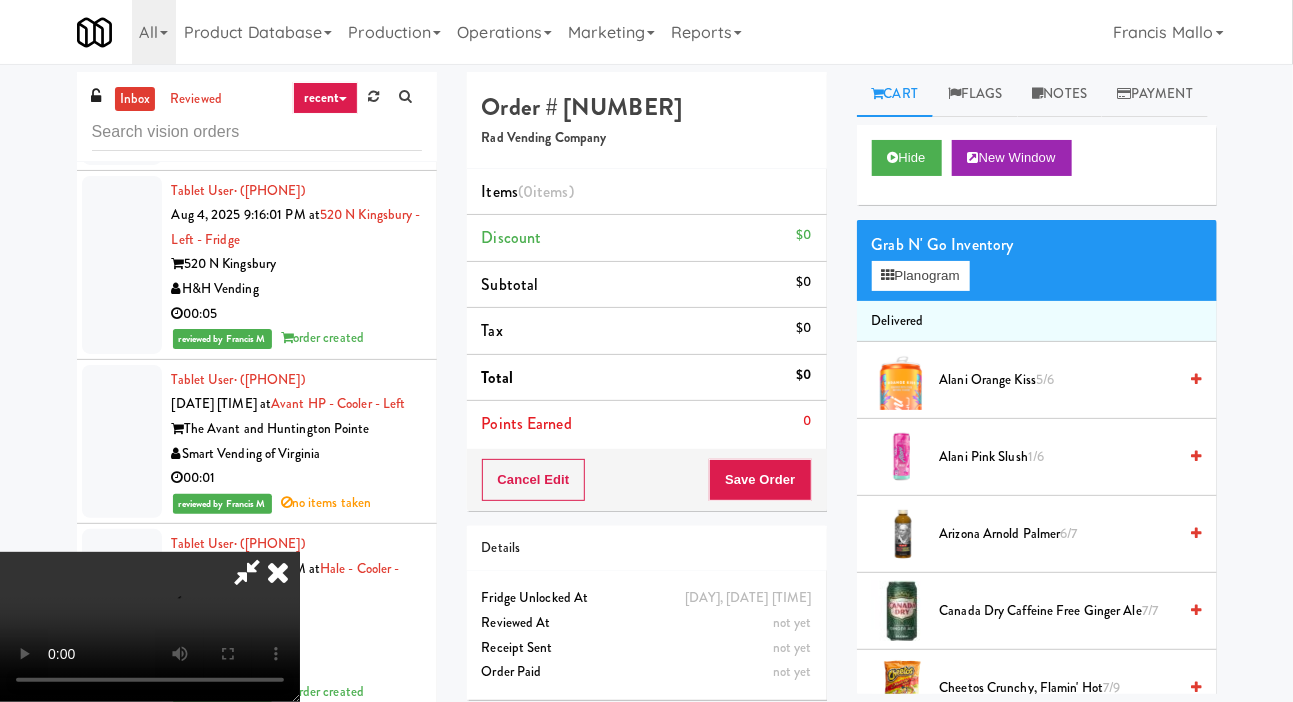 type 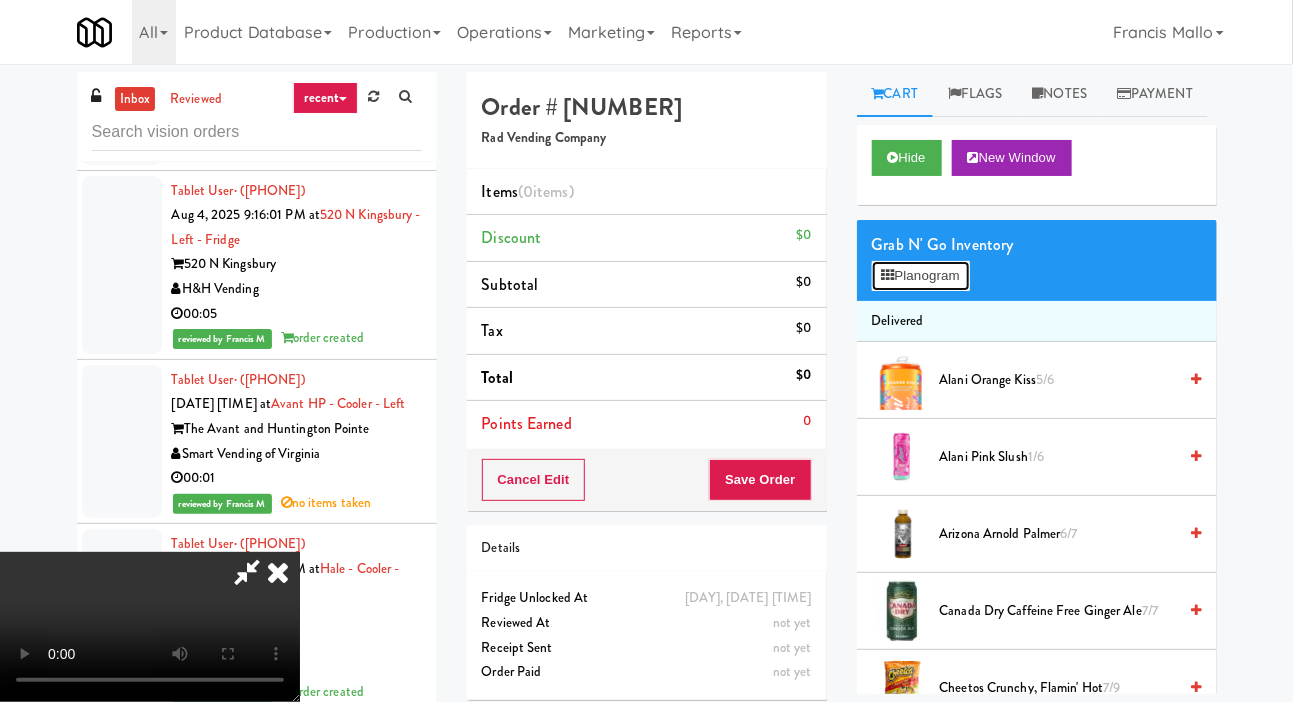 click on "Planogram" at bounding box center (921, 276) 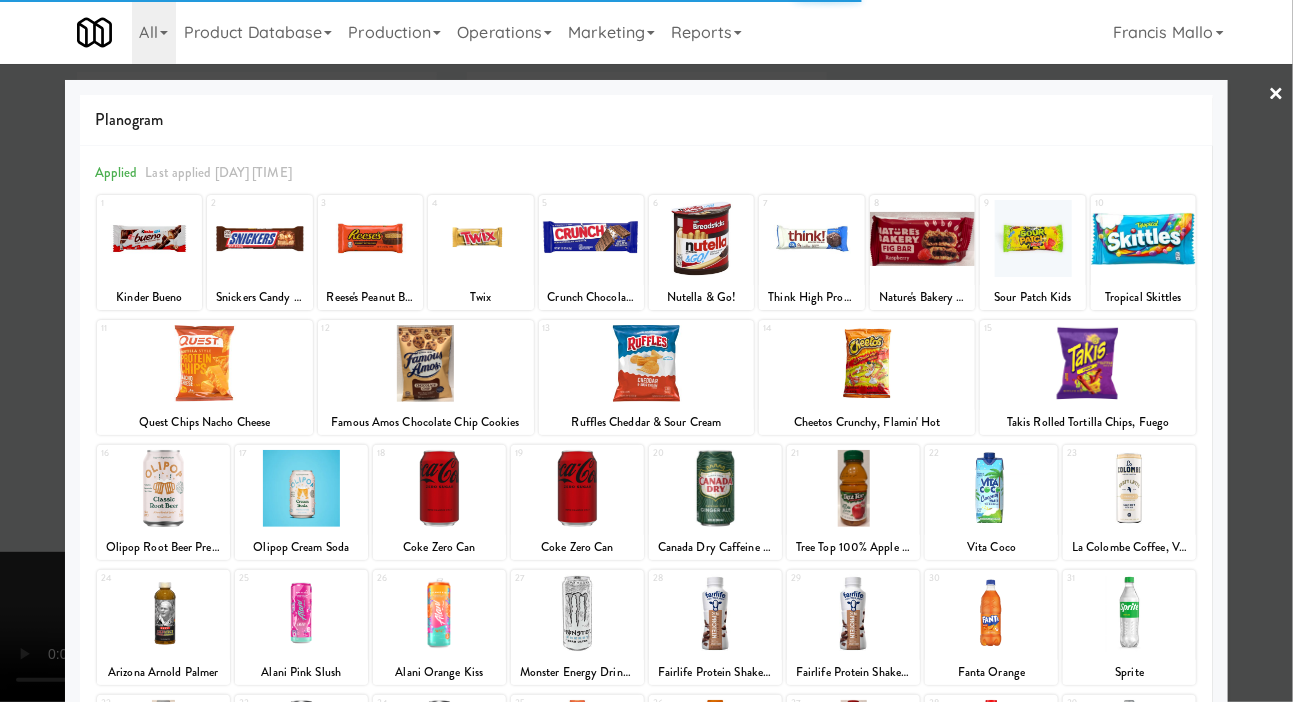 click at bounding box center (301, 488) 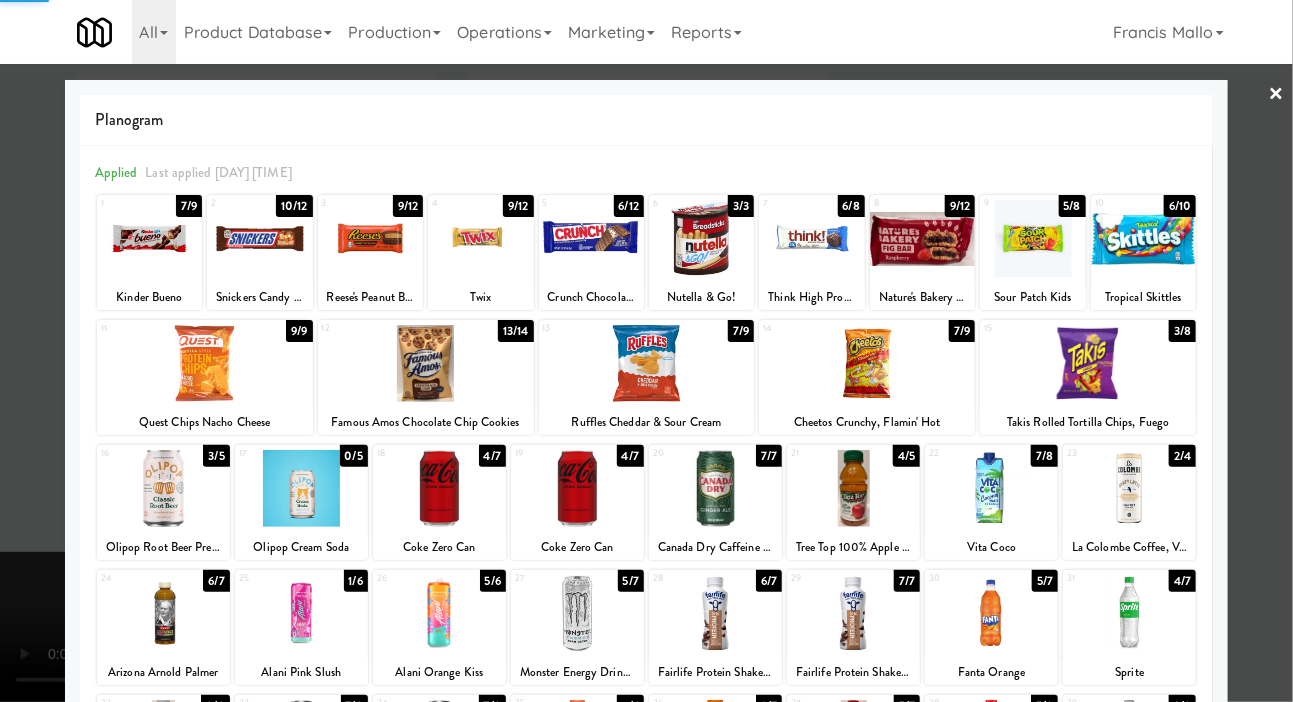 click at bounding box center [646, 351] 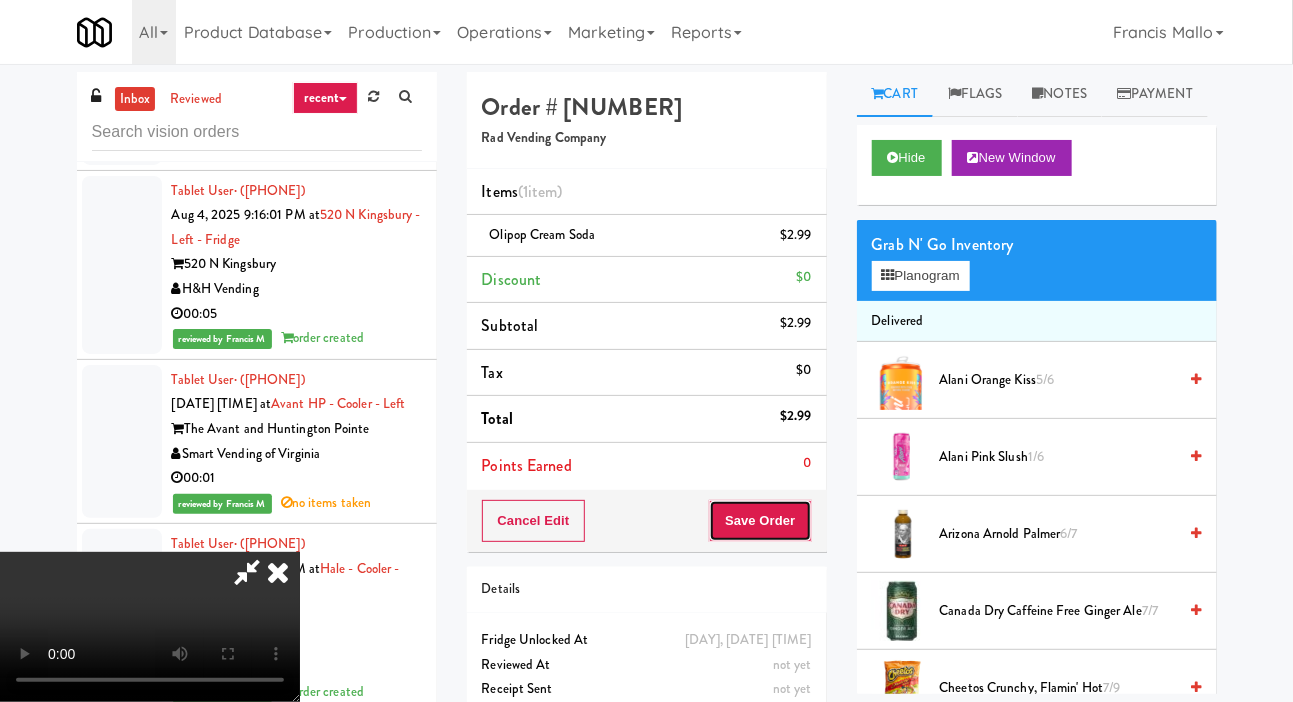 click on "Save Order" at bounding box center (760, 521) 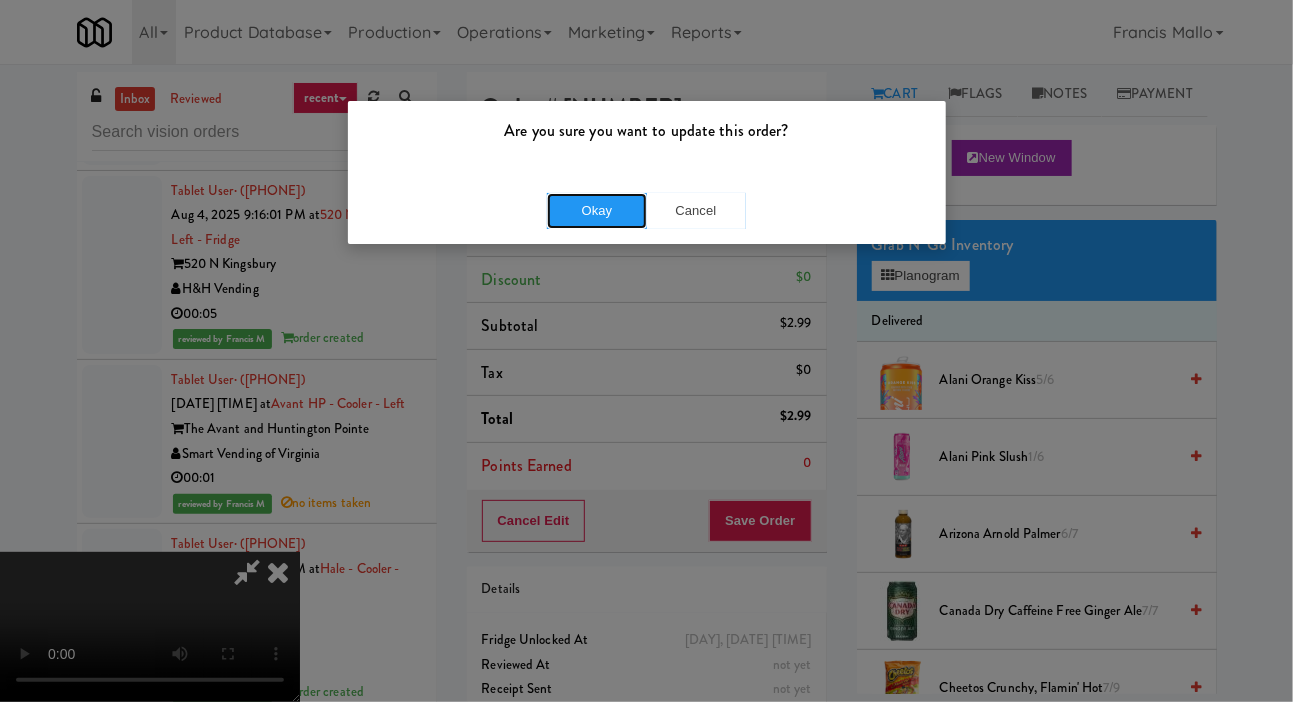 click on "Okay" at bounding box center [597, 211] 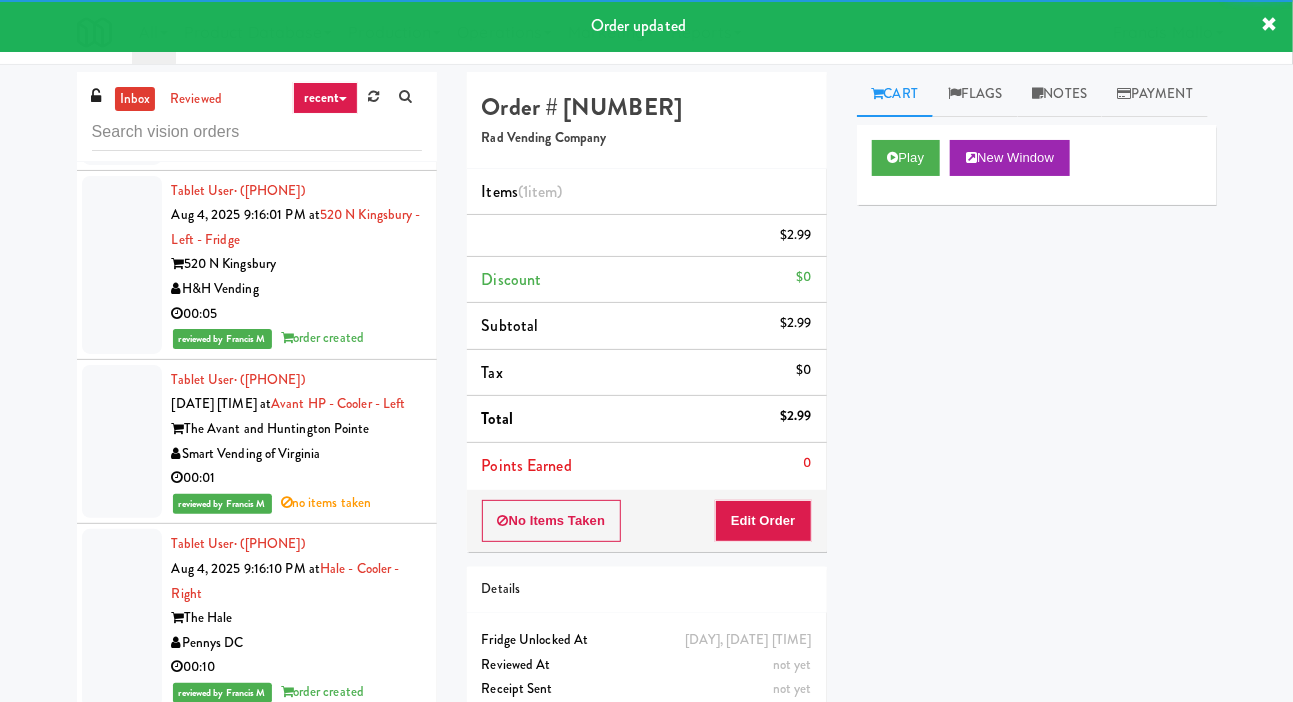 click at bounding box center (122, -406) 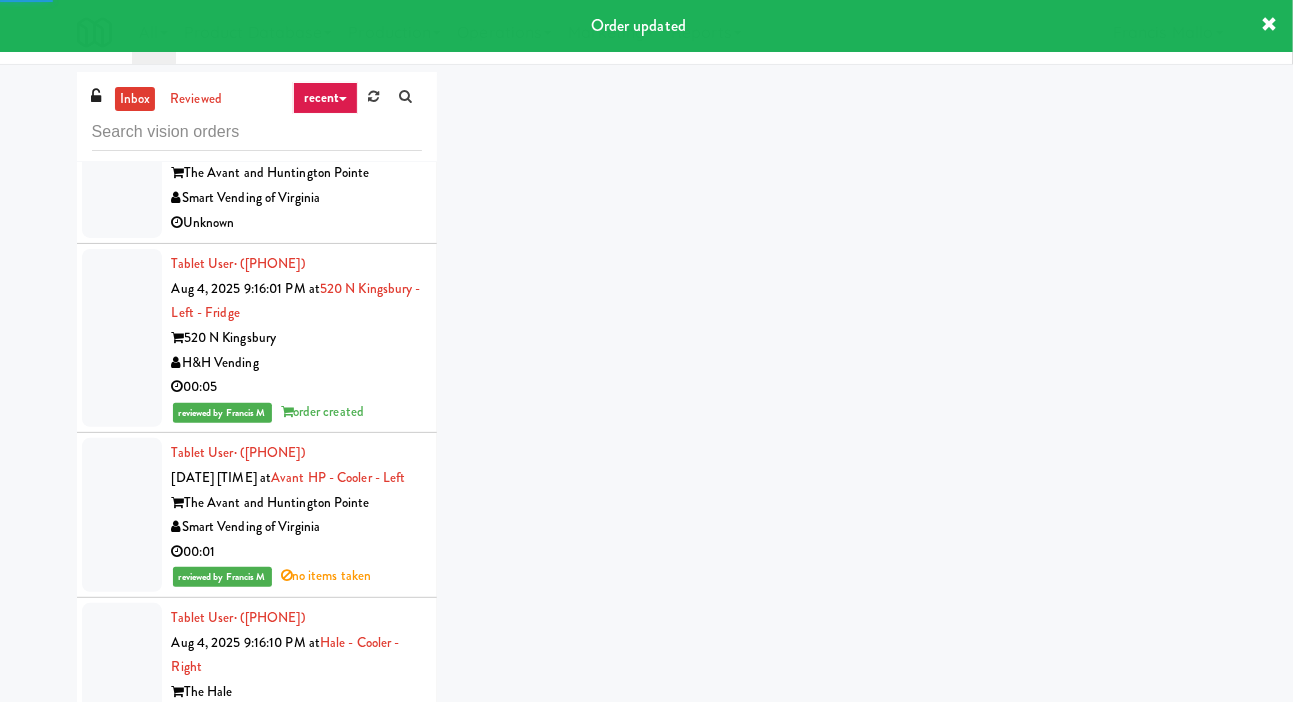 scroll, scrollTop: 50772, scrollLeft: 0, axis: vertical 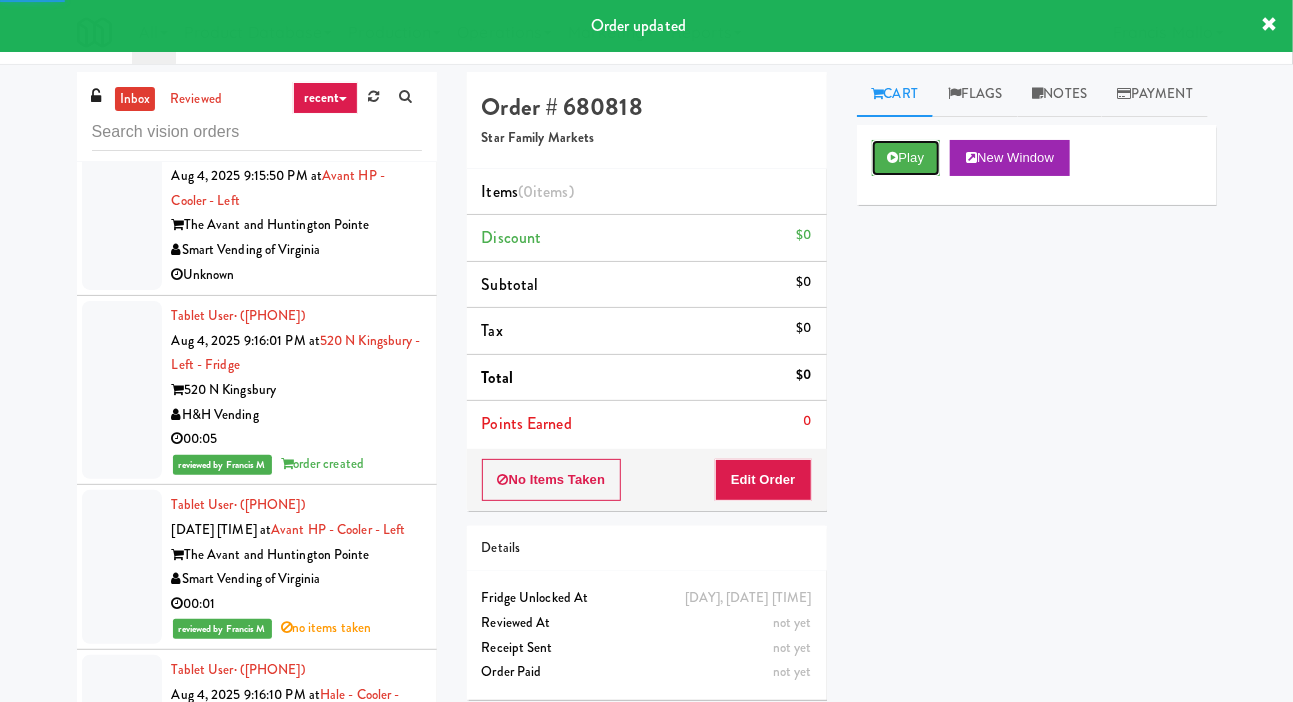 click on "Play" at bounding box center (906, 158) 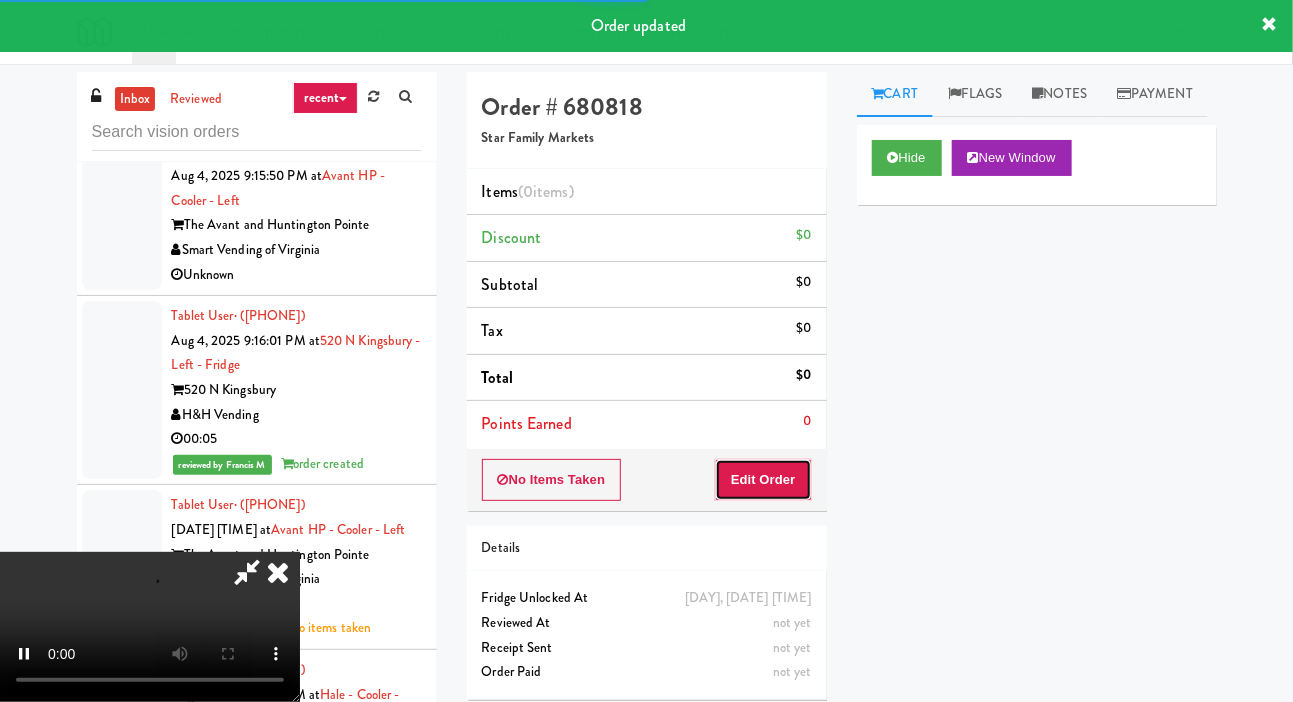 click on "Edit Order" at bounding box center [763, 480] 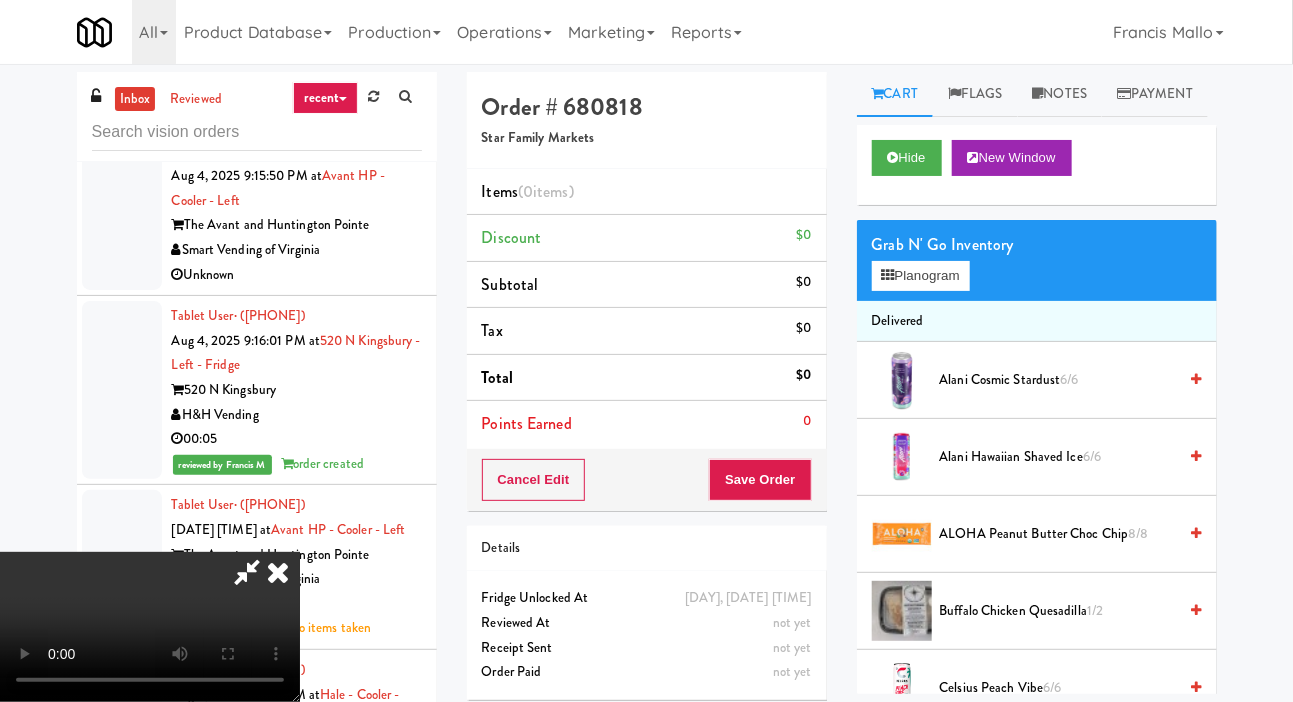 type 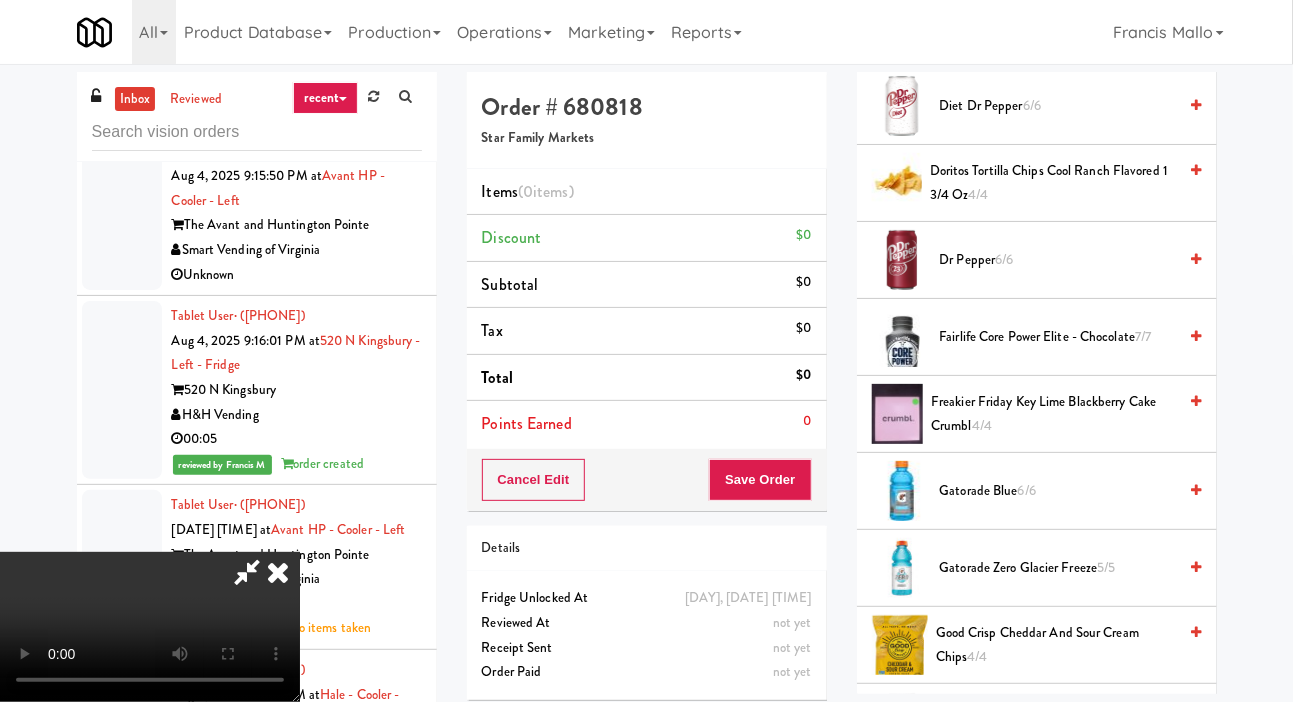 scroll, scrollTop: 1124, scrollLeft: 0, axis: vertical 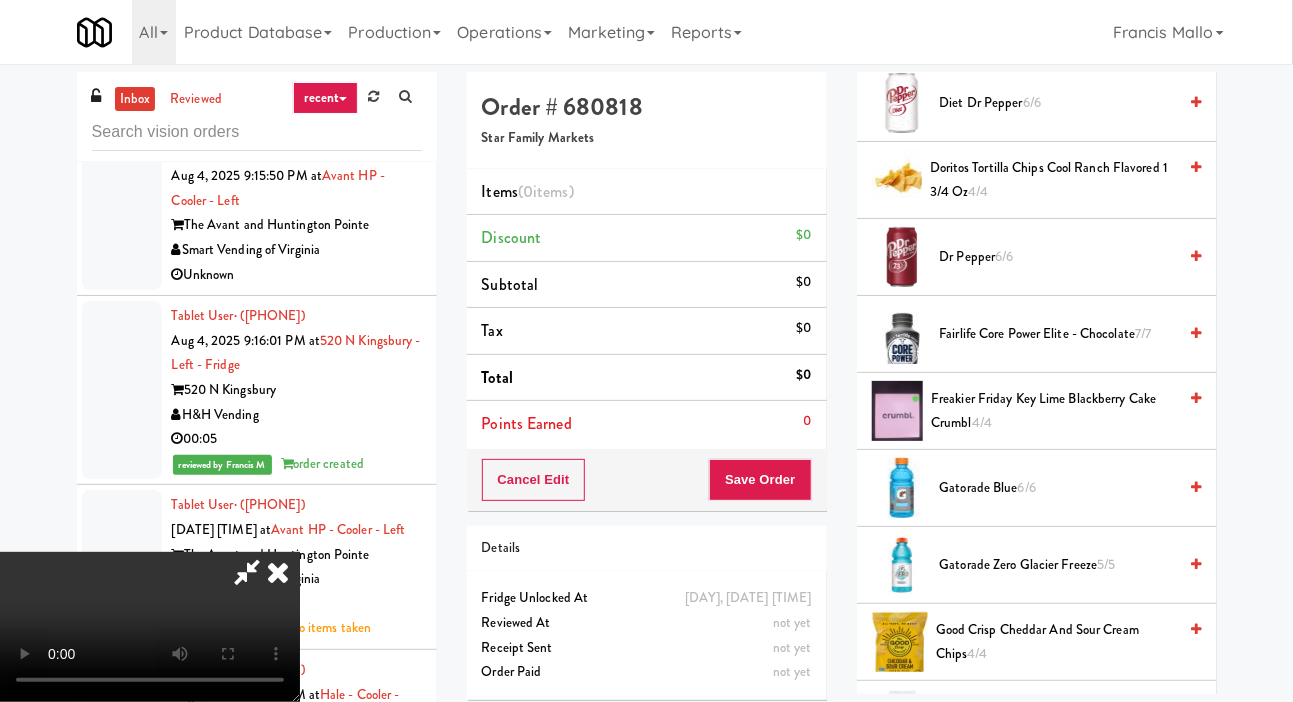 click on "Gatorade Blue  6/6" at bounding box center (1058, 488) 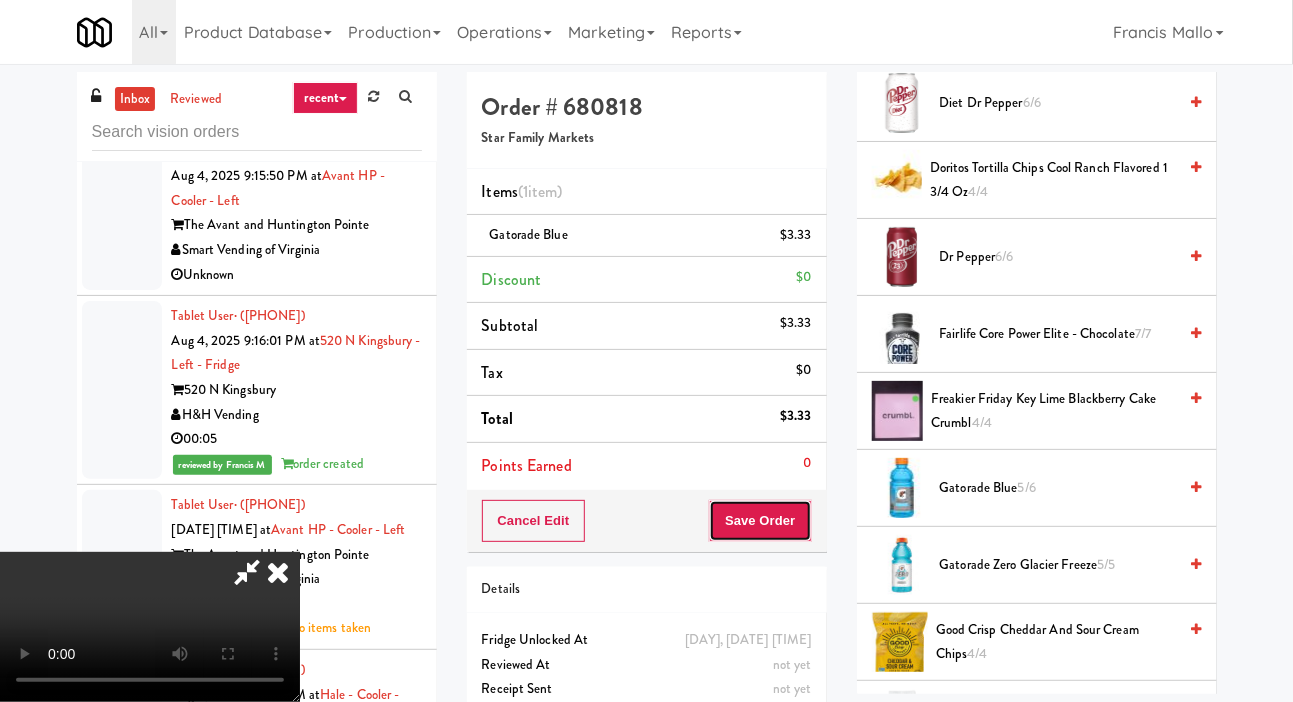 click on "Save Order" at bounding box center (760, 521) 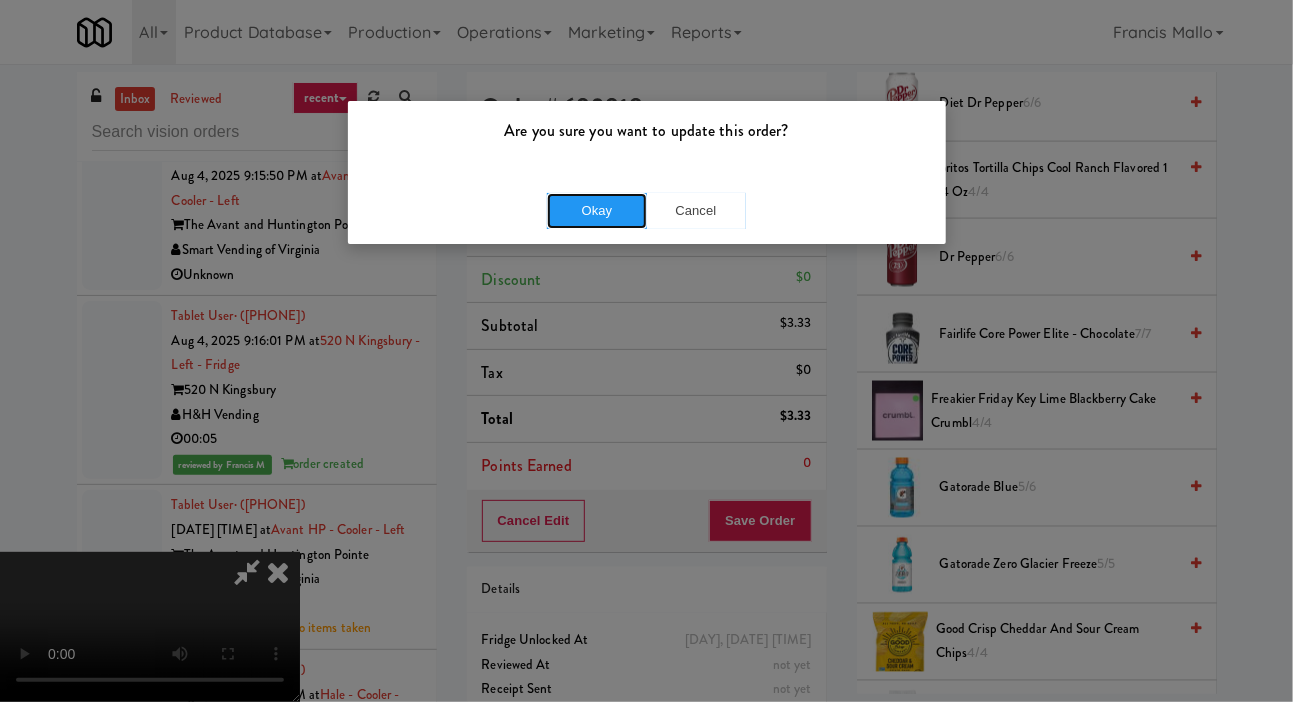 click on "Okay" at bounding box center [597, 211] 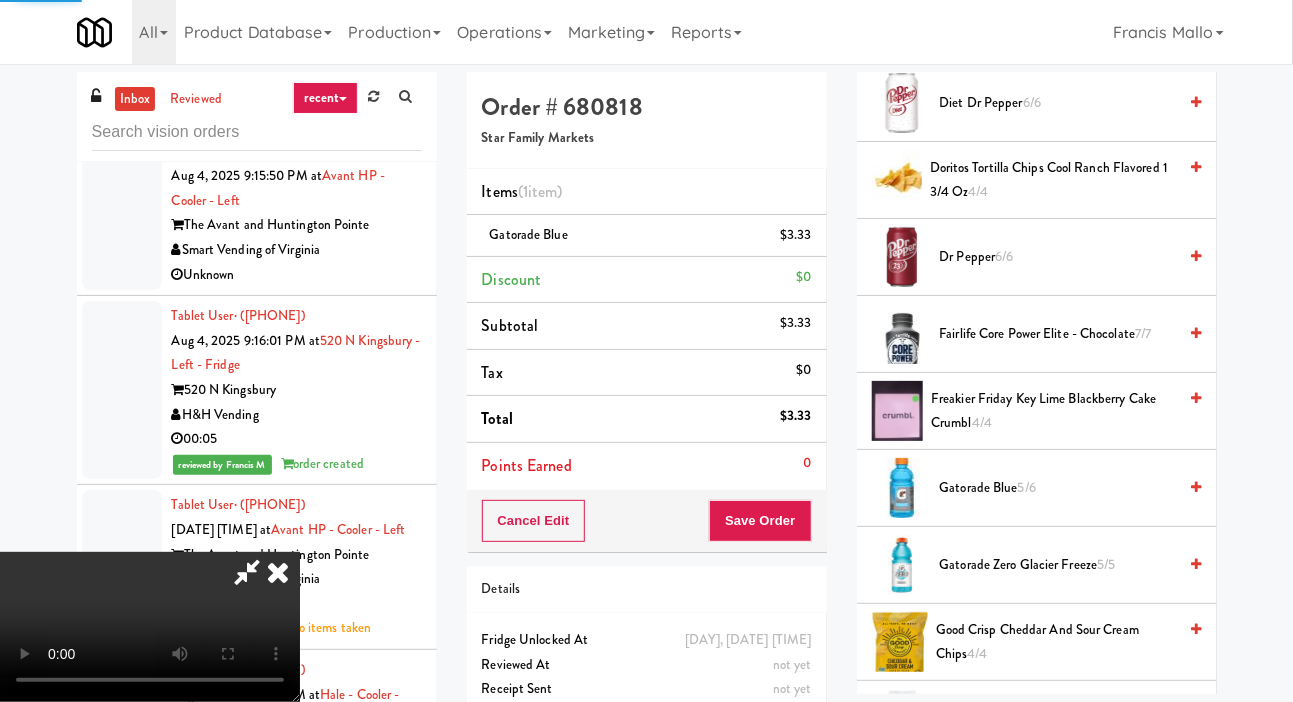 click at bounding box center [122, -458] 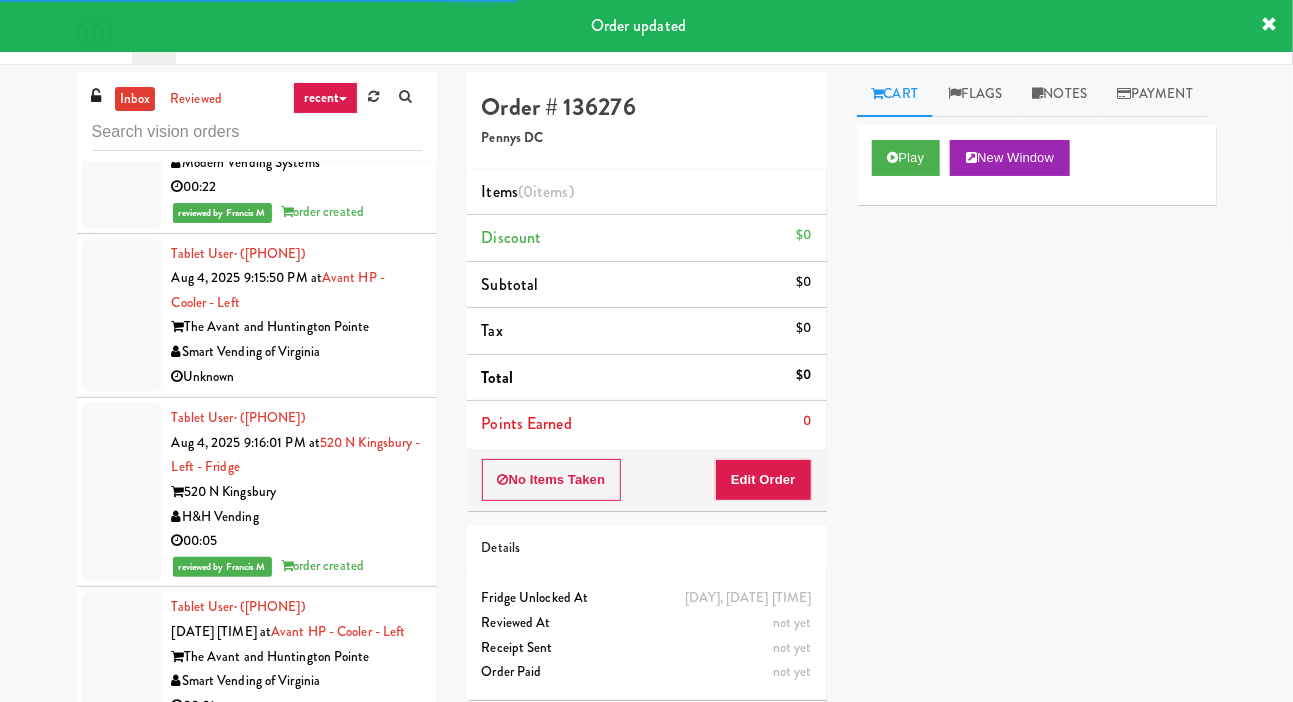 scroll, scrollTop: 50668, scrollLeft: 0, axis: vertical 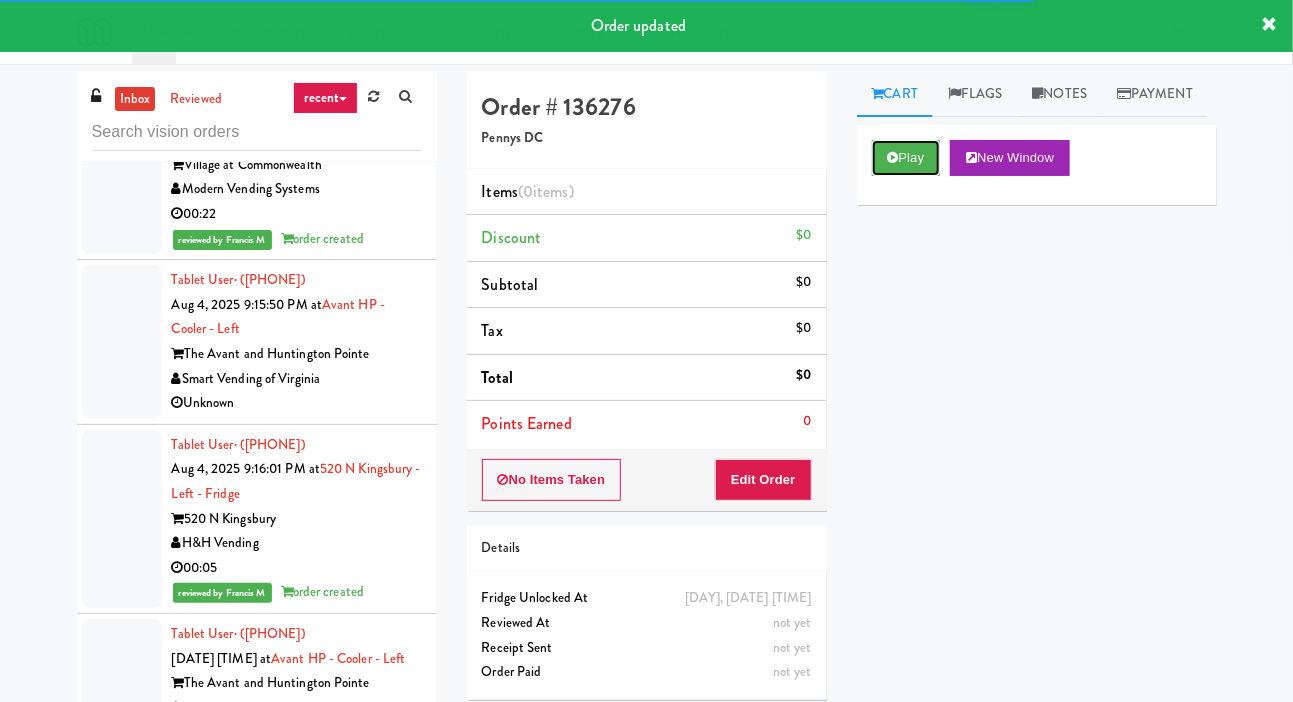 click on "Play" at bounding box center [906, 158] 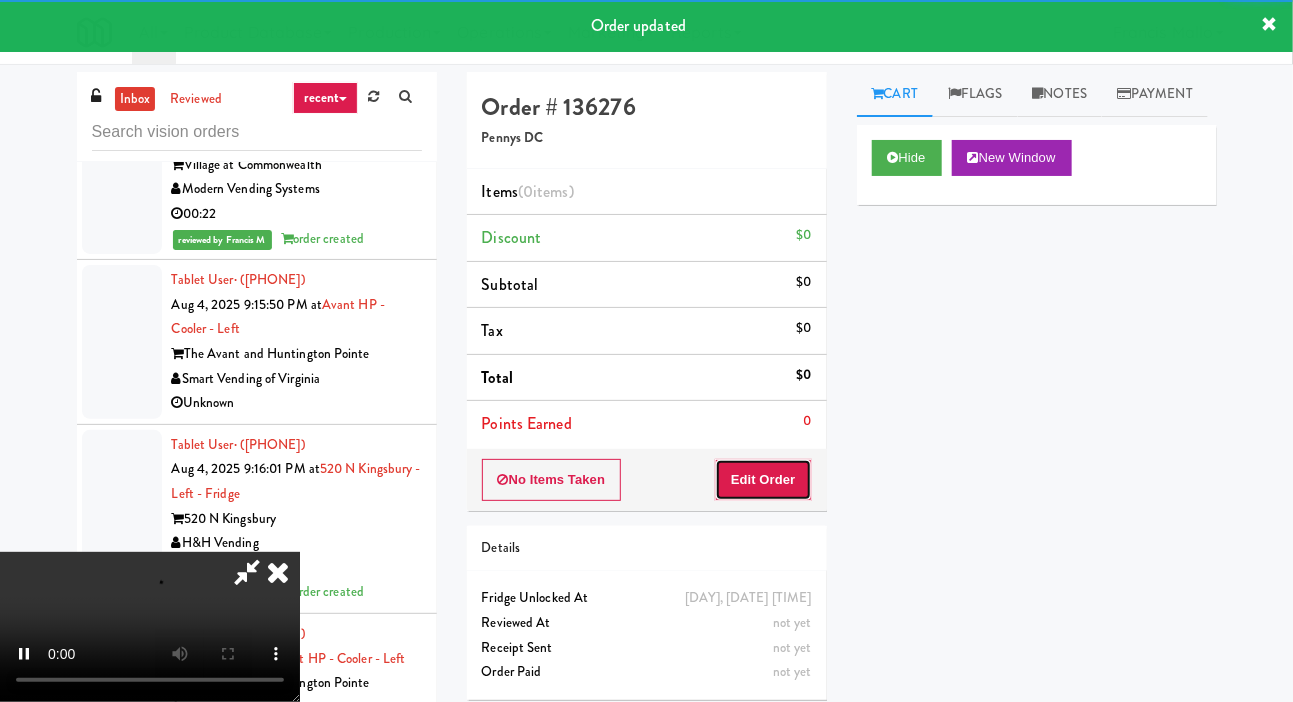 click on "Edit Order" at bounding box center (763, 480) 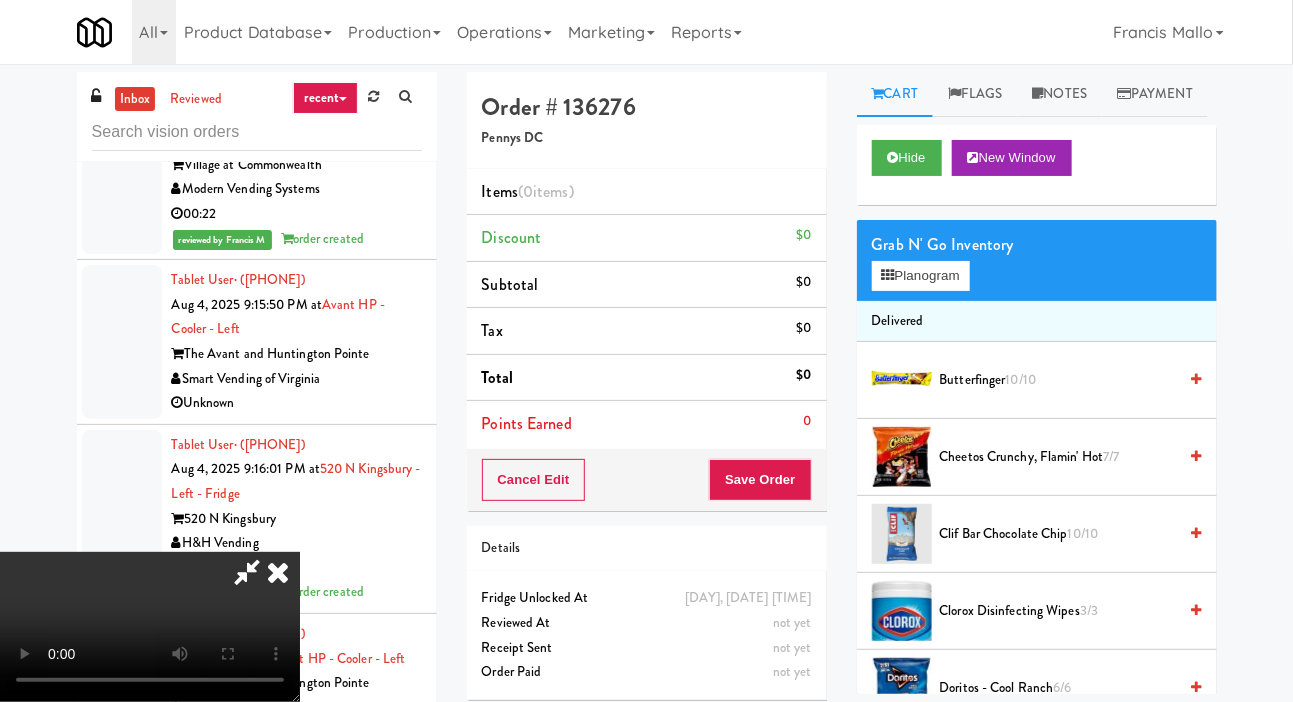 scroll, scrollTop: 73, scrollLeft: 0, axis: vertical 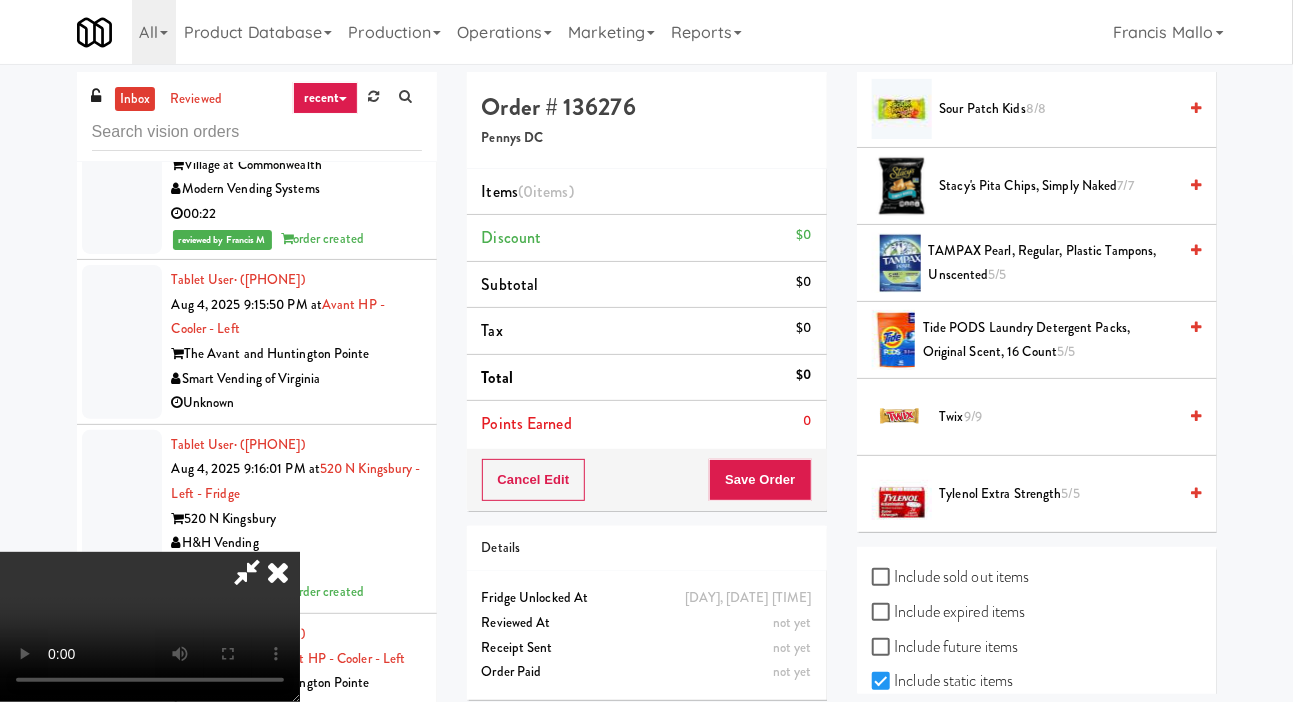 click on "Twix  9/9" at bounding box center (1058, 417) 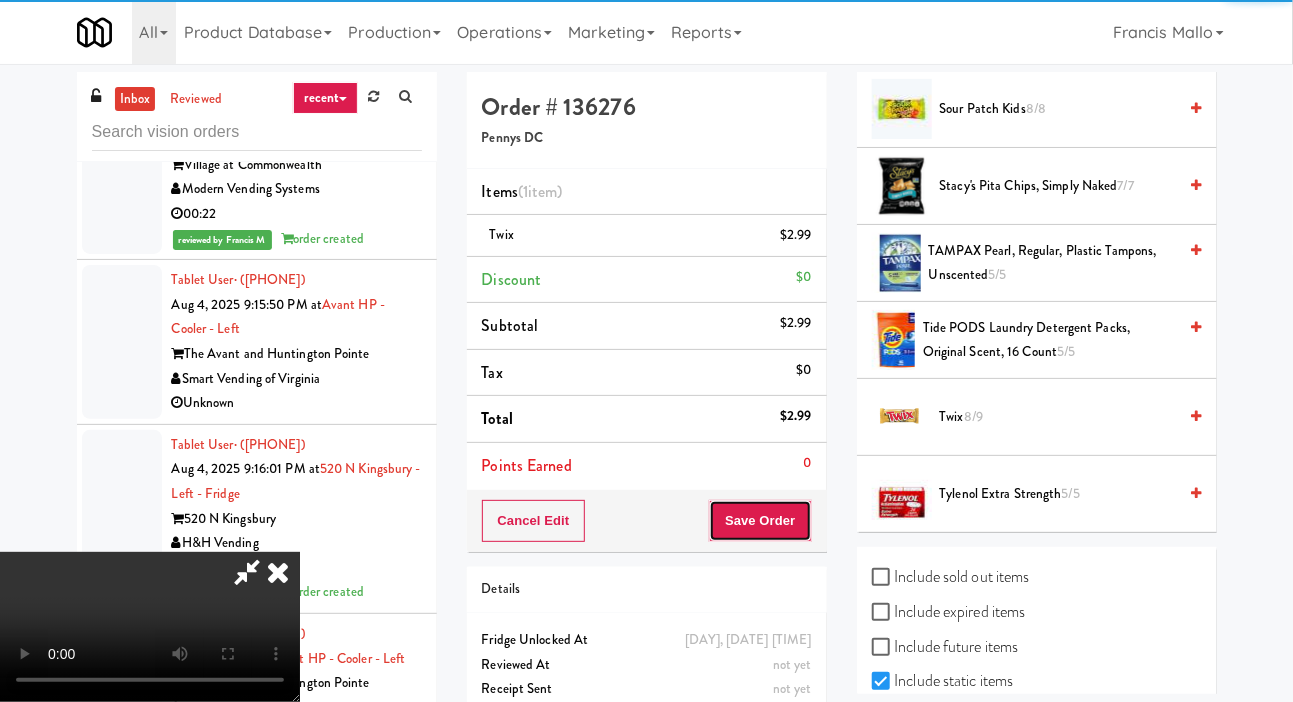 click on "Save Order" at bounding box center [760, 521] 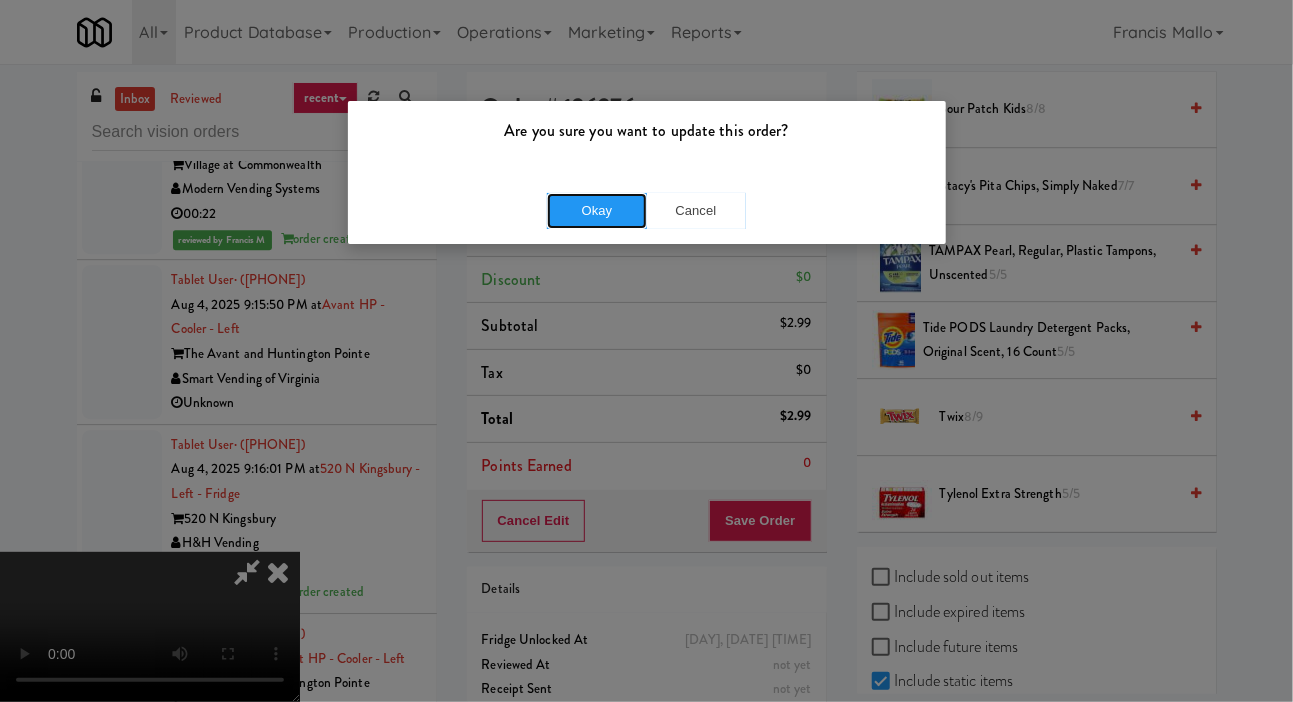 click on "Okay" at bounding box center (597, 211) 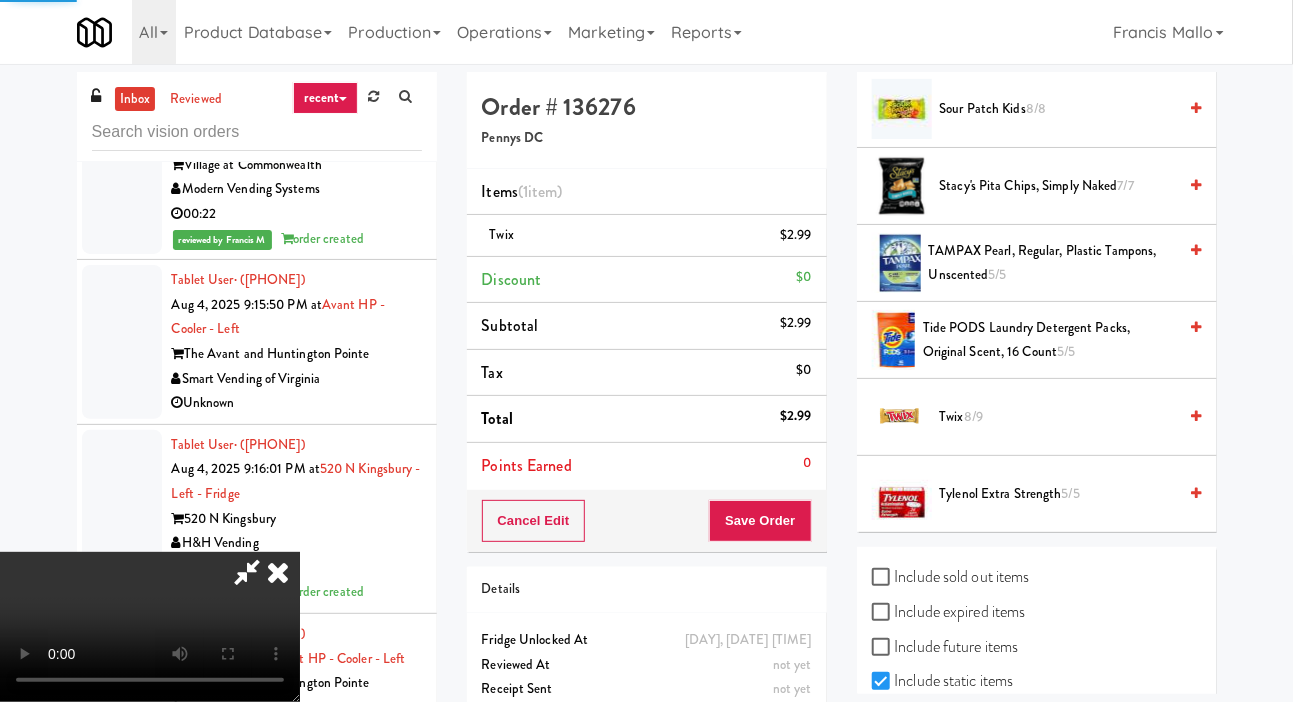 scroll, scrollTop: 116, scrollLeft: 0, axis: vertical 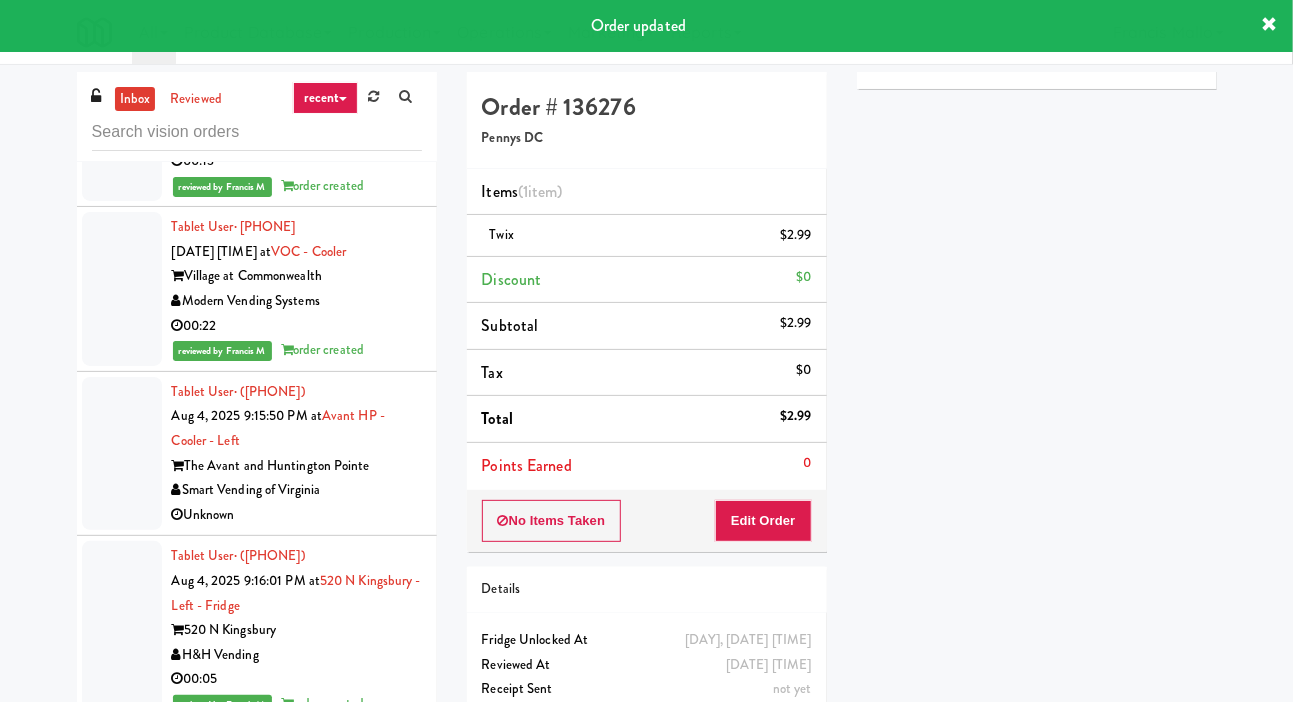 click at bounding box center [122, -418] 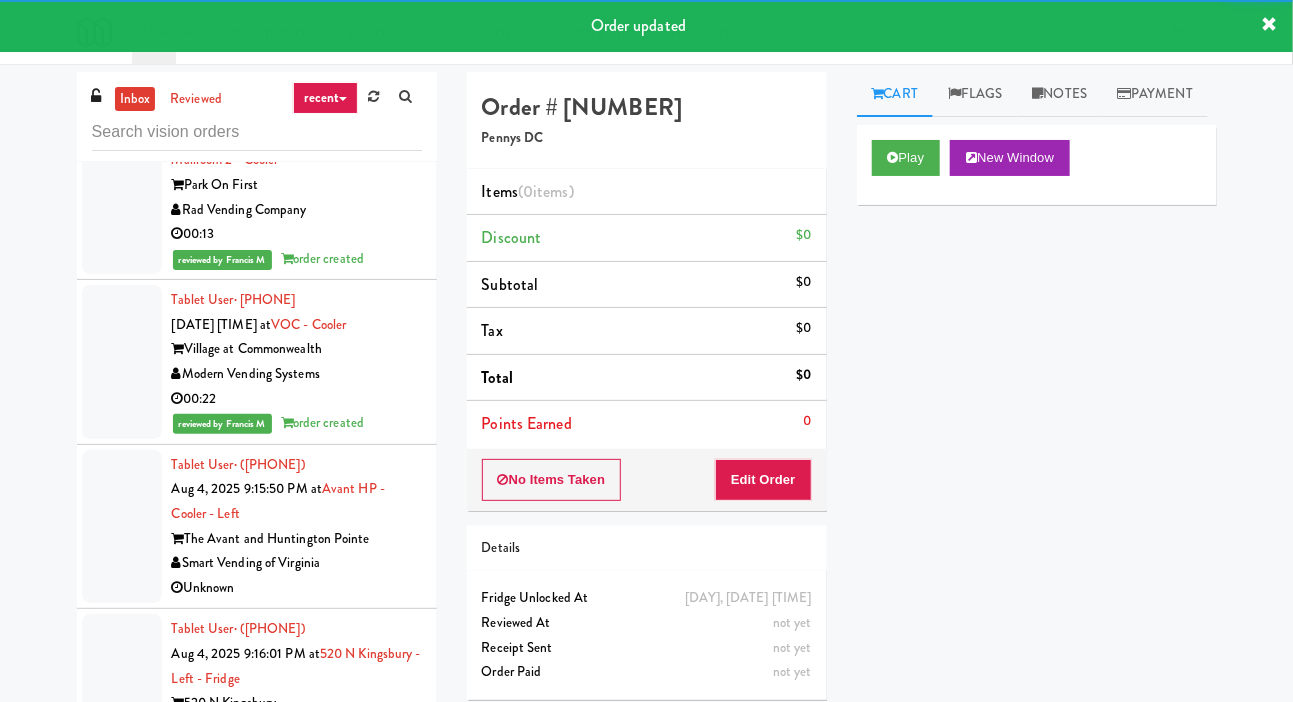 scroll, scrollTop: 50503, scrollLeft: 0, axis: vertical 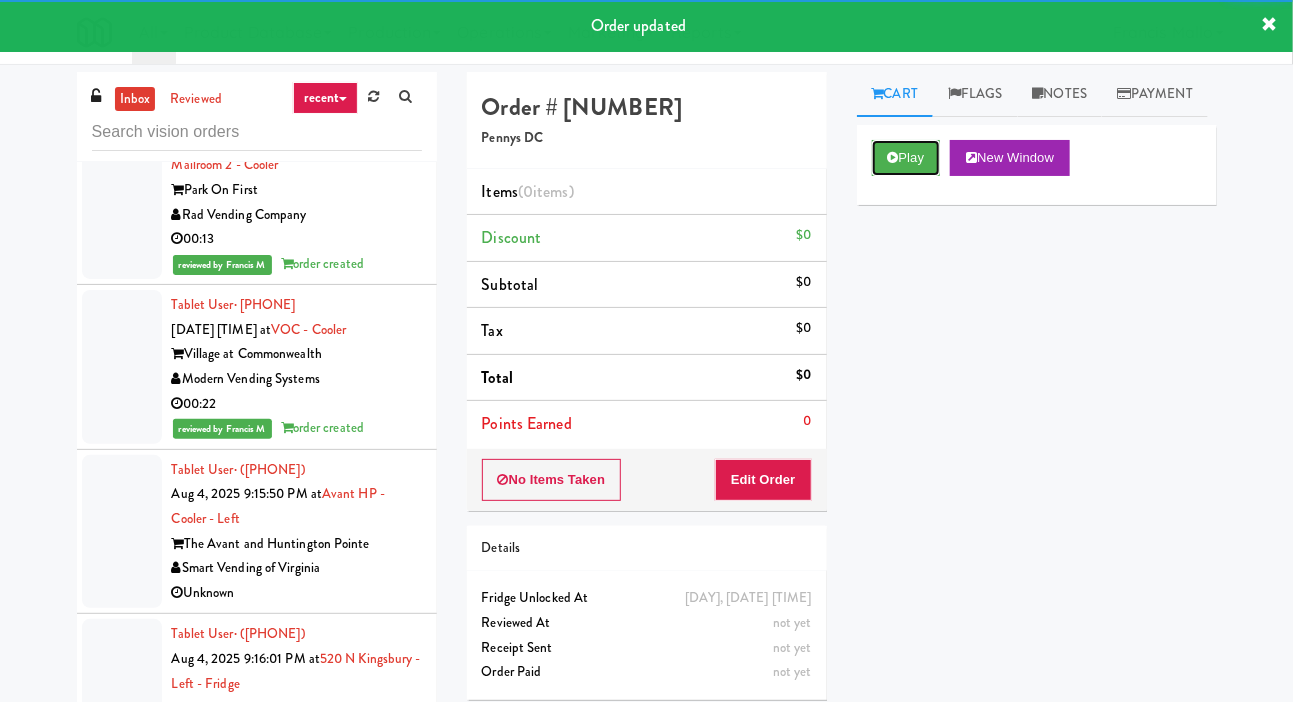 click on "Play" at bounding box center [906, 158] 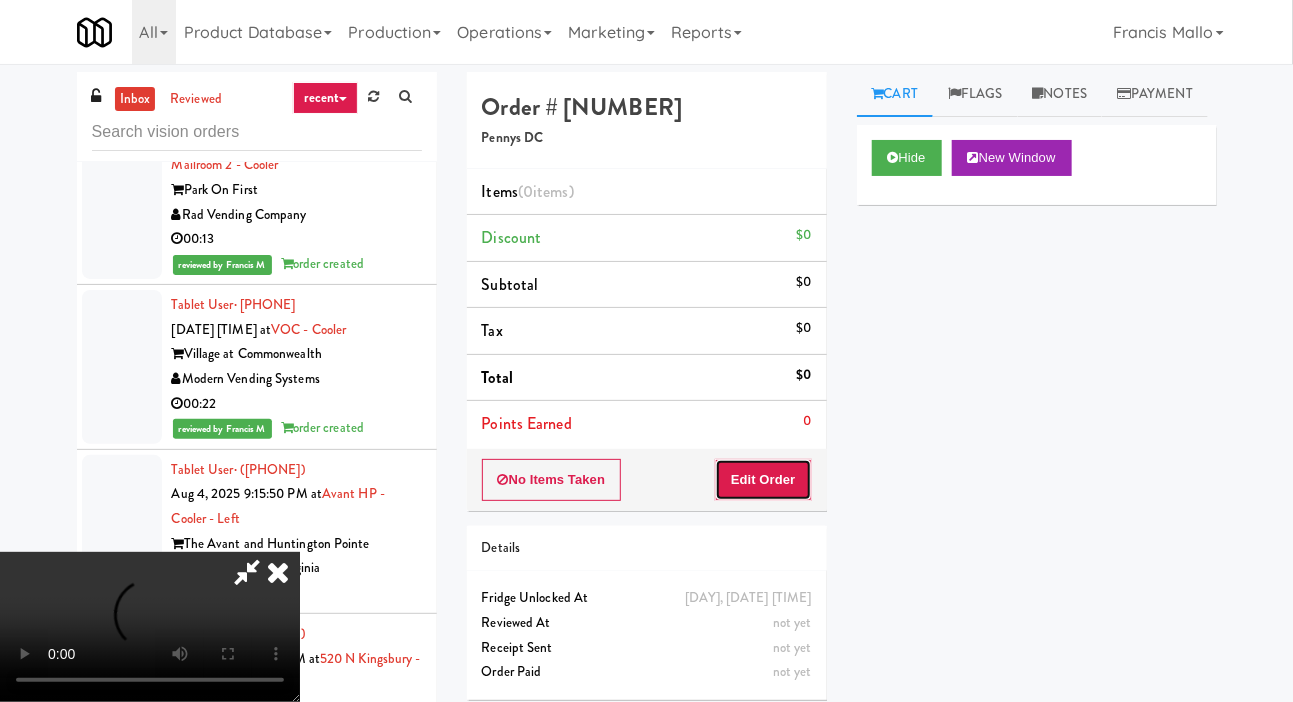 click on "Edit Order" at bounding box center (763, 480) 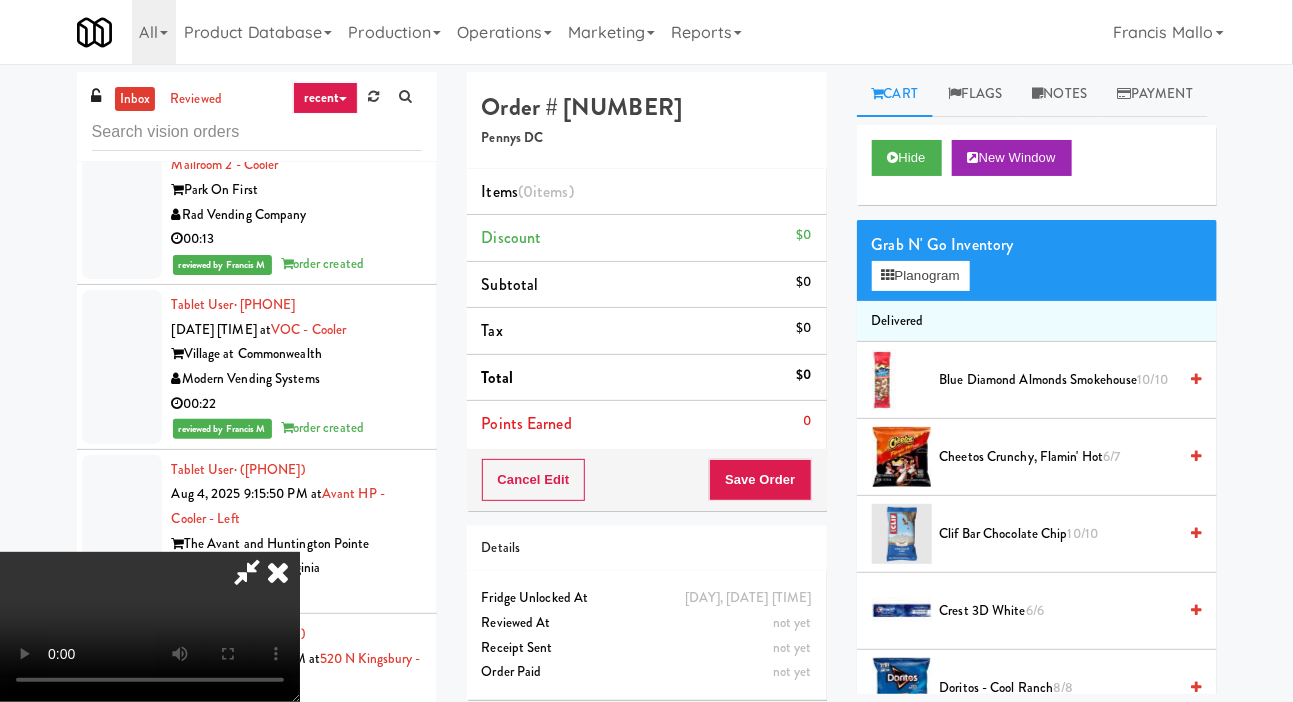 type 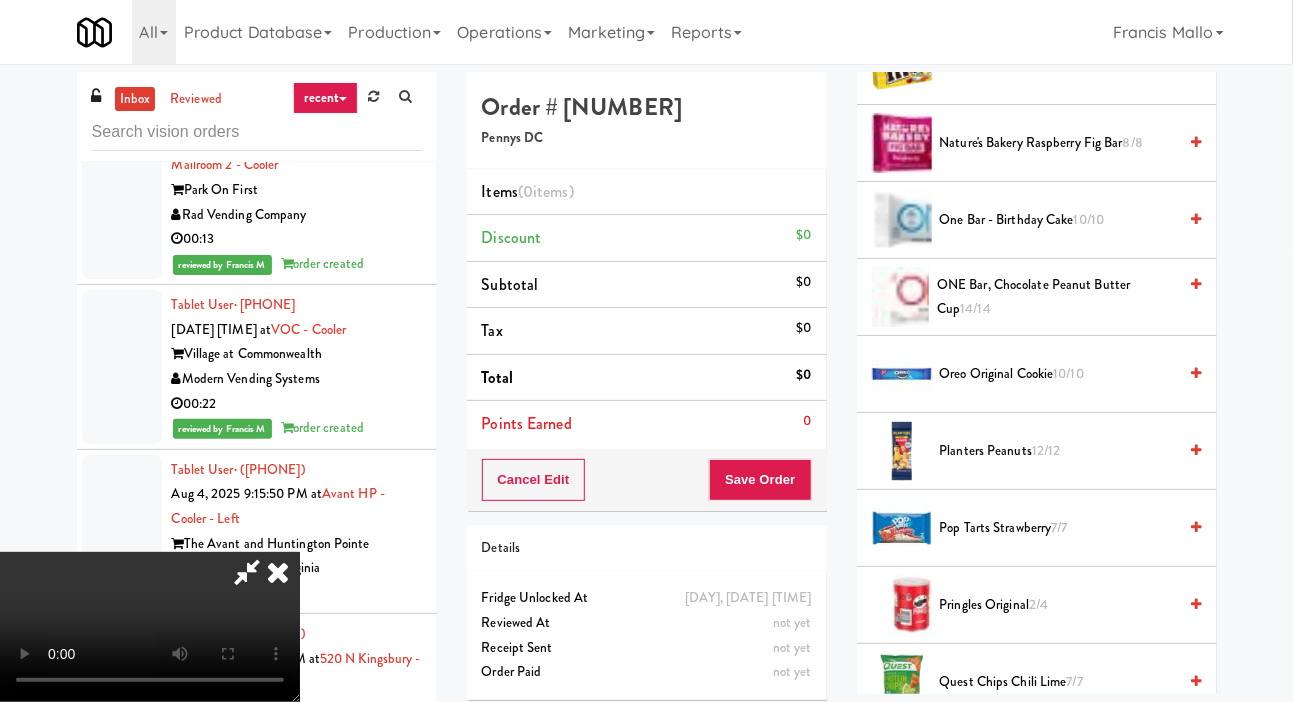 scroll, scrollTop: 1314, scrollLeft: 0, axis: vertical 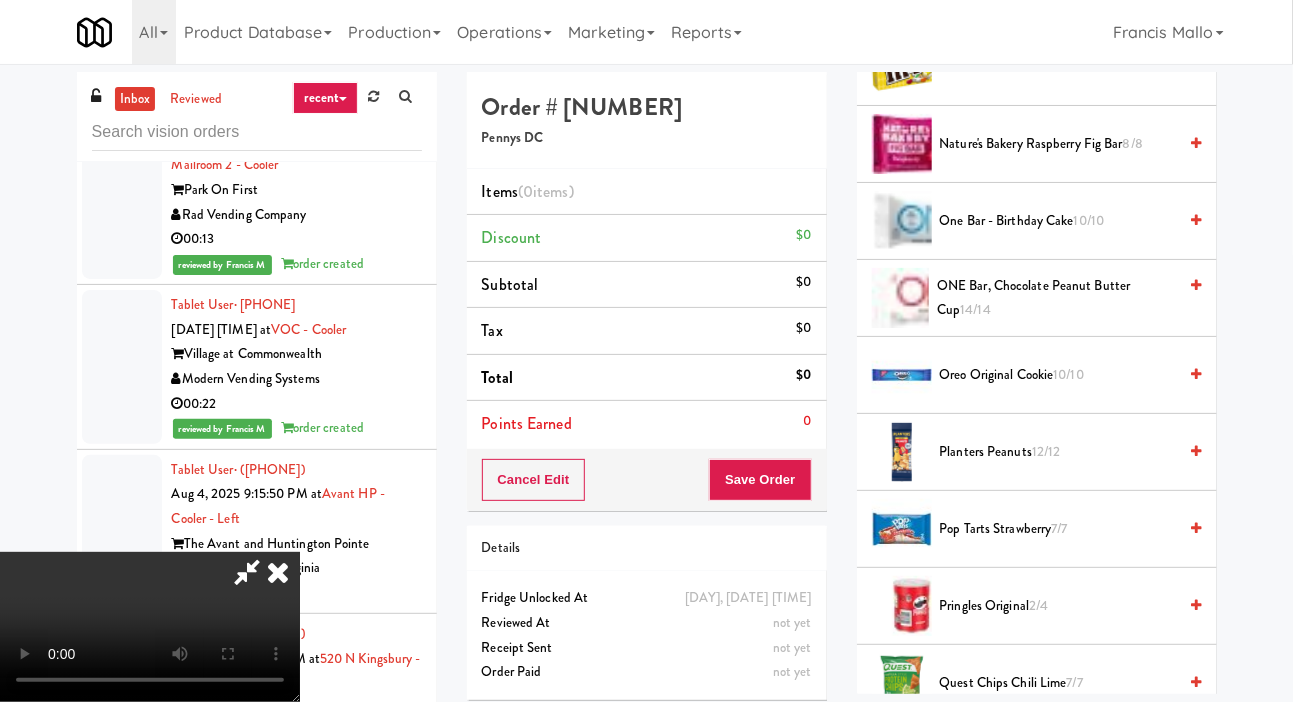 click on "Oreo Original Cookie  10/10" at bounding box center (1058, 375) 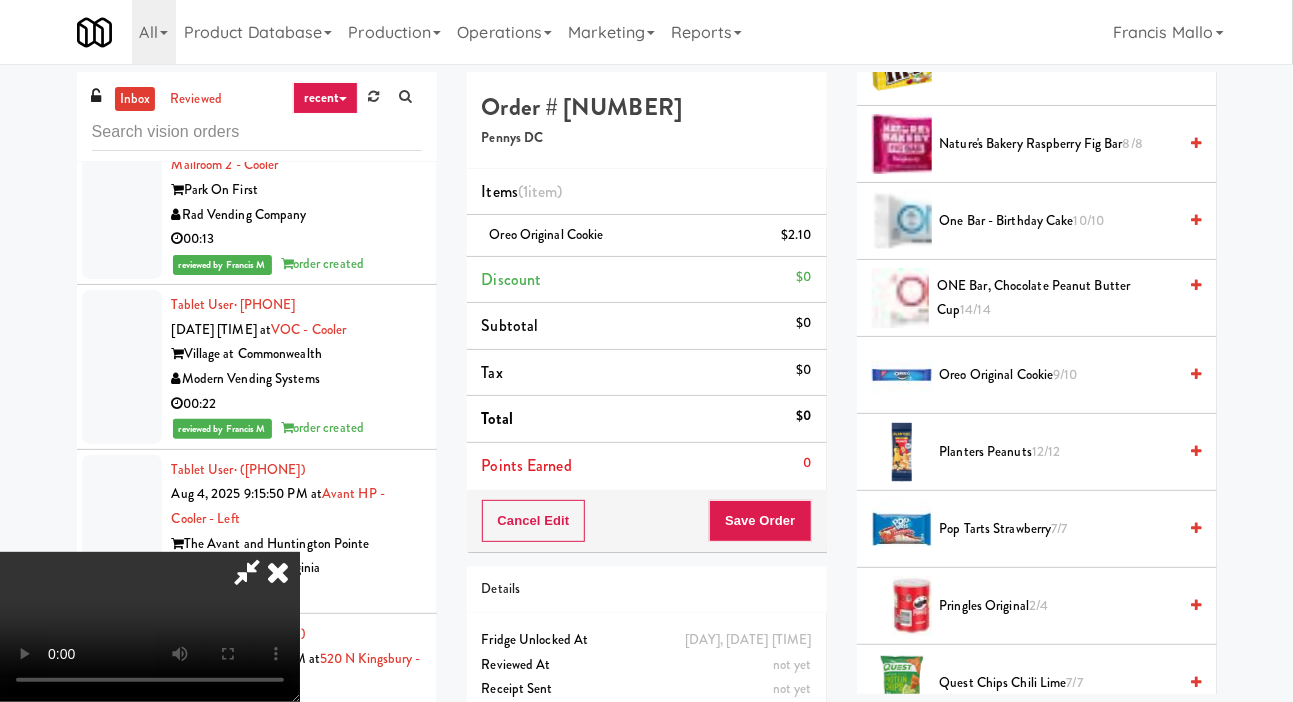 click on "Oreo Original Cookie  9/10" at bounding box center (1058, 375) 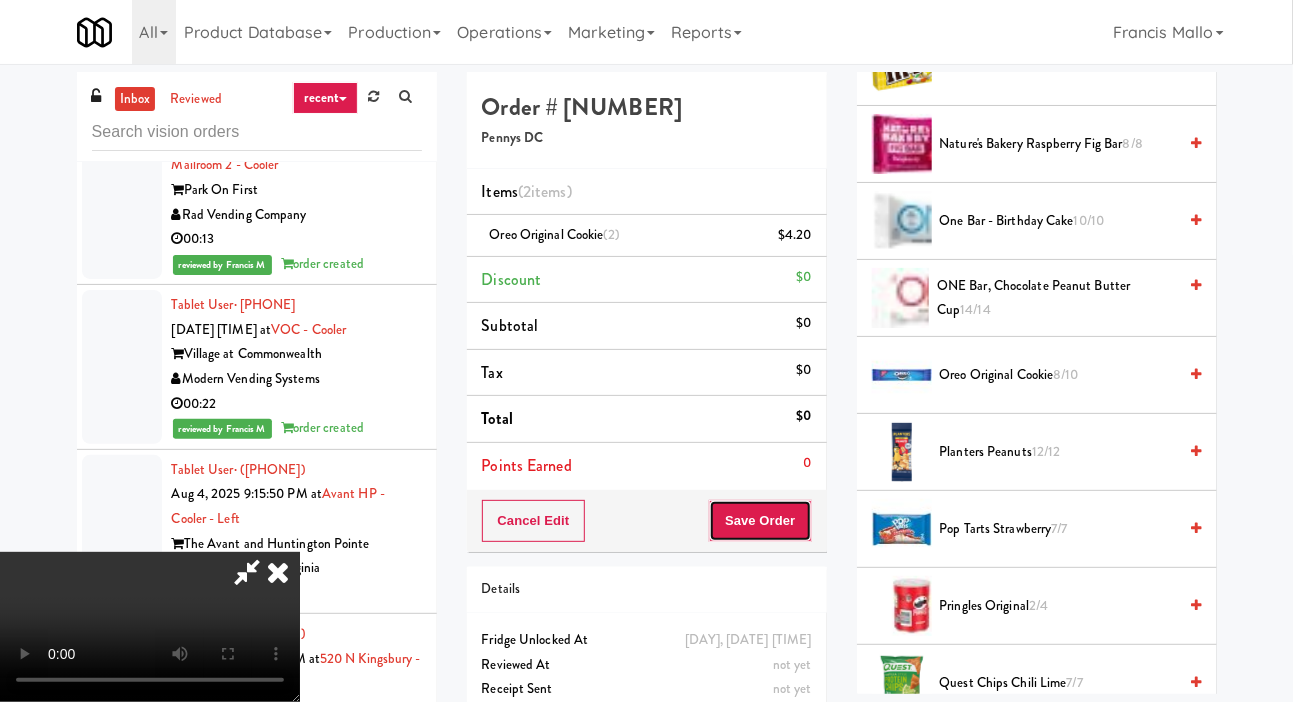 click on "Save Order" at bounding box center (760, 521) 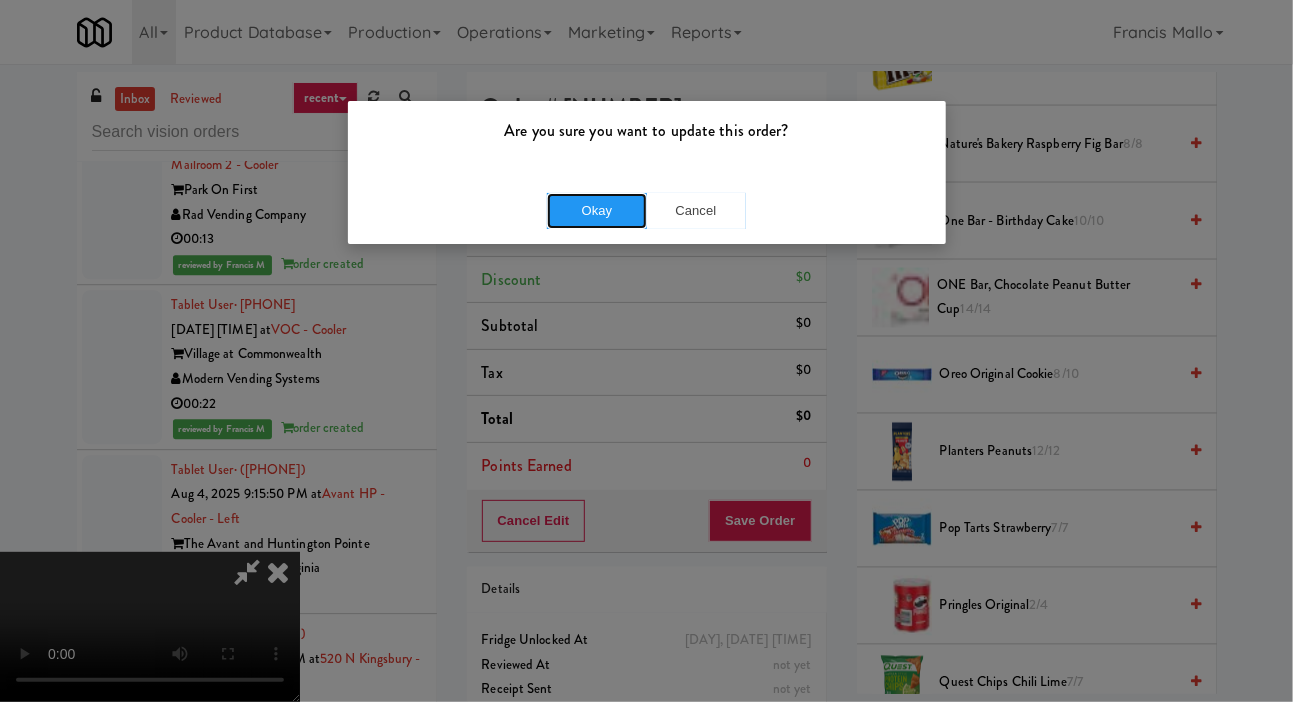 click on "Okay" at bounding box center (597, 211) 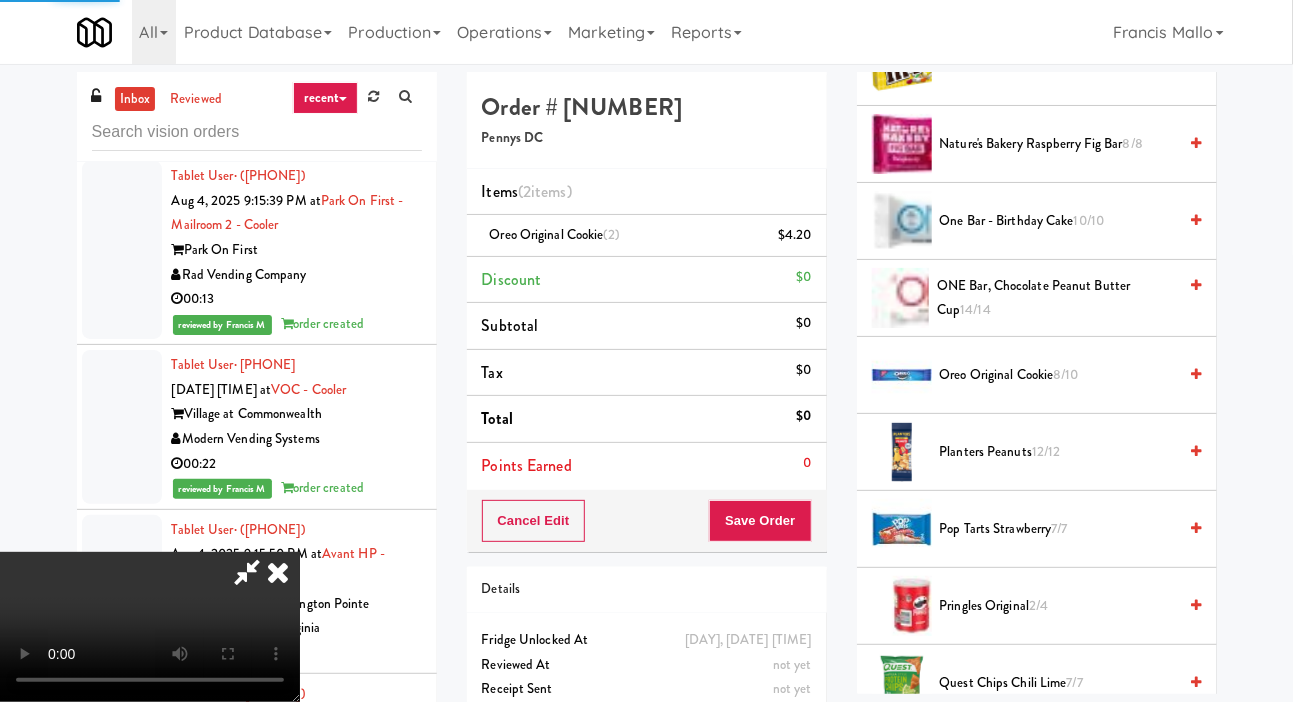 scroll, scrollTop: 50419, scrollLeft: 0, axis: vertical 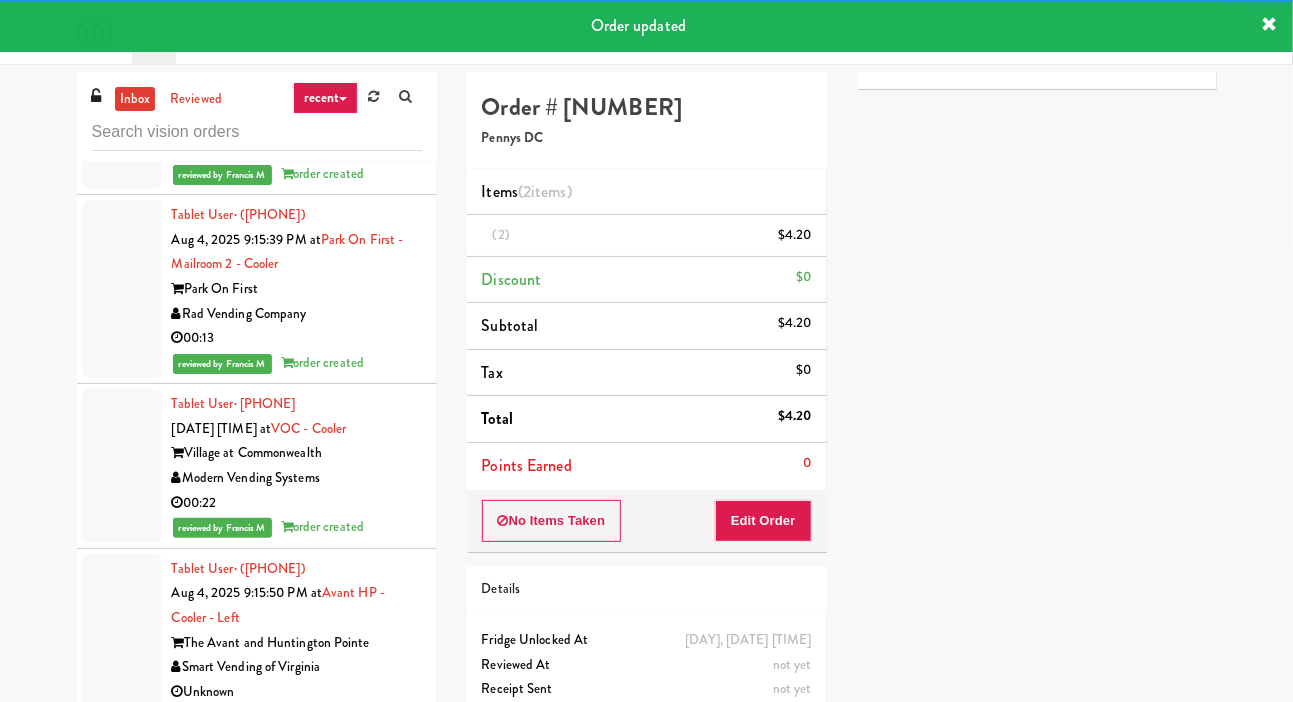 click at bounding box center (122, -394) 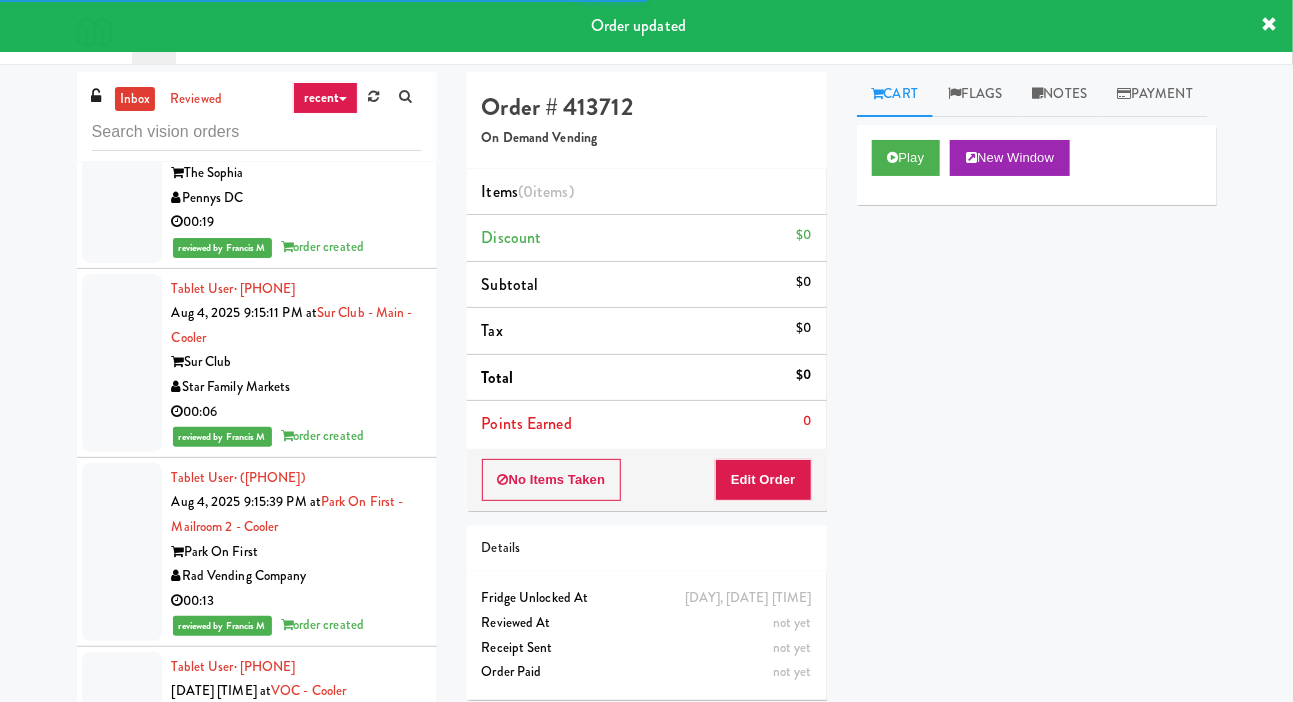 scroll, scrollTop: 50155, scrollLeft: 0, axis: vertical 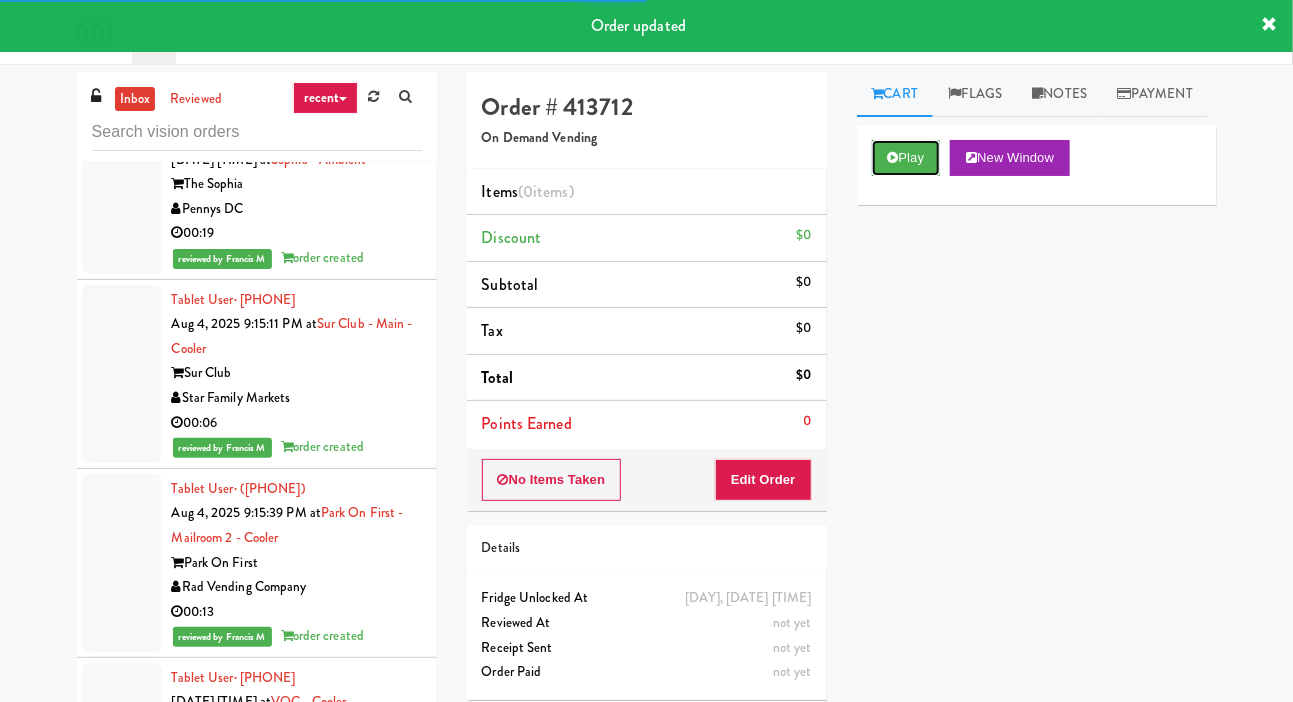 click at bounding box center (893, 157) 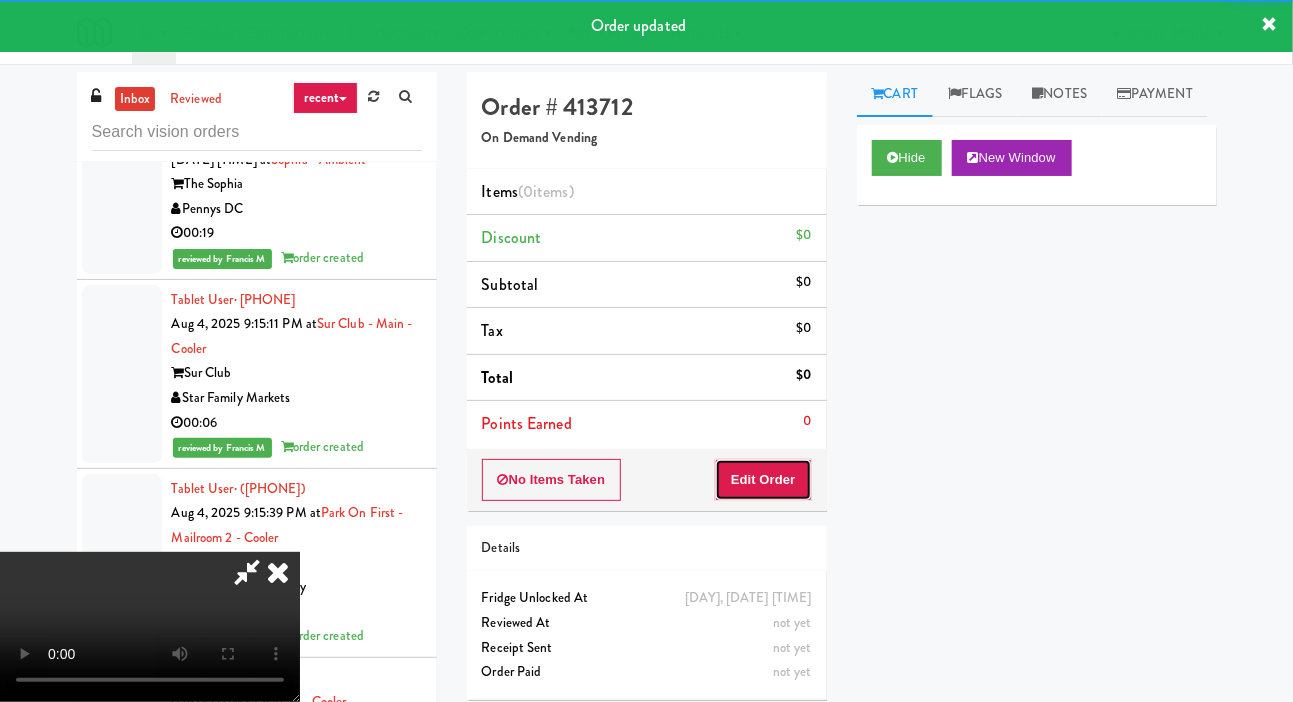 click on "Edit Order" at bounding box center (763, 480) 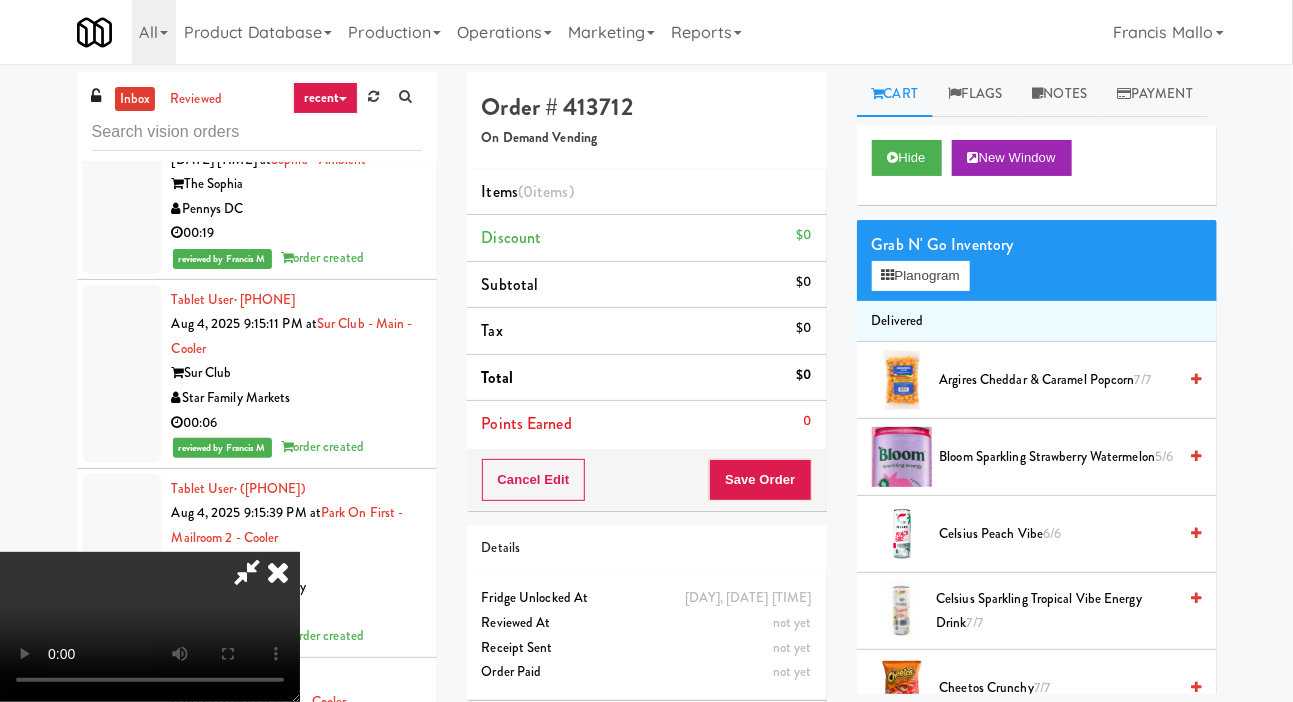 type 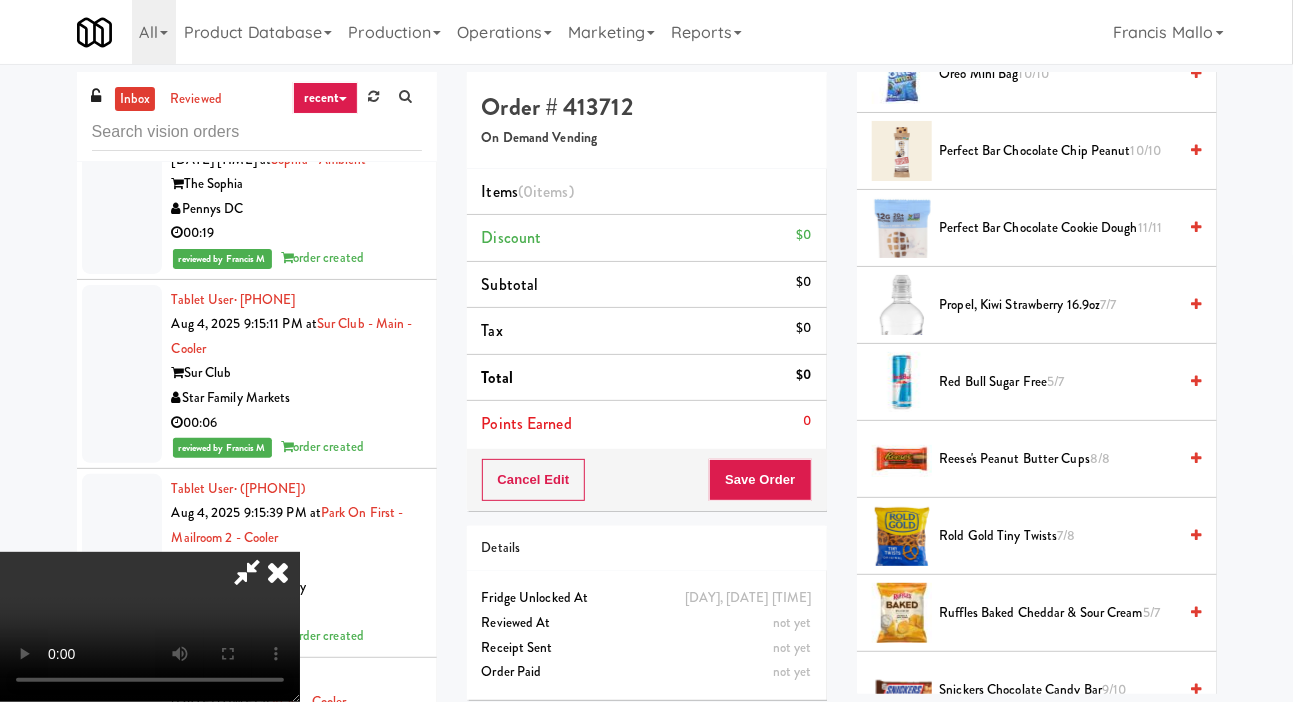 scroll, scrollTop: 2006, scrollLeft: 0, axis: vertical 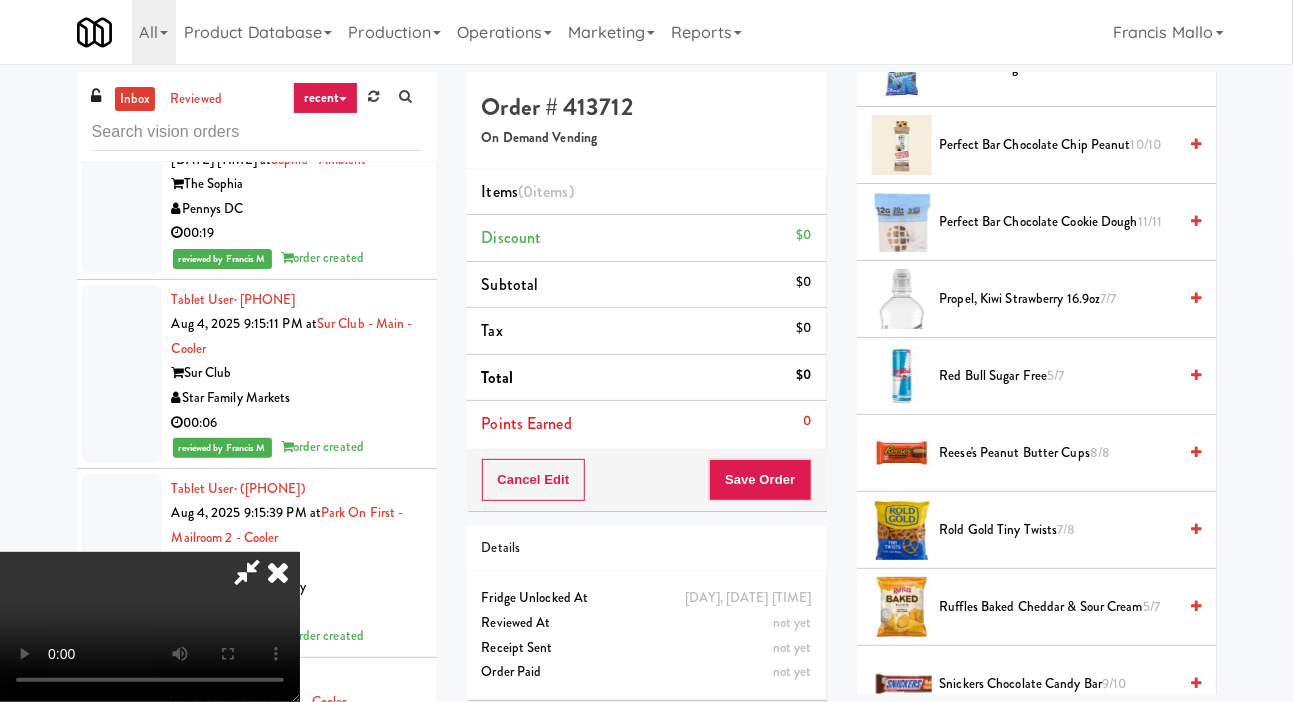 click on "Red Bull Sugar Free  5/7" at bounding box center (1058, 376) 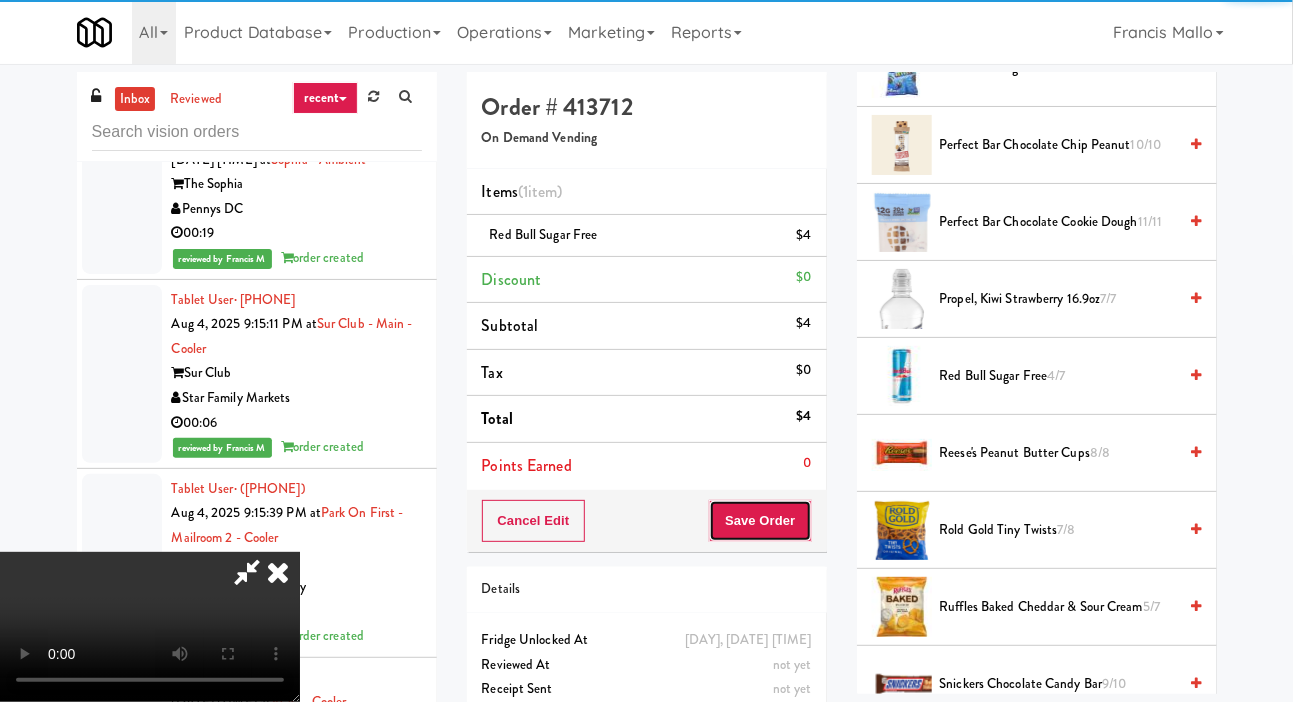 click on "Save Order" at bounding box center [760, 521] 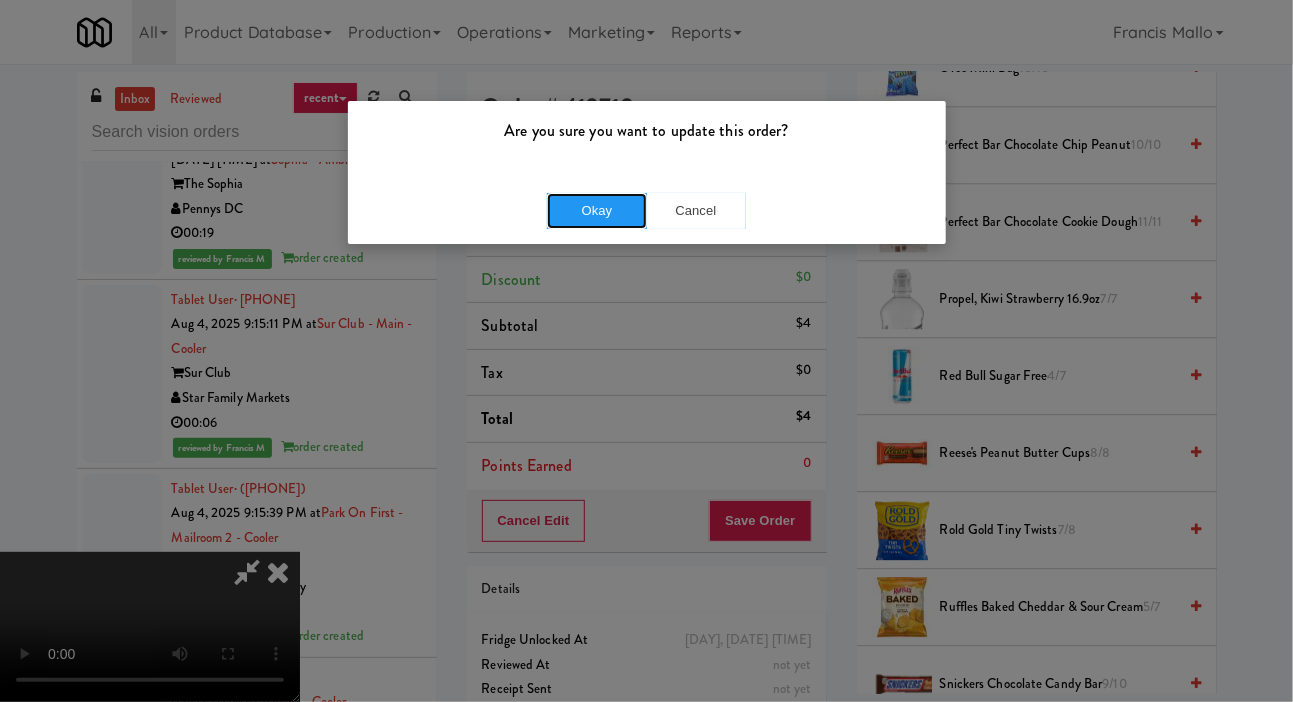 click on "Okay" at bounding box center [597, 211] 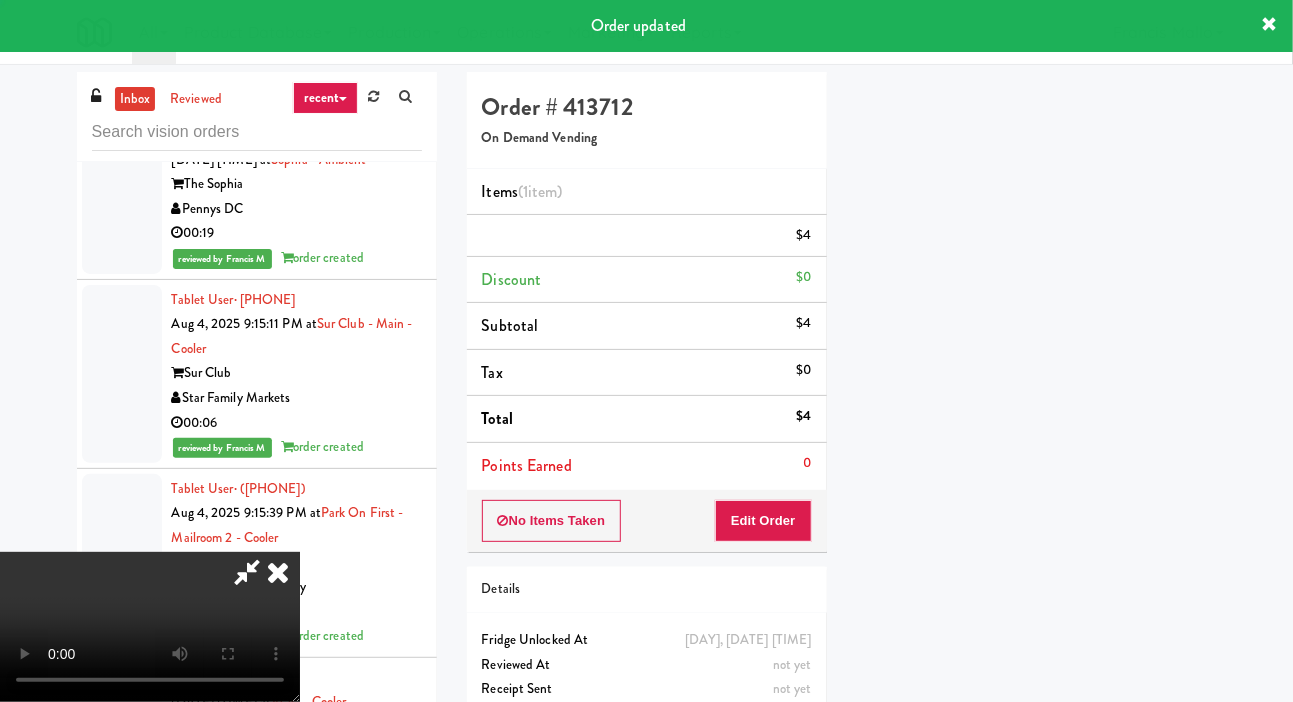 scroll, scrollTop: 116, scrollLeft: 0, axis: vertical 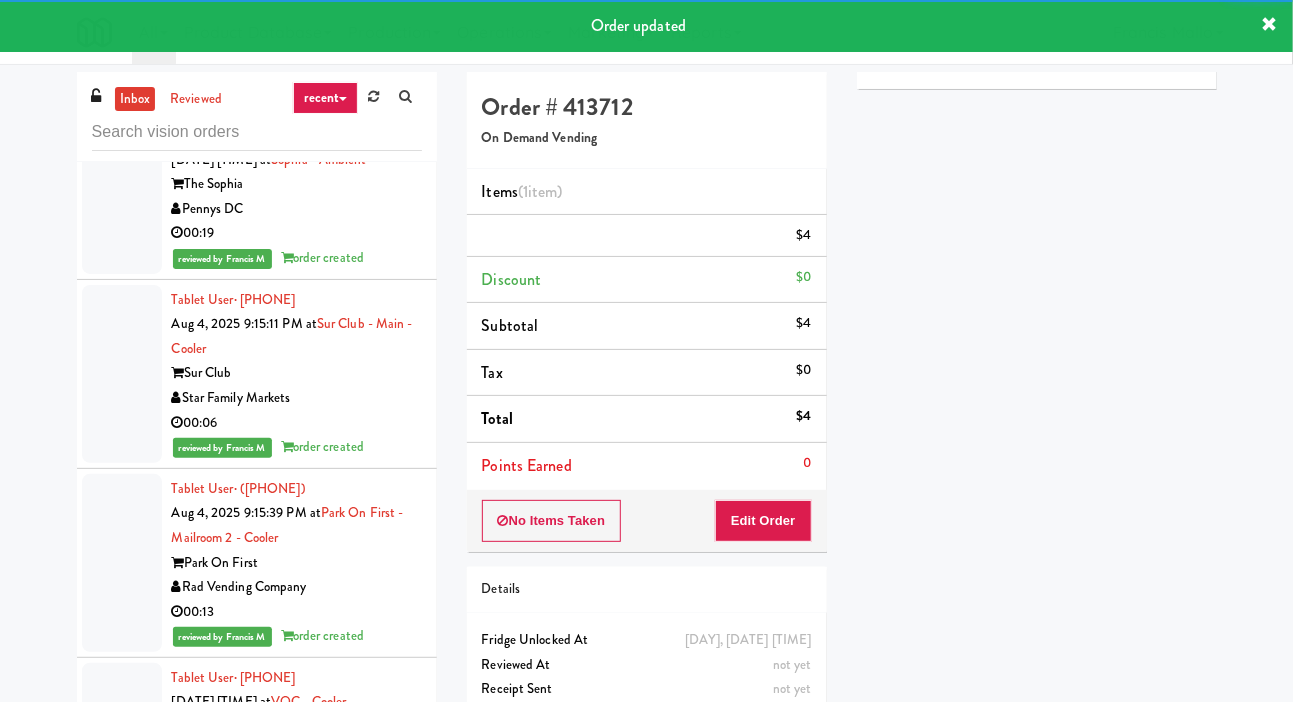 click at bounding box center (122, -297) 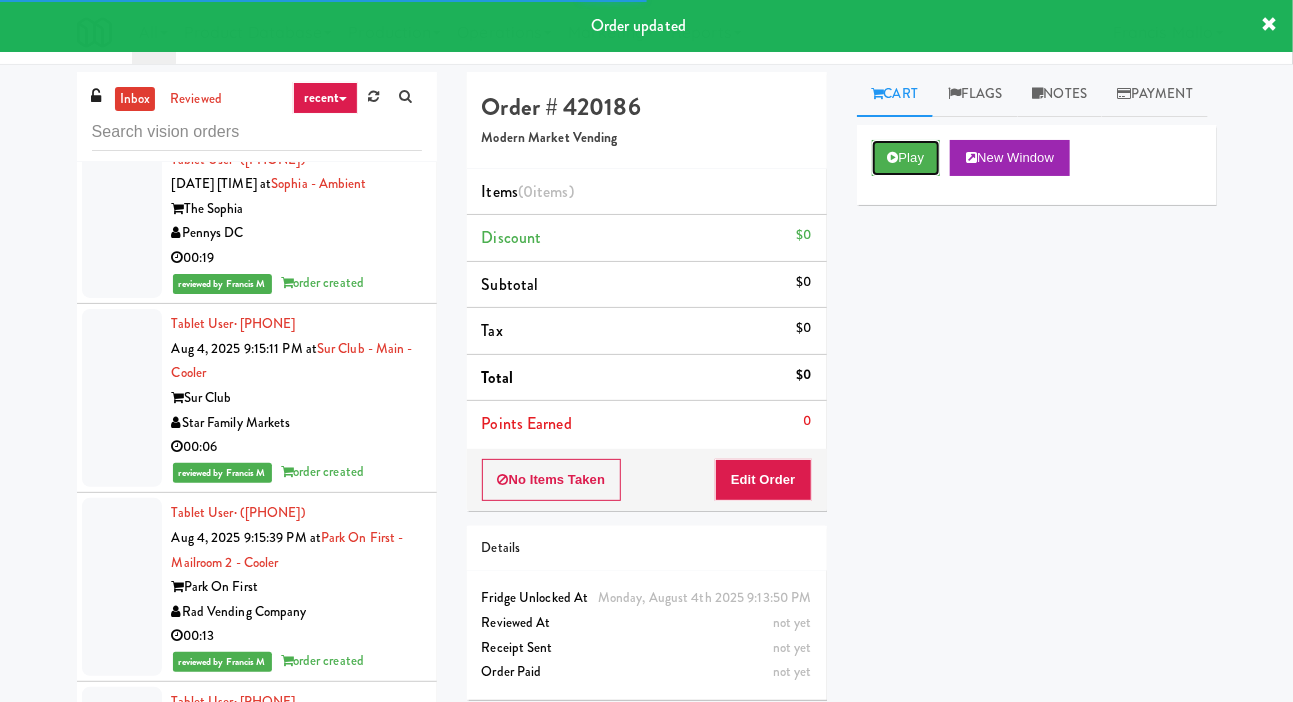click on "Play" at bounding box center (906, 158) 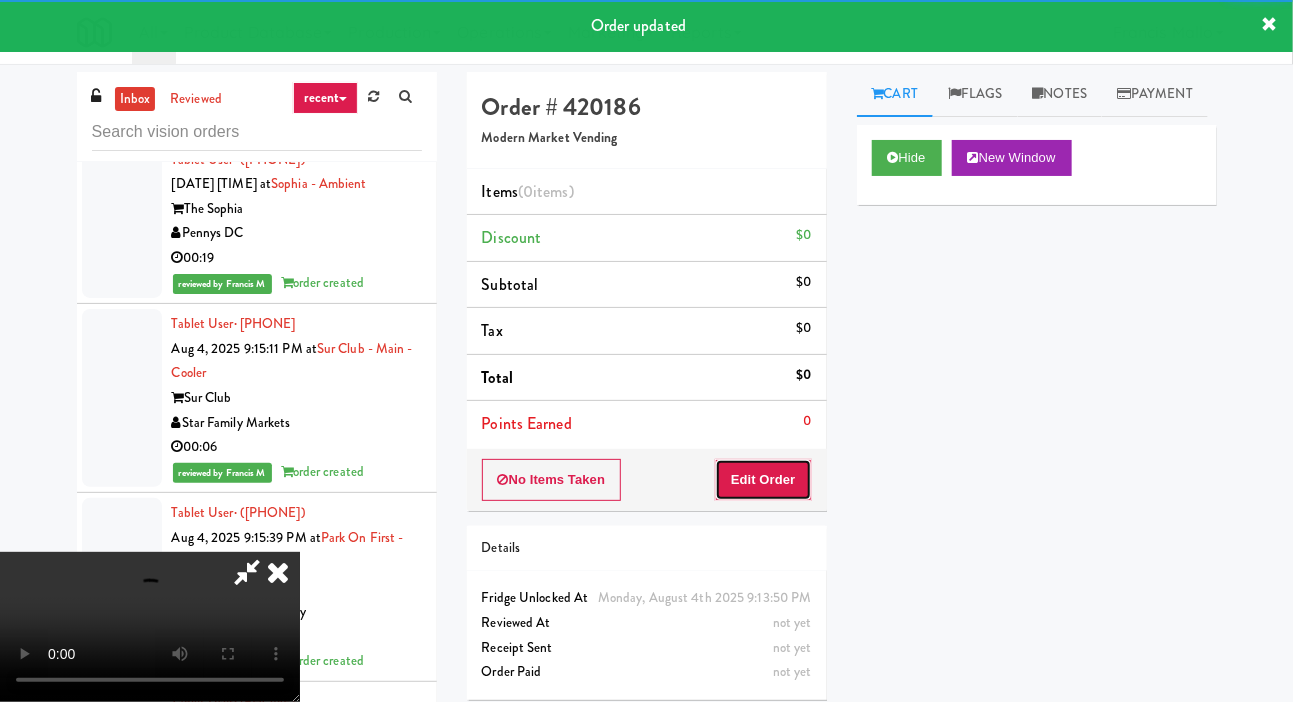 click on "Edit Order" at bounding box center [763, 480] 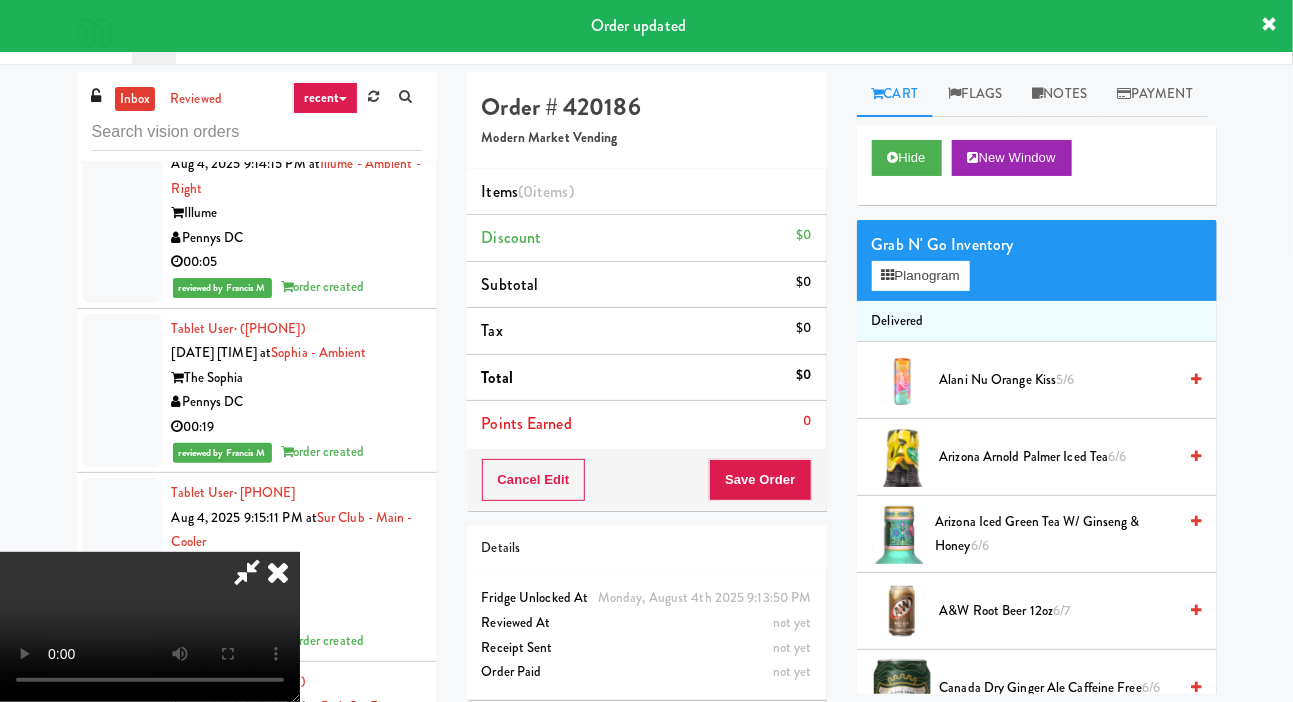scroll, scrollTop: 49972, scrollLeft: 0, axis: vertical 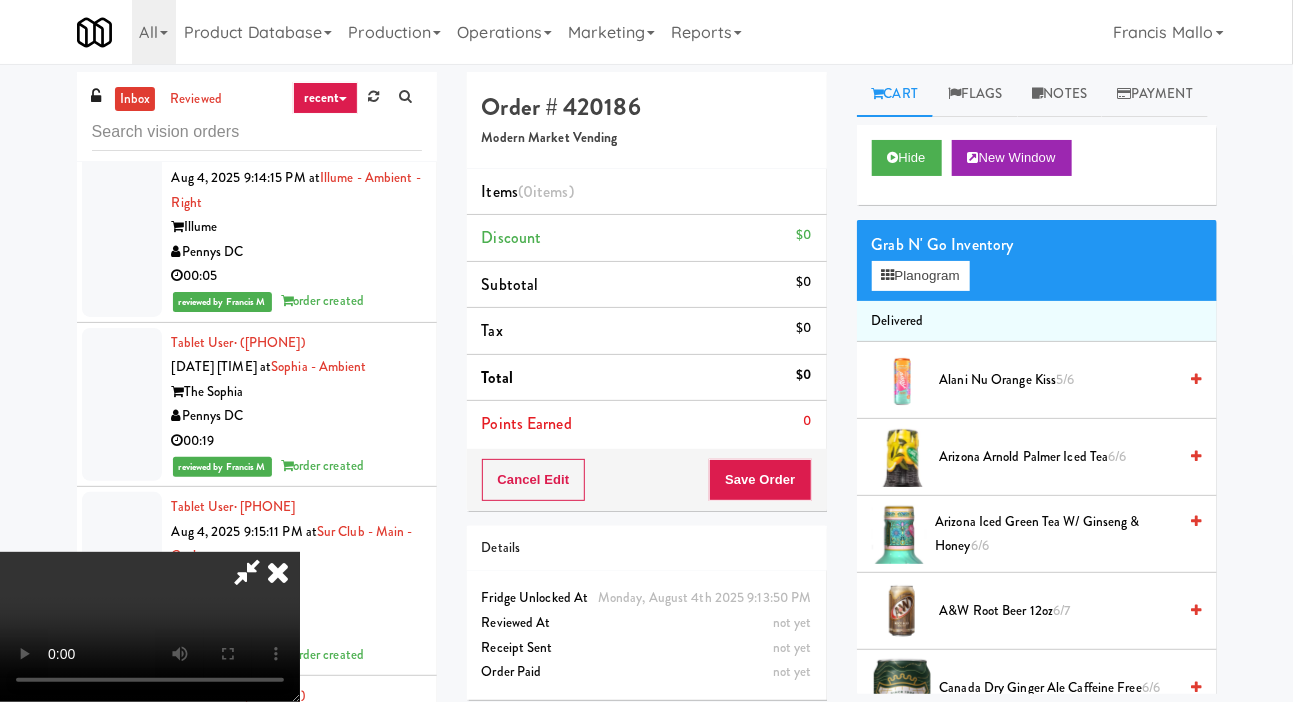 type 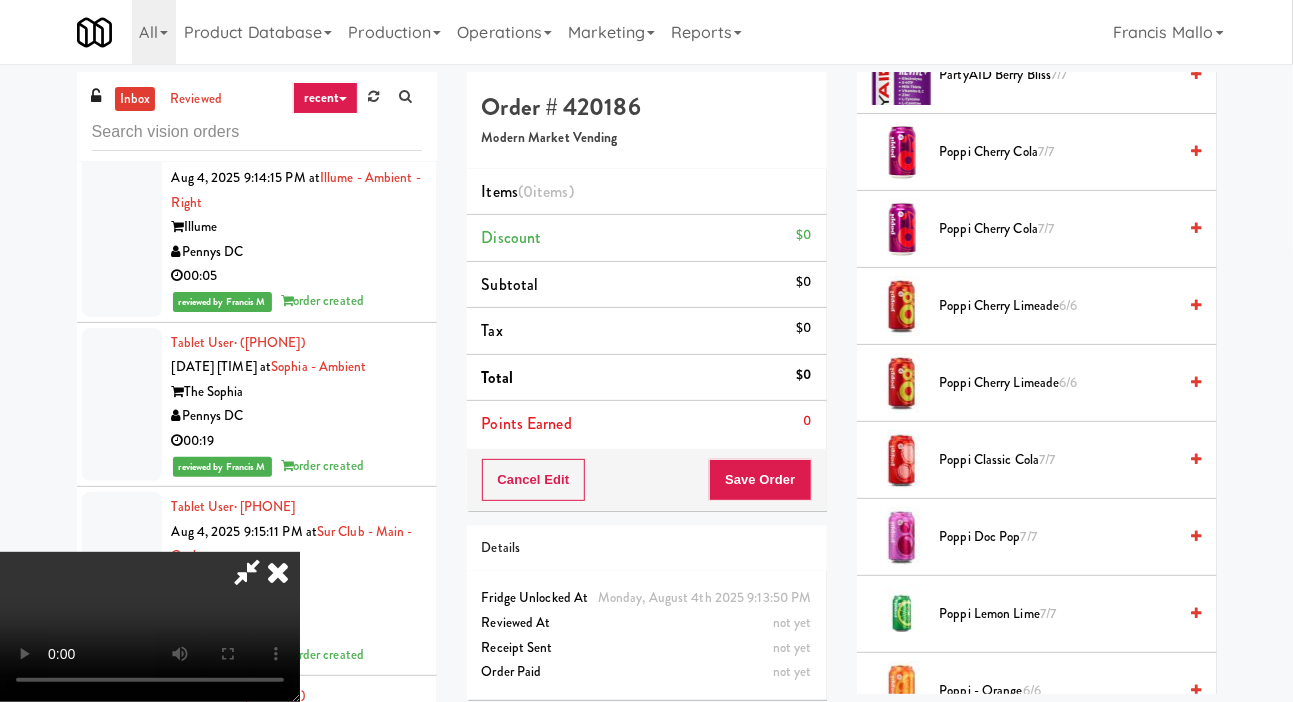 scroll, scrollTop: 1691, scrollLeft: 0, axis: vertical 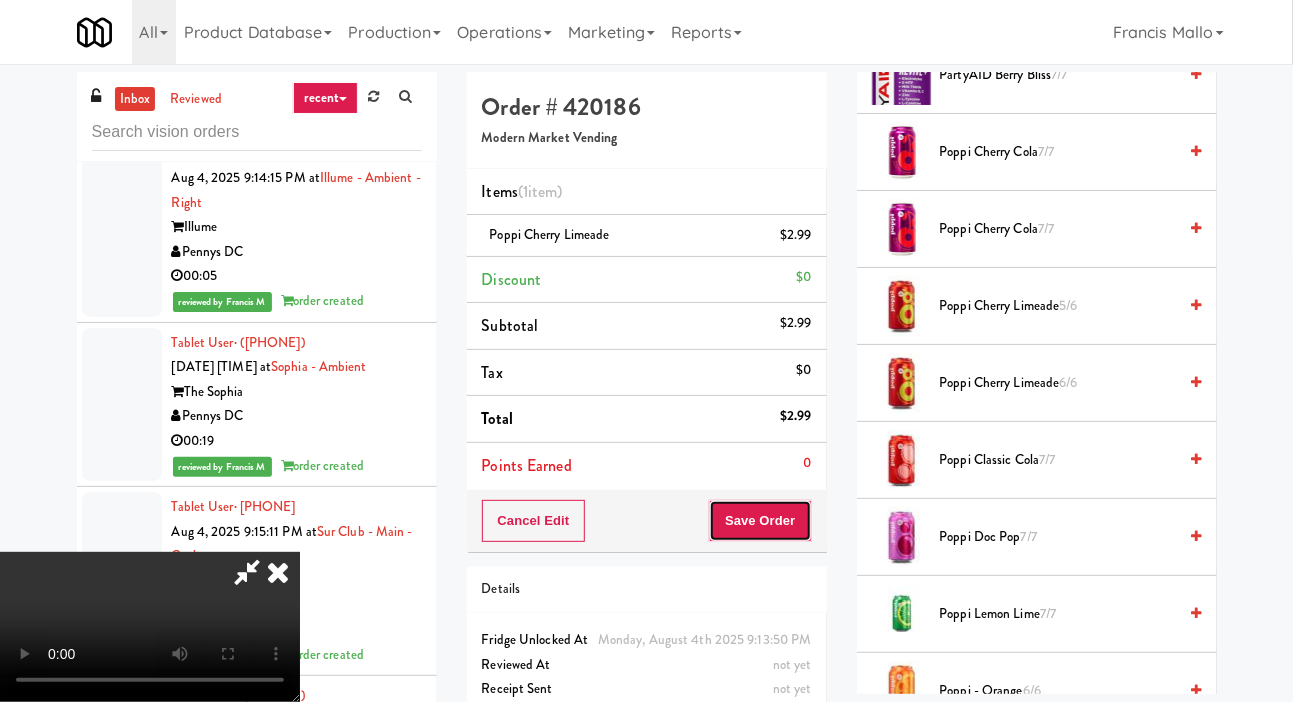 click on "Save Order" at bounding box center (760, 521) 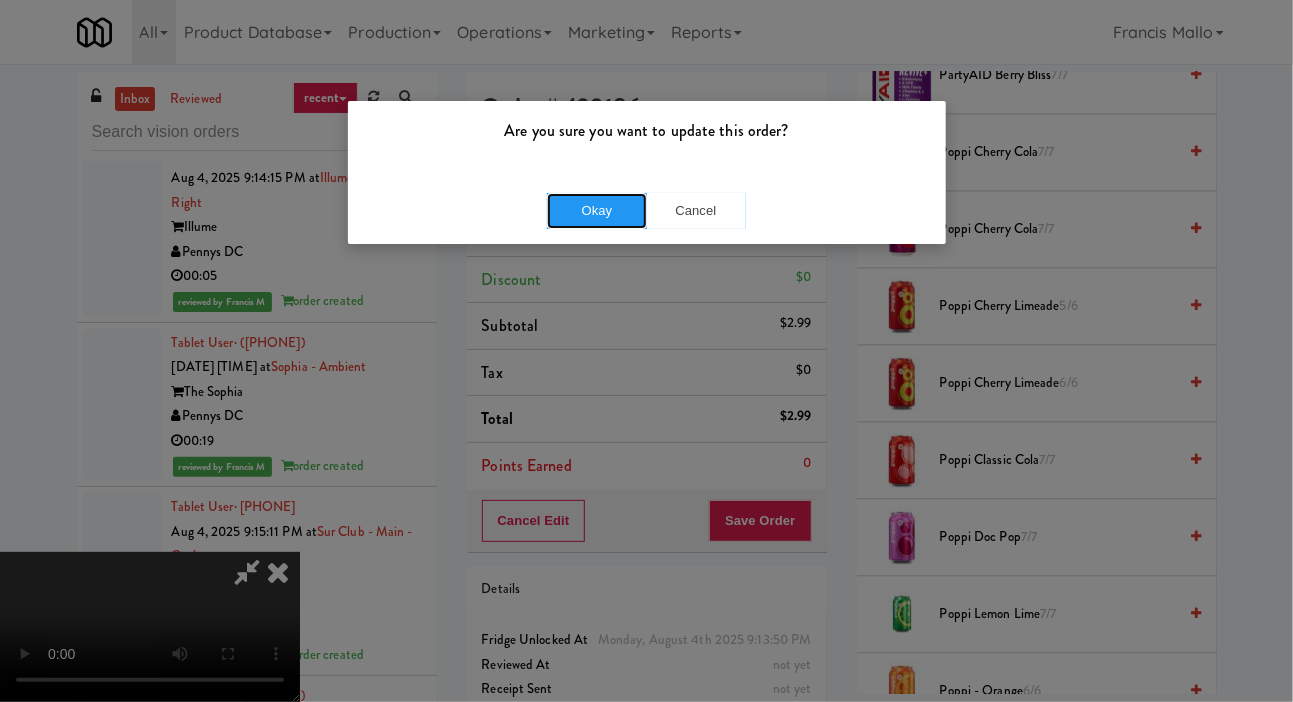 click on "Okay" at bounding box center [597, 211] 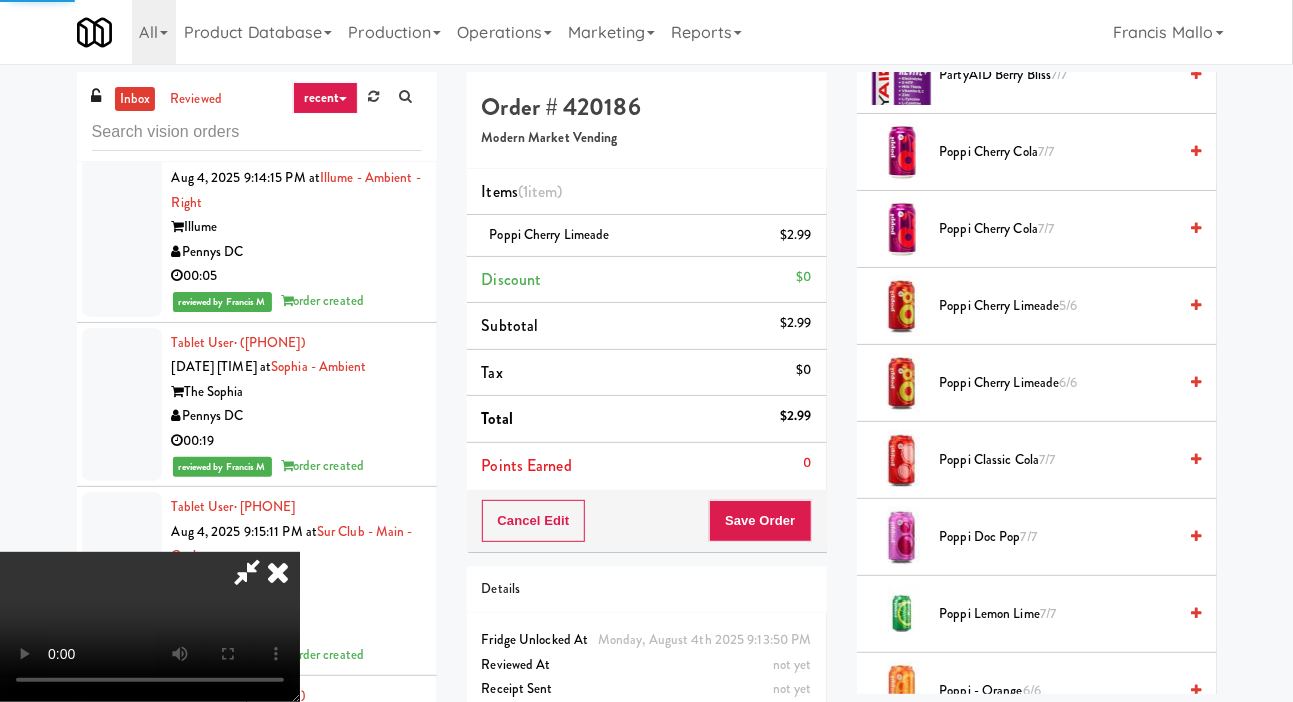 scroll, scrollTop: 116, scrollLeft: 0, axis: vertical 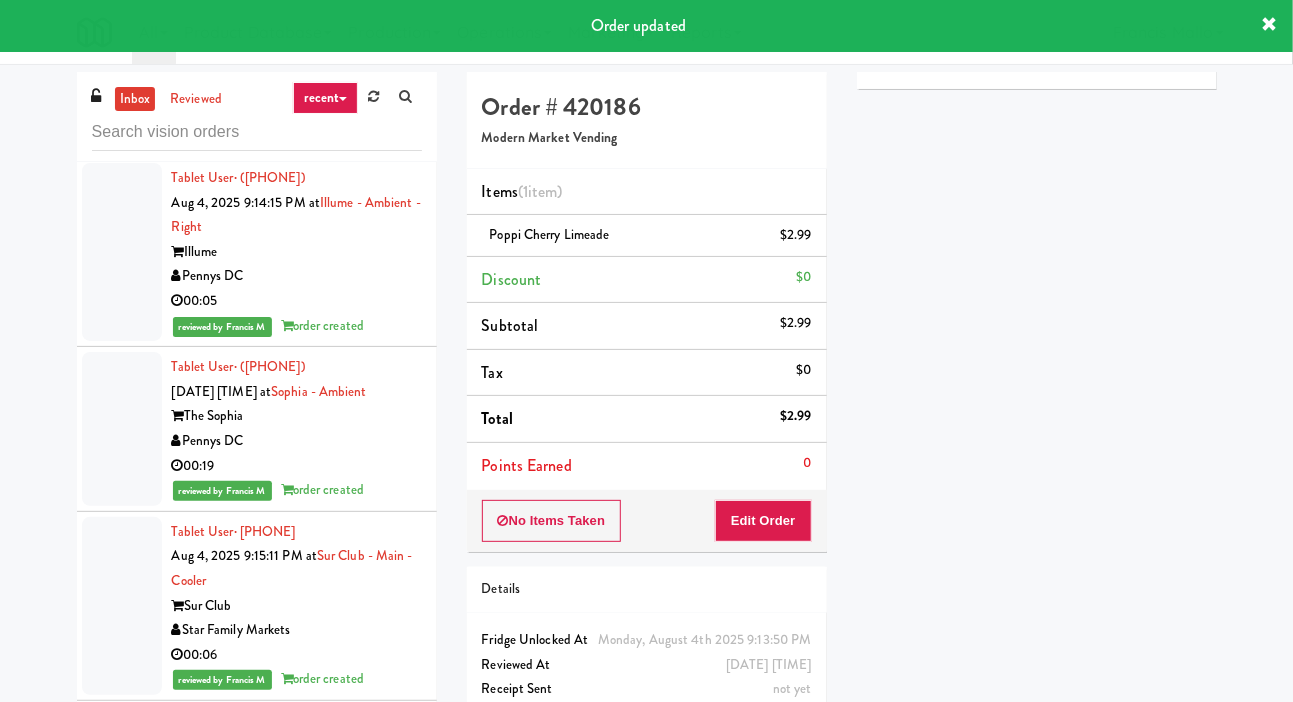 click at bounding box center [122, -267] 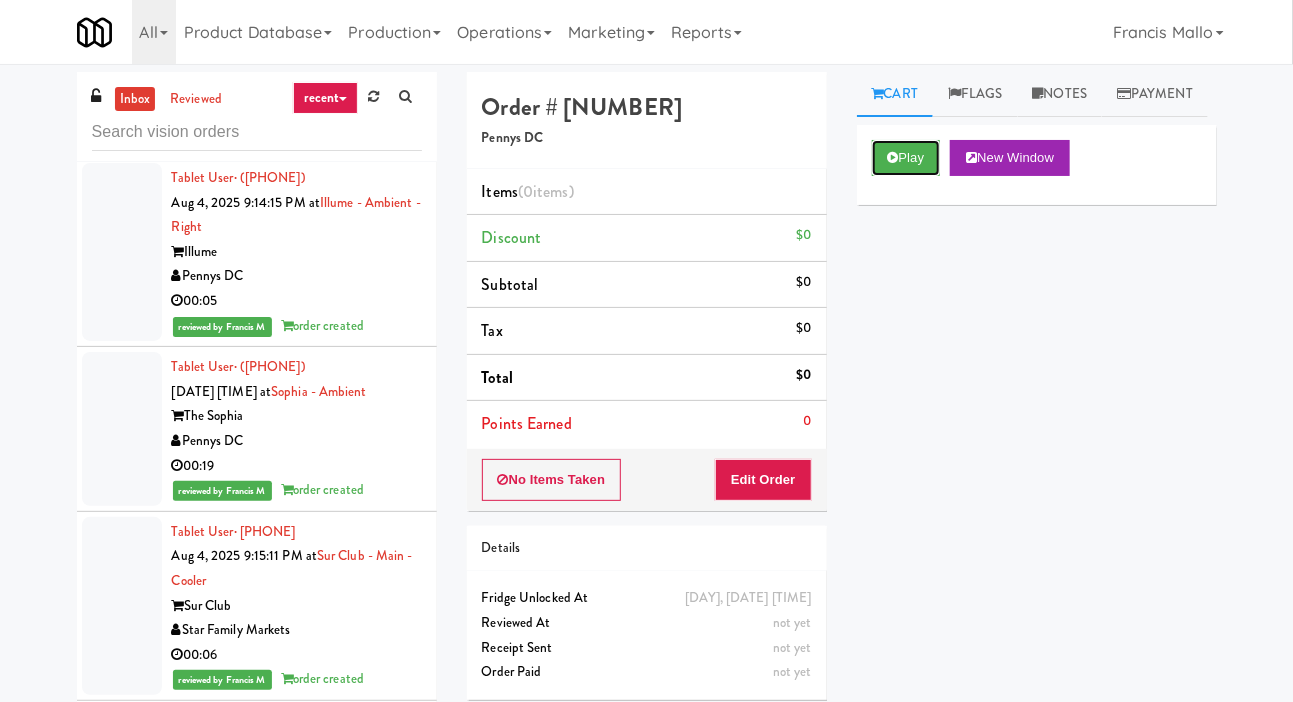 click on "Play" at bounding box center [906, 158] 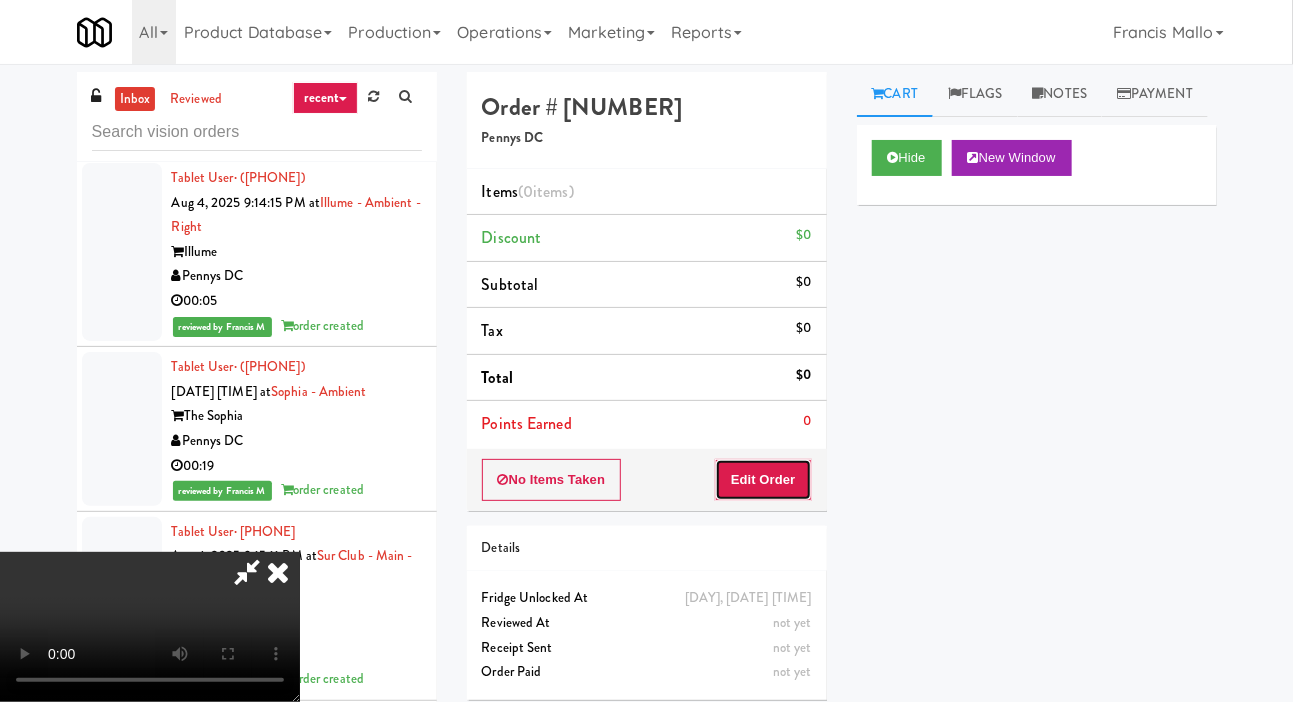 click on "Edit Order" at bounding box center [763, 480] 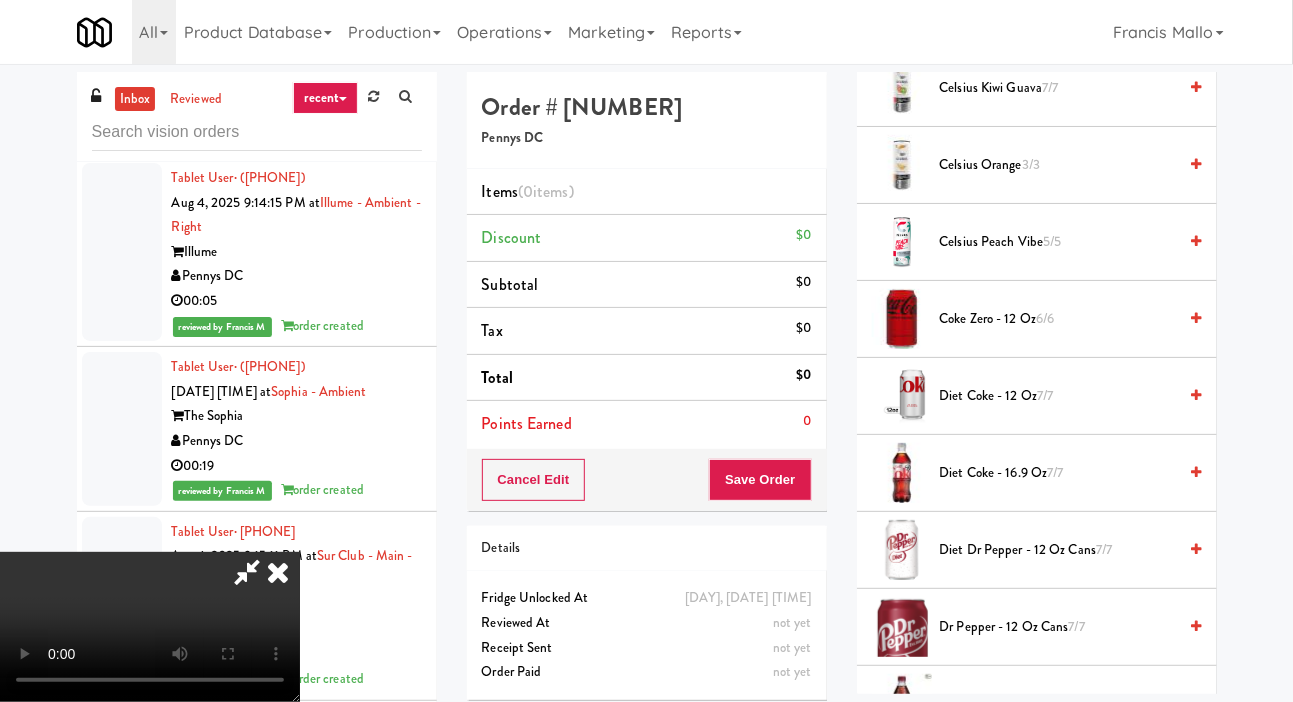 scroll, scrollTop: 541, scrollLeft: 0, axis: vertical 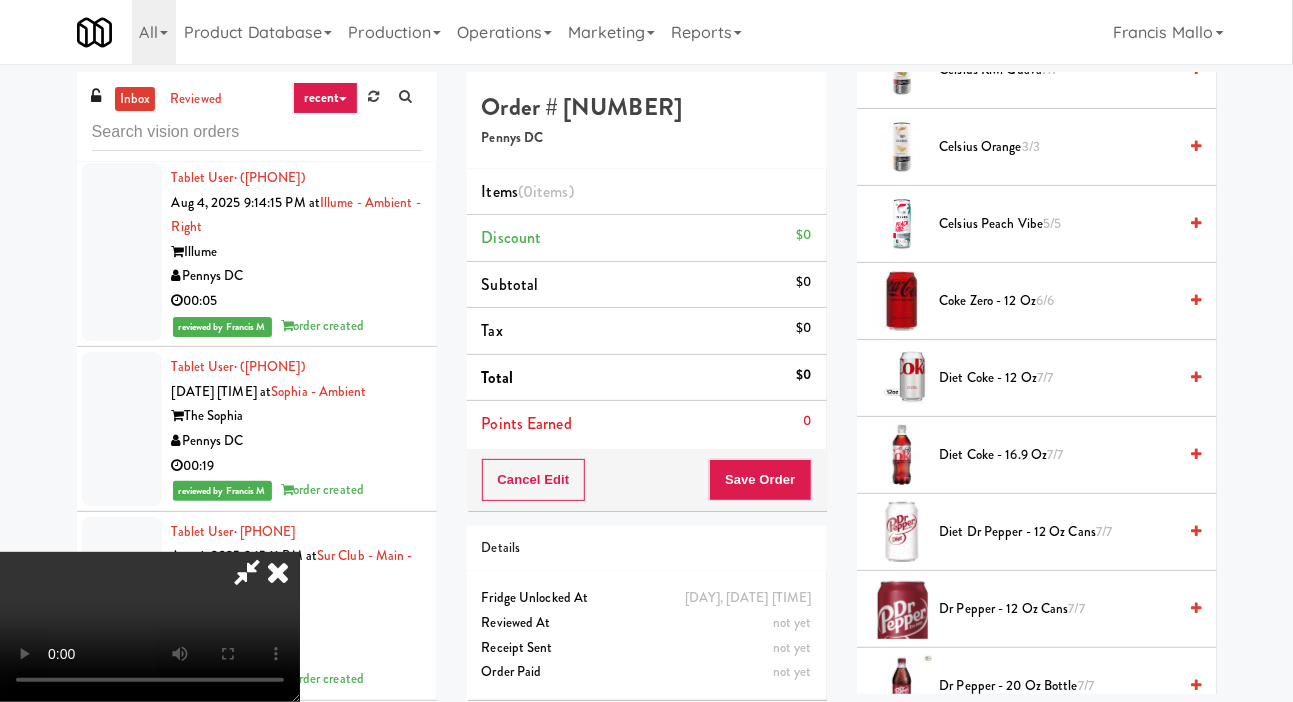 click on "Diet Coke - 12 oz   7/7" at bounding box center (1058, 378) 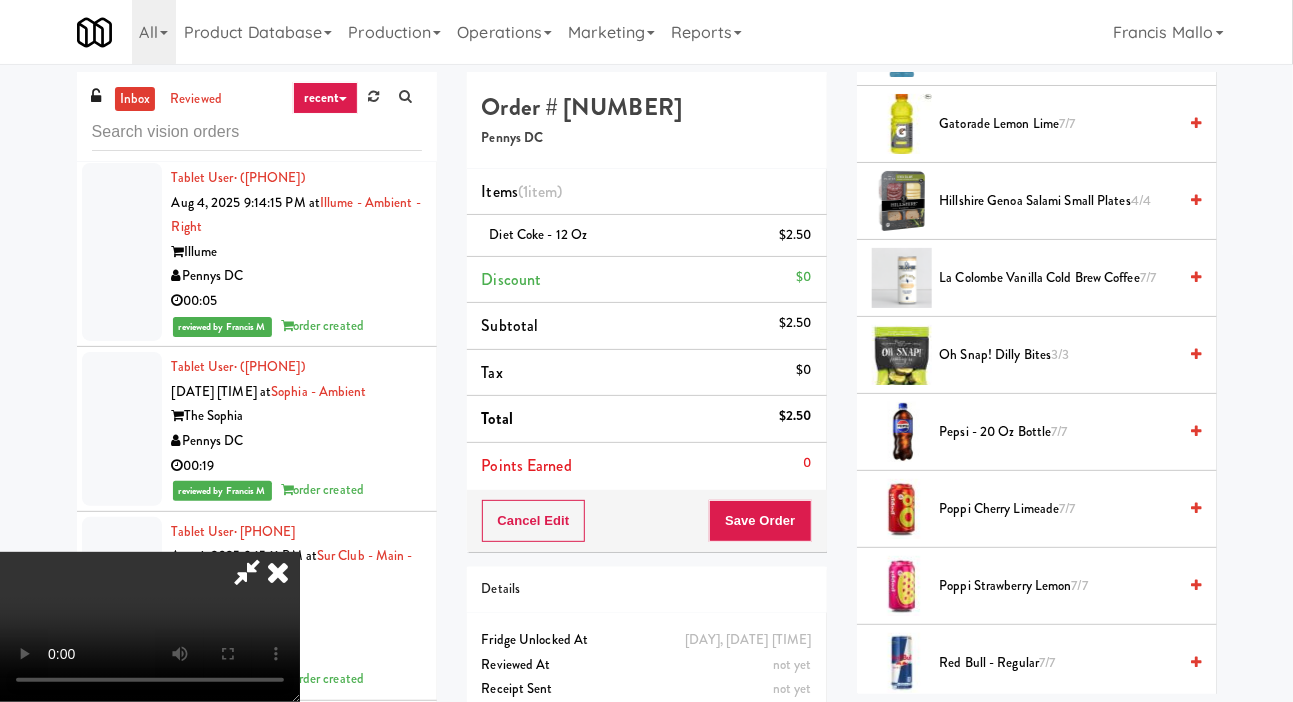 scroll, scrollTop: 1485, scrollLeft: 0, axis: vertical 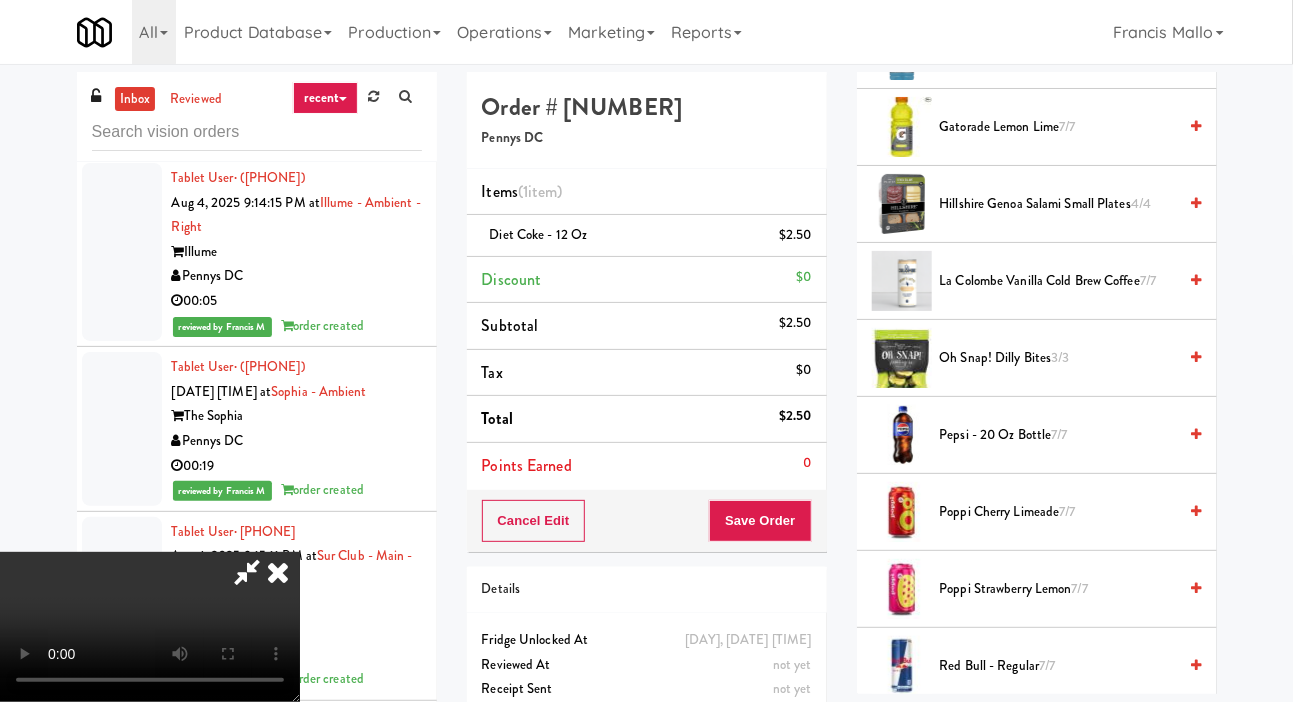 click on "Oh Snap! Dilly Bites  3/3" at bounding box center (1058, 358) 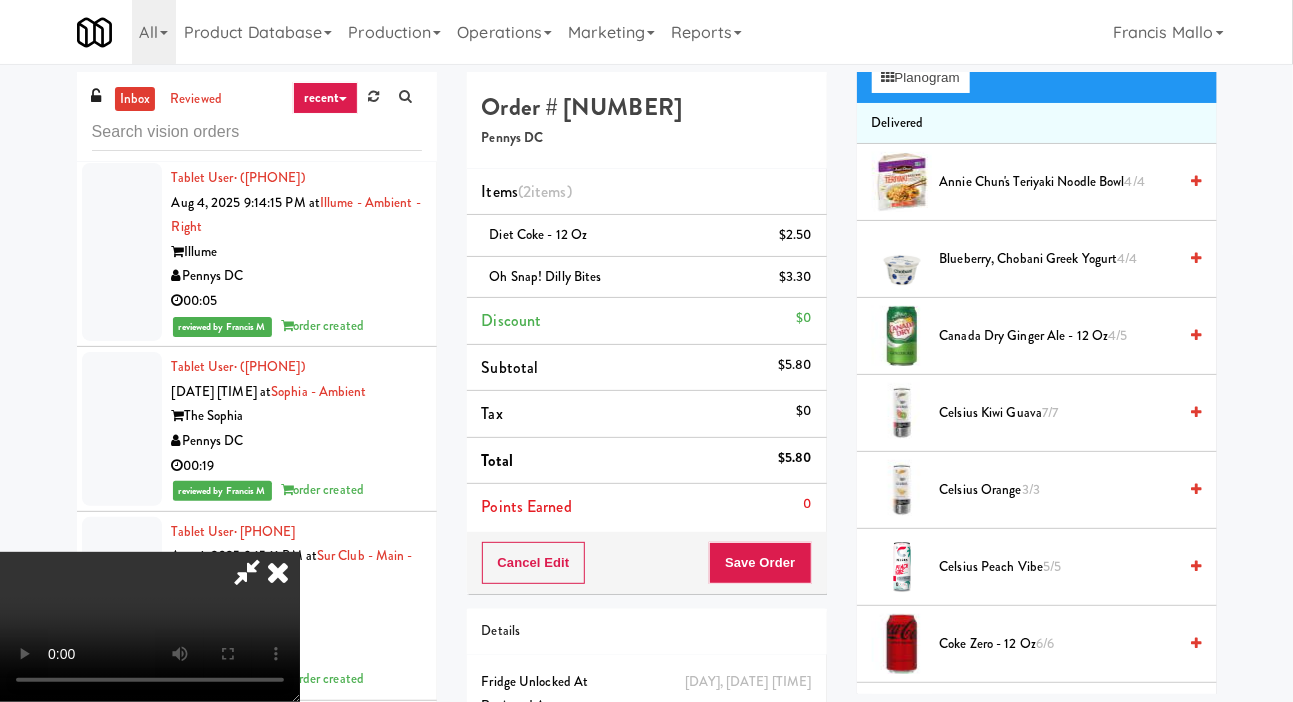 scroll, scrollTop: 195, scrollLeft: 0, axis: vertical 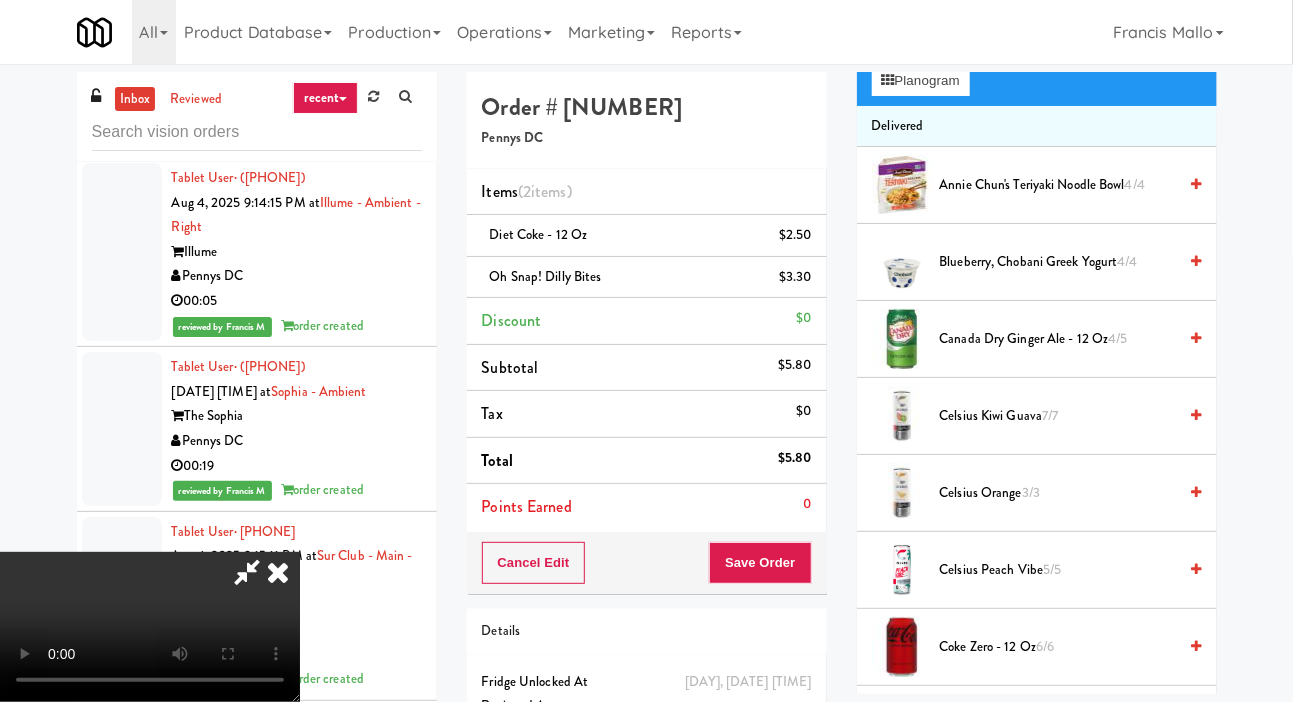 click on "[PRODUCT], [PRODUCT] [PRODUCT]  4/4" at bounding box center [1058, 262] 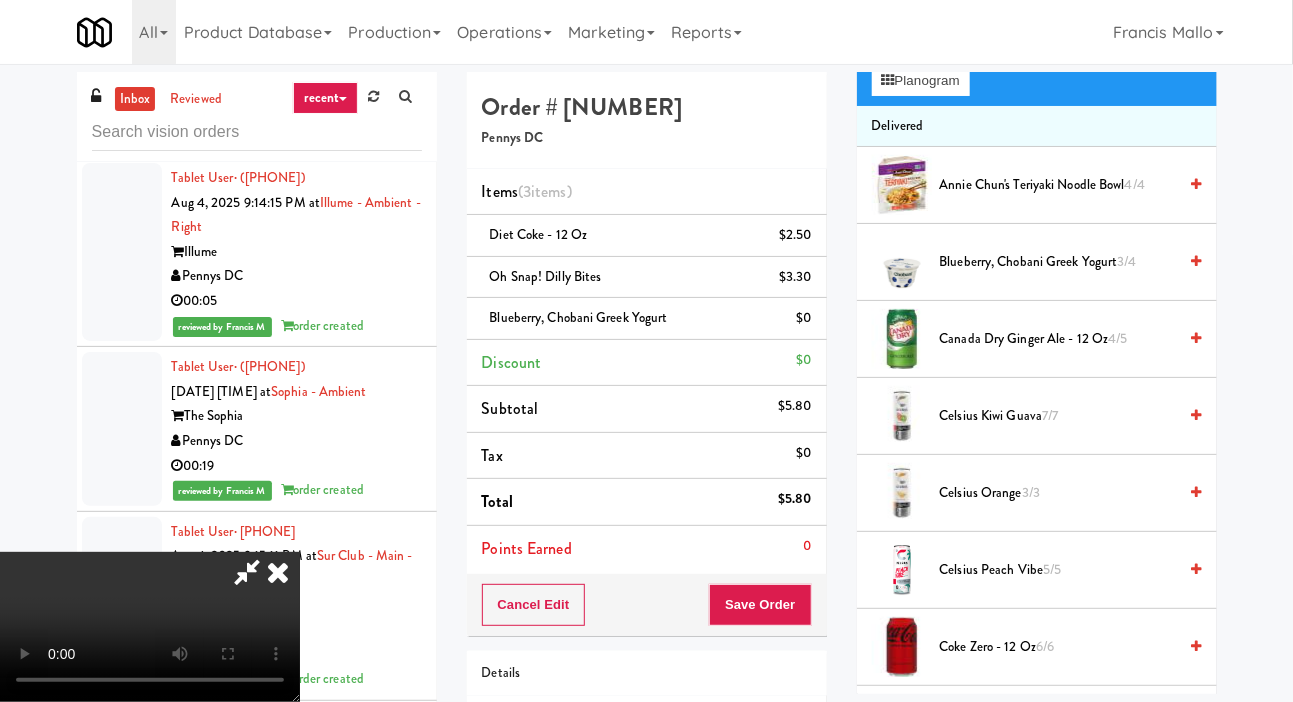 click on "Blueberry, Chobani Greek Yogurt  3/4" at bounding box center [1058, 262] 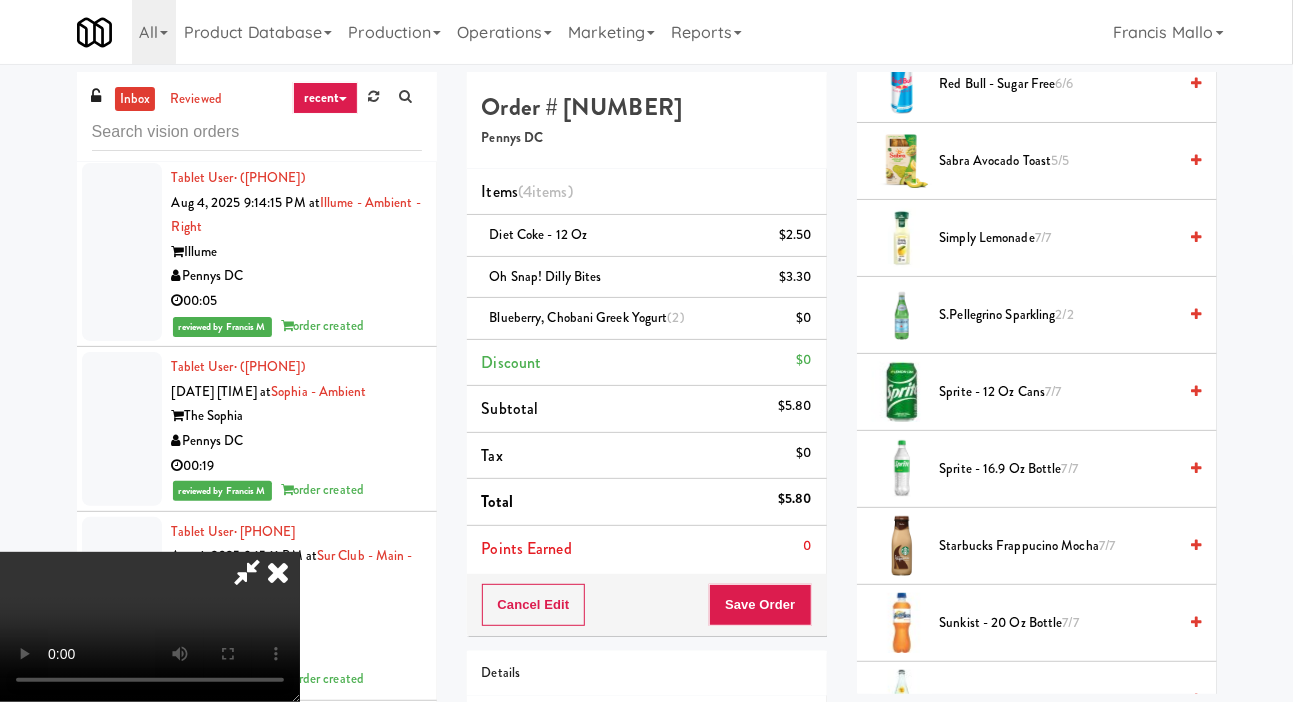 scroll, scrollTop: 2427, scrollLeft: 0, axis: vertical 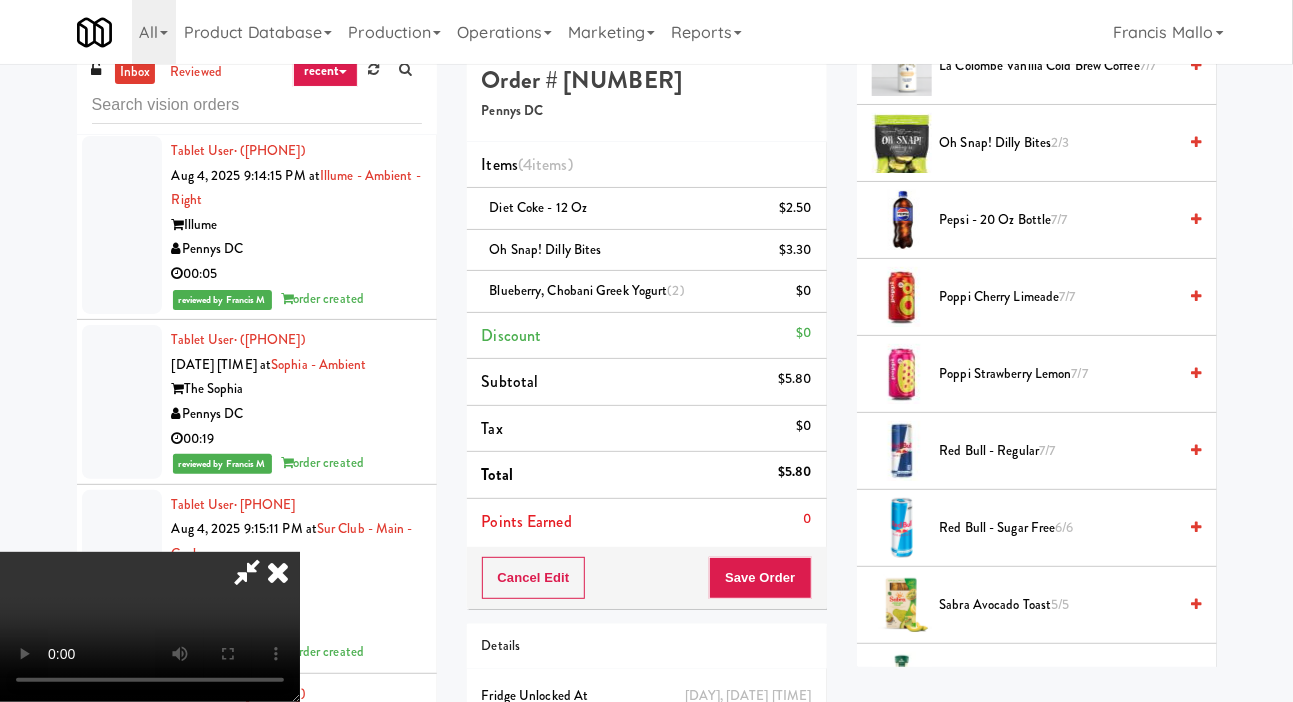 click on "Poppi Strawberry Lemon  7/7" at bounding box center [1058, 374] 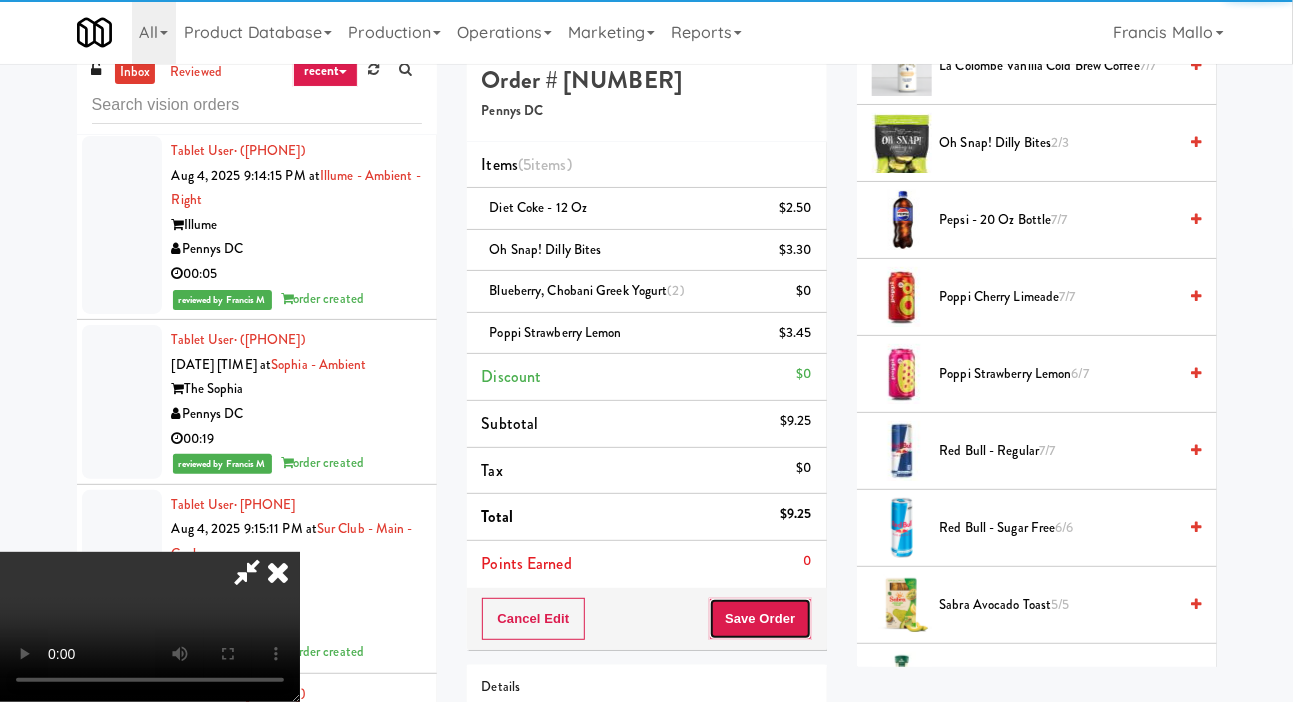 click on "Save Order" at bounding box center (760, 619) 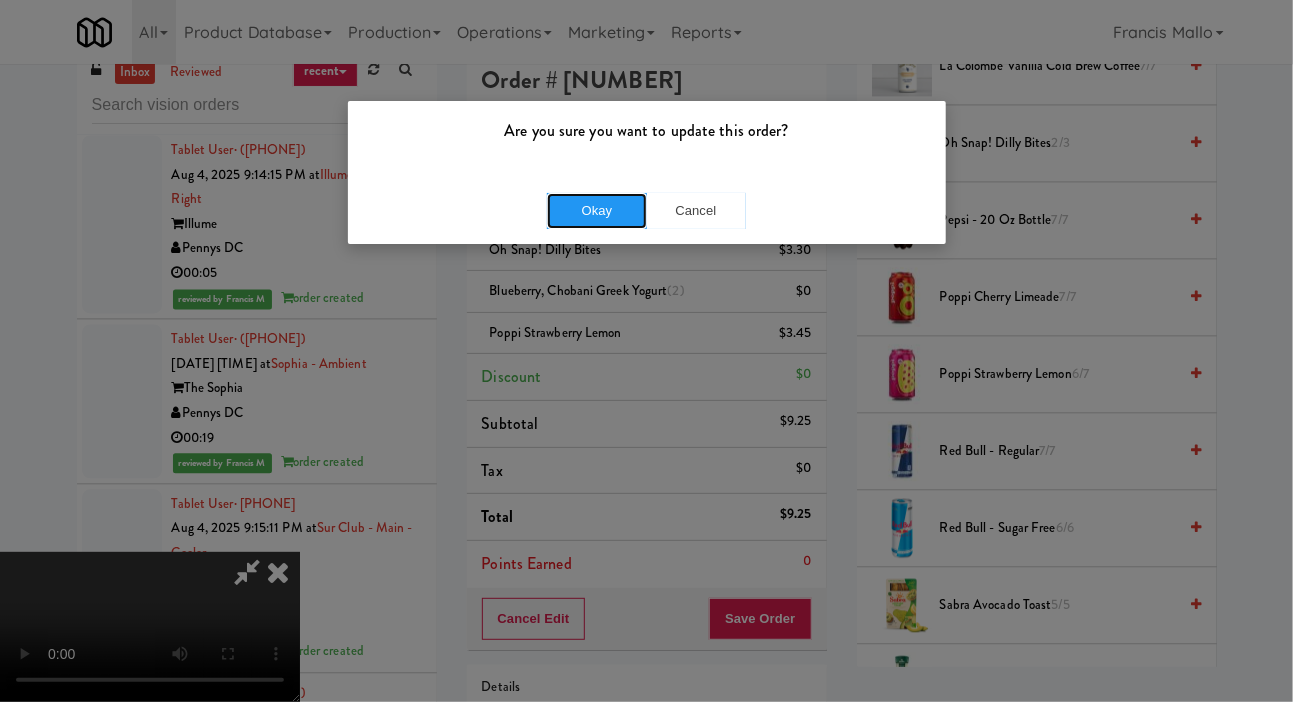 click on "Okay" at bounding box center (597, 211) 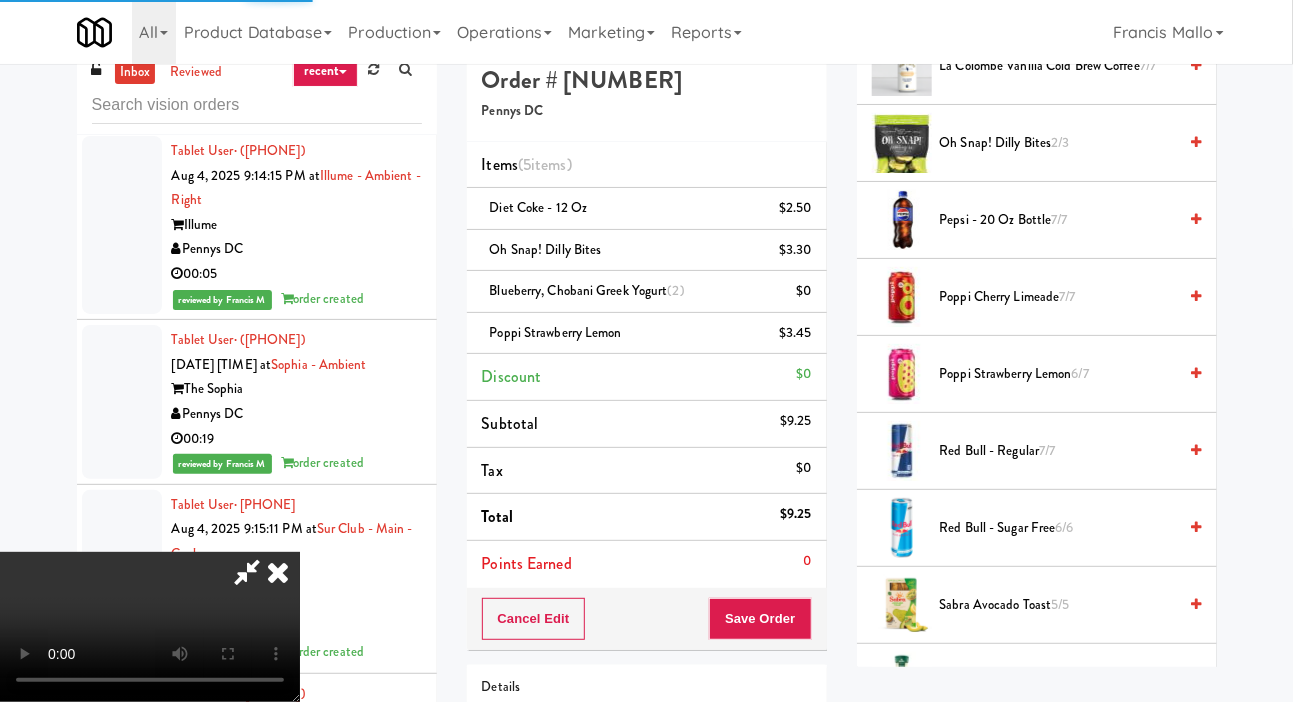 scroll, scrollTop: 116, scrollLeft: 0, axis: vertical 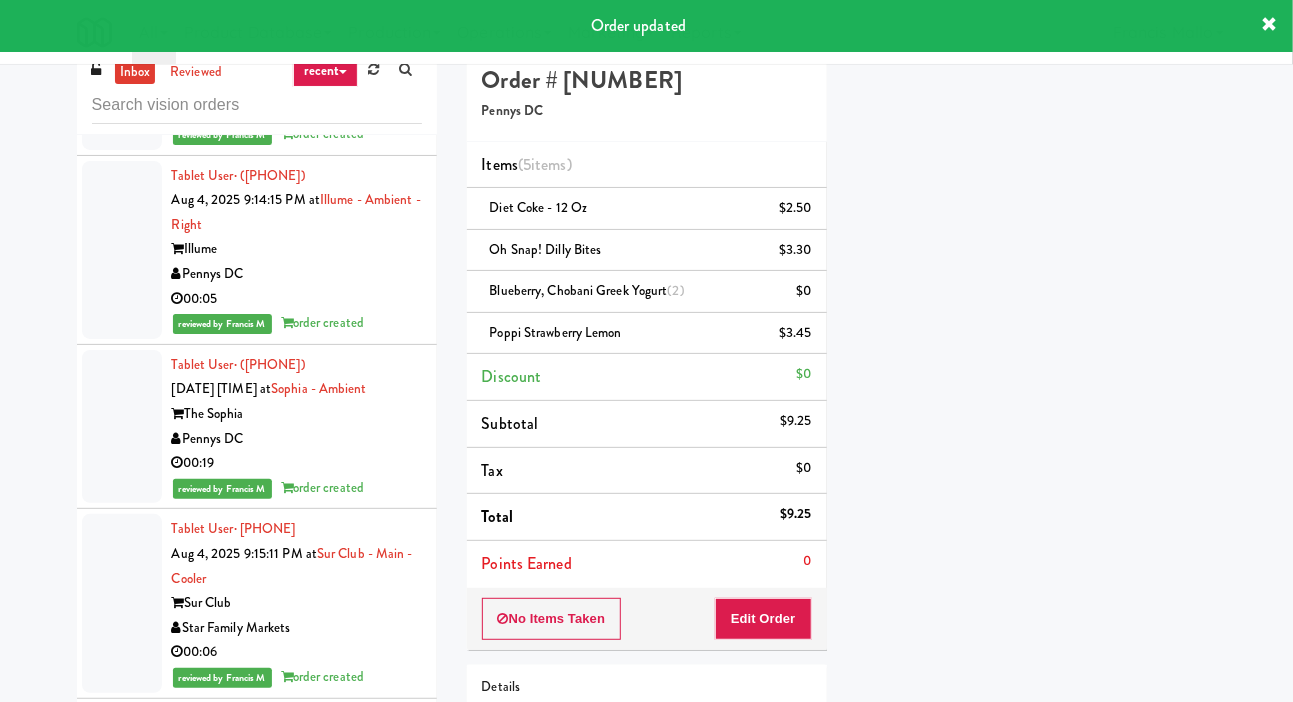 click at bounding box center [122, -434] 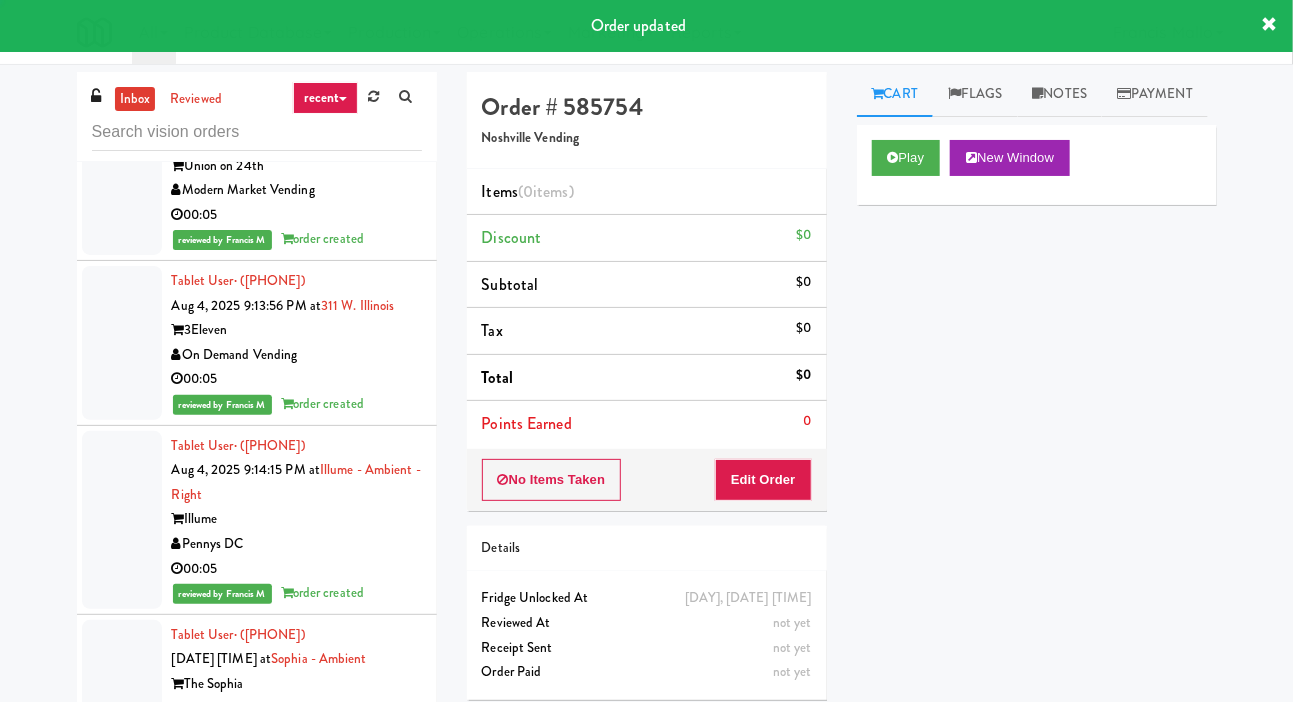 scroll, scrollTop: 49727, scrollLeft: 0, axis: vertical 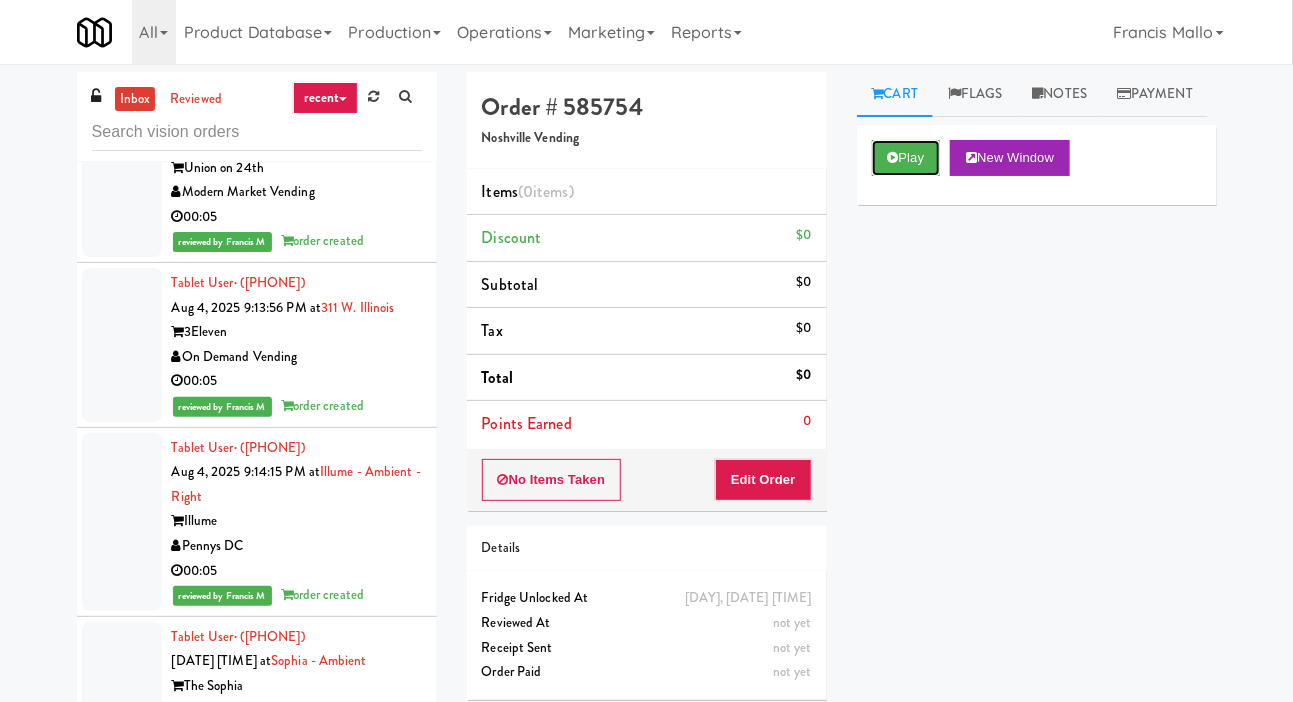 click on "Play" at bounding box center (906, 158) 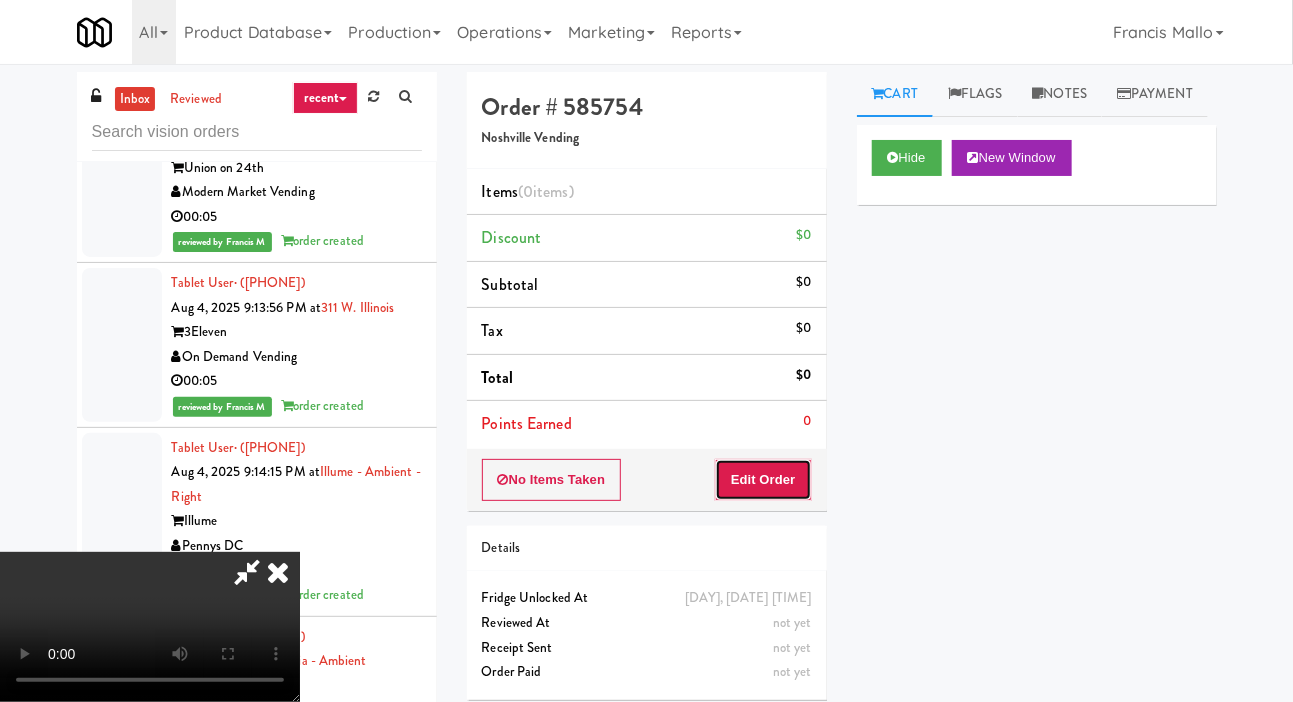 click on "Edit Order" at bounding box center [763, 480] 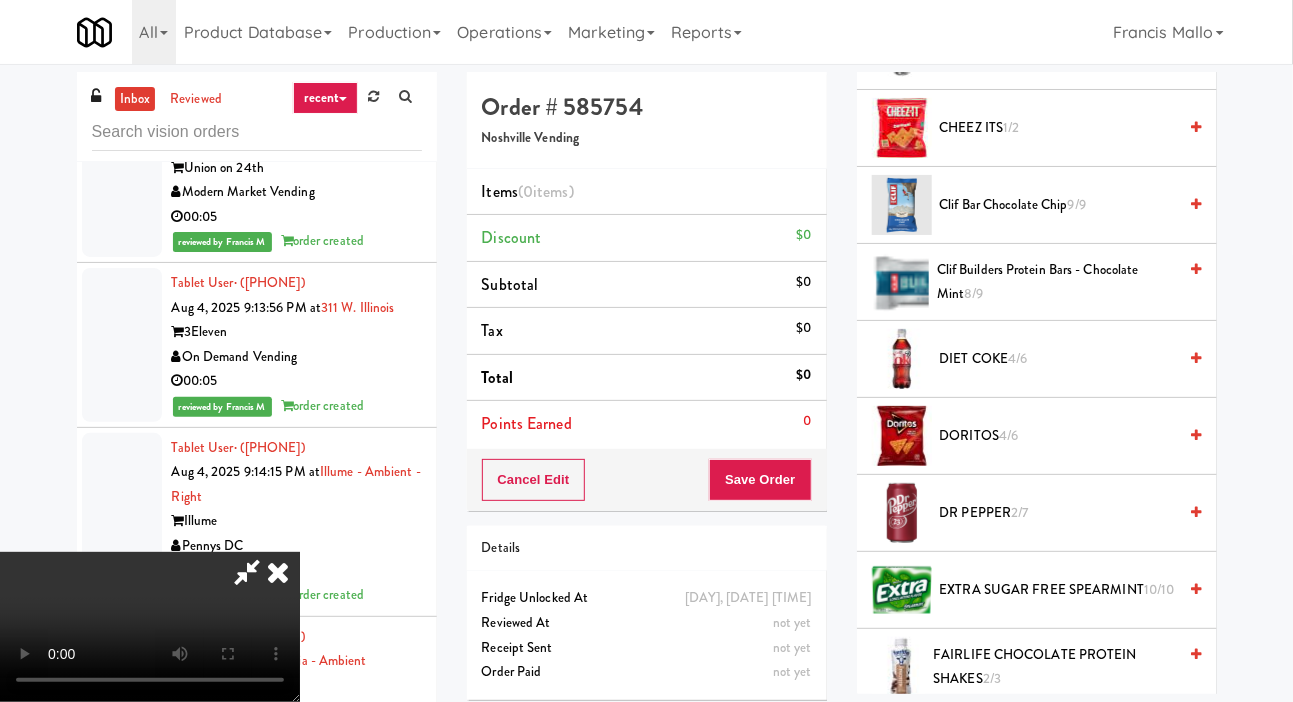 scroll, scrollTop: 399, scrollLeft: 0, axis: vertical 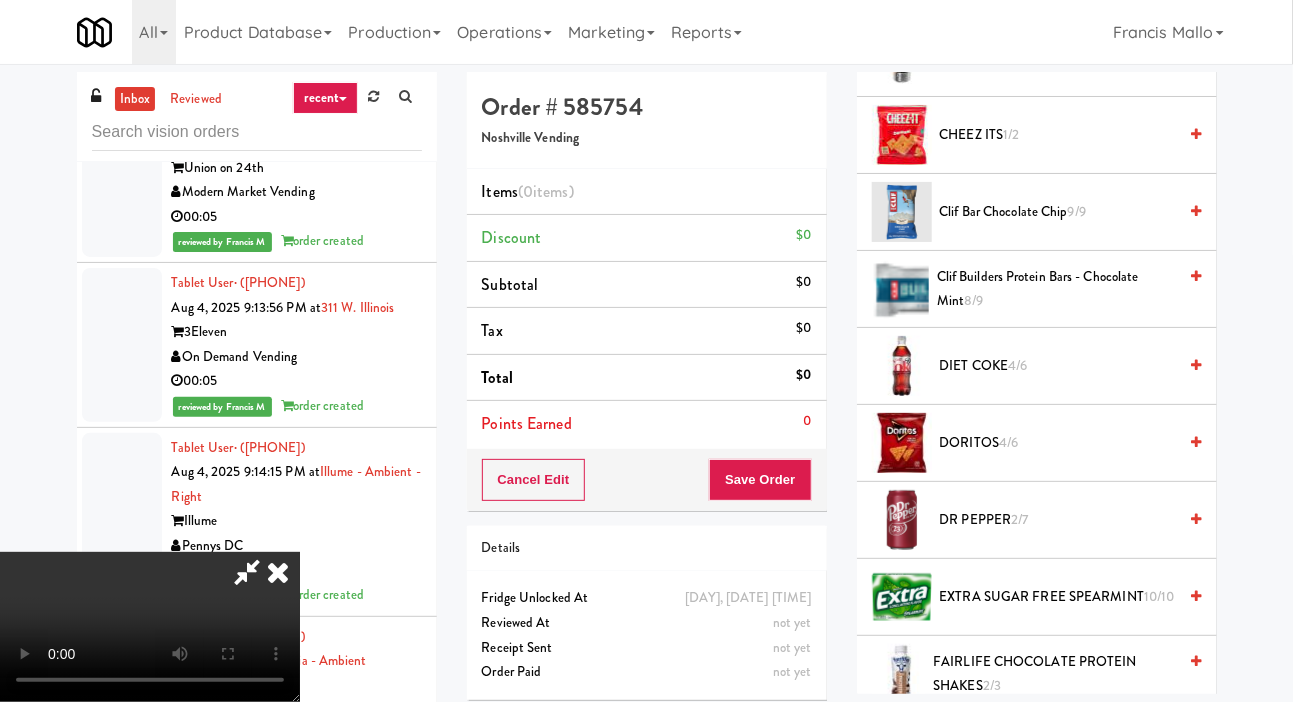 click on "DR PEPPER  2/7" at bounding box center (1058, 520) 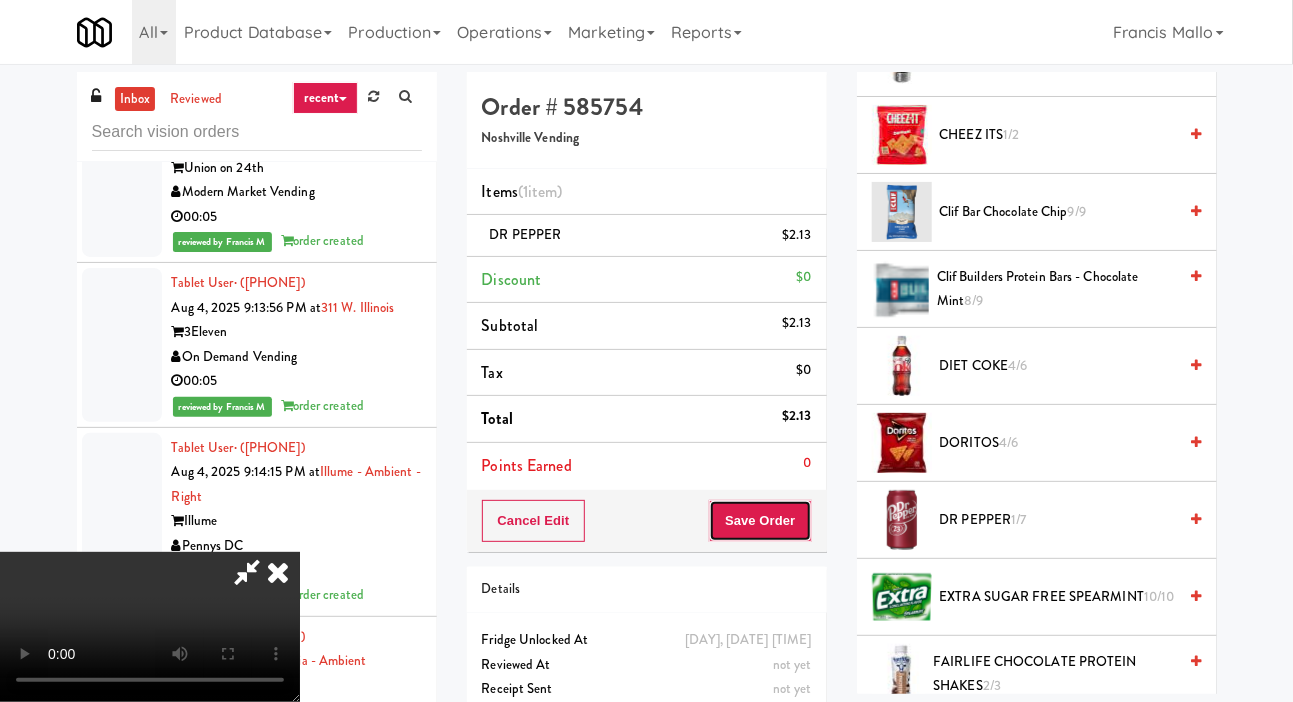 click on "Save Order" at bounding box center [760, 521] 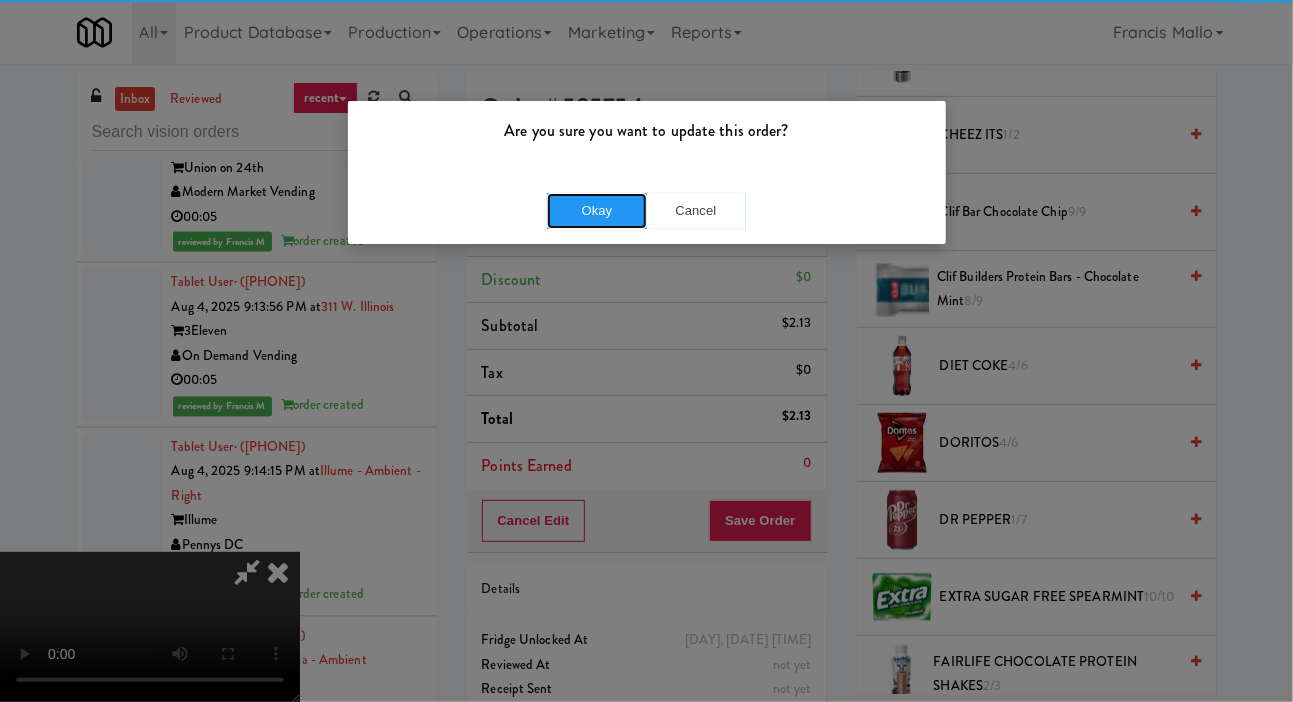 click on "Okay" at bounding box center (597, 211) 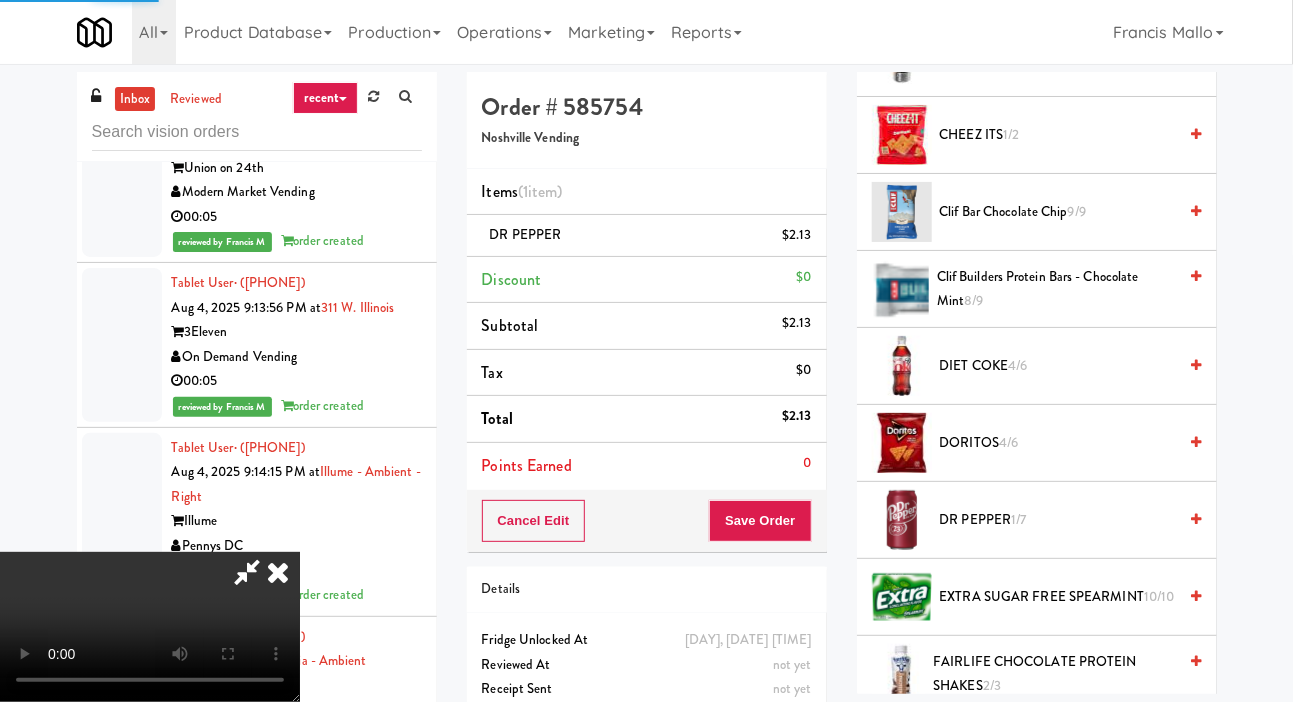 scroll, scrollTop: 116, scrollLeft: 0, axis: vertical 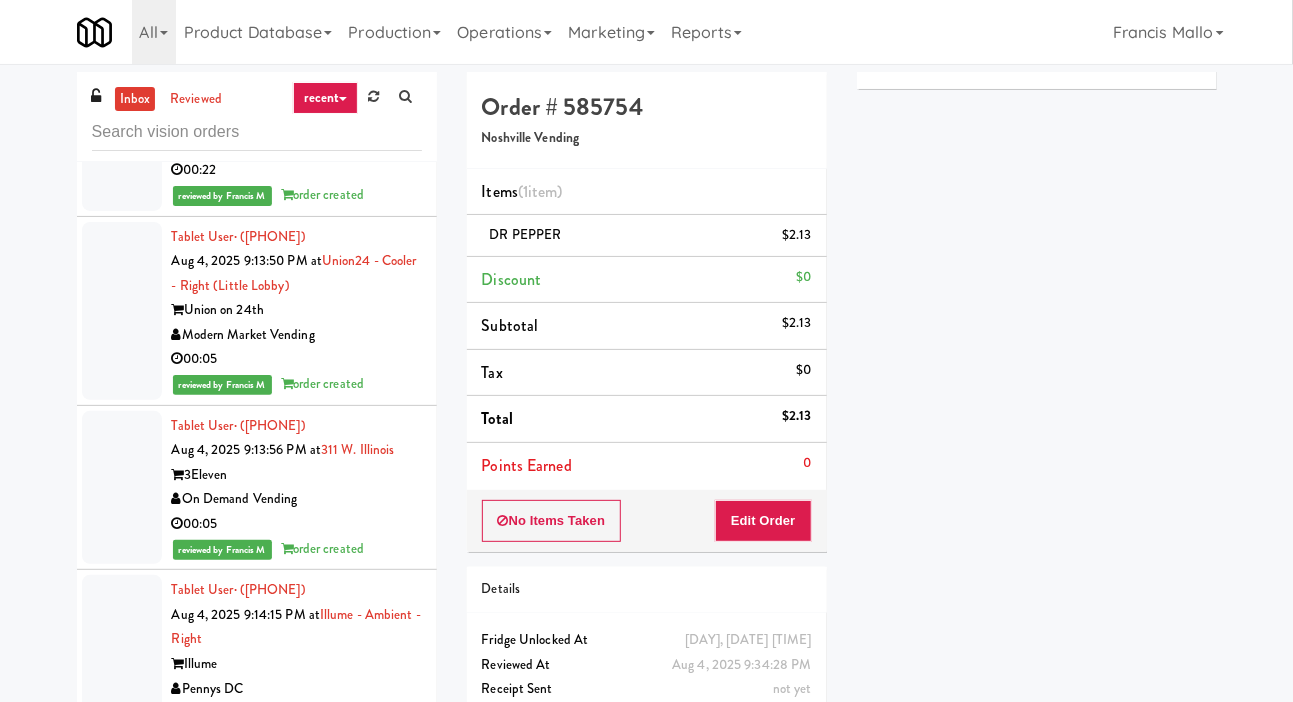 click at bounding box center [122, -184] 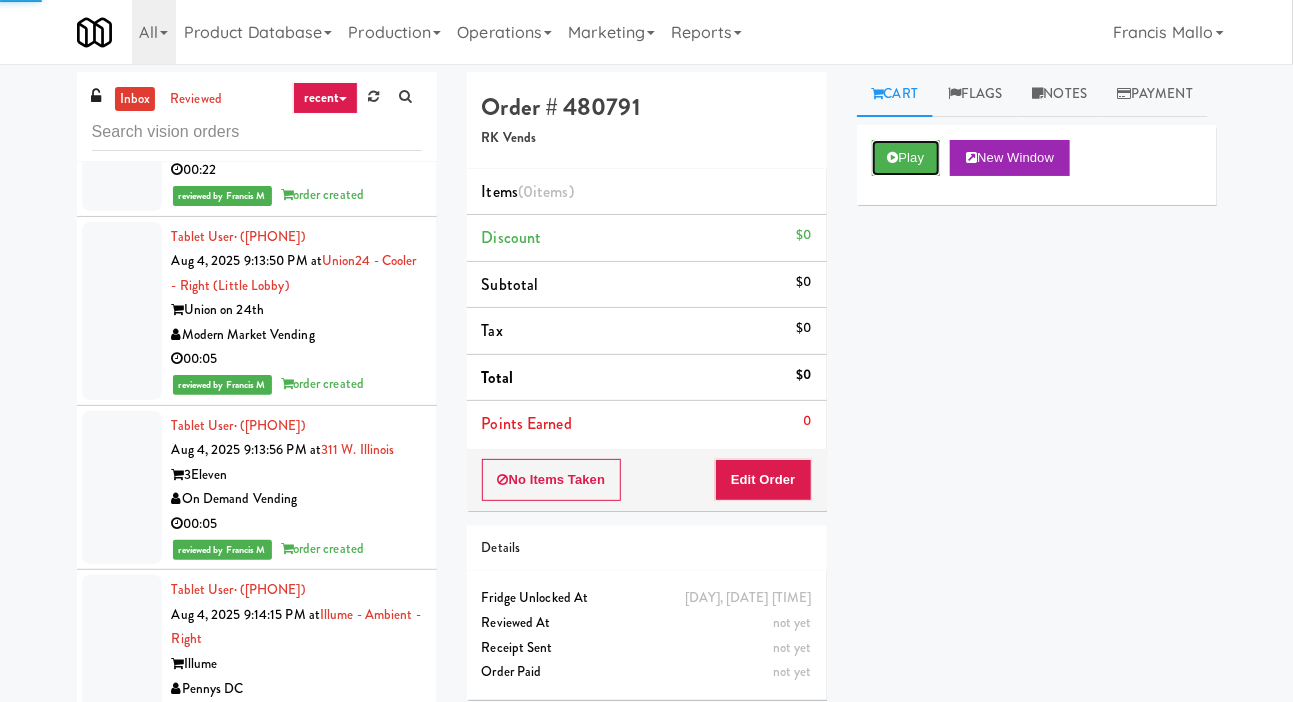 click on "Play" at bounding box center (906, 158) 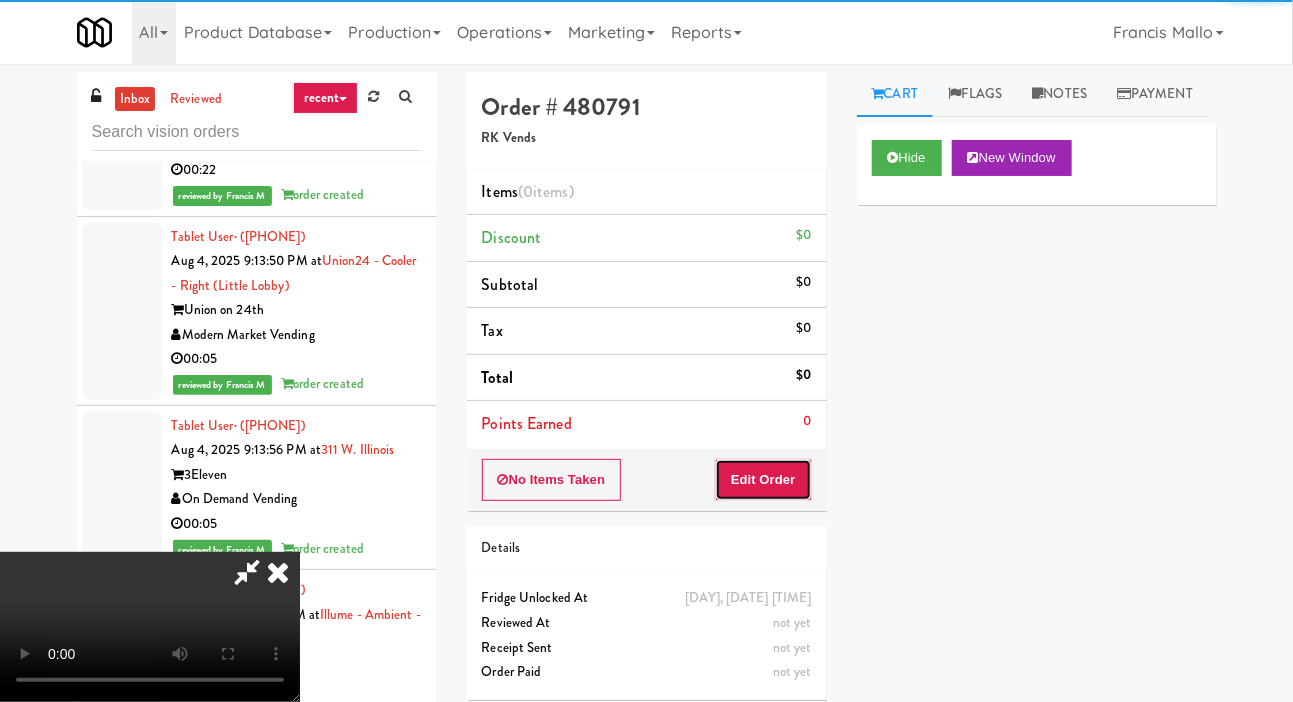 click on "Edit Order" at bounding box center [763, 480] 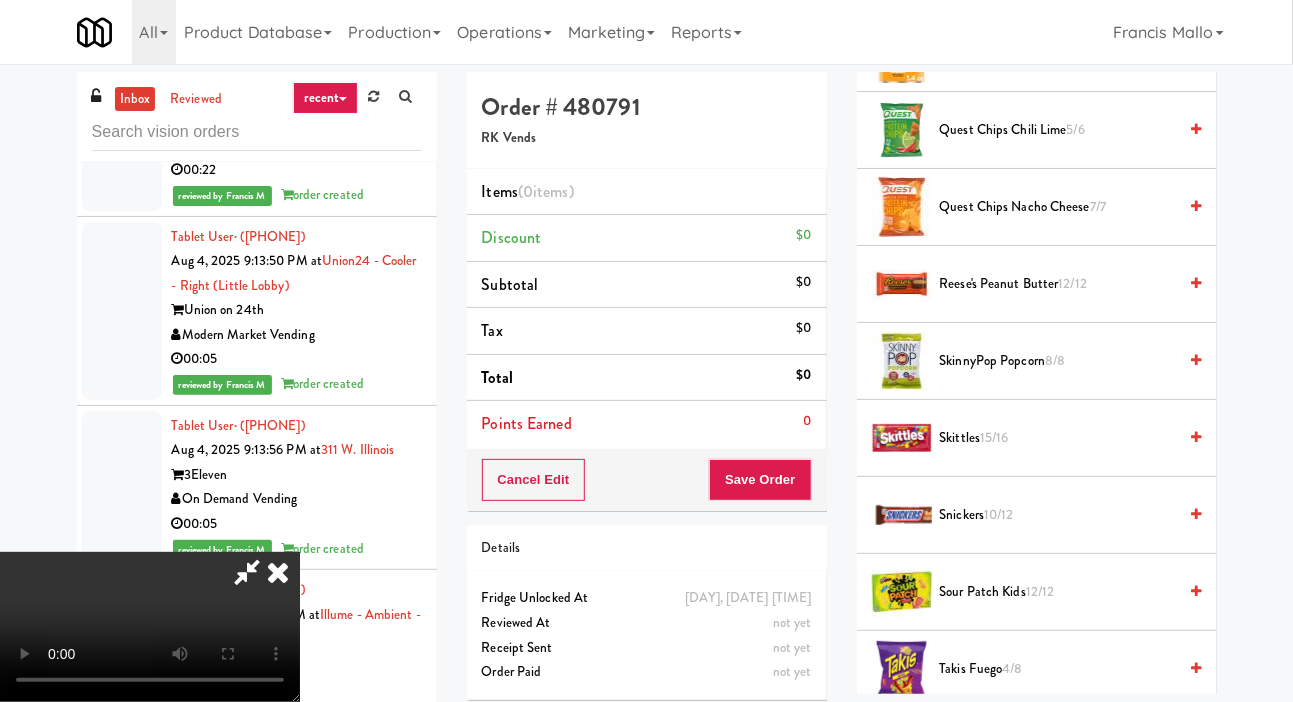 scroll, scrollTop: 2420, scrollLeft: 0, axis: vertical 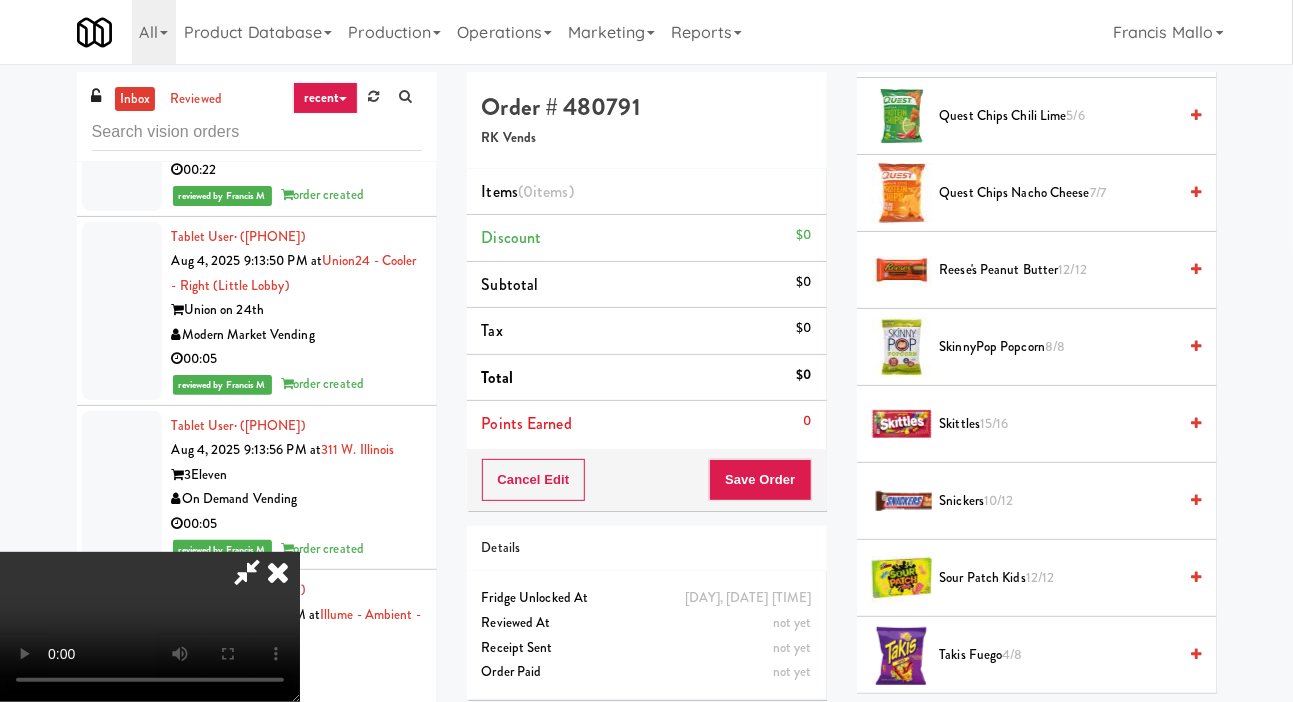 click on "Skittles  15/16" at bounding box center [1058, 424] 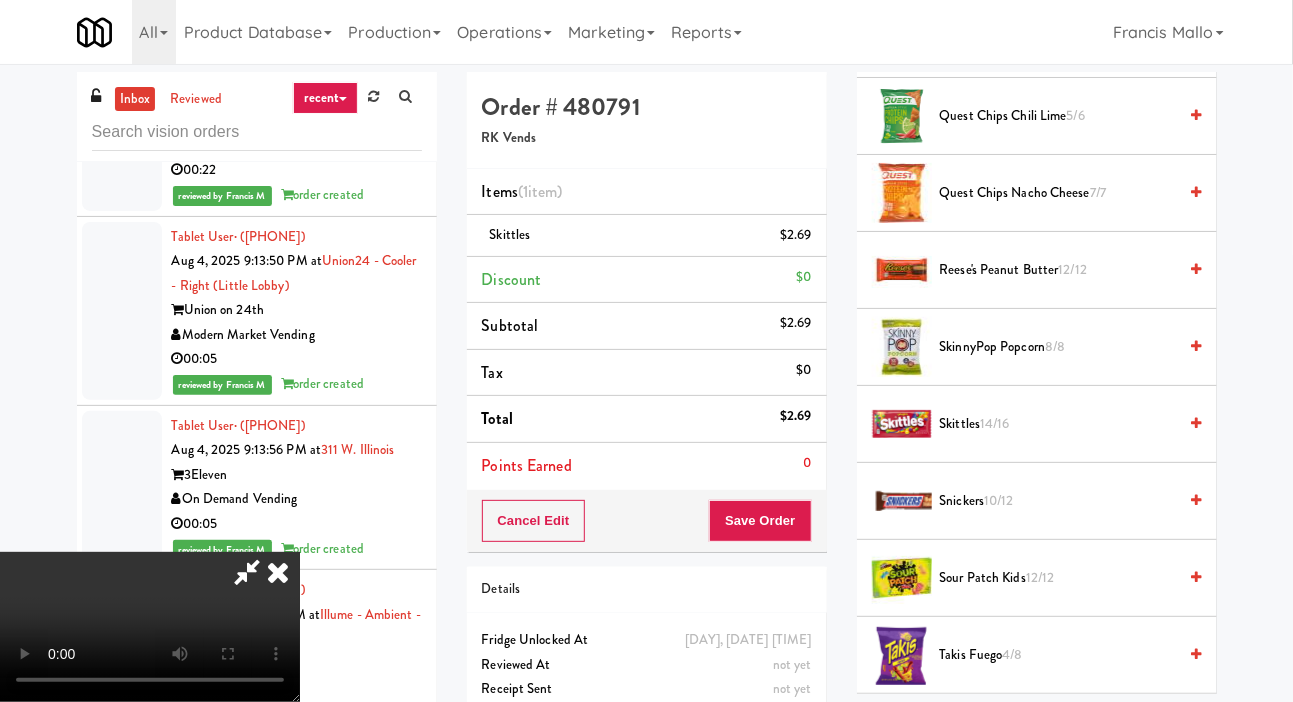 scroll, scrollTop: 0, scrollLeft: 0, axis: both 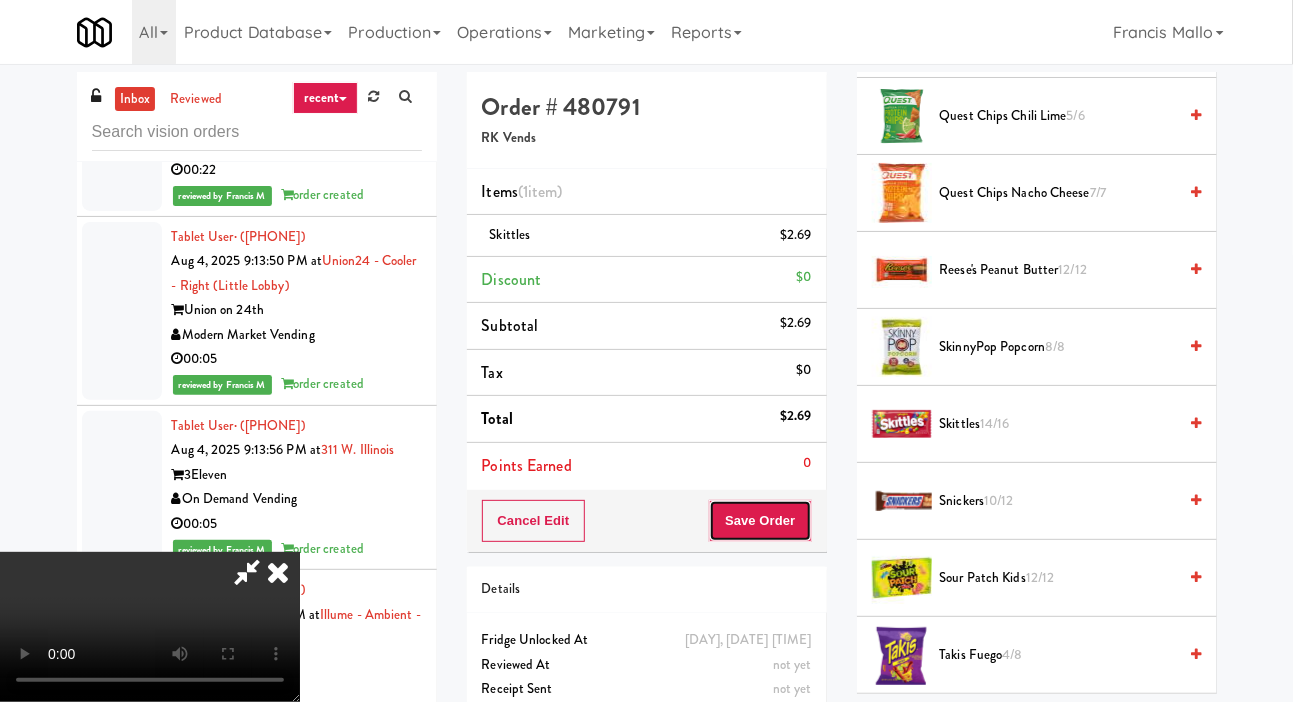 click on "Save Order" at bounding box center (760, 521) 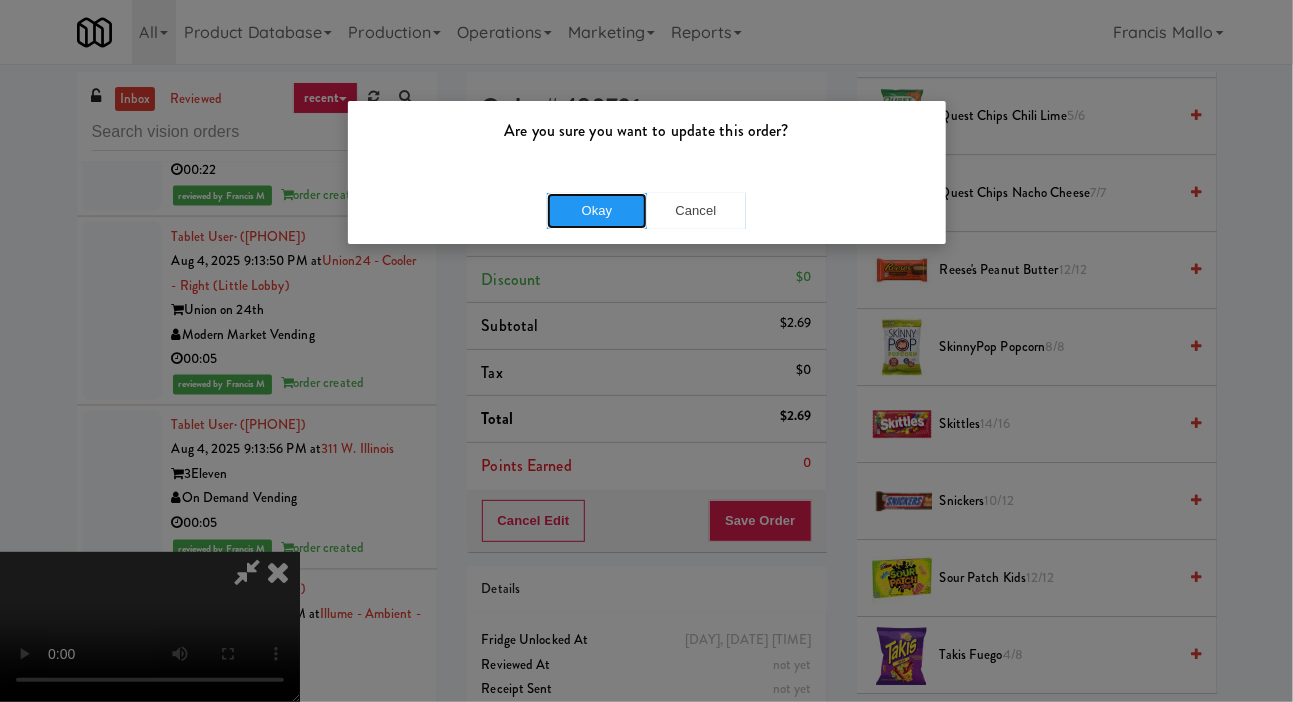 click on "Okay" at bounding box center [597, 211] 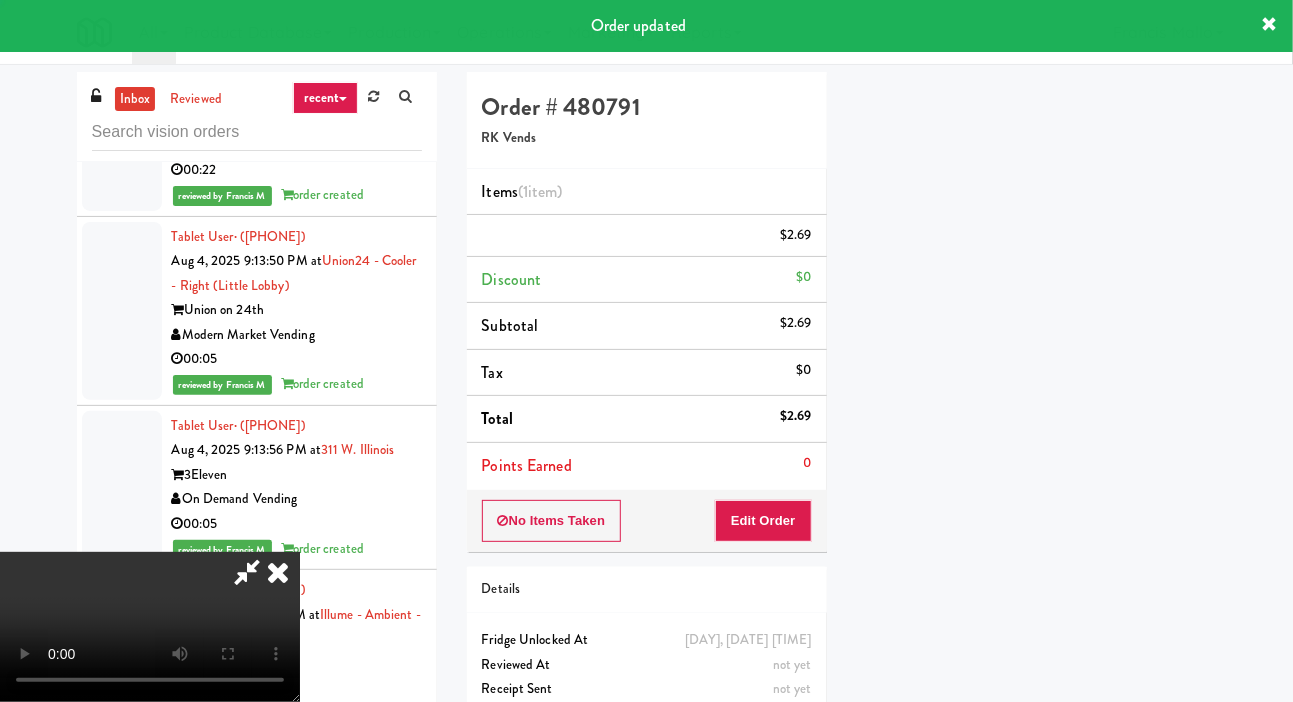 scroll, scrollTop: 116, scrollLeft: 0, axis: vertical 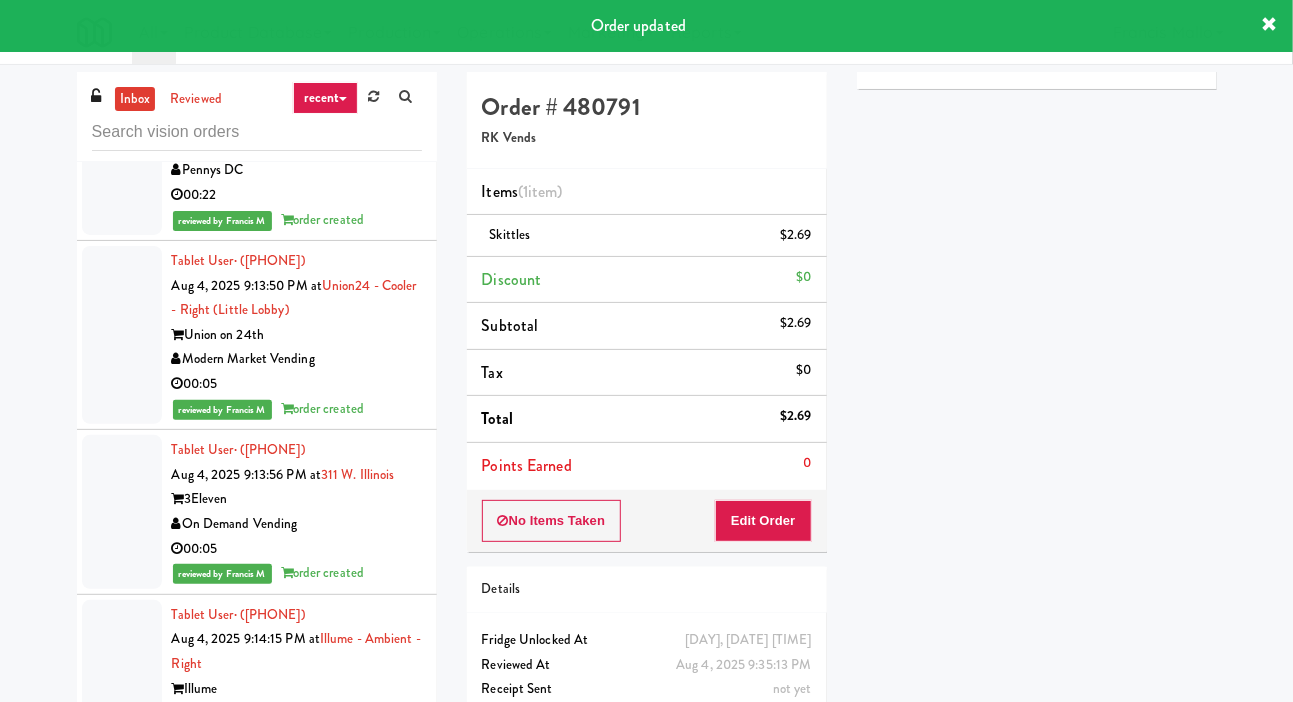 click on "Tablet User  · [PHONE] [DATE] [TIME] at  399 Fremont - Cooler  399 Fremont Street  MAC Vending USA  00:09" at bounding box center [257, -335] 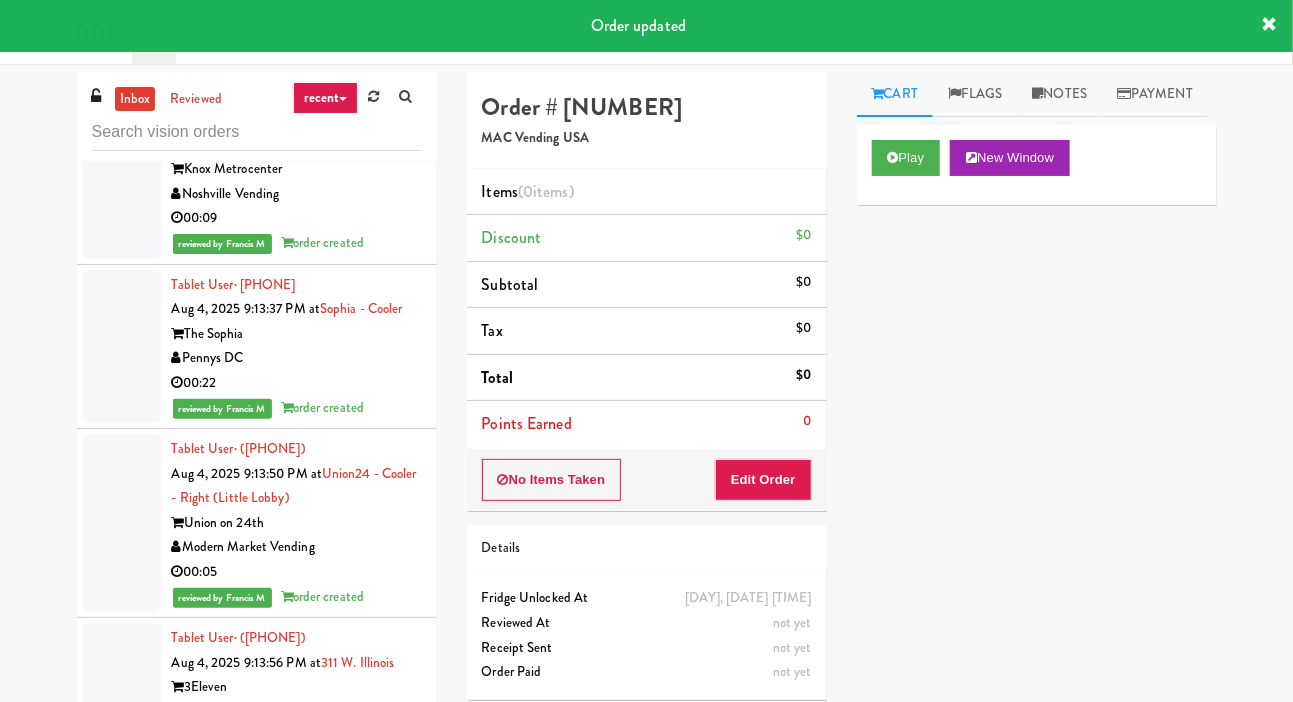scroll, scrollTop: 49414, scrollLeft: 0, axis: vertical 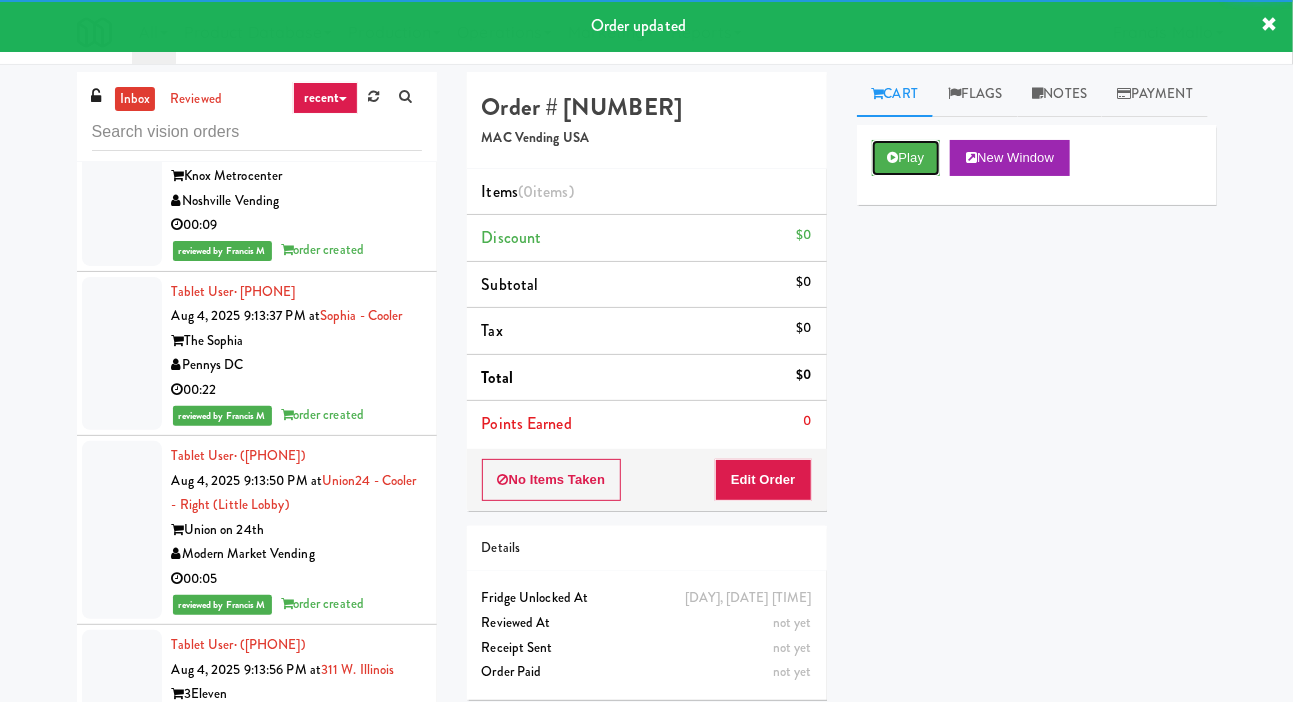 click on "Play" at bounding box center (906, 158) 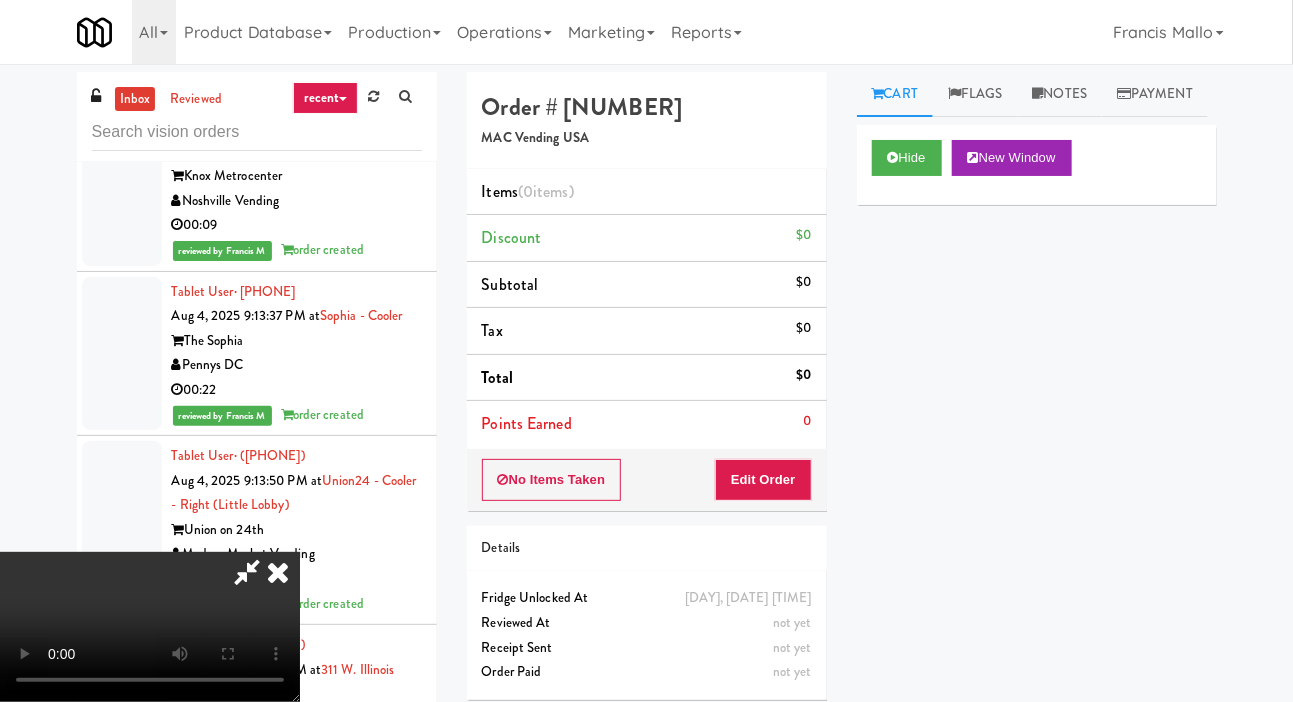 click on "Order # 155071 MAC Vending USA Items (0 items ) Discount $0 Subtotal $0 Tax $0 Total $0 Points Earned 0 No Items Taken Edit Order Details [DAY], [DATE] [TIME] Fridge Unlocked At not yet Reviewed At not yet Receipt Sent not yet Order Paid" at bounding box center [647, 393] 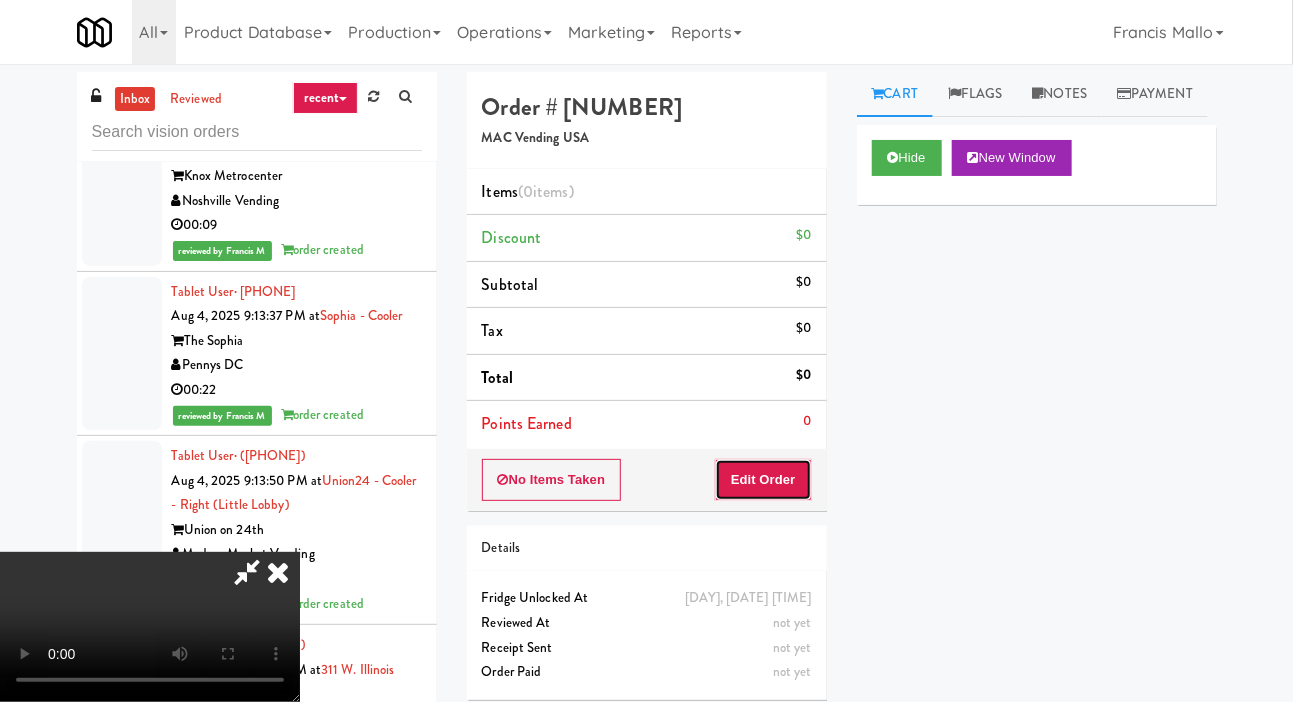 click on "Edit Order" at bounding box center [763, 480] 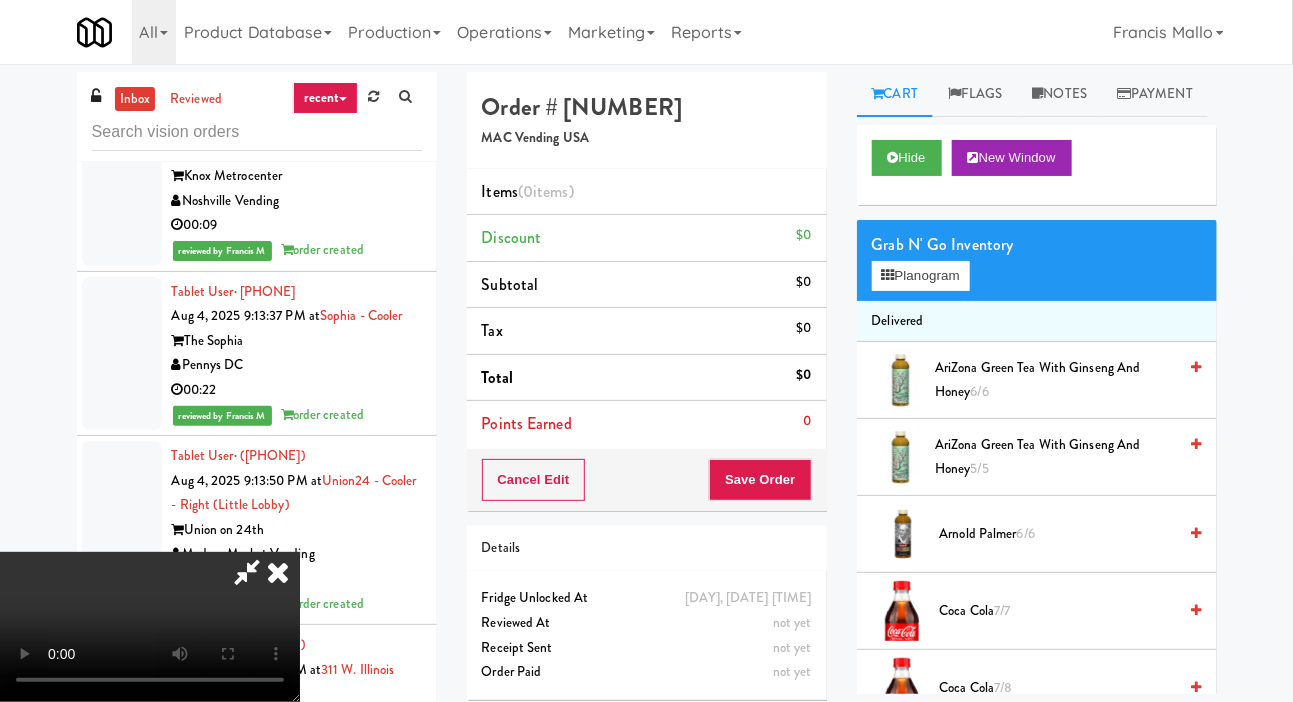 scroll, scrollTop: 73, scrollLeft: 0, axis: vertical 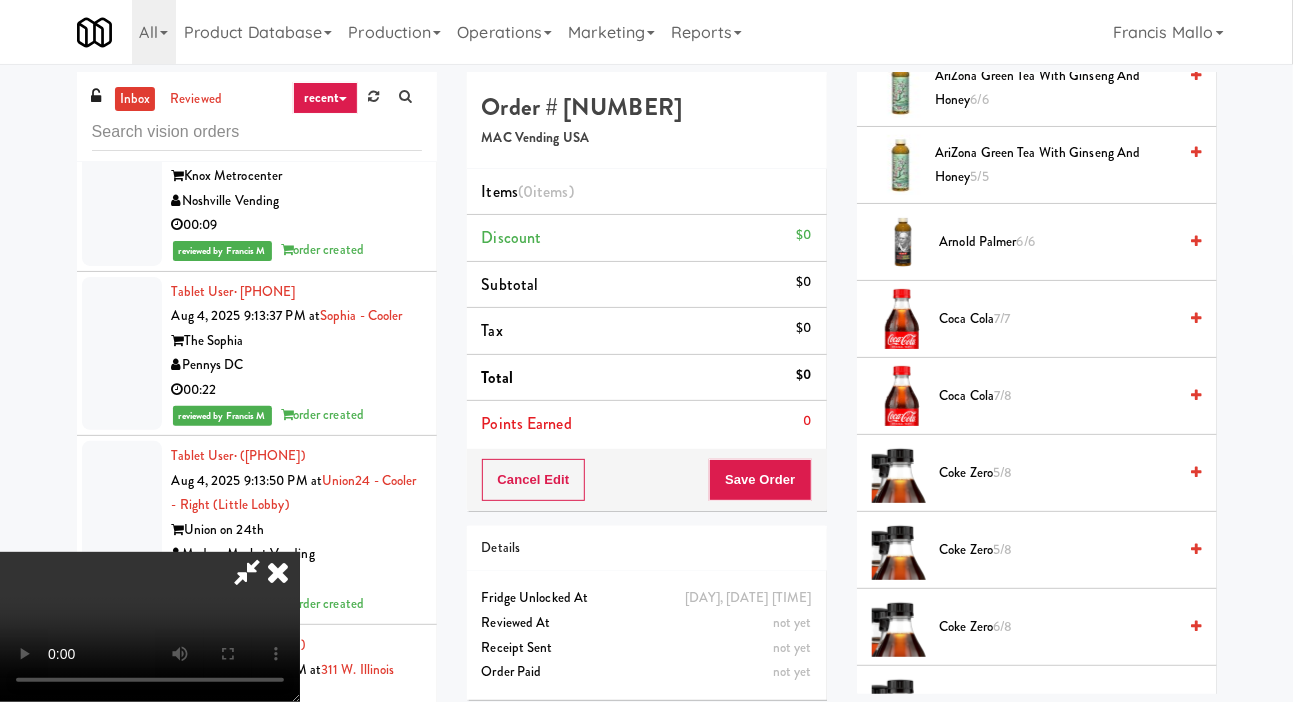 click on "Coke Zero  5/8" at bounding box center (1058, 473) 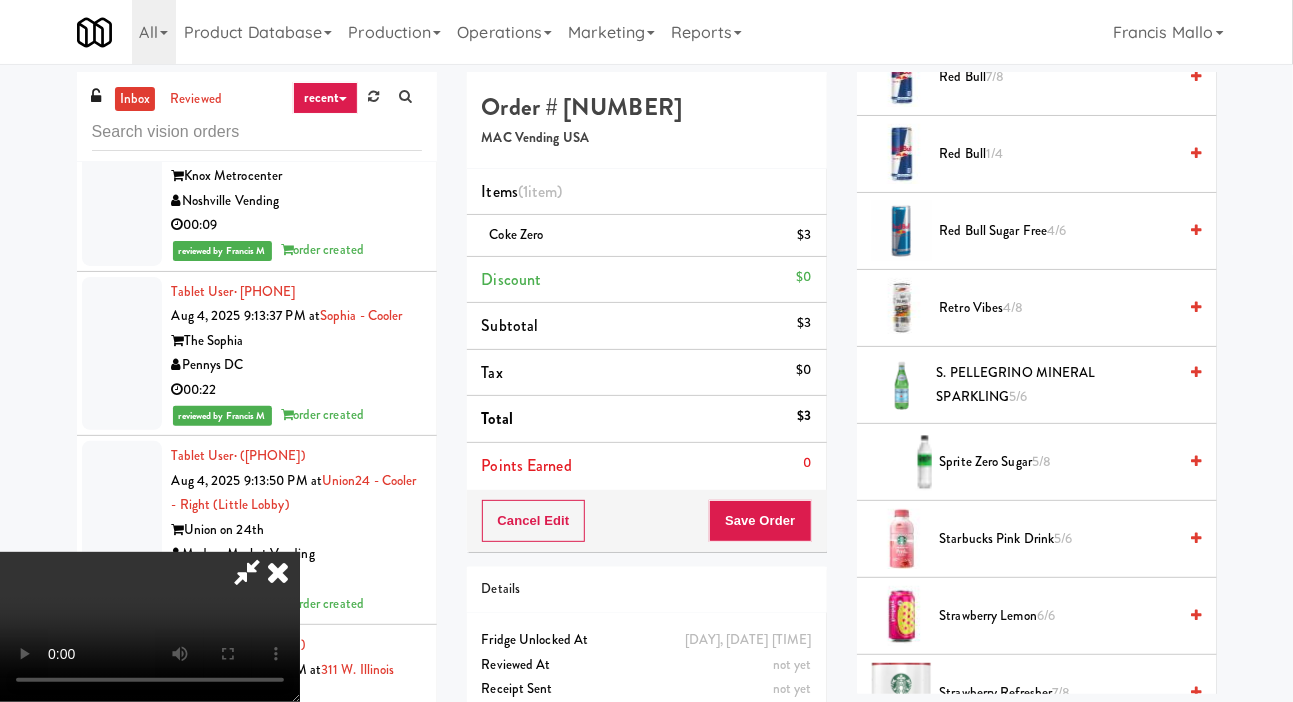 scroll, scrollTop: 2074, scrollLeft: 0, axis: vertical 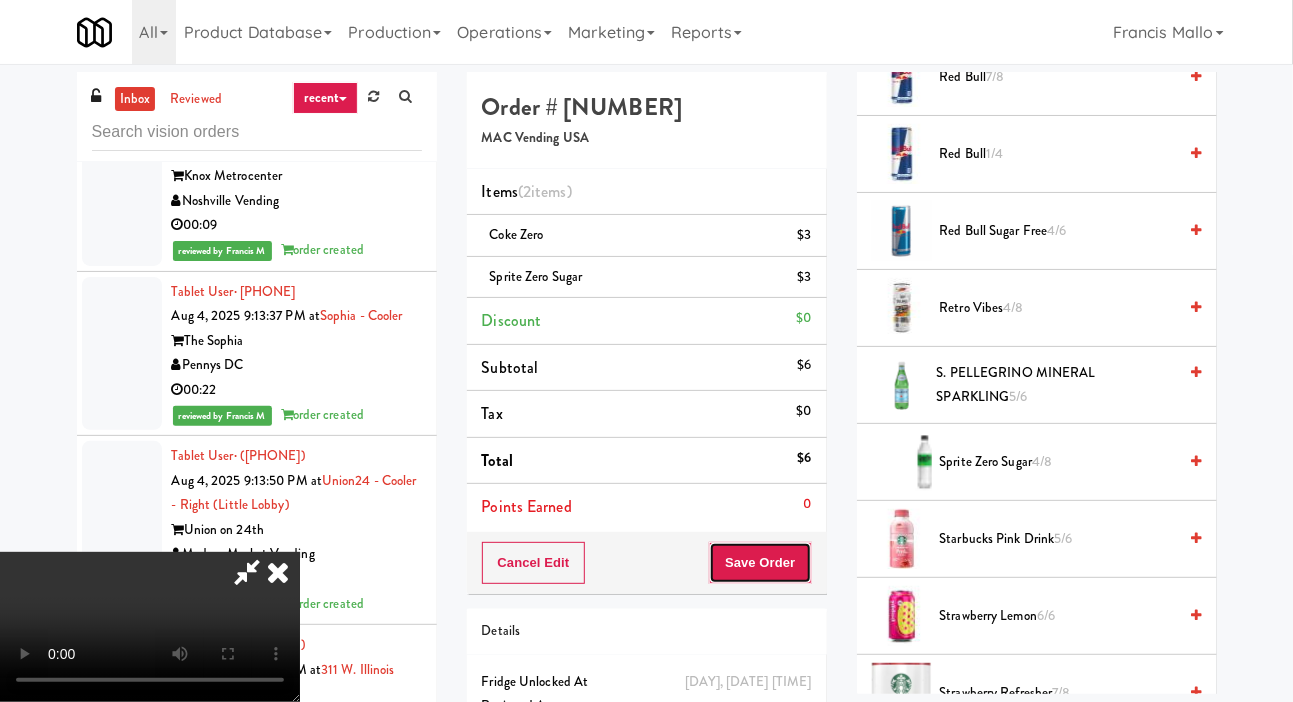 click on "Save Order" at bounding box center [760, 563] 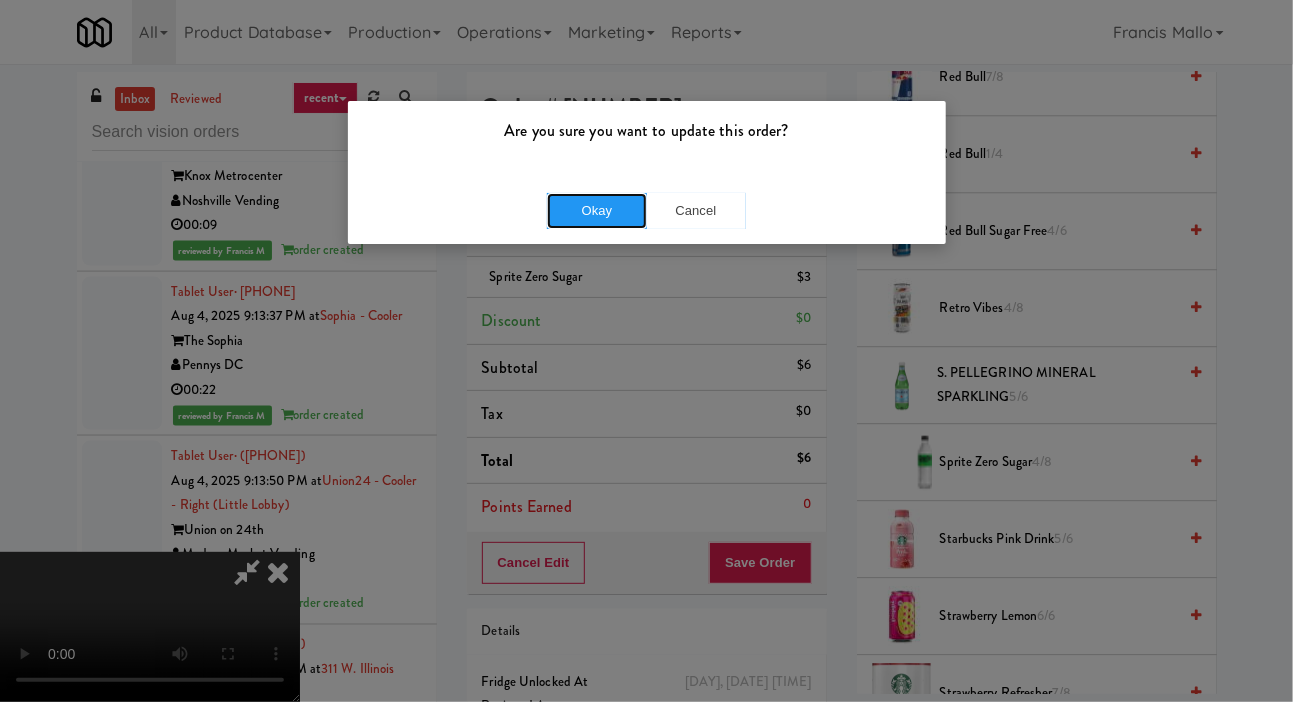 click on "Okay" at bounding box center [597, 211] 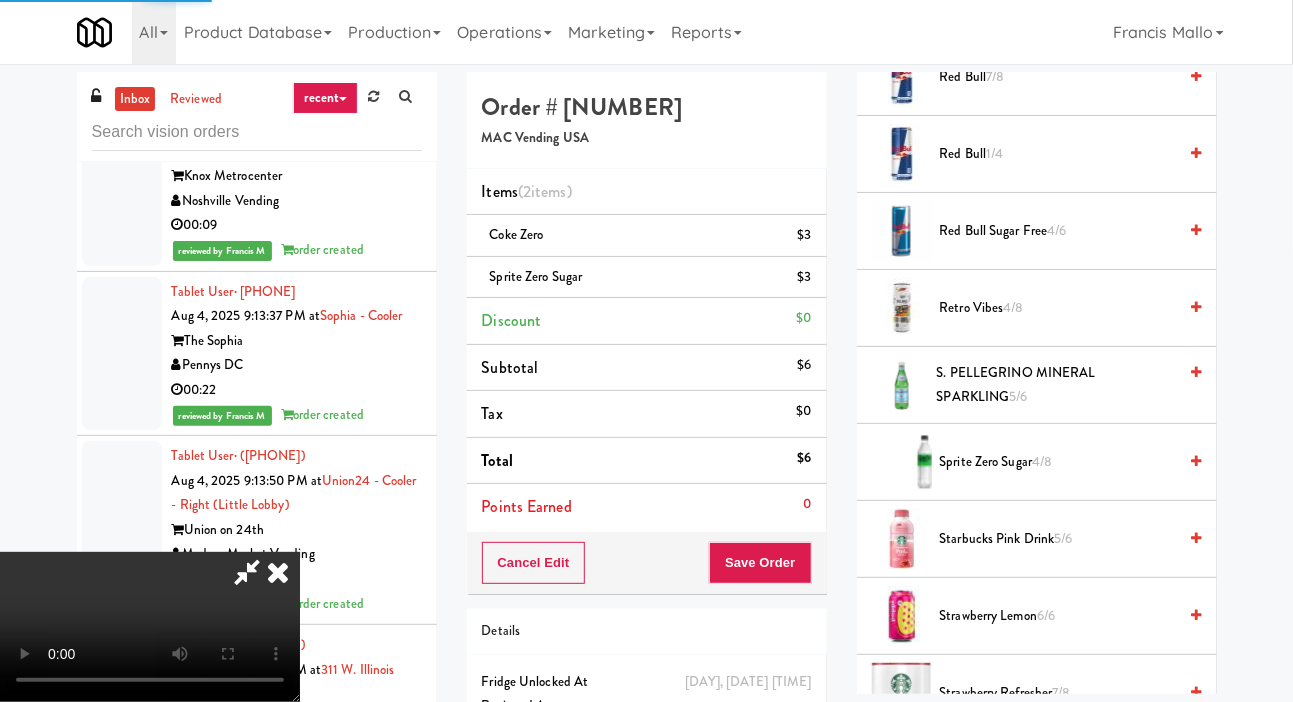 scroll, scrollTop: 116, scrollLeft: 0, axis: vertical 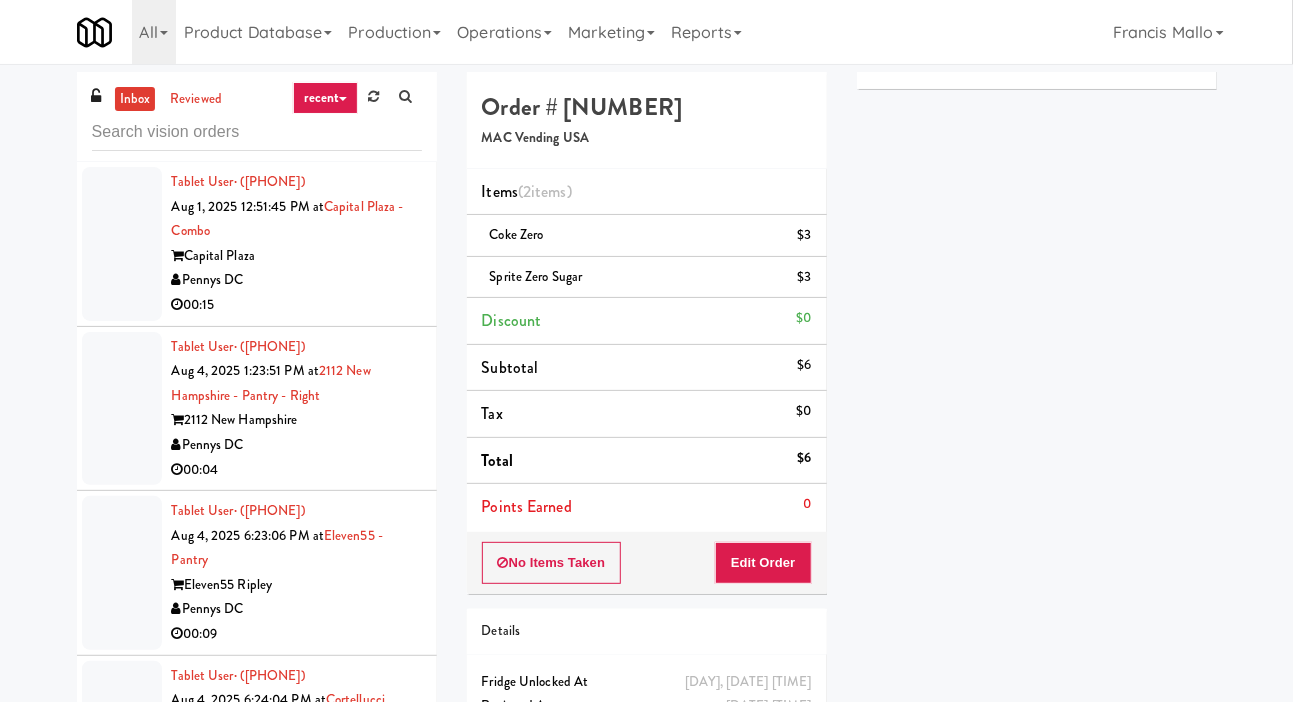 click at bounding box center (122, 244) 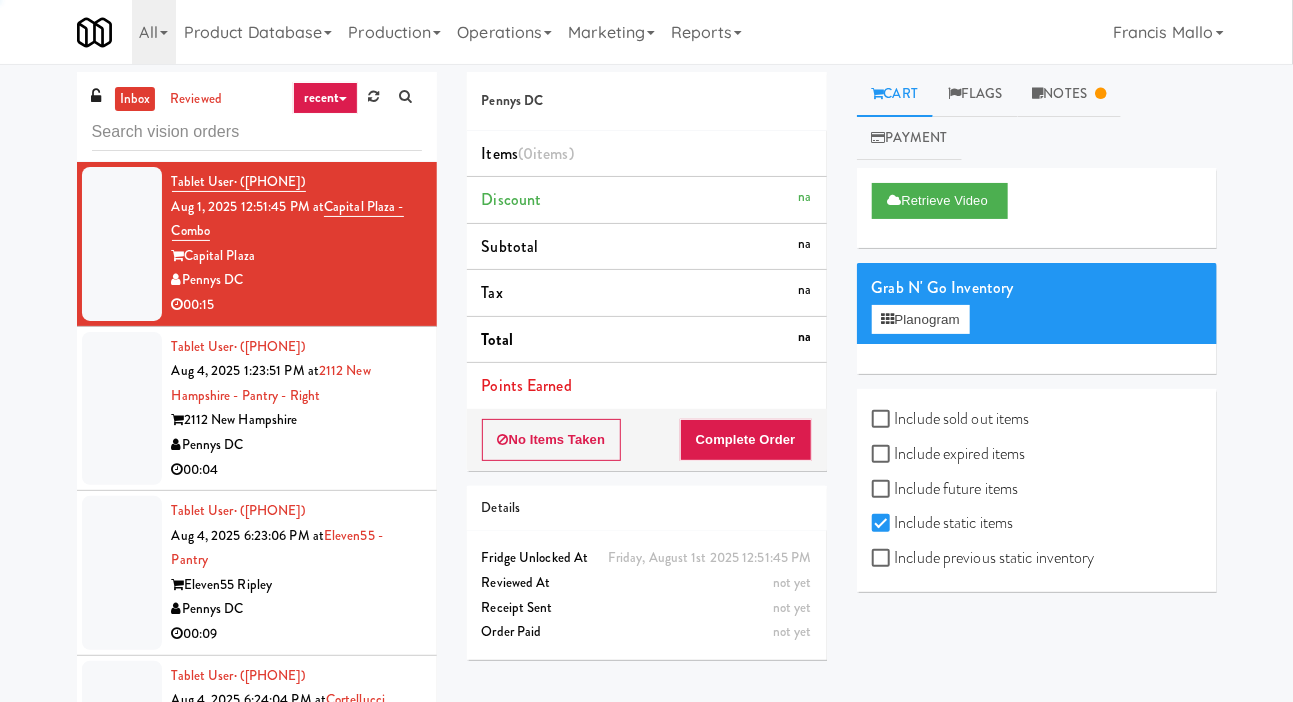 click at bounding box center (122, 409) 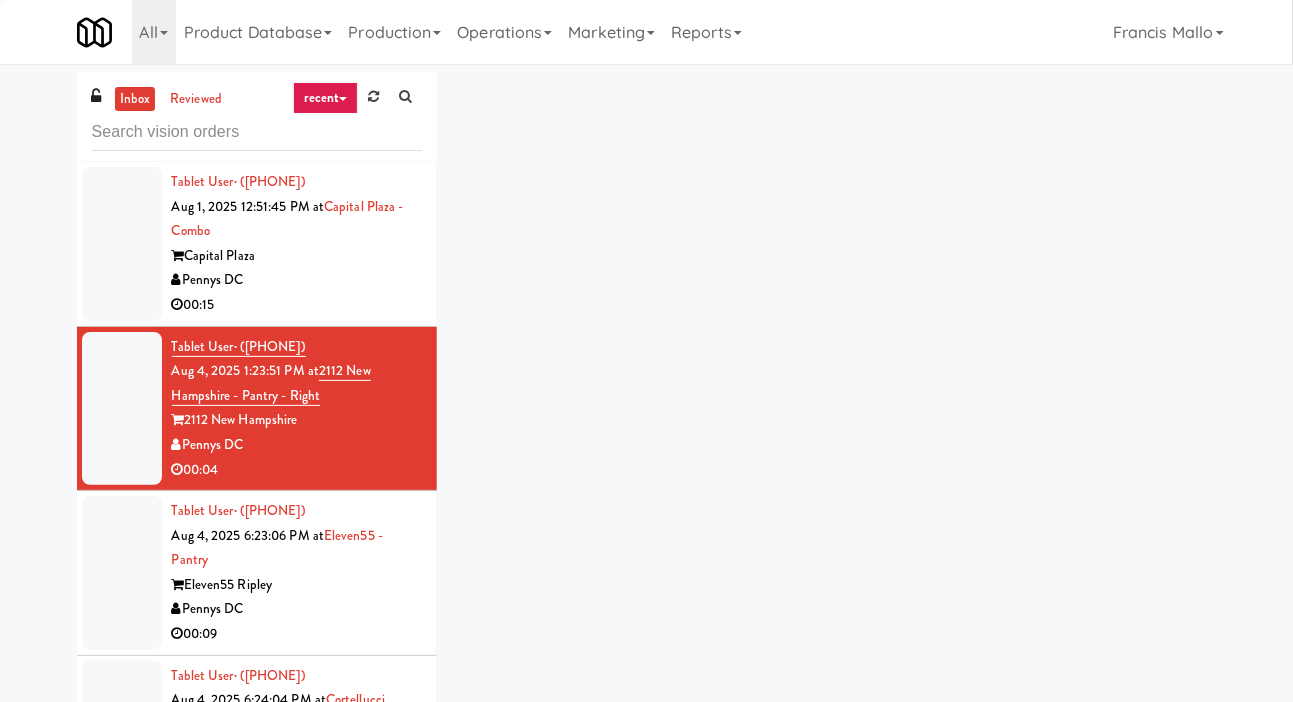 click at bounding box center [122, 573] 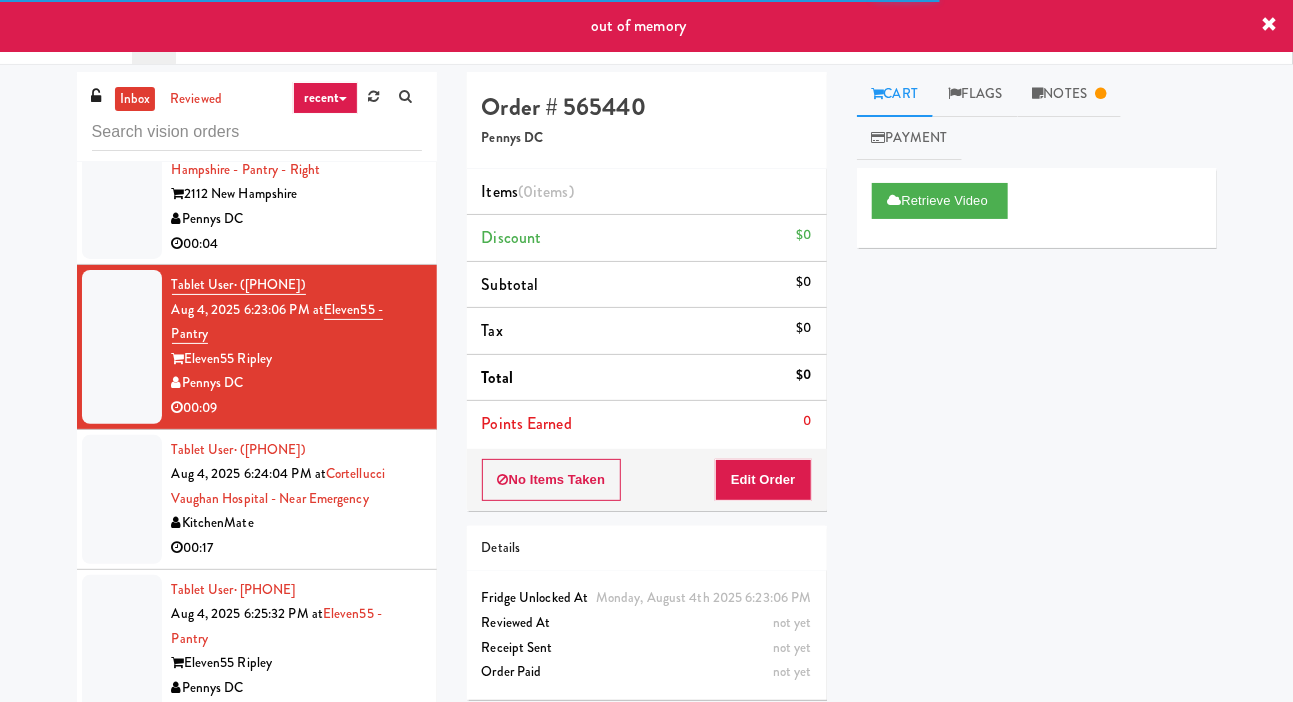 click at bounding box center [122, 499] 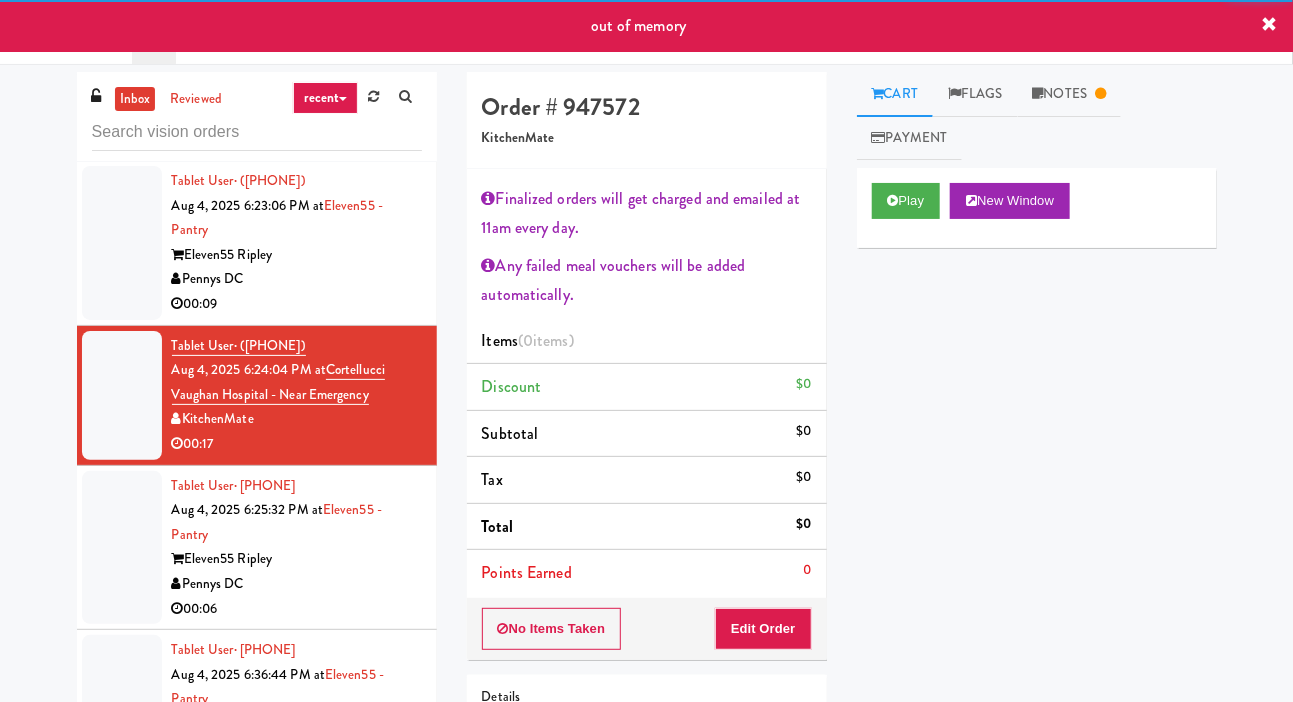 click at bounding box center (122, 548) 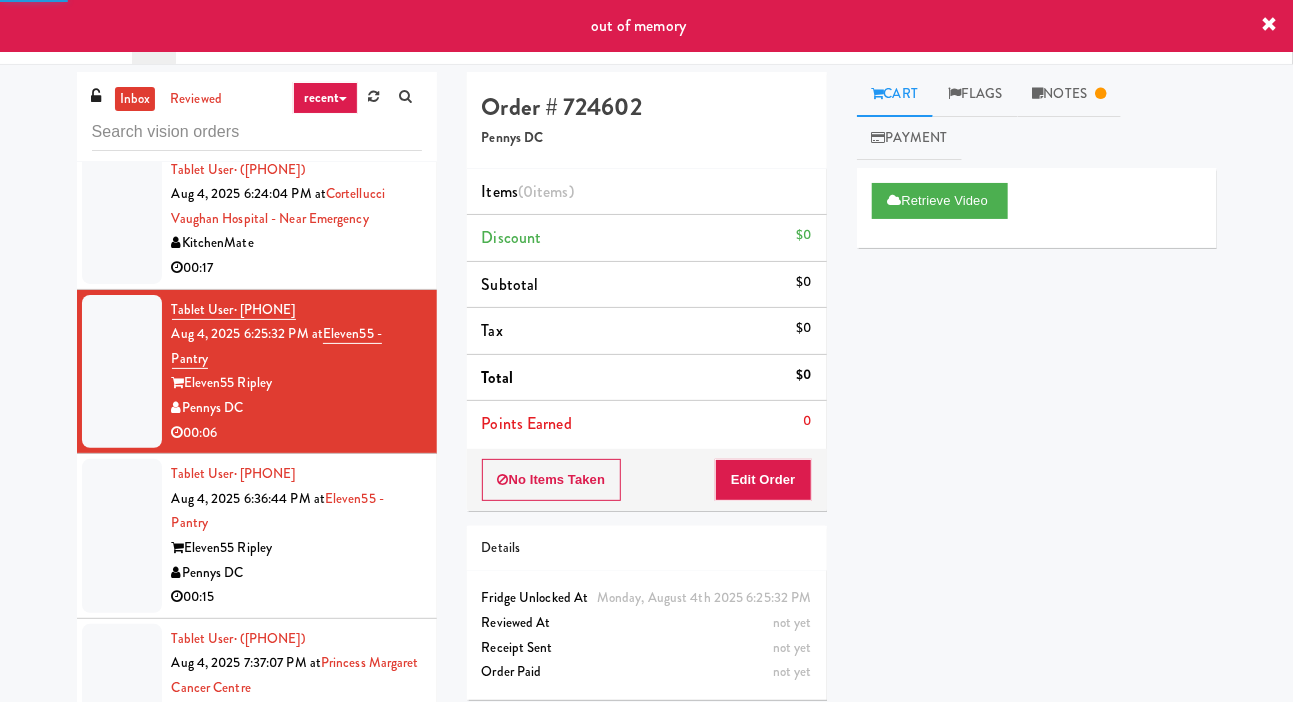 click at bounding box center [122, 536] 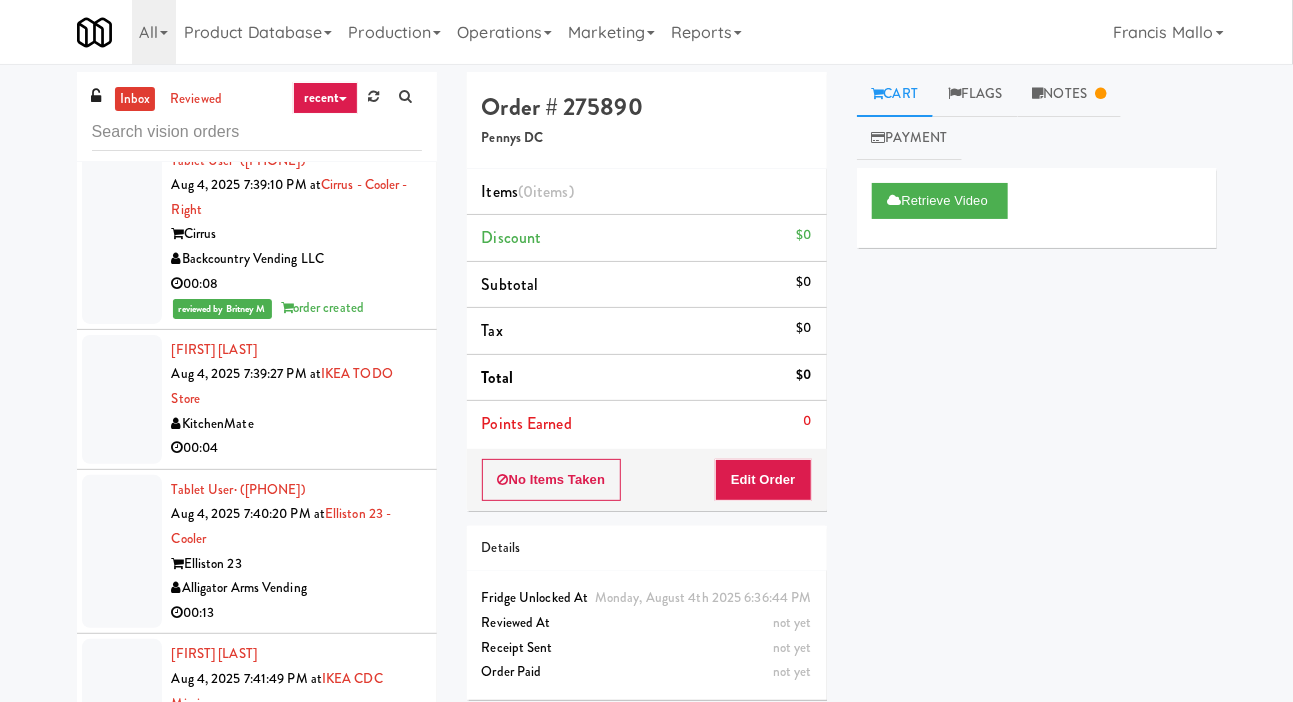 click at bounding box center (122, 399) 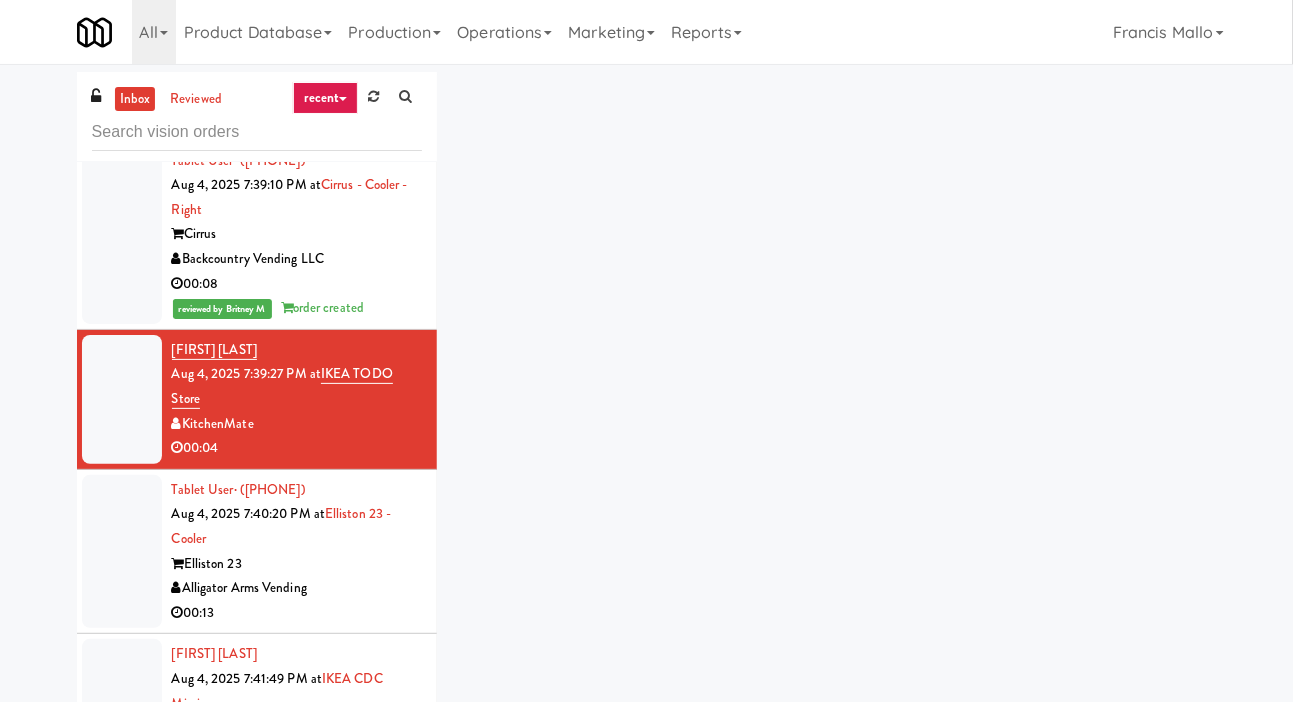 click at bounding box center [122, 552] 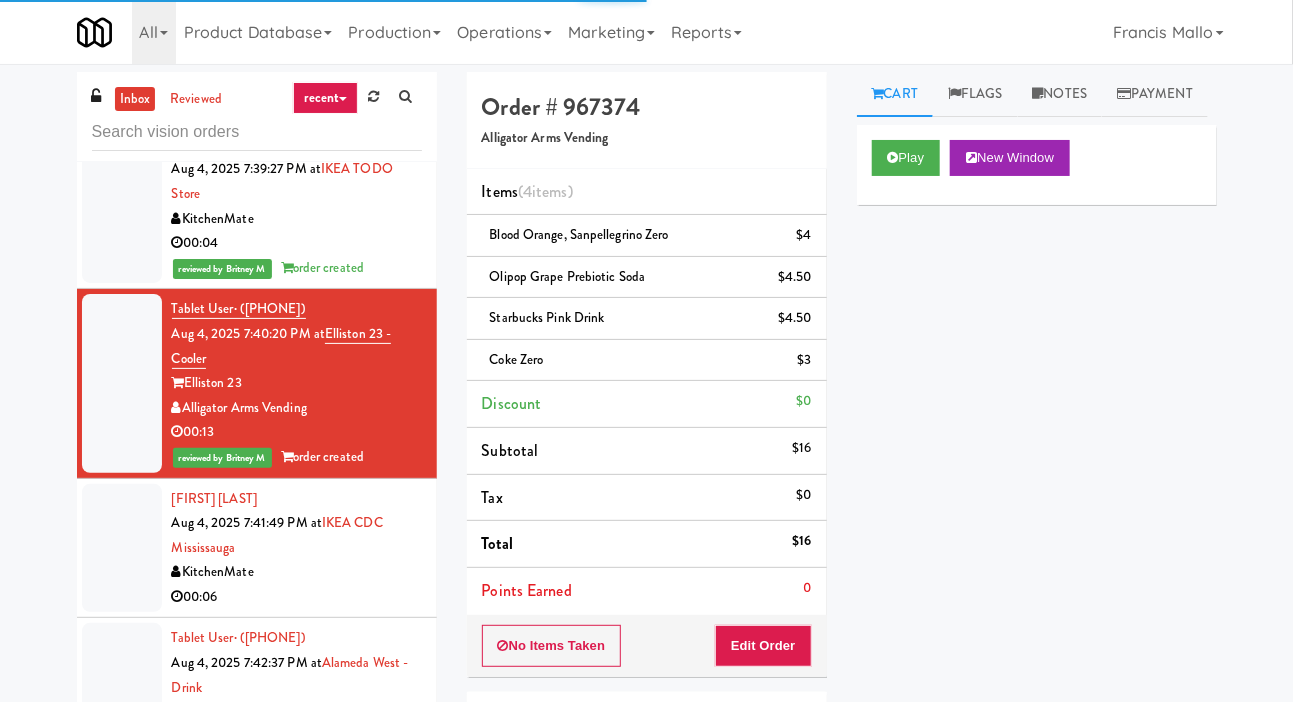 click at bounding box center (122, 548) 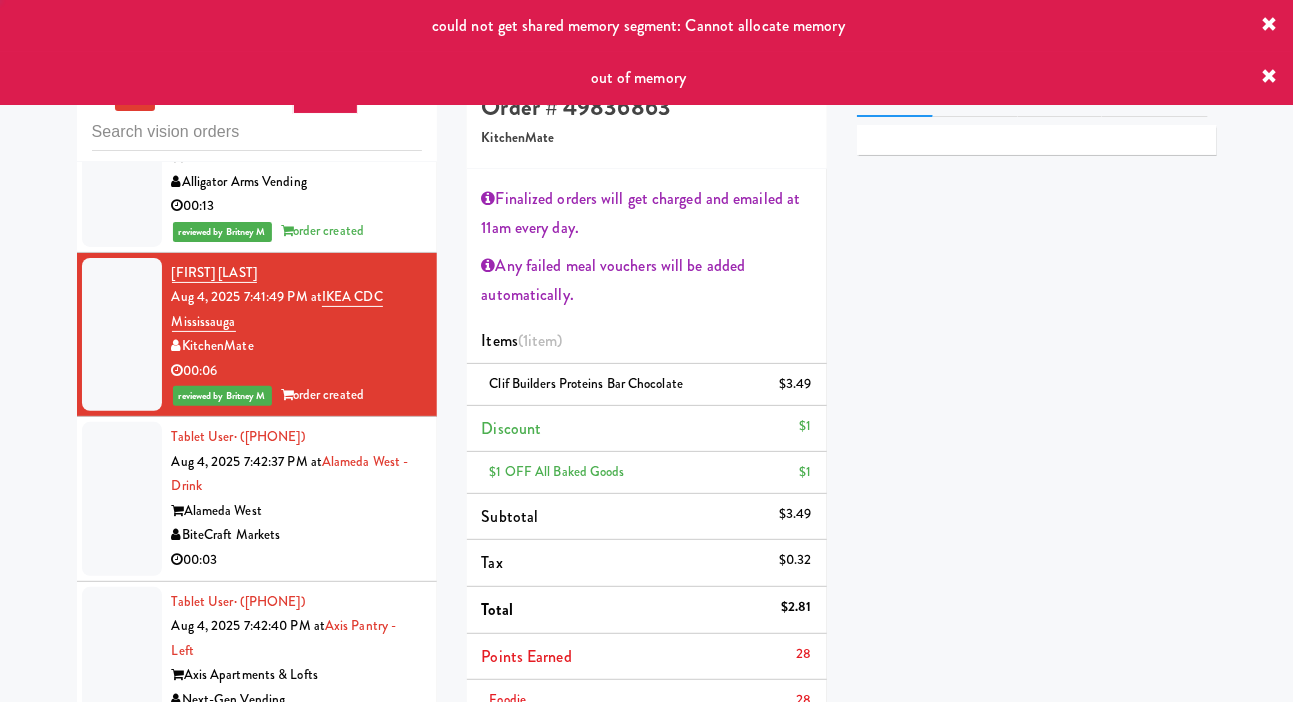 click at bounding box center (122, 499) 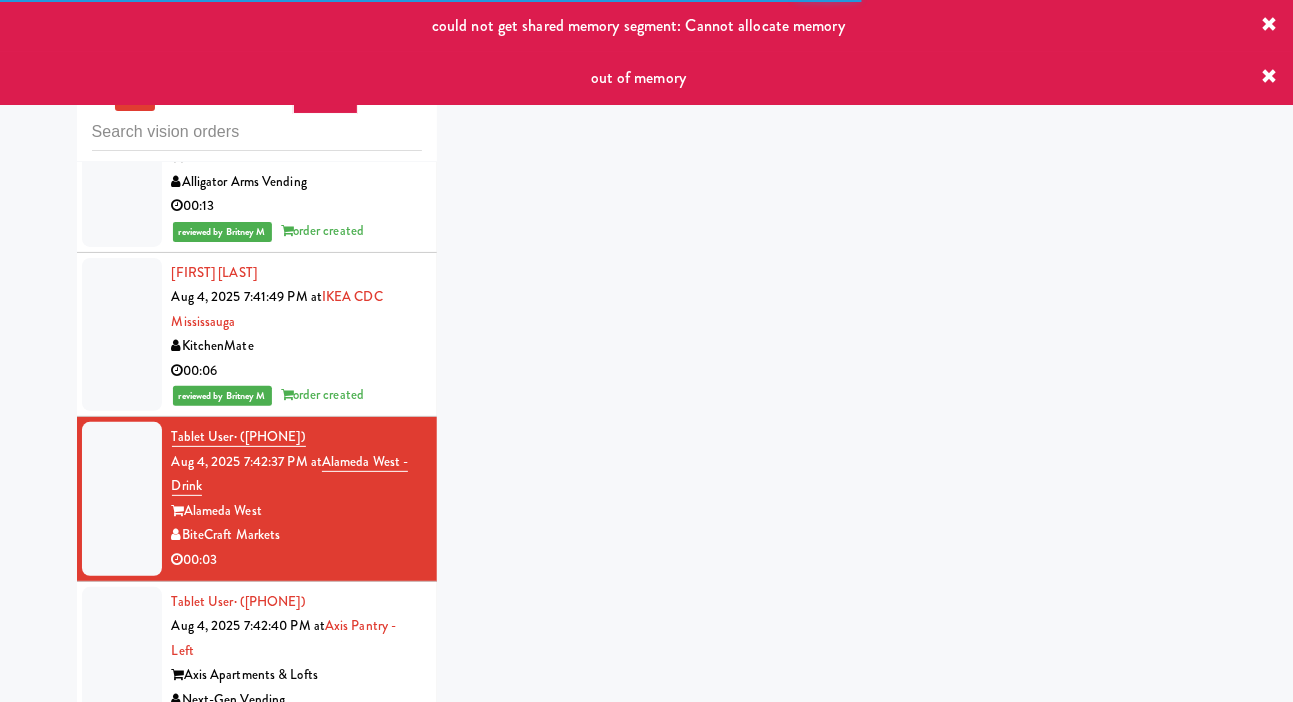 click at bounding box center [122, 664] 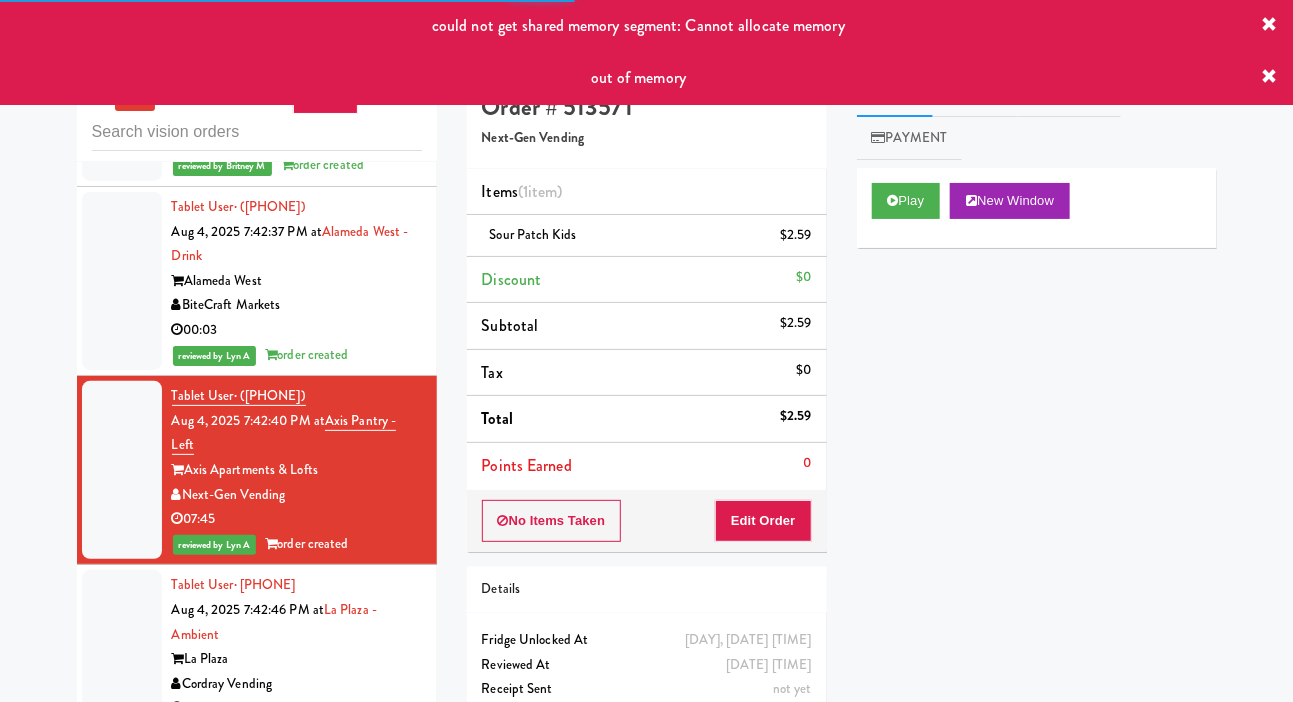 click at bounding box center (122, 647) 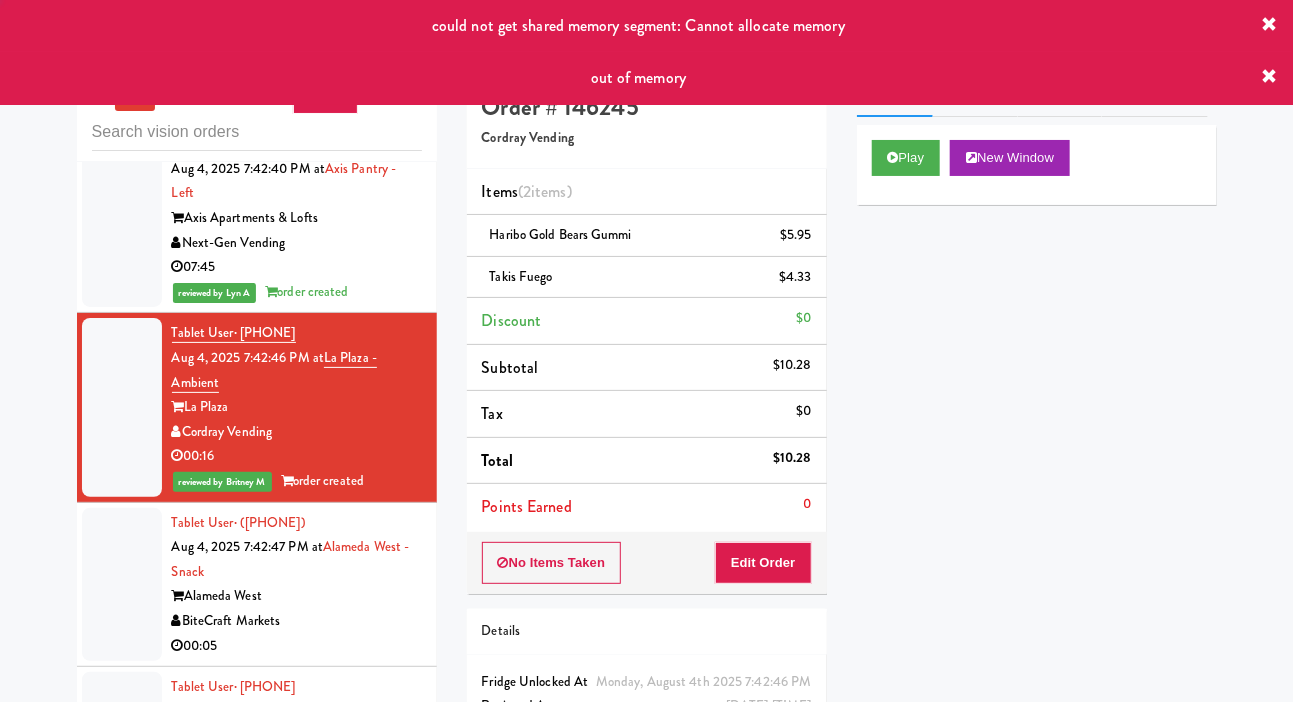 click at bounding box center (122, 585) 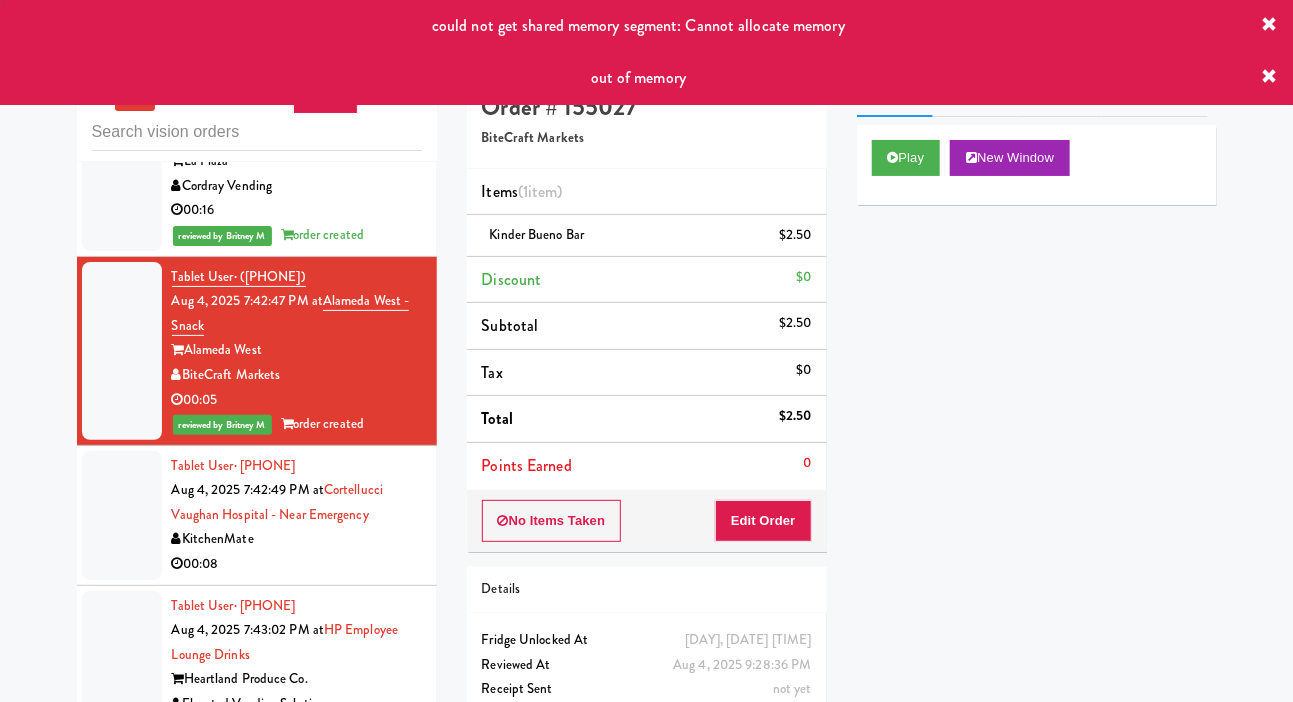 click at bounding box center [122, 515] 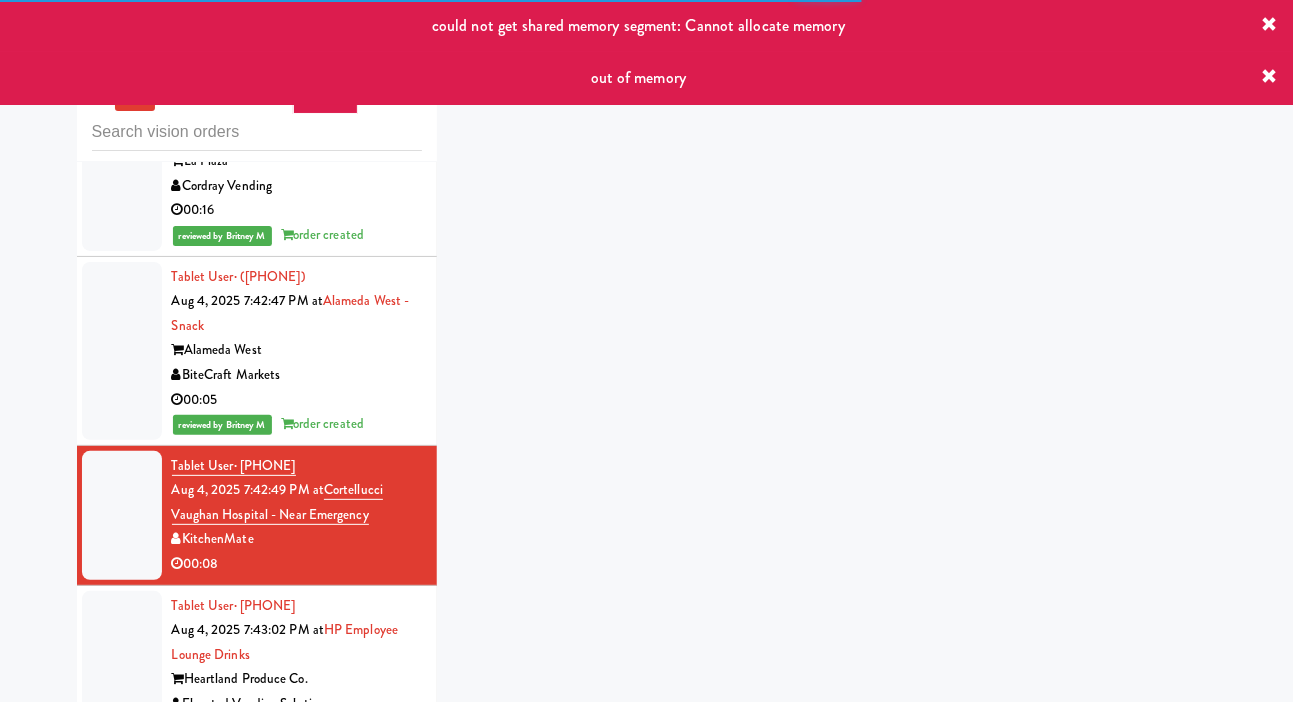 click at bounding box center [122, 668] 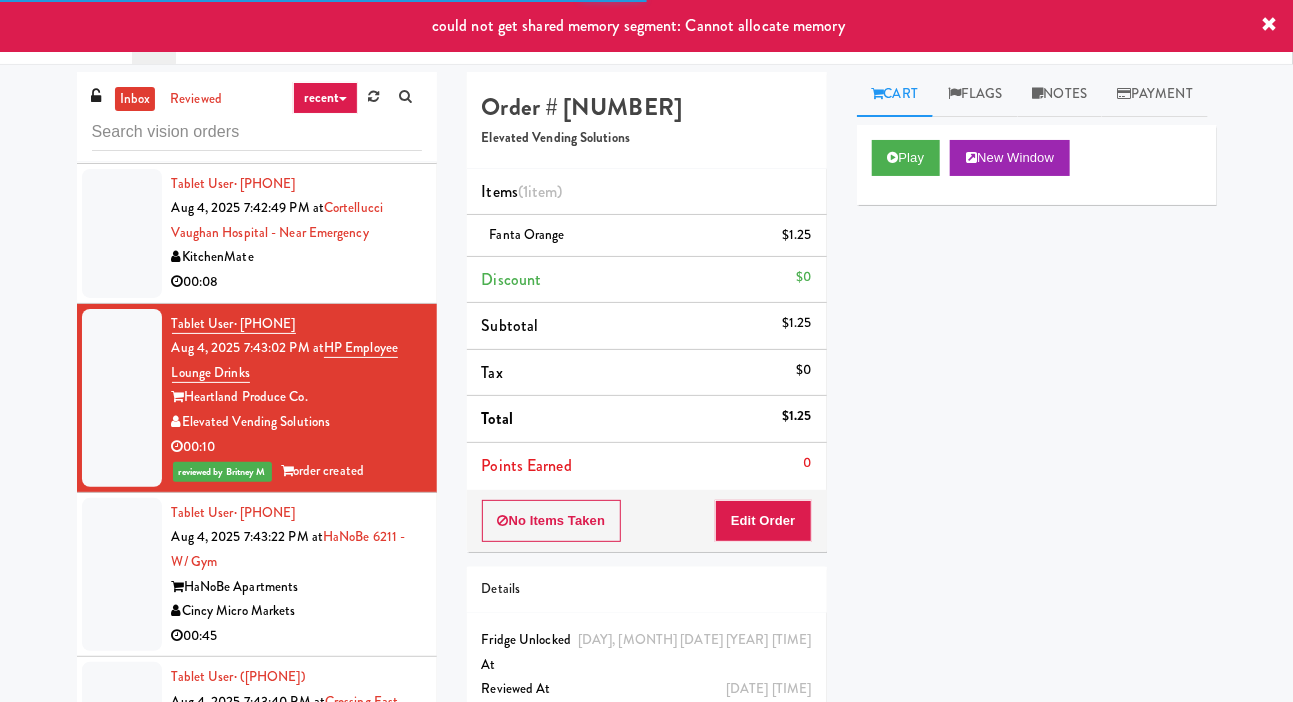 scroll, scrollTop: 2971, scrollLeft: 0, axis: vertical 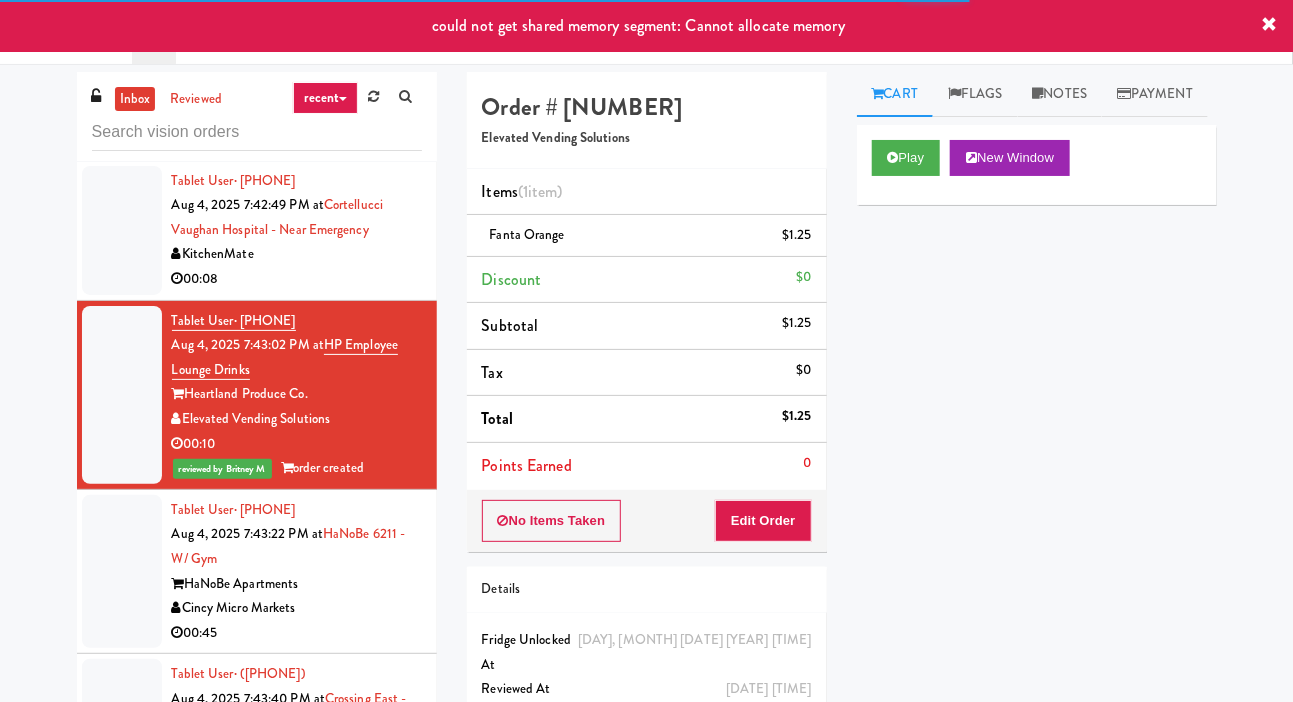 click at bounding box center [122, 572] 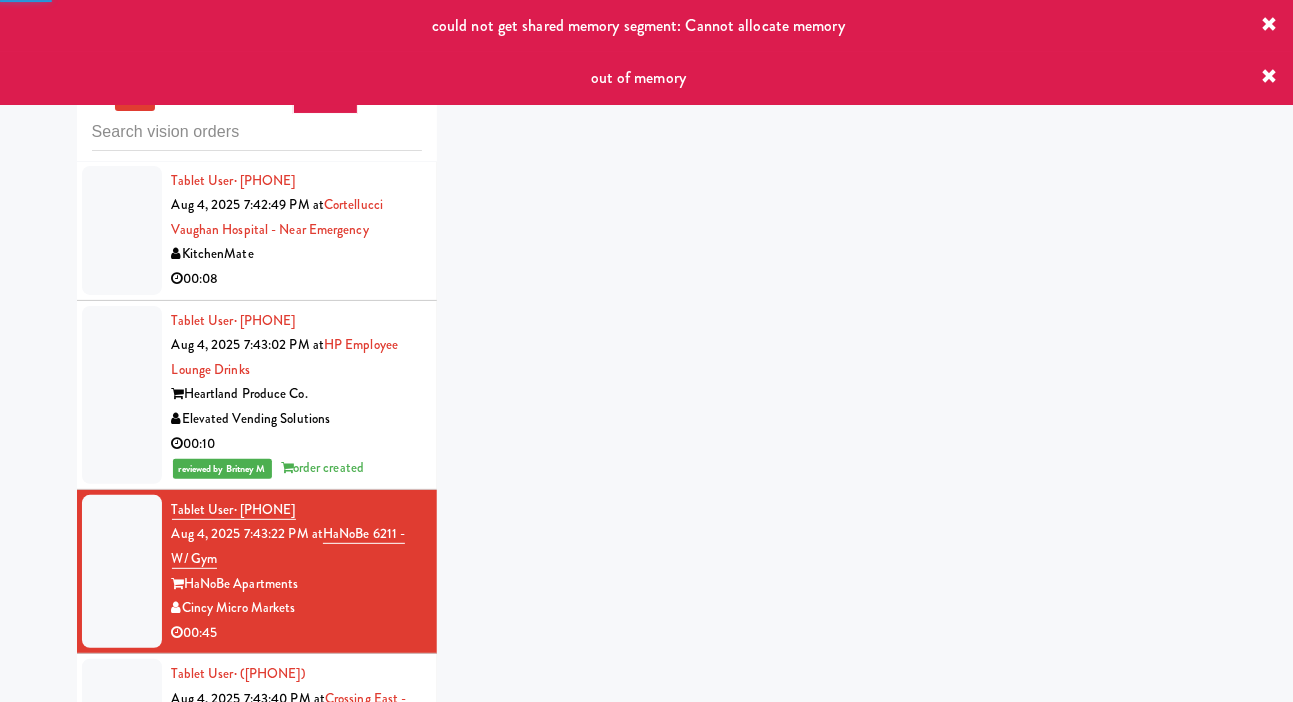 click at bounding box center (122, 230) 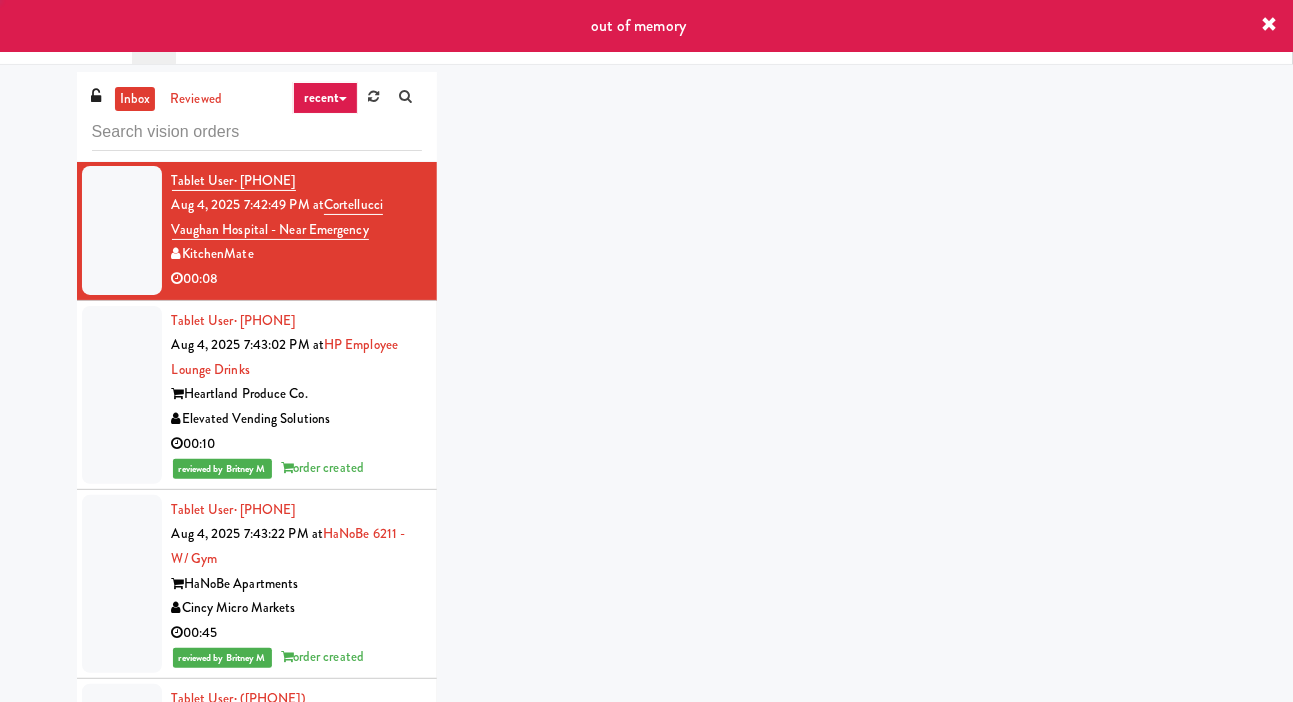 click at bounding box center (122, 230) 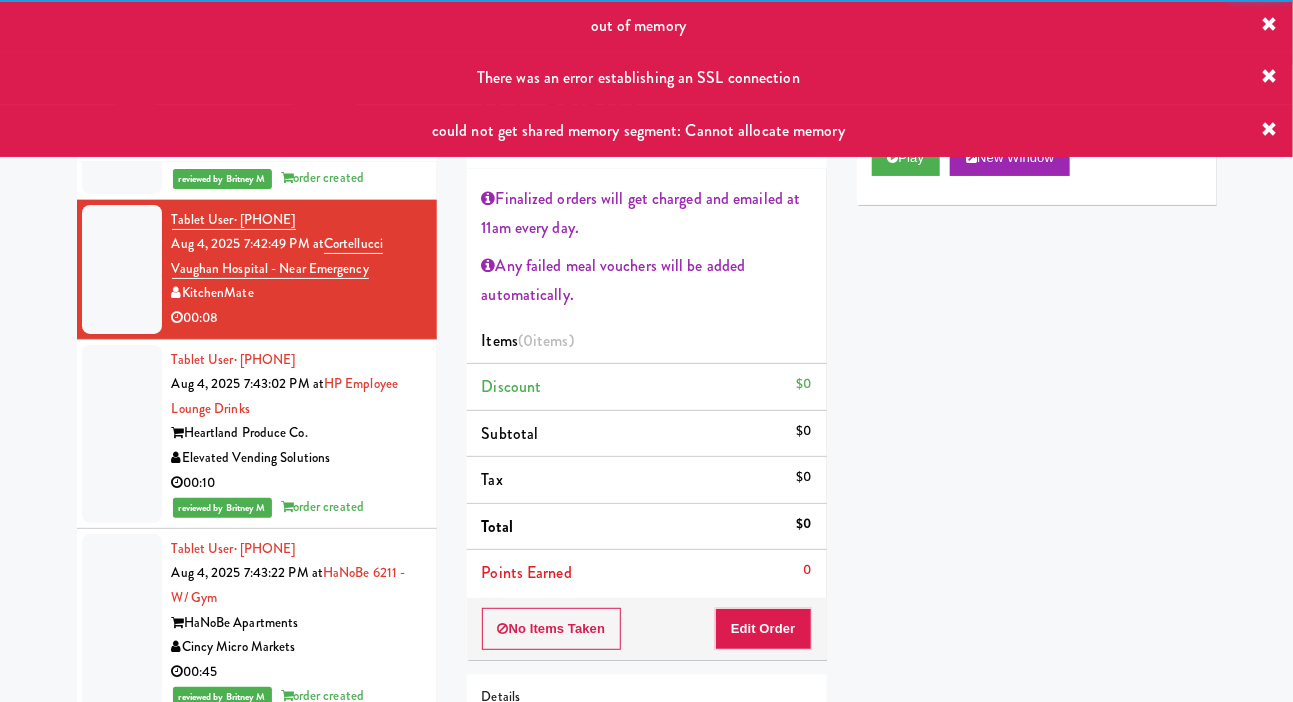 scroll, scrollTop: 2929, scrollLeft: 0, axis: vertical 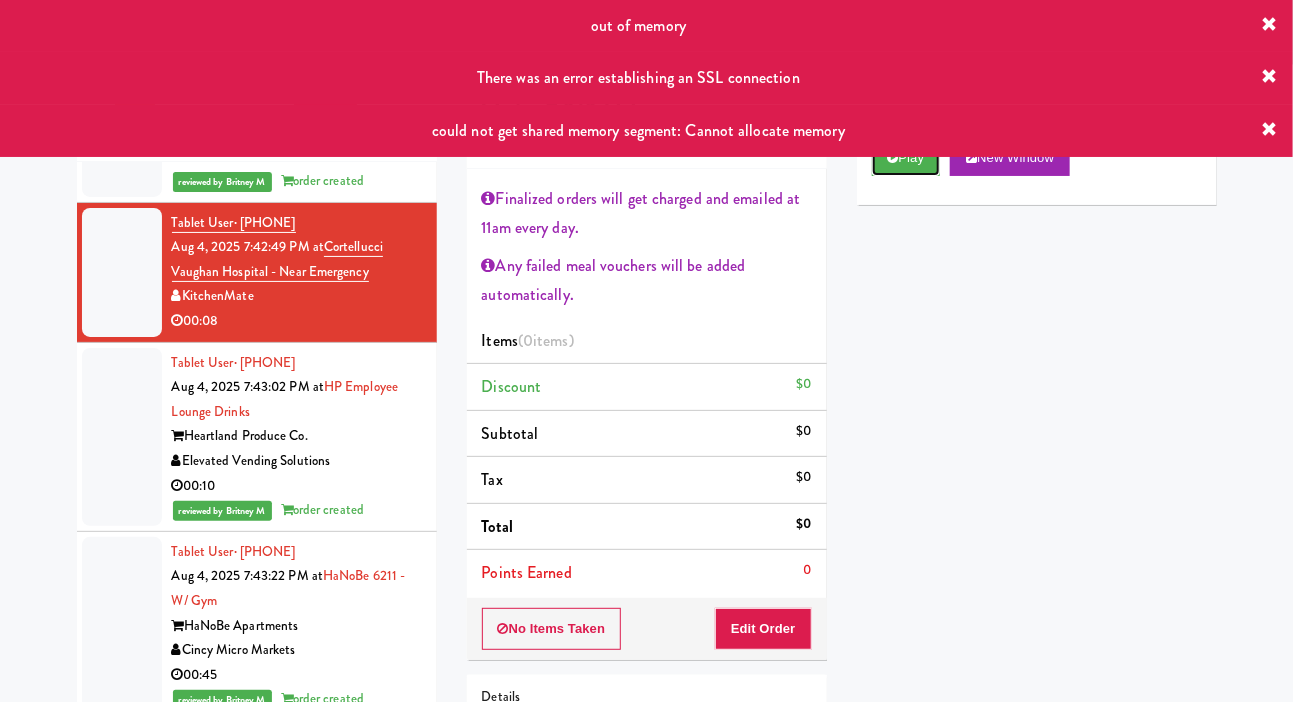 click on "Play" at bounding box center [906, 158] 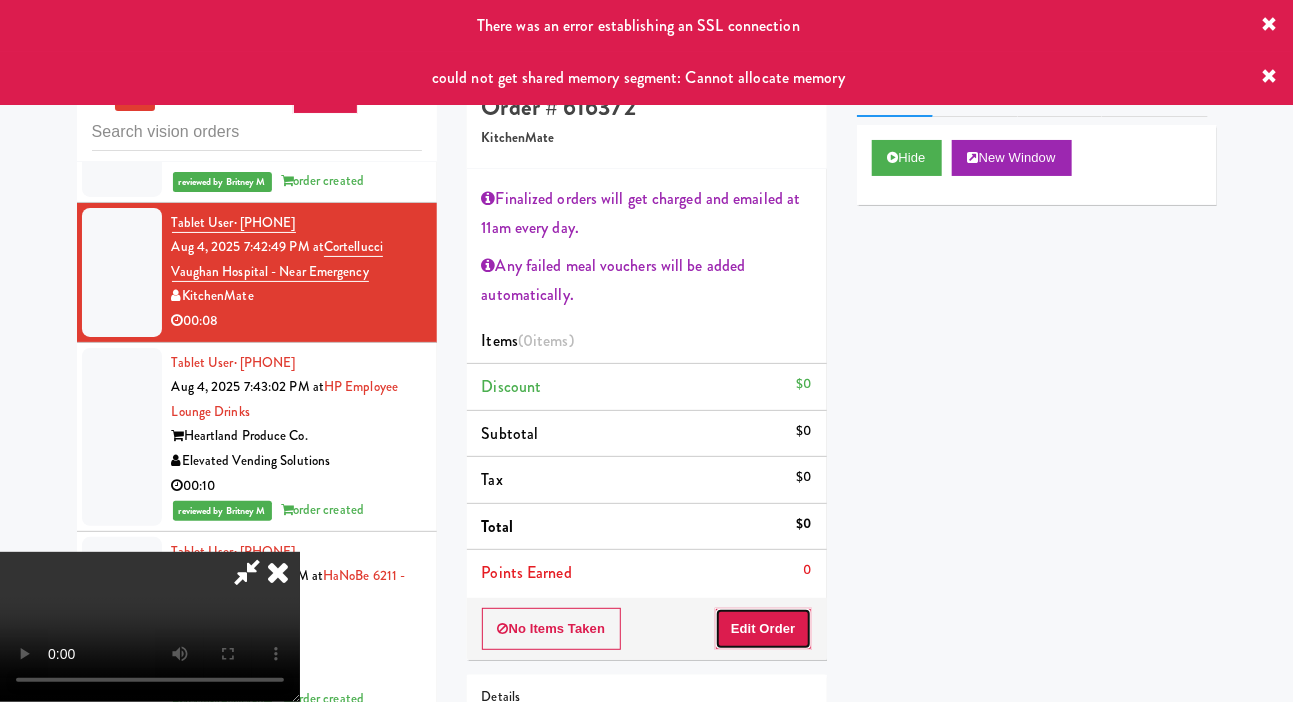 click on "Edit Order" at bounding box center [763, 629] 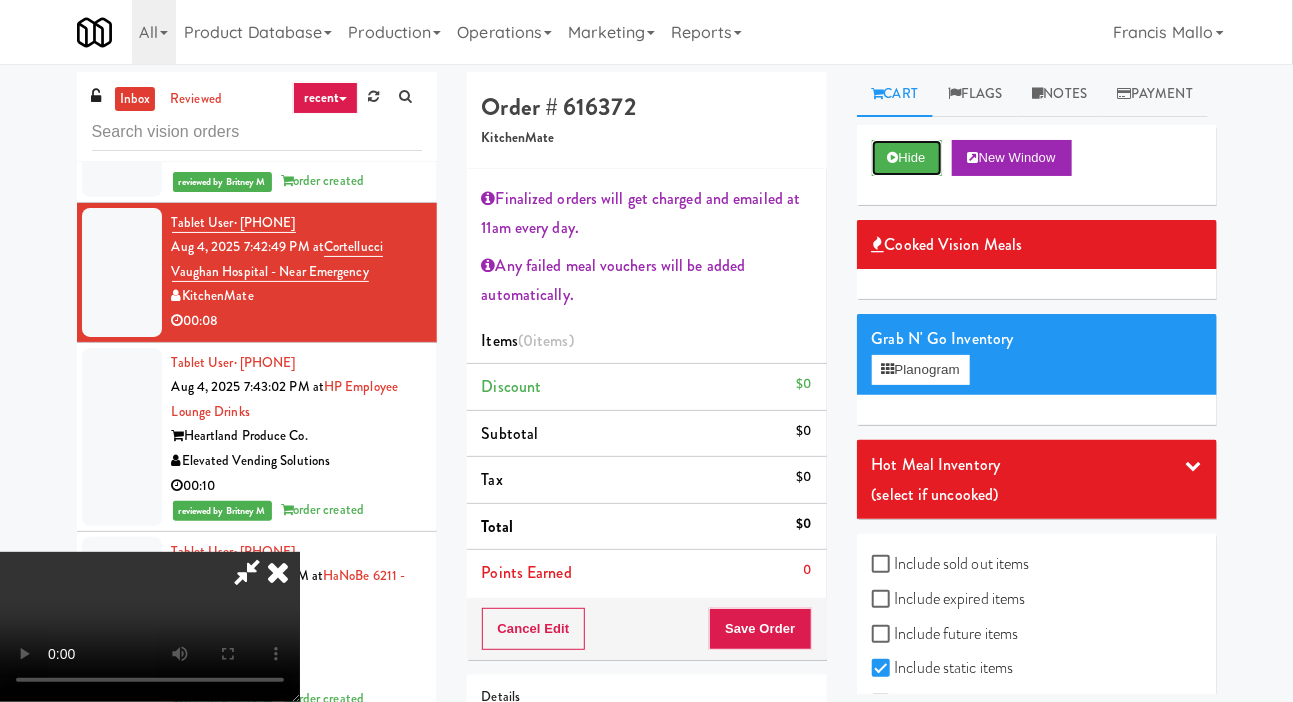 click on "Hide" at bounding box center [907, 158] 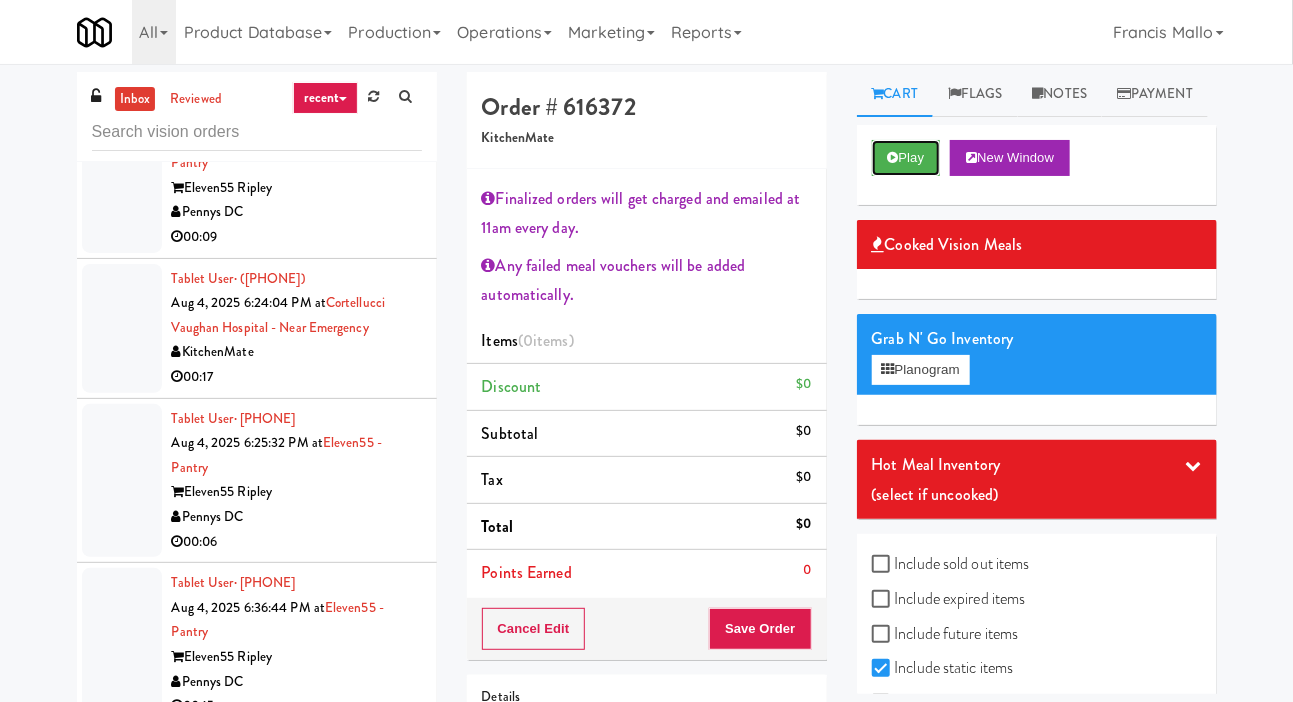 scroll, scrollTop: 378, scrollLeft: 0, axis: vertical 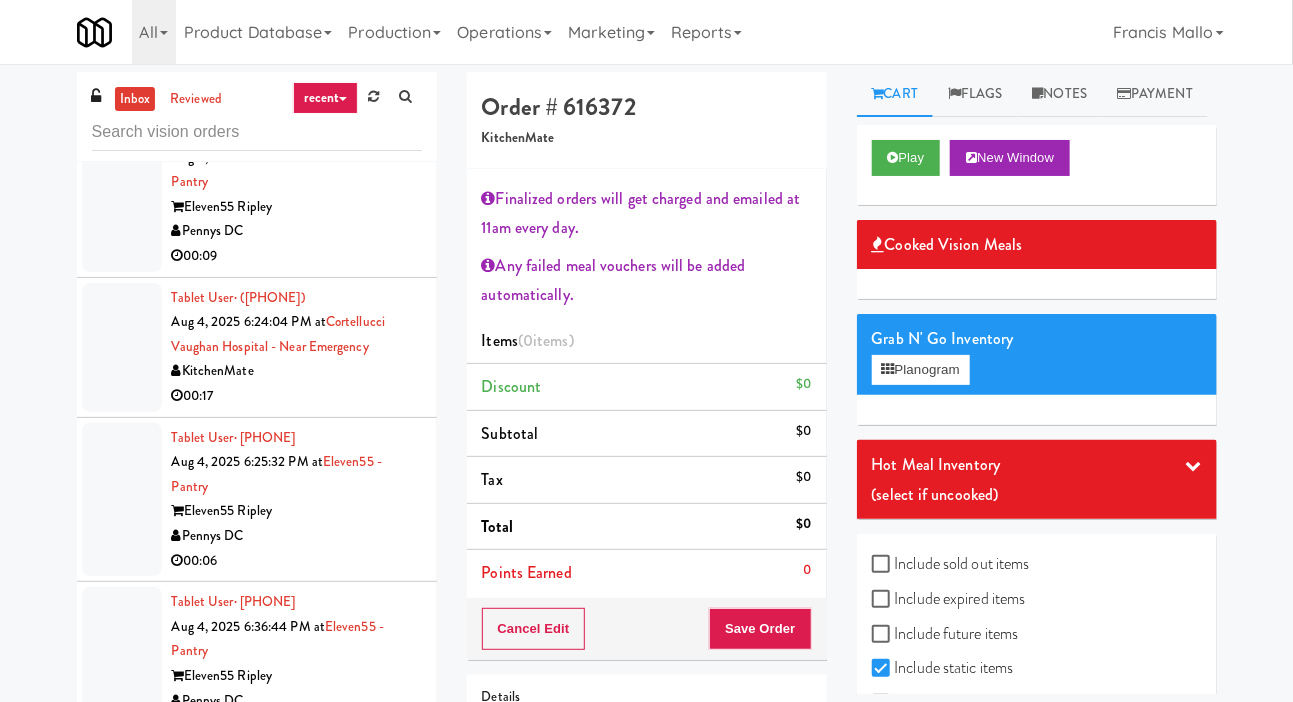 click at bounding box center (122, 347) 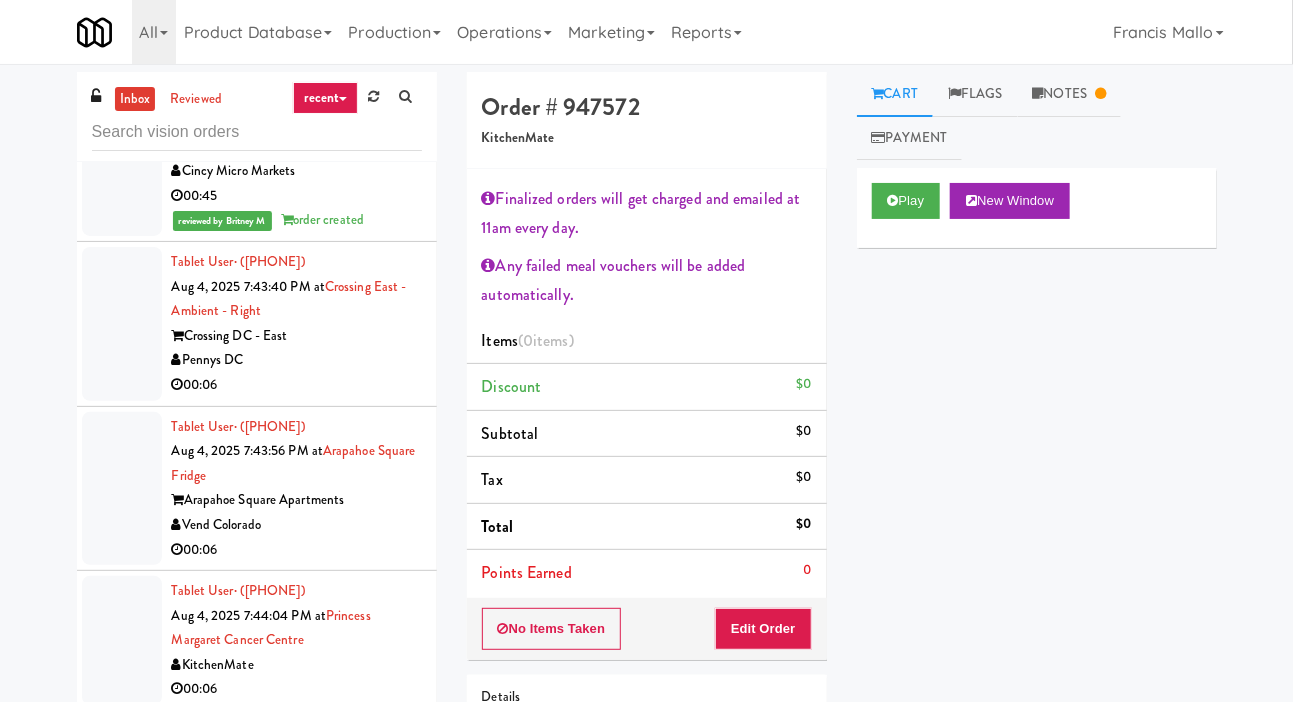 scroll, scrollTop: 3416, scrollLeft: 0, axis: vertical 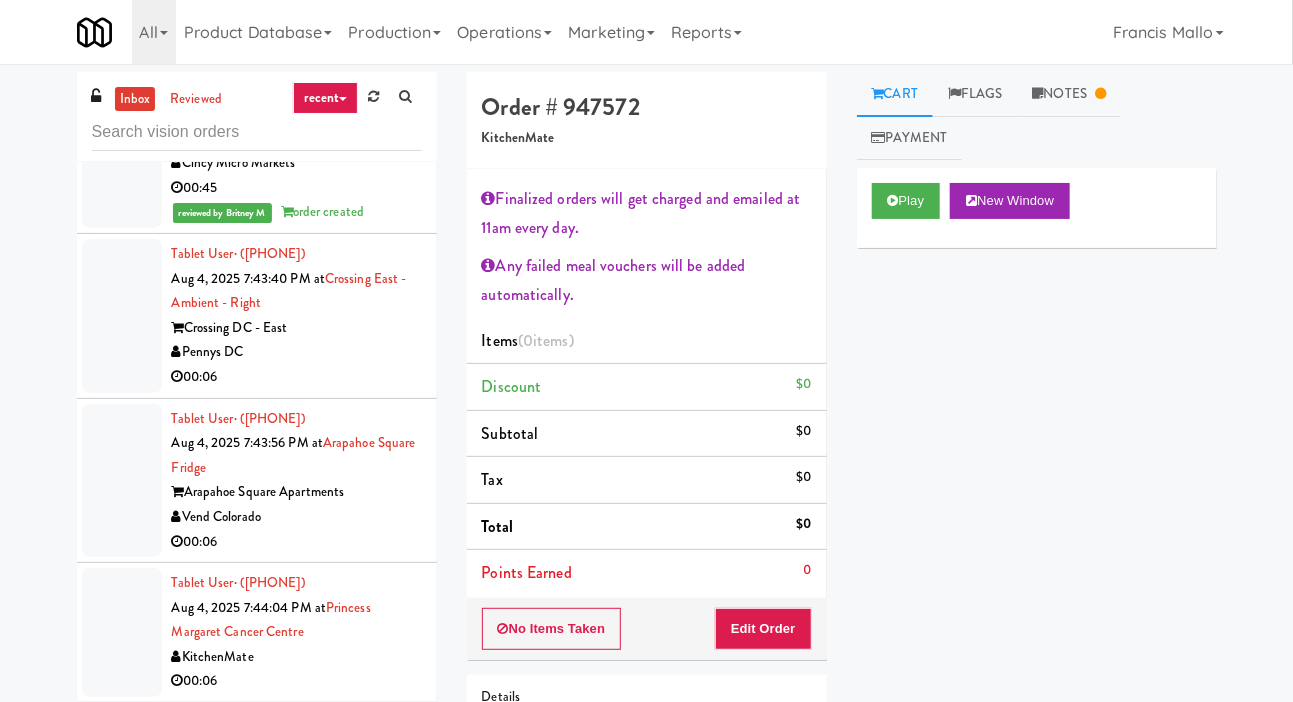 click at bounding box center (122, 316) 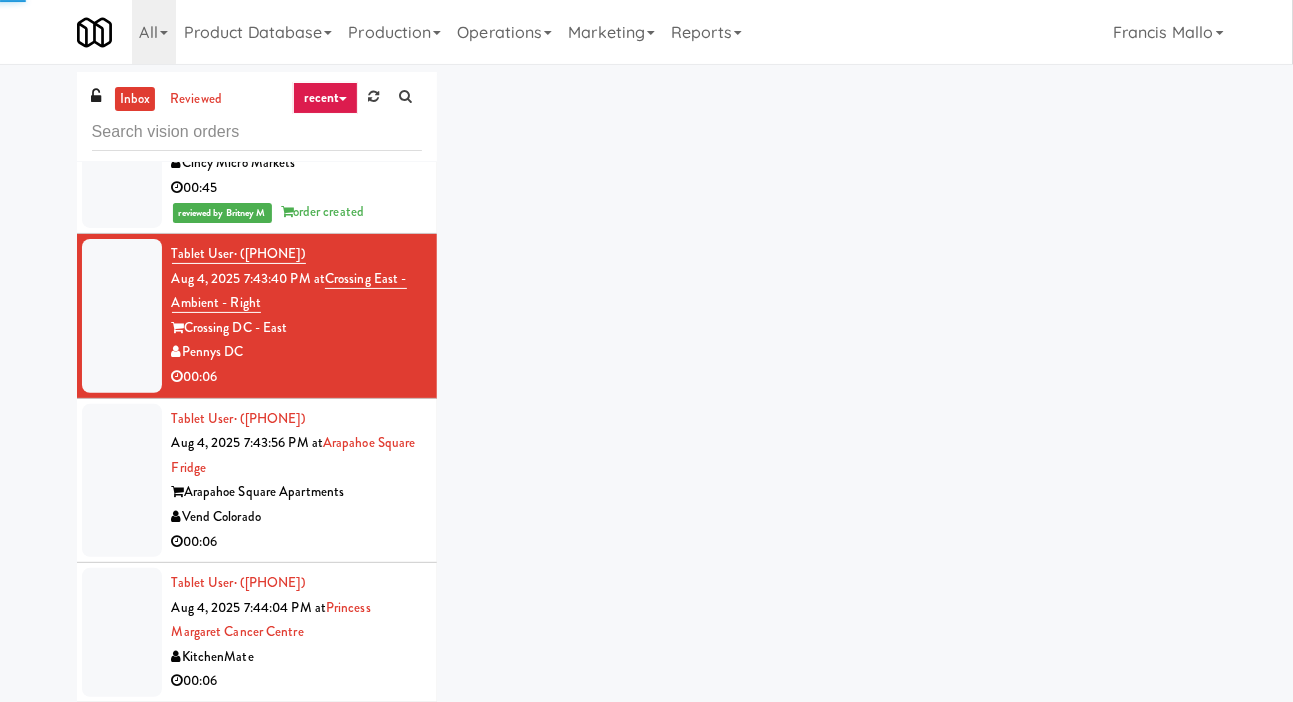 click at bounding box center [122, 481] 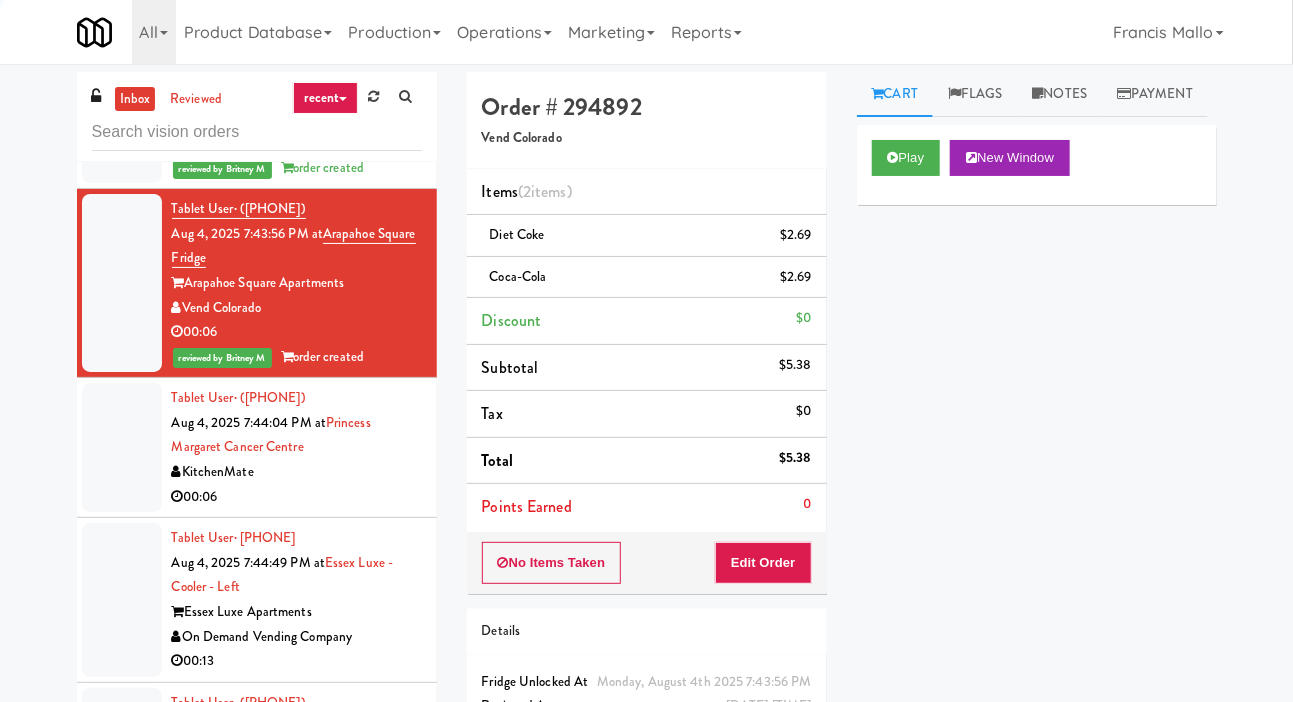 click at bounding box center [122, 447] 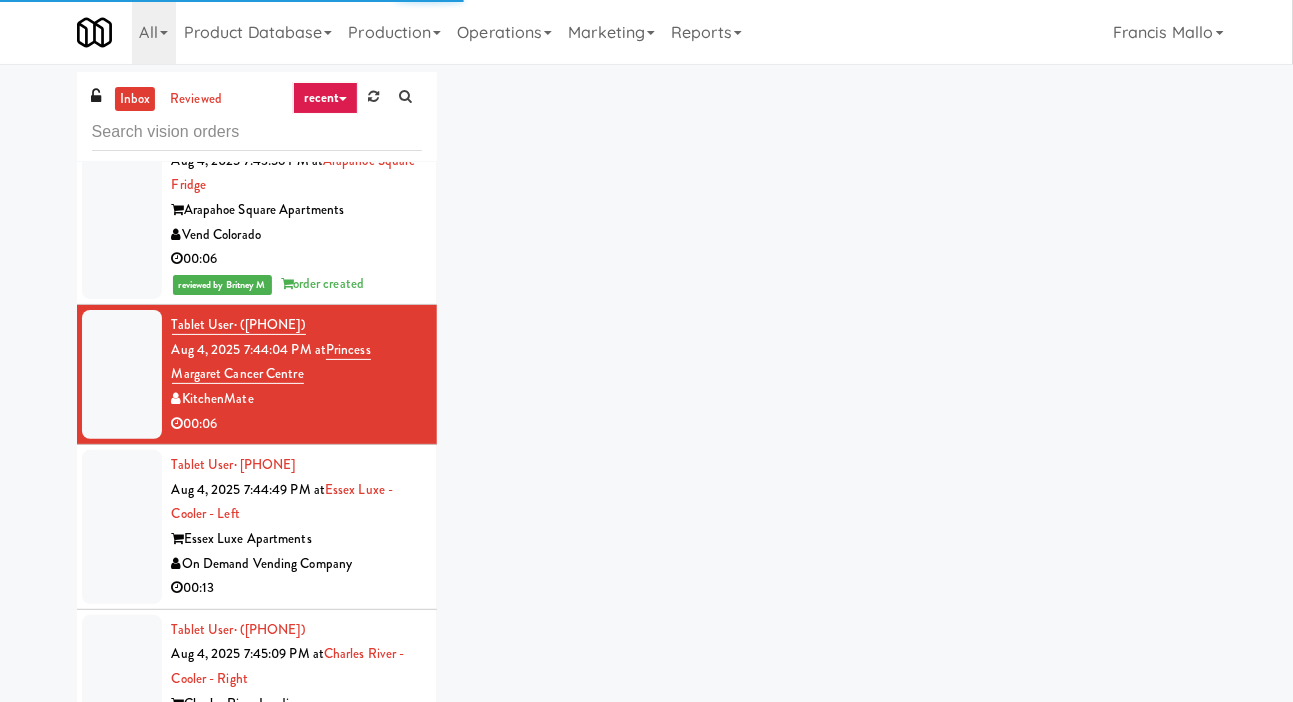 scroll, scrollTop: 3821, scrollLeft: 0, axis: vertical 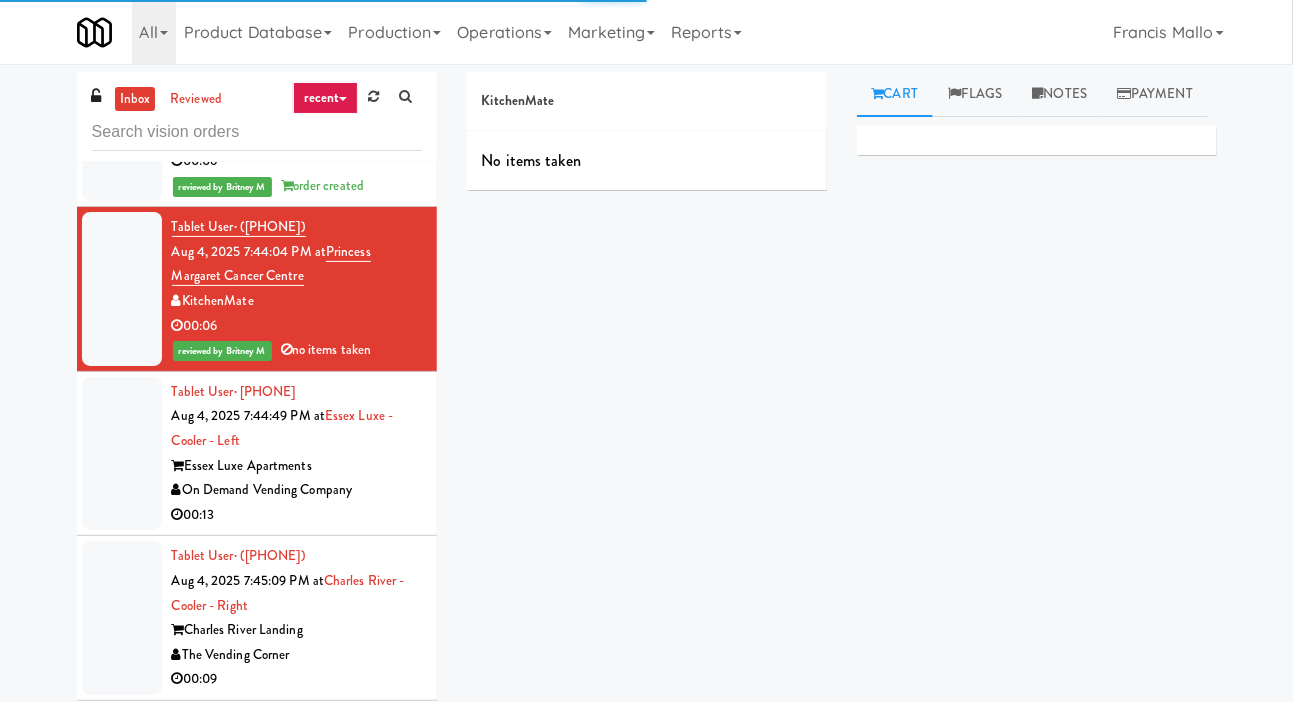 click at bounding box center (122, 454) 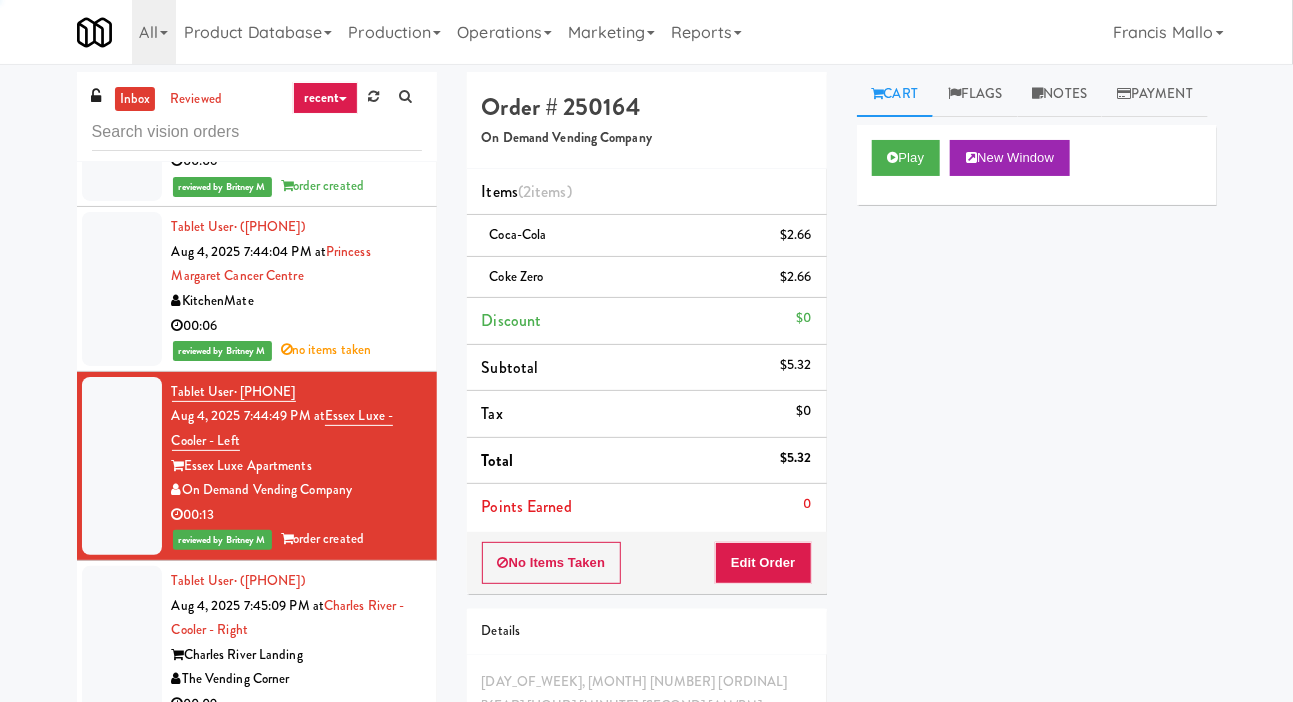 click at bounding box center [122, 643] 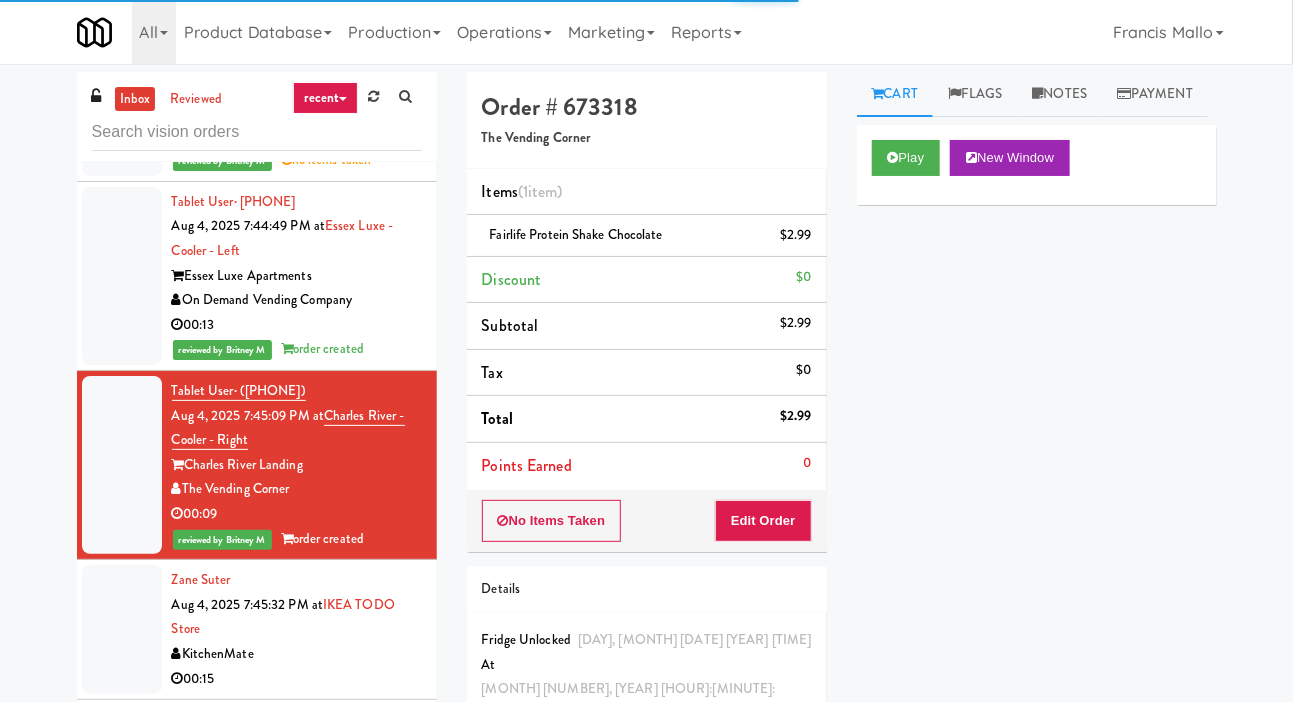 click at bounding box center [122, 629] 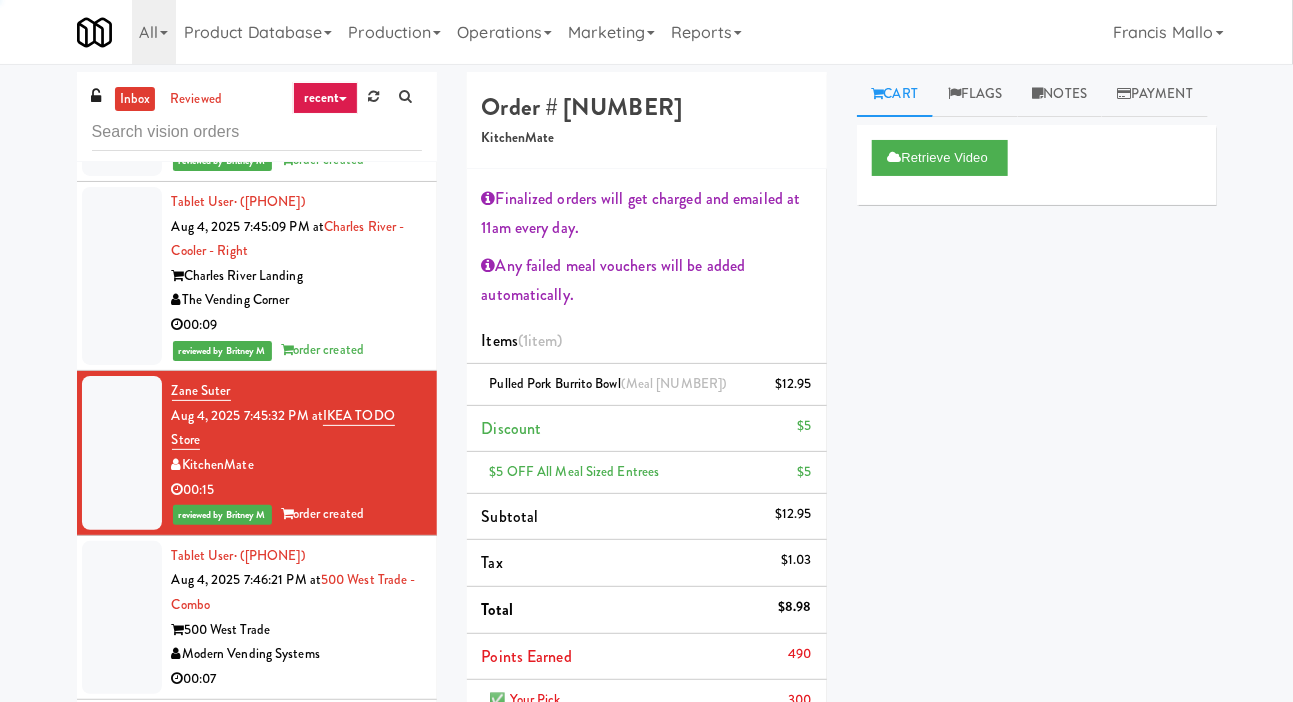 click at bounding box center (122, 618) 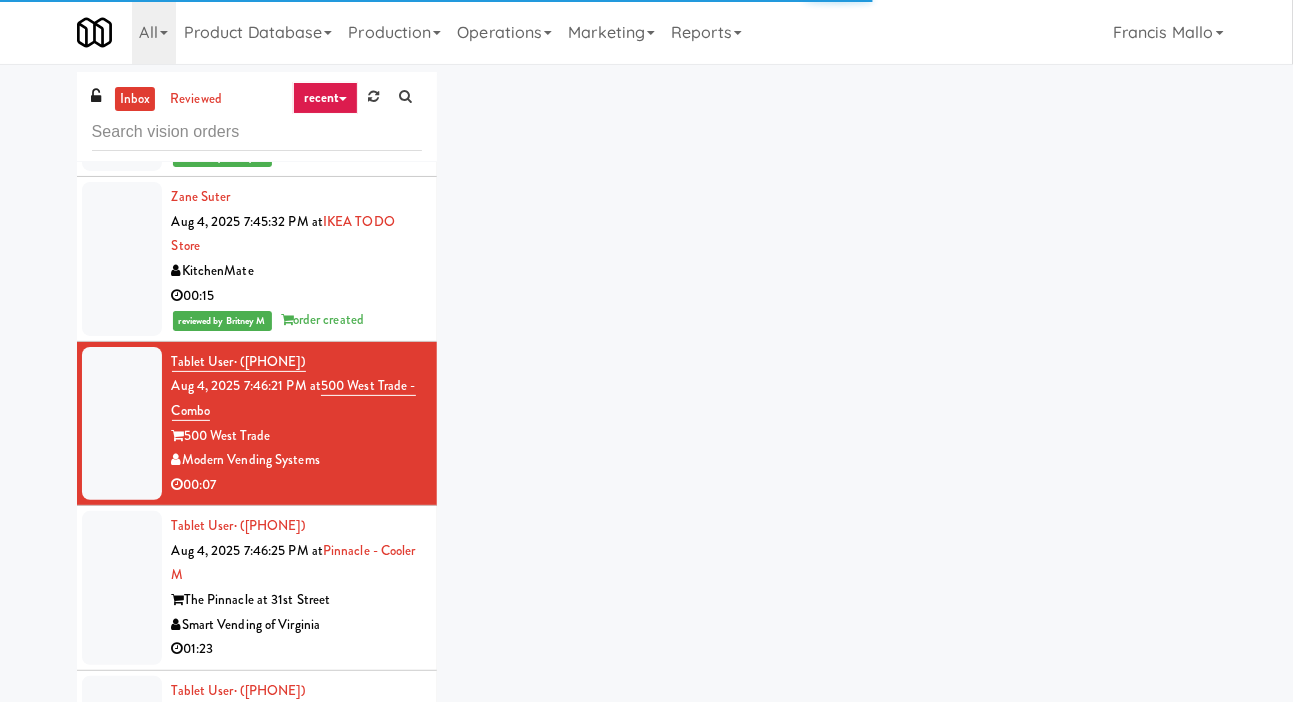 click at bounding box center (122, 588) 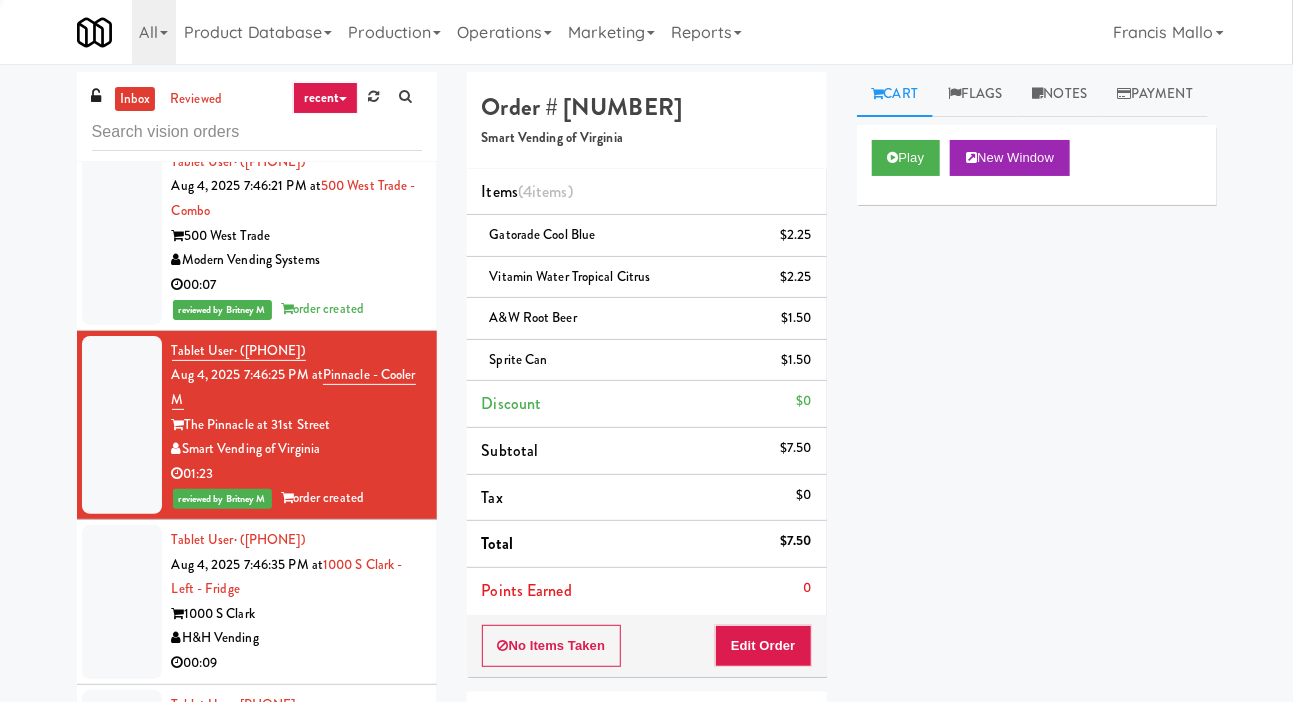 click at bounding box center (122, 602) 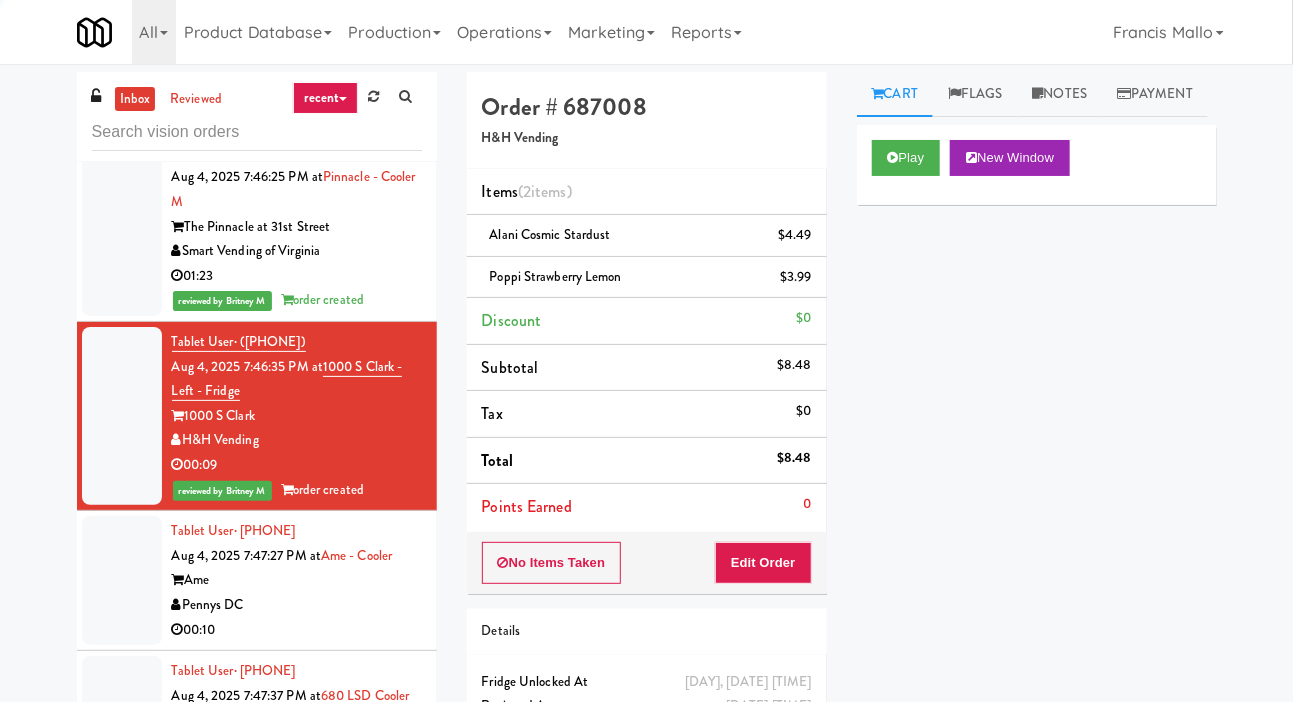 click at bounding box center [122, 580] 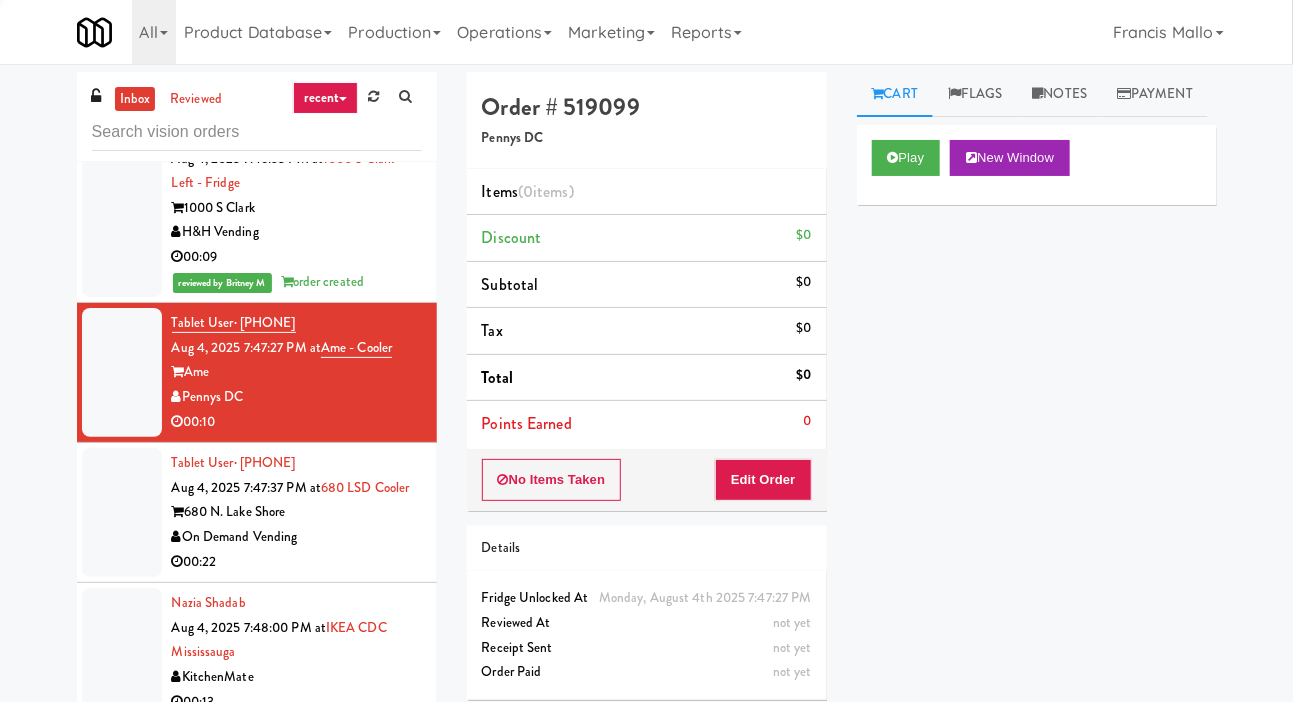 scroll, scrollTop: 4998, scrollLeft: 0, axis: vertical 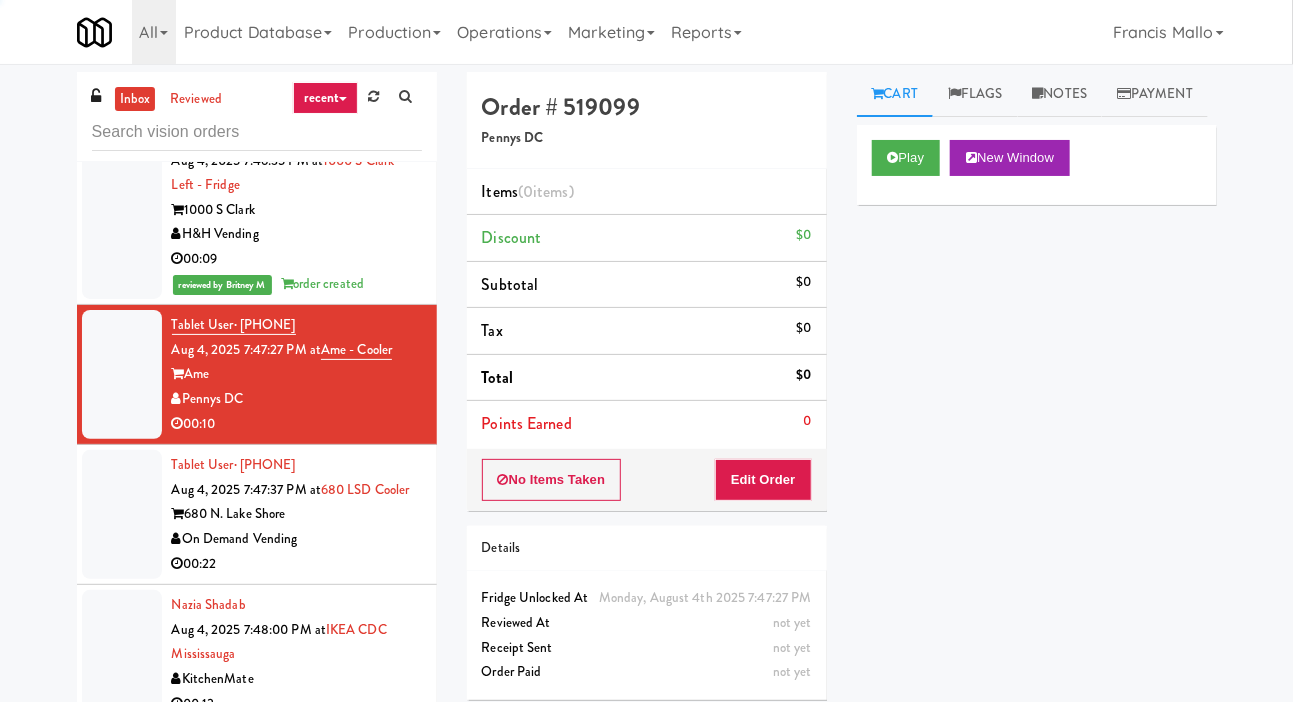click at bounding box center (122, 514) 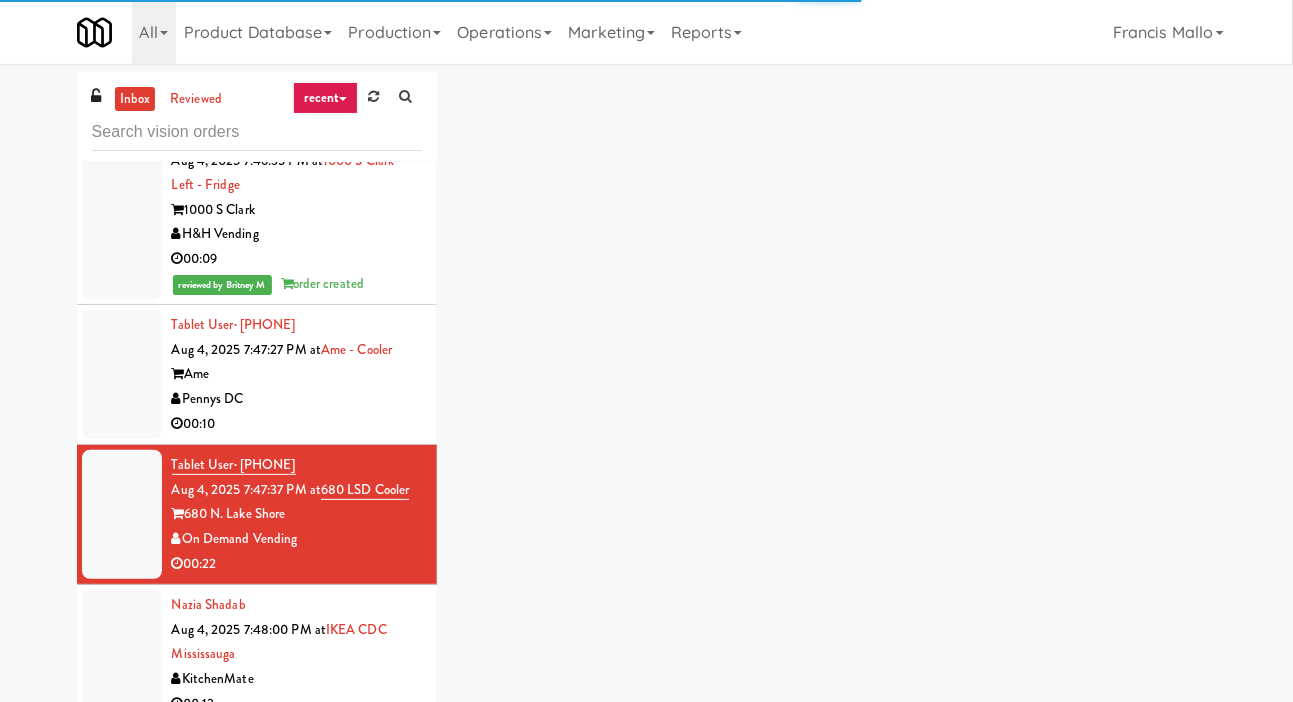 click at bounding box center [122, 654] 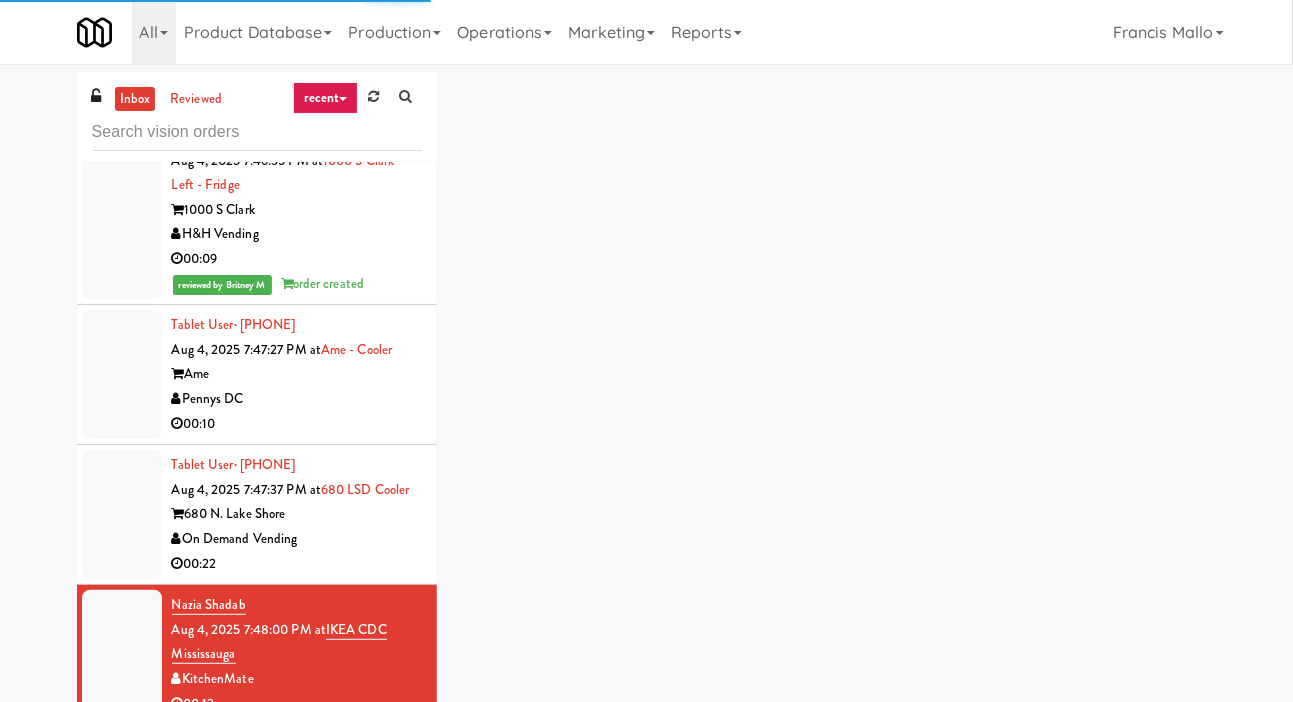 click at bounding box center (122, 374) 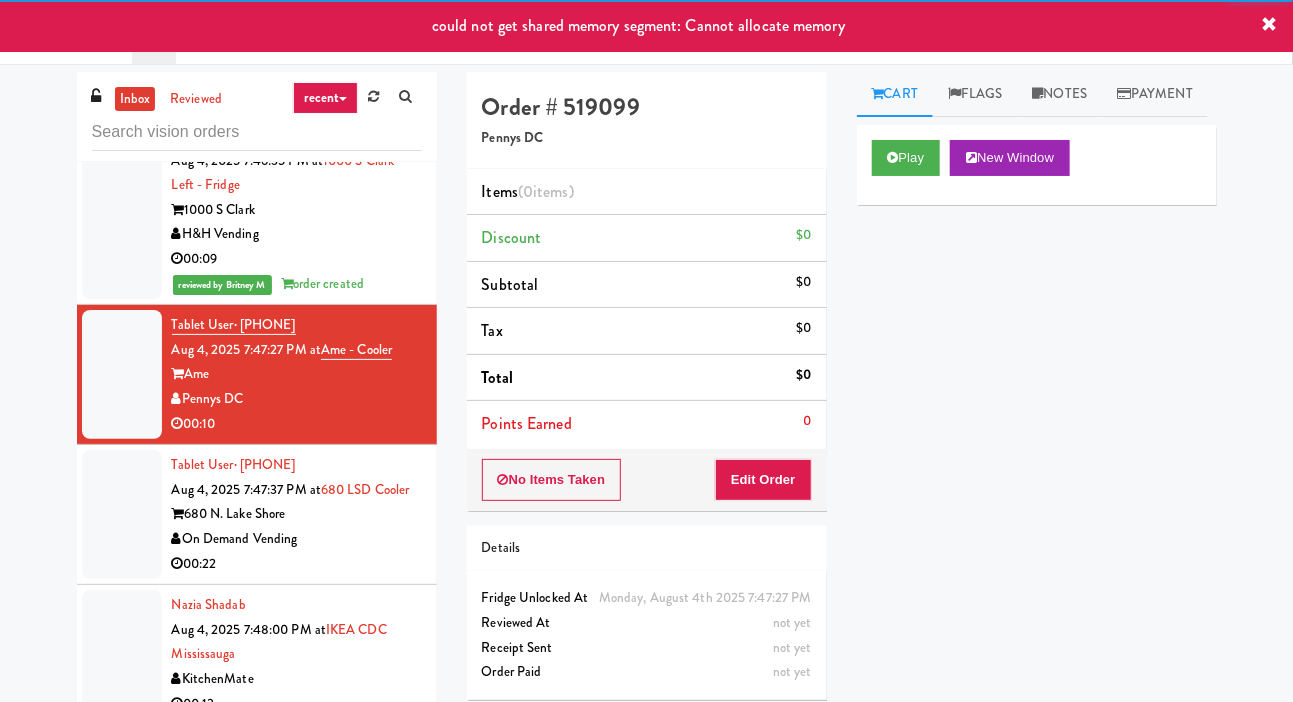 click at bounding box center [122, 514] 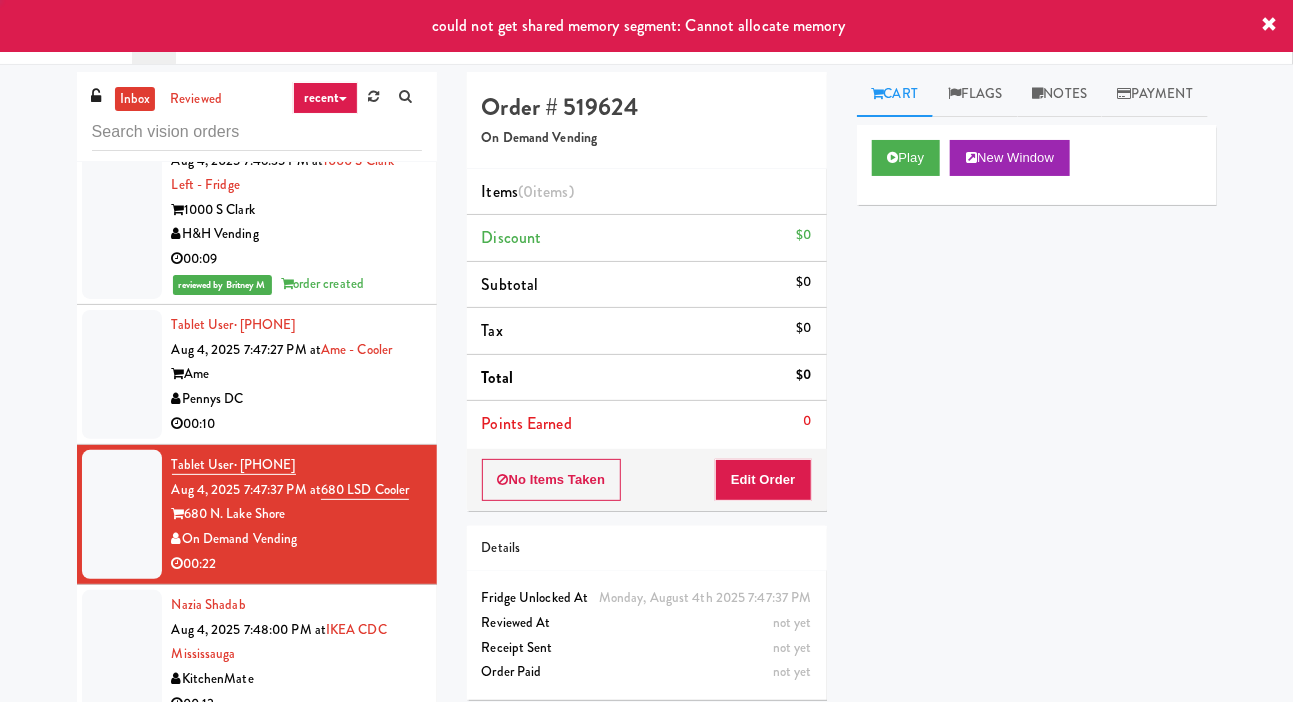 click at bounding box center [122, 374] 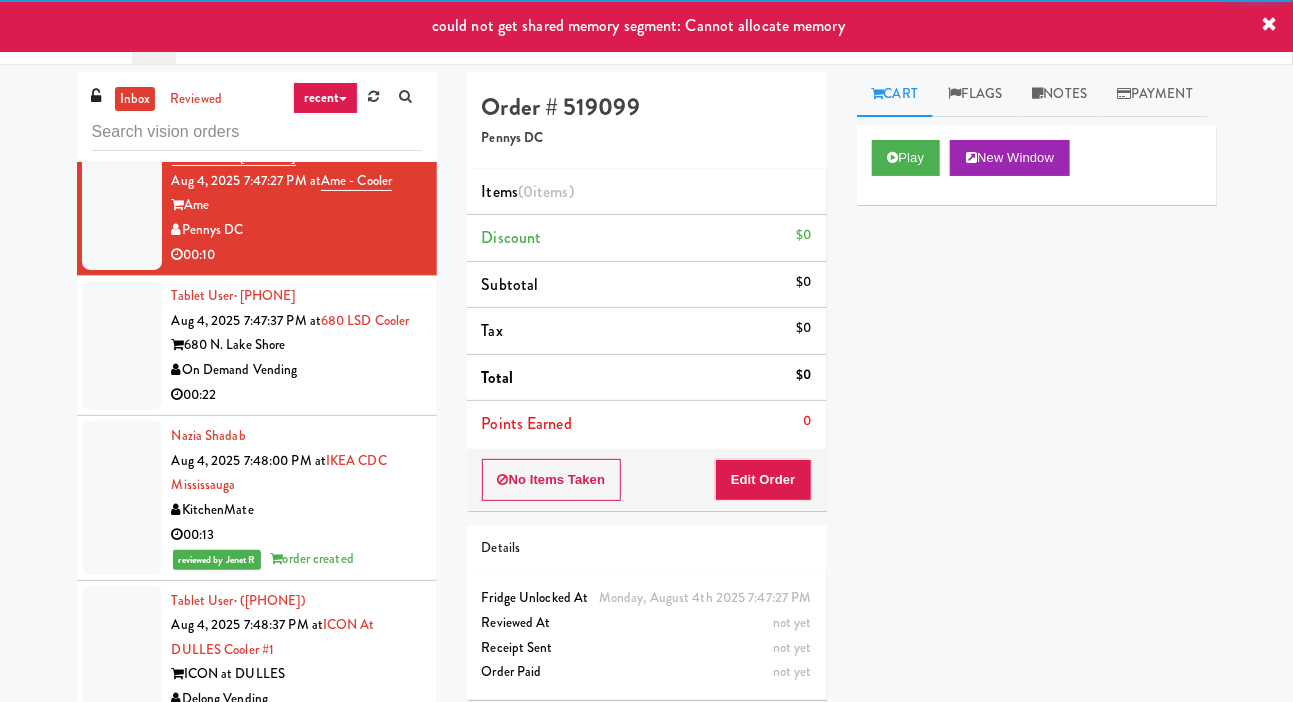 click at bounding box center (122, 663) 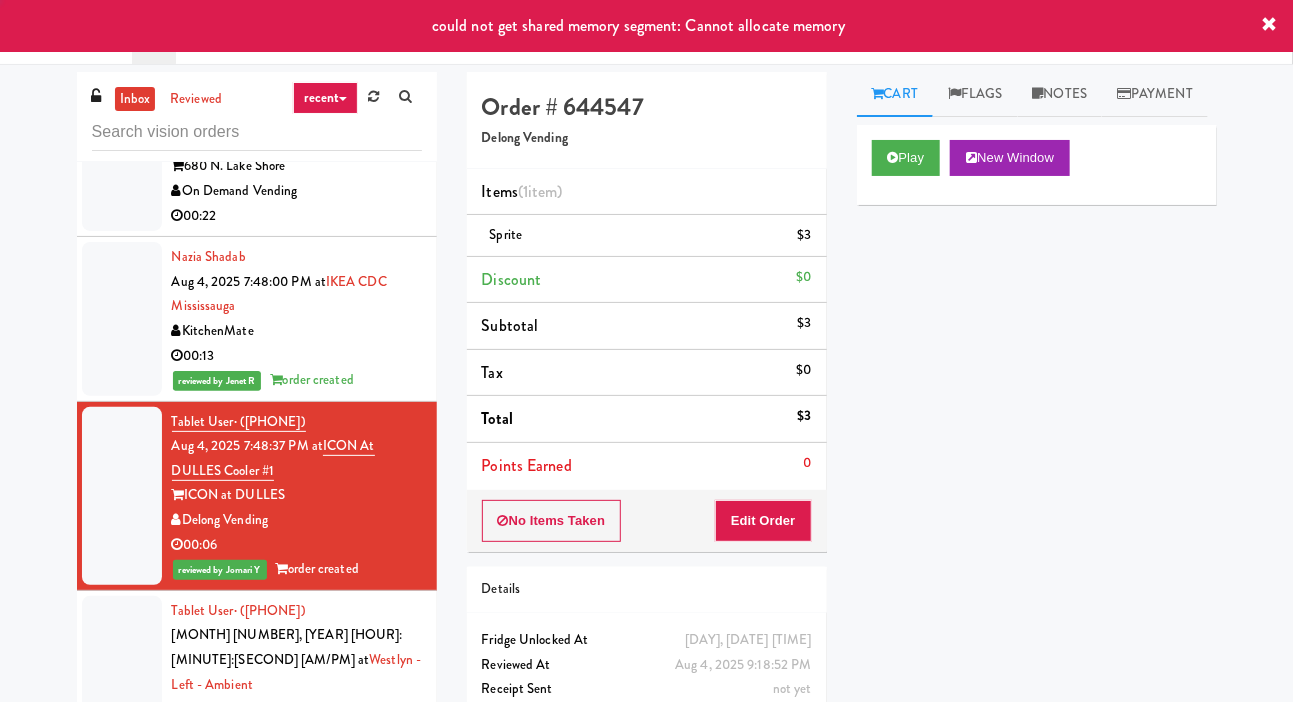 click at bounding box center (122, 685) 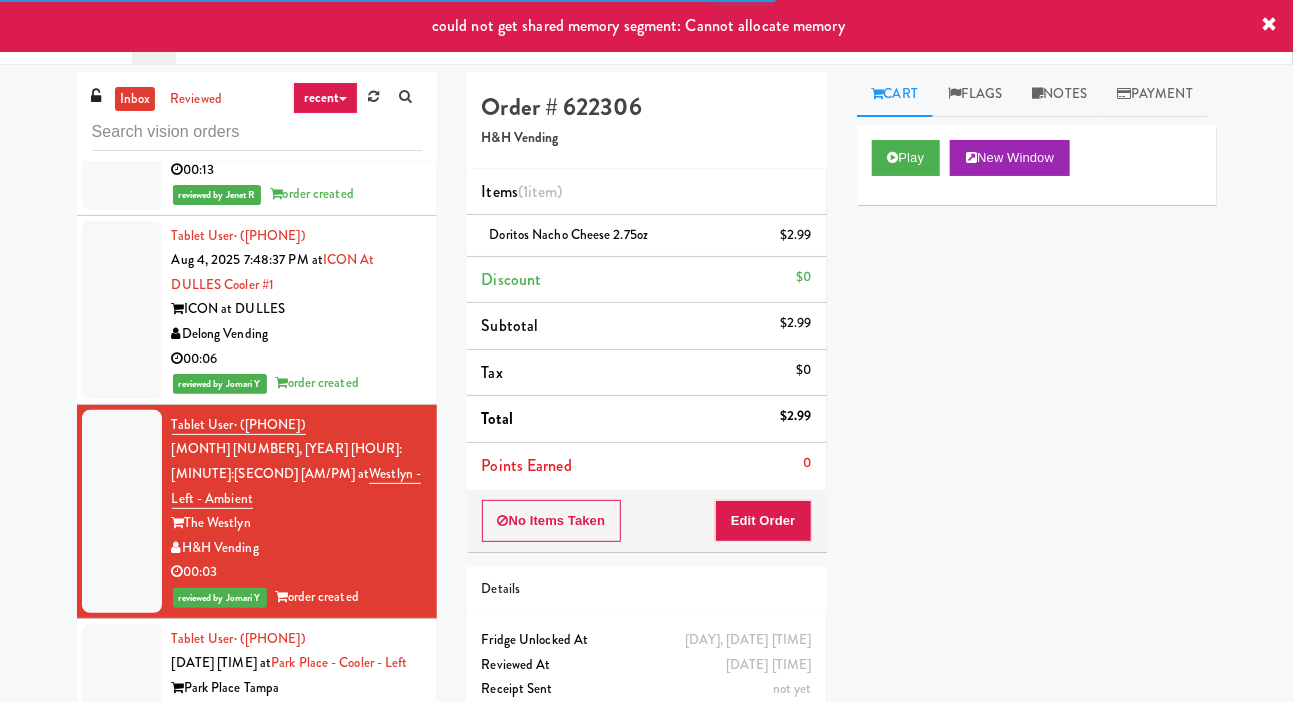 click at bounding box center [122, 688] 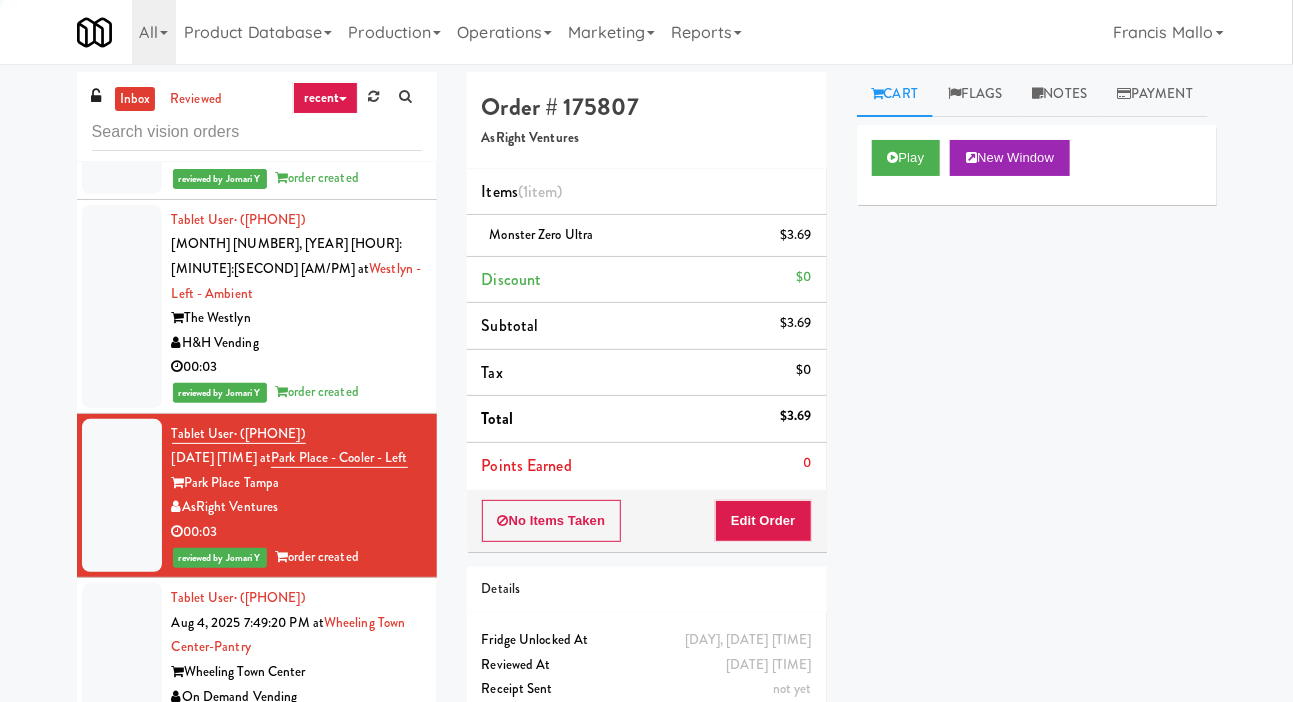 click at bounding box center (122, 660) 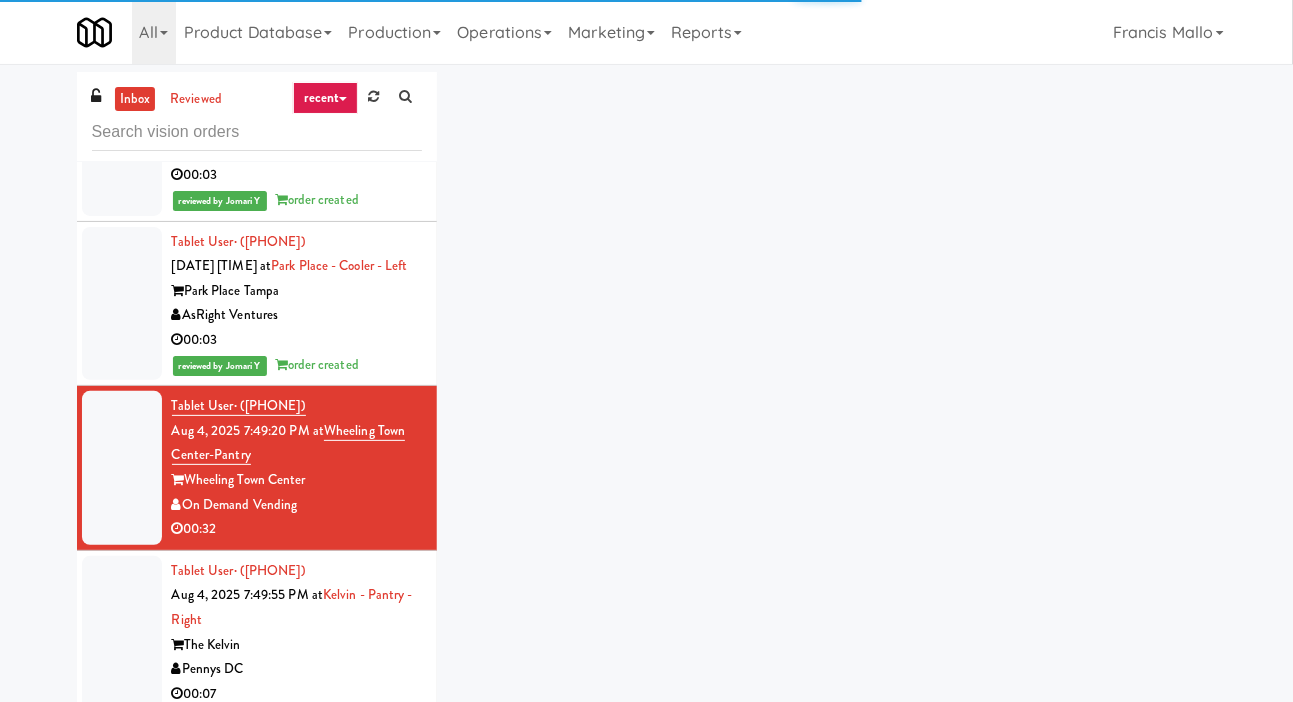 click at bounding box center [122, 633] 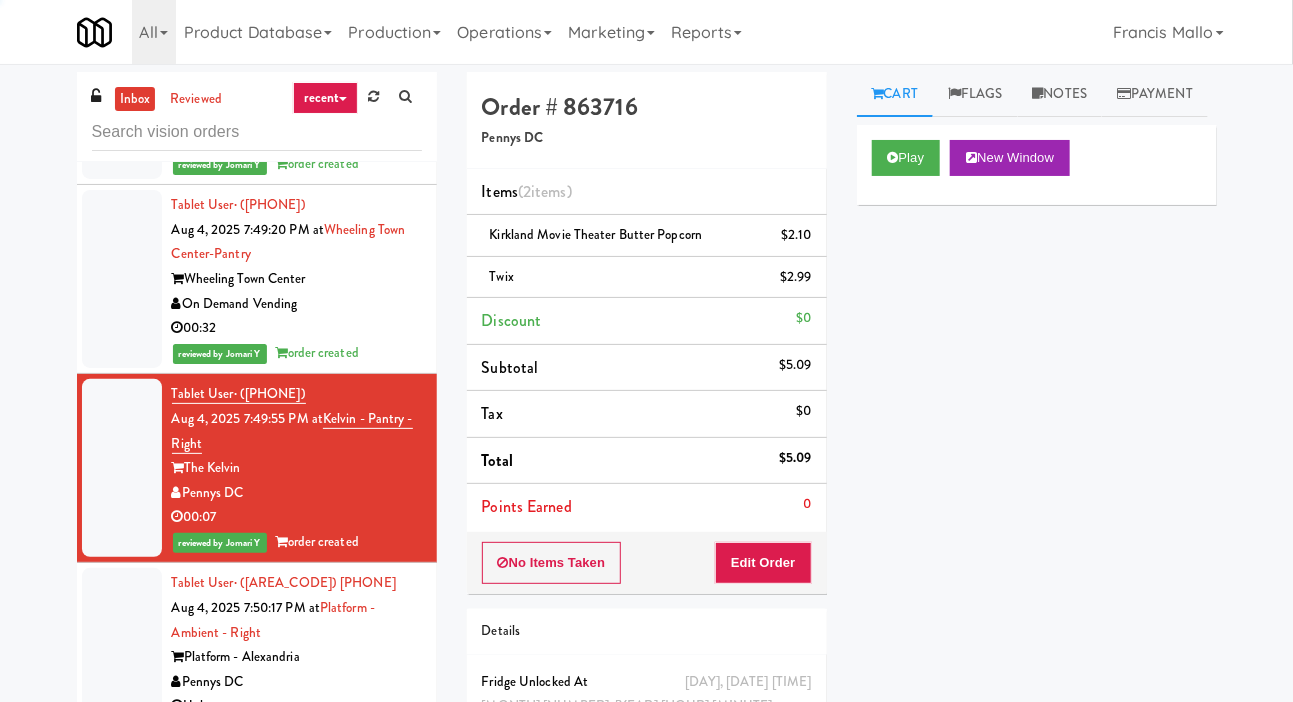 click at bounding box center (122, 645) 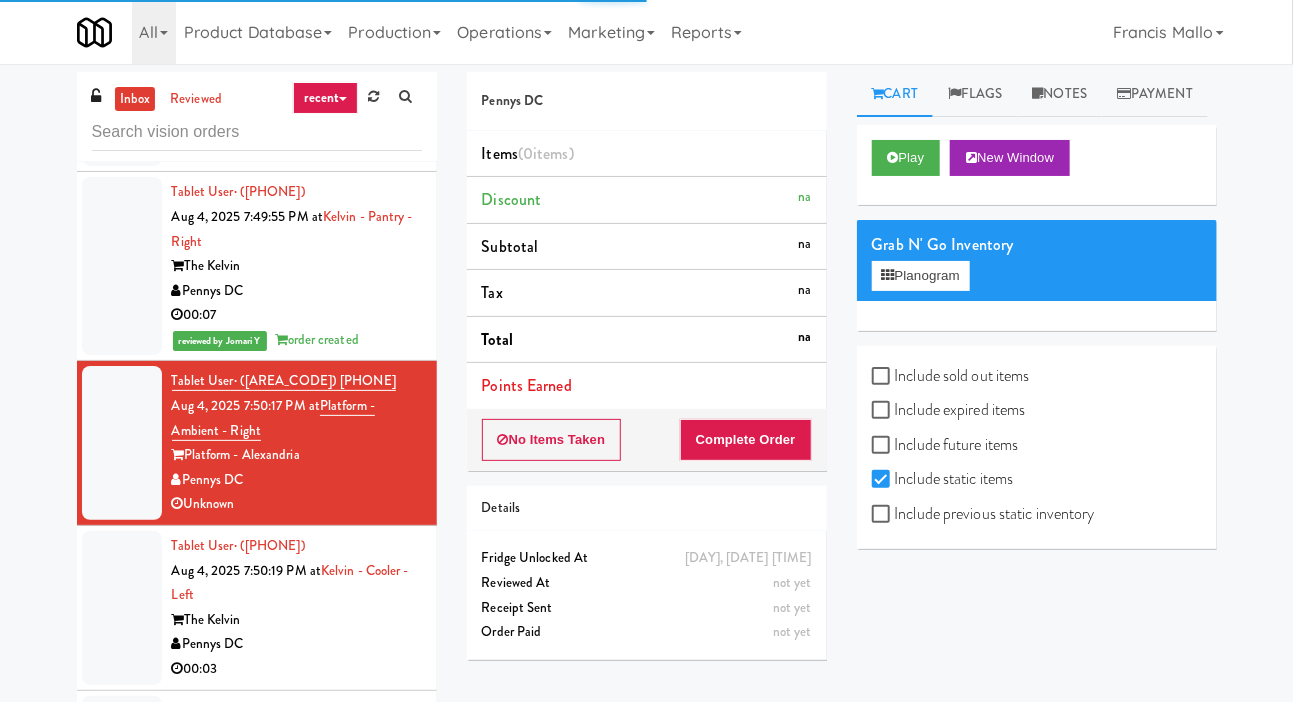 click at bounding box center [122, 608] 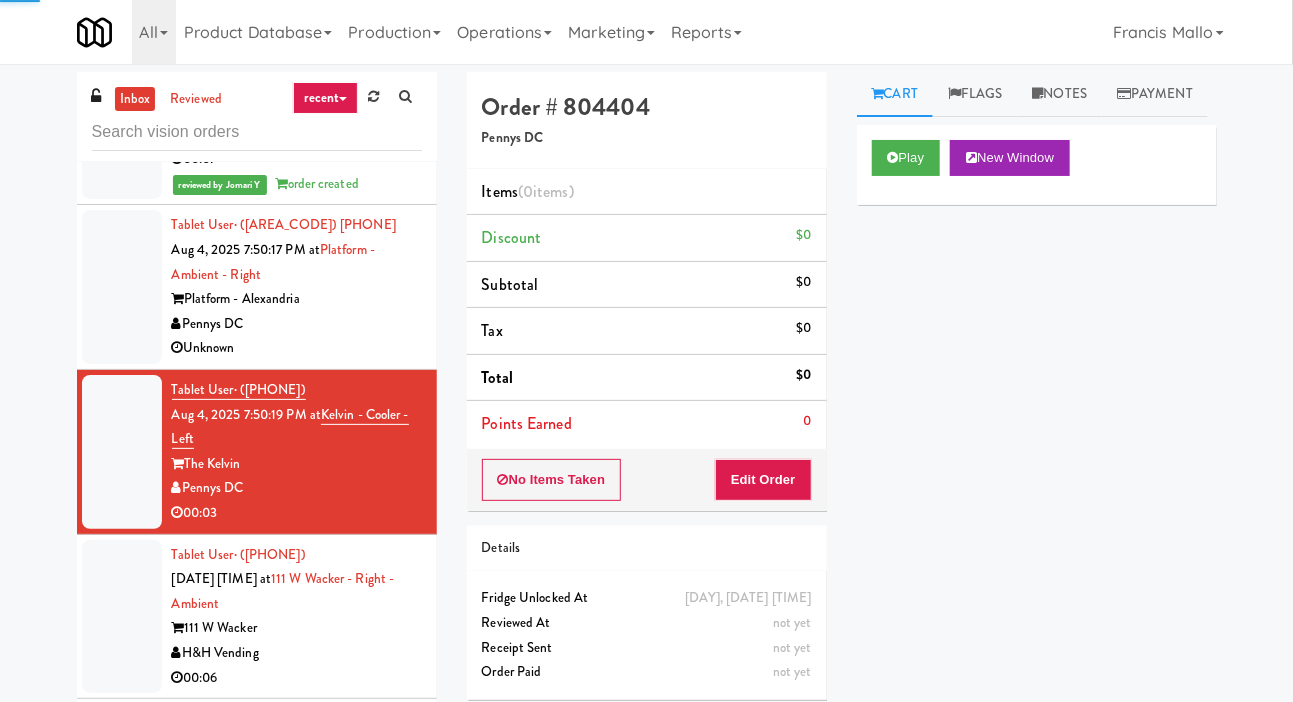click at bounding box center [122, 617] 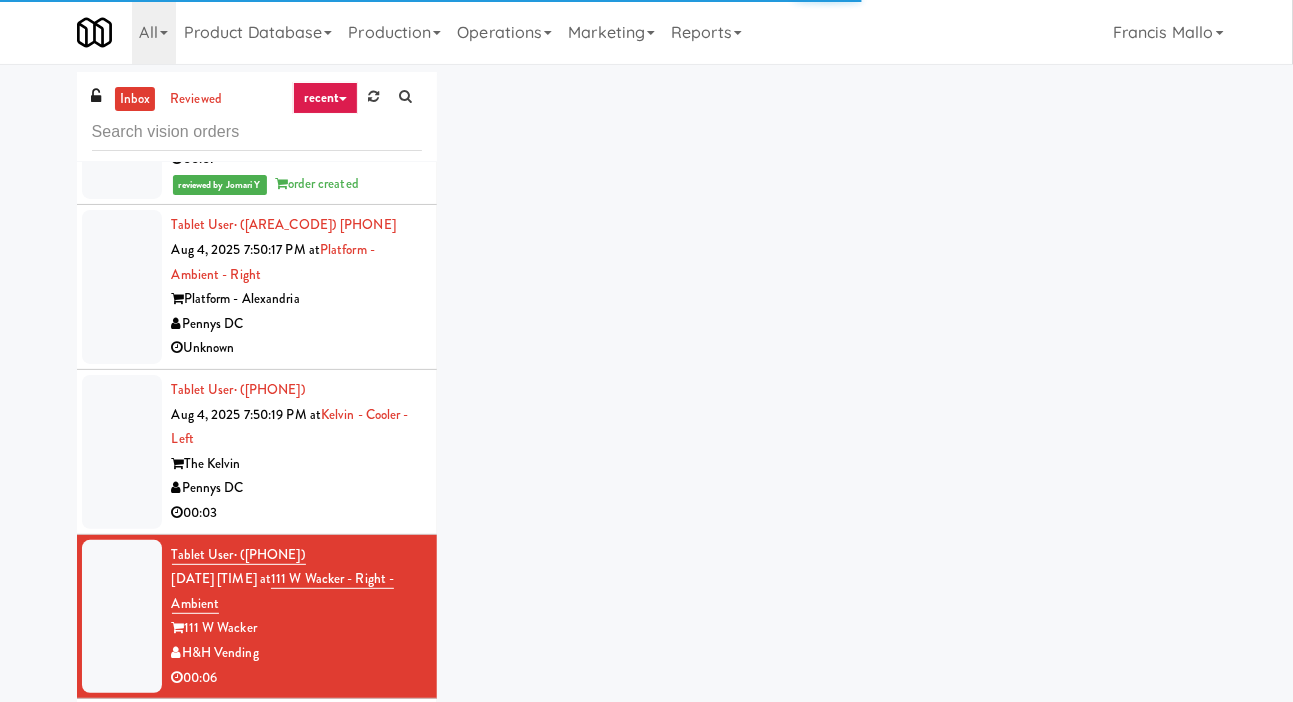click on "Tablet User  · ([PHONE]) Aug 4, 2025 7:53:40 PM at  MUSE - Main Floor  MUSE  Modern Family Vending  00:05" at bounding box center (257, 781) 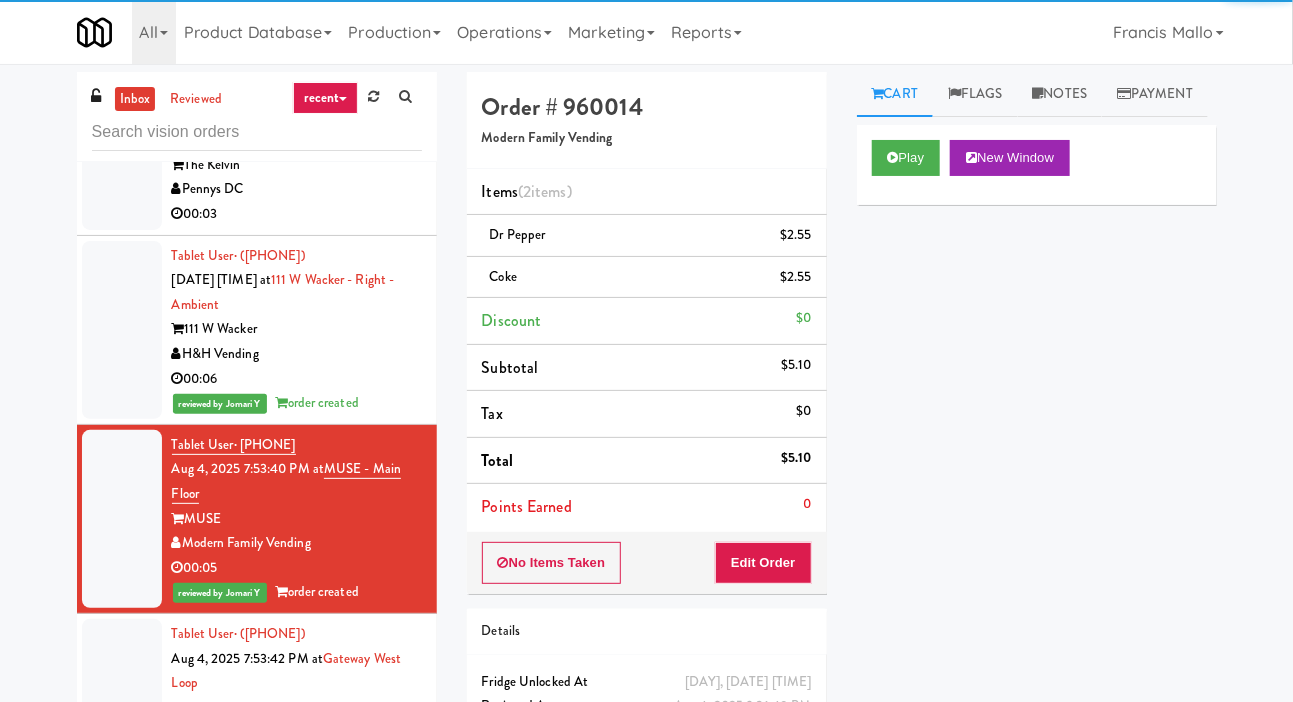 click at bounding box center (122, 696) 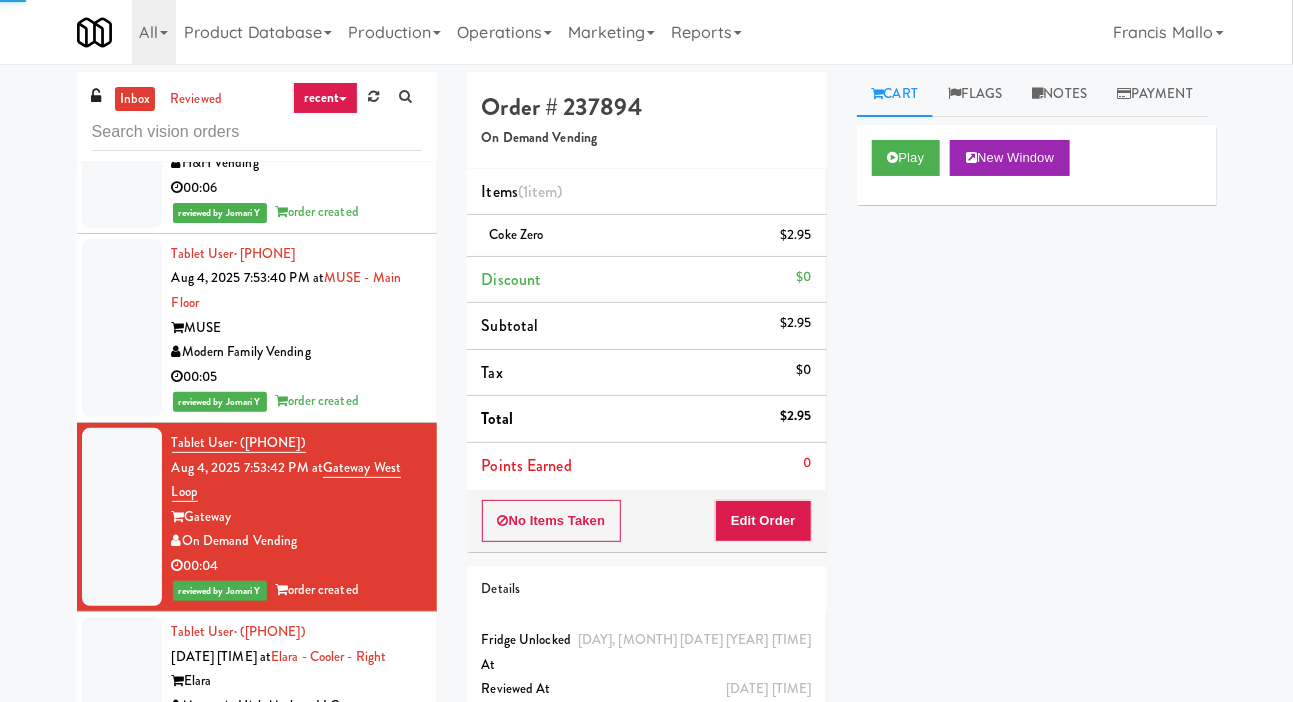 click at bounding box center [122, 681] 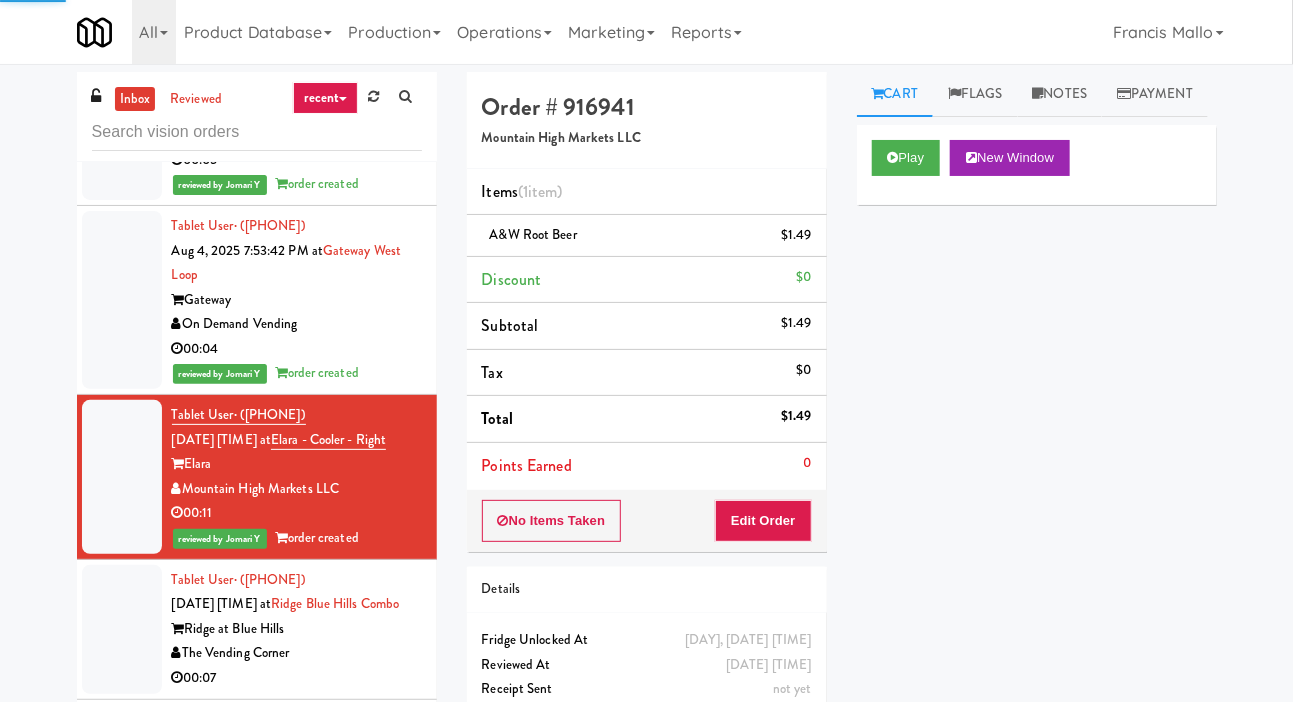 click at bounding box center [122, 629] 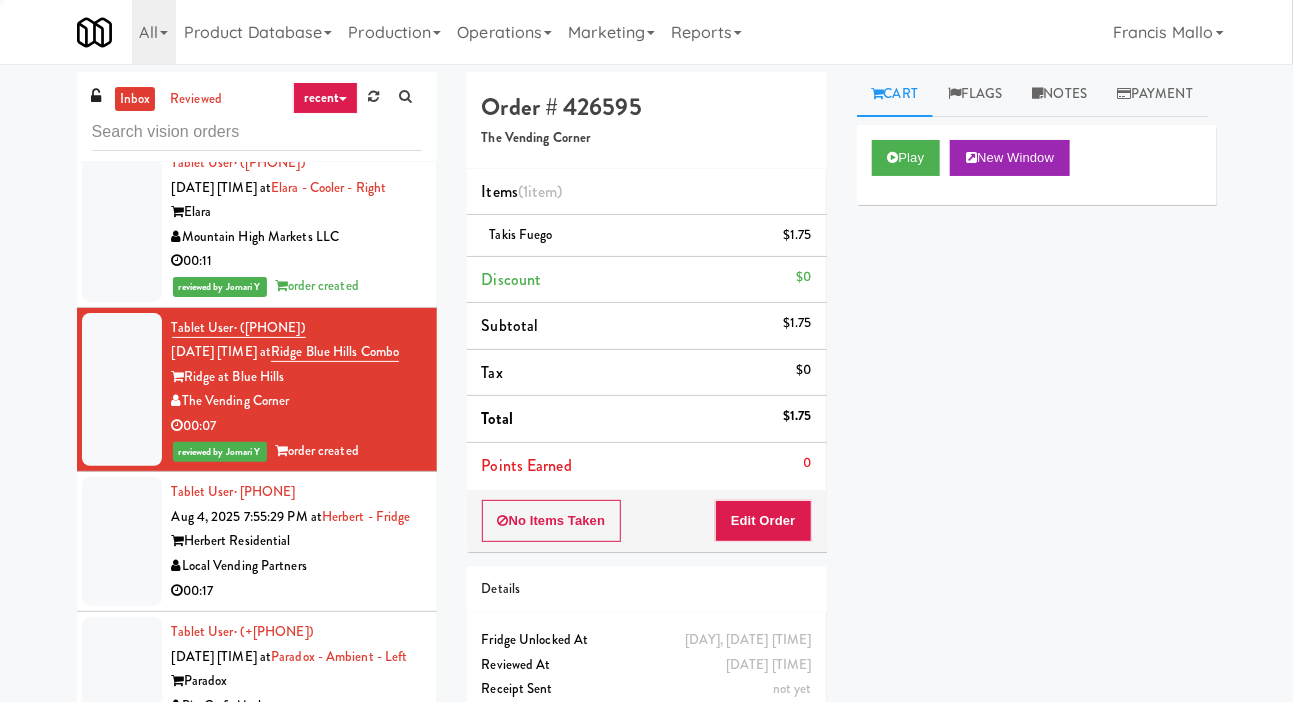 click at bounding box center (122, 541) 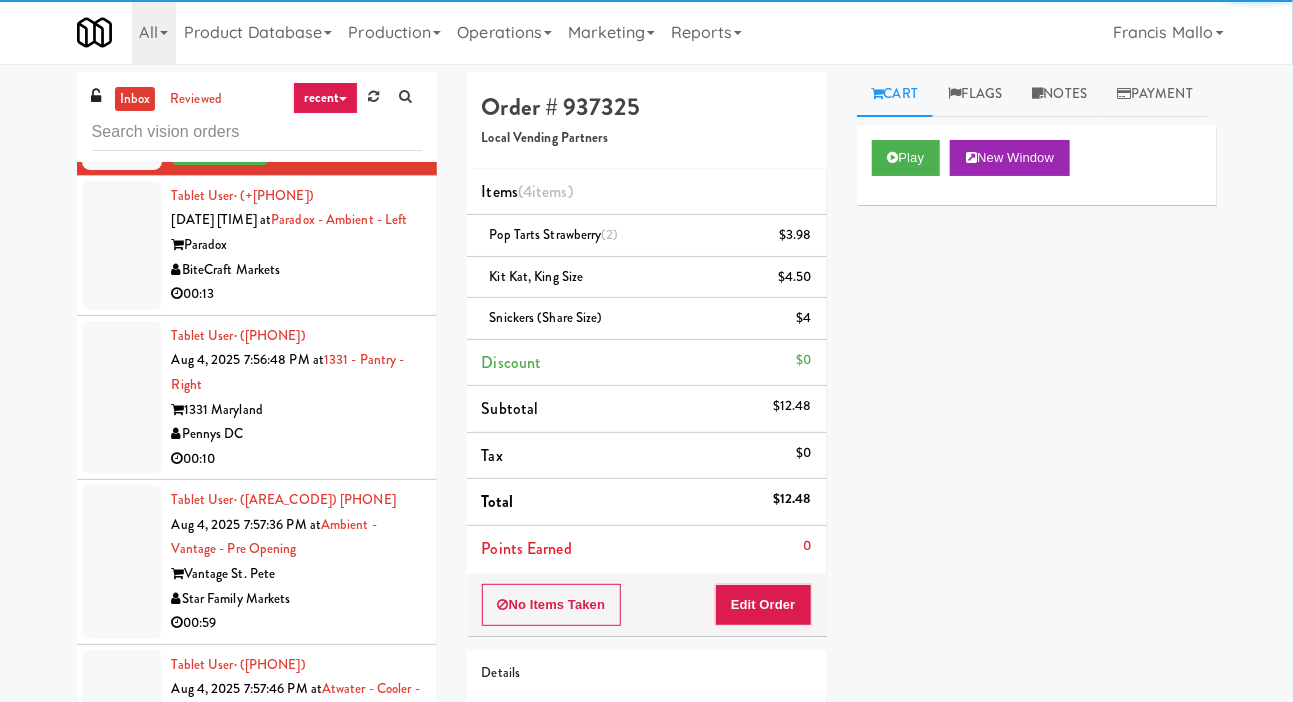 scroll, scrollTop: 7906, scrollLeft: 0, axis: vertical 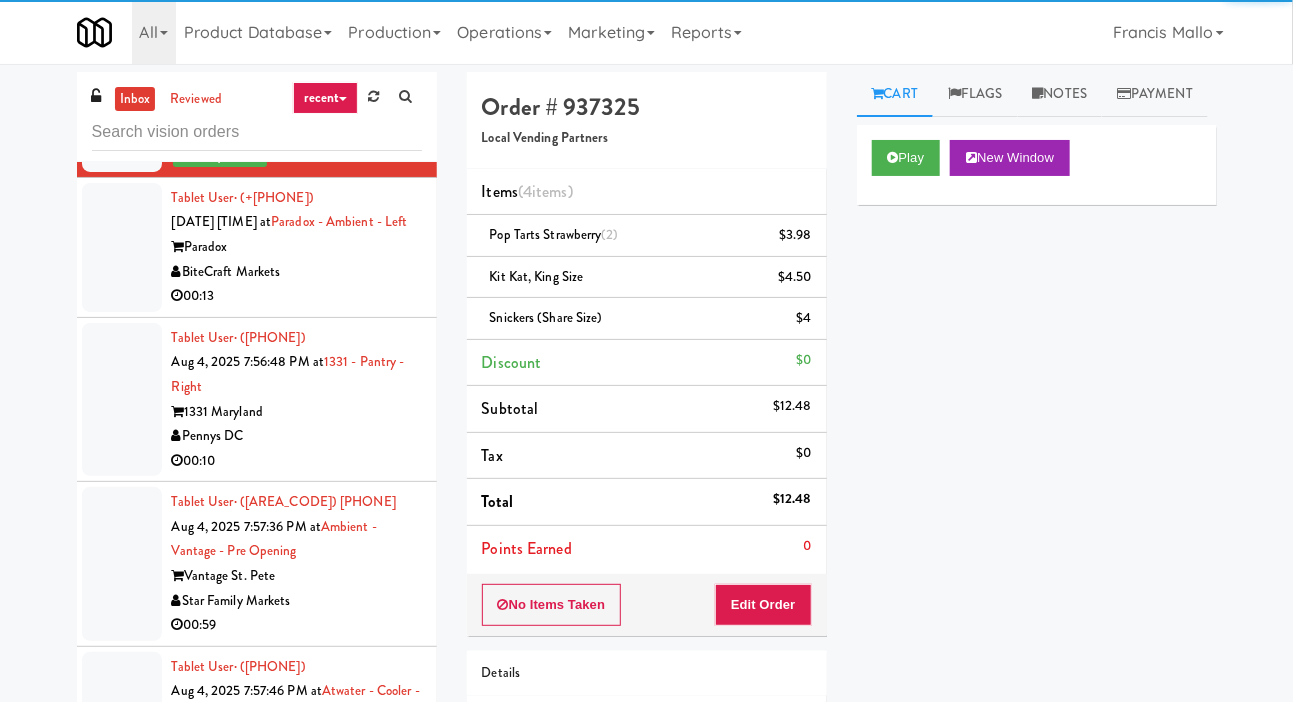 click at bounding box center (122, 247) 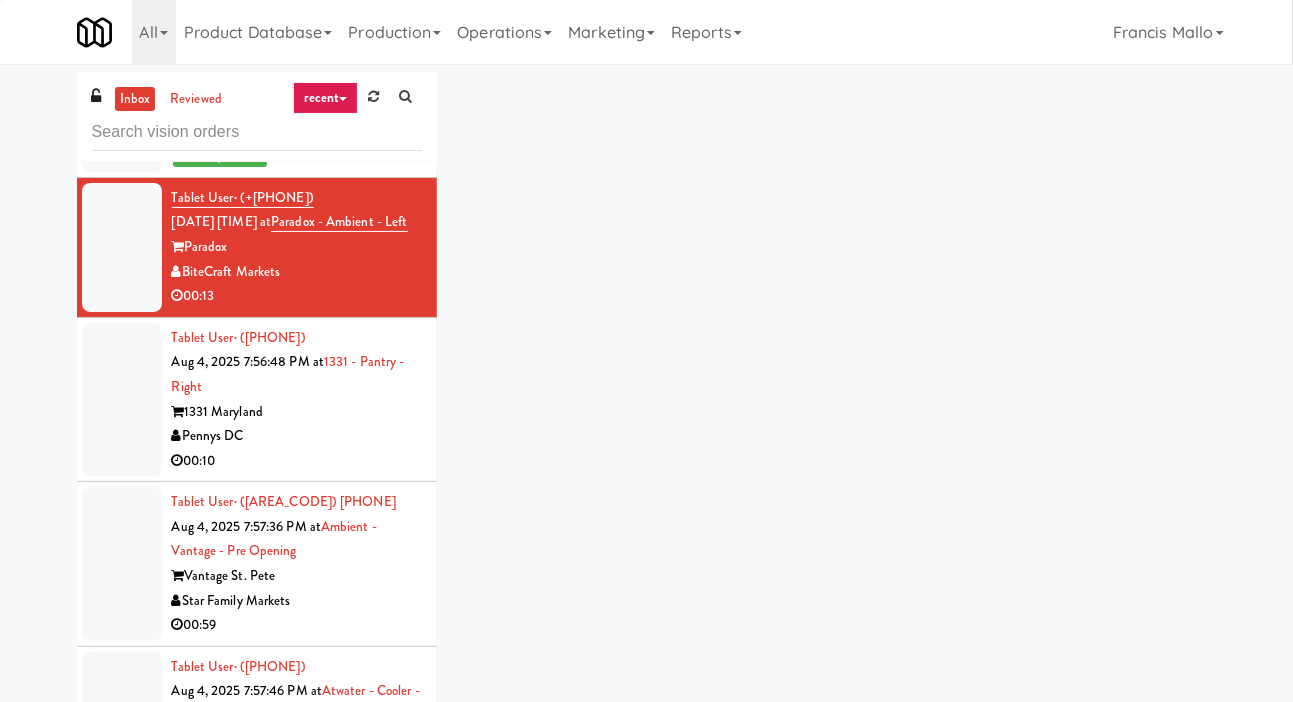 click at bounding box center (122, 400) 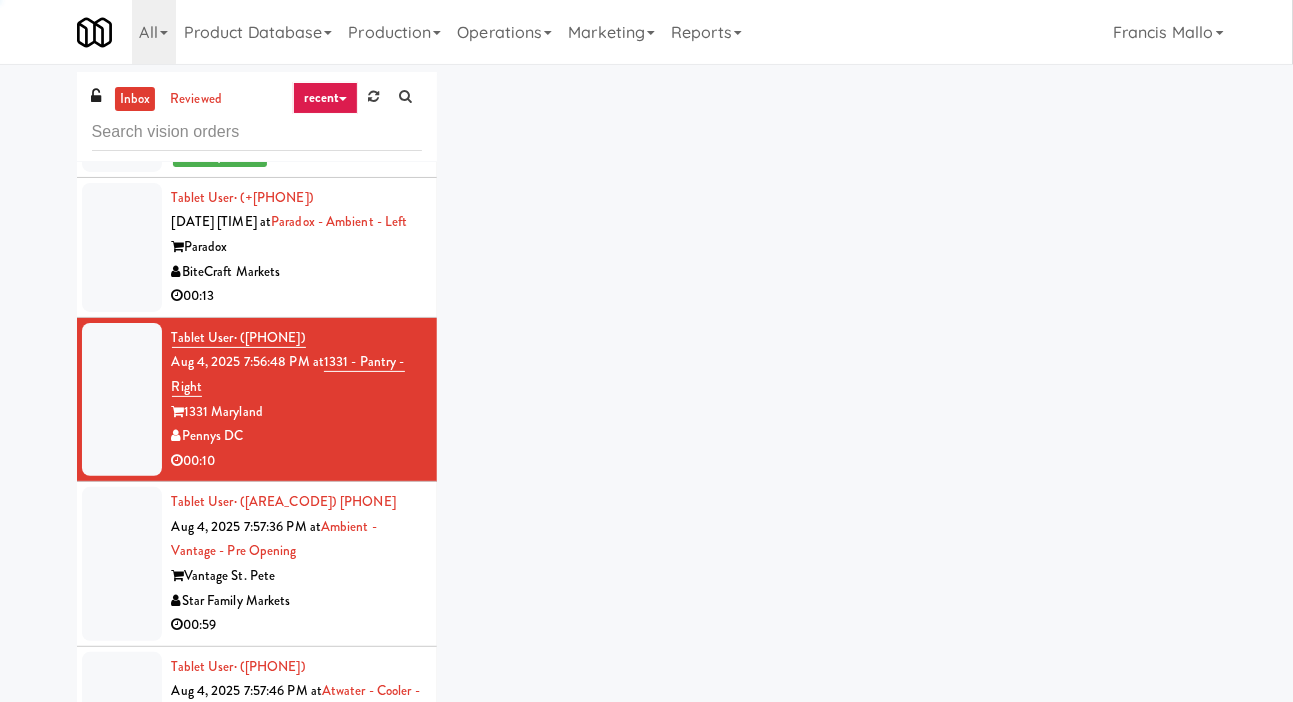 click at bounding box center (122, 564) 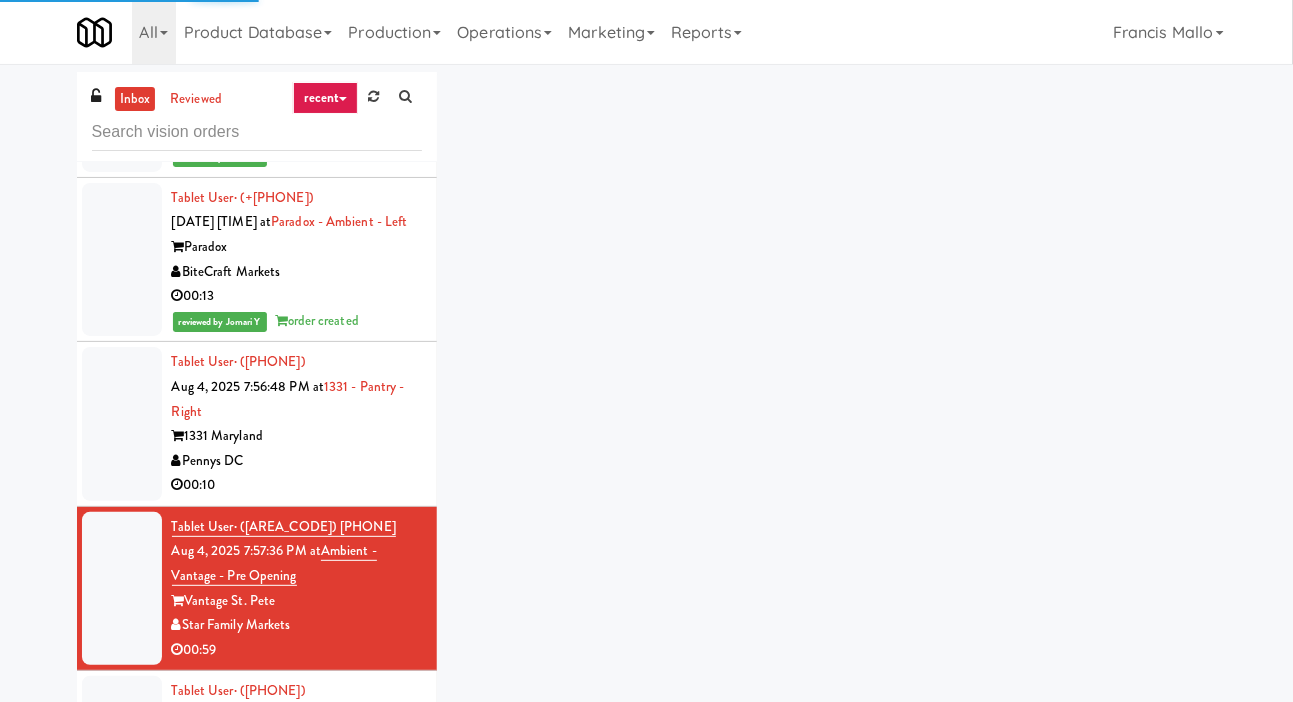 click at bounding box center [122, 589] 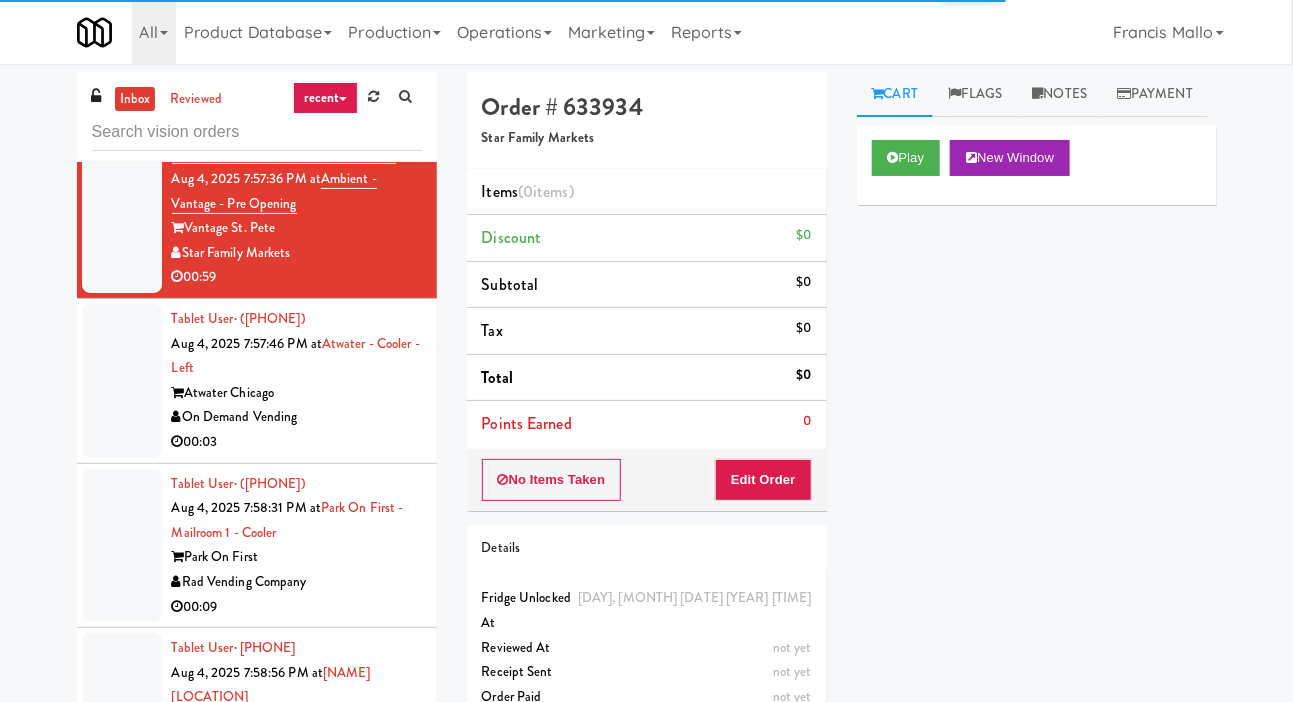scroll, scrollTop: 8349, scrollLeft: 0, axis: vertical 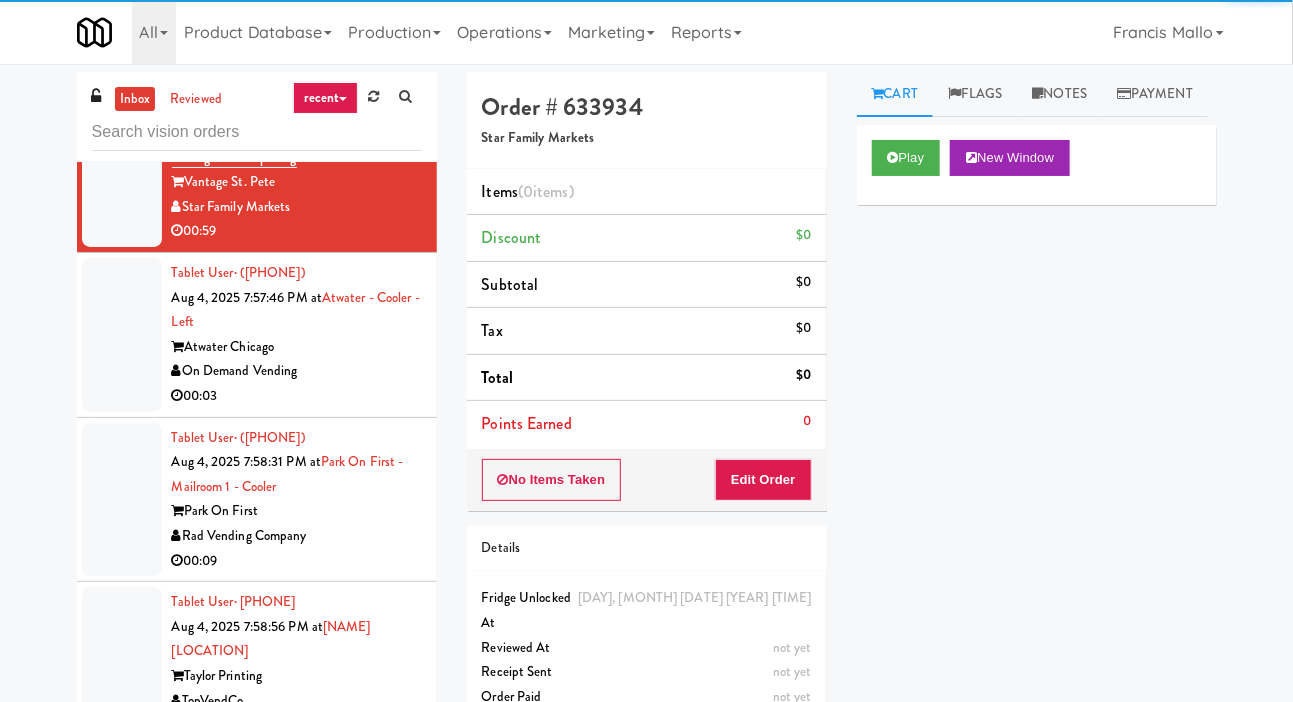 click at bounding box center (122, 335) 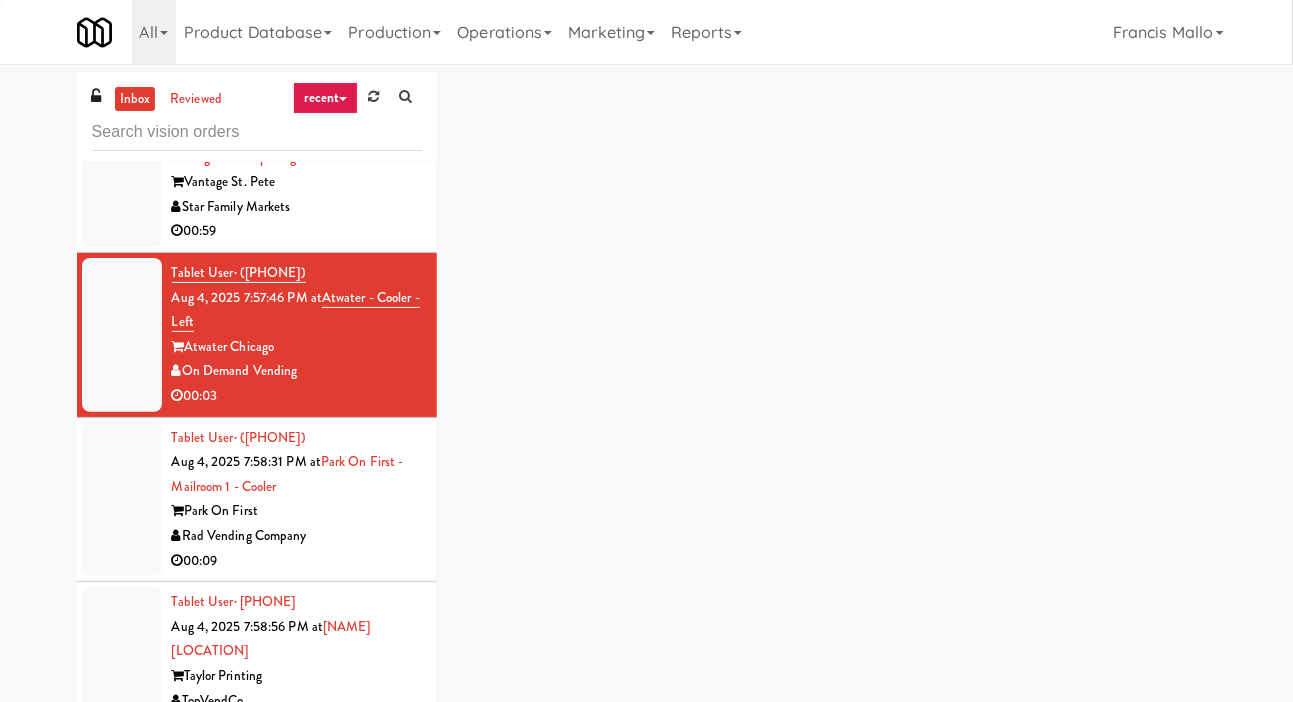 click at bounding box center (122, 500) 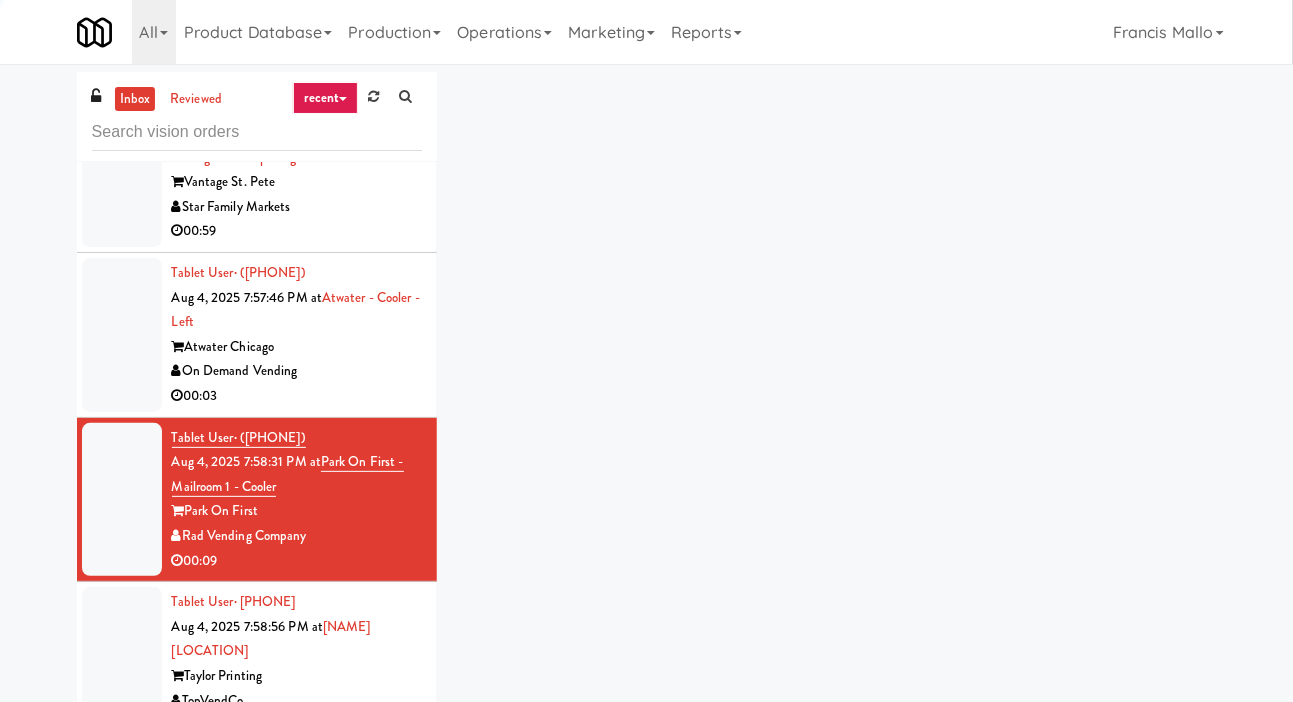 click at bounding box center (122, 500) 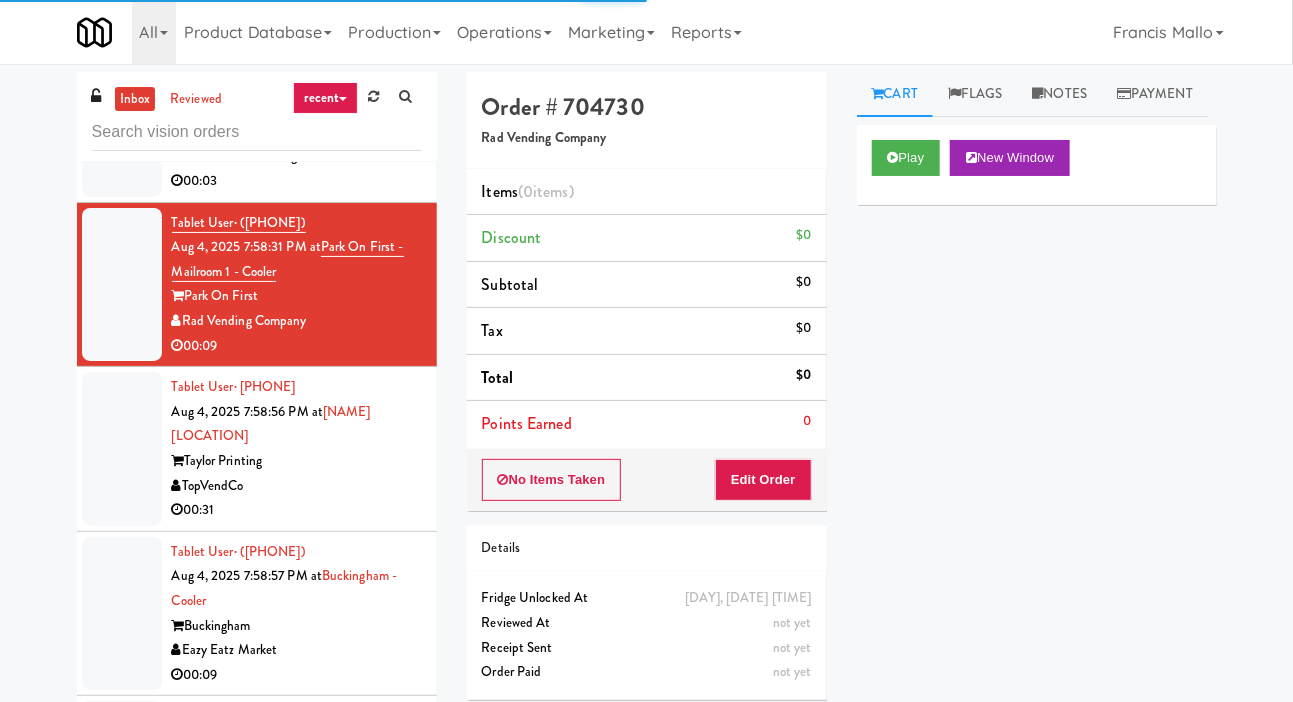 click at bounding box center [122, 449] 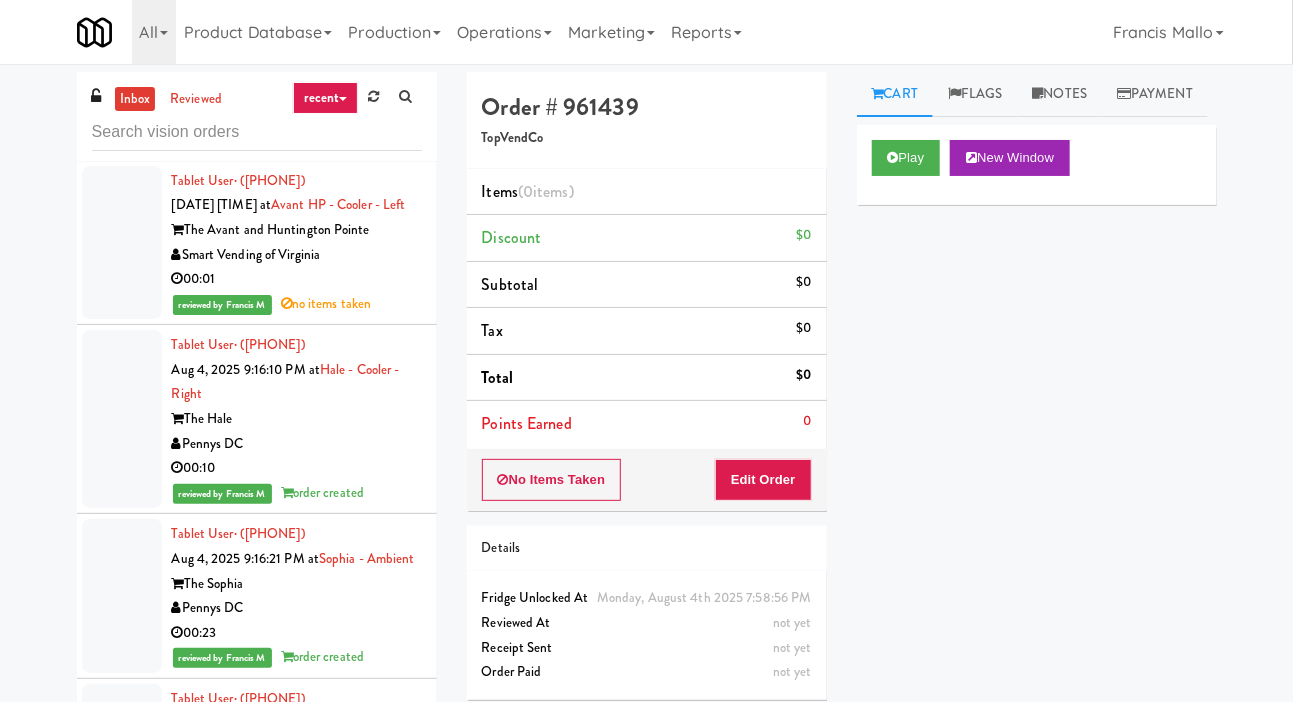 click at bounding box center [122, -111] 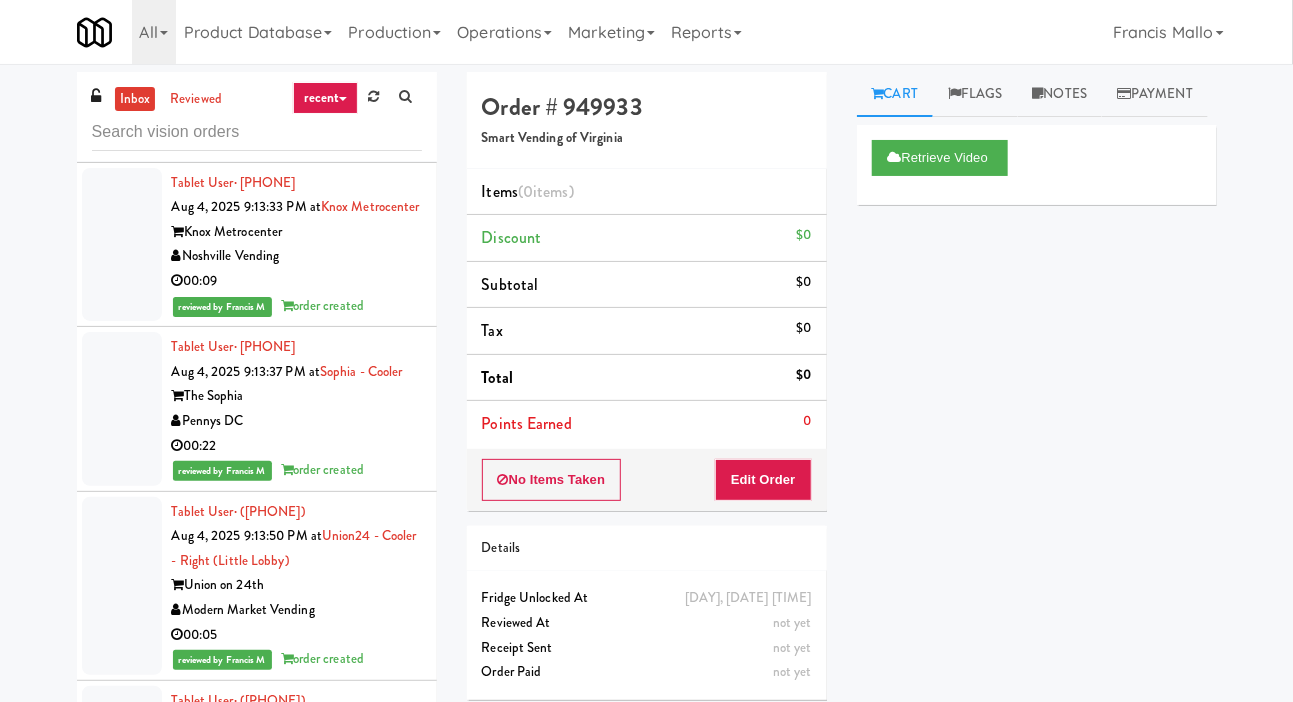 click at bounding box center [122, -262] 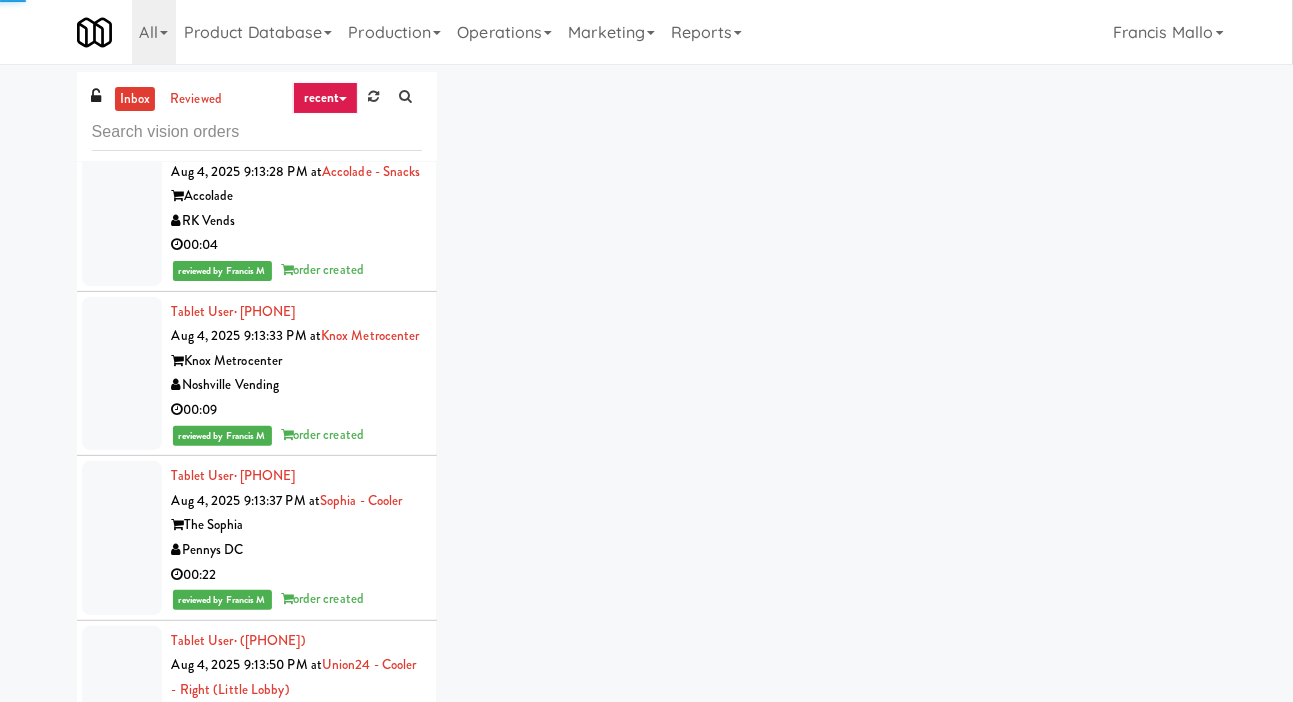 scroll, scrollTop: 49878, scrollLeft: 0, axis: vertical 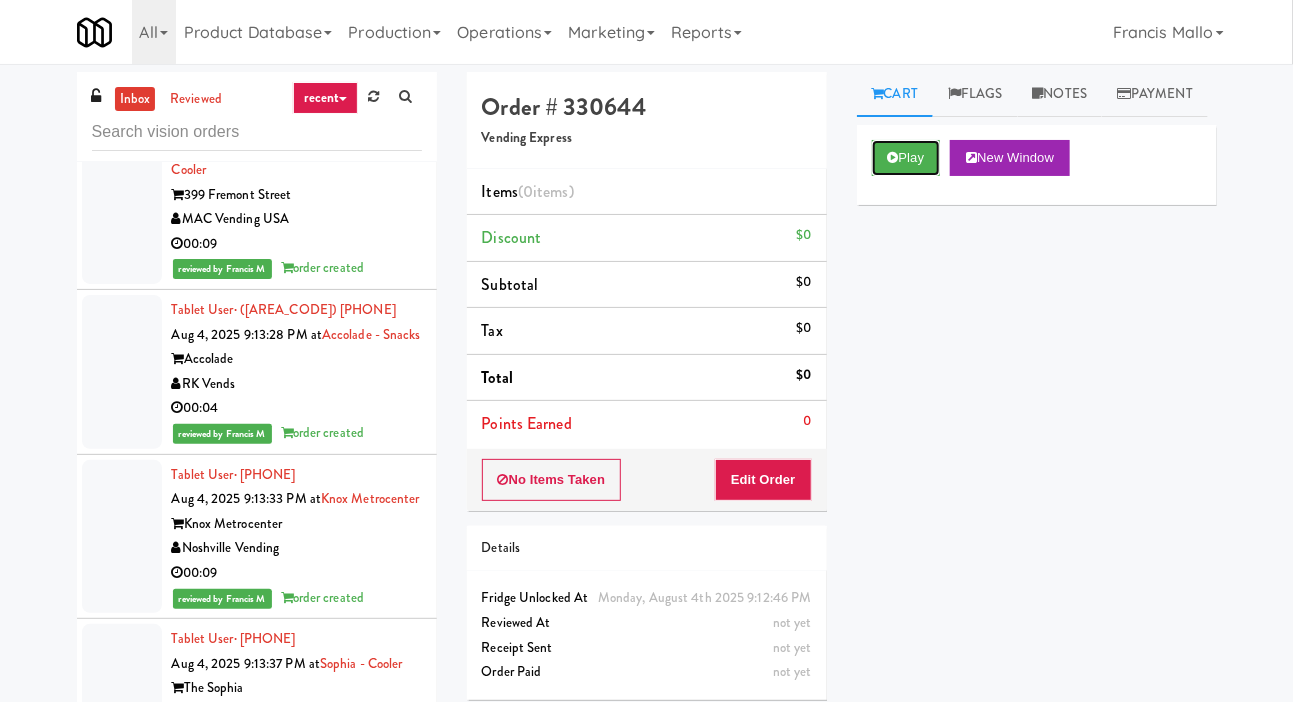 click on "Play" at bounding box center [906, 158] 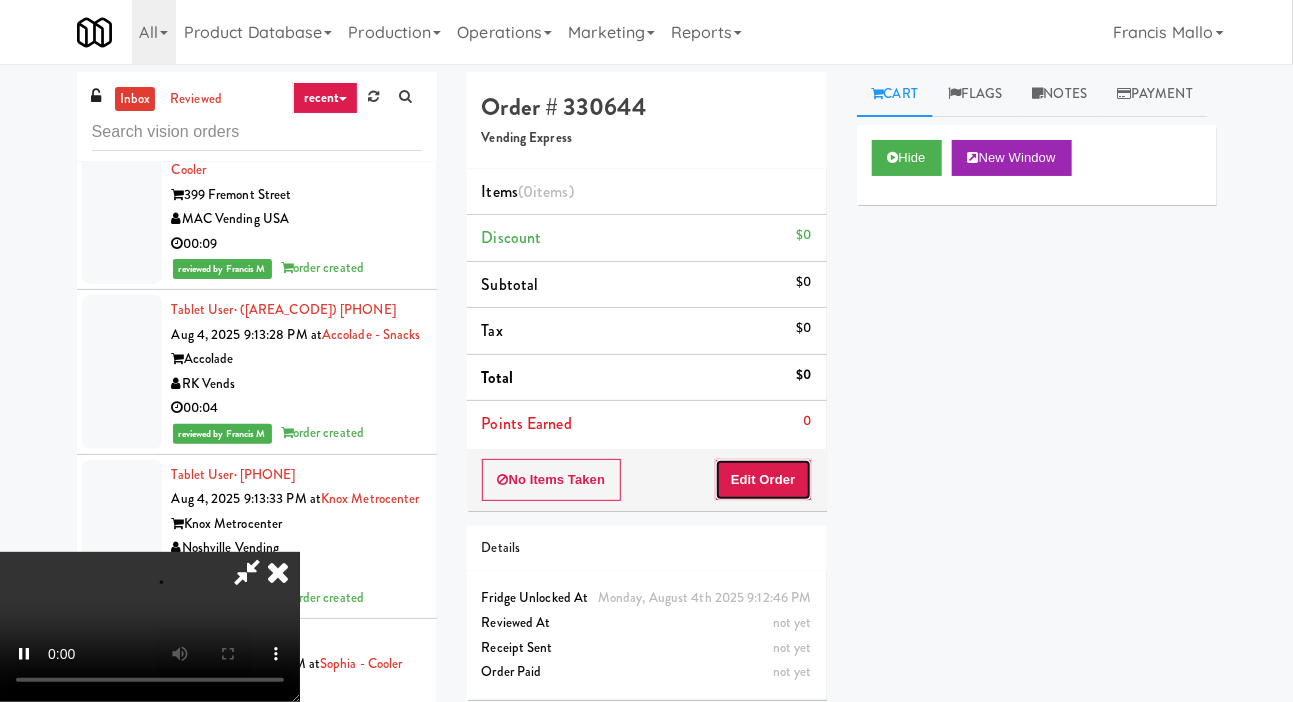 click on "Edit Order" at bounding box center (763, 480) 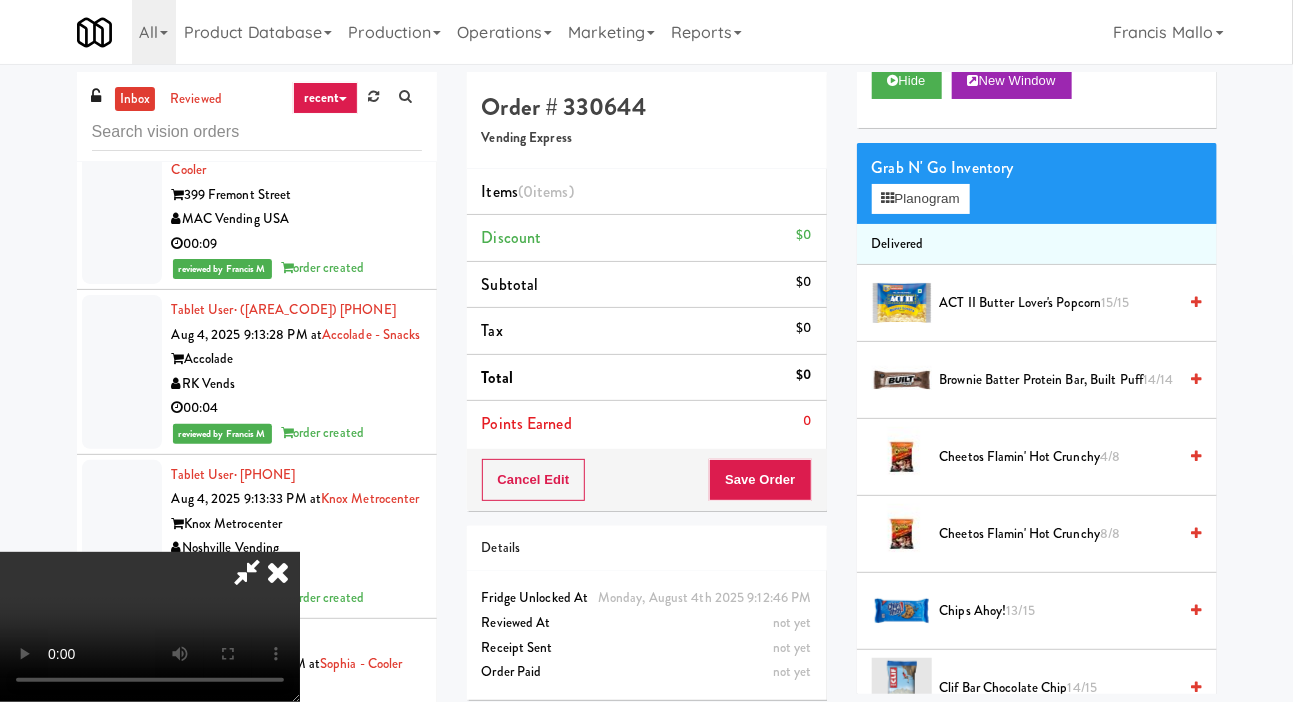 scroll, scrollTop: 79, scrollLeft: 0, axis: vertical 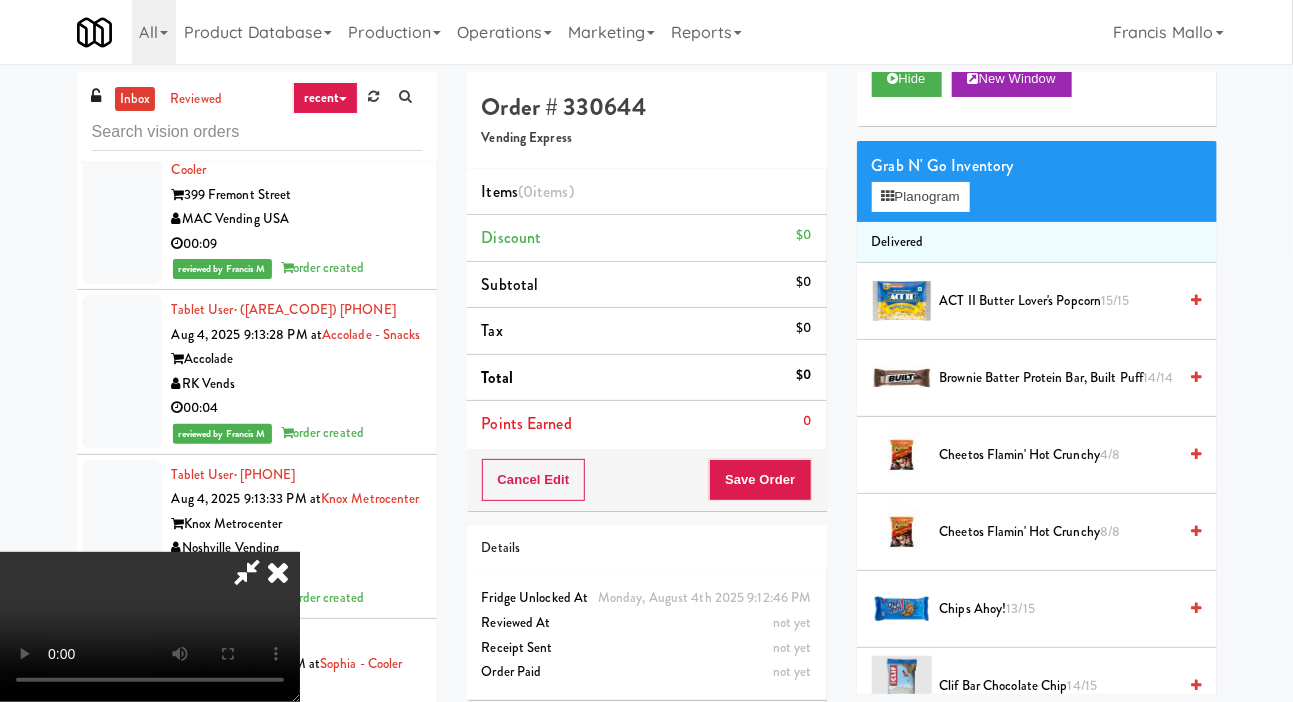 click on "Cheetos Flamin' Hot Crunchy  4/8" at bounding box center [1058, 455] 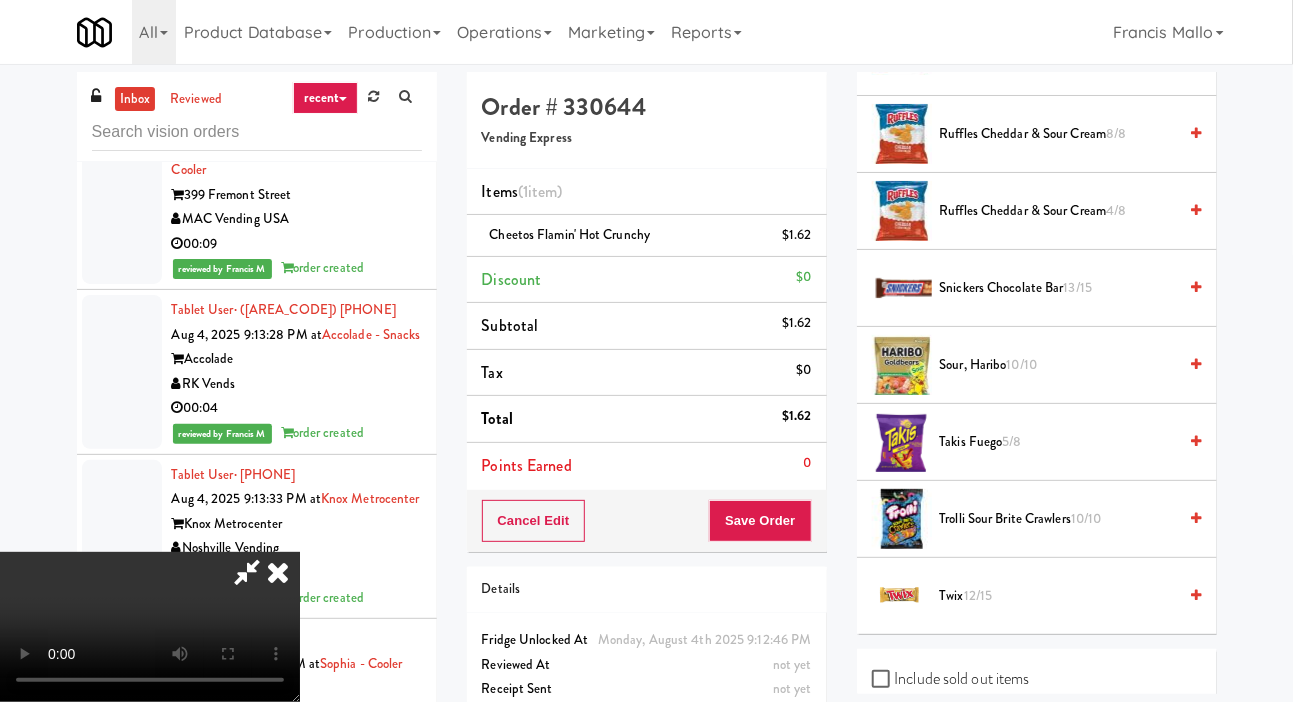 scroll, scrollTop: 1946, scrollLeft: 0, axis: vertical 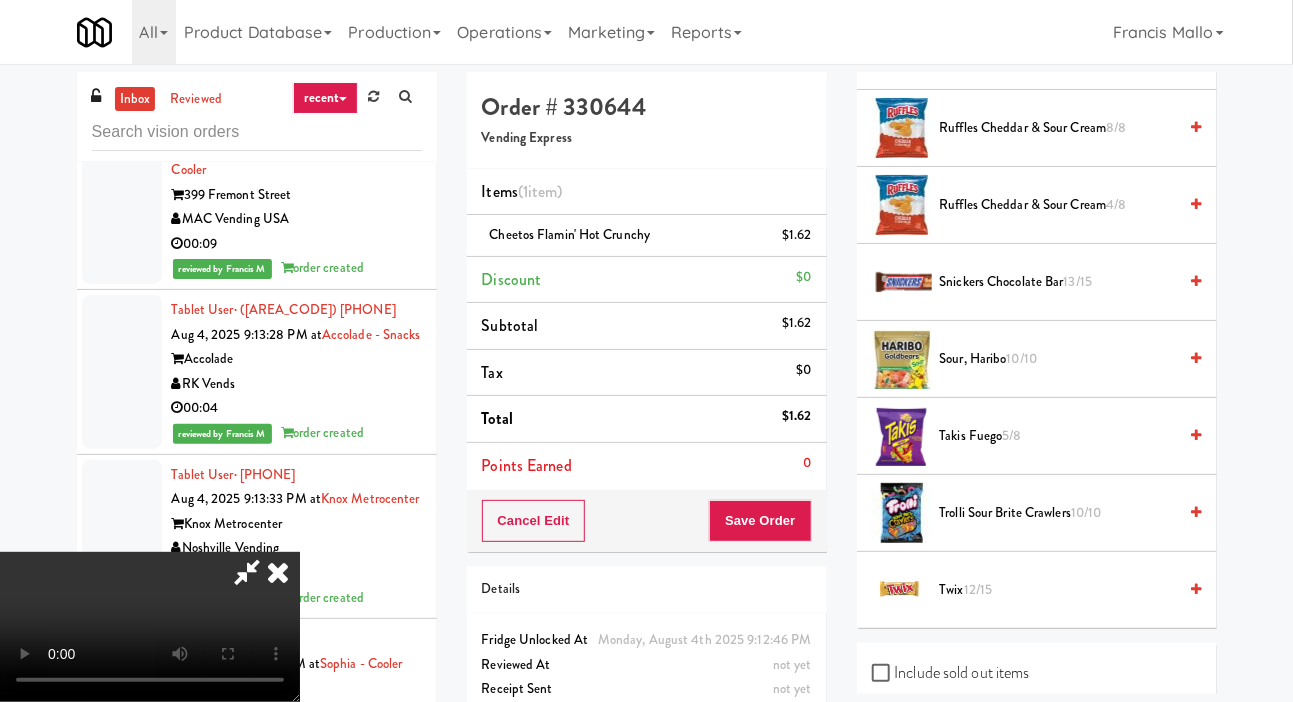 click on "[PRODUCT]  [NUMBER]/[NUMBER]" at bounding box center (1058, 359) 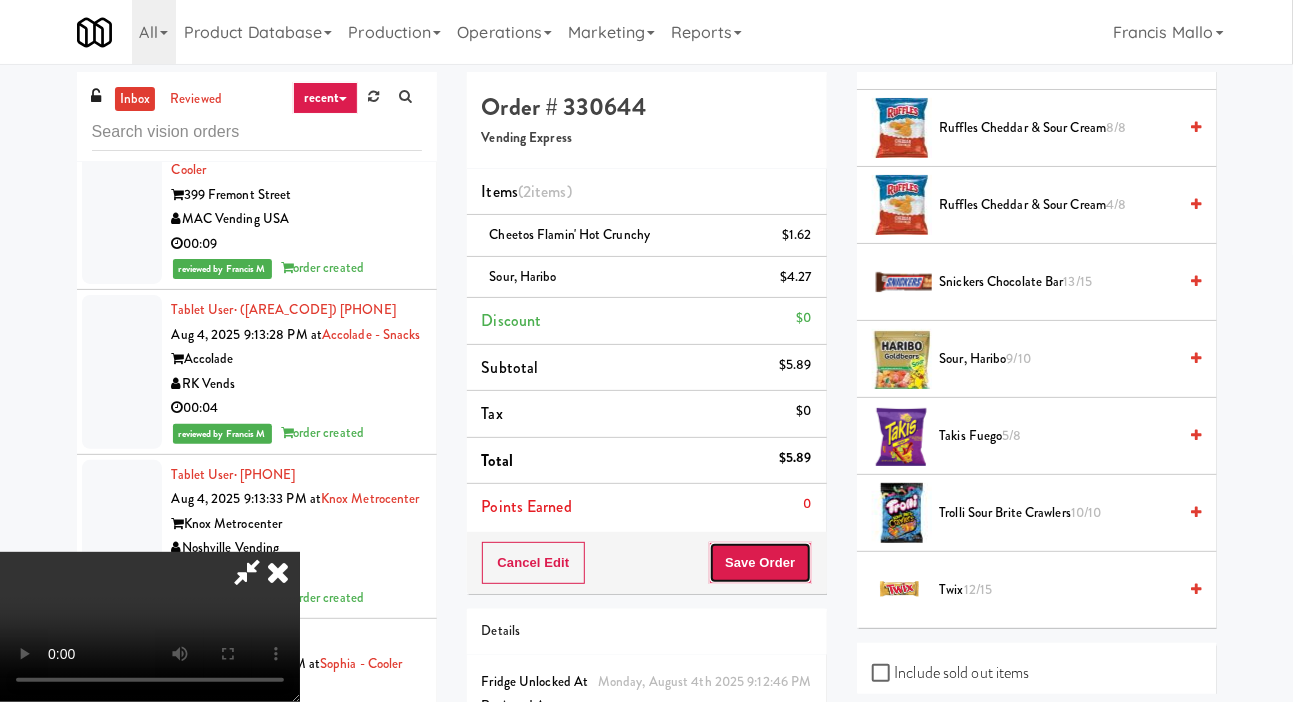 click on "Save Order" at bounding box center (760, 563) 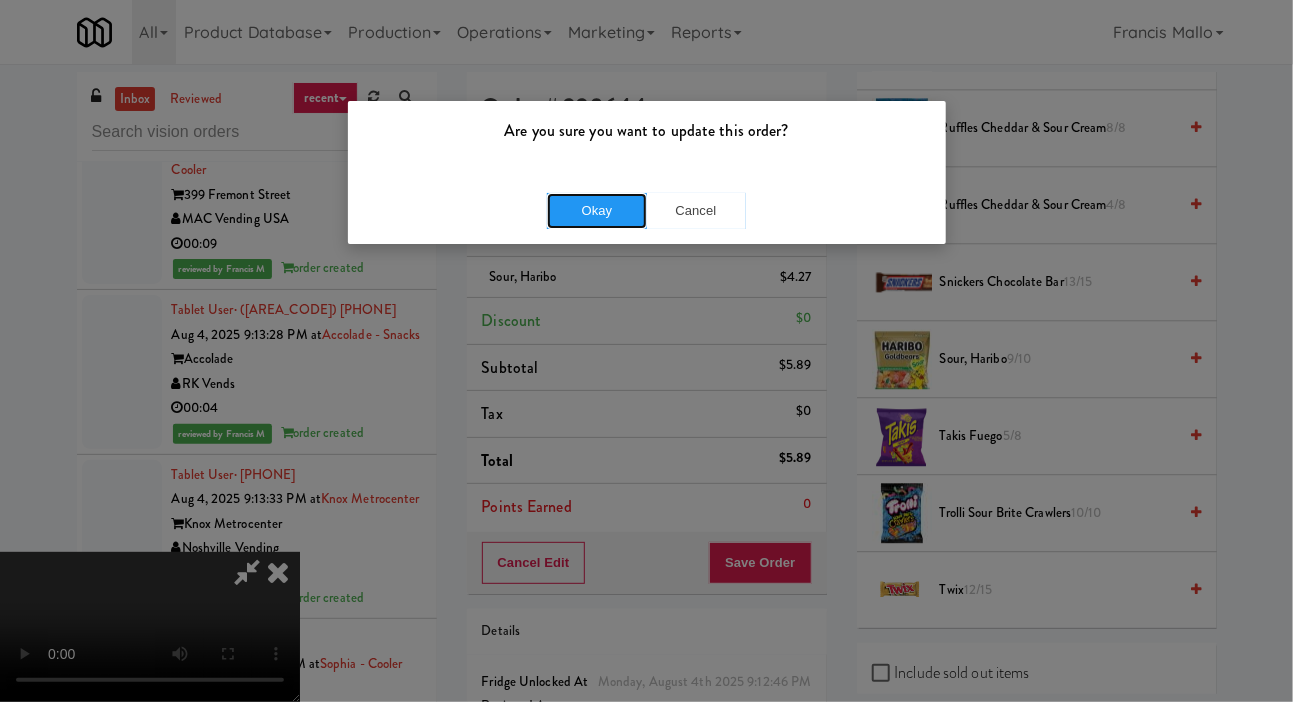 click on "Okay" at bounding box center [597, 211] 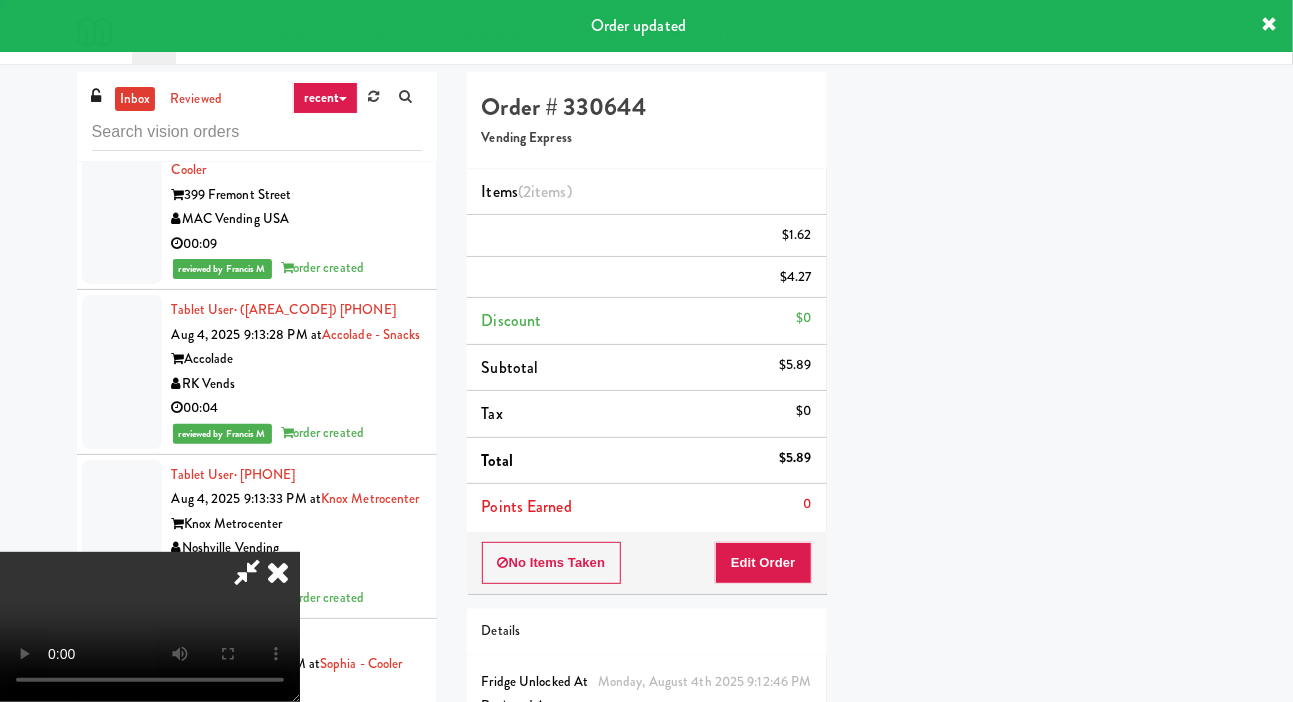 scroll, scrollTop: 116, scrollLeft: 0, axis: vertical 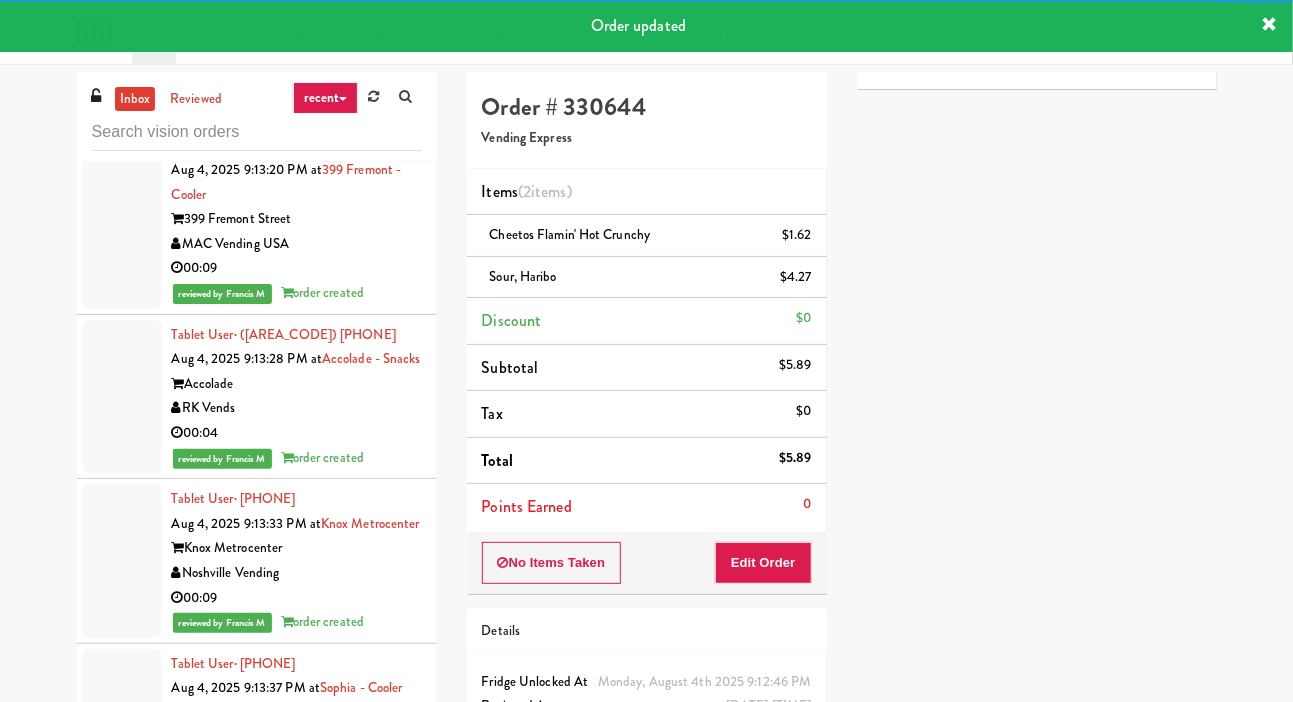 click at bounding box center [122, -122] 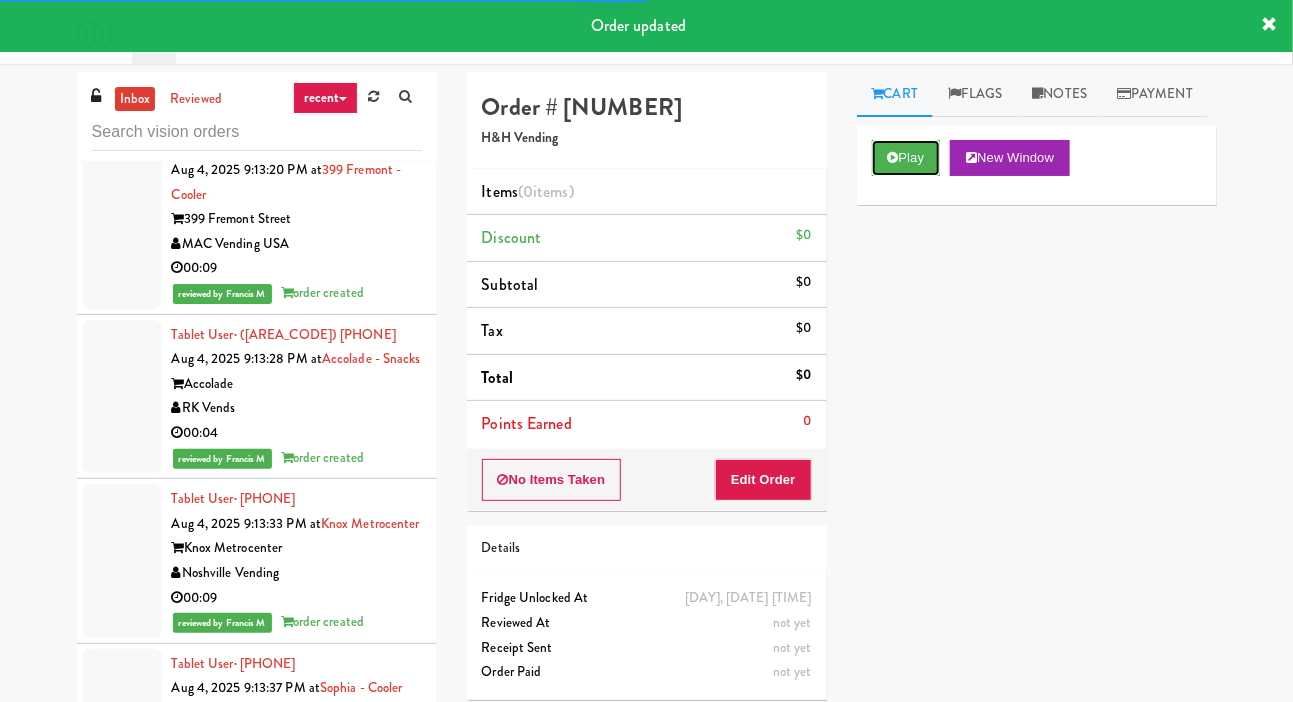 click on "Play" at bounding box center (906, 158) 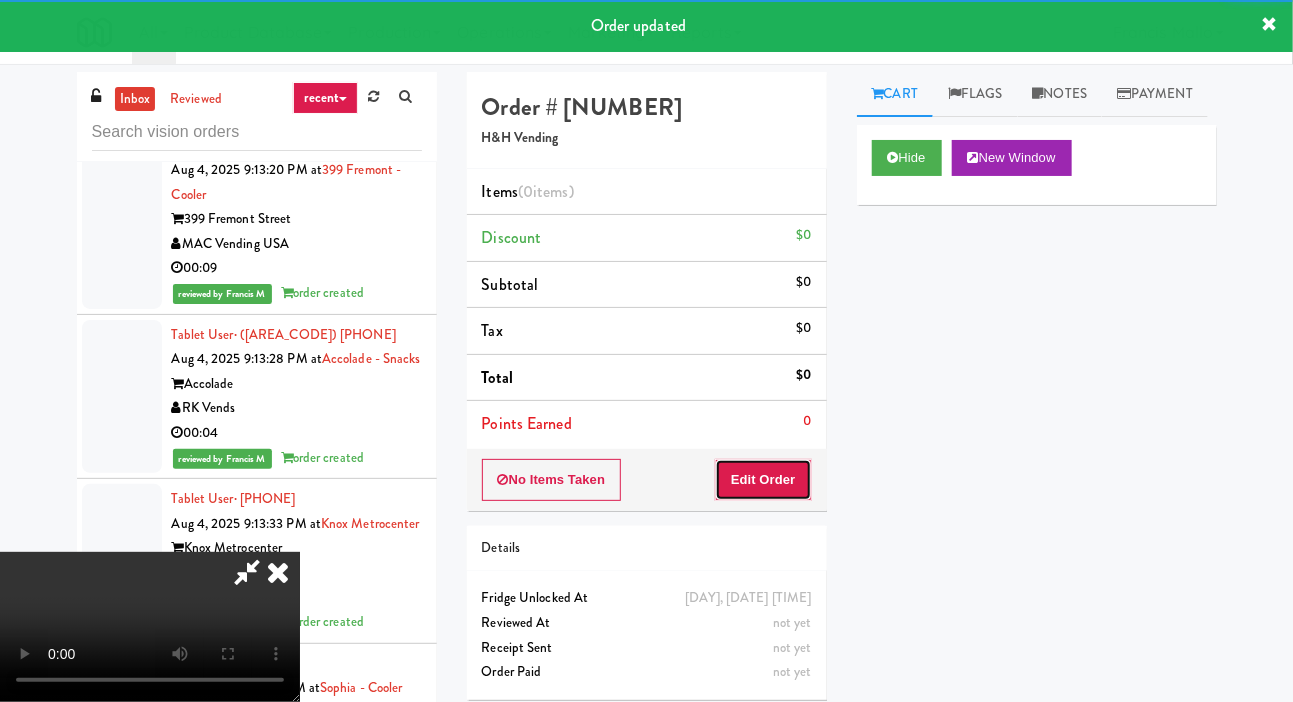 click on "Edit Order" at bounding box center [763, 480] 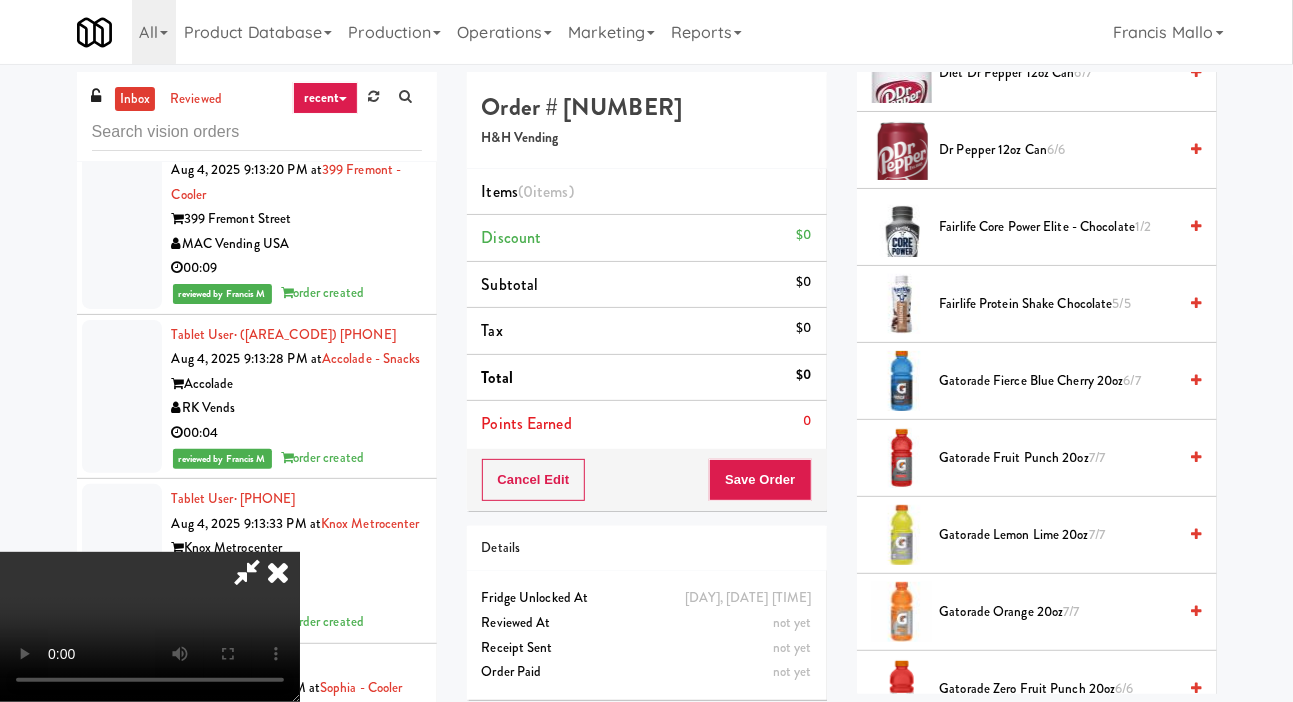scroll, scrollTop: 1347, scrollLeft: 0, axis: vertical 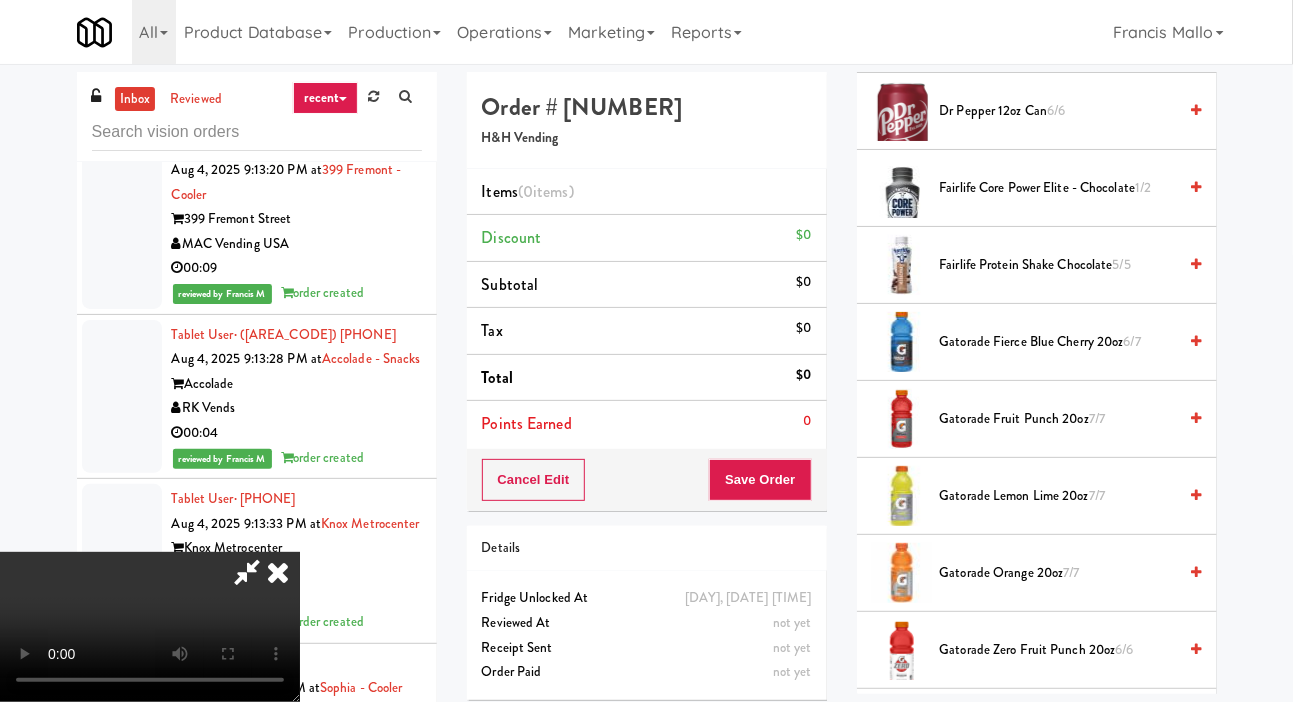 click on "Gatorade Lemon Lime 20oz  7/7" at bounding box center (1058, 496) 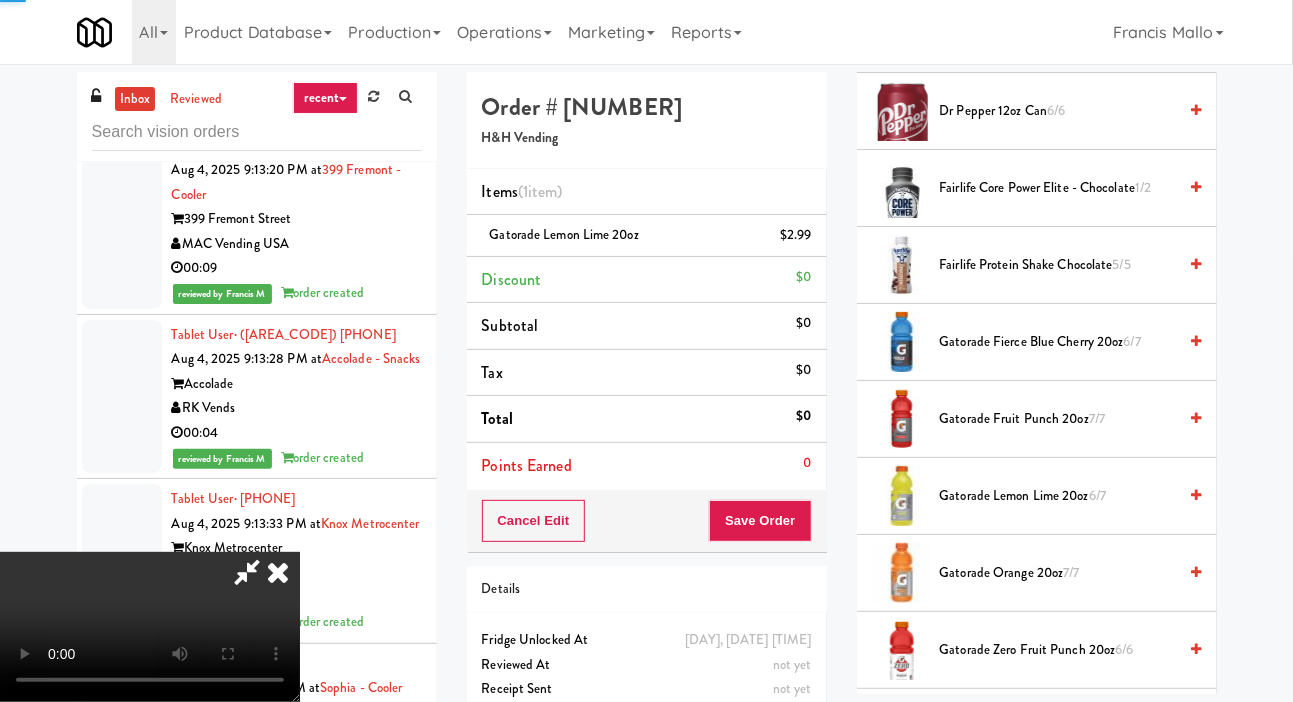 click on "Gatorade Fruit Punch 20oz  7/7" at bounding box center [1058, 419] 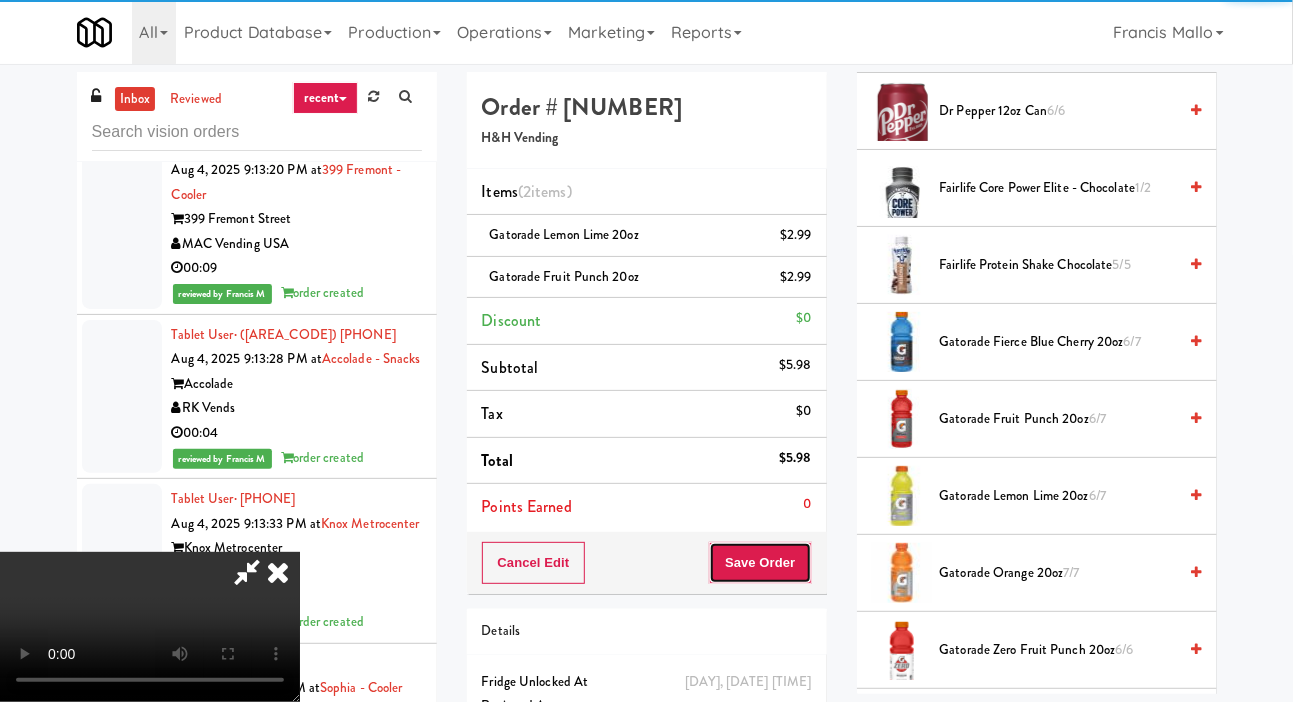 click on "Save Order" at bounding box center (760, 563) 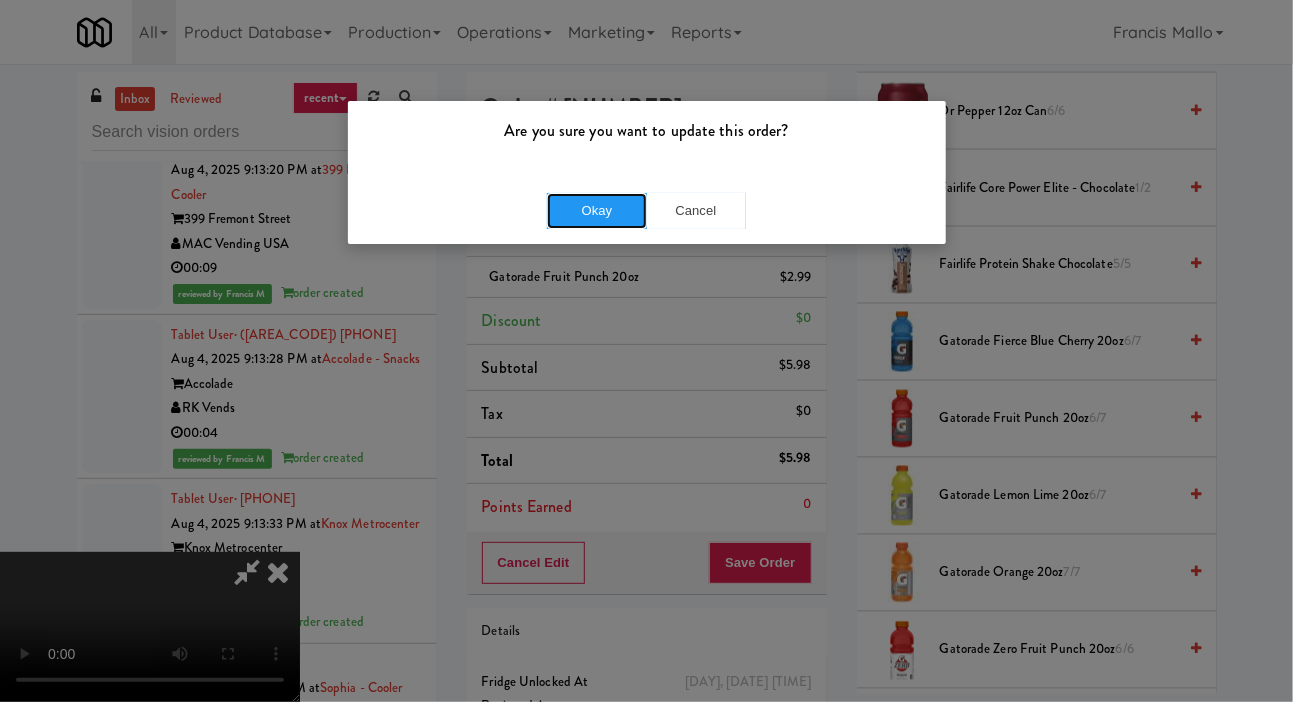 click on "Okay" at bounding box center (597, 211) 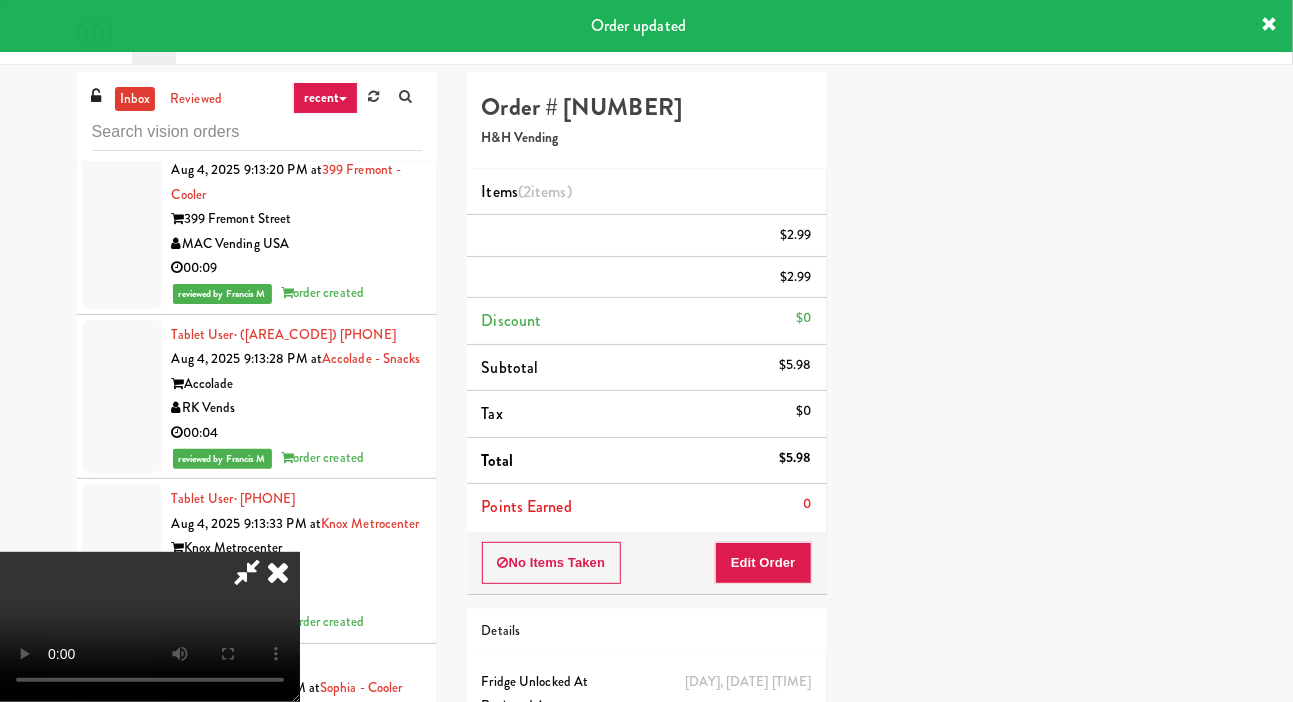 scroll, scrollTop: 116, scrollLeft: 0, axis: vertical 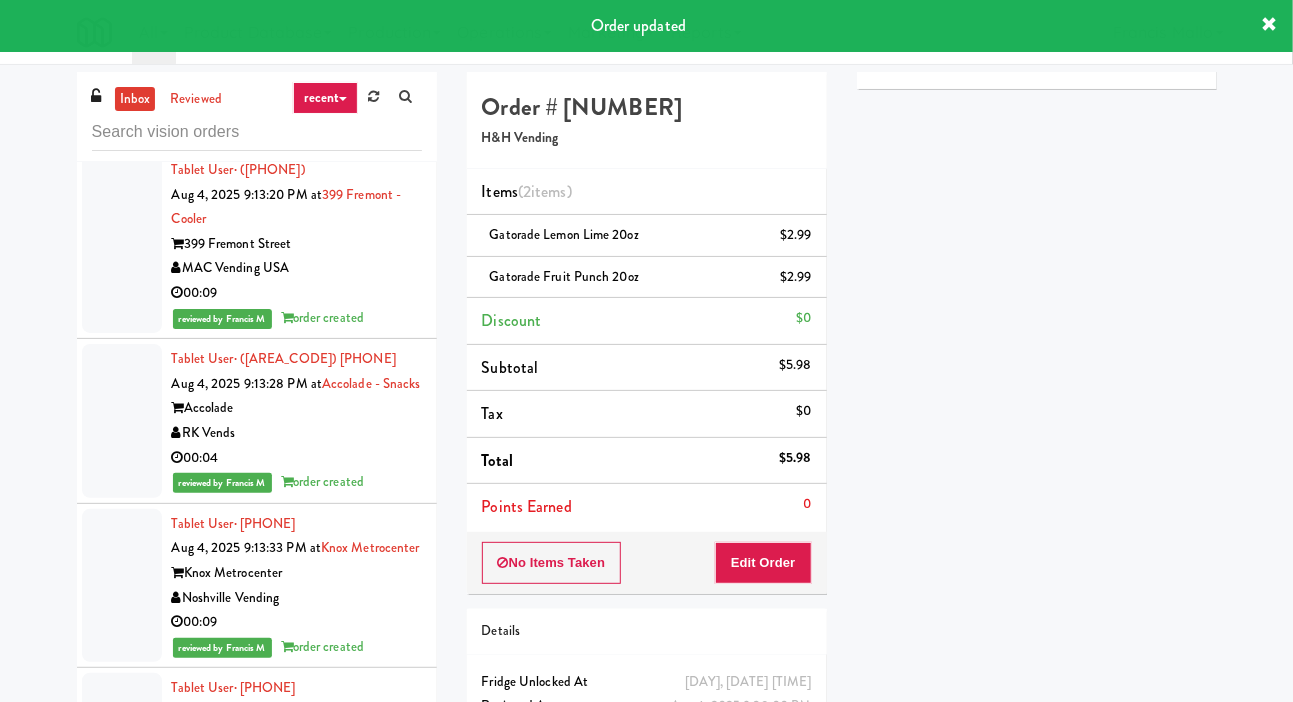 click at bounding box center (122, -286) 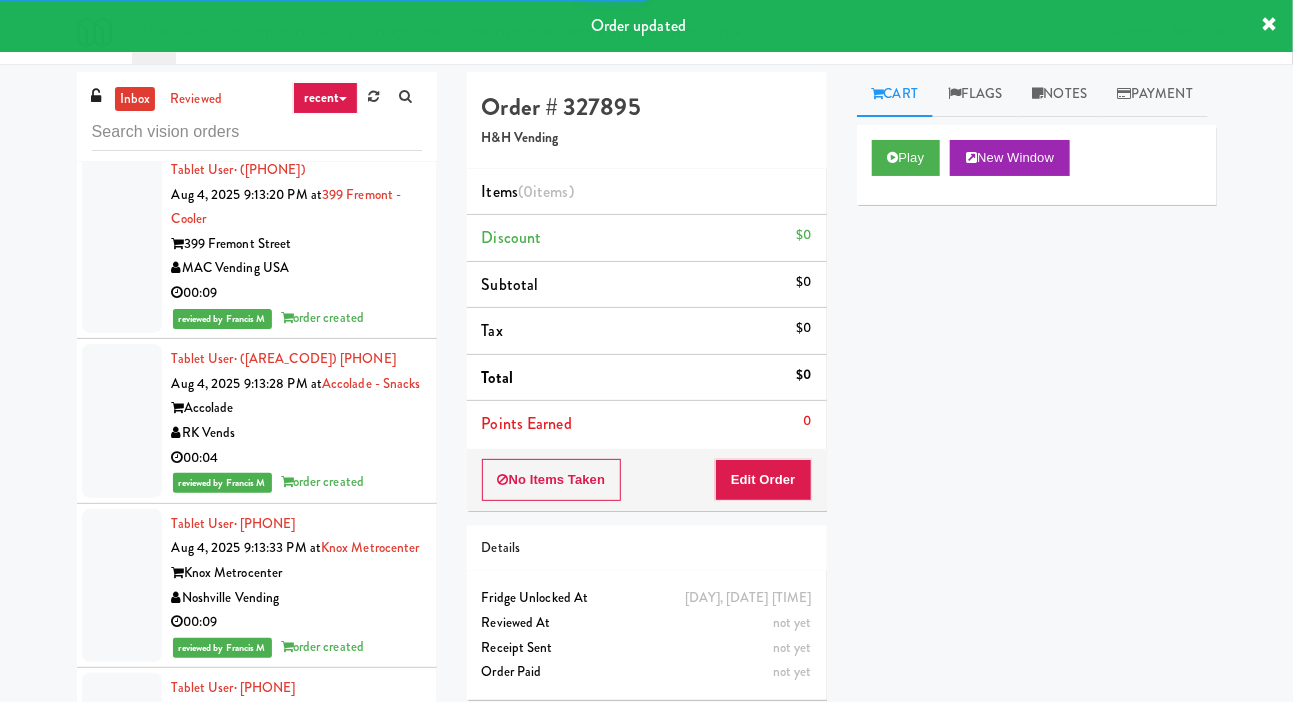 click on "Play  New Window" at bounding box center (1037, 165) 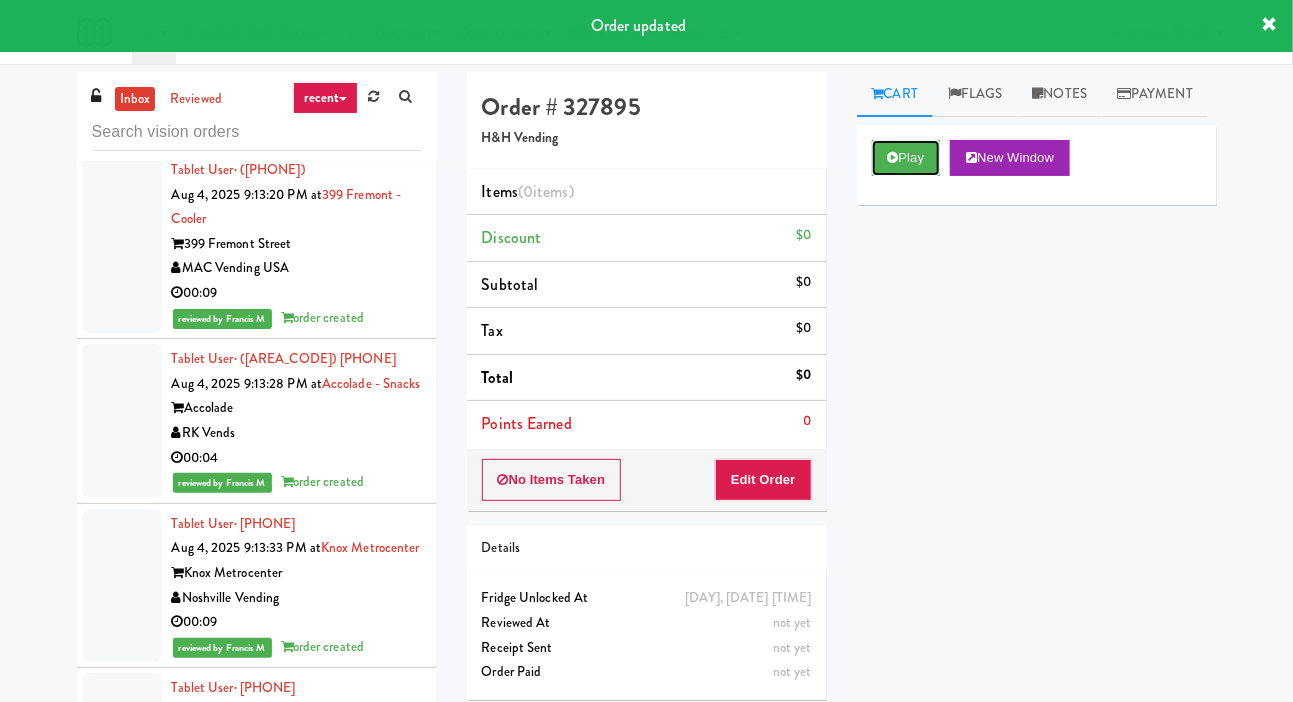 click at bounding box center [893, 157] 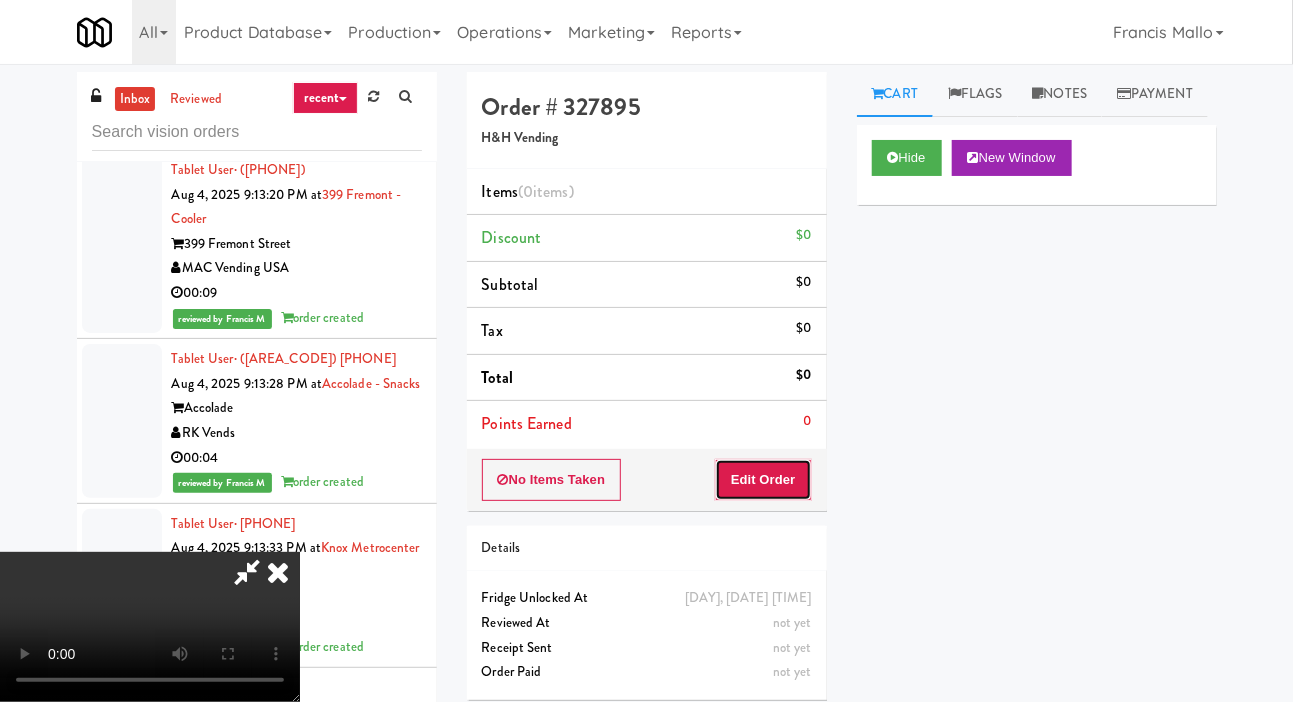 click on "Edit Order" at bounding box center [763, 480] 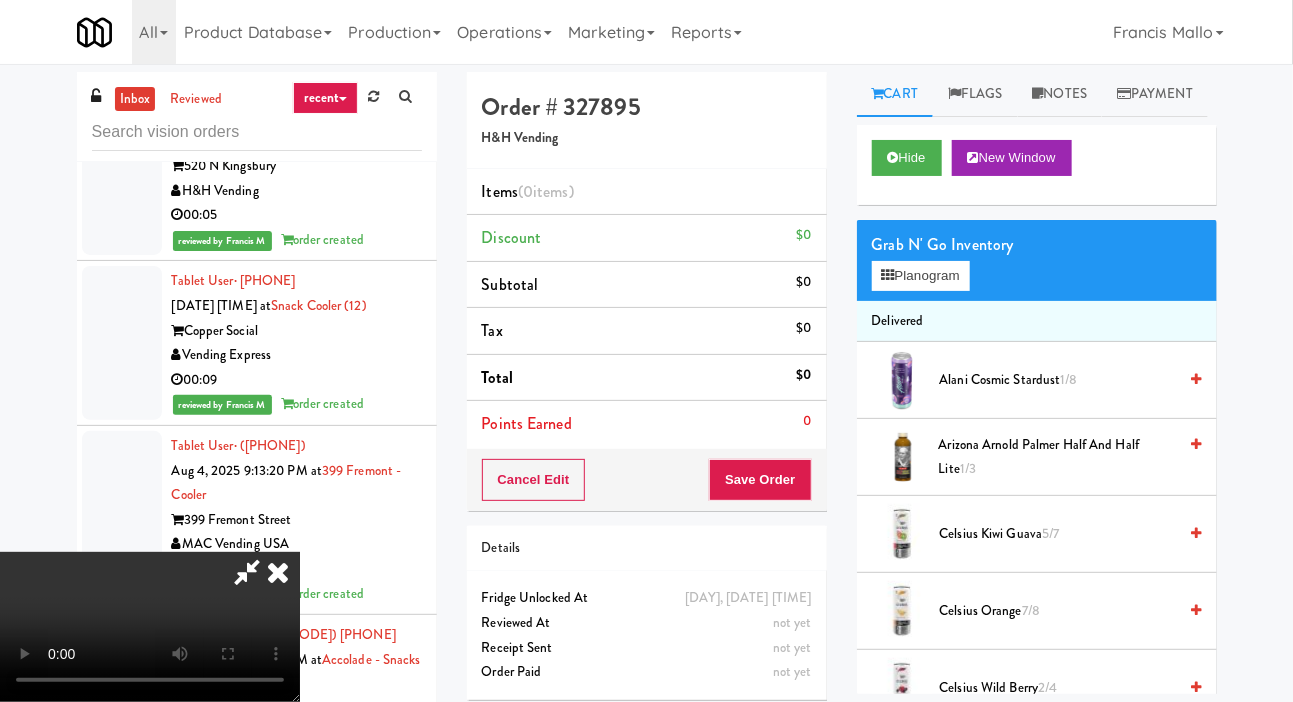 scroll, scrollTop: 49594, scrollLeft: 0, axis: vertical 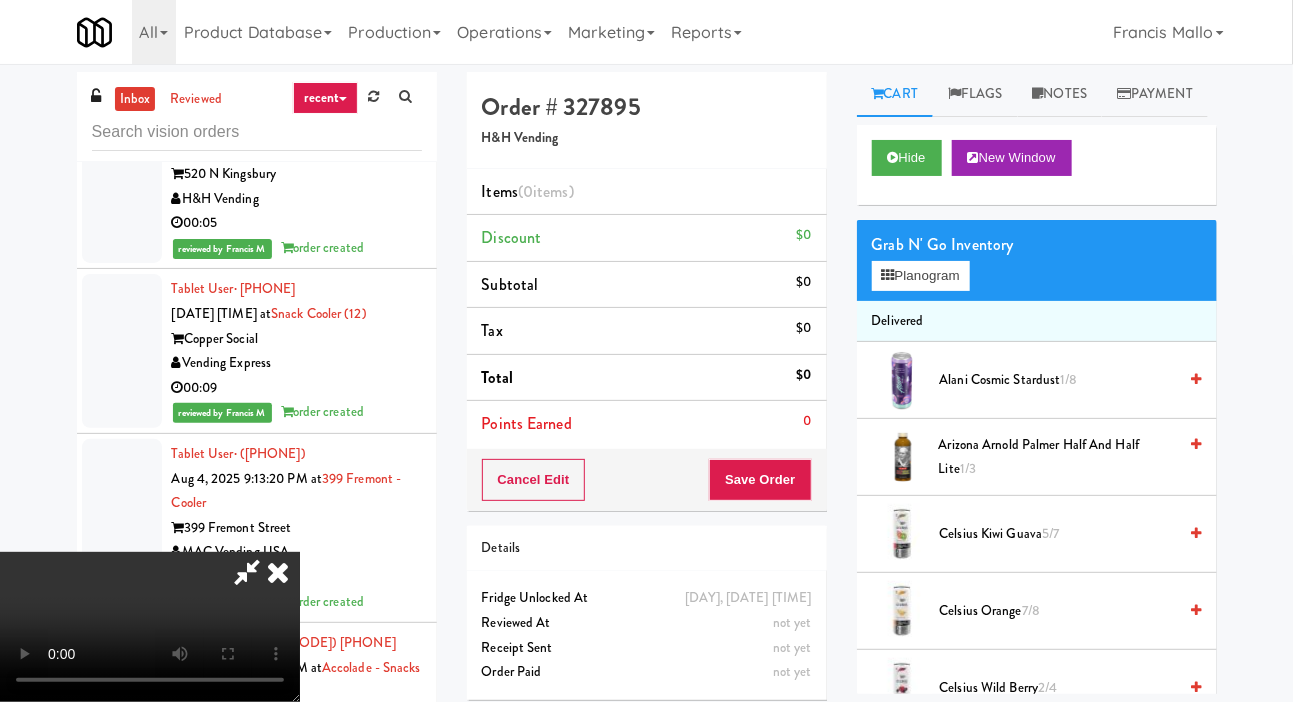 type 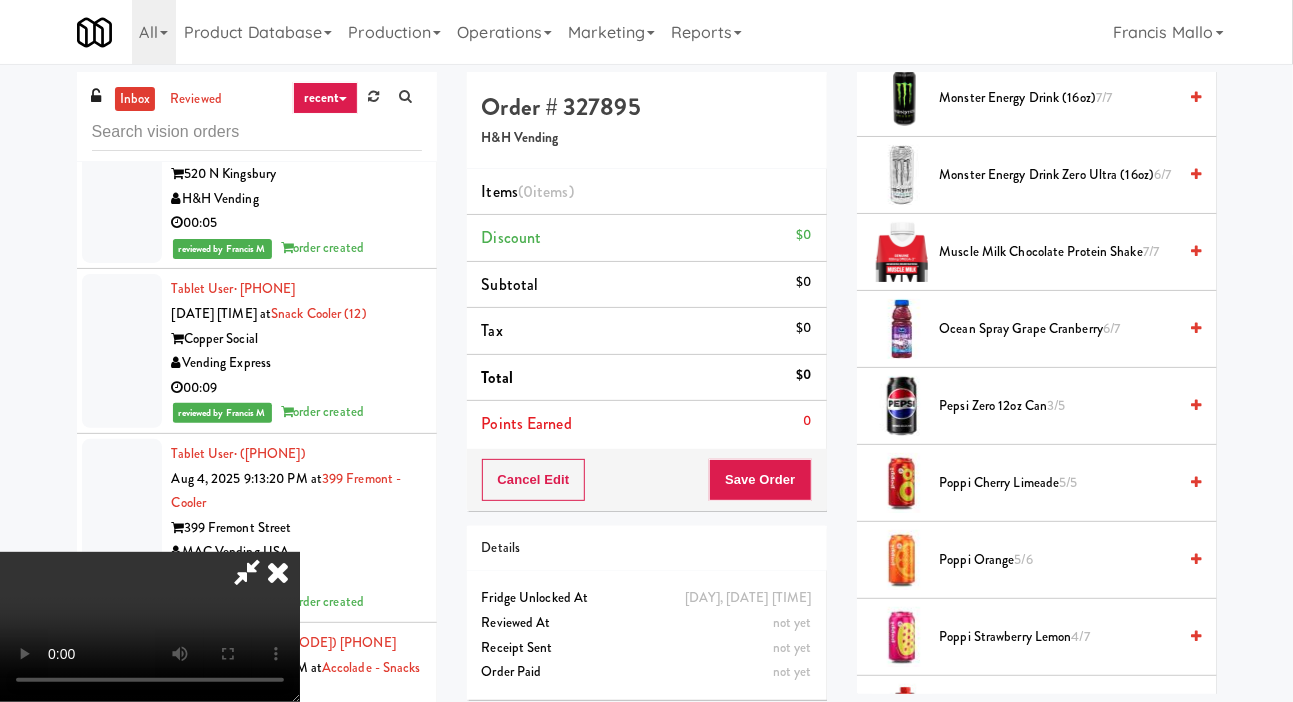 scroll, scrollTop: 1579, scrollLeft: 0, axis: vertical 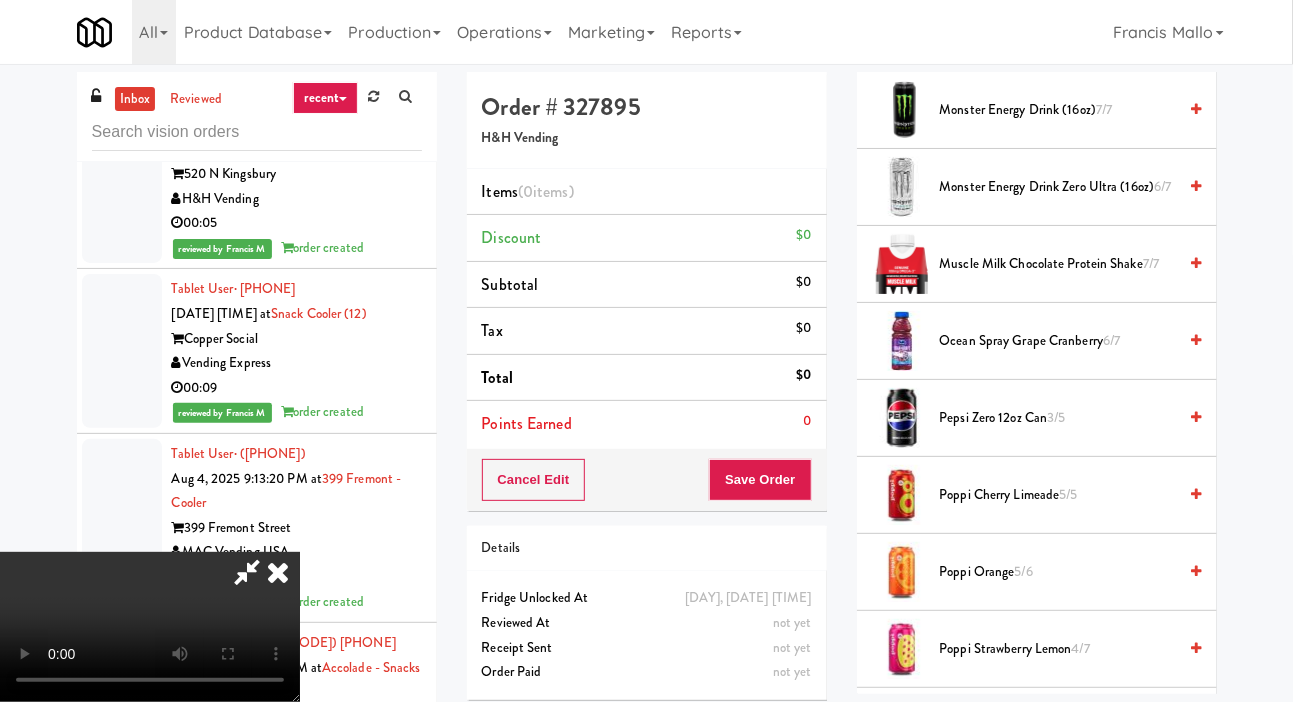 click at bounding box center (902, 572) 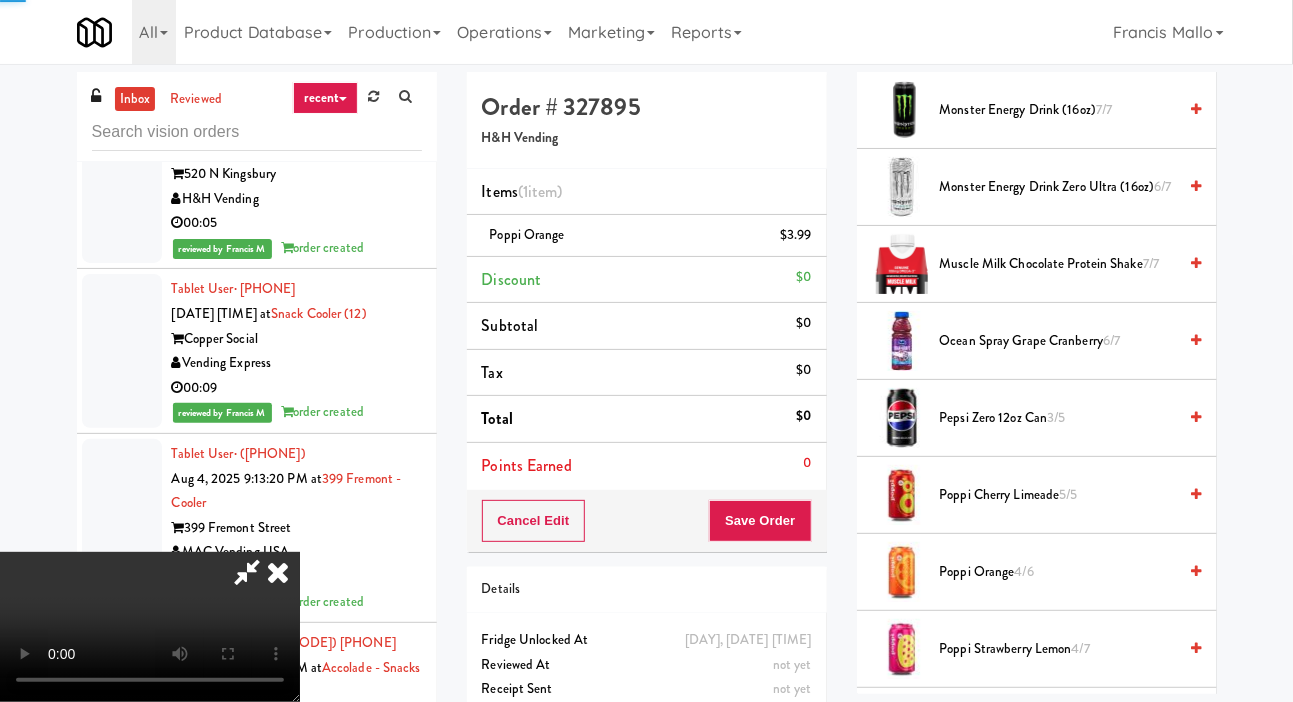 click on "Points Earned  0" at bounding box center [647, 466] 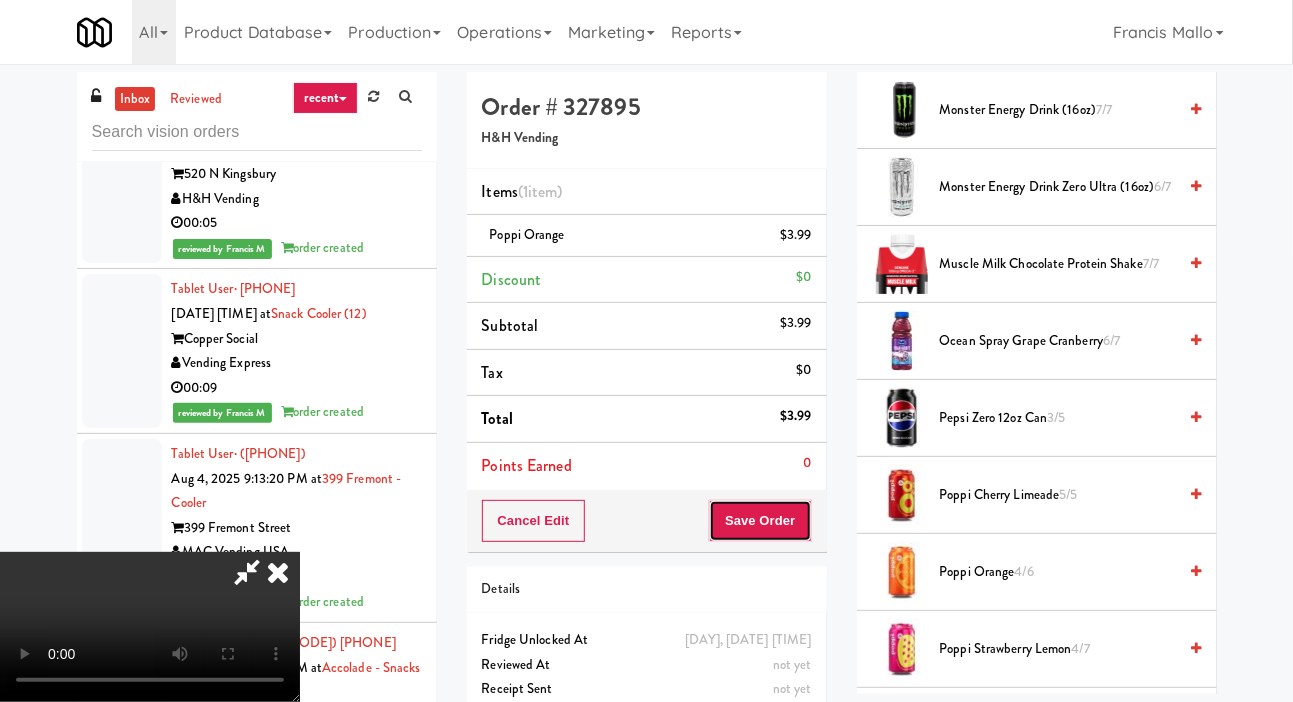 click on "Save Order" at bounding box center (760, 521) 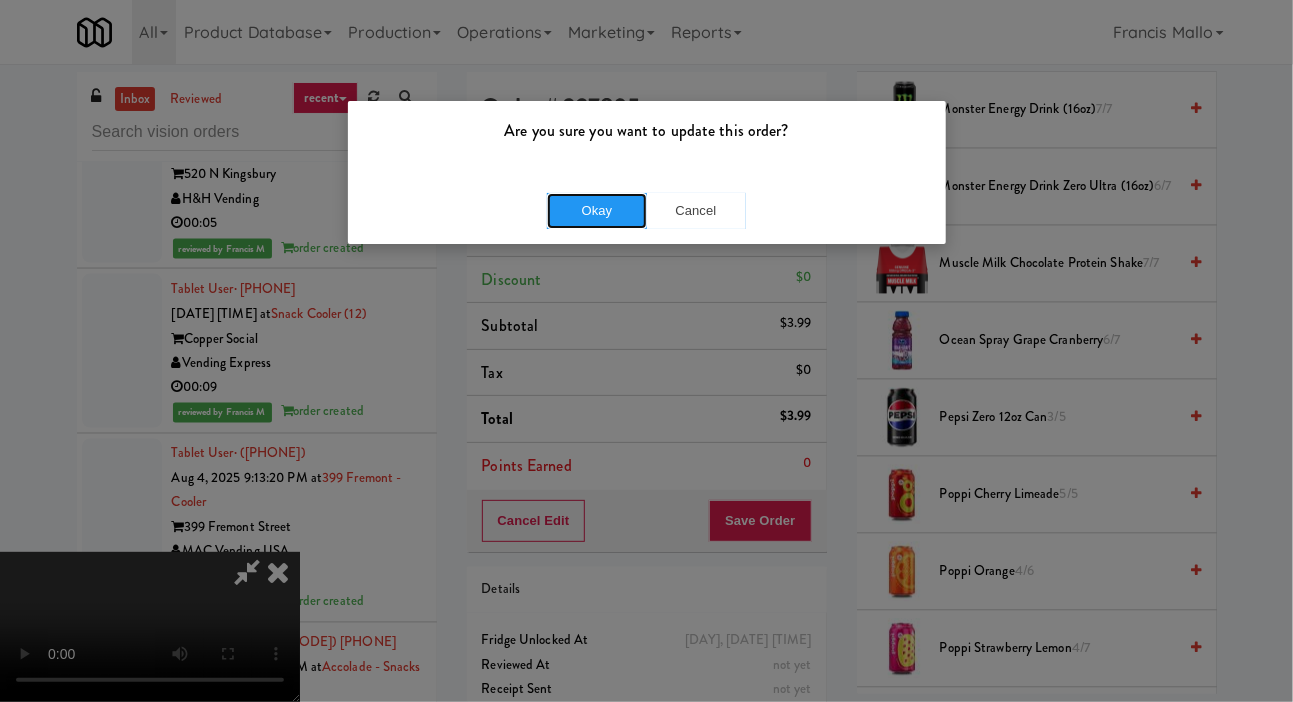 click on "Okay" at bounding box center [597, 211] 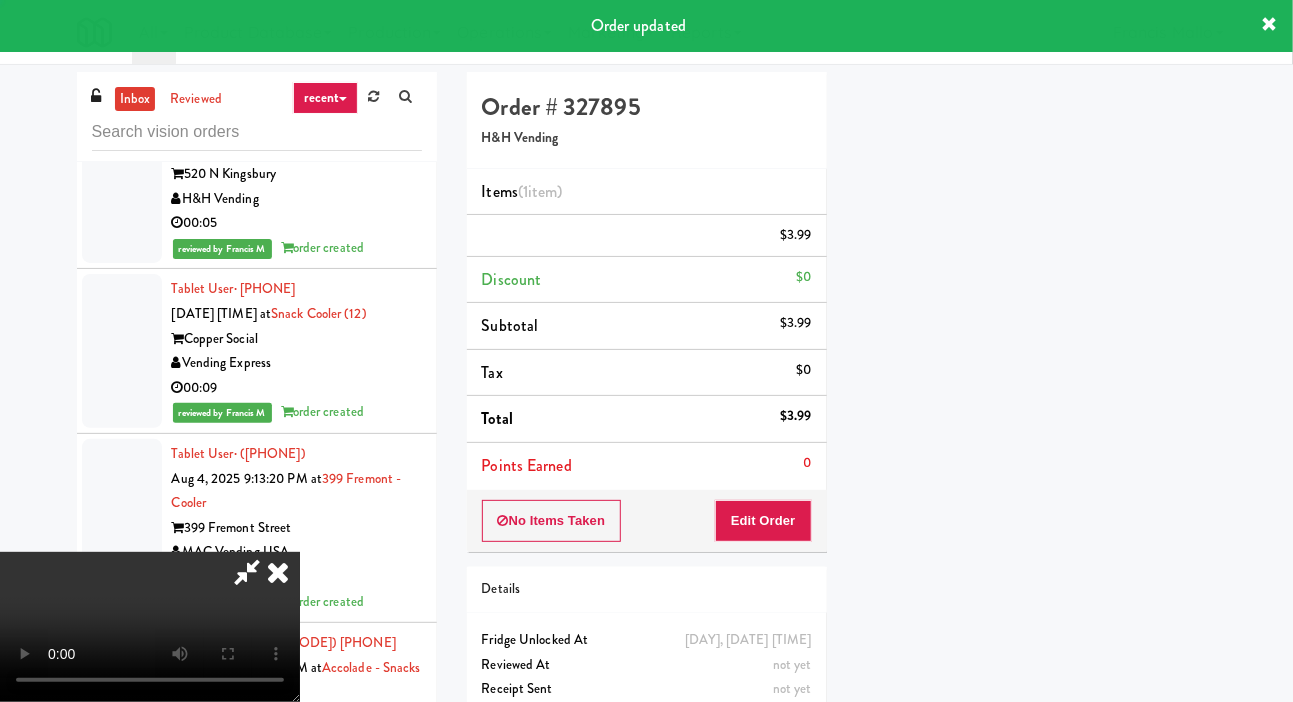 scroll, scrollTop: 116, scrollLeft: 0, axis: vertical 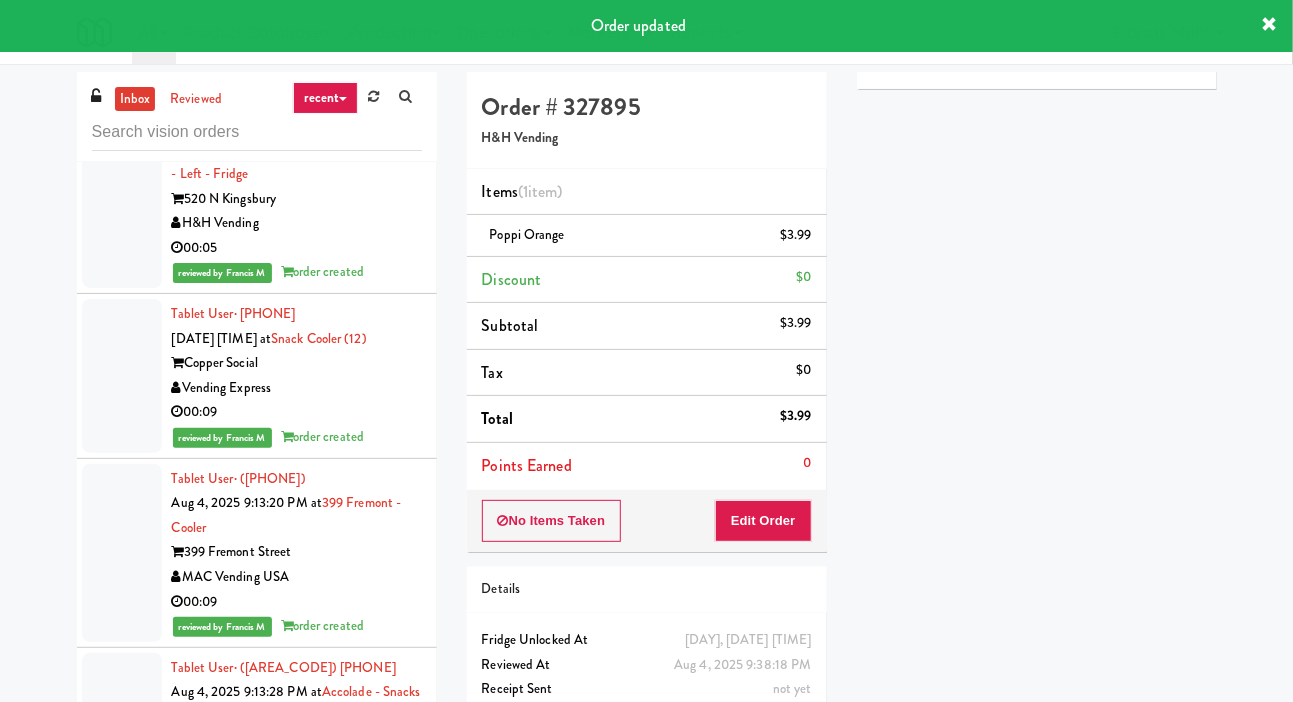 click at bounding box center (122, -155) 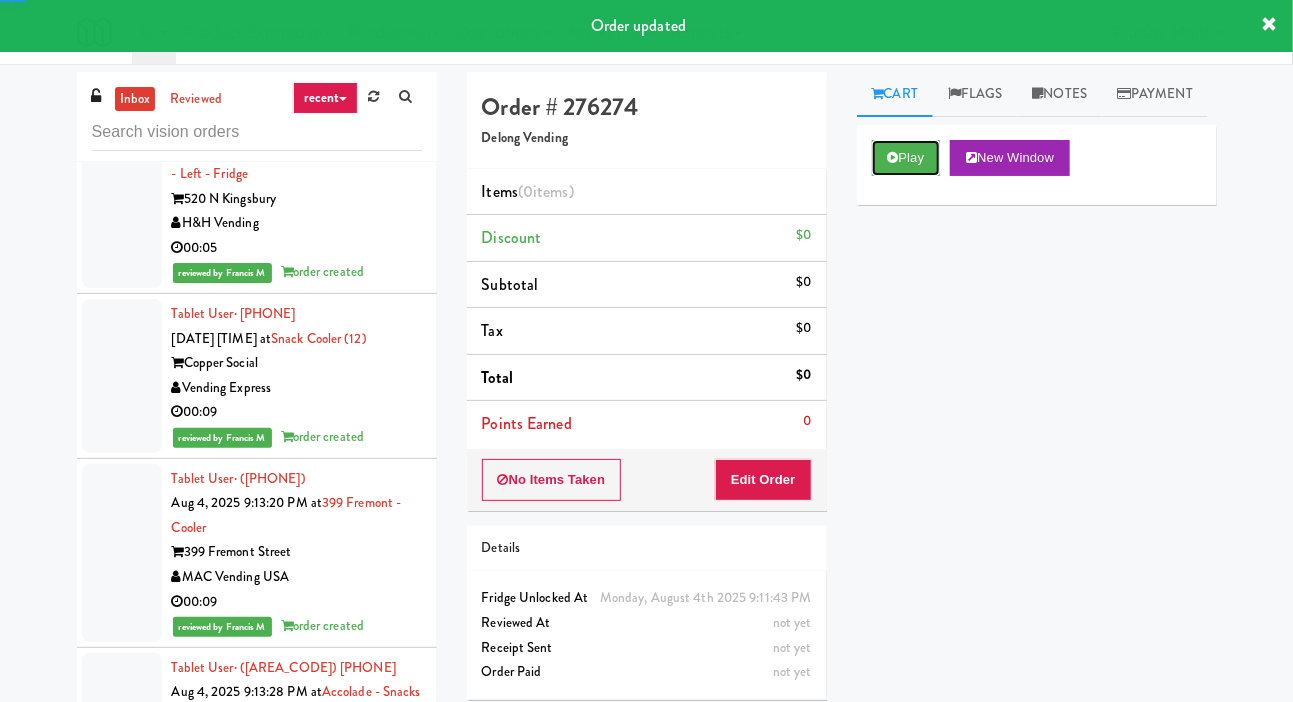 click on "Play" at bounding box center (906, 158) 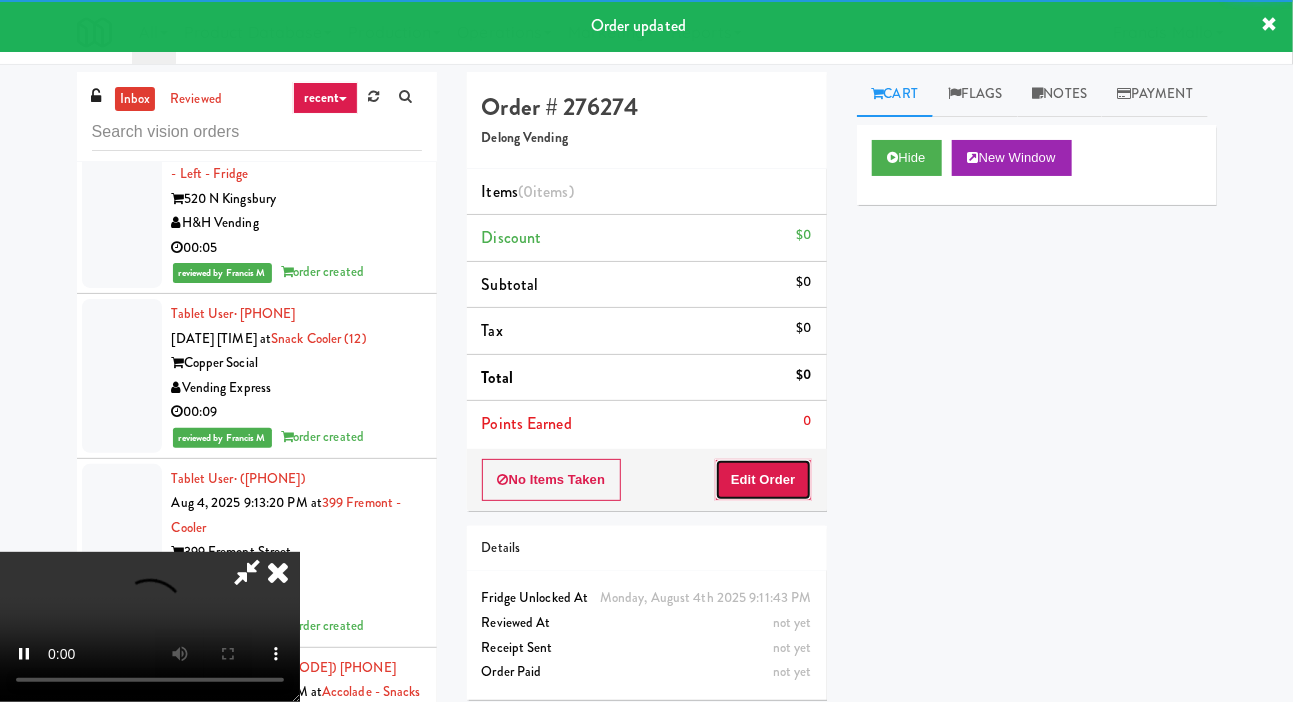 click on "Edit Order" at bounding box center (763, 480) 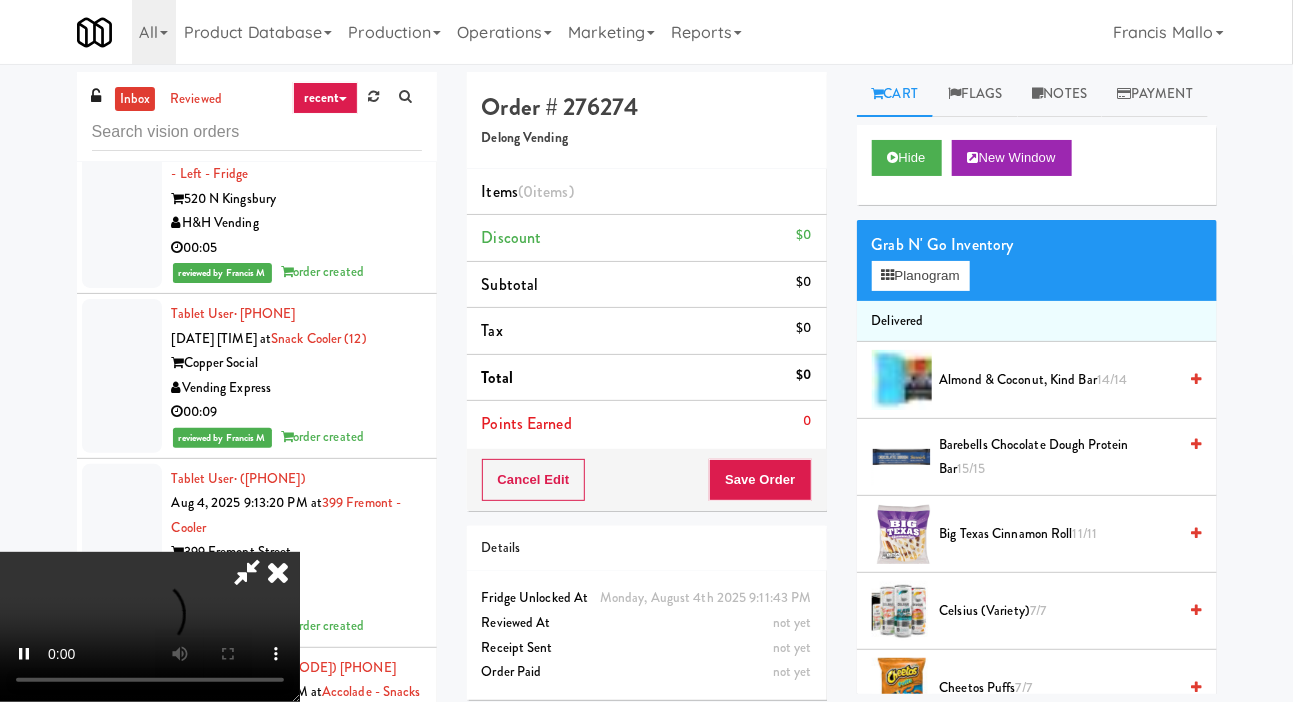 scroll, scrollTop: 73, scrollLeft: 0, axis: vertical 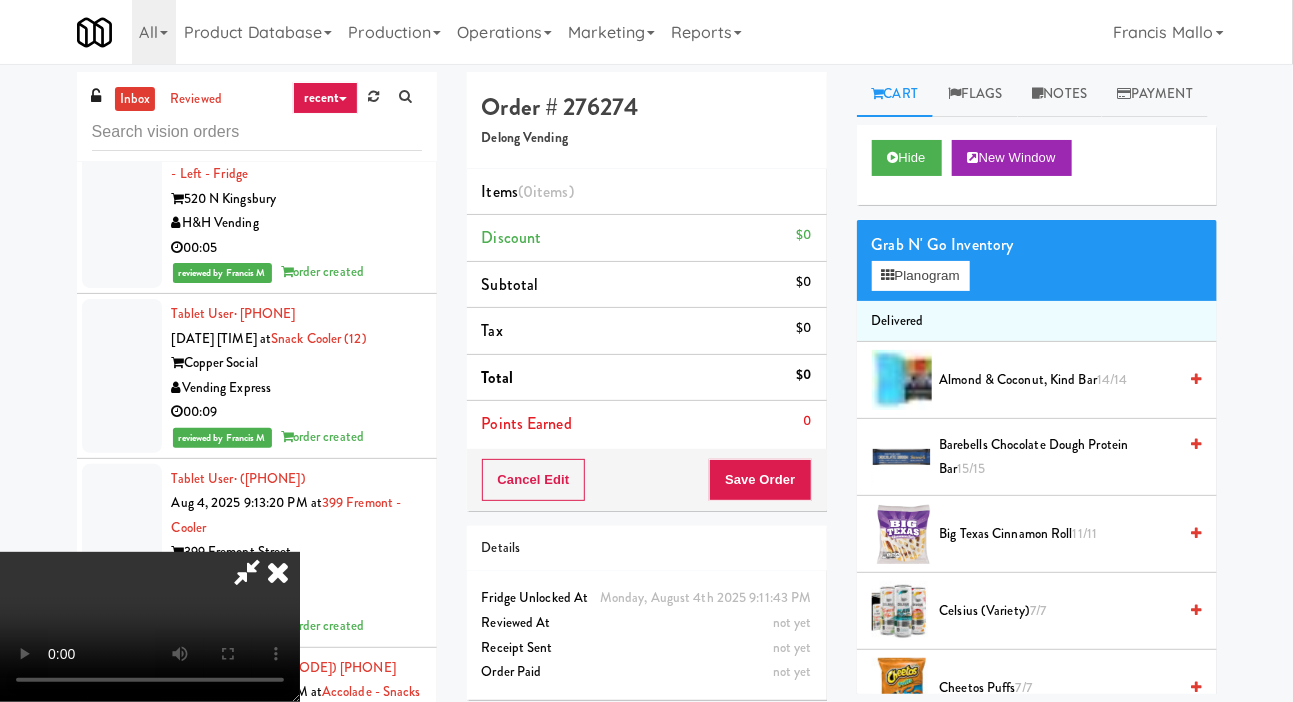 type 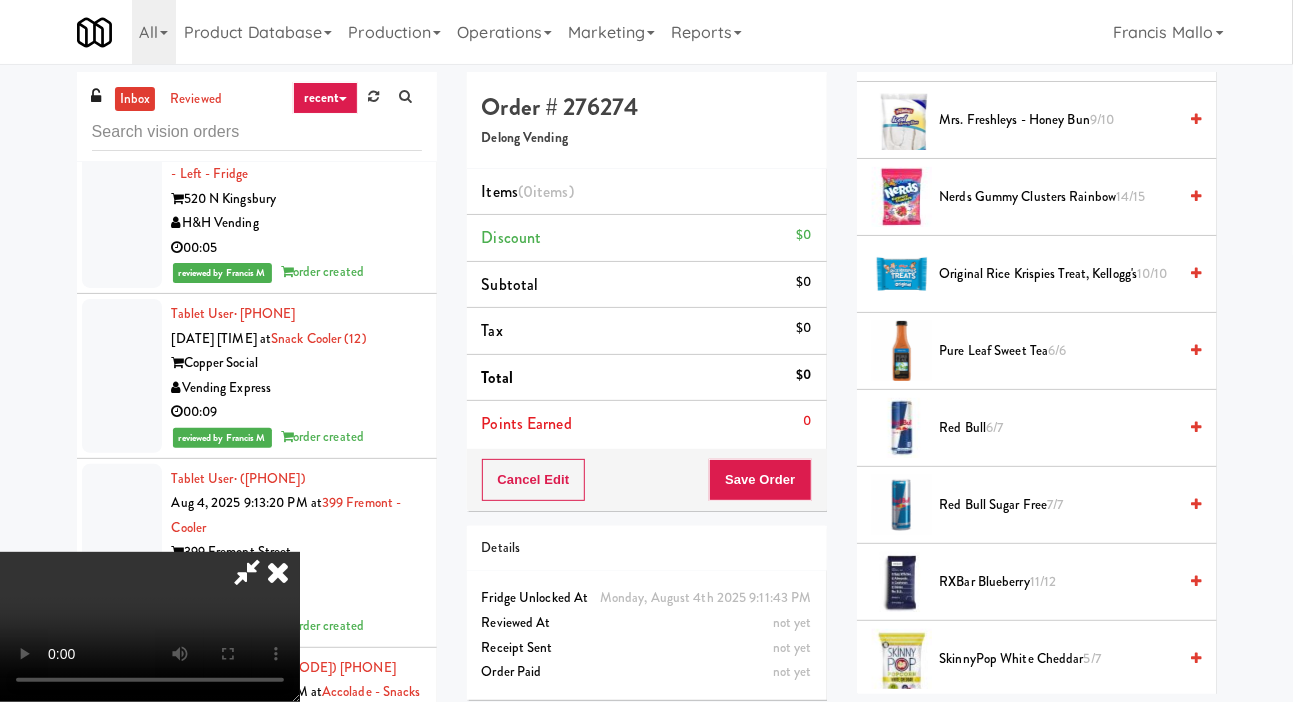 scroll, scrollTop: 2273, scrollLeft: 0, axis: vertical 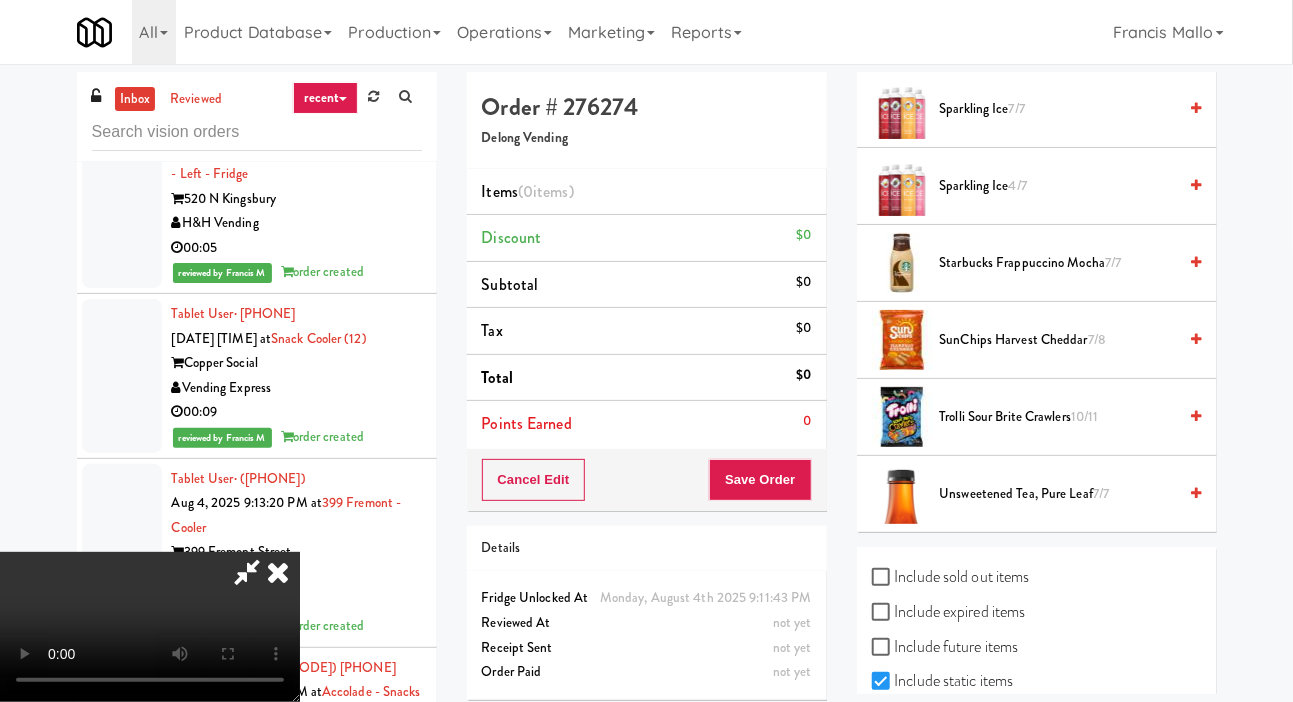 click on "[PRODUCT] [PRODUCT]  10/11" at bounding box center [1058, 417] 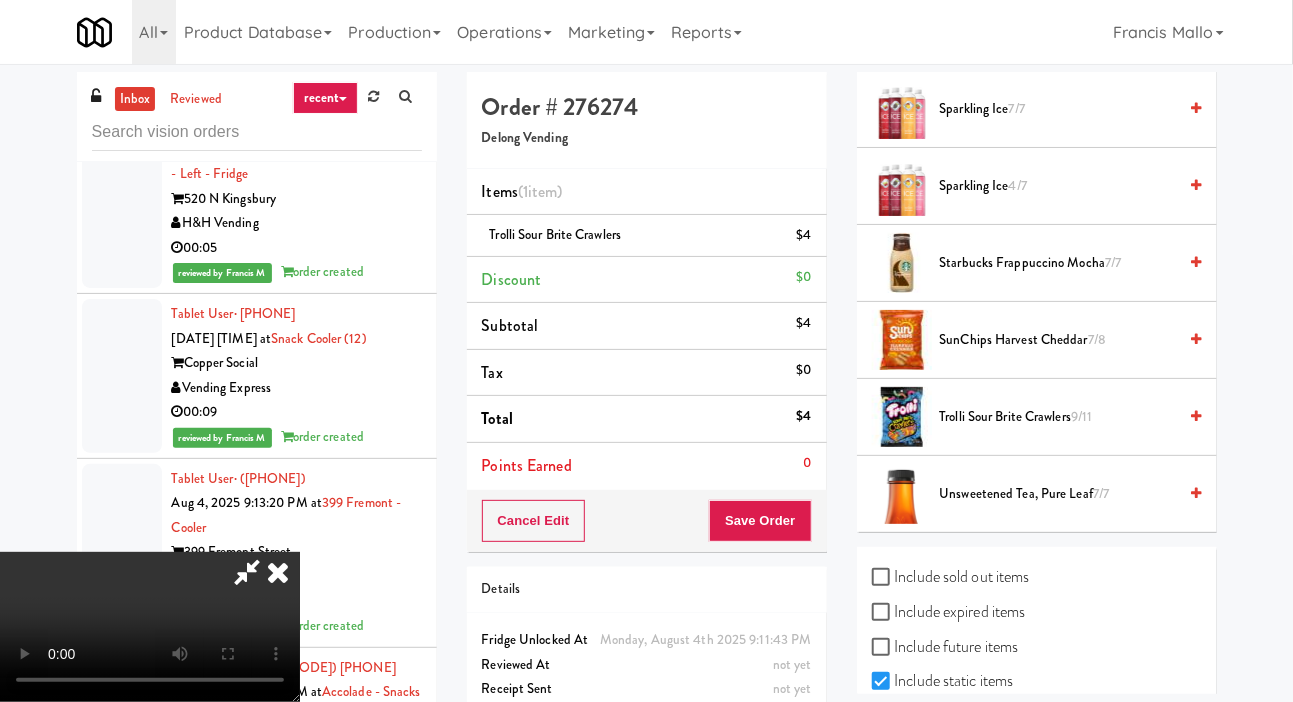 scroll, scrollTop: 73, scrollLeft: 0, axis: vertical 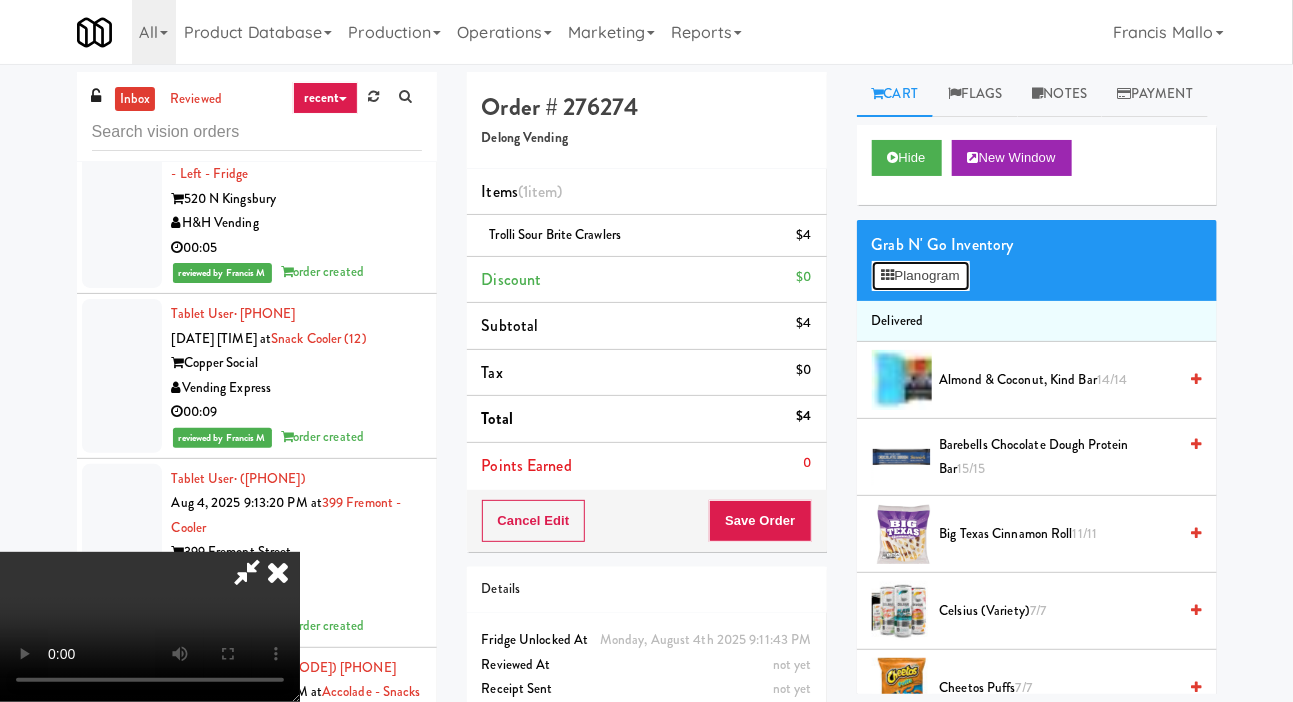 click on "Planogram" at bounding box center [921, 276] 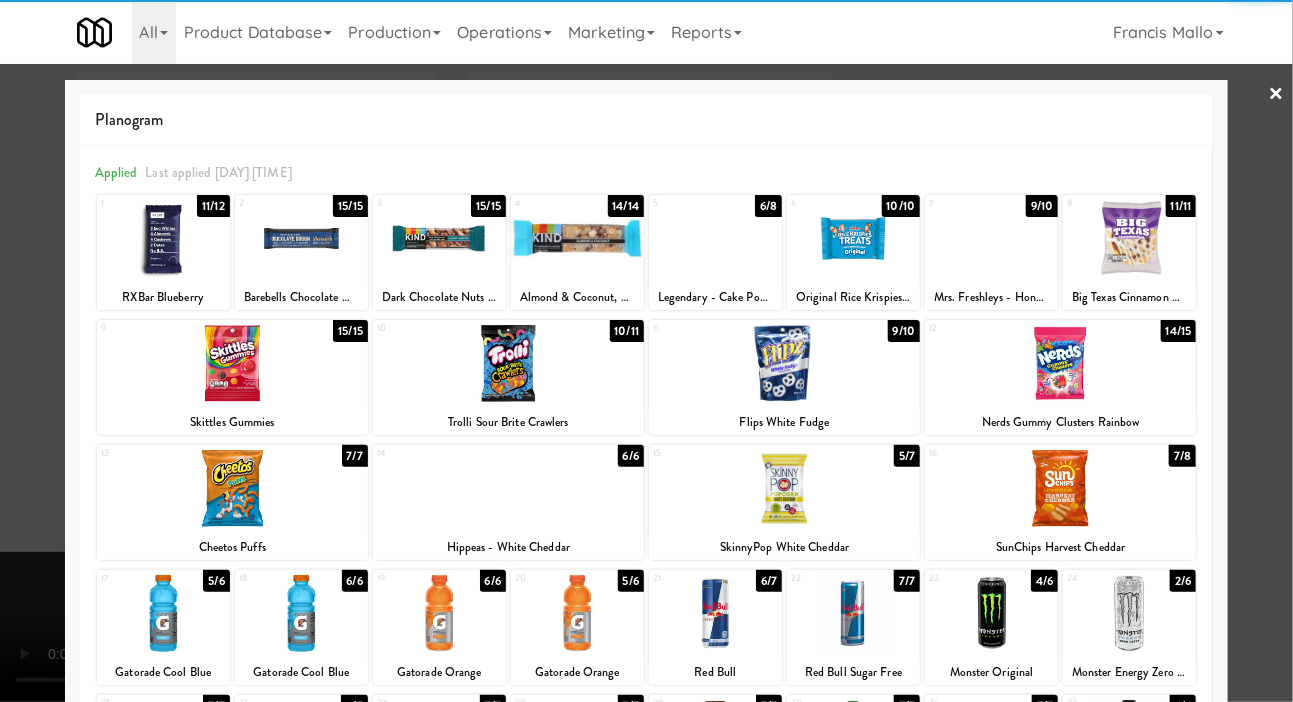 click at bounding box center (1060, 488) 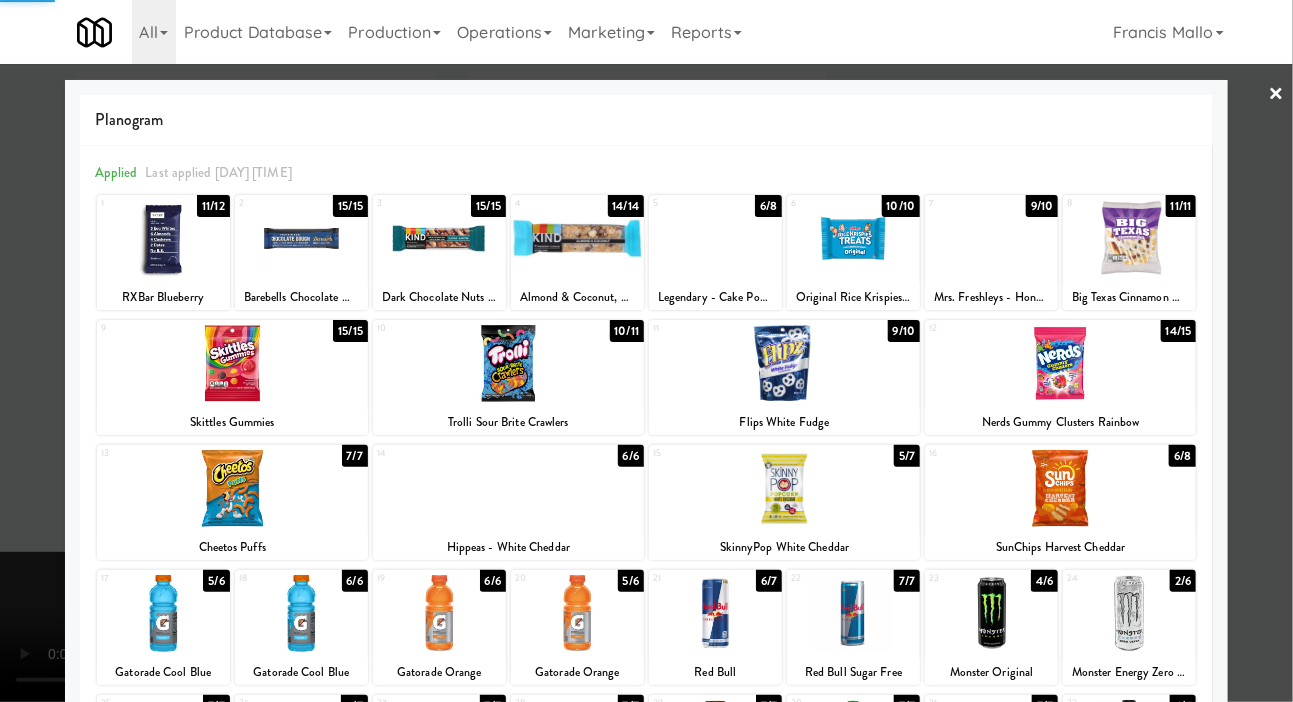 click at bounding box center [646, 351] 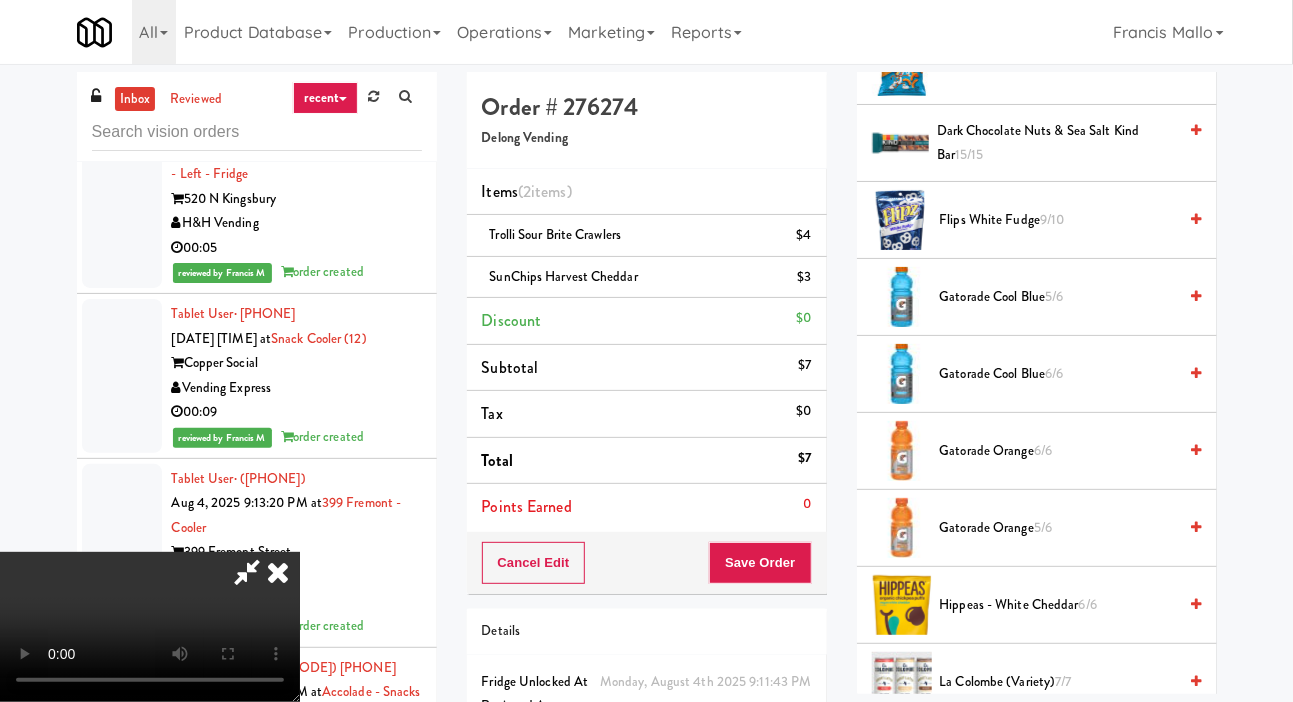 scroll, scrollTop: 624, scrollLeft: 0, axis: vertical 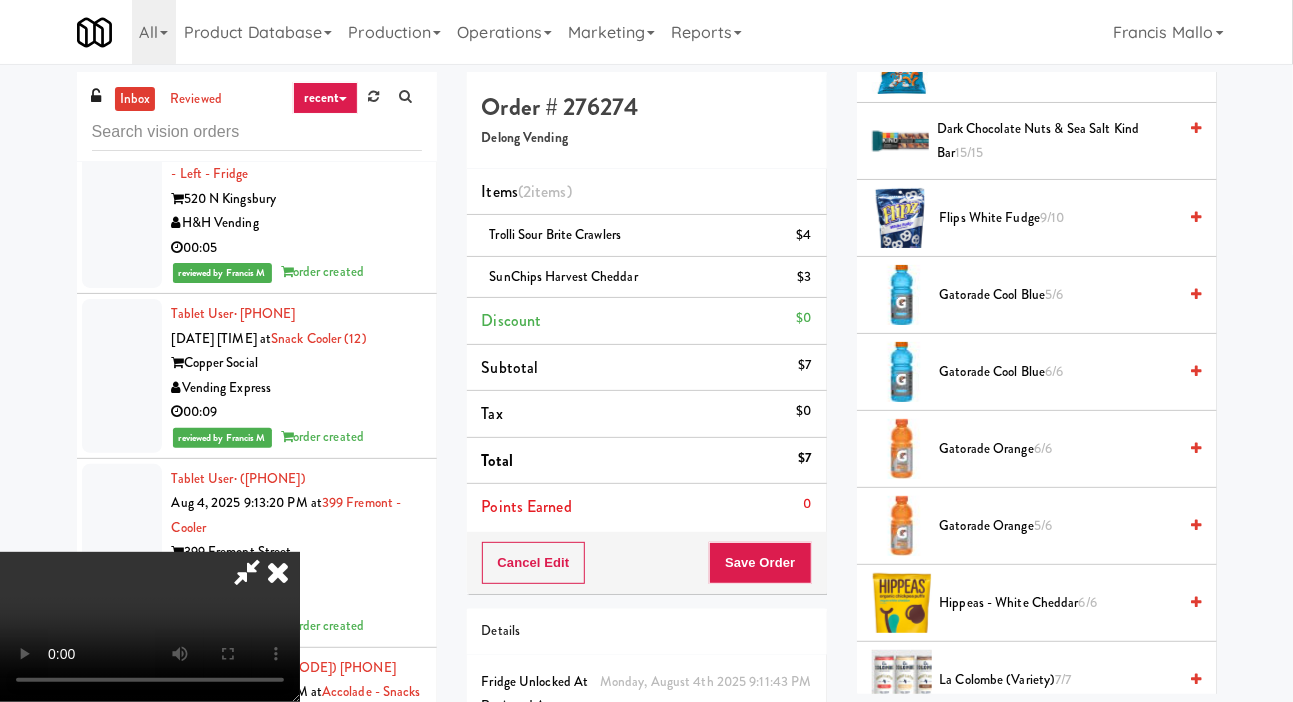 click on "SunChips Harvest Cheddar  $3" at bounding box center [647, 277] 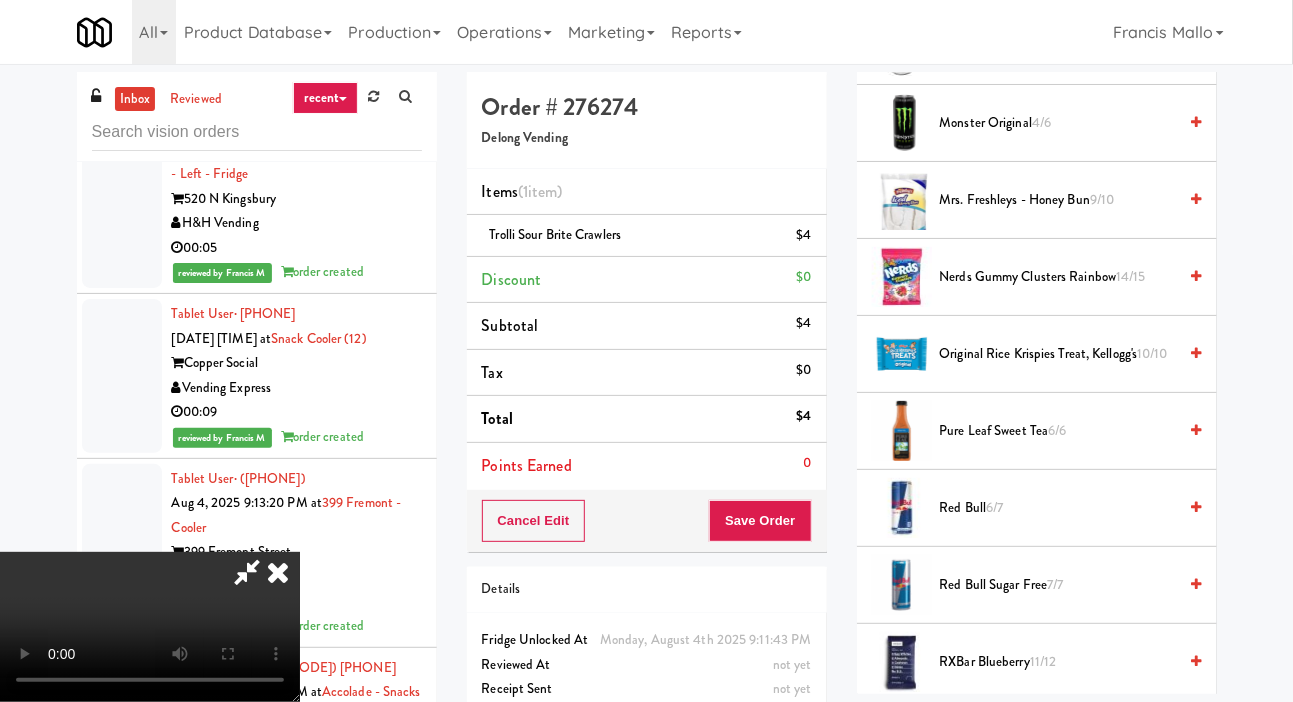 scroll, scrollTop: 1489, scrollLeft: 0, axis: vertical 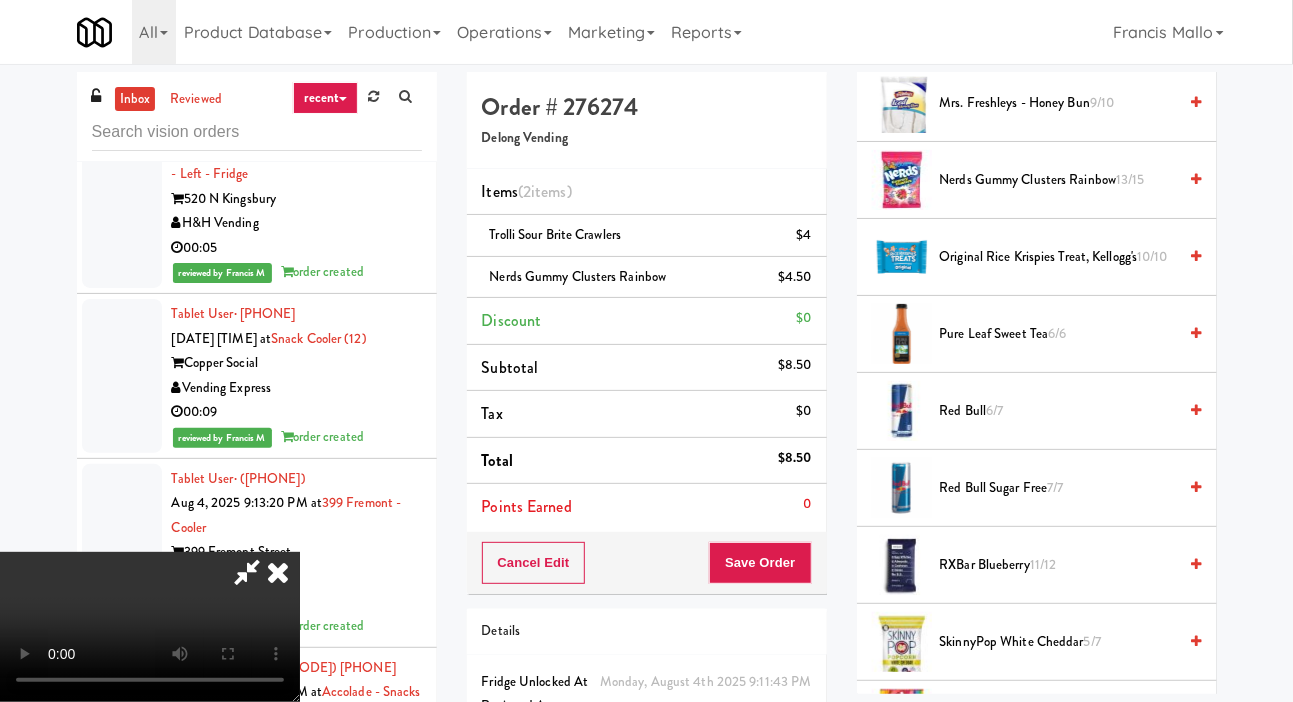 click on "Red Bull  6/7" at bounding box center [1058, 411] 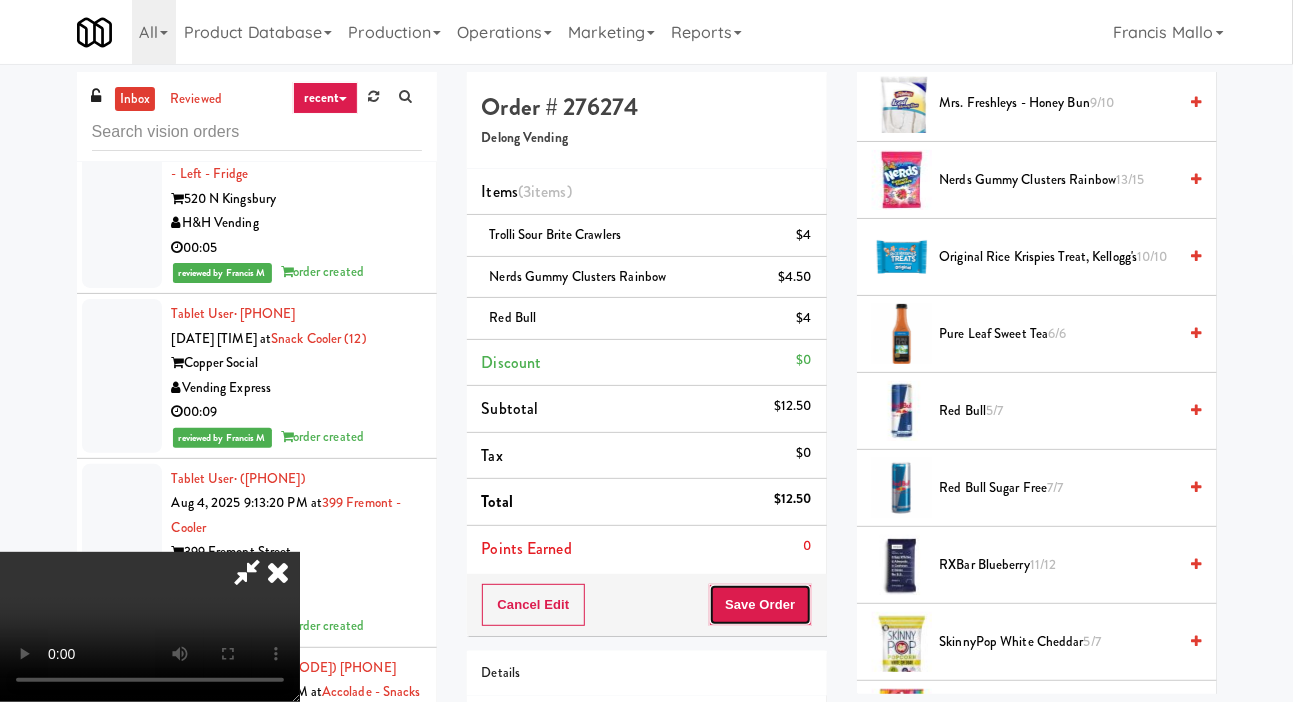 click on "Save Order" at bounding box center (760, 605) 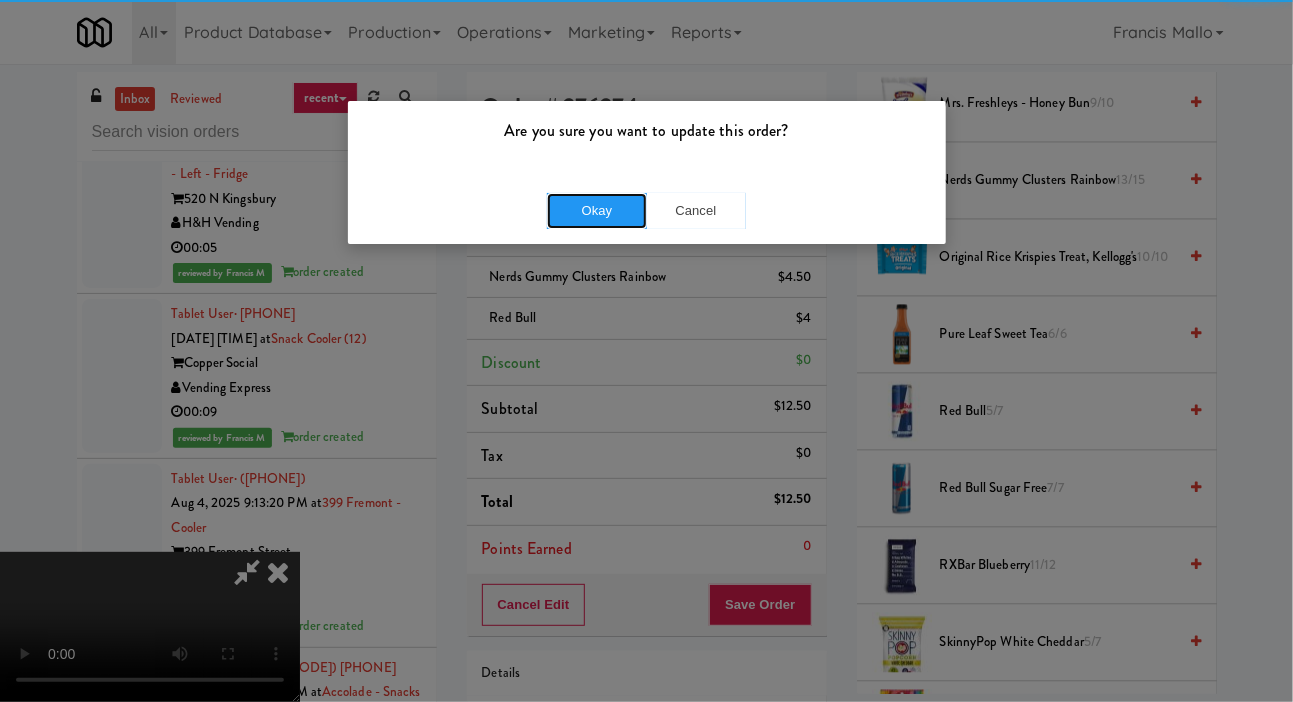 click on "Okay" at bounding box center [597, 211] 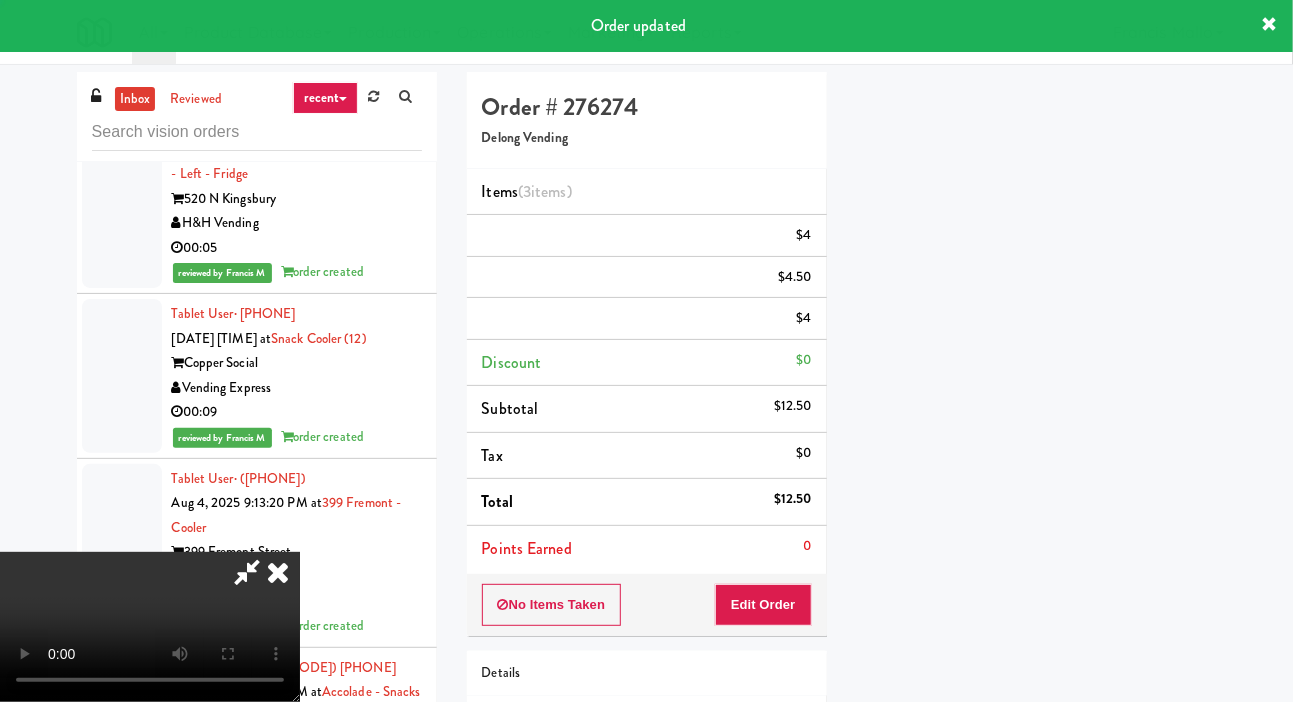 scroll, scrollTop: 116, scrollLeft: 0, axis: vertical 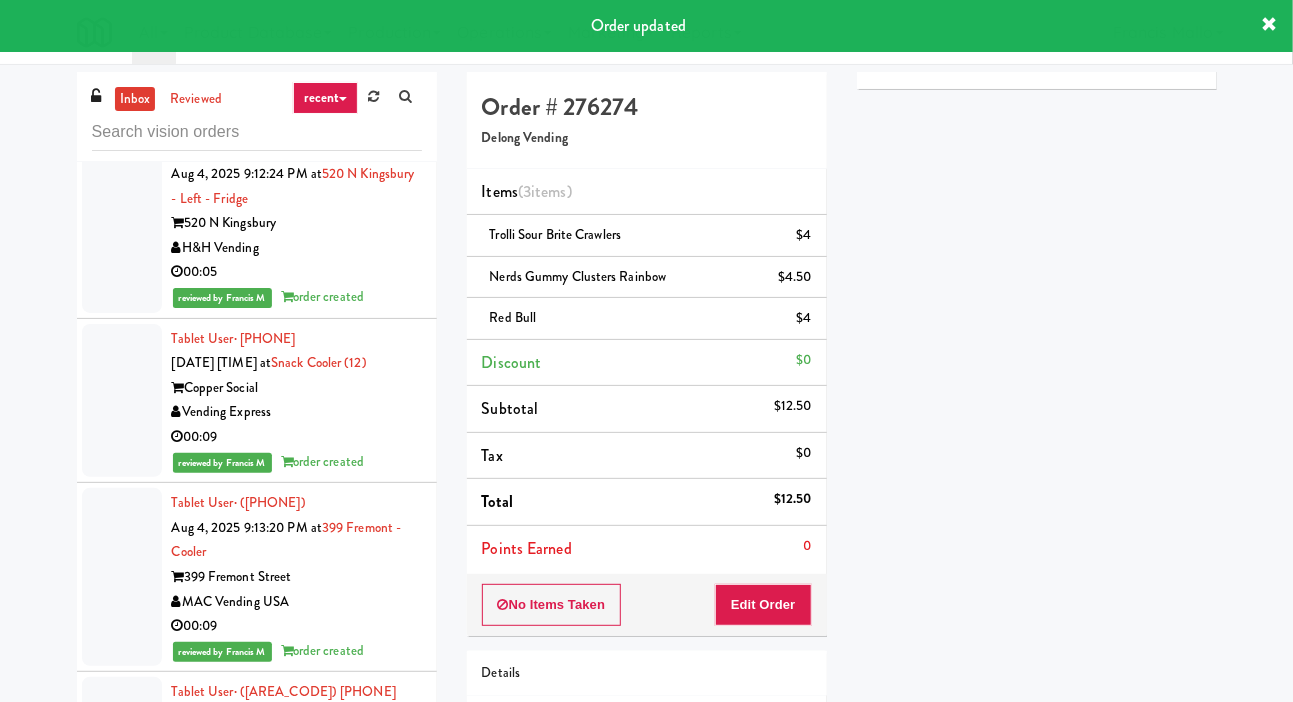 click on "Play" at bounding box center (906, 42) 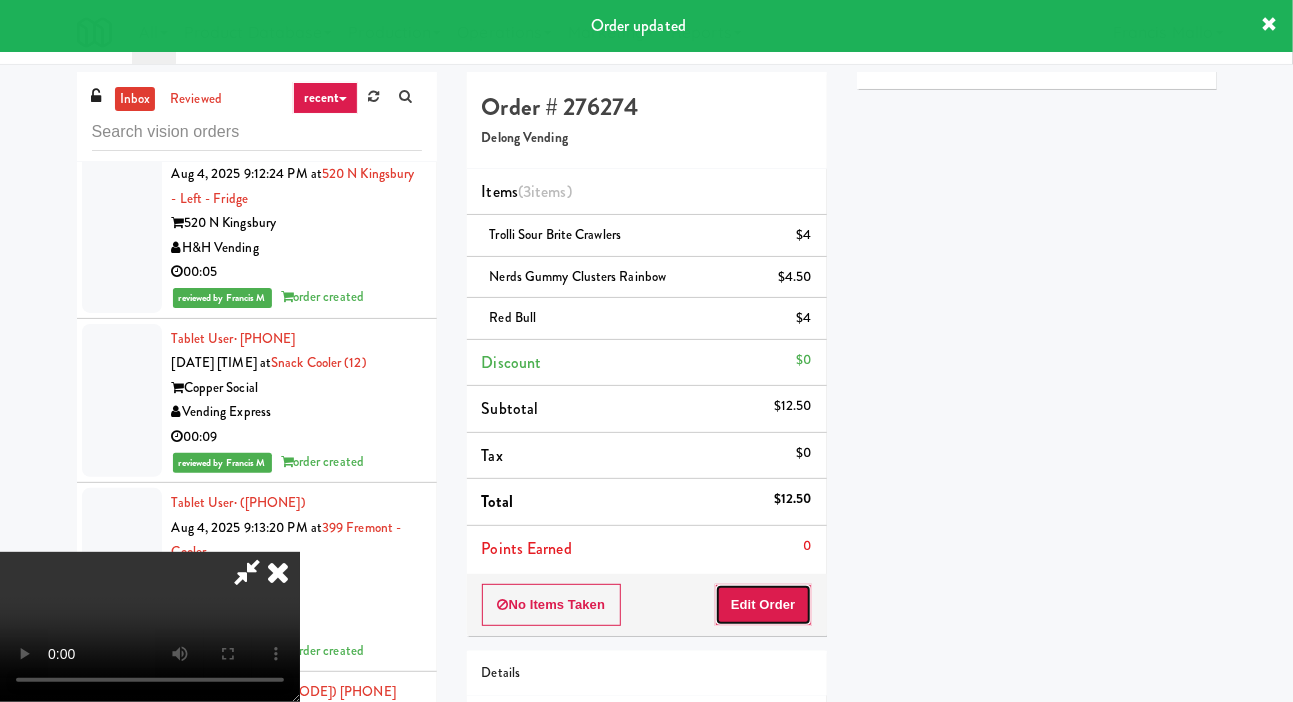 click on "Edit Order" at bounding box center [763, 605] 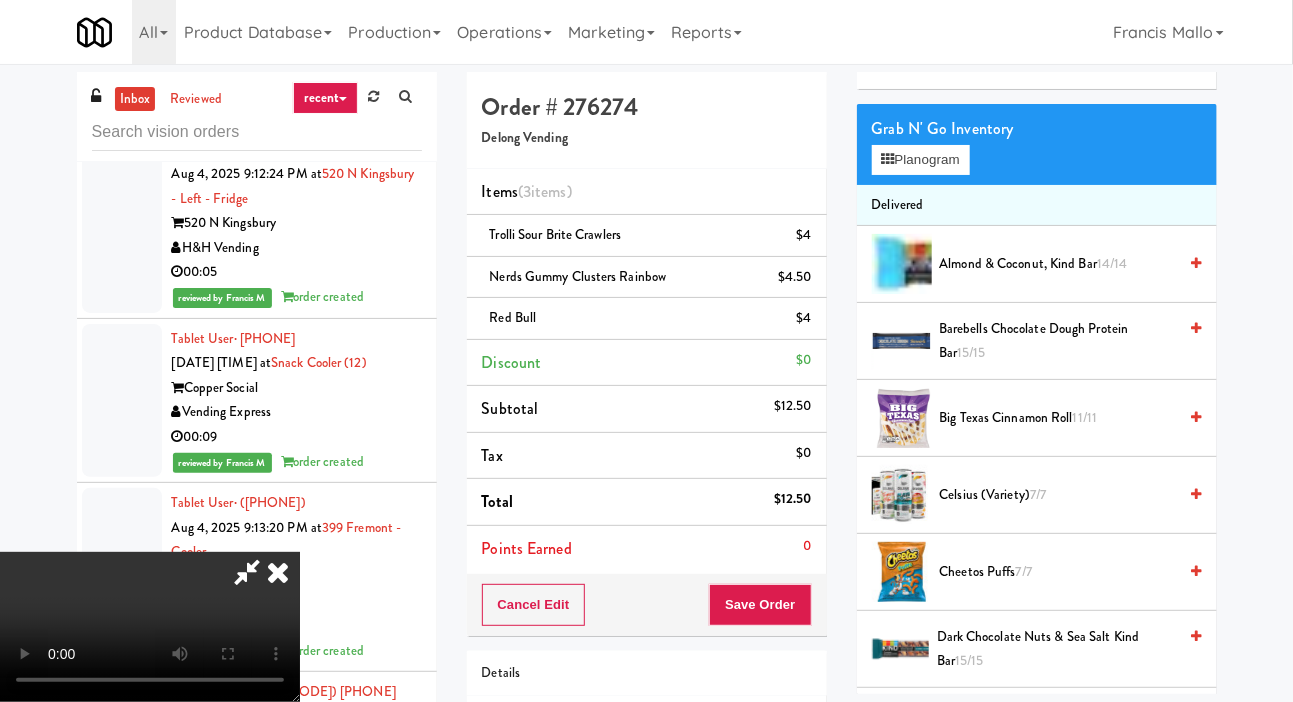scroll, scrollTop: 73, scrollLeft: 0, axis: vertical 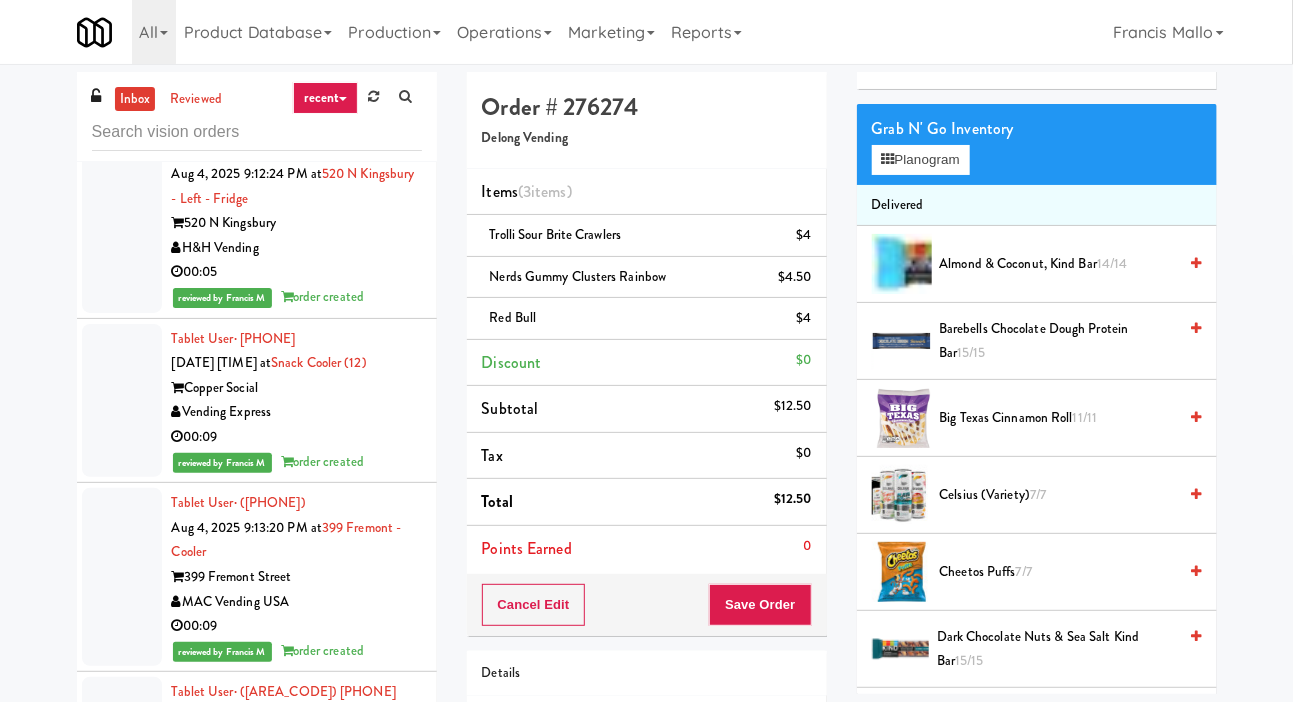 click at bounding box center (122, -295) 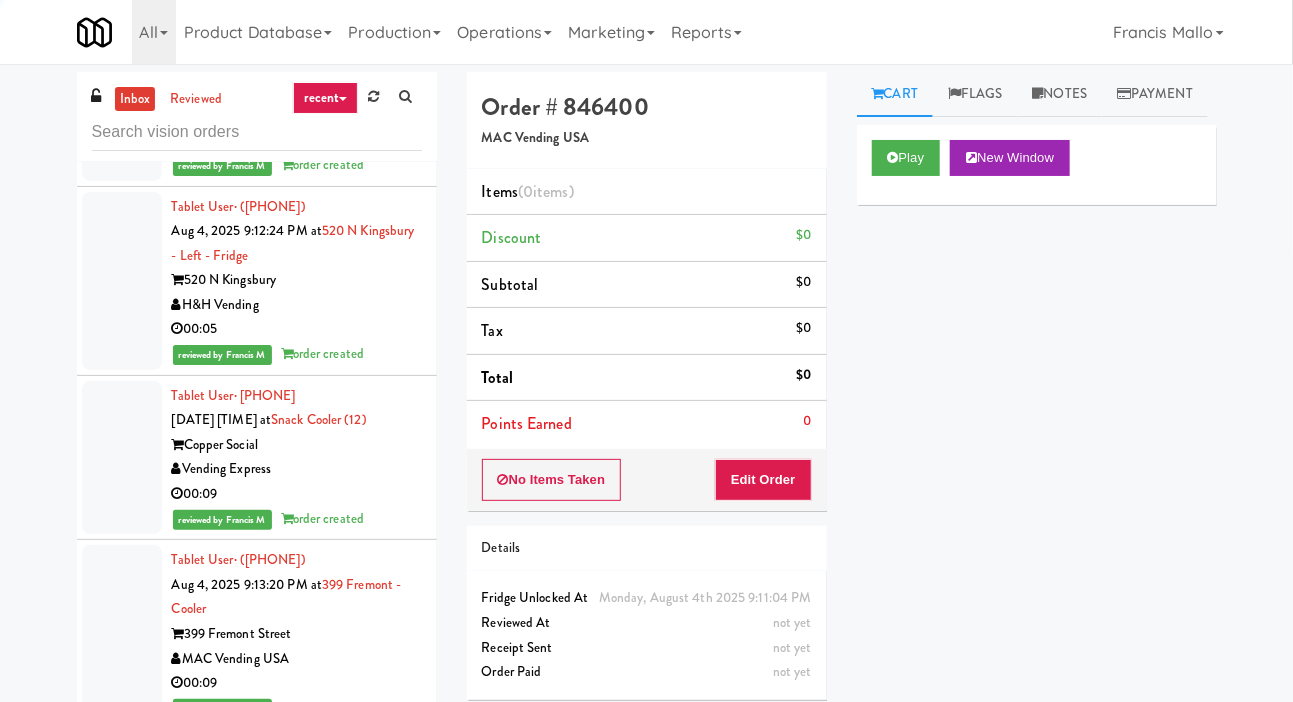 scroll, scrollTop: 49415, scrollLeft: 0, axis: vertical 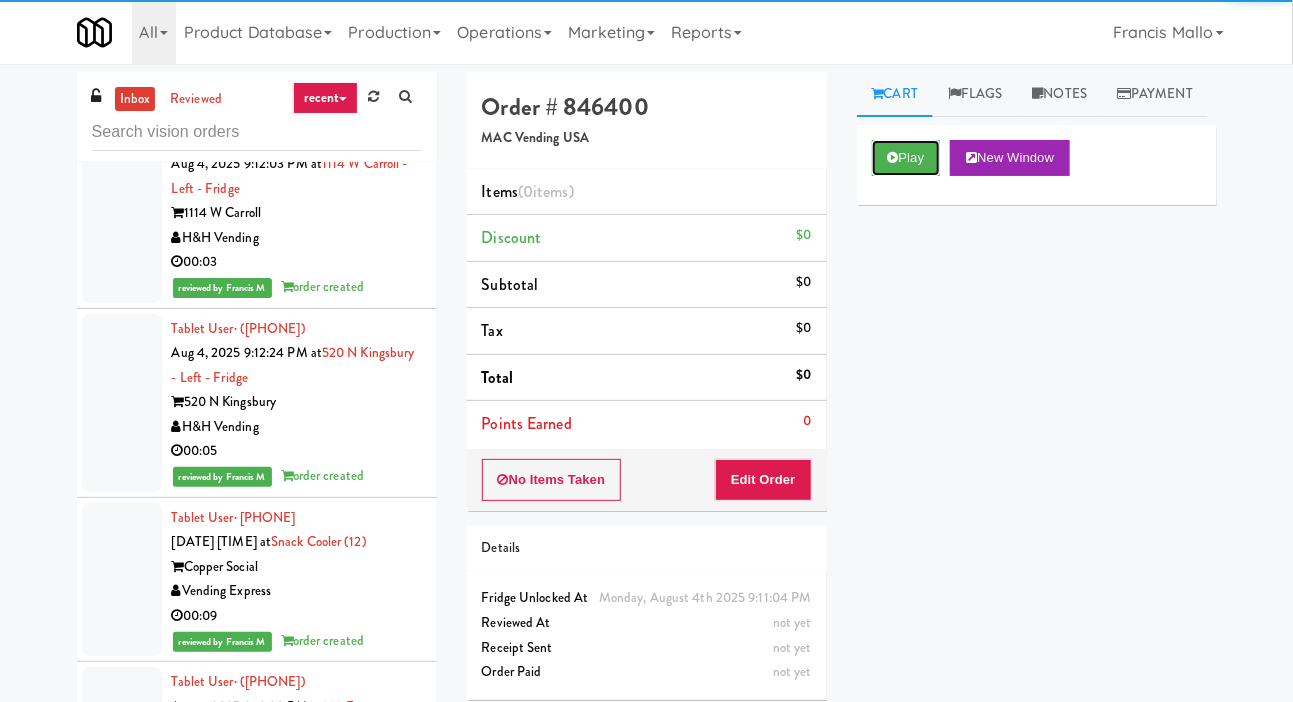 click on "Play" at bounding box center [906, 158] 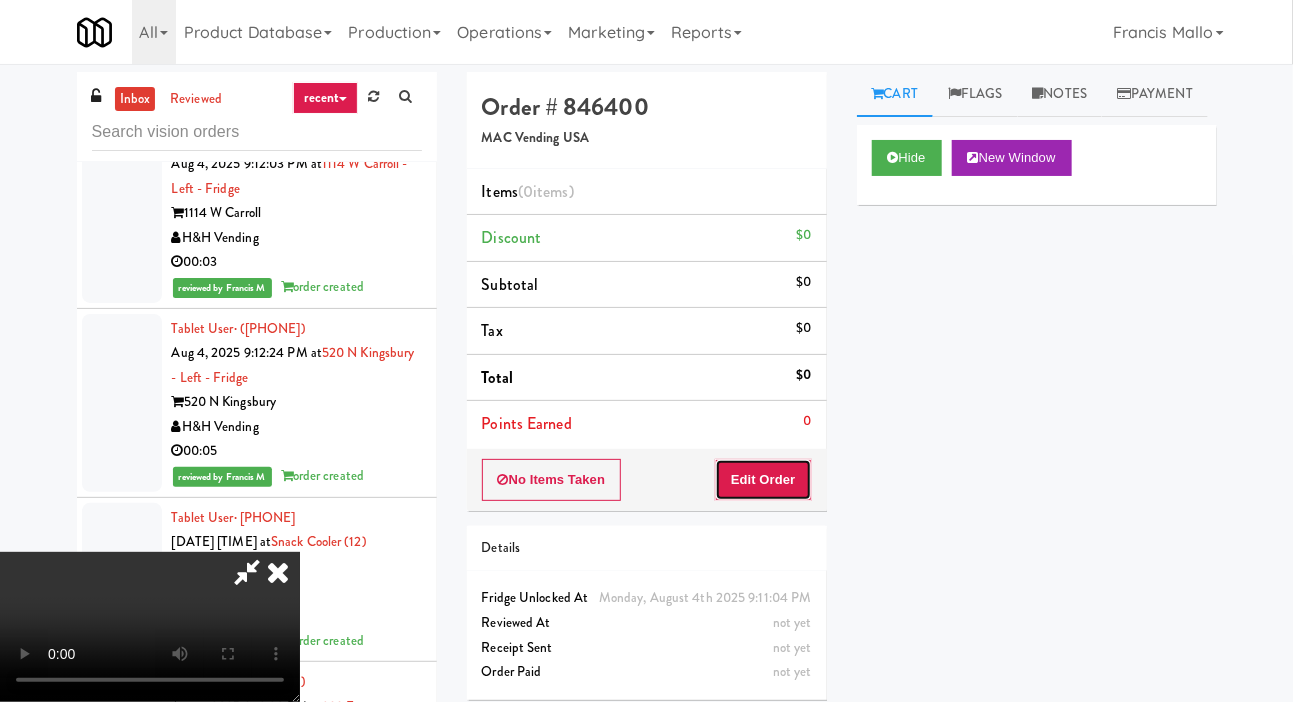 click on "Edit Order" at bounding box center [763, 480] 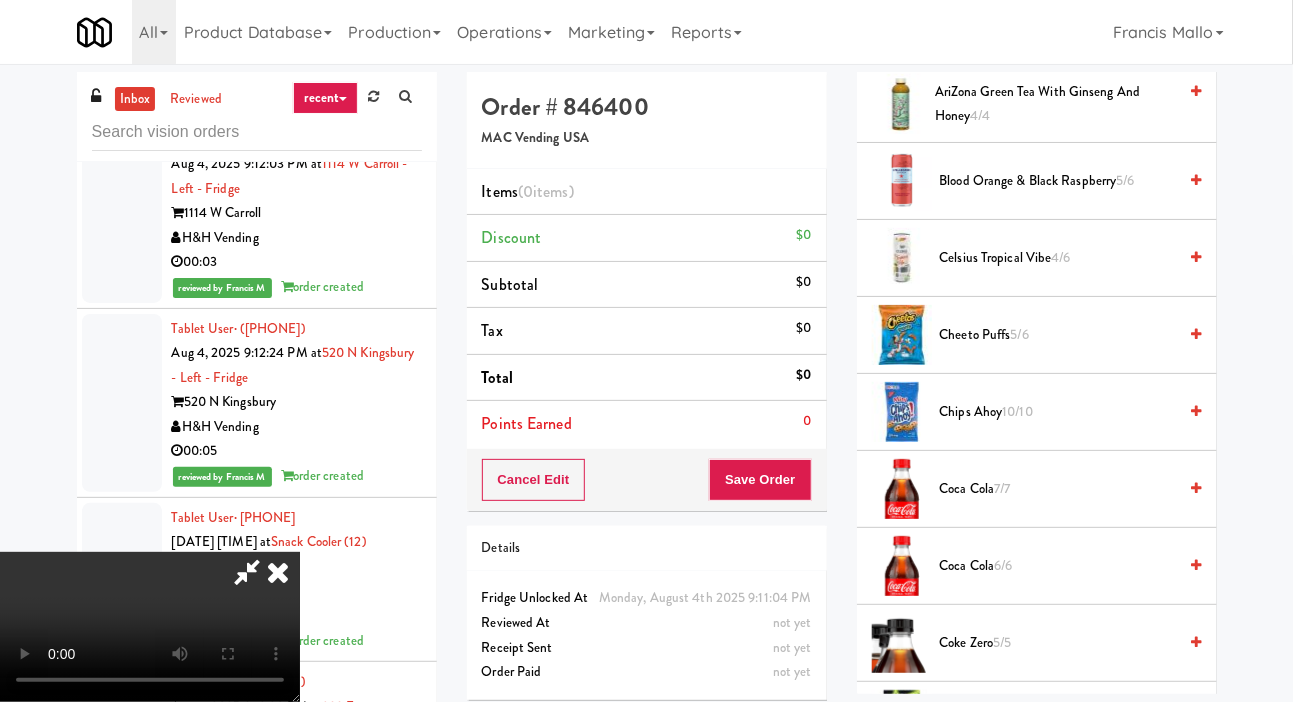 scroll, scrollTop: 278, scrollLeft: 0, axis: vertical 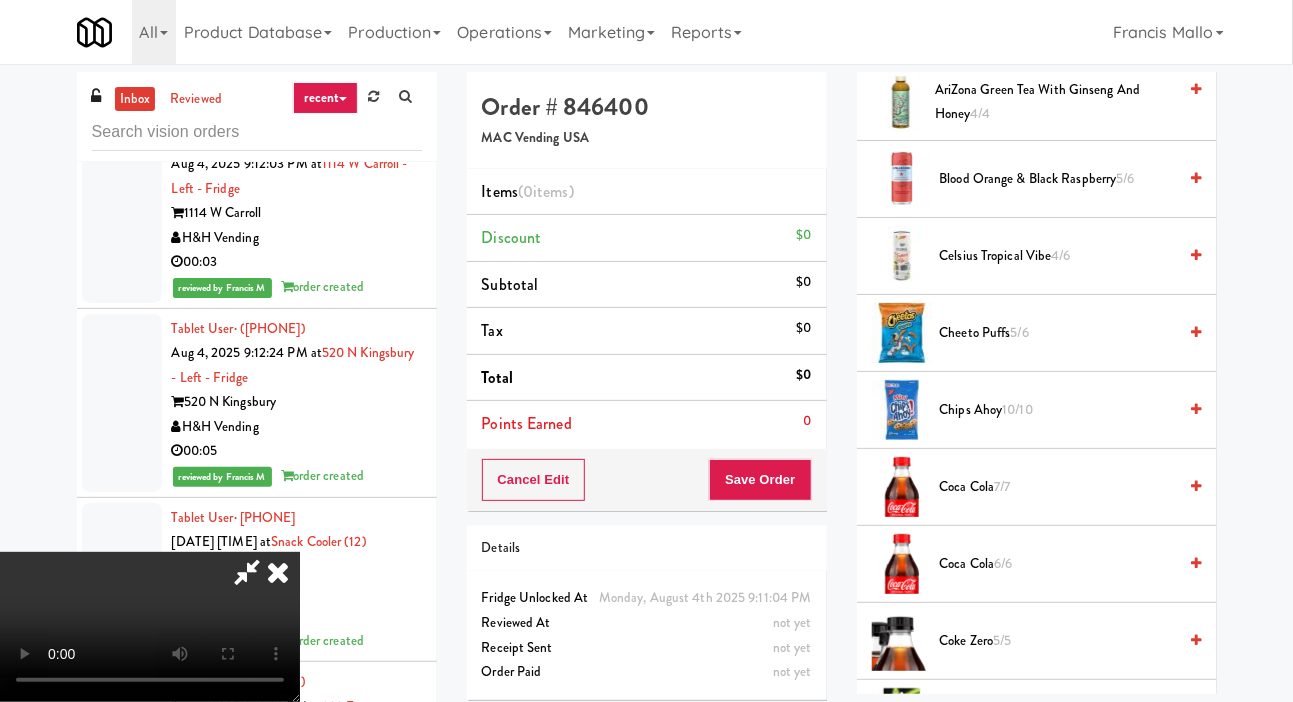 click on "Cheeto Puffs  5/6" at bounding box center [1058, 333] 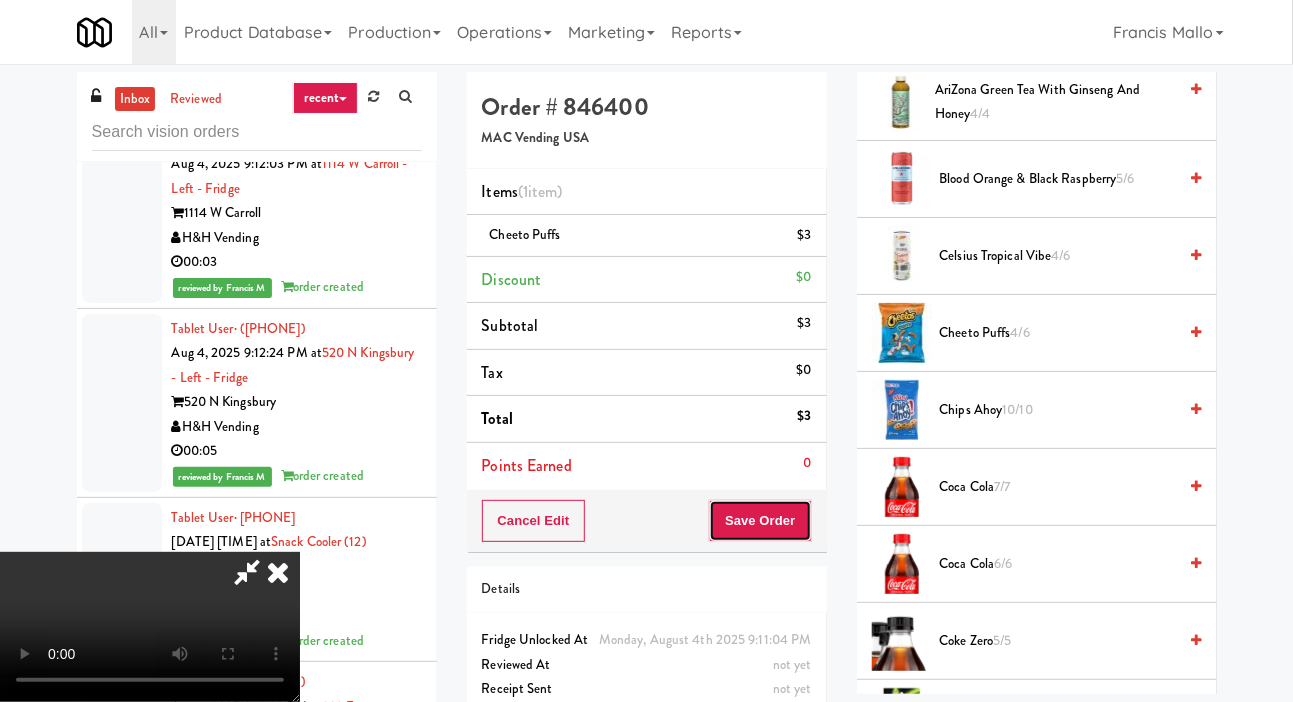 click on "Save Order" at bounding box center (760, 521) 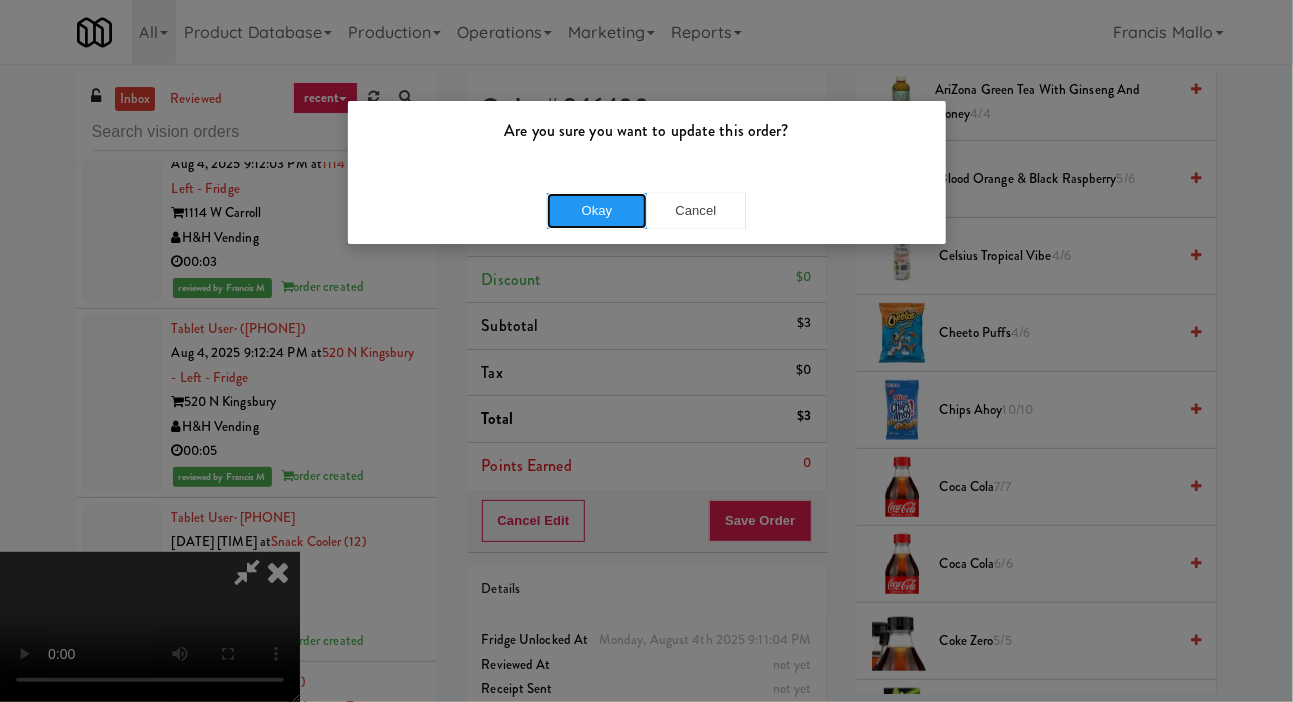 click on "Okay" at bounding box center (597, 211) 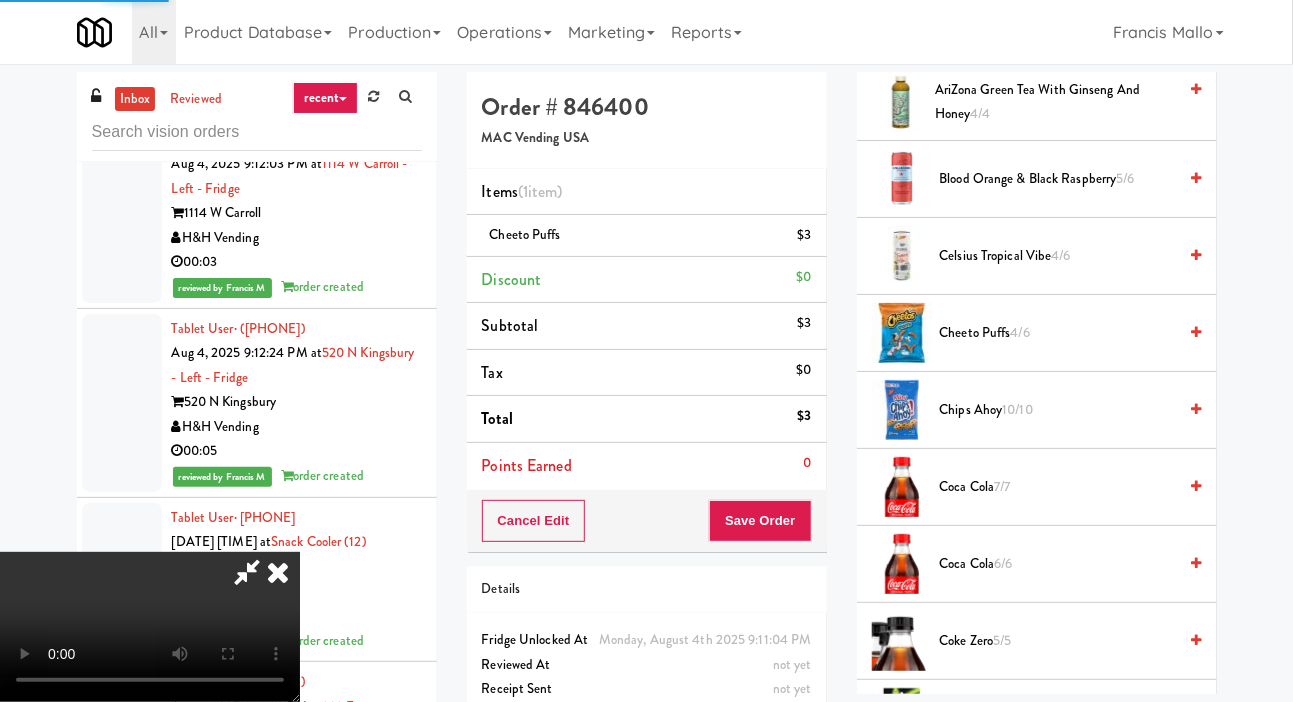 scroll, scrollTop: 116, scrollLeft: 0, axis: vertical 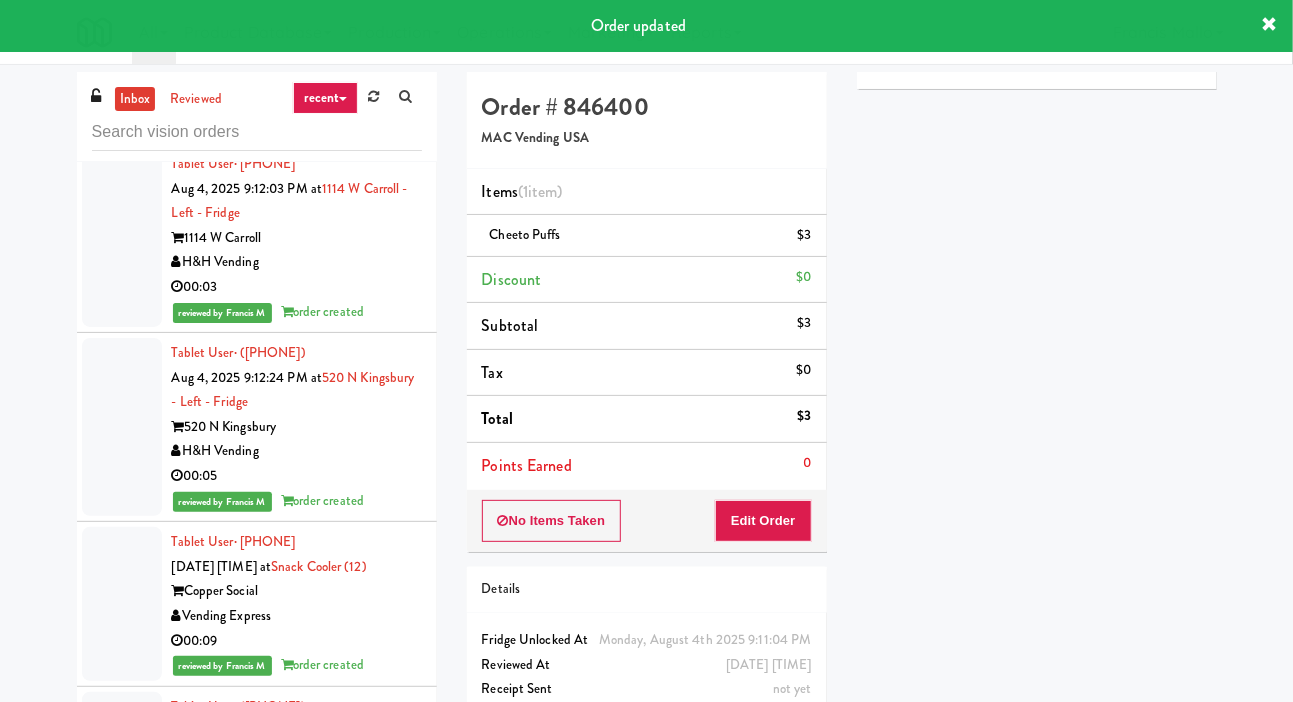 click at bounding box center (122, -268) 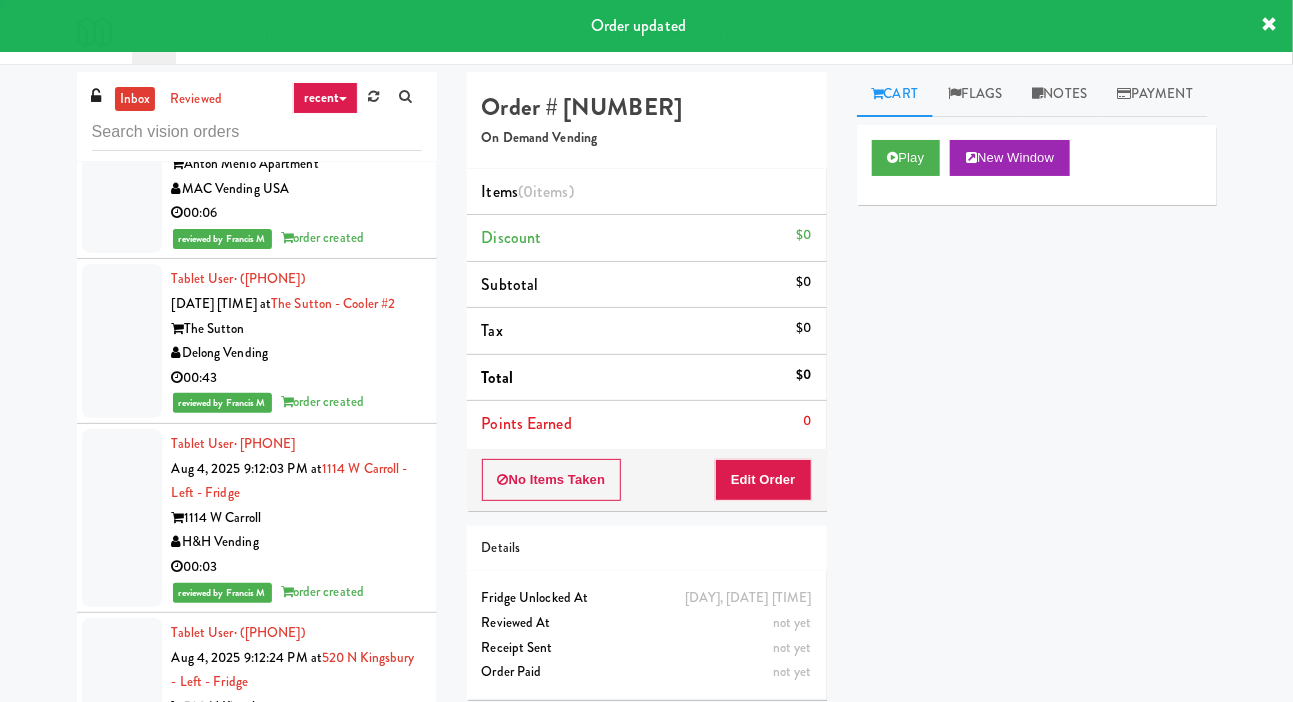 scroll, scrollTop: 49125, scrollLeft: 0, axis: vertical 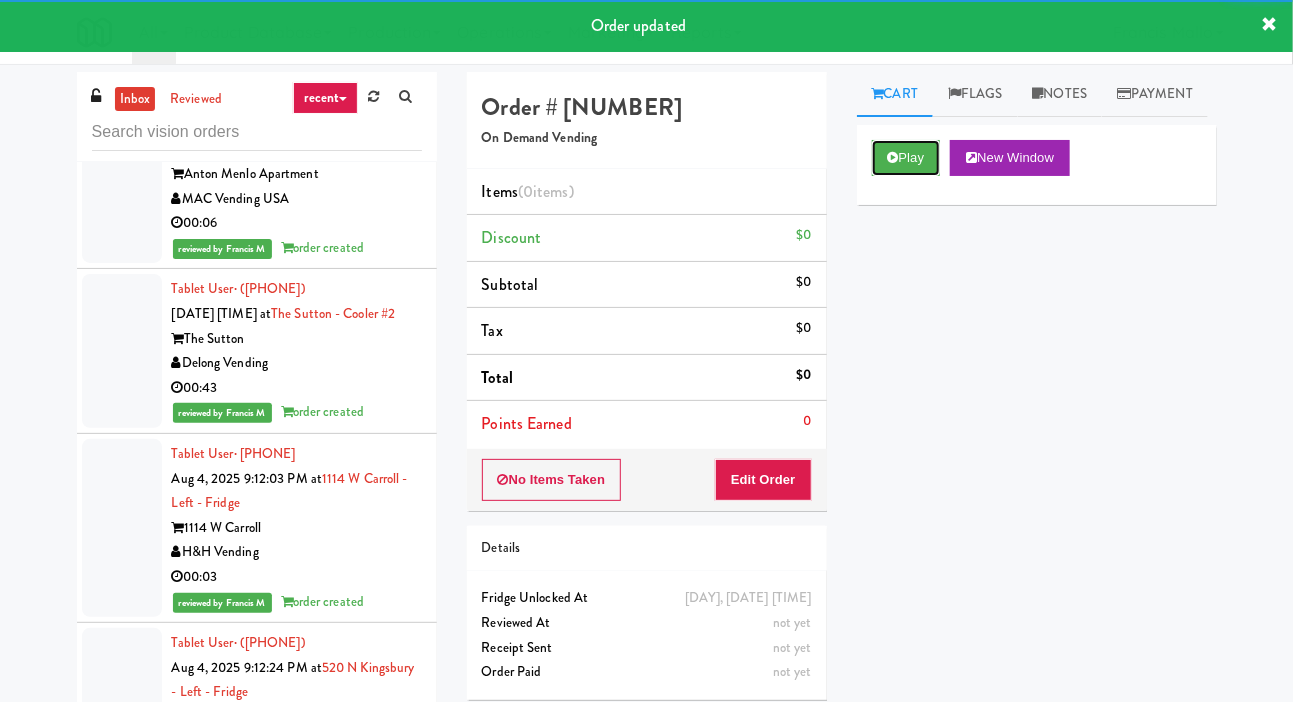 click on "Play" at bounding box center (906, 158) 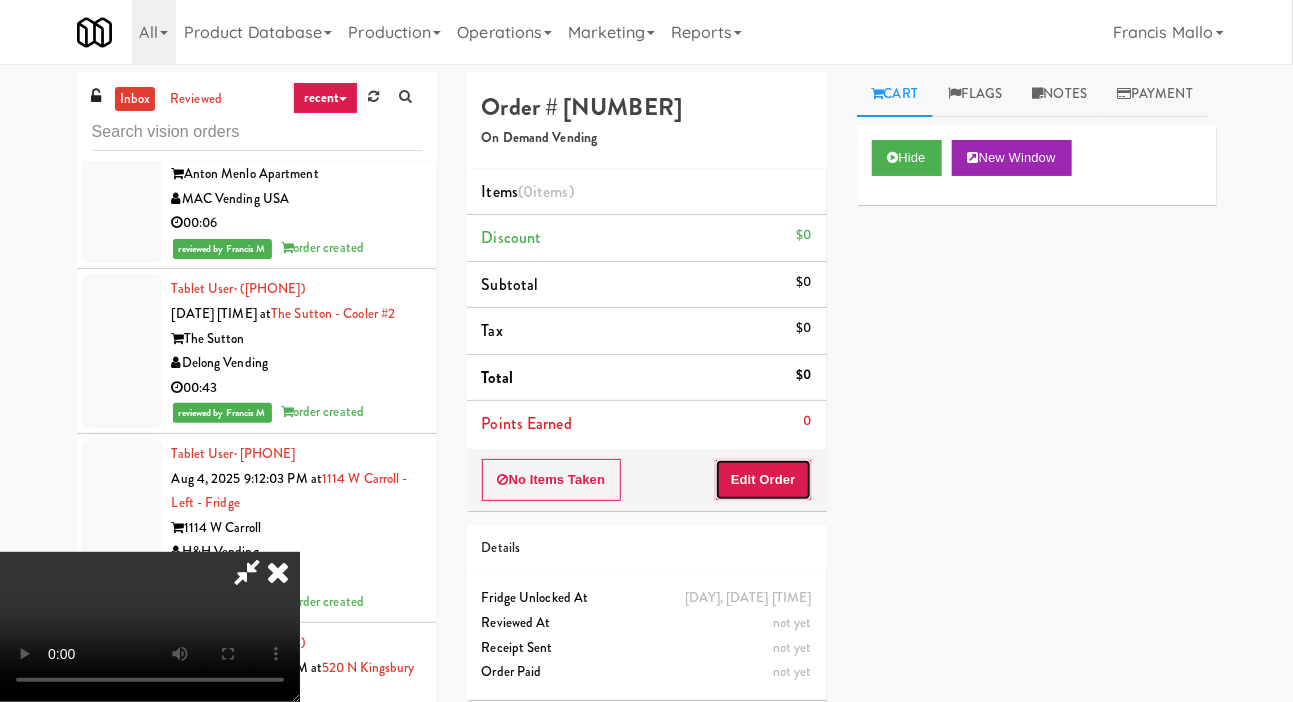 click on "Edit Order" at bounding box center [763, 480] 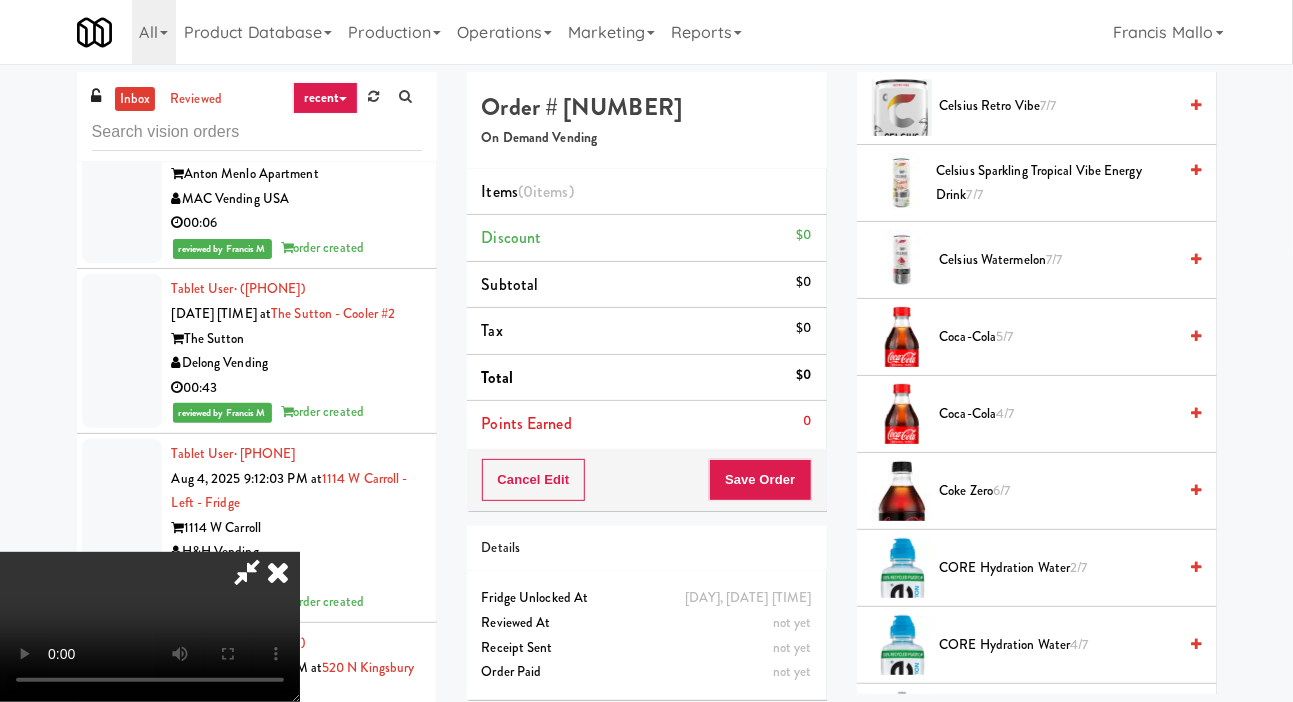 scroll, scrollTop: 919, scrollLeft: 0, axis: vertical 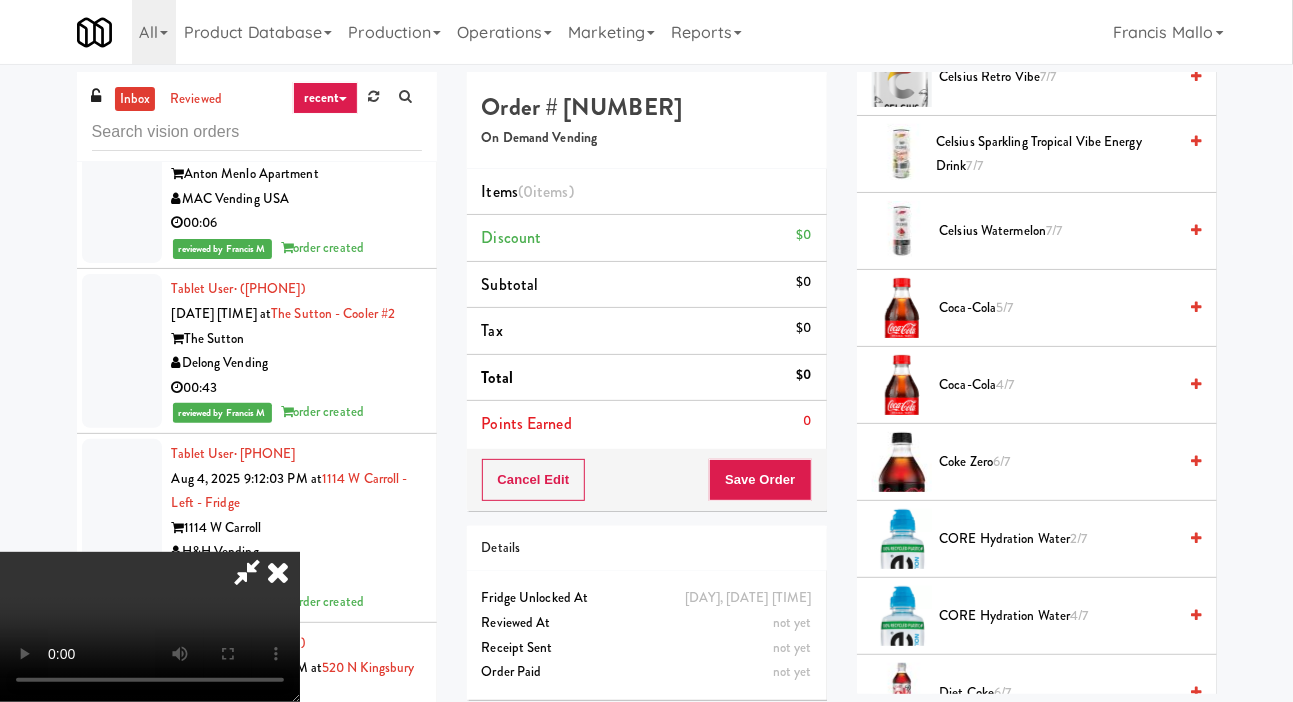 click on "Coca-Cola  4/7" at bounding box center [1058, 385] 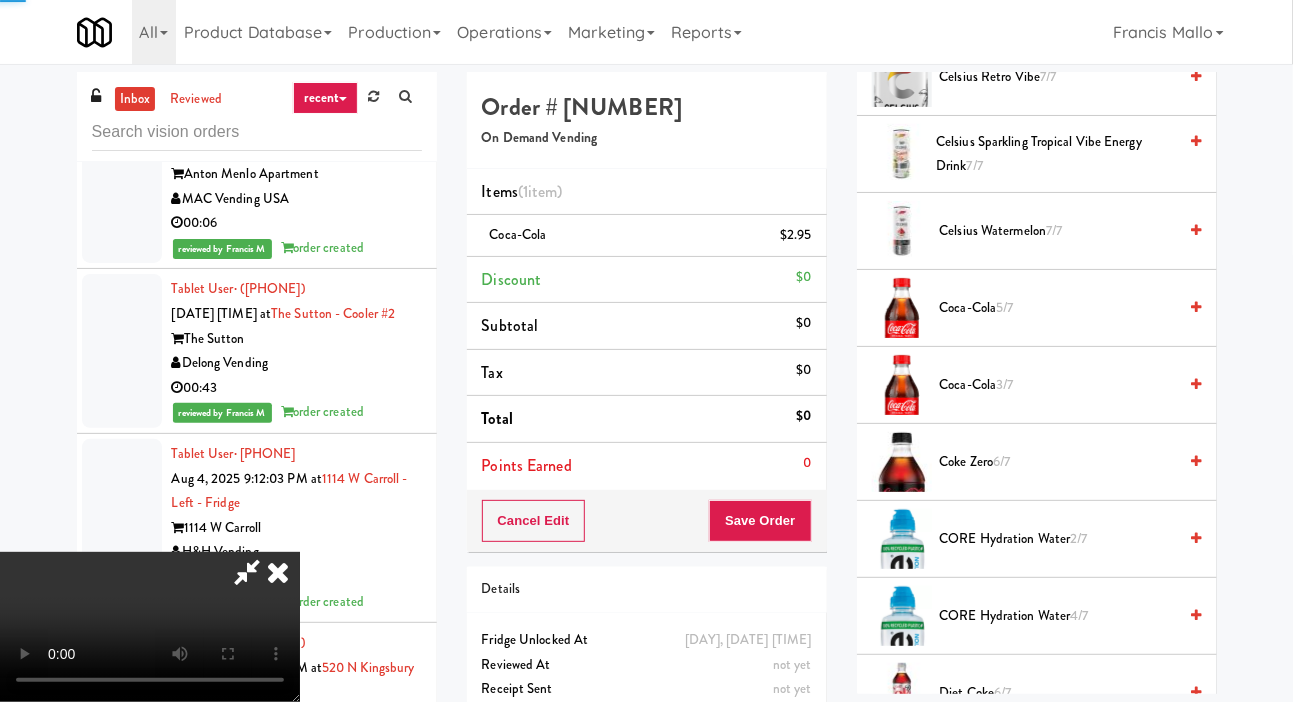 click on "Coca-Cola  5/7" at bounding box center [1058, 308] 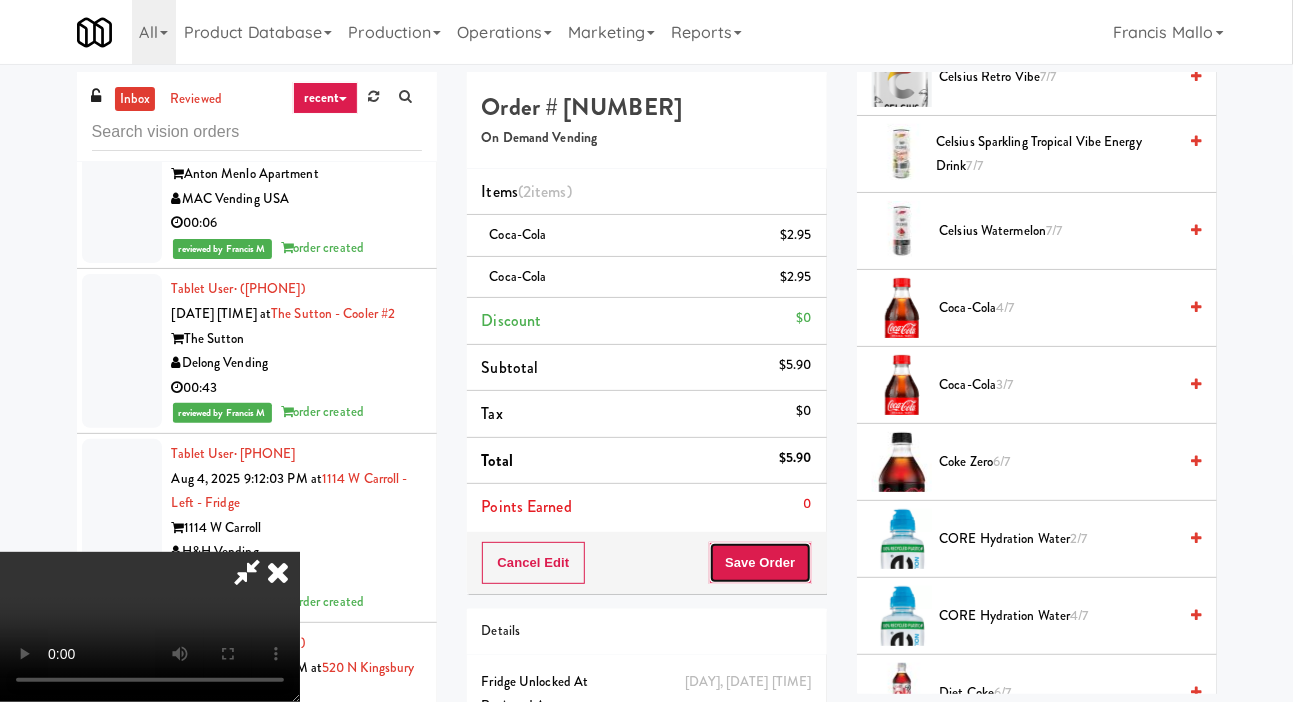 click on "Save Order" at bounding box center (760, 563) 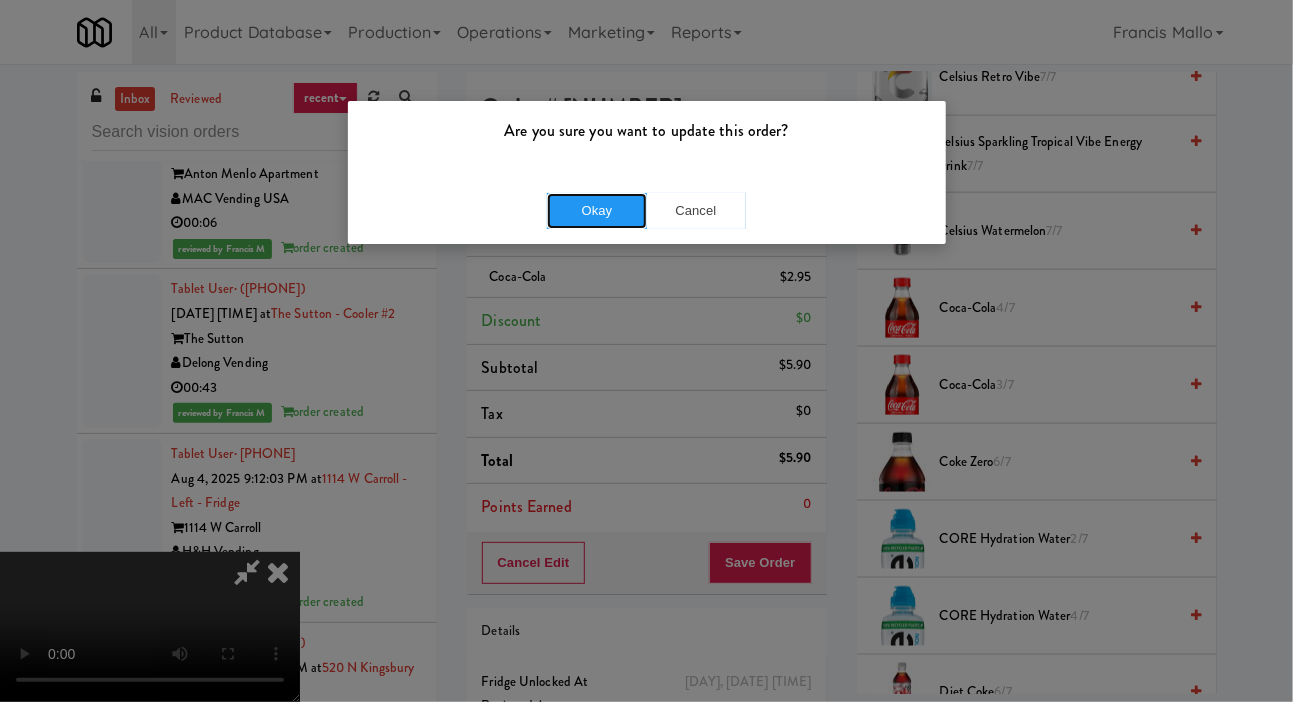 click on "Okay" at bounding box center [597, 211] 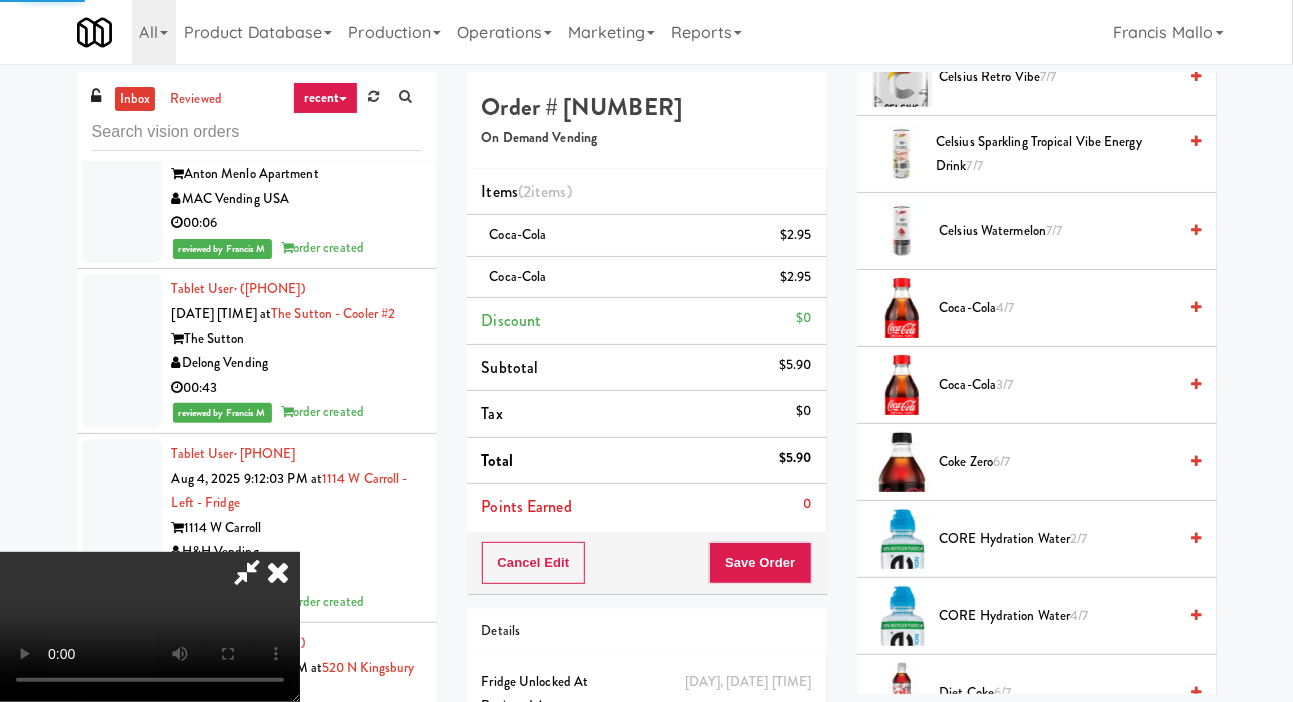 scroll, scrollTop: 116, scrollLeft: 0, axis: vertical 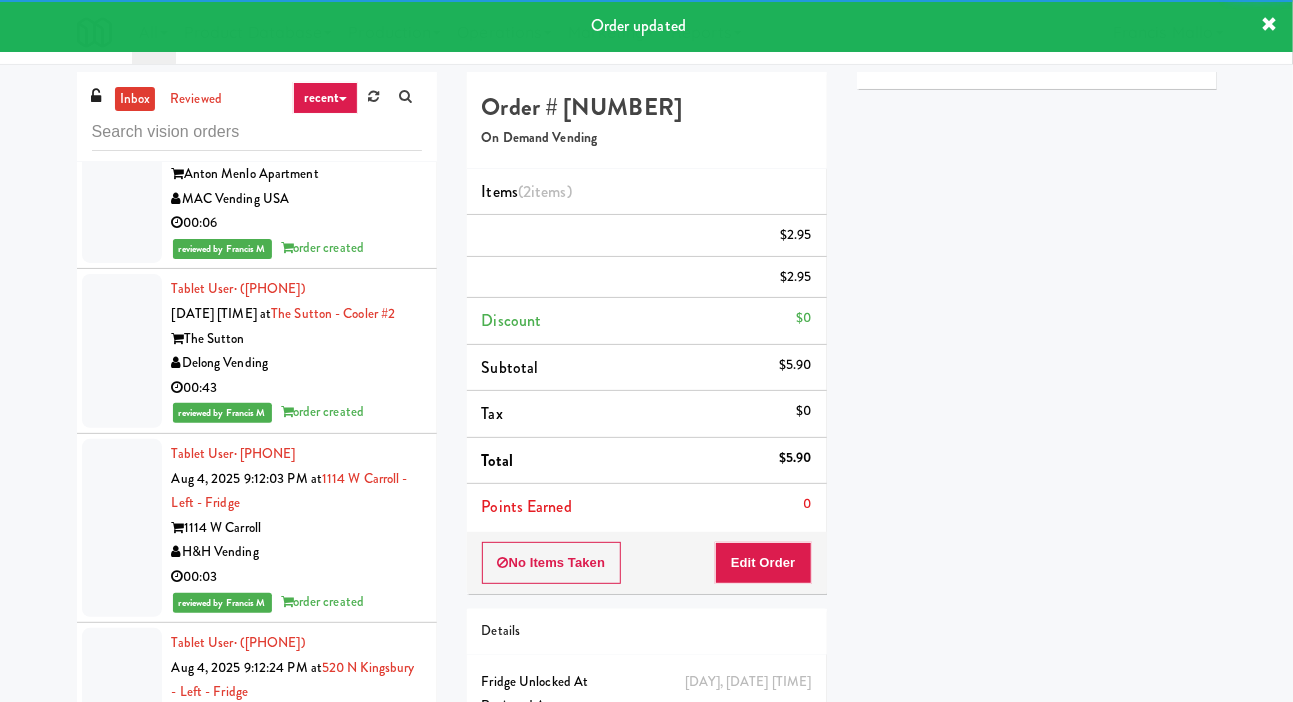 click at bounding box center [122, -131] 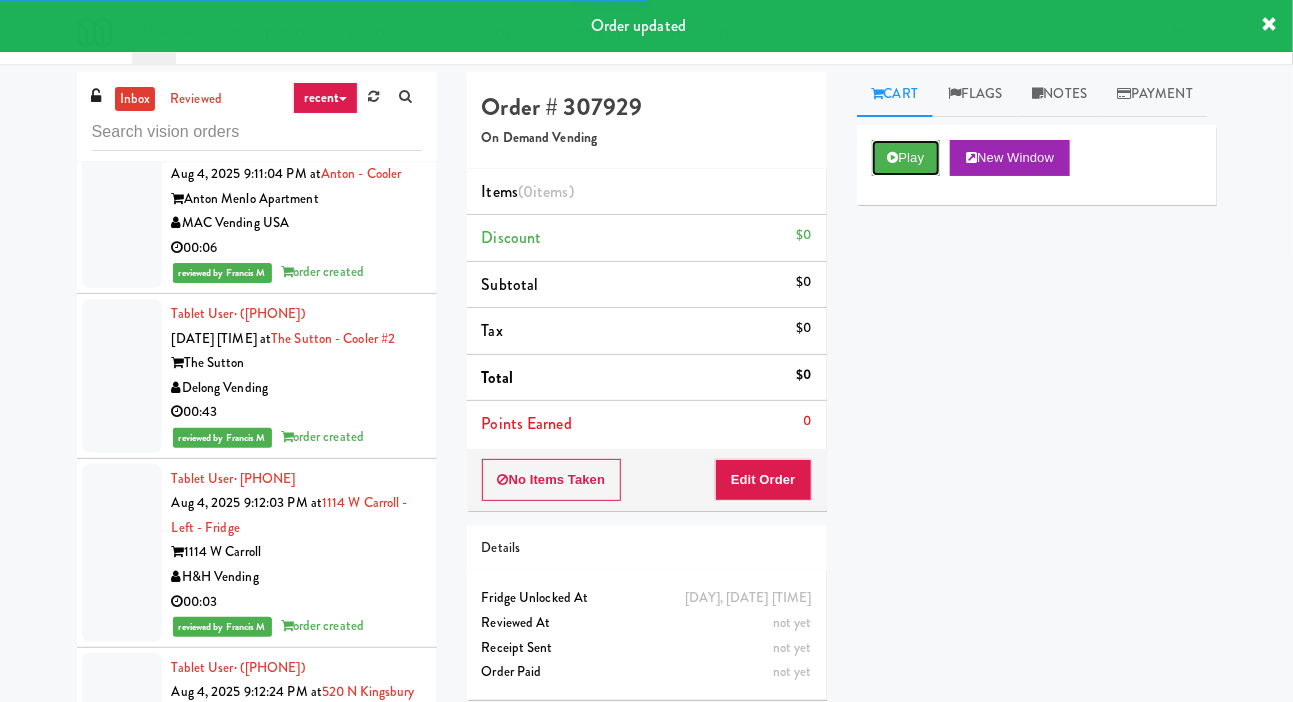 click on "Play" at bounding box center [906, 158] 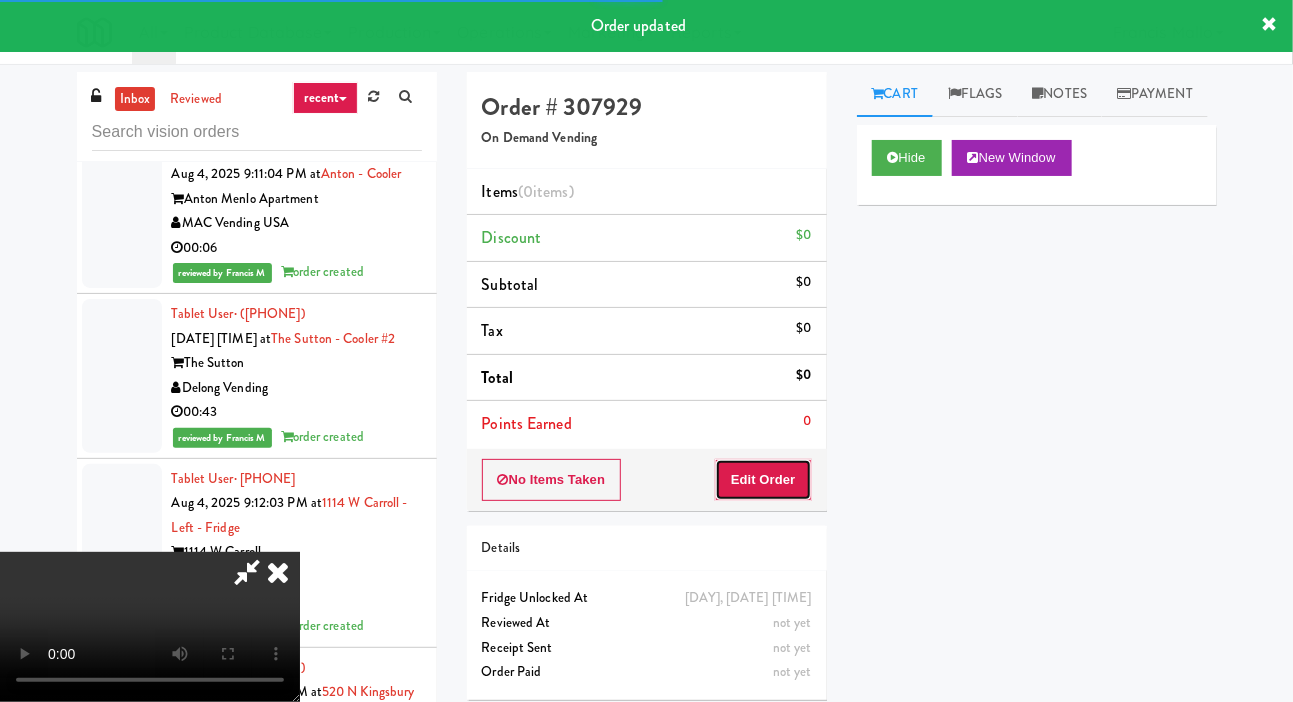 click on "Edit Order" at bounding box center (763, 480) 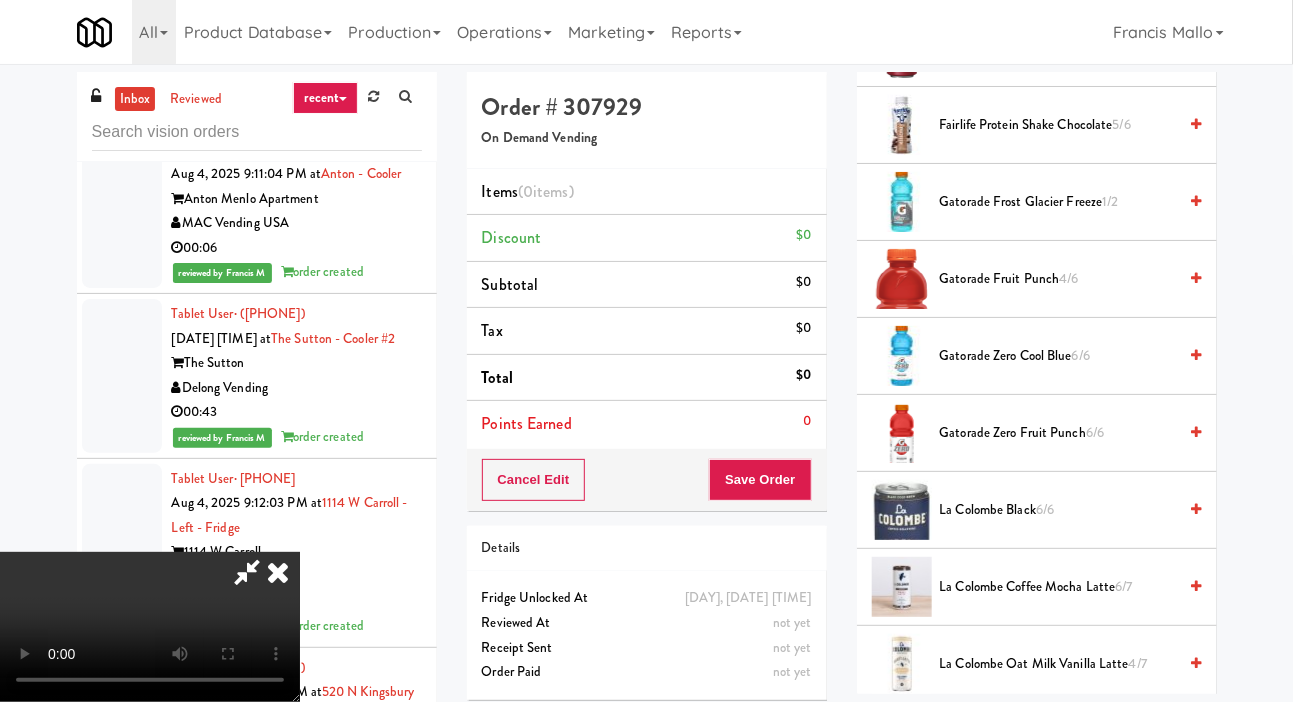 scroll, scrollTop: 1723, scrollLeft: 0, axis: vertical 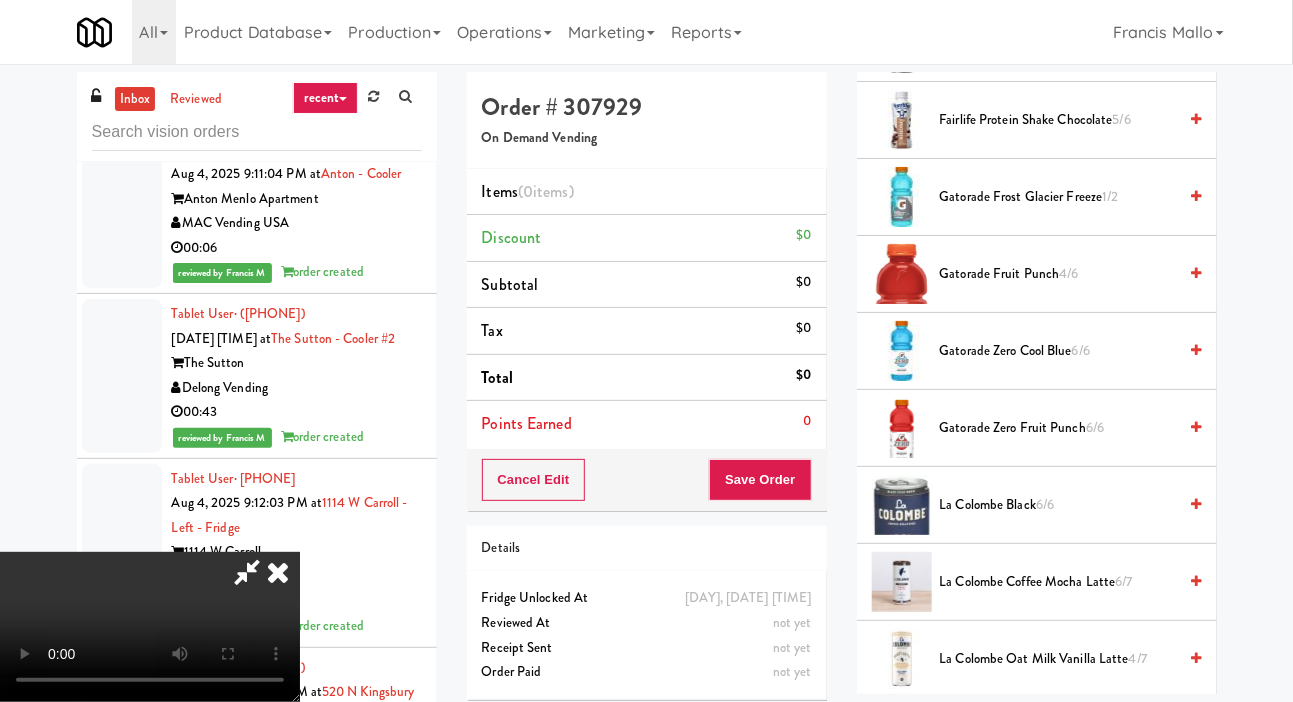 click on "6/6" at bounding box center [1095, 427] 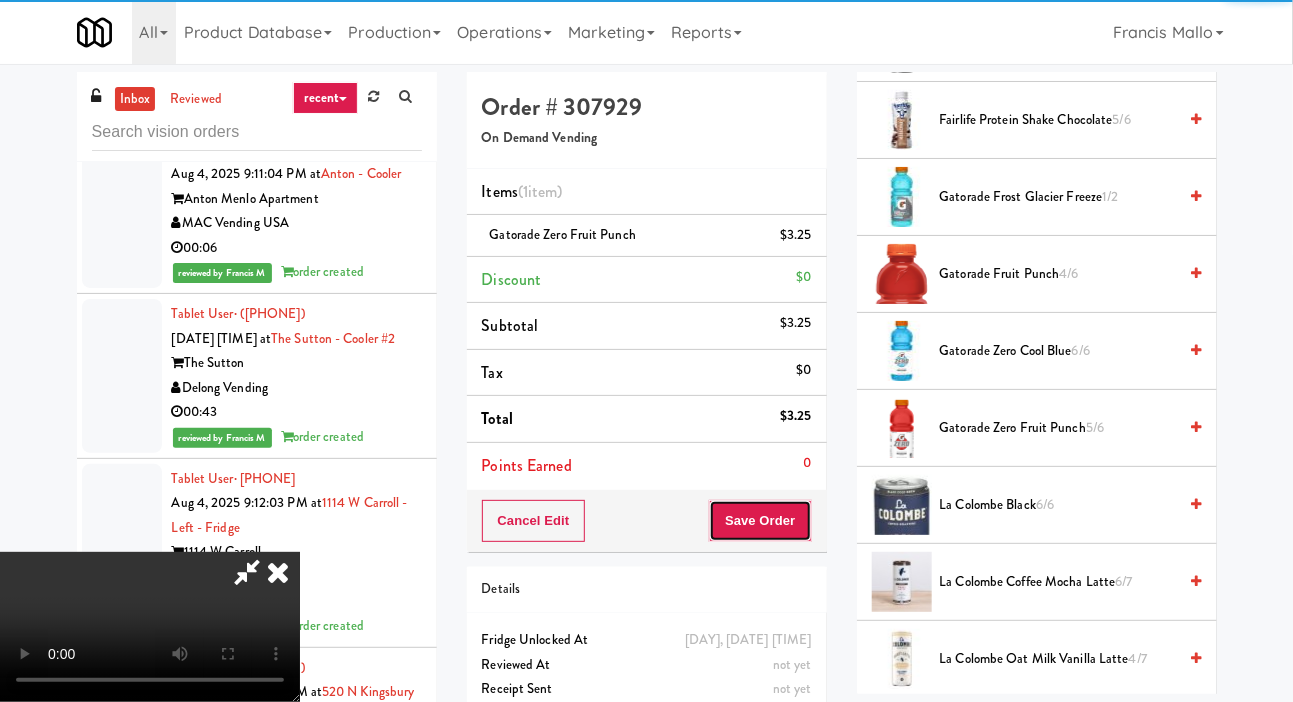 click on "Save Order" at bounding box center [760, 521] 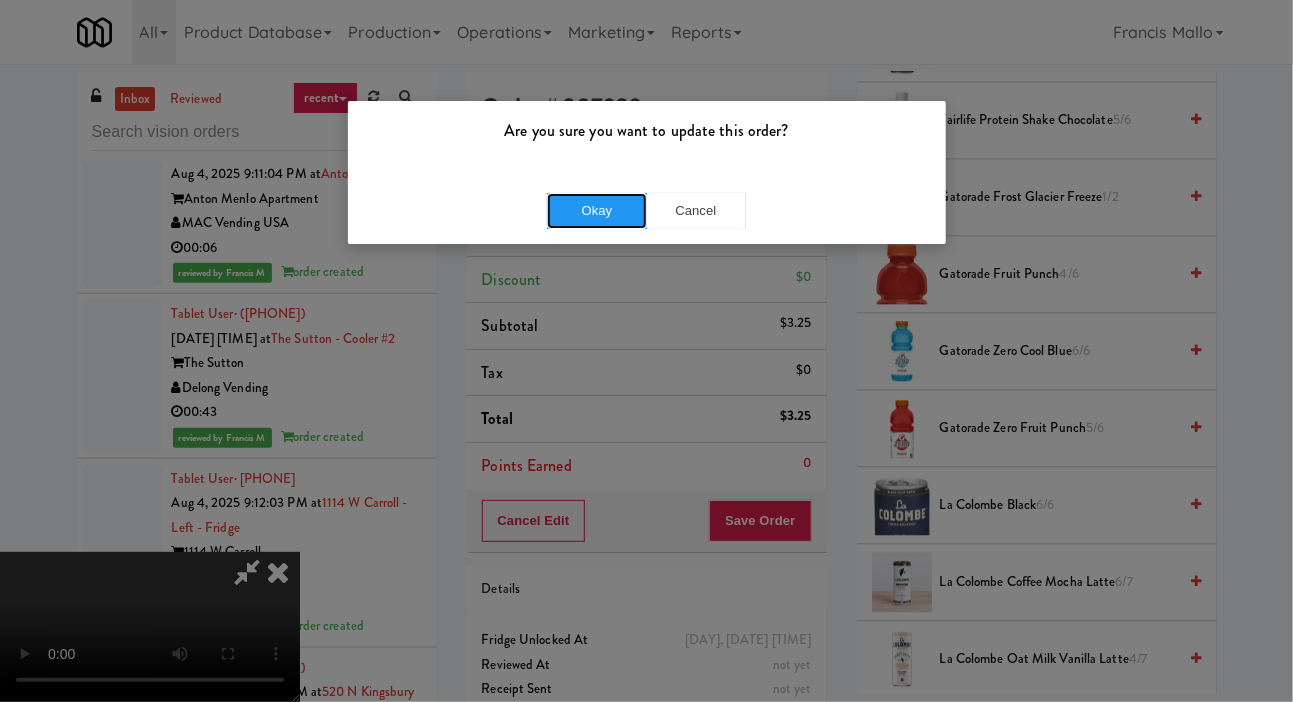 click on "Okay" at bounding box center [597, 211] 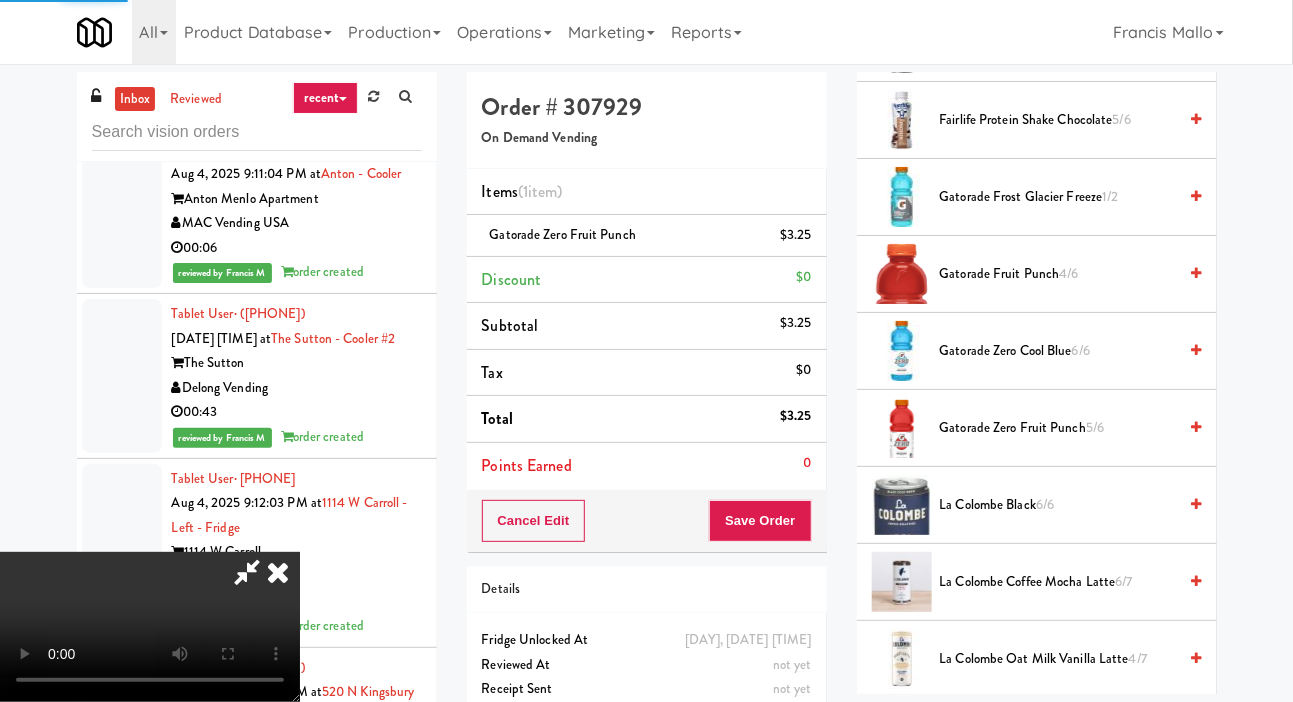 scroll, scrollTop: 116, scrollLeft: 0, axis: vertical 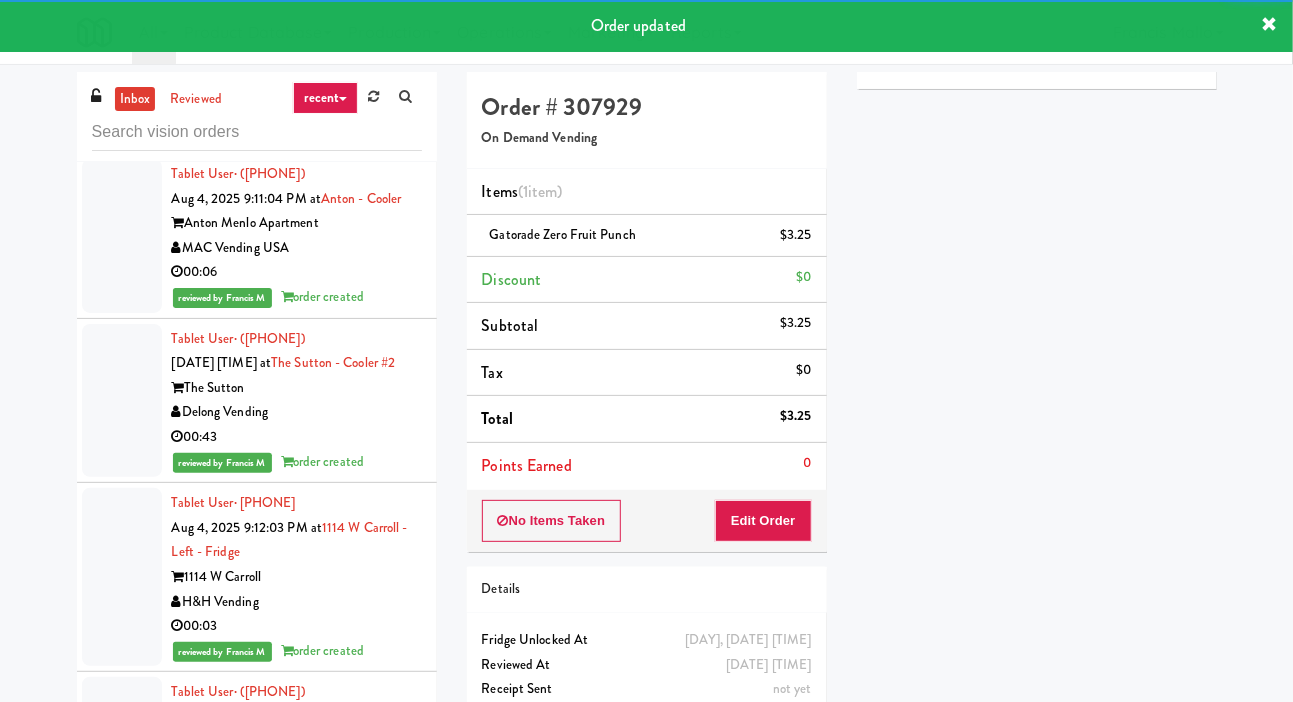 click at bounding box center (122, -282) 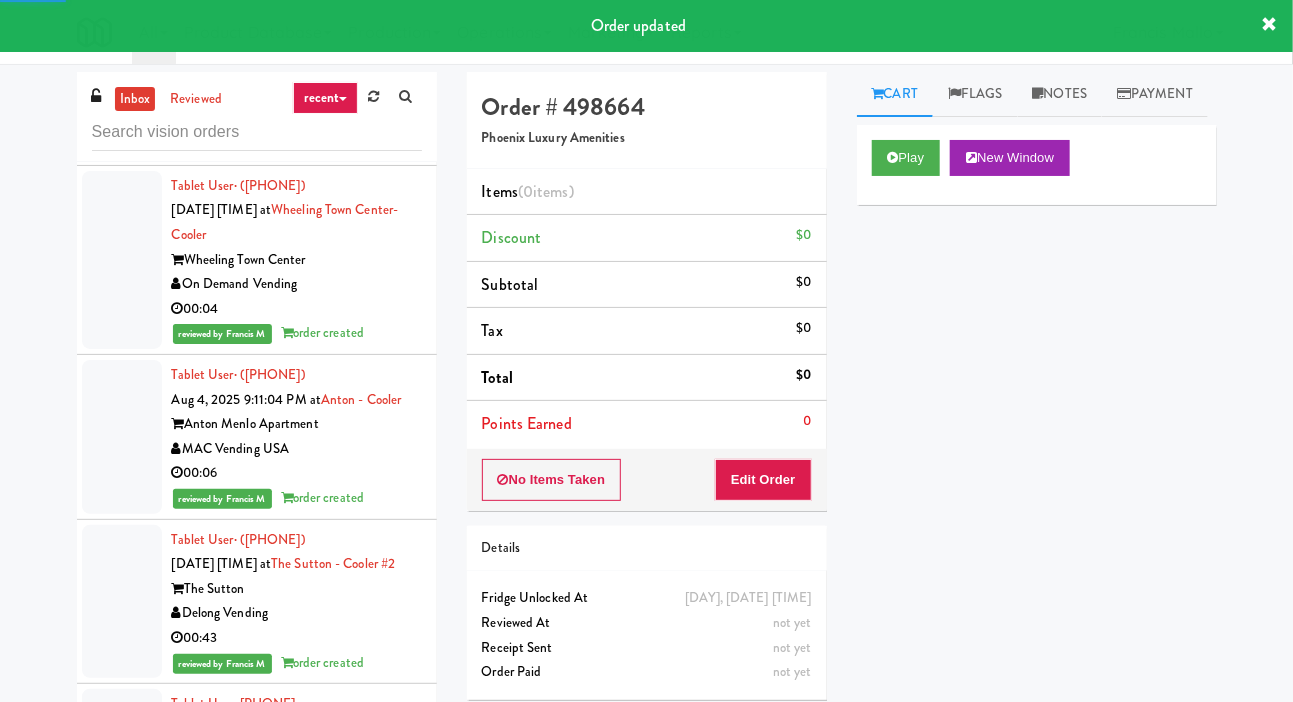 scroll, scrollTop: 48923, scrollLeft: 0, axis: vertical 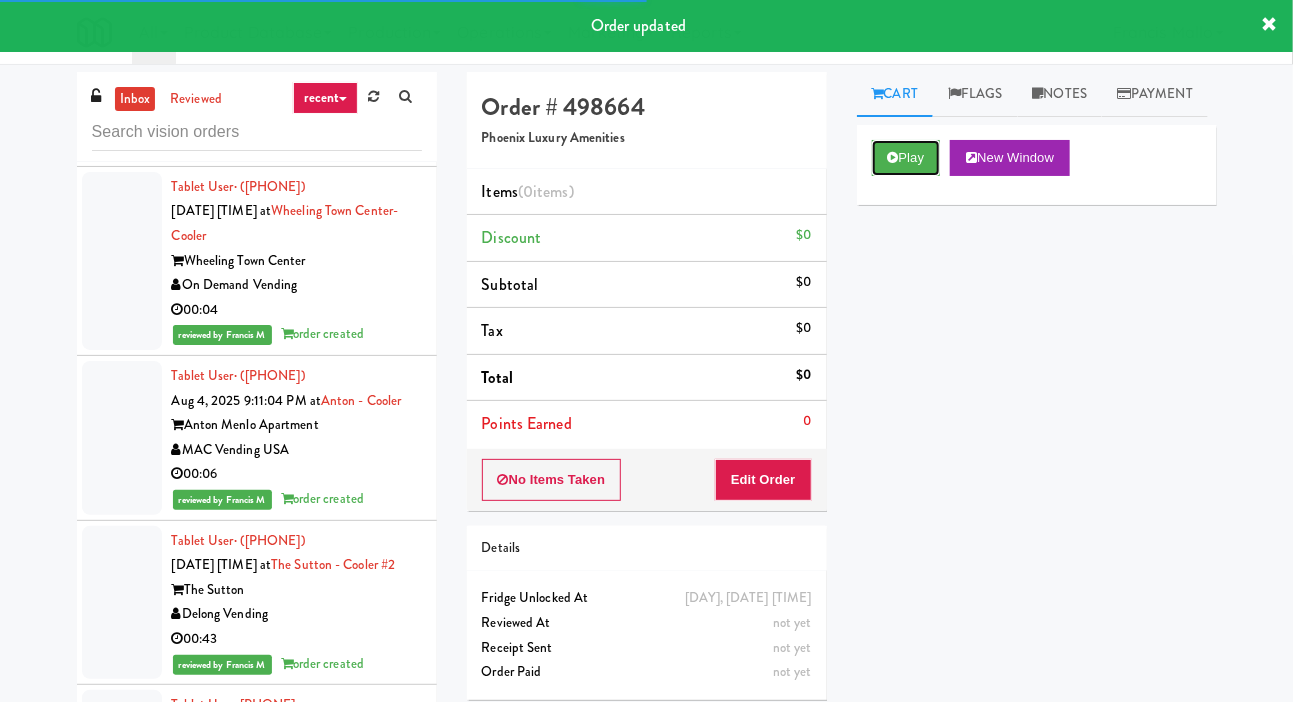 click on "Play" at bounding box center (906, 158) 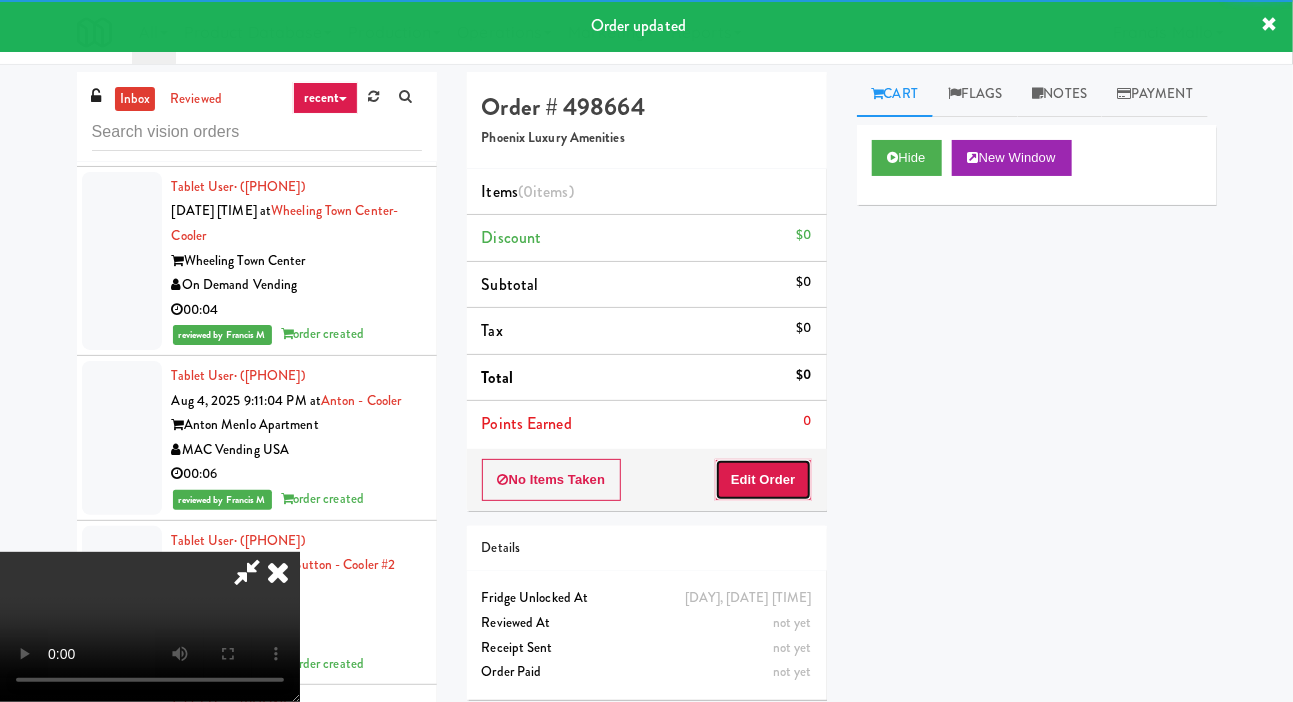 click on "Edit Order" at bounding box center (763, 480) 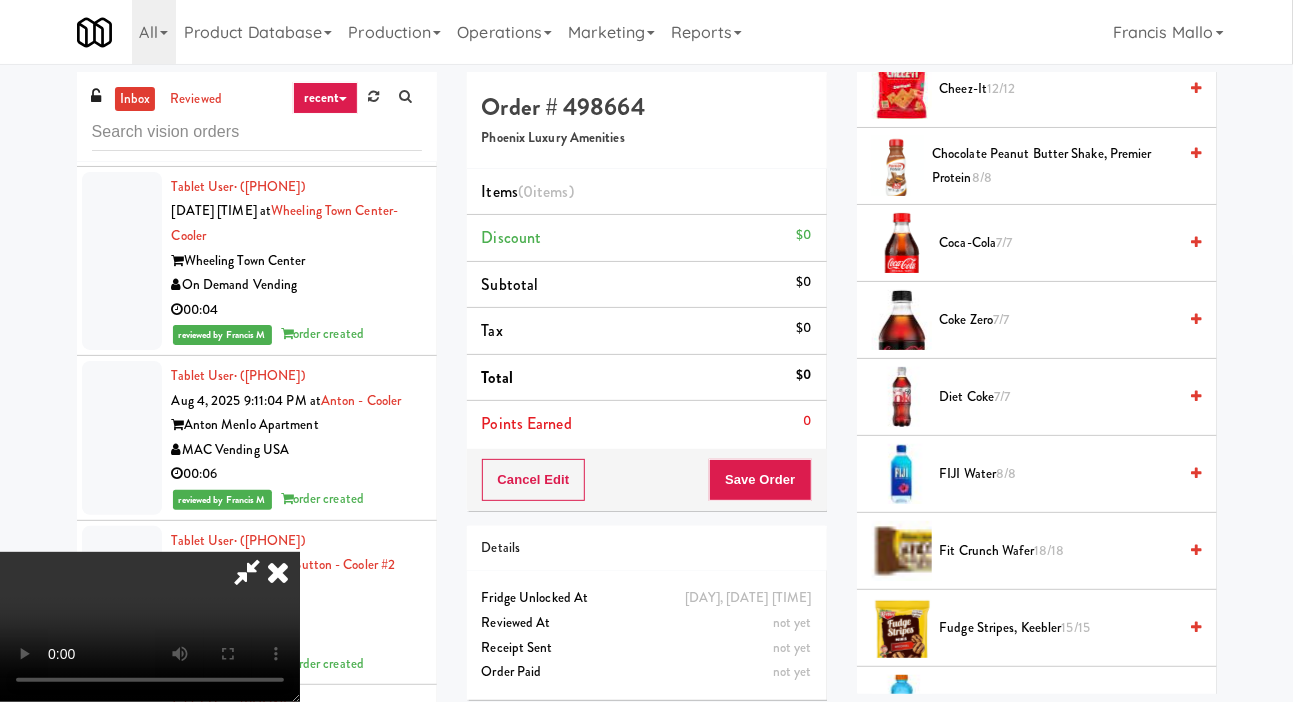 scroll, scrollTop: 511, scrollLeft: 0, axis: vertical 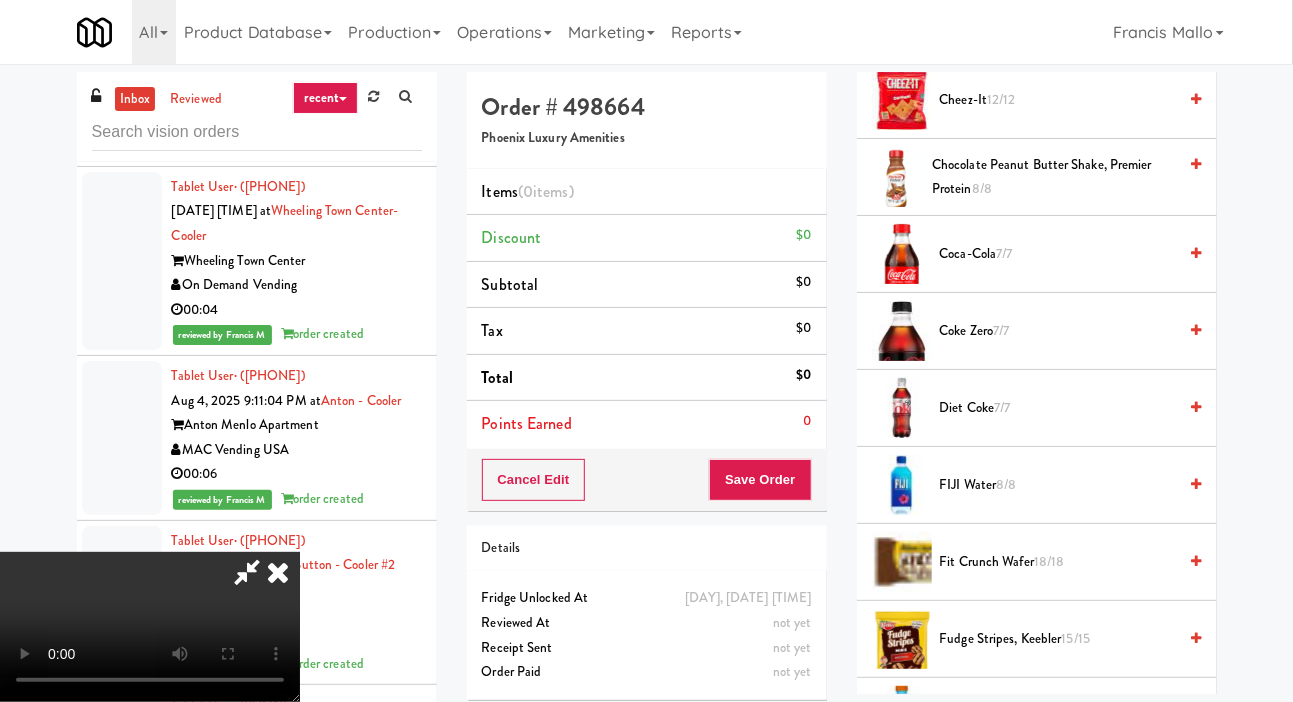 click on "Diet Coke  7/7" at bounding box center (1058, 408) 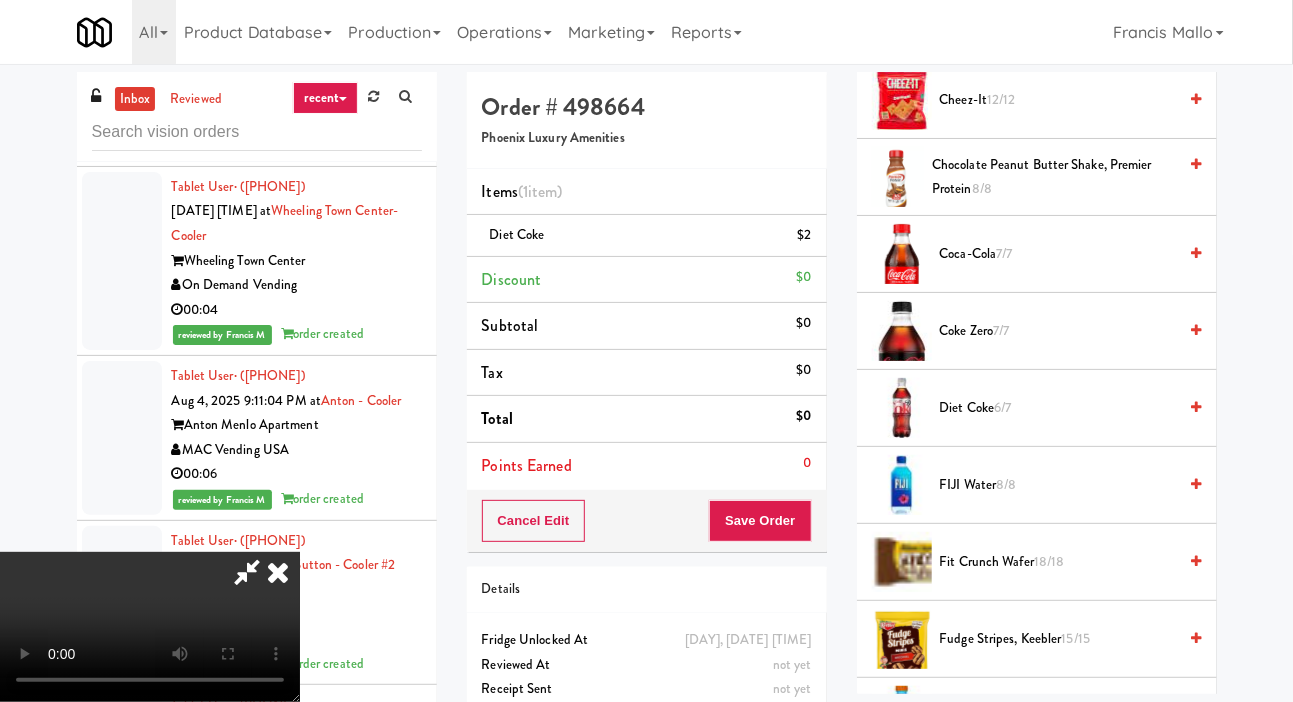click on "Diet Coke  6/7" at bounding box center [1058, 408] 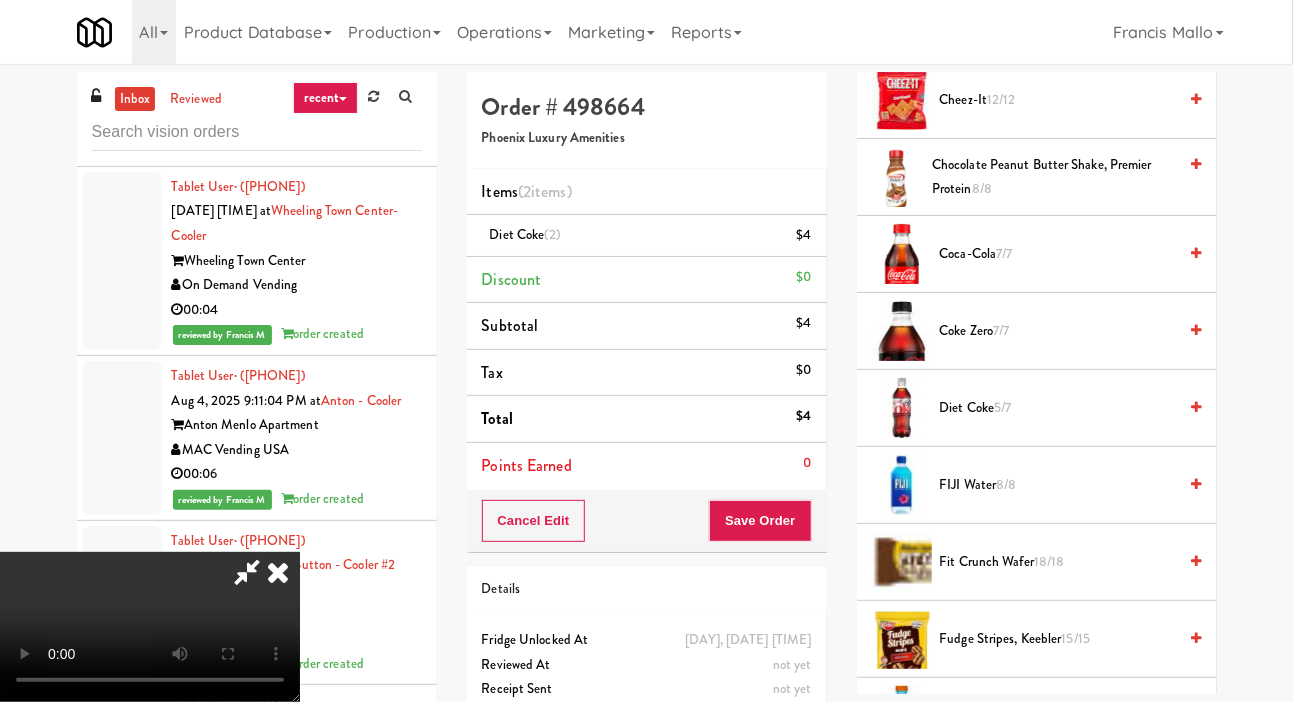 scroll, scrollTop: 73, scrollLeft: 0, axis: vertical 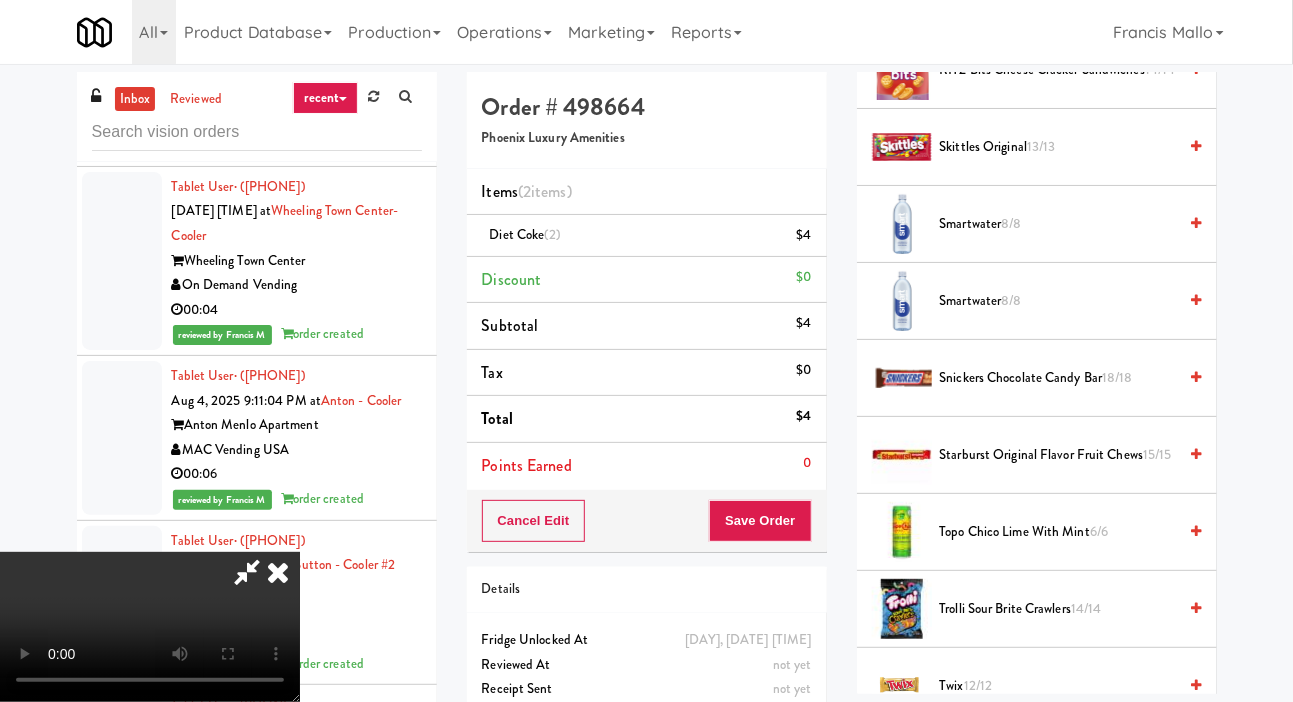 click on "Snickers Chocolate Candy Bar  18/18" at bounding box center [1058, 378] 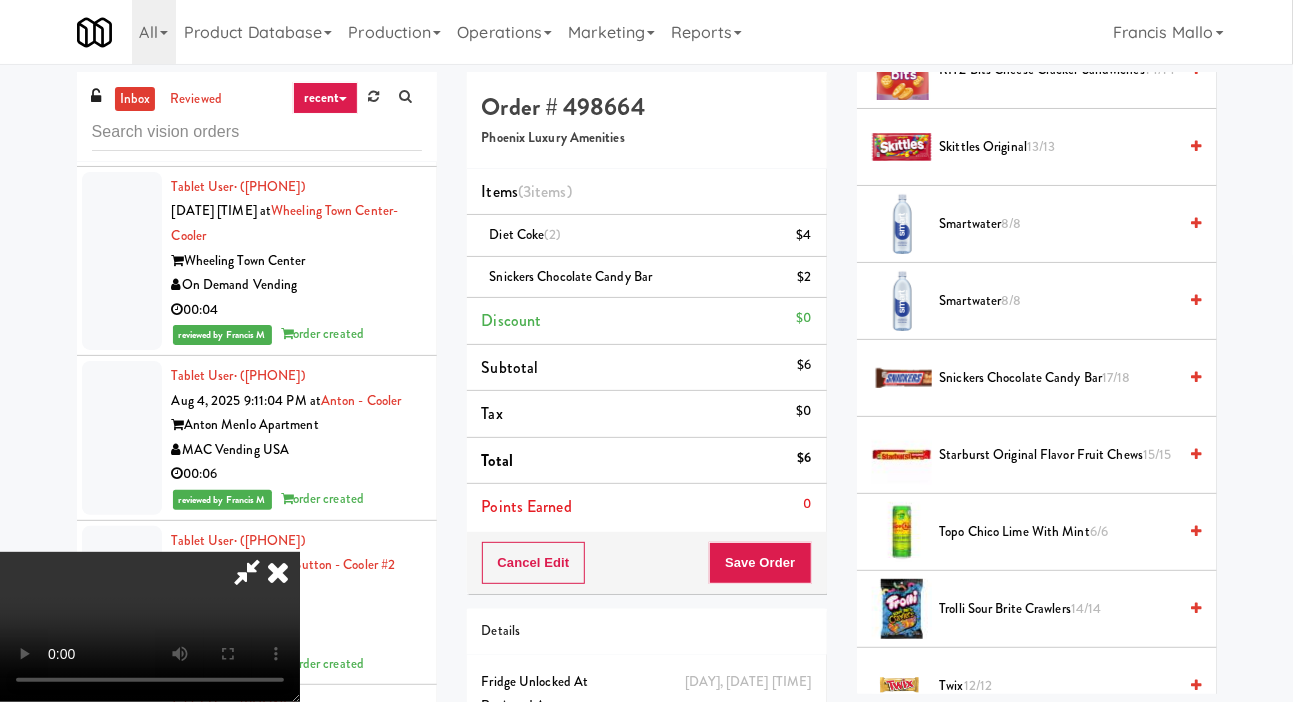 scroll, scrollTop: 0, scrollLeft: 0, axis: both 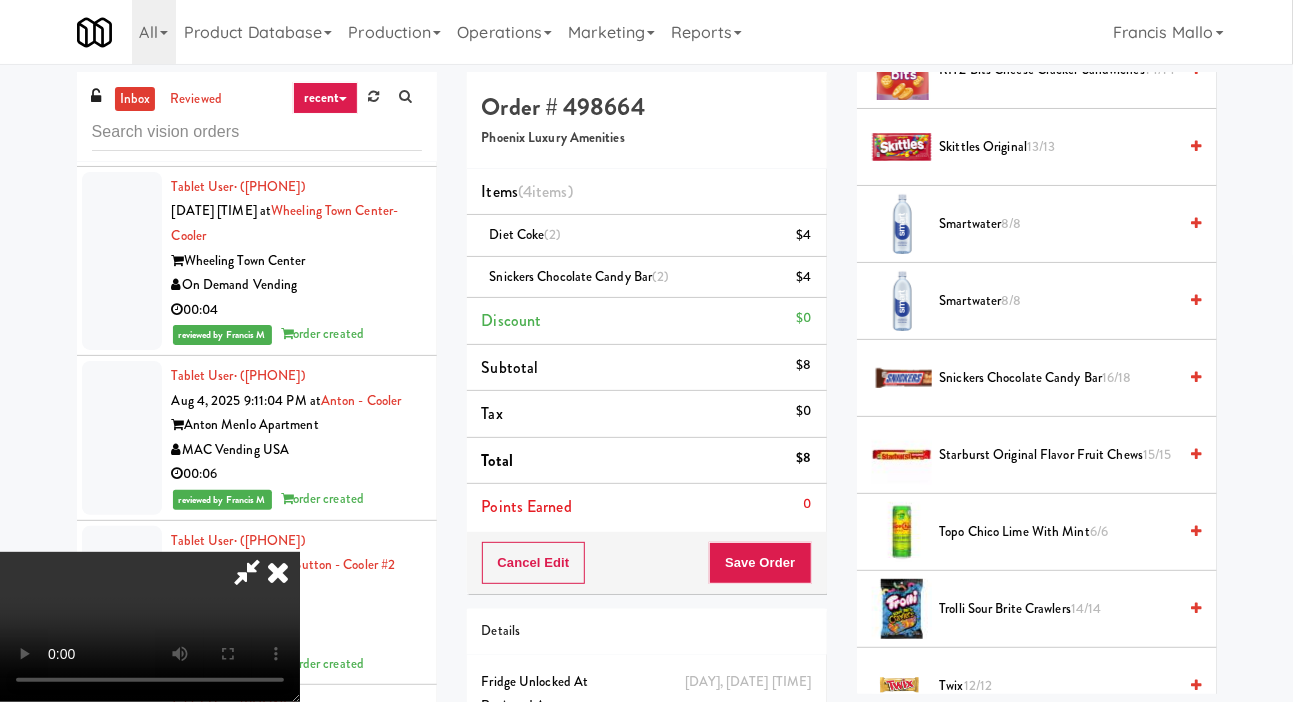 click on "RITZ Bits Cheese Cracker Sandwiches  14/14" at bounding box center [1058, 70] 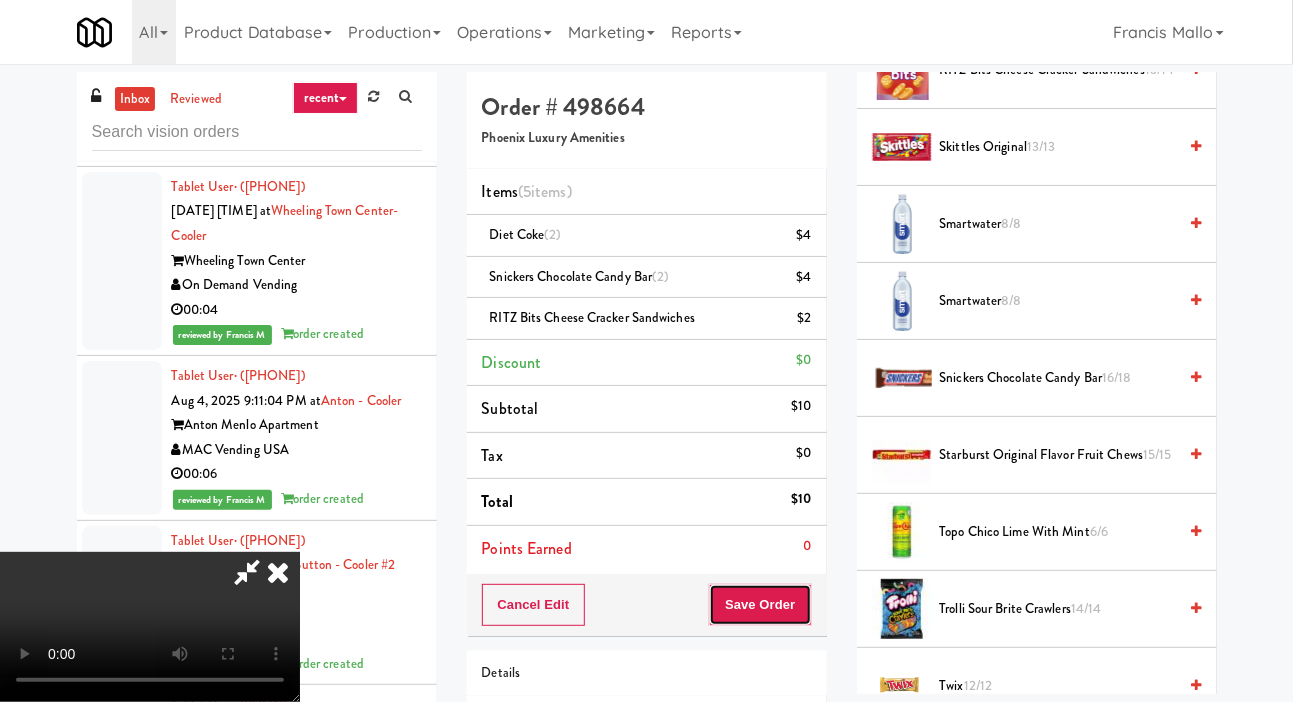 click on "Save Order" at bounding box center (760, 605) 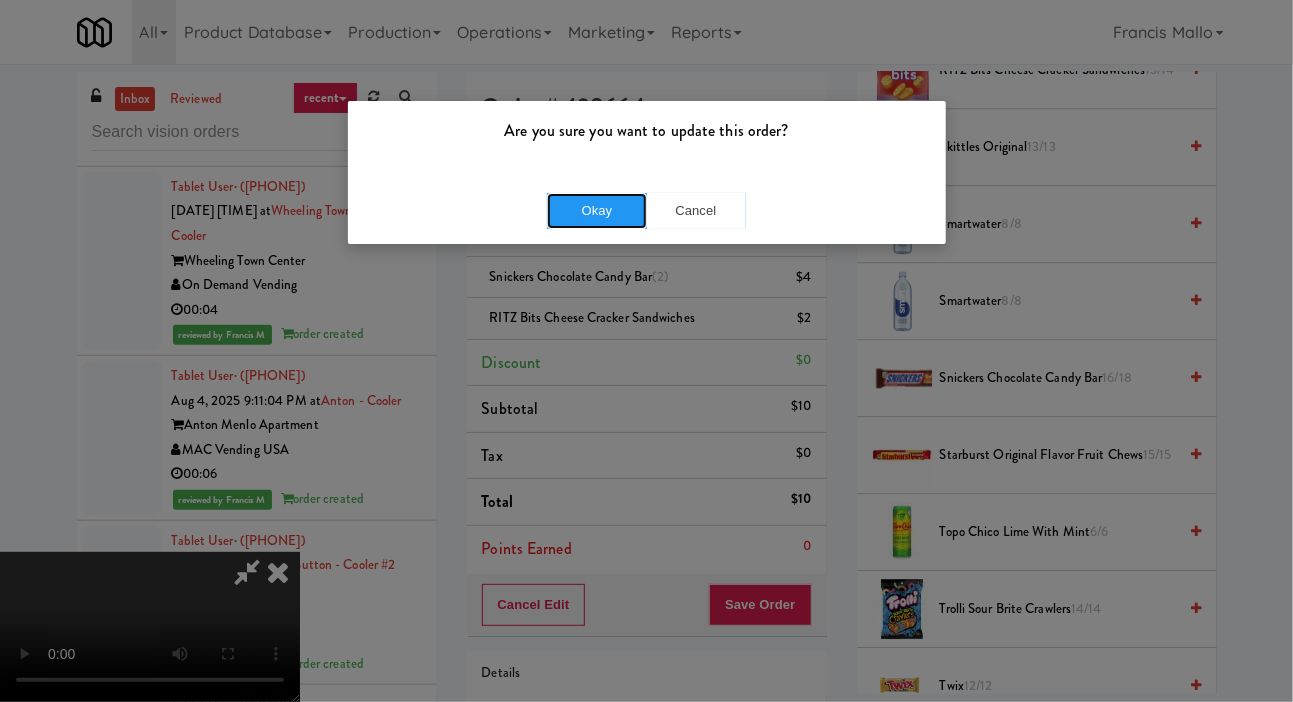 click on "Okay" at bounding box center (597, 211) 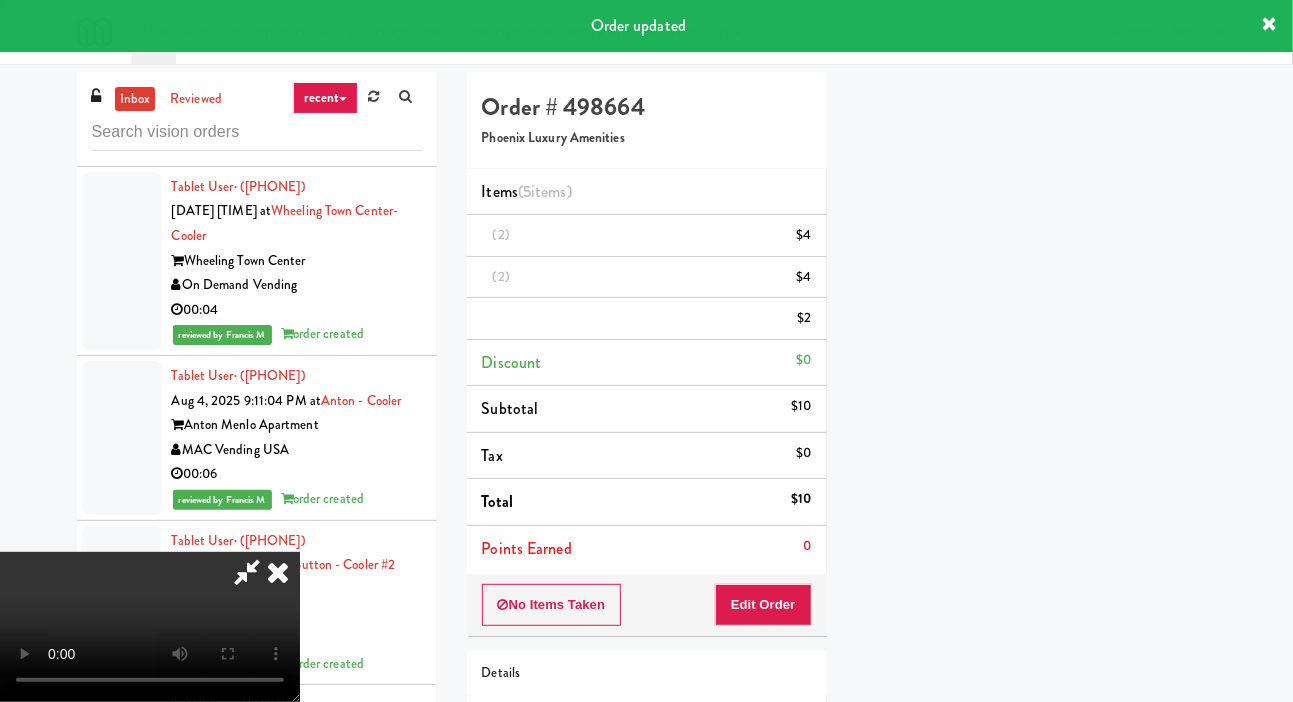 scroll, scrollTop: 116, scrollLeft: 0, axis: vertical 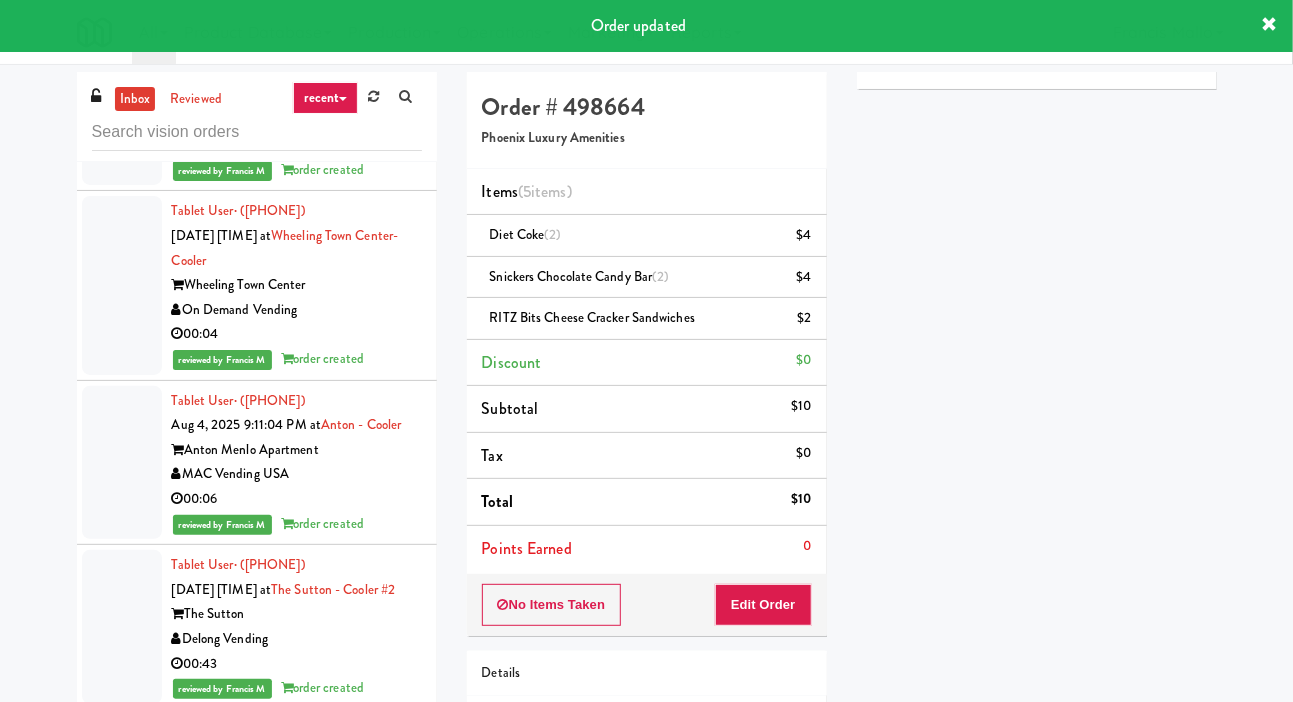 click at bounding box center [122, -245] 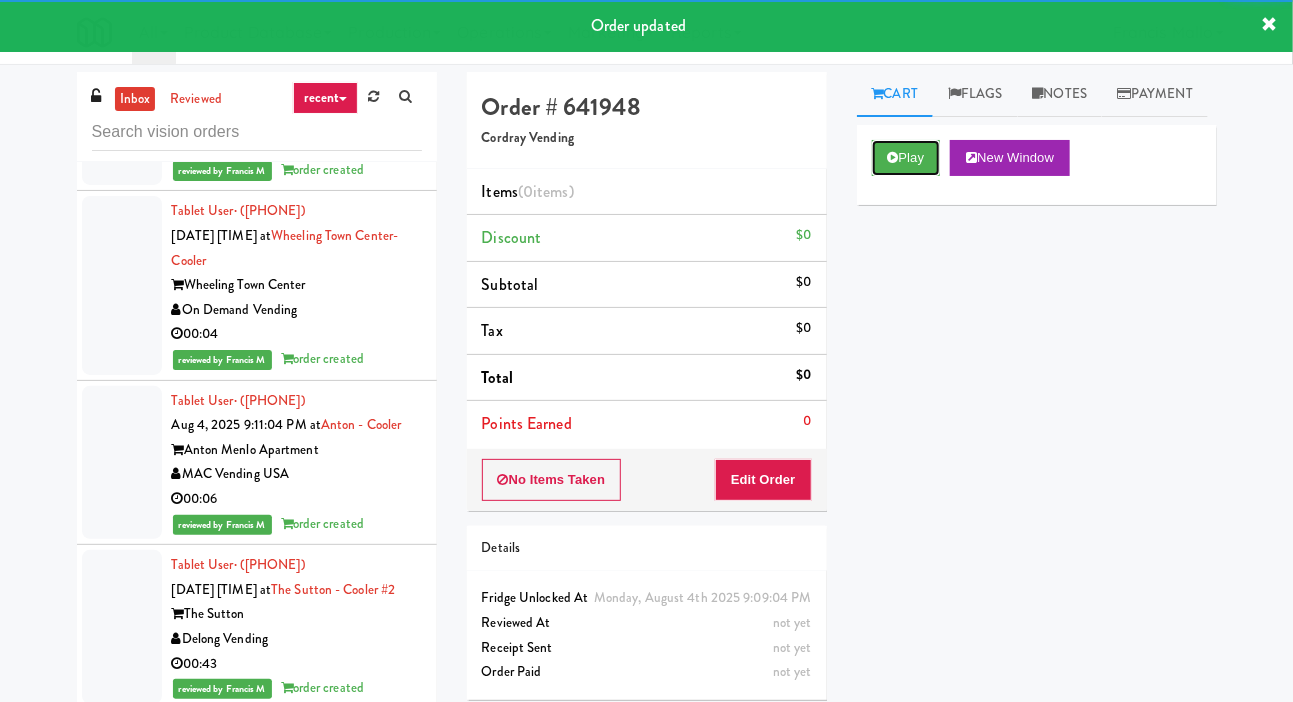 click on "Play" at bounding box center (906, 158) 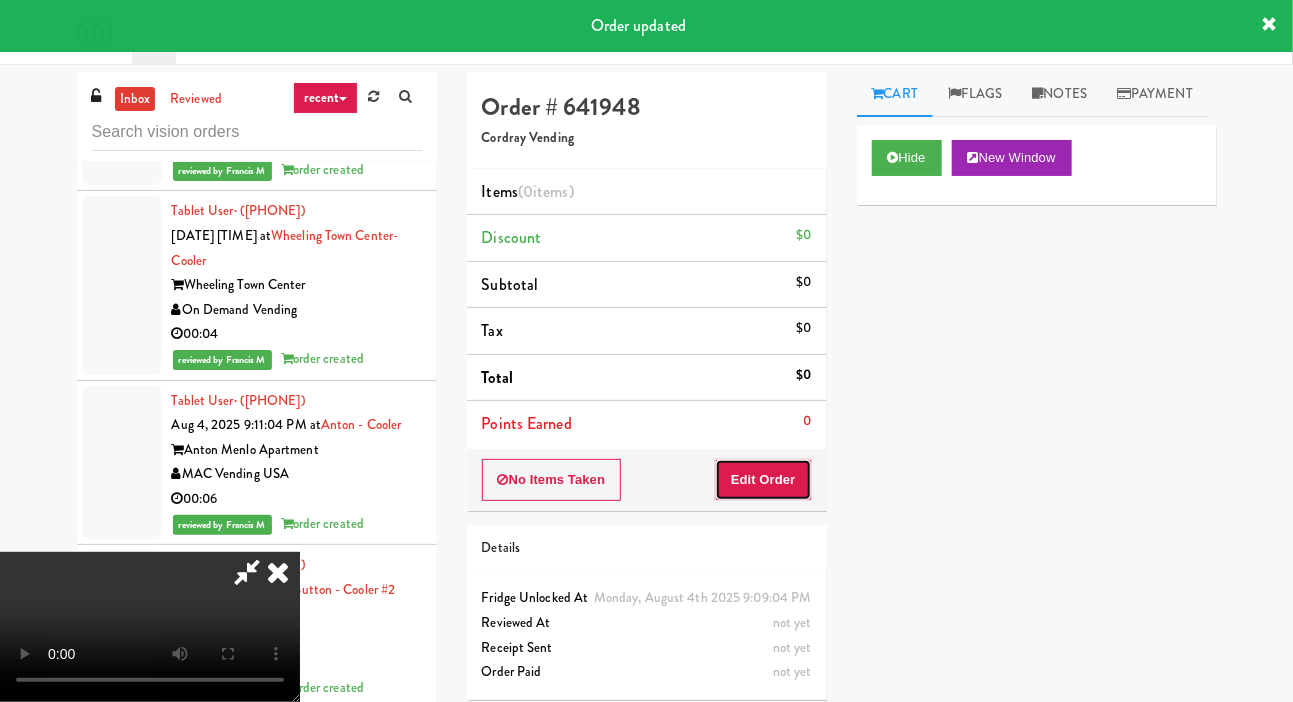 click on "Edit Order" at bounding box center [763, 480] 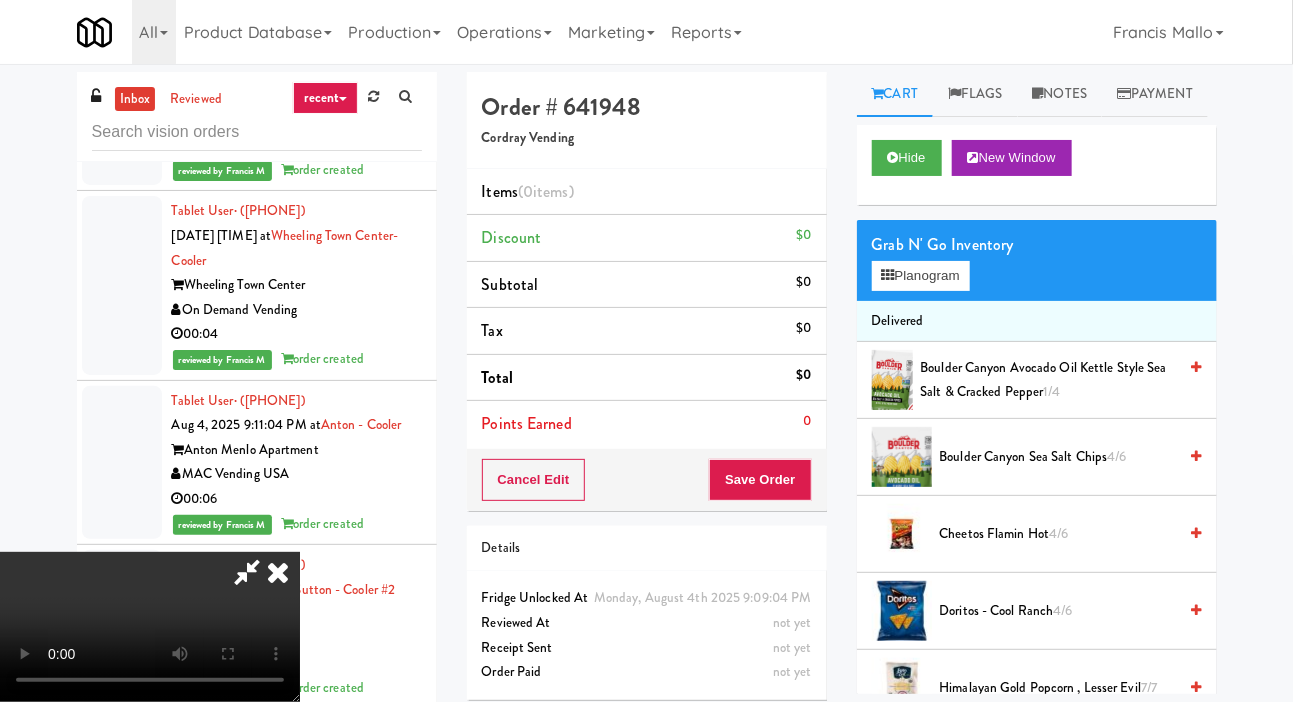 type 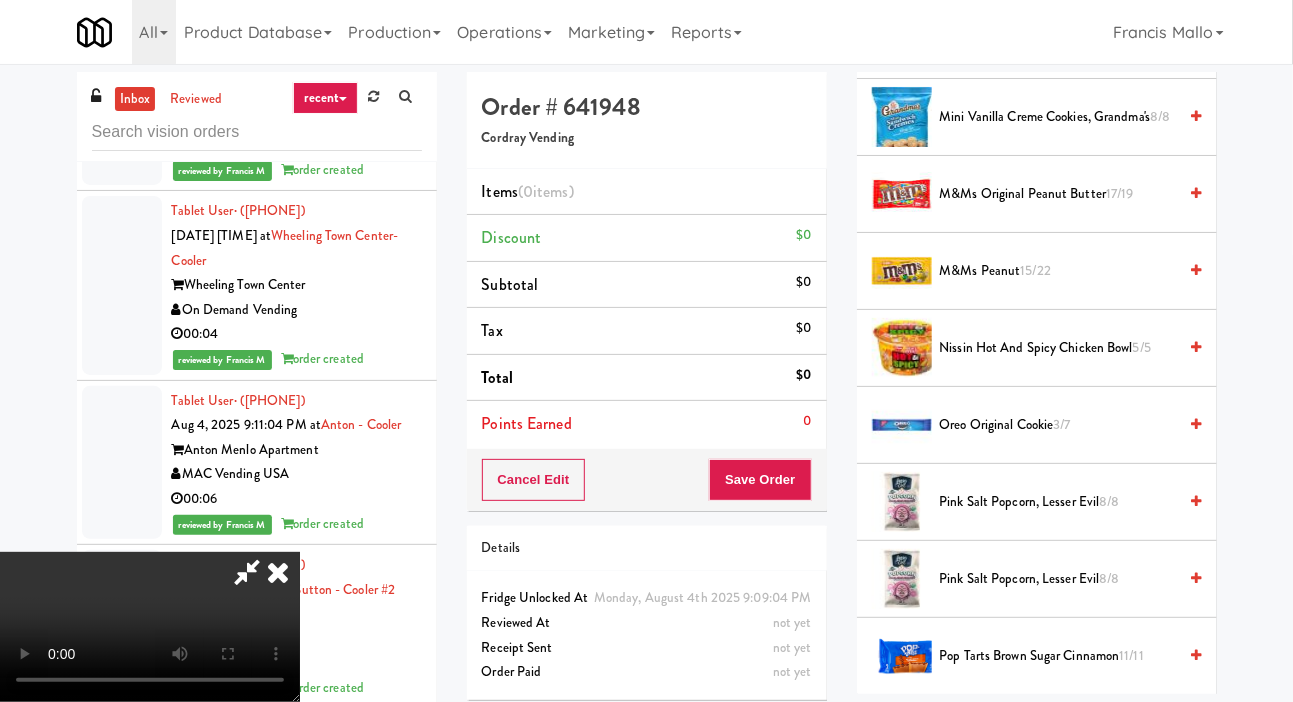scroll, scrollTop: 1101, scrollLeft: 0, axis: vertical 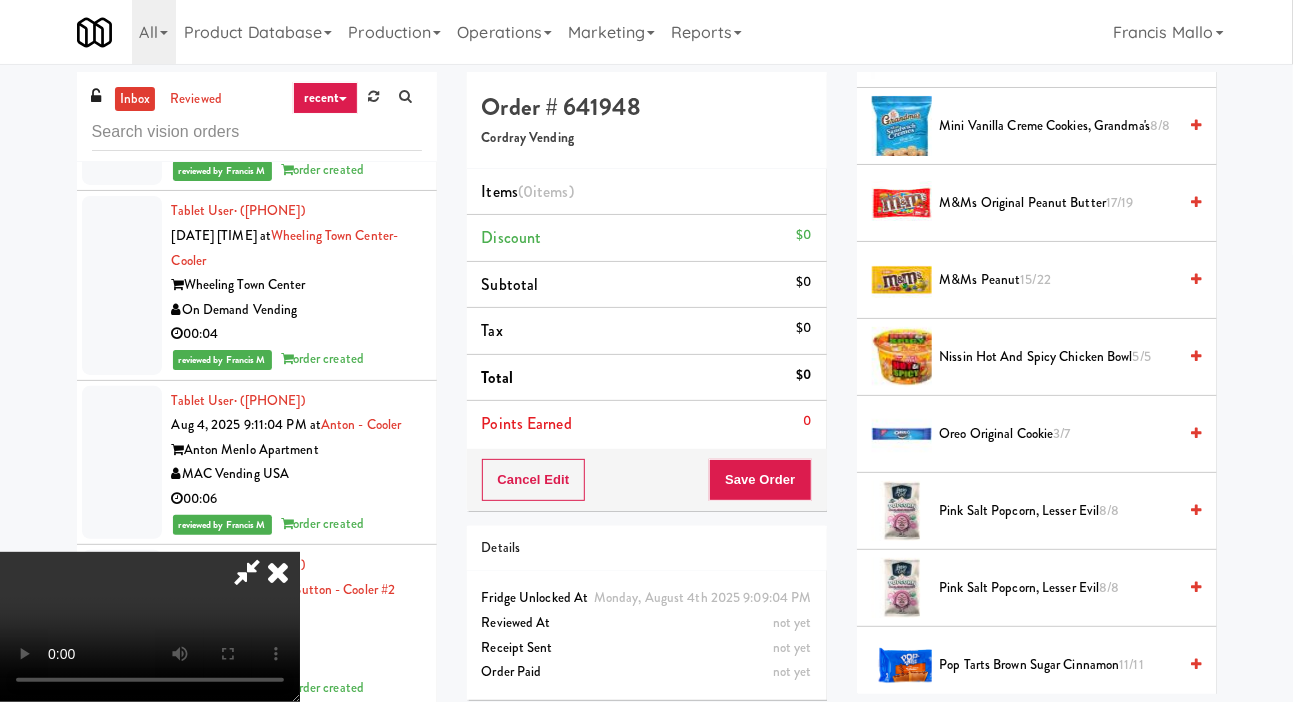 click on "M&Ms Peanut  15/22" at bounding box center (1058, 280) 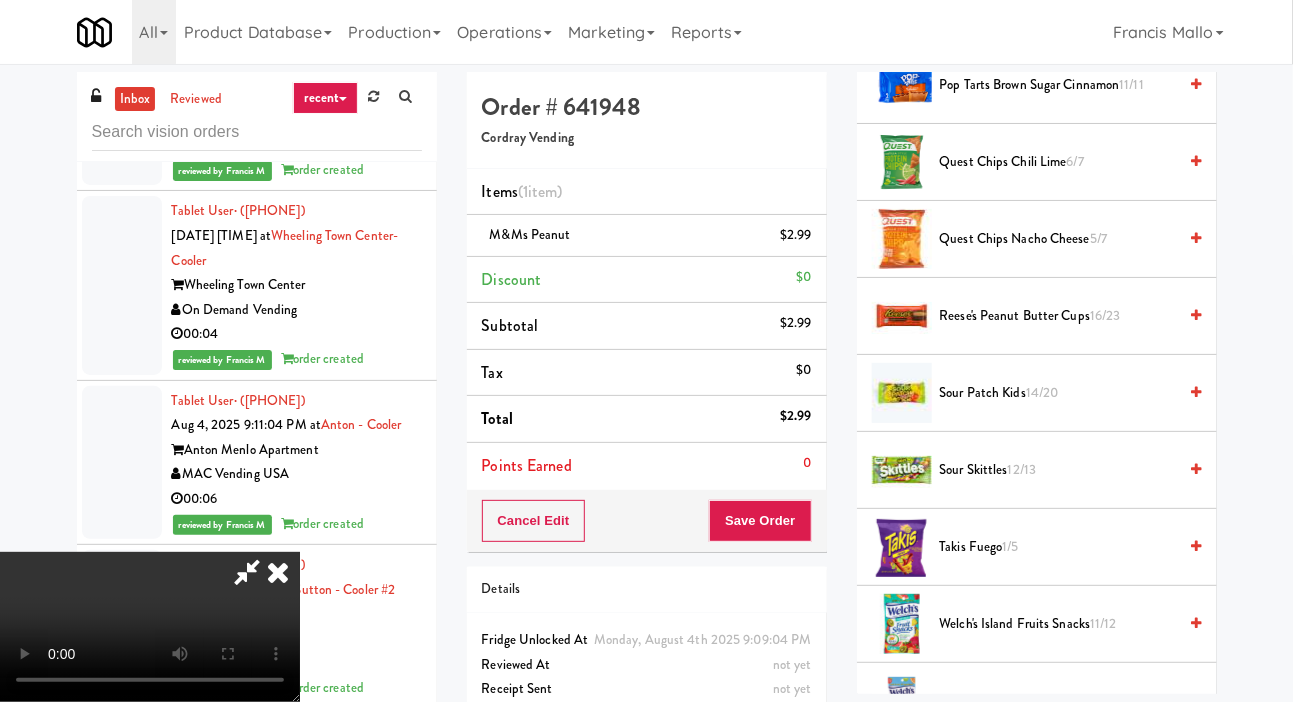 scroll, scrollTop: 1682, scrollLeft: 0, axis: vertical 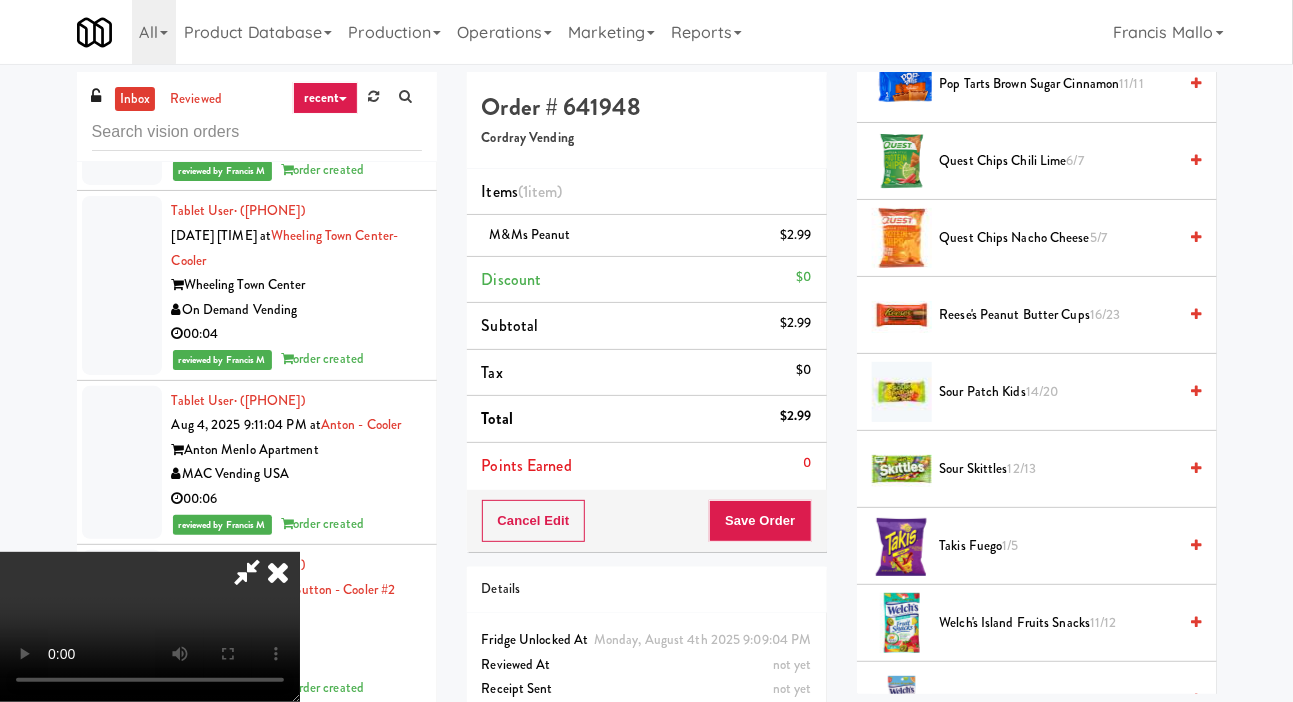 click on "Sour Skittles 12/13" at bounding box center [1058, 469] 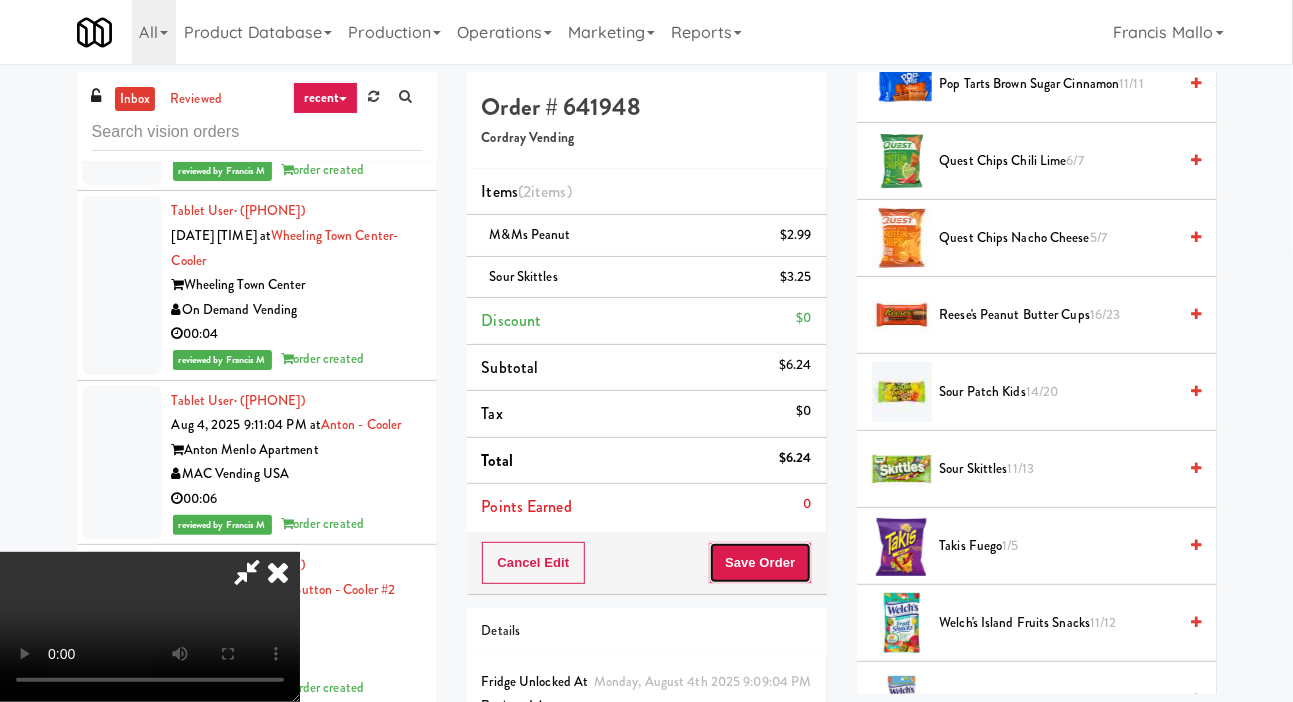 click on "Save Order" at bounding box center (760, 563) 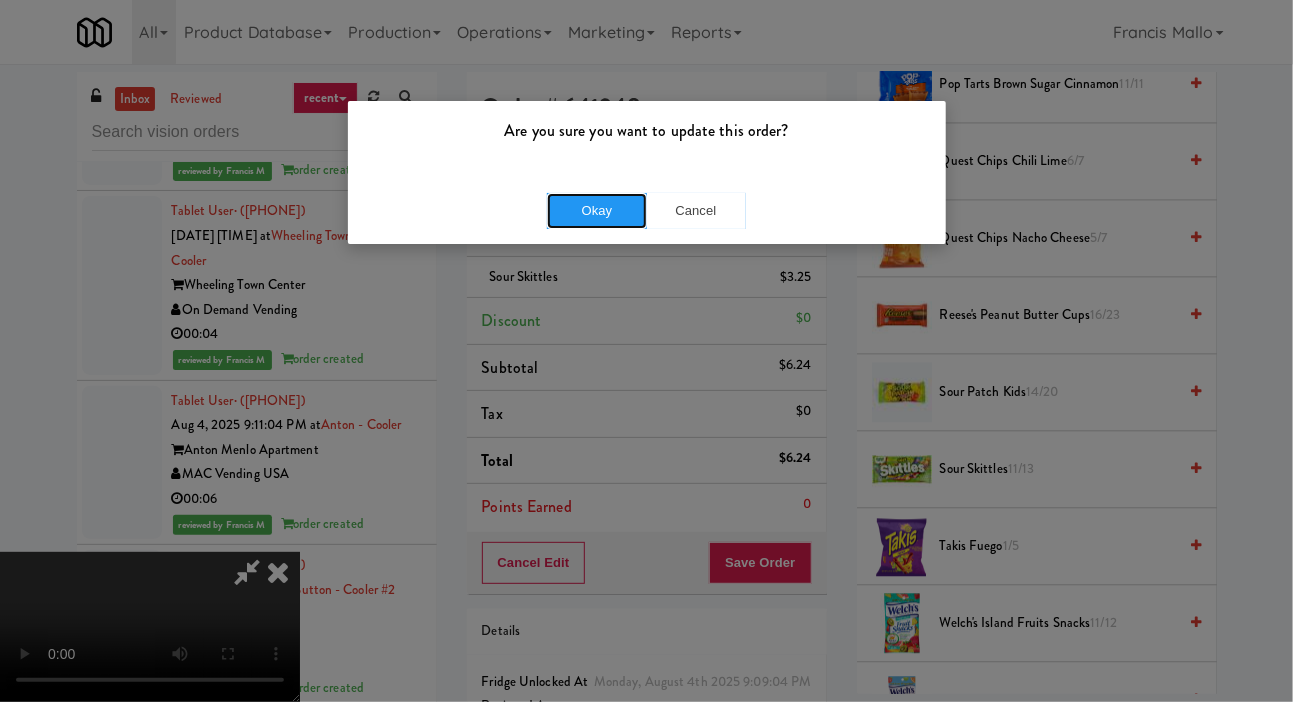 click on "Okay" at bounding box center [597, 211] 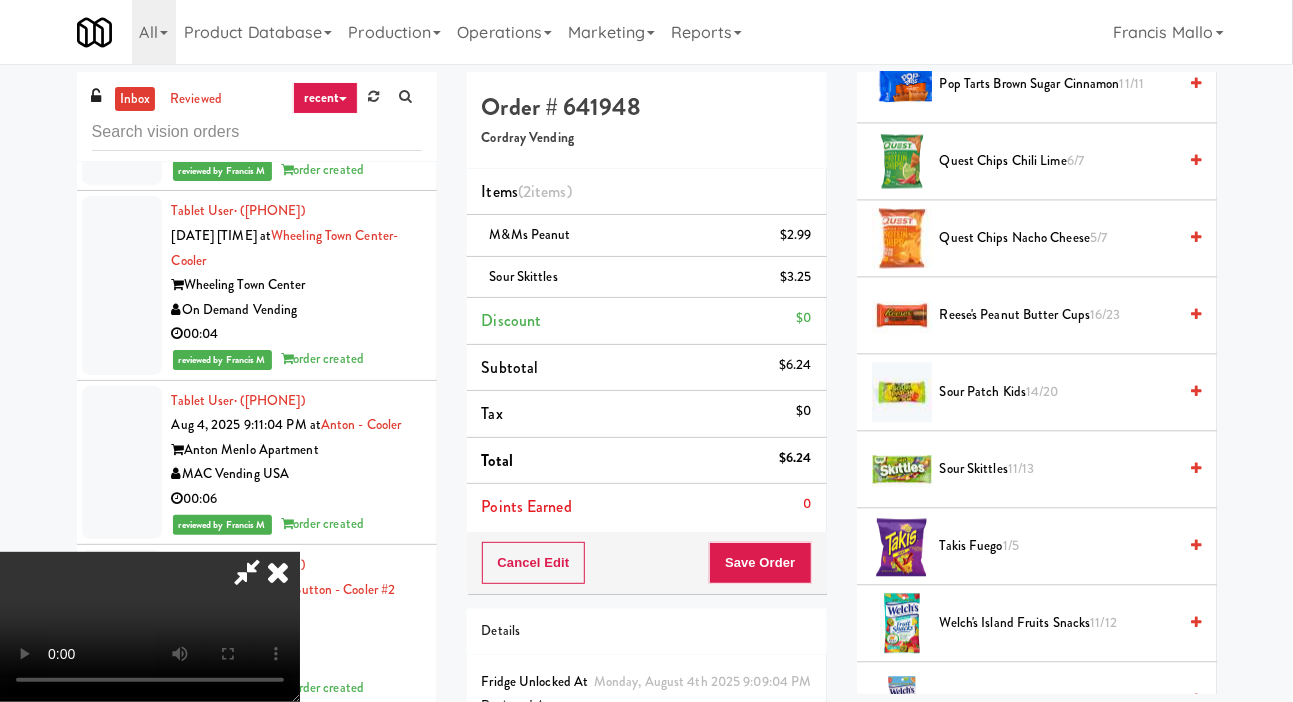 click at bounding box center (122, -409) 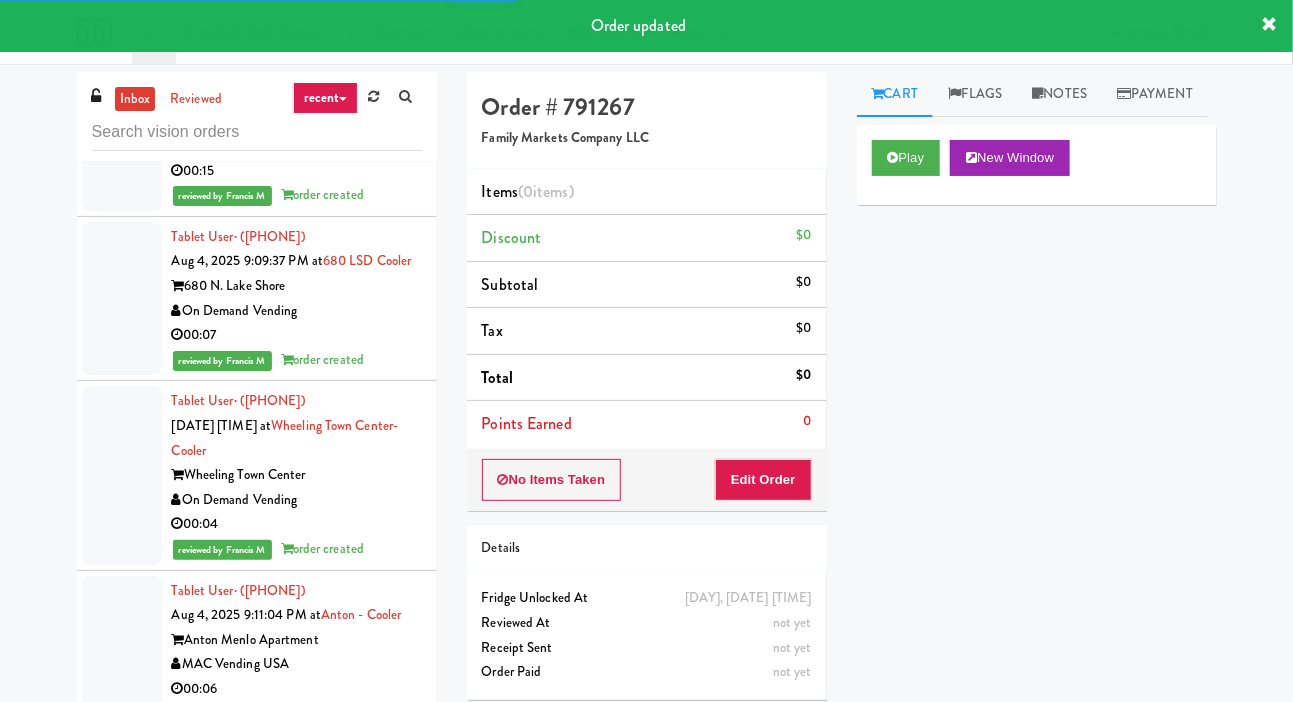 scroll, scrollTop: 48691, scrollLeft: 0, axis: vertical 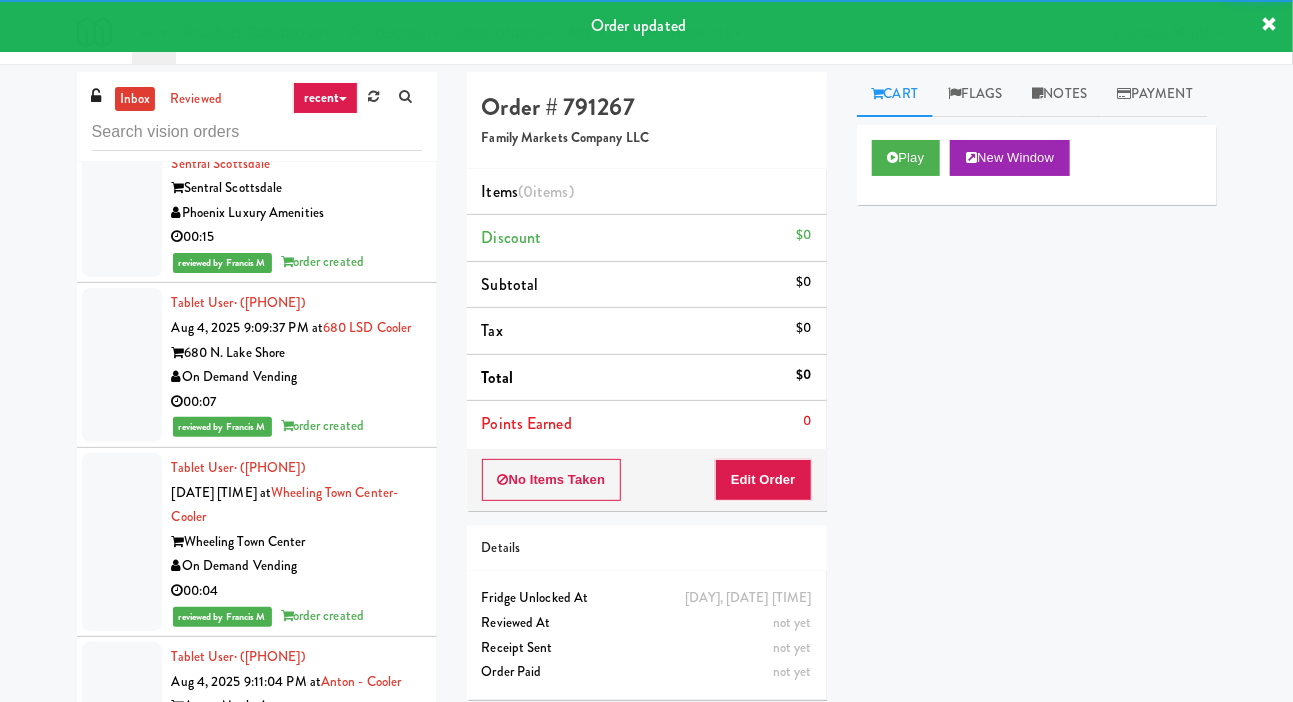 click on "Cart  Flags  Notes  Payment  Play  New Window  Primary Flag  Clear     Flag if unable to determine what was taken or order not processable due to inventory issues Unclear Take - No Video Unclear Take - Short or Cut Off Unclear Take - Obstructed Inventory Issue - Product Not in Inventory Inventory Issue - Product prices as $0  Additional Concerns  Clear Flag as Suspicious Returned Product Place a foreign product in  Internal Notes                                                                                                                                                                Card  View Transaction Details  Card  0166 Transaction Ref 670014342 Preauth 10.00 Brand VISA Number [CREDIT_CARD] Entry Mode ctls  Card Issuer Checks  Payout" at bounding box center [1037, 383] 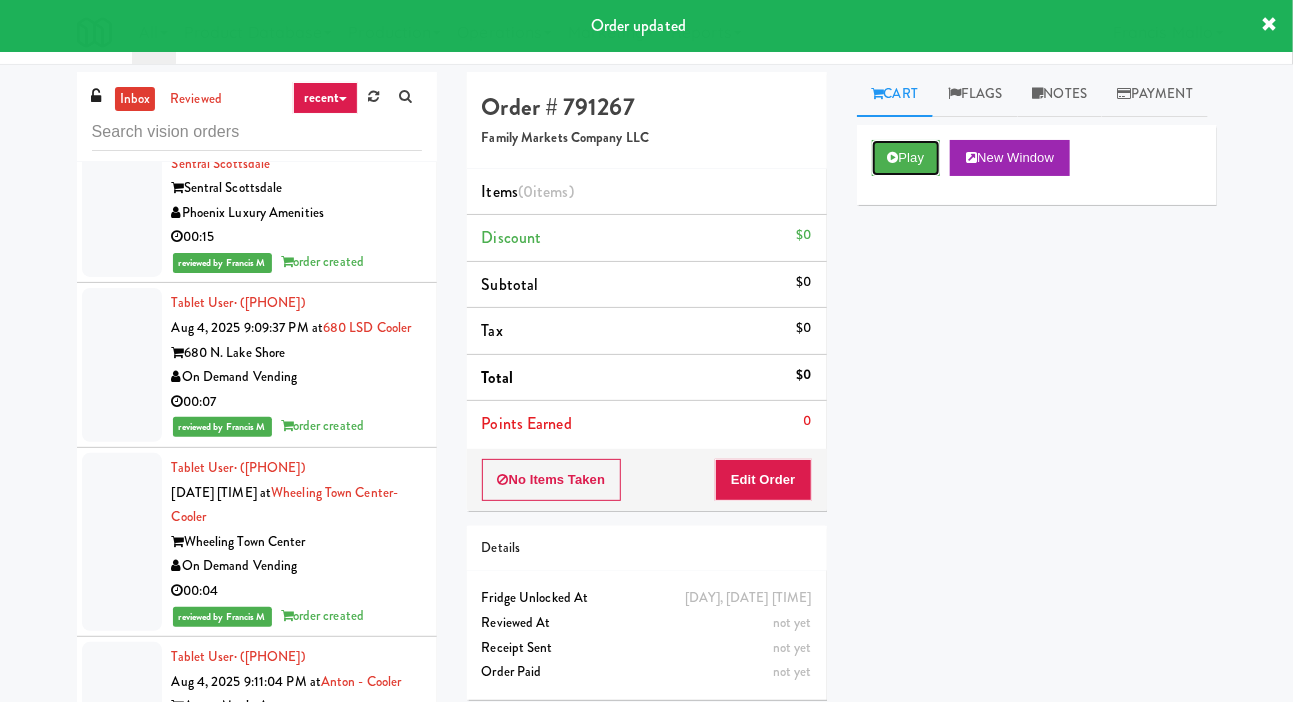 click on "Play" at bounding box center (906, 158) 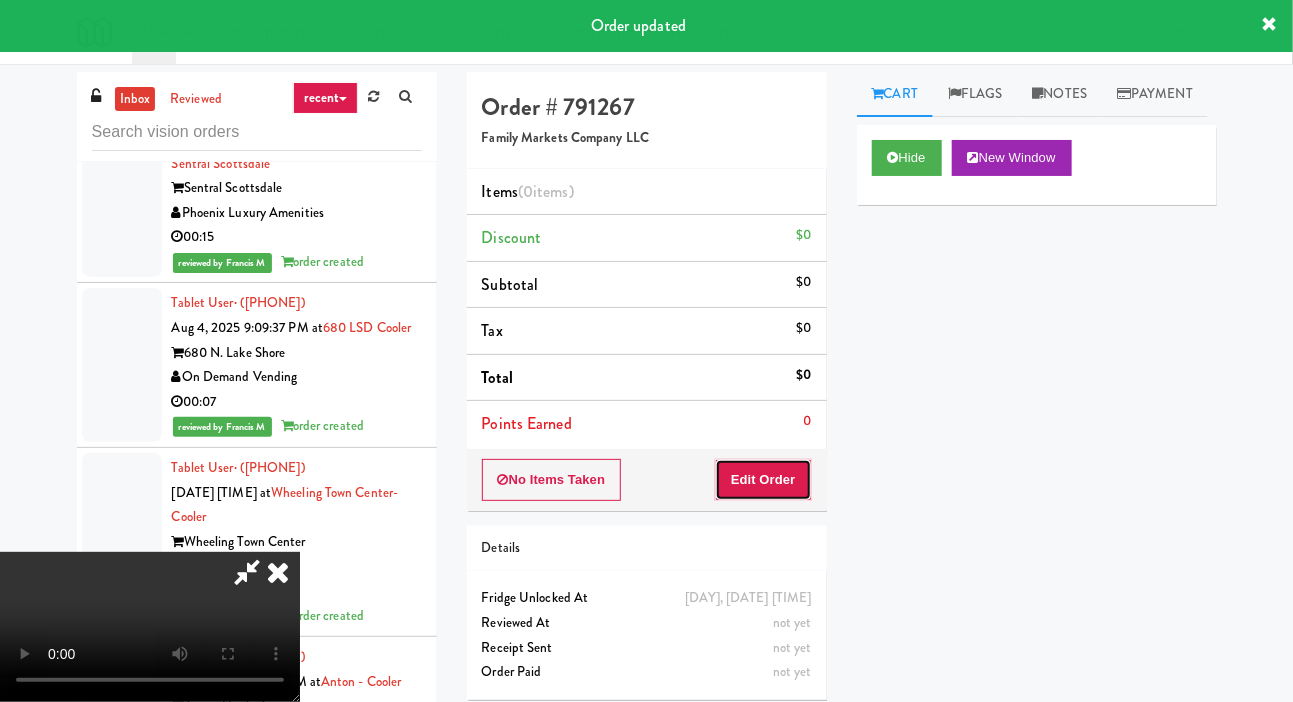 click on "Edit Order" at bounding box center [763, 480] 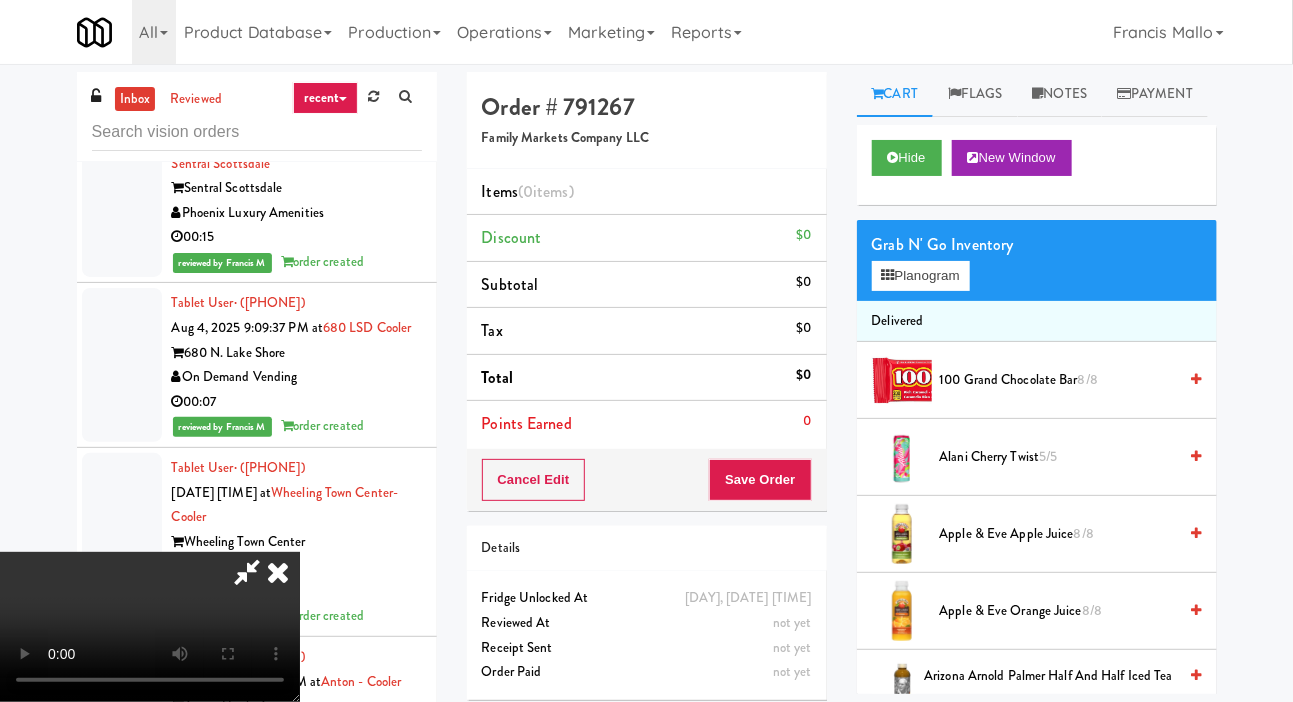 type 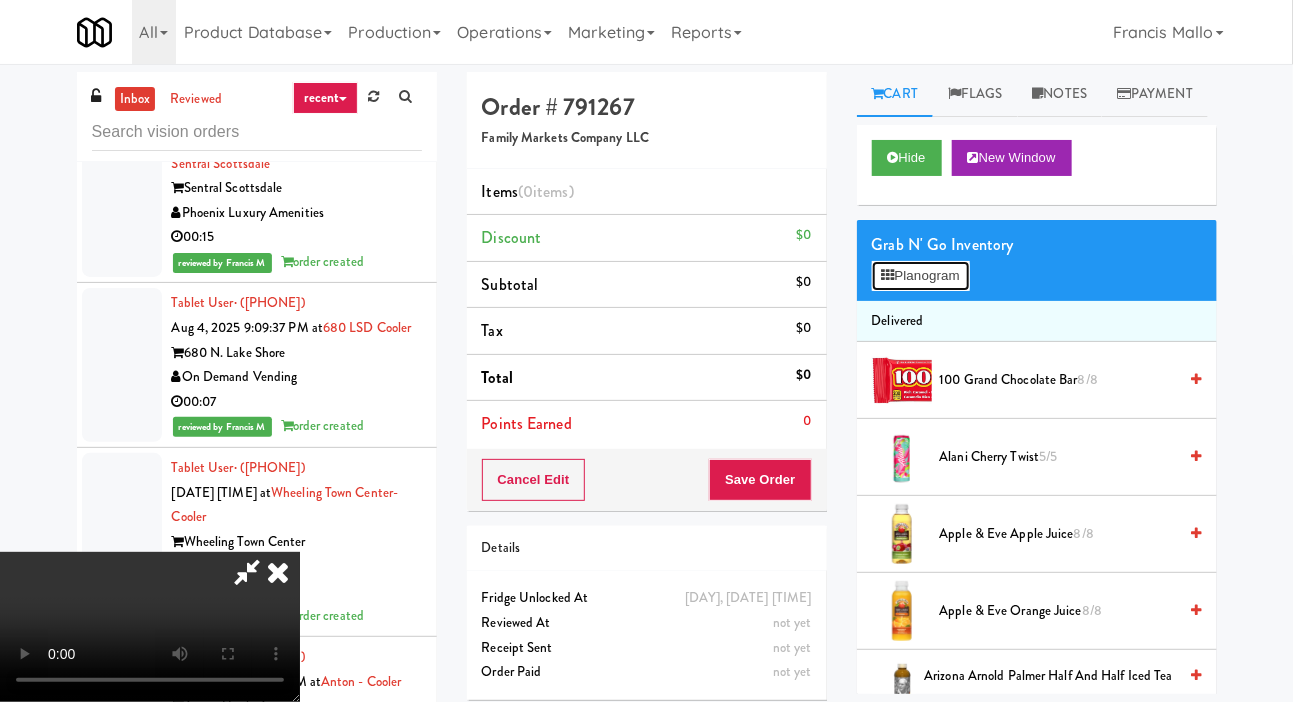 click on "Planogram" at bounding box center [921, 276] 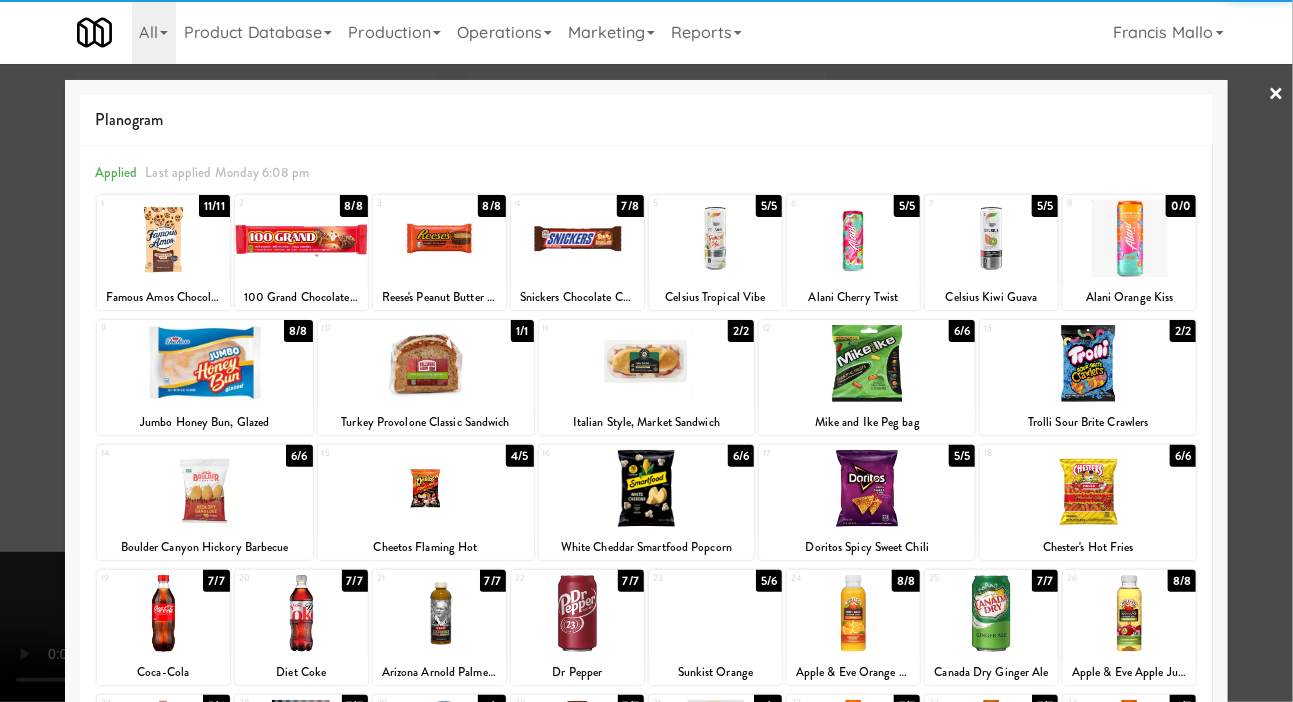 click at bounding box center (301, 238) 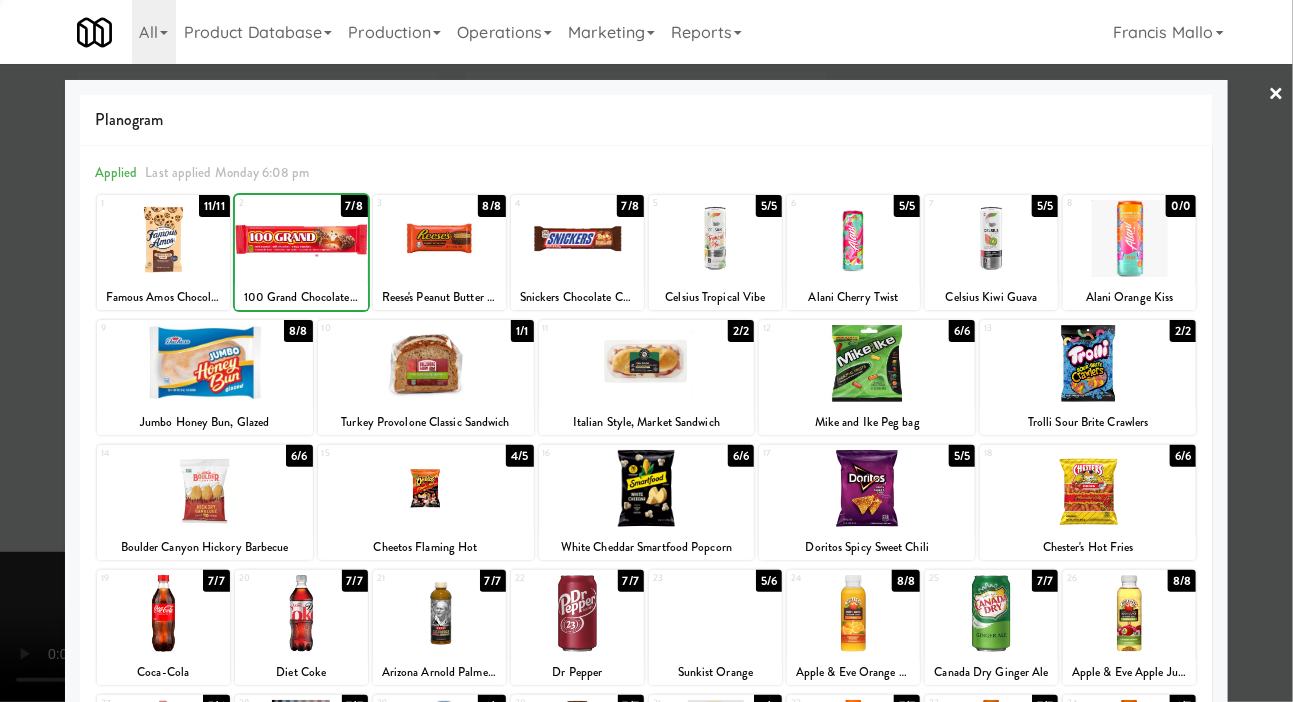 click on "Reese's Peanut Butter Cups" at bounding box center [439, 297] 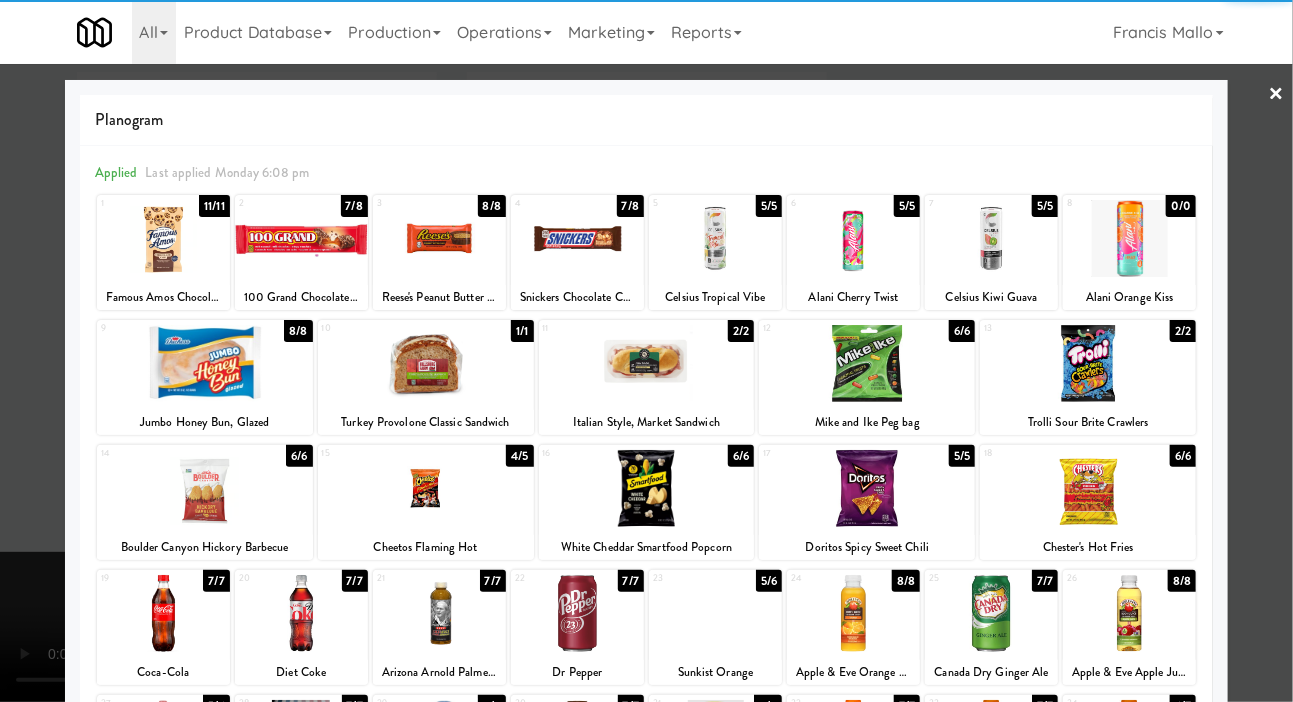 click at bounding box center [646, 351] 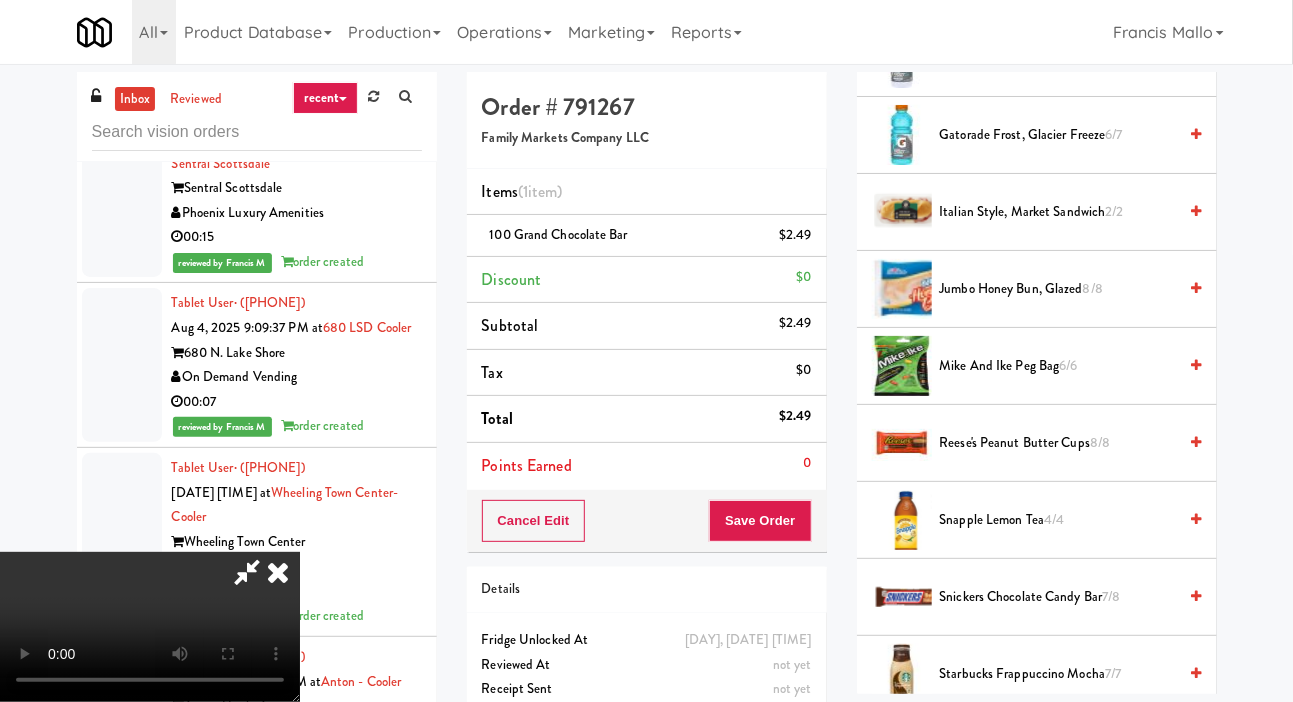 scroll, scrollTop: 1869, scrollLeft: 0, axis: vertical 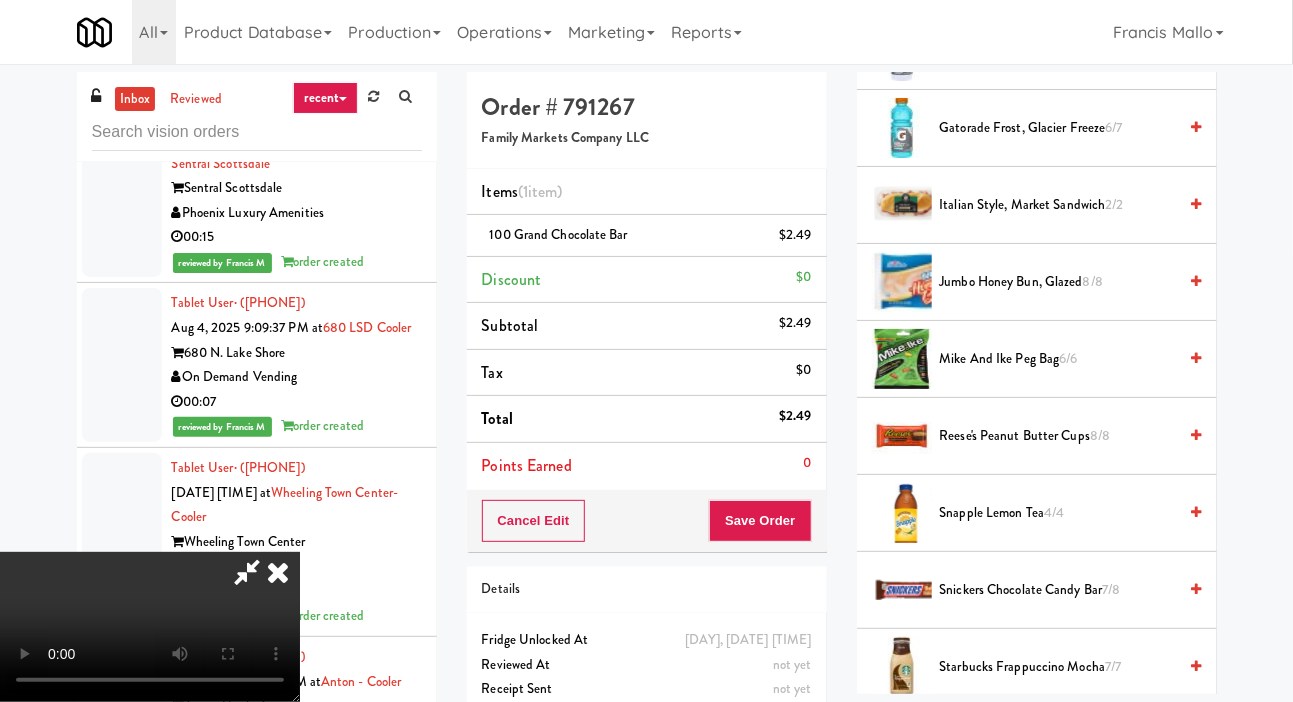 click on "Reese's Peanut Butter Cups  8/8" at bounding box center [1058, 436] 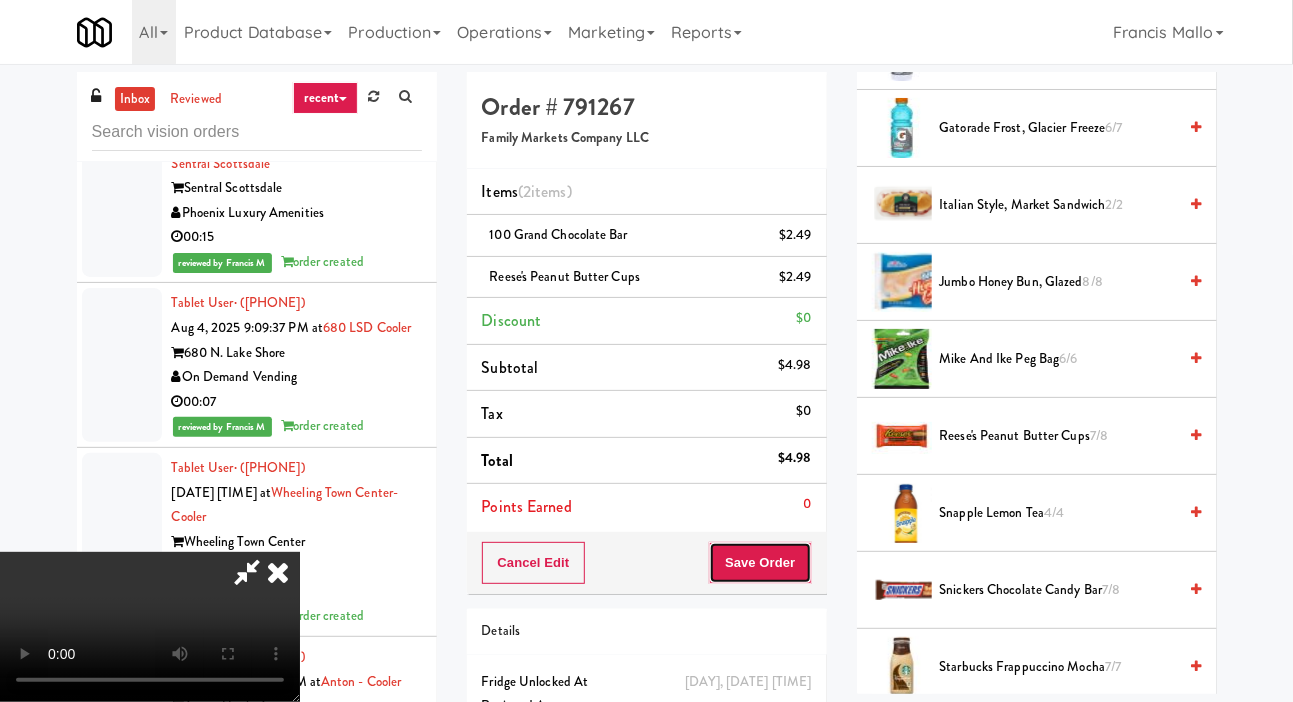 click on "Save Order" at bounding box center (760, 563) 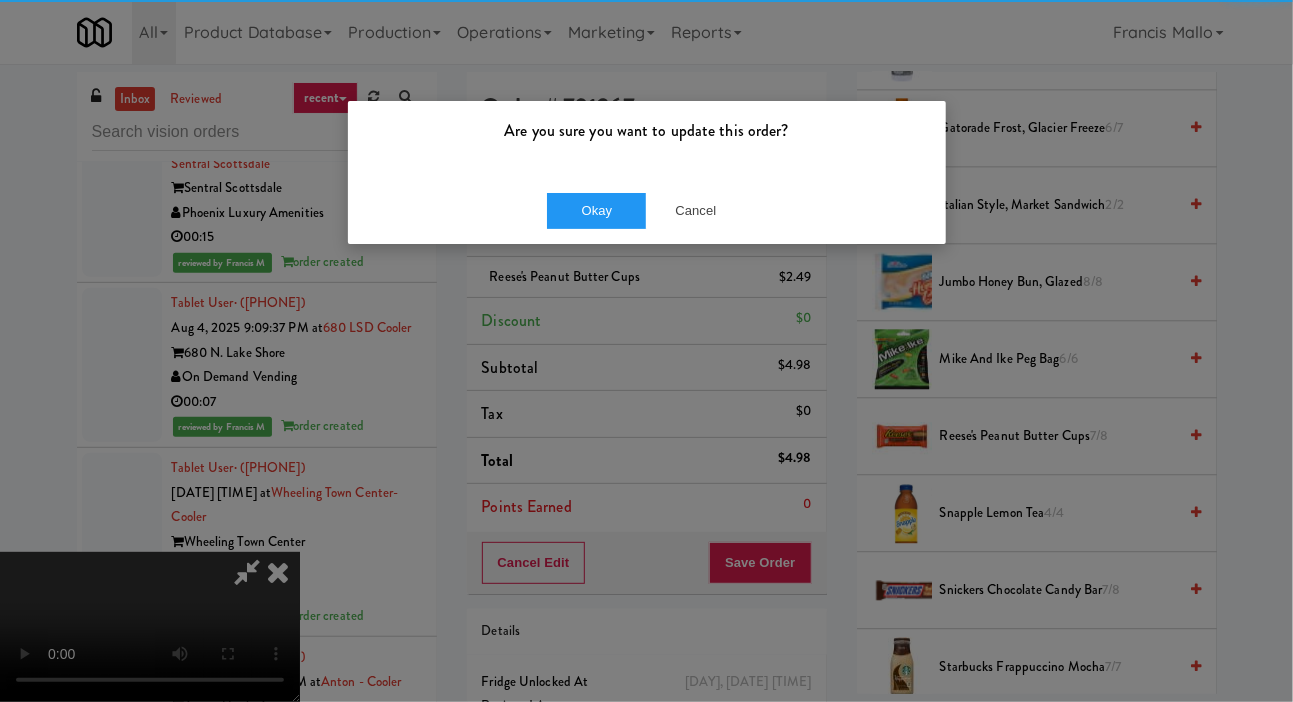 click on "Okay Cancel" at bounding box center (647, 210) 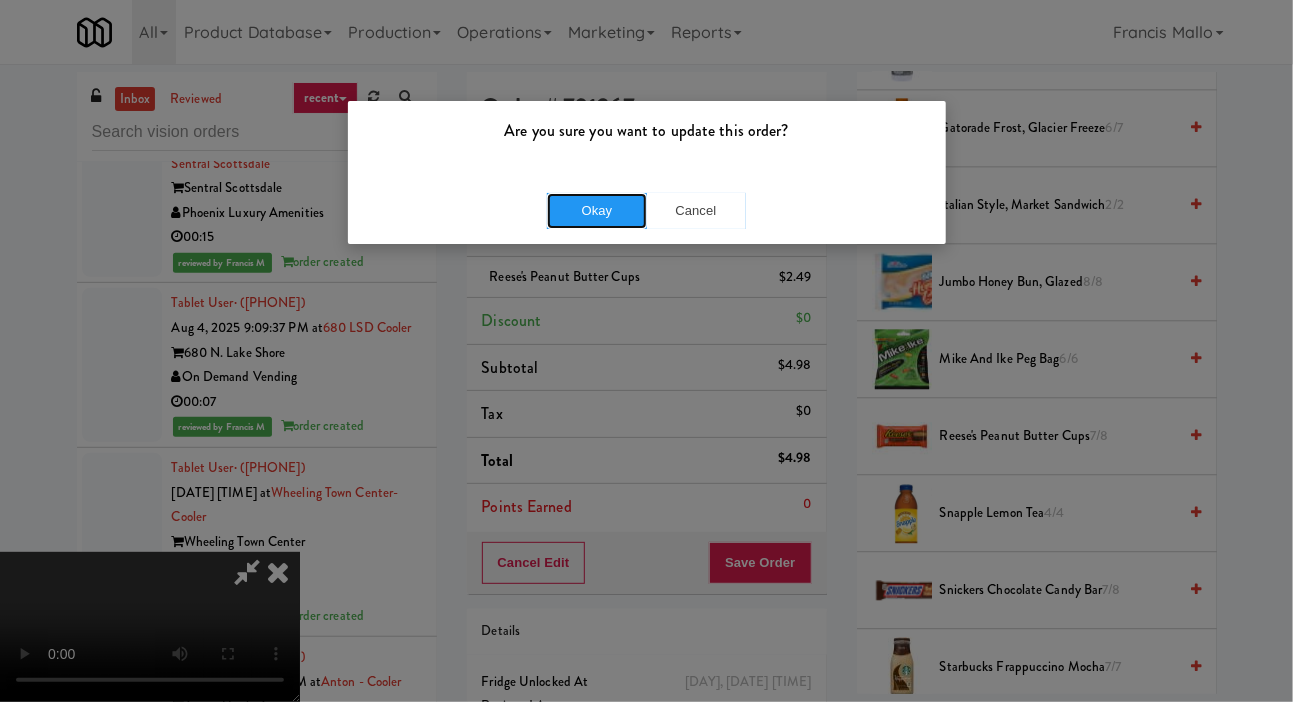 click on "Okay" at bounding box center (597, 211) 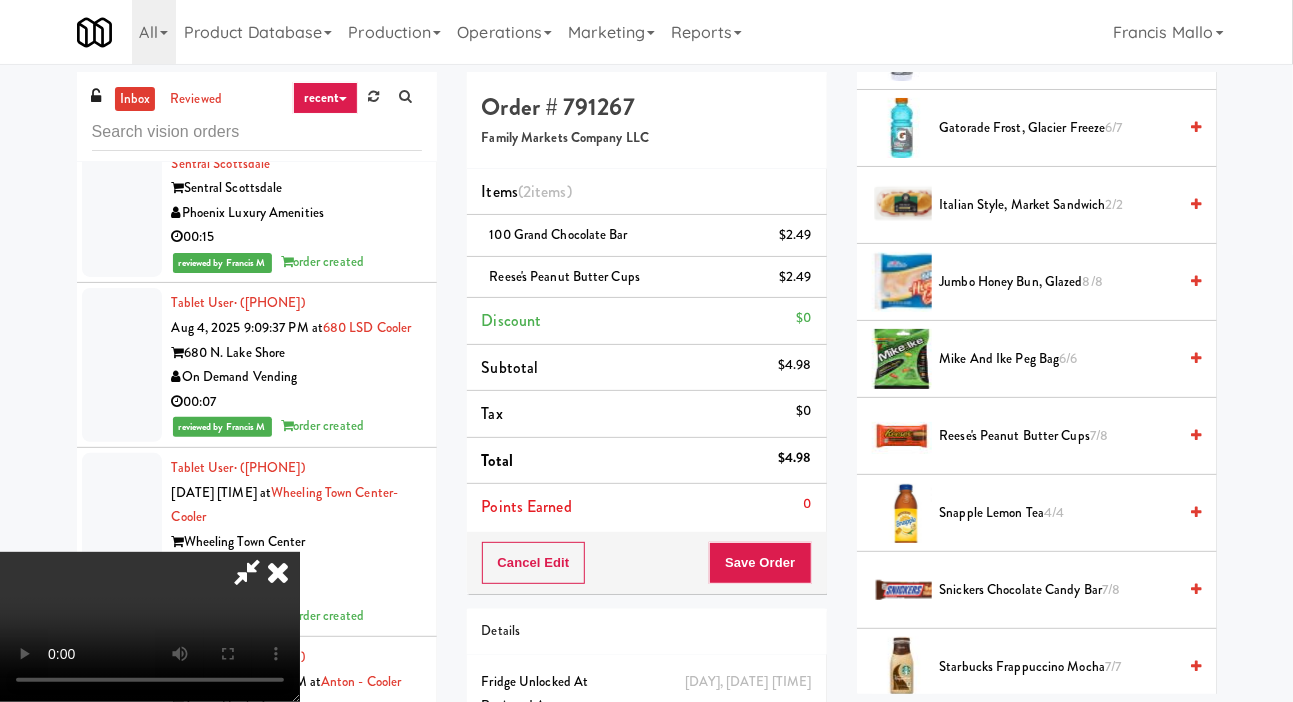 click at bounding box center (122, -330) 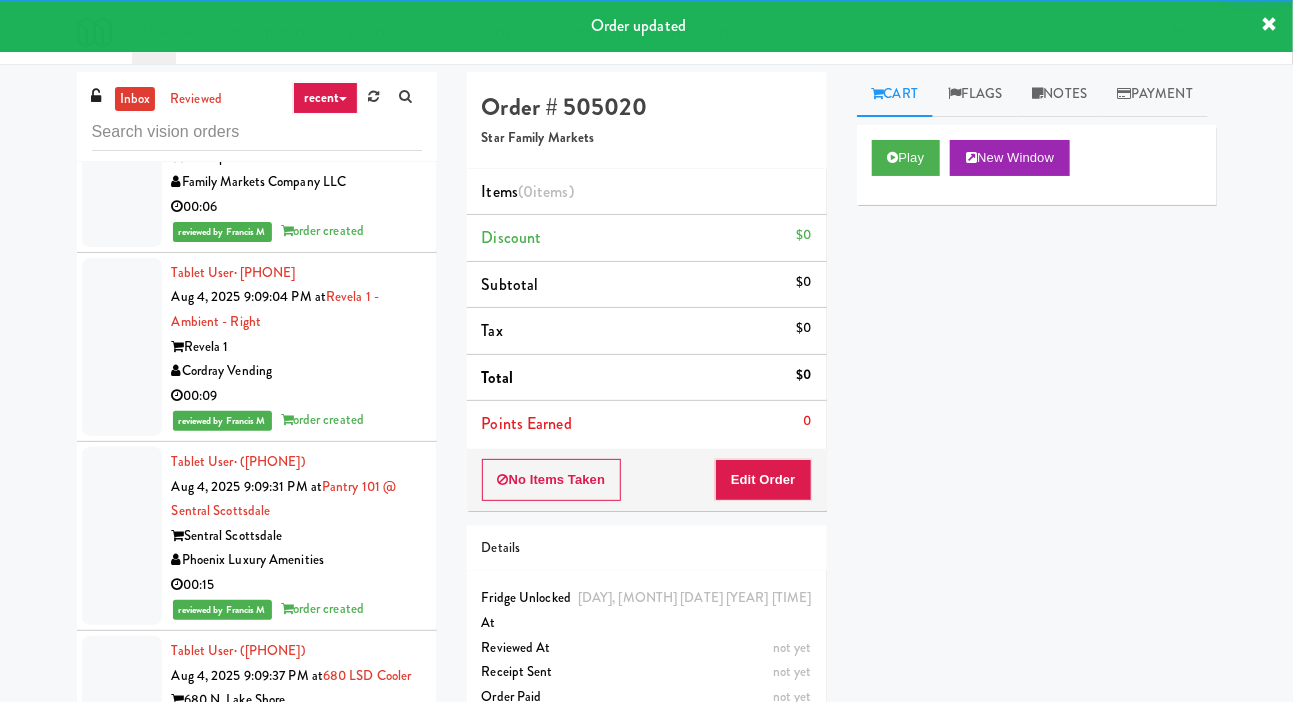 scroll, scrollTop: 48375, scrollLeft: 0, axis: vertical 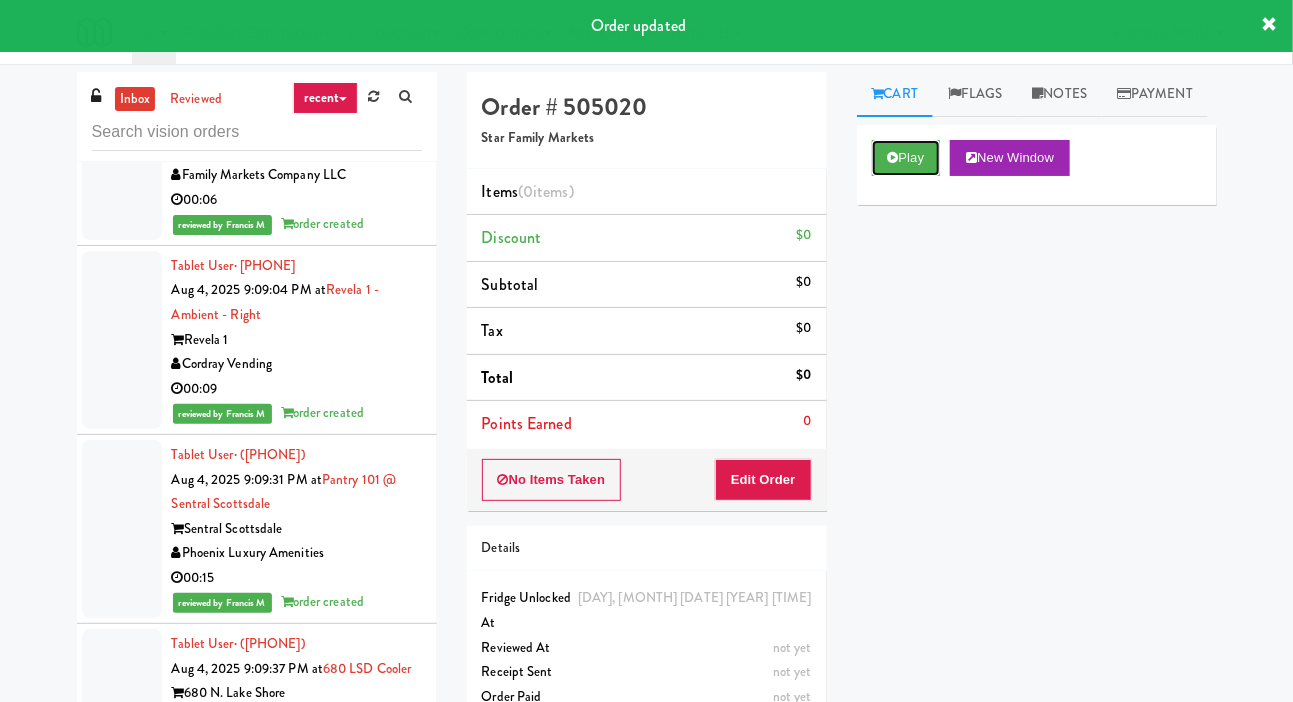 click at bounding box center [893, 157] 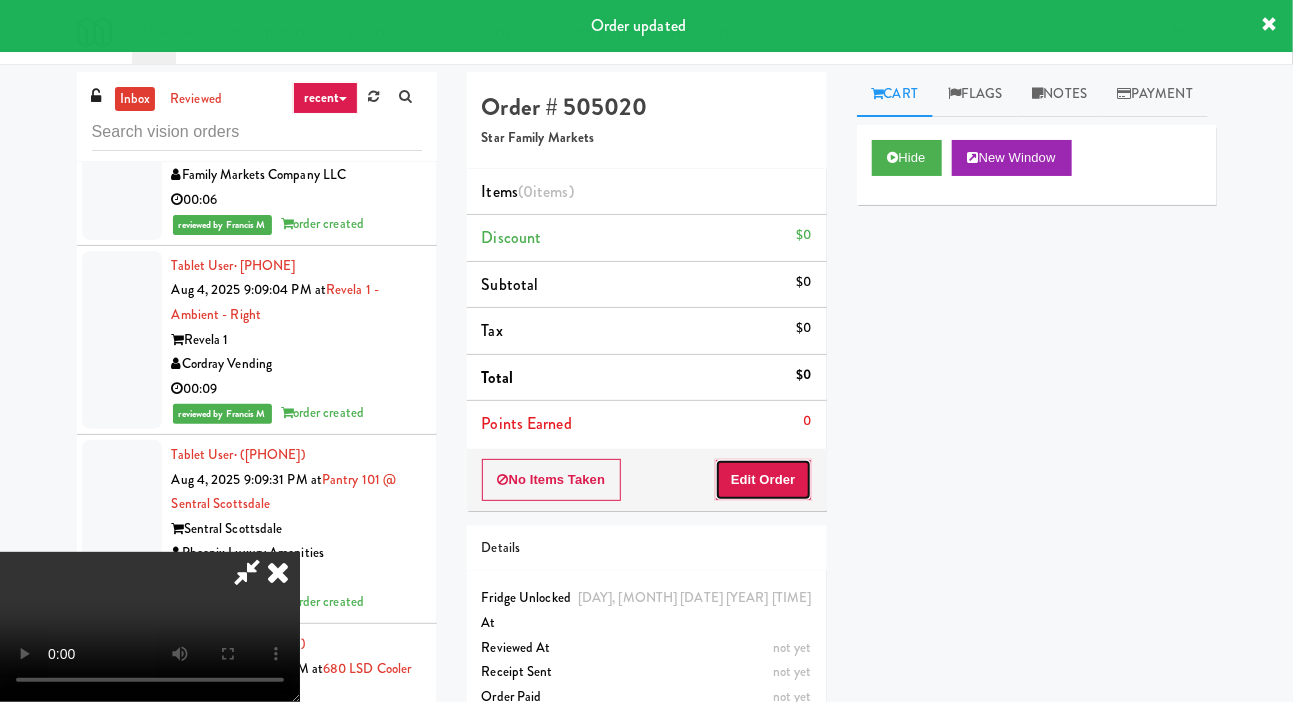 click on "Edit Order" at bounding box center [763, 480] 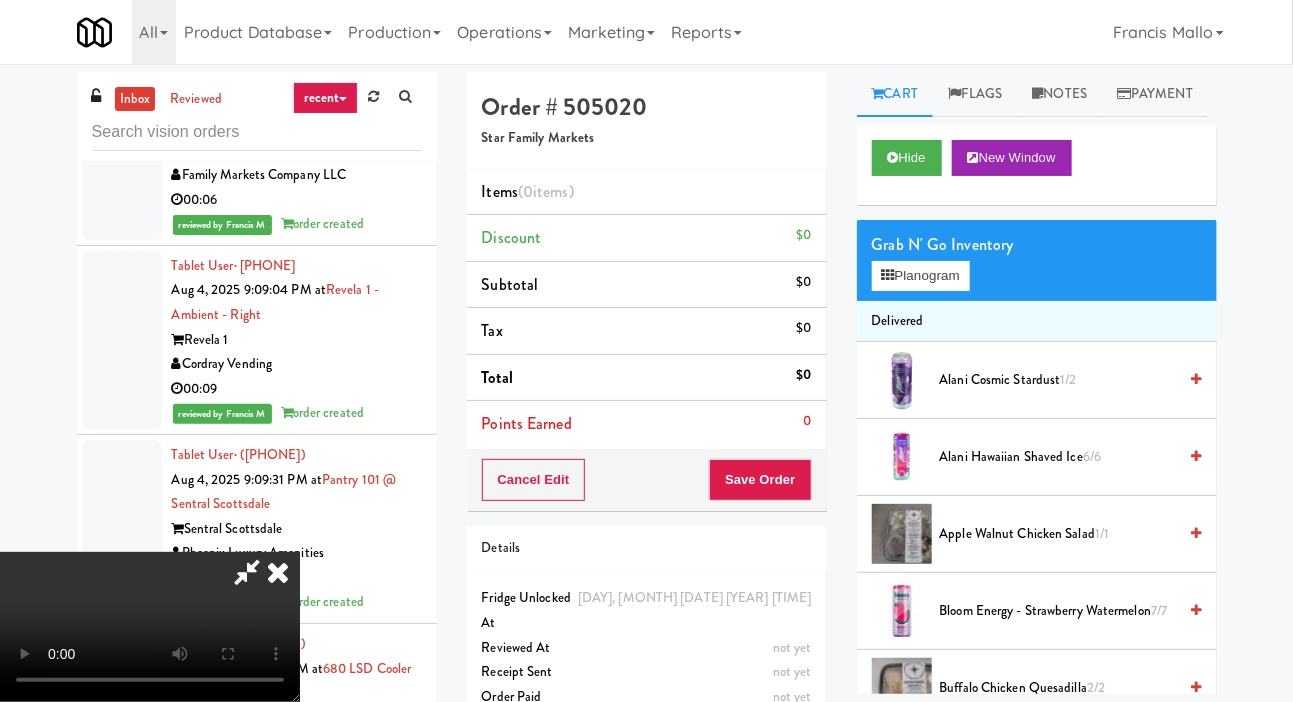 scroll, scrollTop: 73, scrollLeft: 0, axis: vertical 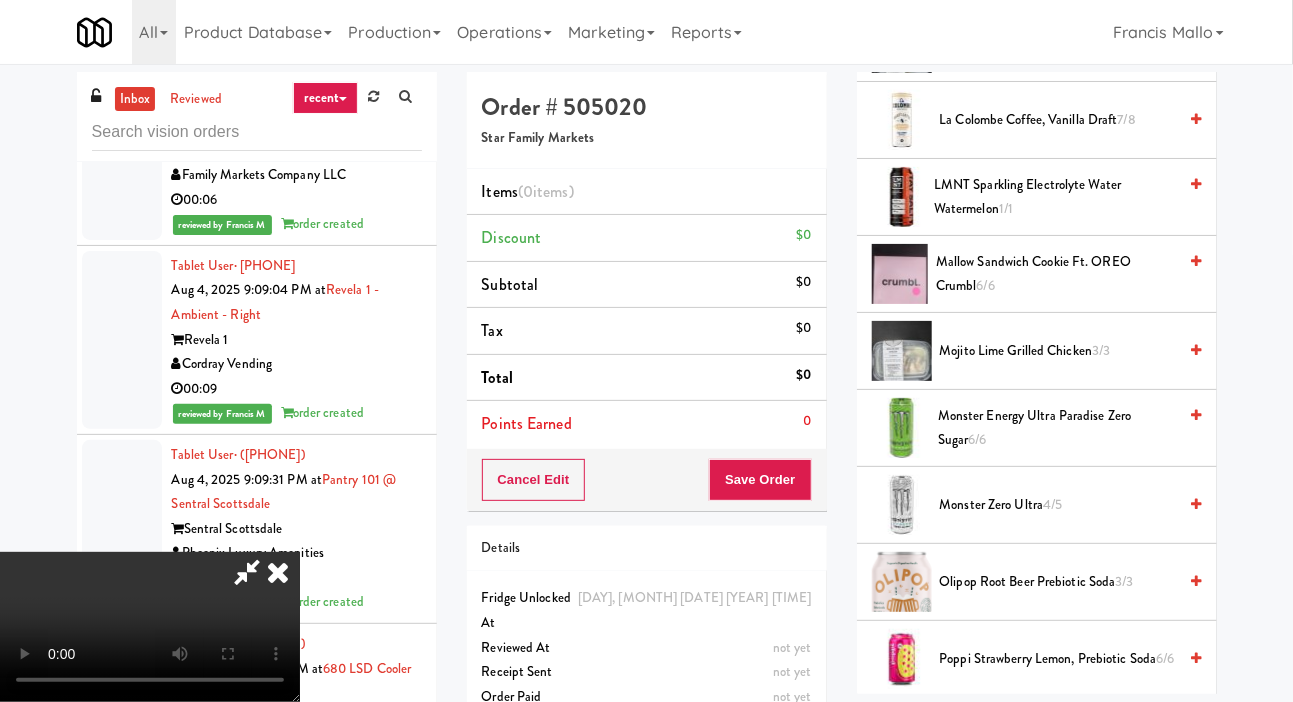 click on "[PRODUCT]  [NUMBER]/[NUMBER]" at bounding box center [1056, 274] 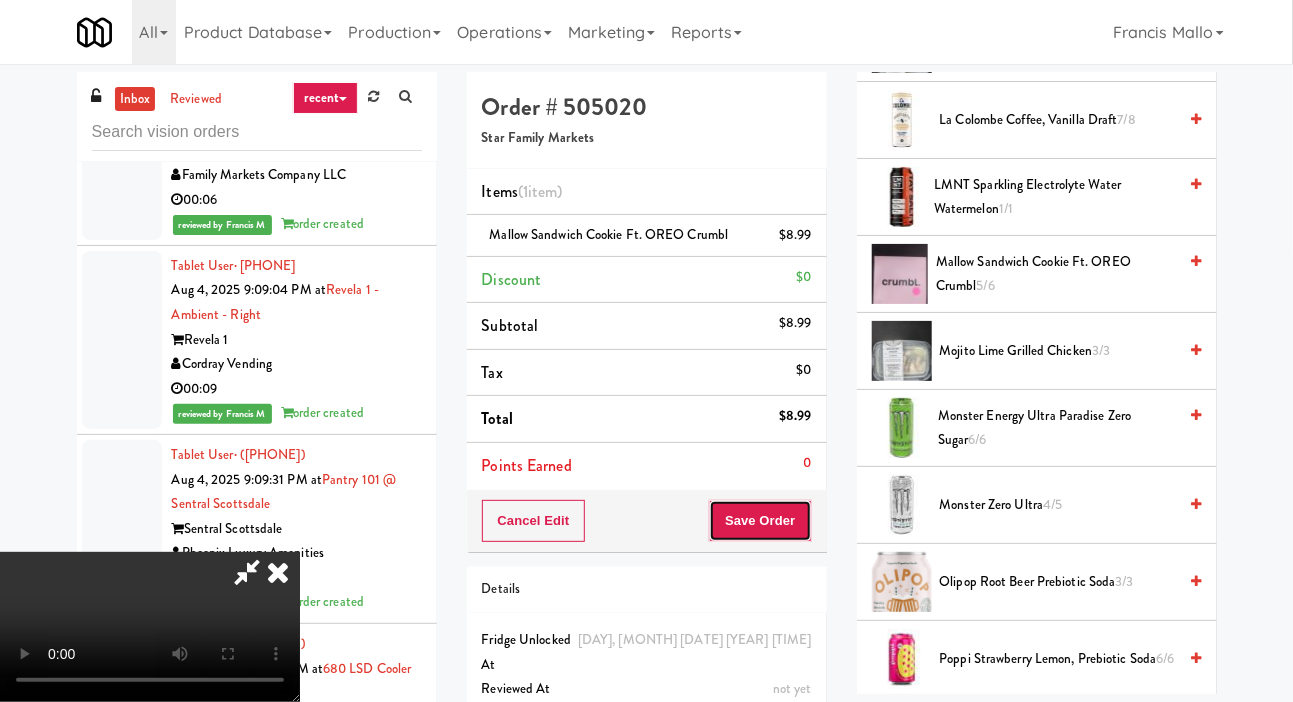 click on "Save Order" at bounding box center [760, 521] 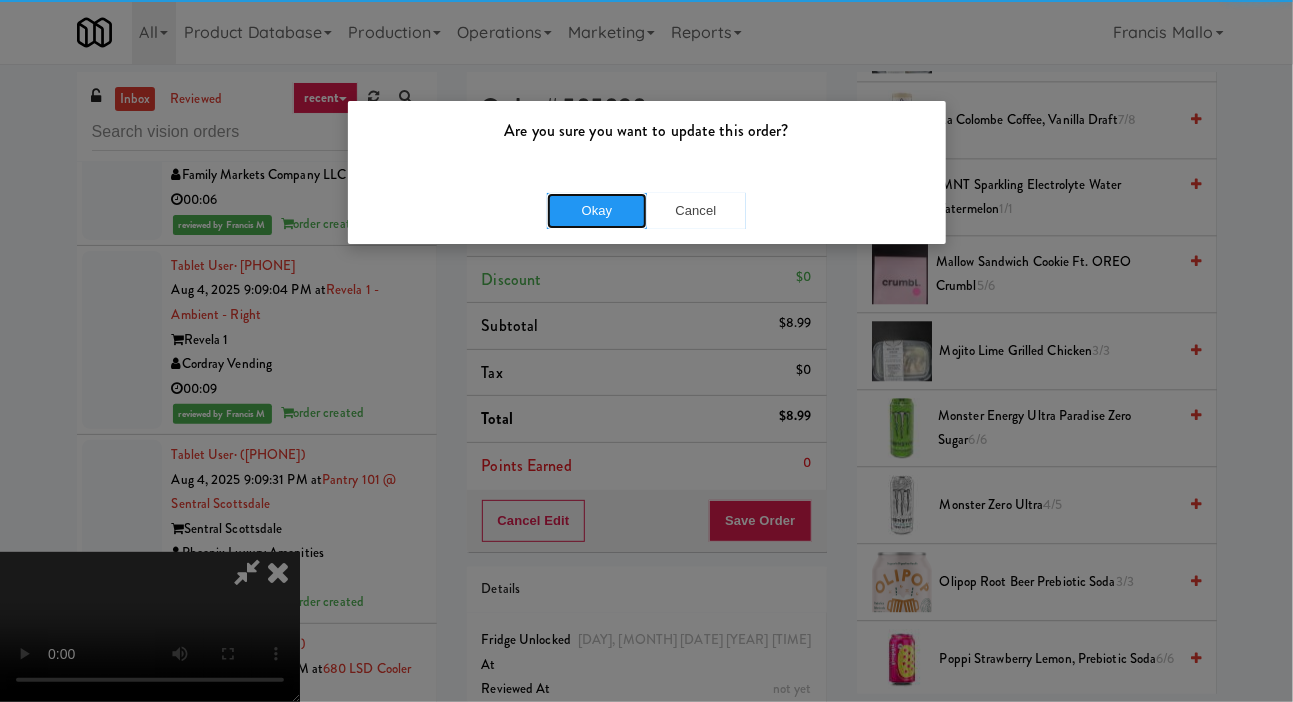 click on "Okay" at bounding box center [597, 211] 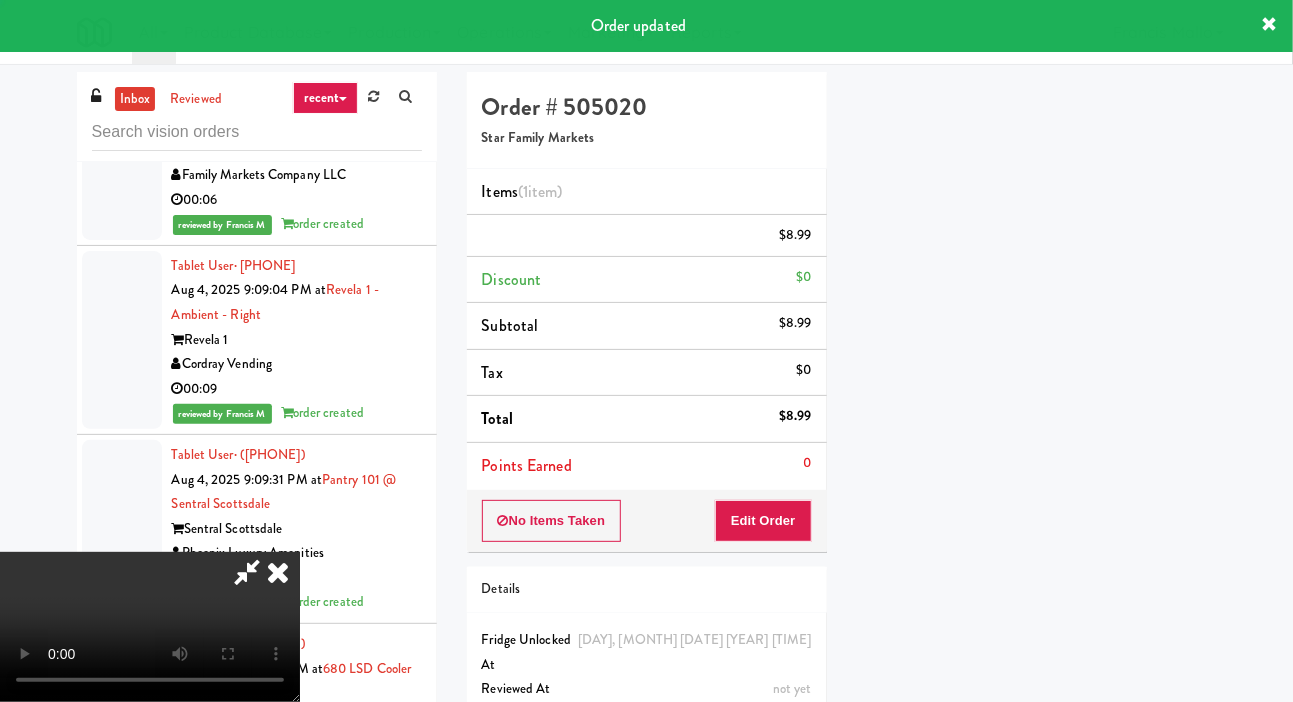 scroll, scrollTop: 116, scrollLeft: 0, axis: vertical 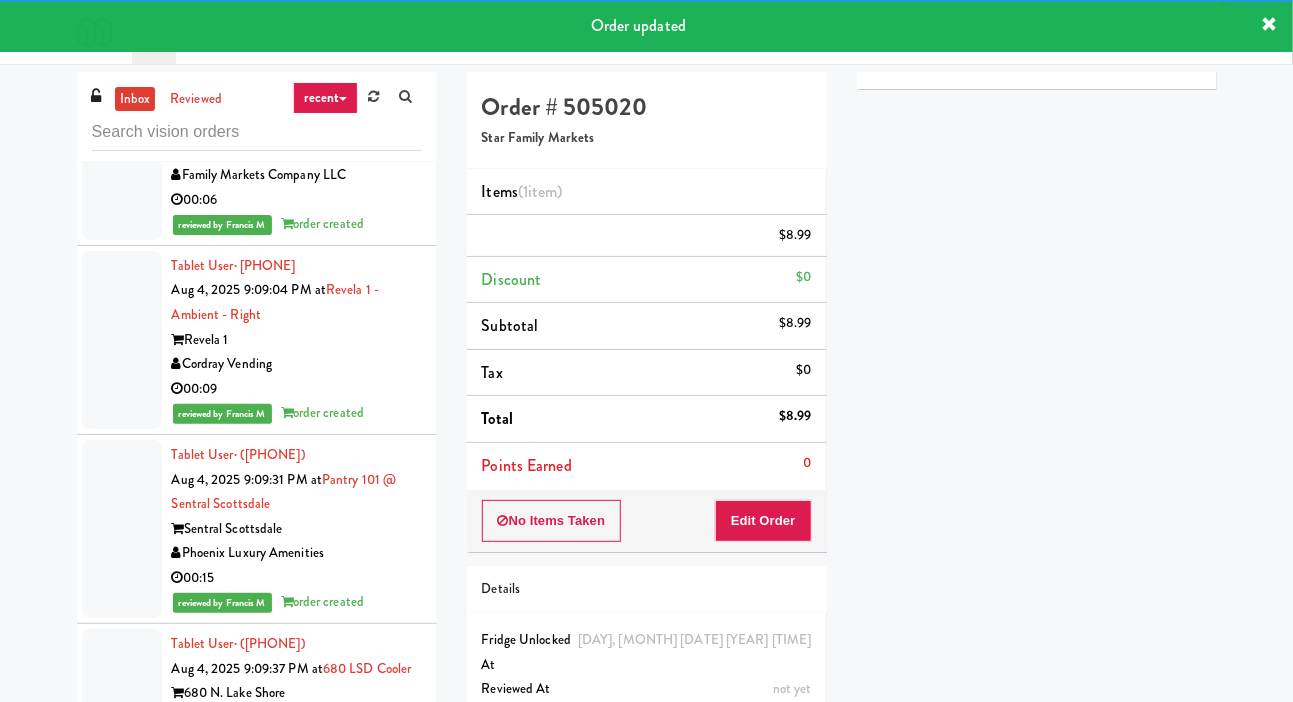 click at bounding box center [122, -154] 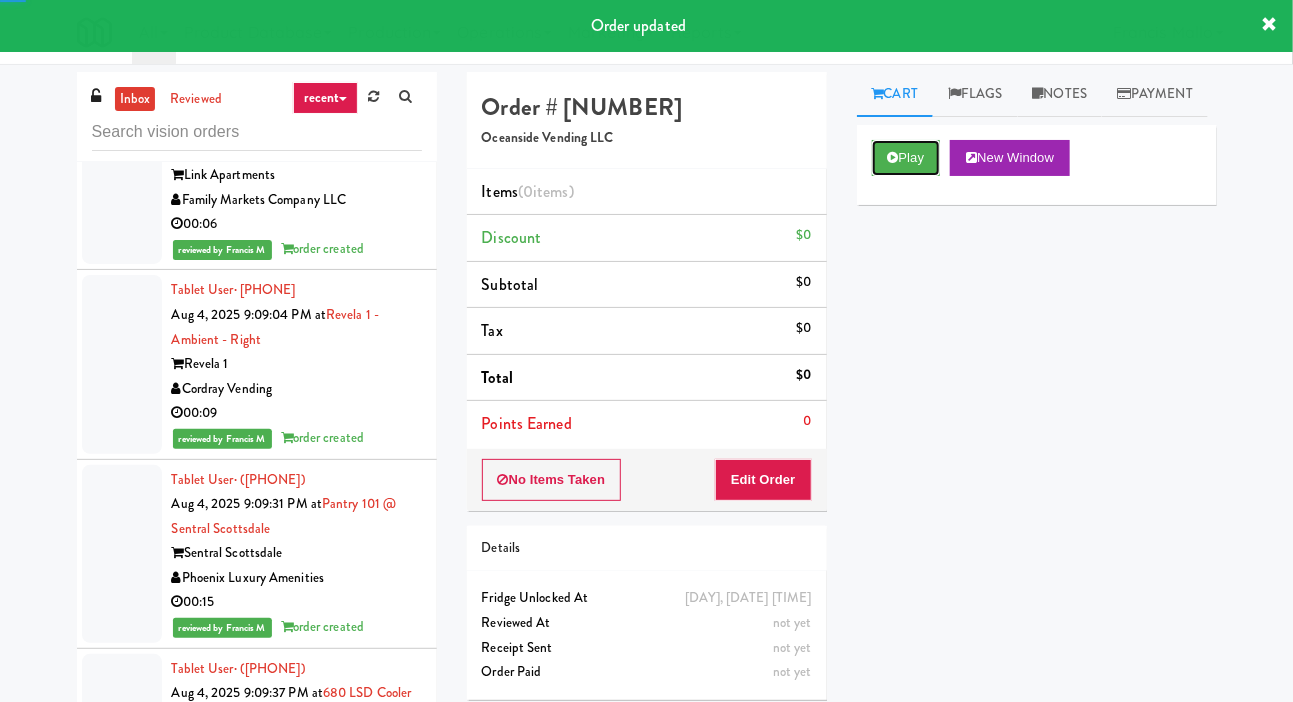 click at bounding box center (893, 157) 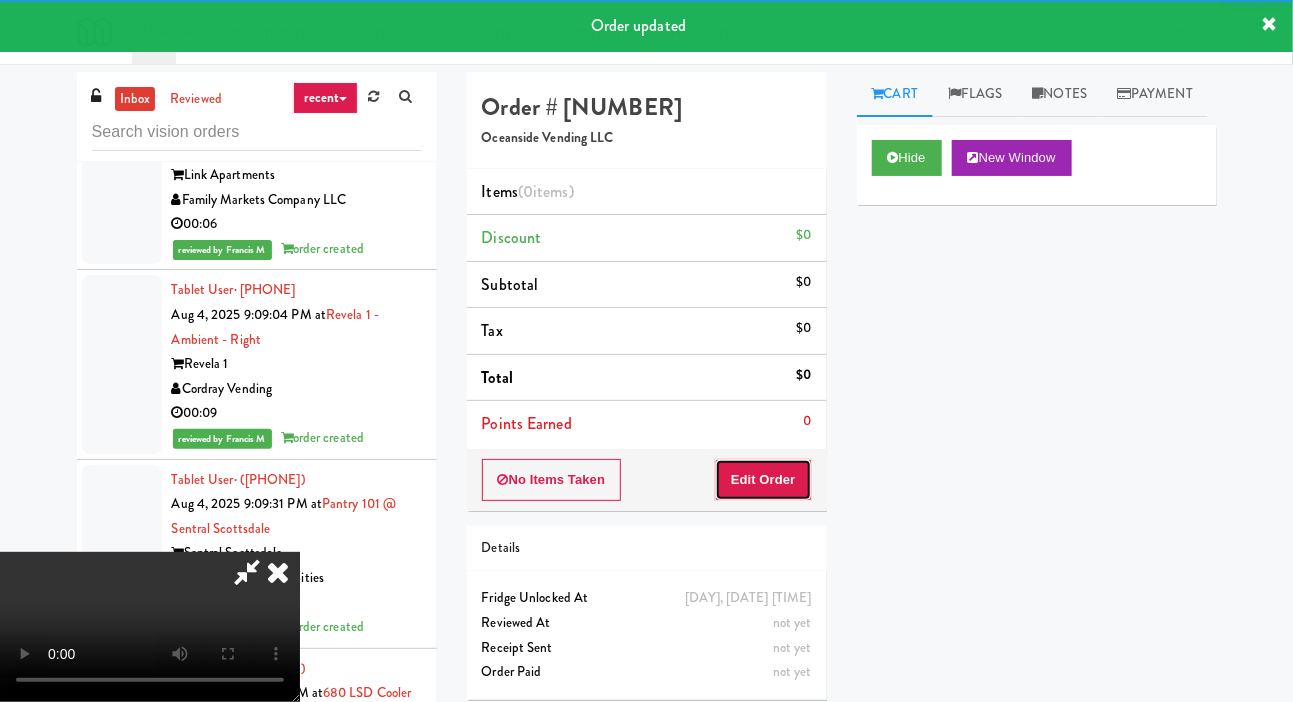 click on "Edit Order" at bounding box center (763, 480) 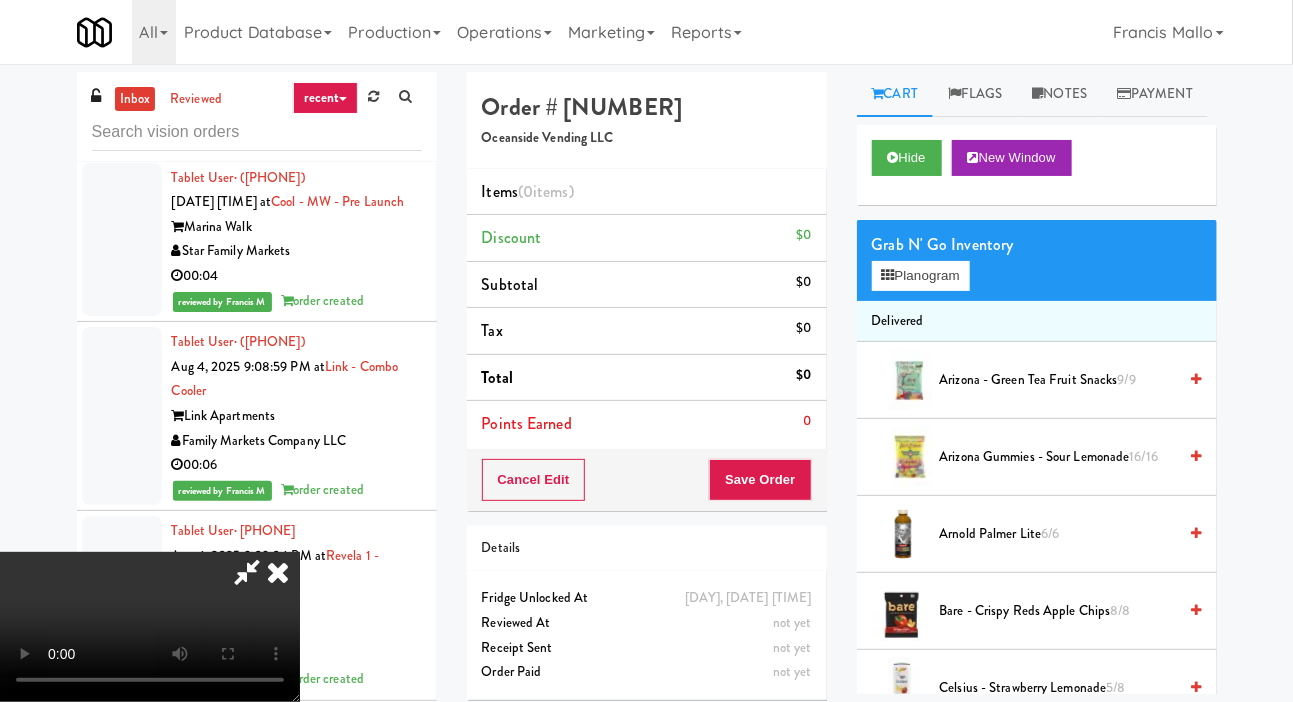 scroll, scrollTop: 48136, scrollLeft: 0, axis: vertical 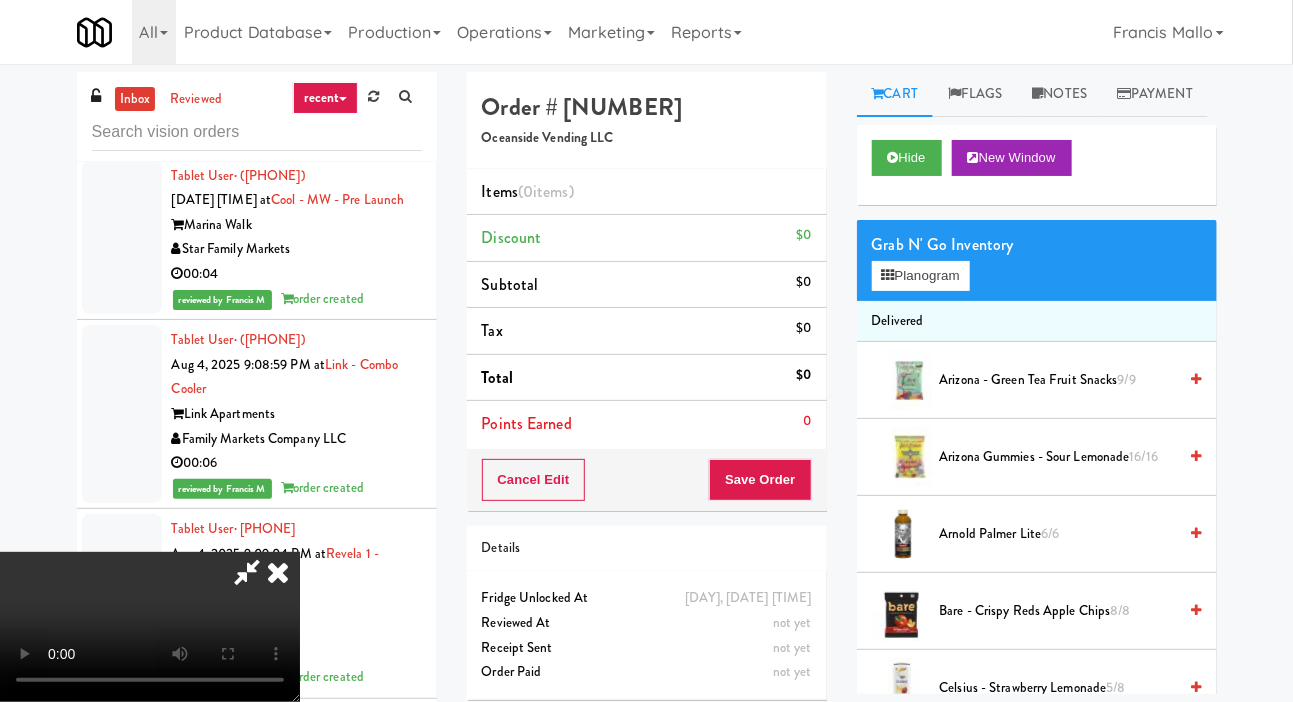 type 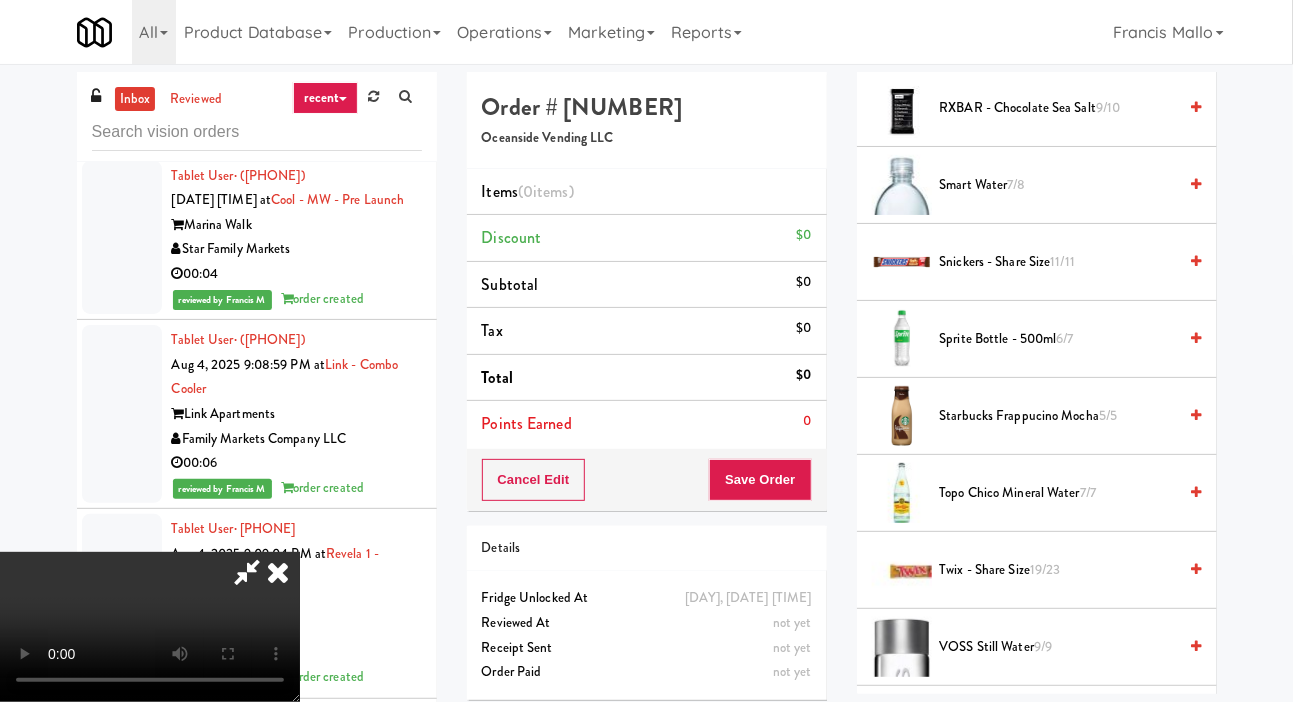 scroll, scrollTop: 2580, scrollLeft: 0, axis: vertical 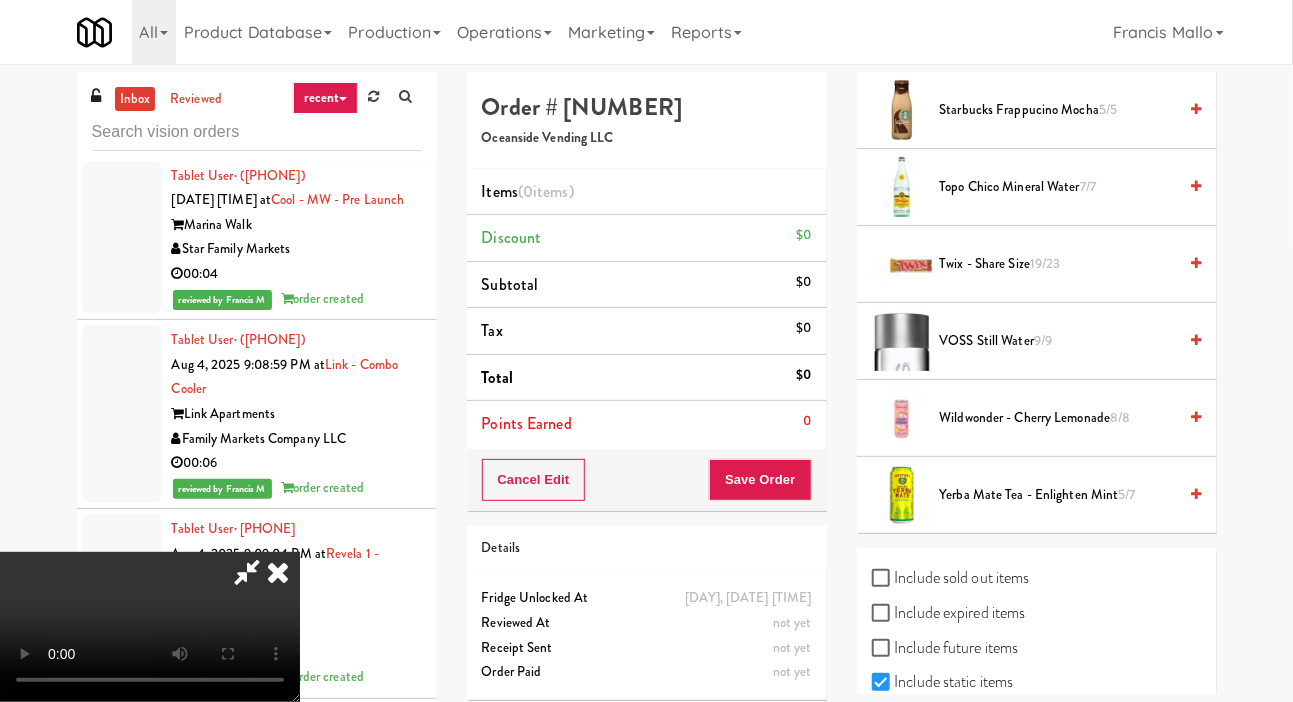 click on "VOSS Still Water  9/9" at bounding box center (1058, 341) 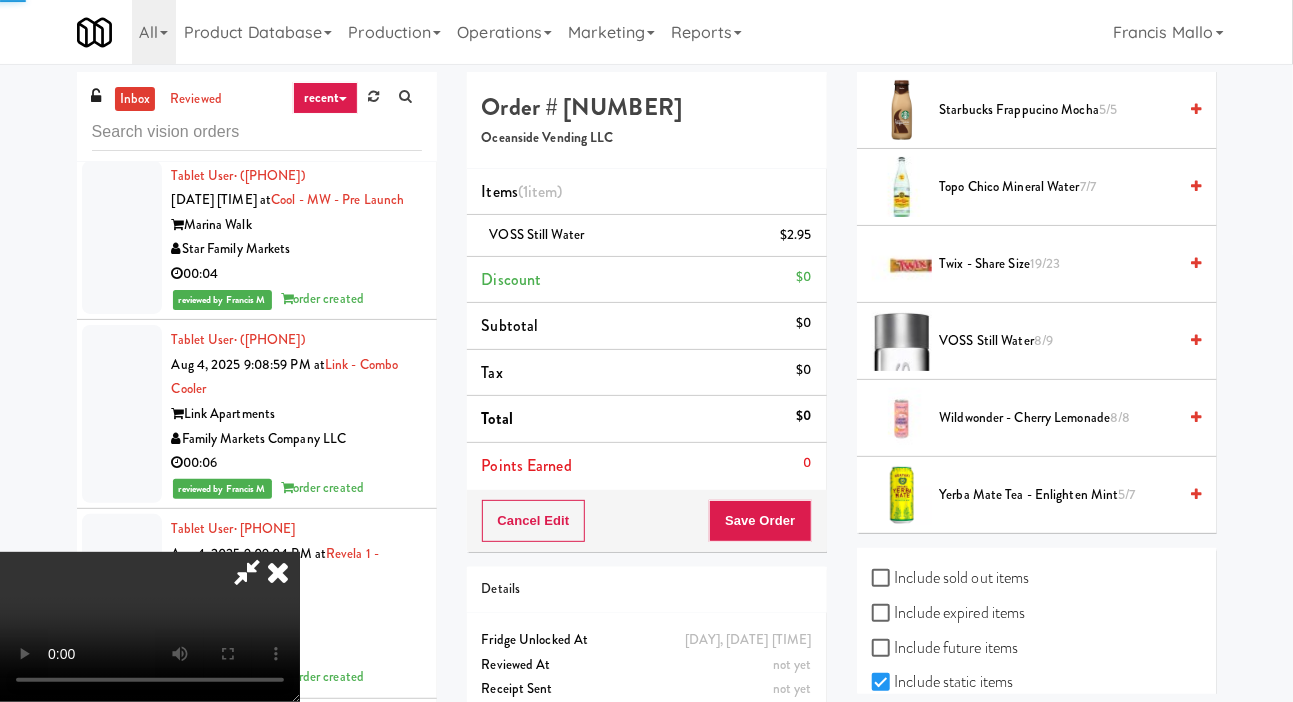 click on "VOSS Still Water  8/9" at bounding box center (1058, 341) 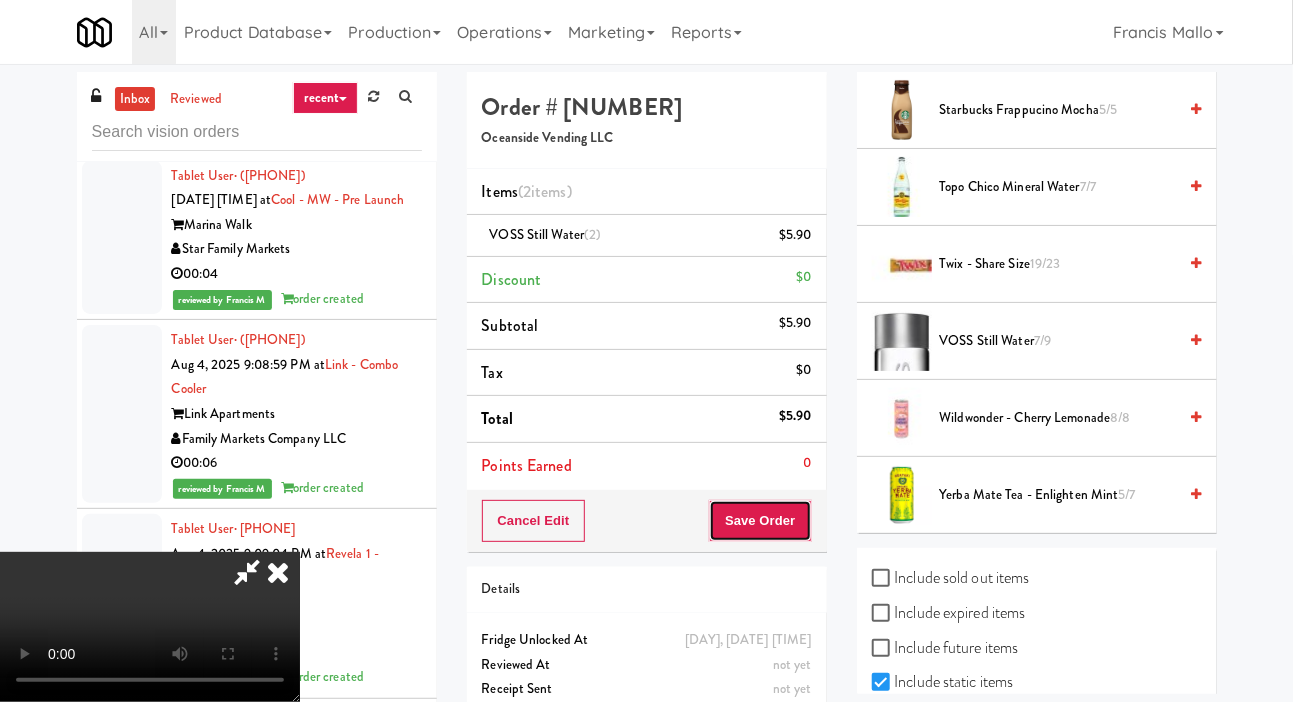 click on "Save Order" at bounding box center [760, 521] 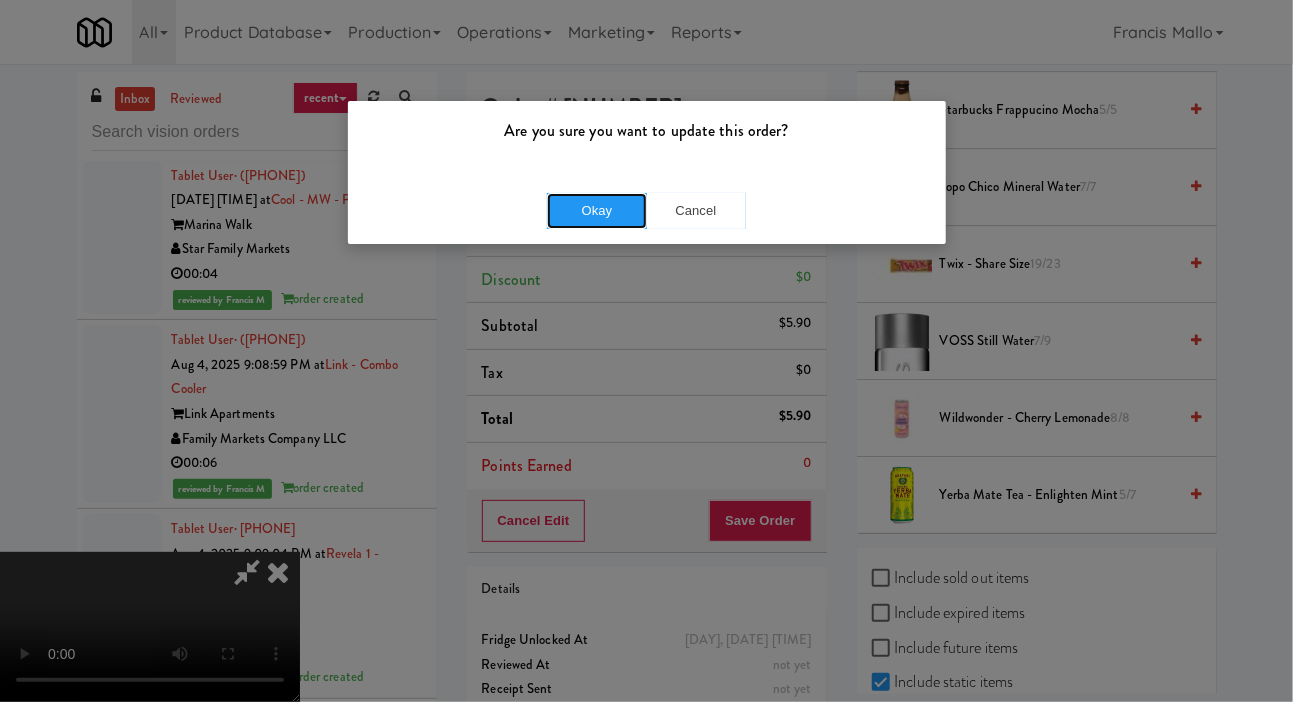 click on "Okay" at bounding box center [597, 211] 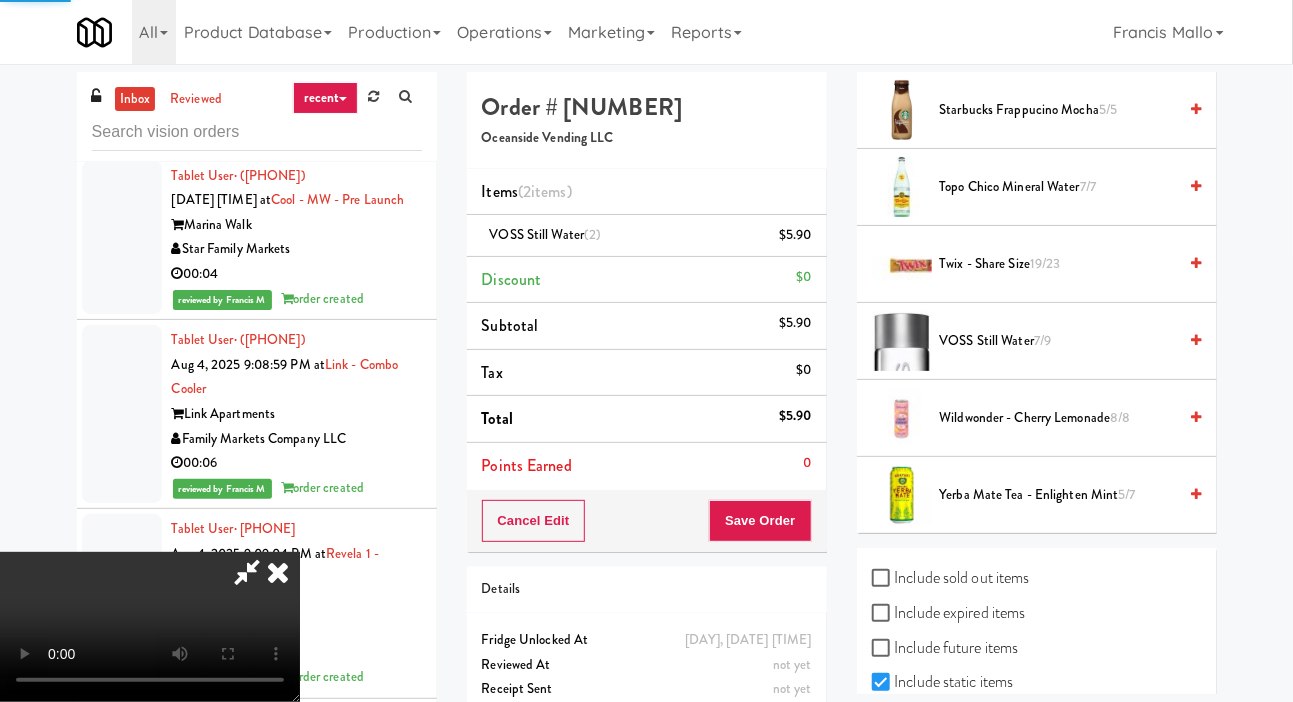 scroll, scrollTop: 116, scrollLeft: 0, axis: vertical 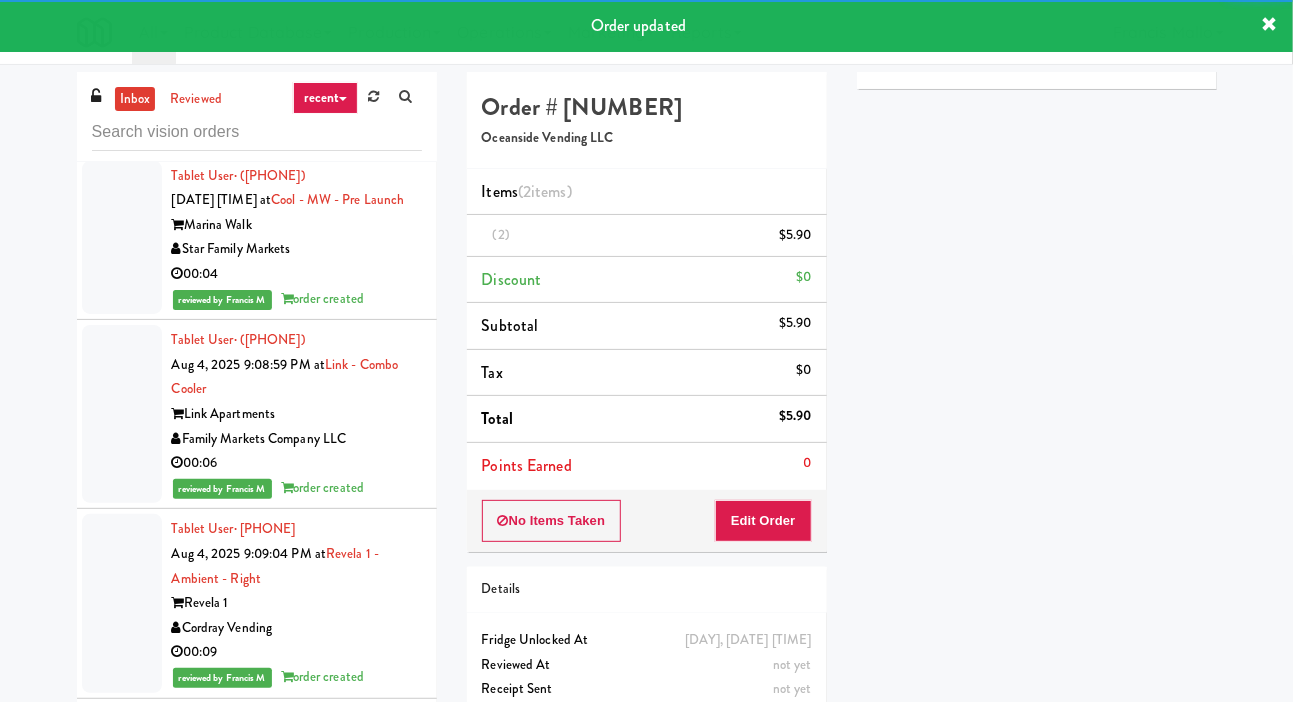 click at bounding box center [122, -55] 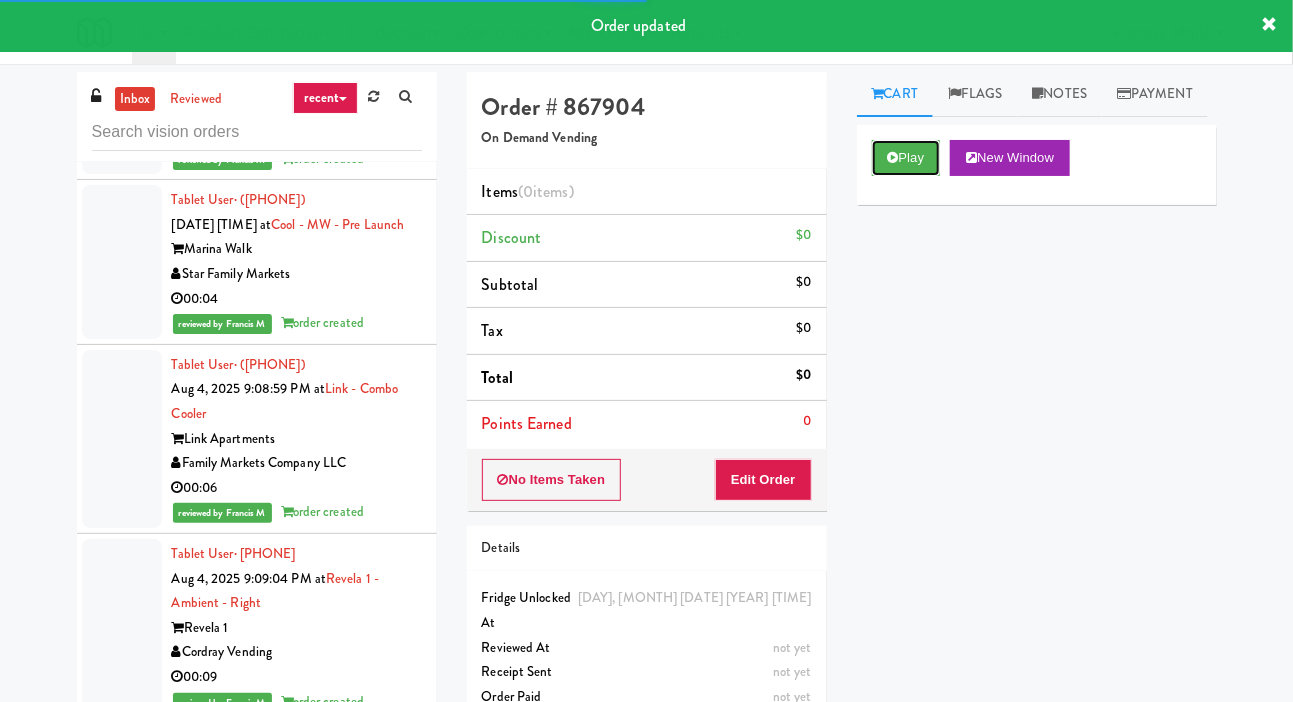 click on "Play" at bounding box center (906, 158) 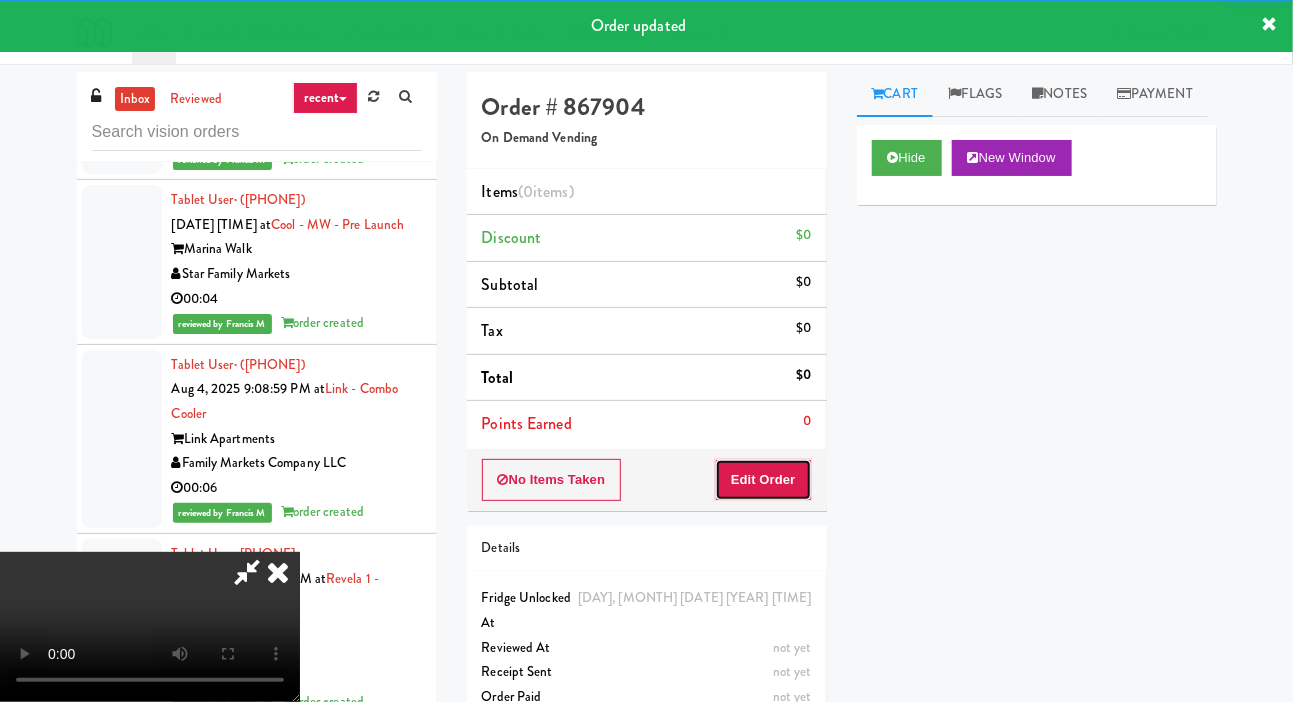 click on "Edit Order" at bounding box center [763, 480] 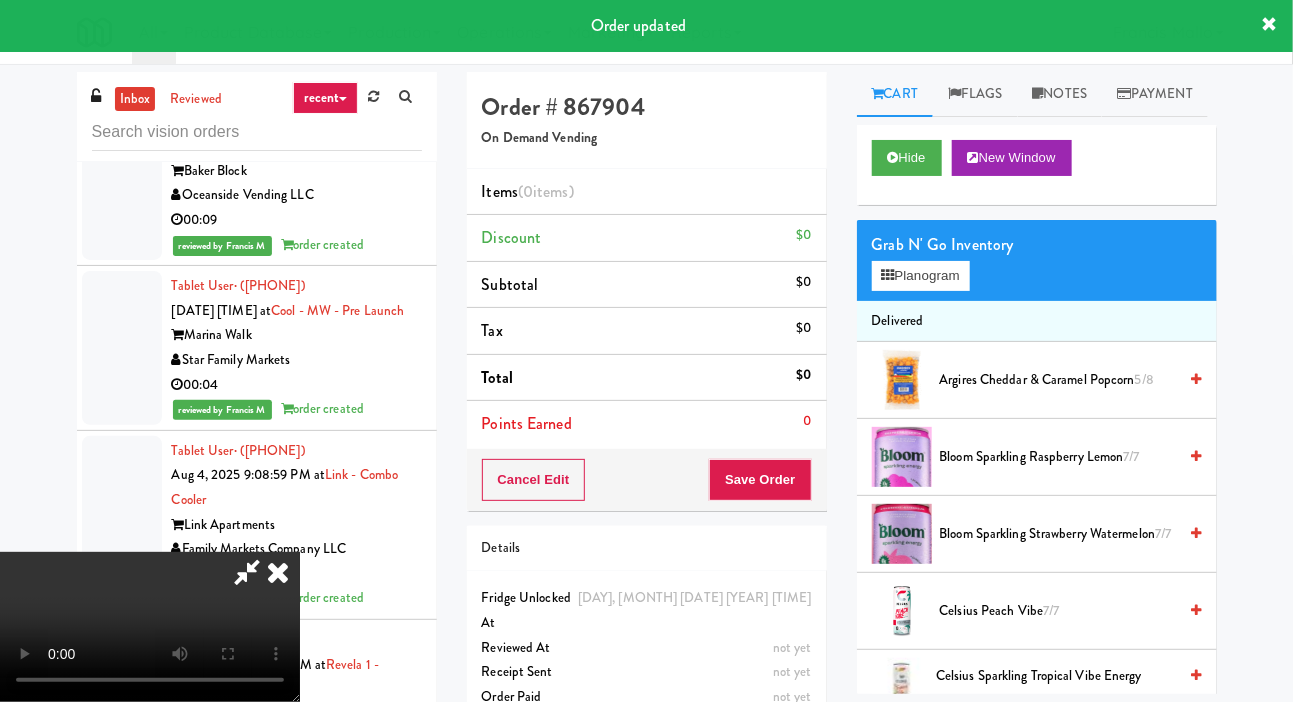 scroll, scrollTop: 48049, scrollLeft: 0, axis: vertical 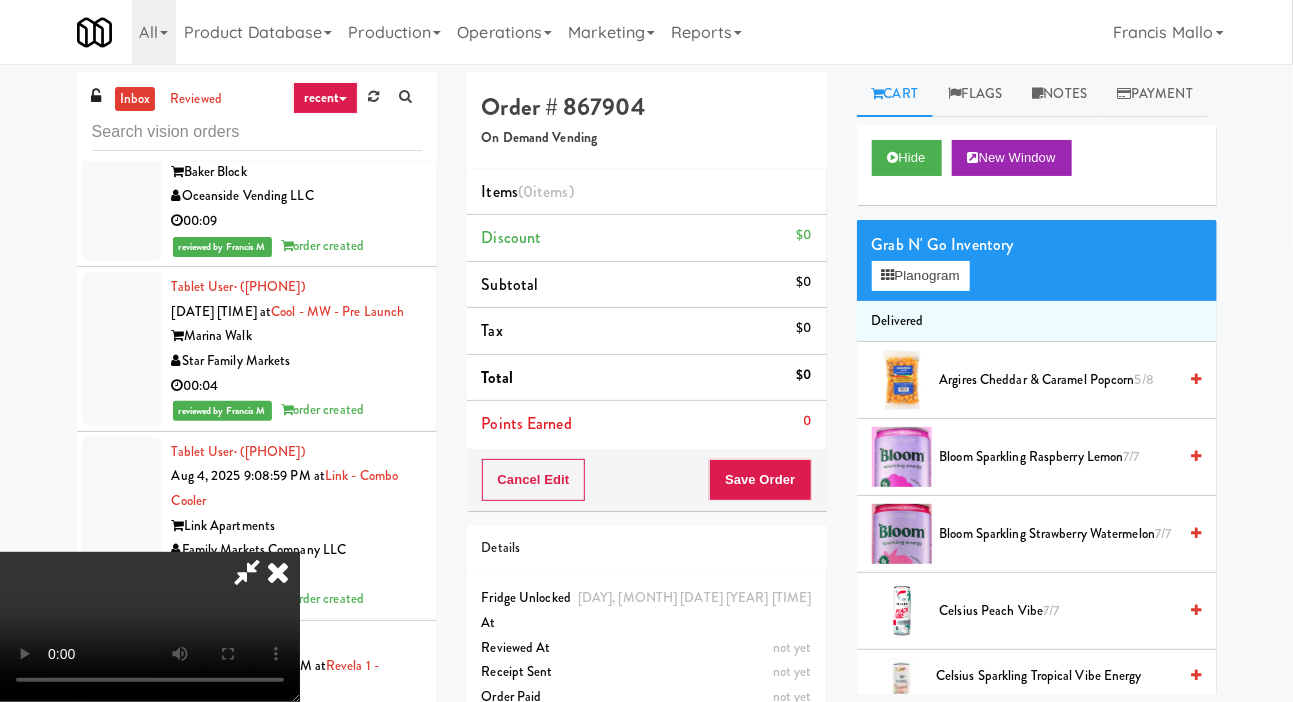 type 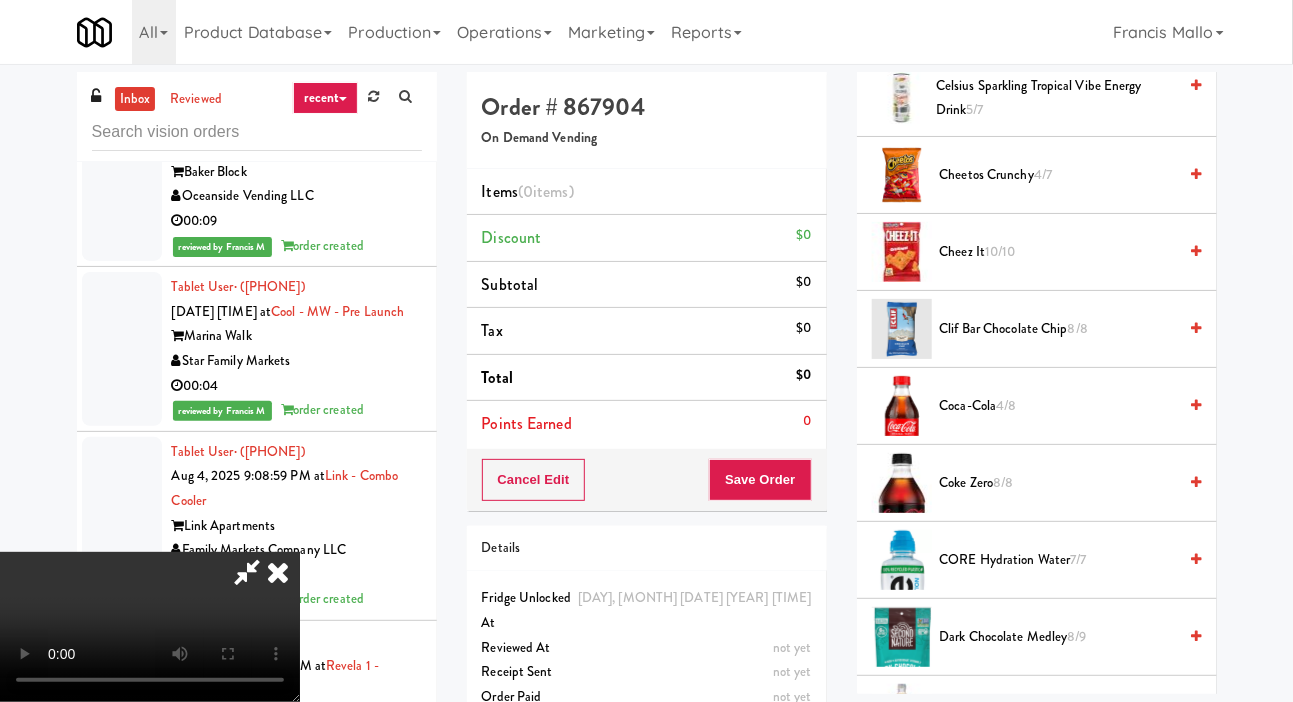 scroll, scrollTop: 599, scrollLeft: 0, axis: vertical 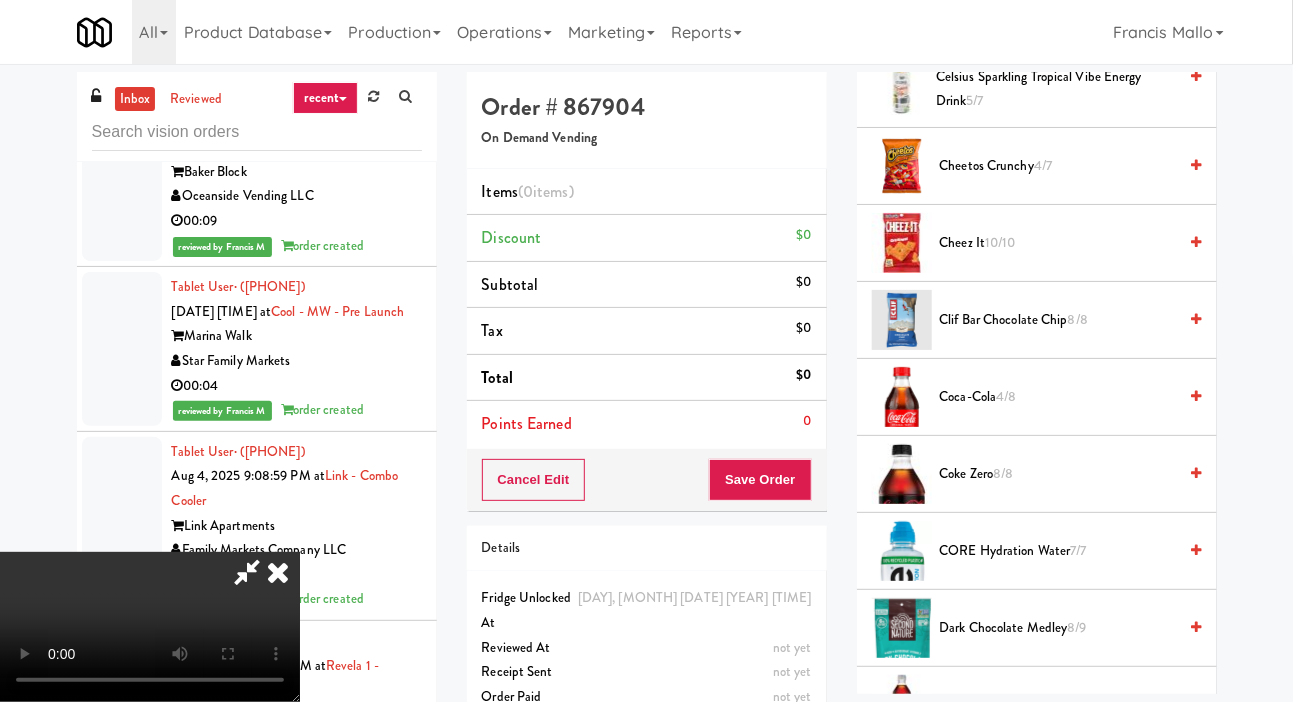 click on "Coca-Cola  4/8" at bounding box center [1058, 397] 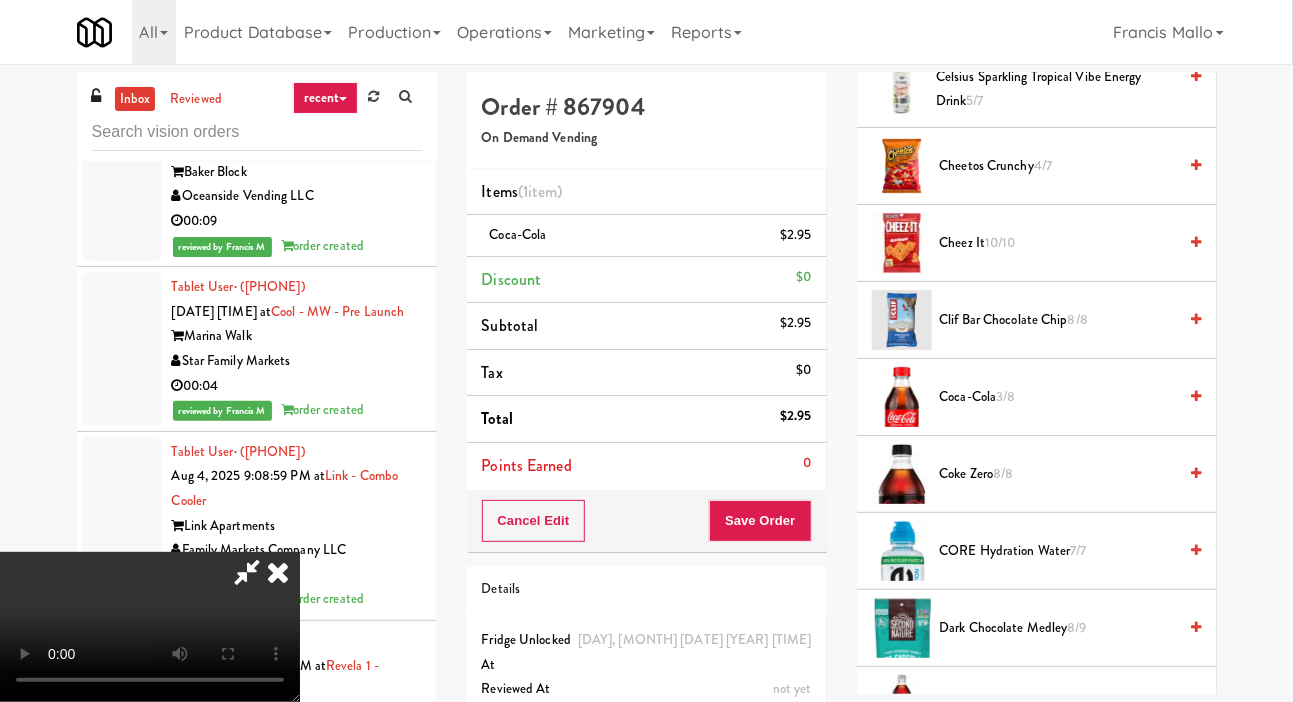 click on "Cancel Edit Save Order" at bounding box center [647, 521] 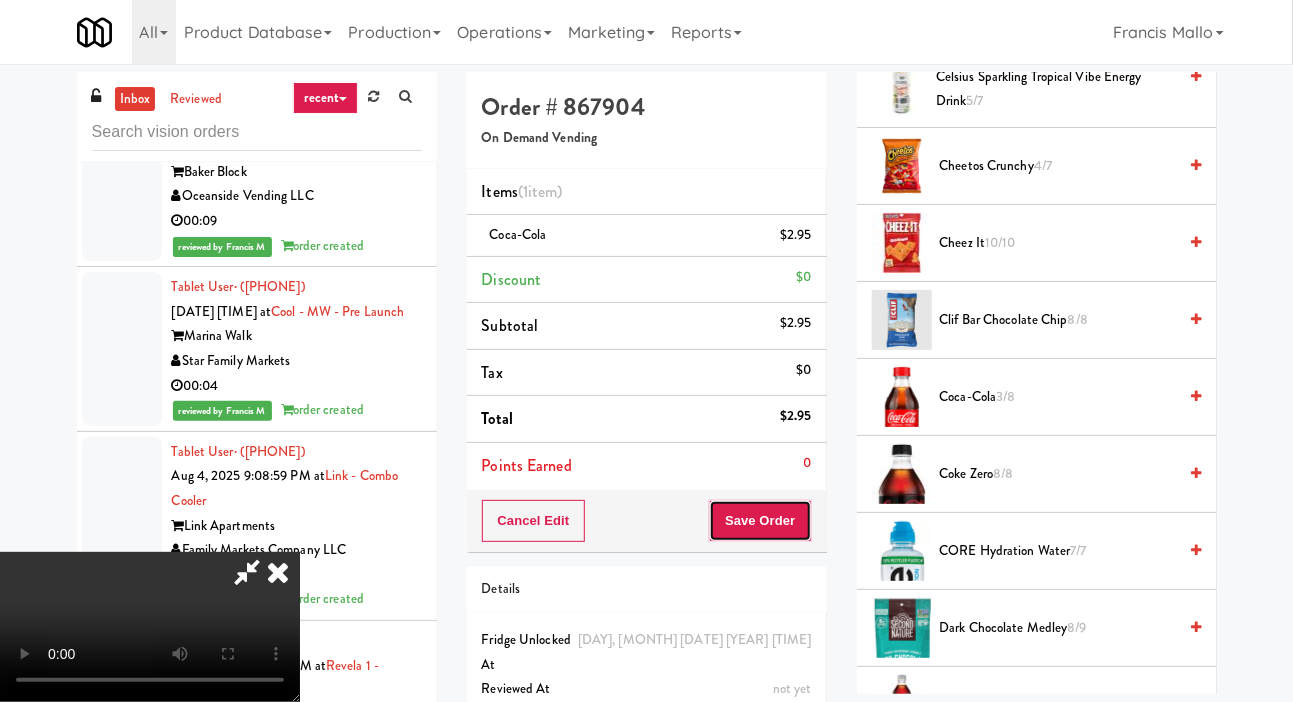 click on "Save Order" at bounding box center (760, 521) 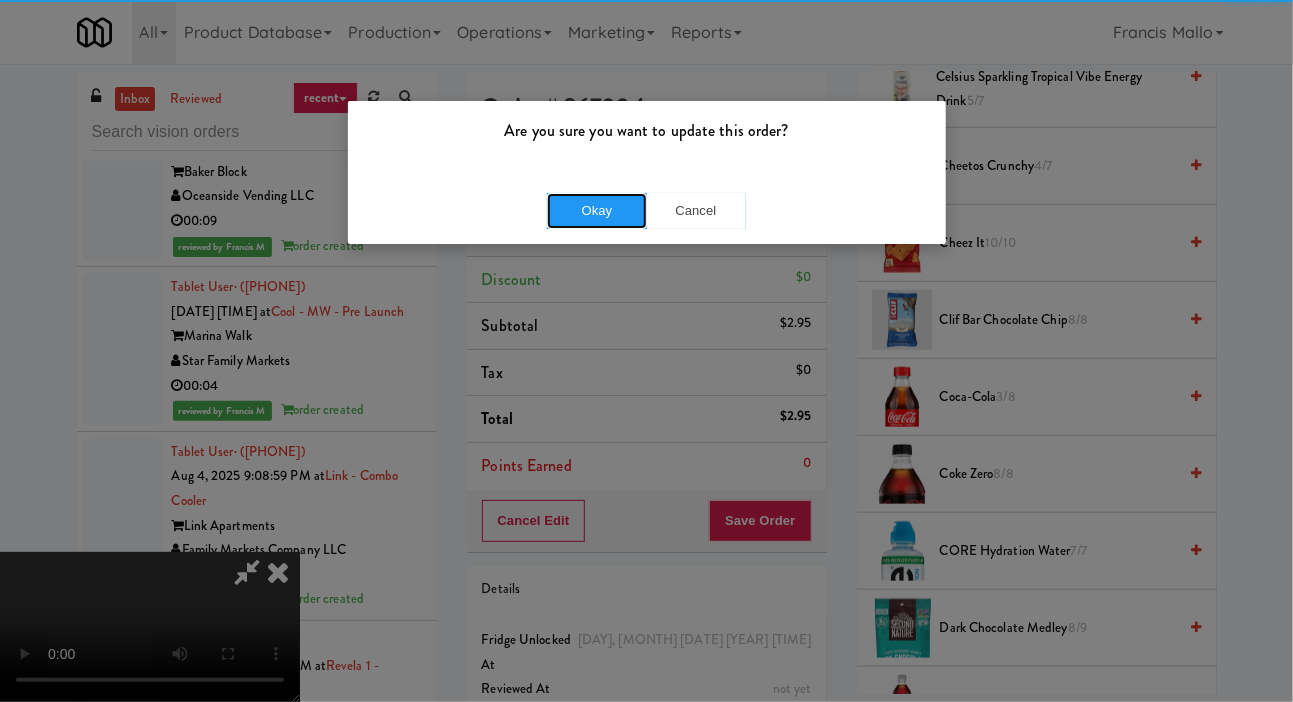 click on "Okay" at bounding box center (597, 211) 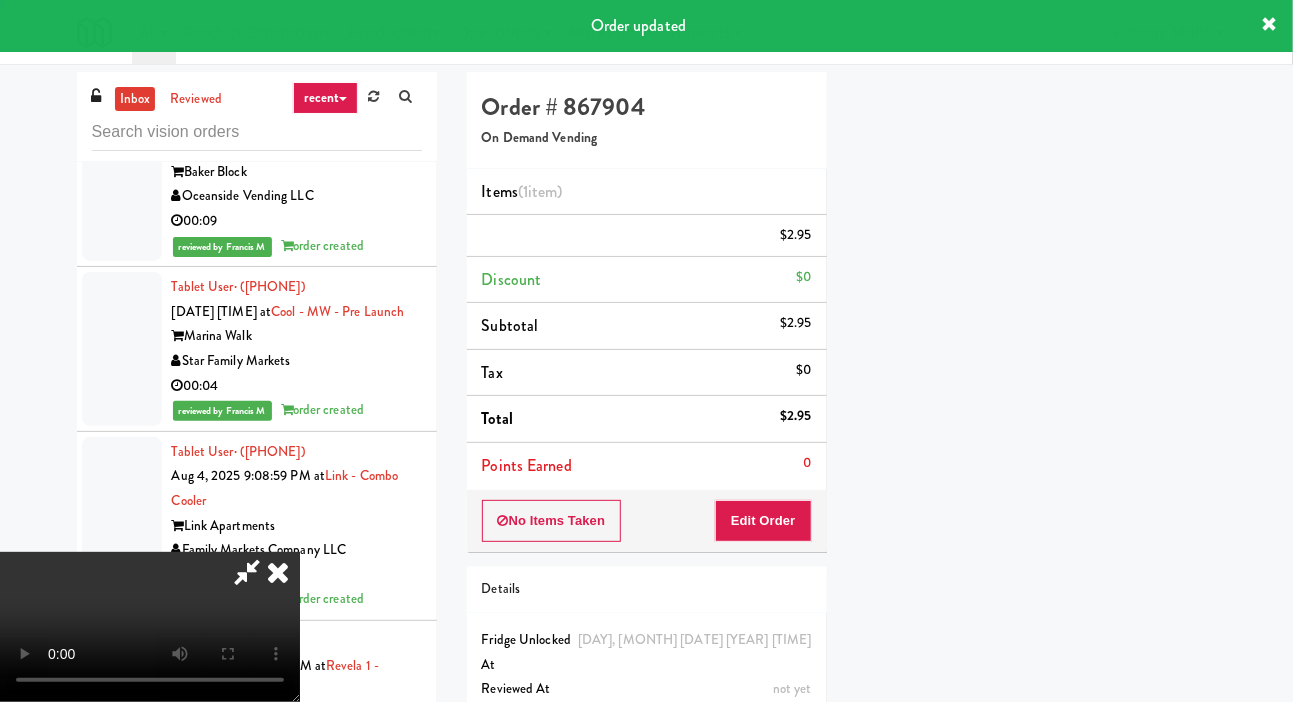 scroll, scrollTop: 116, scrollLeft: 0, axis: vertical 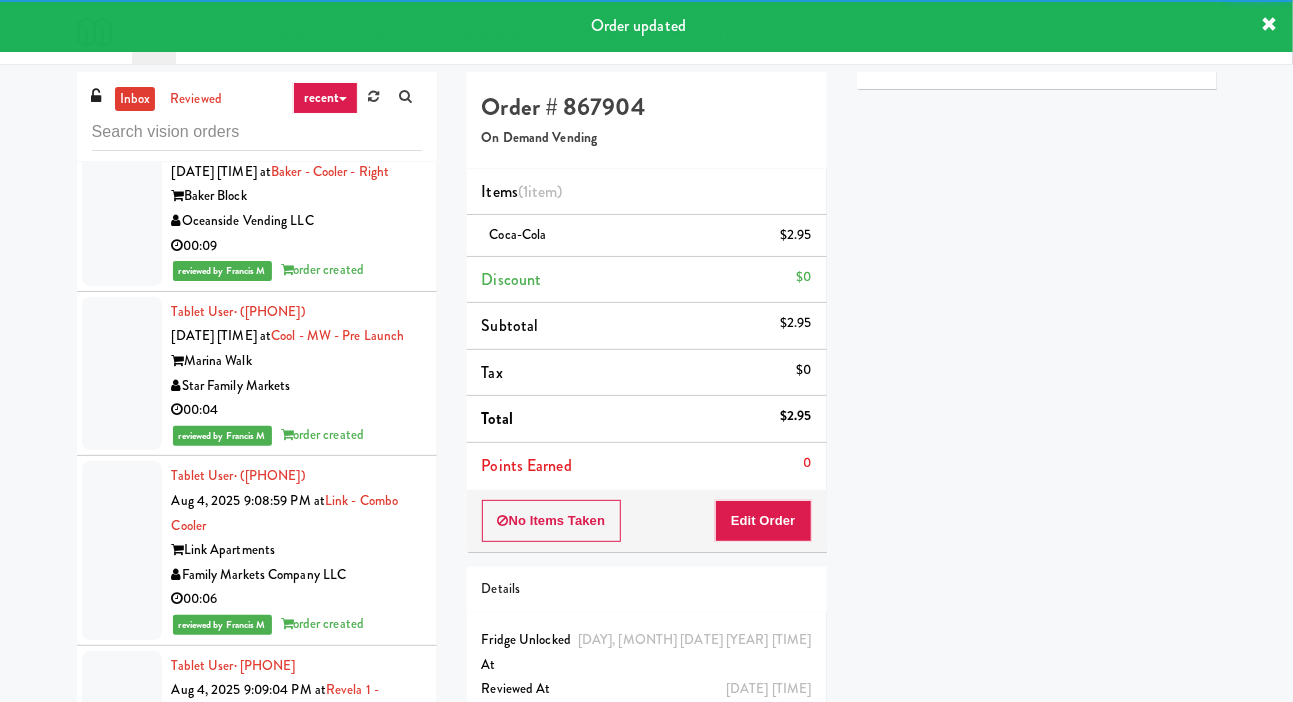 click at bounding box center (122, -108) 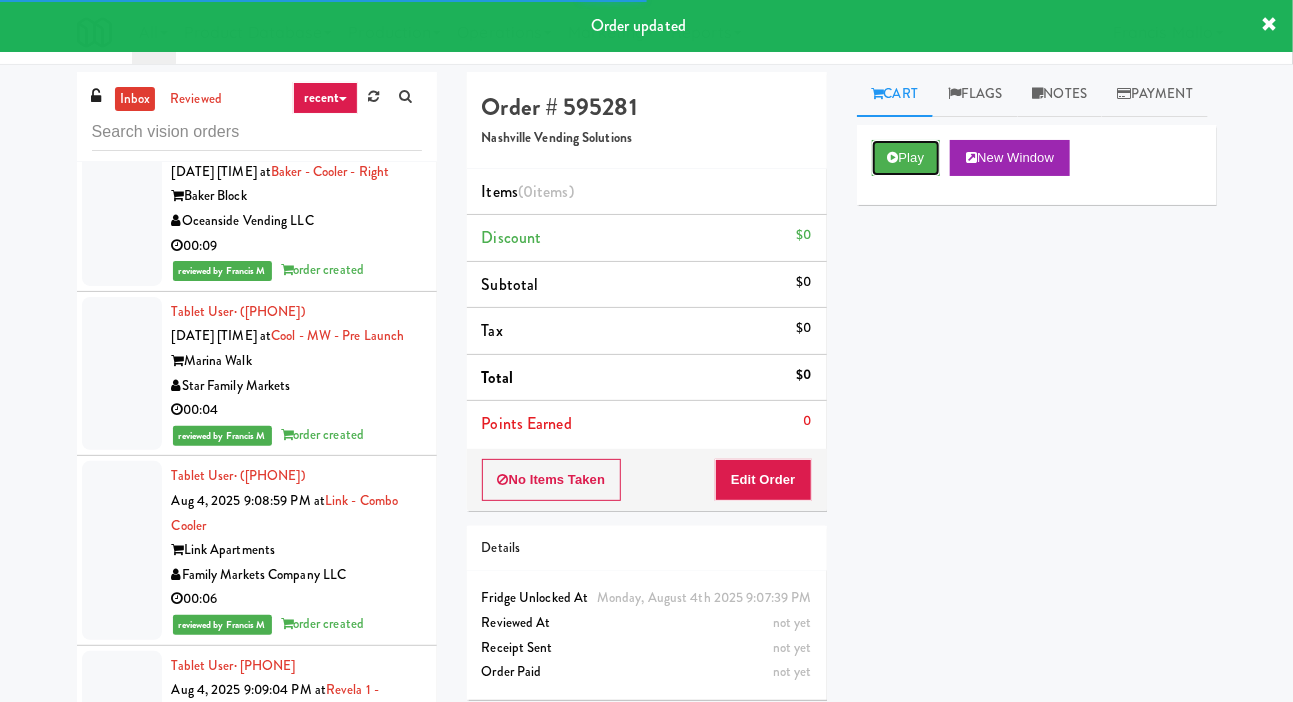 click on "Play" at bounding box center (906, 158) 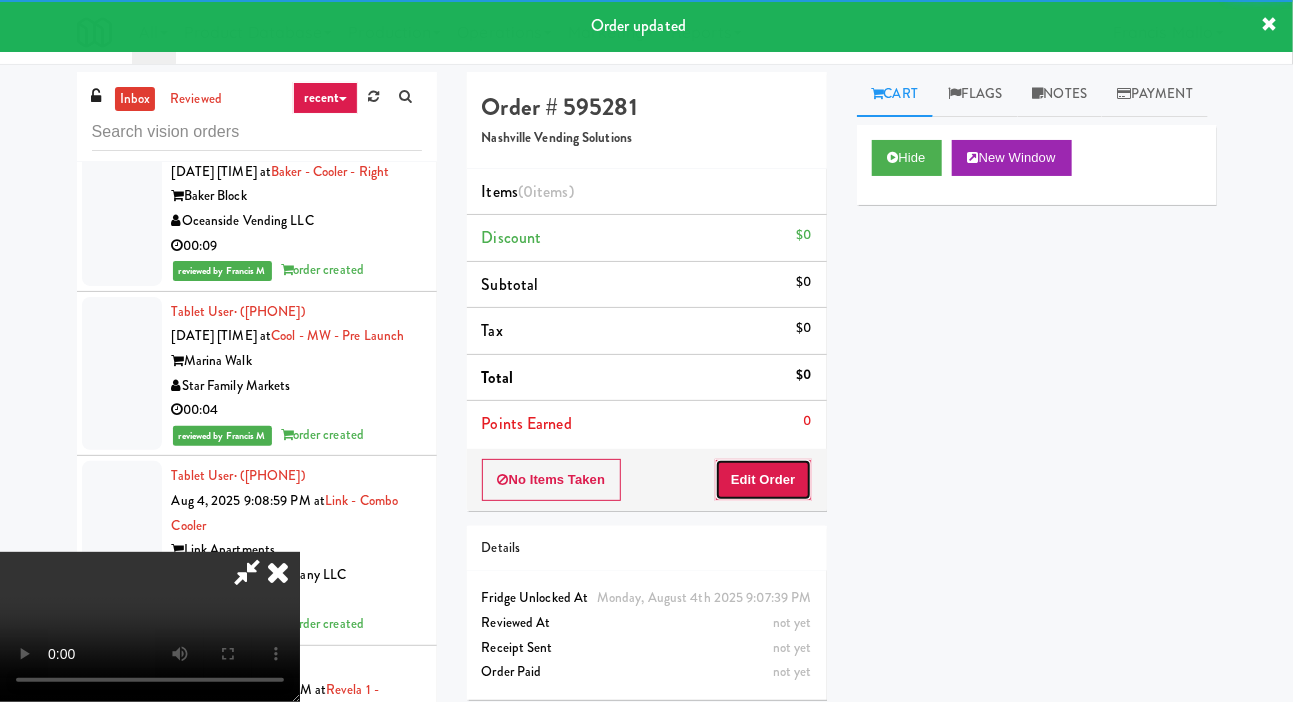 click on "Edit Order" at bounding box center [763, 480] 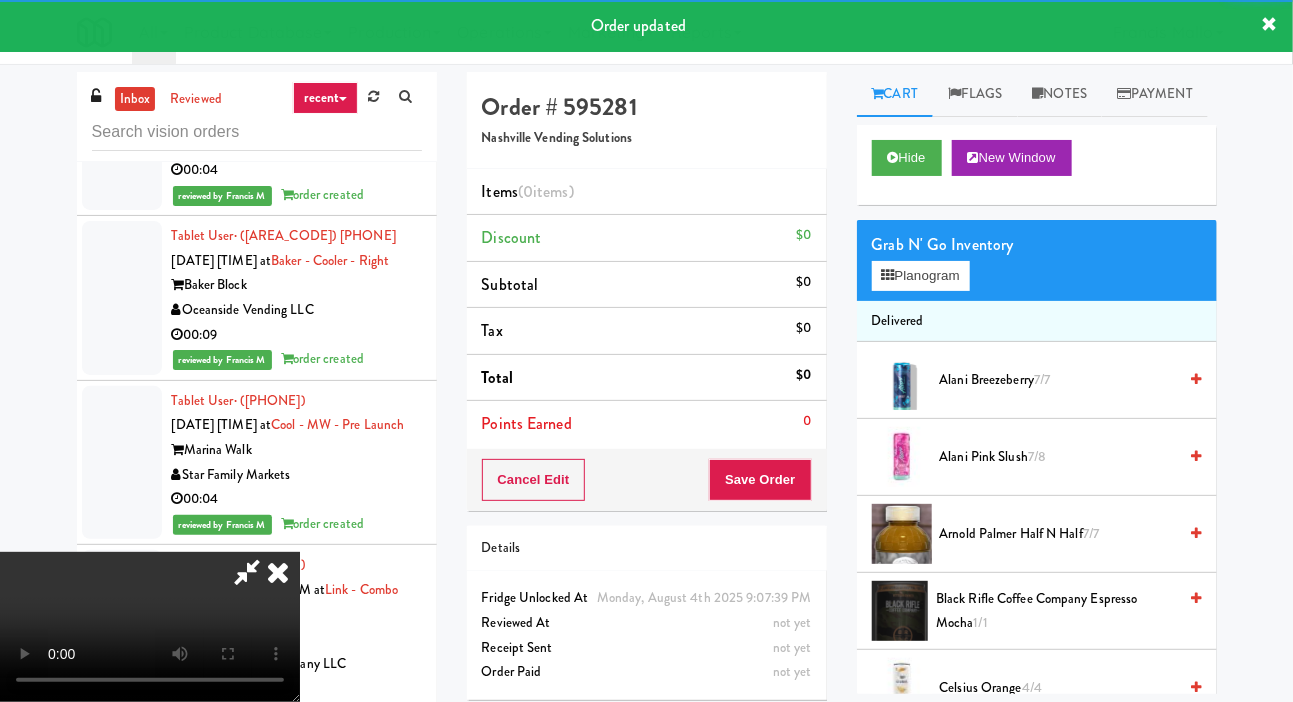 scroll, scrollTop: 47945, scrollLeft: 0, axis: vertical 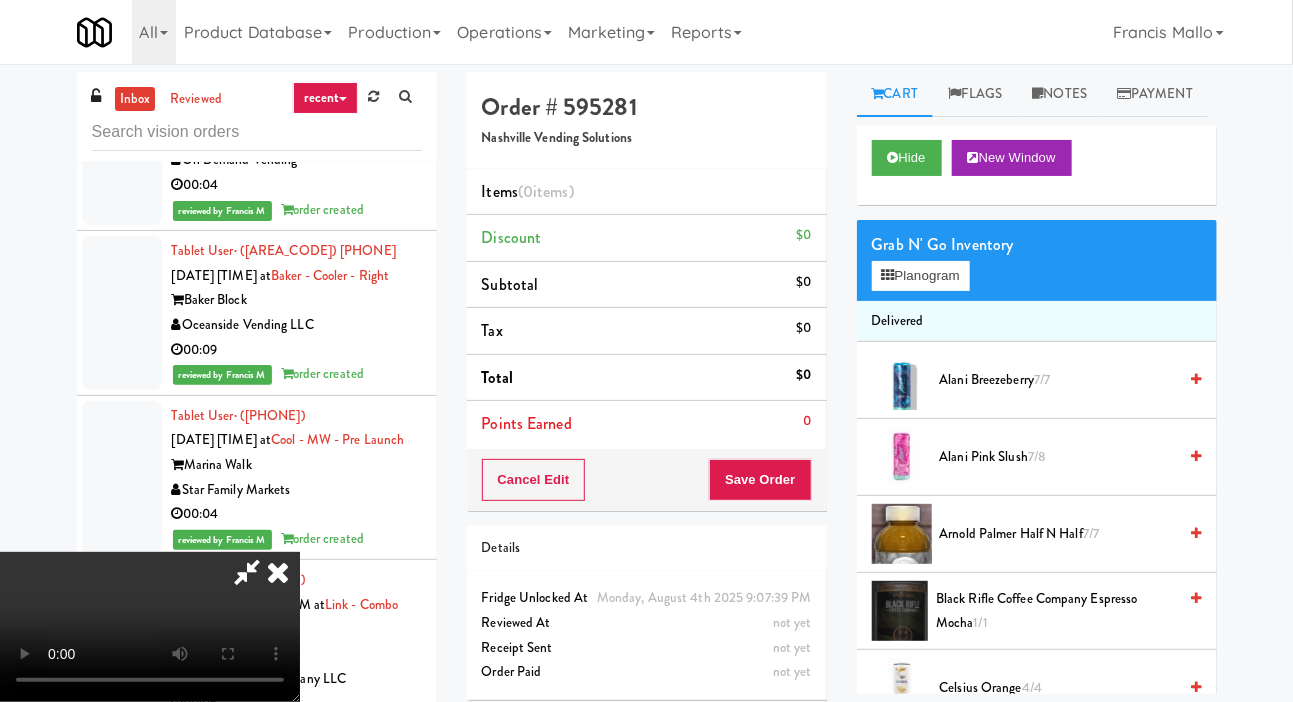 type 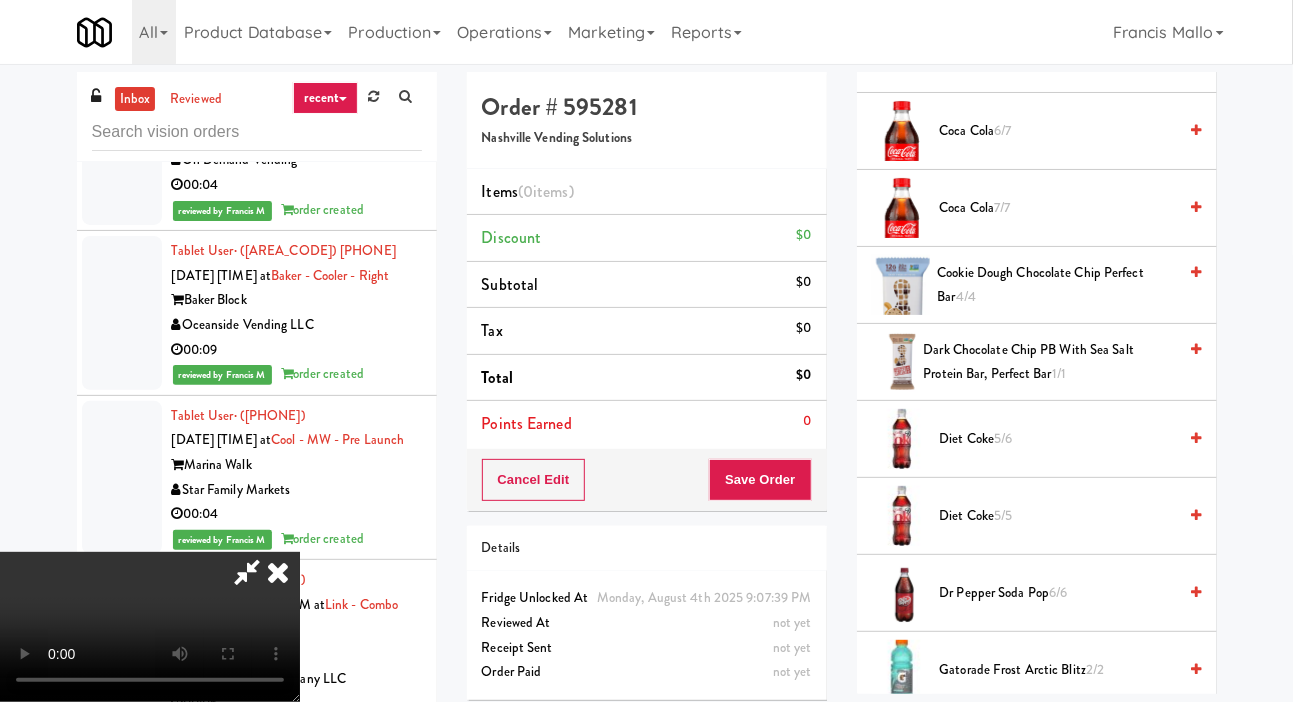 scroll, scrollTop: 935, scrollLeft: 0, axis: vertical 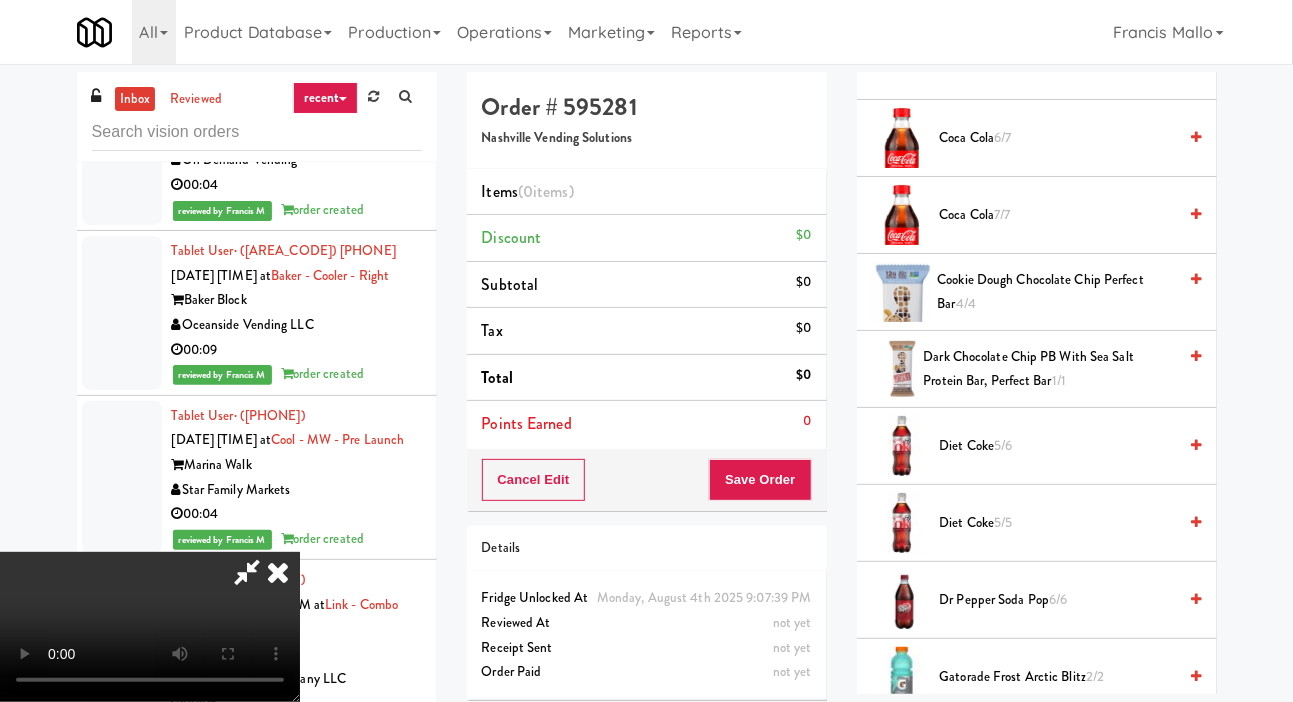 click on "Cookie Dough Chocolate Chip Perfect Bar  4/4" at bounding box center [1057, 292] 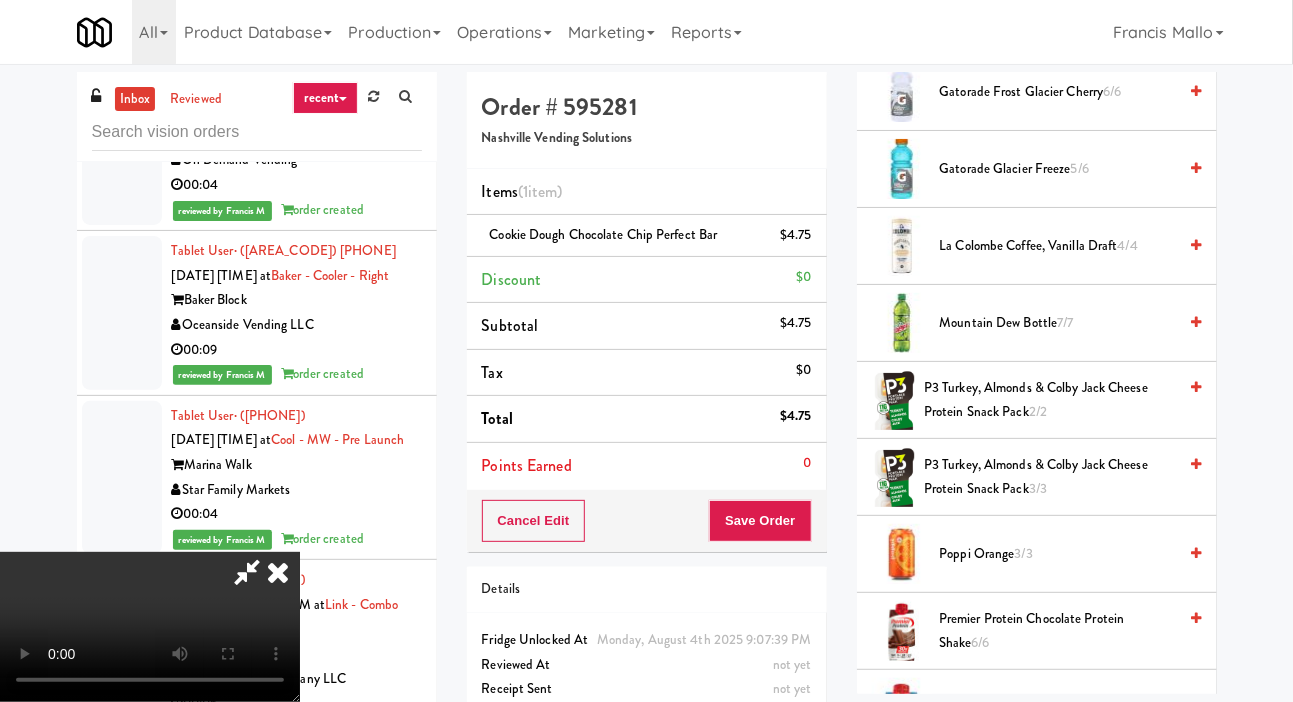 scroll, scrollTop: 1590, scrollLeft: 0, axis: vertical 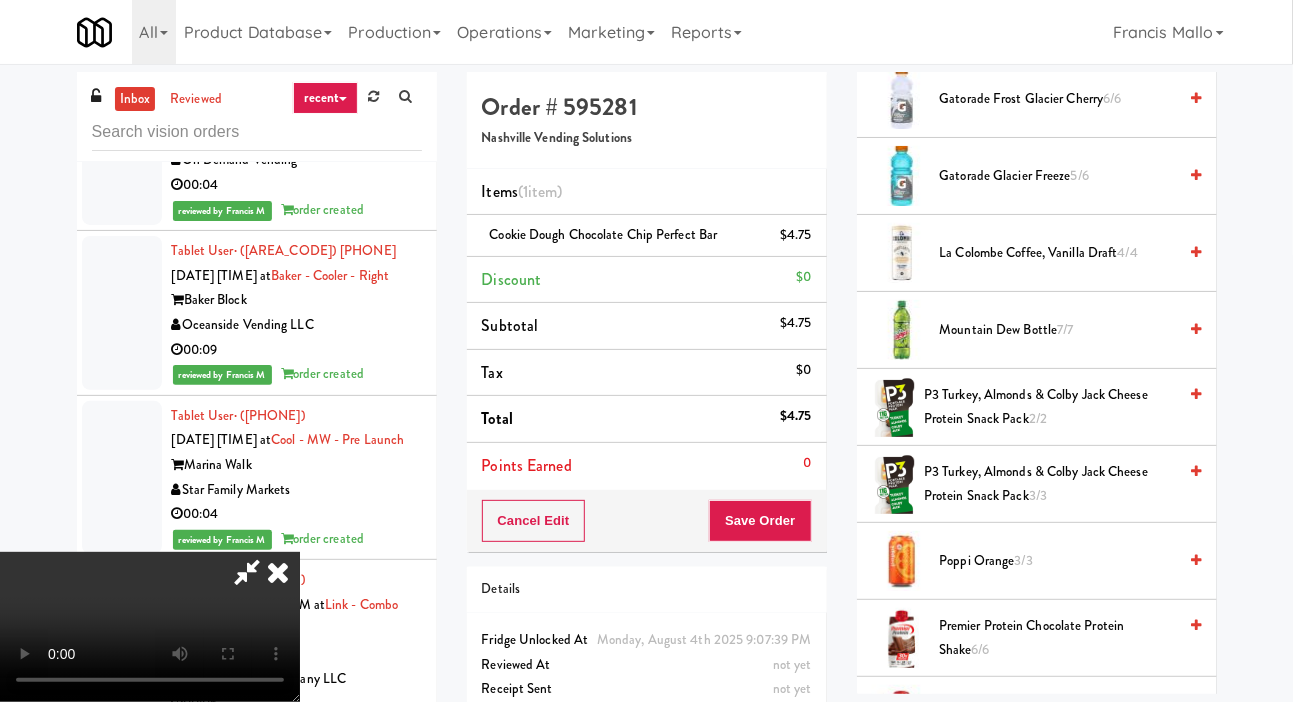 click on "[PRODUCT], [PRODUCT]  [NUMBER]/[NUMBER]" at bounding box center [1058, 253] 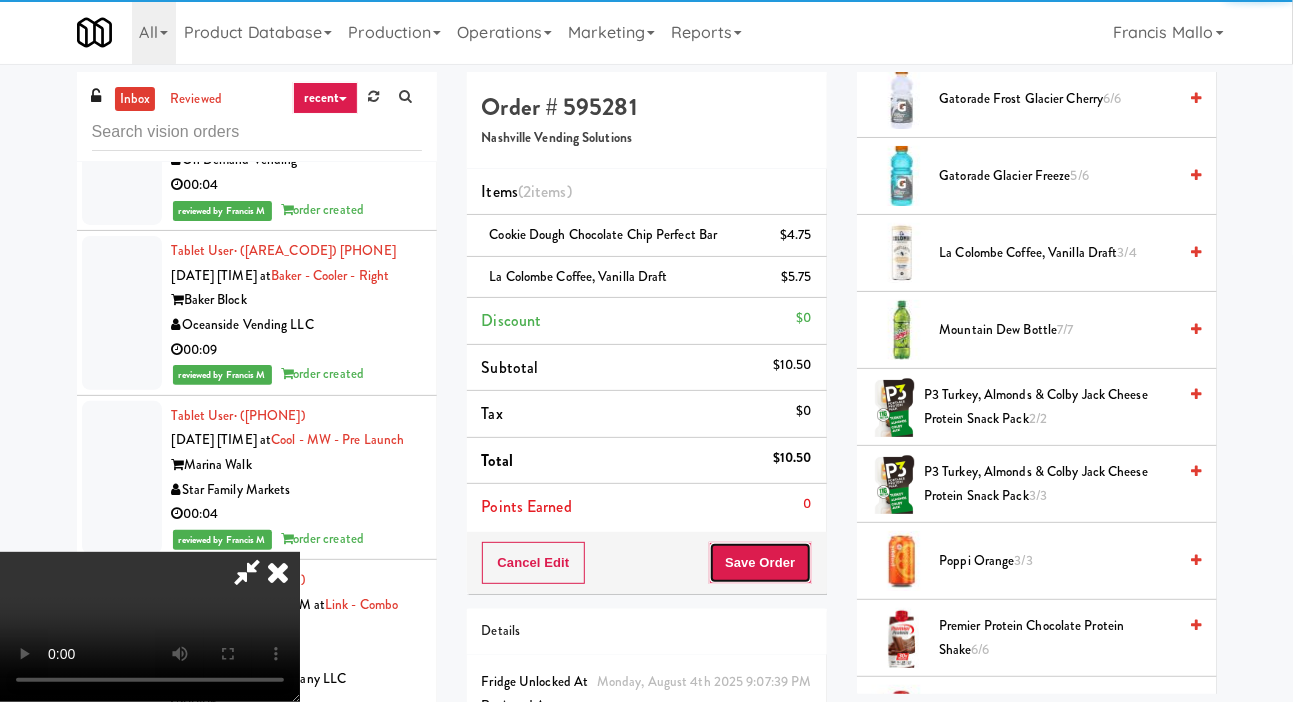 click on "Save Order" at bounding box center (760, 563) 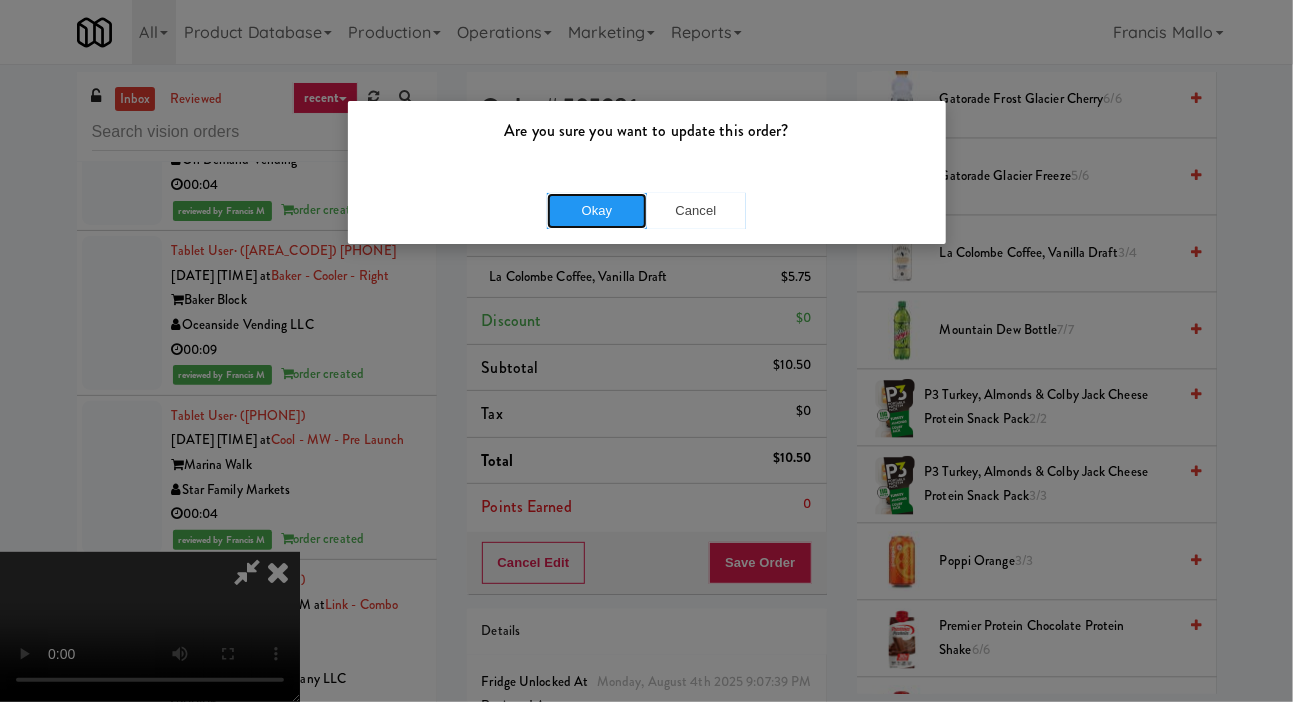 click on "Okay" at bounding box center [597, 211] 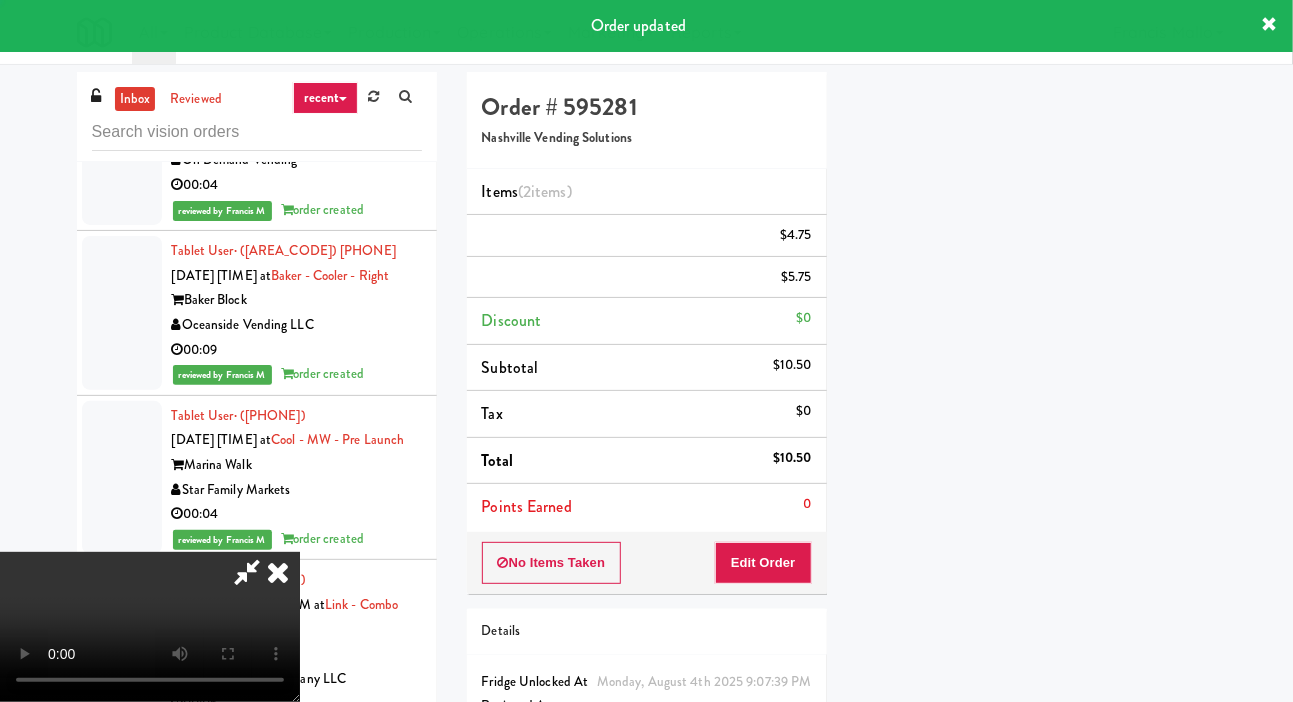 scroll, scrollTop: 116, scrollLeft: 0, axis: vertical 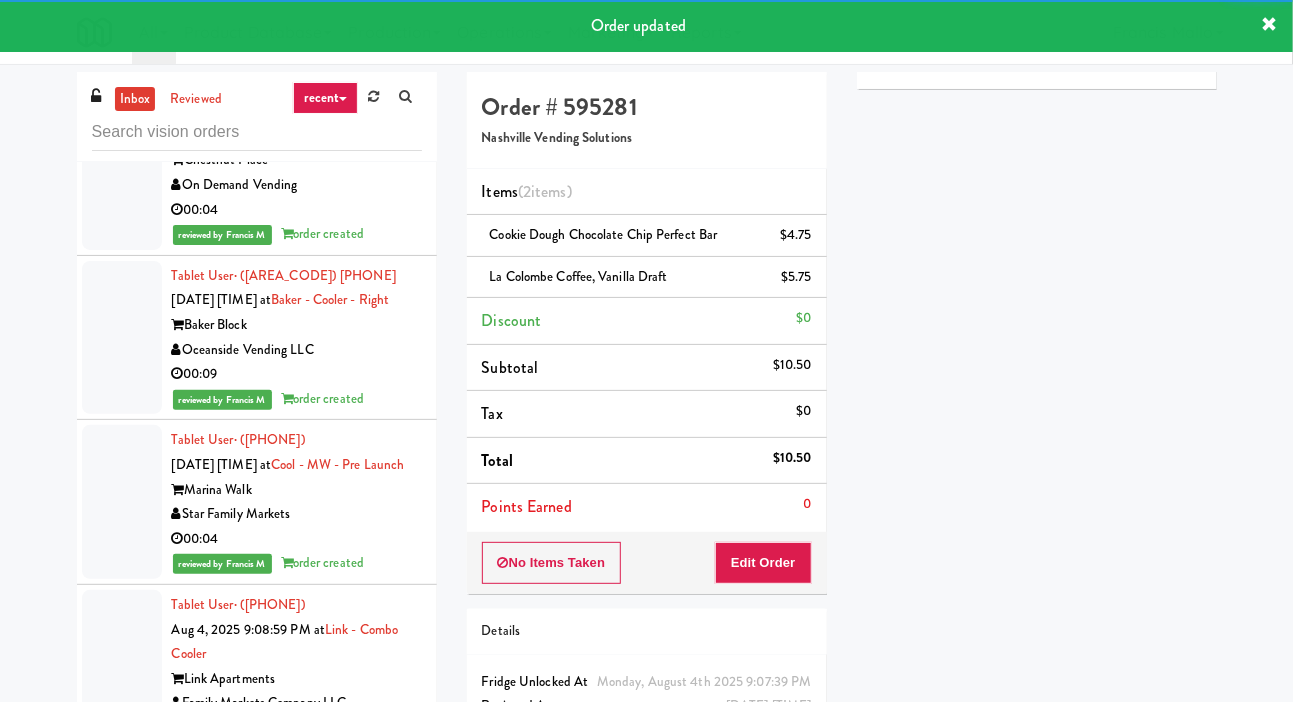 click at bounding box center (122, -156) 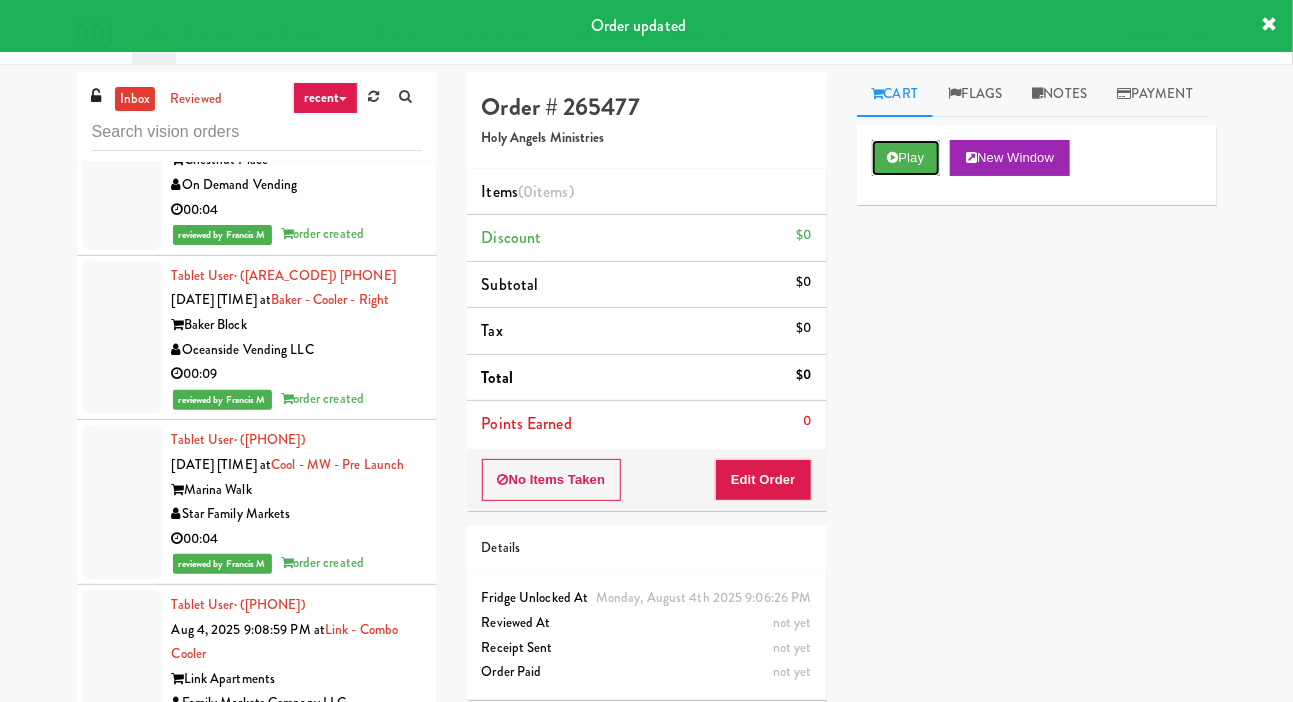 click on "Play" at bounding box center [906, 158] 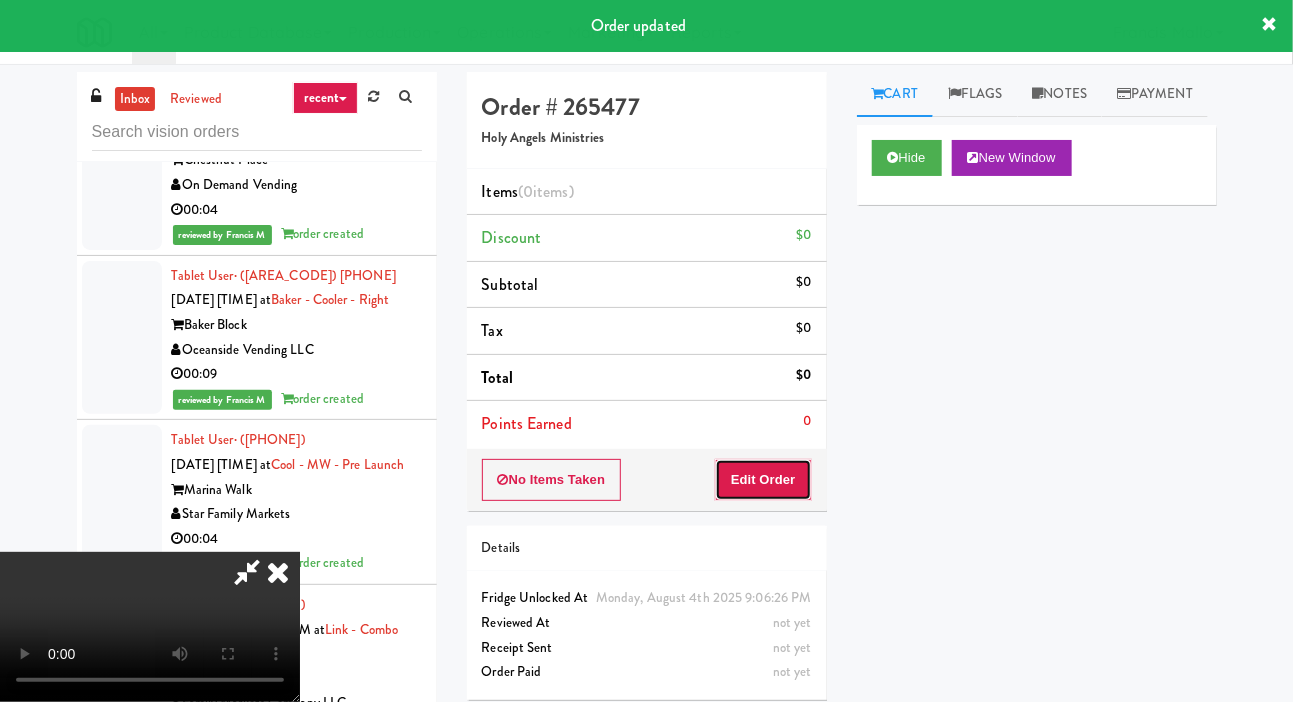 click on "Edit Order" at bounding box center (763, 480) 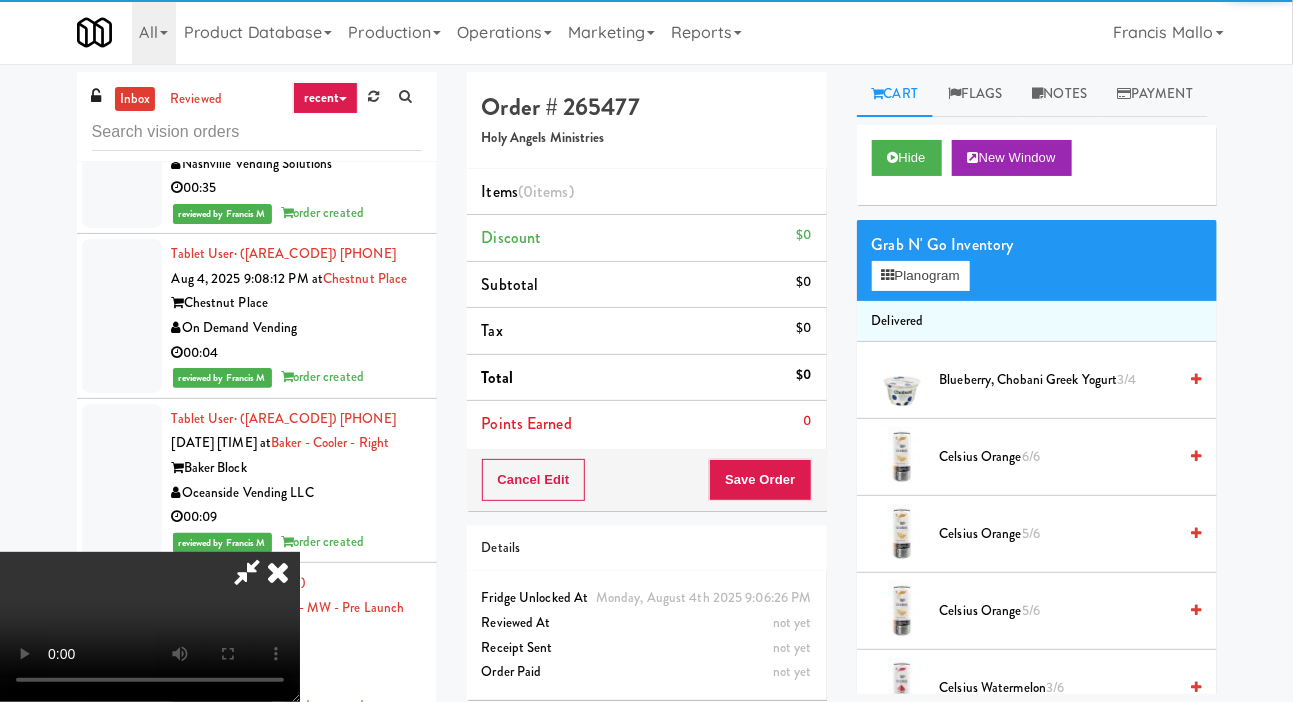 scroll, scrollTop: 47798, scrollLeft: 0, axis: vertical 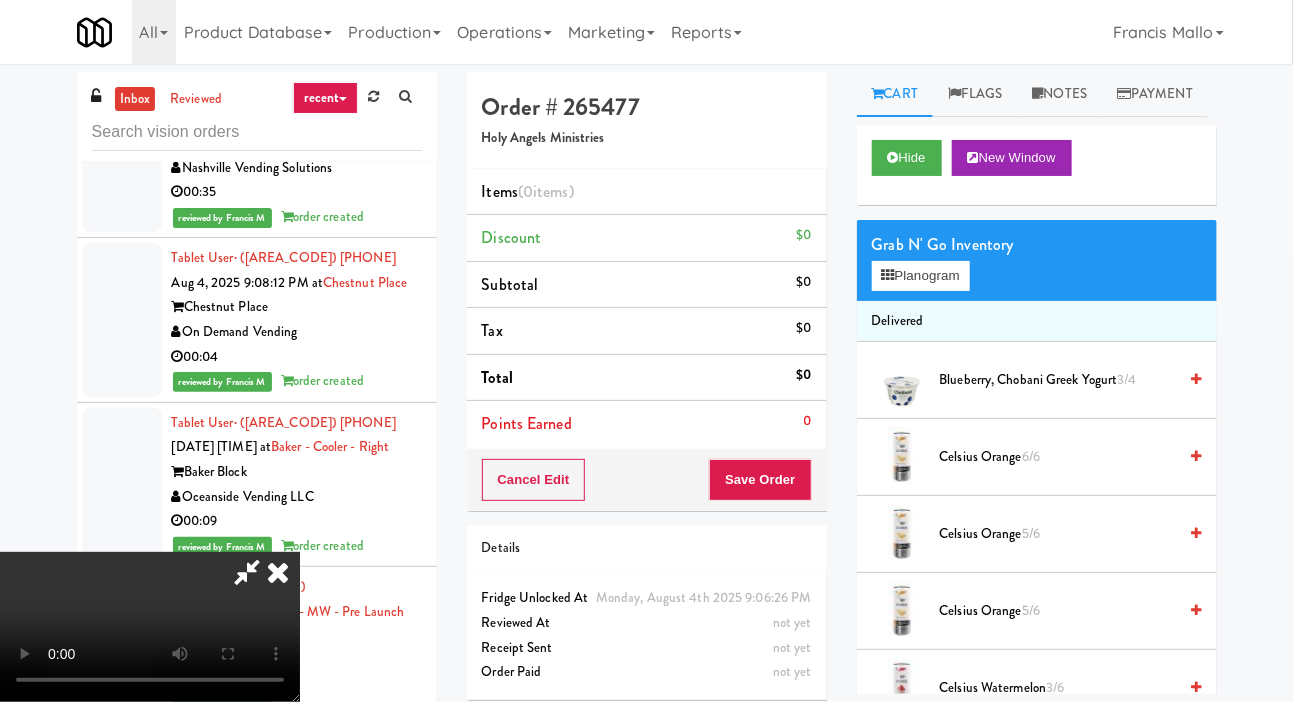 type 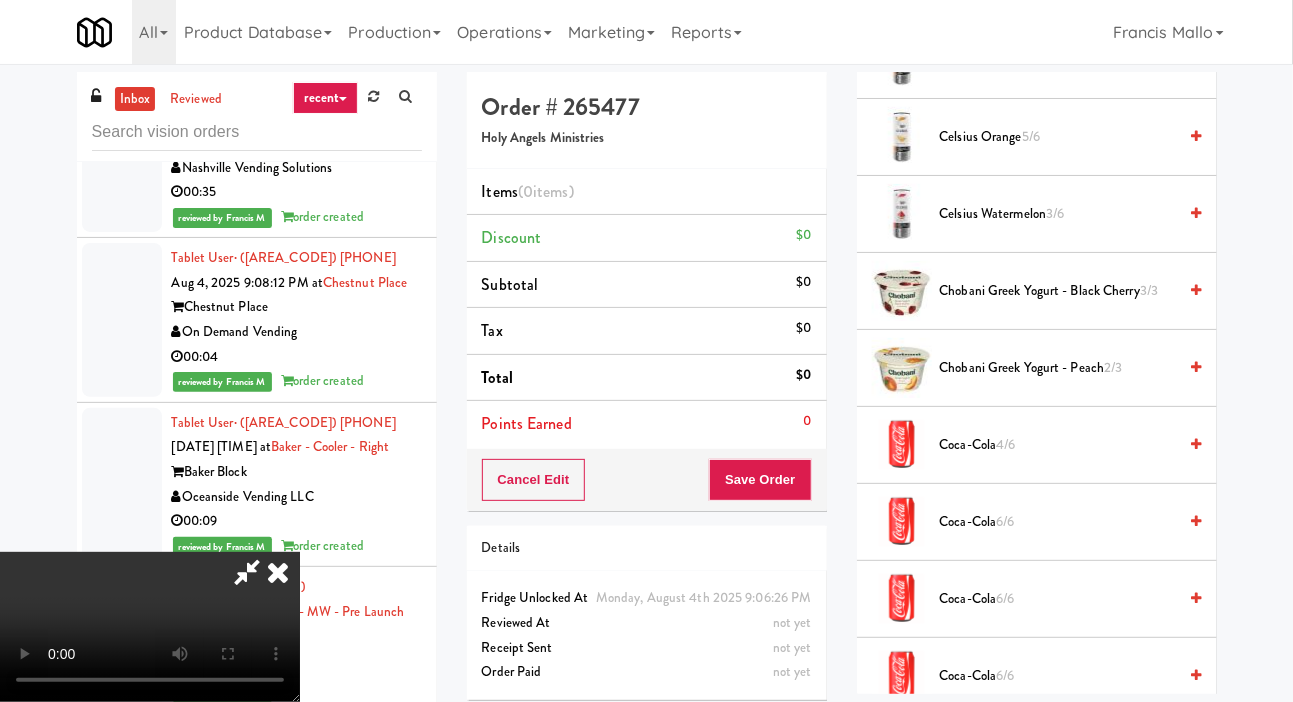 scroll, scrollTop: 476, scrollLeft: 0, axis: vertical 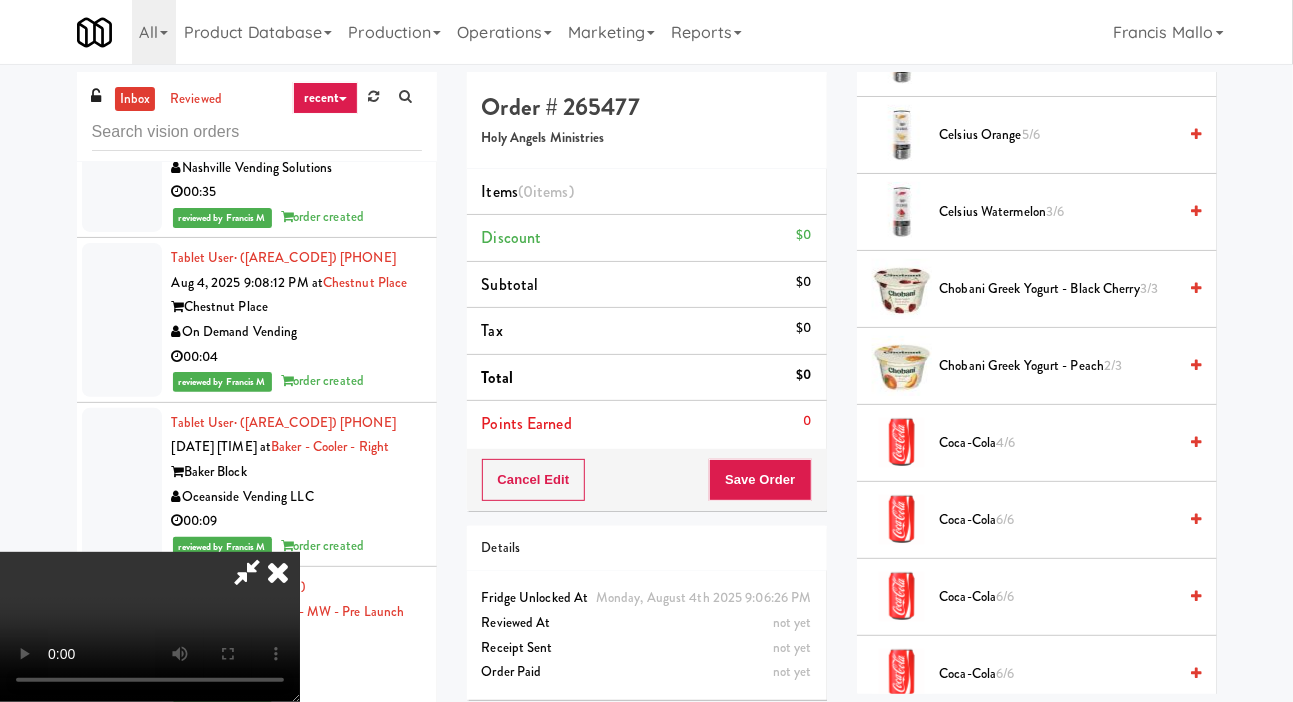 click on "Coca-Cola  4/6" at bounding box center [1058, 443] 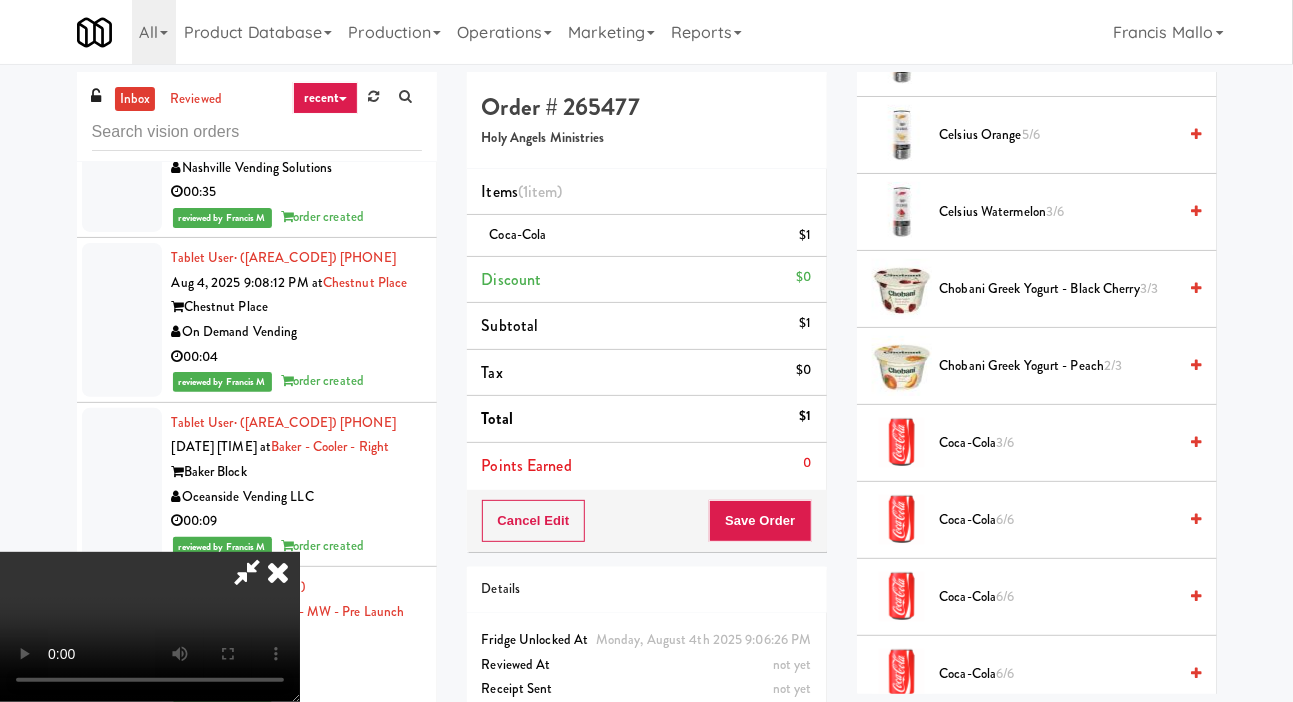 click on "Coca-Cola  3/6" at bounding box center [1058, 443] 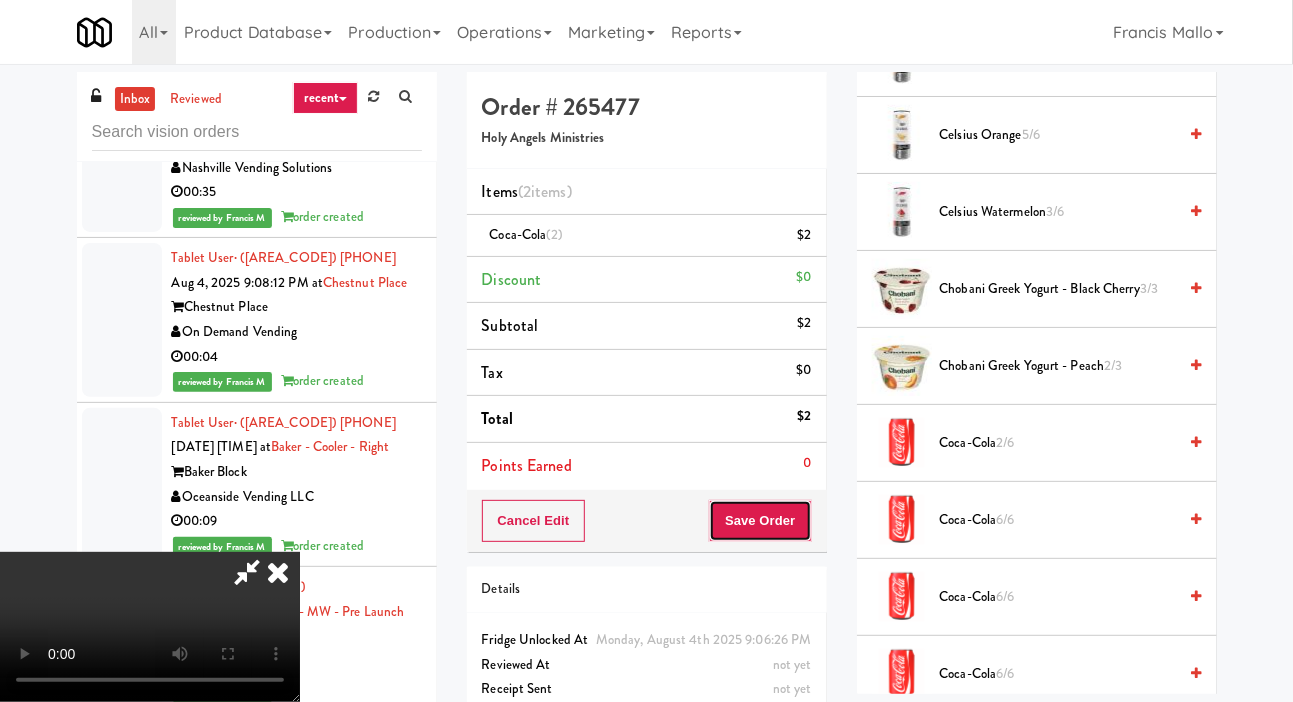 click on "Save Order" at bounding box center (760, 521) 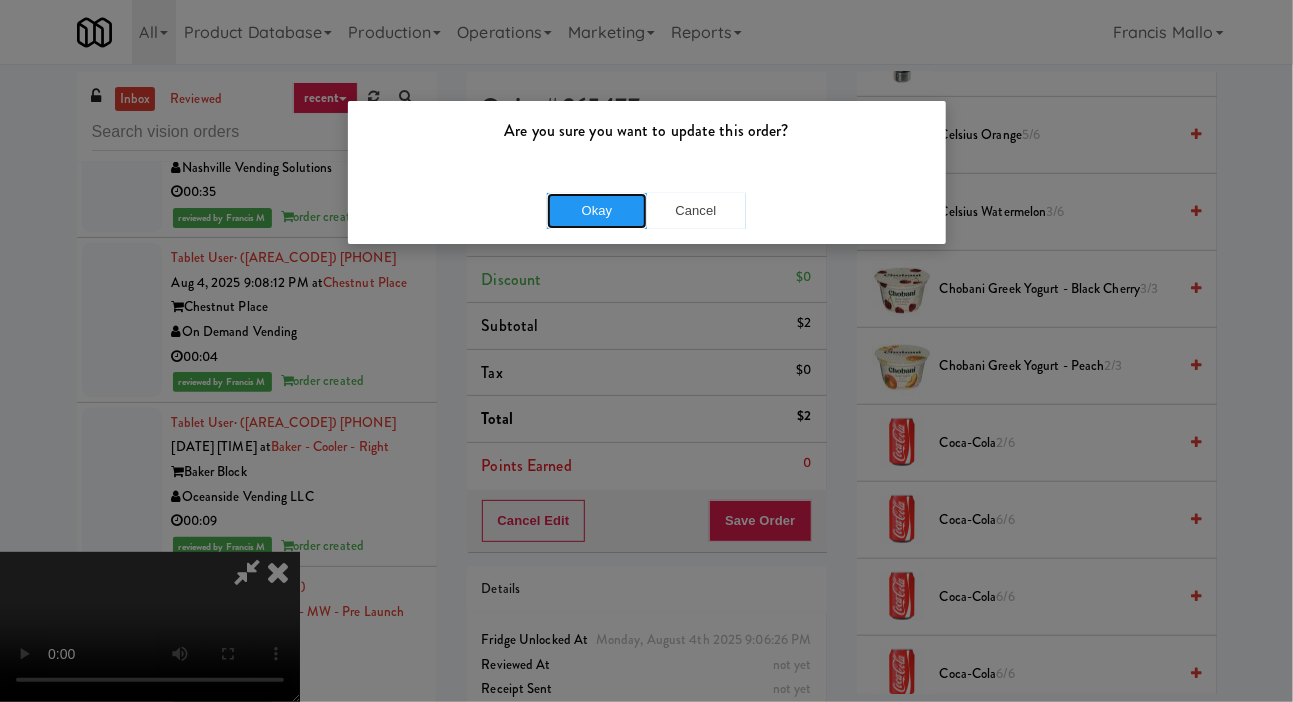 click on "Okay" at bounding box center [597, 211] 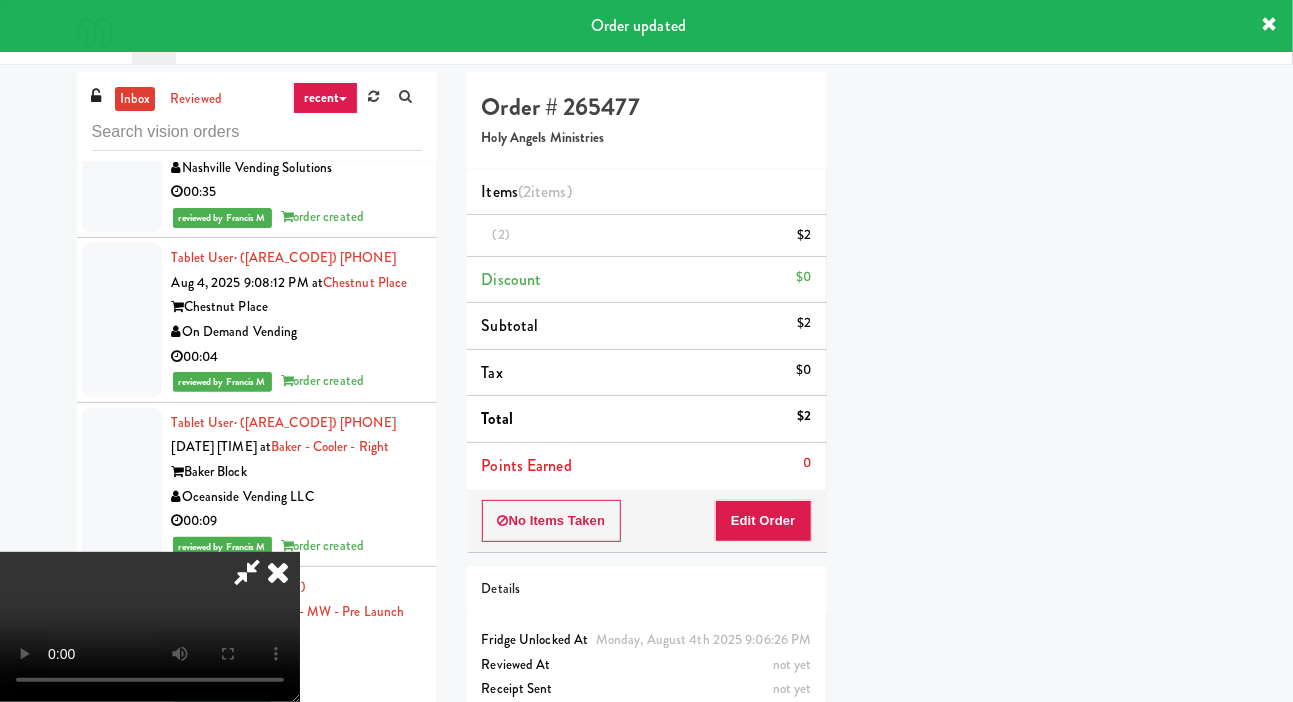 scroll, scrollTop: 116, scrollLeft: 0, axis: vertical 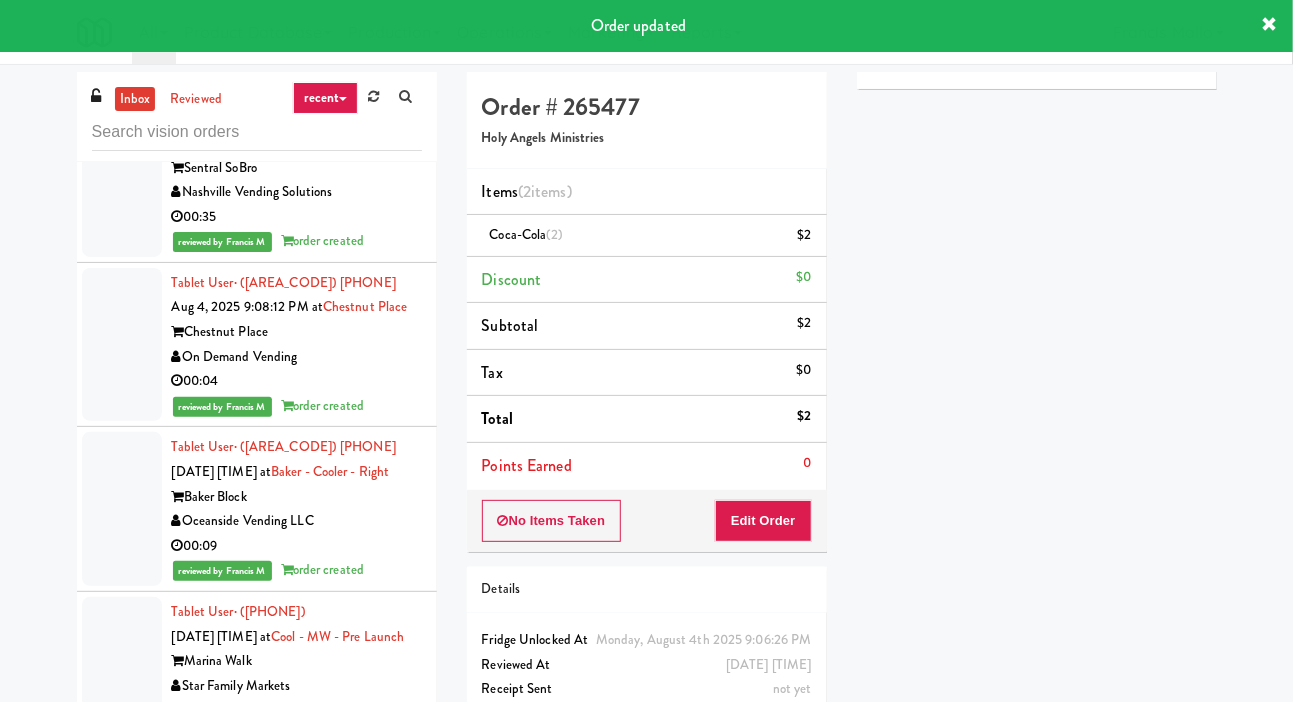 click on "Play" at bounding box center (906, 42) 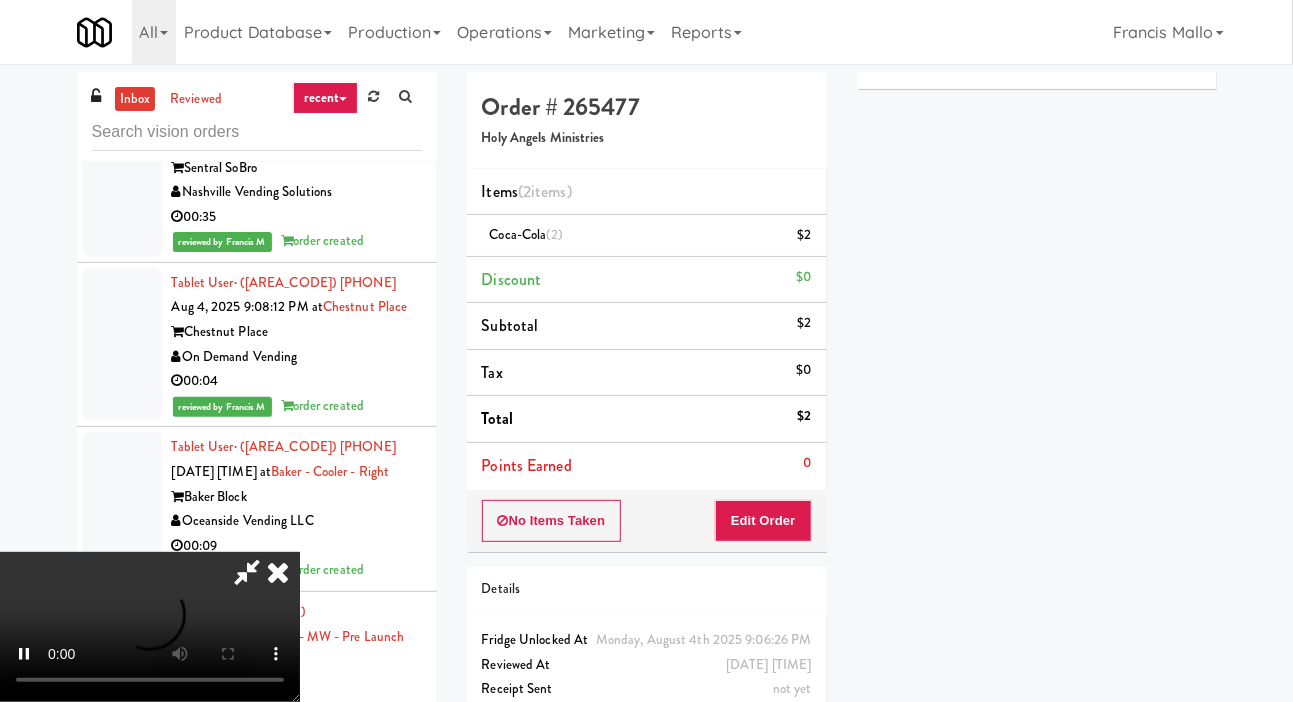 scroll, scrollTop: 67, scrollLeft: 0, axis: vertical 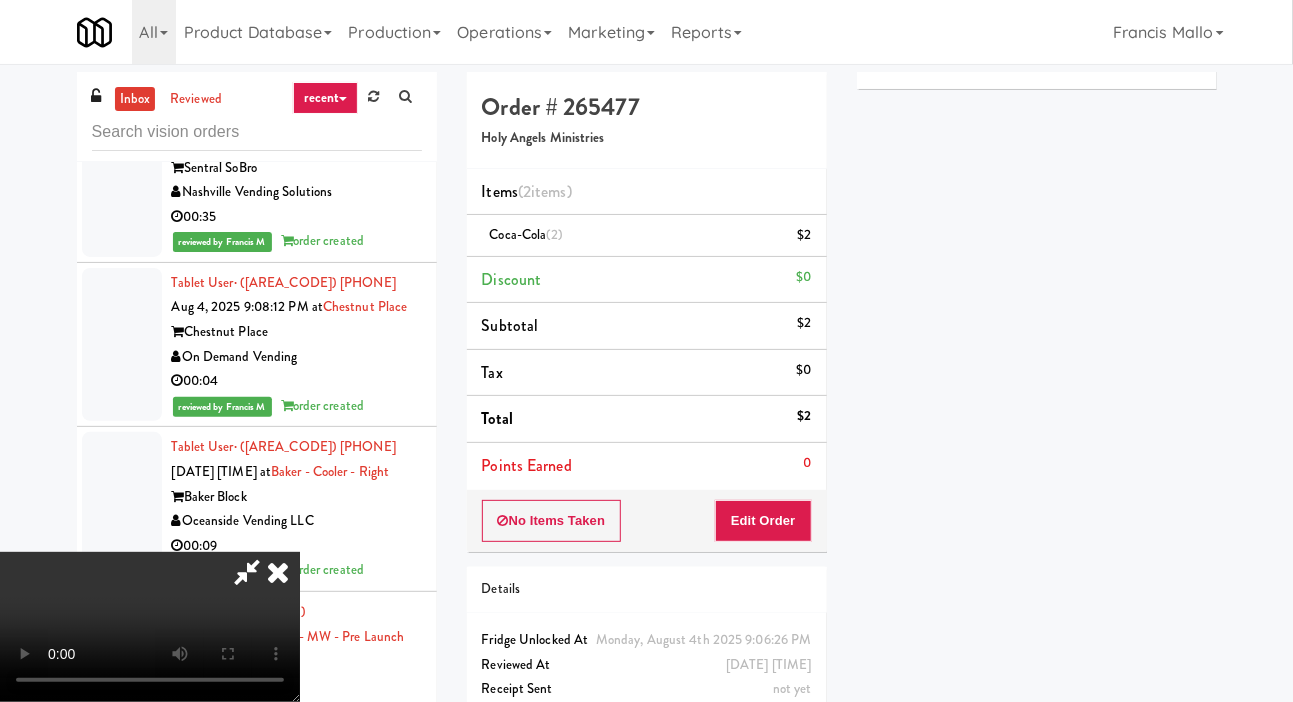 click on "Hide" at bounding box center [907, 42] 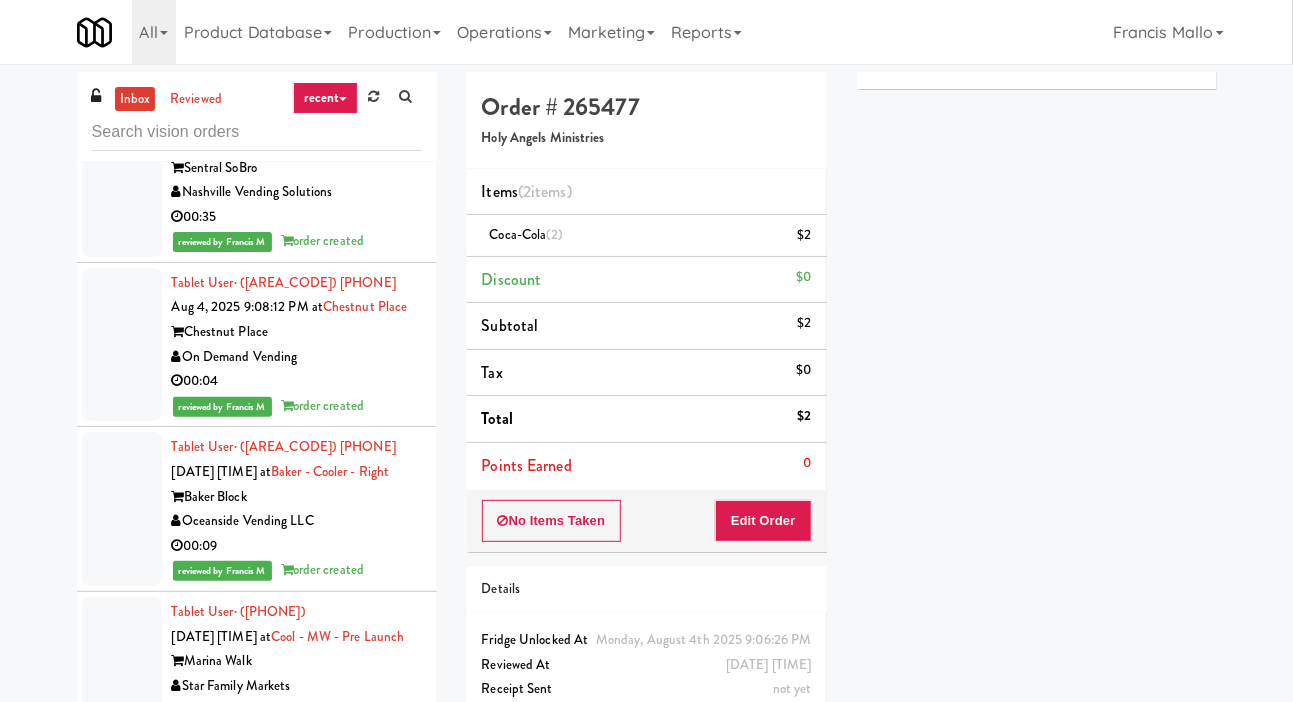 scroll, scrollTop: 0, scrollLeft: 0, axis: both 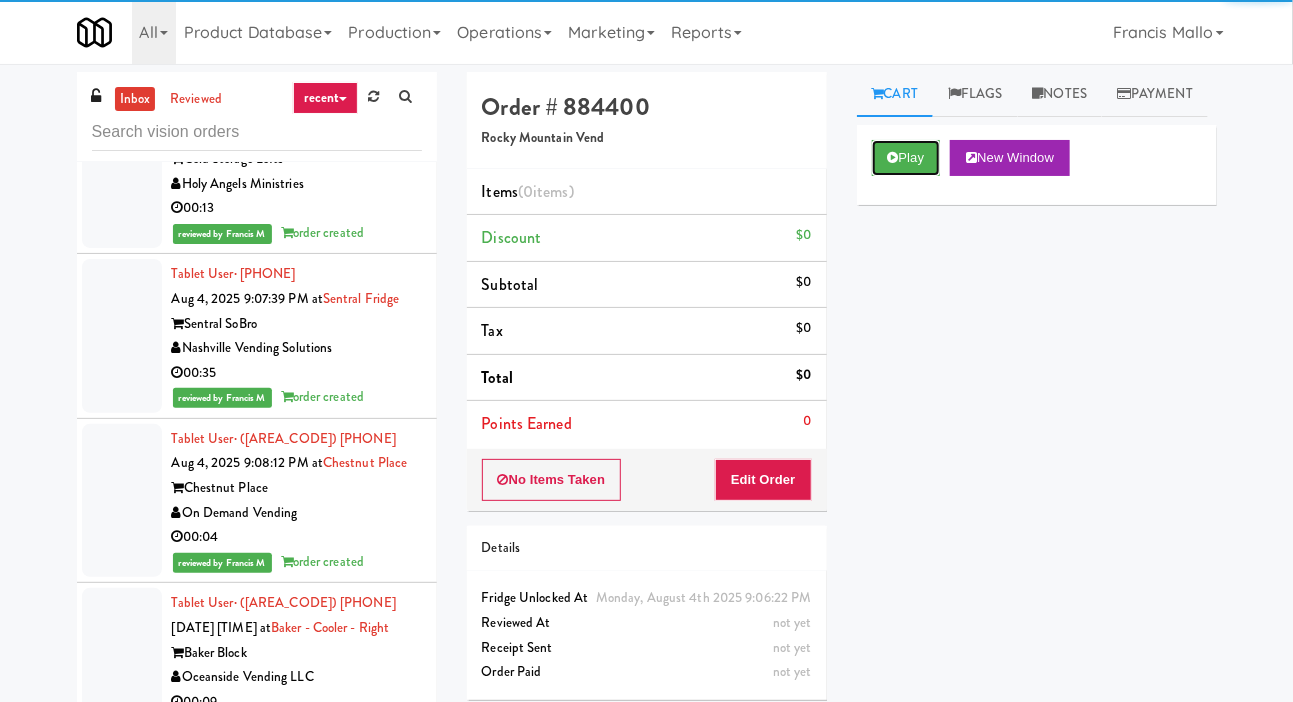 click on "Play" at bounding box center [906, 158] 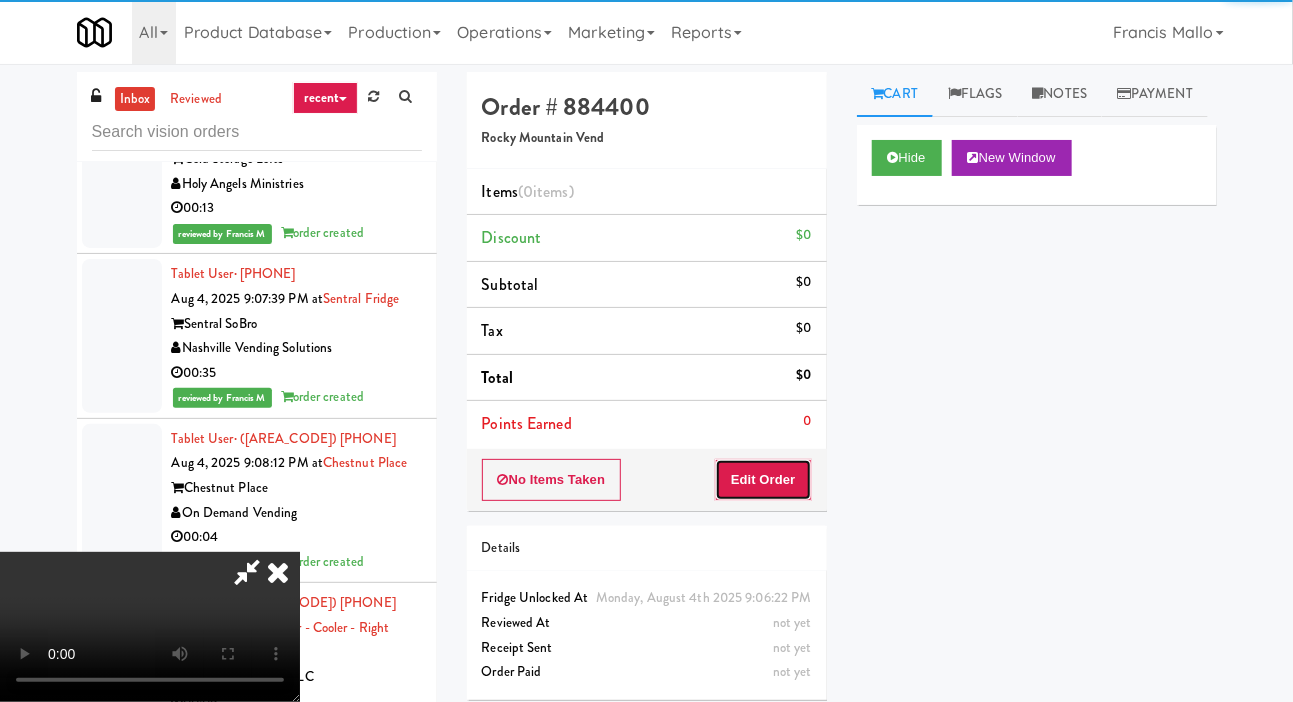 click on "Edit Order" at bounding box center [763, 480] 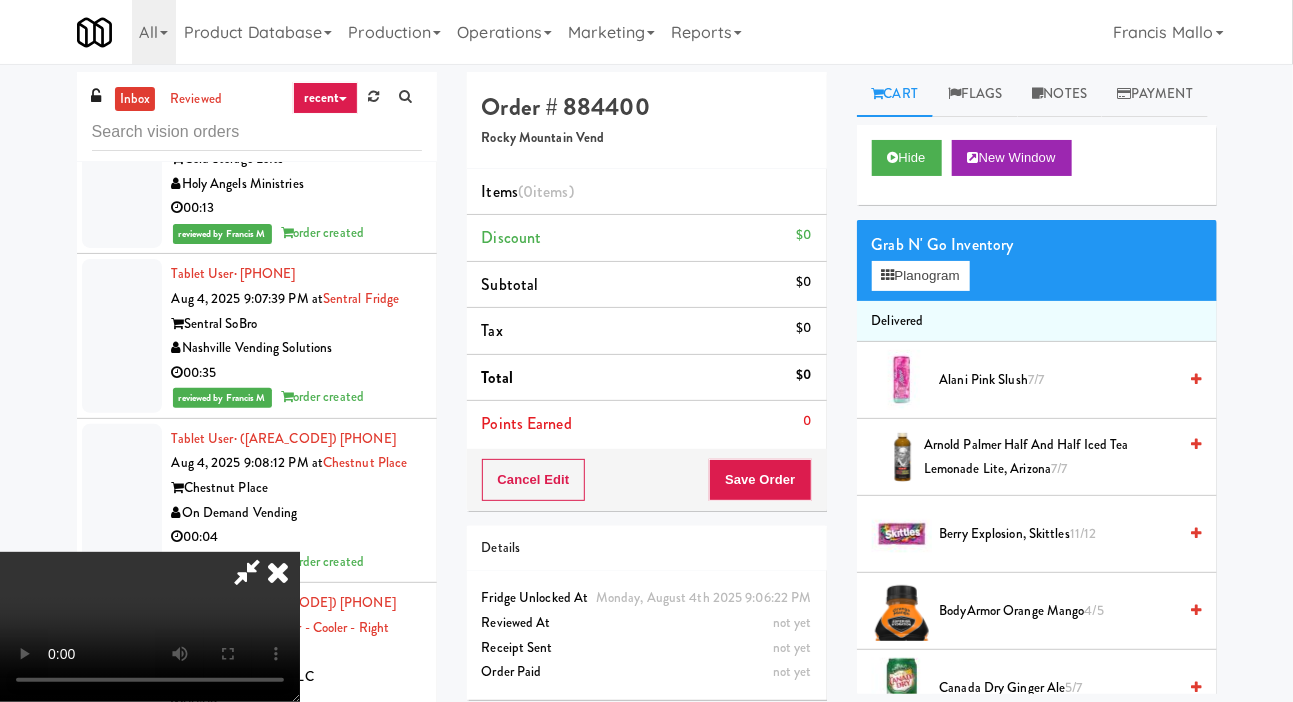 scroll, scrollTop: 73, scrollLeft: 0, axis: vertical 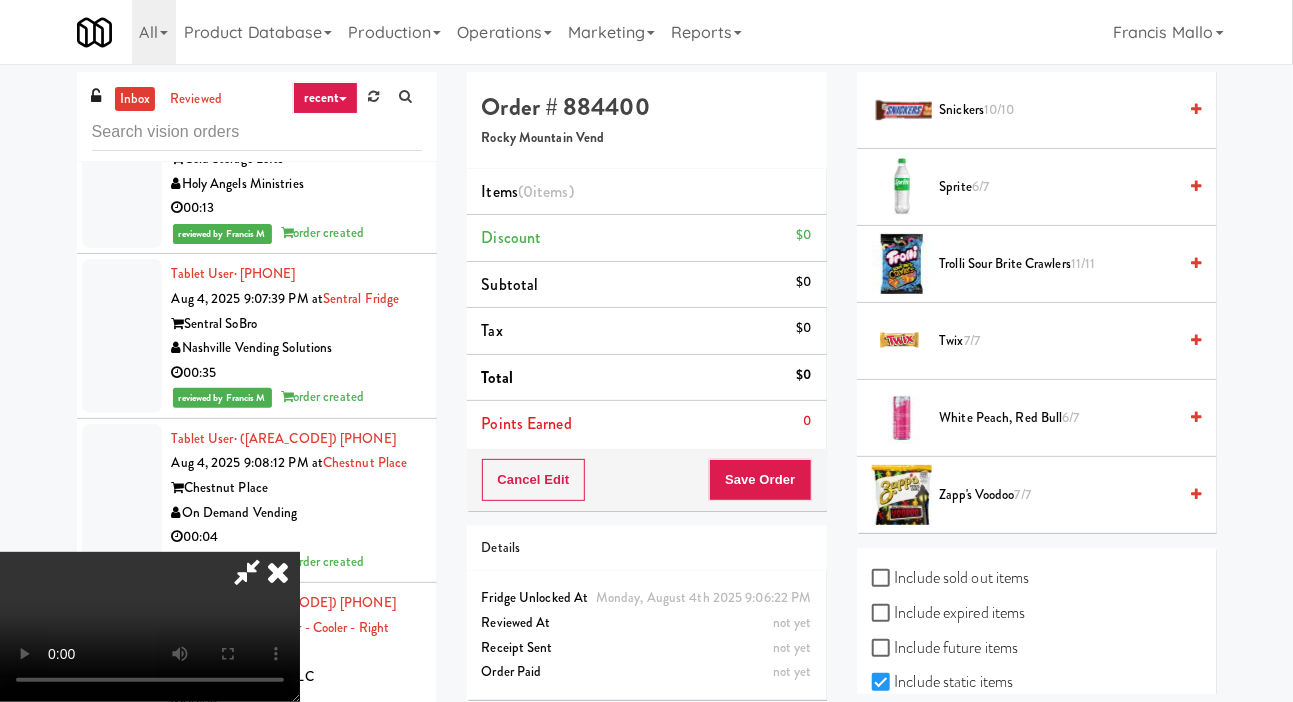 click on "Include sold out items" at bounding box center (951, 578) 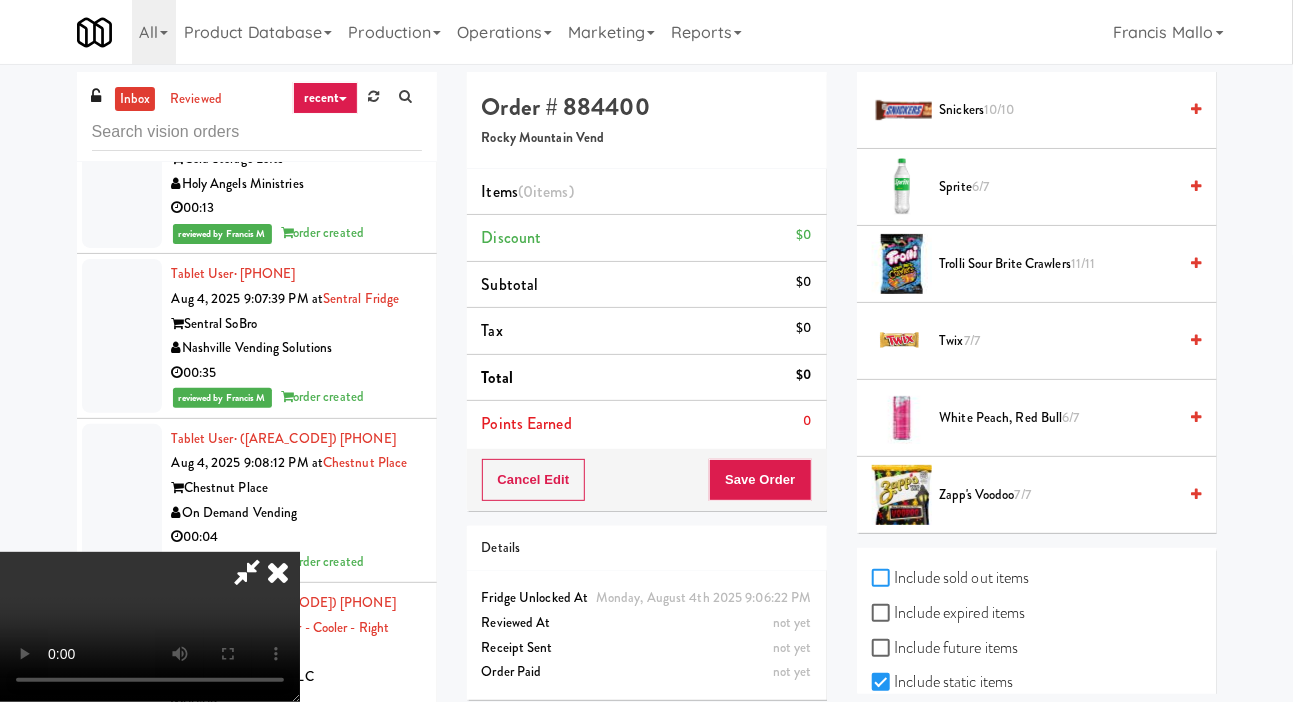 click on "Include sold out items" at bounding box center (883, 579) 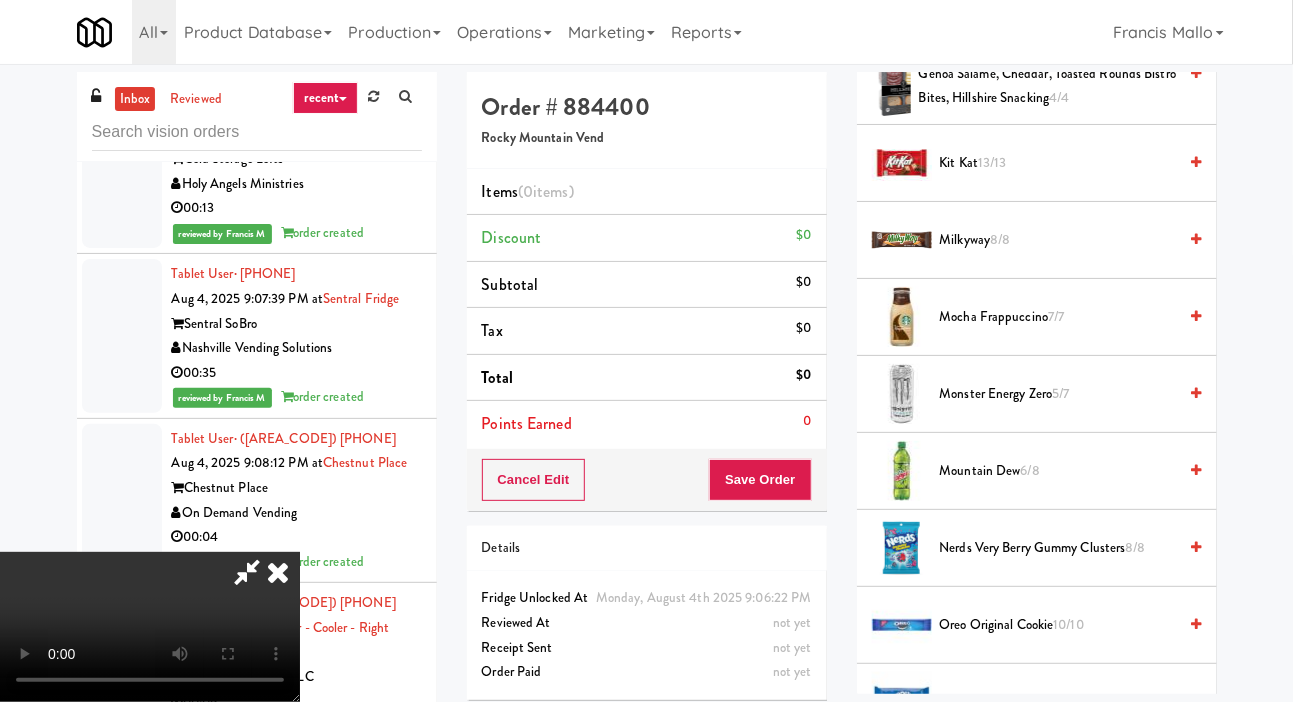 scroll, scrollTop: 1602, scrollLeft: 0, axis: vertical 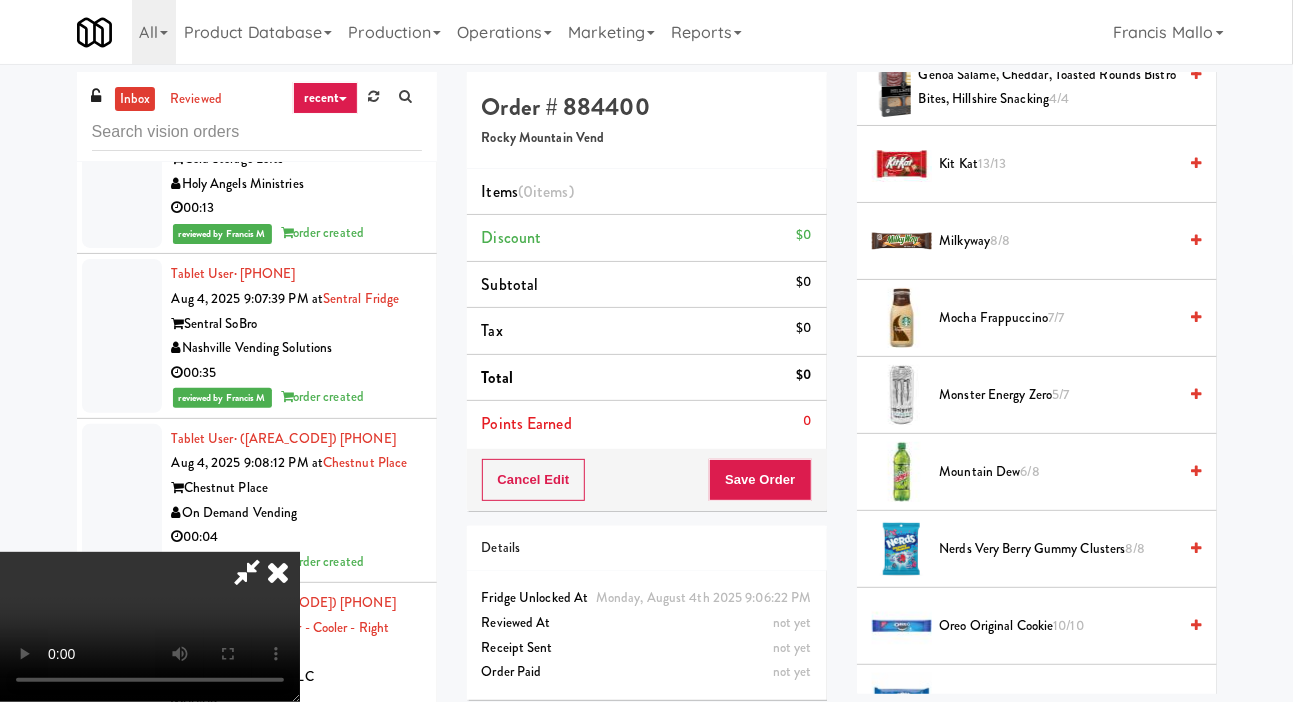 click on "Mocha Frappuccino  7/7" at bounding box center [1058, 318] 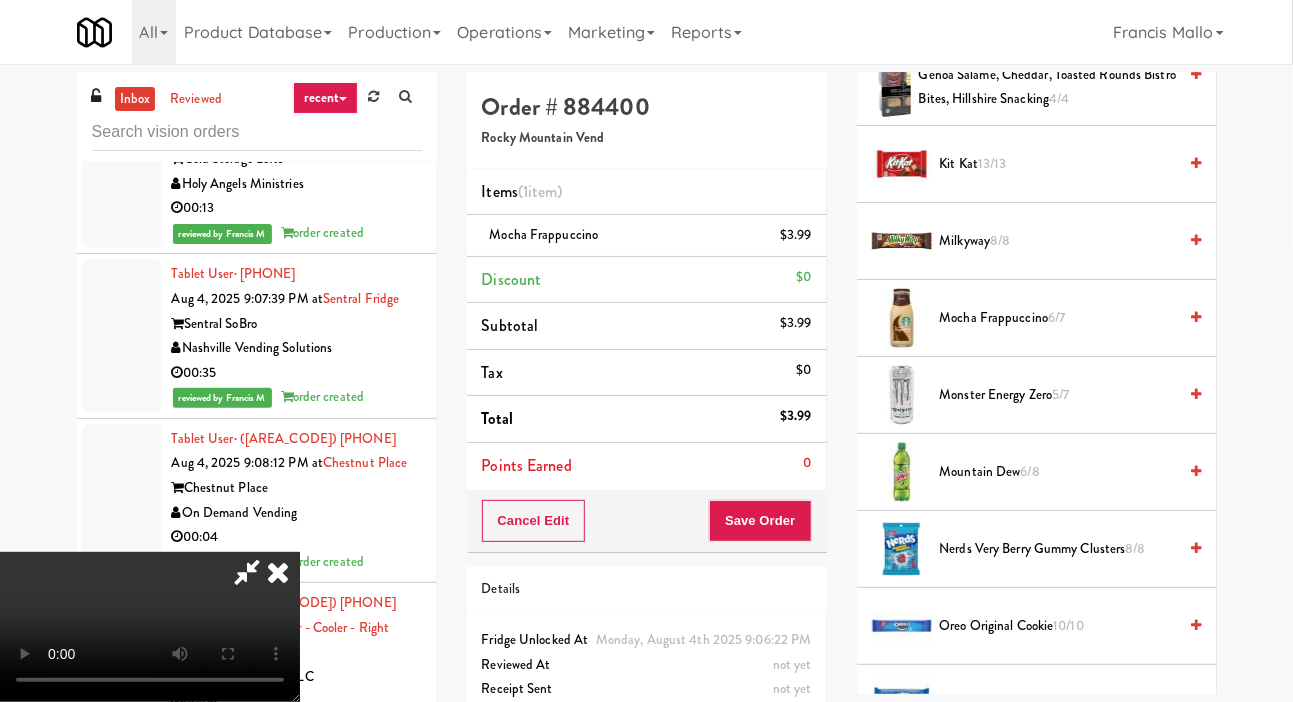 click on "Mocha Frappuccino  6/7" at bounding box center [1058, 318] 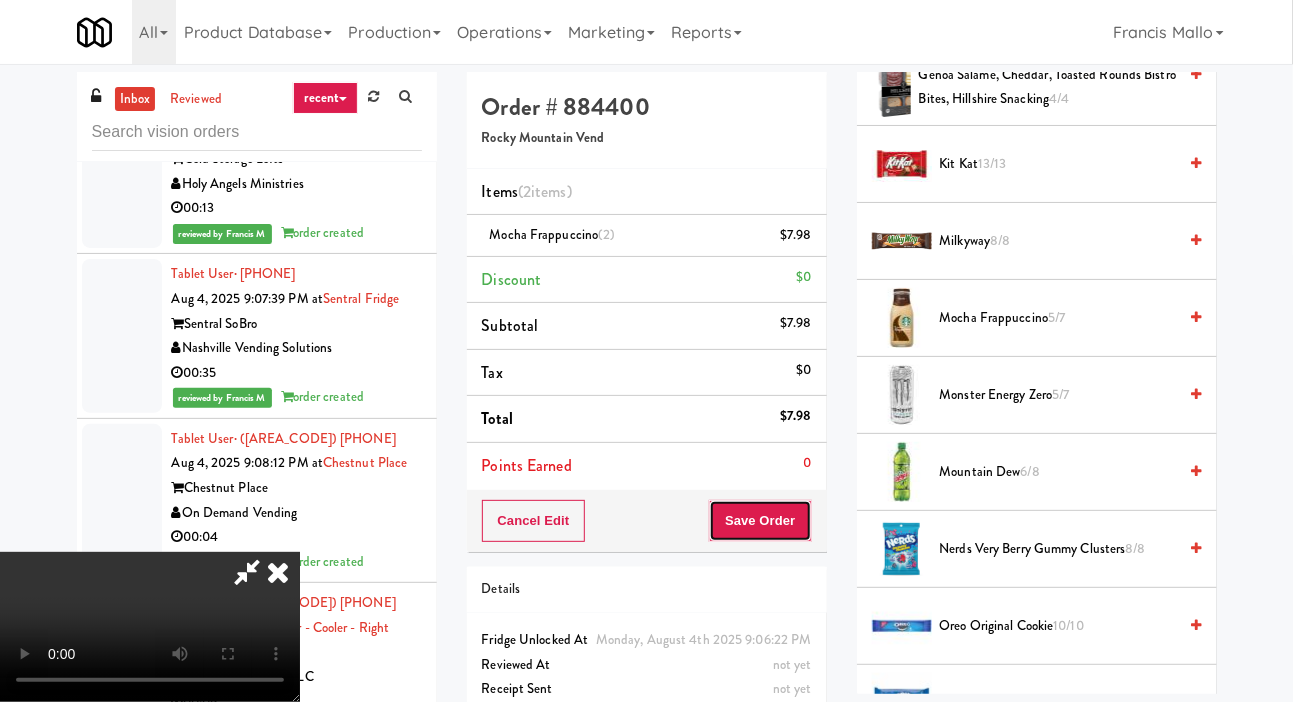 click on "Save Order" at bounding box center (760, 521) 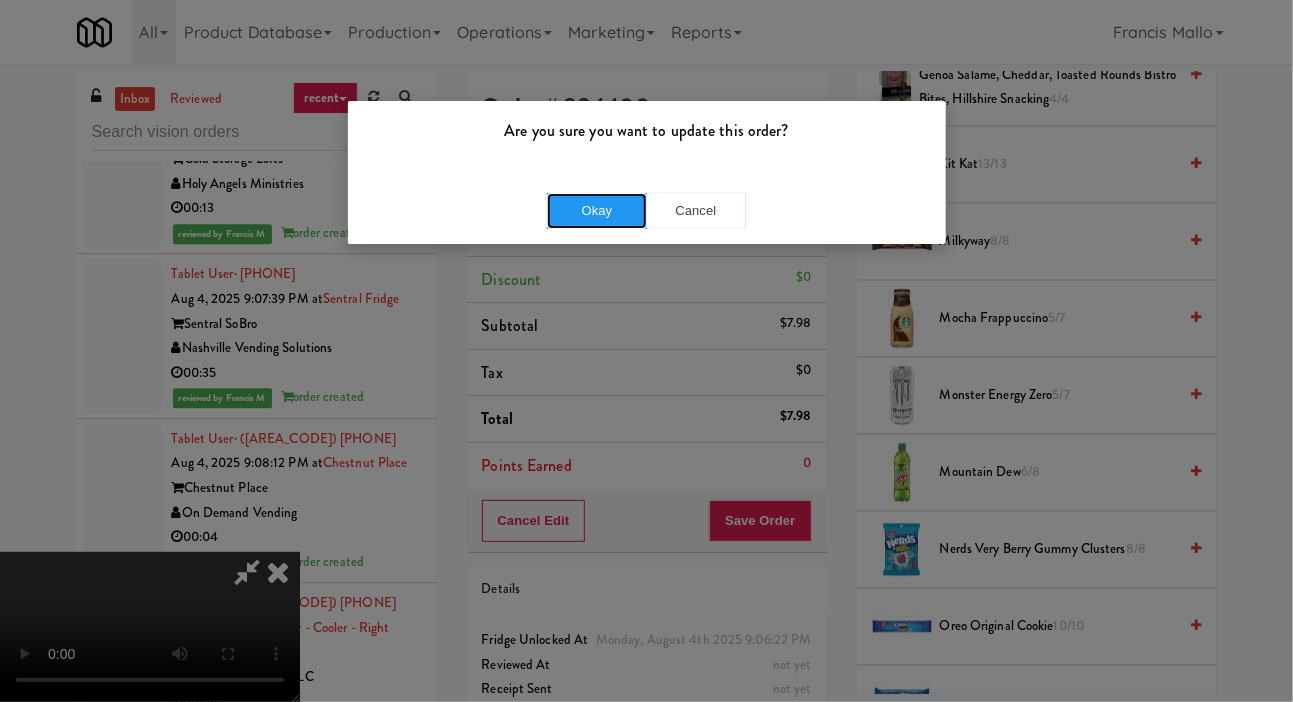 click on "Okay" at bounding box center (597, 211) 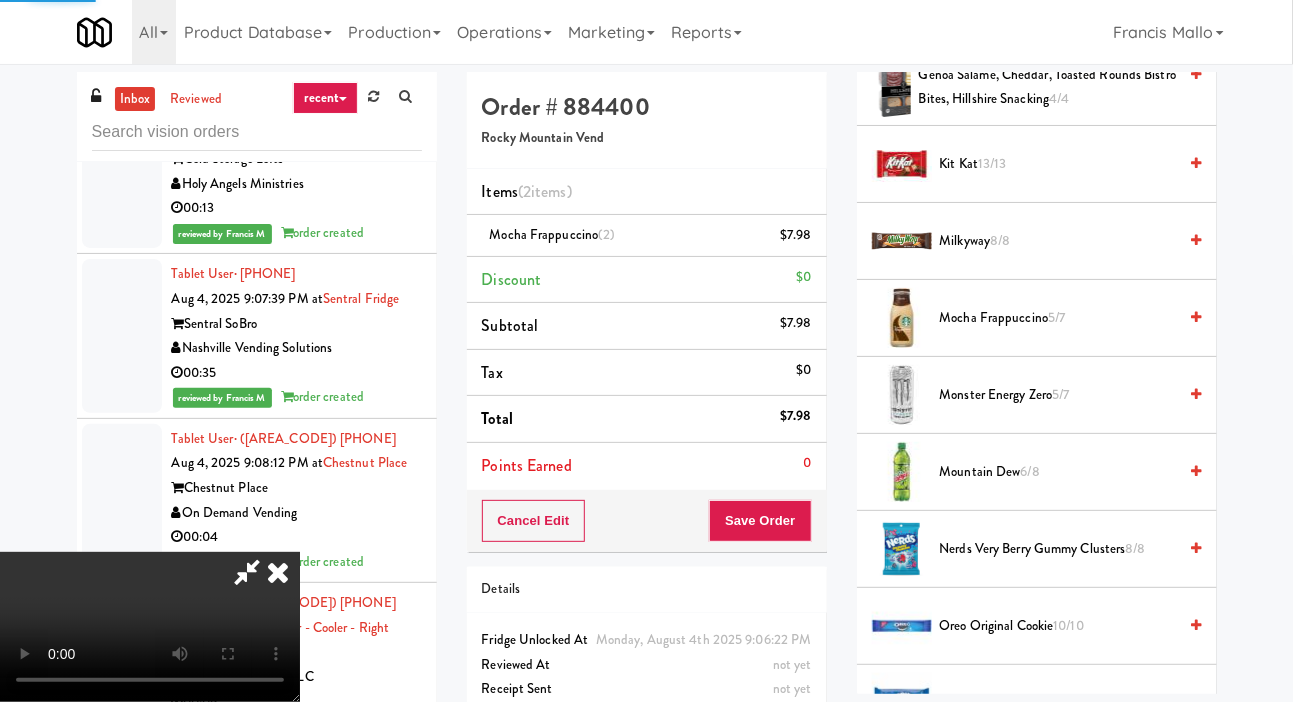 scroll, scrollTop: 116, scrollLeft: 0, axis: vertical 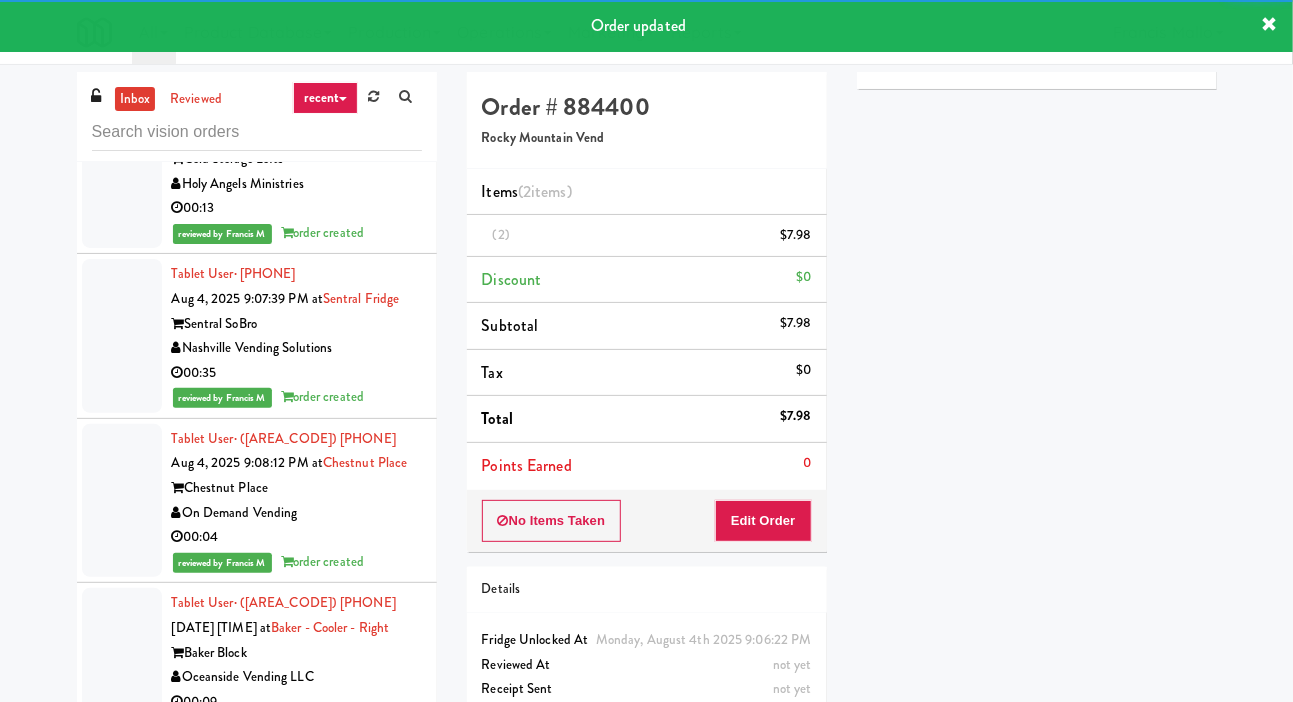 click at bounding box center [122, -182] 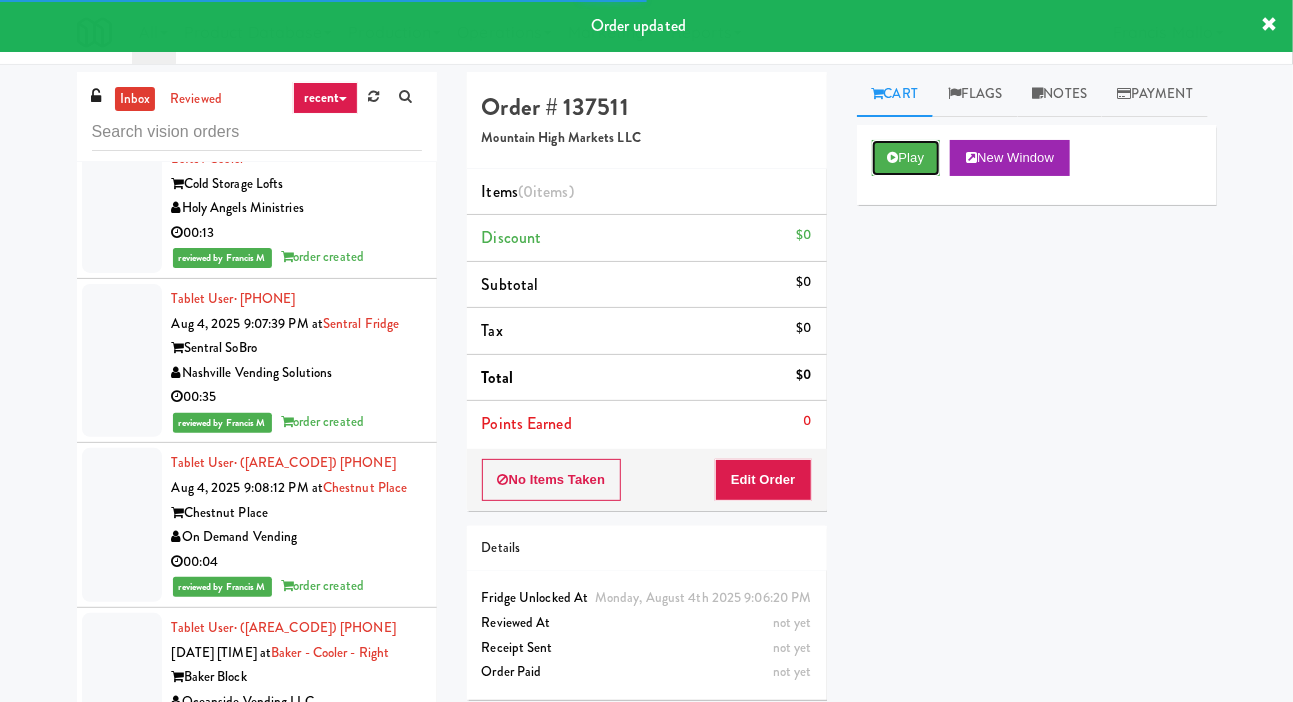 click at bounding box center (893, 157) 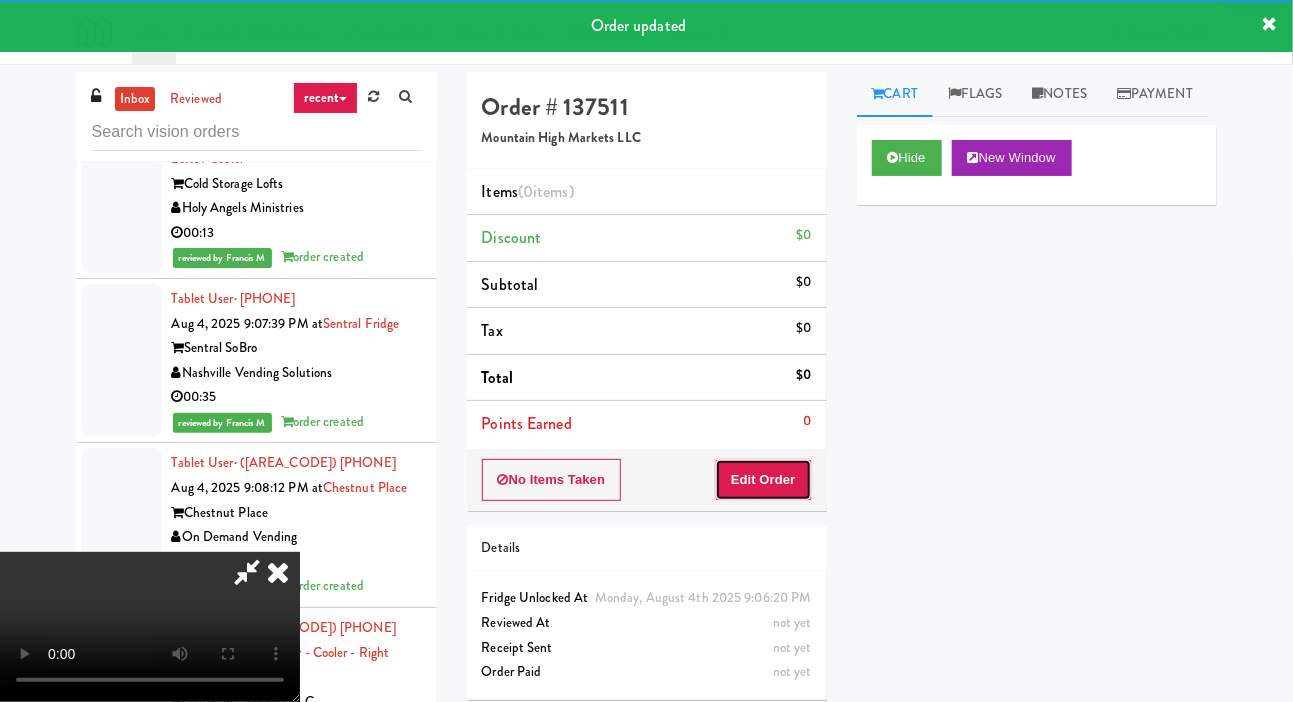 click on "Edit Order" at bounding box center (763, 480) 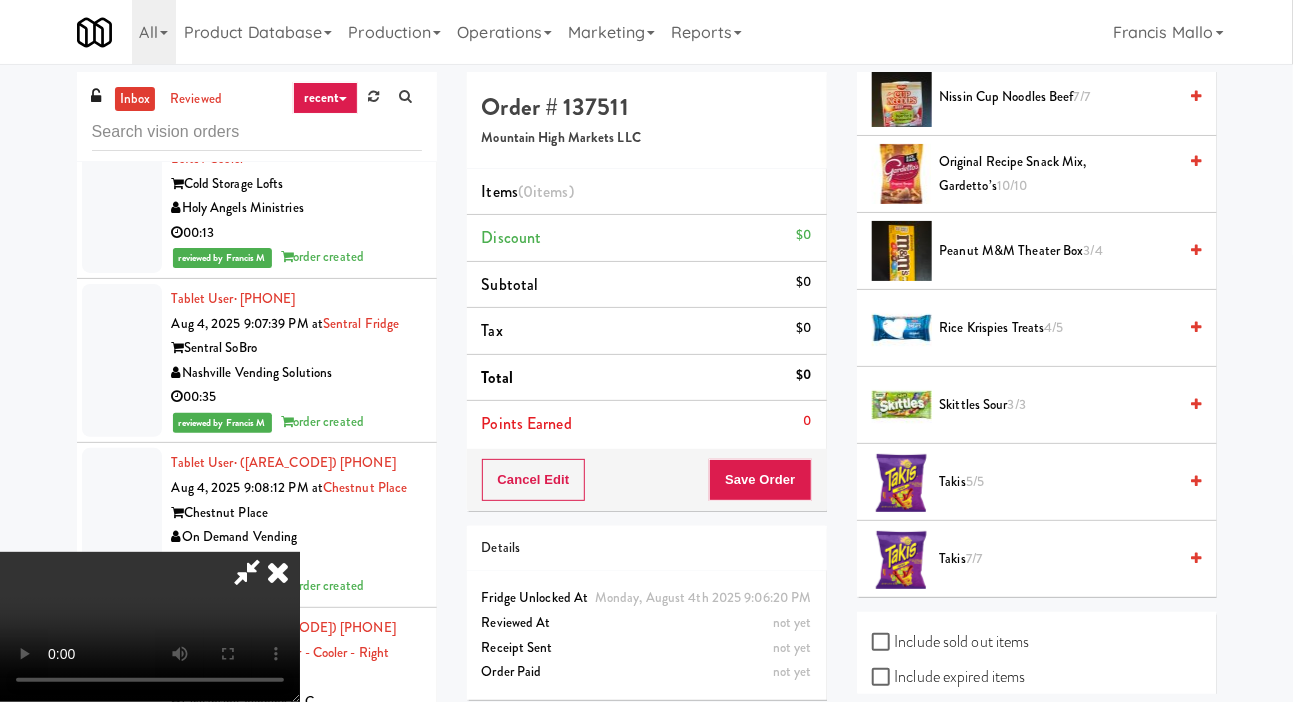 scroll, scrollTop: 2001, scrollLeft: 0, axis: vertical 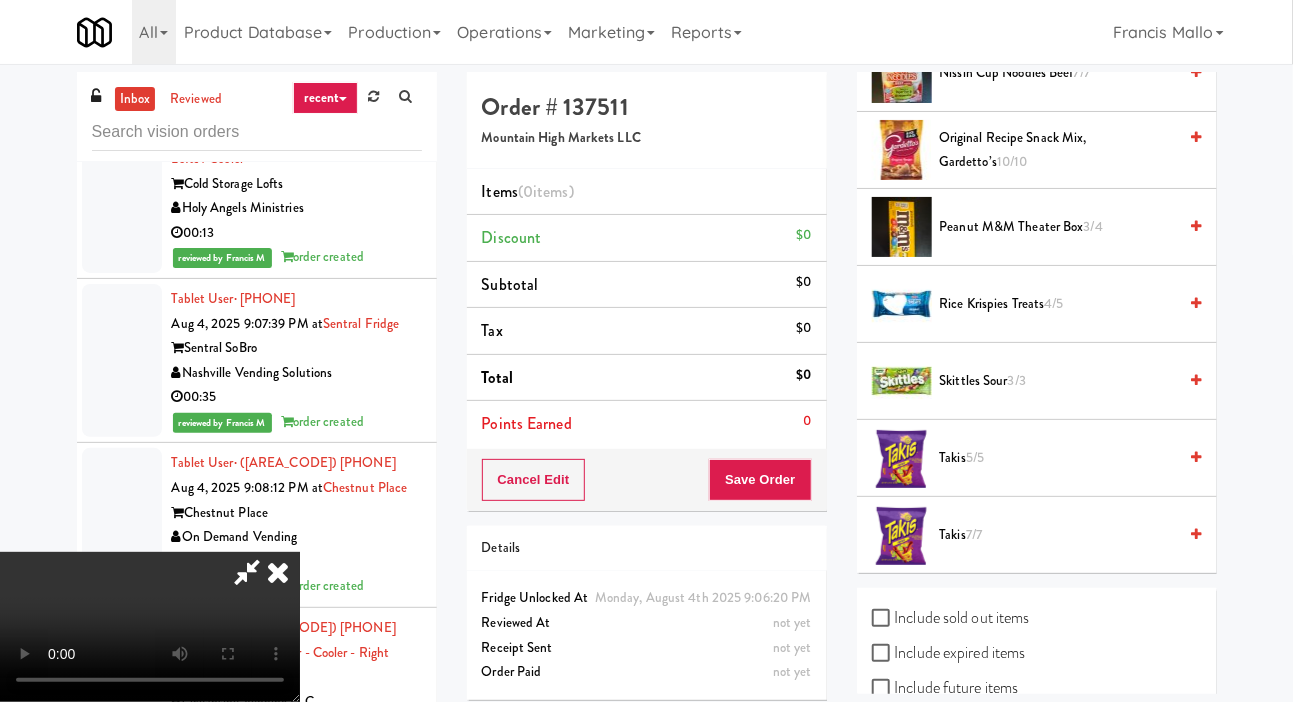 click on "Takis  7/7" at bounding box center (1058, 535) 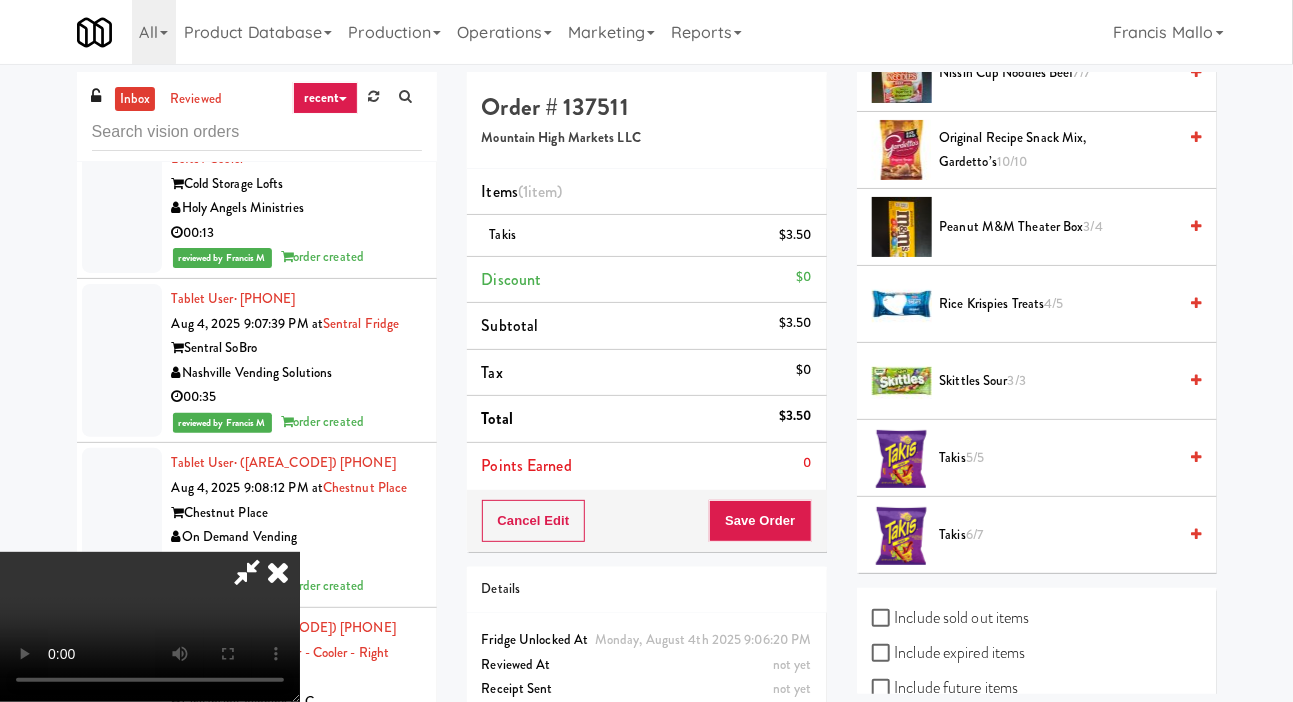 type 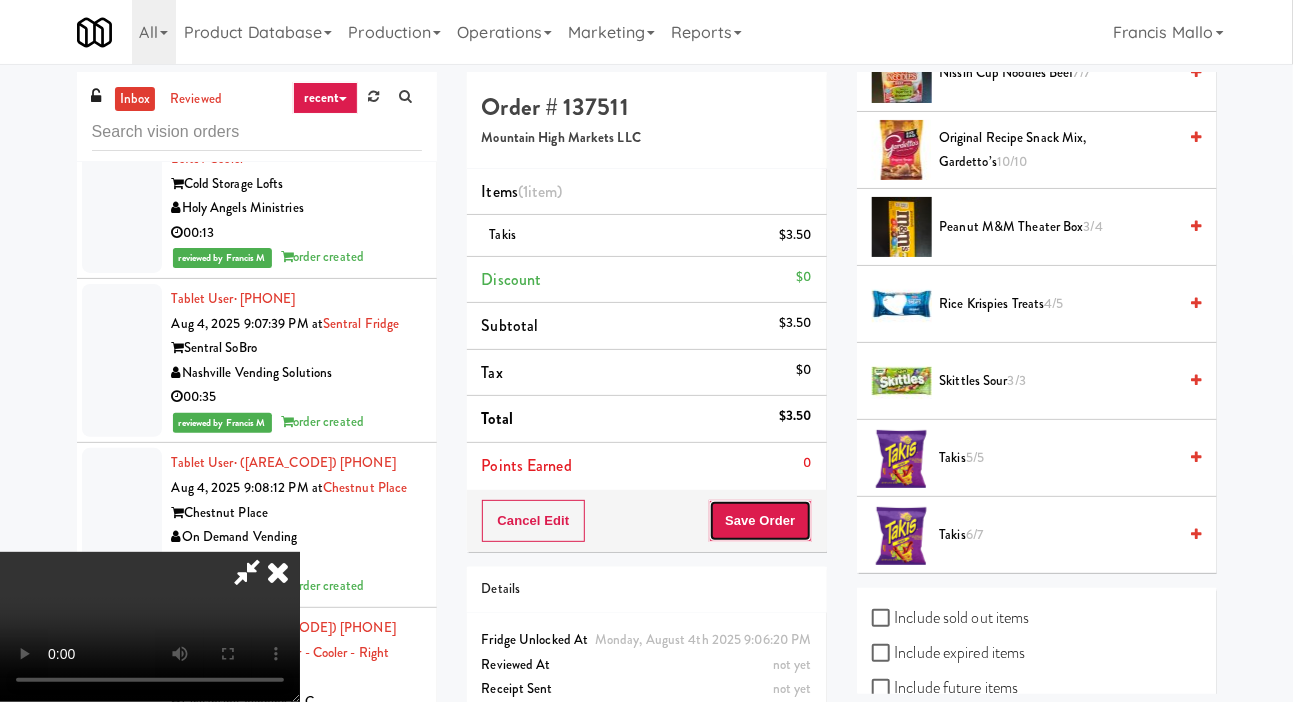 click on "Save Order" at bounding box center [760, 521] 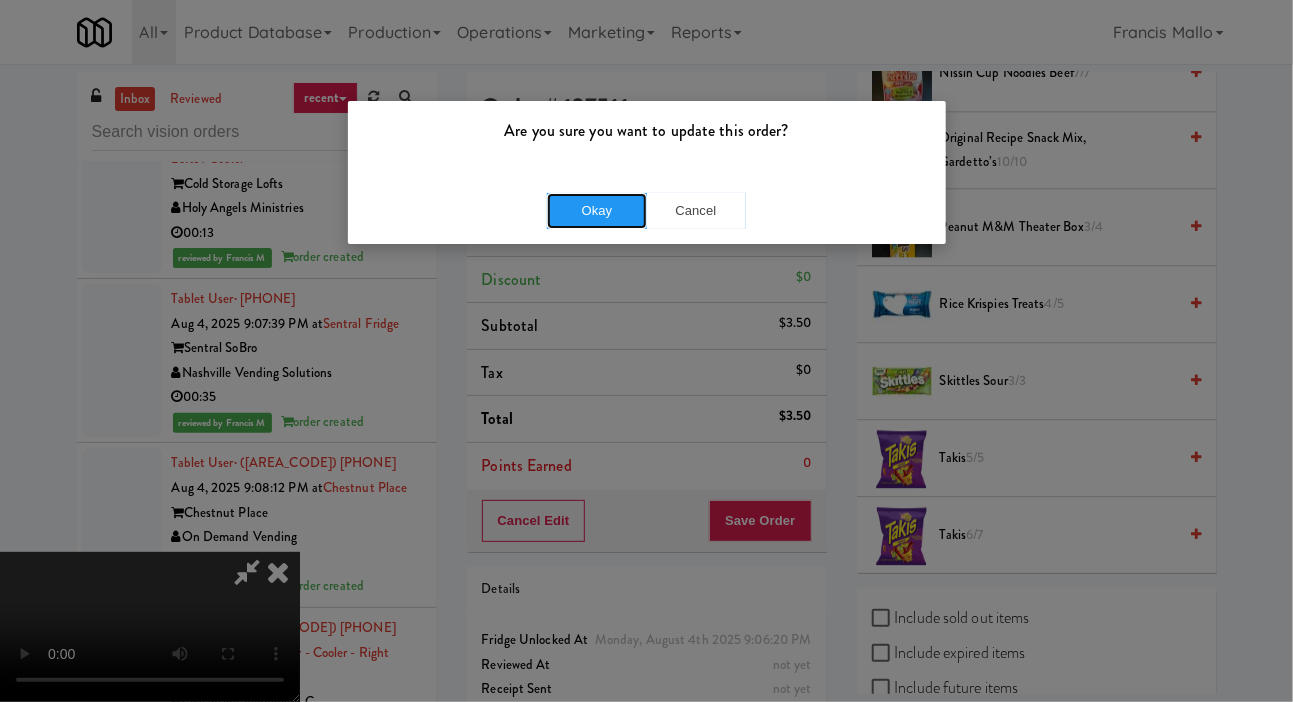 click on "Okay" at bounding box center [597, 211] 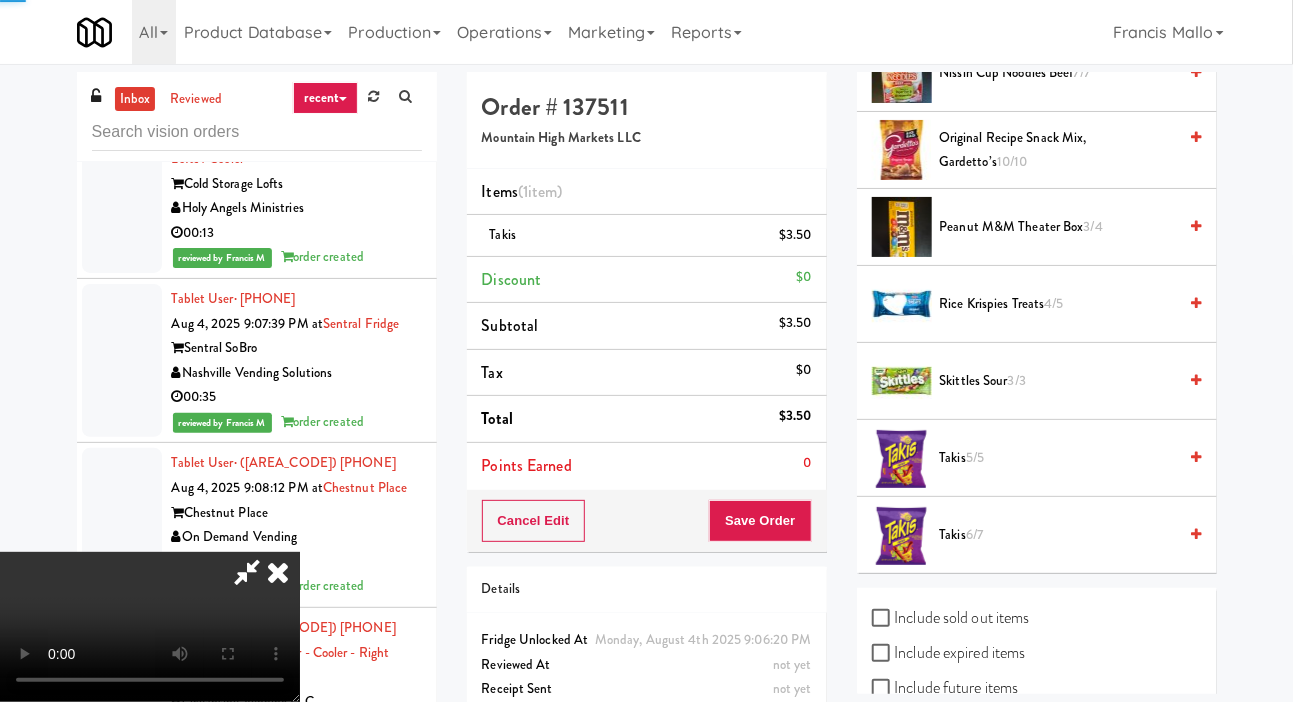 click at bounding box center (122, -347) 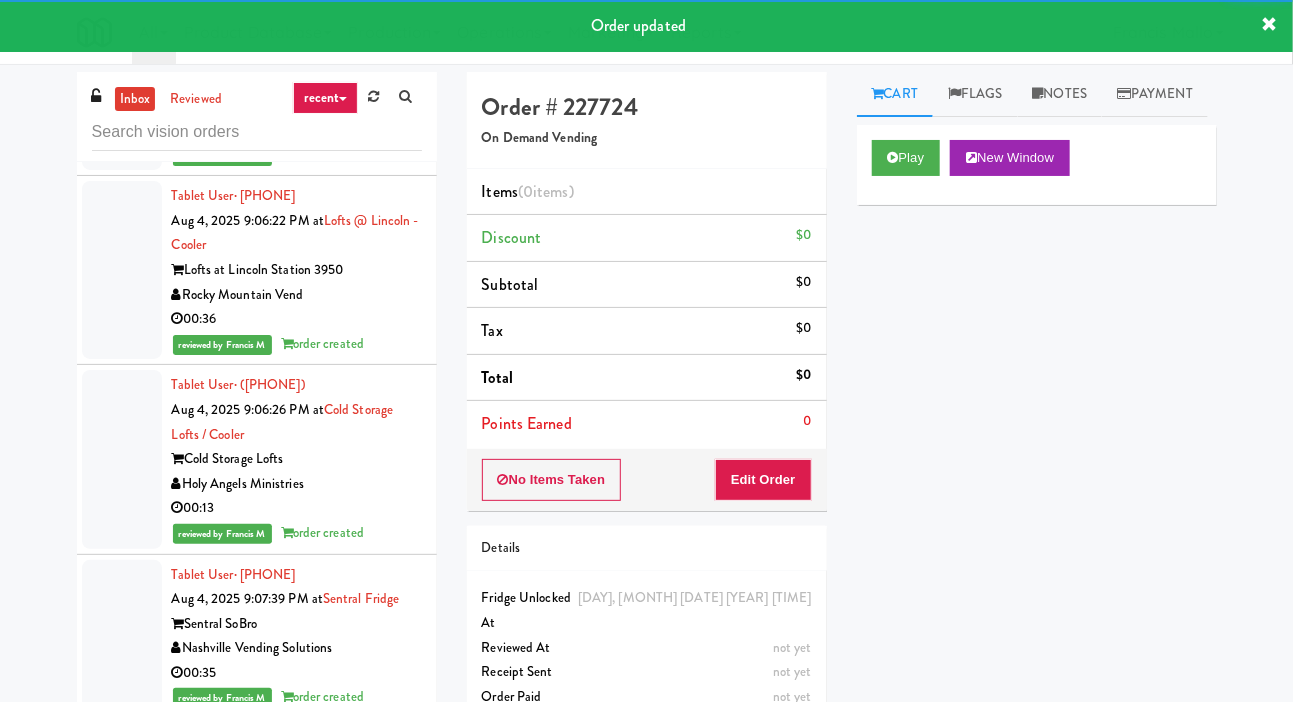 scroll, scrollTop: 47352, scrollLeft: 0, axis: vertical 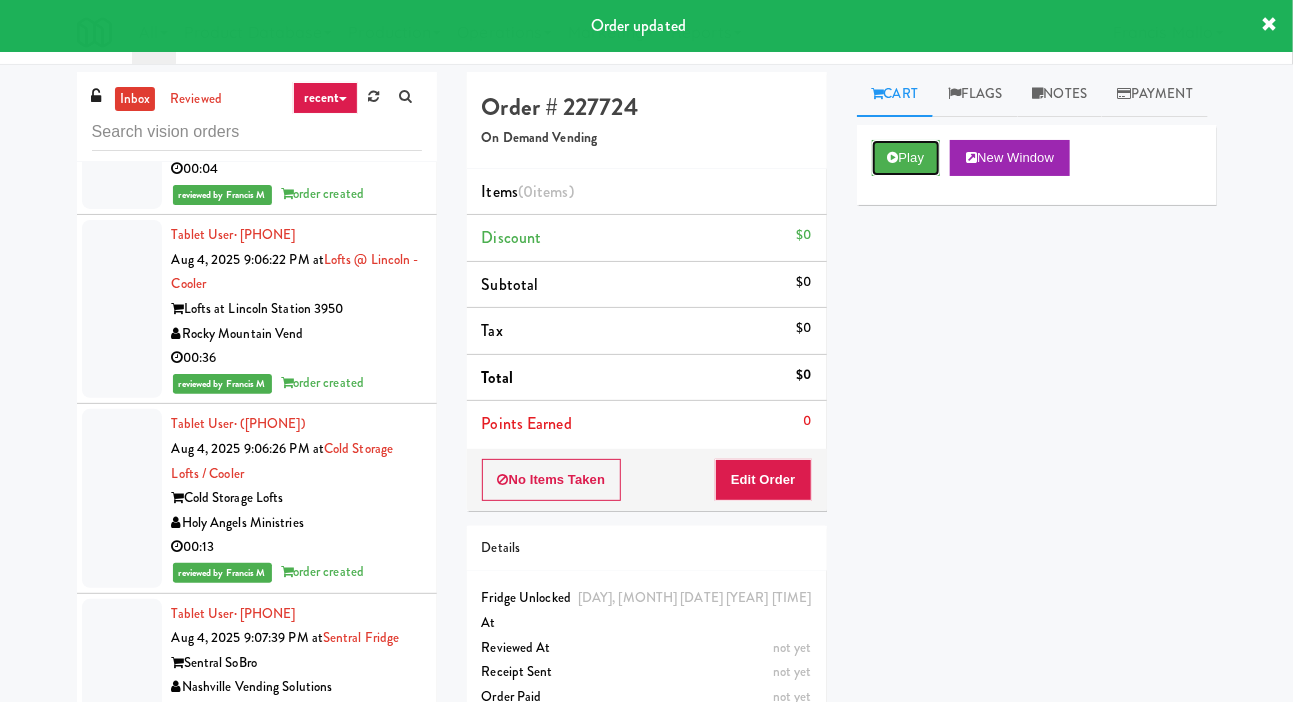 click on "Play" at bounding box center [906, 158] 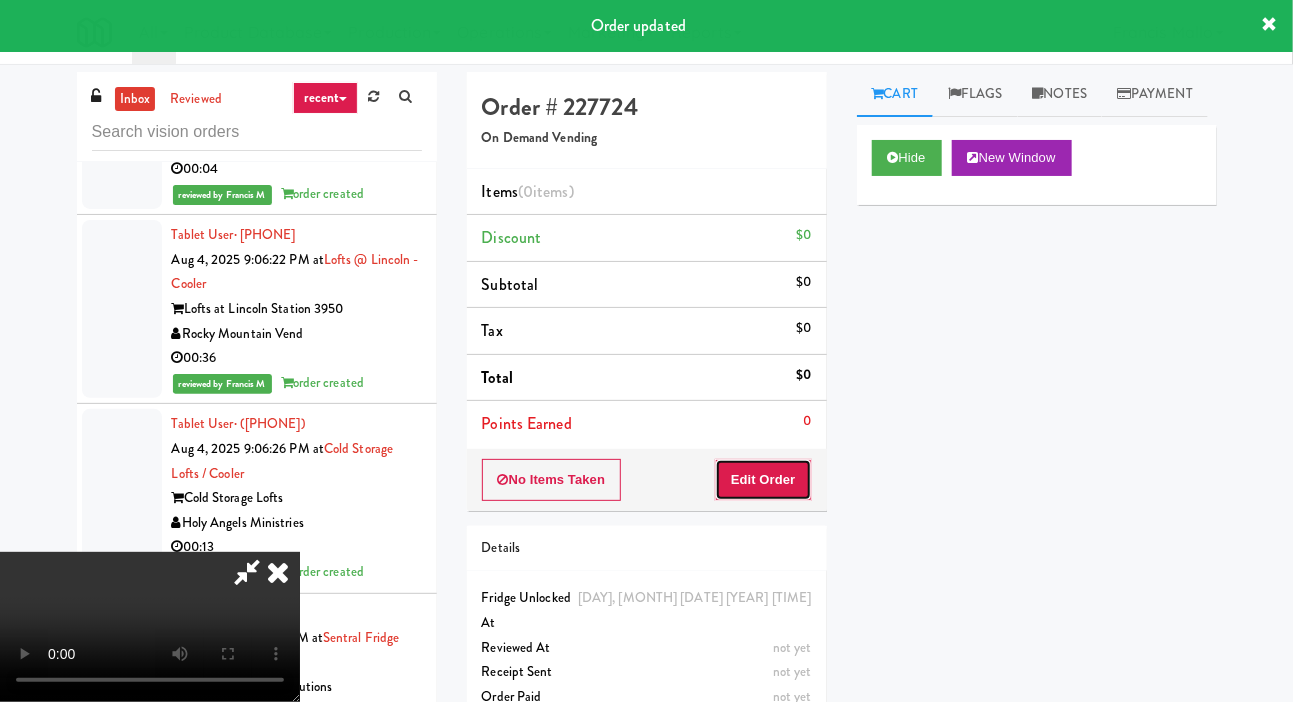 click on "Edit Order" at bounding box center [763, 480] 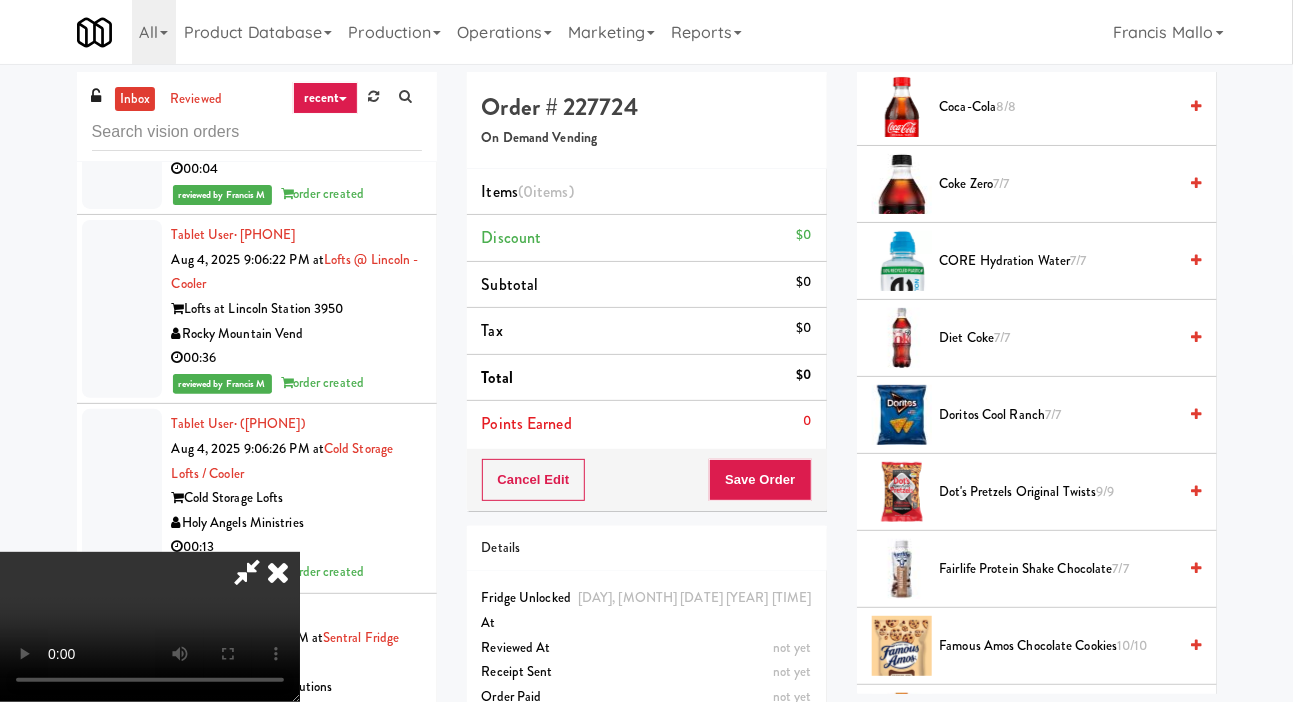 click on "Doritos Cool Ranch  7/7" at bounding box center (1058, 415) 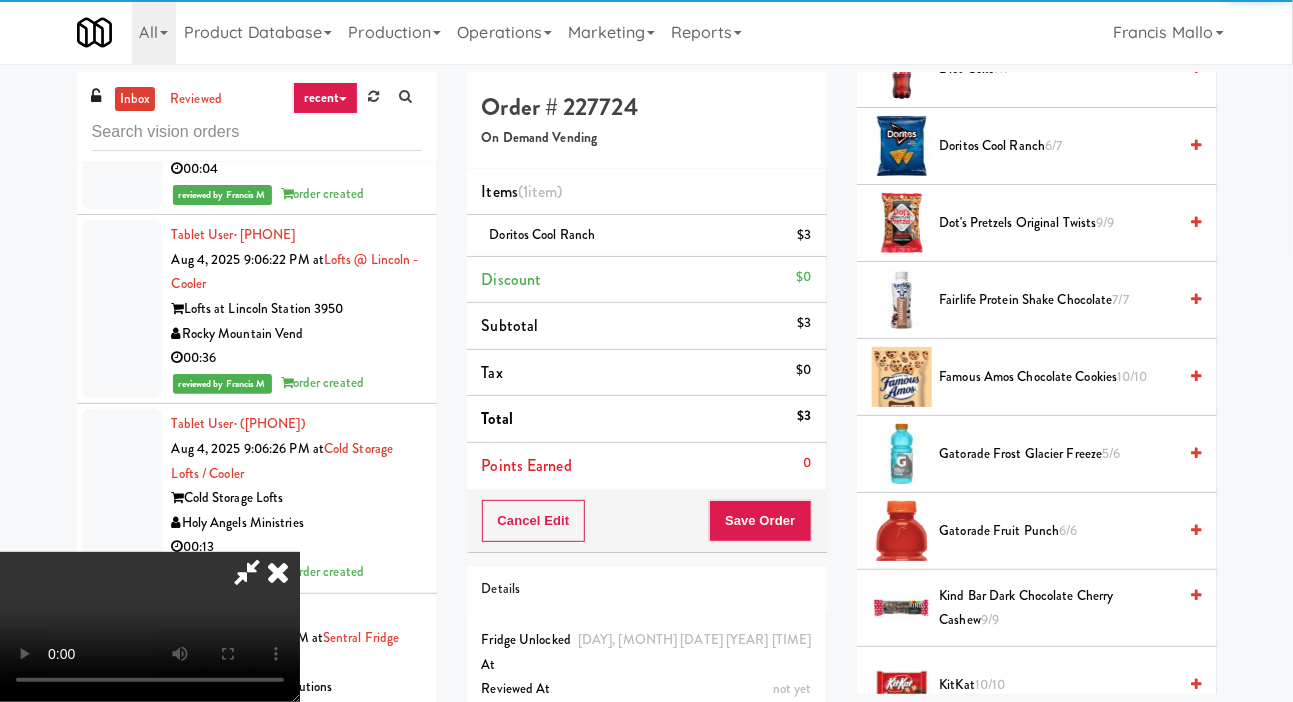scroll, scrollTop: 1160, scrollLeft: 0, axis: vertical 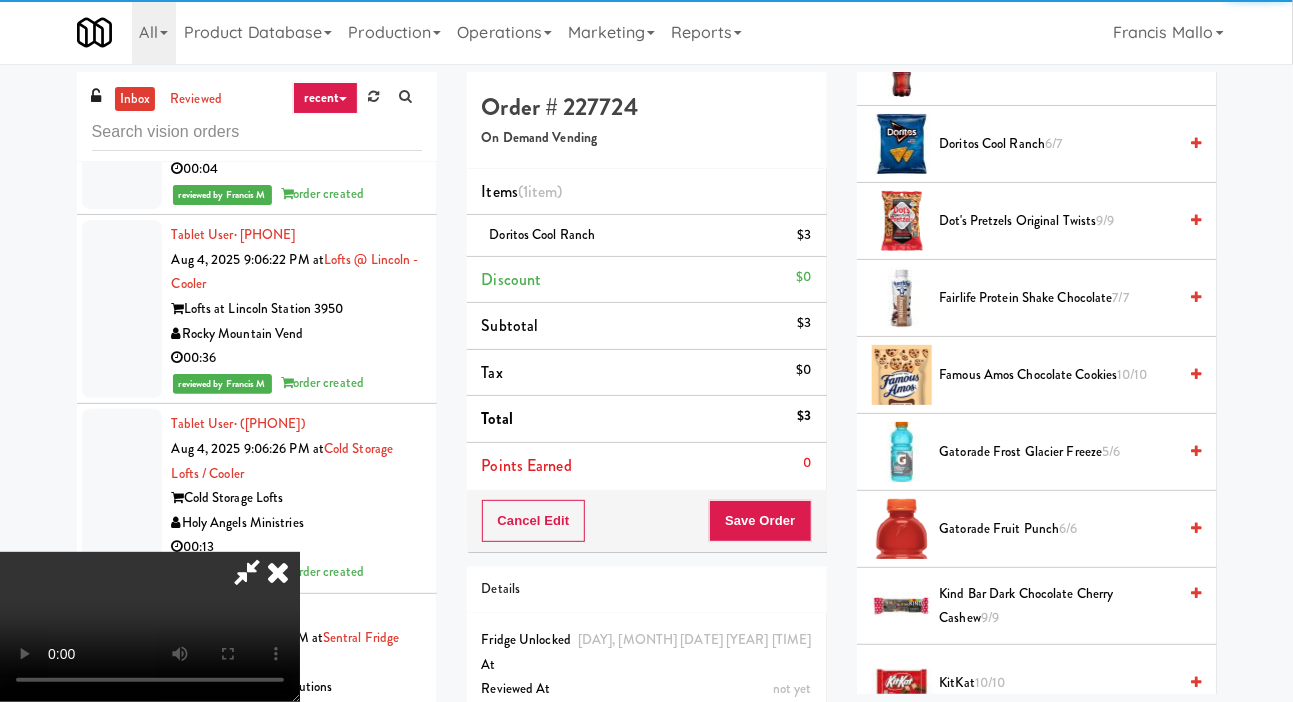 click on "Gatorade Frost Glacier Freeze  5/6" at bounding box center (1058, 452) 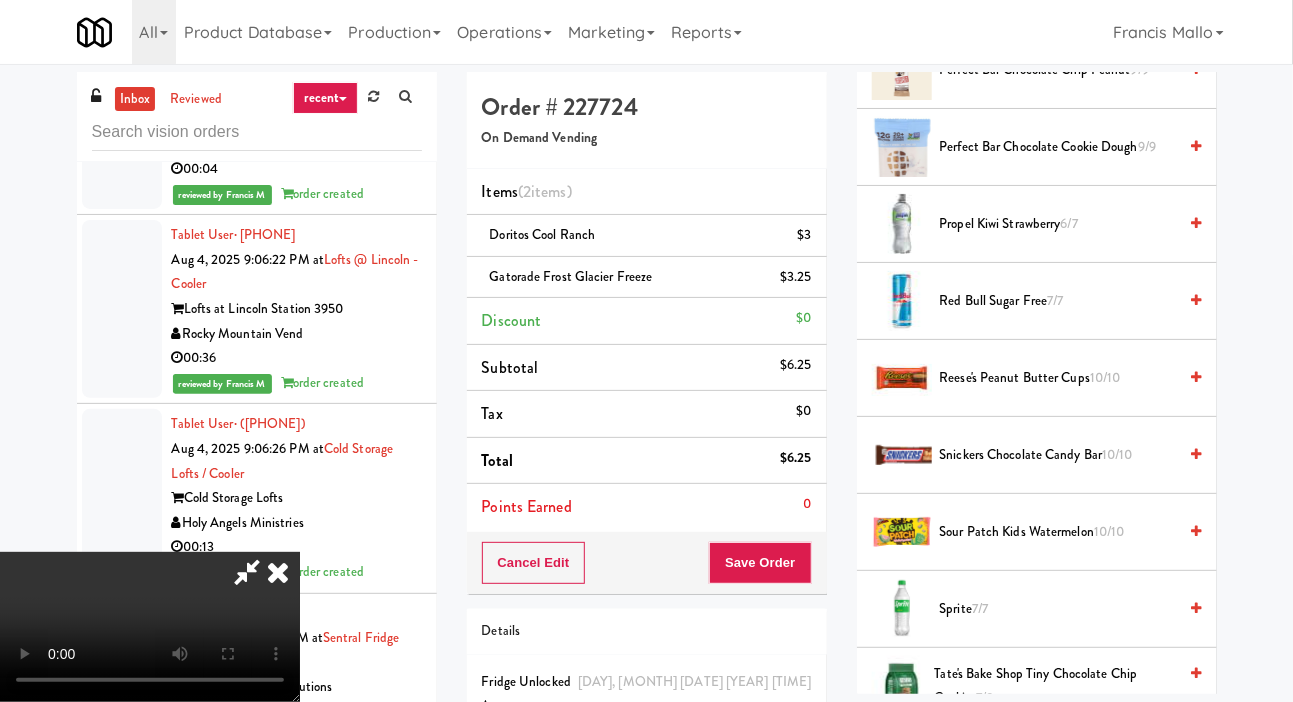 scroll, scrollTop: 2233, scrollLeft: 0, axis: vertical 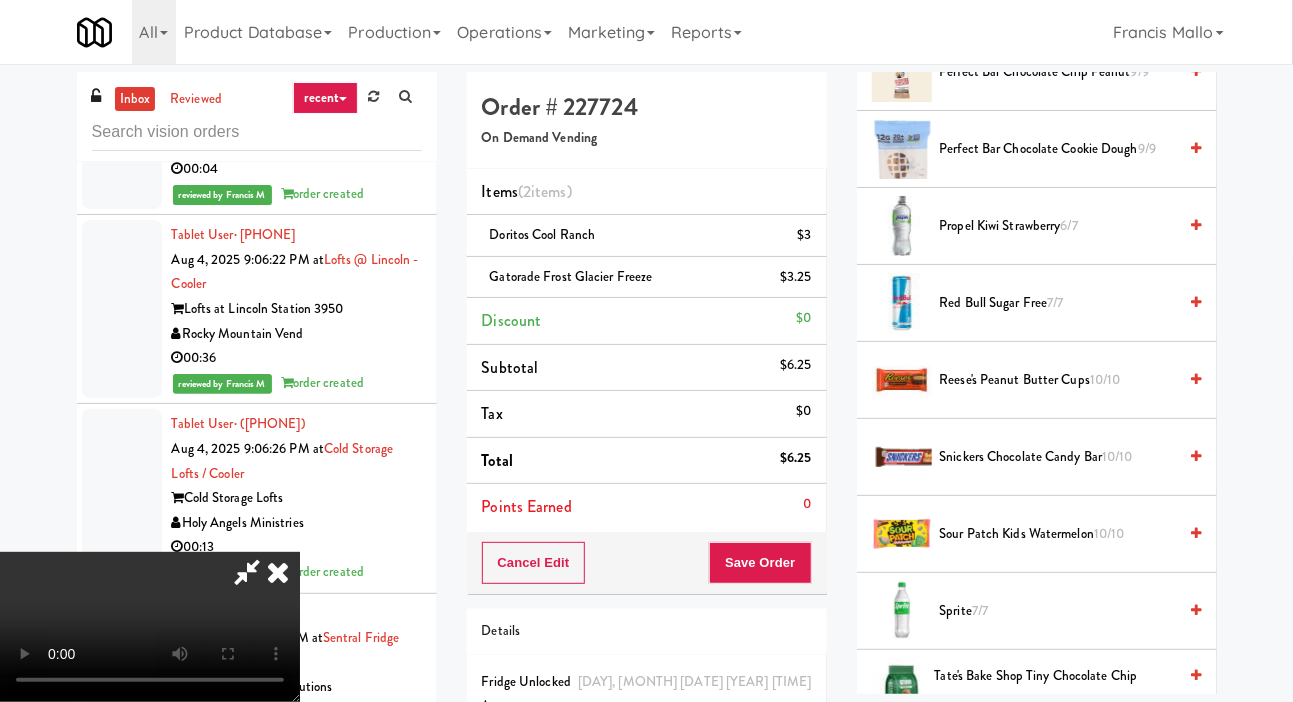 click on "10/10" at bounding box center [1117, 456] 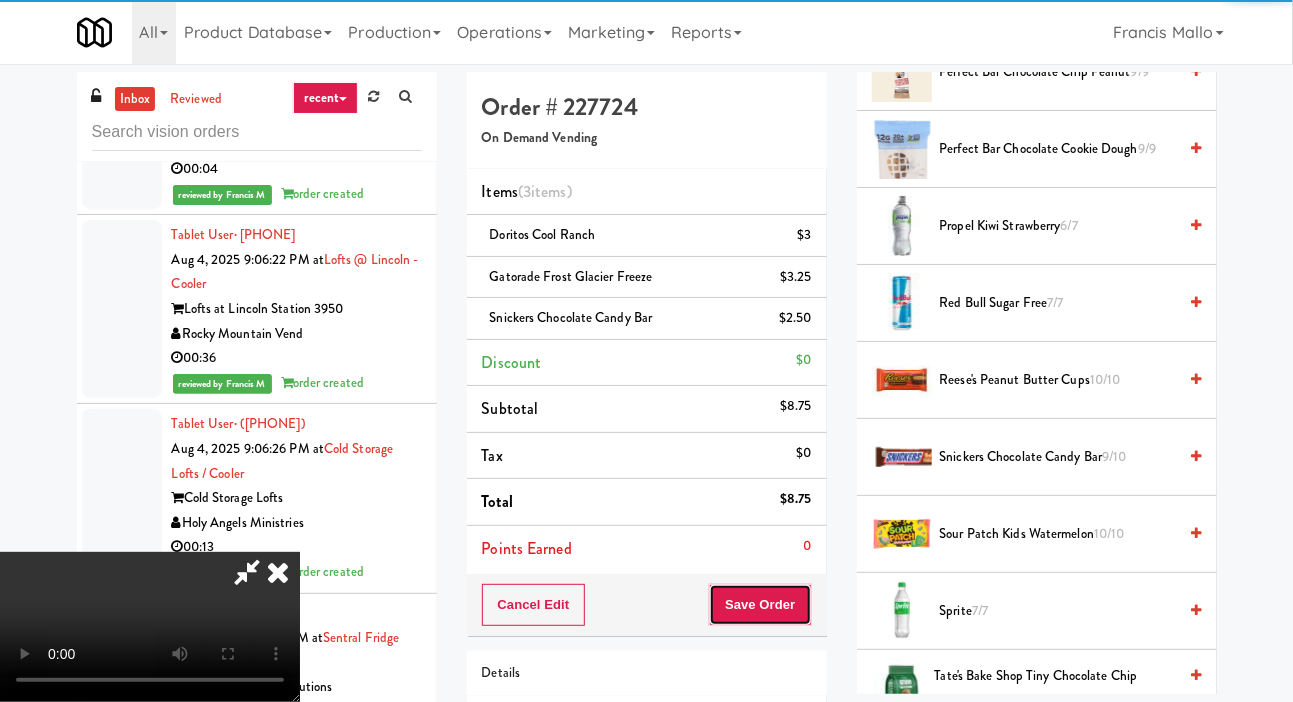 click on "Save Order" at bounding box center (760, 605) 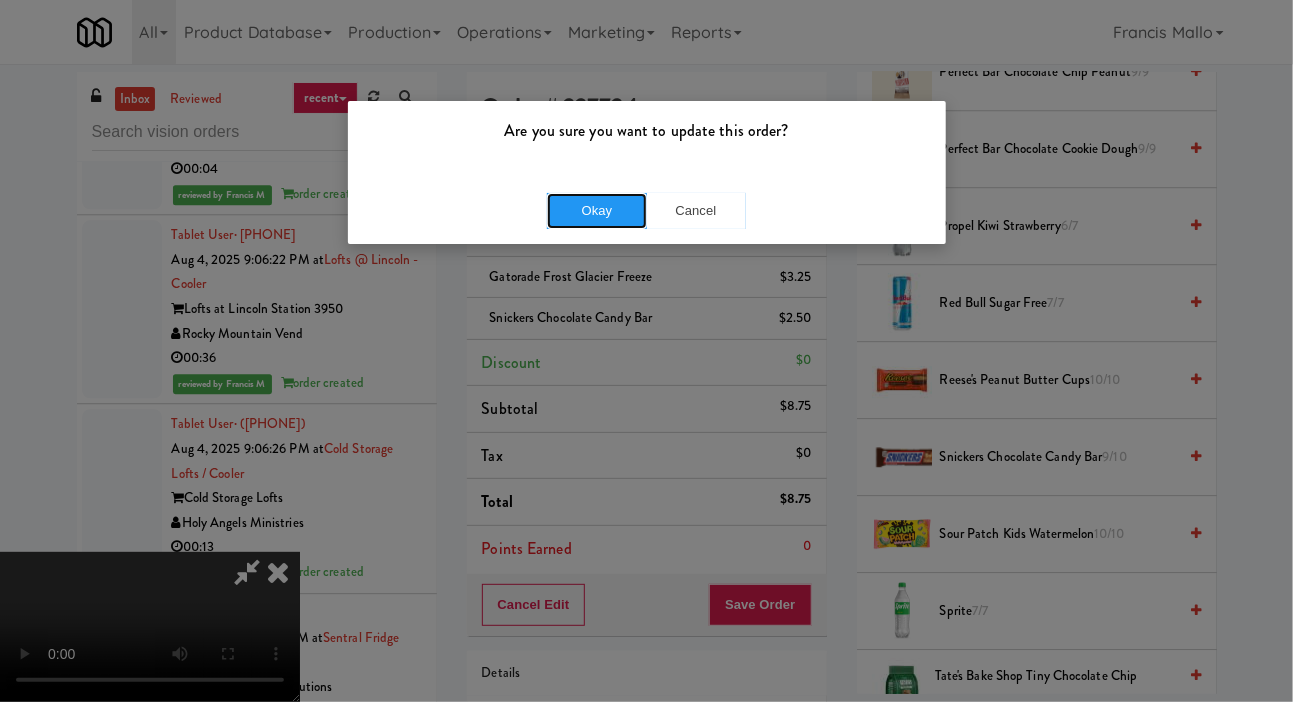 click on "Okay" at bounding box center (597, 211) 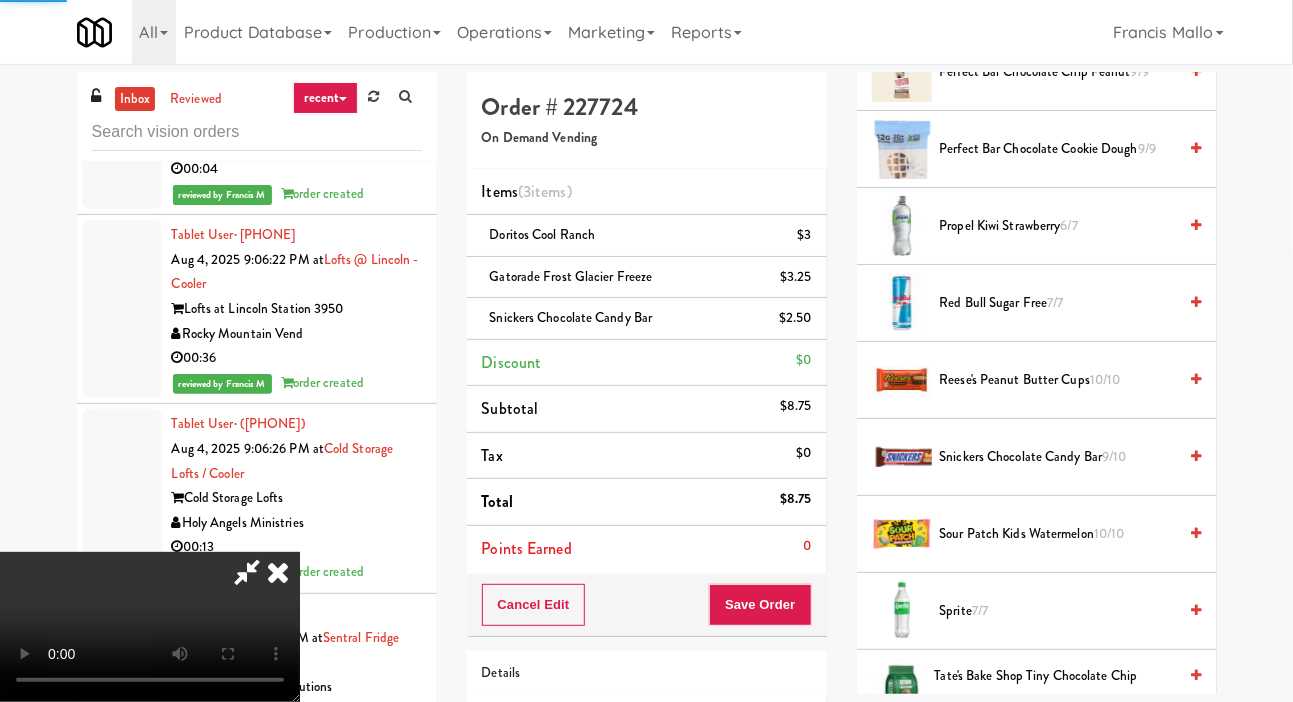 scroll, scrollTop: 116, scrollLeft: 0, axis: vertical 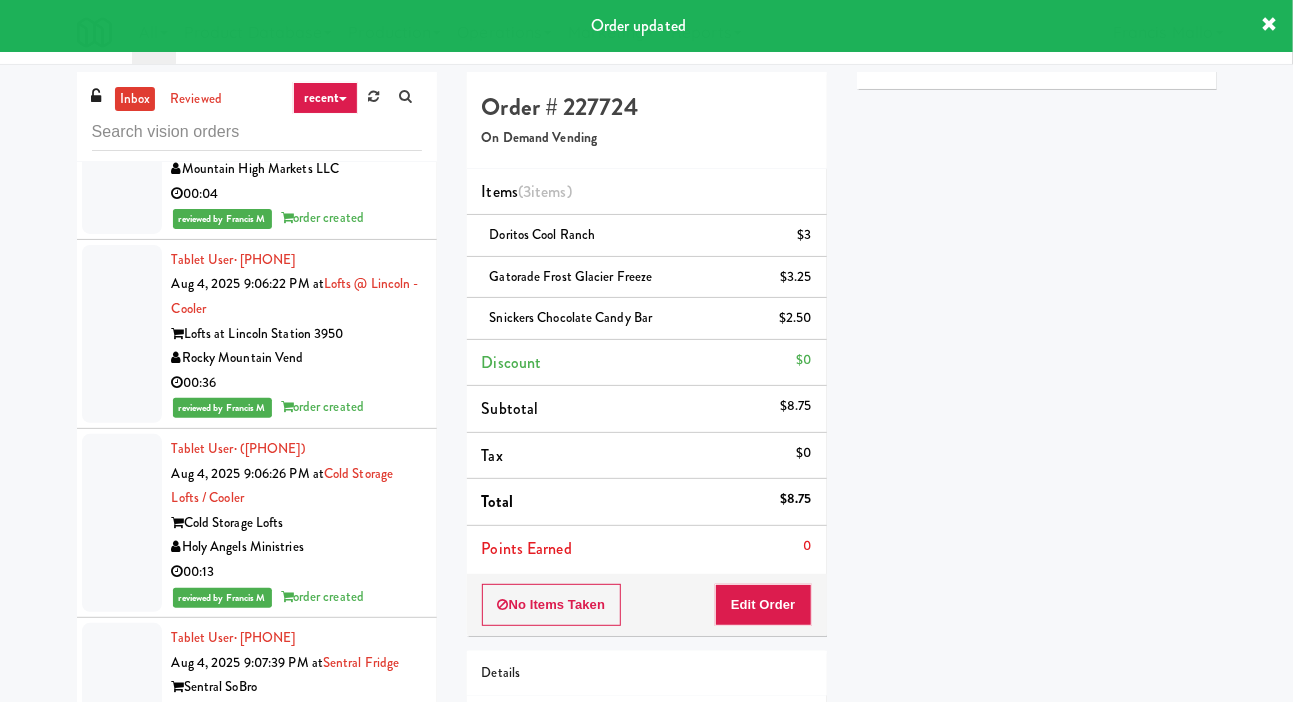 click at bounding box center [122, -221] 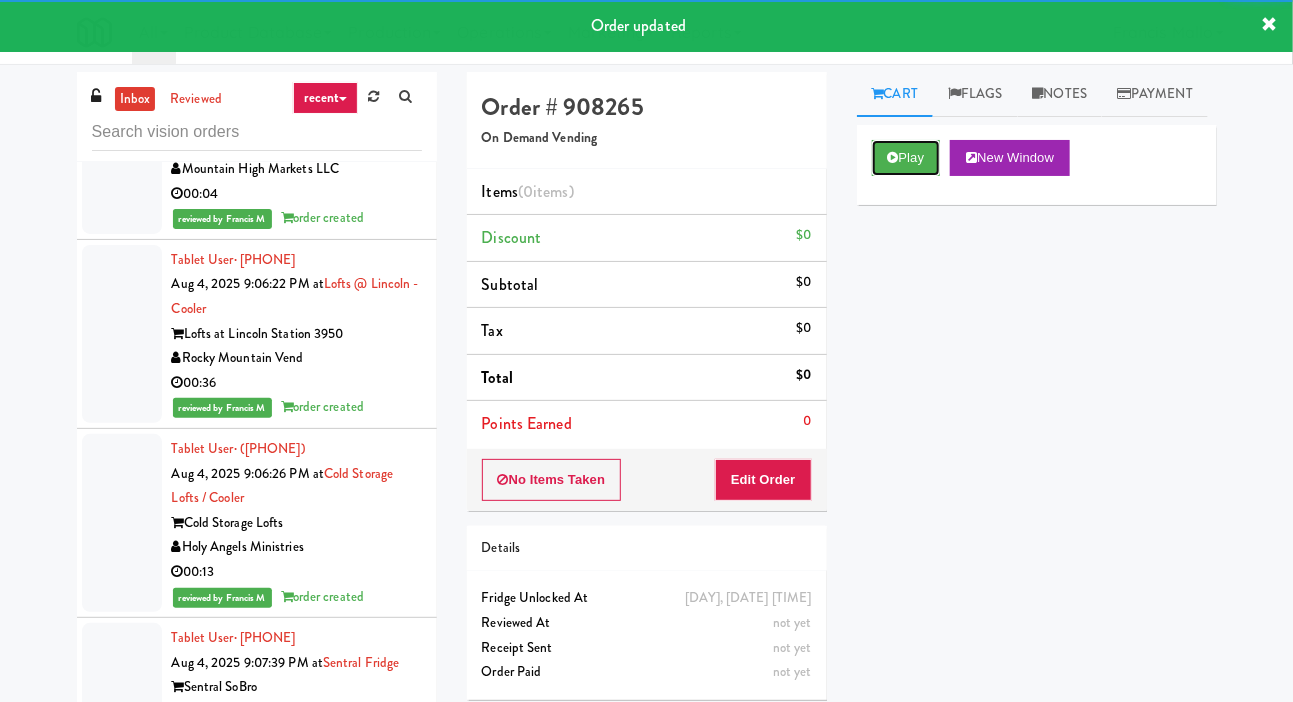 click on "Play" at bounding box center [906, 158] 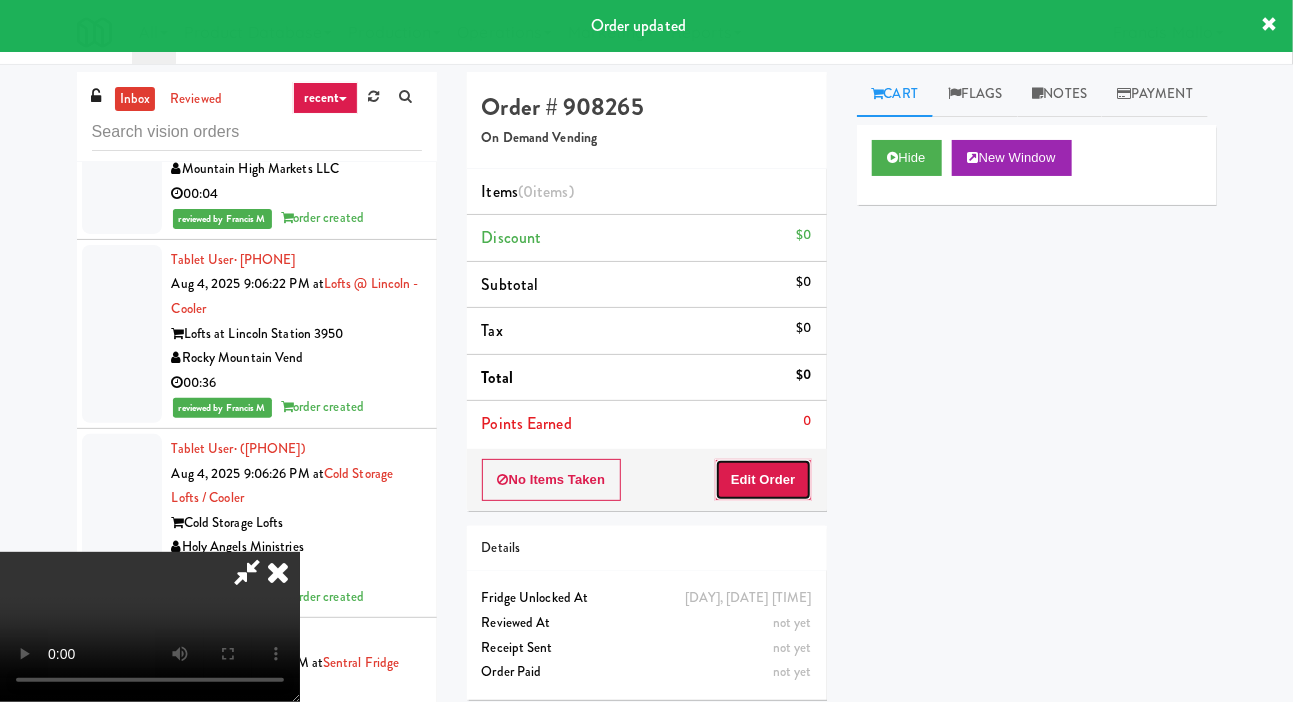 click on "Edit Order" at bounding box center [763, 480] 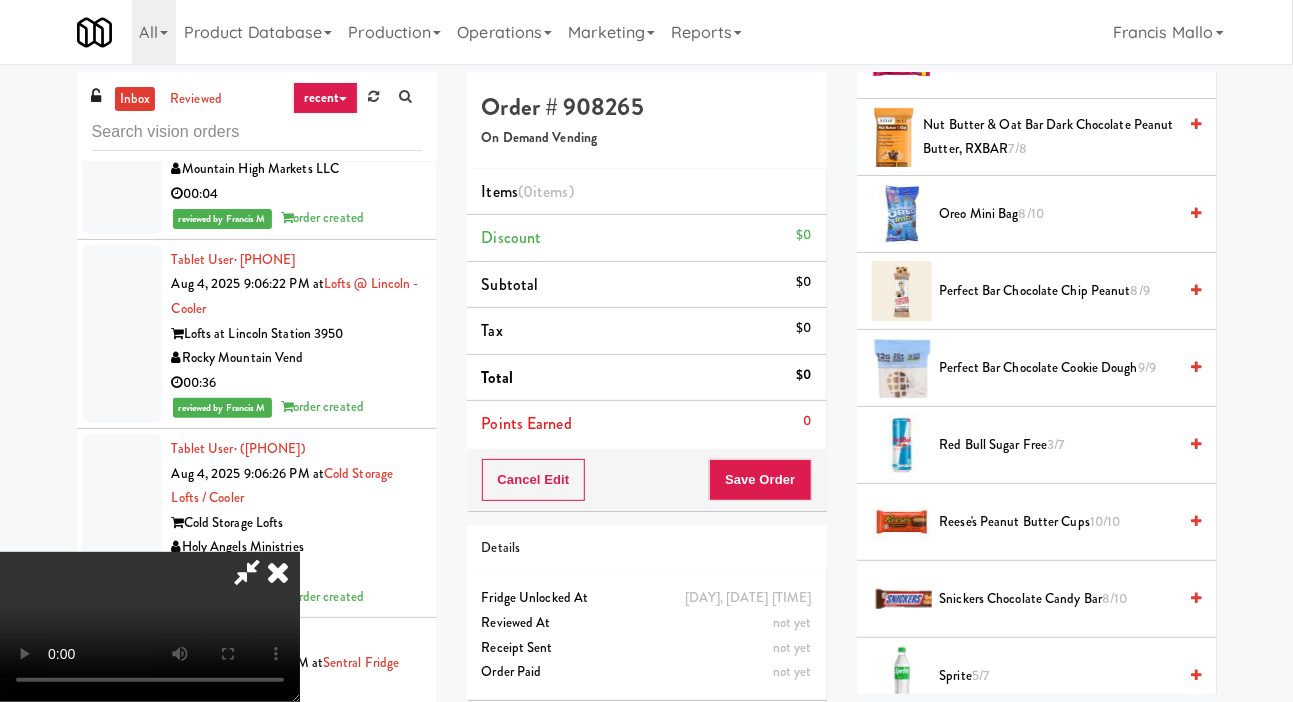 scroll, scrollTop: 1792, scrollLeft: 0, axis: vertical 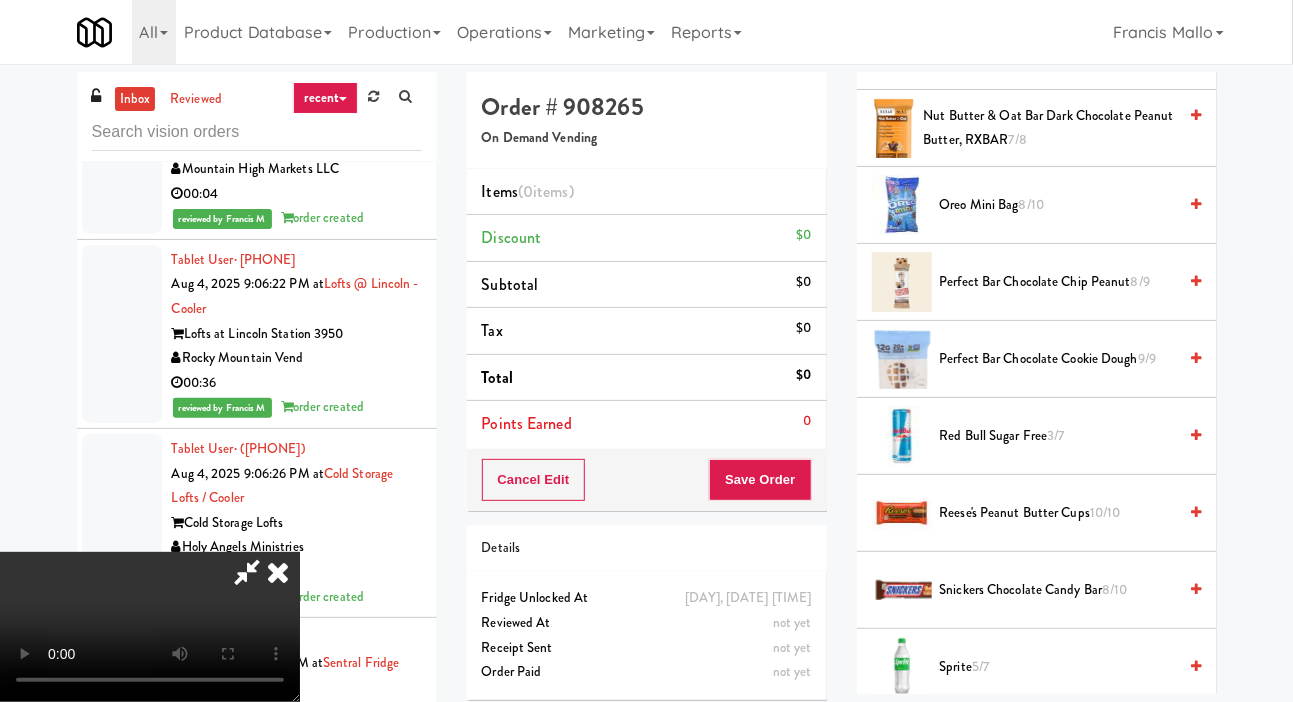 click on "Red Bull Sugar Free  3/7" at bounding box center [1058, 436] 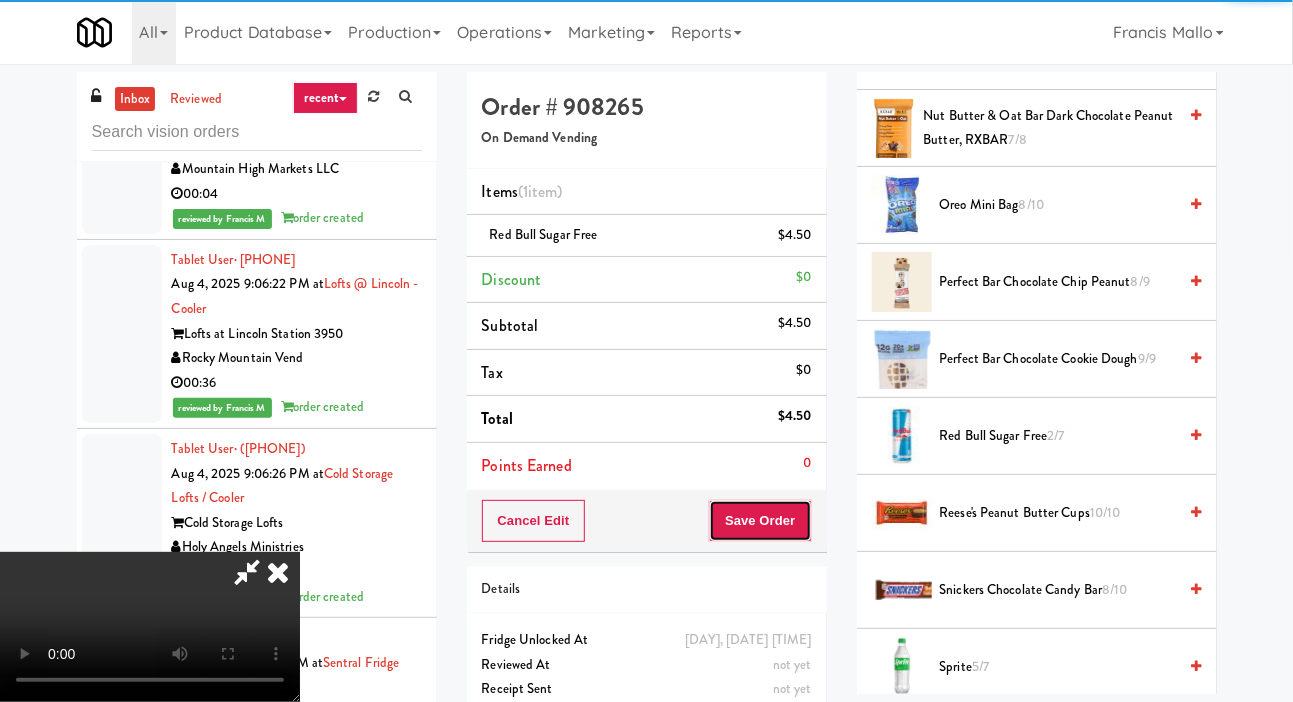 click on "Save Order" at bounding box center (760, 521) 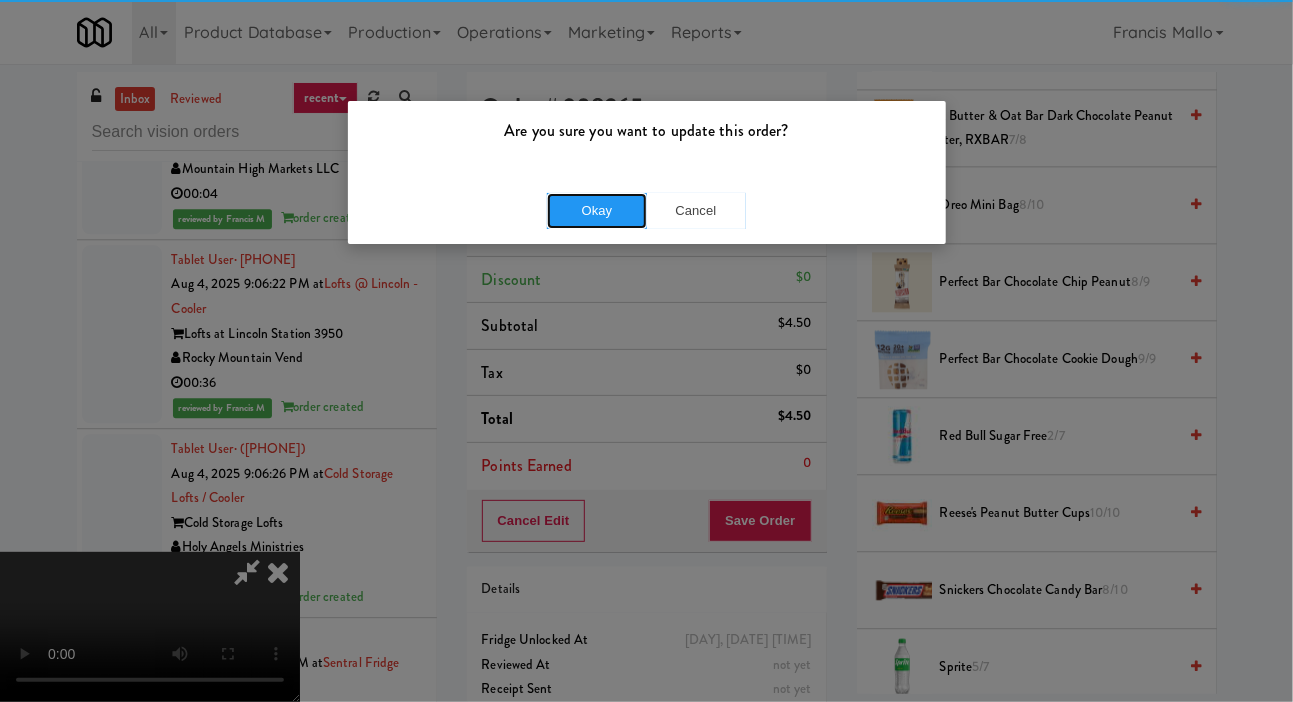 click on "Okay" at bounding box center (597, 211) 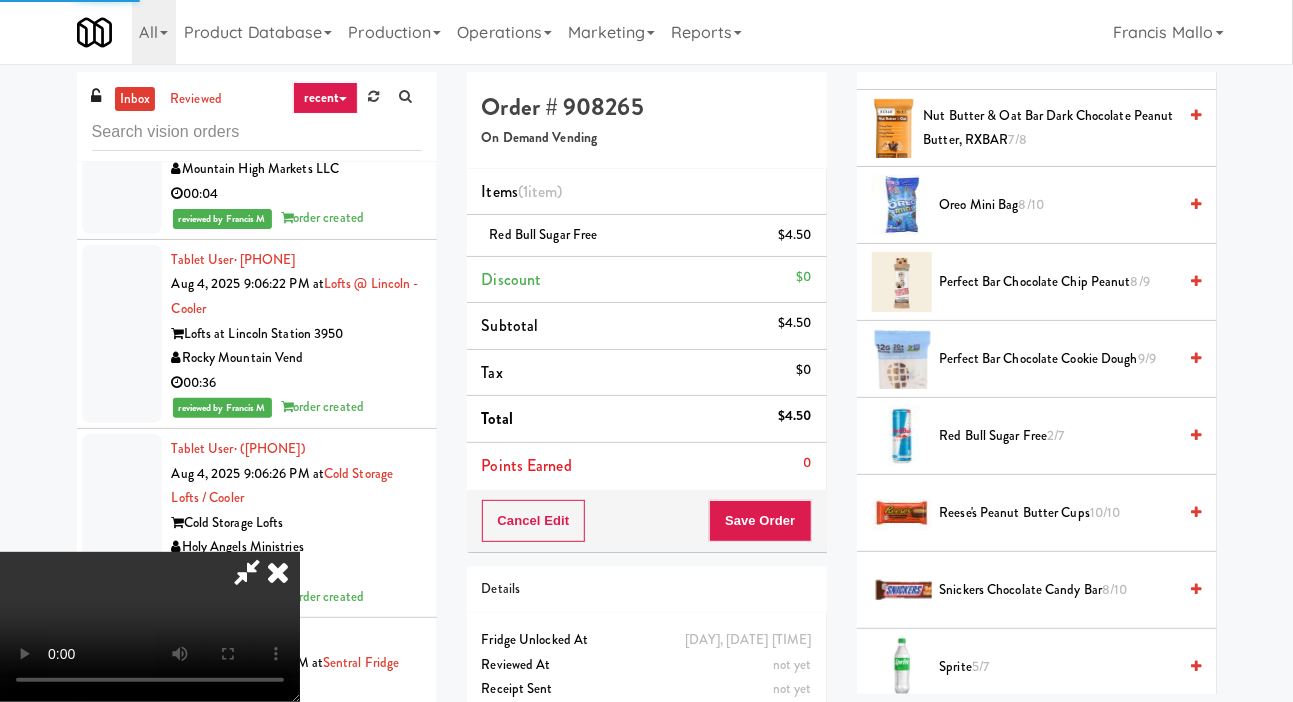 scroll, scrollTop: 116, scrollLeft: 0, axis: vertical 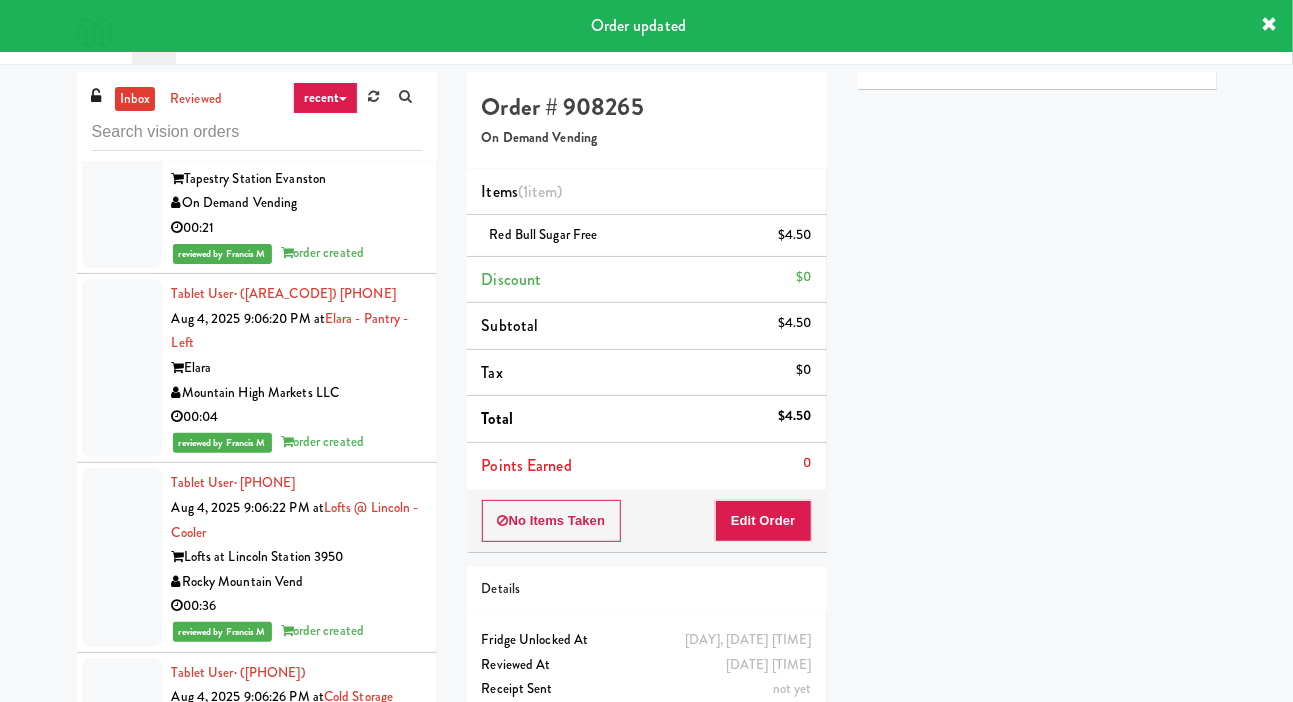click at bounding box center (122, -187) 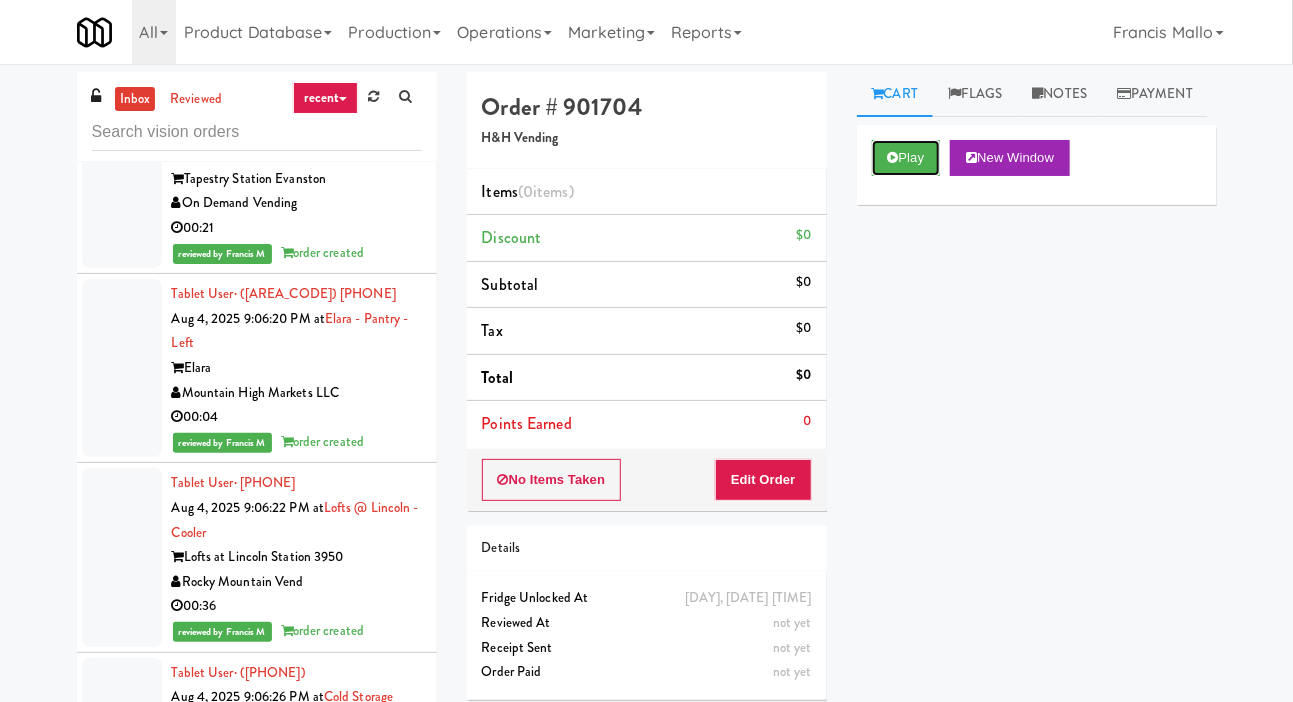 click on "Play" at bounding box center [906, 158] 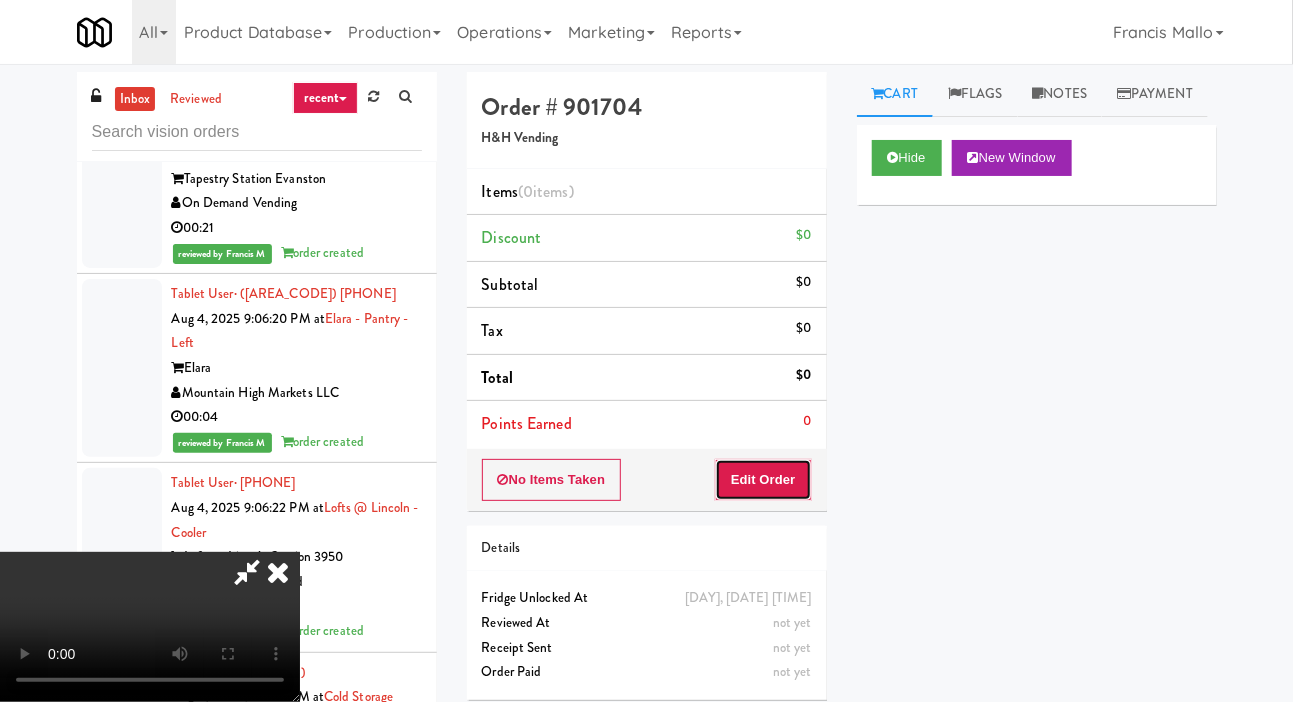 click on "Edit Order" at bounding box center (763, 480) 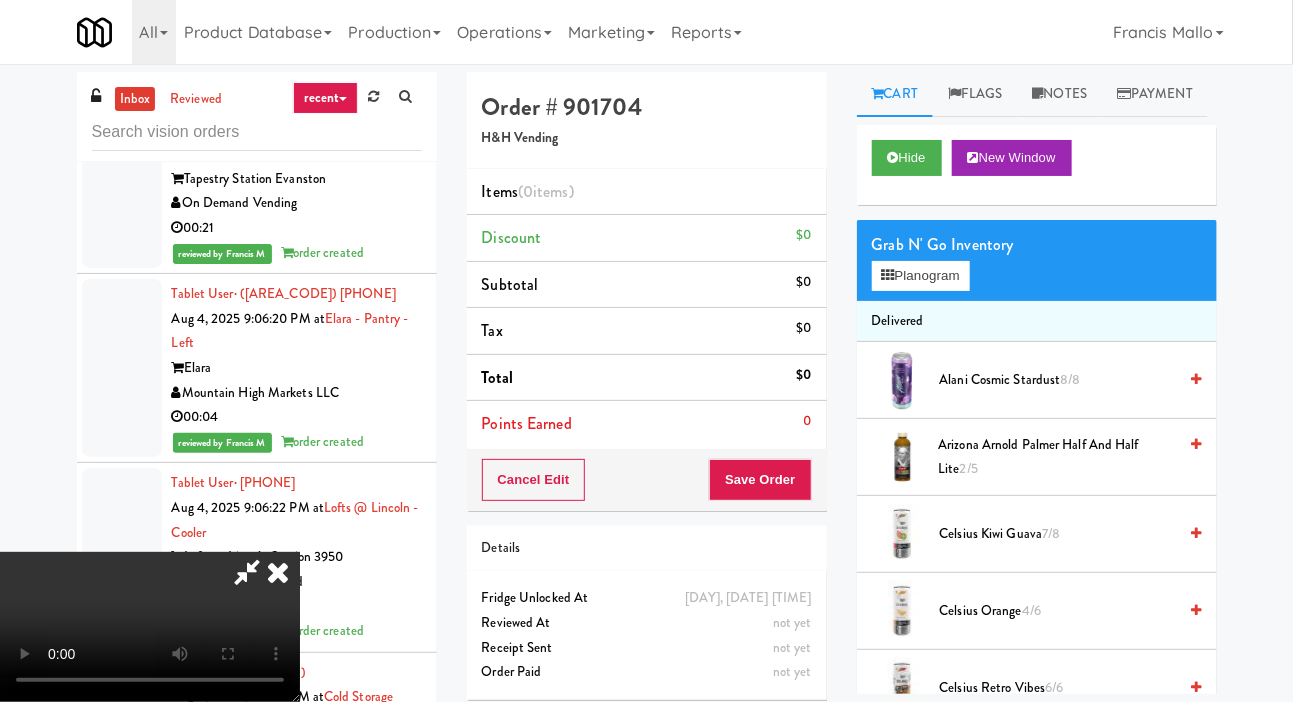 type 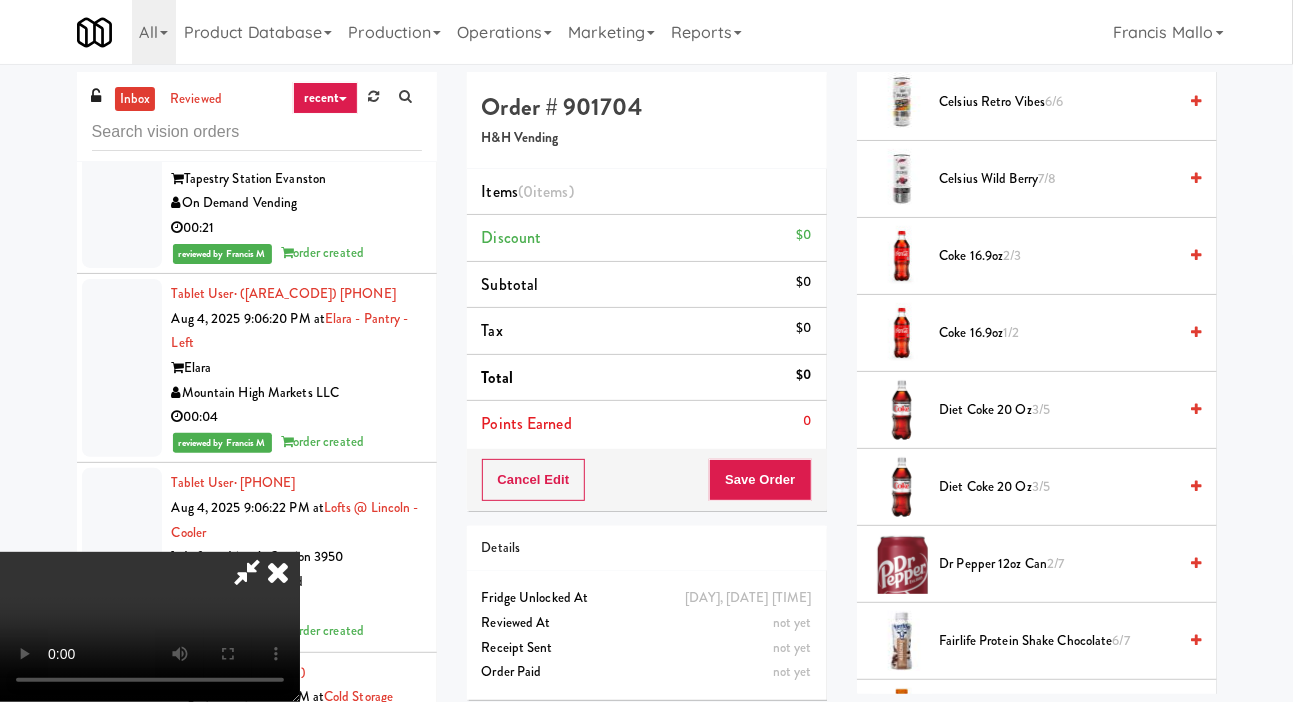 scroll, scrollTop: 619, scrollLeft: 0, axis: vertical 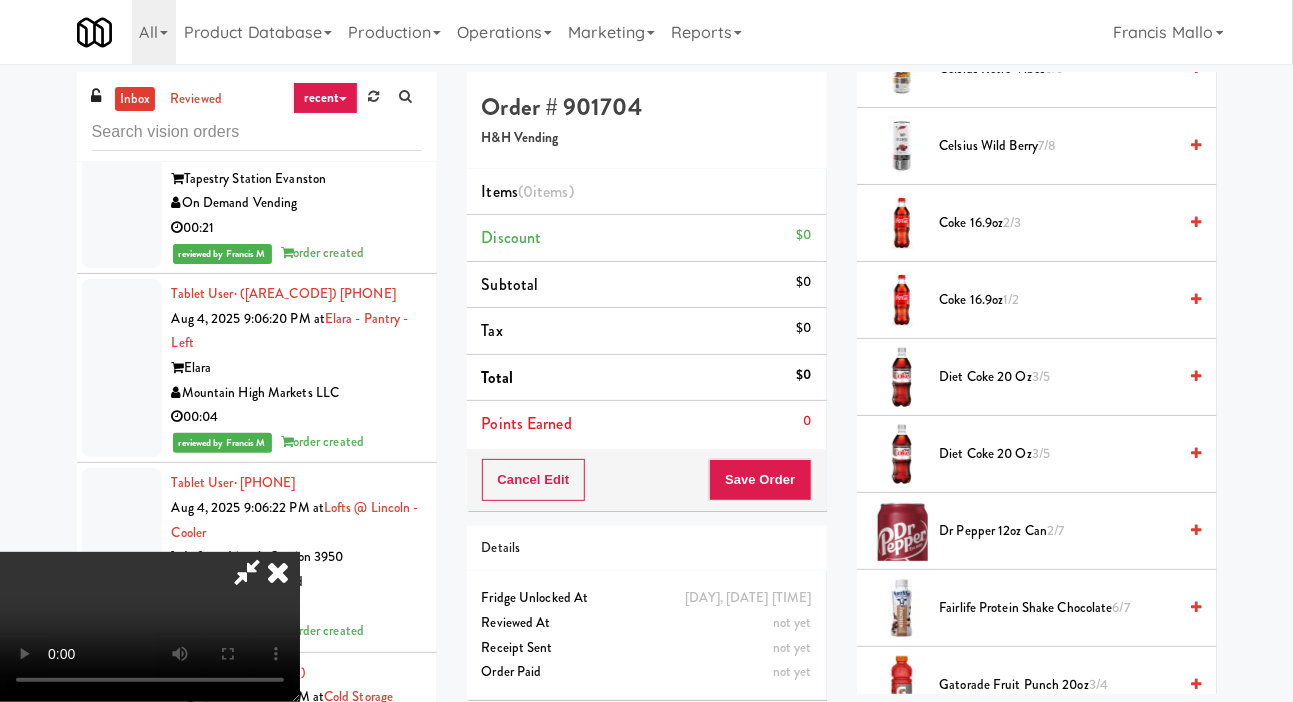 click on "3/5" at bounding box center (1041, 453) 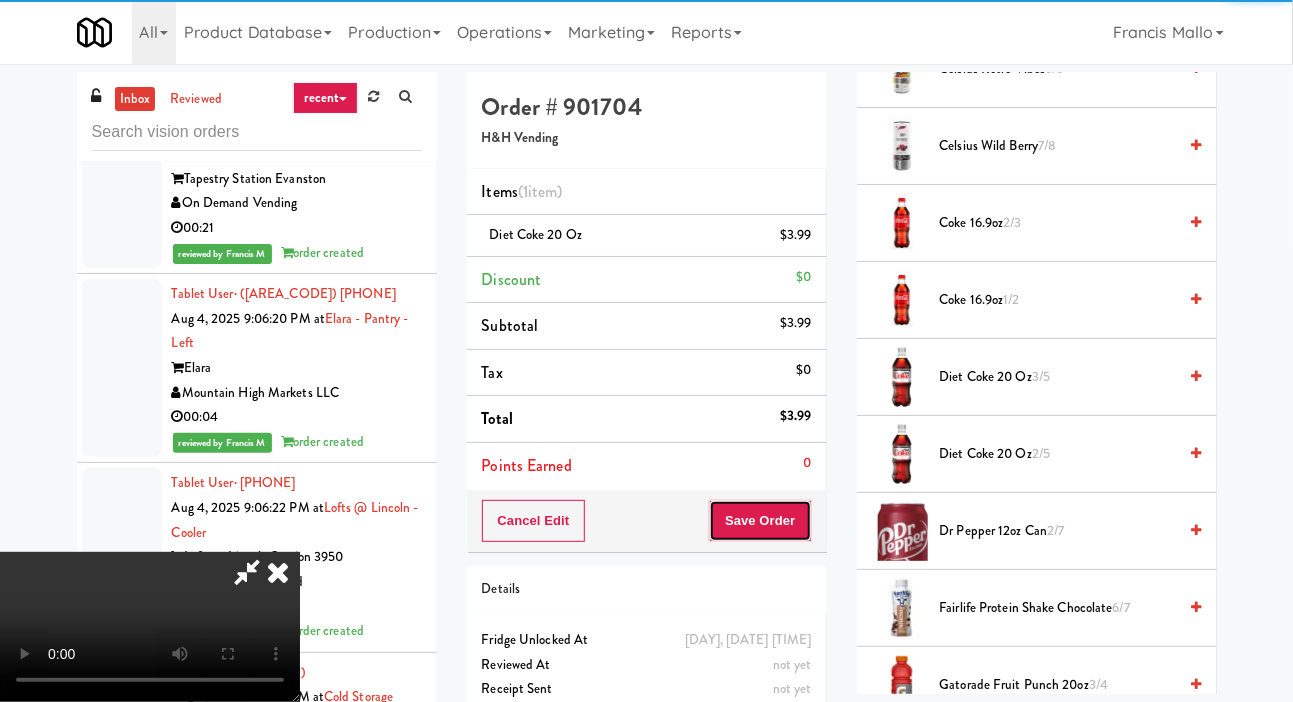 click on "Save Order" at bounding box center [760, 521] 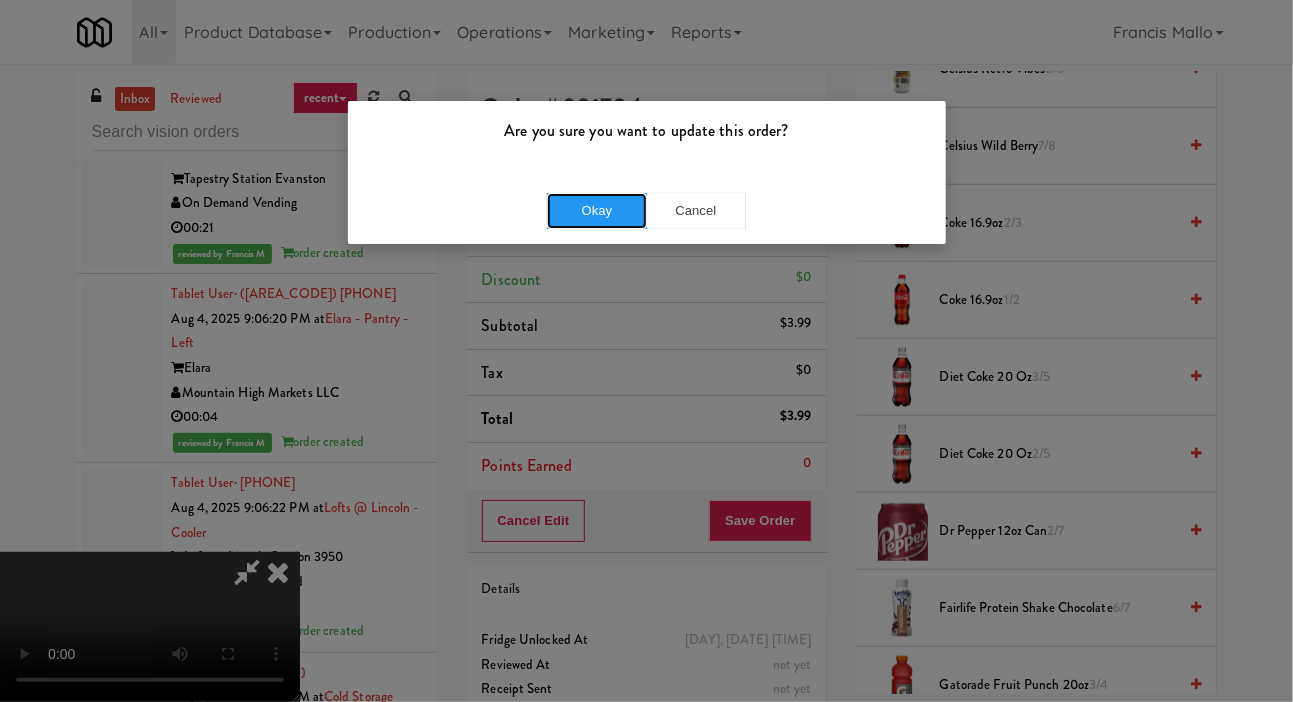 click on "Okay" at bounding box center [597, 211] 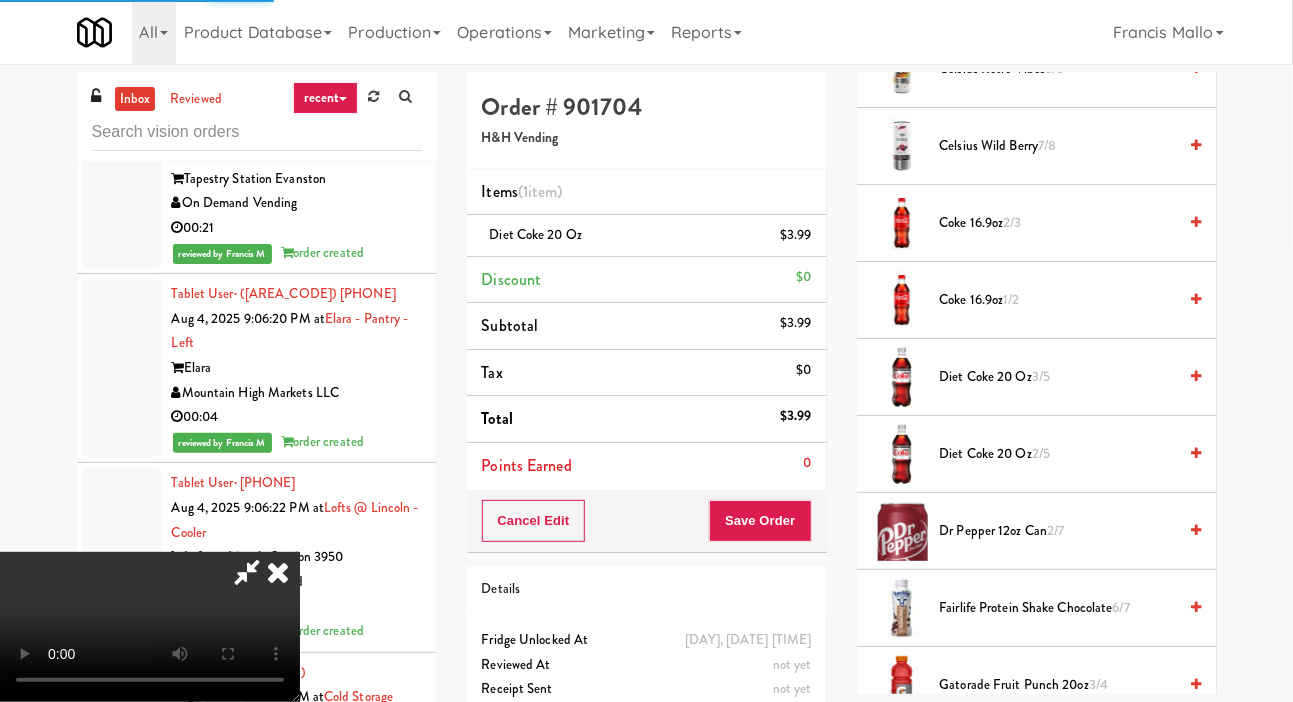 scroll, scrollTop: 116, scrollLeft: 0, axis: vertical 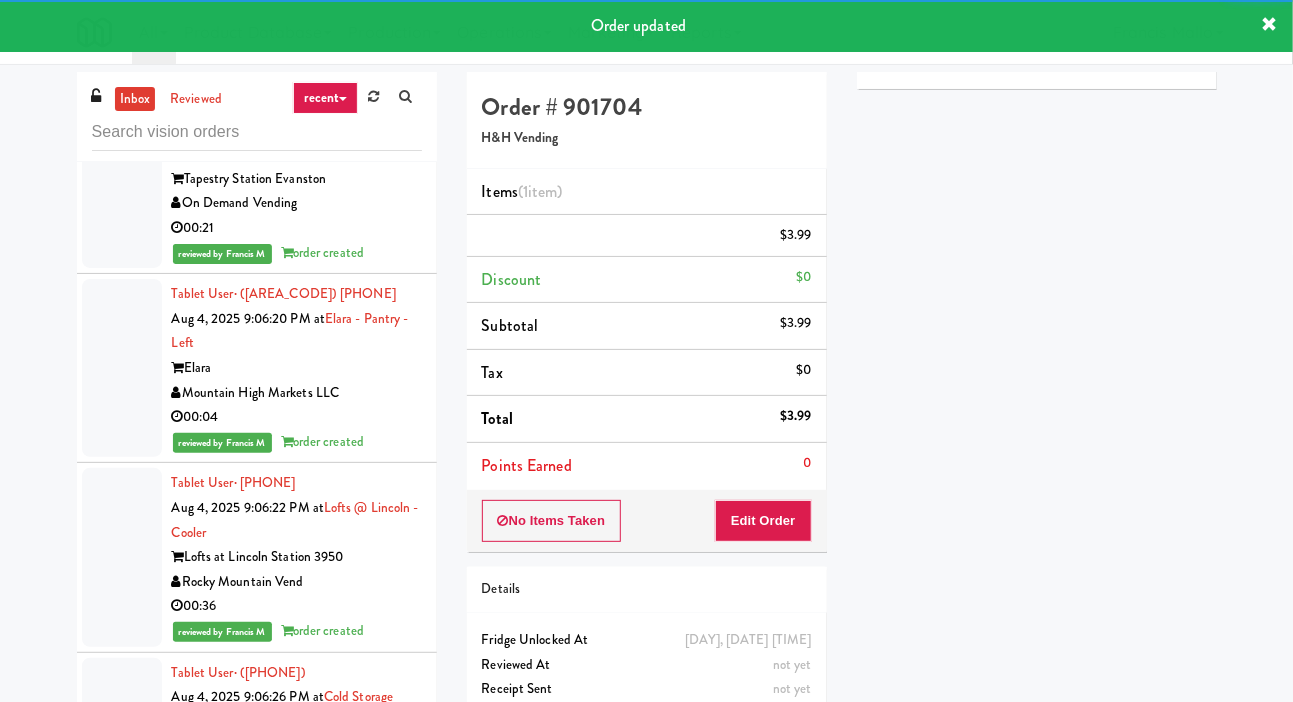 click at bounding box center (122, -351) 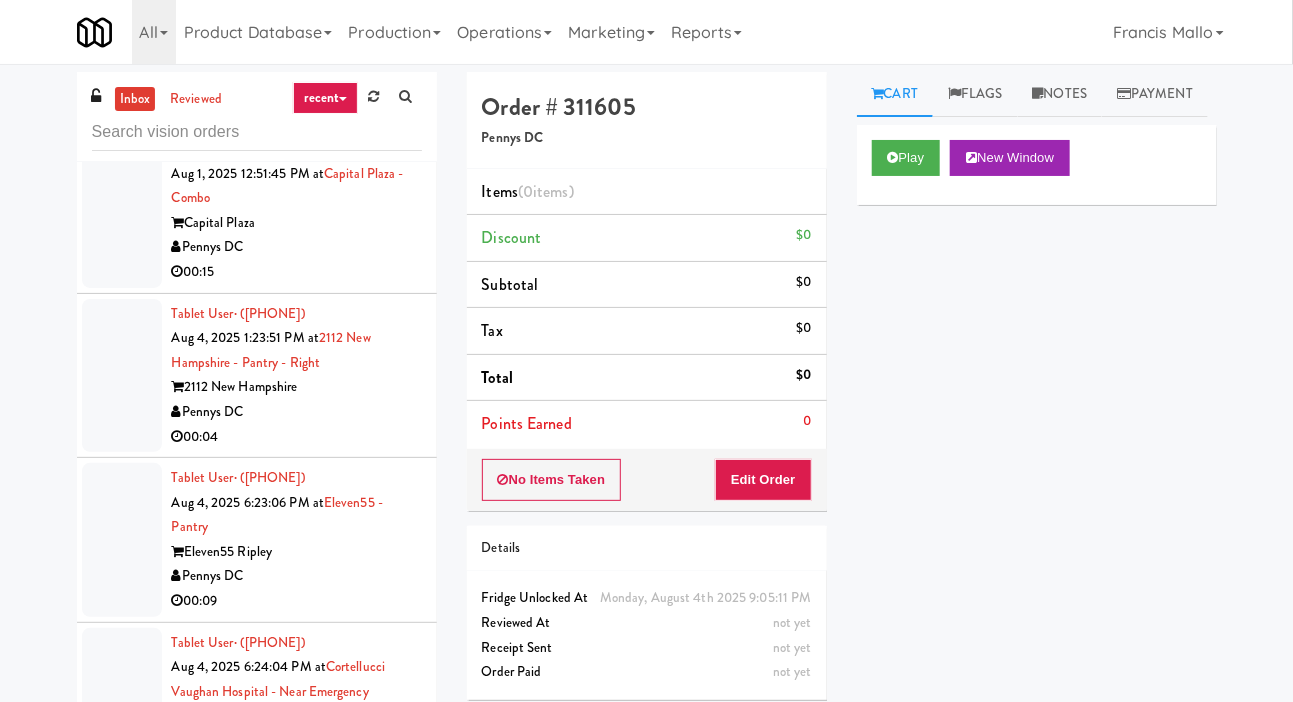 scroll, scrollTop: 0, scrollLeft: 0, axis: both 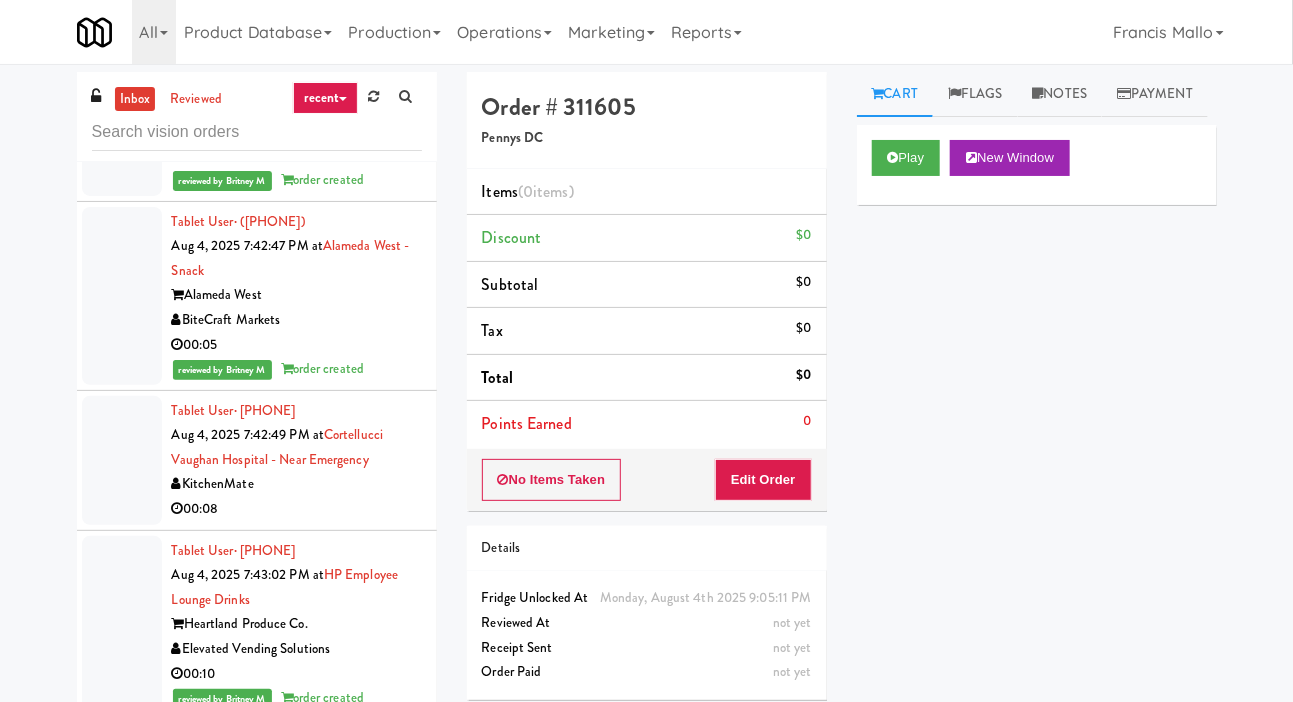 click at bounding box center (122, 460) 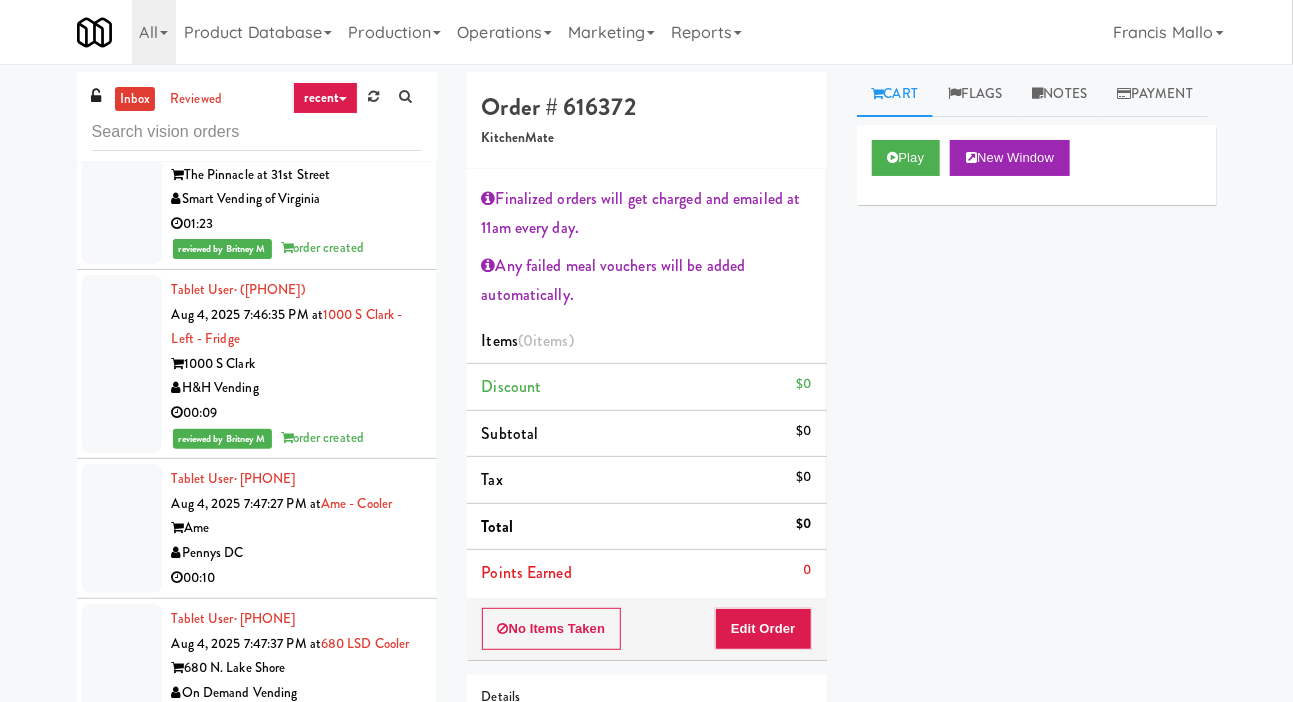 click at bounding box center [122, 528] 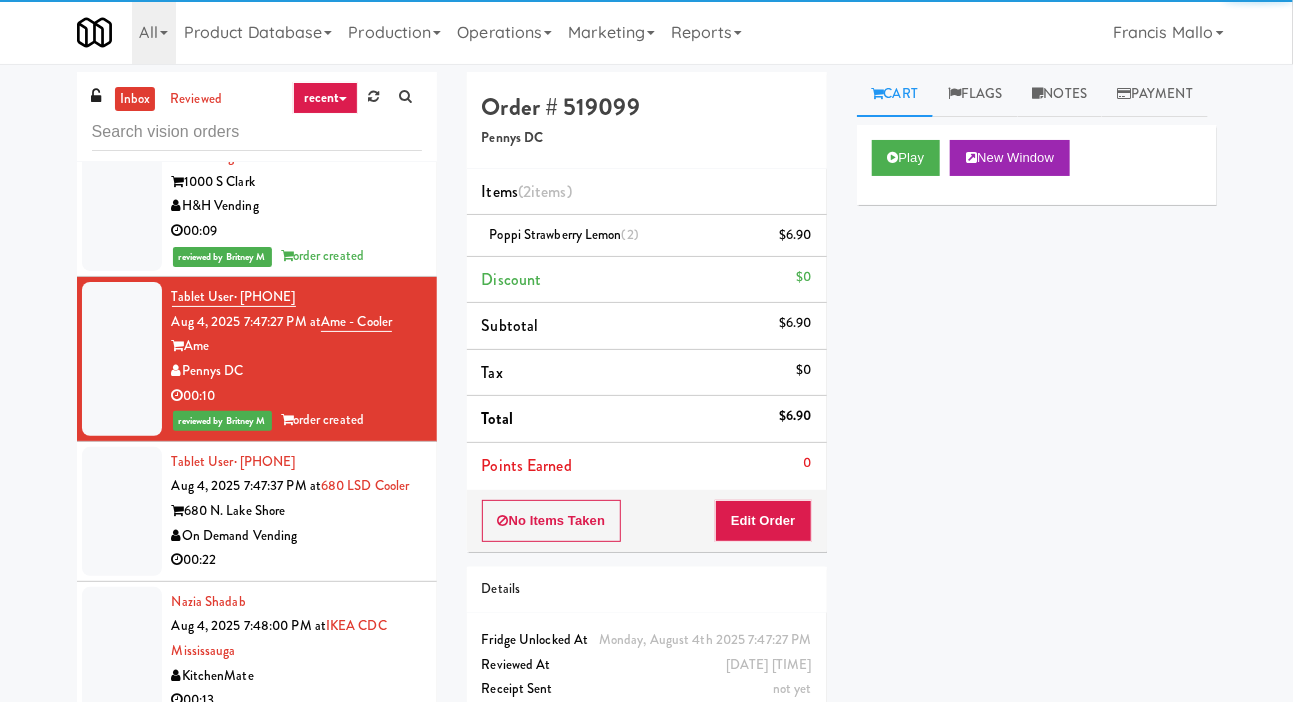 click at bounding box center (122, 511) 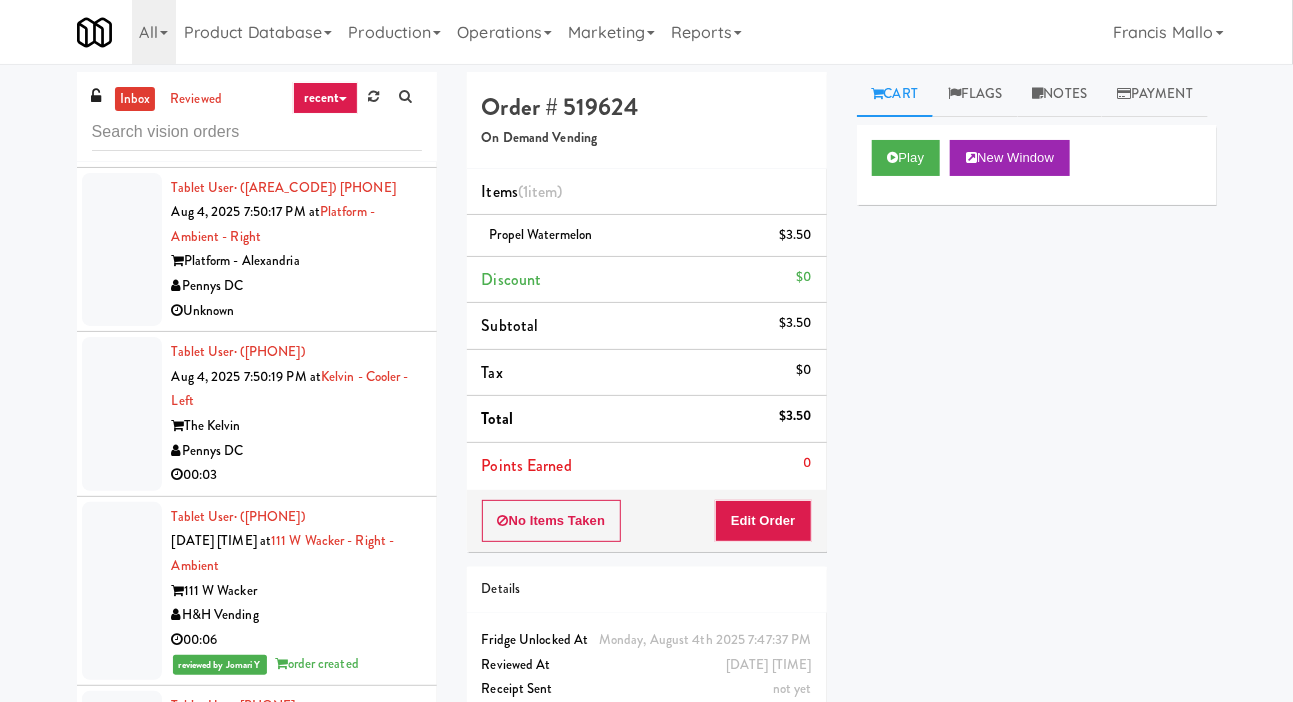 scroll, scrollTop: 6586, scrollLeft: 0, axis: vertical 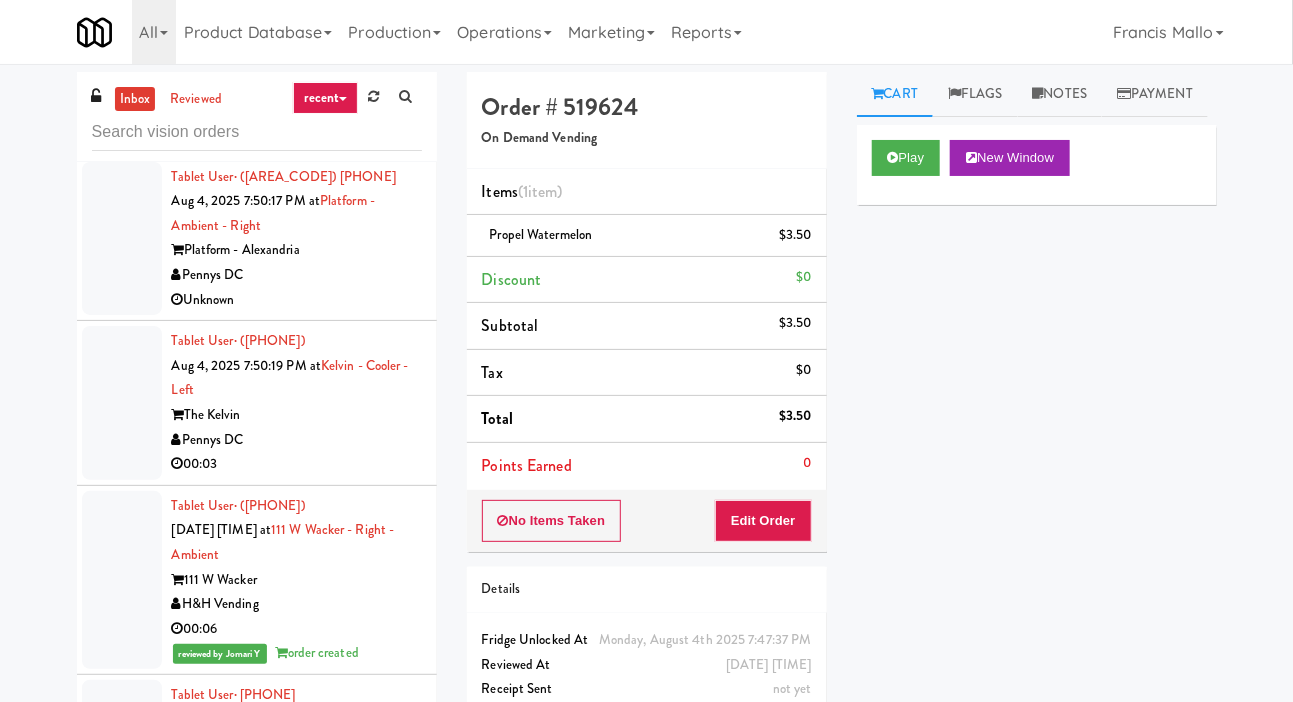 click at bounding box center [122, 239] 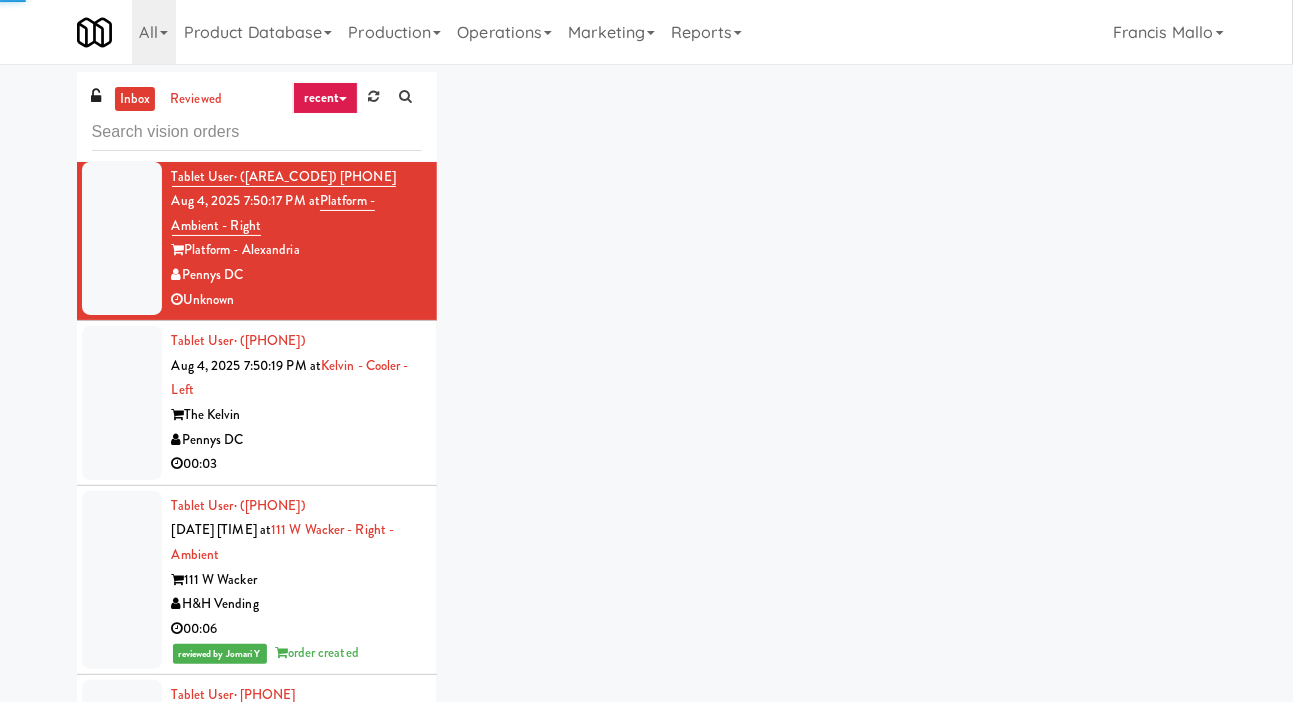 click at bounding box center [122, 403] 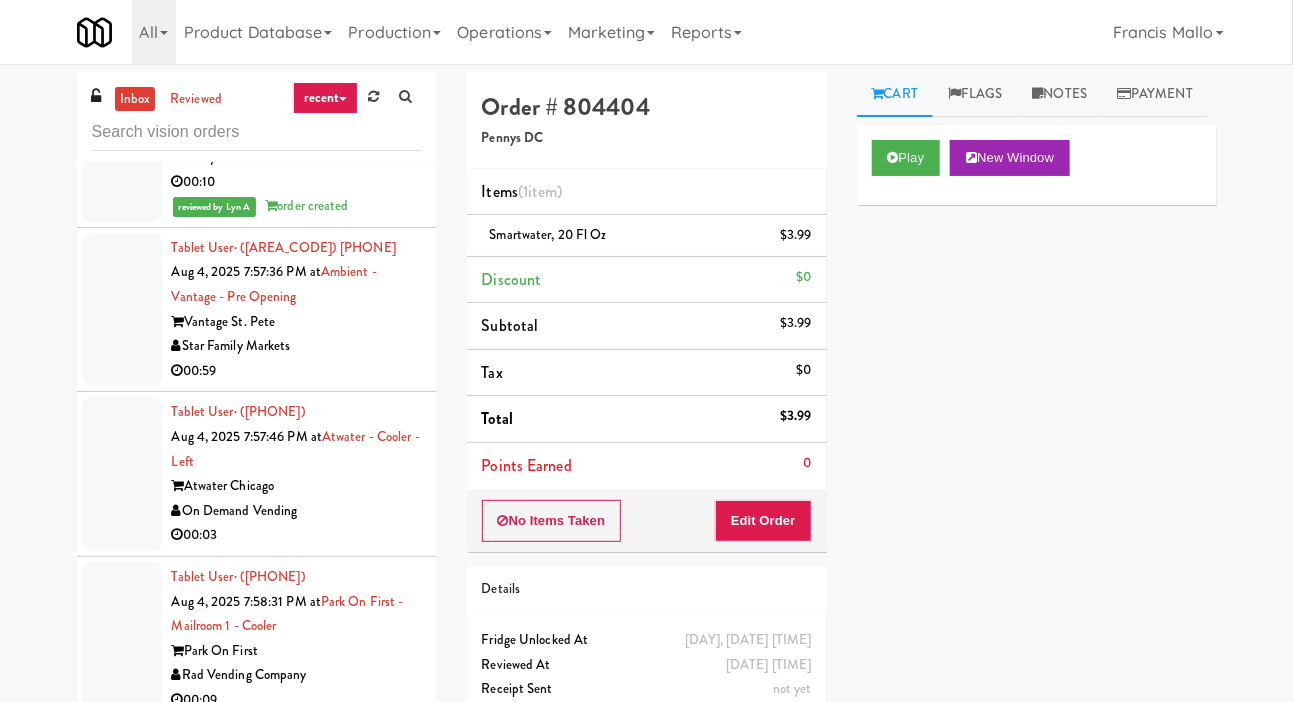 click at bounding box center (122, 310) 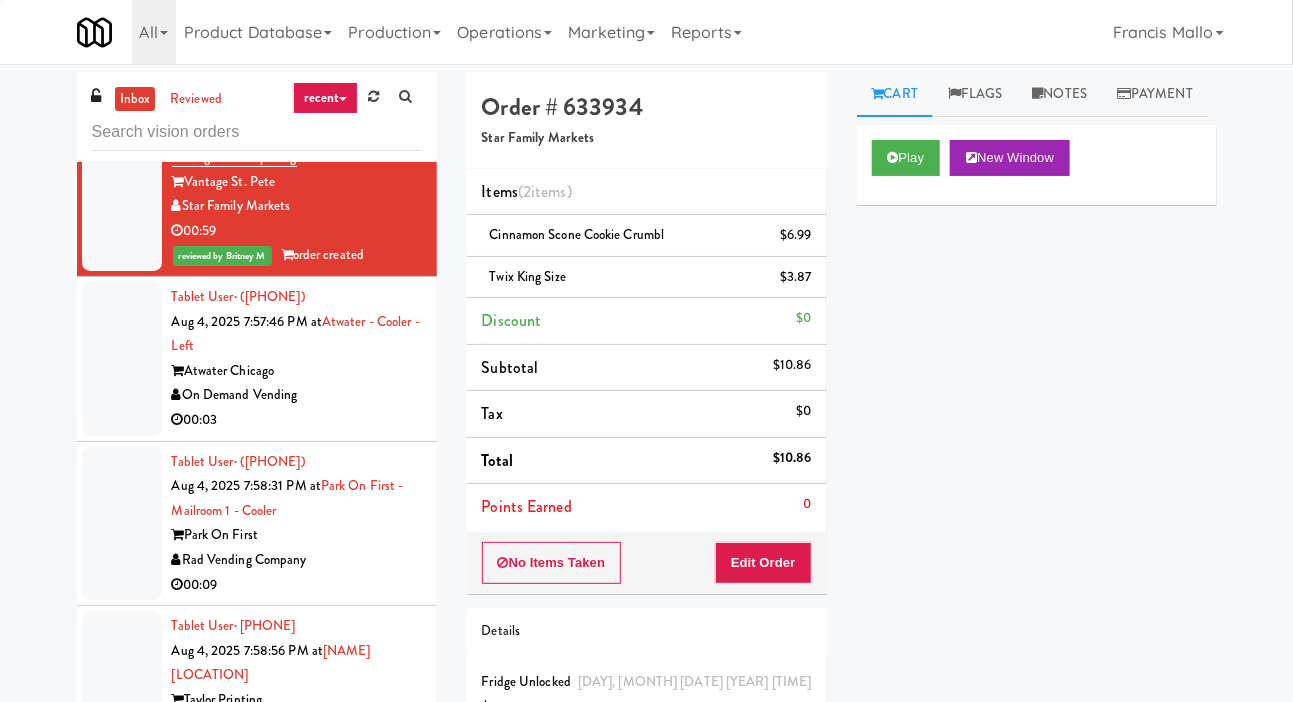 click at bounding box center (122, 359) 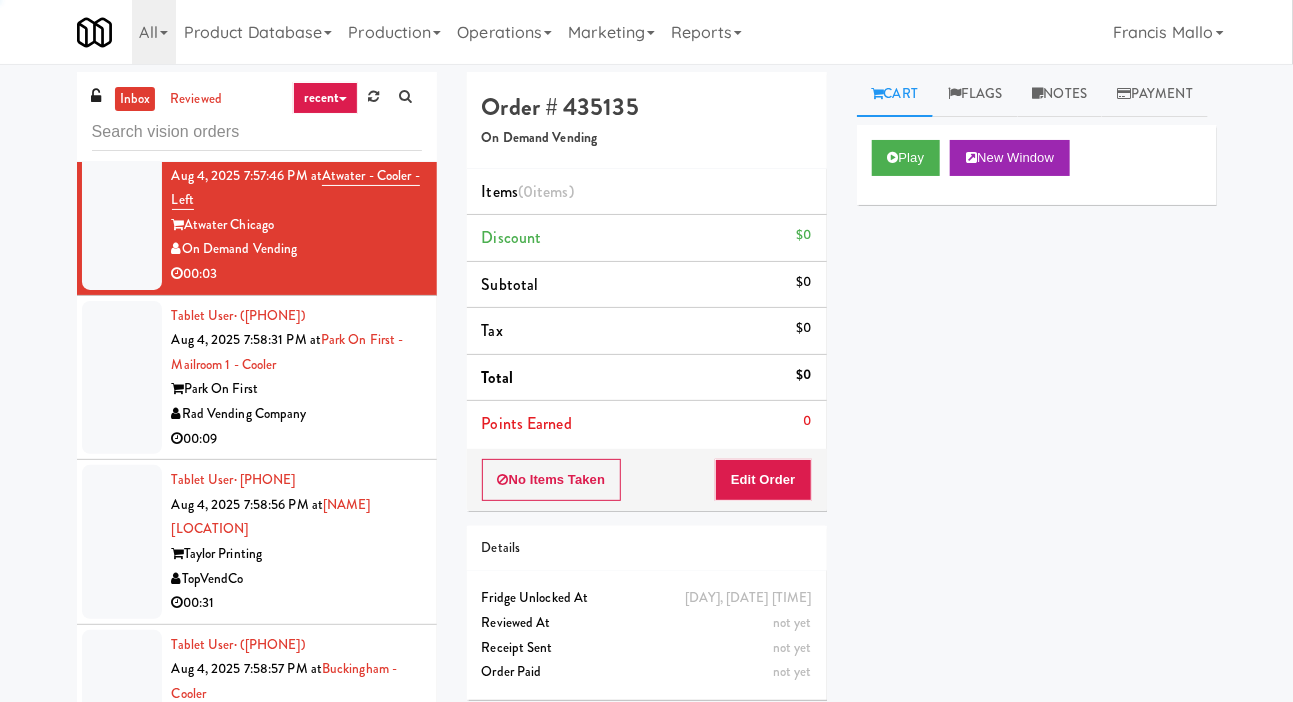 click at bounding box center (122, 378) 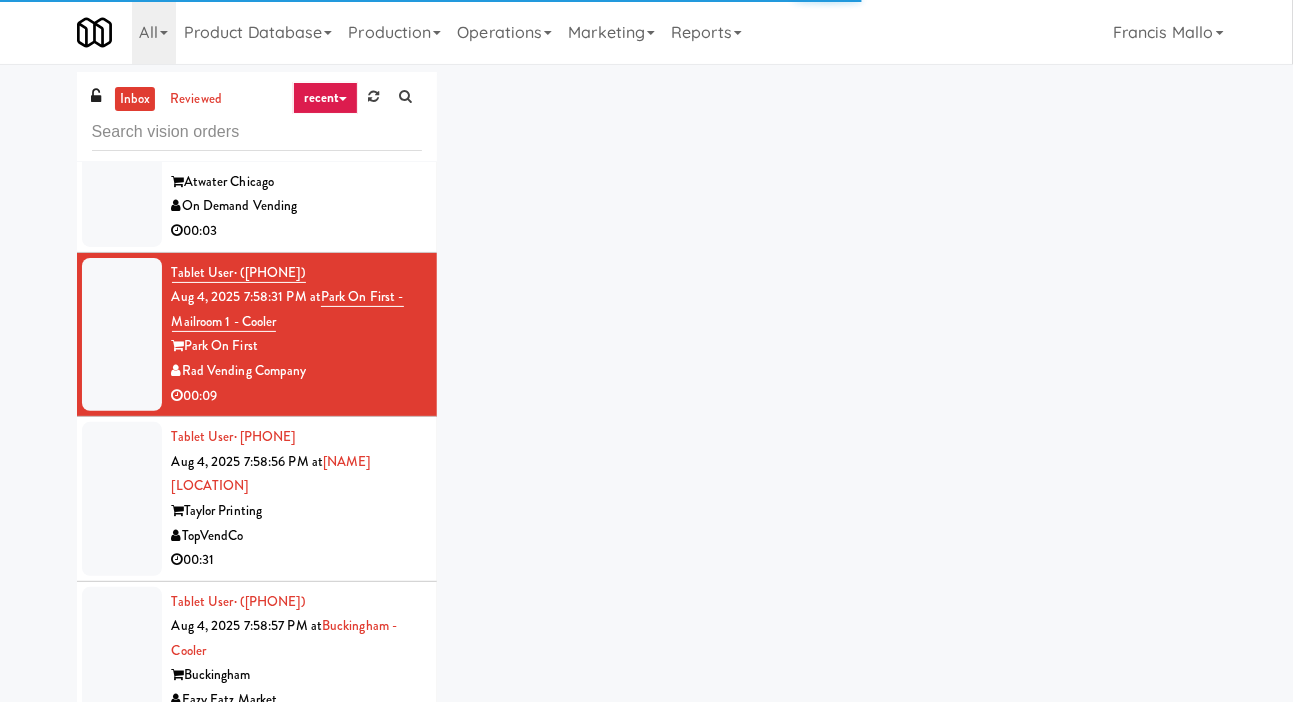 scroll, scrollTop: 8648, scrollLeft: 0, axis: vertical 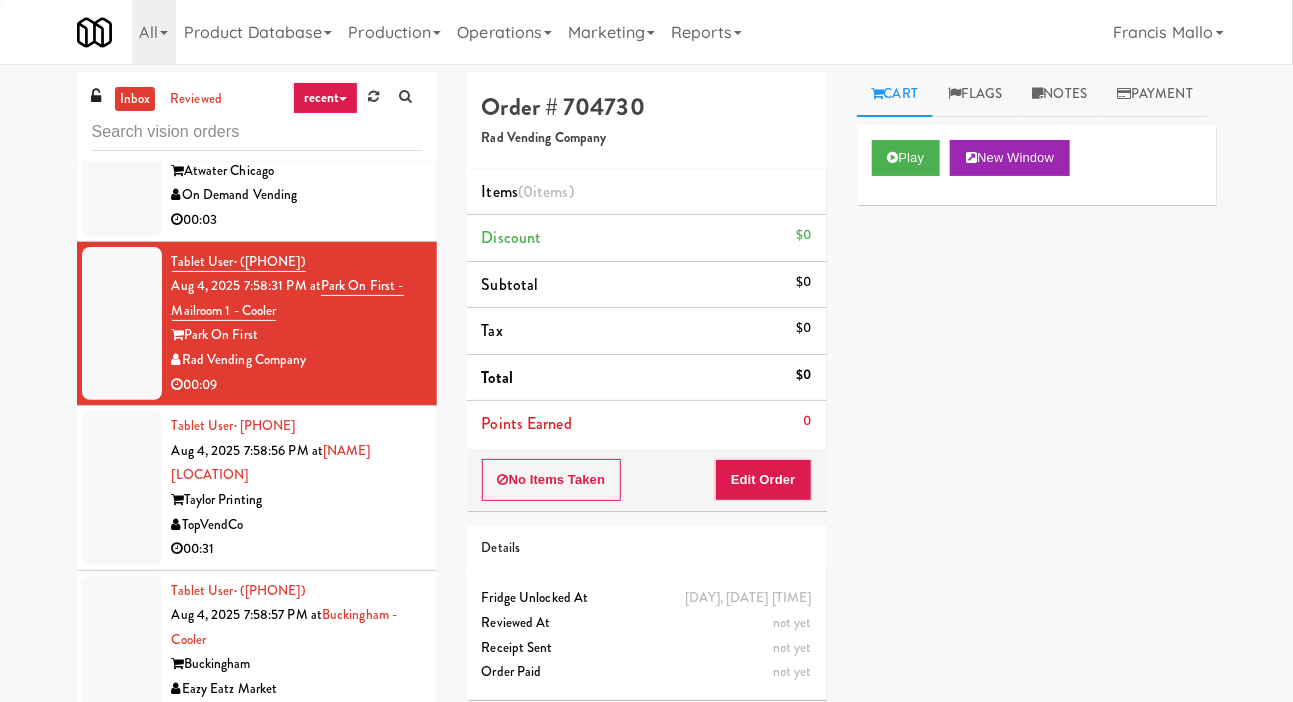 click at bounding box center (122, 159) 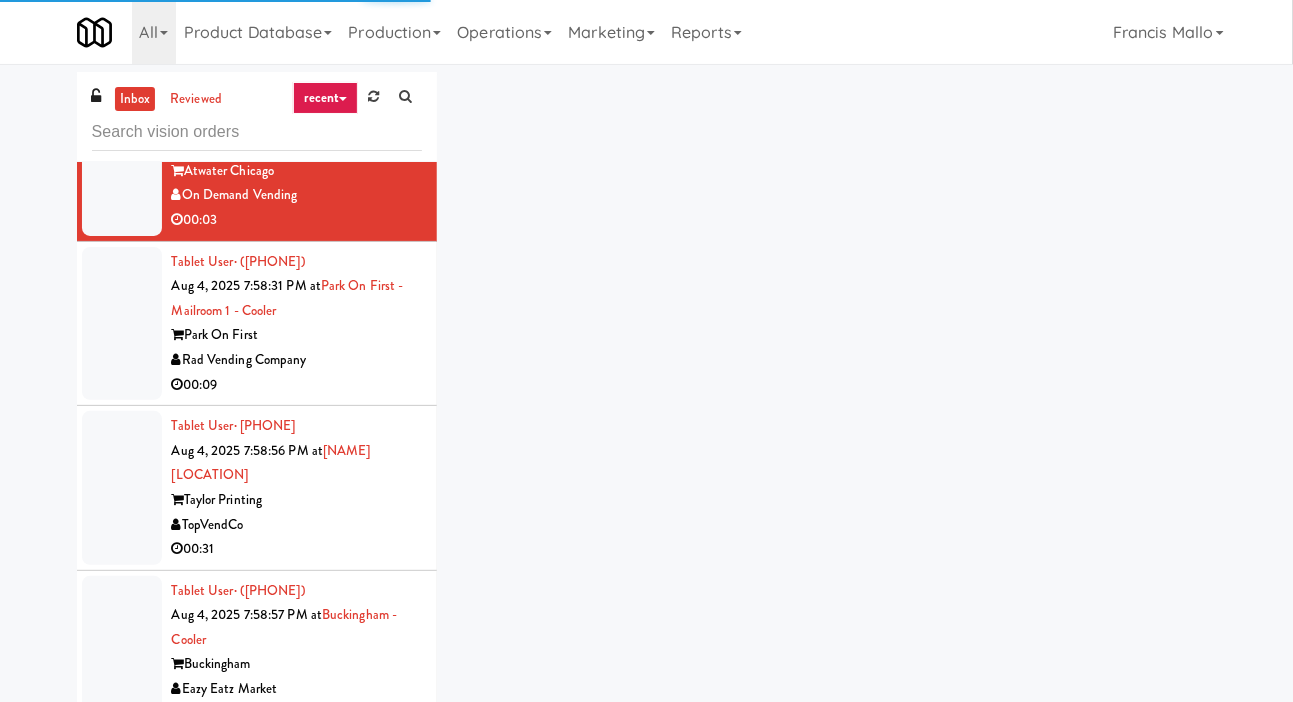 click at bounding box center [122, 324] 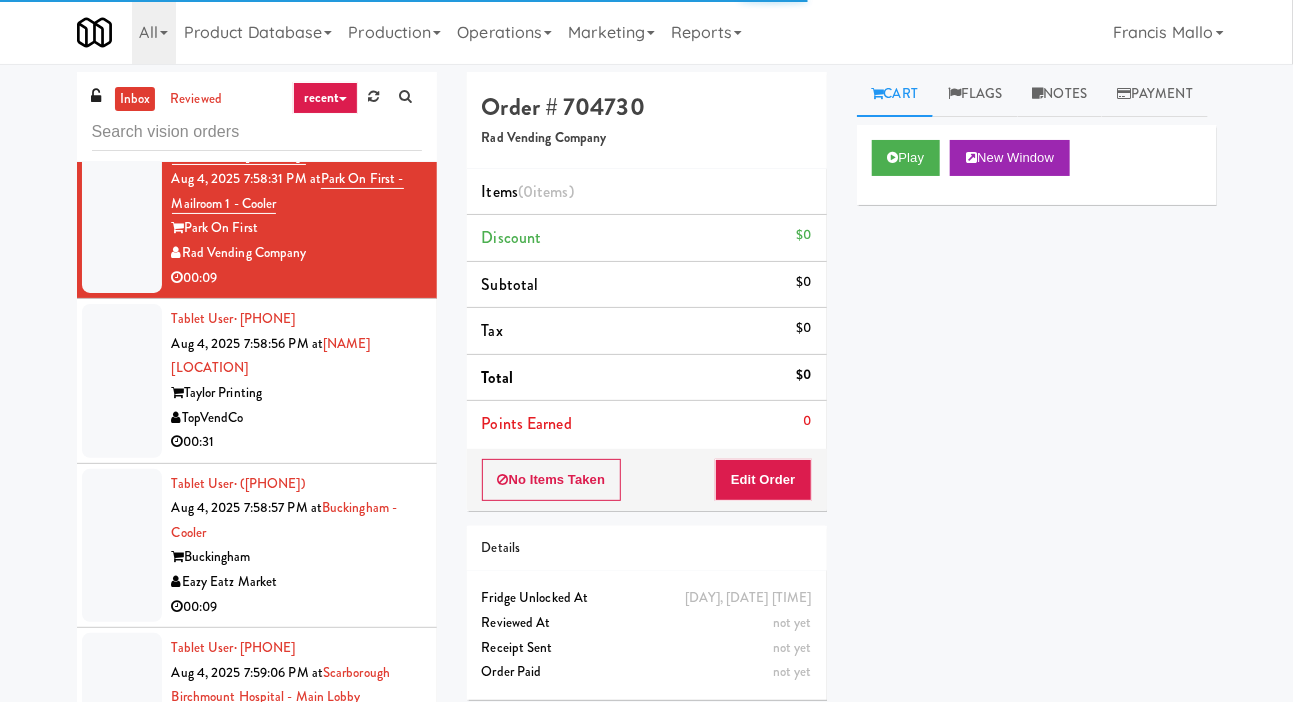 click at bounding box center [122, 381] 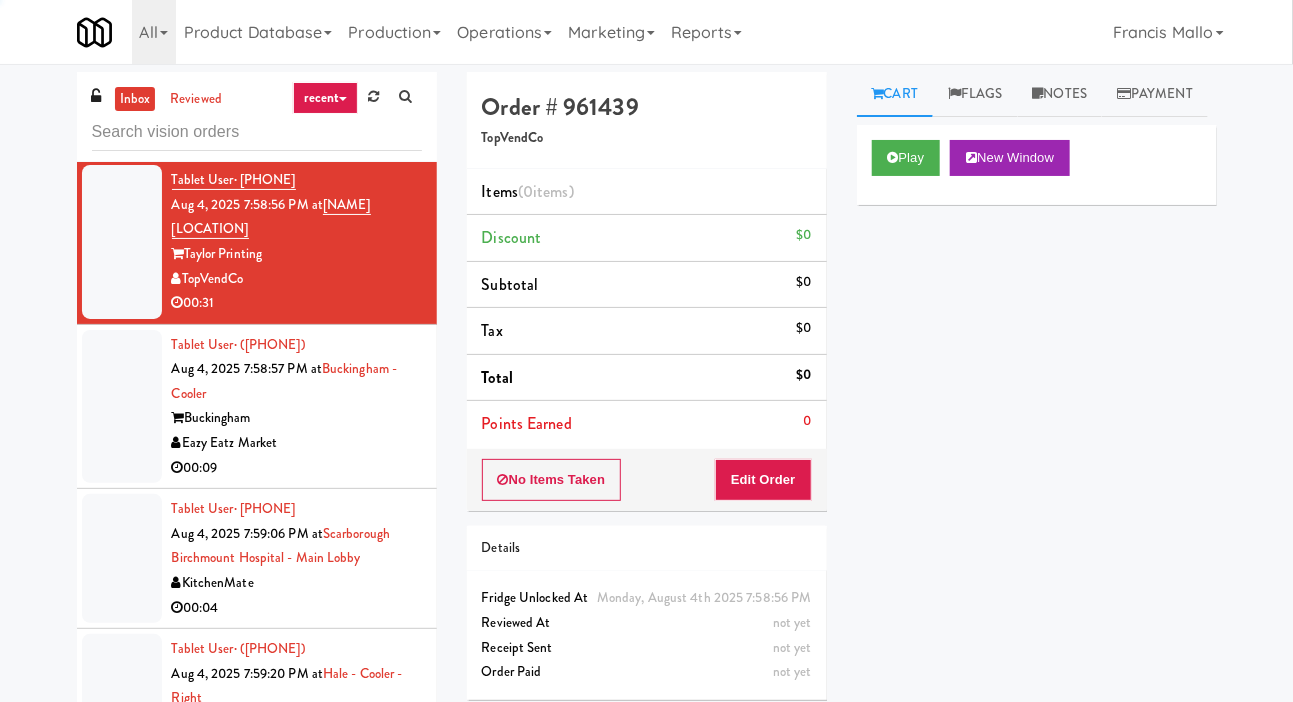 click at bounding box center (122, 407) 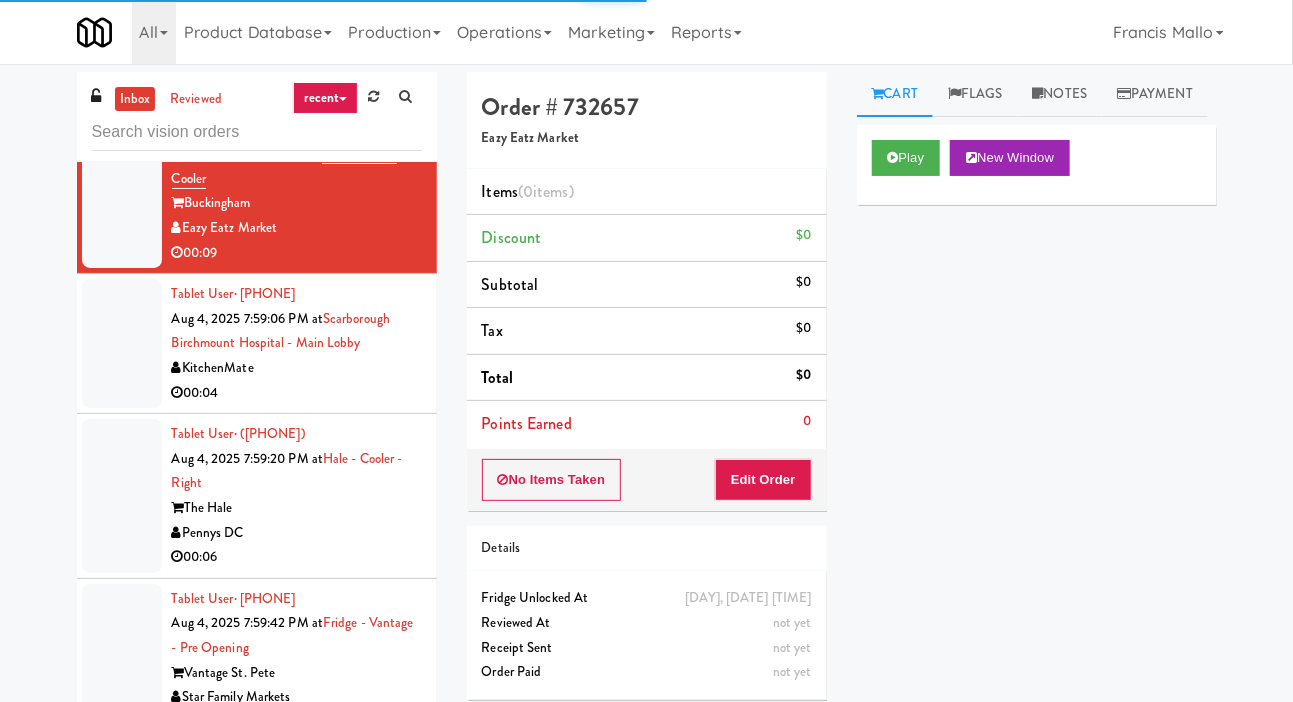 click at bounding box center (122, 343) 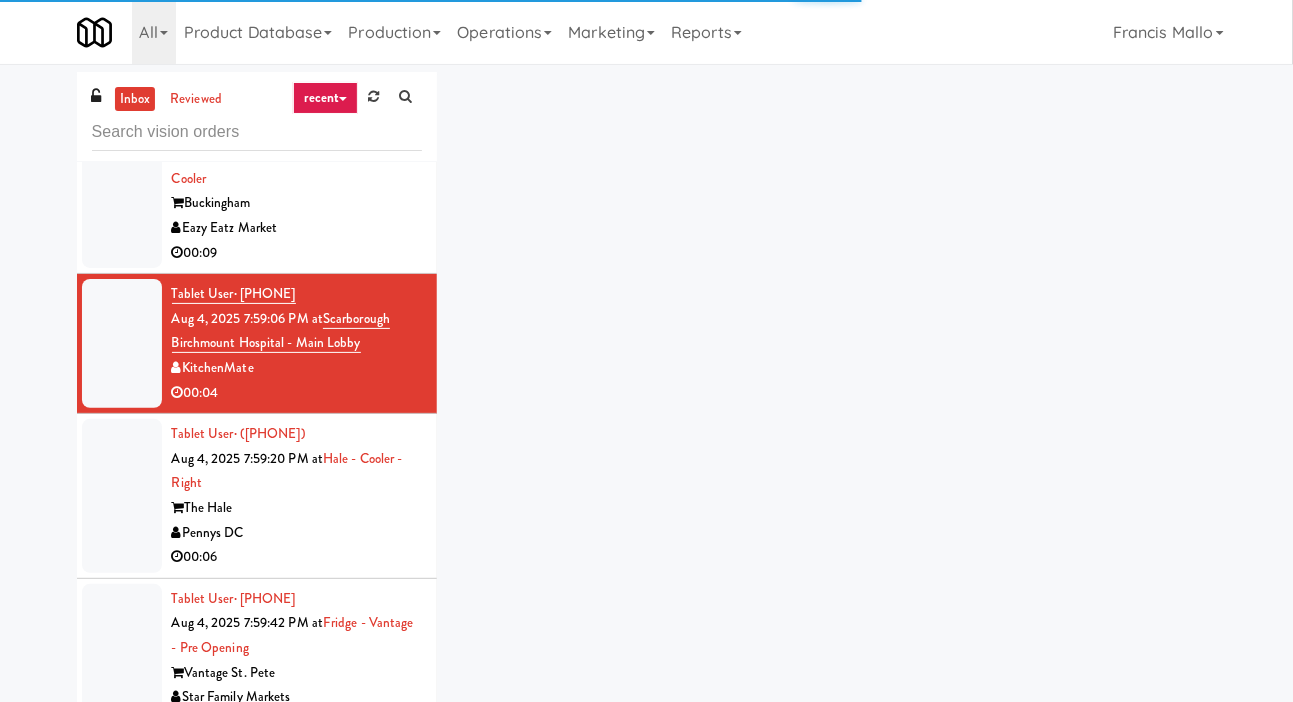 click at bounding box center (122, 496) 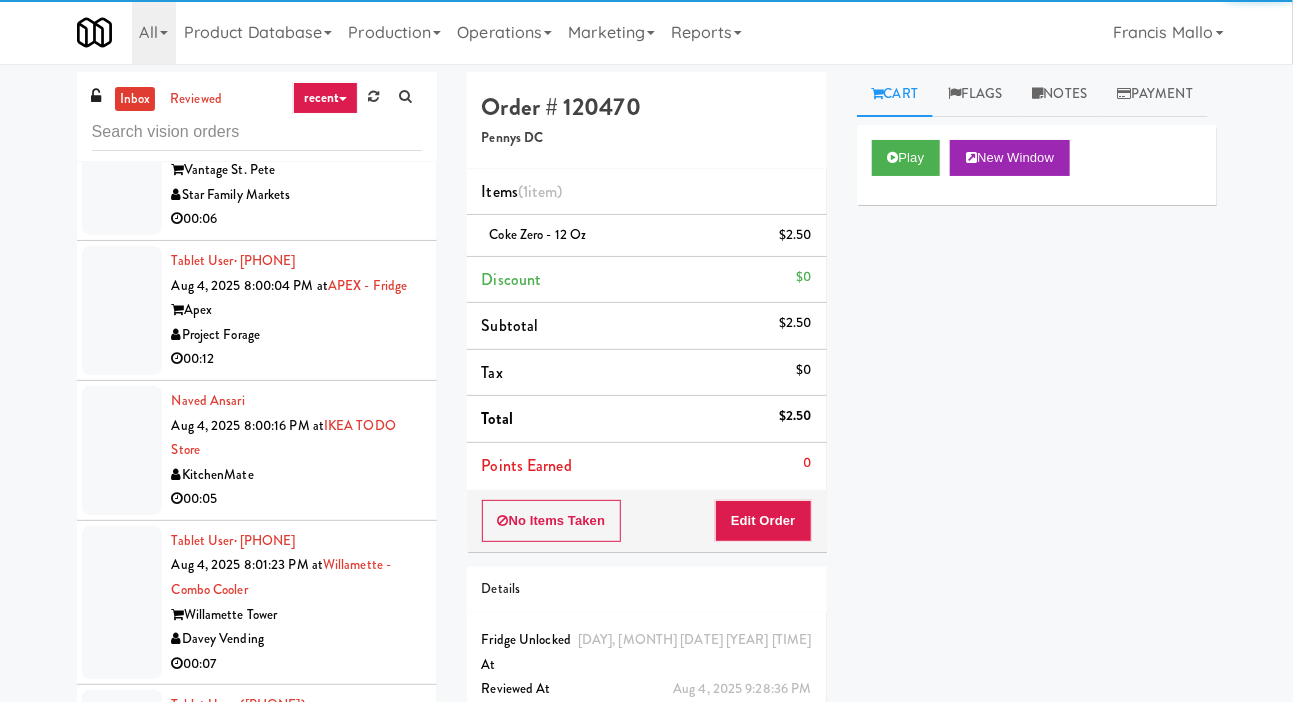 click at bounding box center [122, 450] 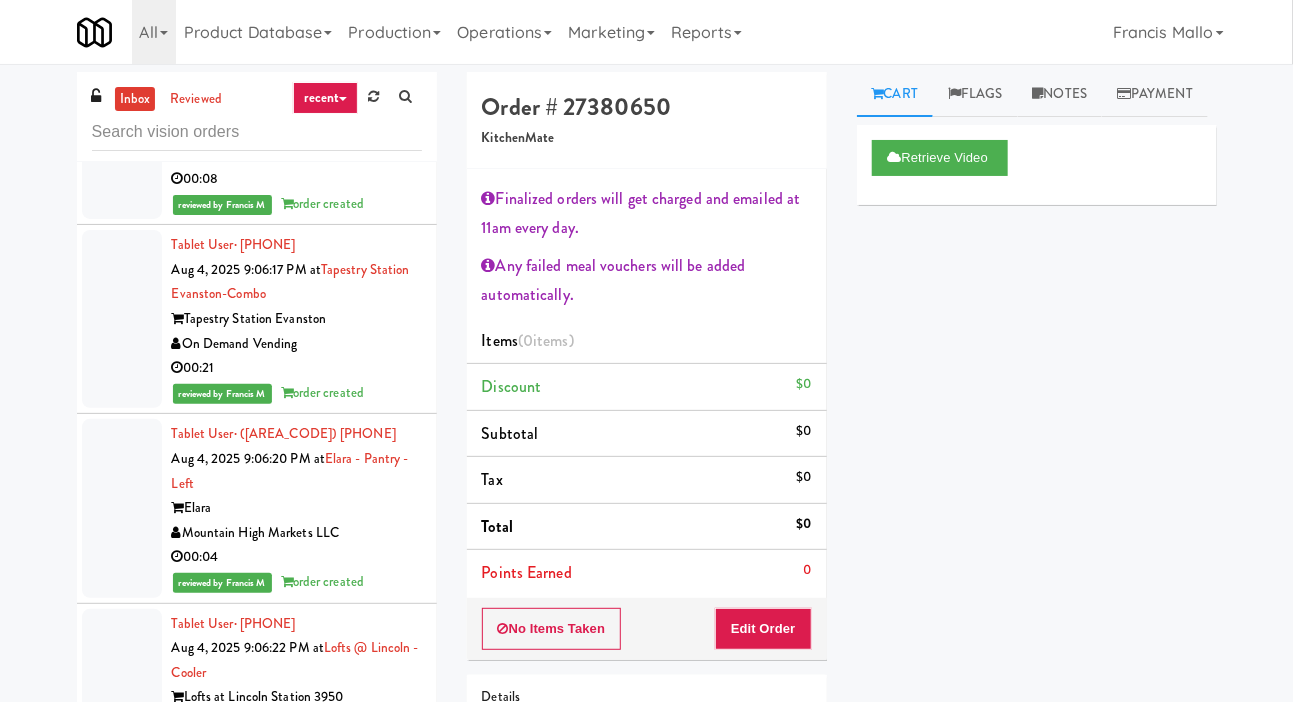 scroll, scrollTop: 47185, scrollLeft: 0, axis: vertical 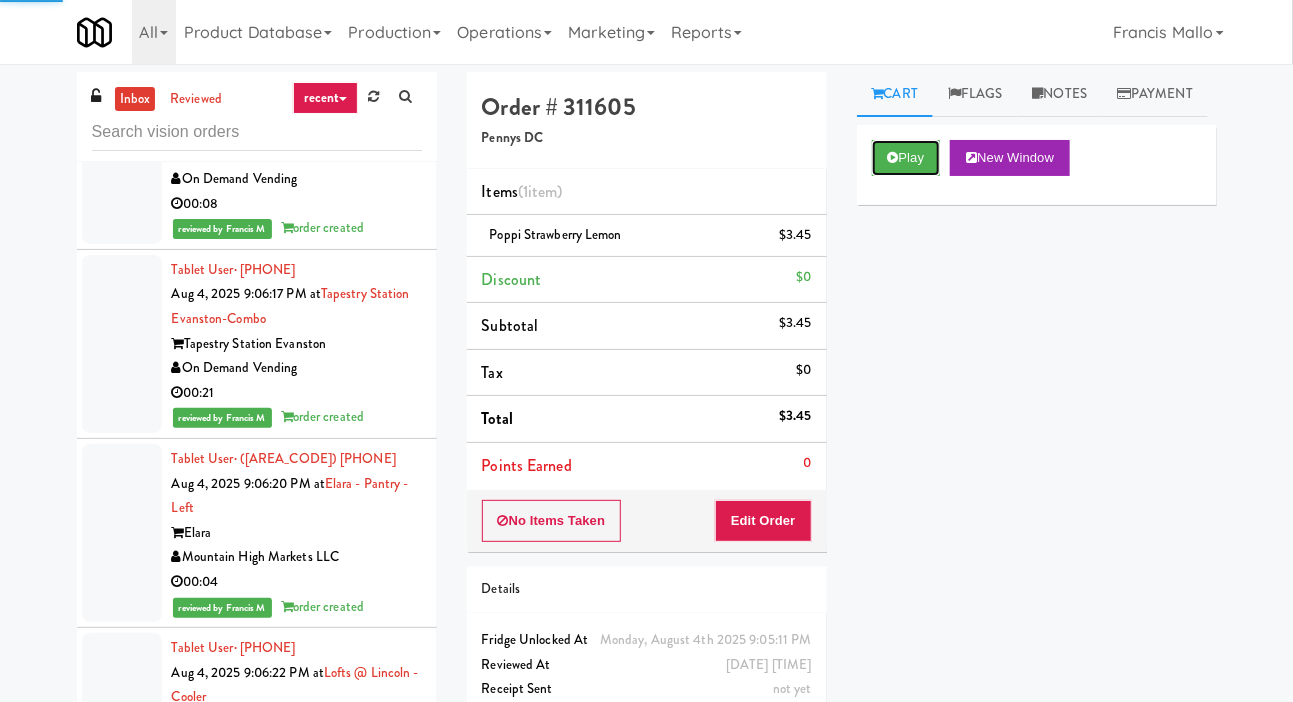 click on "Play" at bounding box center (906, 158) 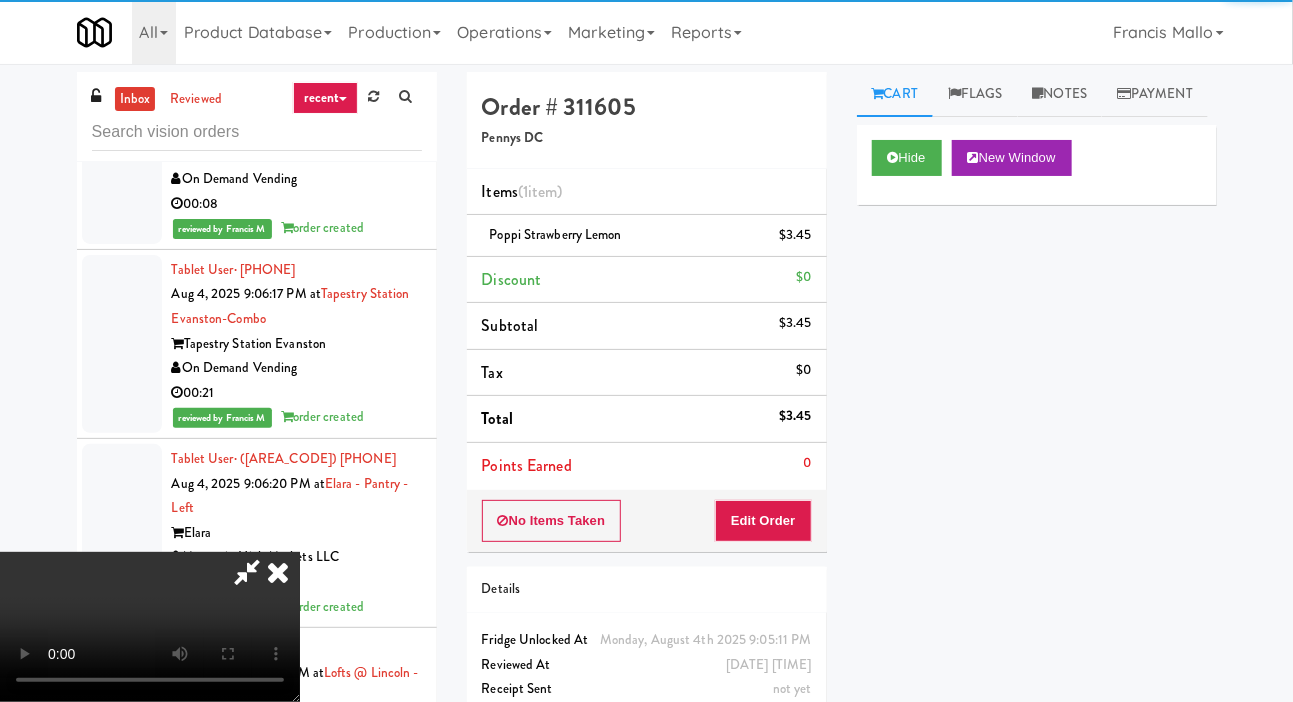 click at bounding box center (122, -224) 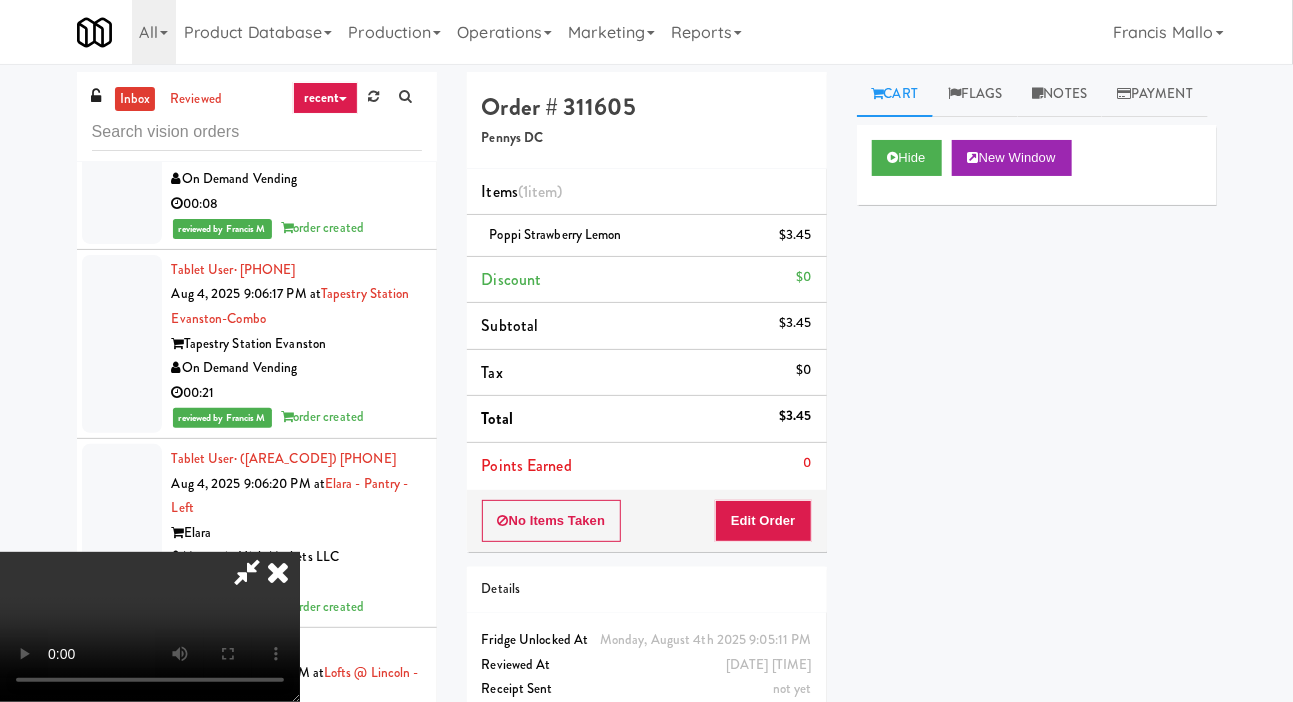 click at bounding box center (122, -400) 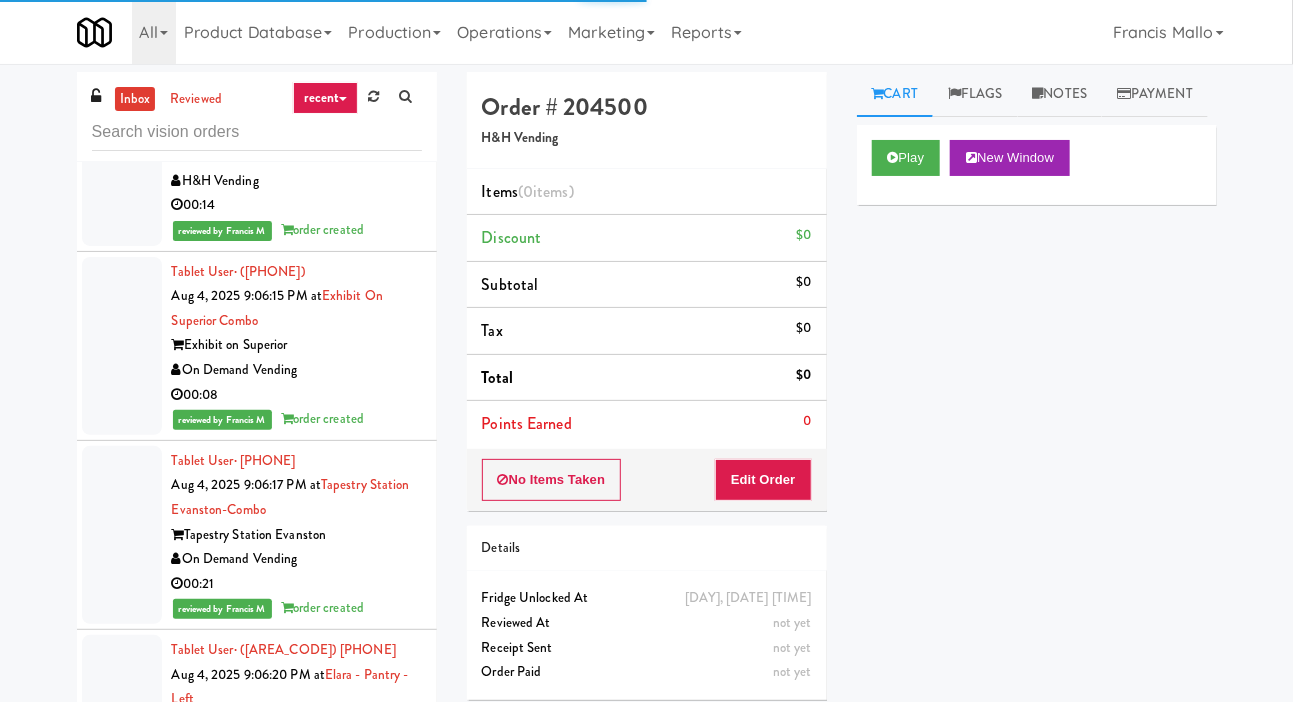 scroll, scrollTop: 46990, scrollLeft: 0, axis: vertical 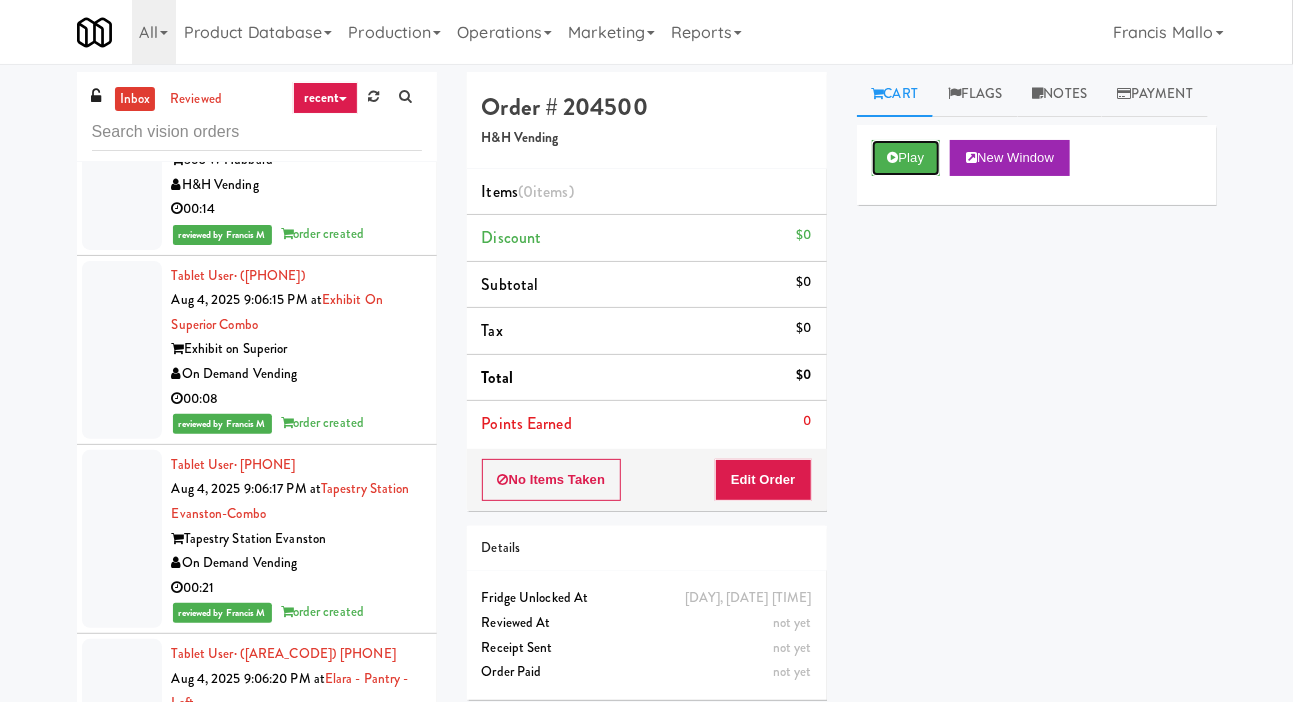 click on "Play" at bounding box center (906, 158) 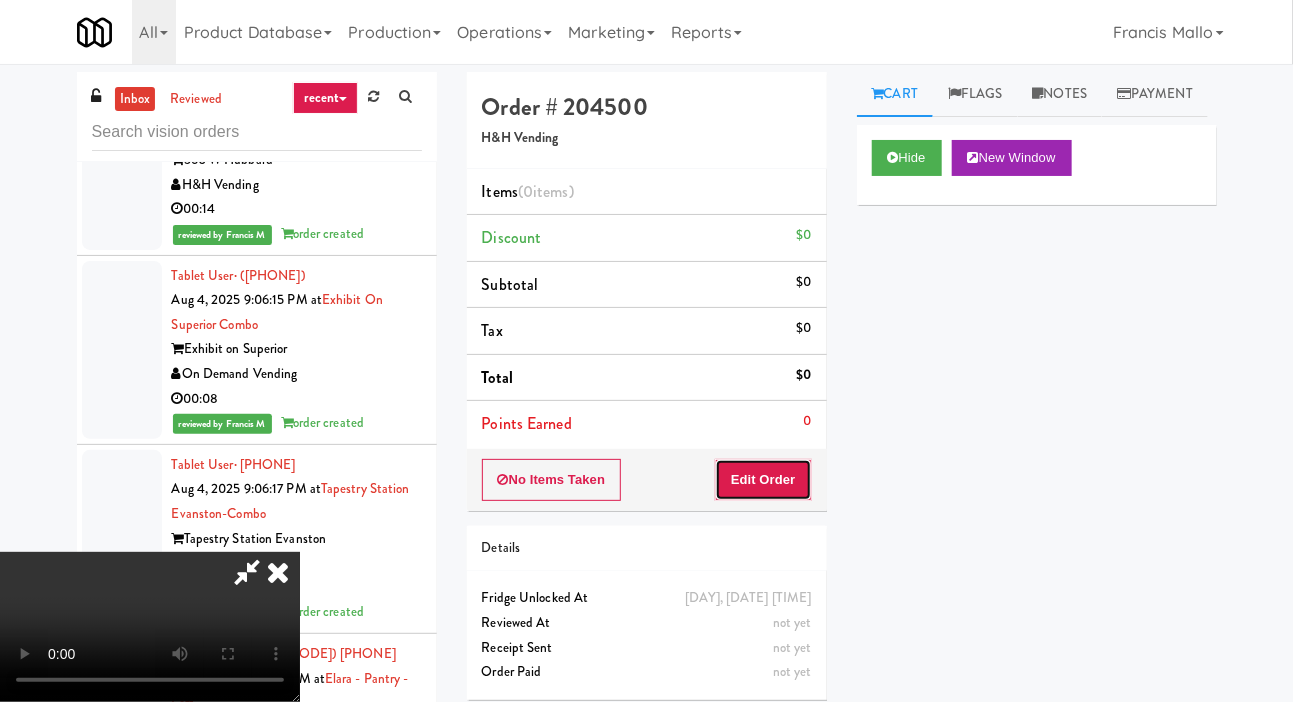 click on "Edit Order" at bounding box center (763, 480) 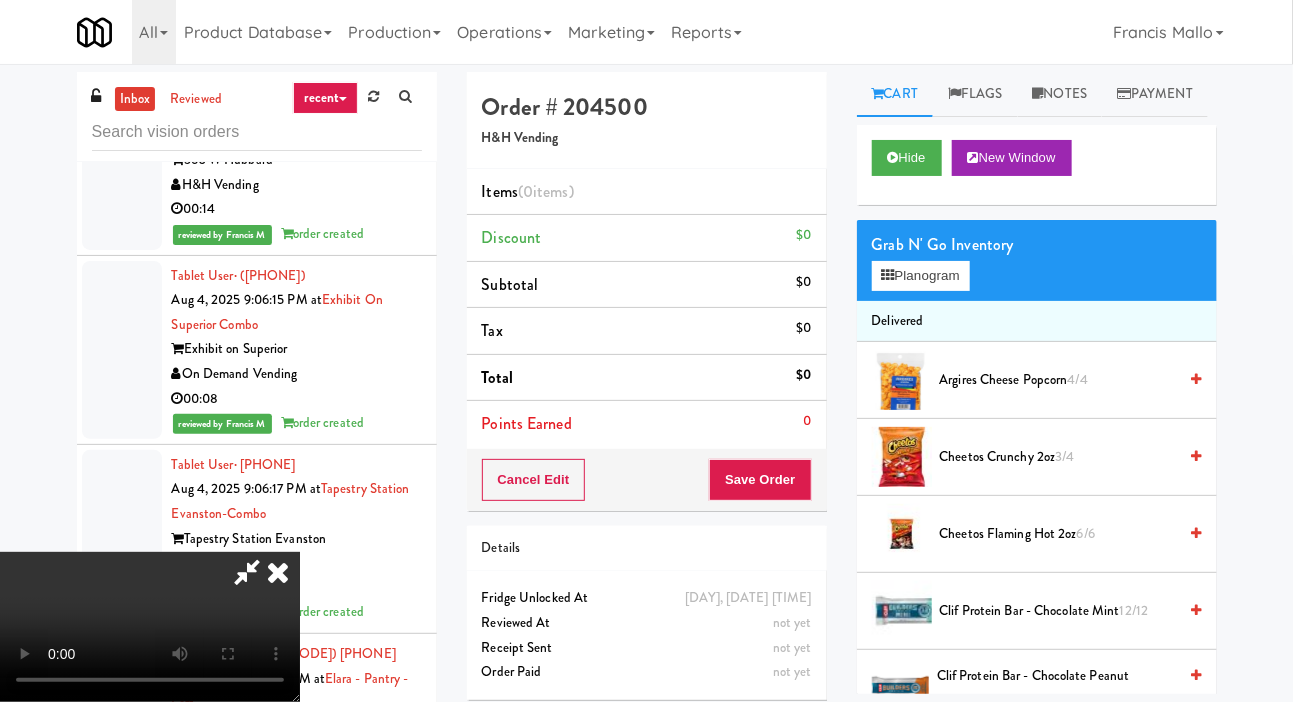 type 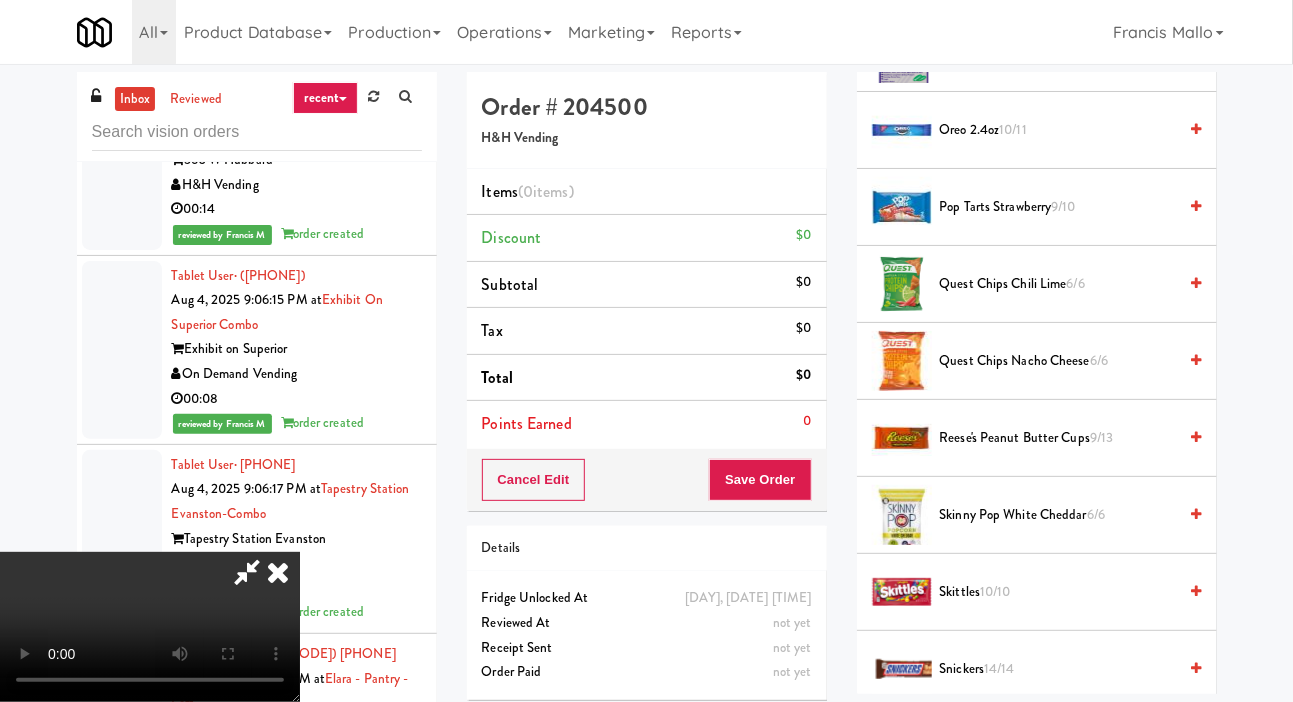 scroll, scrollTop: 1824, scrollLeft: 0, axis: vertical 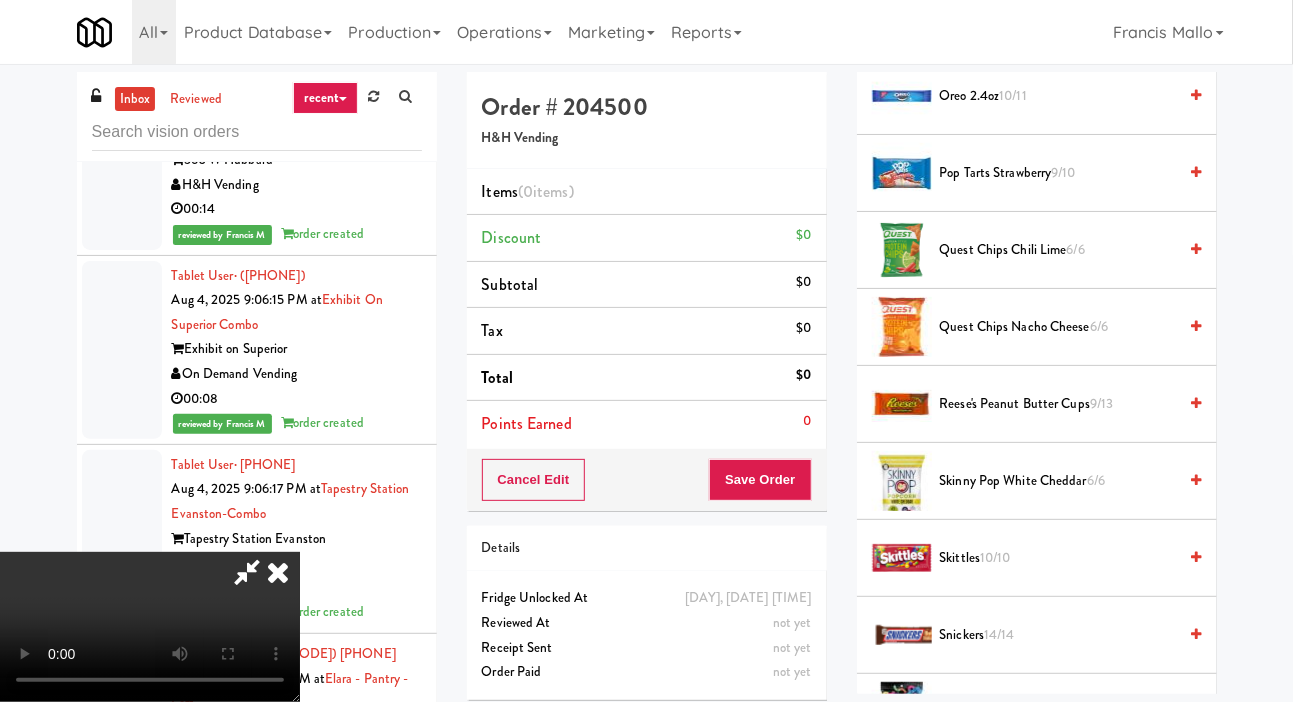 click on "9/13" at bounding box center [1101, 403] 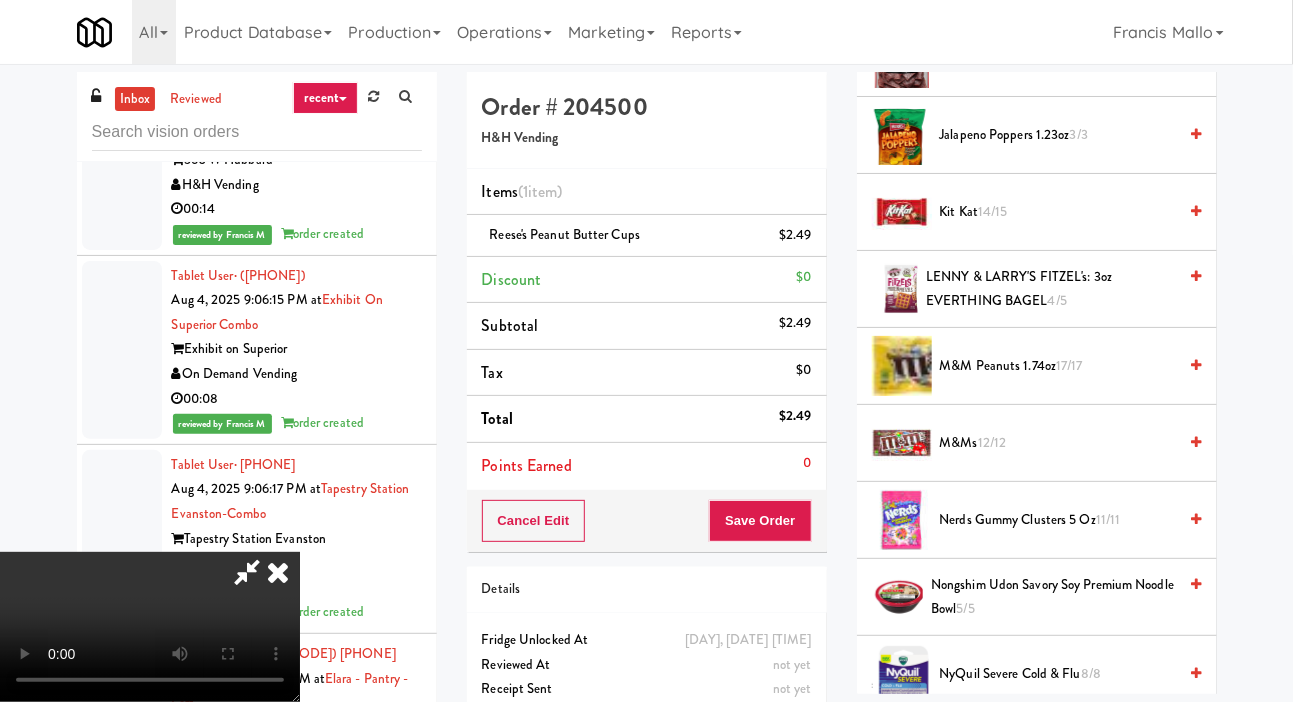 scroll, scrollTop: 1168, scrollLeft: 0, axis: vertical 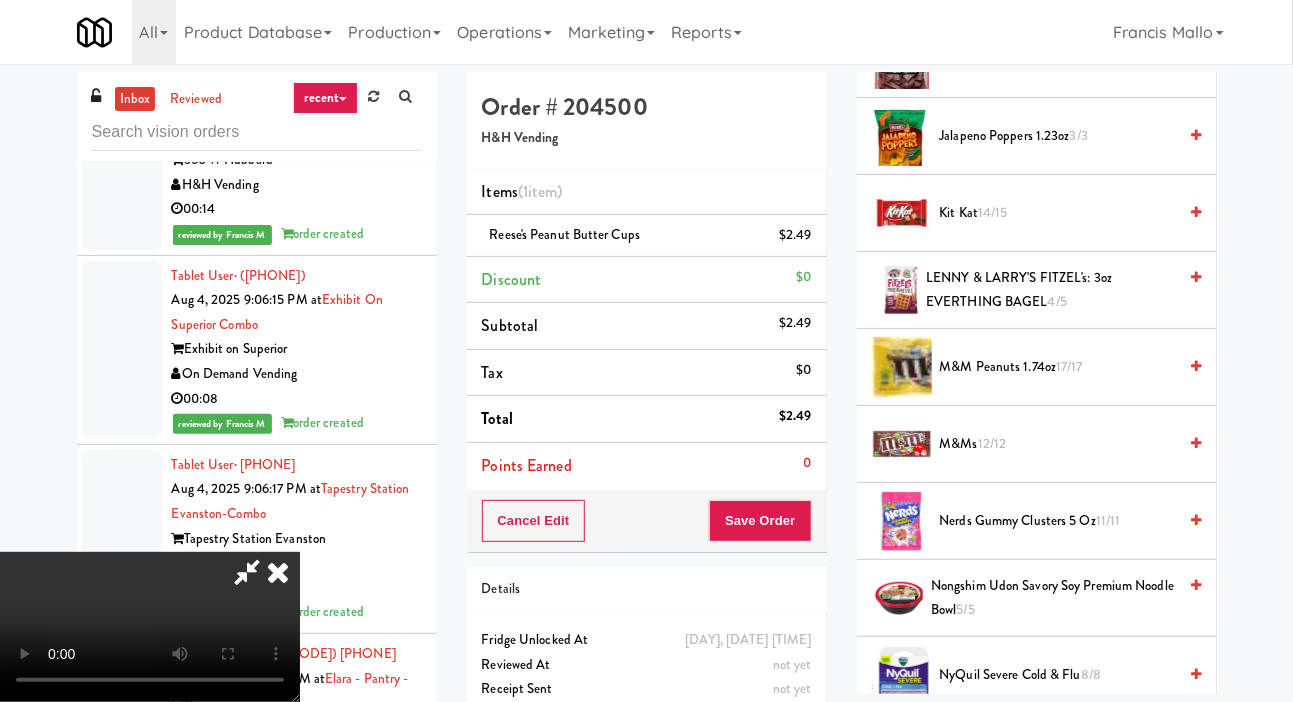 click on "Kit Kat  14/15" at bounding box center [1058, 213] 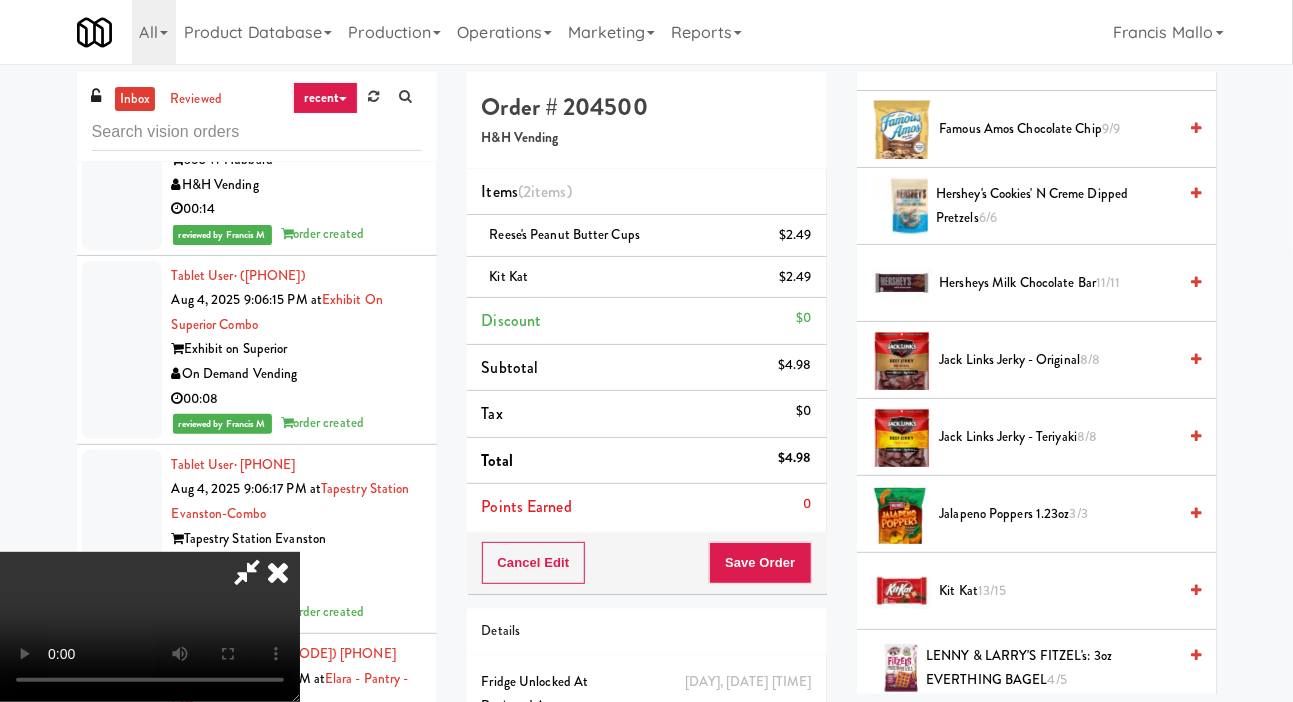 scroll, scrollTop: 784, scrollLeft: 0, axis: vertical 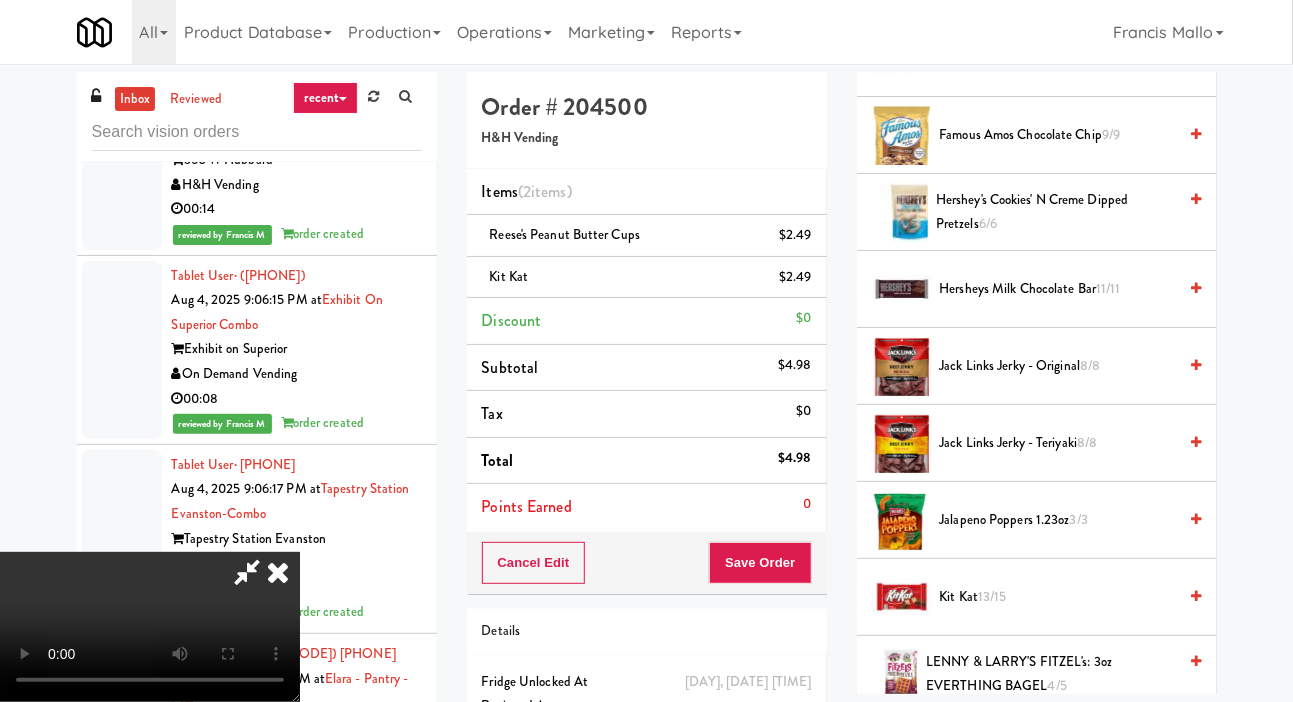 click on "Hershey's Cookies' N Creme dipped pretzels  6/6" at bounding box center [1056, 212] 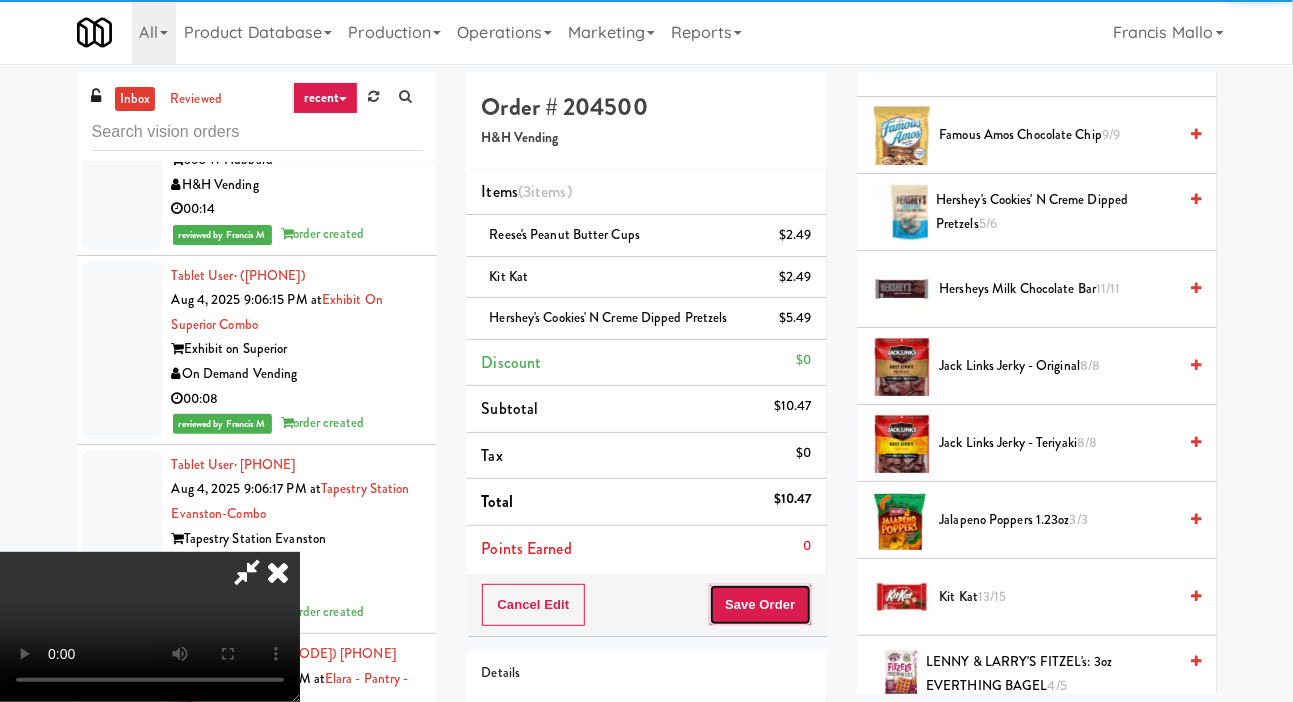click on "Save Order" at bounding box center [760, 605] 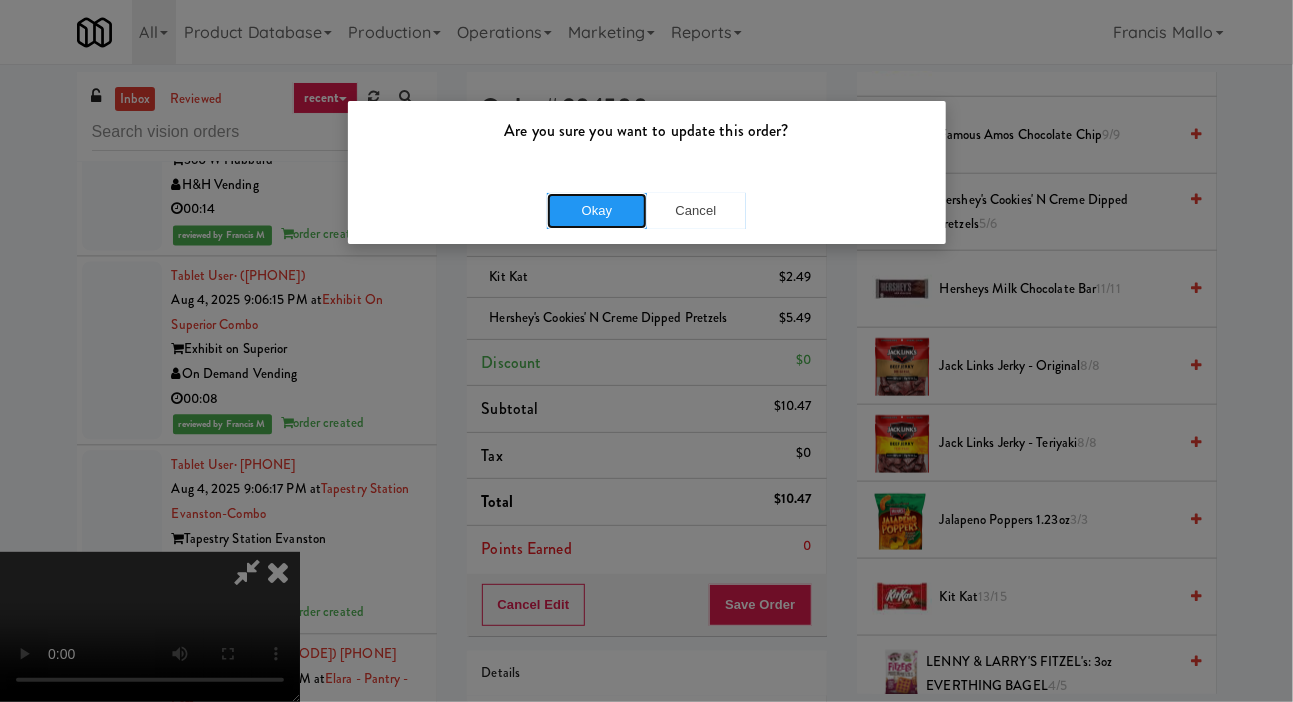 click on "Okay" at bounding box center [597, 211] 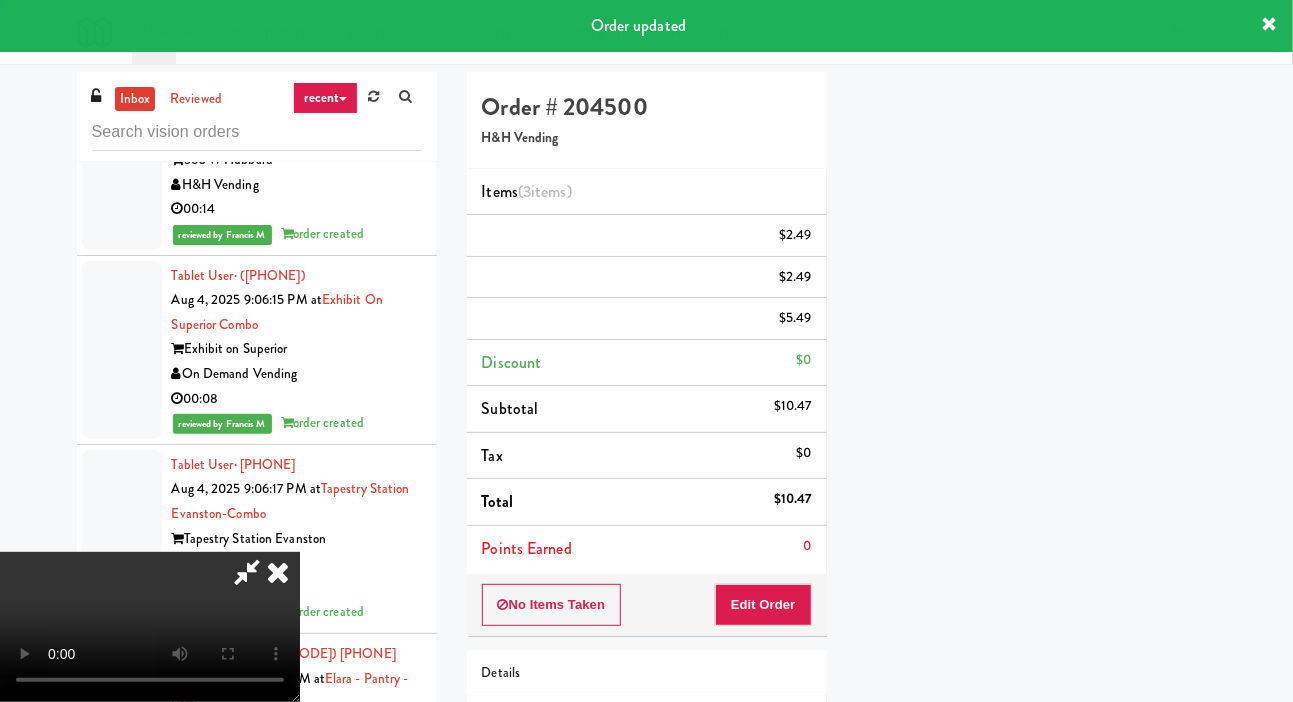 scroll, scrollTop: 116, scrollLeft: 0, axis: vertical 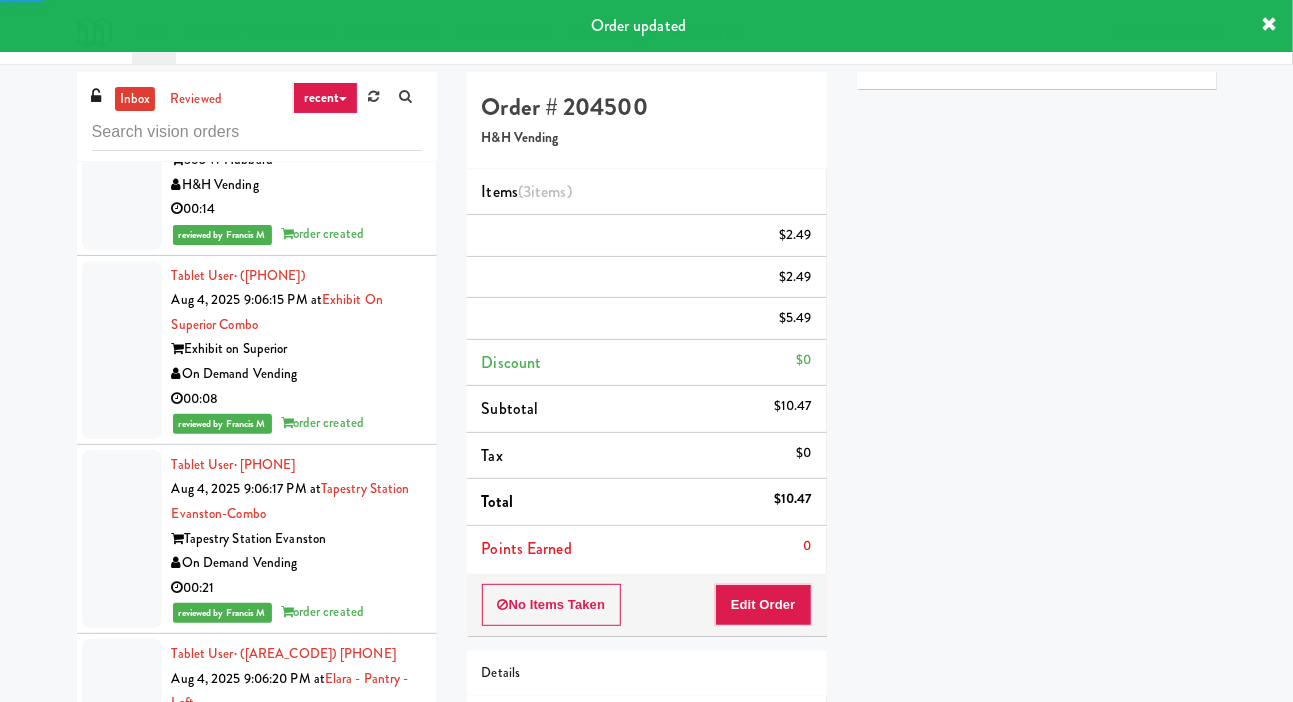 click at bounding box center (122, -358) 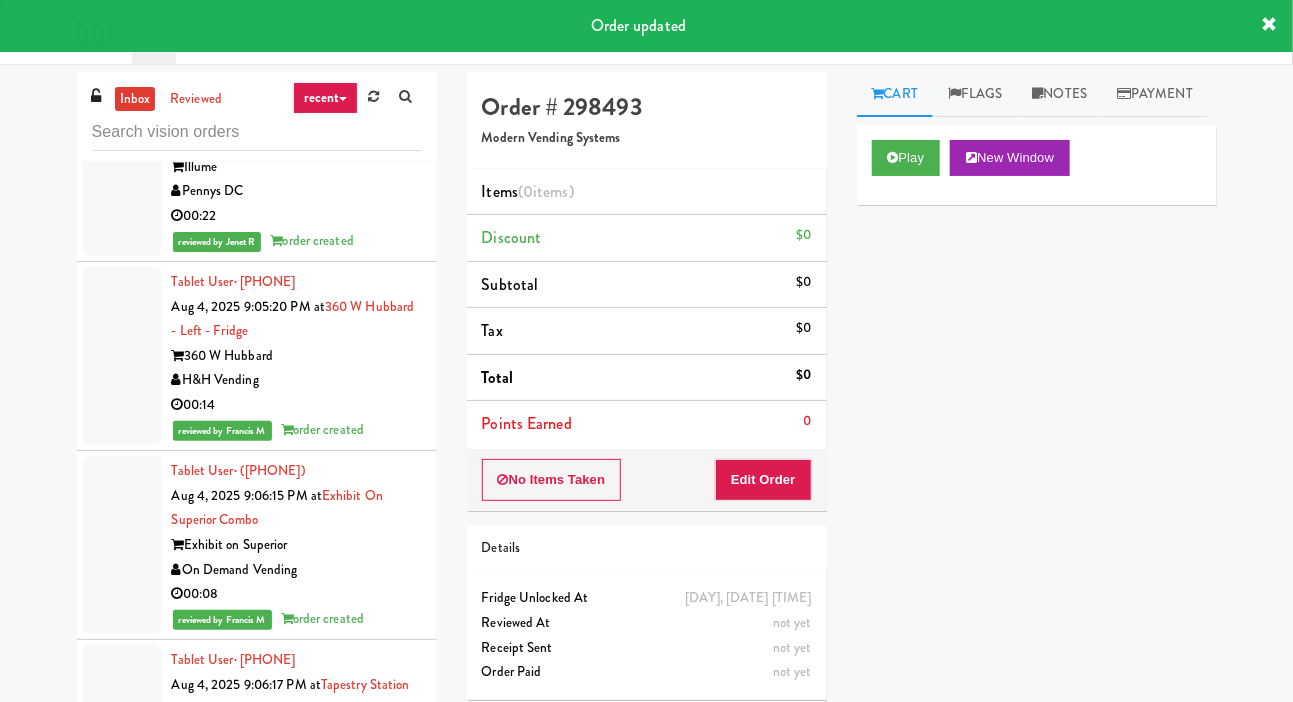 scroll, scrollTop: 46819, scrollLeft: 0, axis: vertical 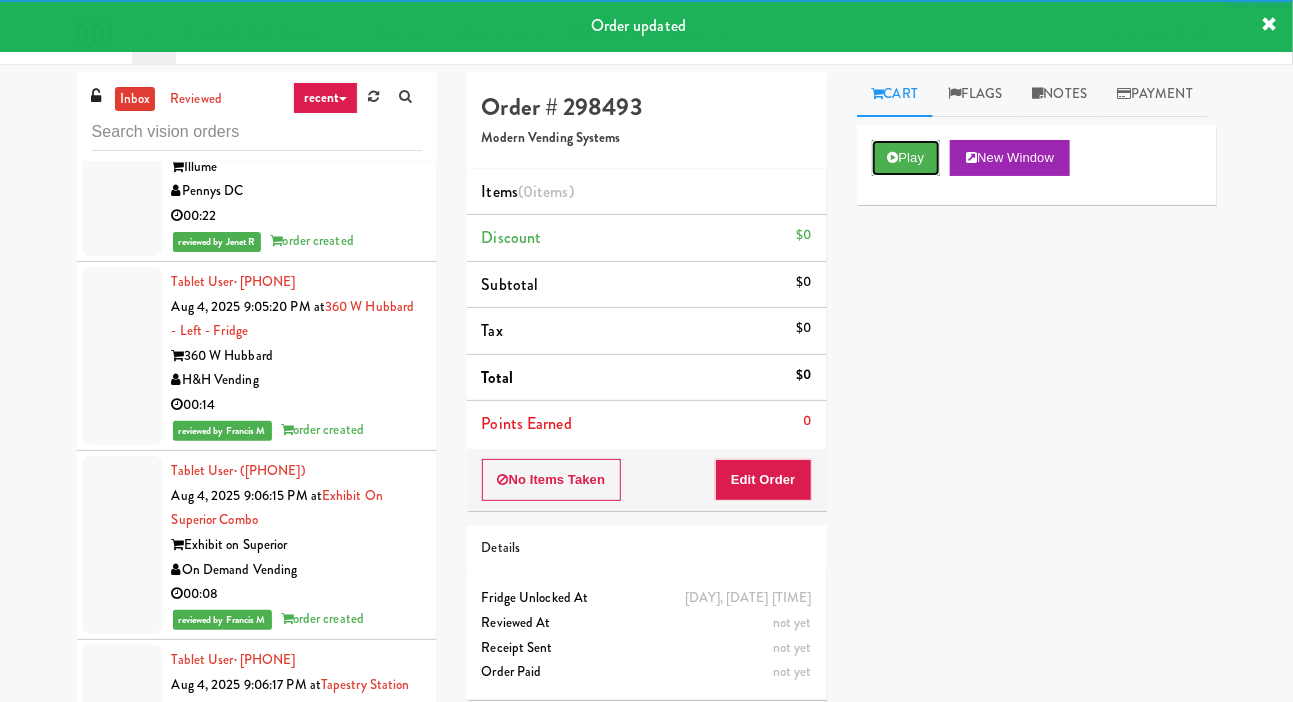 click on "Play" at bounding box center (906, 158) 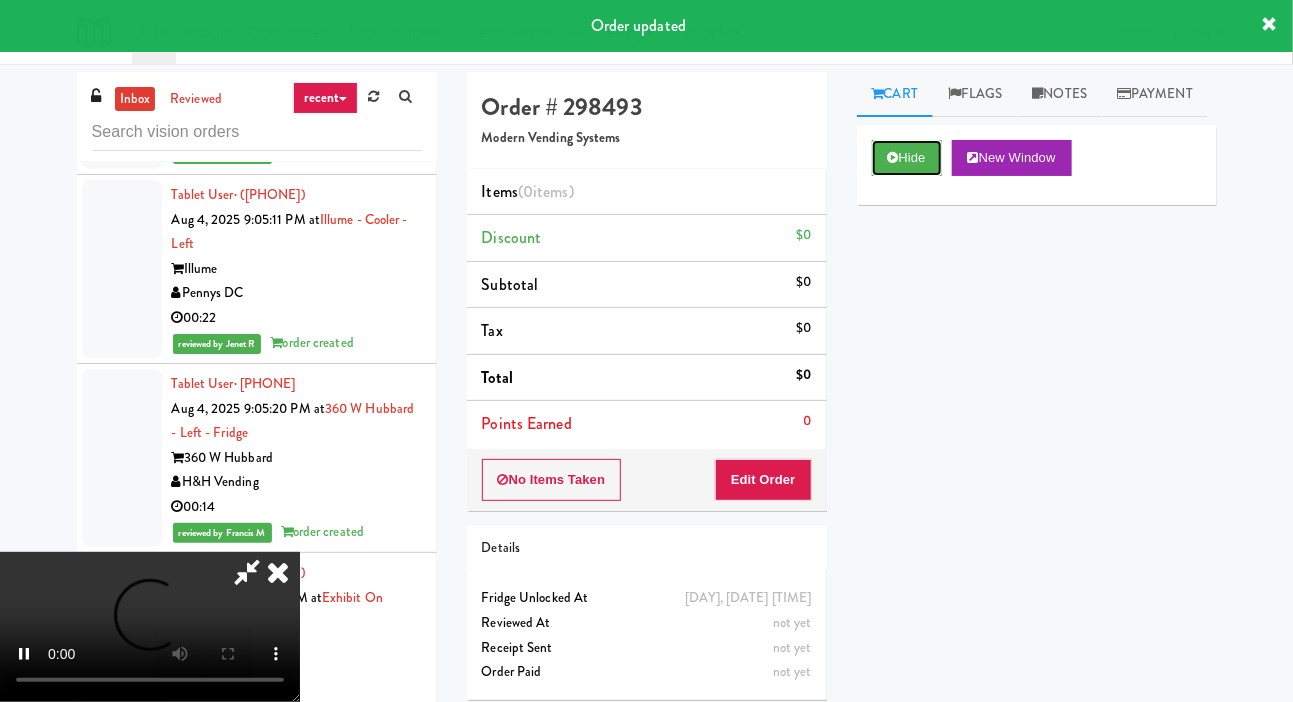 scroll, scrollTop: 46702, scrollLeft: 0, axis: vertical 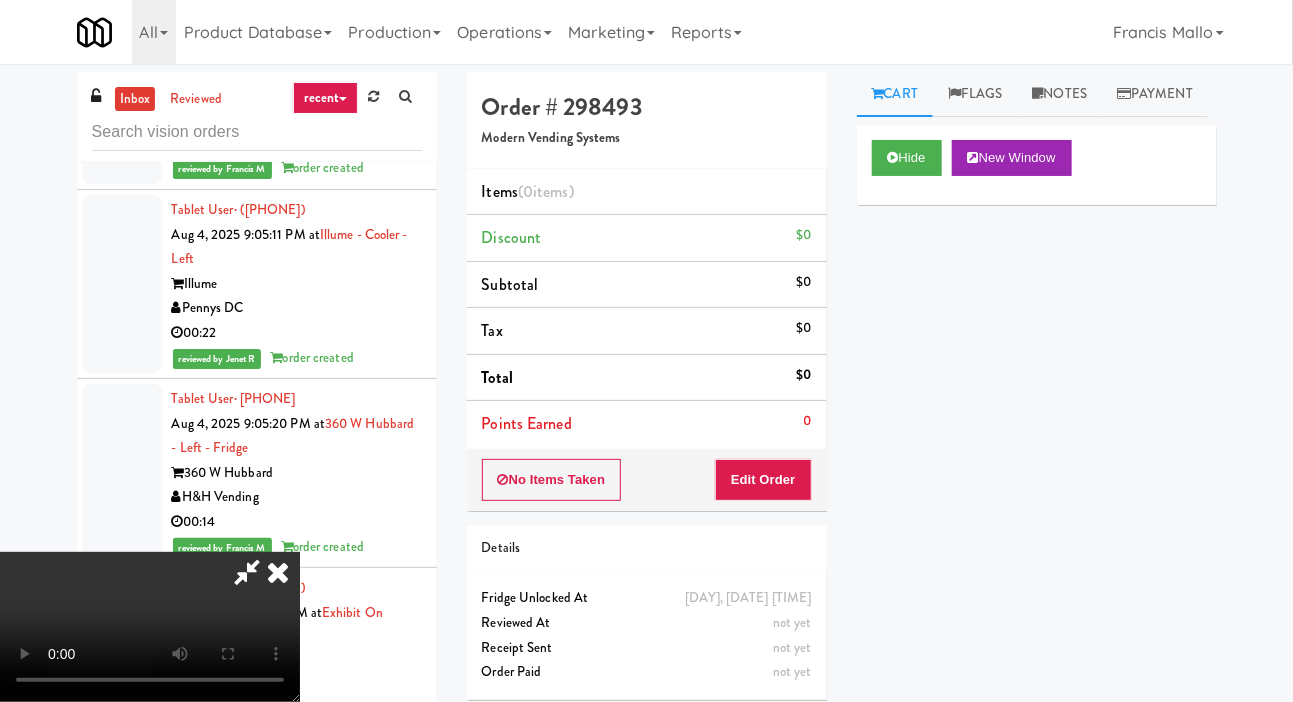 type 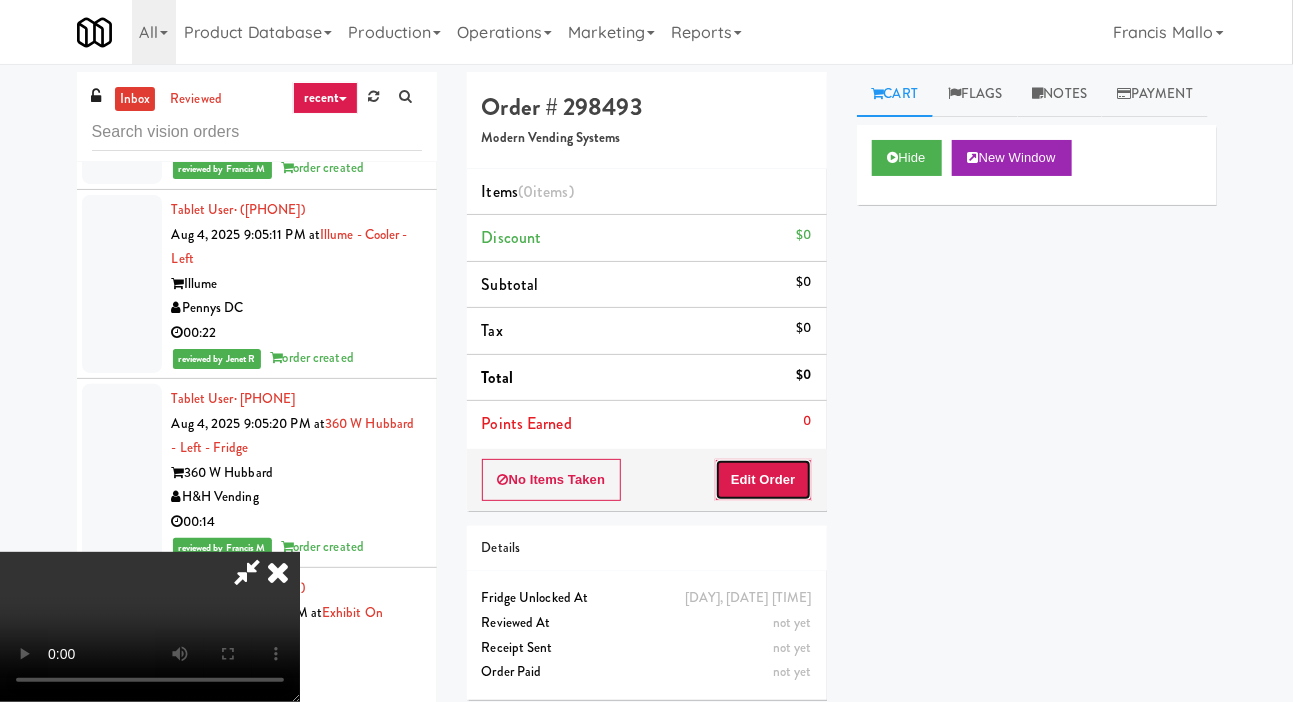 click on "Edit Order" at bounding box center [763, 480] 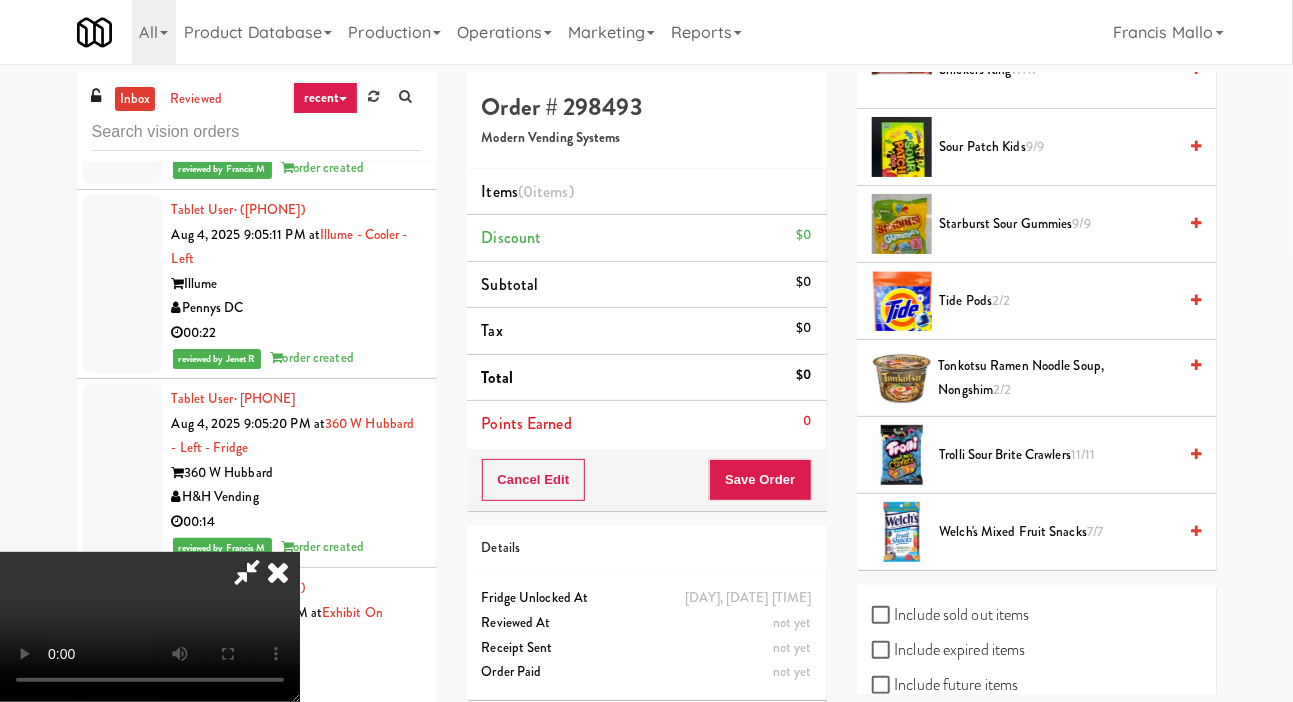scroll, scrollTop: 1812, scrollLeft: 0, axis: vertical 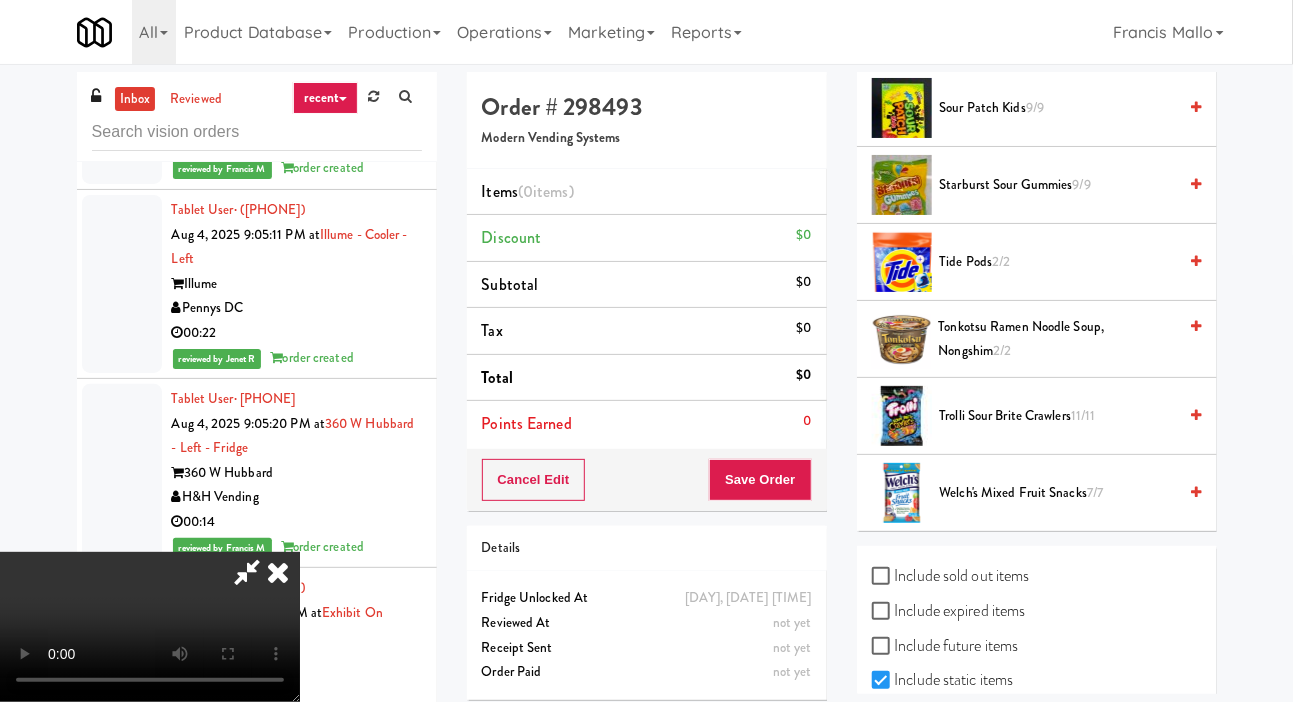 click on "Welch's Mixed Fruit Snacks  7/7" at bounding box center [1058, 493] 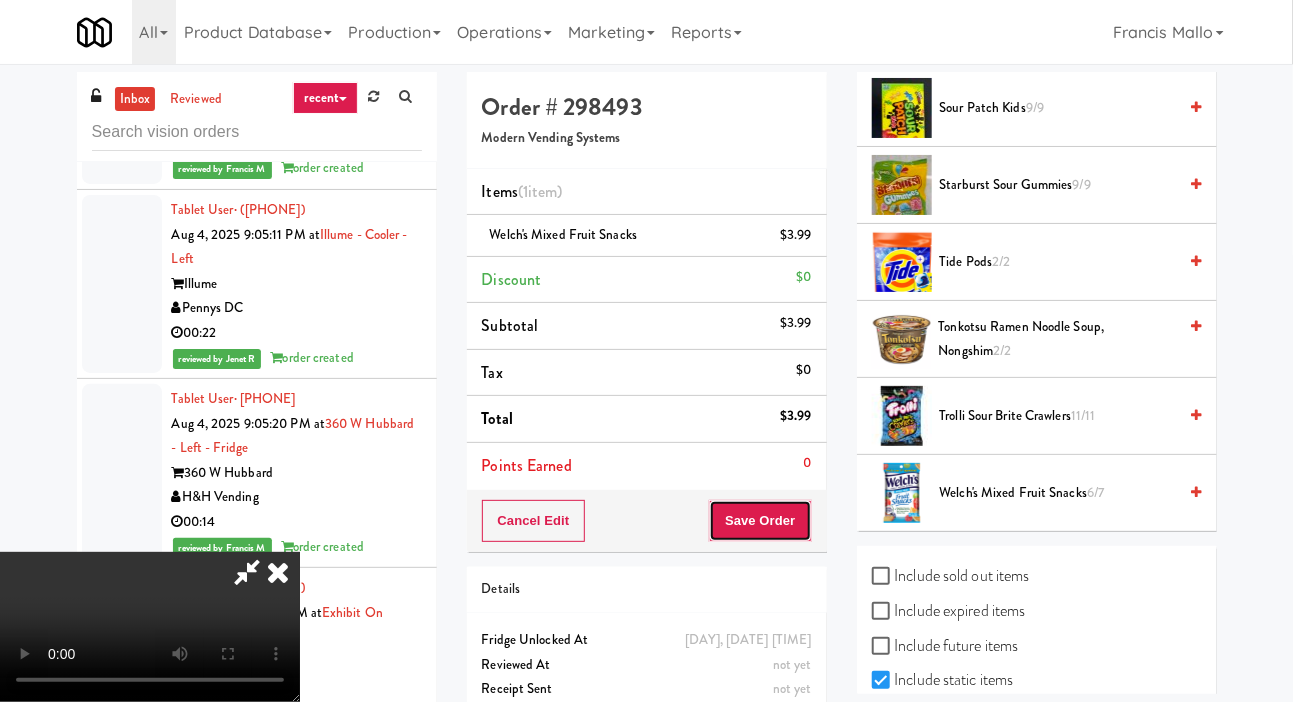 click on "Save Order" at bounding box center (760, 521) 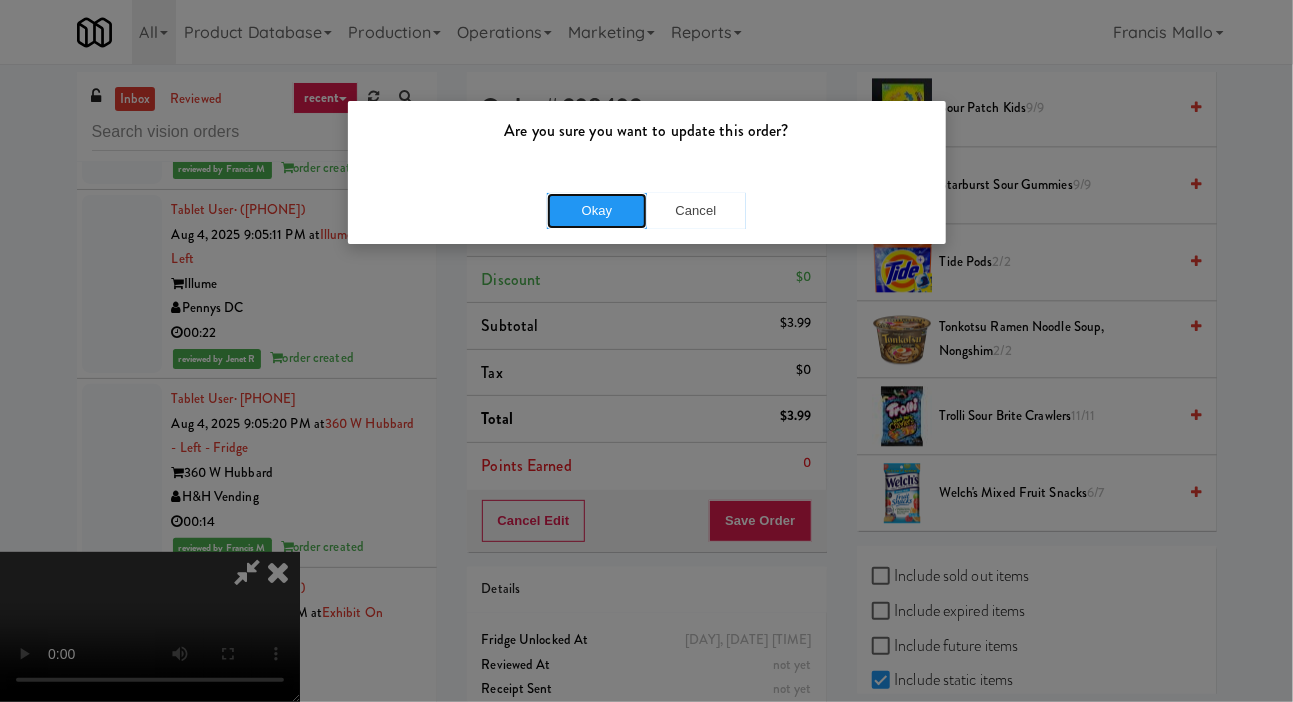 click on "Okay" at bounding box center (597, 211) 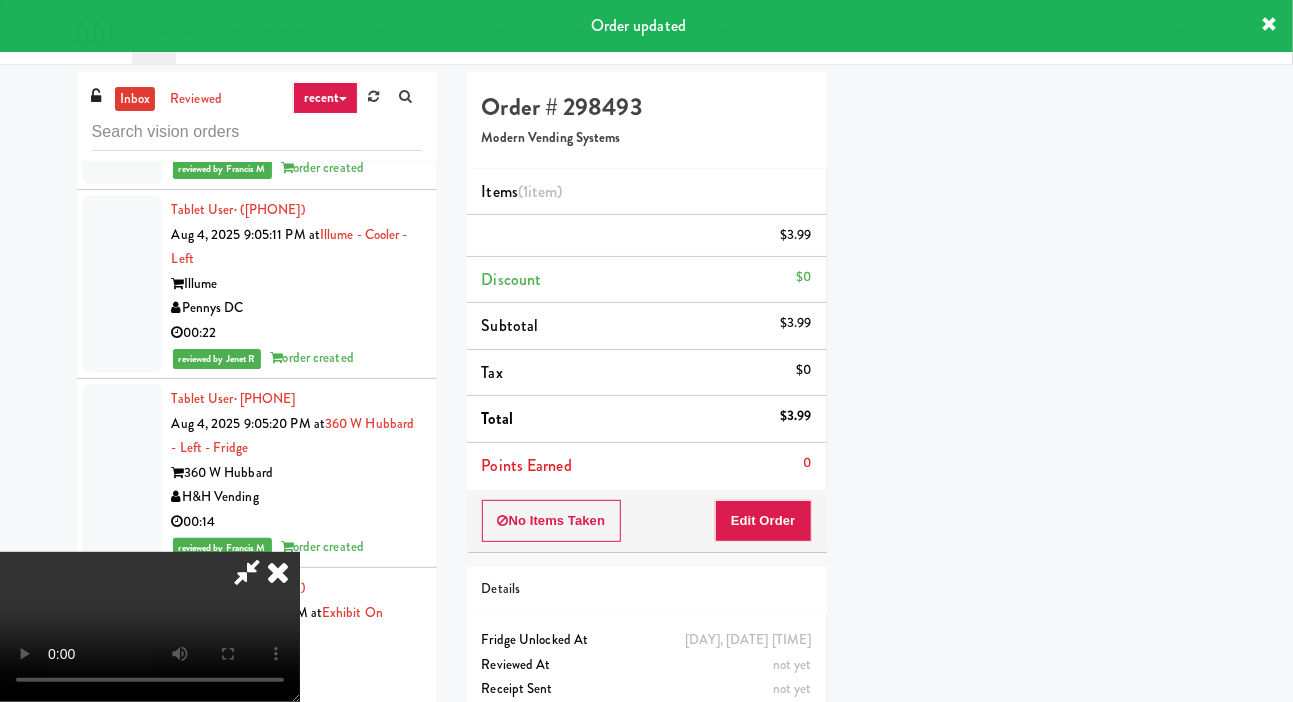 scroll, scrollTop: 116, scrollLeft: 0, axis: vertical 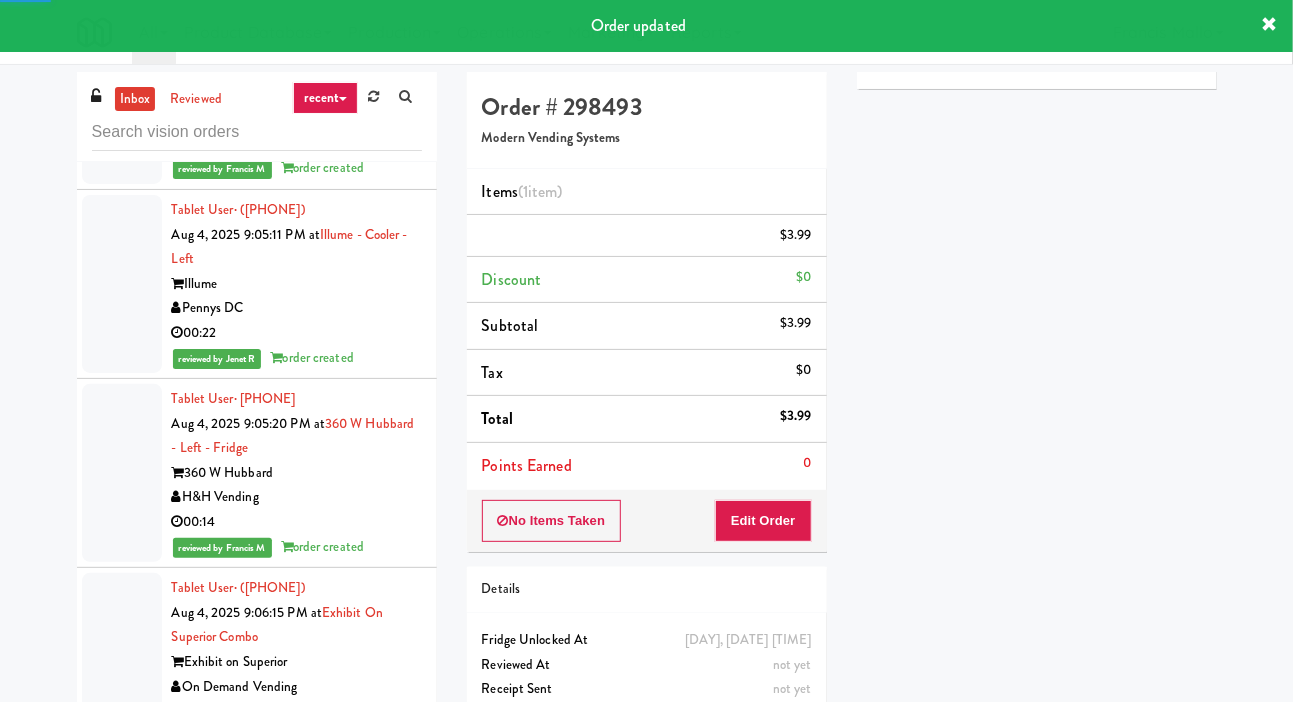 click at bounding box center [122, -234] 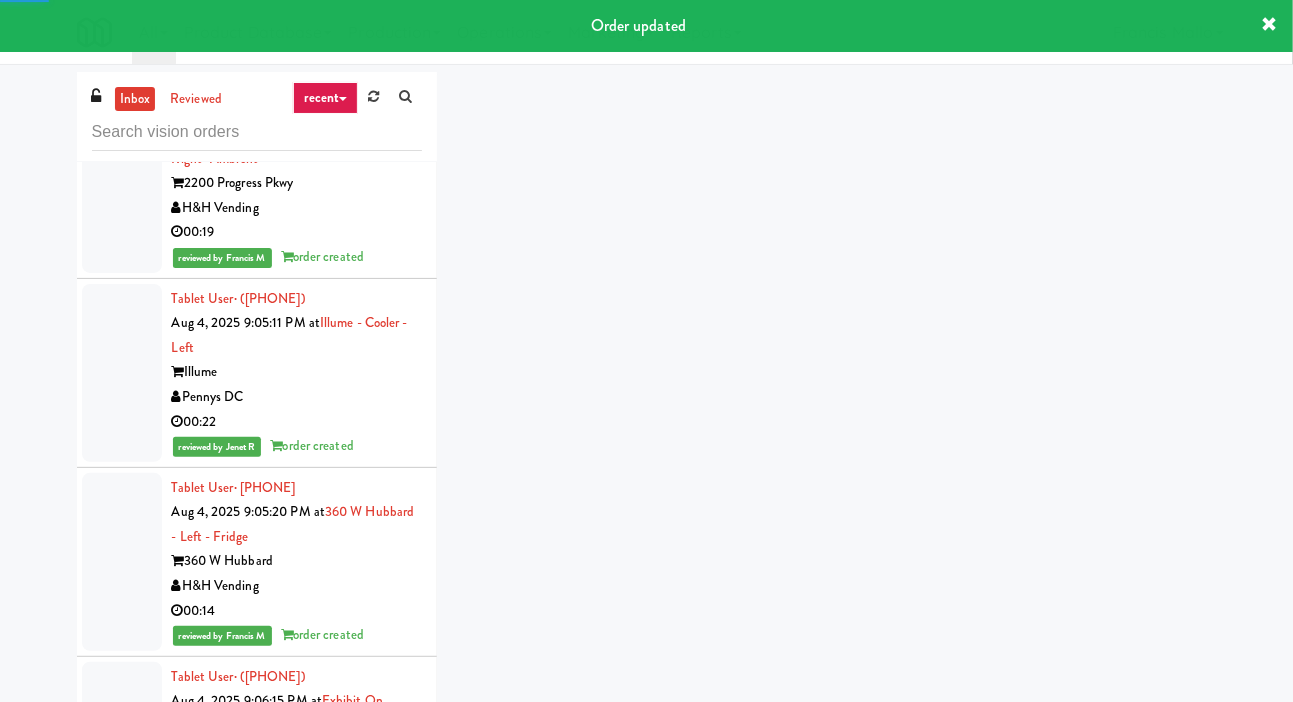 scroll, scrollTop: 46594, scrollLeft: 0, axis: vertical 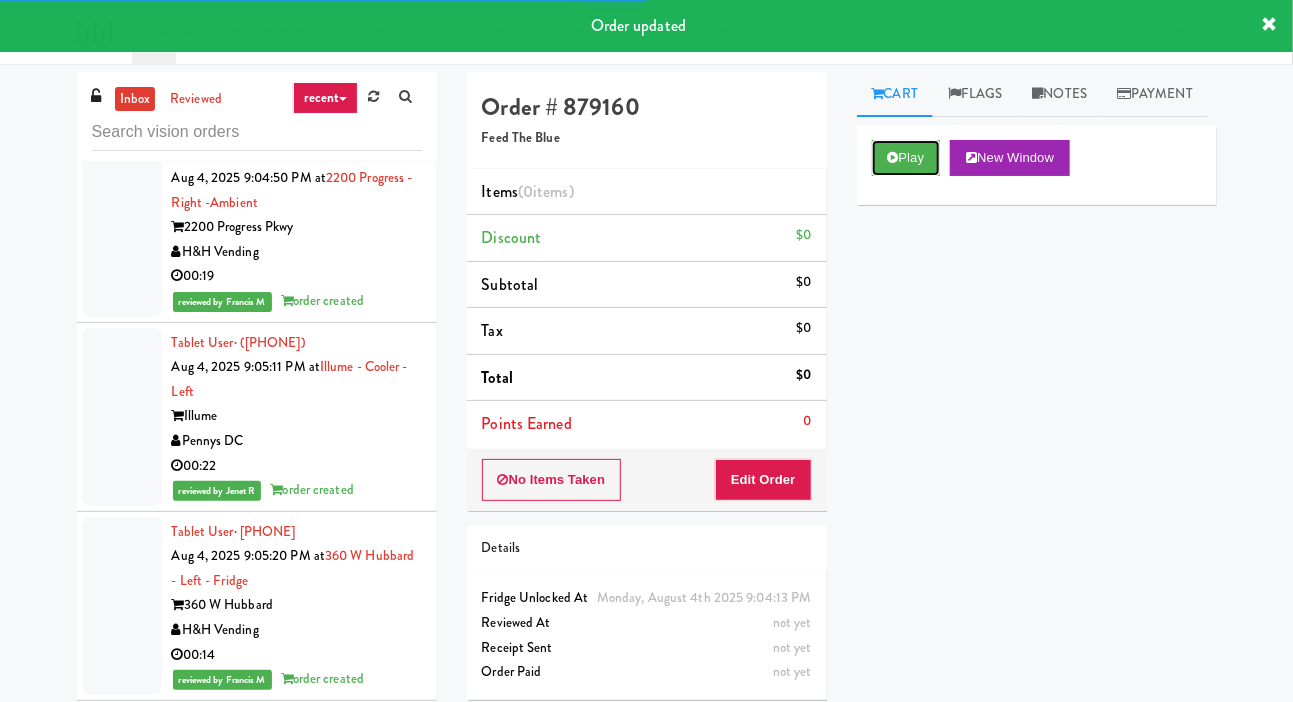 click on "Play" at bounding box center [906, 158] 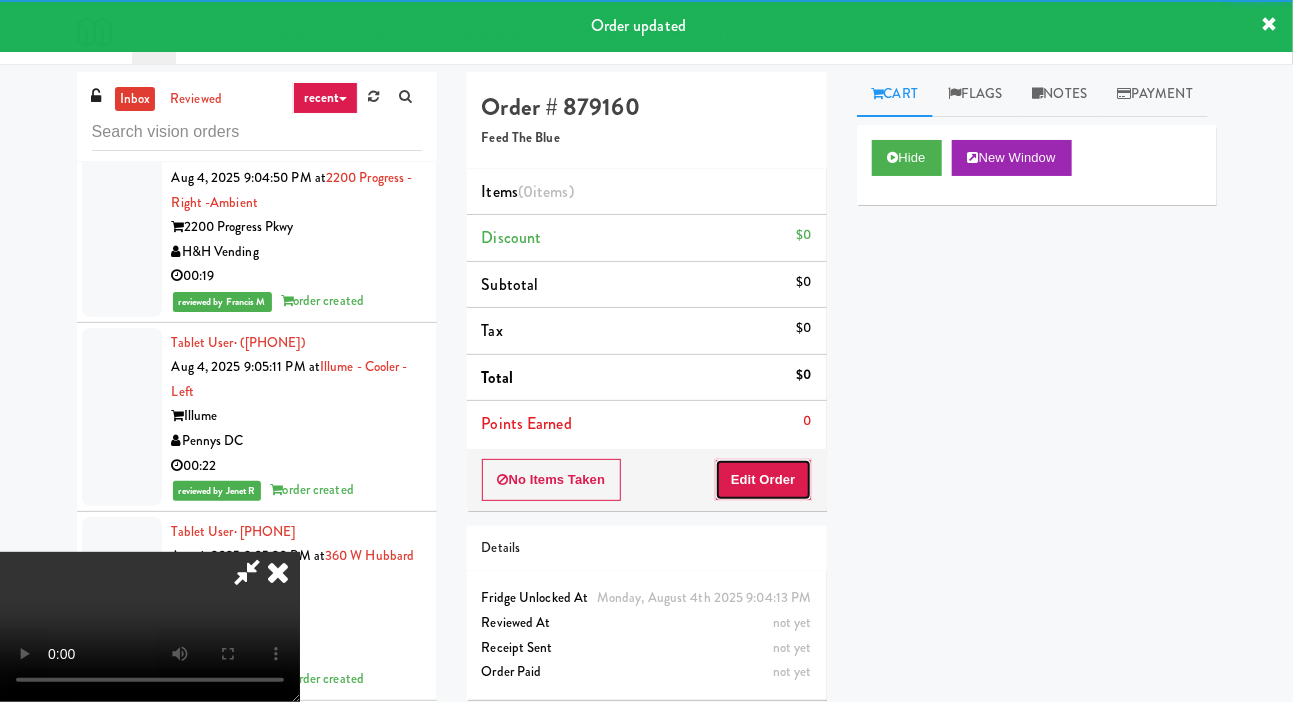 click on "Edit Order" at bounding box center (763, 480) 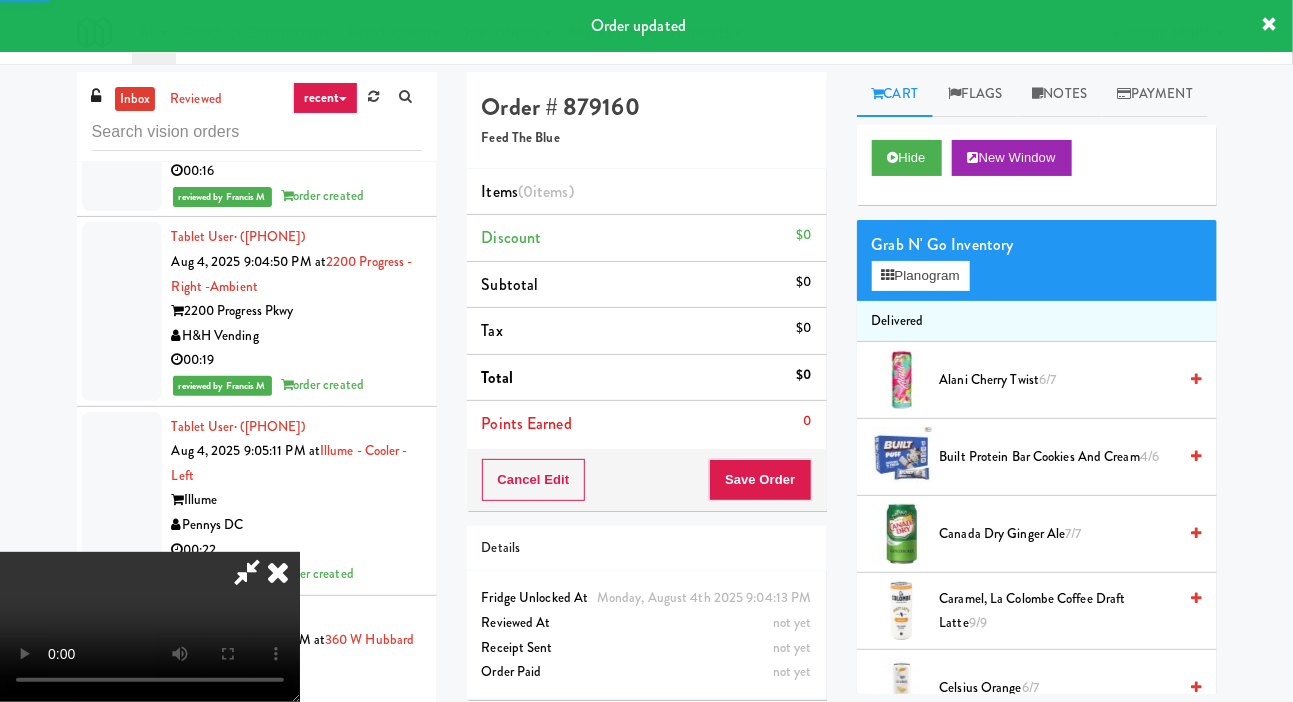 scroll, scrollTop: 46506, scrollLeft: 0, axis: vertical 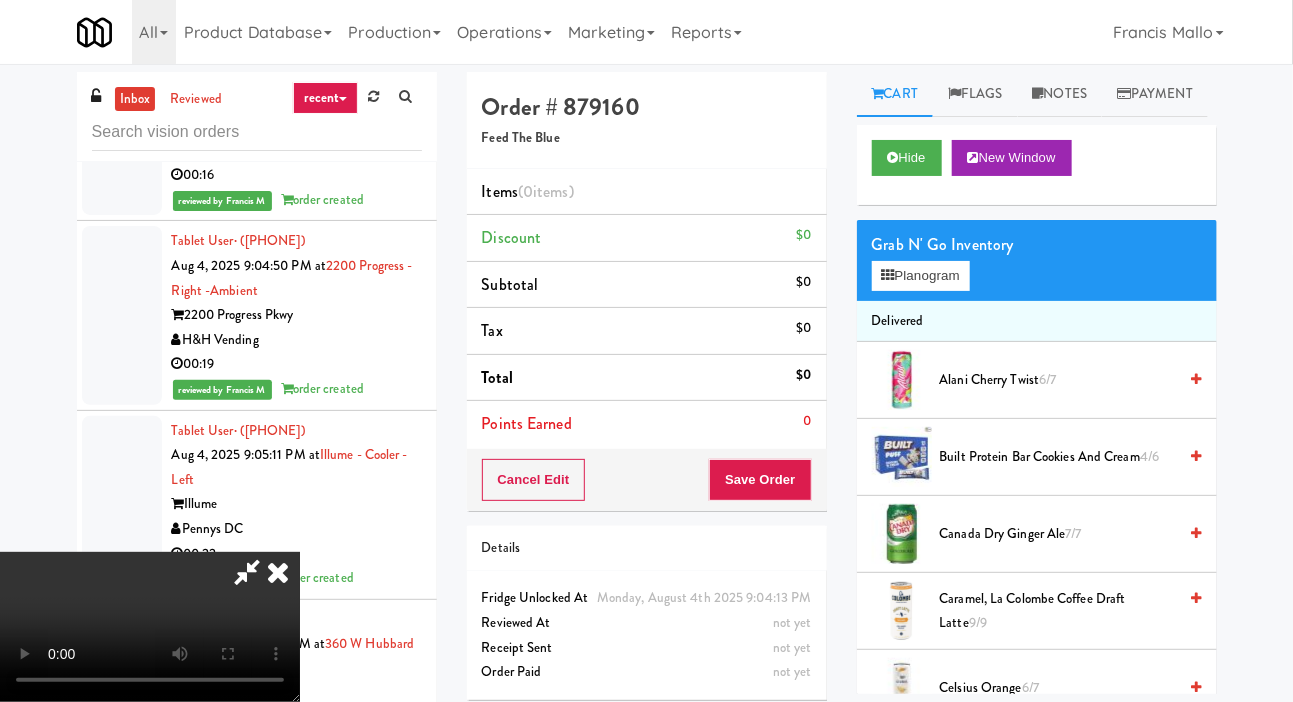 type 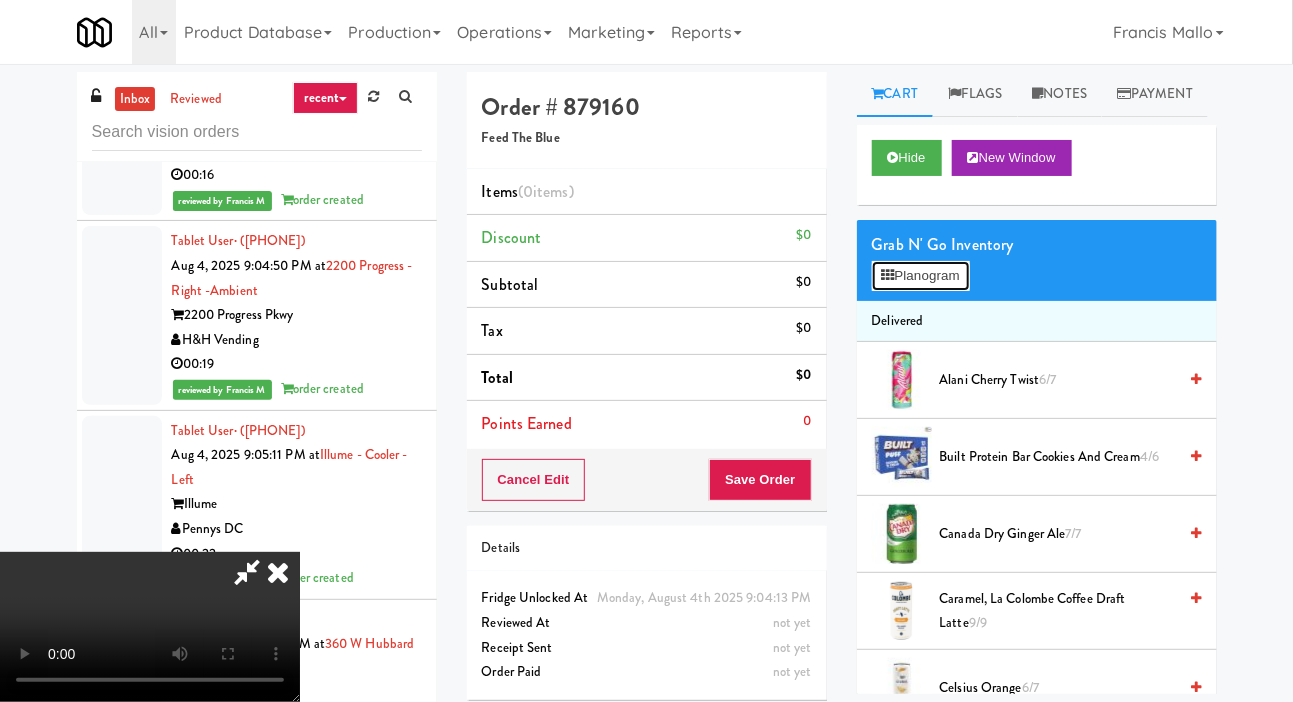 click on "Planogram" at bounding box center [921, 276] 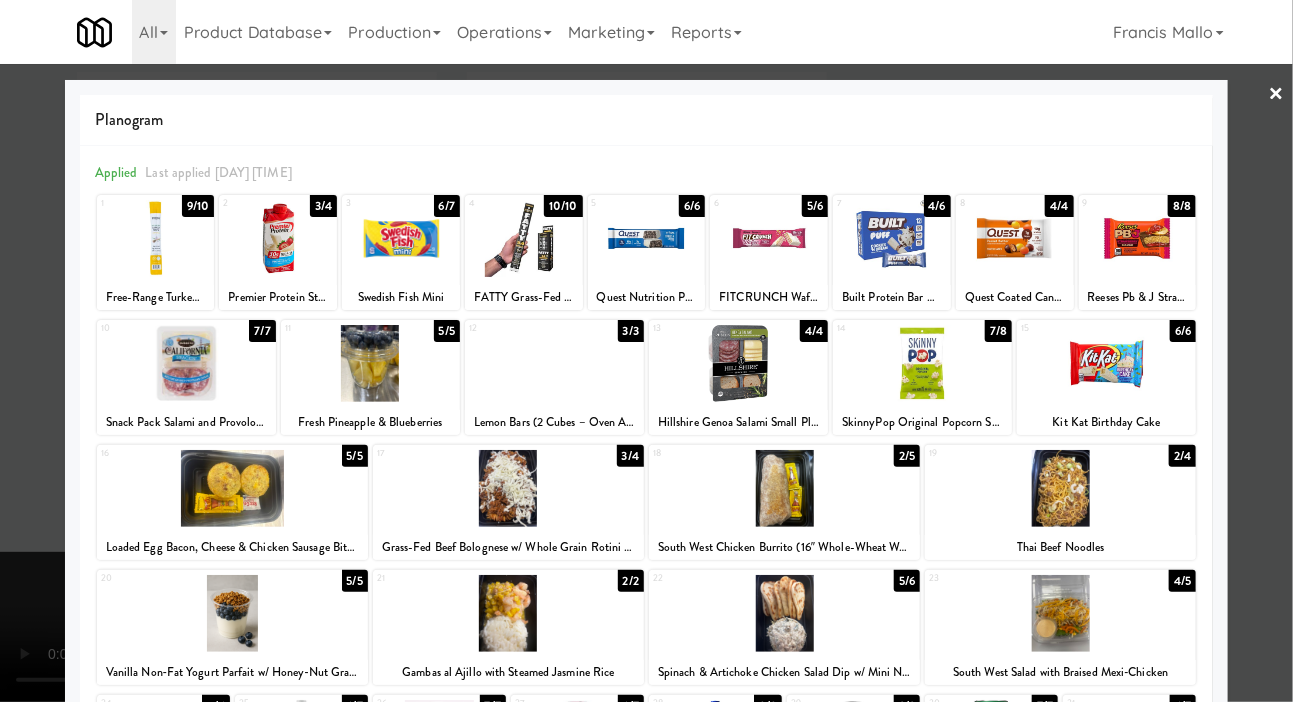 click at bounding box center (1060, 488) 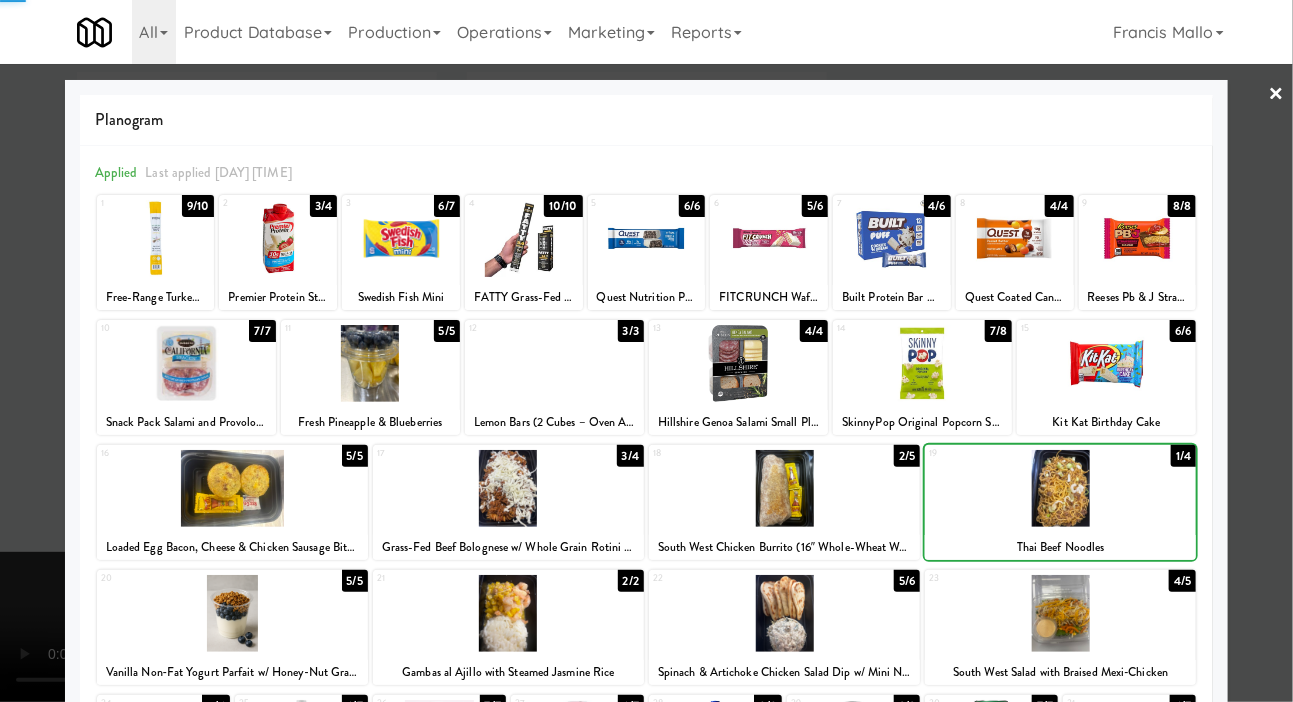 click at bounding box center [646, 351] 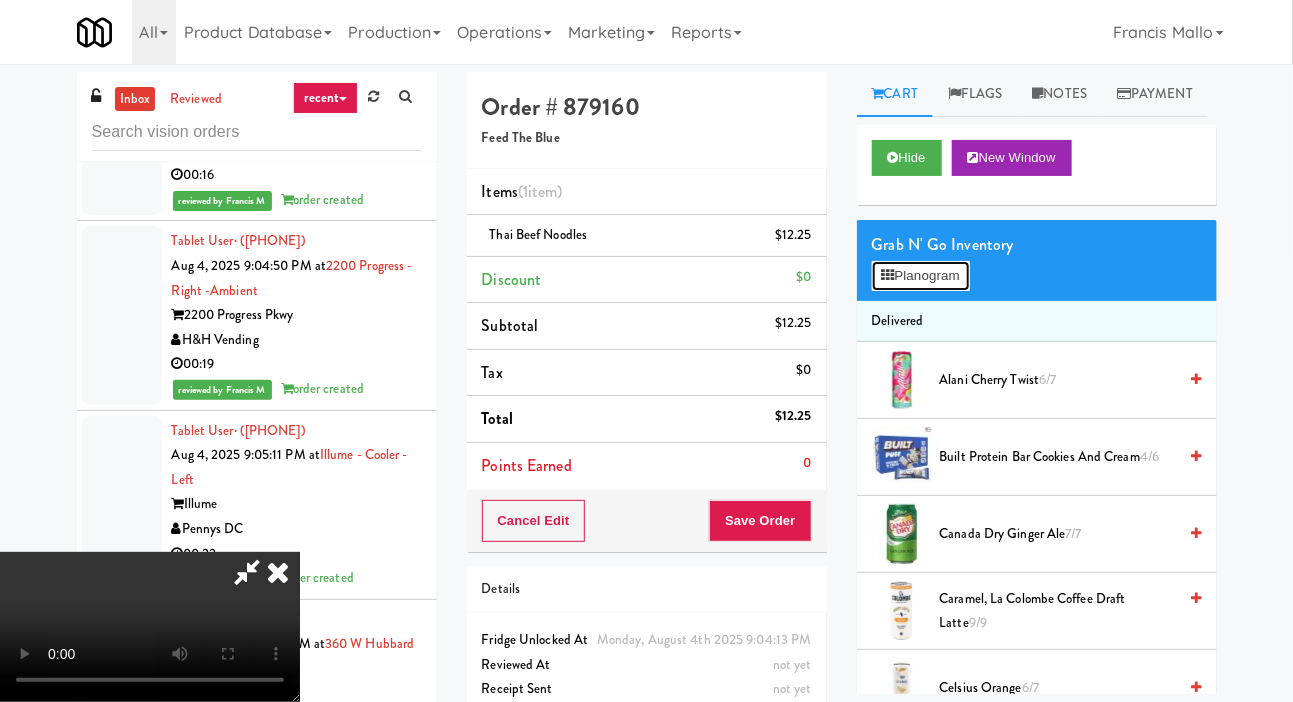 click on "Planogram" at bounding box center [921, 276] 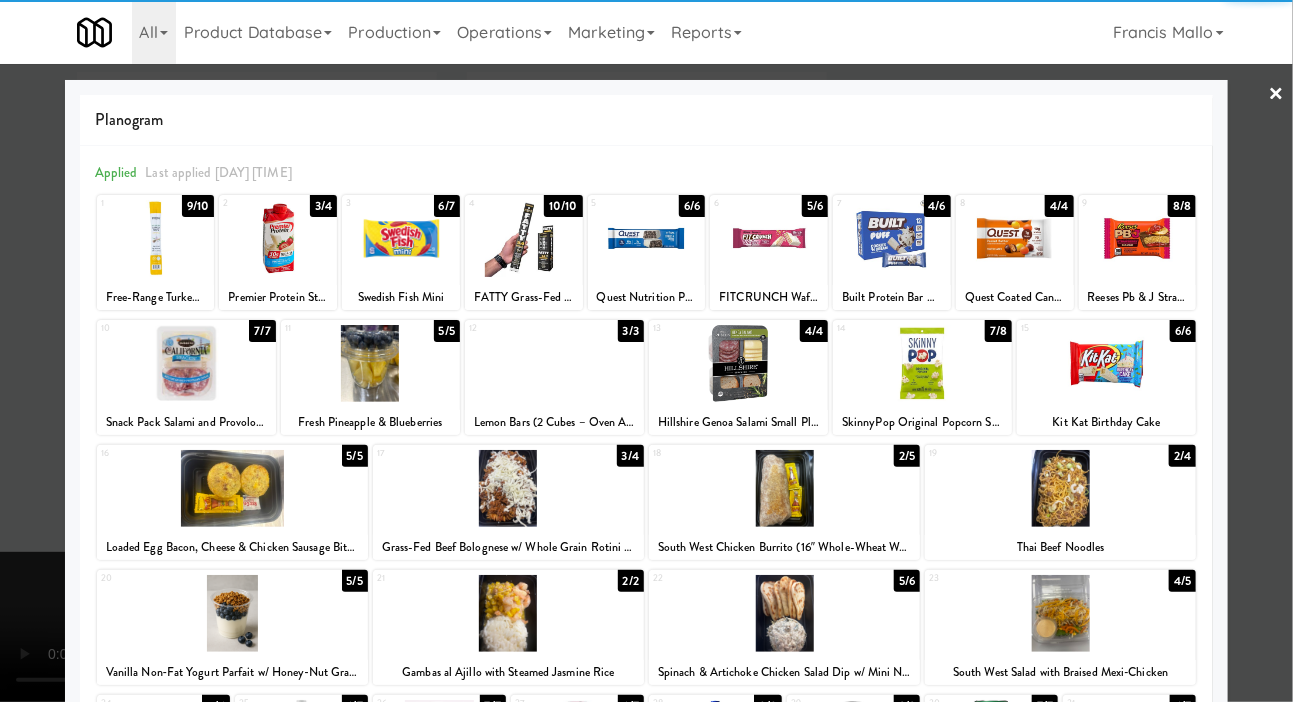 click at bounding box center [1060, 613] 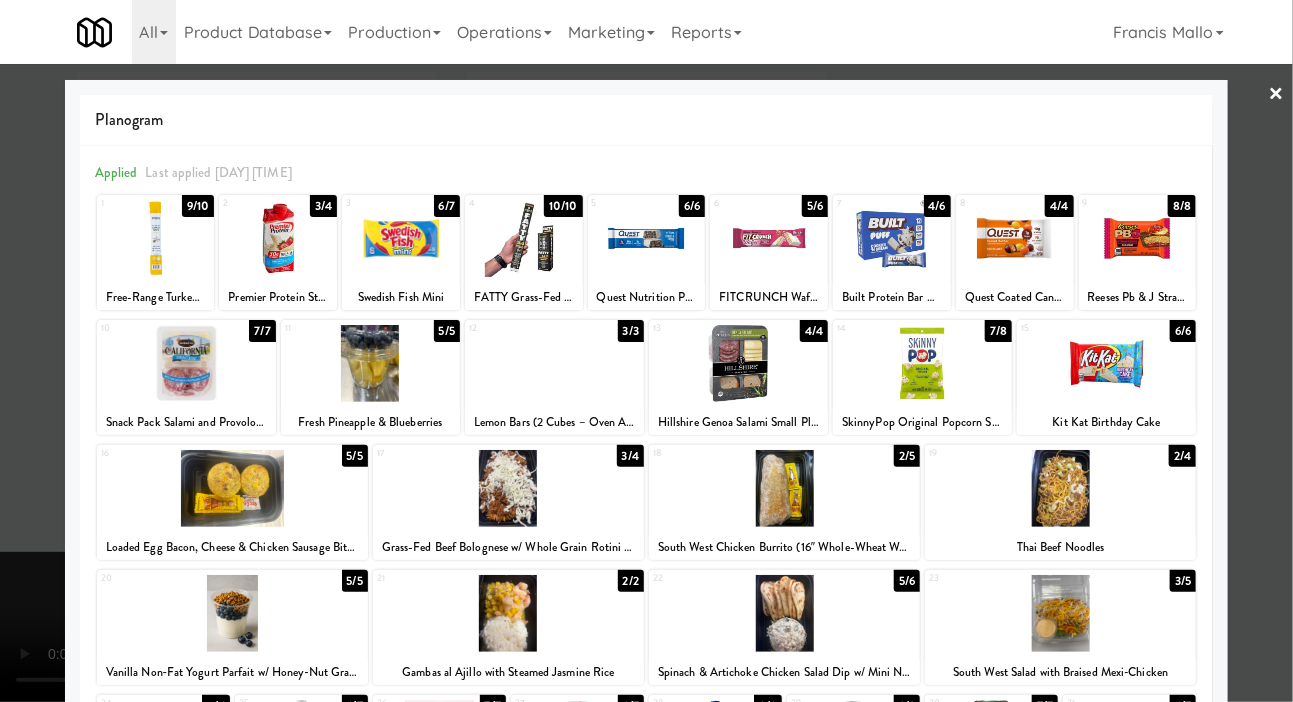 click at bounding box center (646, 351) 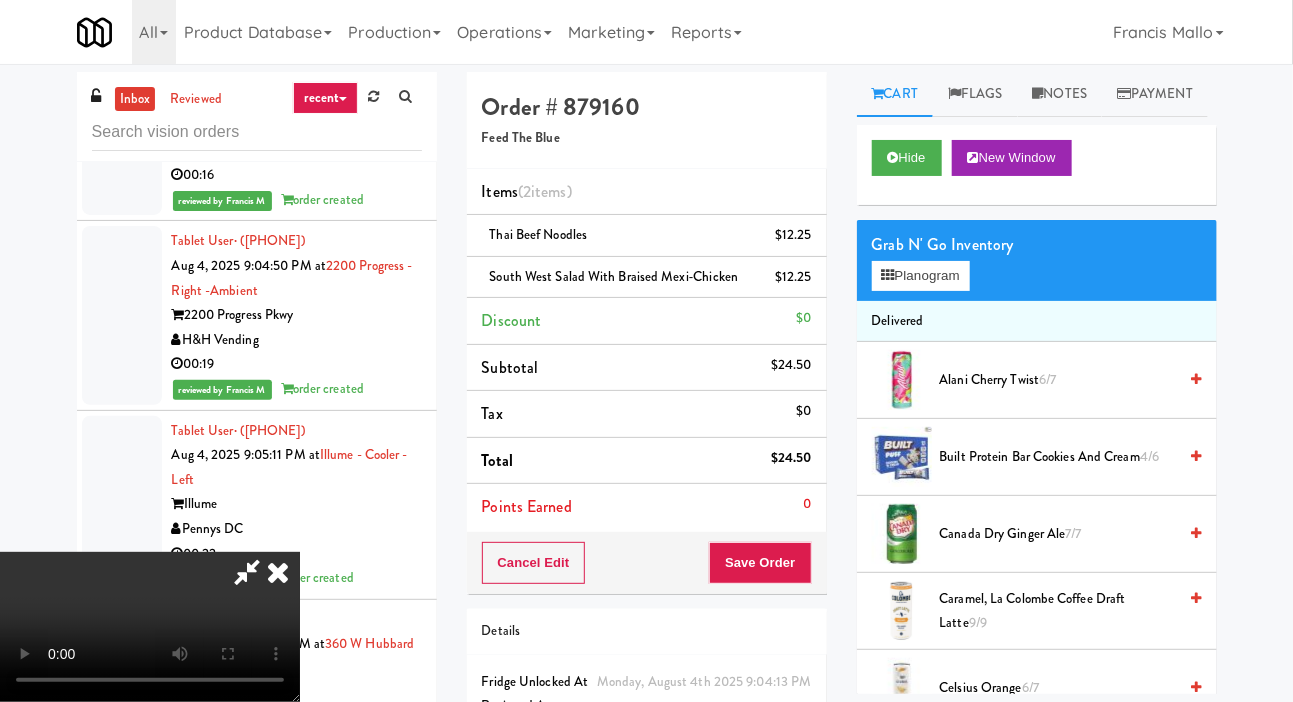 click on "$12.25" at bounding box center (793, 235) 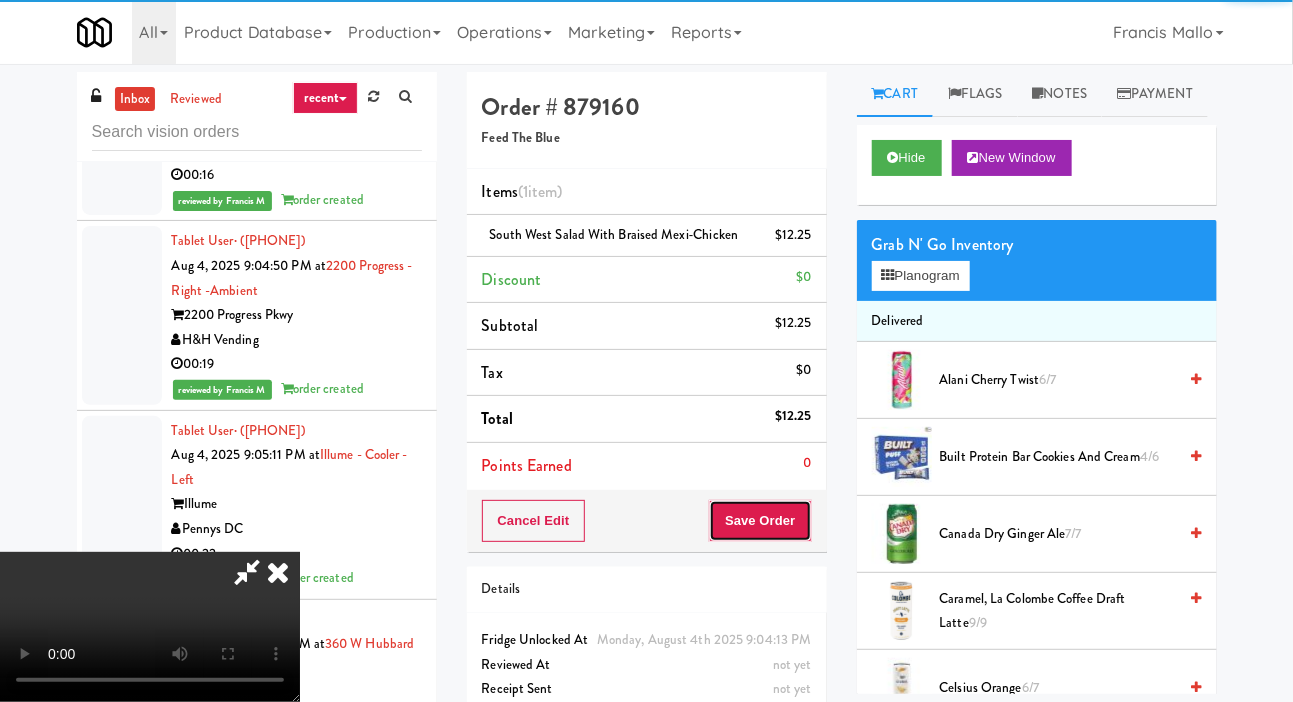 click on "Save Order" at bounding box center (760, 521) 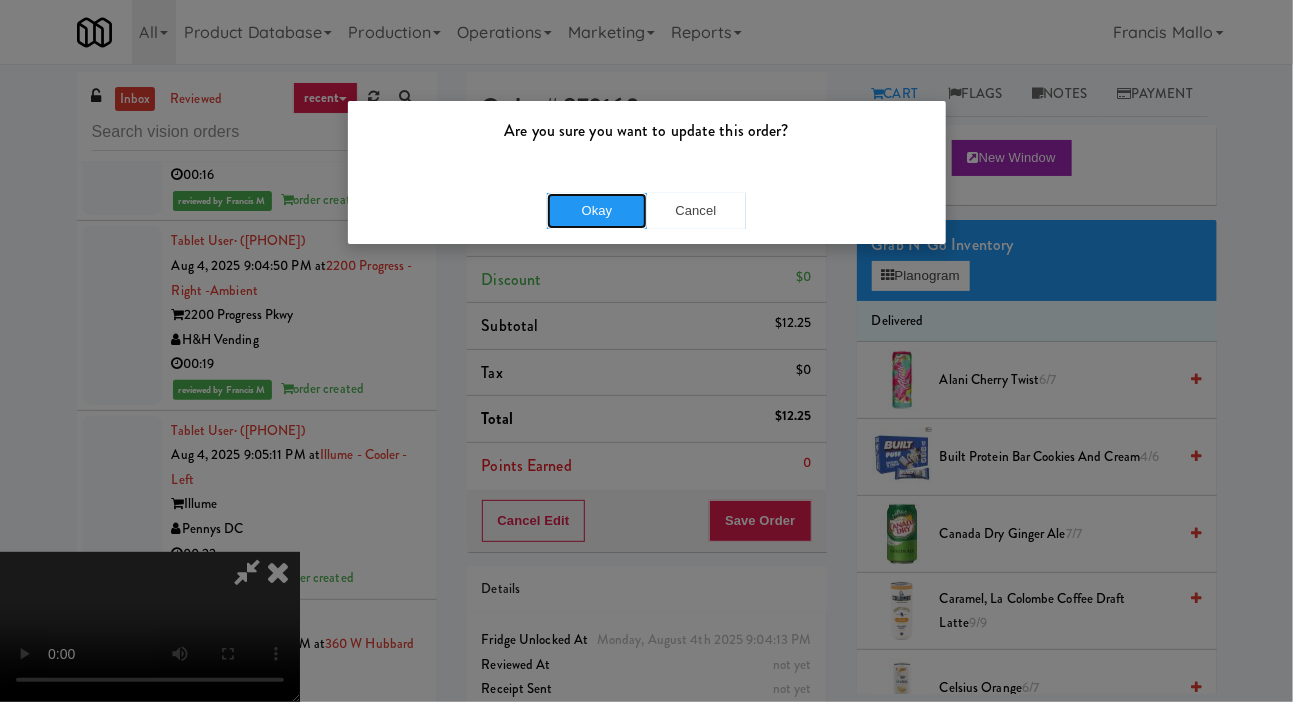 click on "Okay" at bounding box center (597, 211) 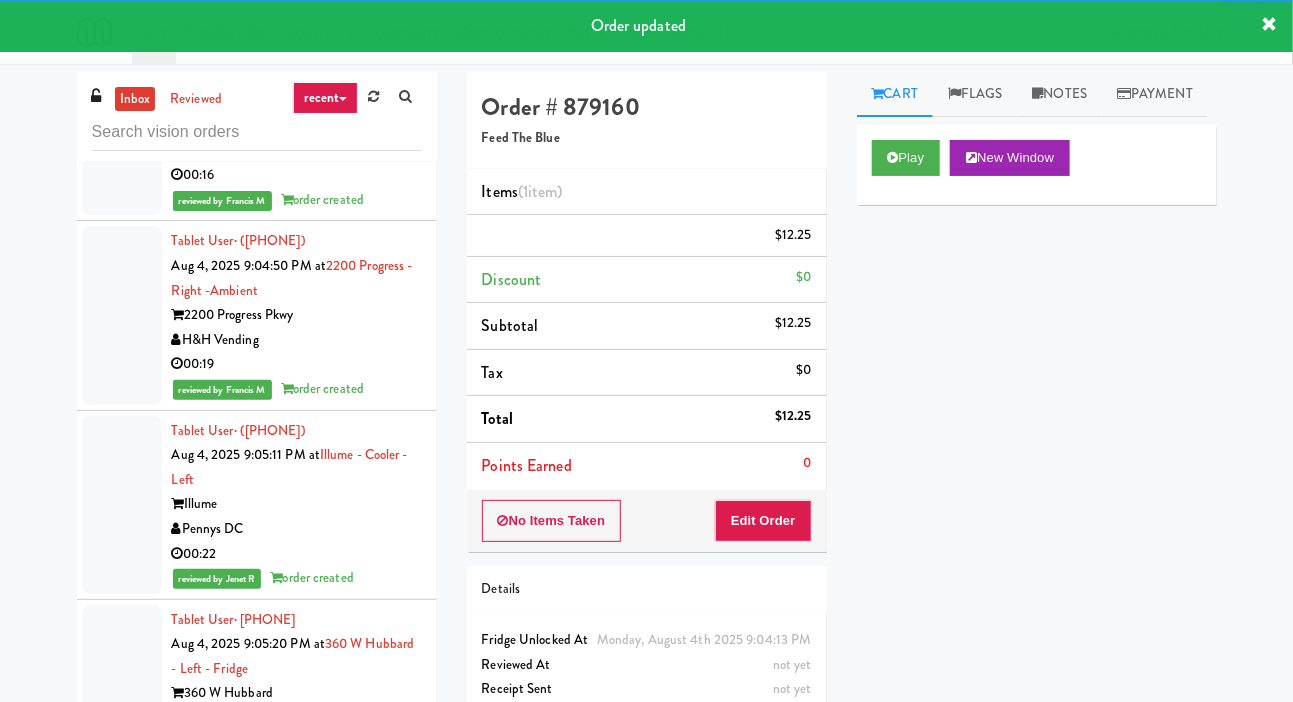 click at bounding box center (122, -215) 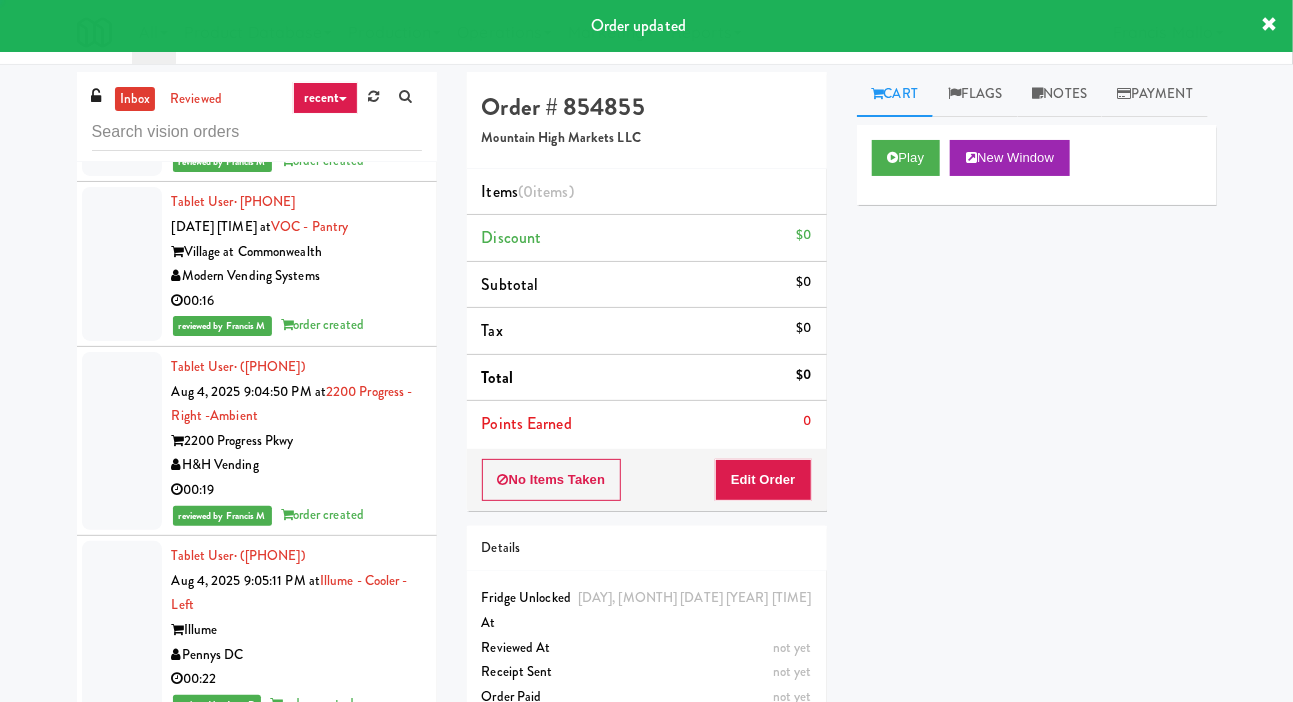 scroll, scrollTop: 46404, scrollLeft: 0, axis: vertical 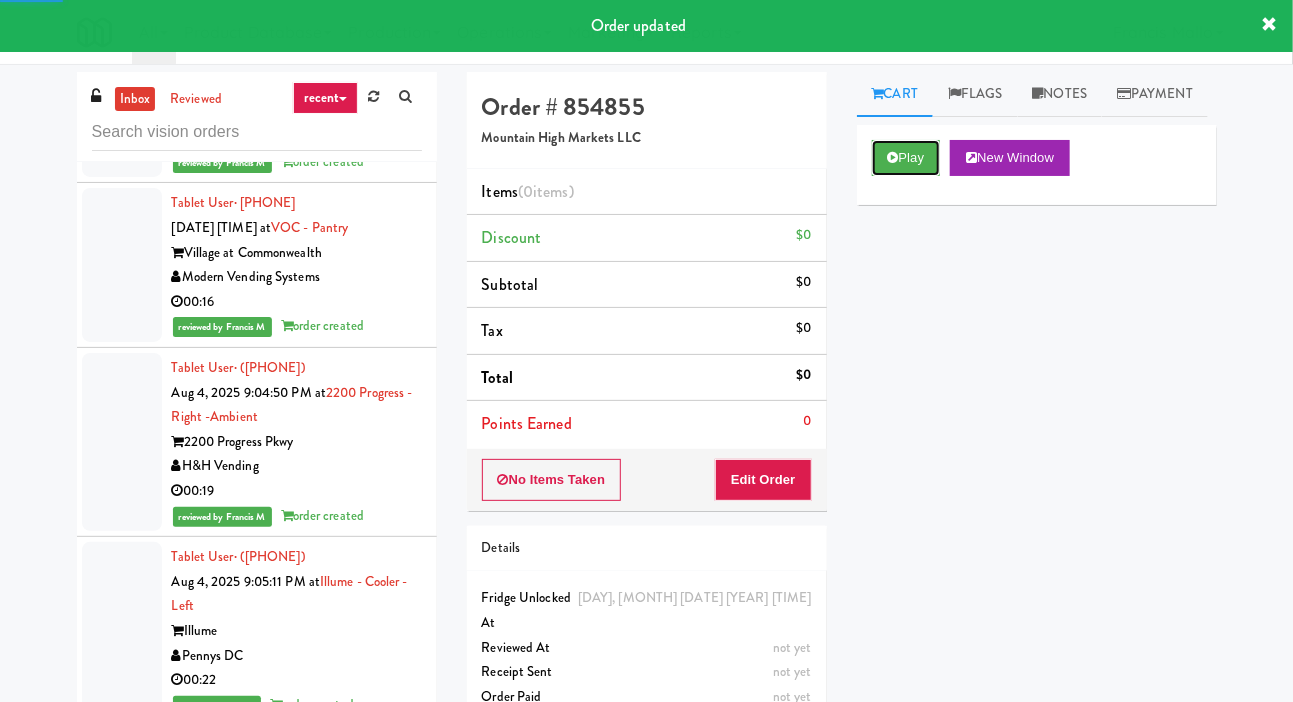 click on "Play" at bounding box center [906, 158] 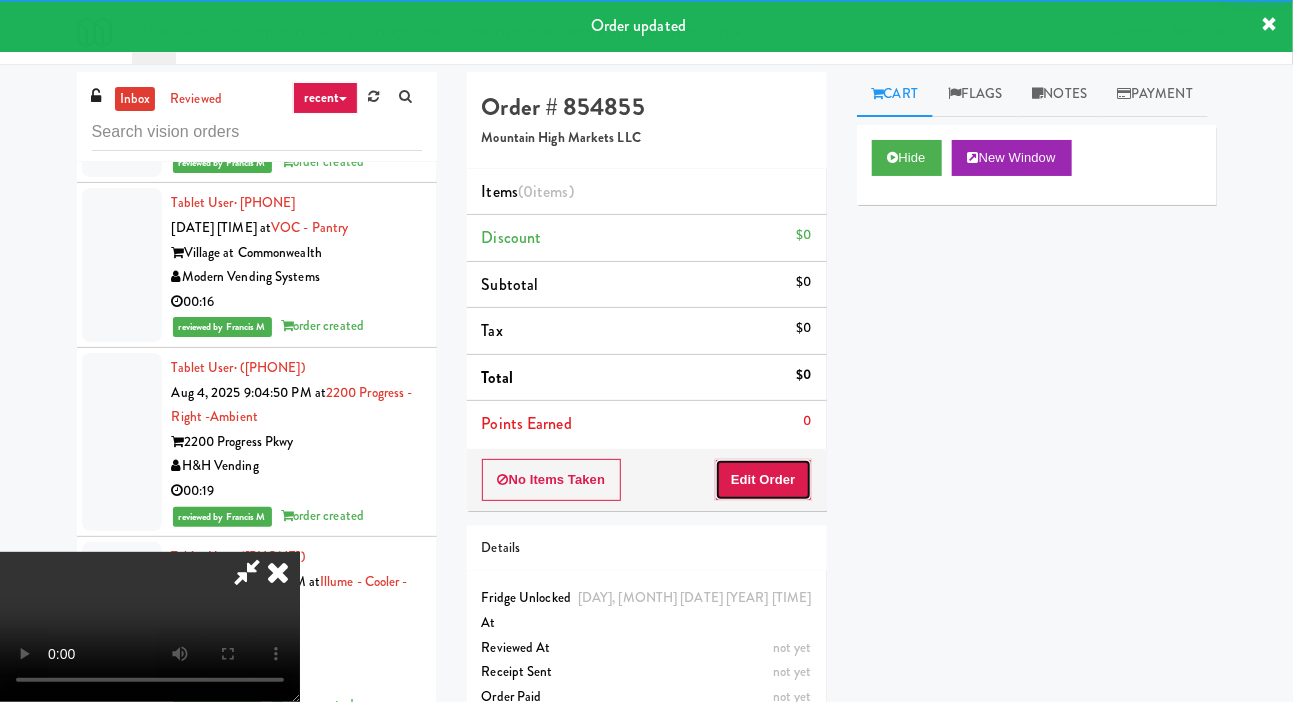 click on "Edit Order" at bounding box center [763, 480] 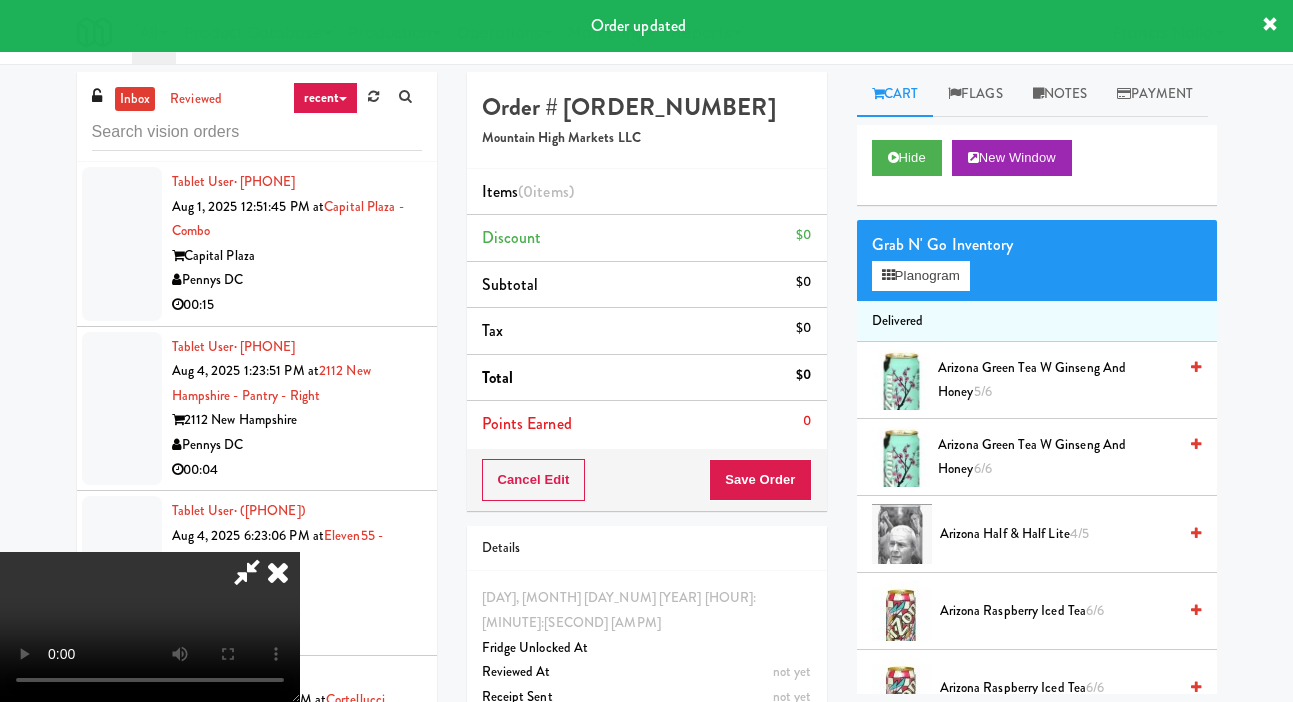 scroll, scrollTop: 0, scrollLeft: 0, axis: both 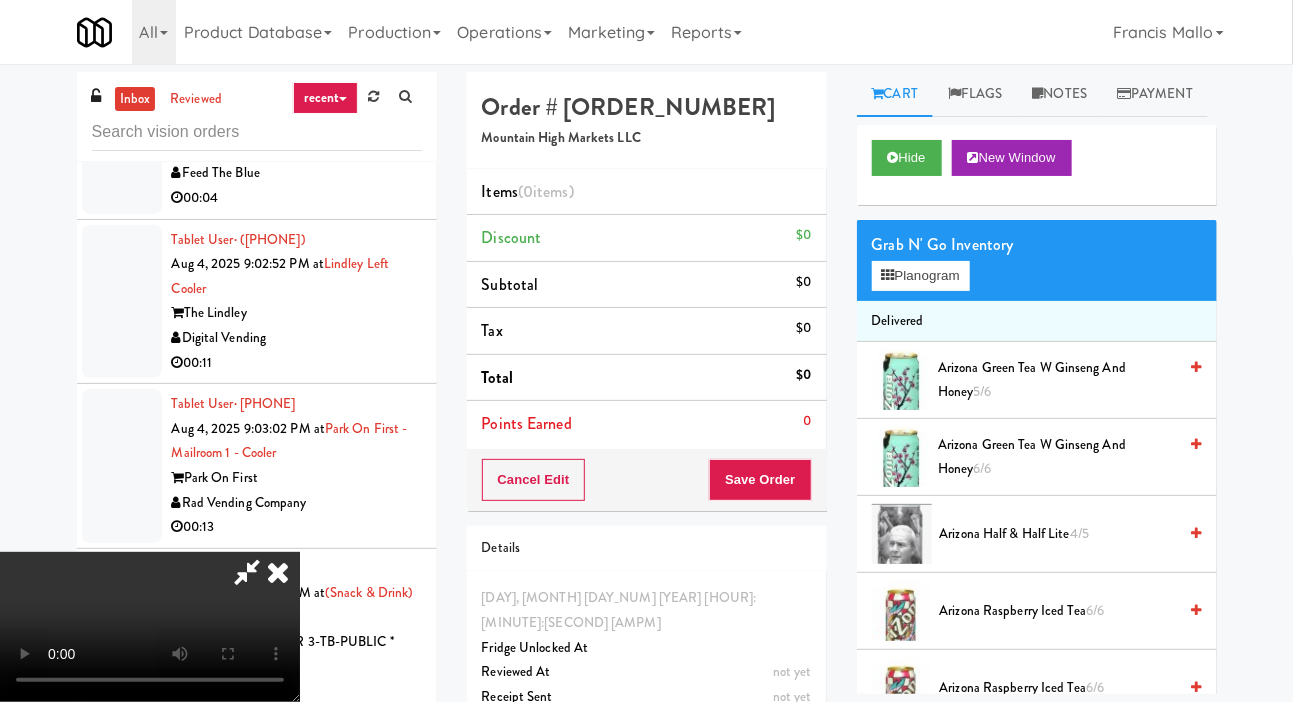 type 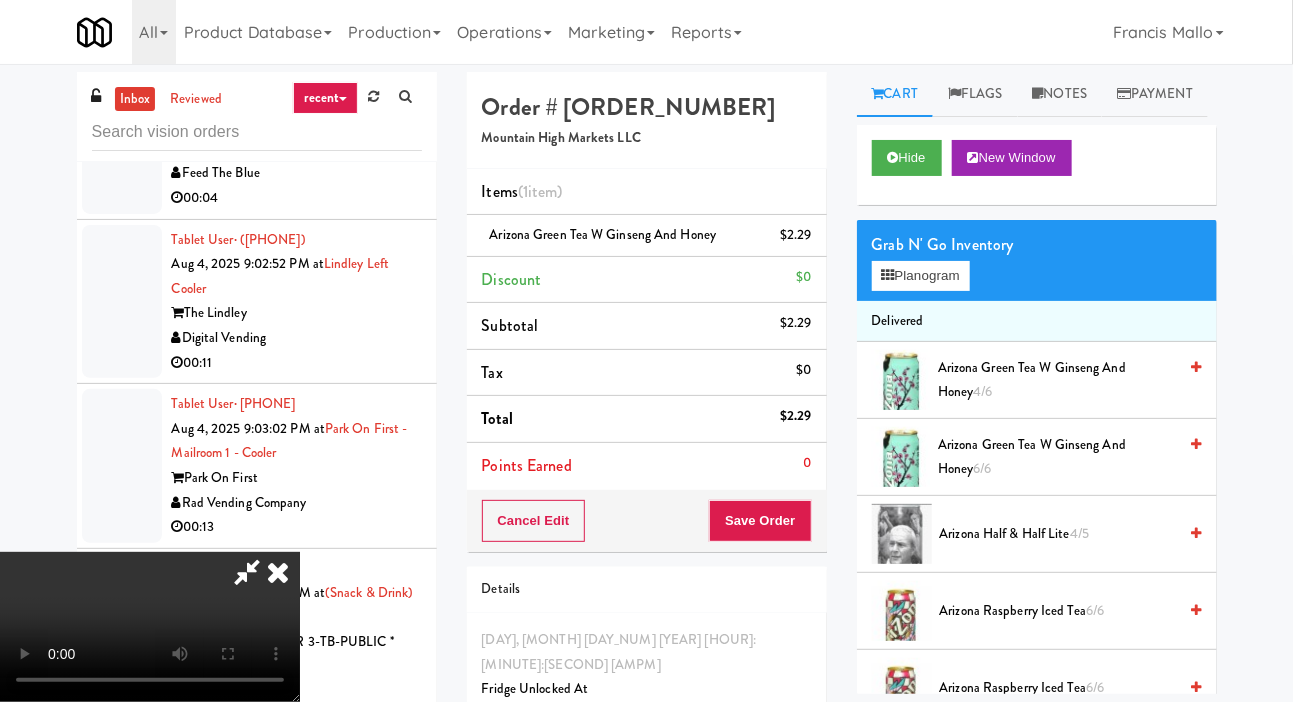 click on "Arizona Green Tea w Ginseng and Honey   4/6" at bounding box center (1057, 380) 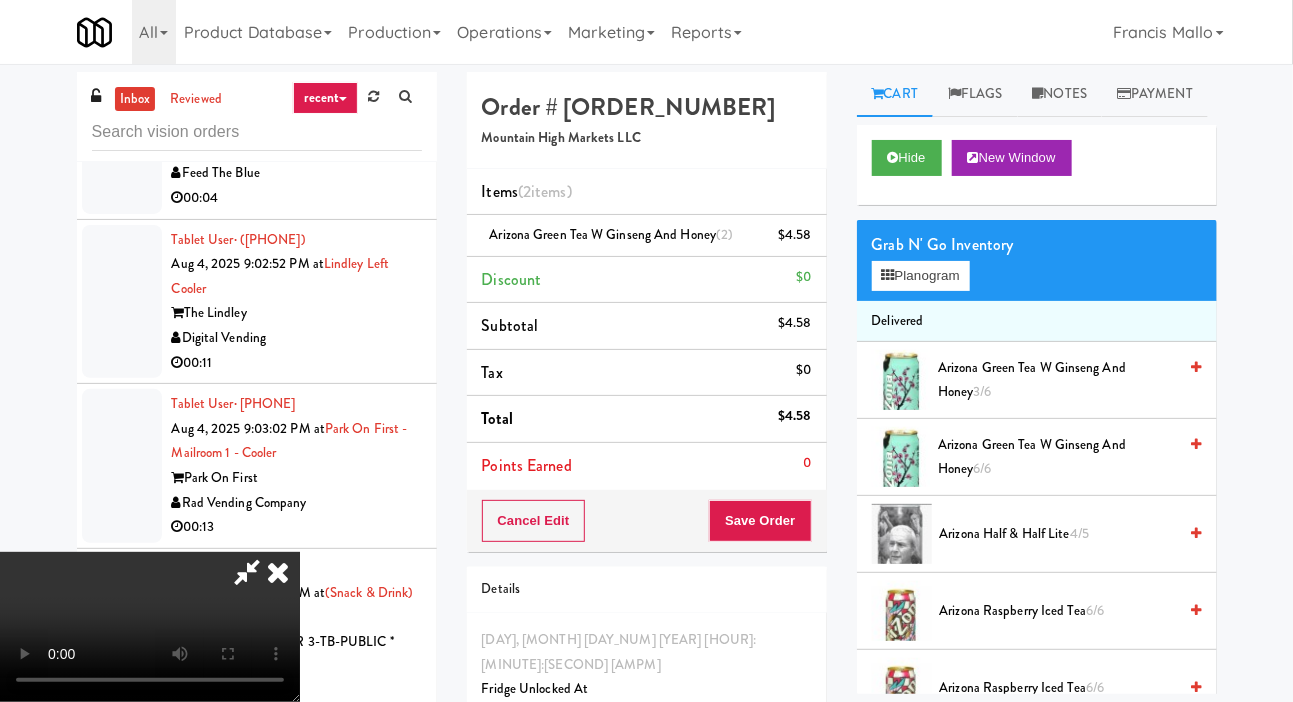 click on "Arizona Green Tea w Ginseng and Honey   3/6" at bounding box center (1057, 380) 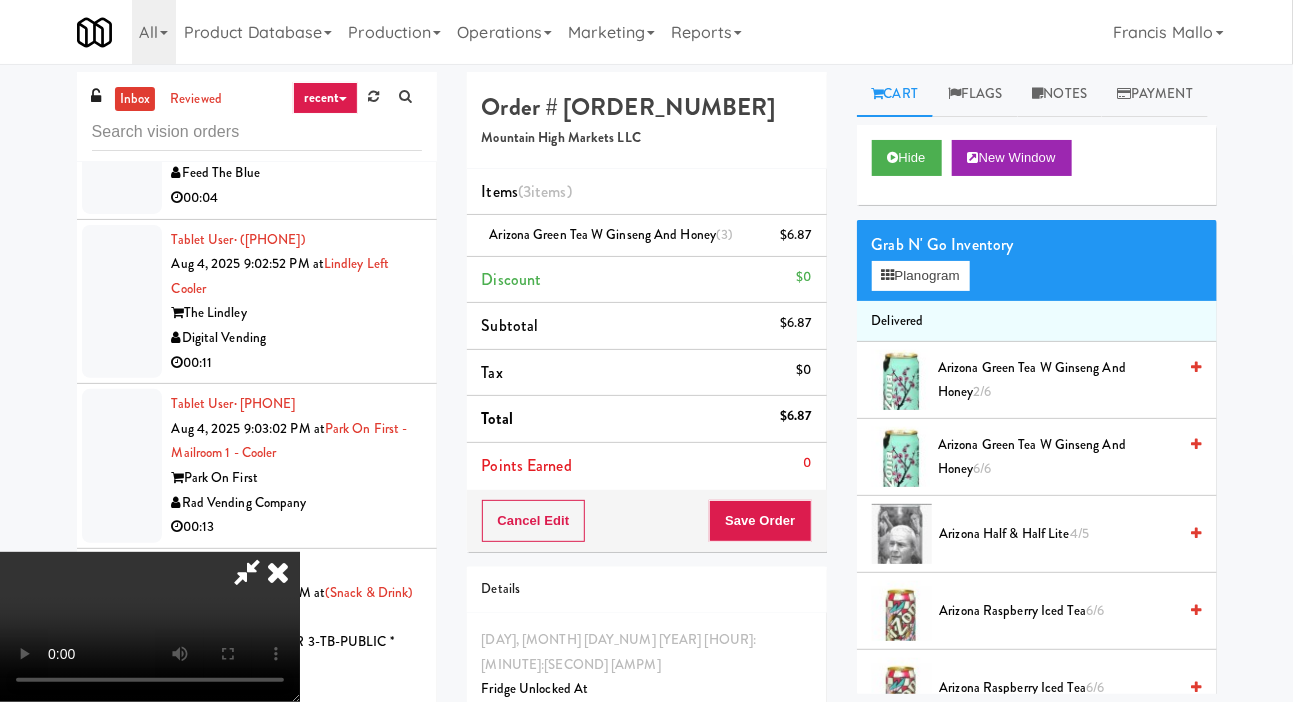 click on "Arizona Green Tea w Ginseng and Honey   (3) $6.87" at bounding box center (647, 236) 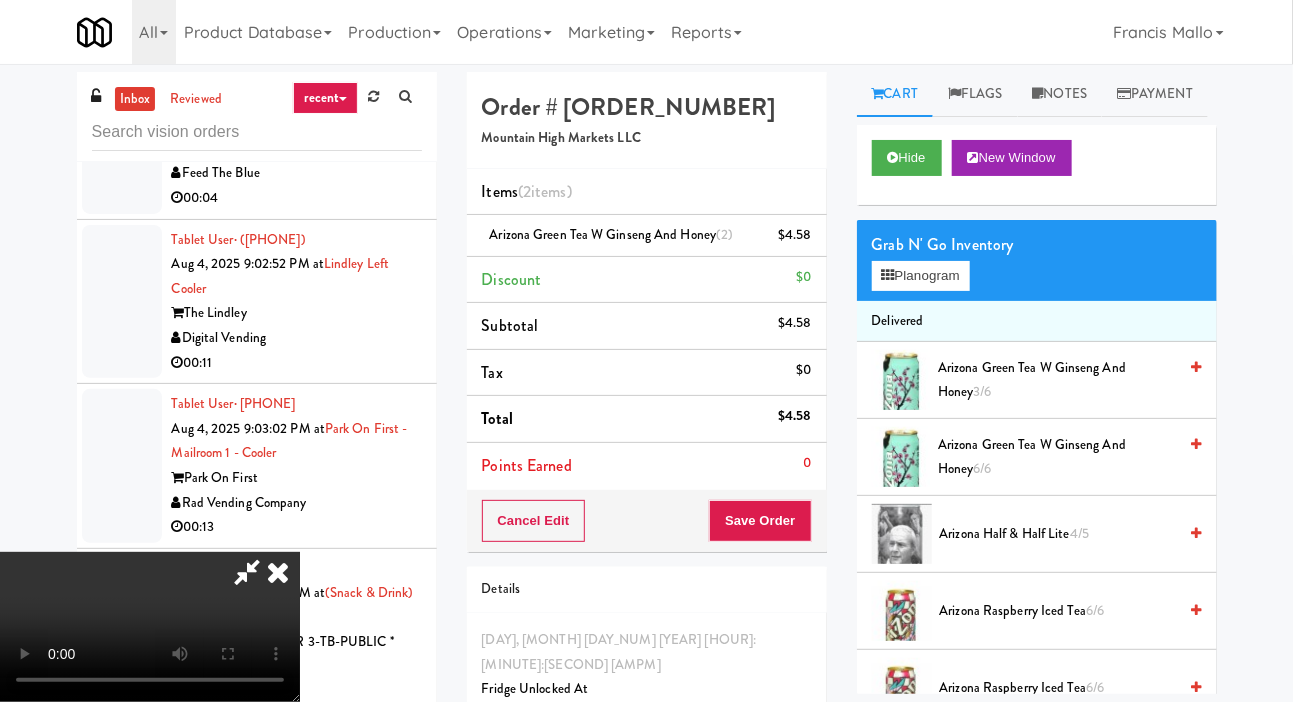 click on "6/6" at bounding box center (1095, 610) 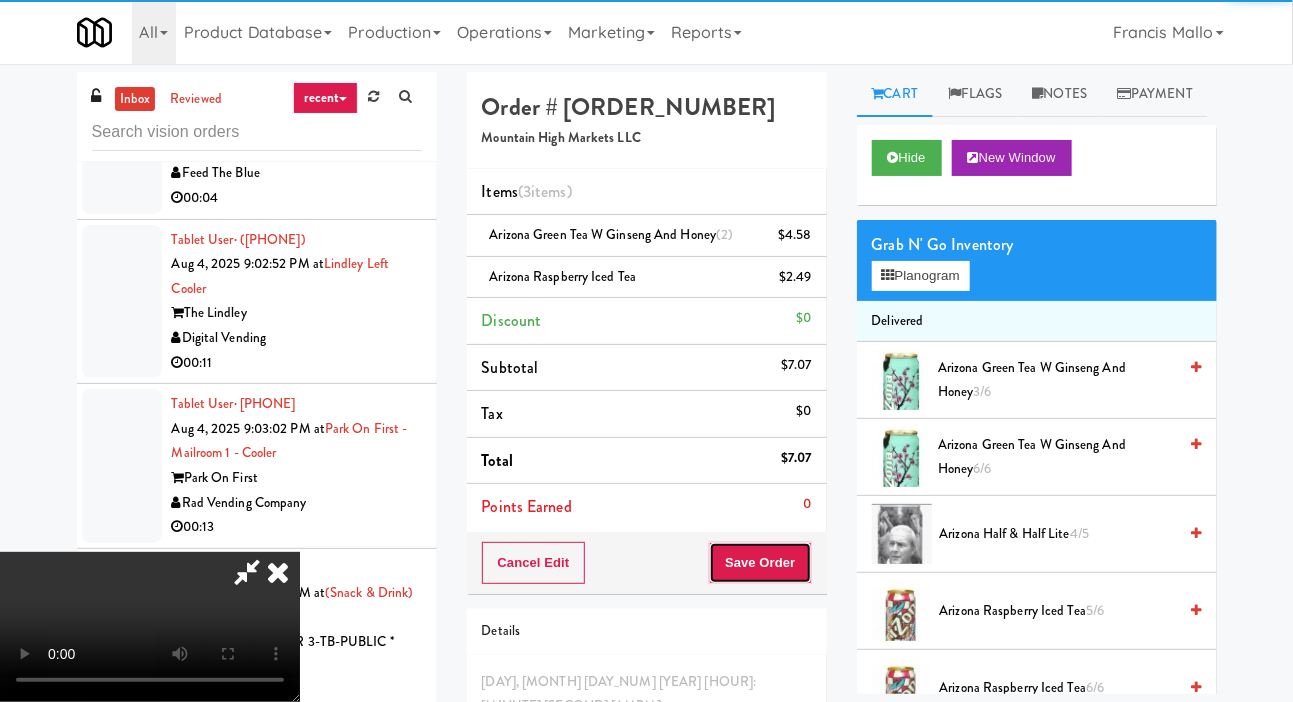 click on "Save Order" at bounding box center [760, 563] 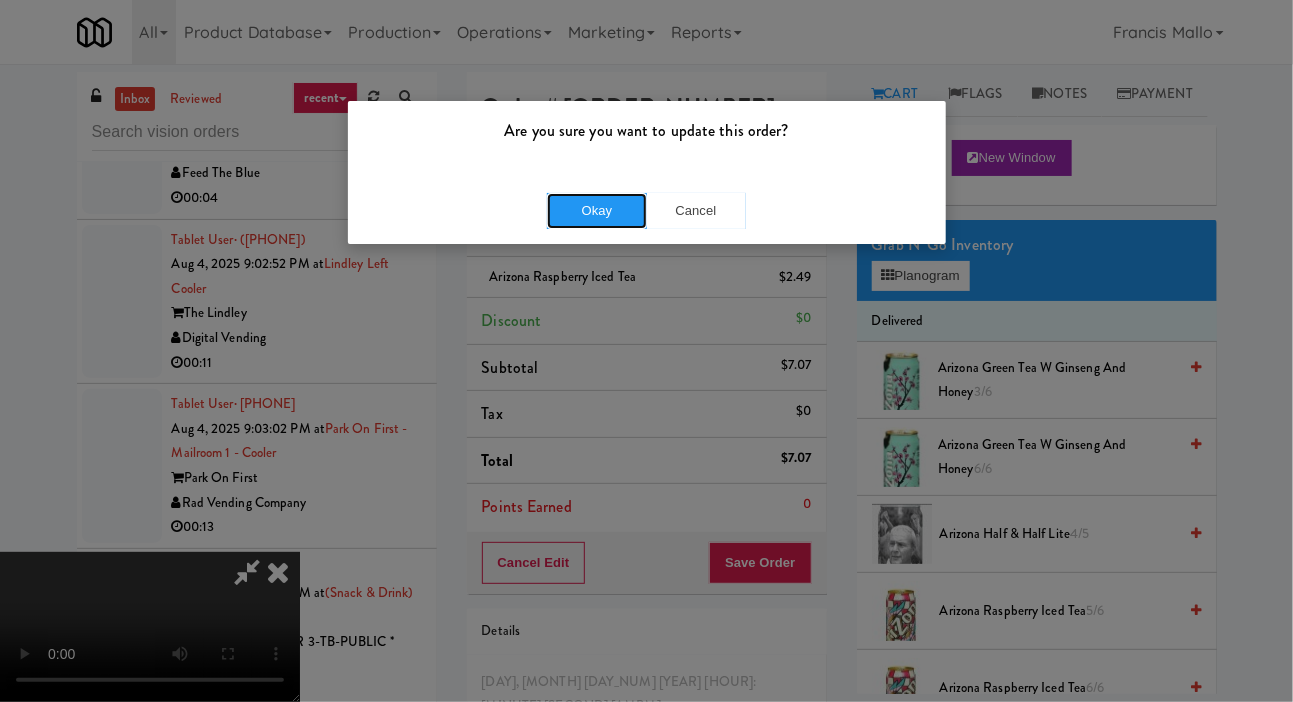 click on "Okay" at bounding box center [597, 211] 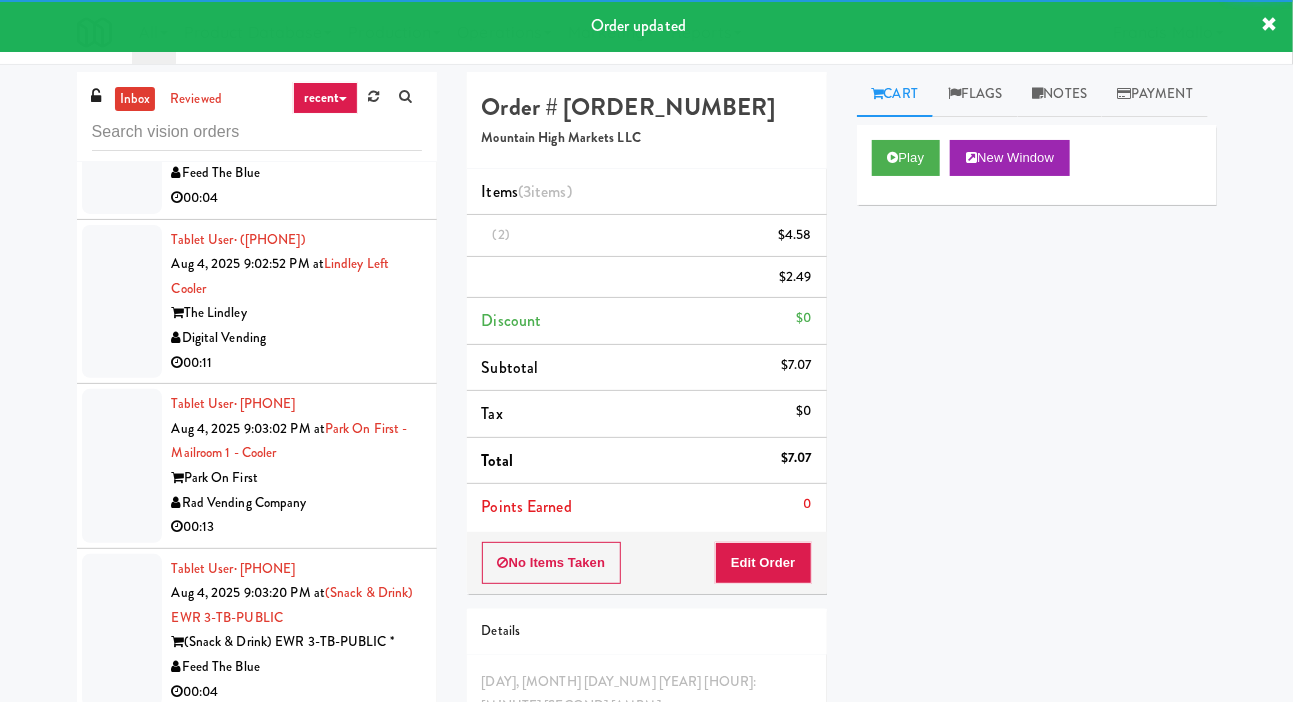click at bounding box center (122, 1149) 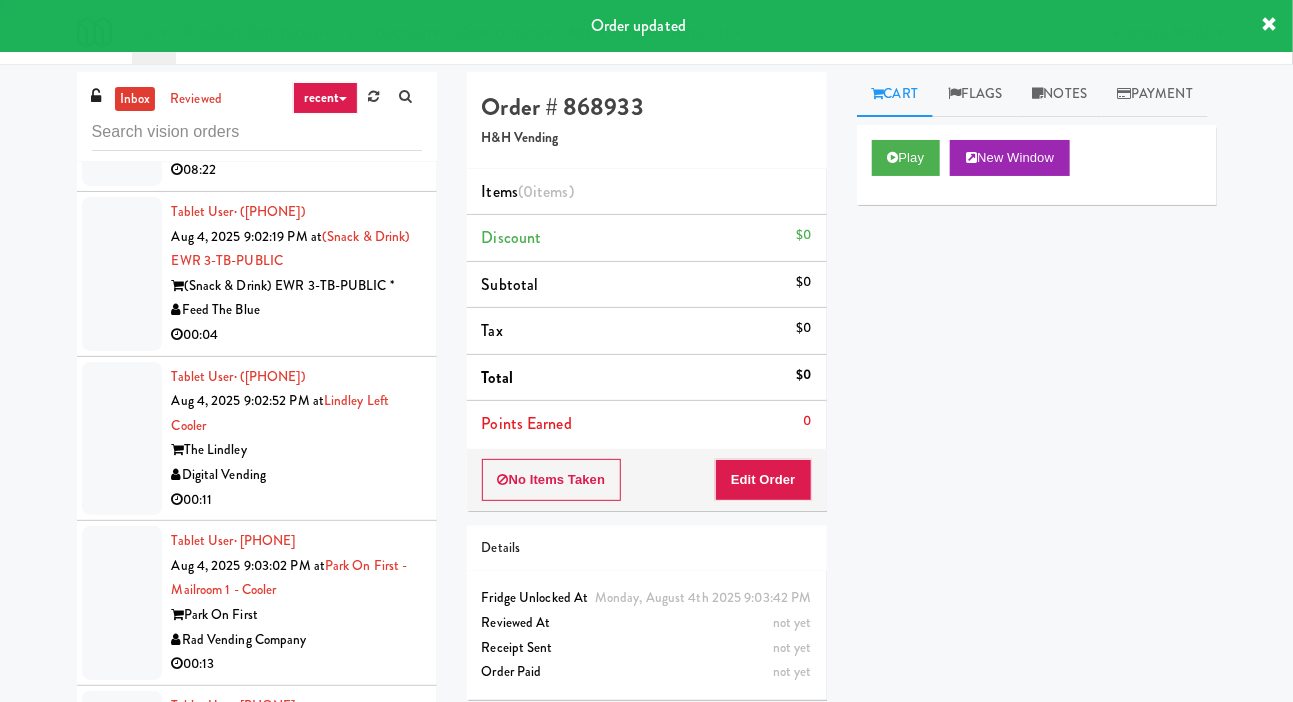 scroll, scrollTop: 46267, scrollLeft: 0, axis: vertical 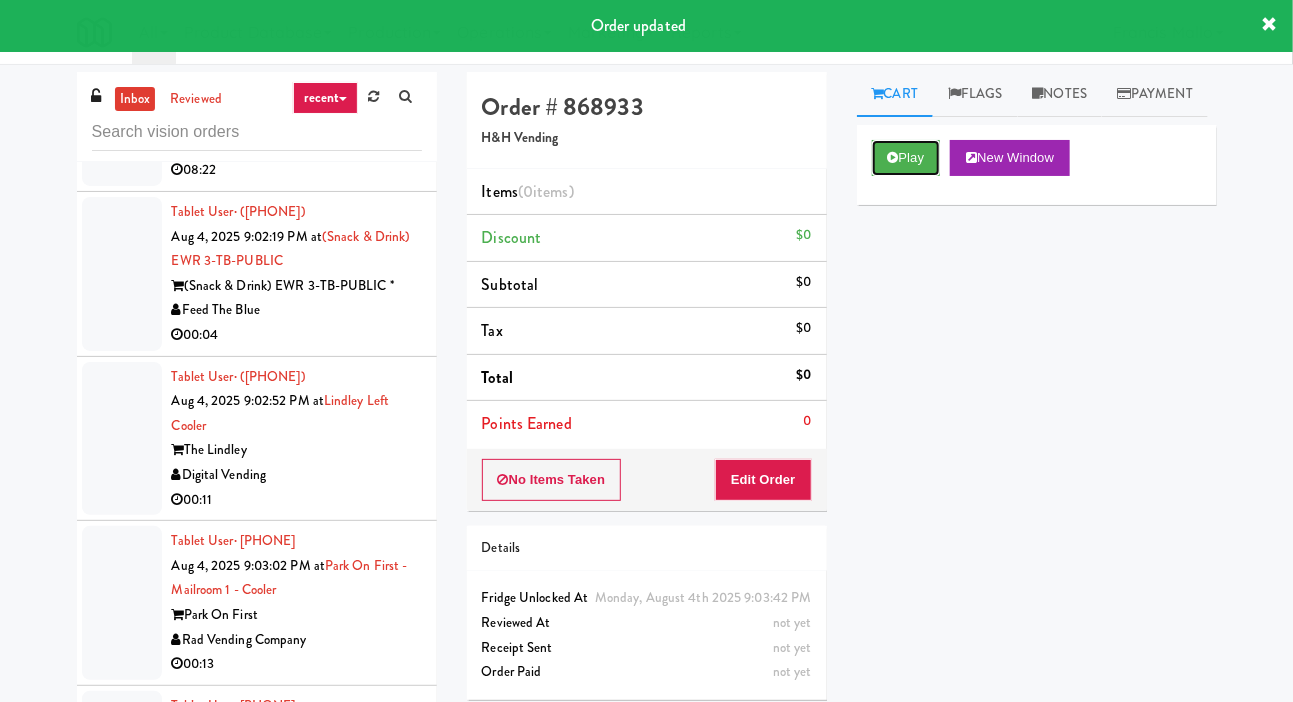 click on "Play" at bounding box center [906, 158] 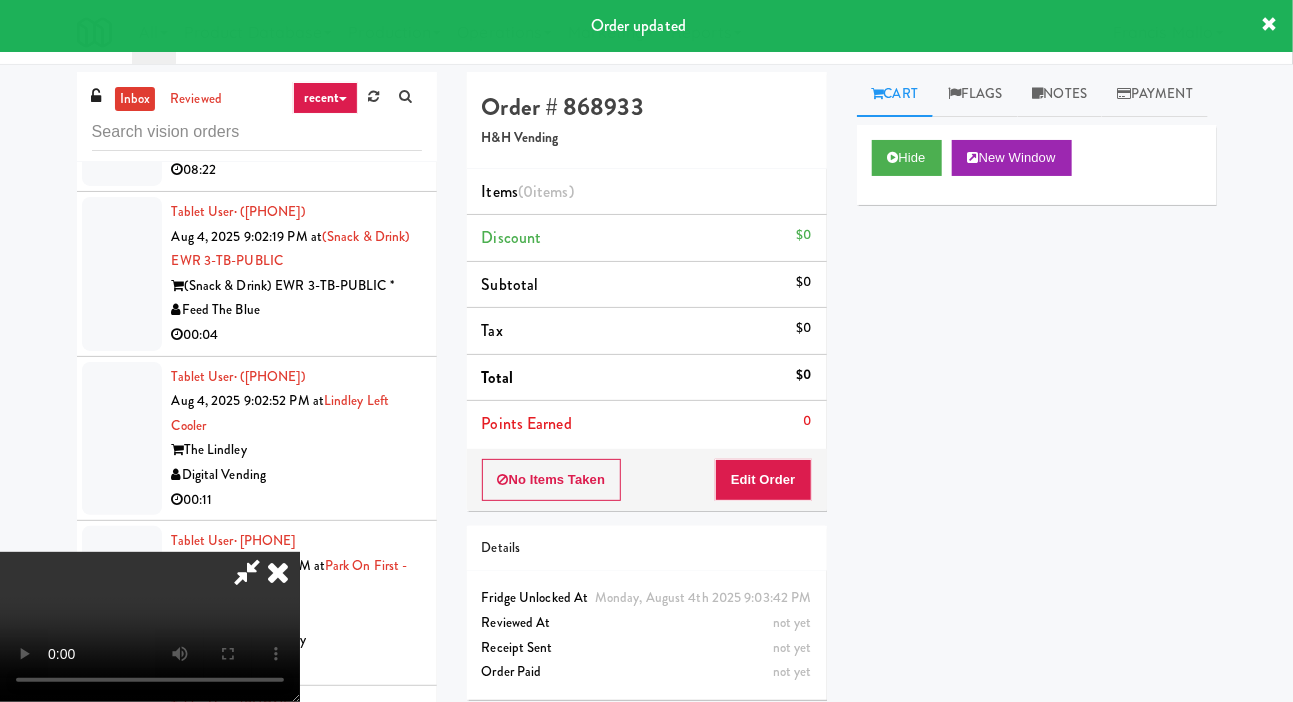 click on "Points Earned  0" at bounding box center (647, 424) 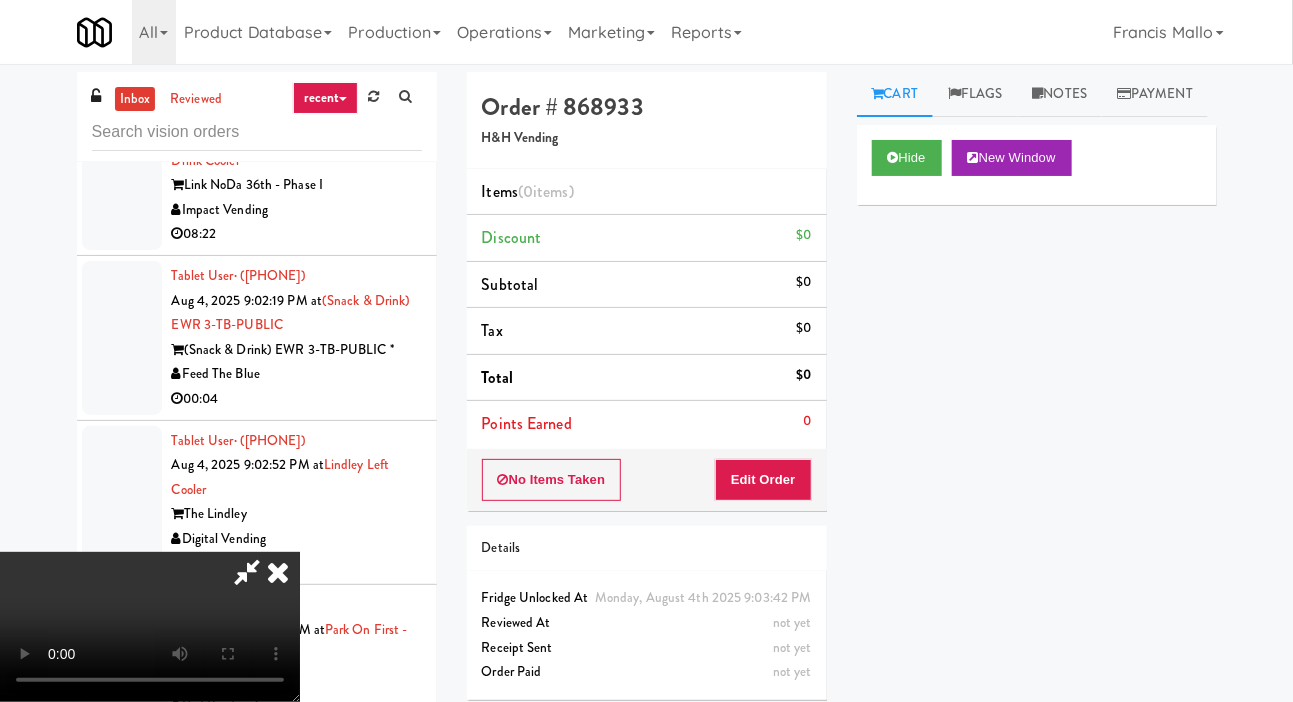scroll, scrollTop: 46205, scrollLeft: 0, axis: vertical 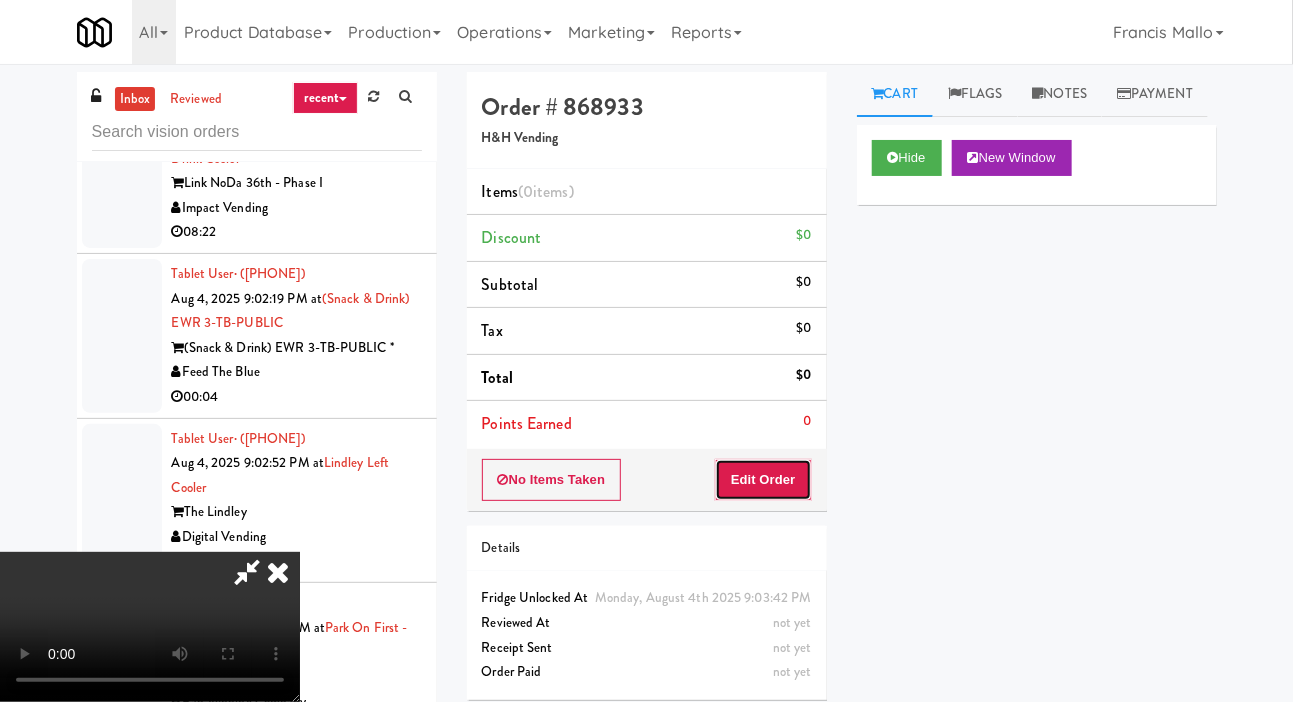 click on "Edit Order" at bounding box center (763, 480) 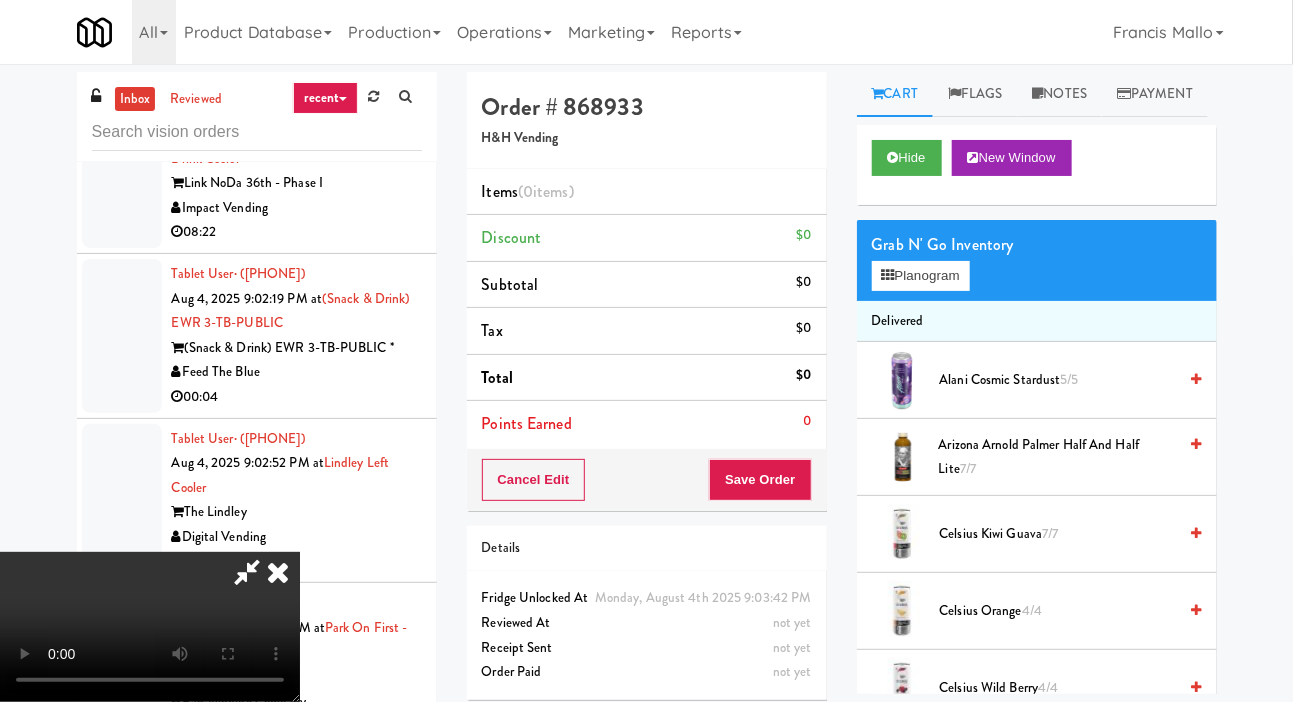 type 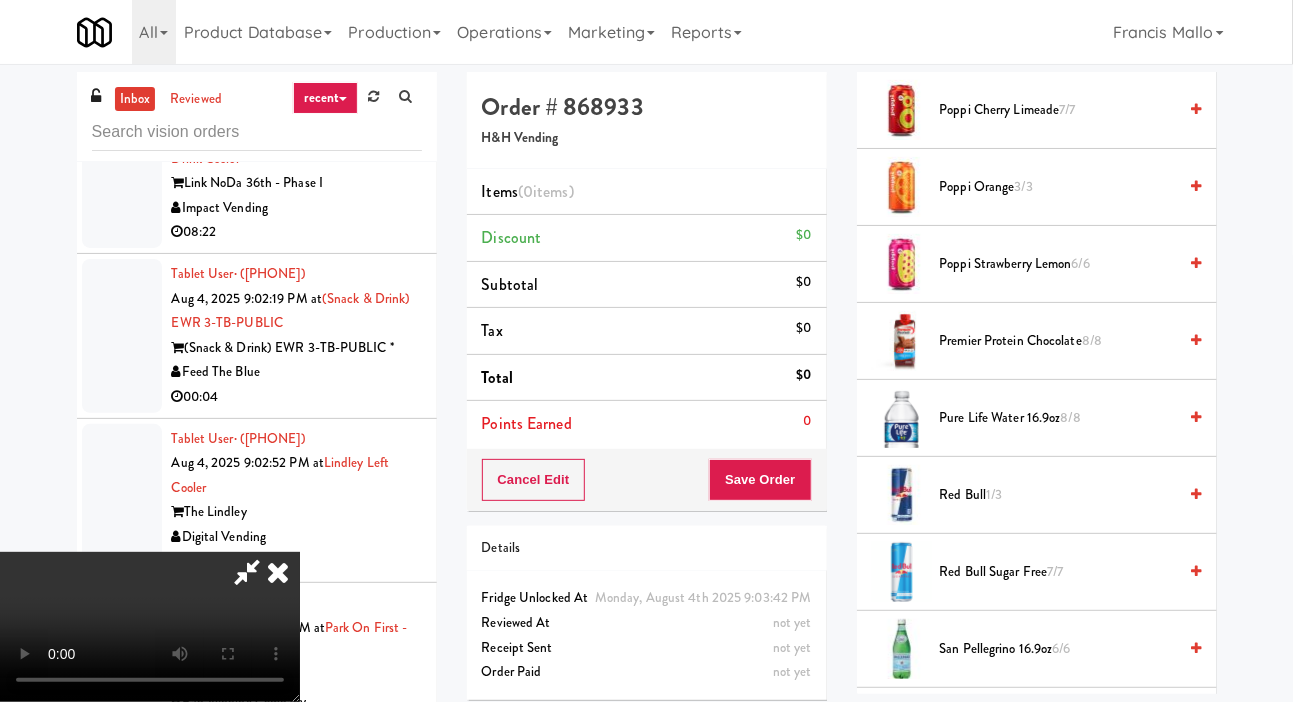 scroll, scrollTop: 2350, scrollLeft: 0, axis: vertical 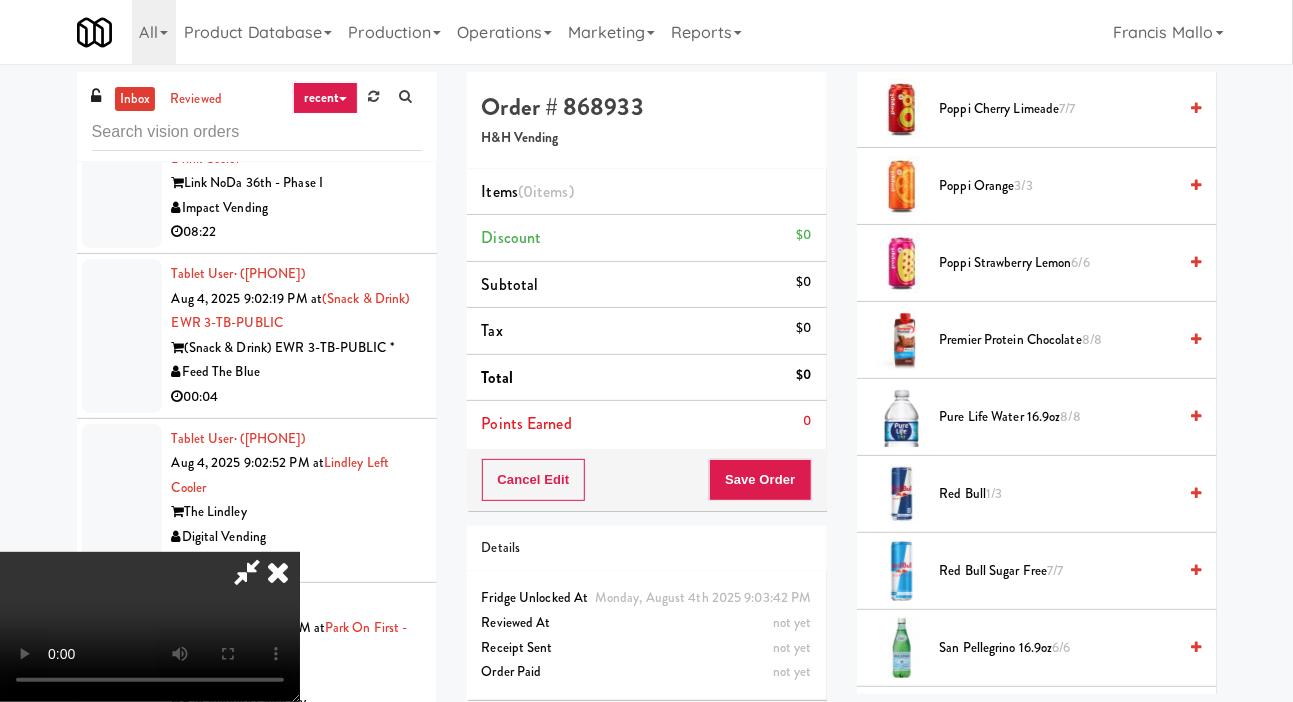 click on "Poppi Strawberry Lemon  6/6" at bounding box center [1058, 263] 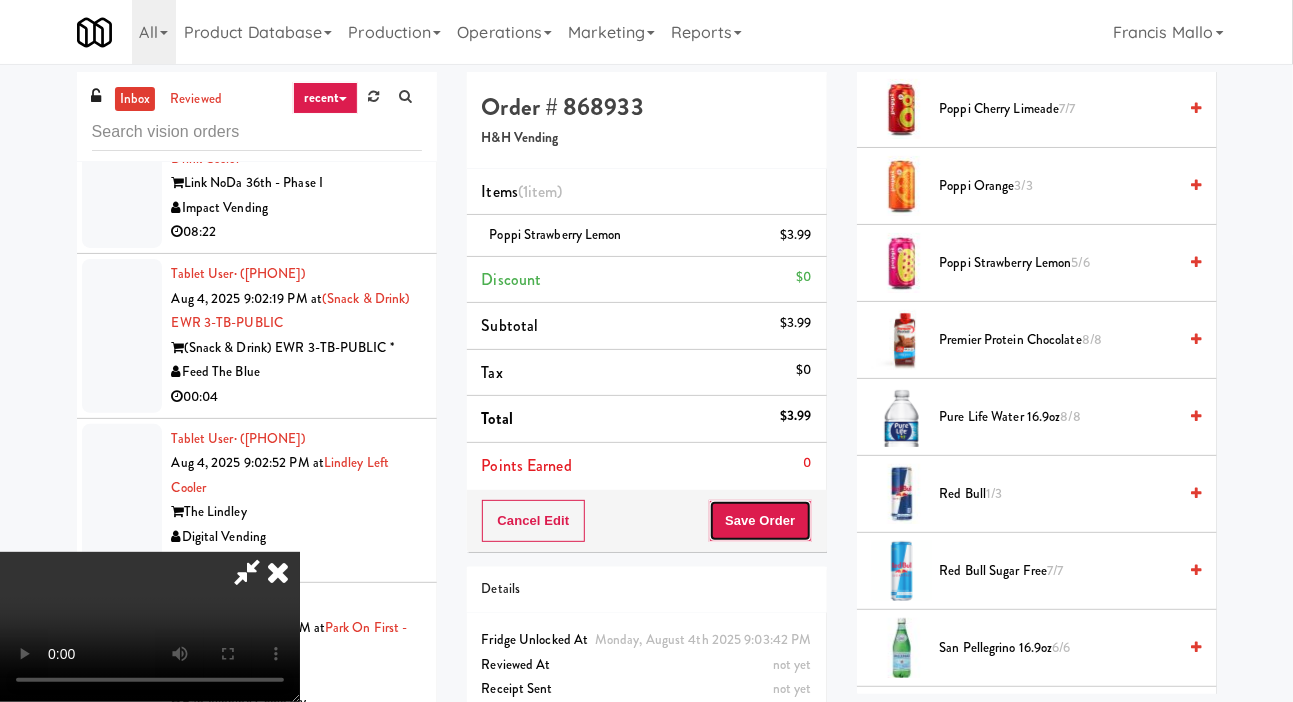 click on "Save Order" at bounding box center [760, 521] 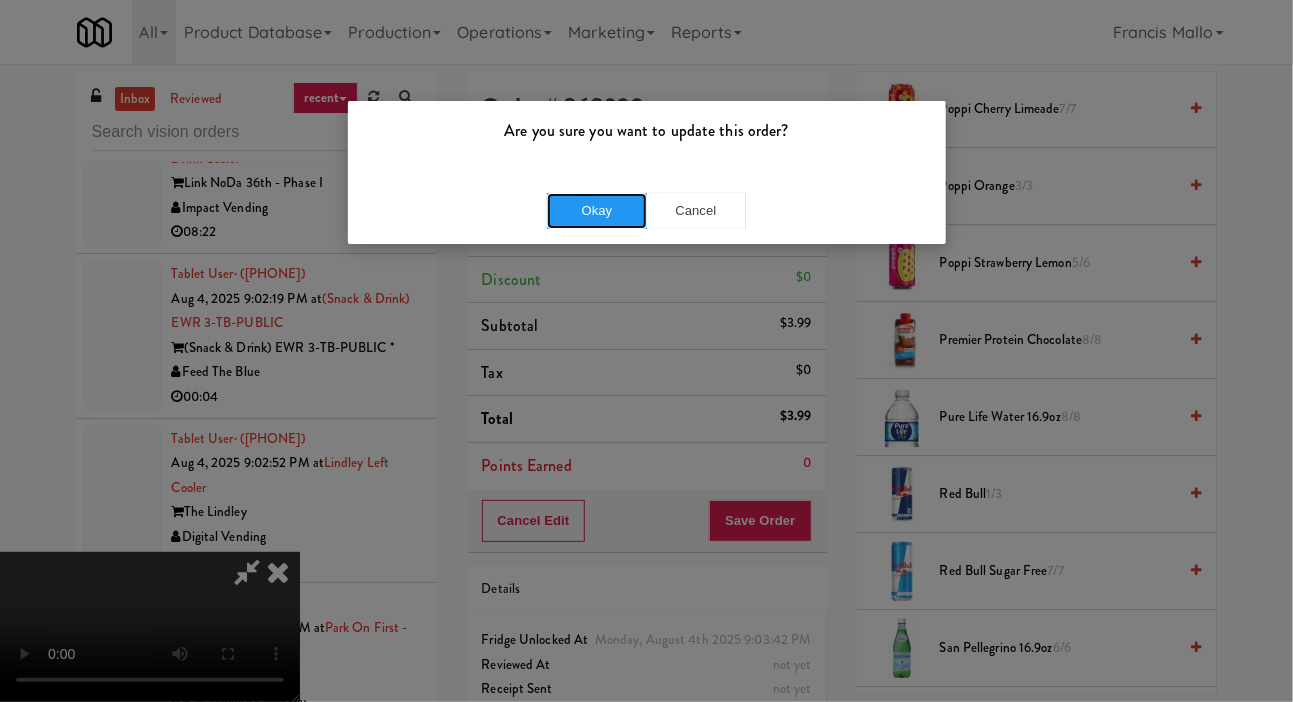 click on "Okay" at bounding box center [597, 211] 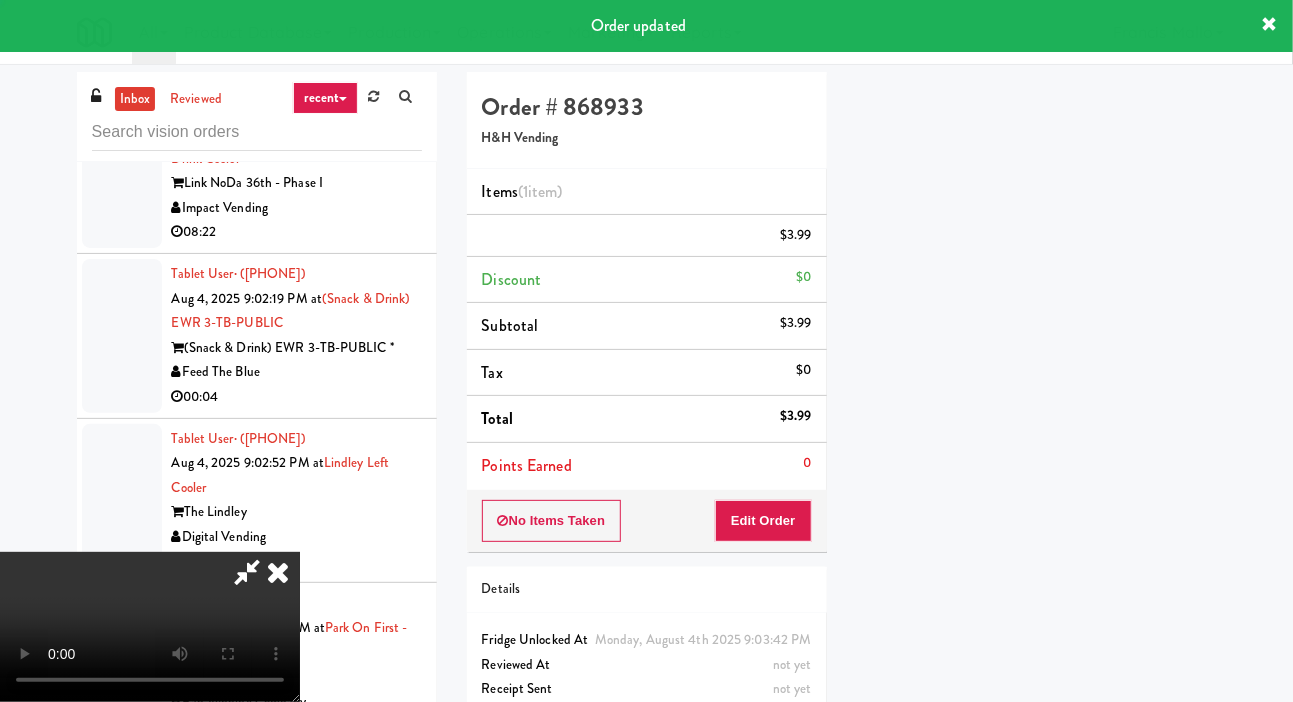 scroll, scrollTop: 116, scrollLeft: 0, axis: vertical 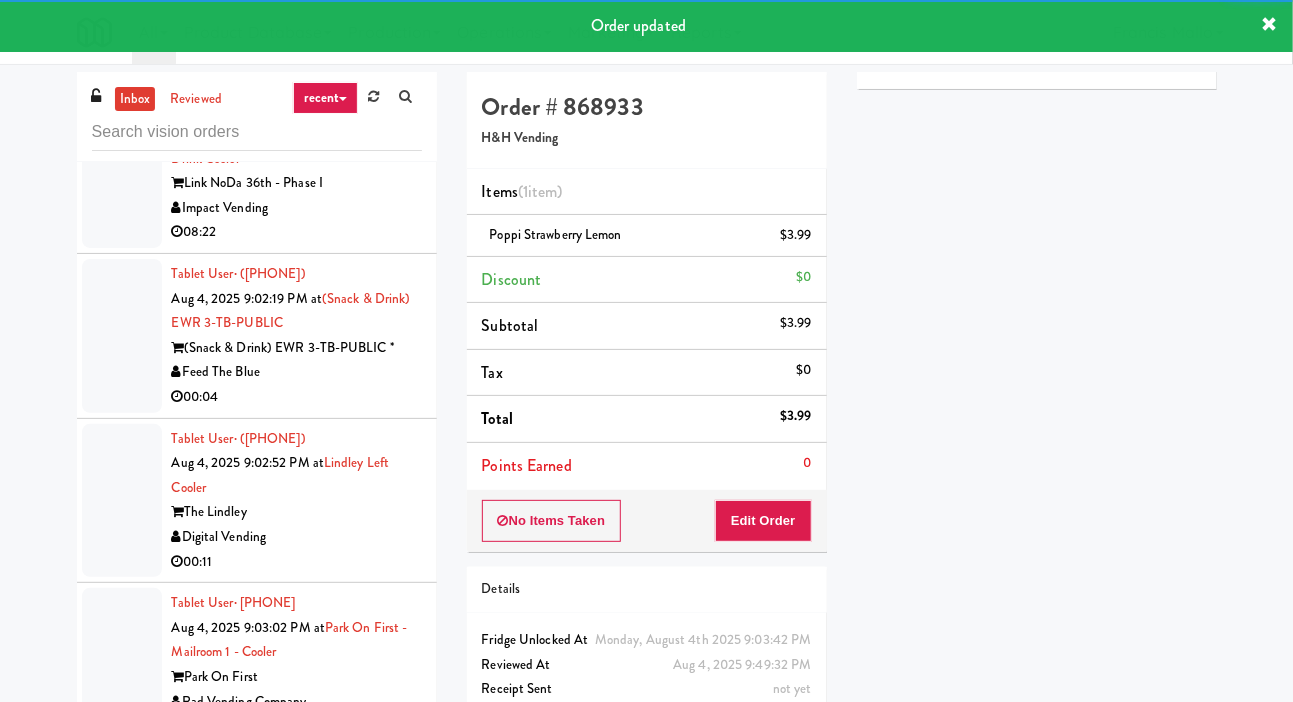 click at bounding box center [122, 1171] 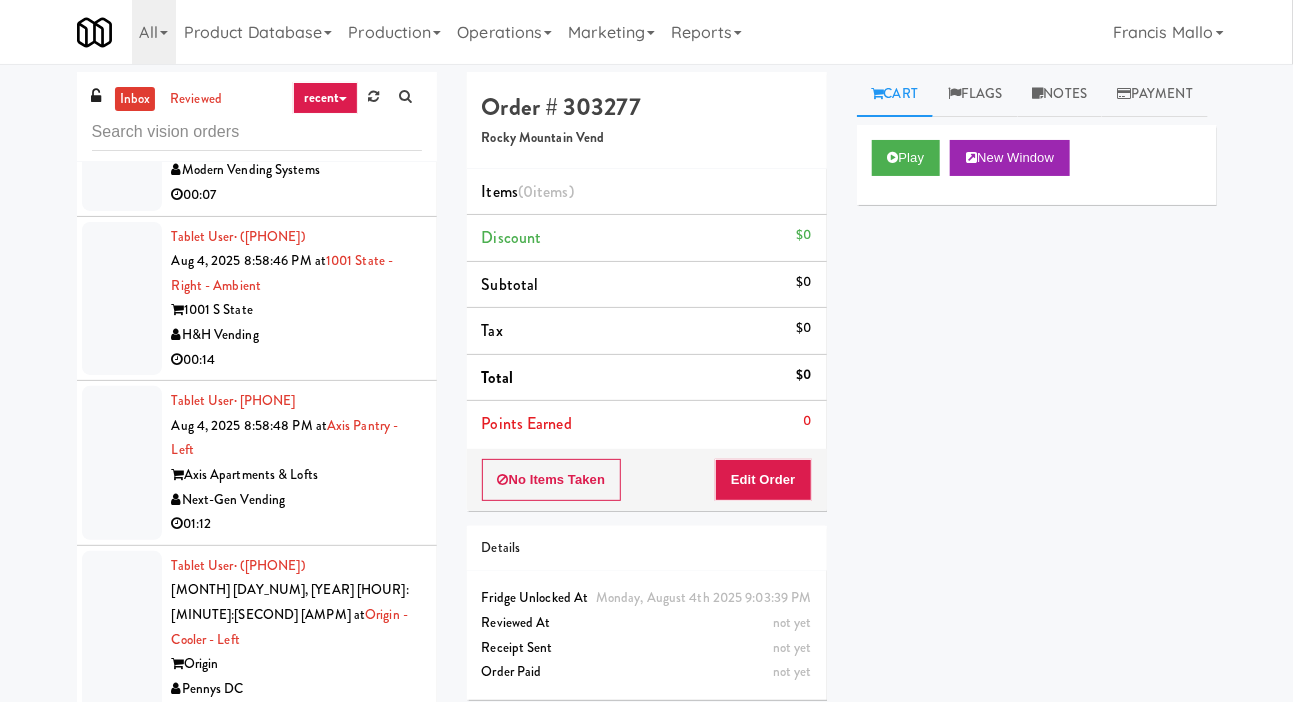 click at bounding box center [122, 1133] 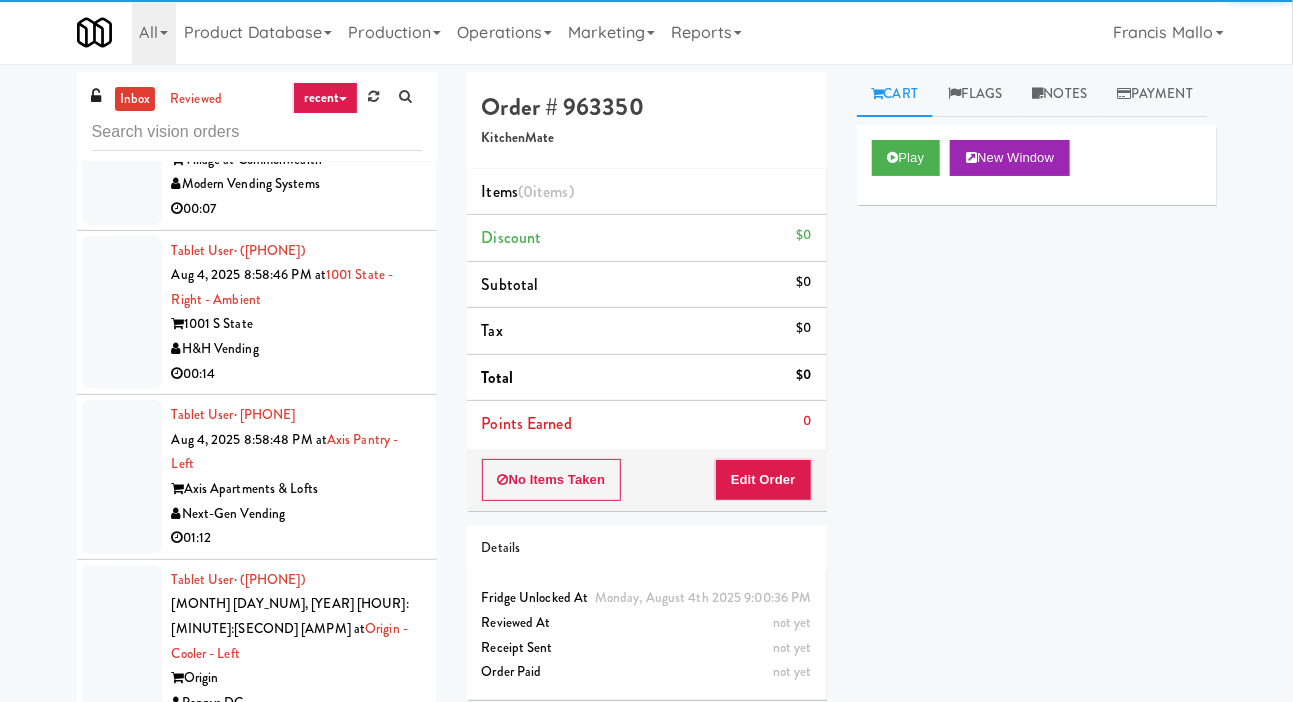 click at bounding box center [122, 971] 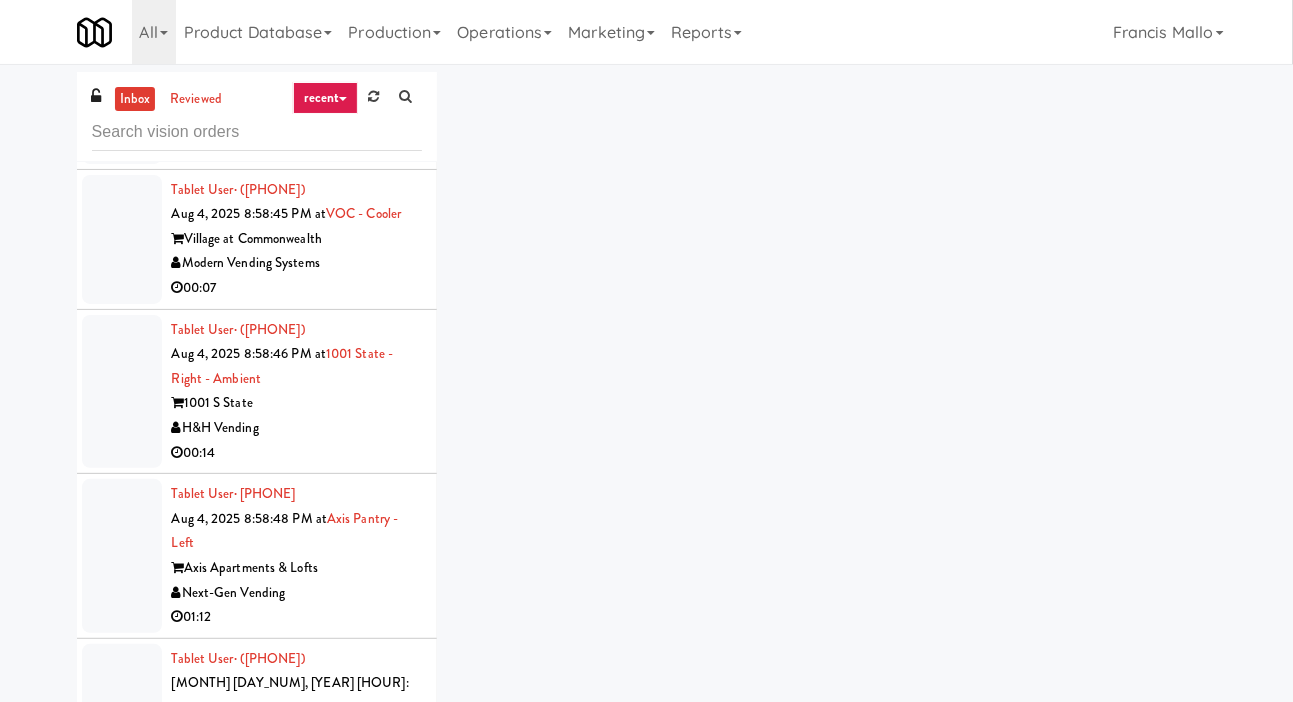 scroll, scrollTop: 44424, scrollLeft: 0, axis: vertical 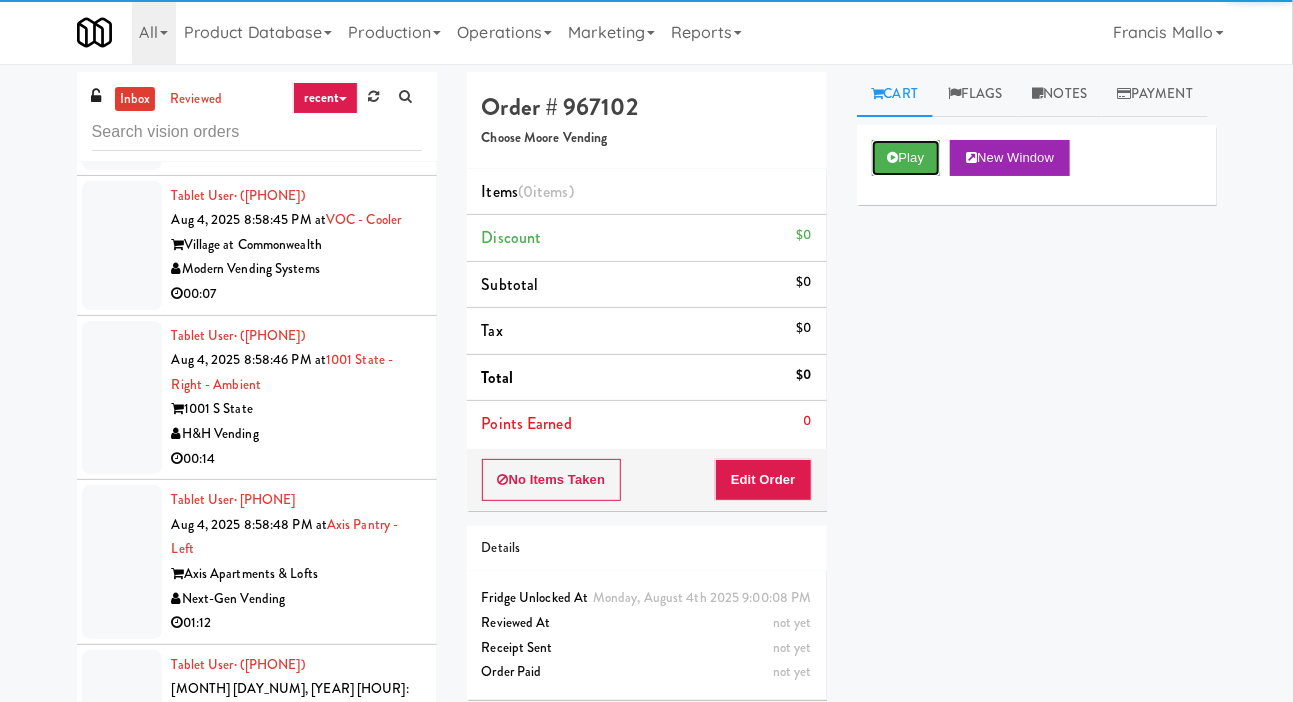 click on "Play" at bounding box center [906, 158] 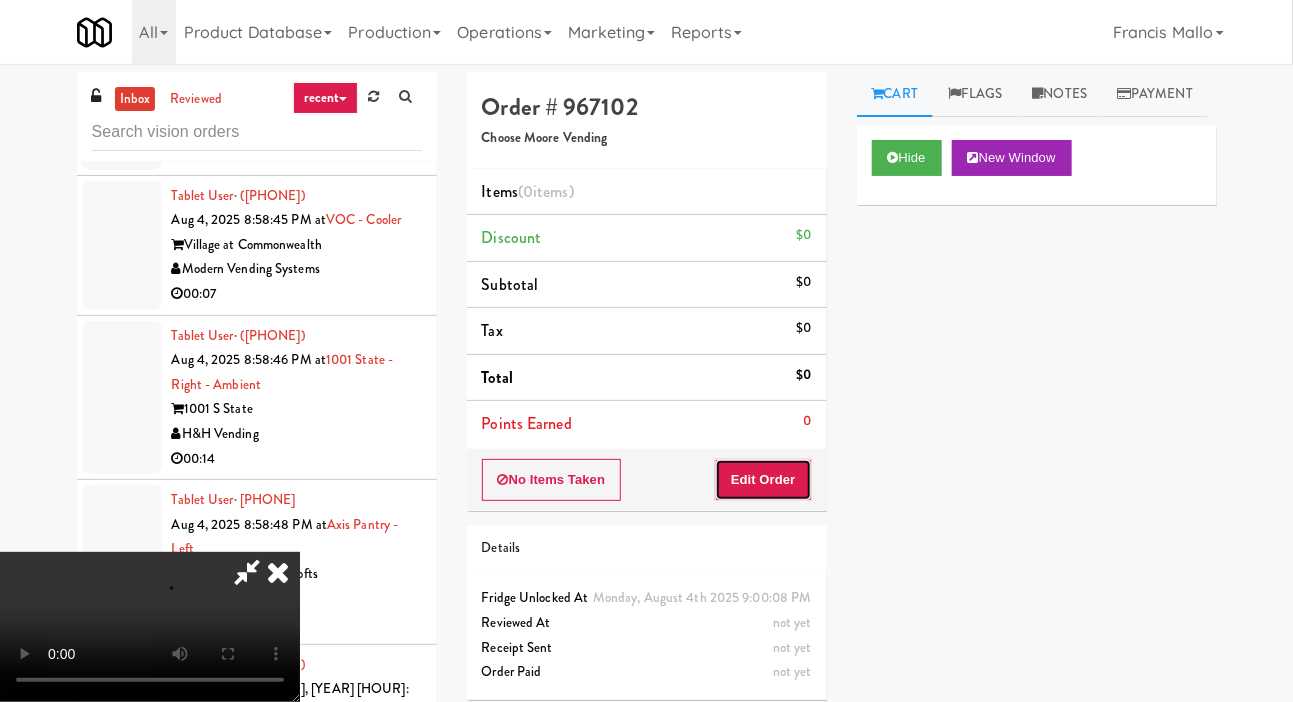 click on "Edit Order" at bounding box center (763, 480) 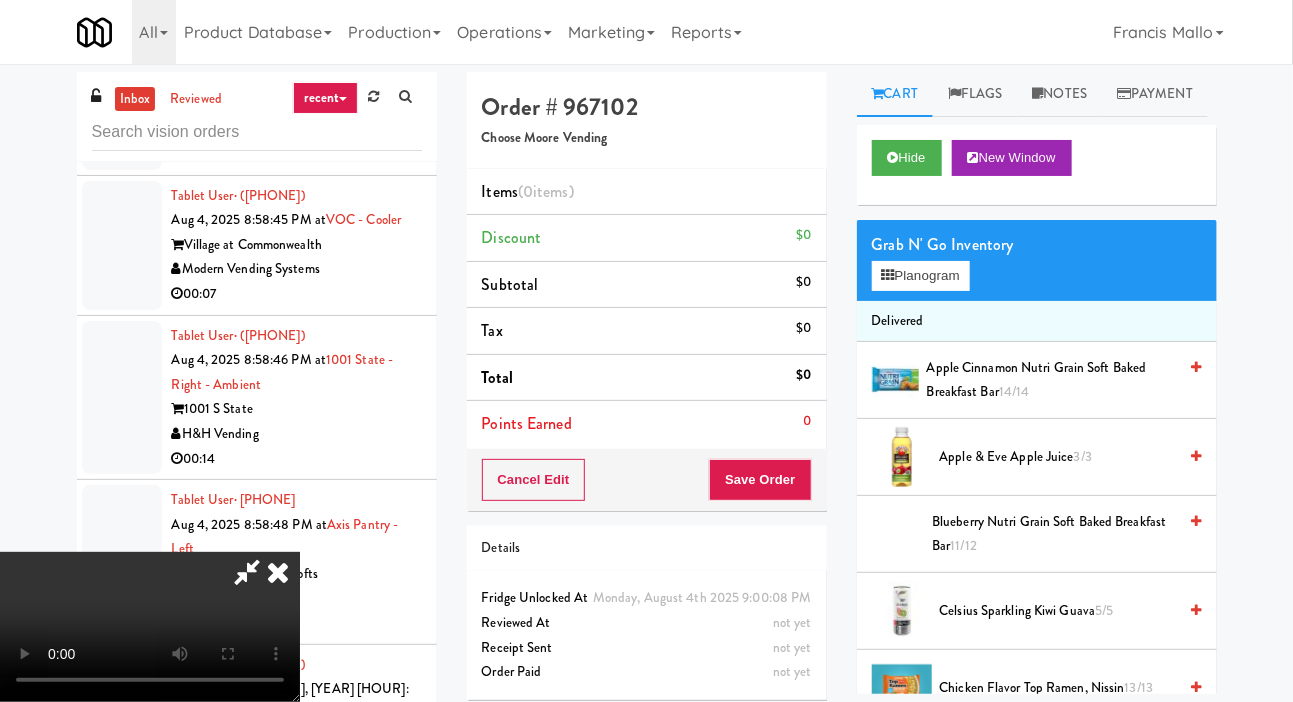 scroll, scrollTop: 73, scrollLeft: 0, axis: vertical 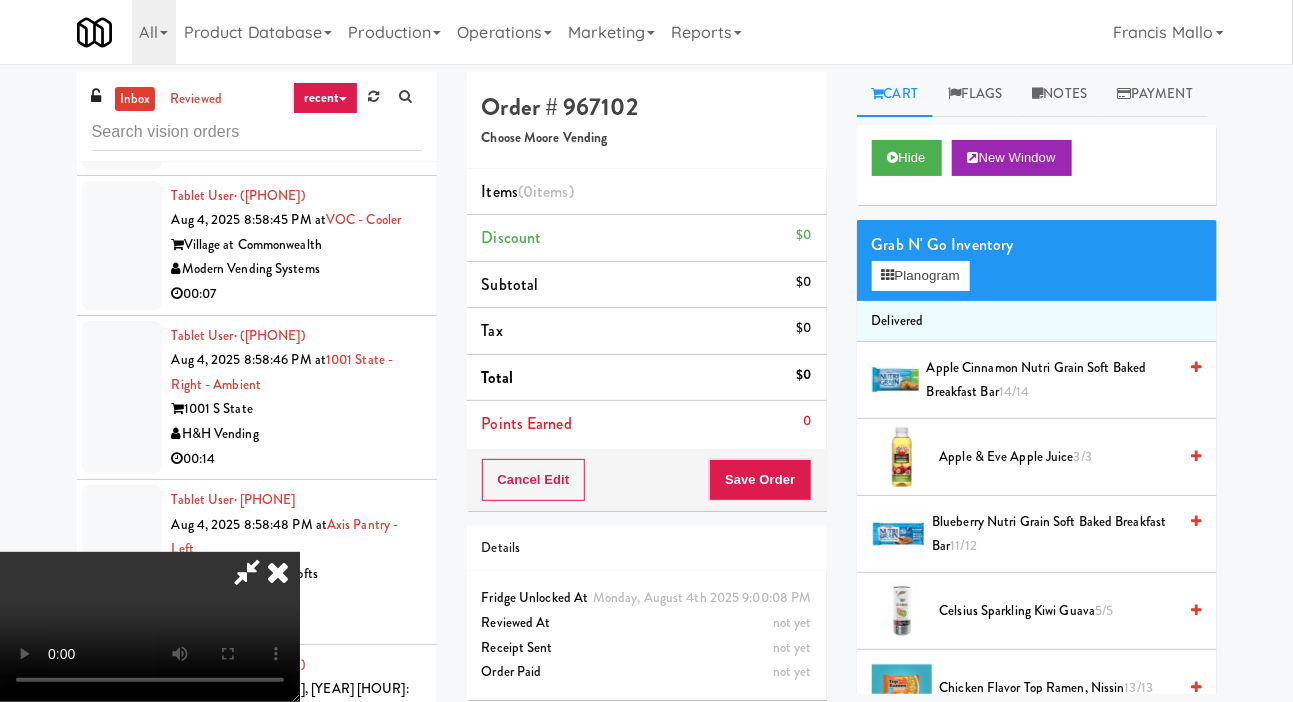 type 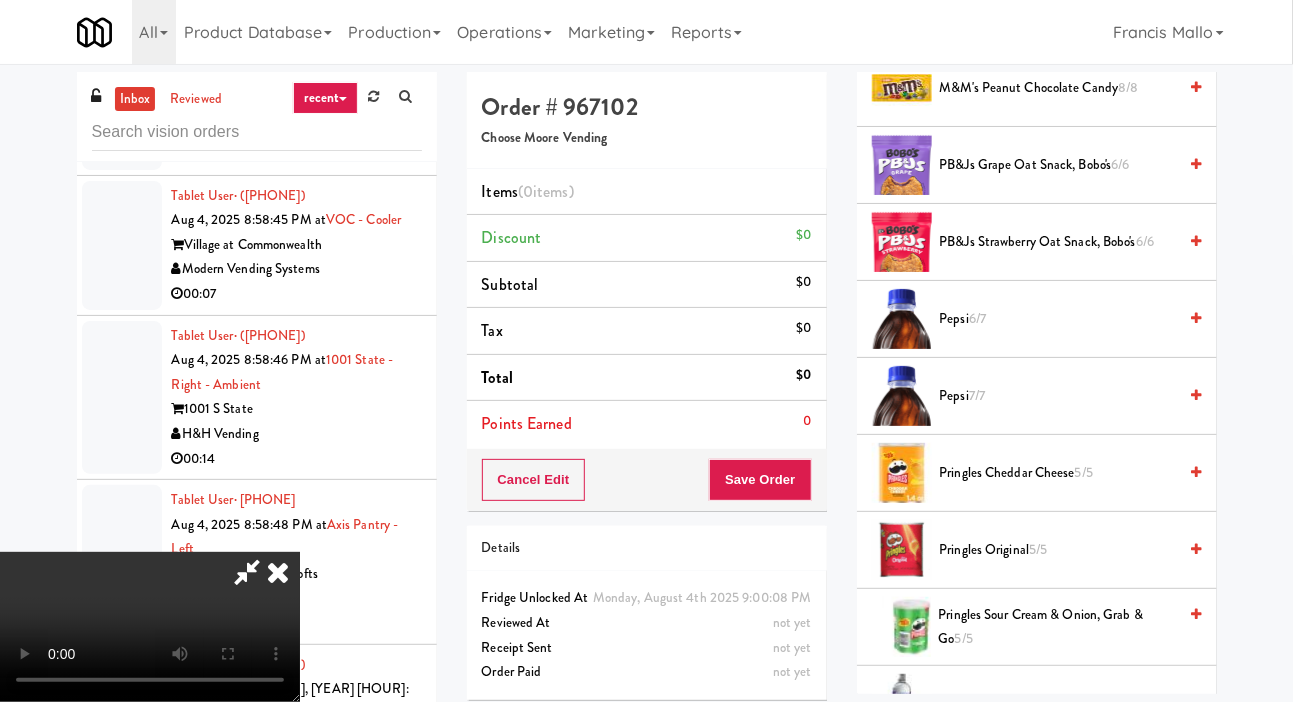 scroll, scrollTop: 1652, scrollLeft: 0, axis: vertical 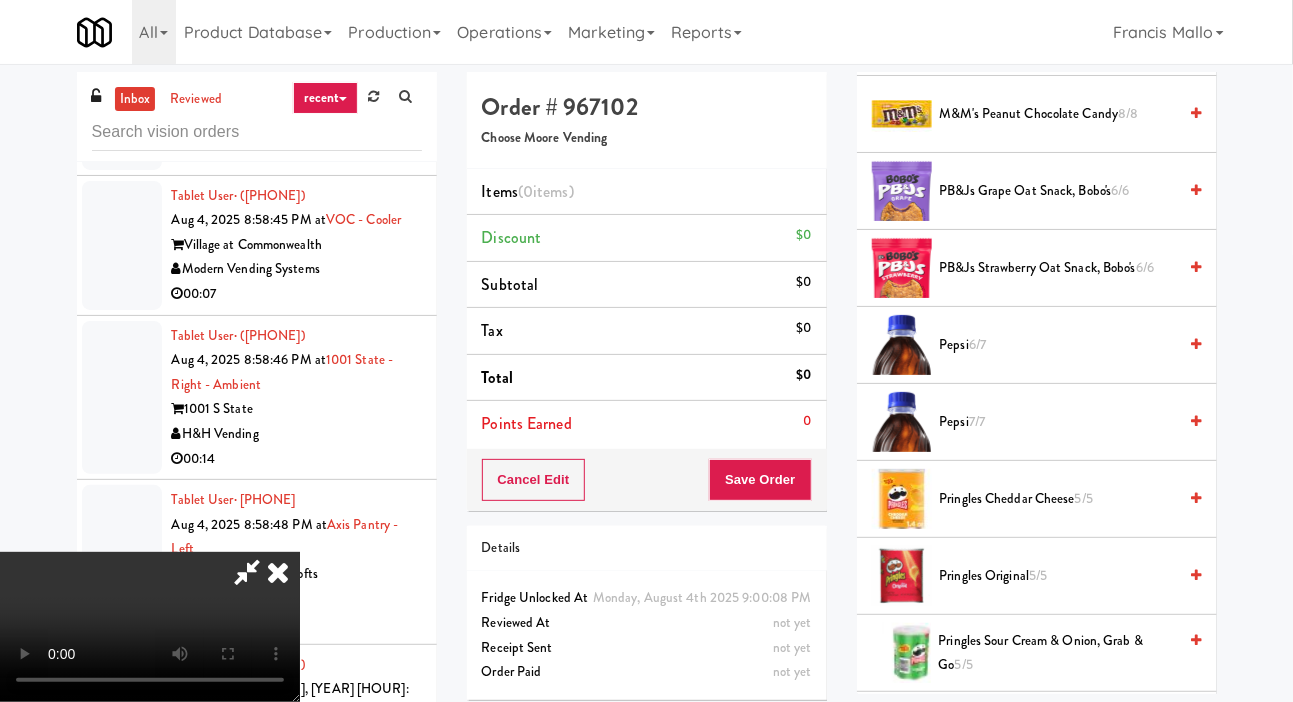click on "Pepsi  7/7" at bounding box center [1058, 422] 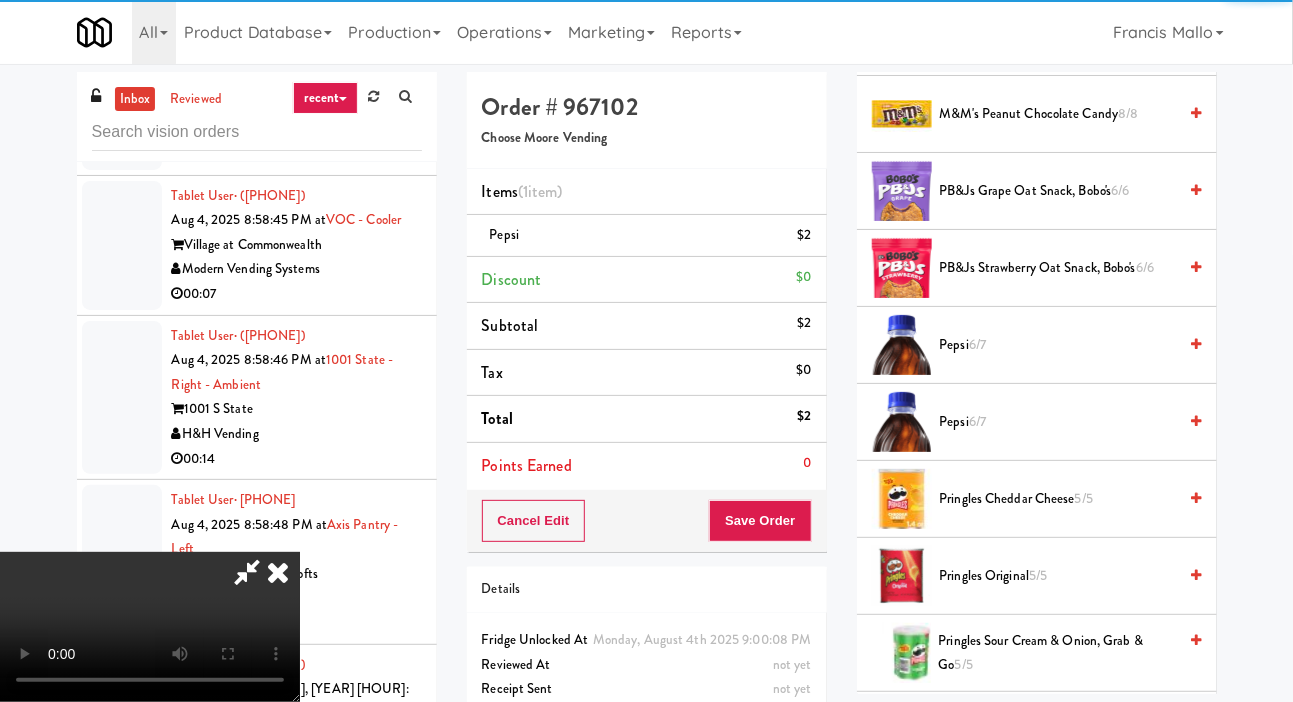 click on "Pepsi  6/7" at bounding box center [1058, 422] 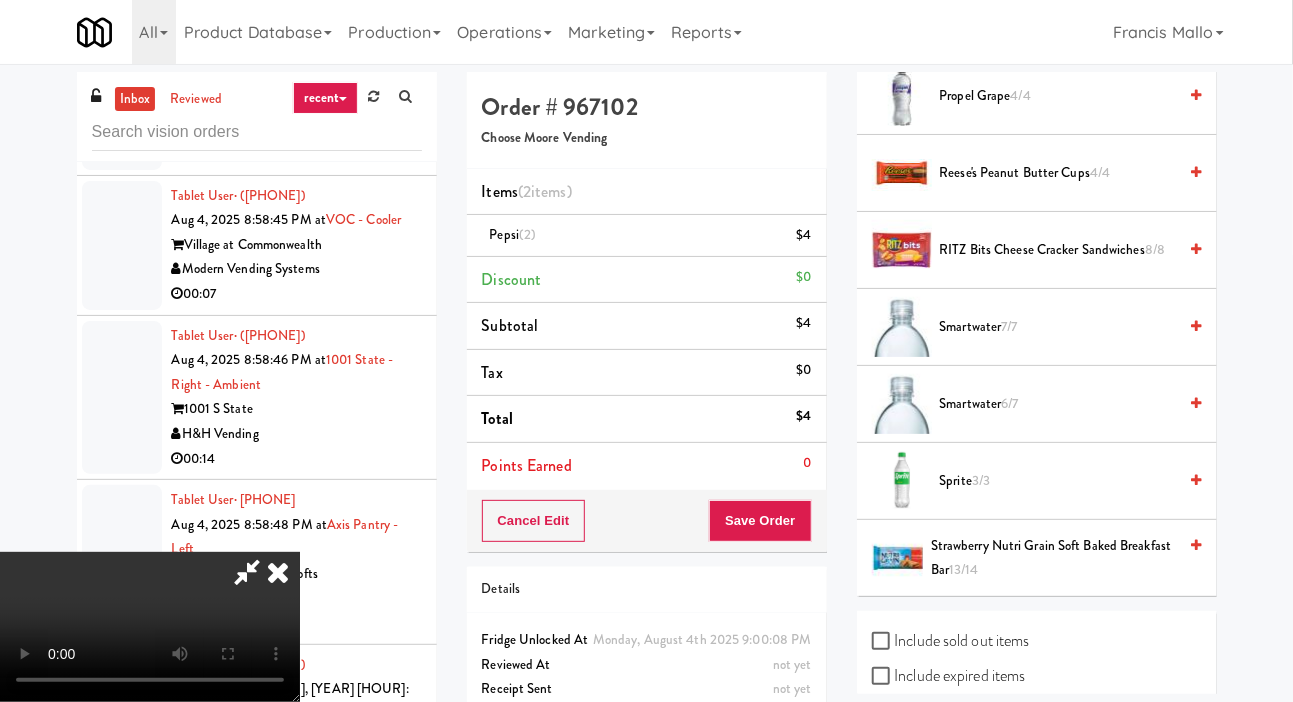 scroll, scrollTop: 2285, scrollLeft: 0, axis: vertical 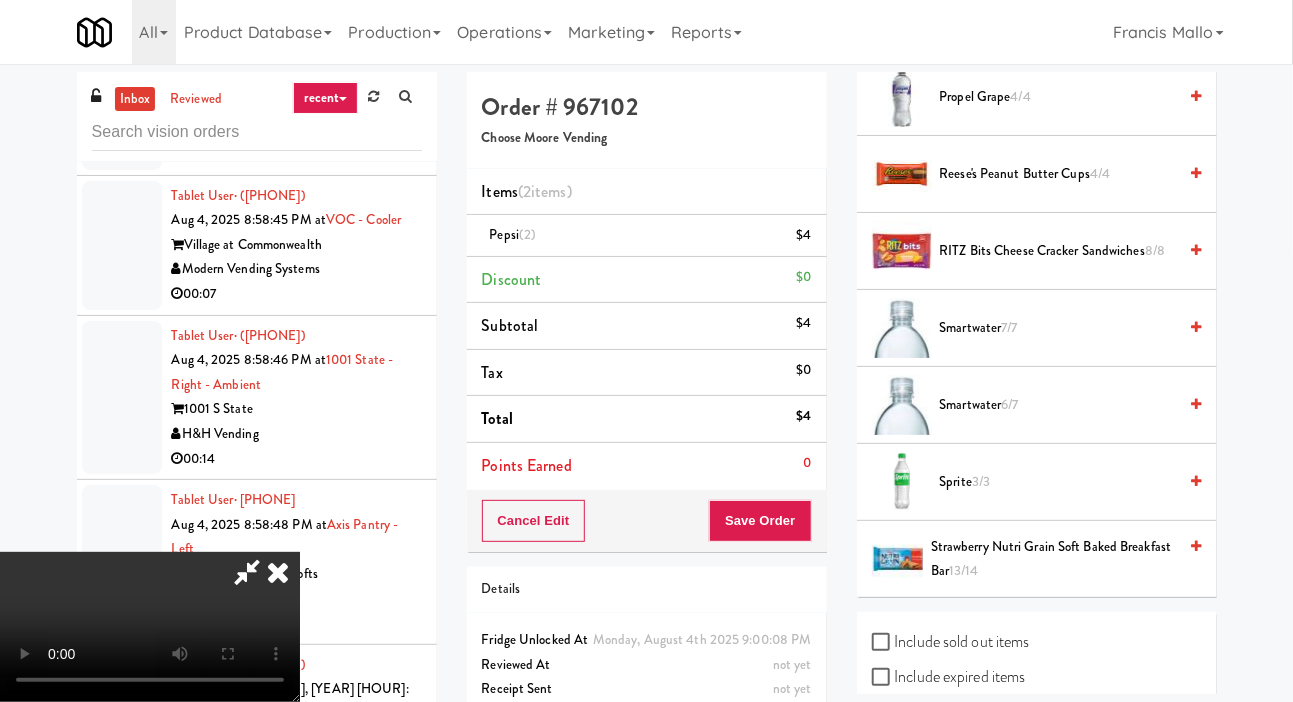 click on "Sprite  3/3" at bounding box center [1058, 482] 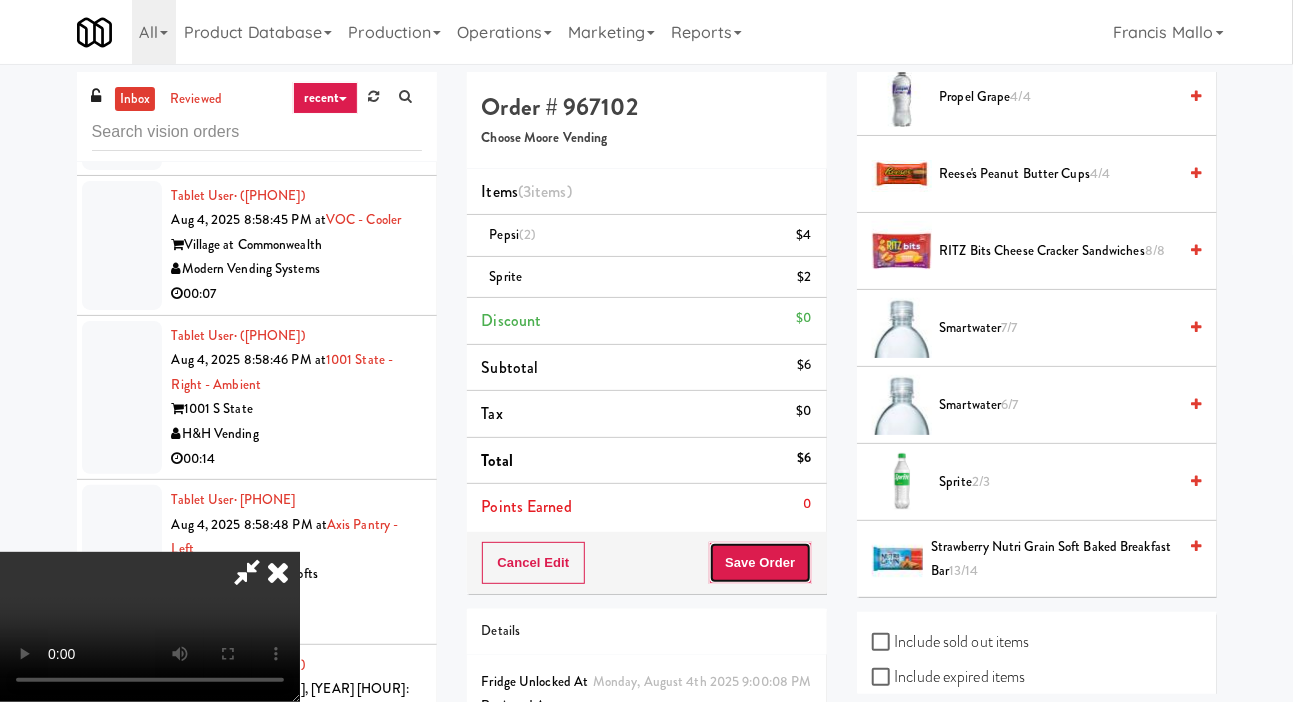 click on "Save Order" at bounding box center [760, 563] 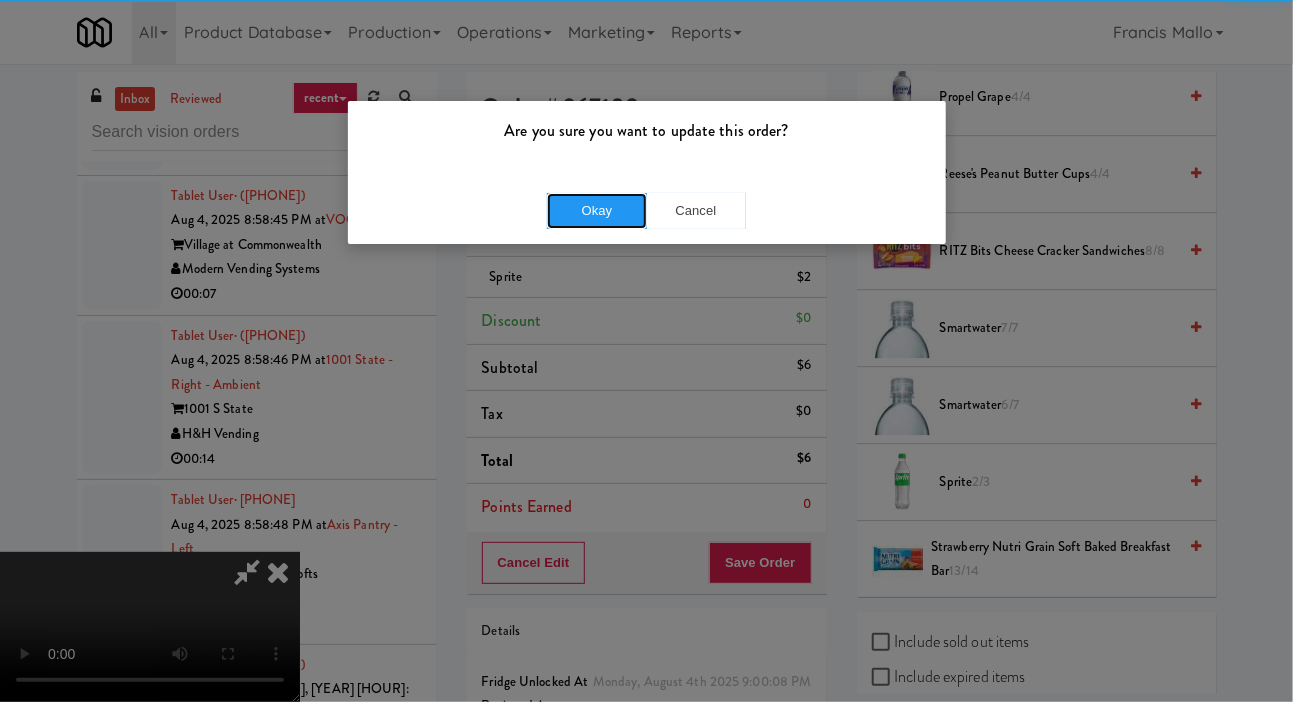 click on "Okay" at bounding box center [597, 211] 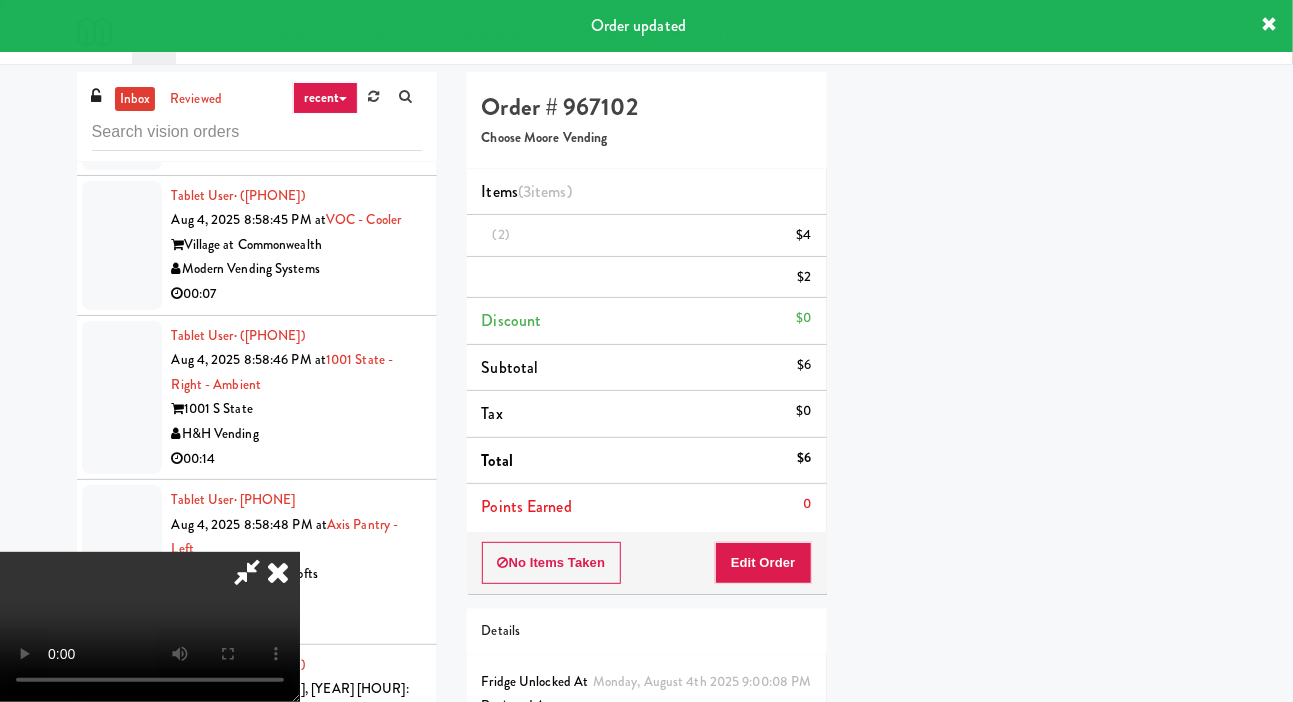 scroll, scrollTop: 116, scrollLeft: 0, axis: vertical 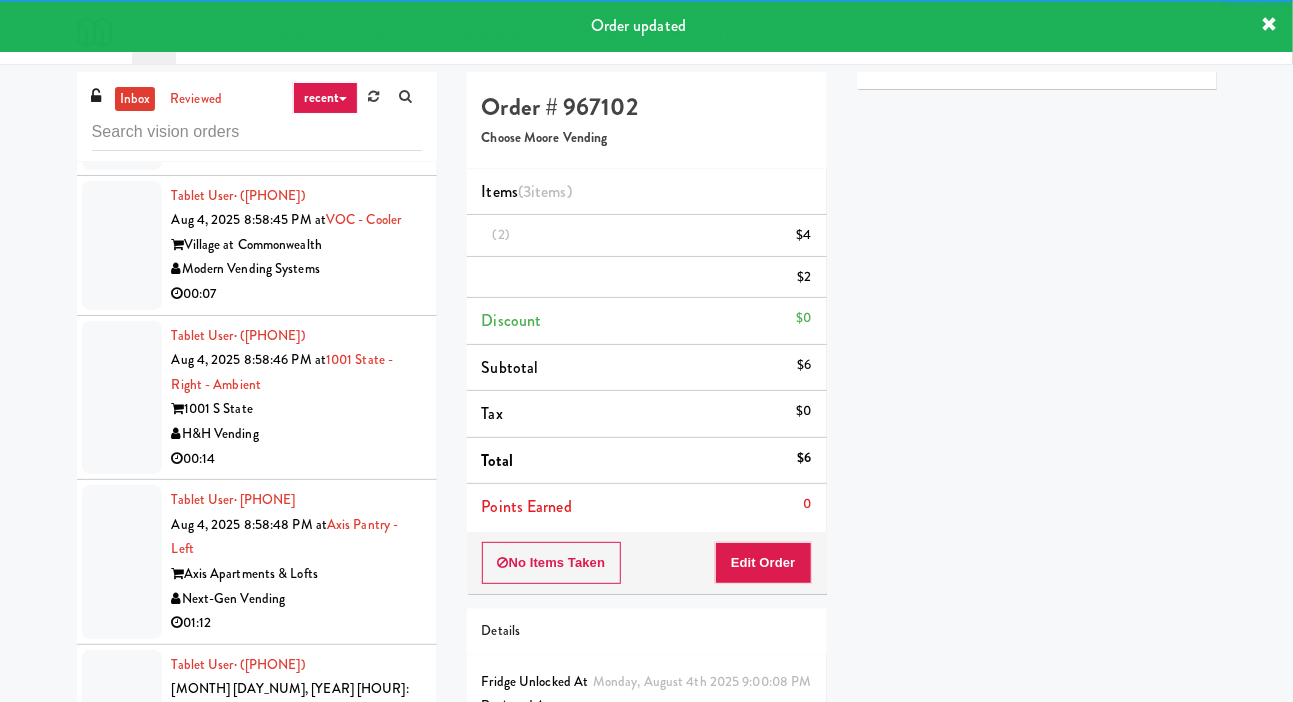 click at bounding box center (122, 1232) 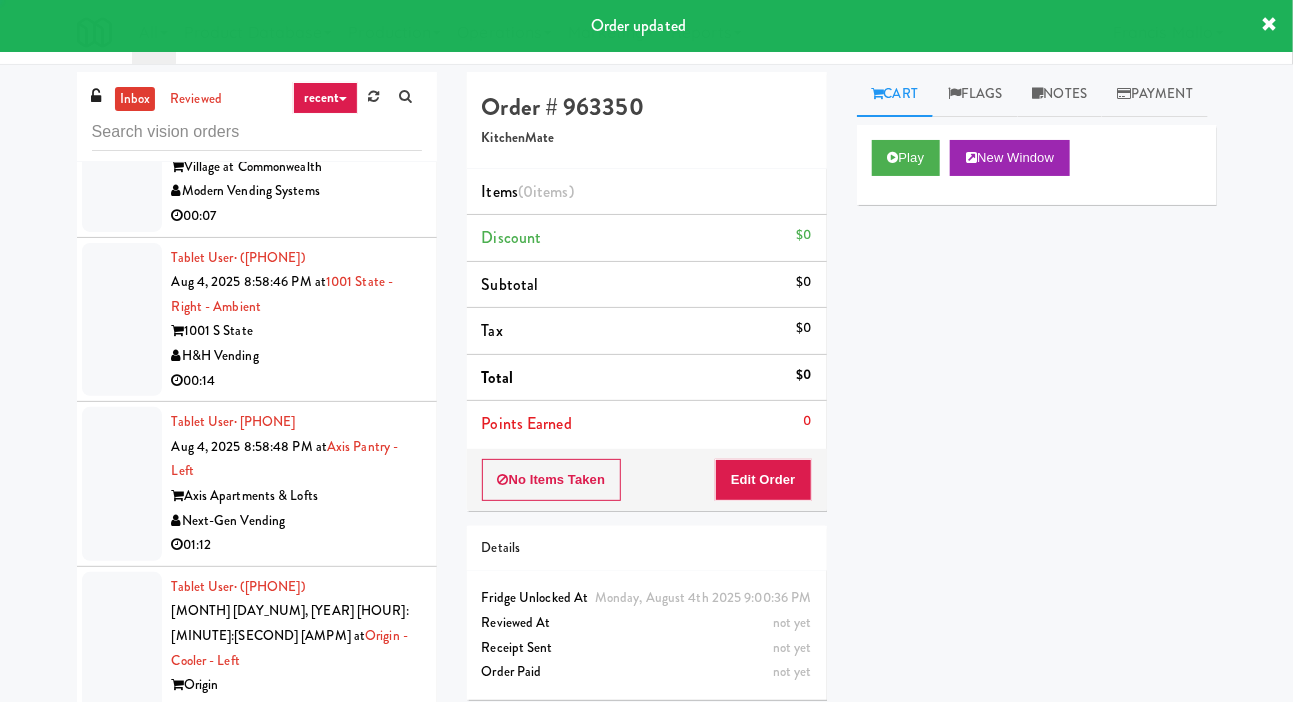 scroll, scrollTop: 44552, scrollLeft: 0, axis: vertical 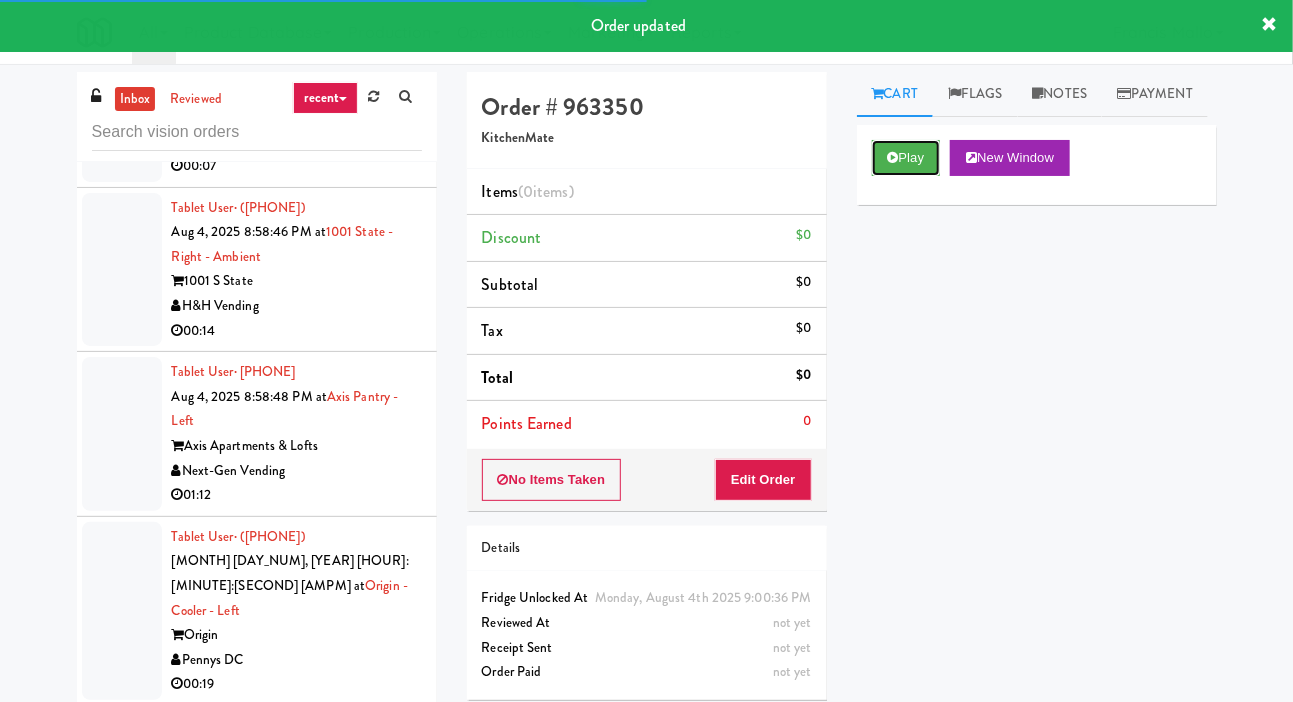 click on "Play" at bounding box center (906, 158) 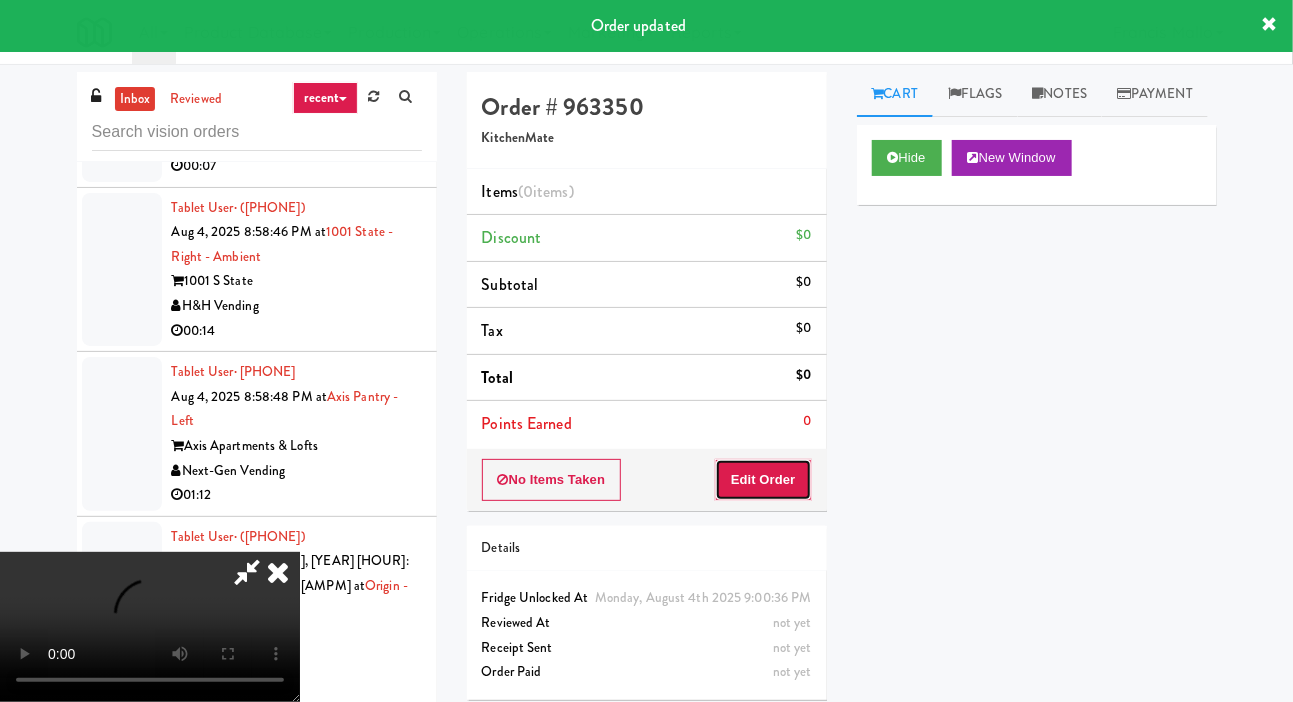 click on "Edit Order" at bounding box center (763, 480) 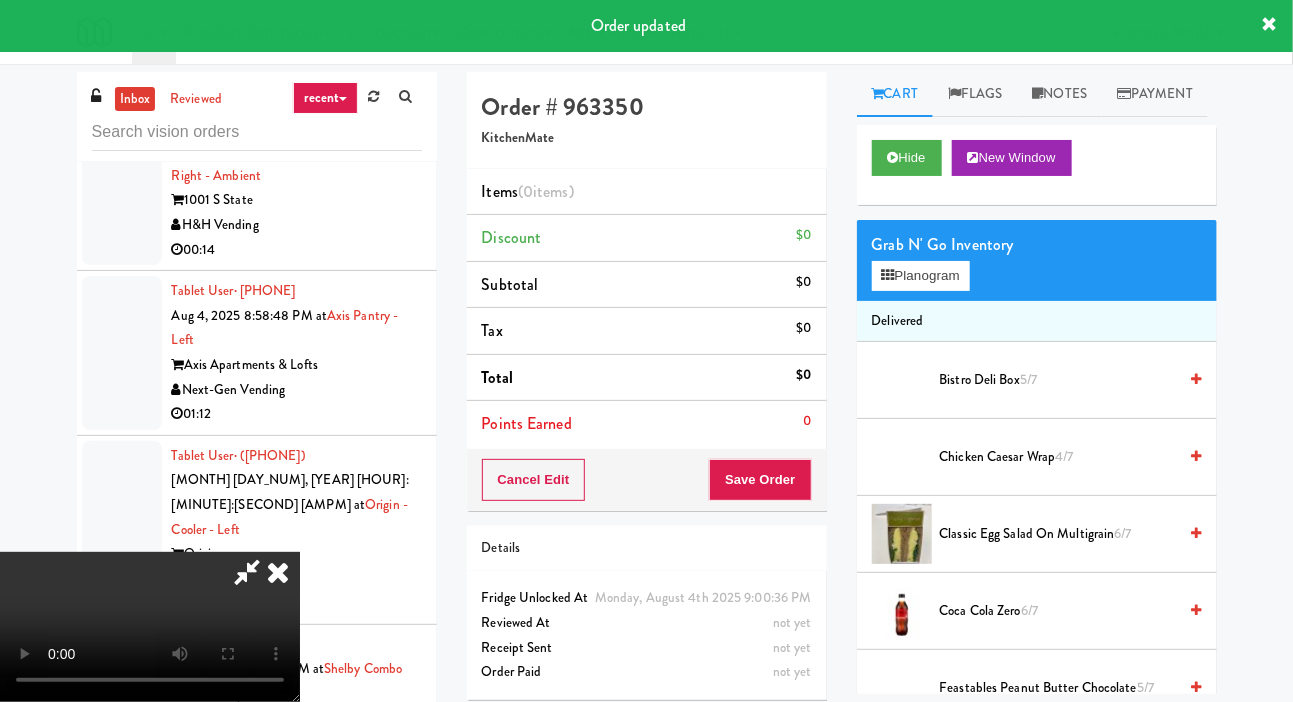 scroll, scrollTop: 44635, scrollLeft: 0, axis: vertical 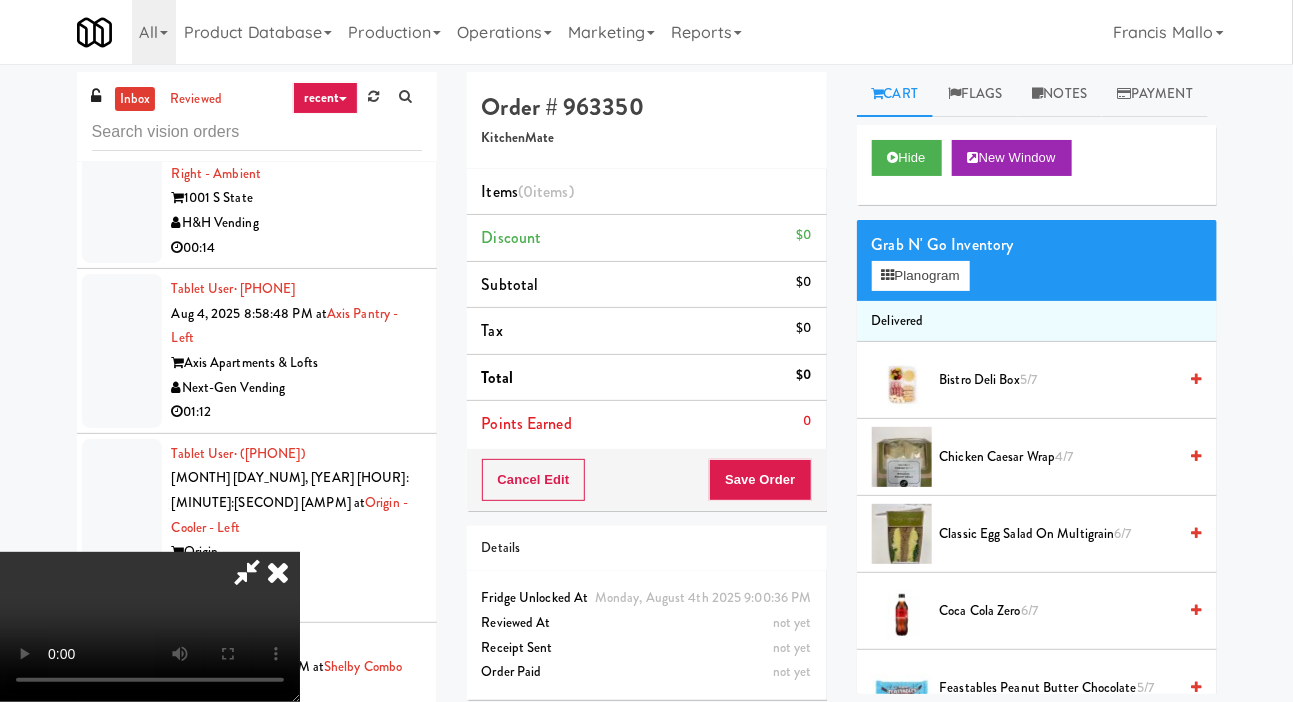 type 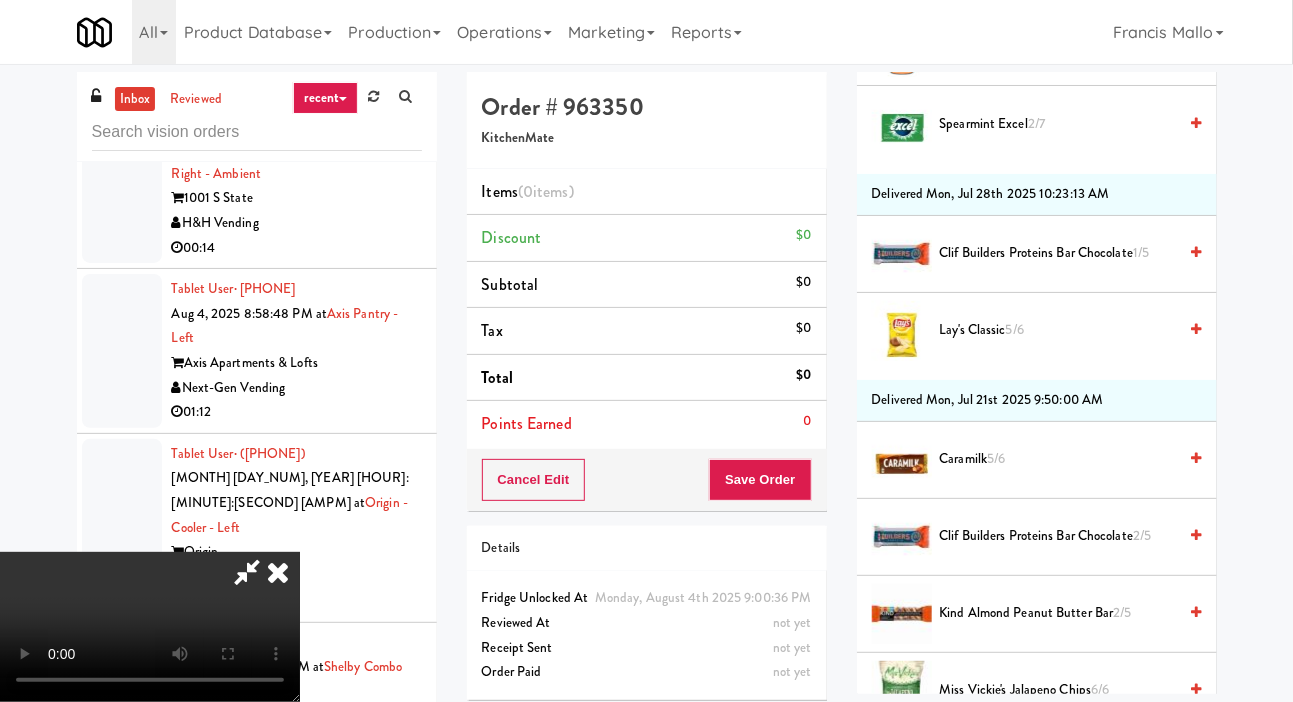scroll, scrollTop: 1259, scrollLeft: 0, axis: vertical 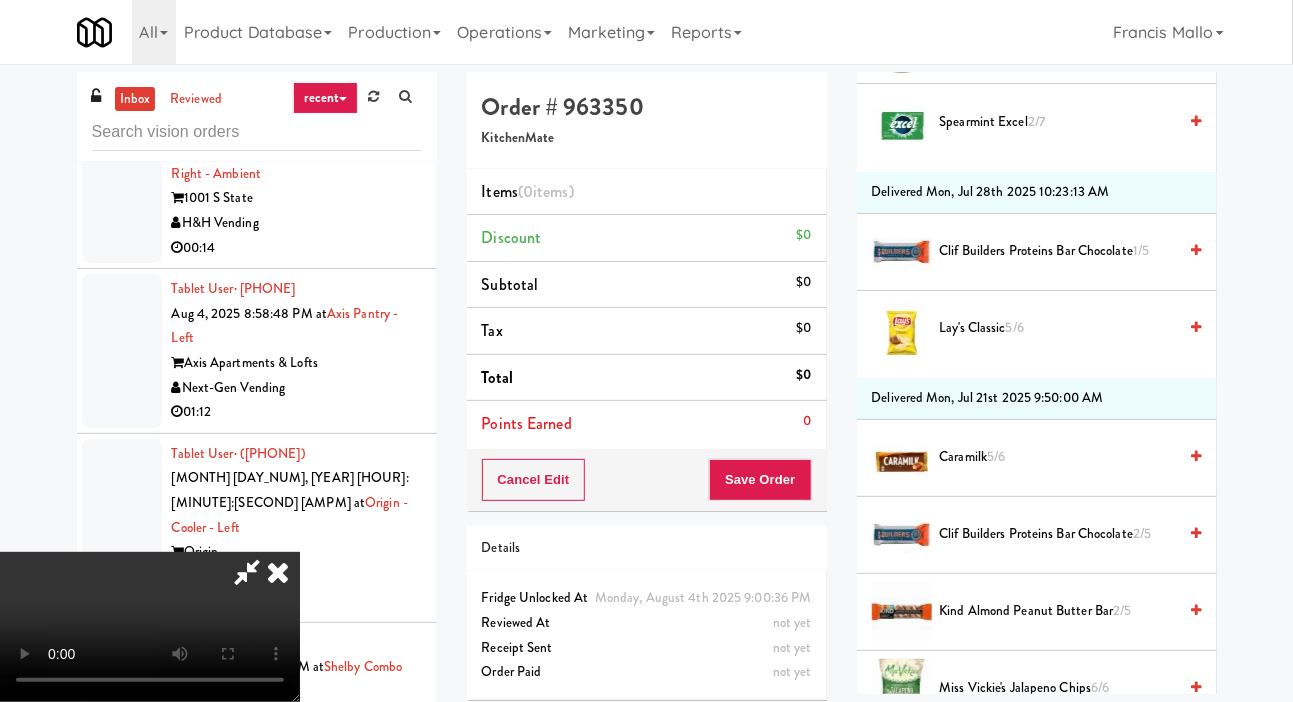 click on "Lay's Classic  5/6" at bounding box center [1058, 328] 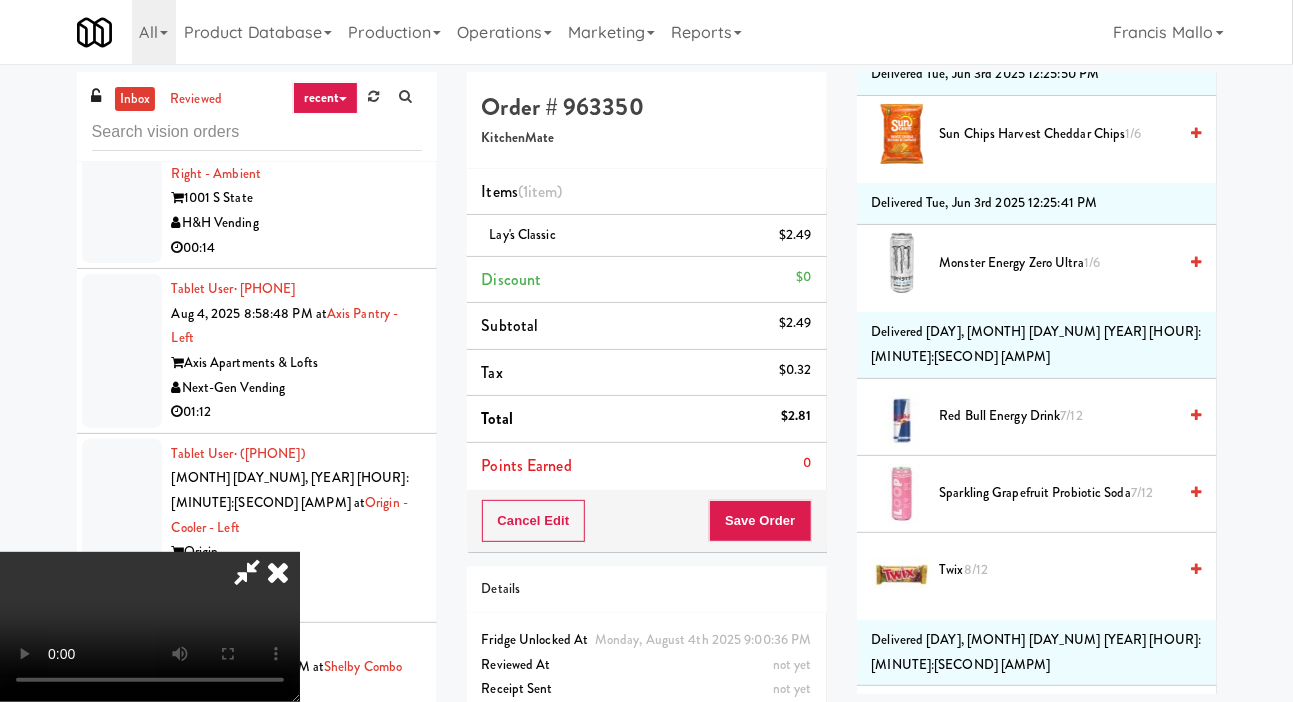 scroll, scrollTop: 3733, scrollLeft: 0, axis: vertical 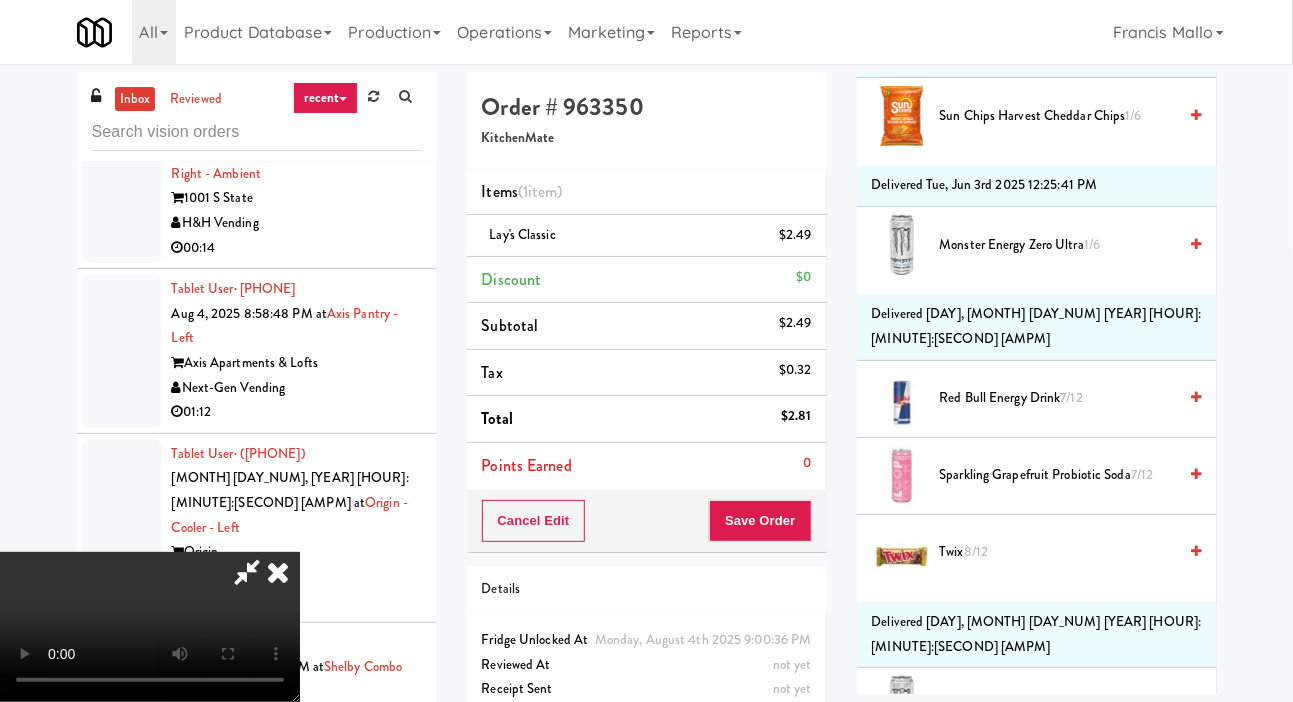 click on "Twix  8/12" at bounding box center (1058, 552) 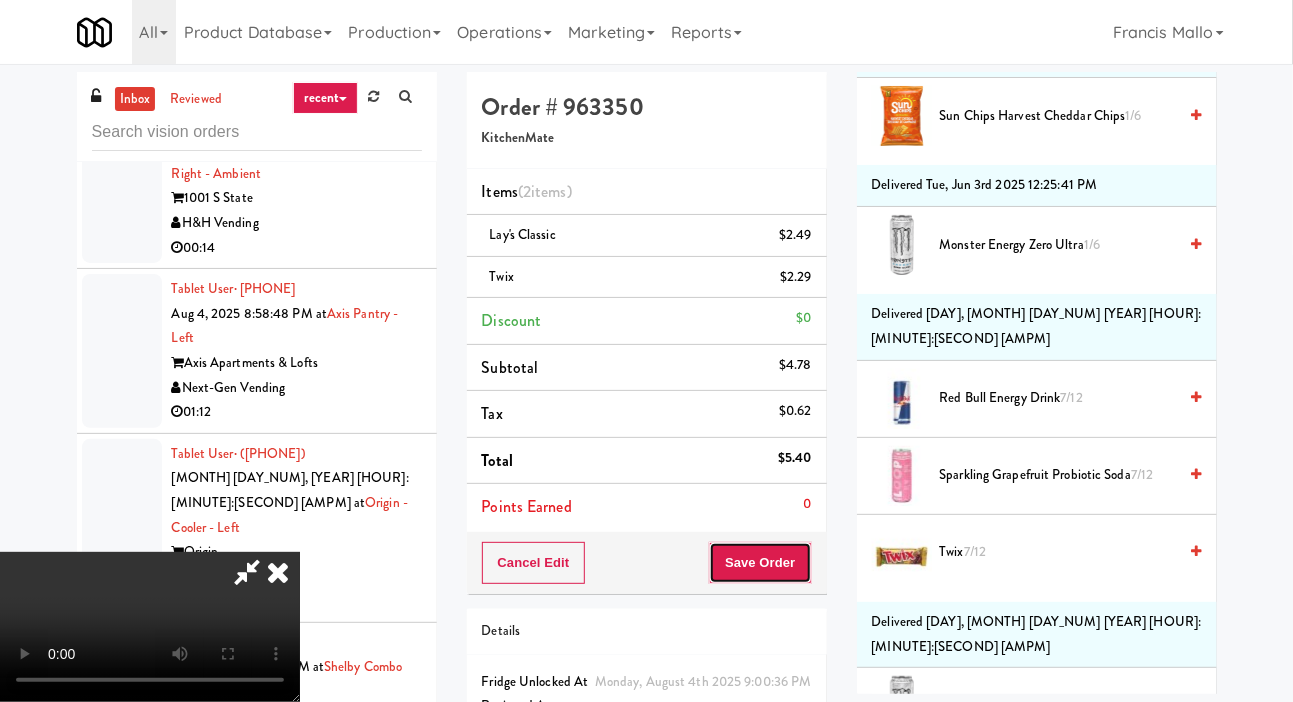 click on "Save Order" at bounding box center (760, 563) 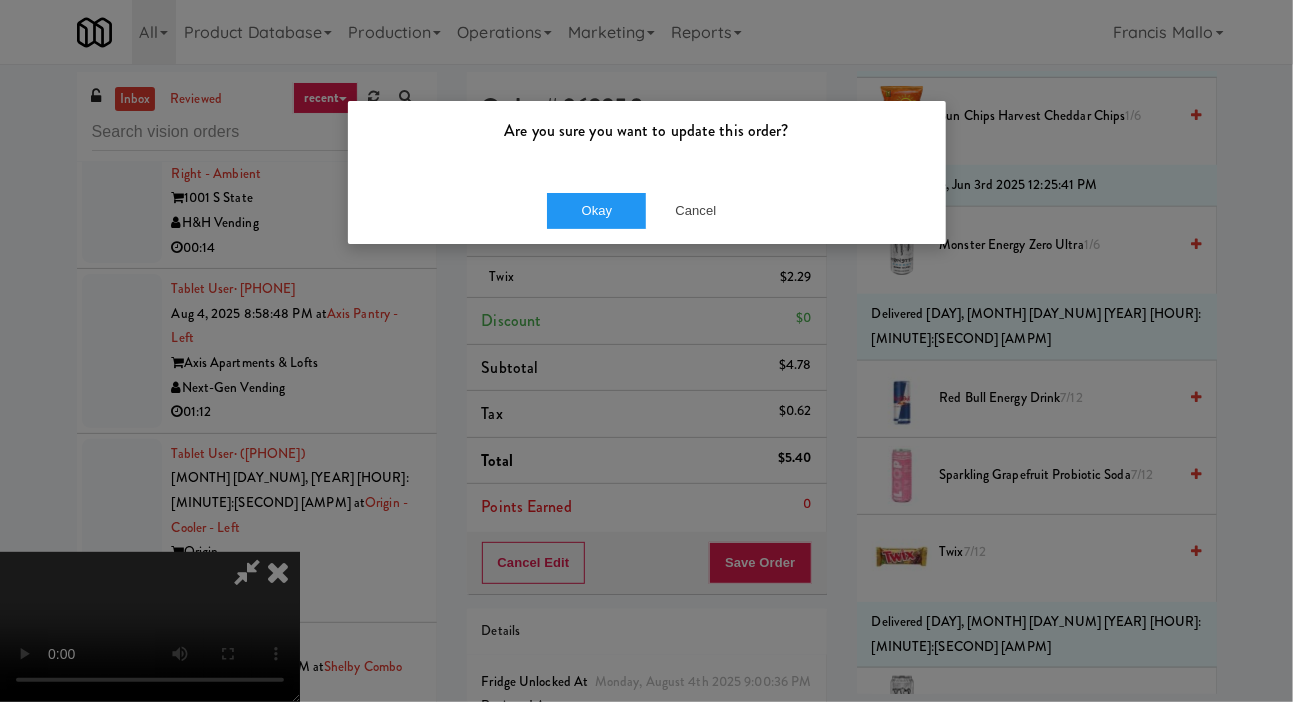 click on "Okay Cancel" at bounding box center (647, 210) 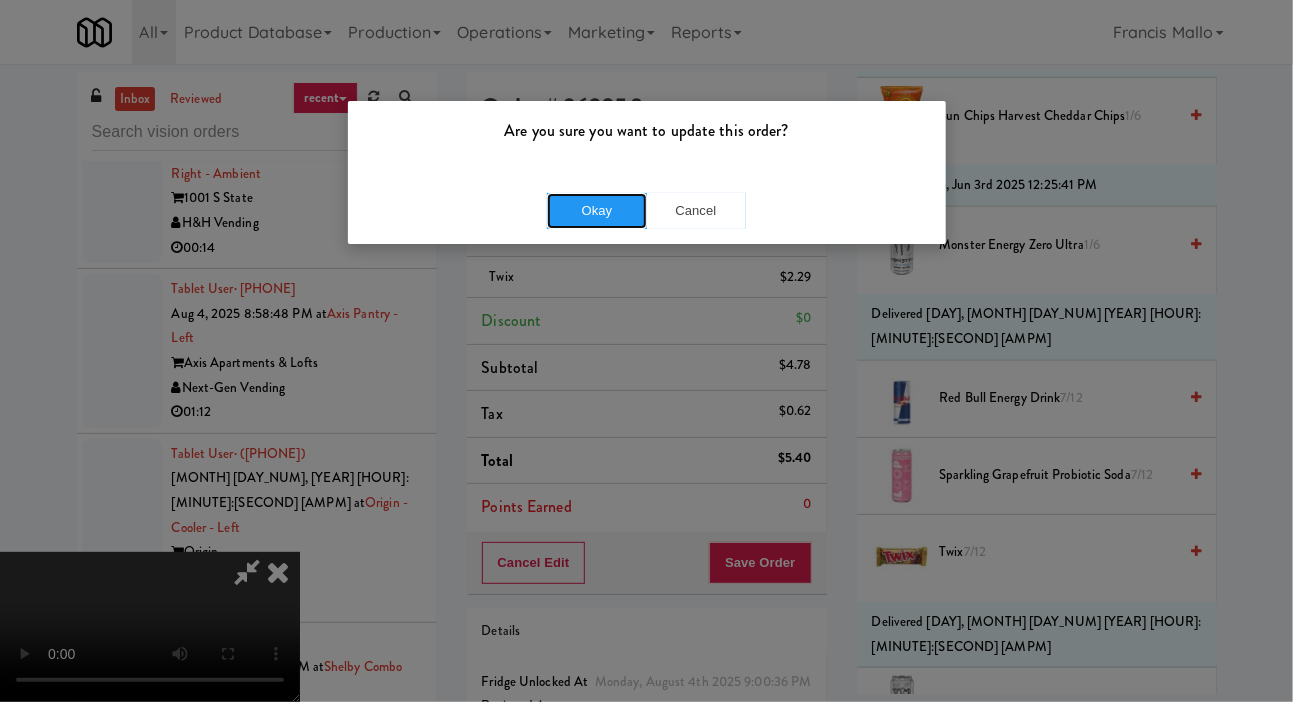 click on "Okay" at bounding box center [597, 211] 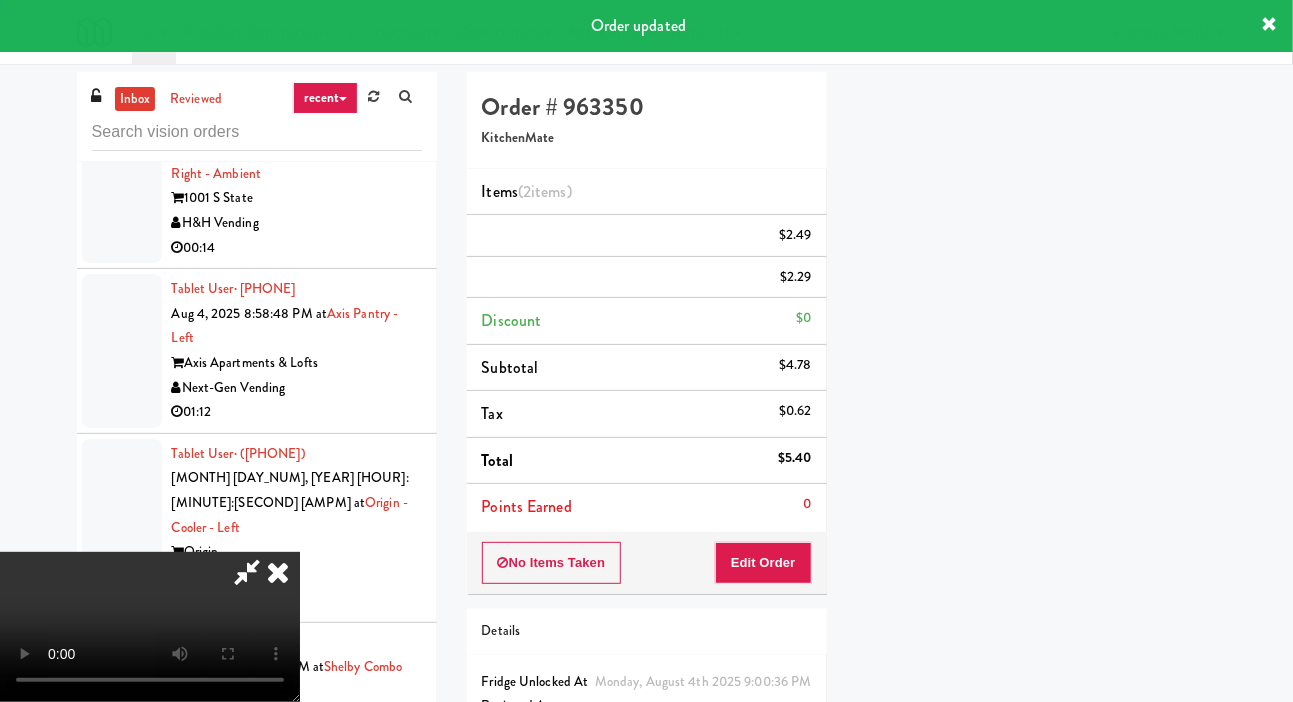 scroll, scrollTop: 116, scrollLeft: 0, axis: vertical 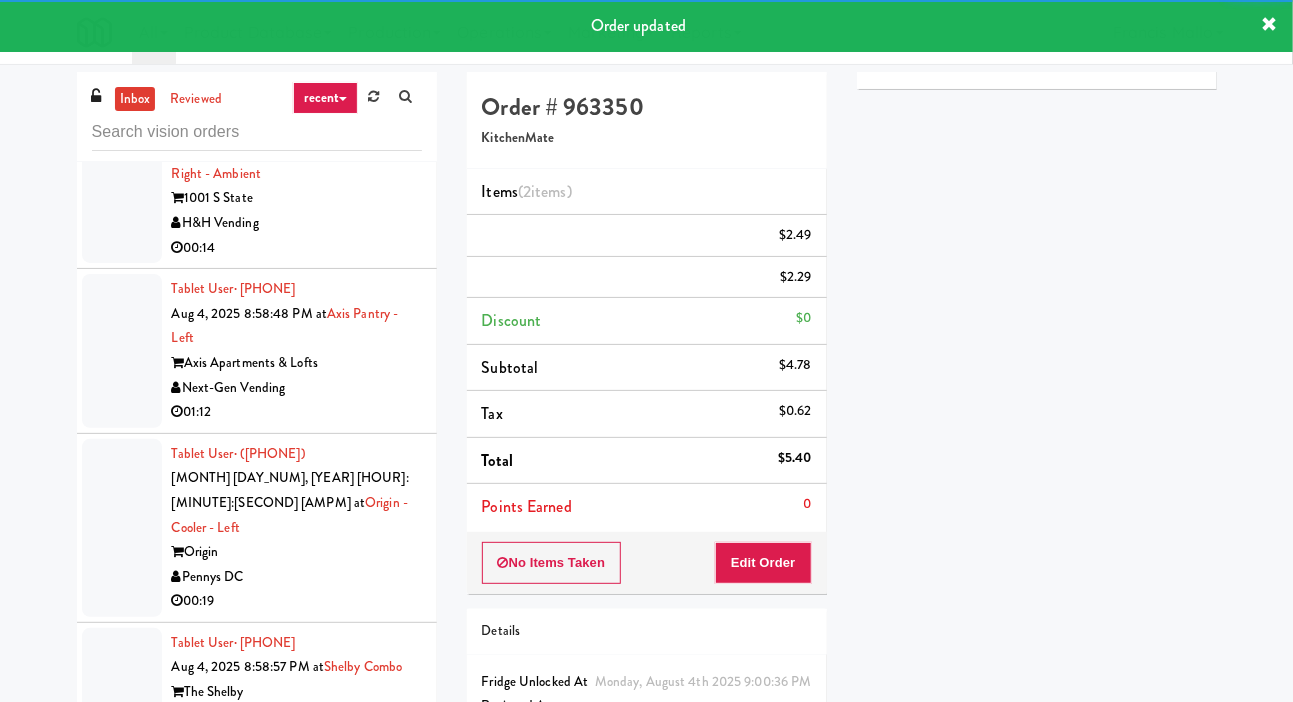 click at bounding box center (122, 1235) 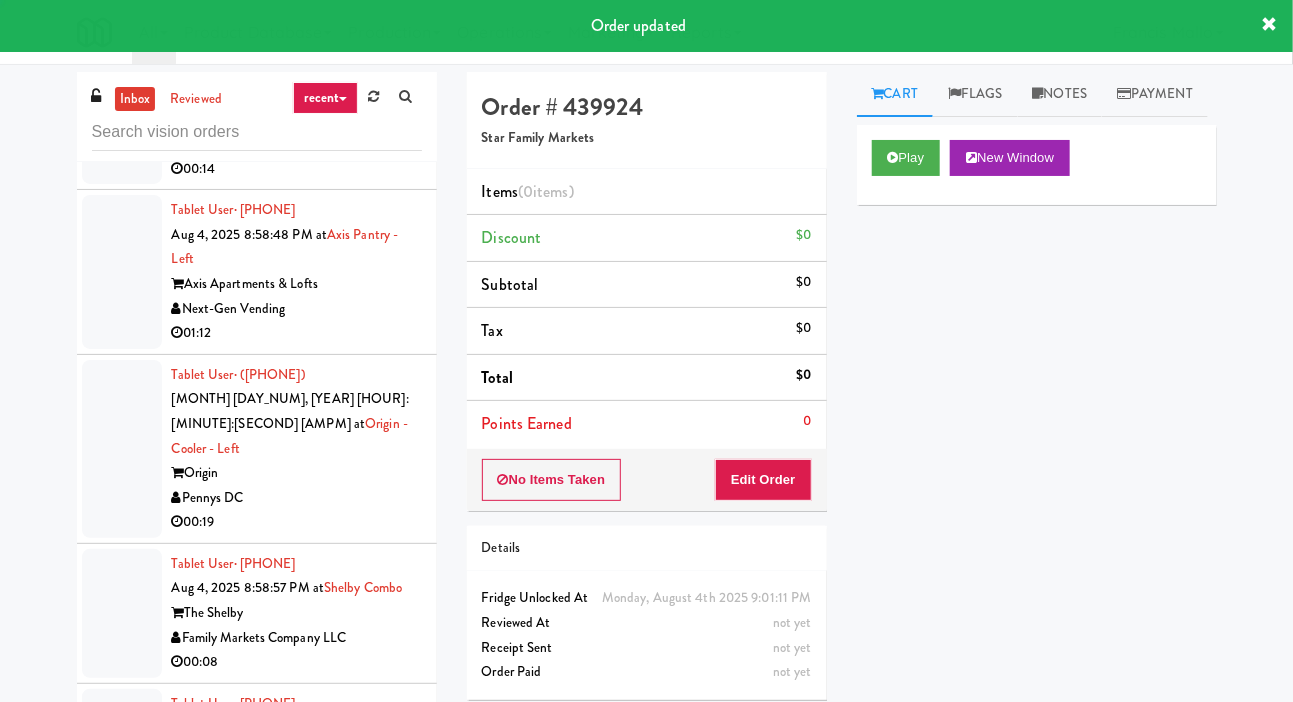 scroll, scrollTop: 44723, scrollLeft: 0, axis: vertical 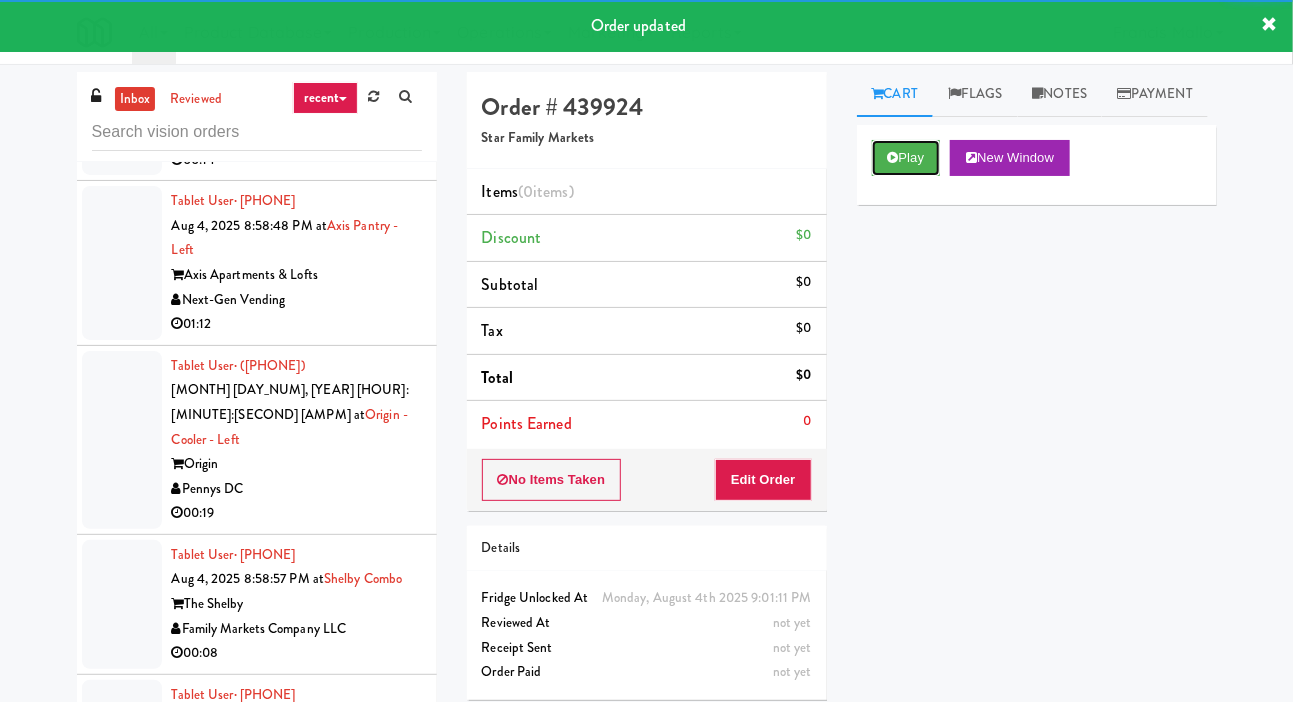 click on "Play" at bounding box center (906, 158) 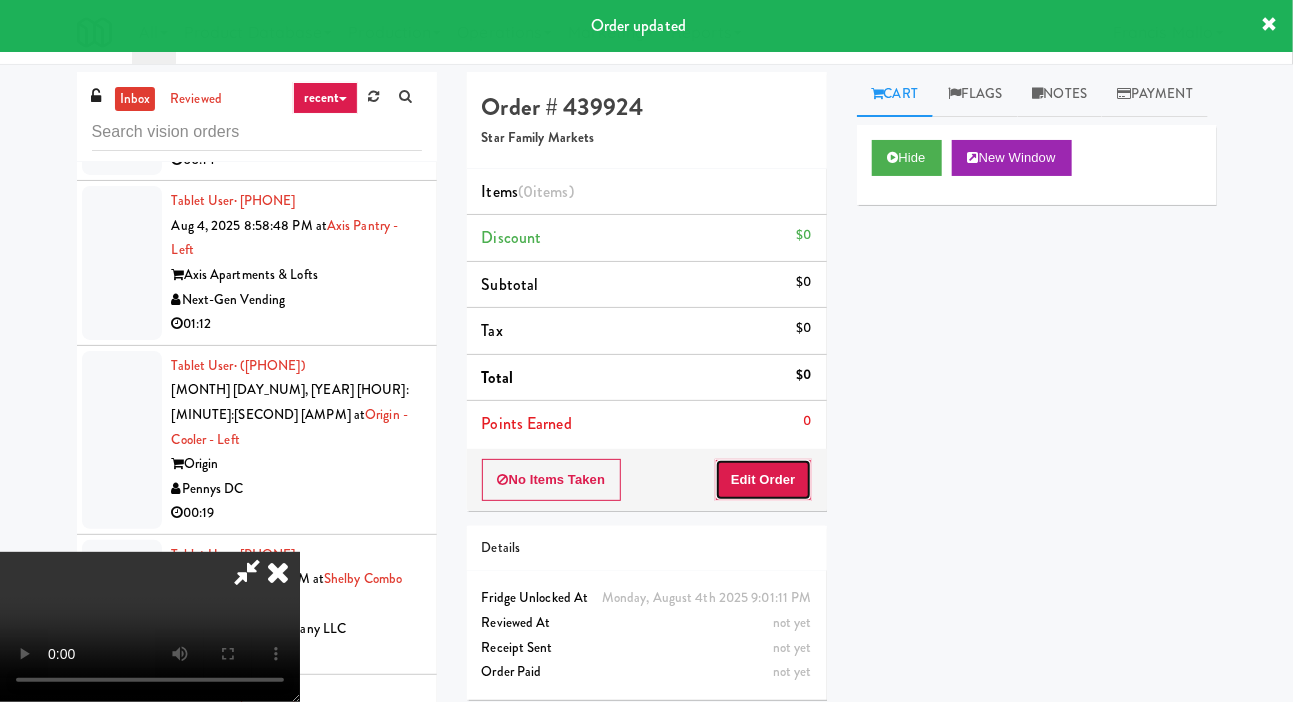click on "Edit Order" at bounding box center [763, 480] 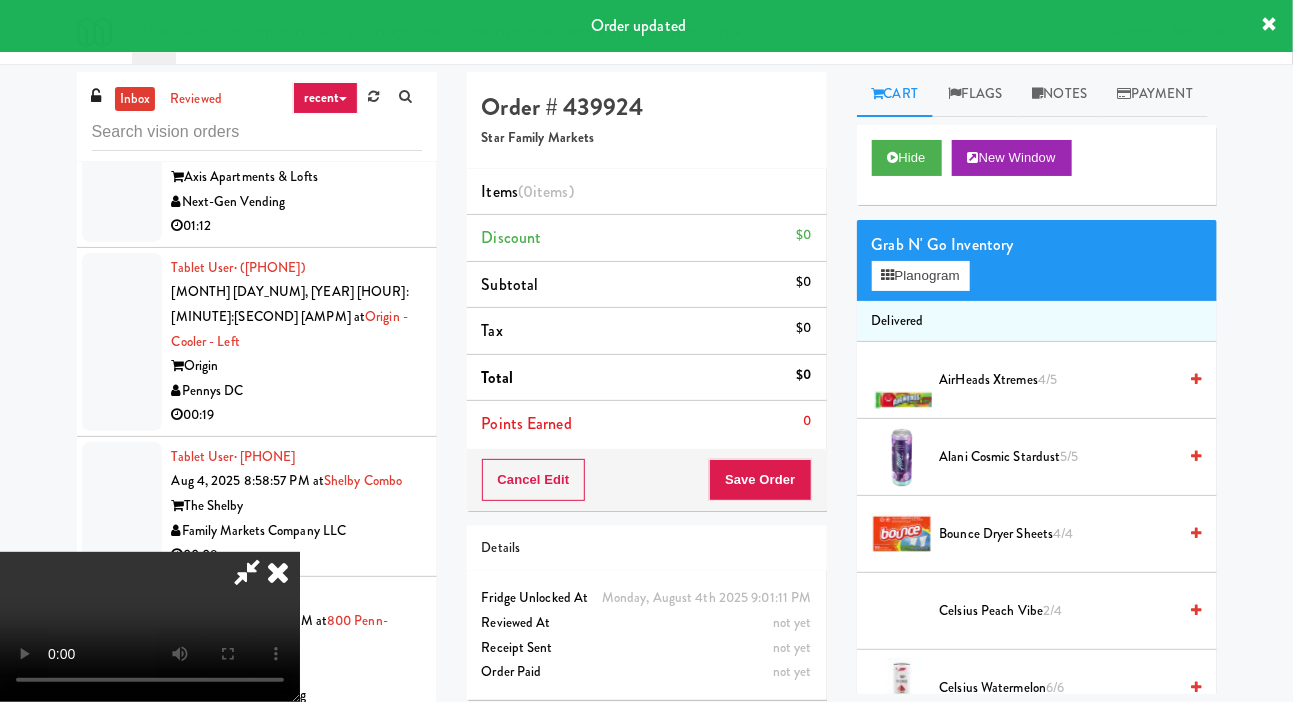 scroll, scrollTop: 44829, scrollLeft: 0, axis: vertical 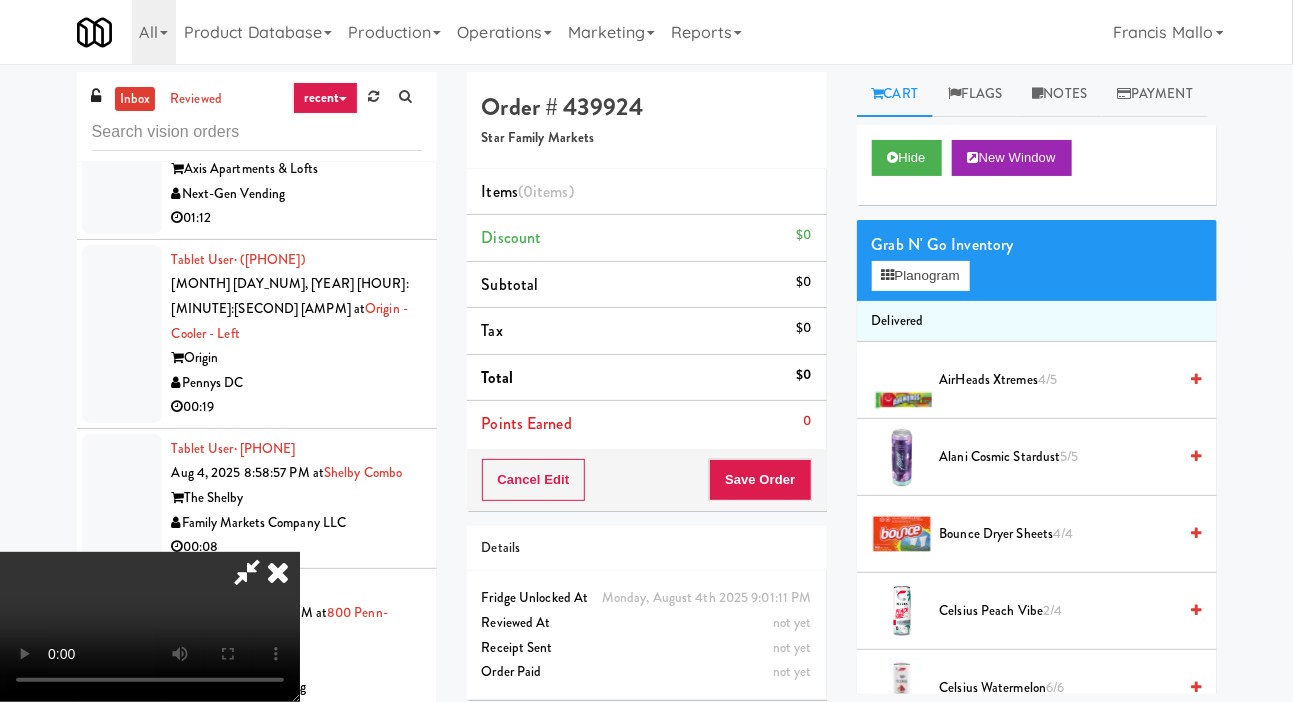 type 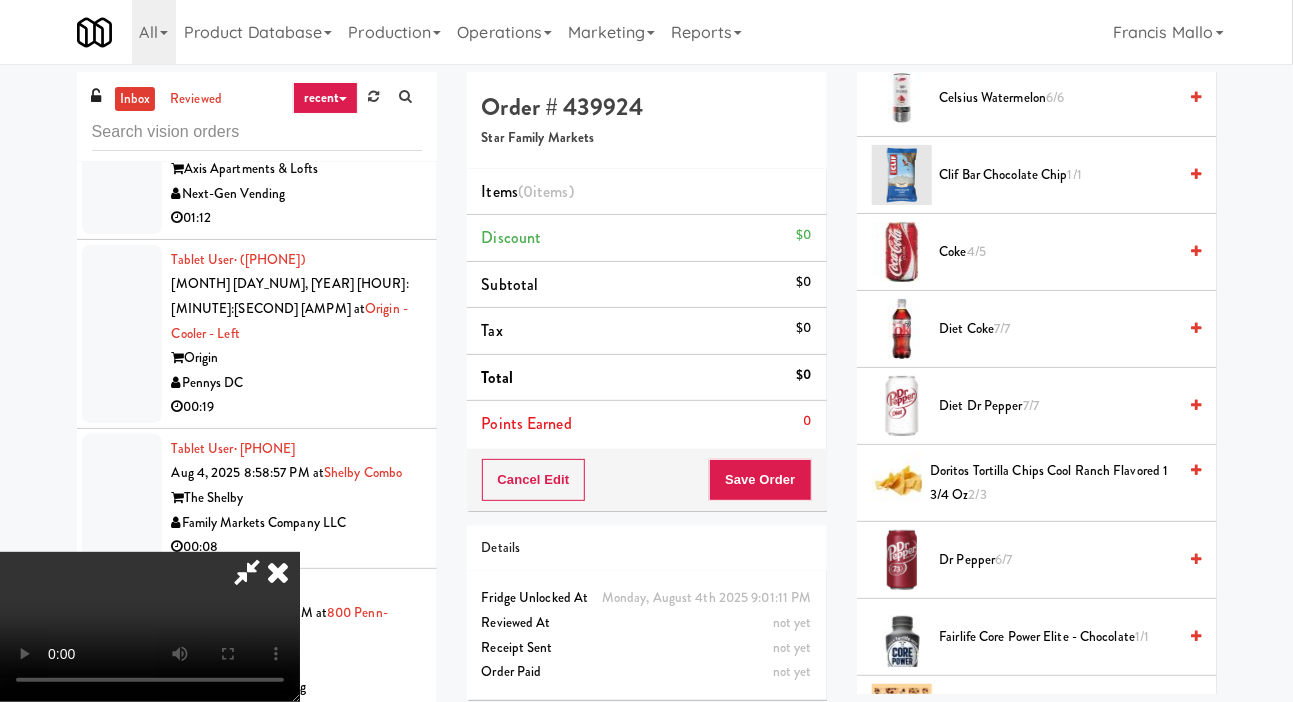 scroll, scrollTop: 617, scrollLeft: 0, axis: vertical 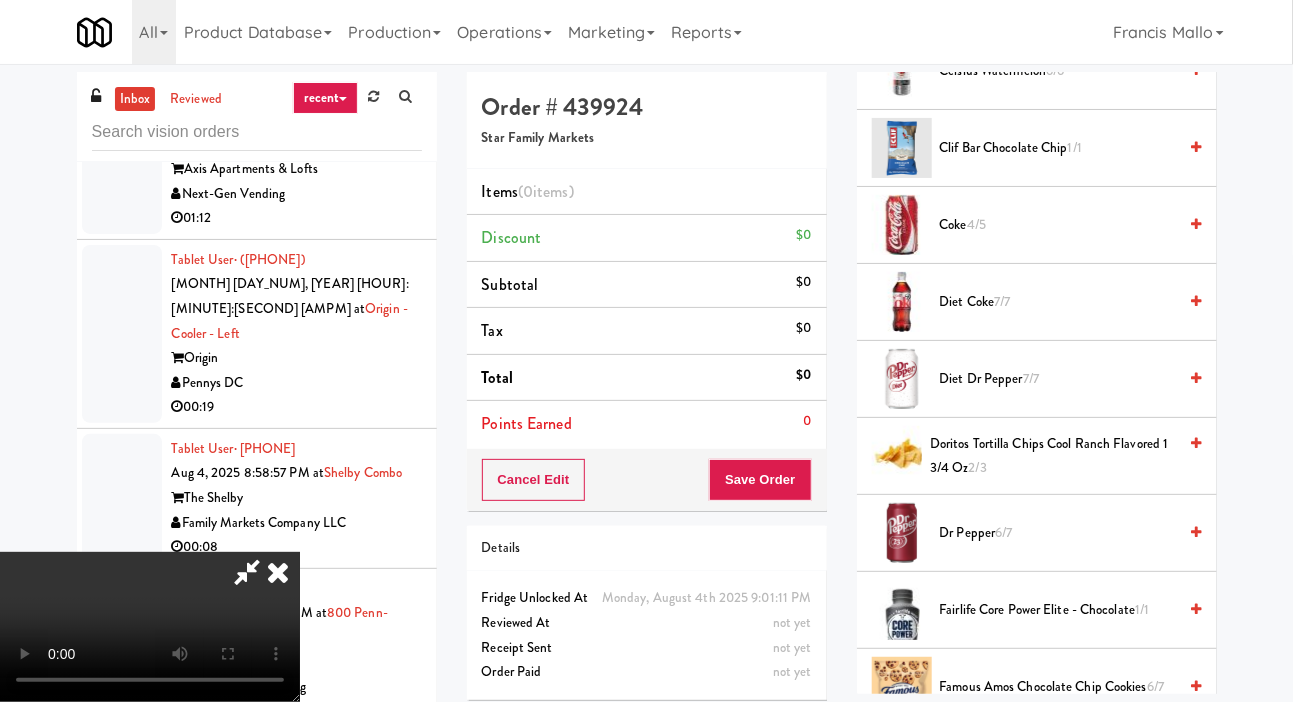 click on "Dr Pepper  6/7" at bounding box center [1058, 533] 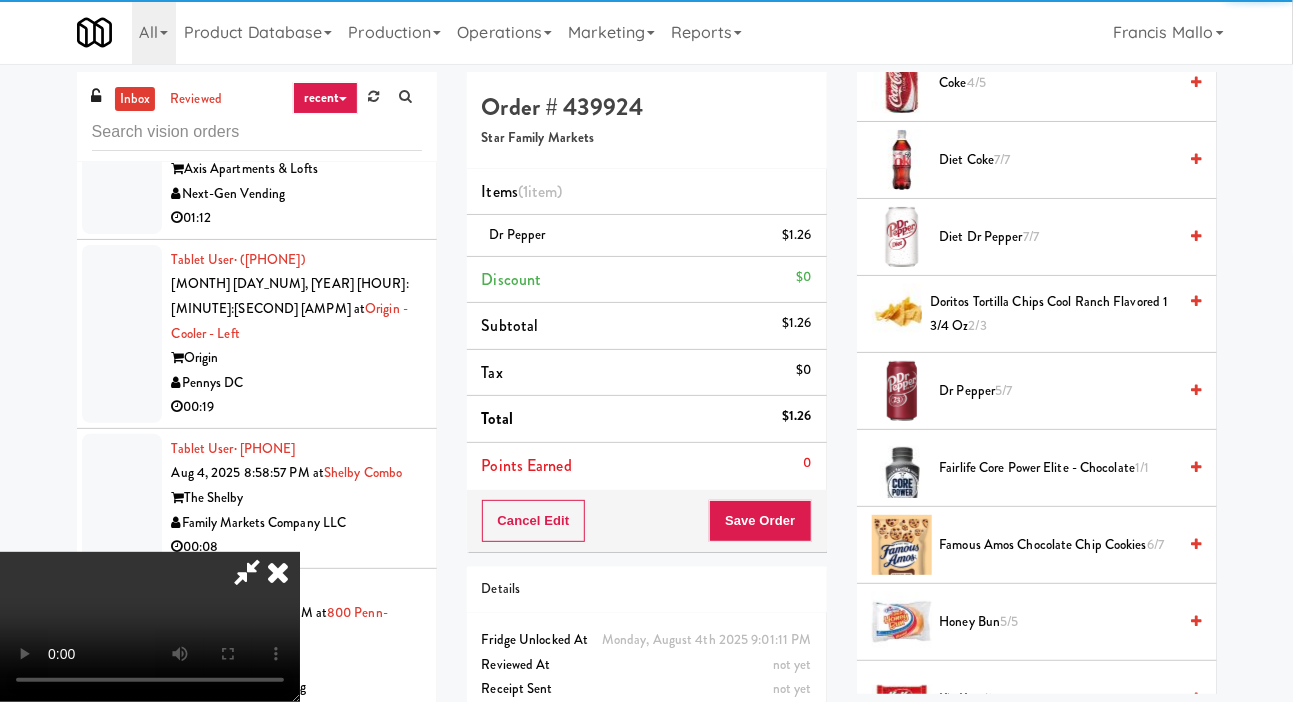 scroll, scrollTop: 757, scrollLeft: 0, axis: vertical 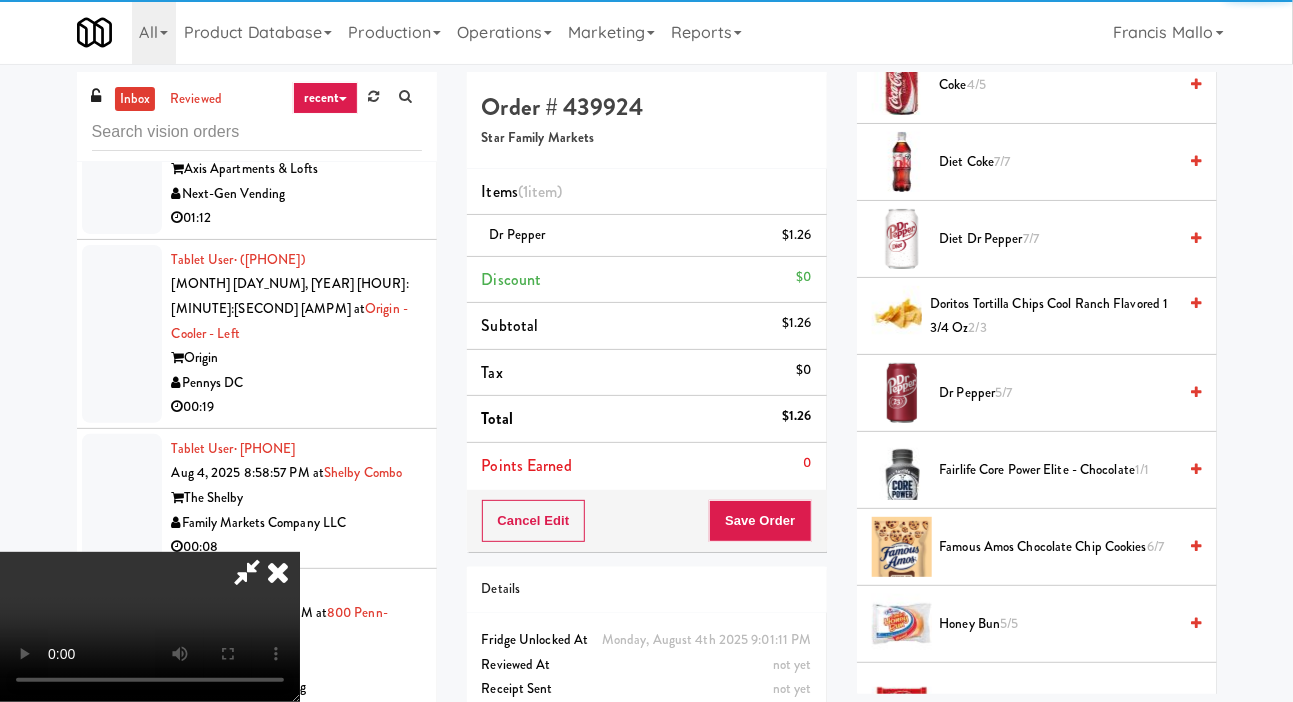 click on "Famous Amos Chocolate Chip Cookies  6/7" at bounding box center (1058, 547) 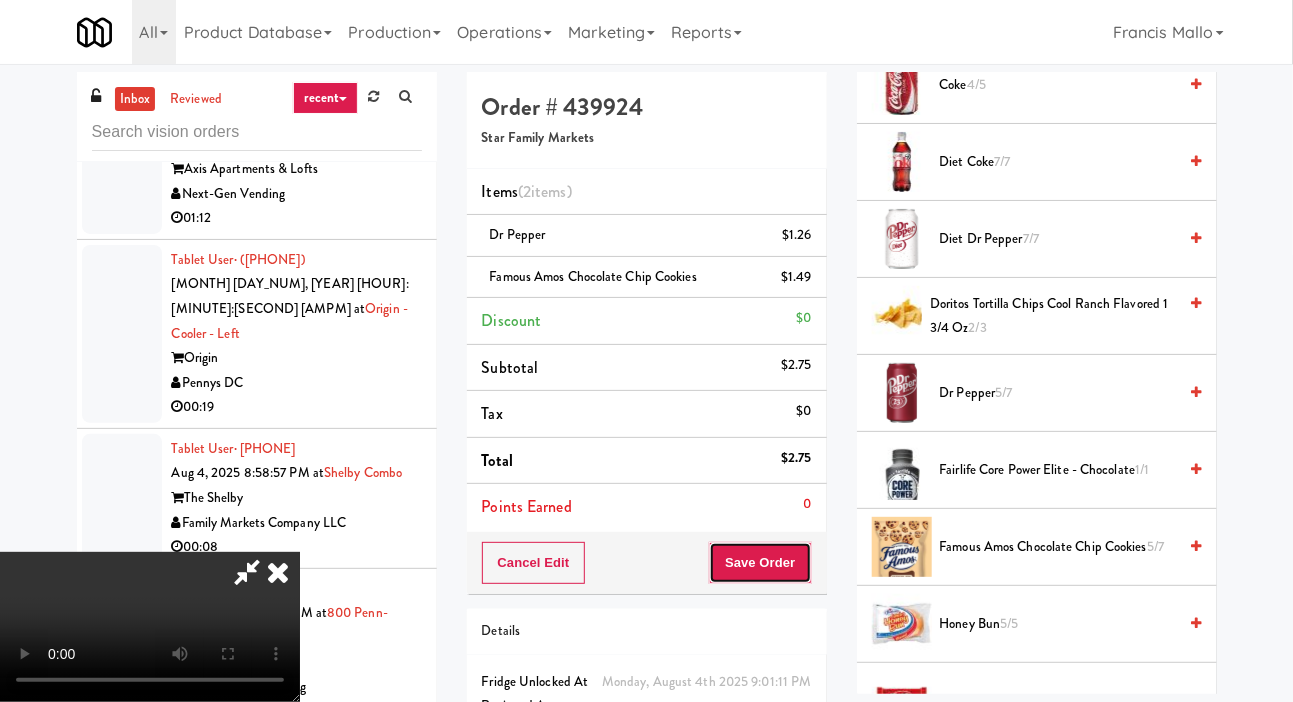 click on "Save Order" at bounding box center [760, 563] 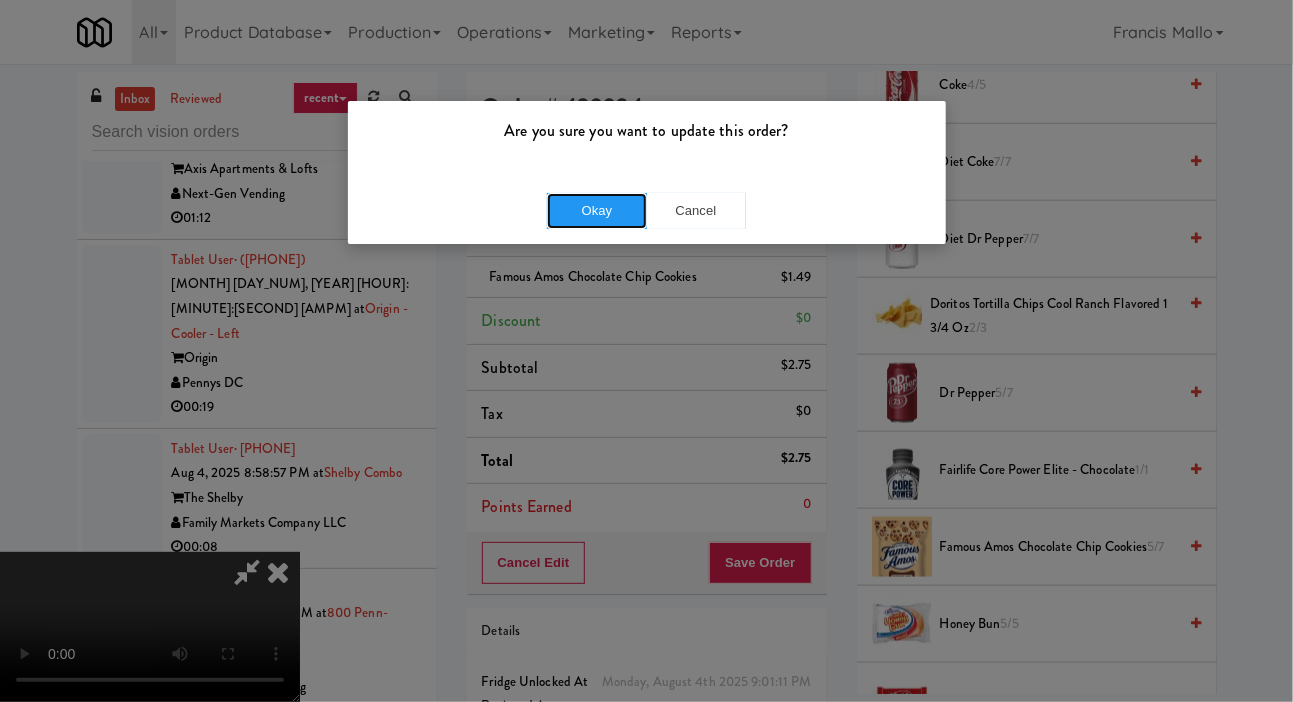 click on "Okay" at bounding box center [597, 211] 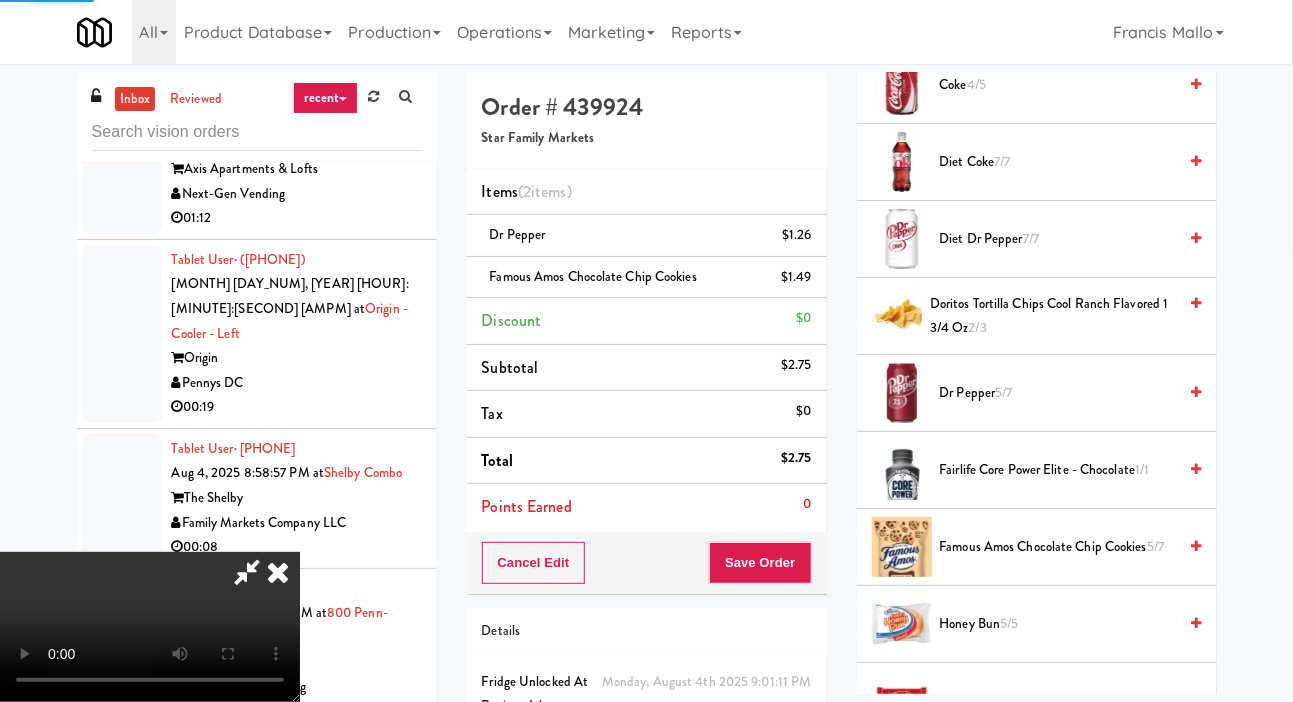 scroll, scrollTop: 116, scrollLeft: 0, axis: vertical 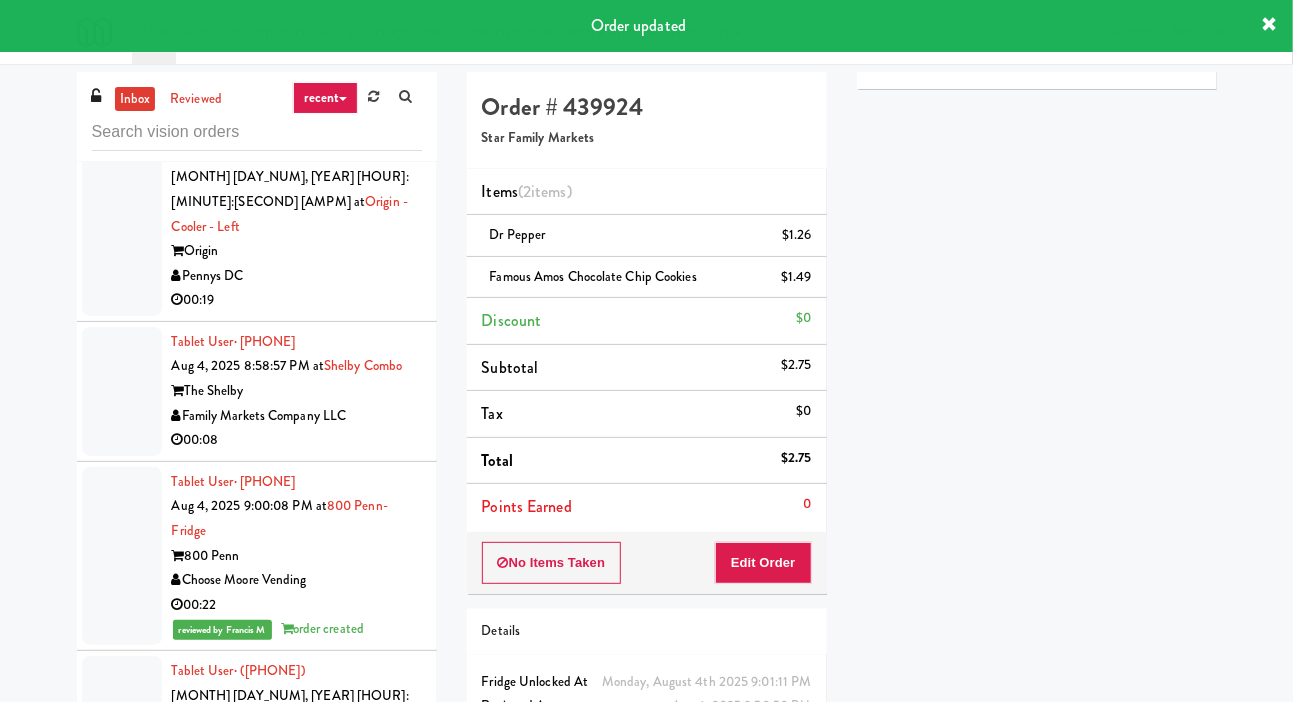 click at bounding box center [122, 1161] 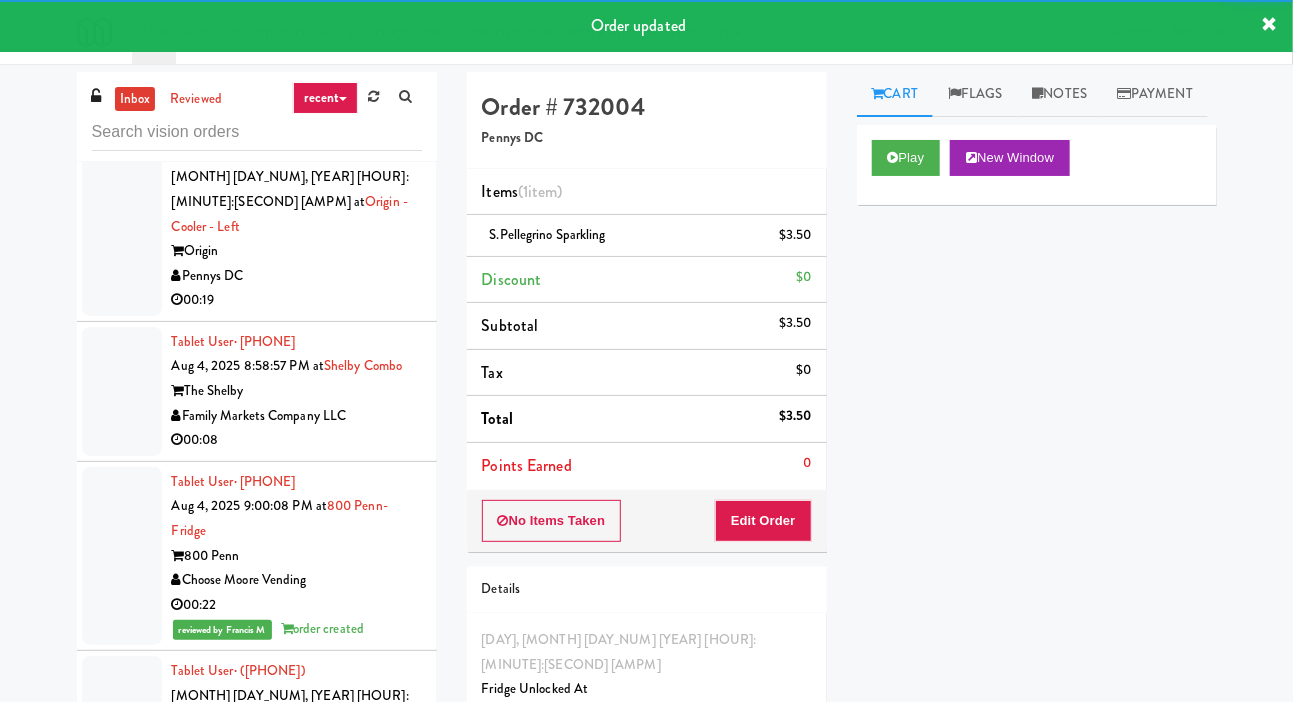 click at bounding box center [122, 1350] 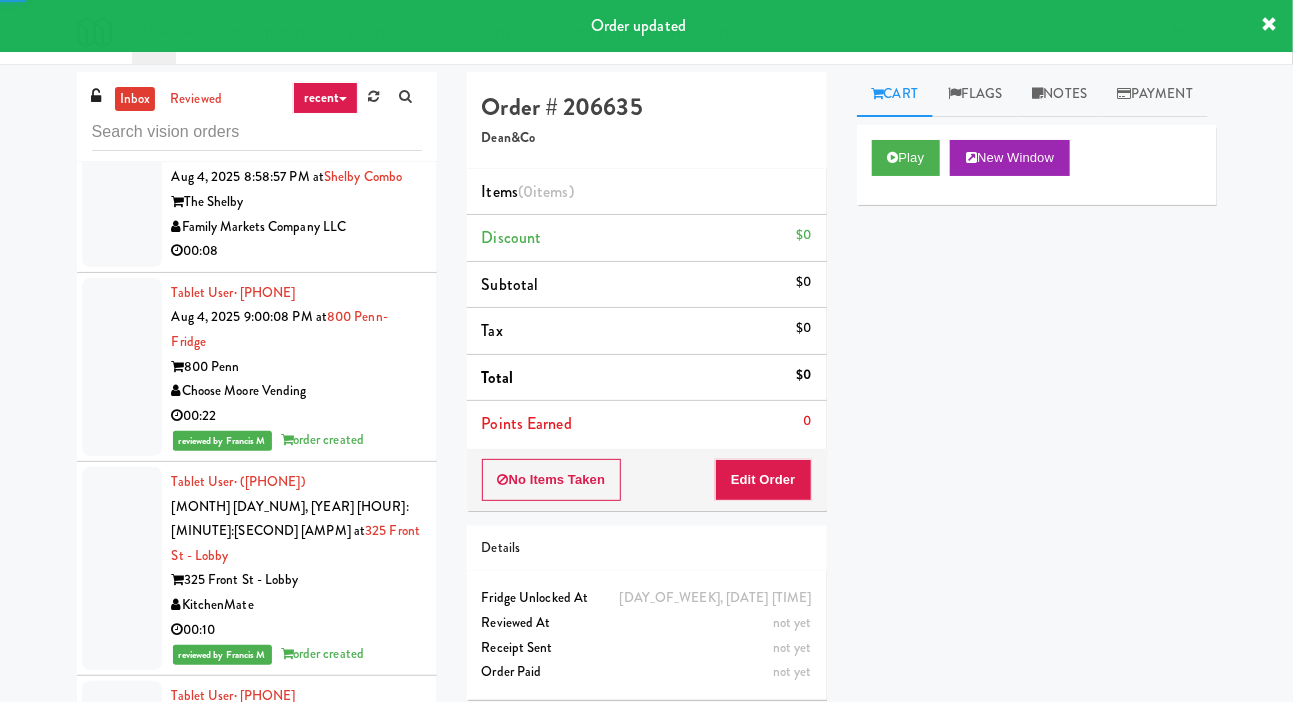 click at bounding box center (122, 1337) 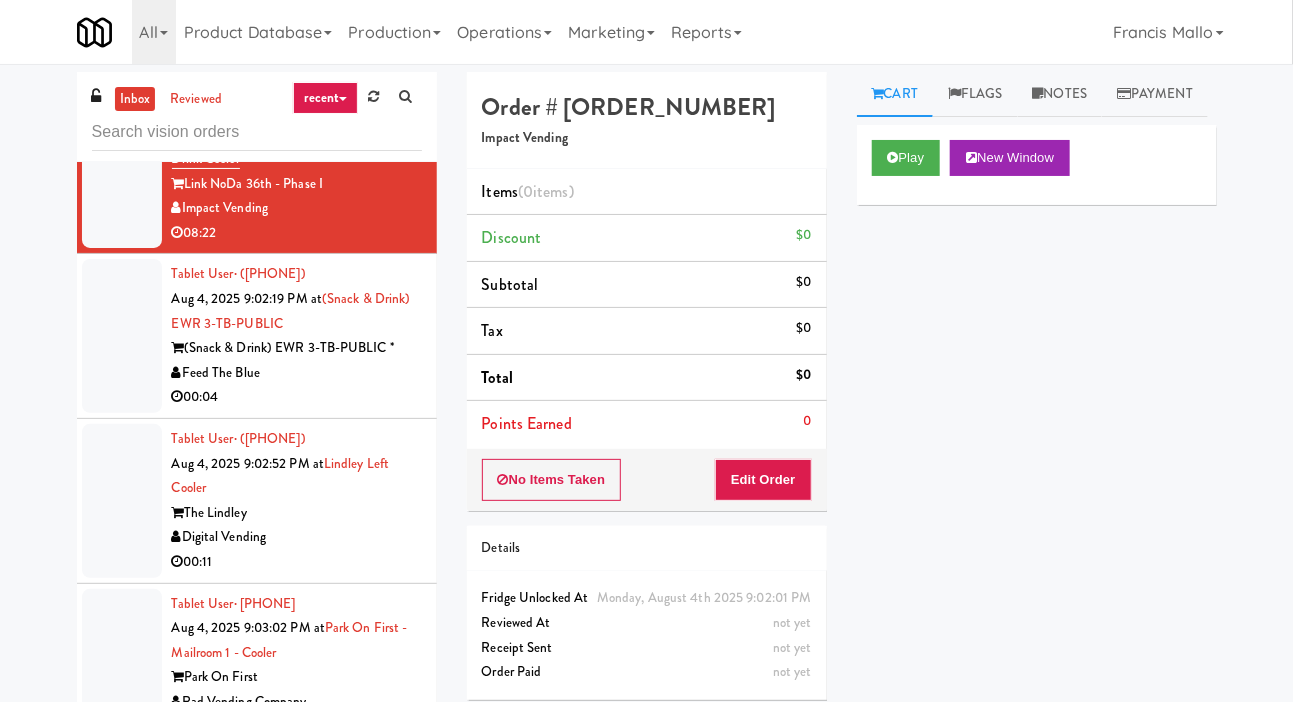 scroll, scrollTop: 46307, scrollLeft: 0, axis: vertical 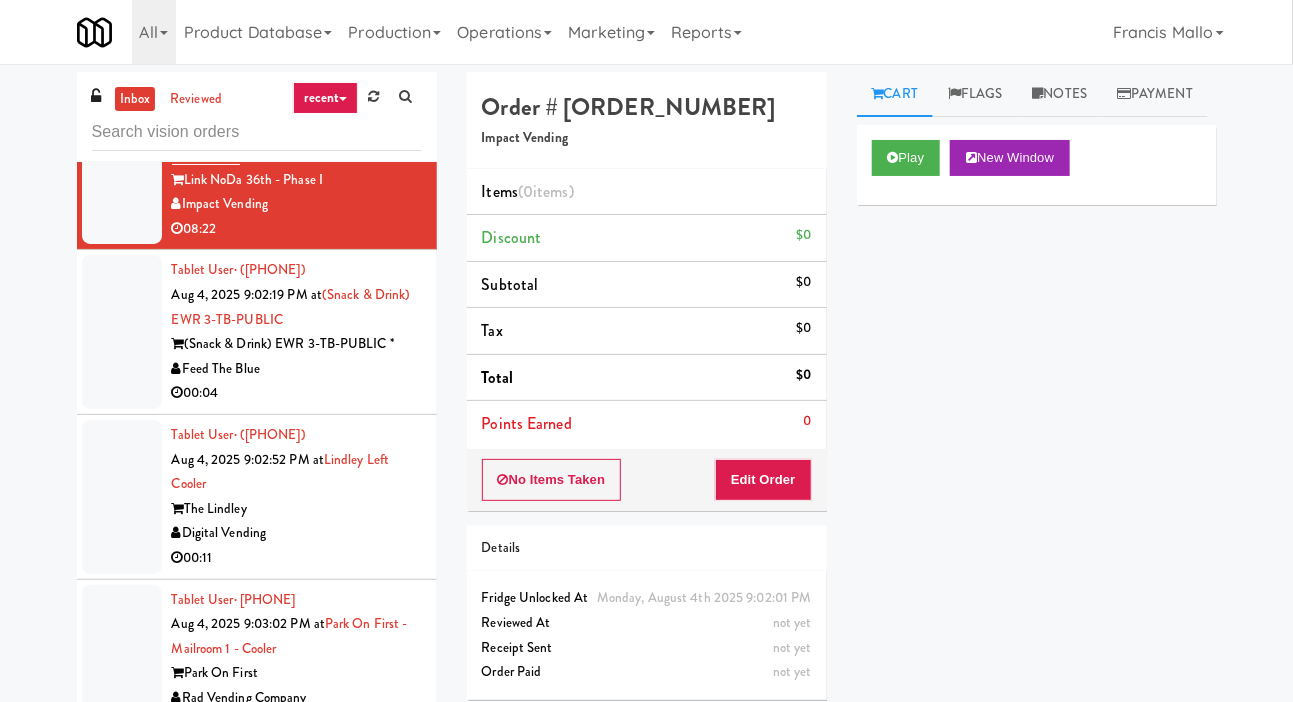 click at bounding box center (122, 1167) 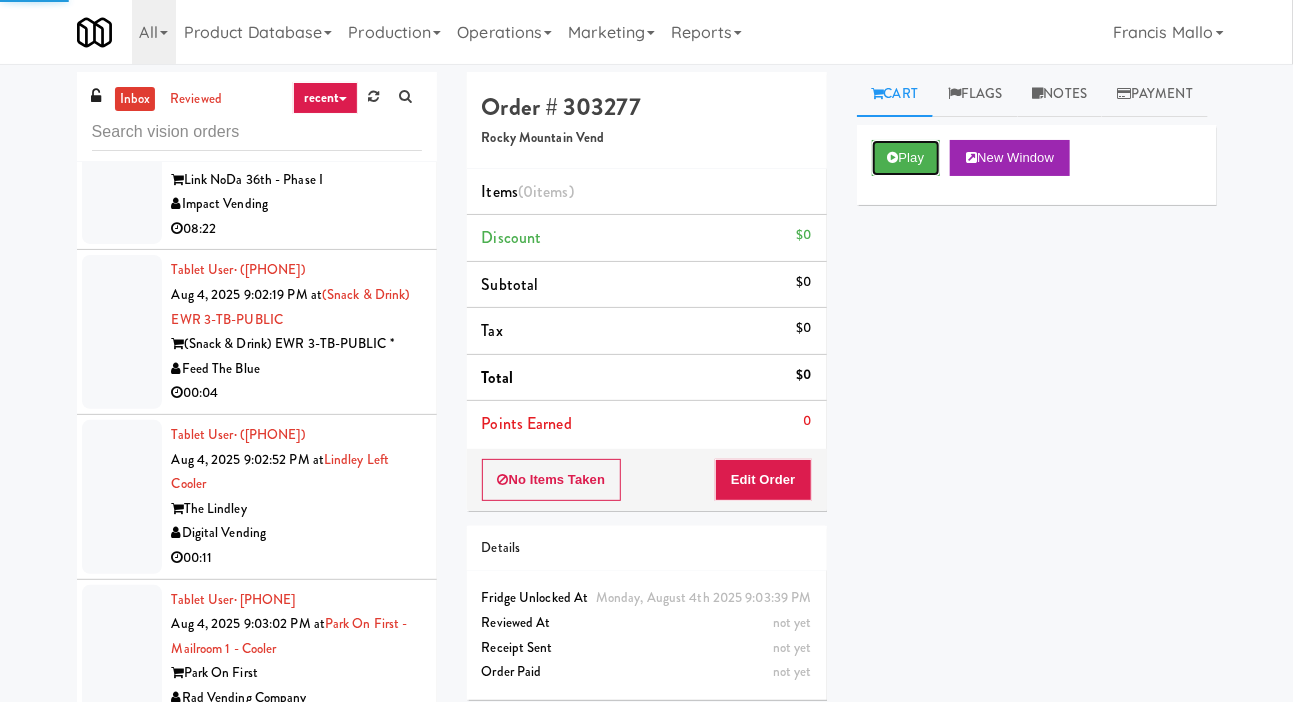 click on "Play" at bounding box center (906, 158) 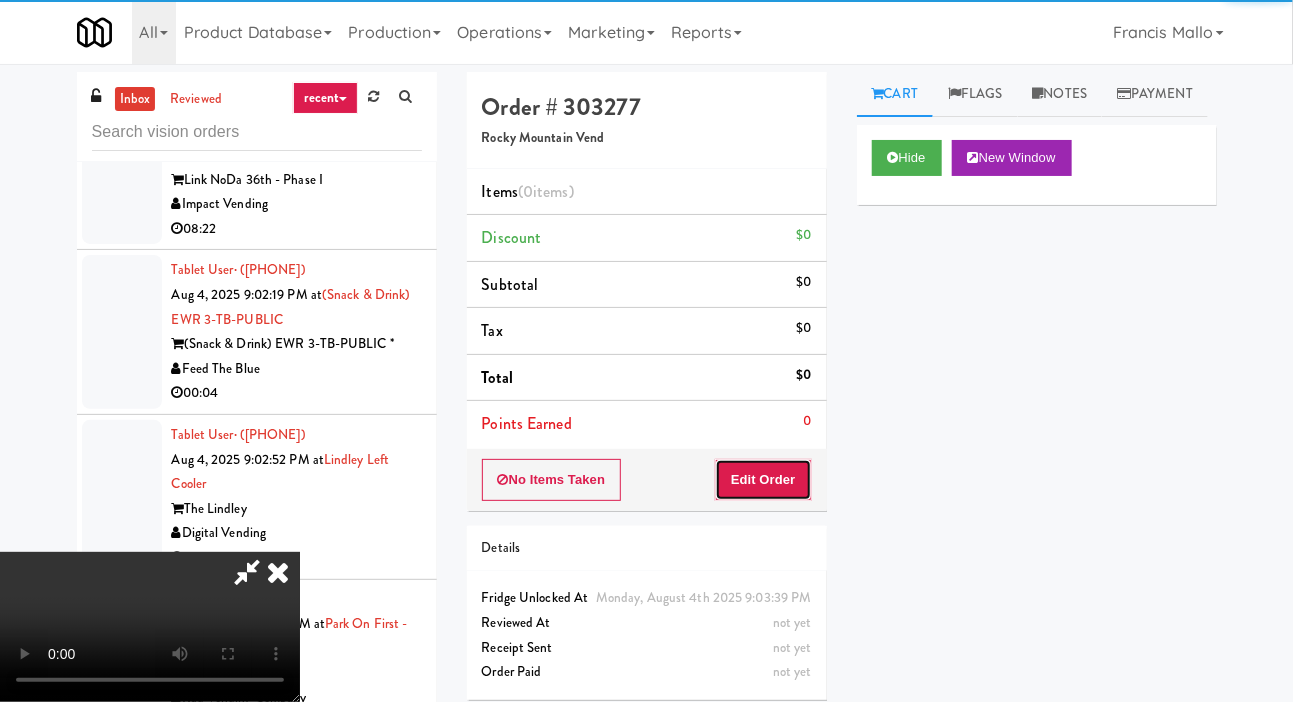 click on "Edit Order" at bounding box center (763, 480) 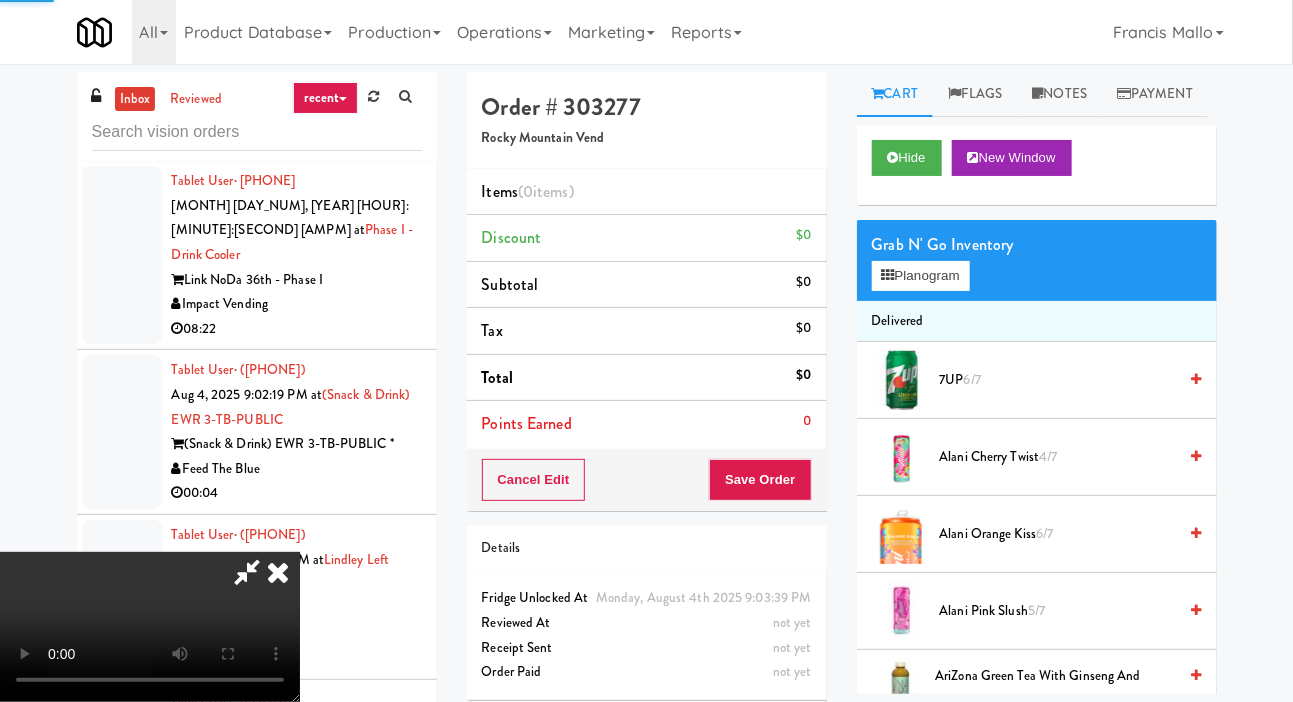 scroll, scrollTop: 46181, scrollLeft: 0, axis: vertical 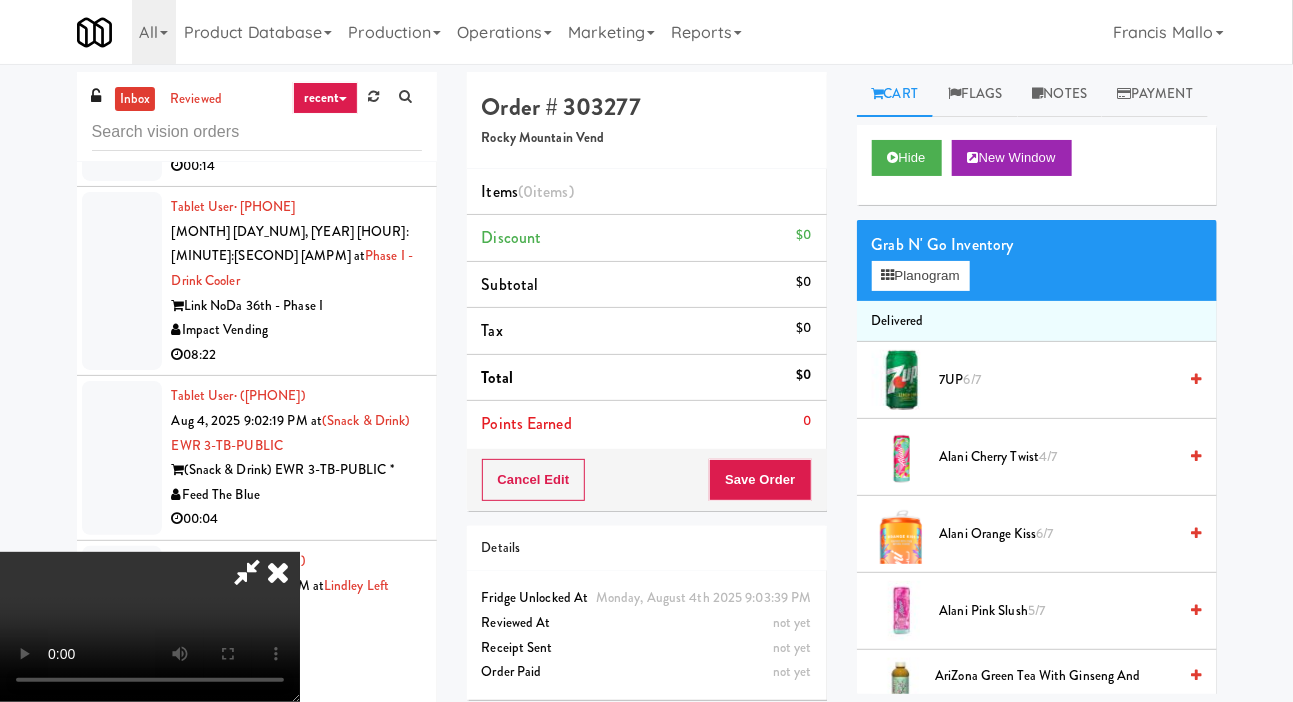 type 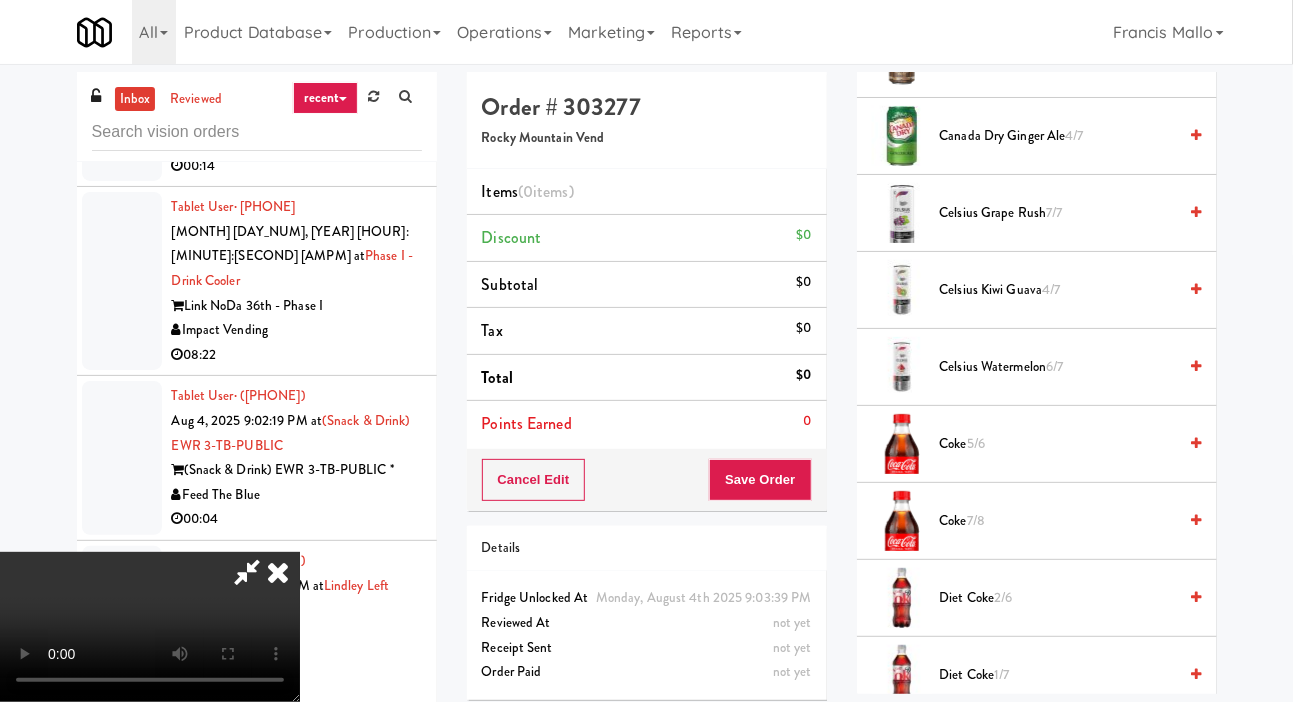 scroll, scrollTop: 860, scrollLeft: 0, axis: vertical 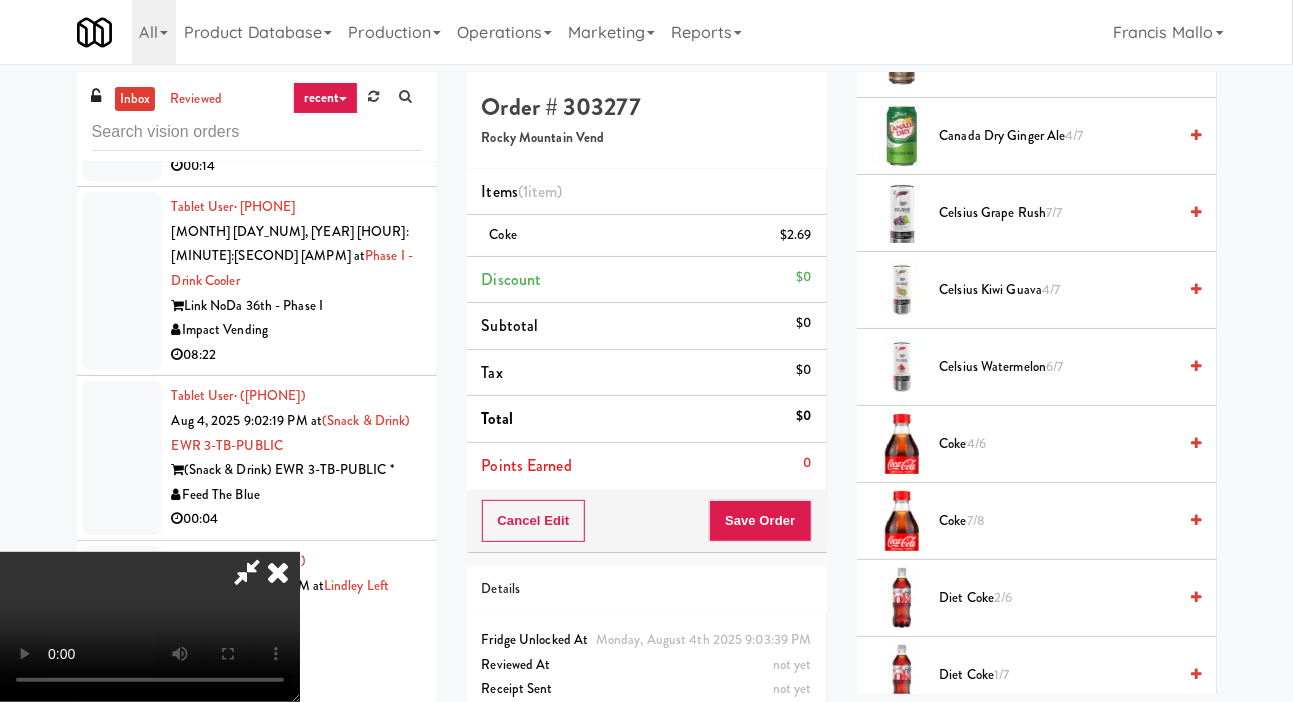 click on "Coke  4/6" at bounding box center (1058, 444) 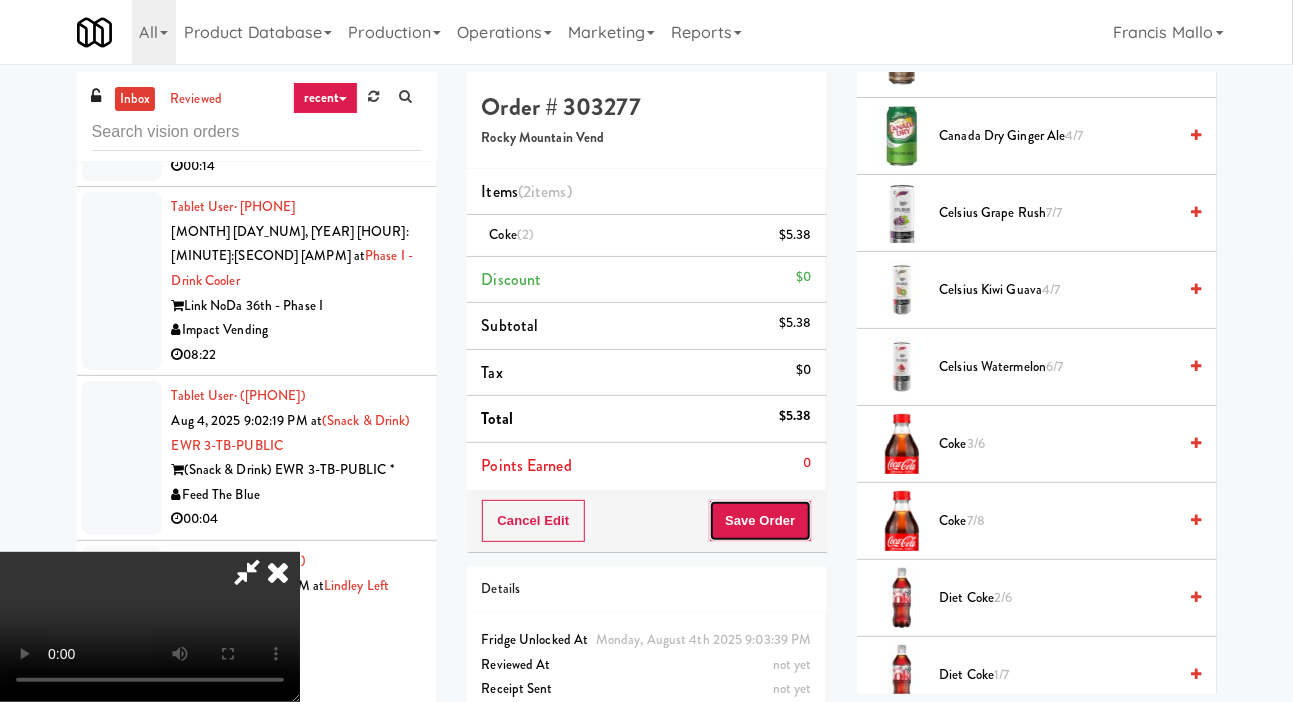 click on "Save Order" at bounding box center [760, 521] 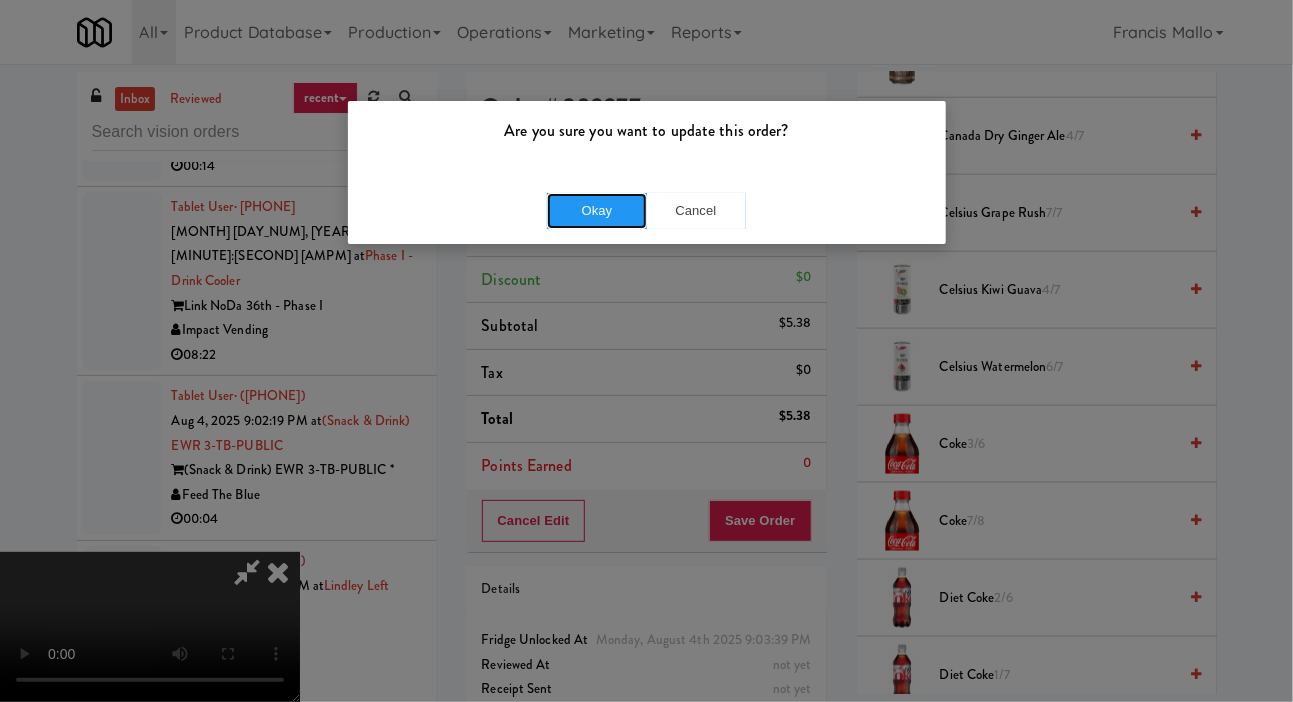 click on "Okay" at bounding box center (597, 211) 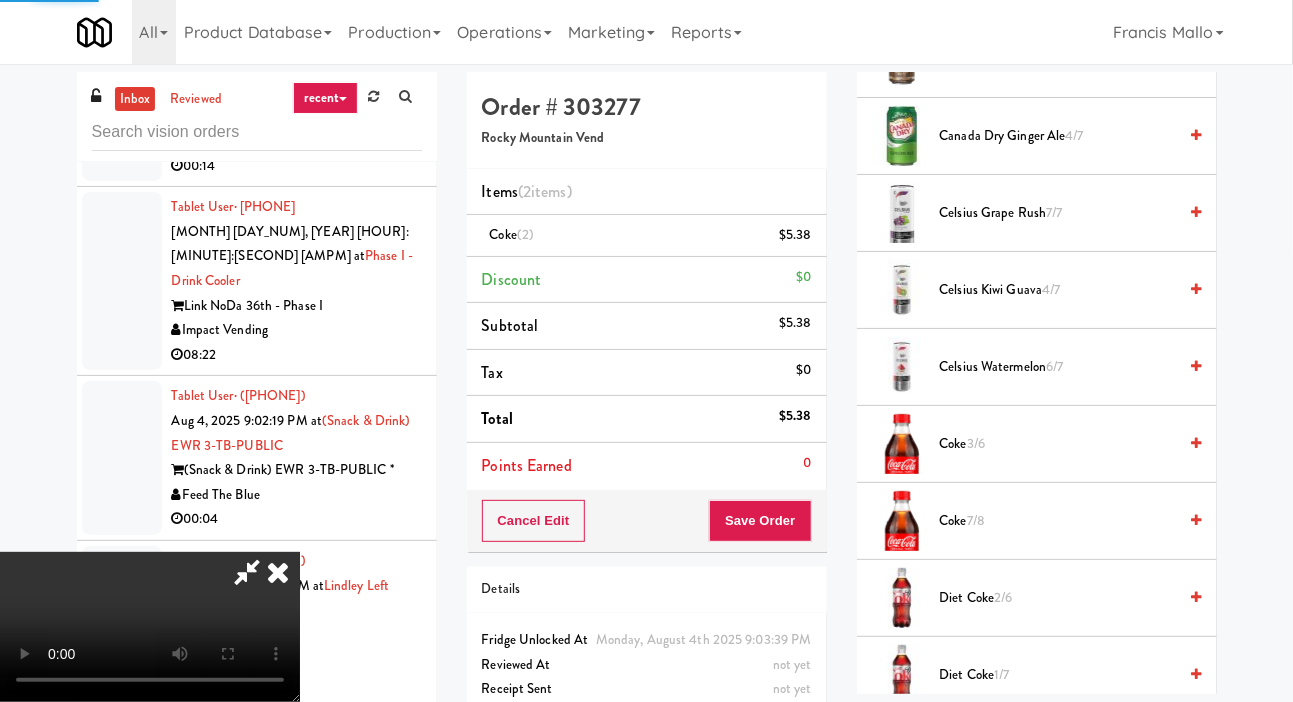 scroll, scrollTop: 116, scrollLeft: 0, axis: vertical 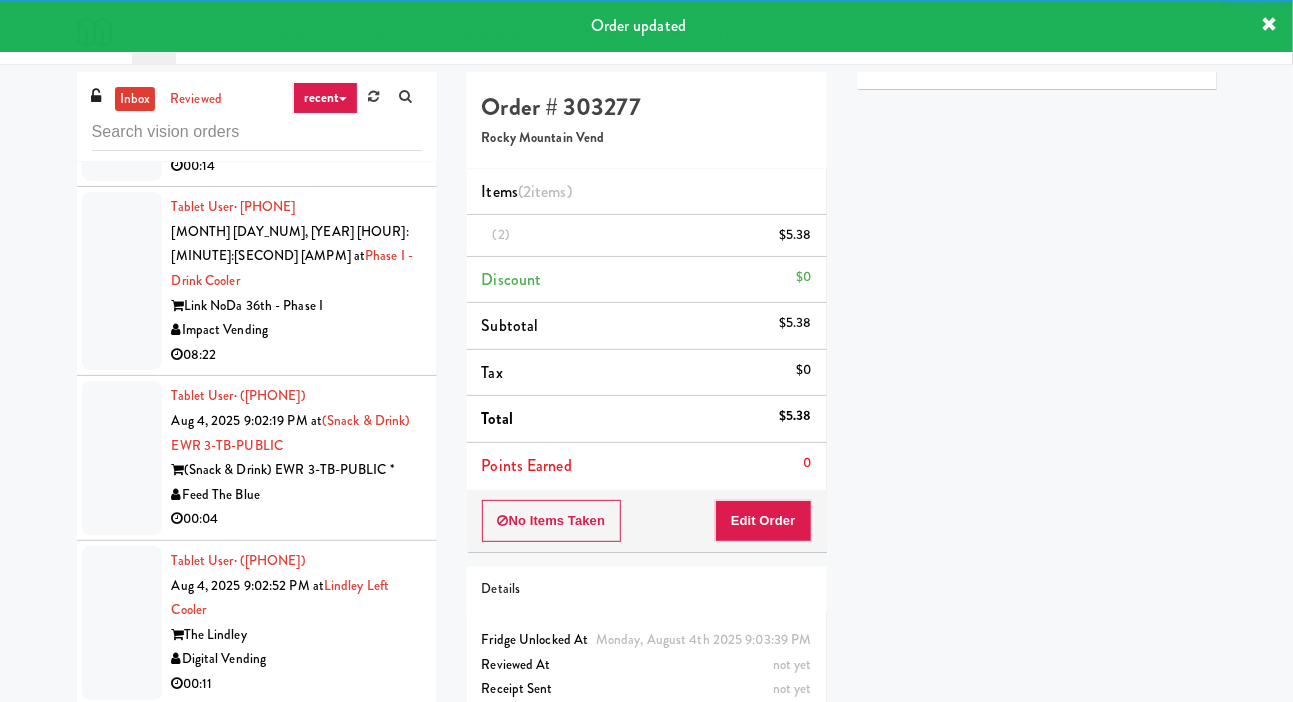 click at bounding box center (122, 1117) 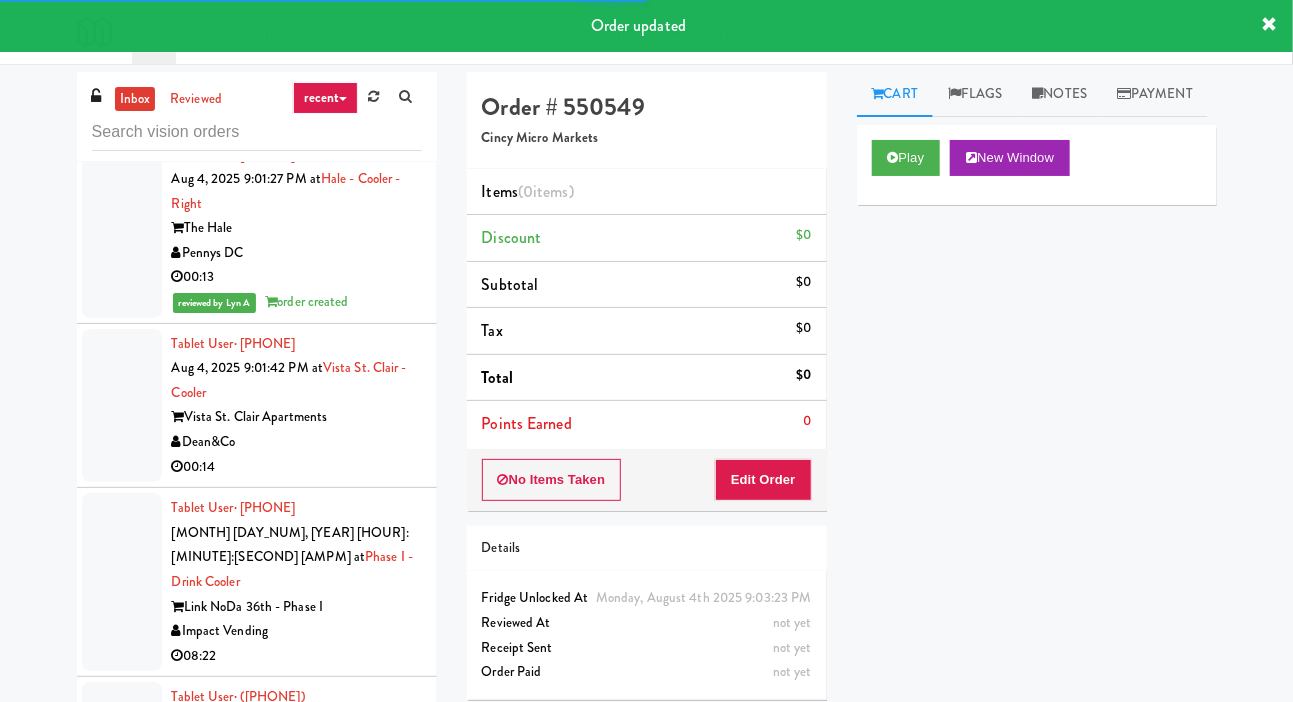 scroll, scrollTop: 45864, scrollLeft: 0, axis: vertical 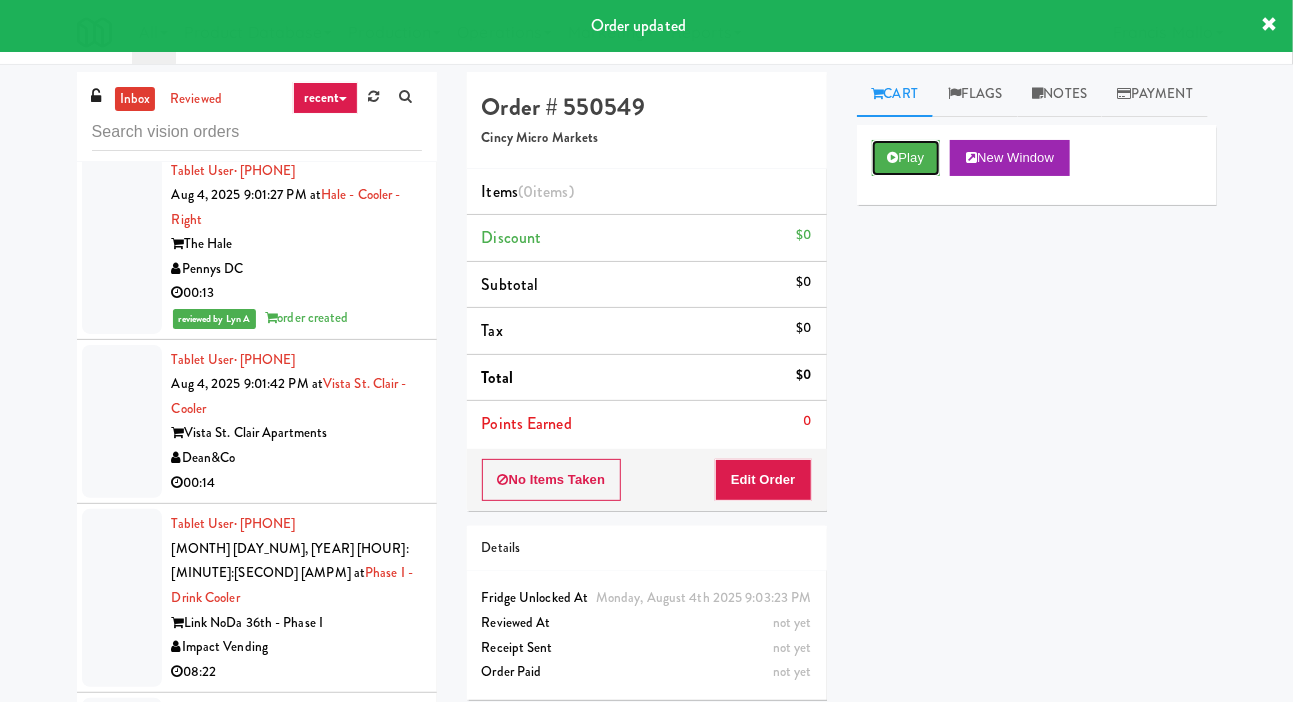 click on "Play" at bounding box center (906, 158) 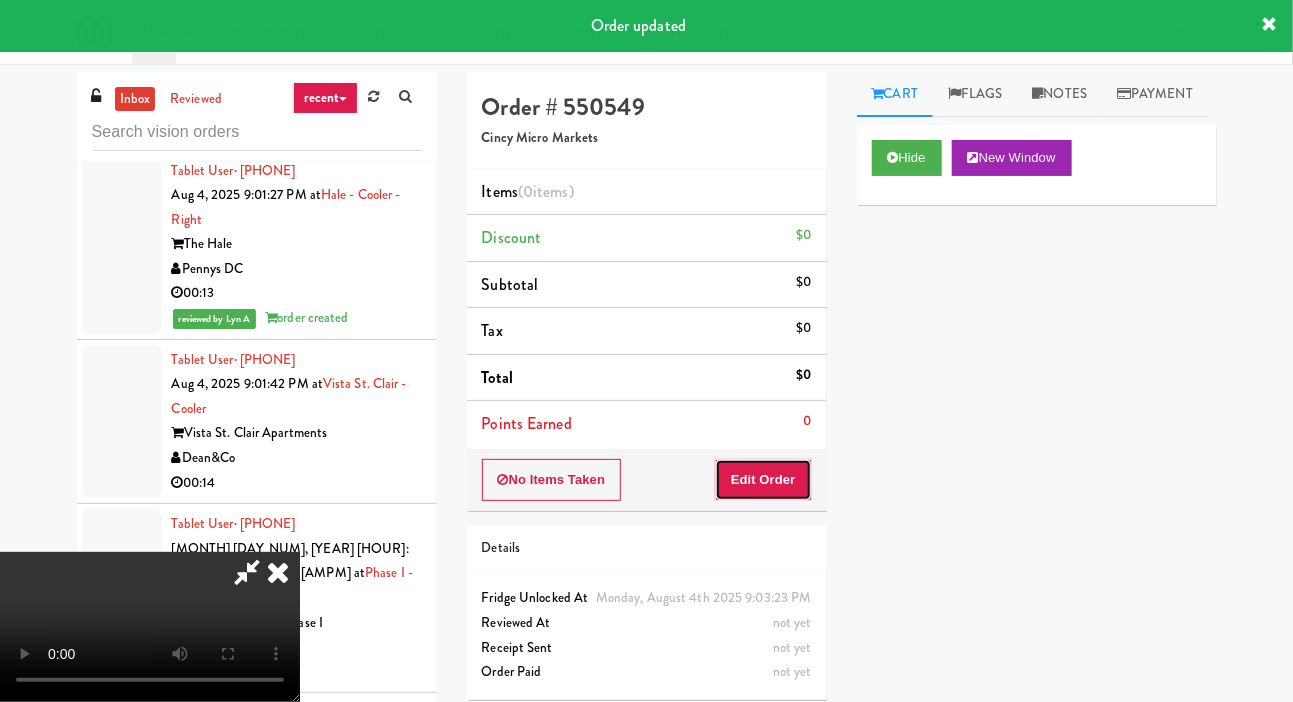 click on "Edit Order" at bounding box center [763, 480] 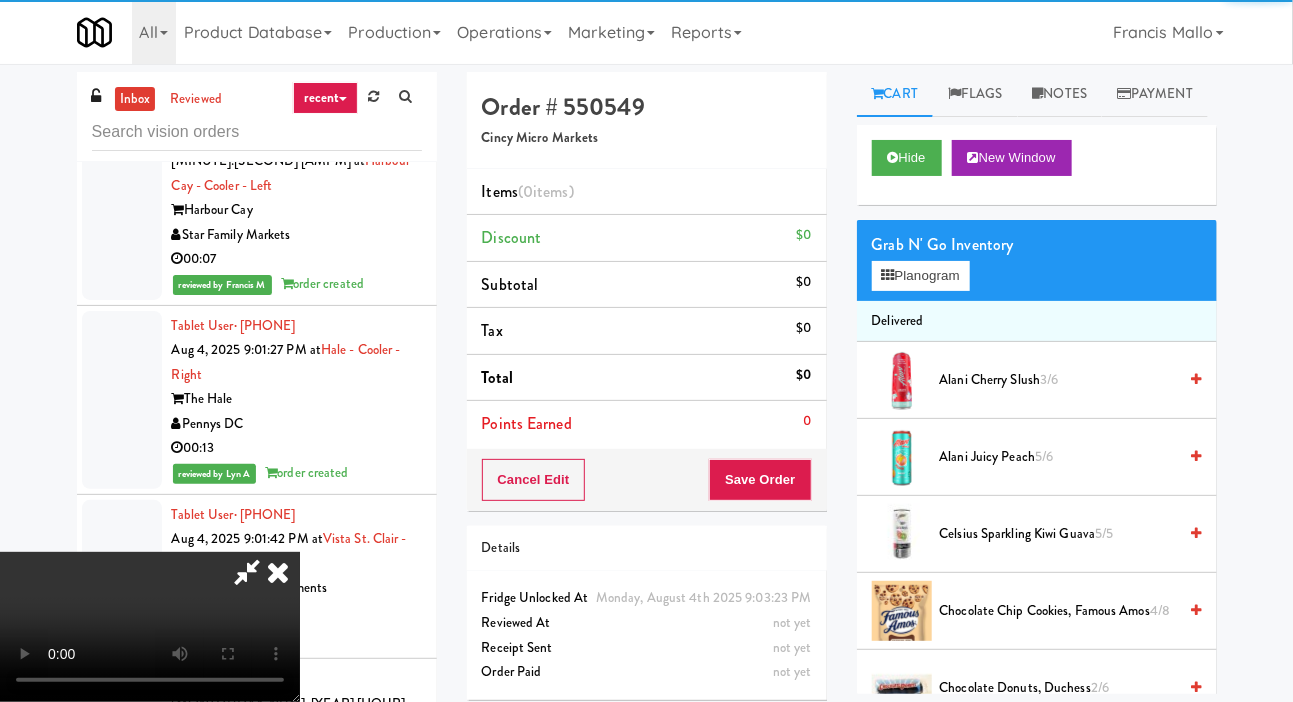 scroll, scrollTop: 45708, scrollLeft: 0, axis: vertical 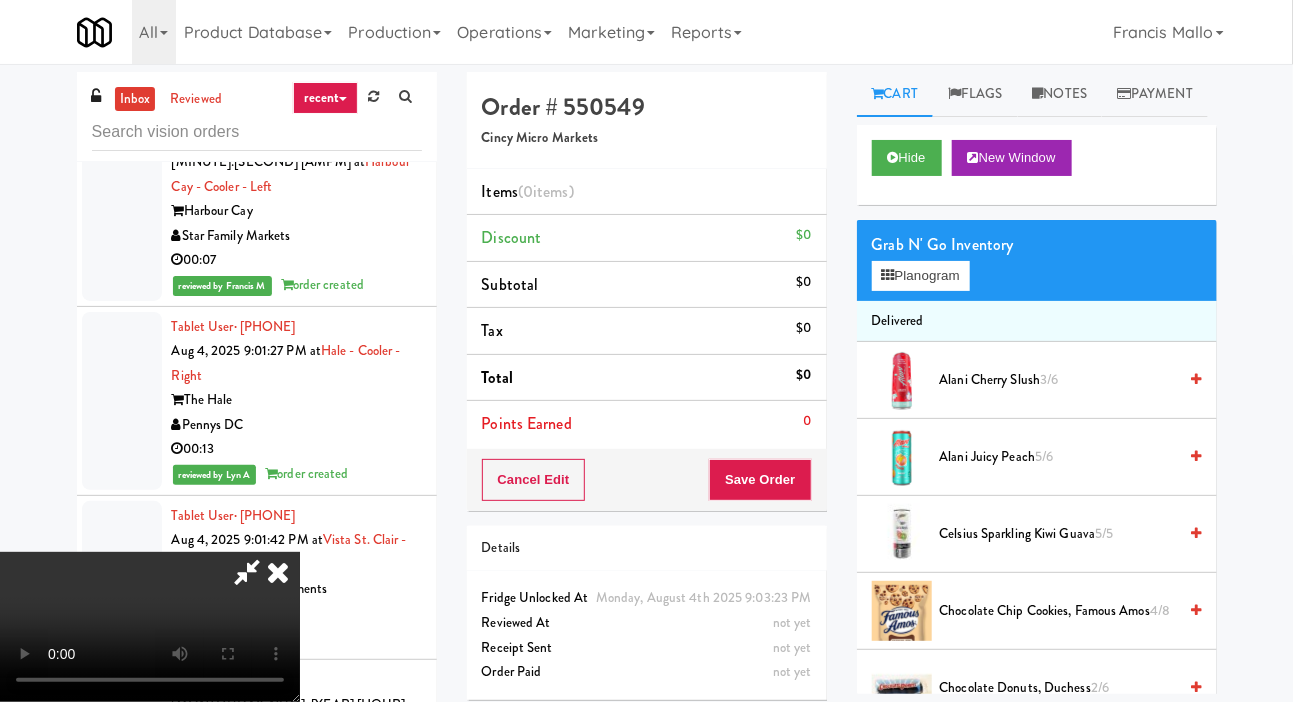 type 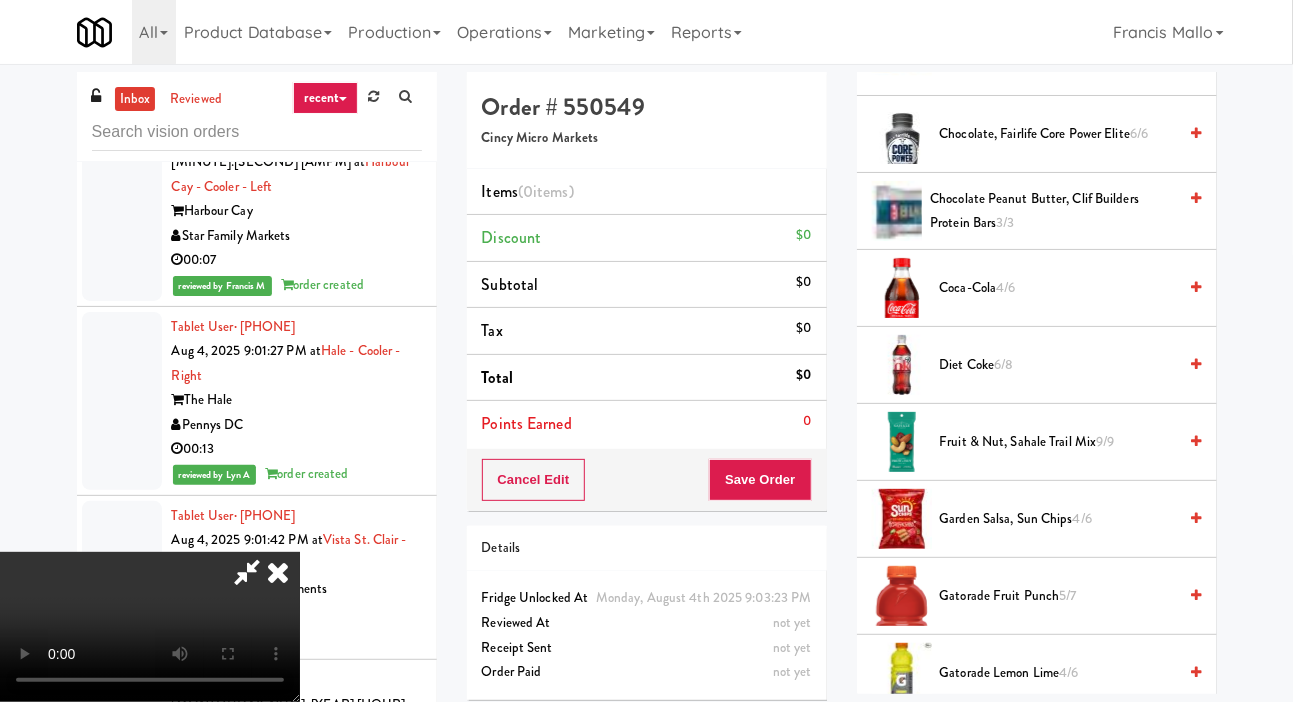 scroll, scrollTop: 678, scrollLeft: 0, axis: vertical 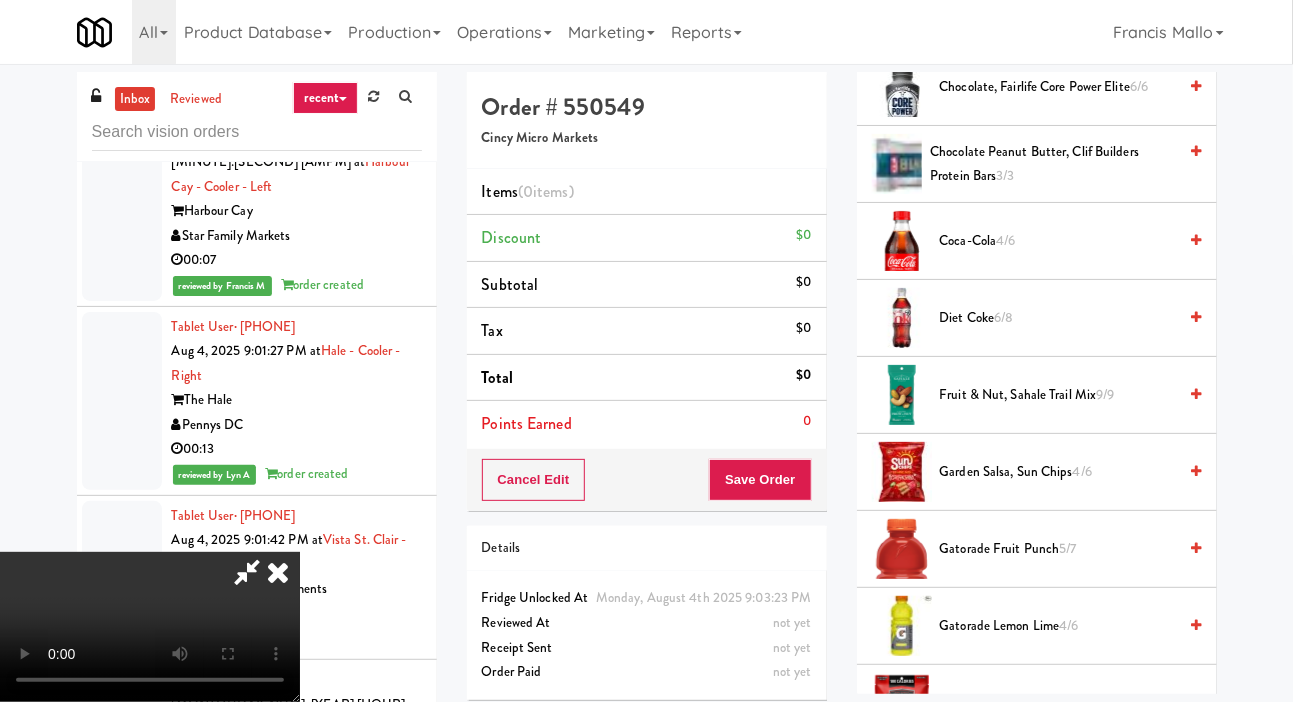 click on "Diet Coke  6/8" at bounding box center (1058, 318) 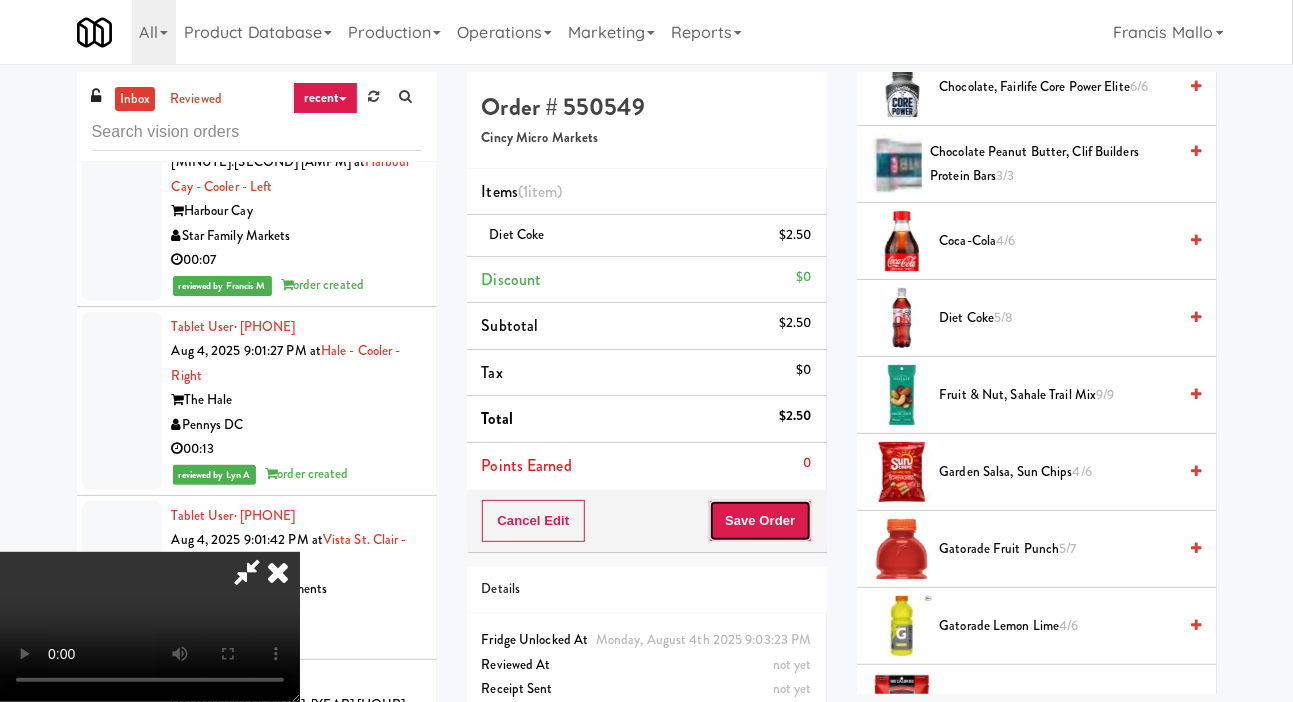 click on "Save Order" at bounding box center [760, 521] 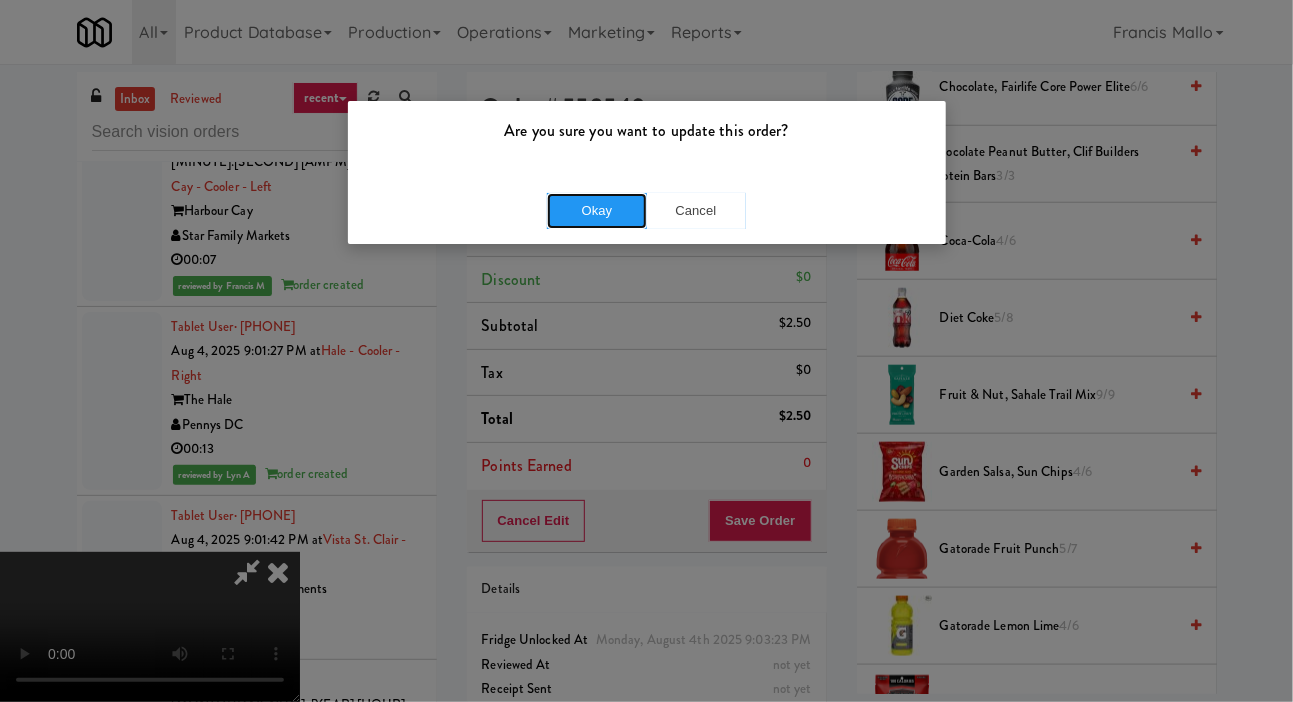 click on "Okay" at bounding box center (597, 211) 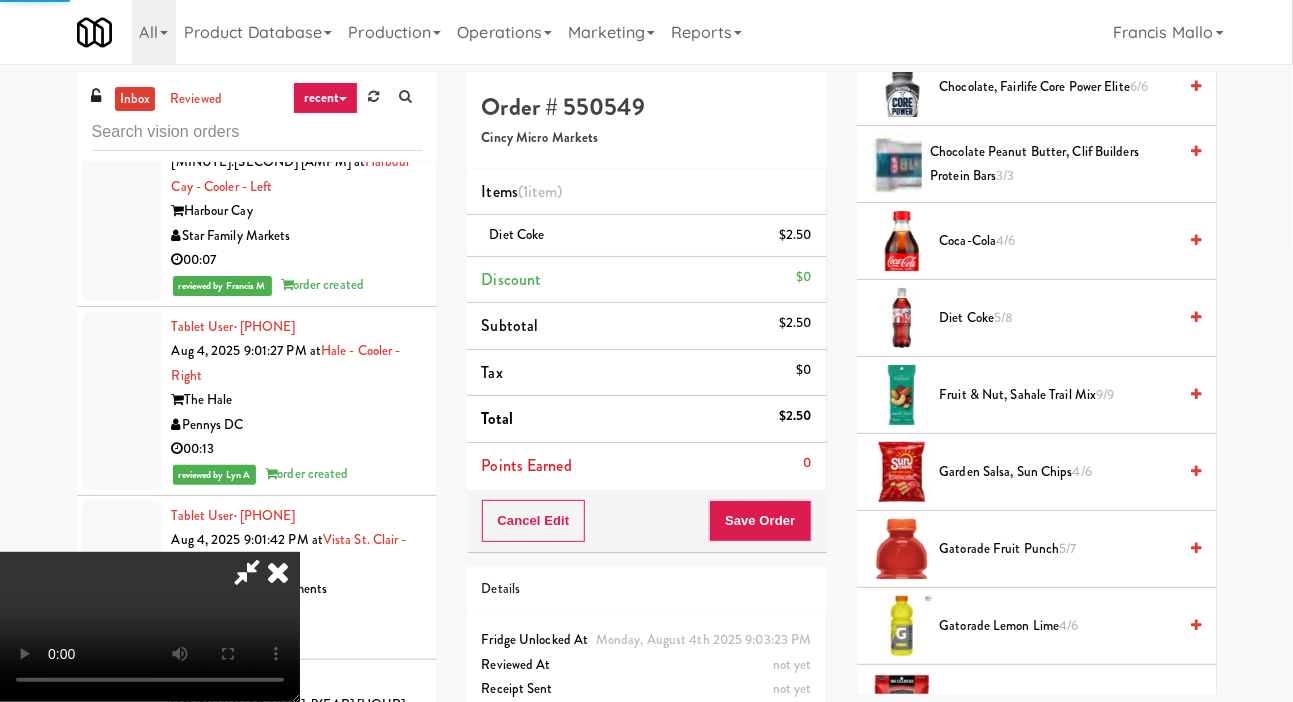 scroll, scrollTop: 116, scrollLeft: 0, axis: vertical 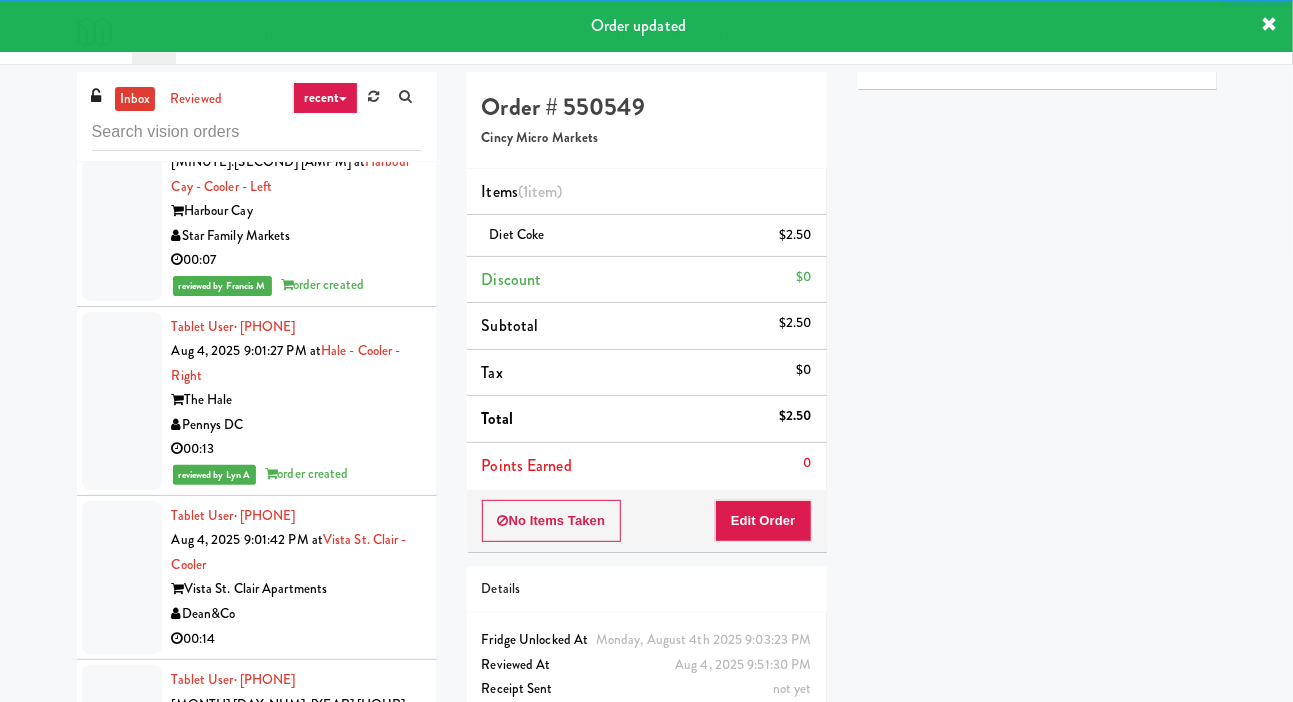 click at bounding box center [122, 1425] 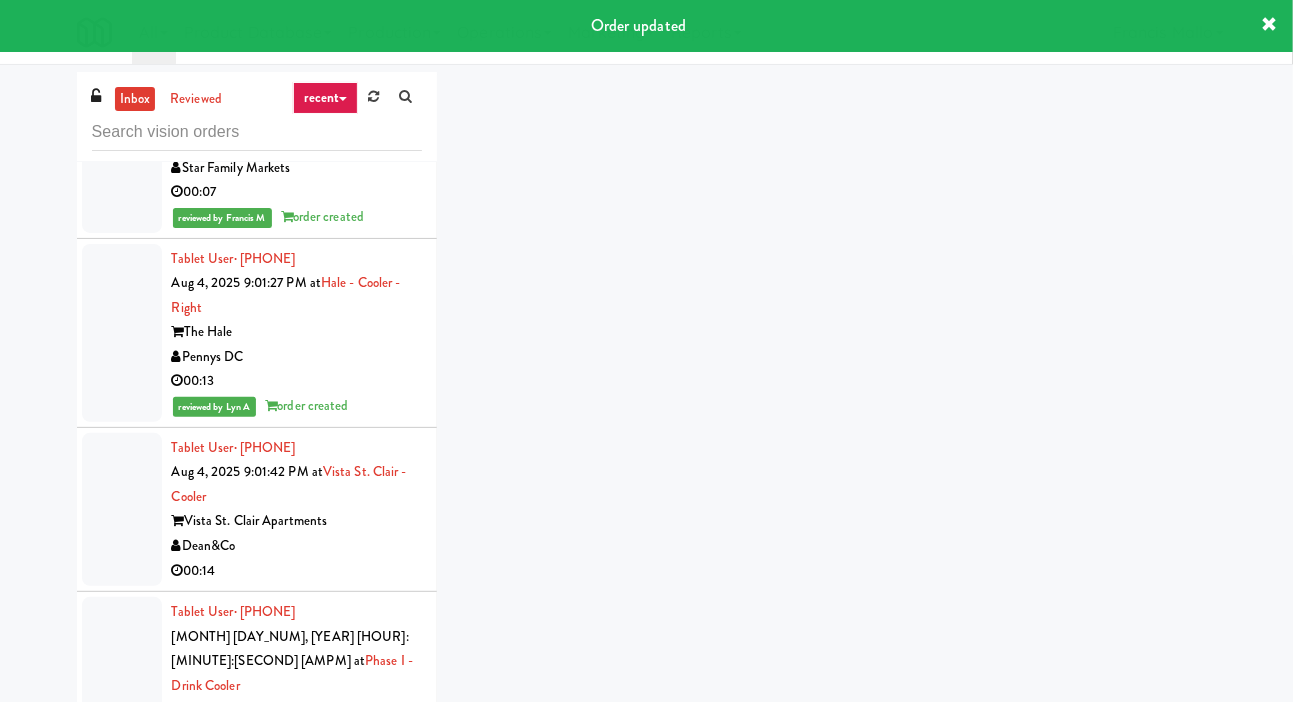 scroll, scrollTop: 45788, scrollLeft: 0, axis: vertical 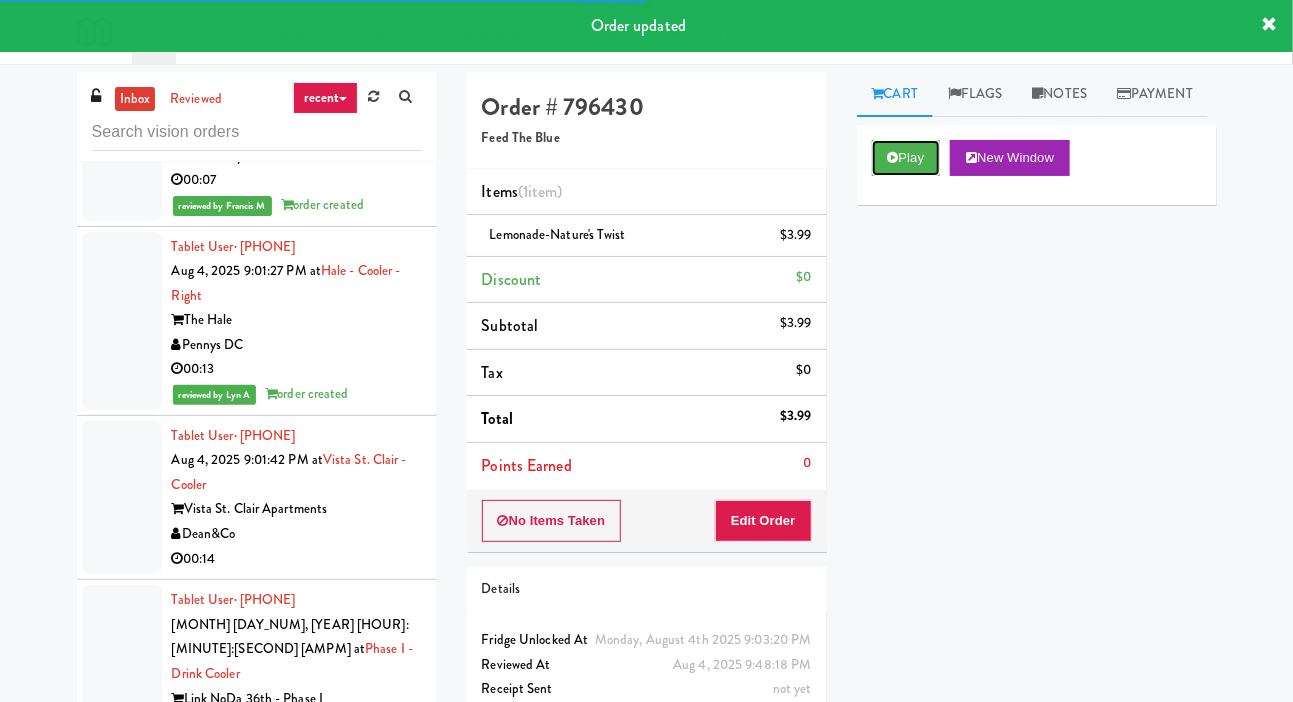 click on "Play" at bounding box center [906, 158] 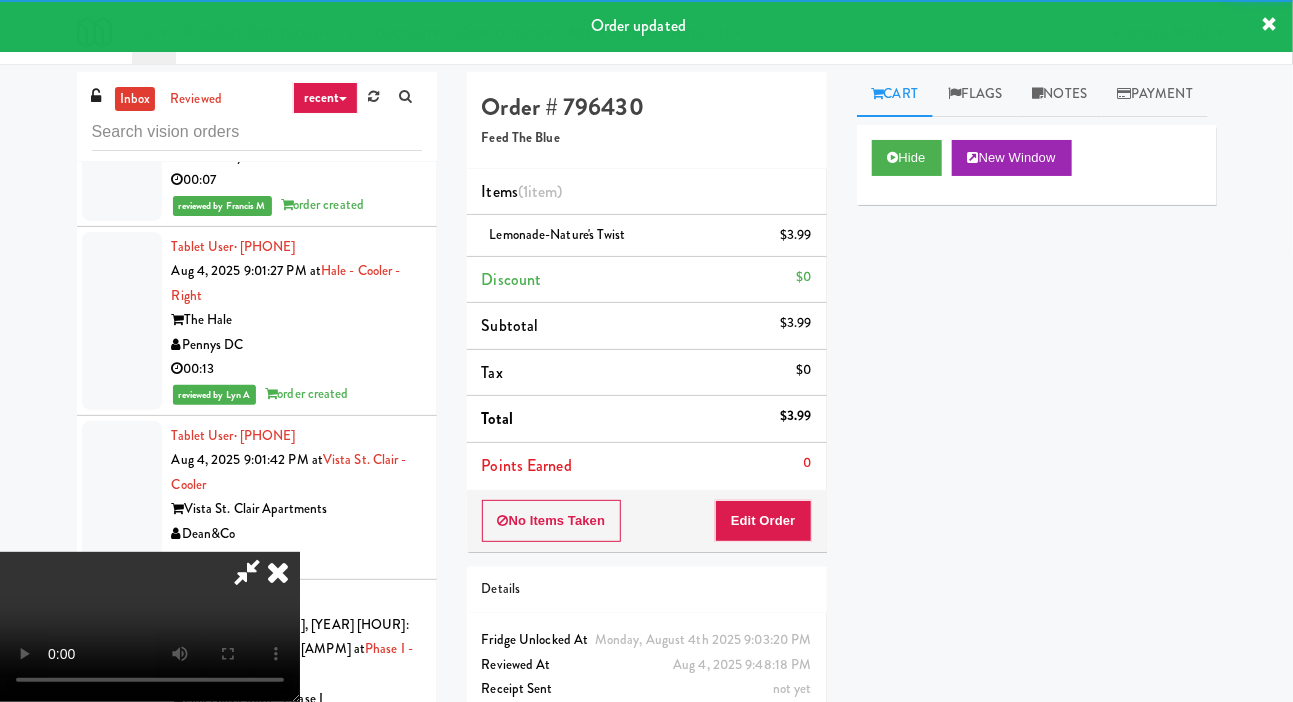 click at bounding box center (122, 1181) 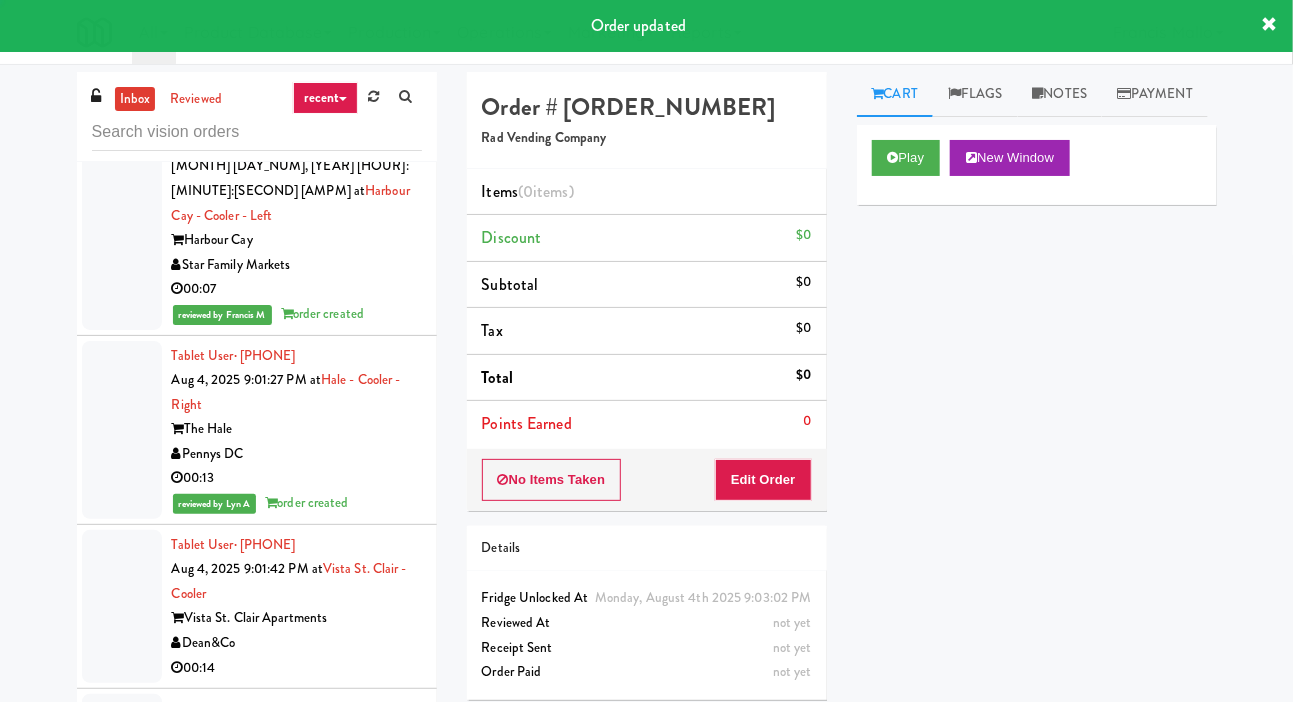 scroll, scrollTop: 45679, scrollLeft: 0, axis: vertical 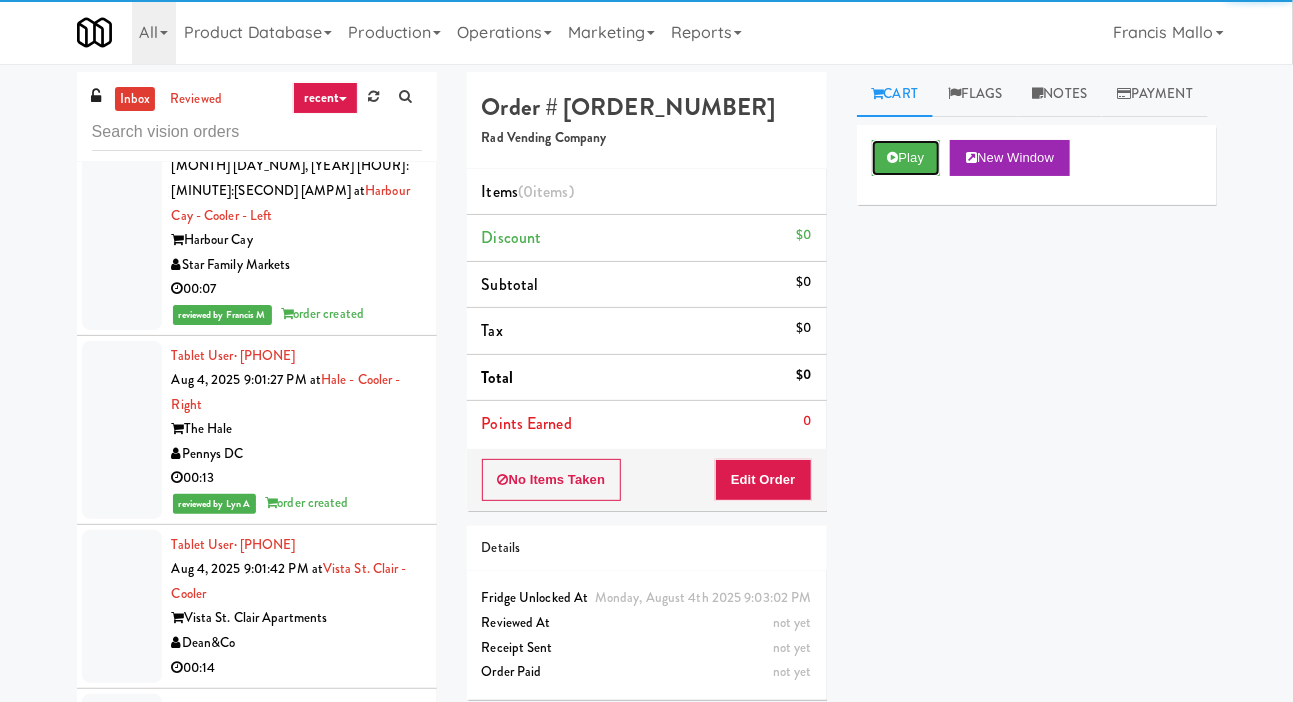 click on "Play" at bounding box center [906, 158] 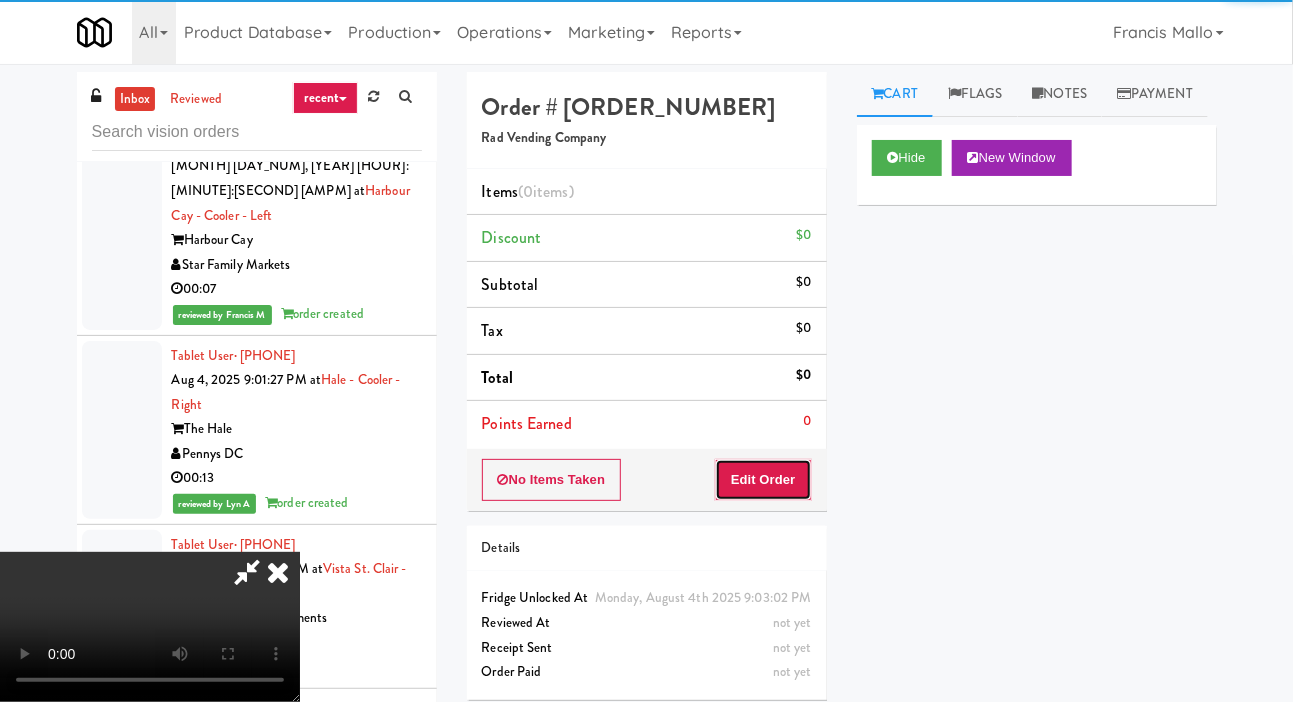 click on "Edit Order" at bounding box center (763, 480) 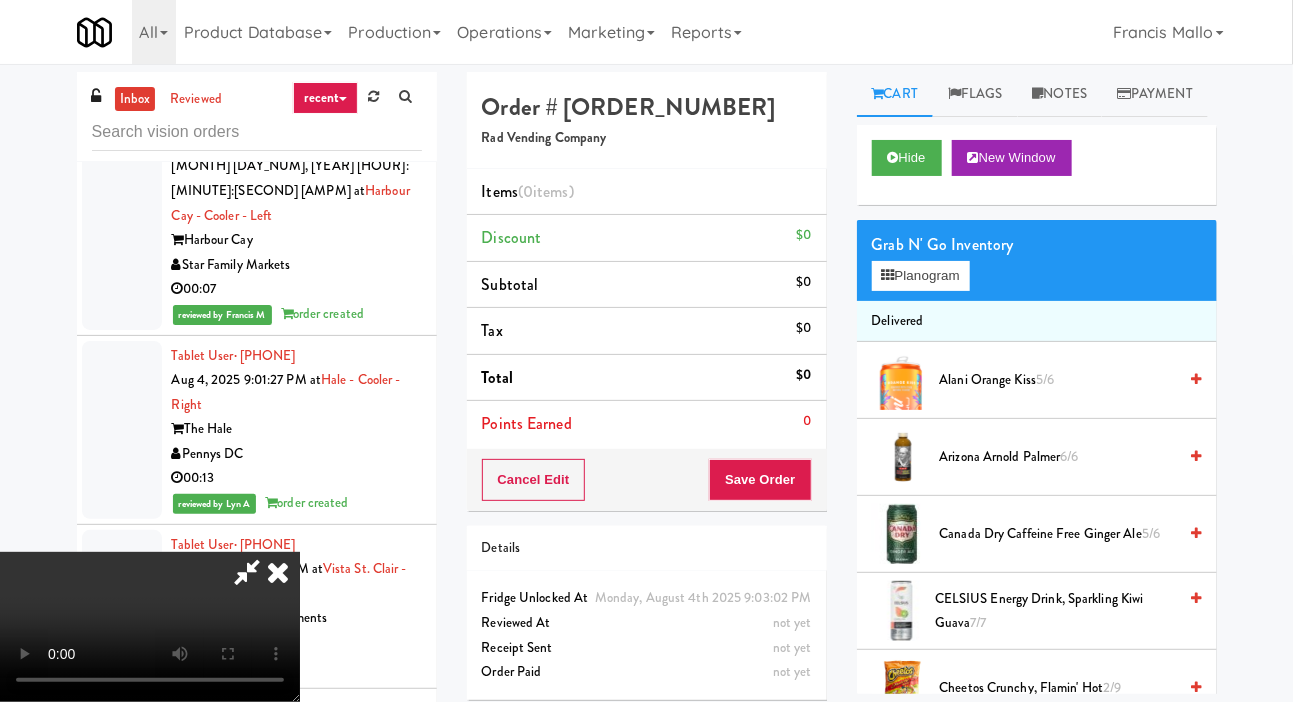 type 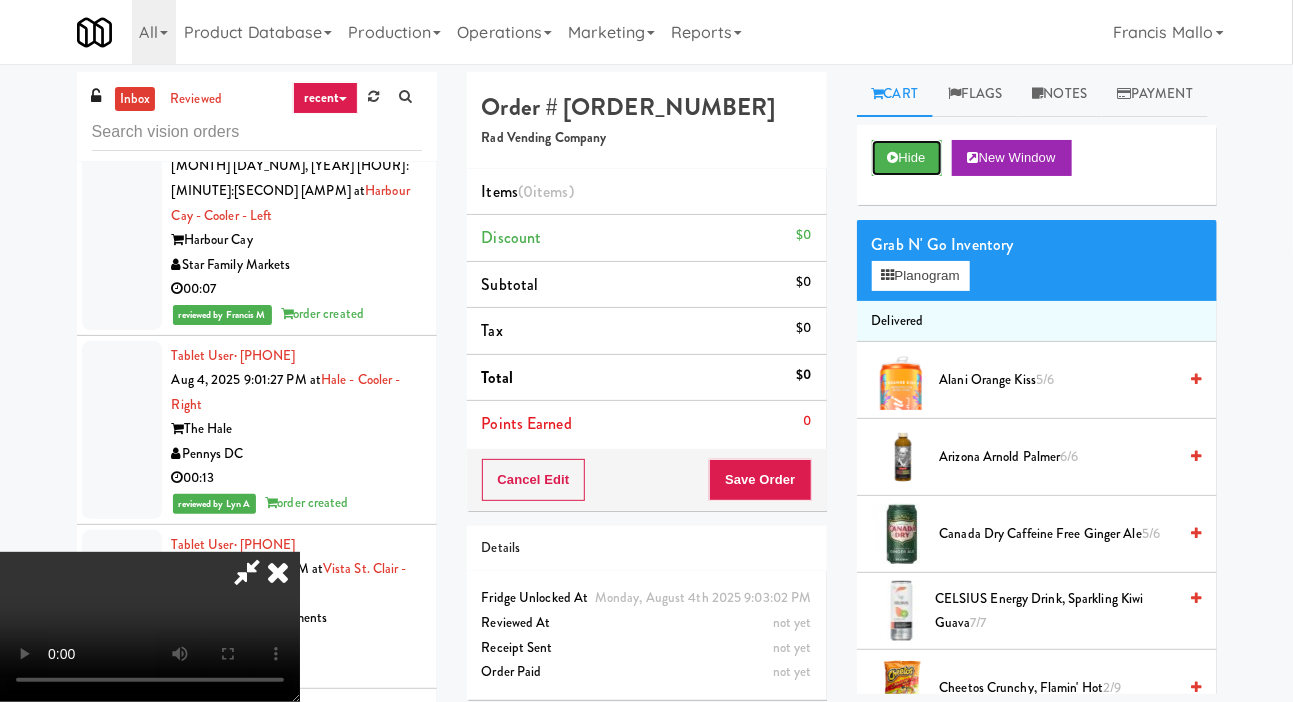 click on "Hide" at bounding box center [907, 158] 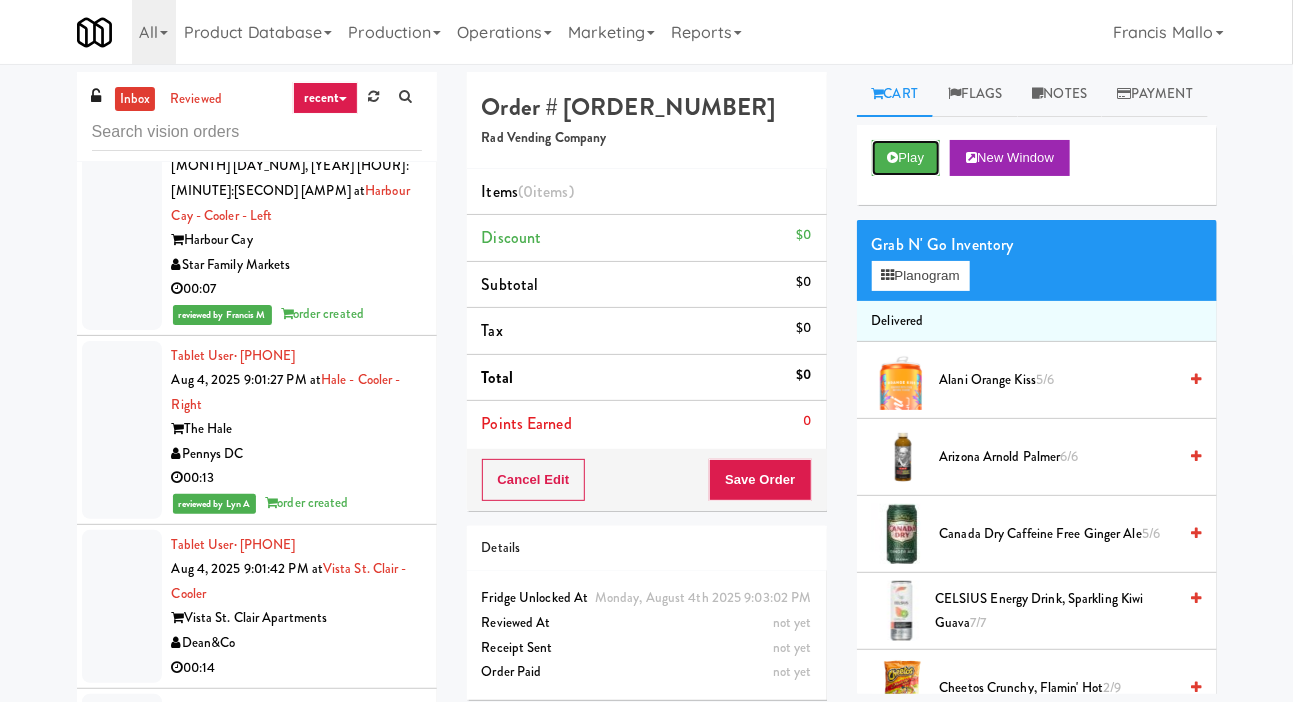 click on "Play" at bounding box center (906, 158) 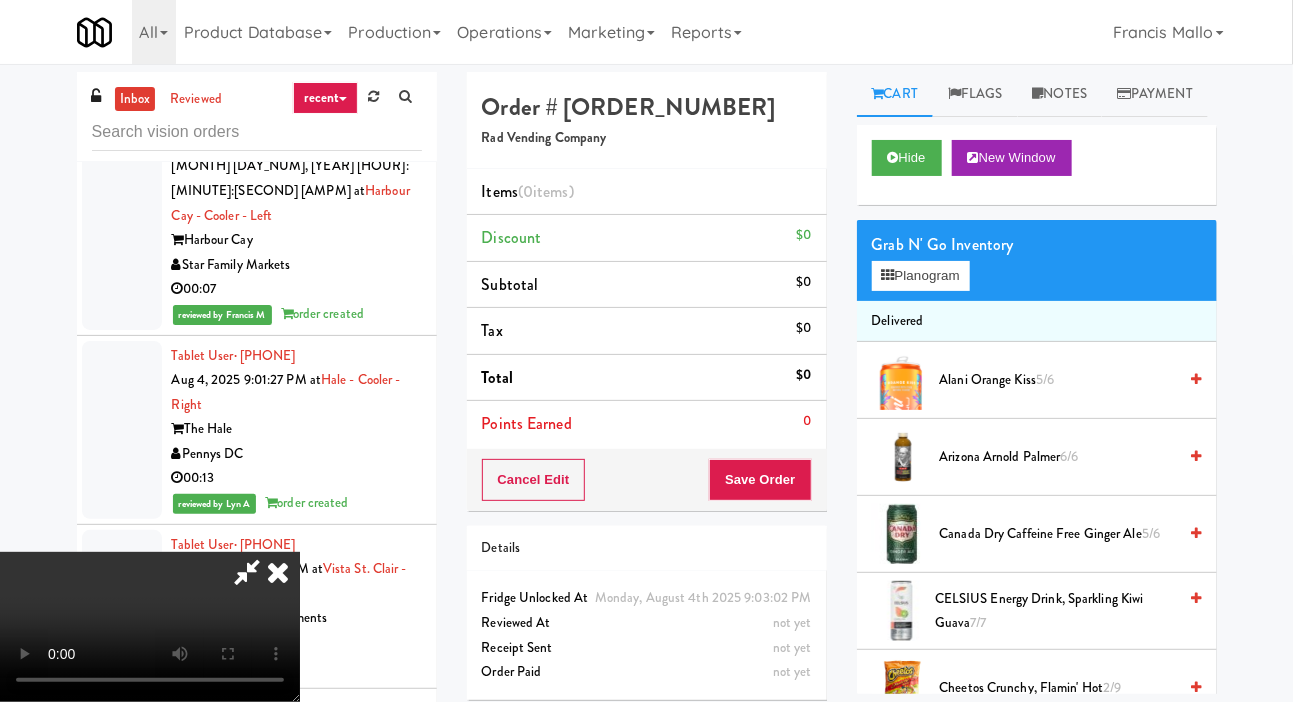 type 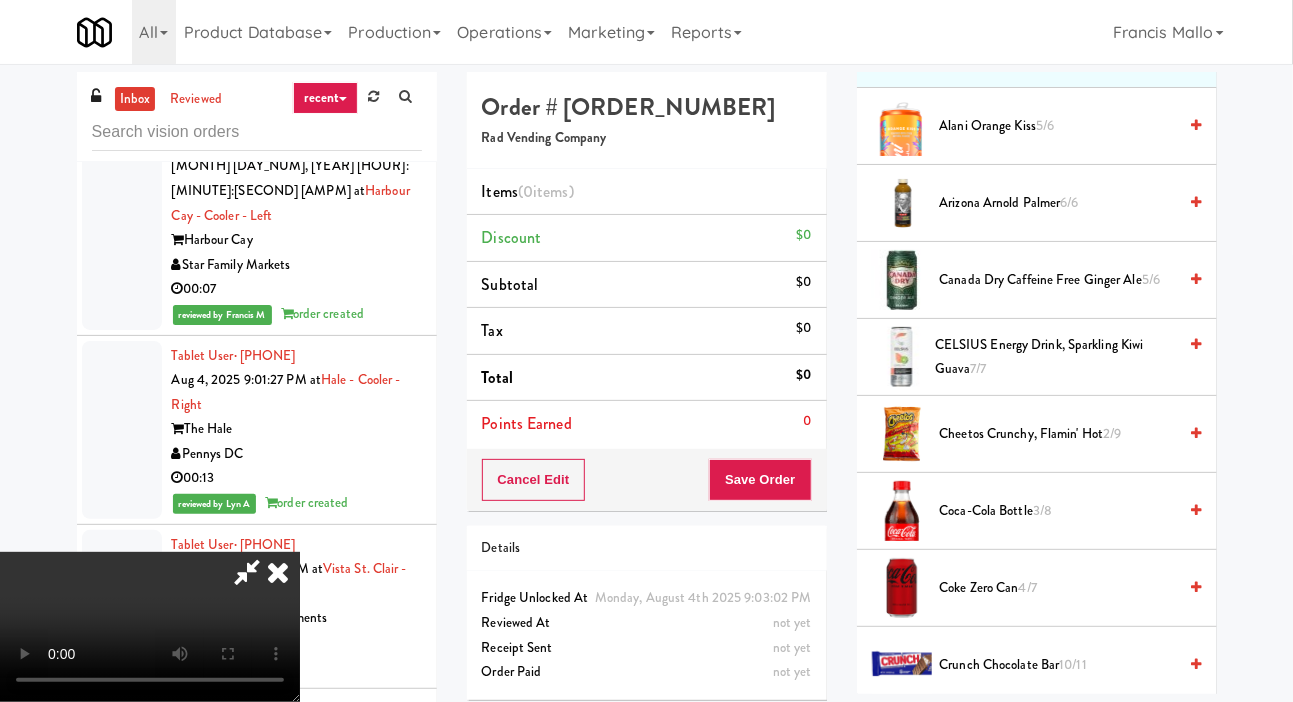 click on "Cheetos Crunchy, Flamin' Hot  2/9" at bounding box center [1058, 434] 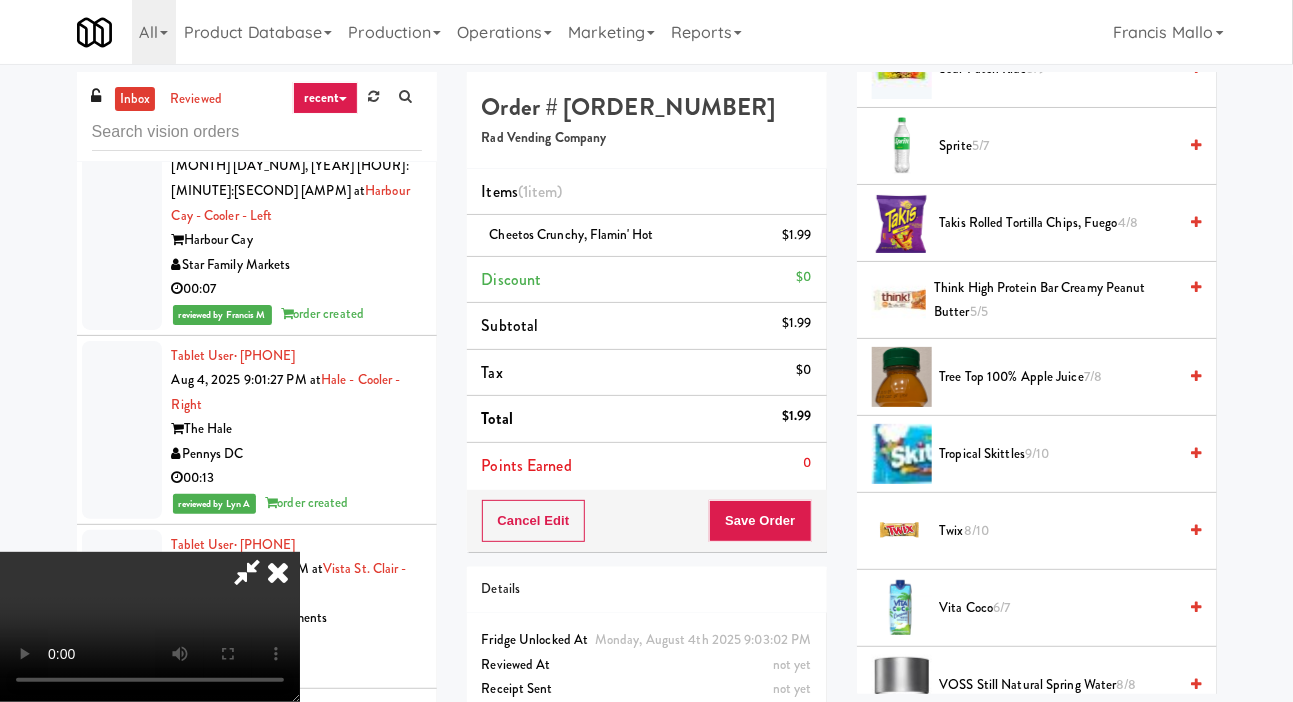 scroll, scrollTop: 2560, scrollLeft: 0, axis: vertical 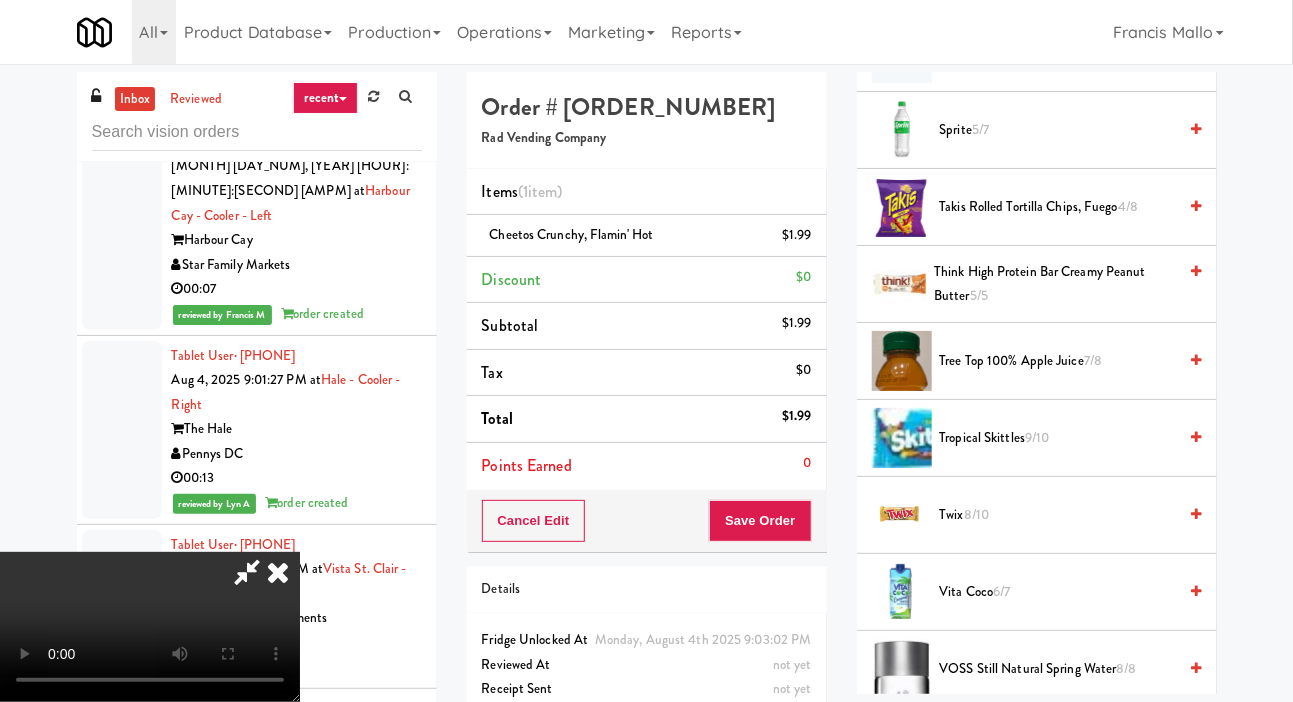 click on "Tropical Skittles  9/10" at bounding box center [1058, 438] 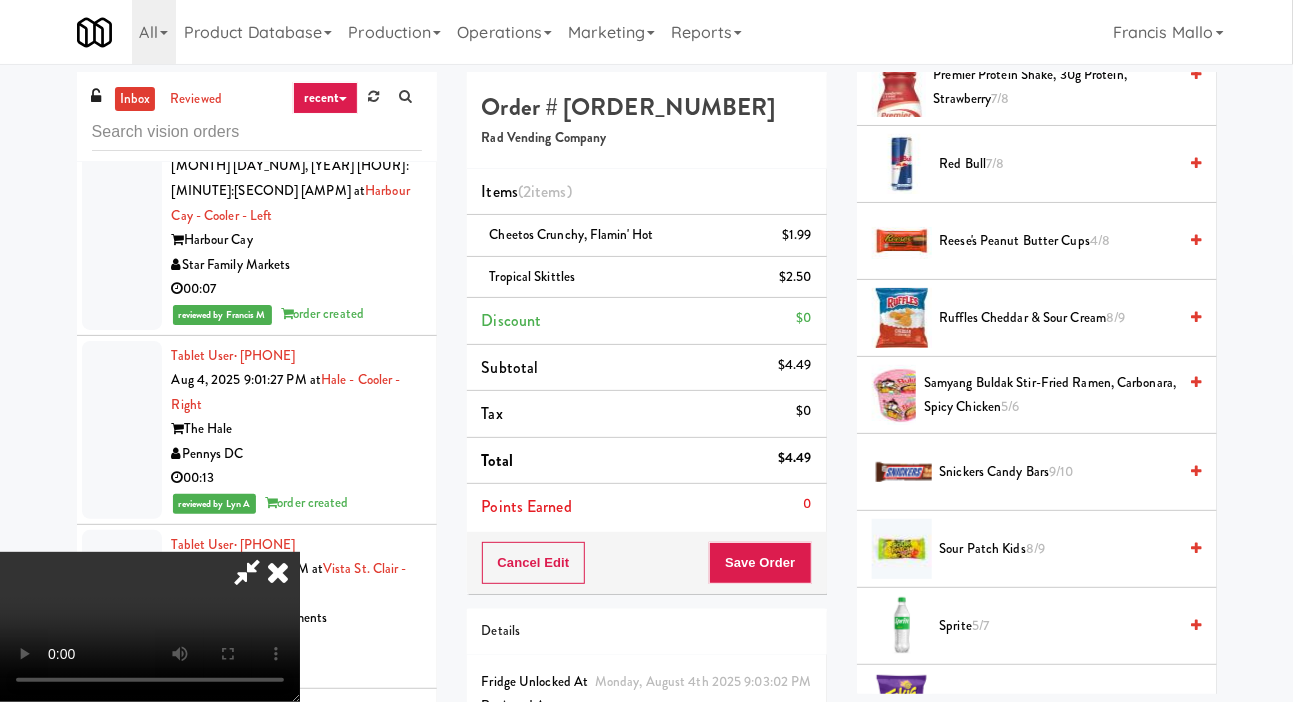 scroll, scrollTop: 2065, scrollLeft: 0, axis: vertical 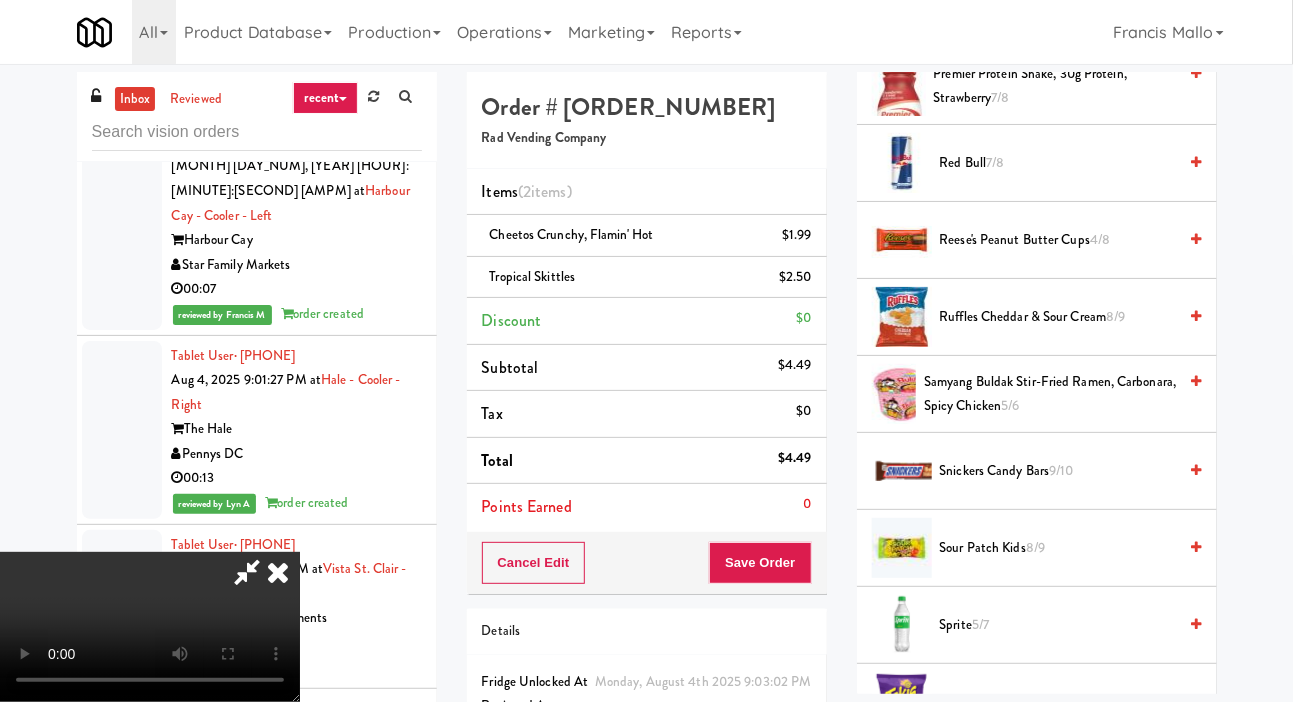 click on "Reese's Peanut Butter Cups  4/8" at bounding box center [1058, 240] 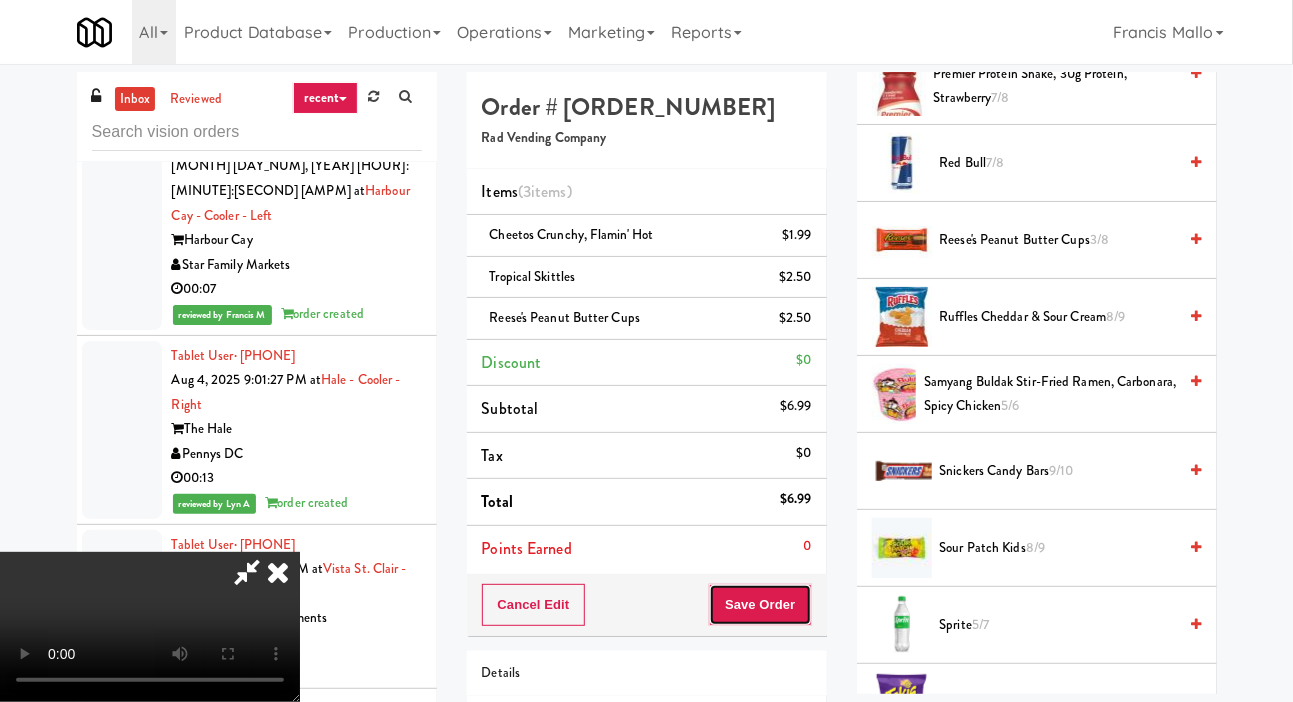 click on "Save Order" at bounding box center (760, 605) 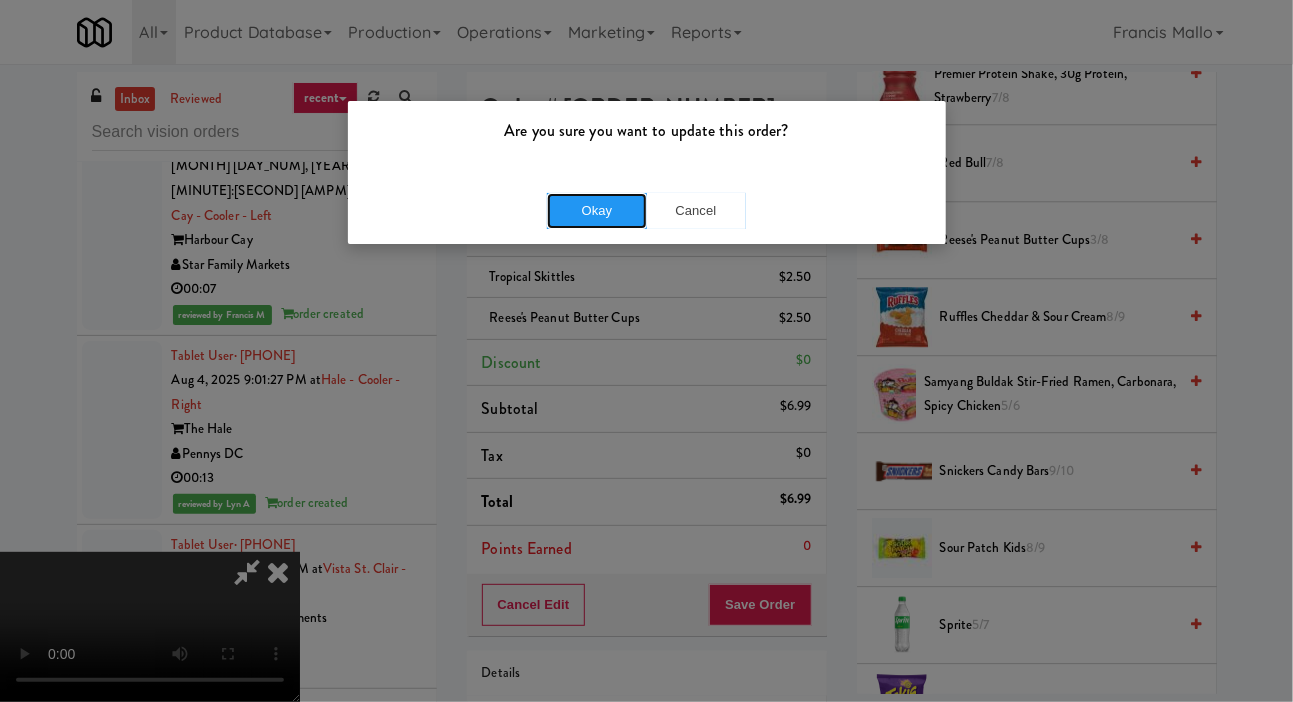 click on "Okay" at bounding box center (597, 211) 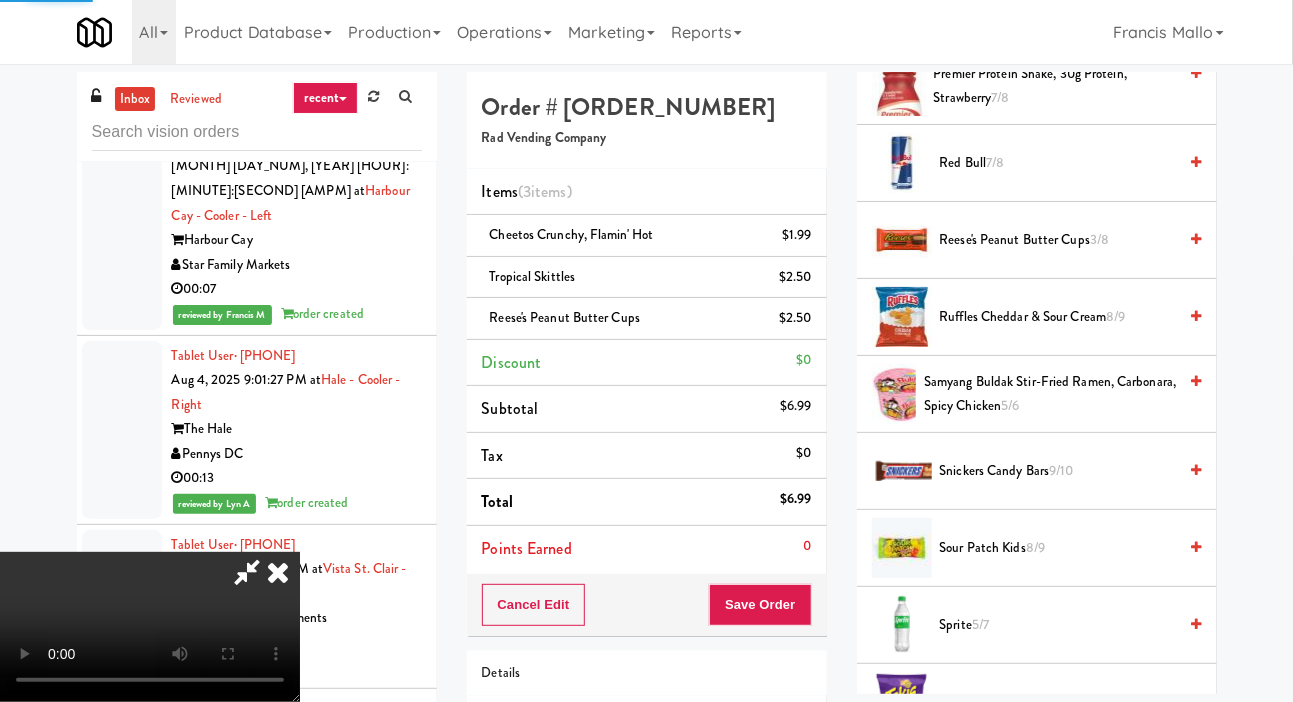 scroll, scrollTop: 116, scrollLeft: 0, axis: vertical 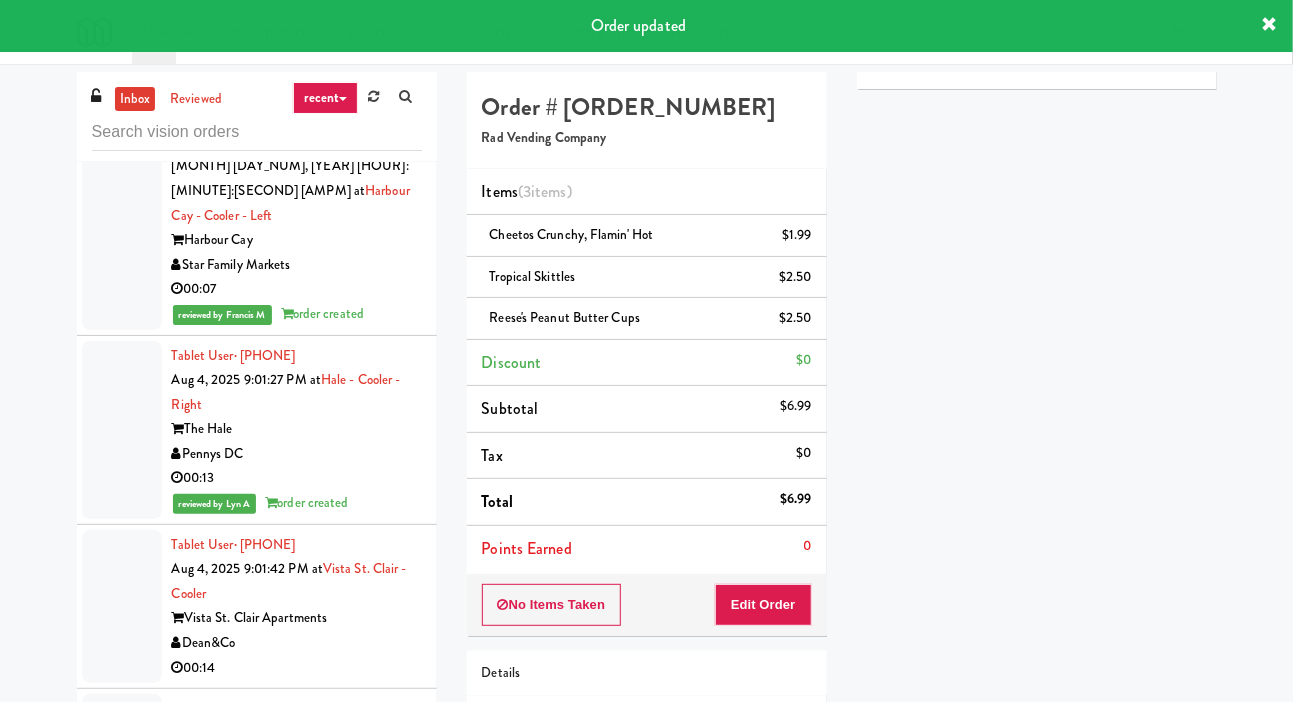 click at bounding box center [122, 1125] 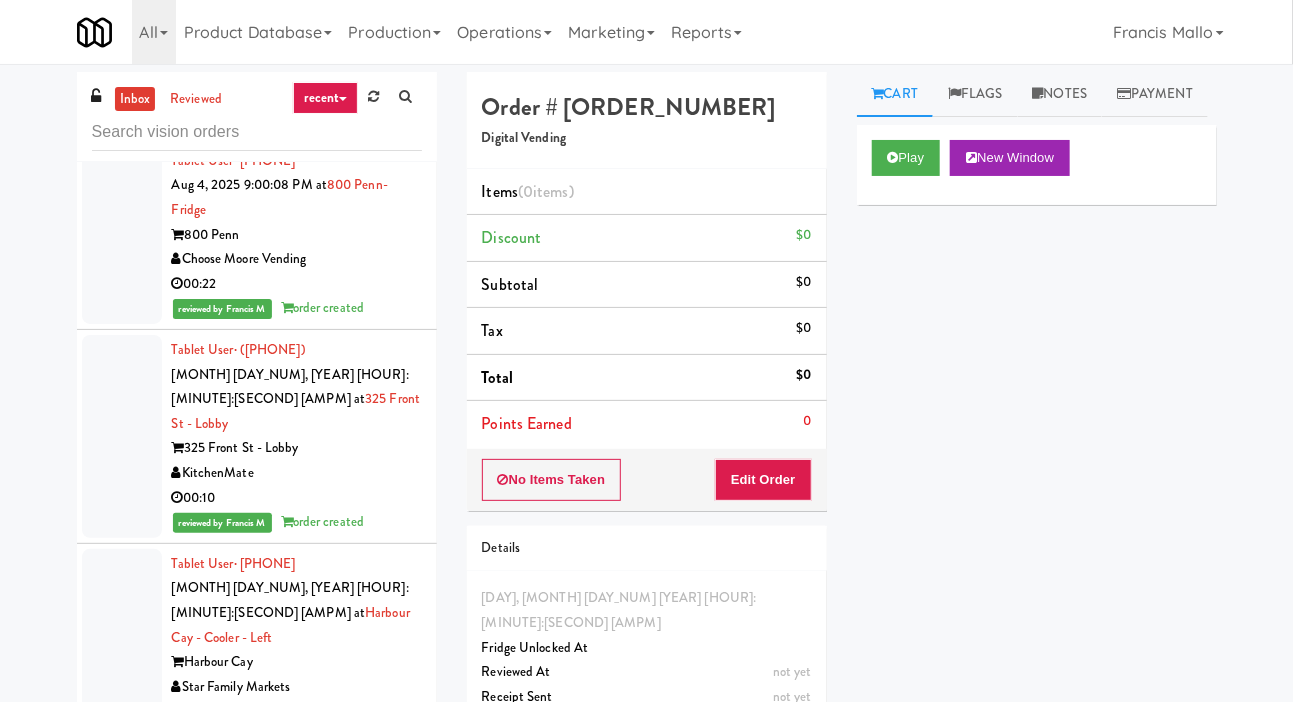 scroll, scrollTop: 45270, scrollLeft: 0, axis: vertical 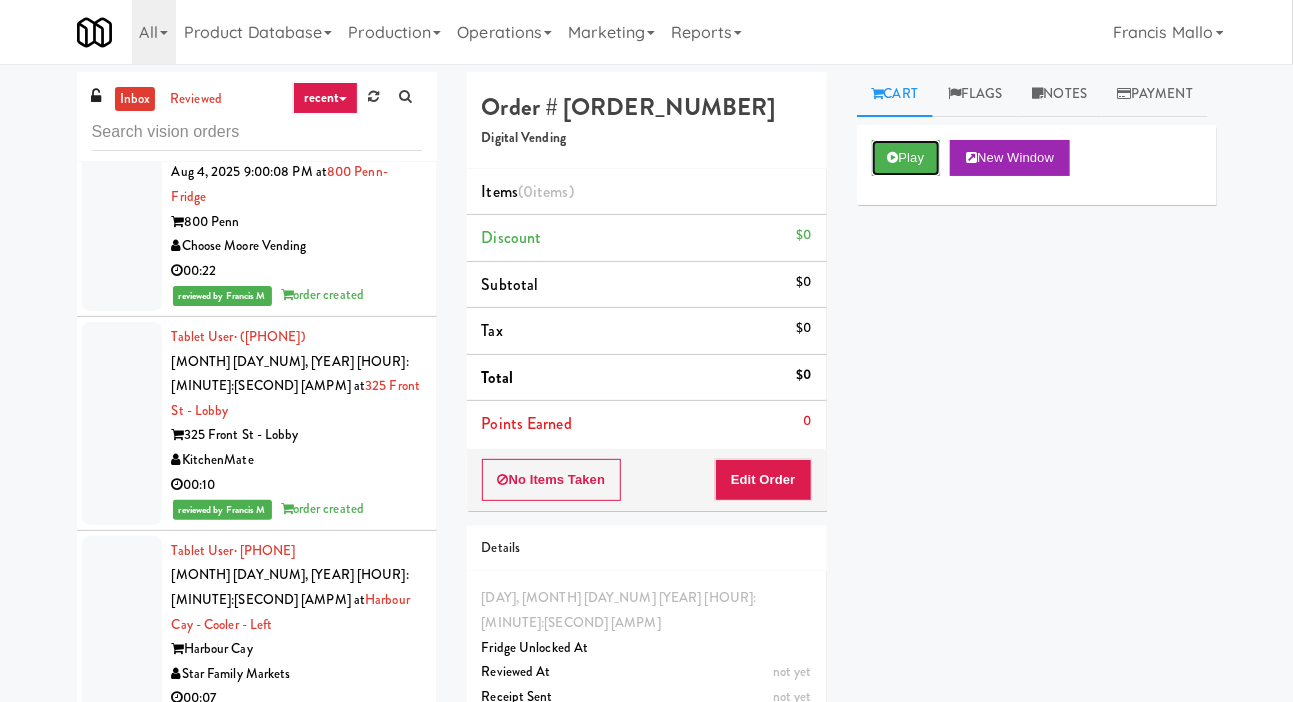 click on "Play" at bounding box center [906, 158] 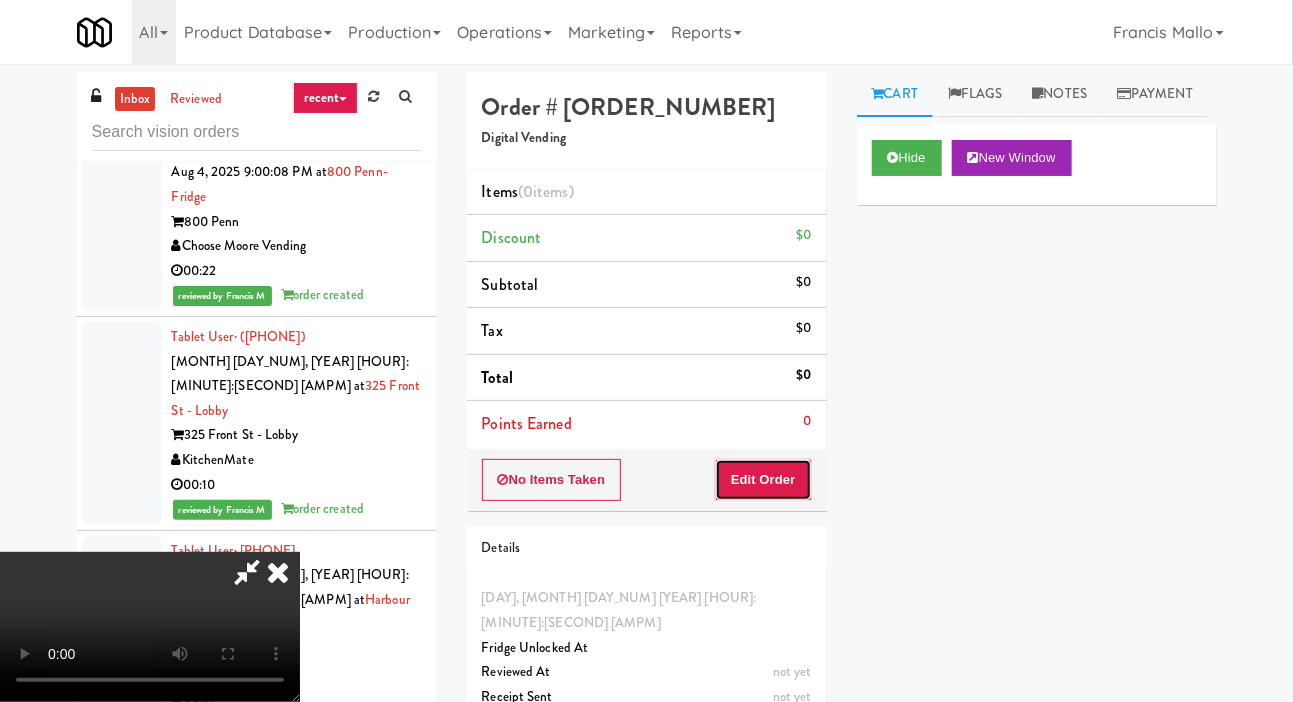 click on "Edit Order" at bounding box center (763, 480) 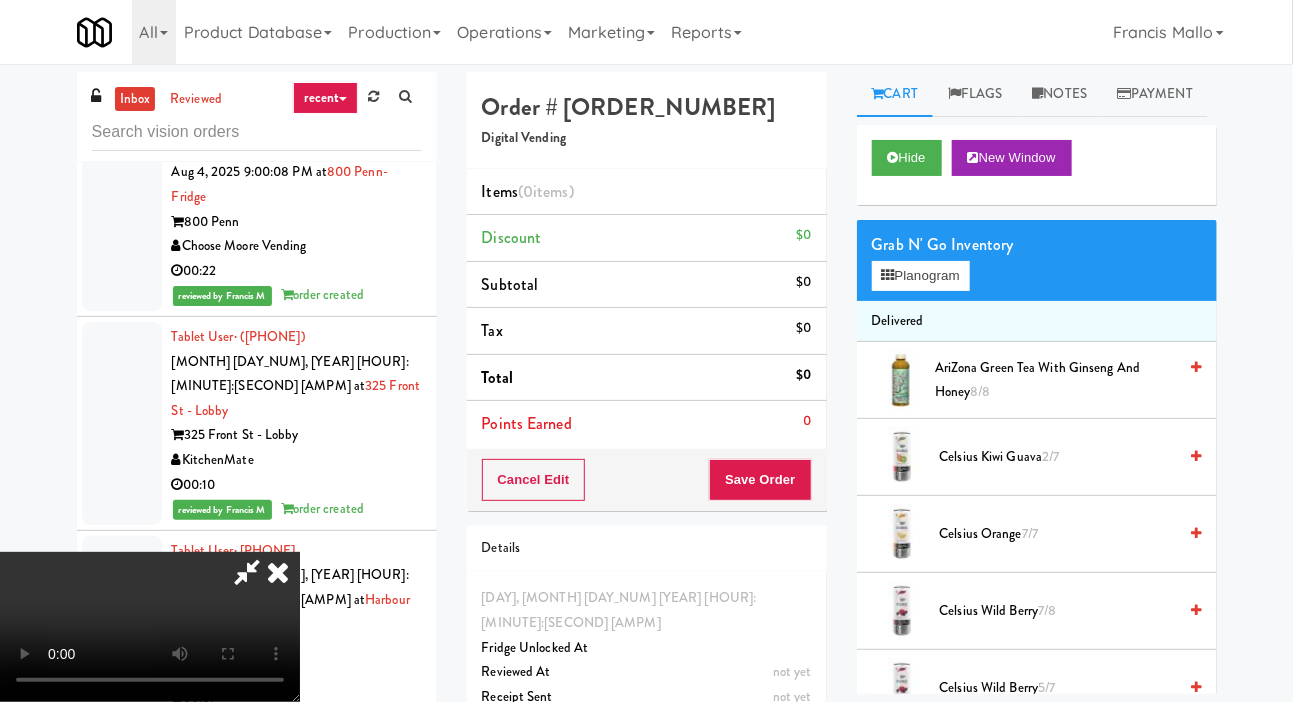 type 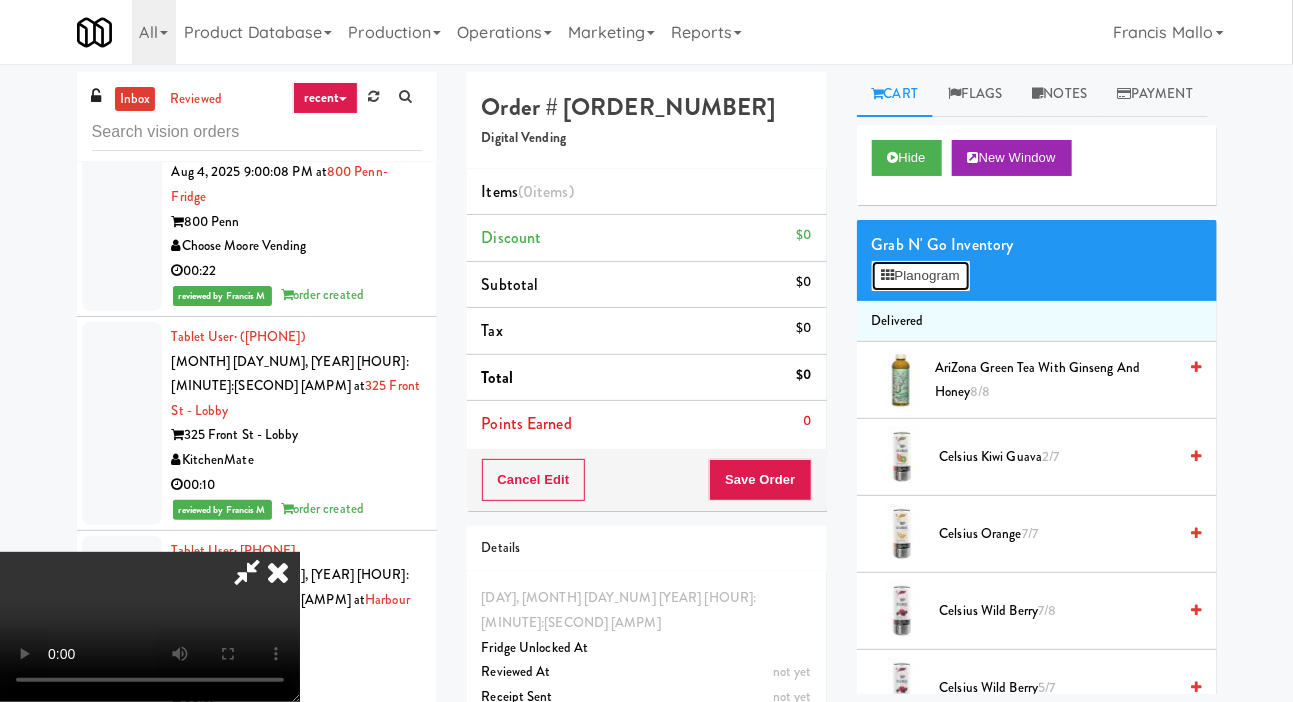 click on "Planogram" at bounding box center (921, 276) 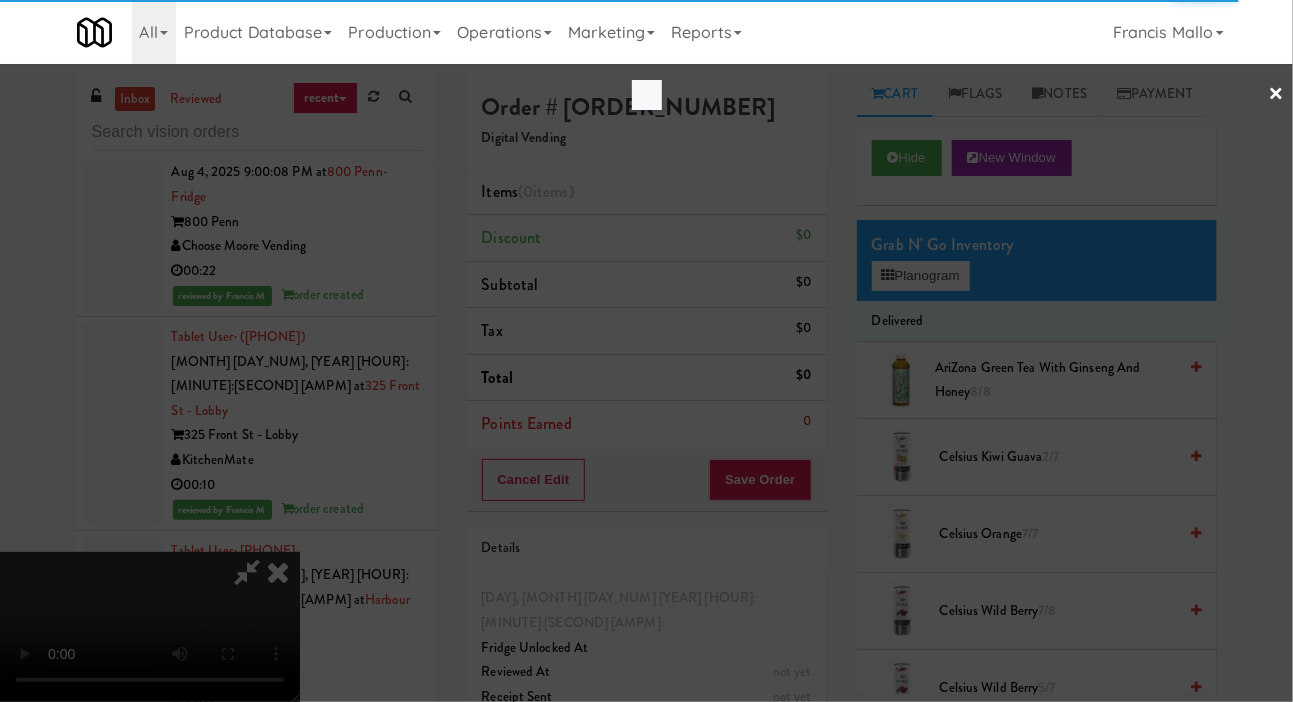 click at bounding box center (646, 351) 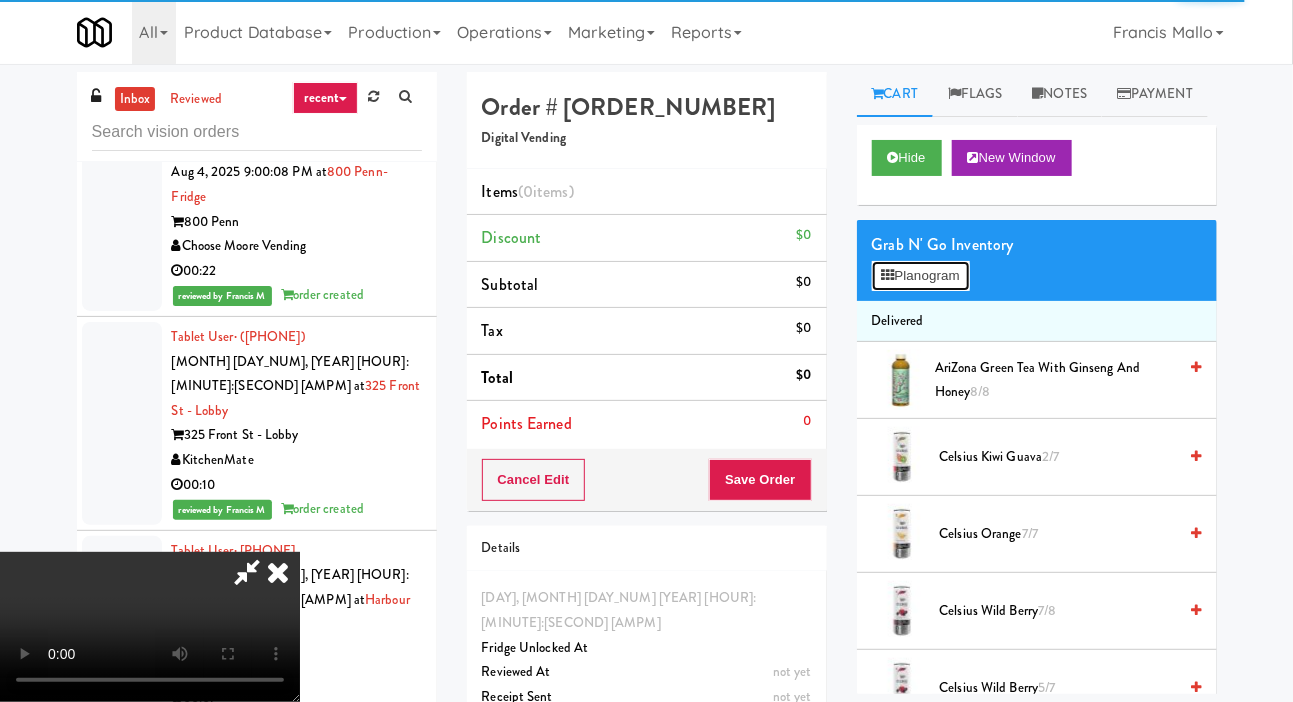 click on "Planogram" at bounding box center (921, 276) 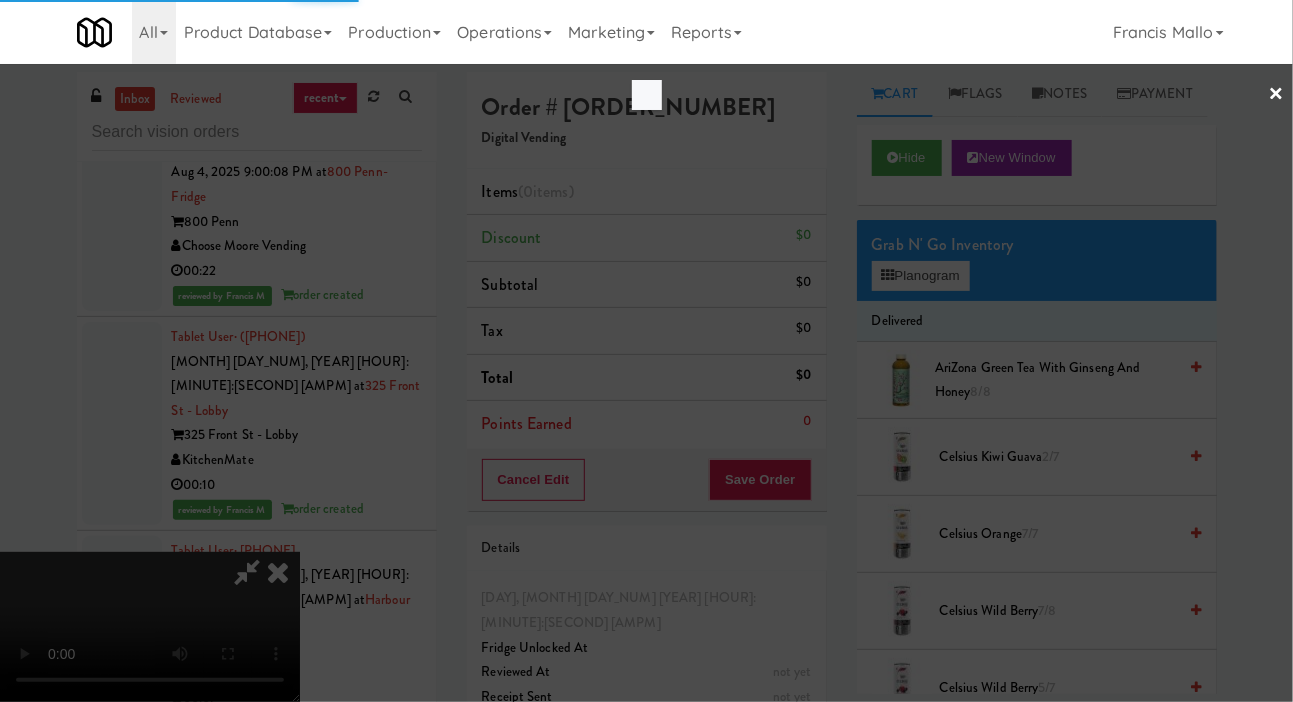 click at bounding box center [646, 351] 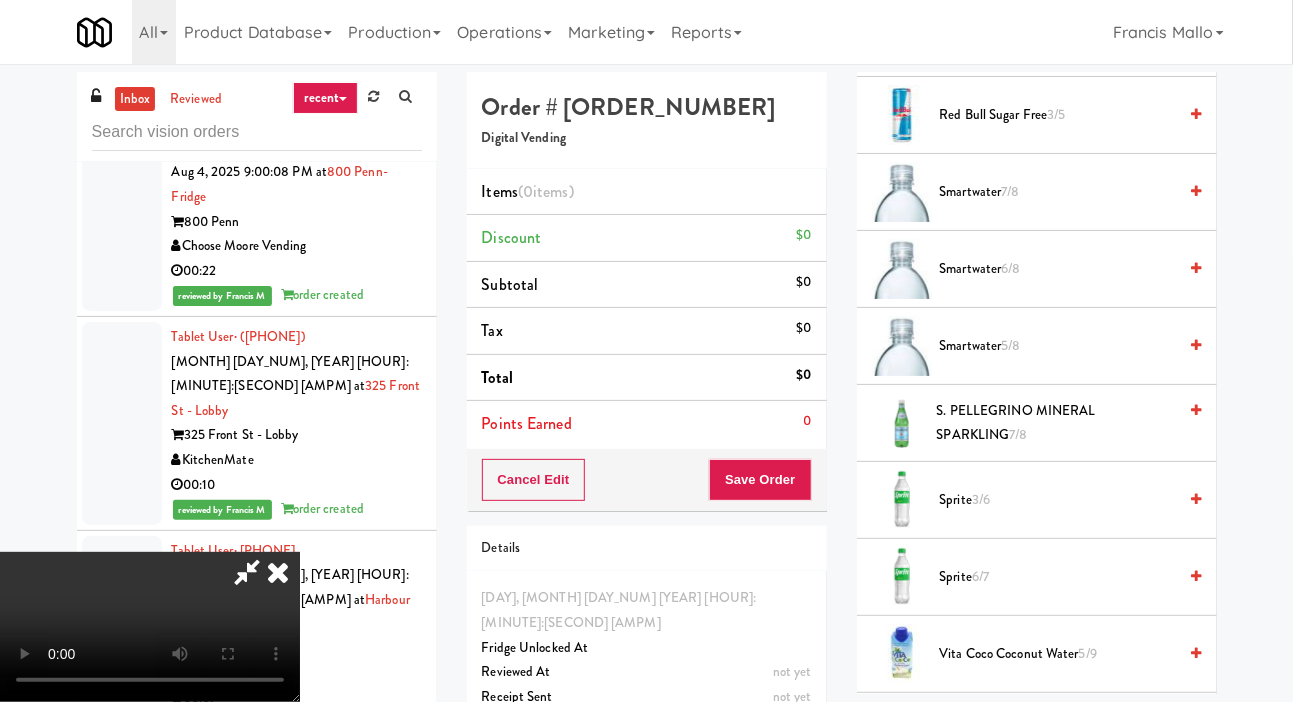 scroll, scrollTop: 2346, scrollLeft: 0, axis: vertical 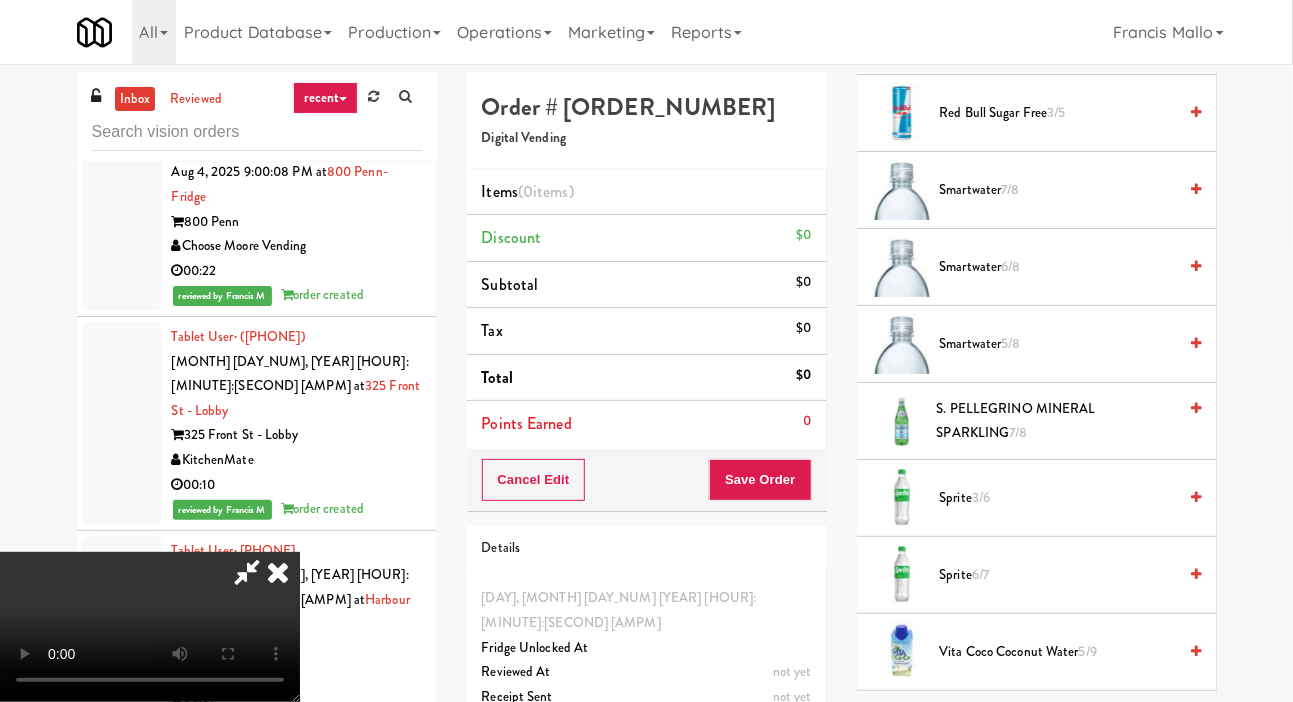 click on "S. PELLEGRINO MINERAL SPARKLING  7/8" at bounding box center (1057, 421) 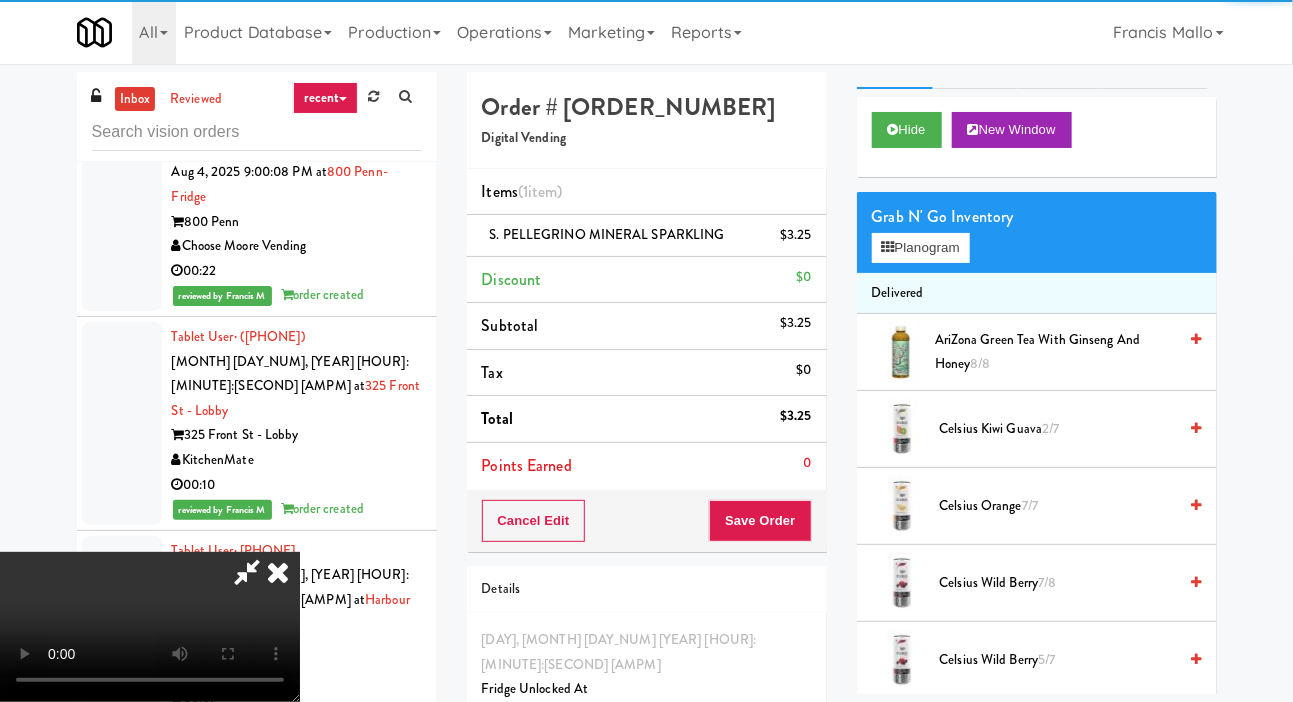 scroll, scrollTop: 0, scrollLeft: 0, axis: both 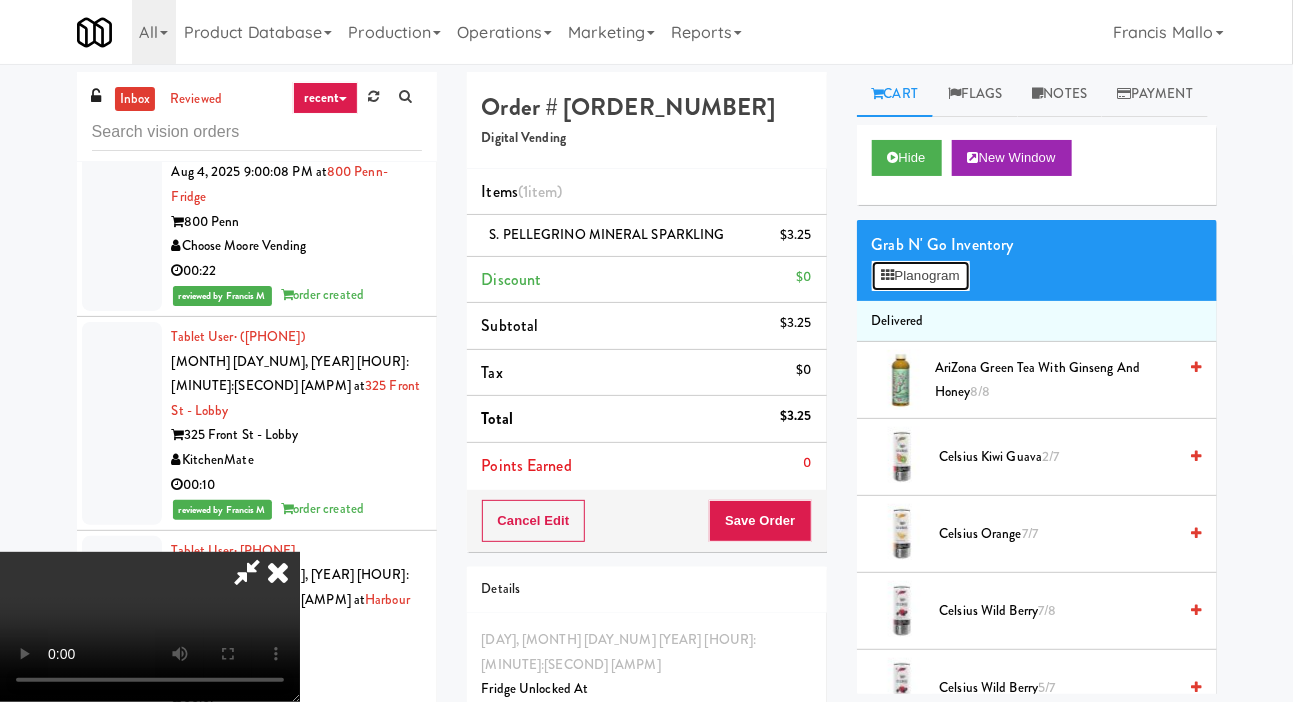 click on "Planogram" at bounding box center [921, 276] 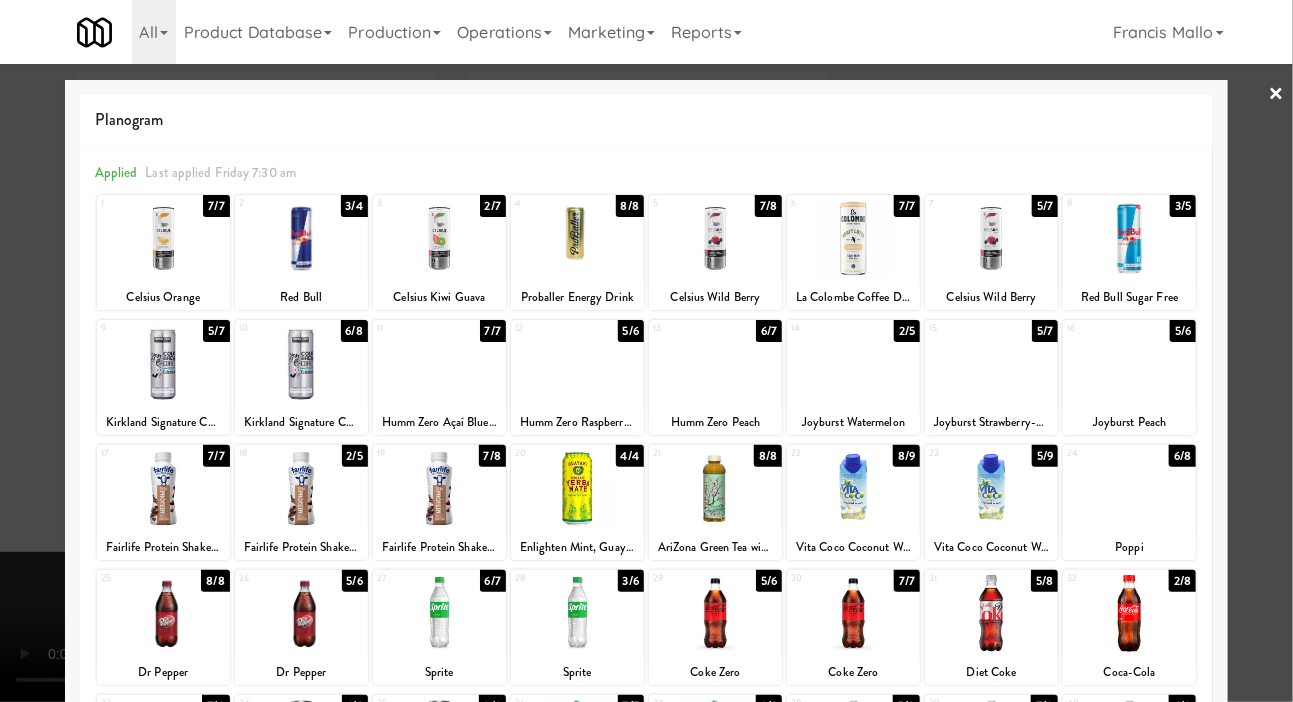 click at bounding box center (577, 363) 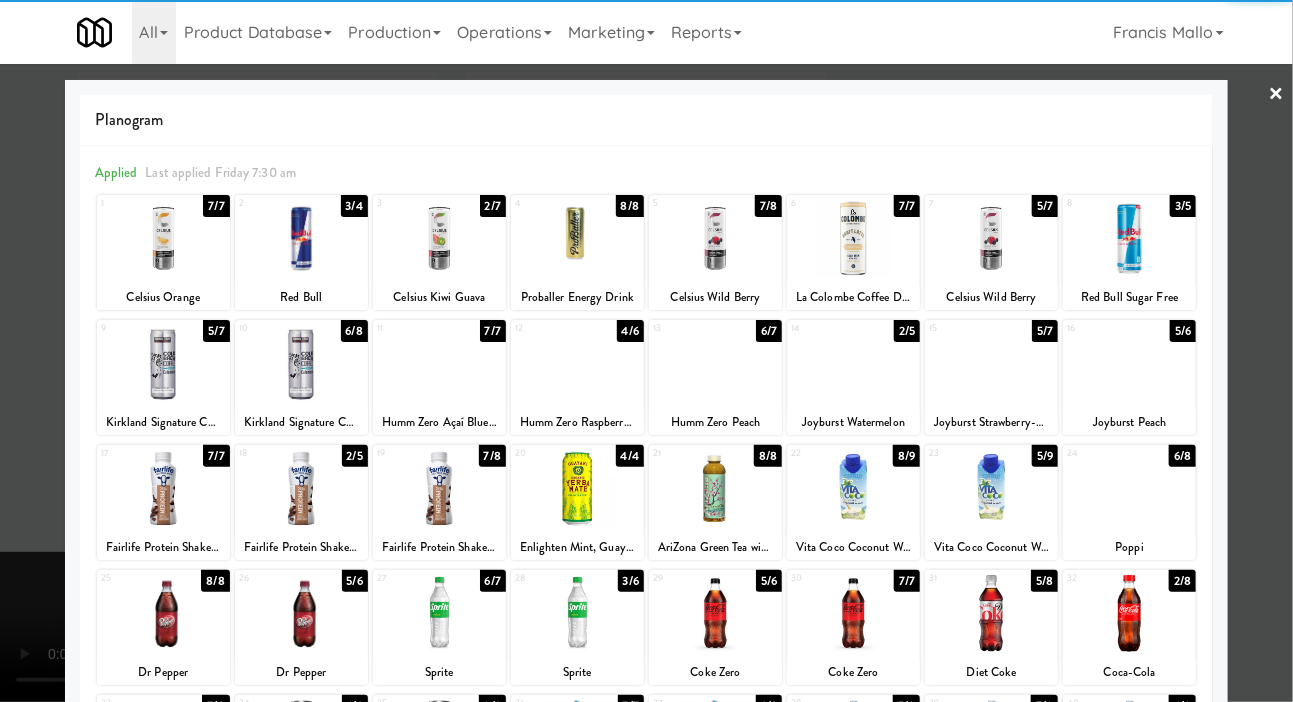 click at bounding box center (715, 363) 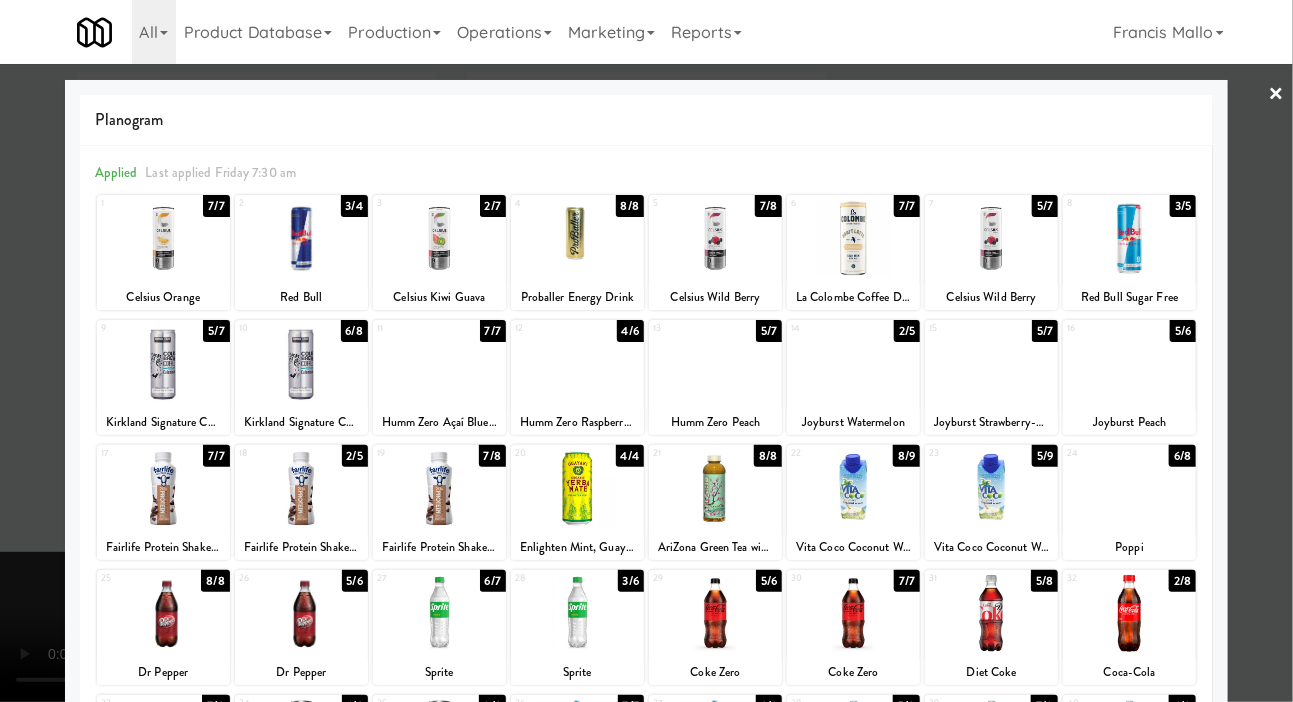 click at bounding box center (646, 351) 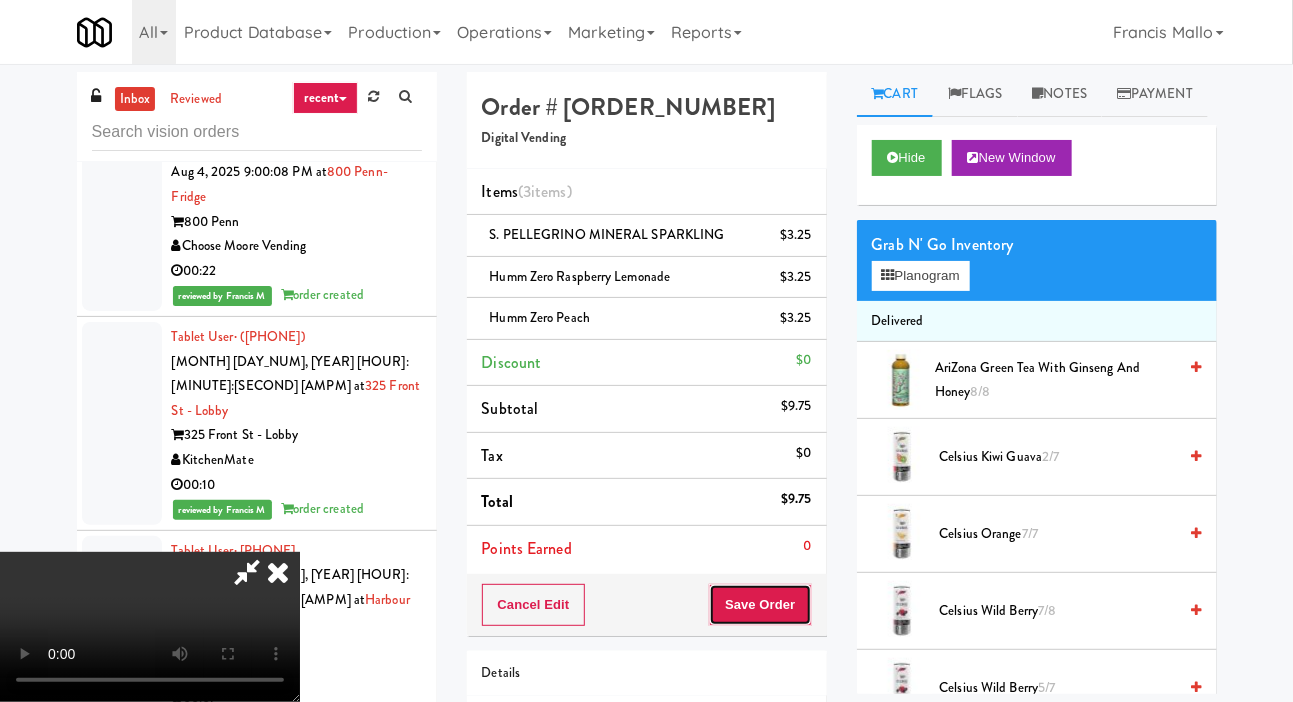 click on "Save Order" at bounding box center (760, 605) 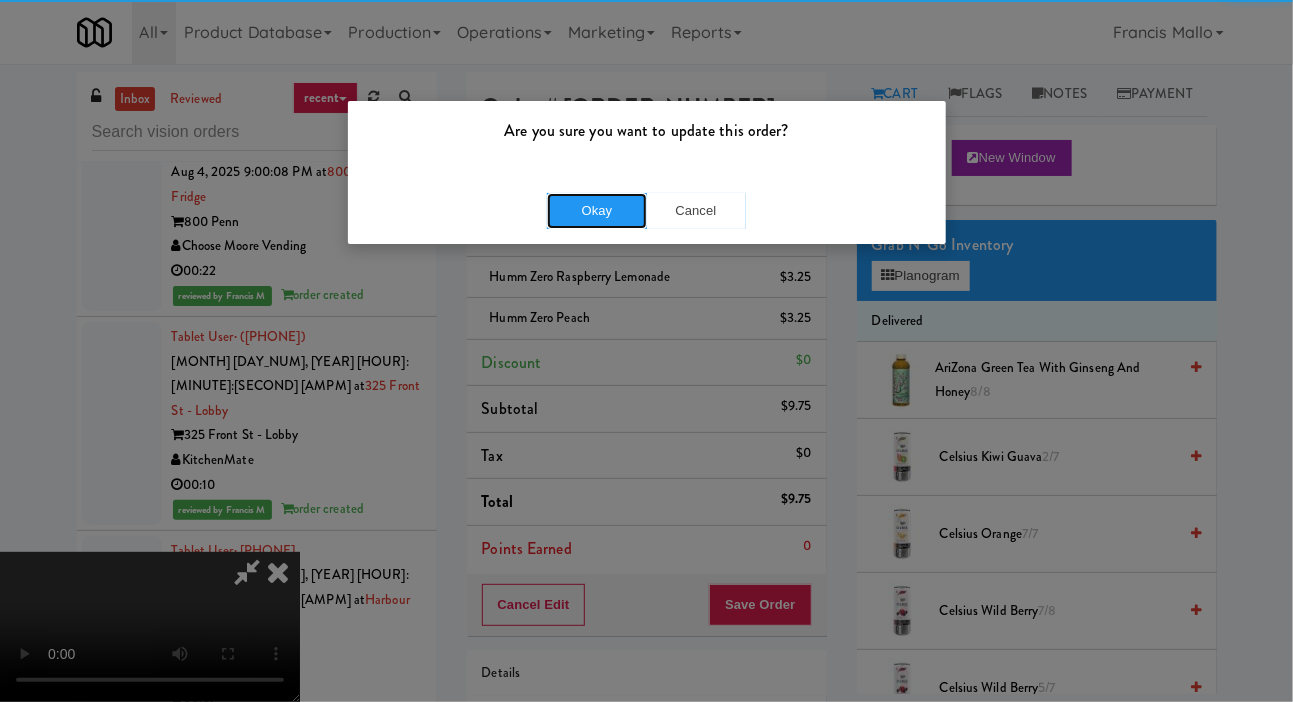 click on "Okay" at bounding box center [597, 211] 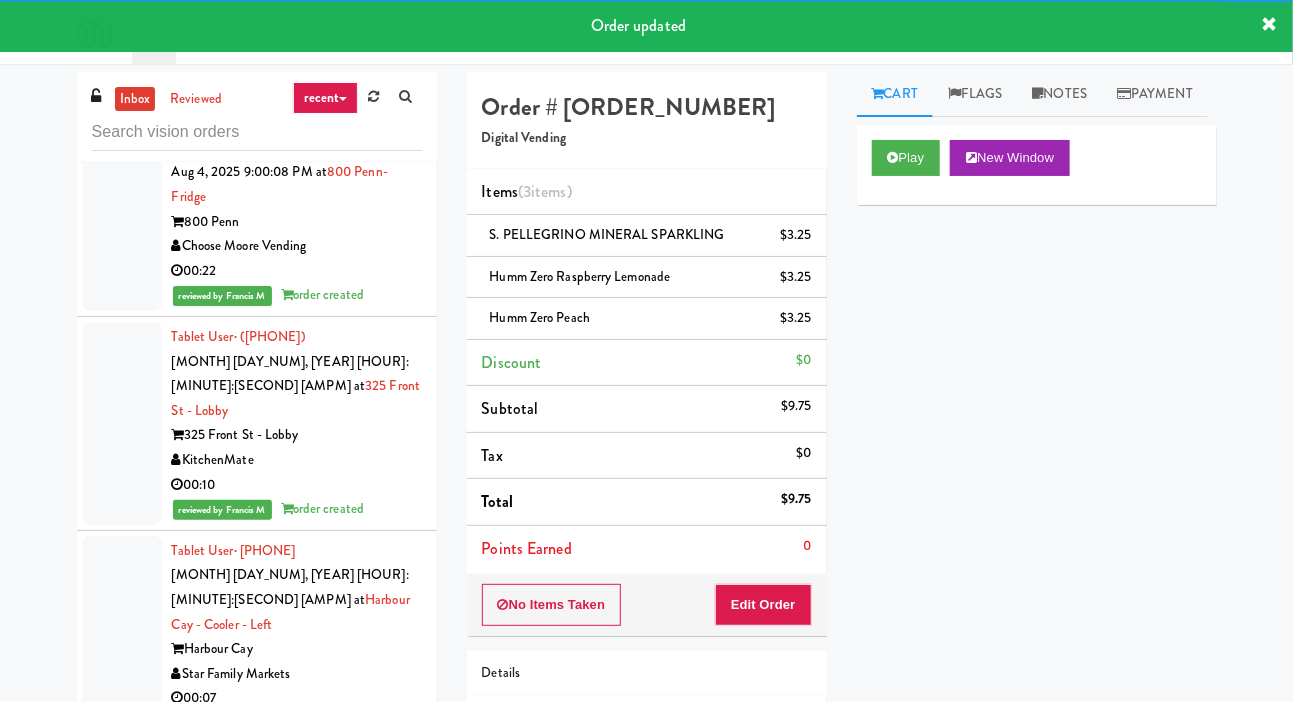 click at bounding box center (122, 1369) 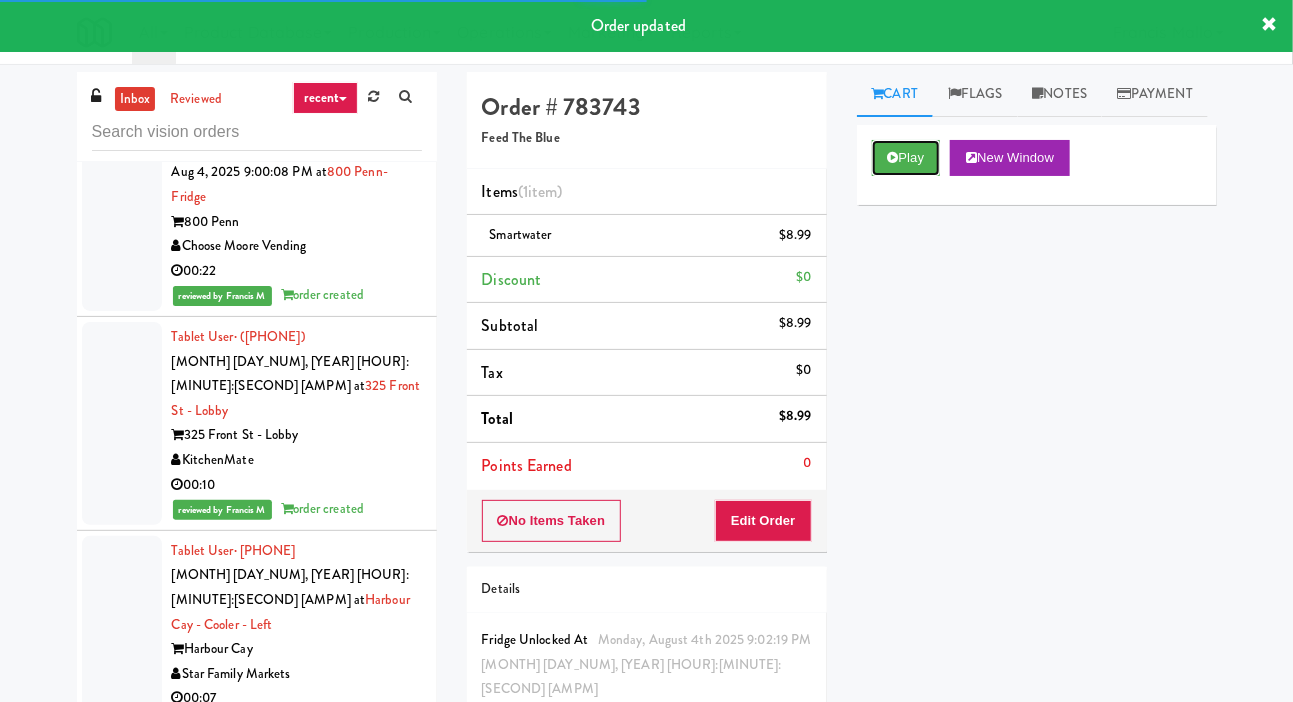 click on "Play" at bounding box center (906, 158) 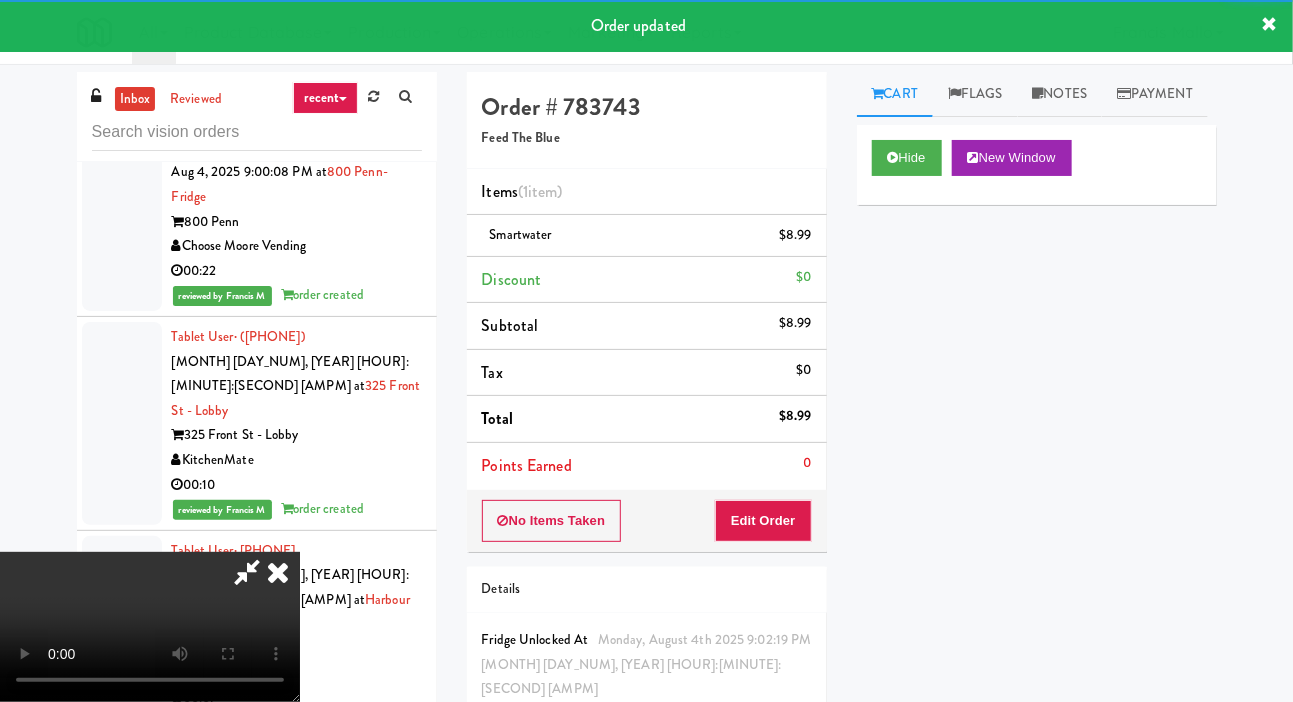 click at bounding box center (122, 1192) 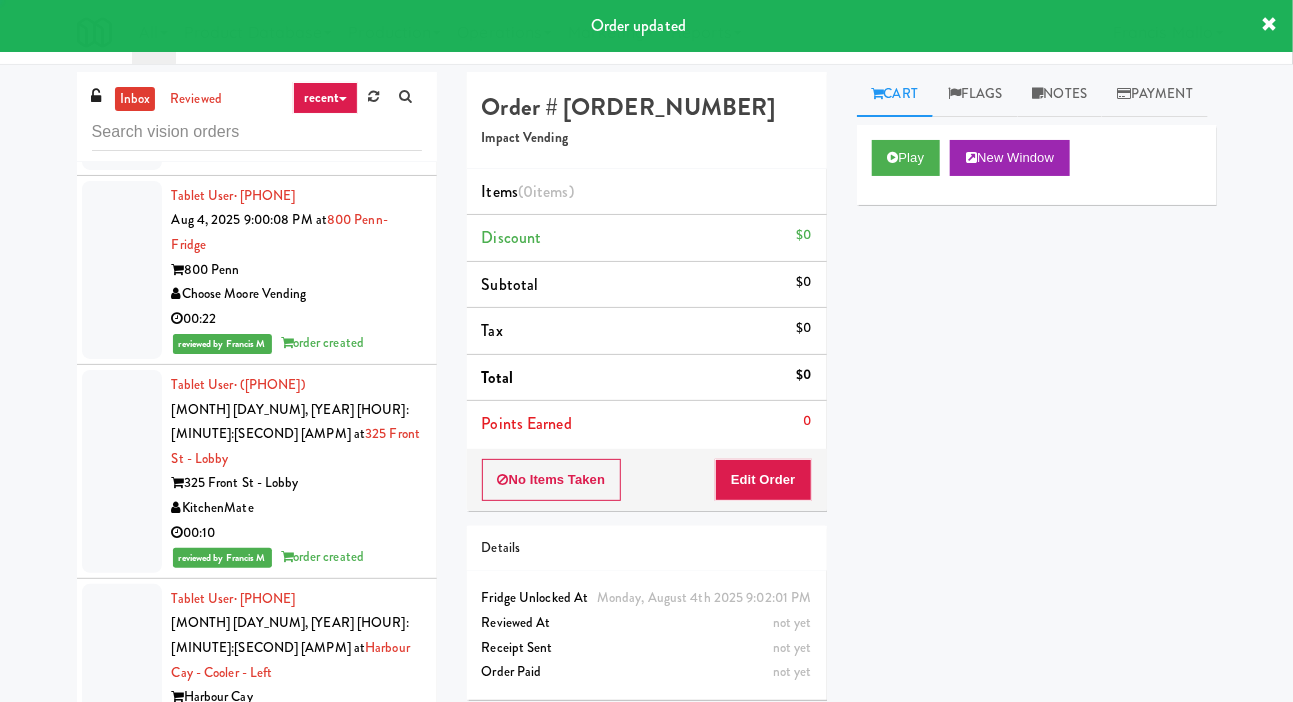 scroll, scrollTop: 45215, scrollLeft: 0, axis: vertical 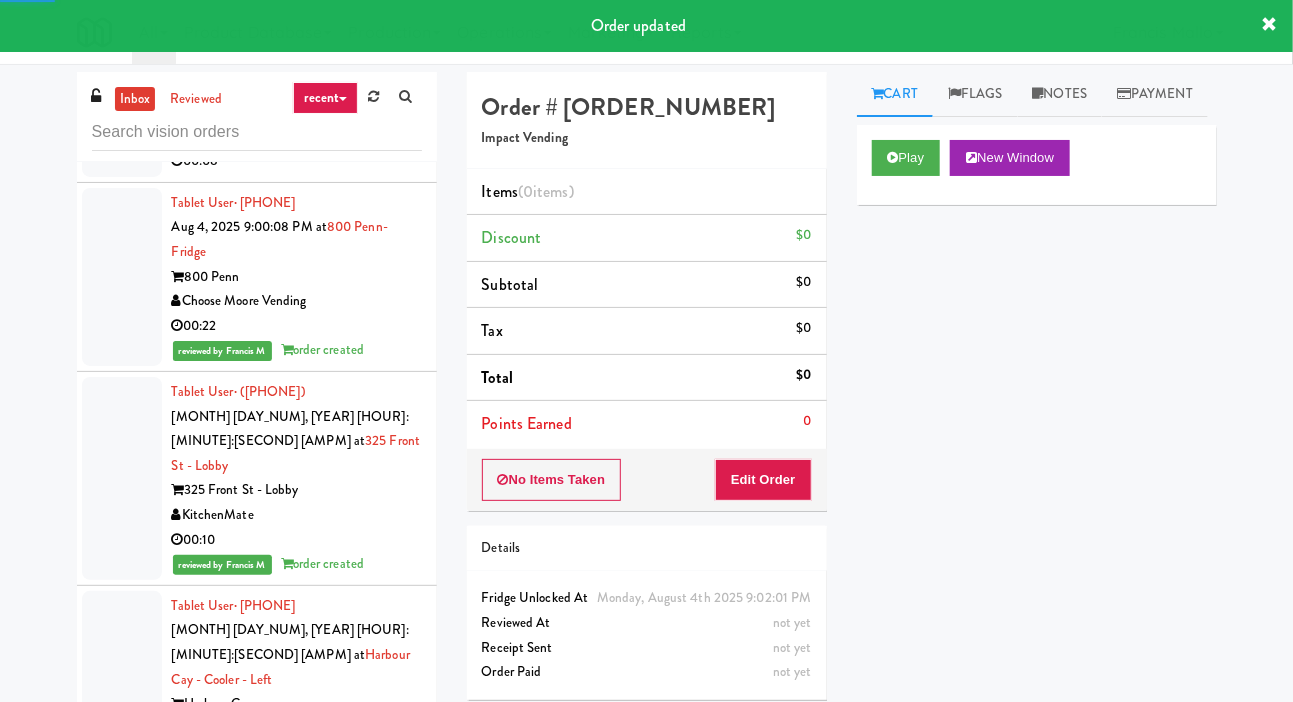 click at bounding box center [122, 1071] 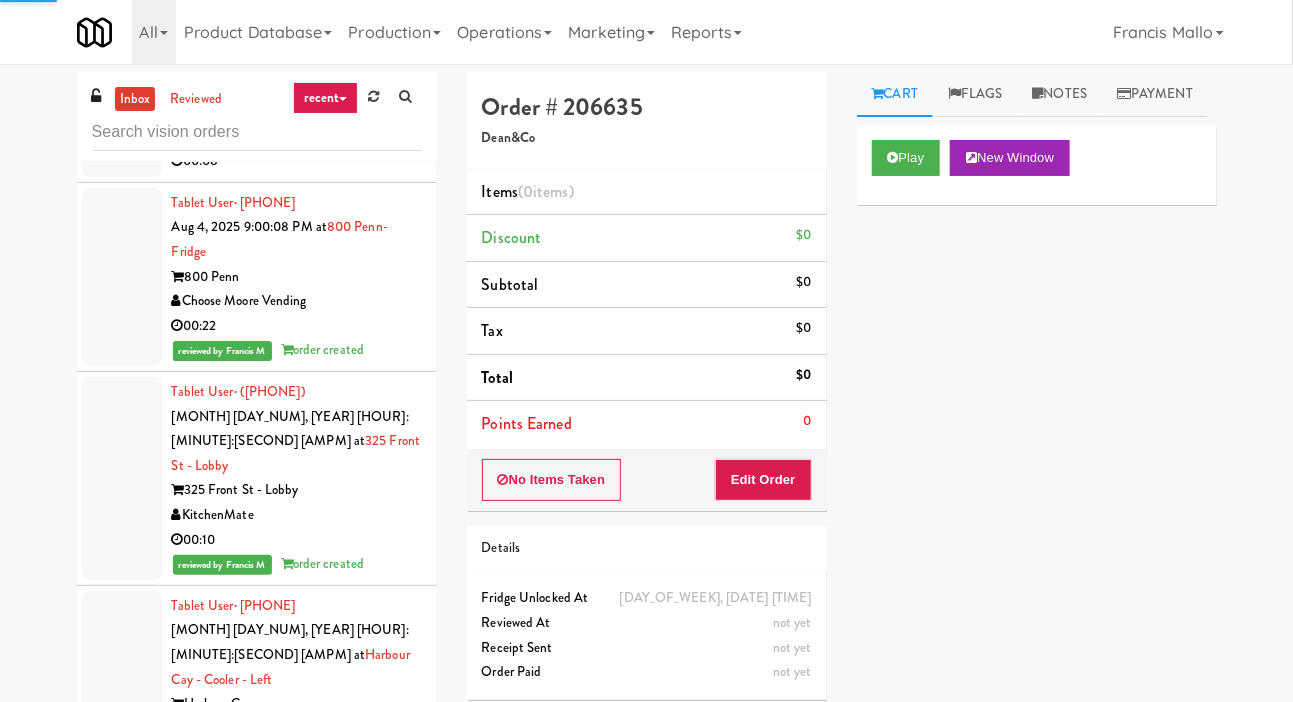 click at bounding box center (122, 1247) 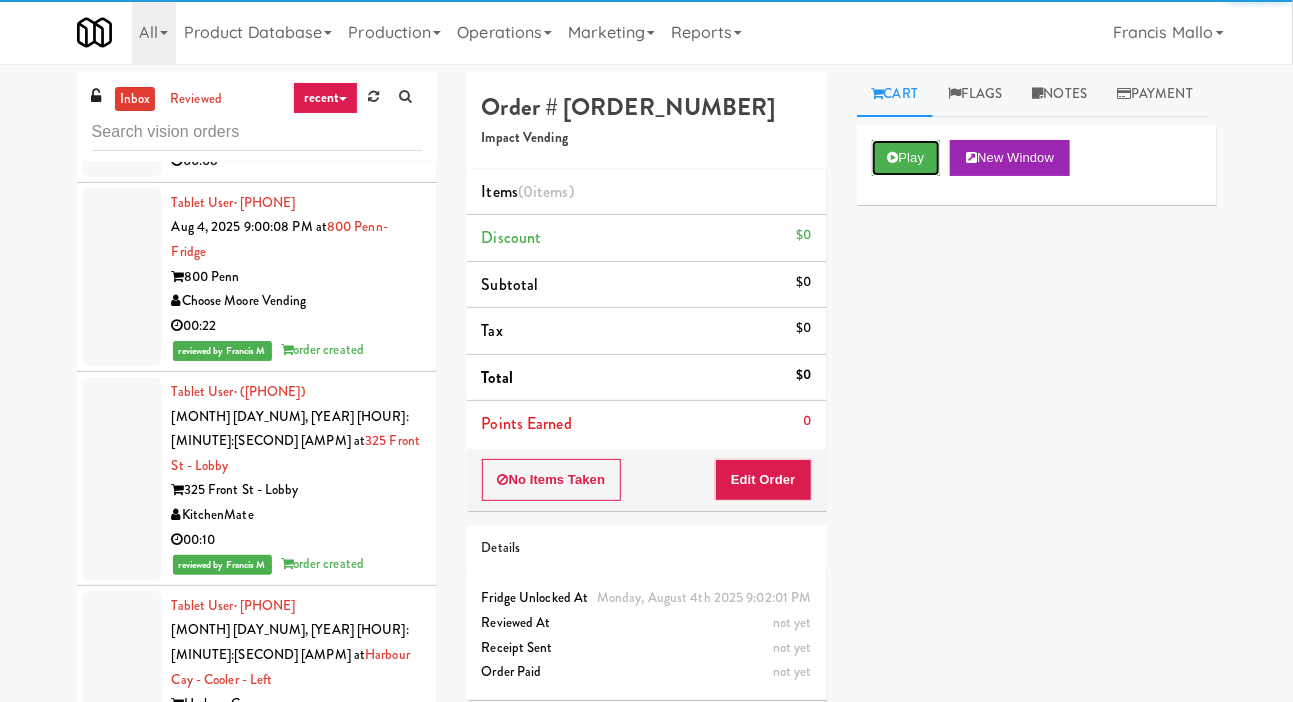 click on "Play" at bounding box center (906, 158) 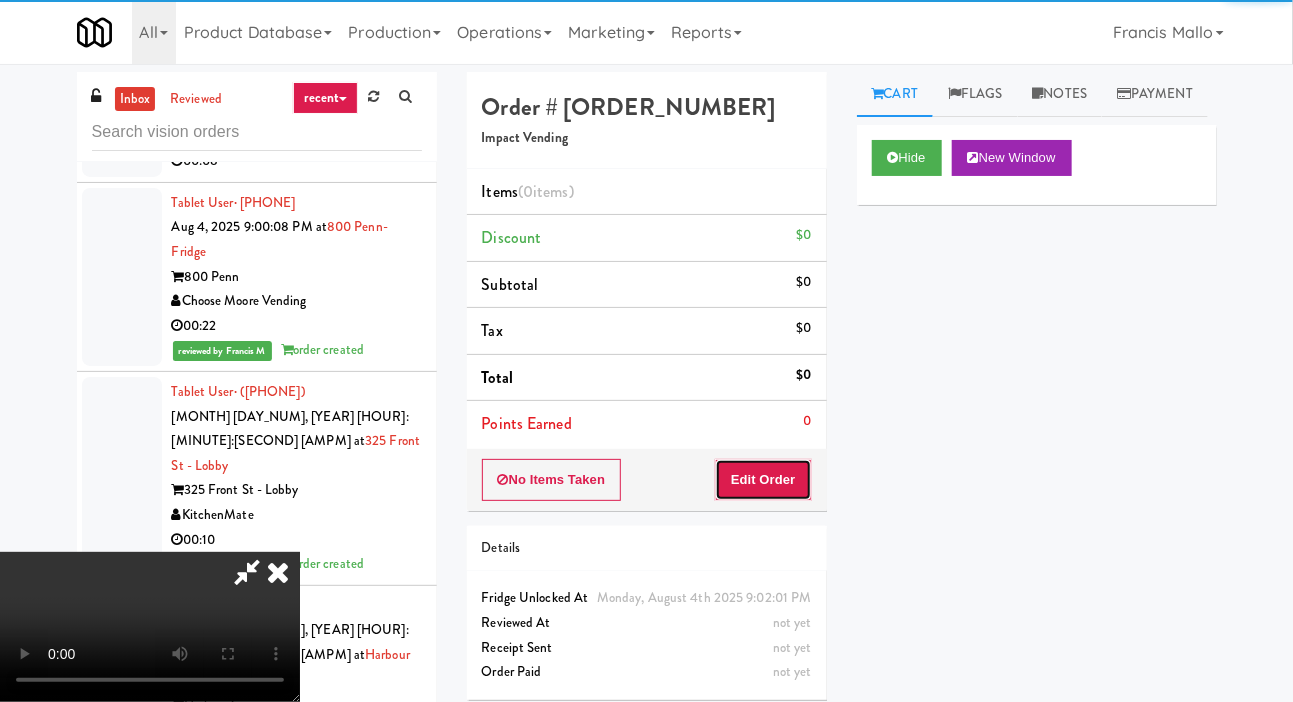 click on "Edit Order" at bounding box center (763, 480) 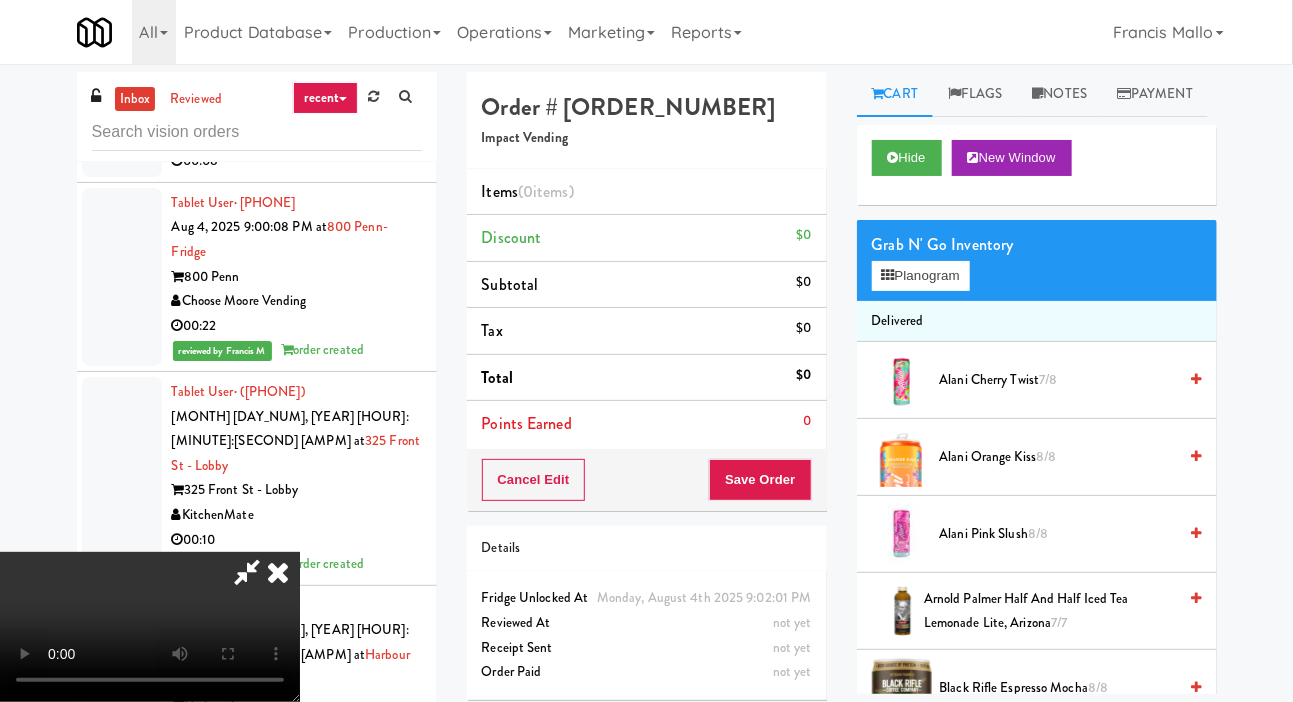 scroll, scrollTop: 73, scrollLeft: 0, axis: vertical 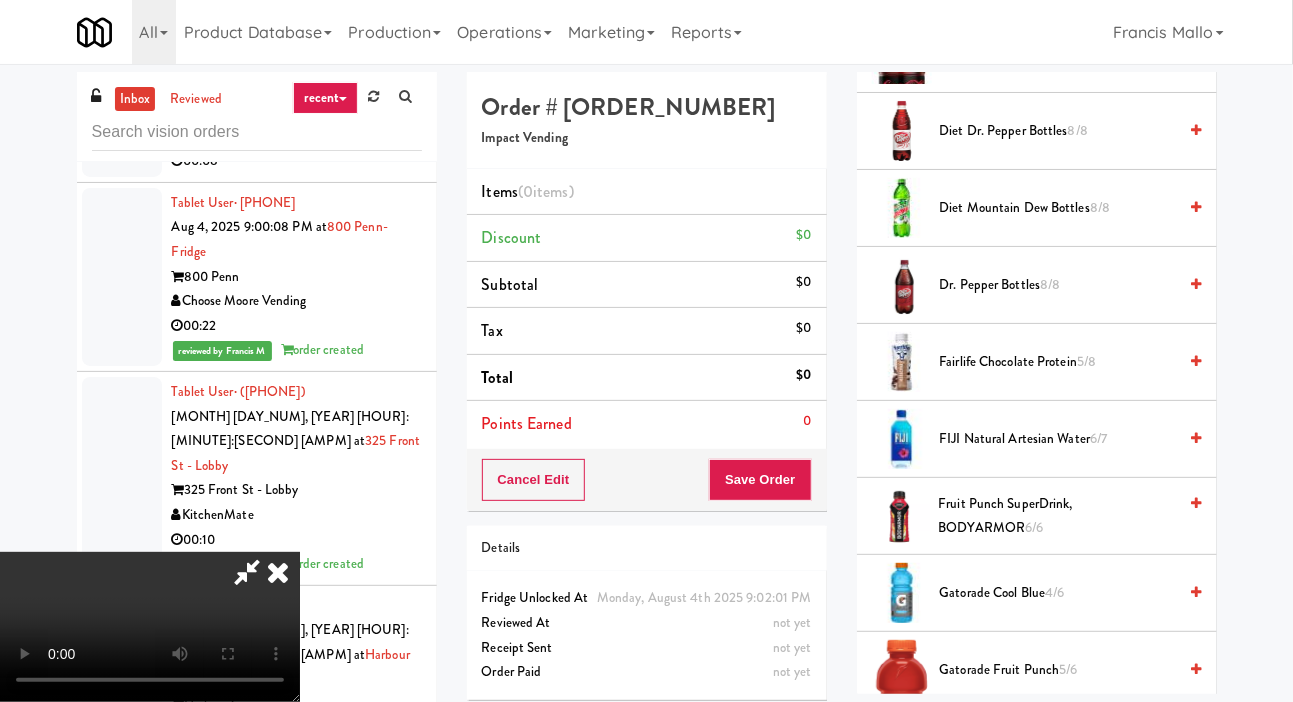 click on "FIJI Natural Artesian Water  6/7" at bounding box center [1058, 439] 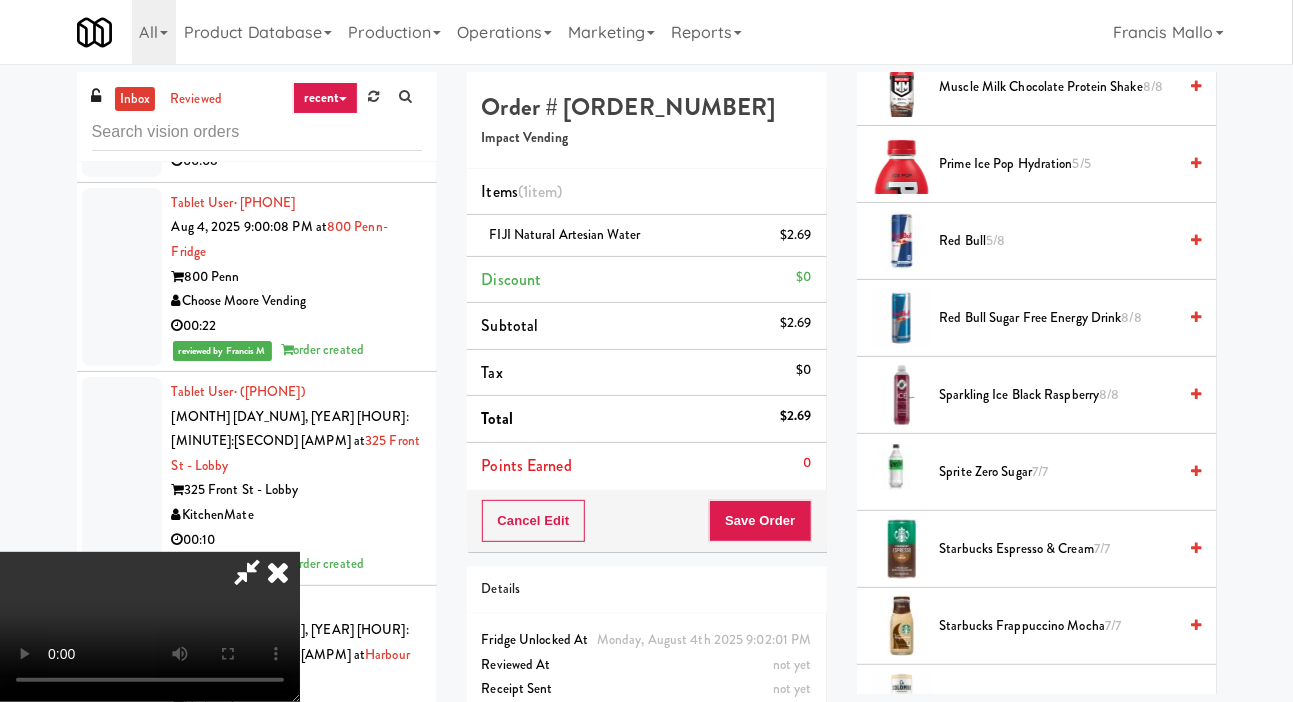 scroll, scrollTop: 2578, scrollLeft: 0, axis: vertical 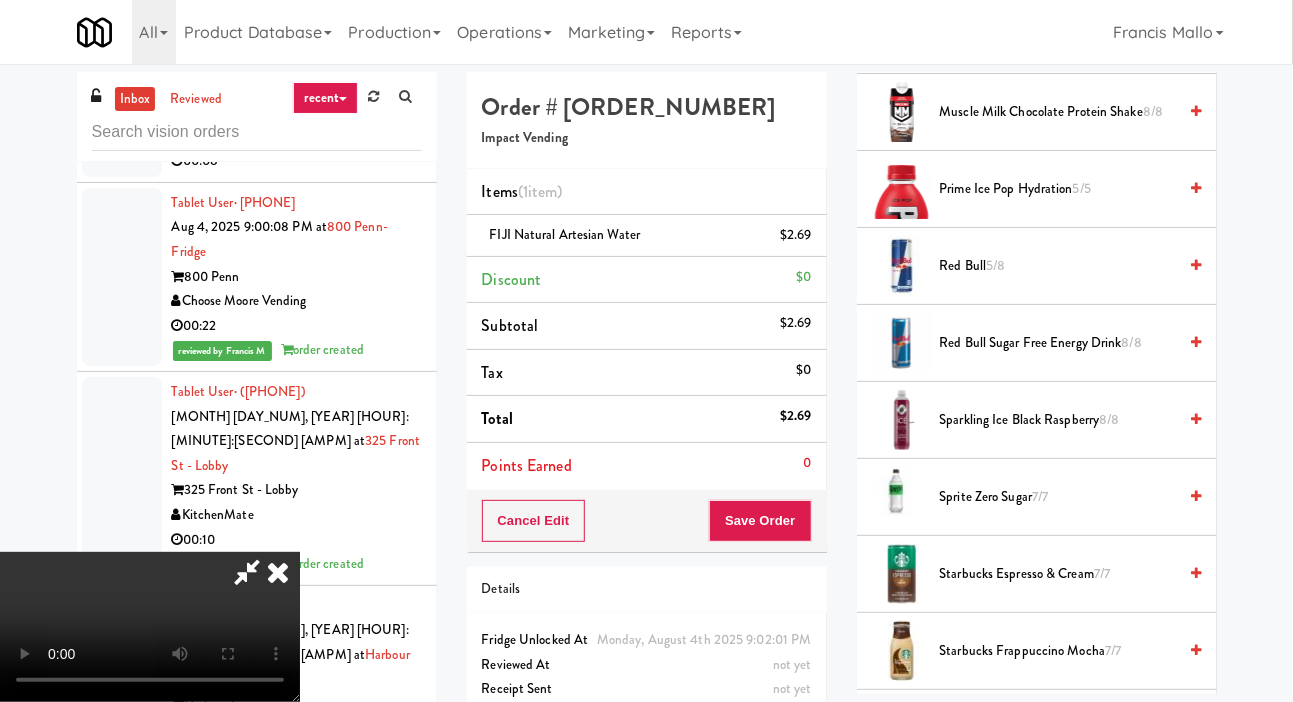 click on "Red Bull  5/8" at bounding box center [1058, 266] 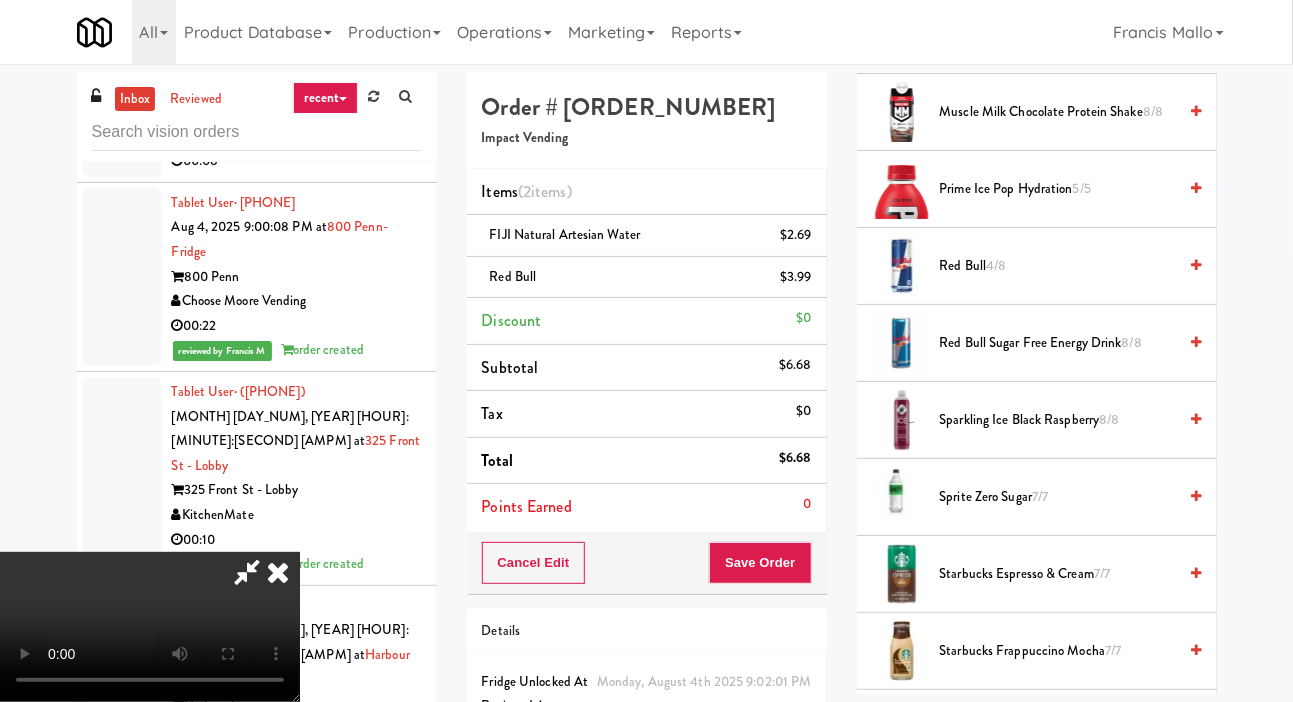 scroll, scrollTop: 73, scrollLeft: 0, axis: vertical 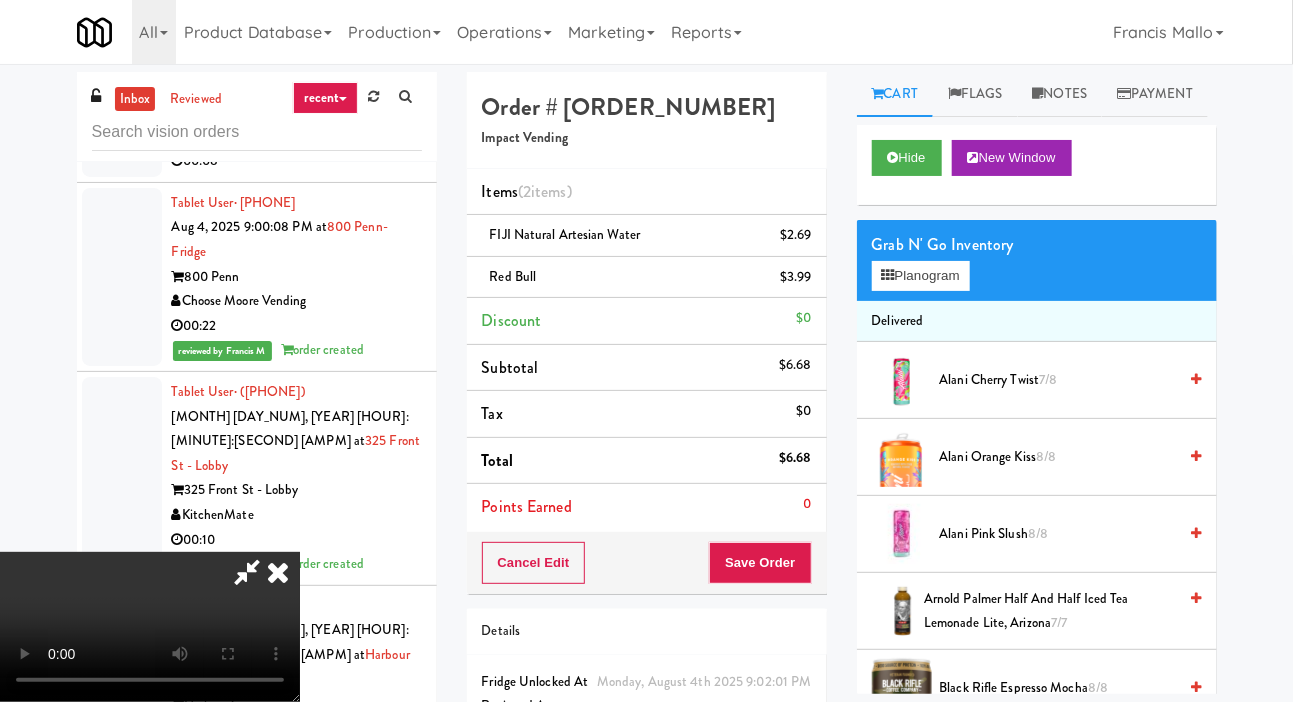 click on "Alani Cherry Twist  7/8" at bounding box center (1058, 380) 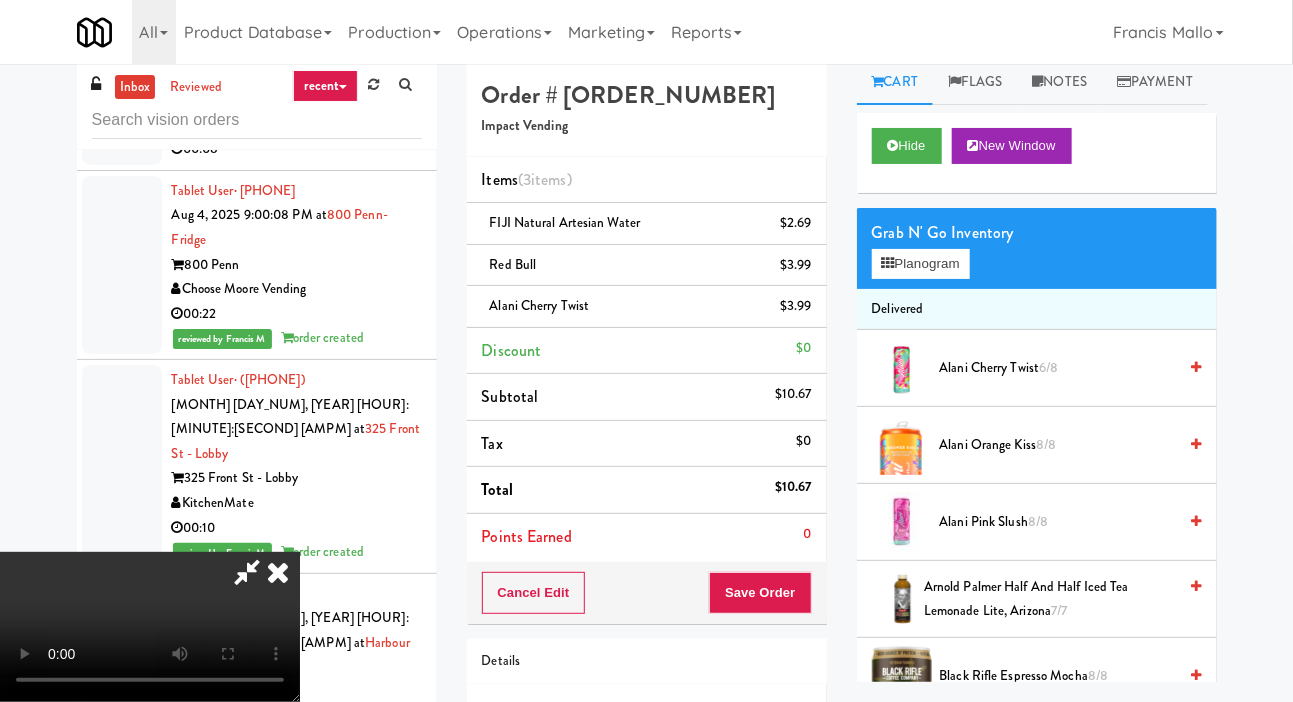 scroll, scrollTop: 27, scrollLeft: 0, axis: vertical 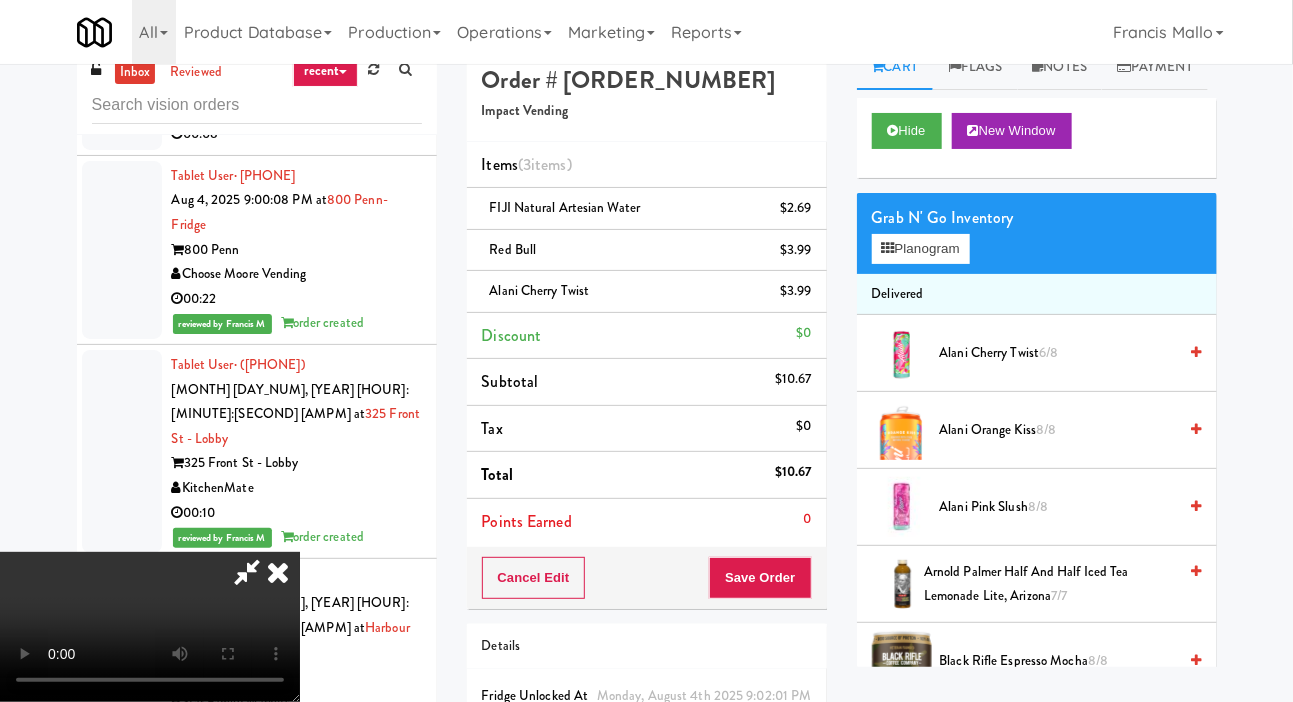 click on "Alani Cherry Twist  $3.99" at bounding box center (647, 292) 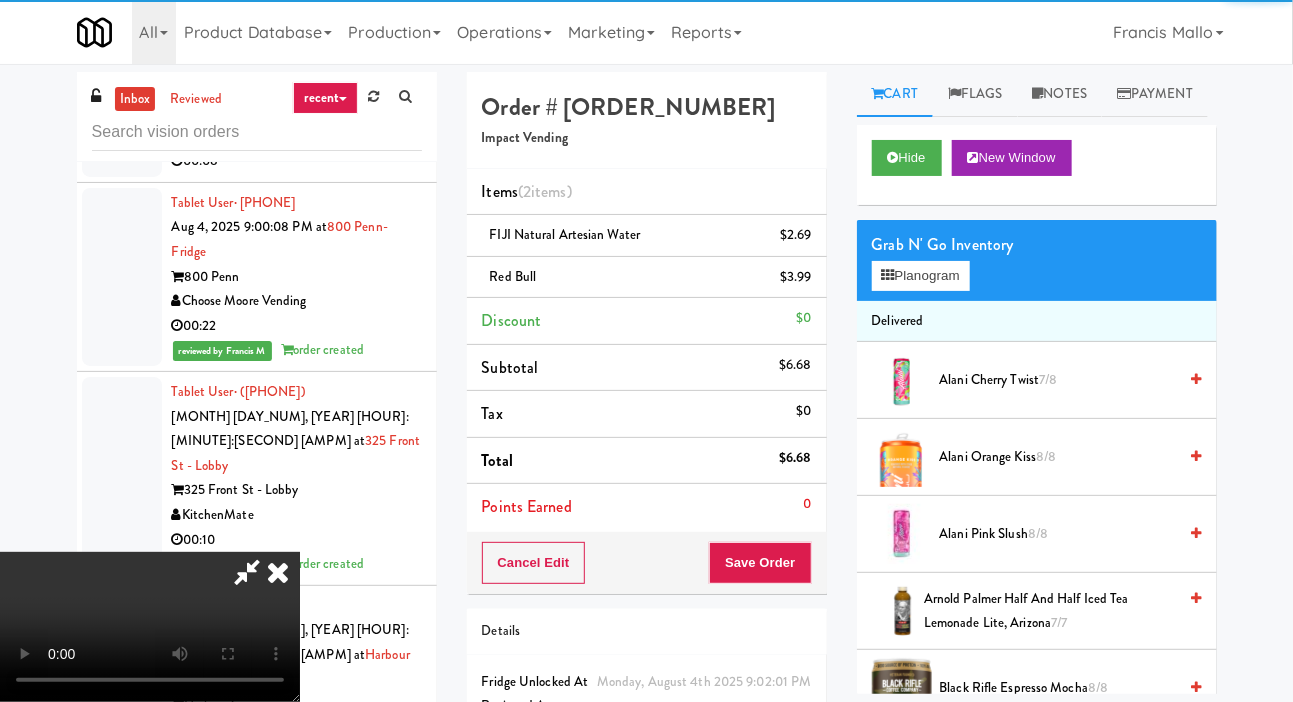 click on "Alani Pink Slush  8/8" at bounding box center (1058, 534) 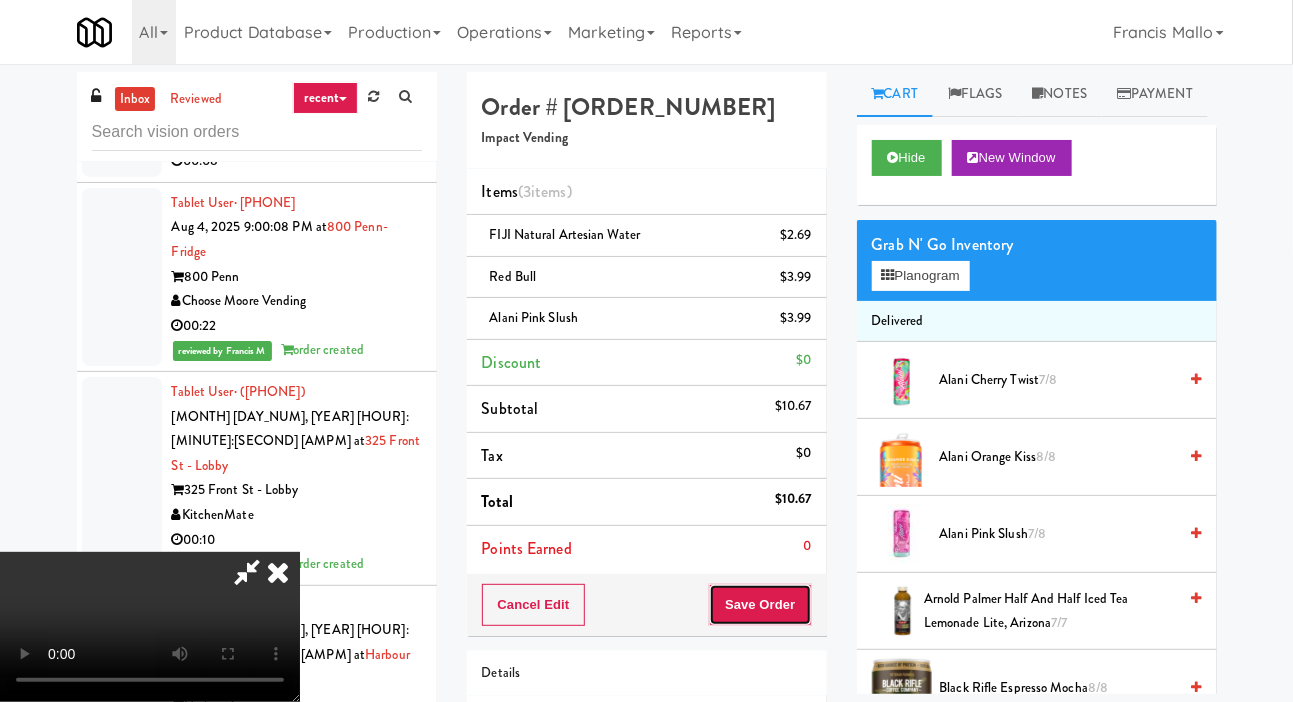click on "Save Order" at bounding box center (760, 605) 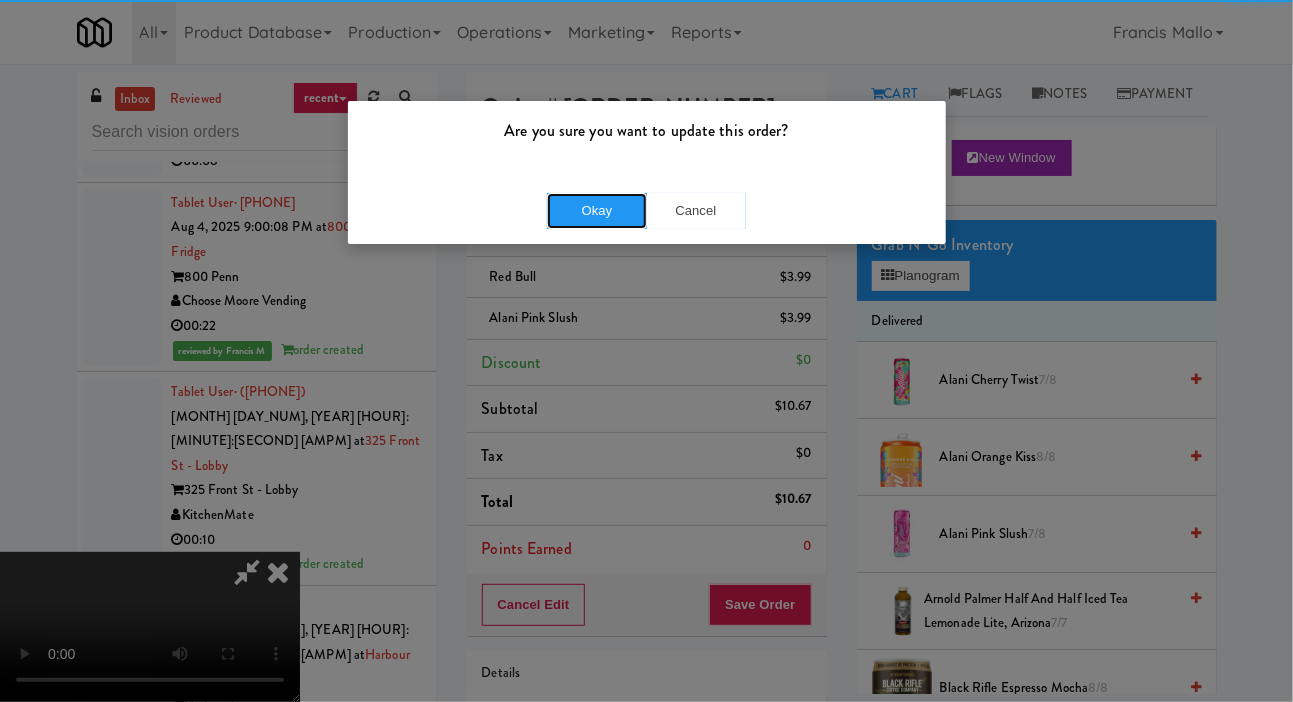 click on "Okay" at bounding box center [597, 211] 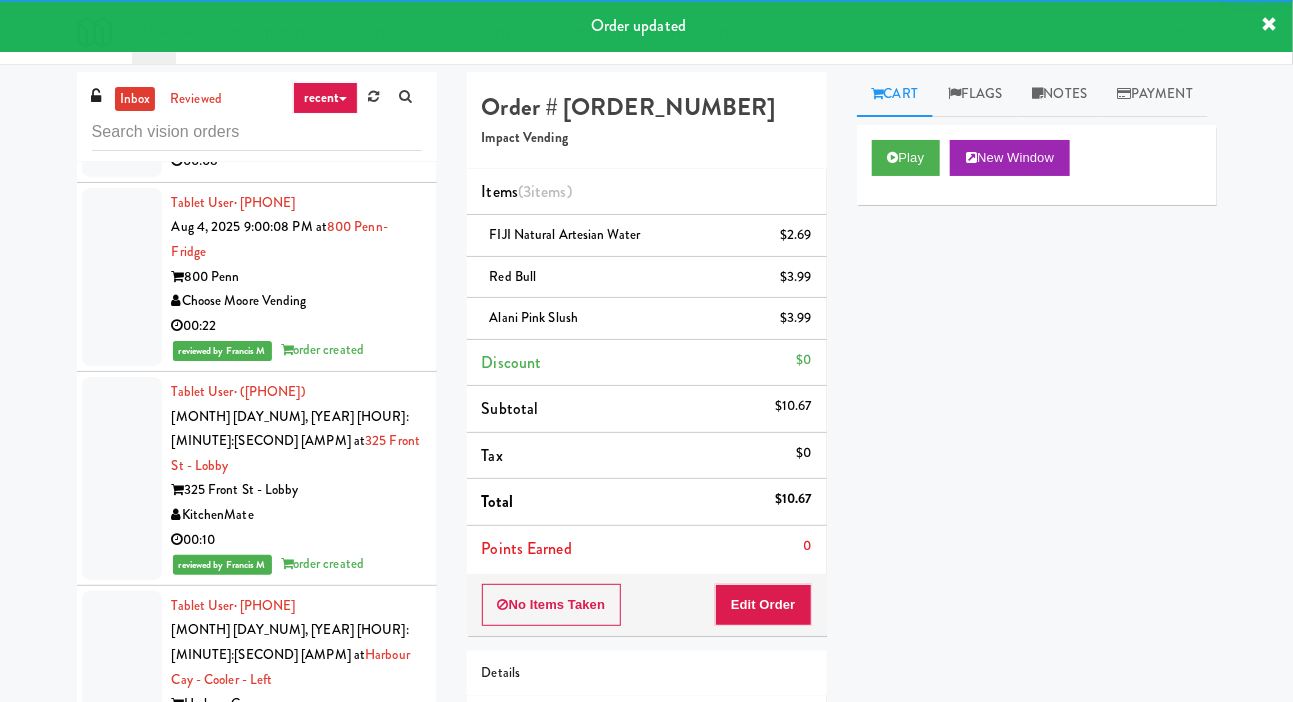 click at bounding box center [122, 1071] 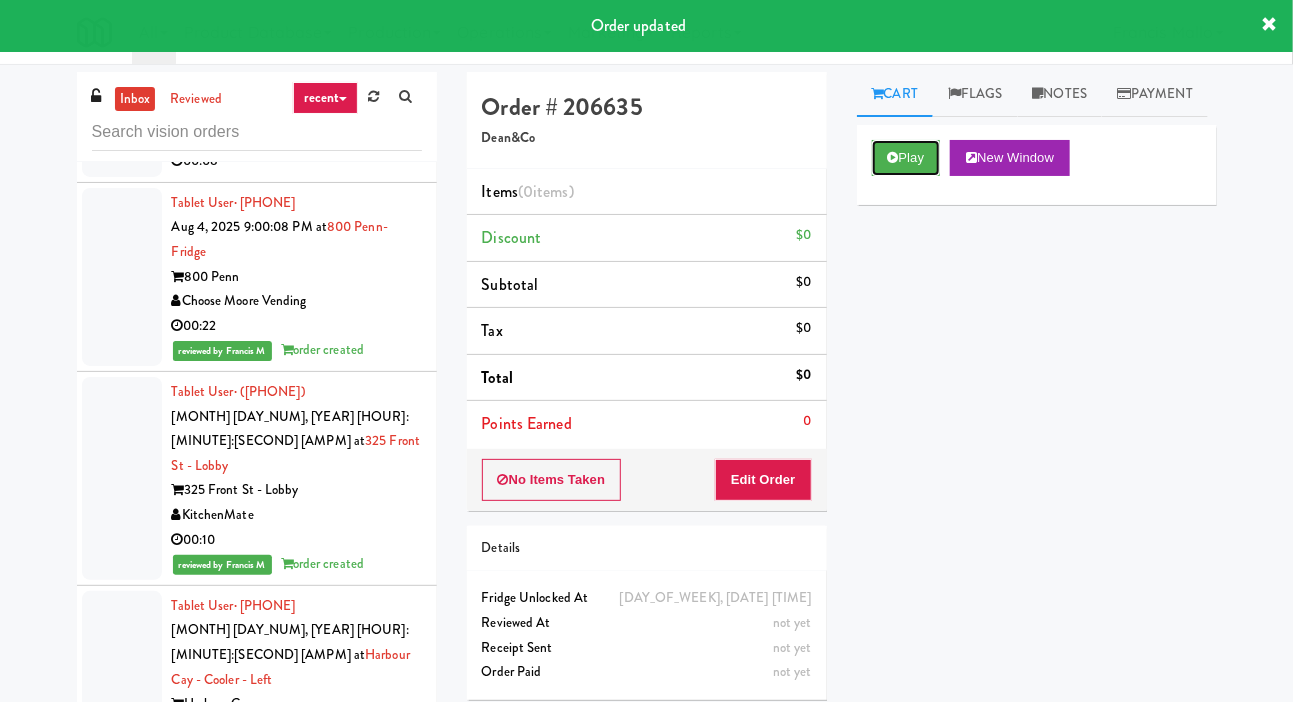 click on "Play" at bounding box center [906, 158] 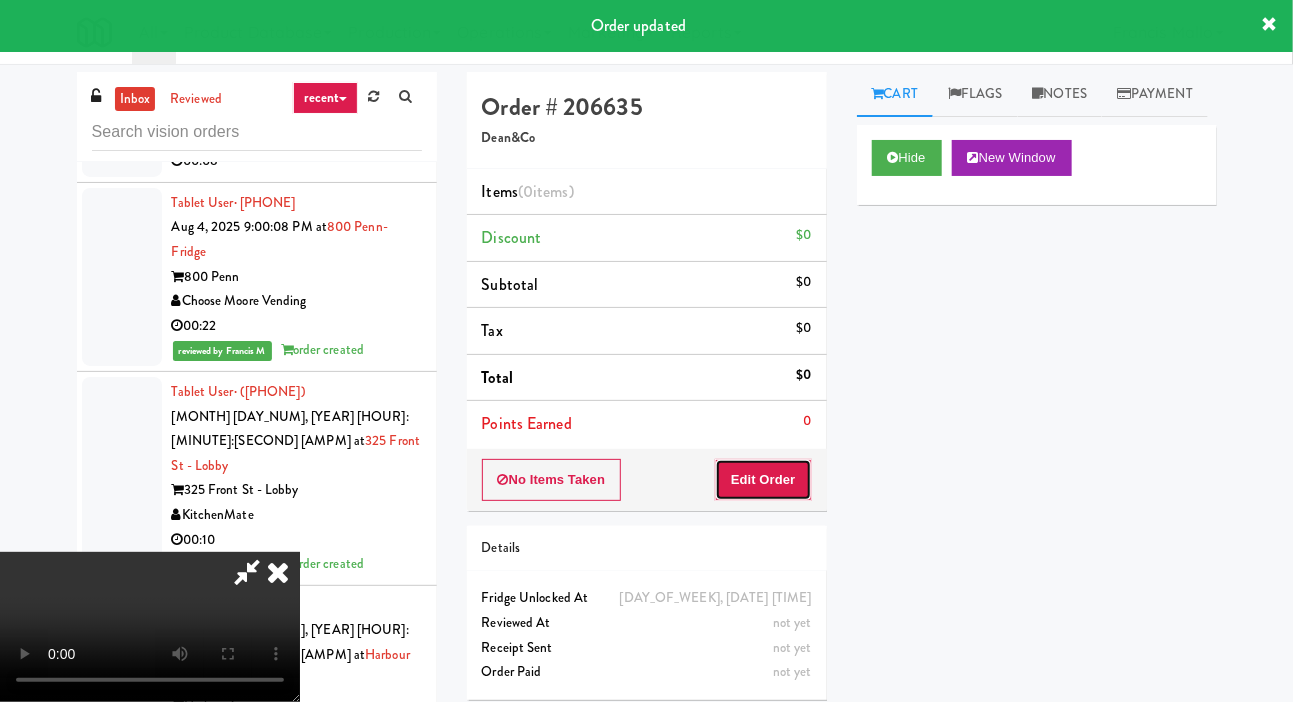 click on "Edit Order" at bounding box center [763, 480] 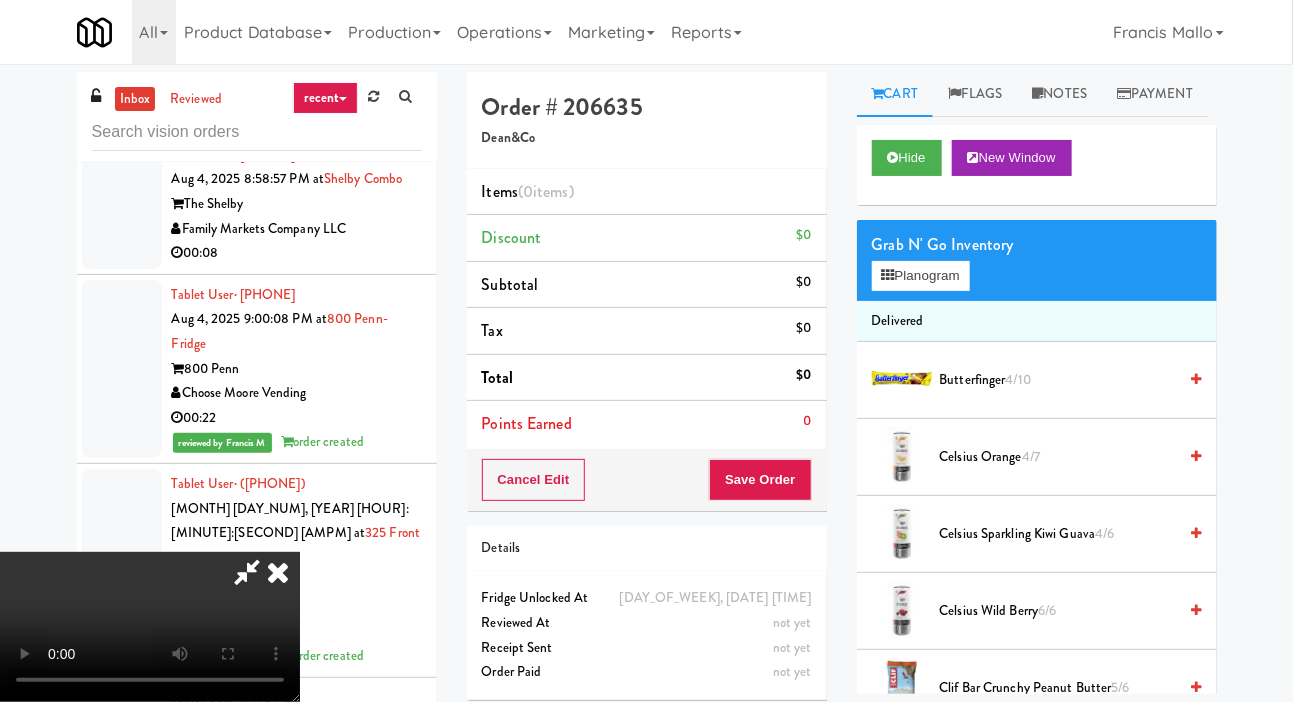 scroll, scrollTop: 45124, scrollLeft: 0, axis: vertical 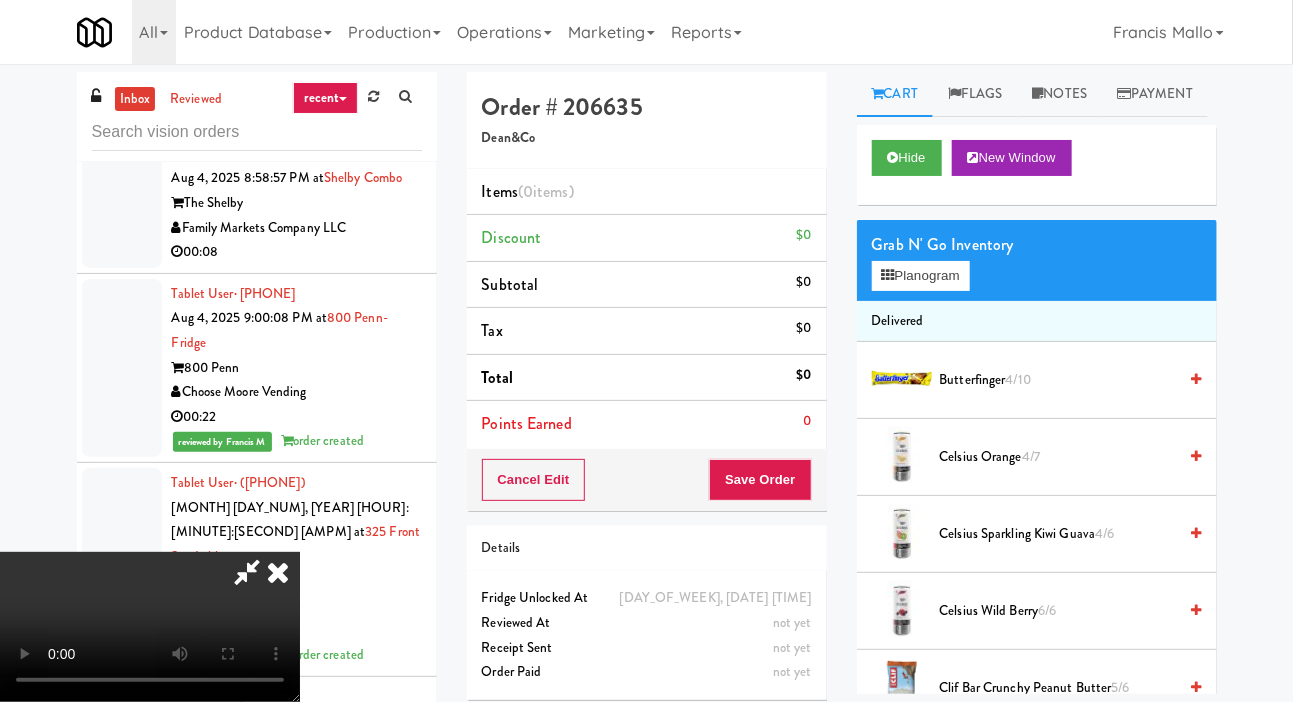 type 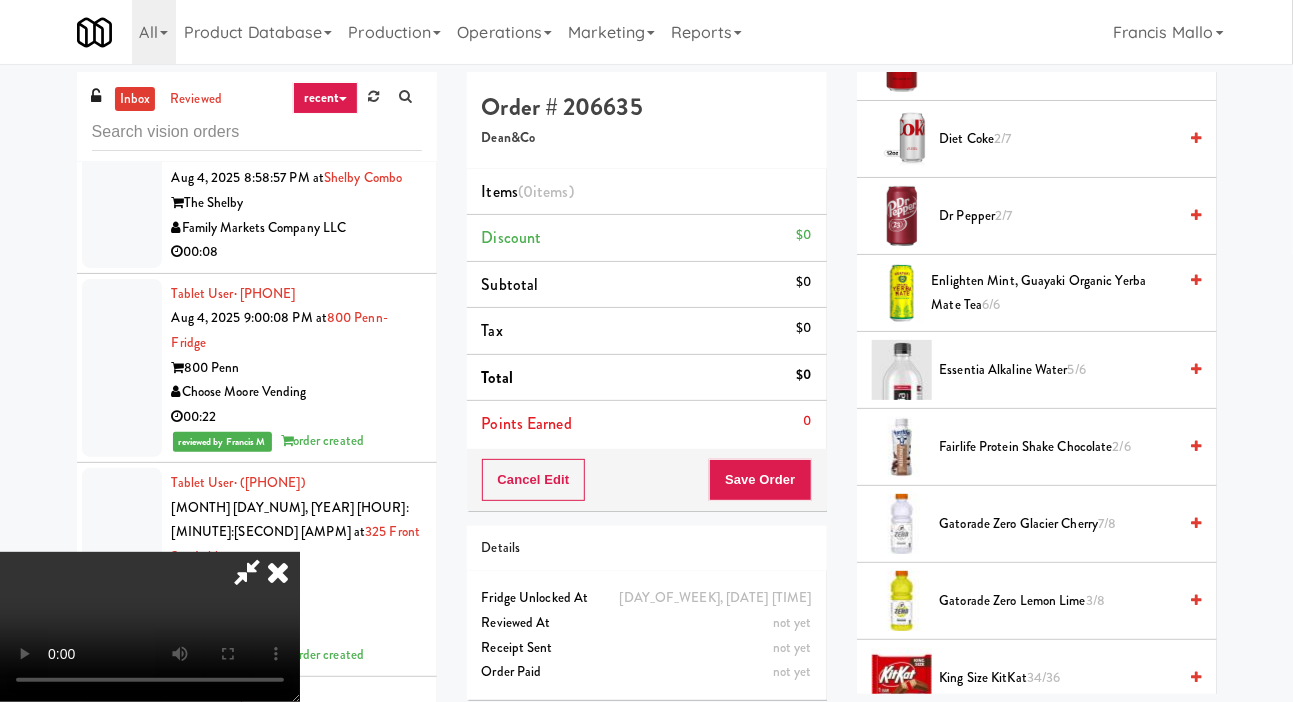 scroll, scrollTop: 776, scrollLeft: 0, axis: vertical 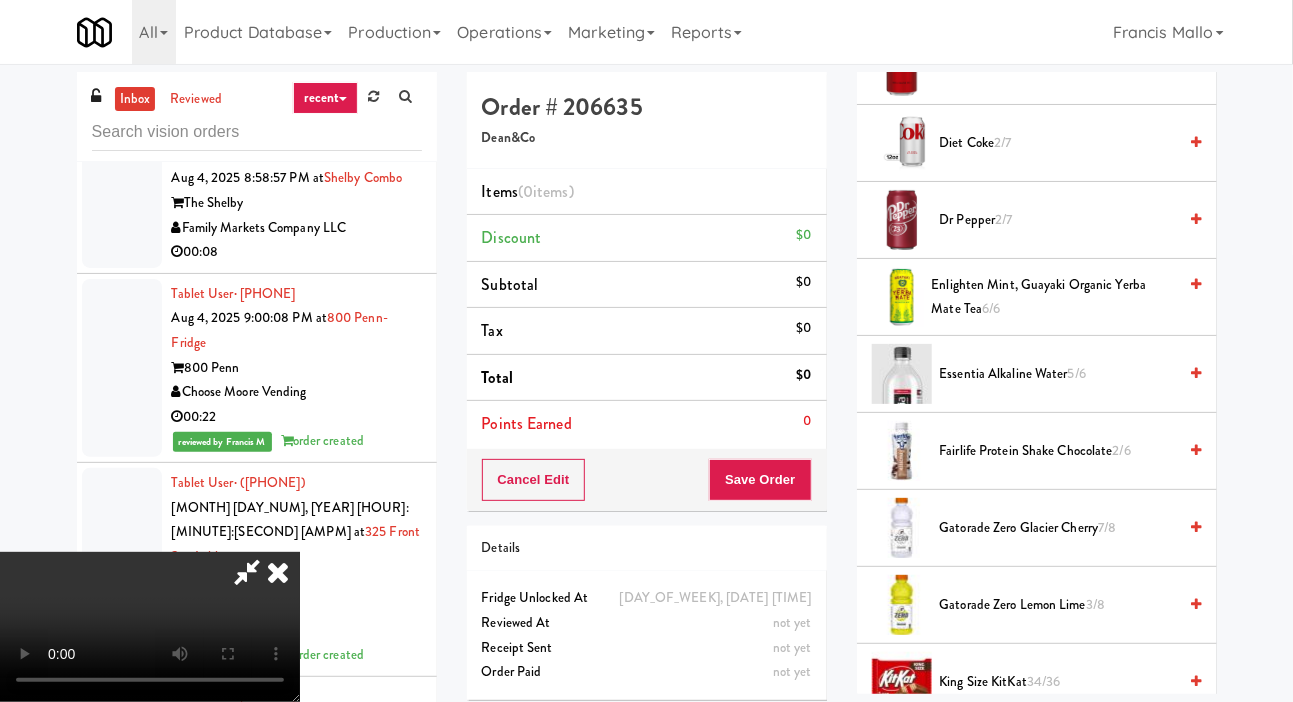 click on "Dr Pepper  2/7" at bounding box center [1058, 220] 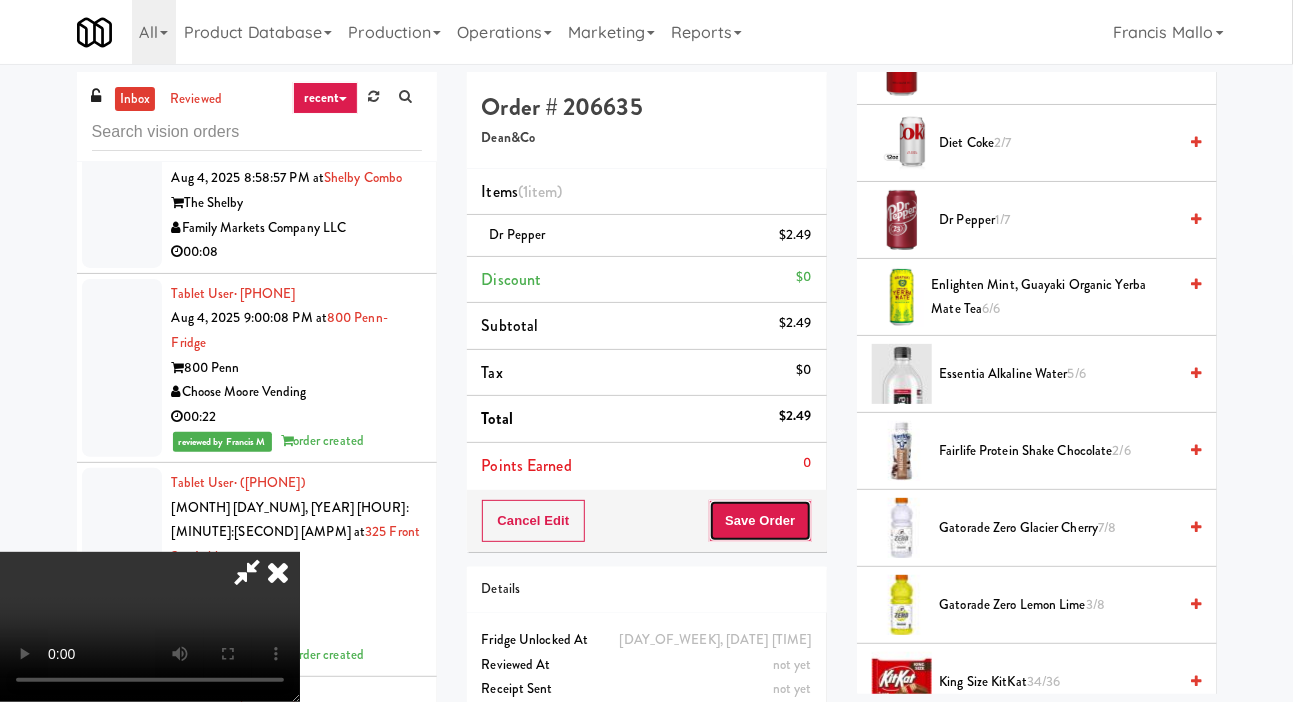 click on "Save Order" at bounding box center (760, 521) 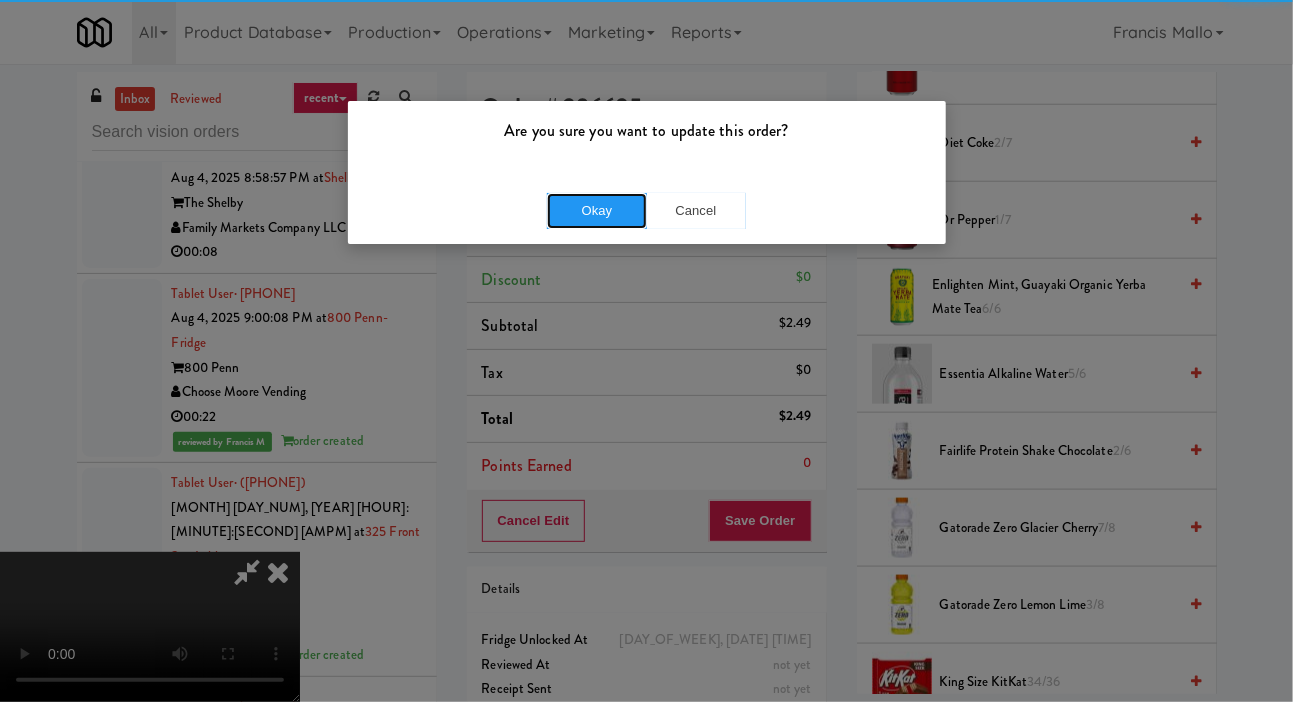 click on "Okay" at bounding box center [597, 211] 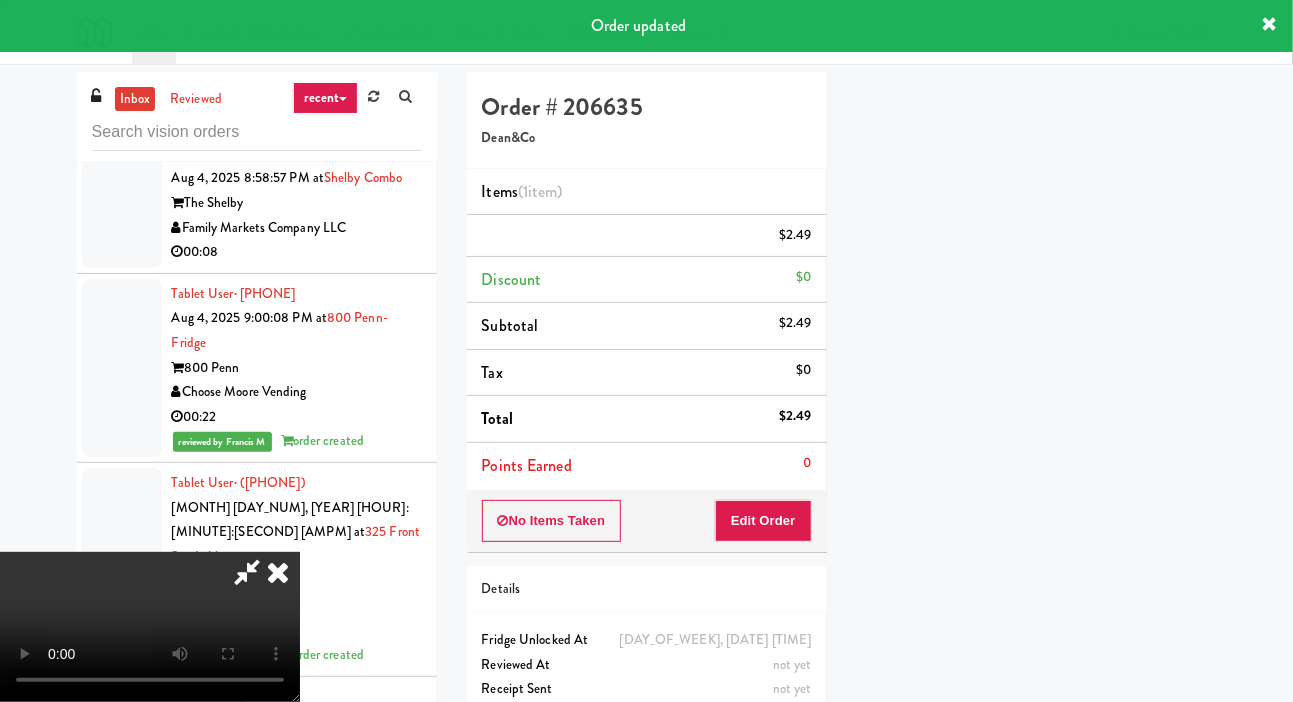 scroll, scrollTop: 116, scrollLeft: 0, axis: vertical 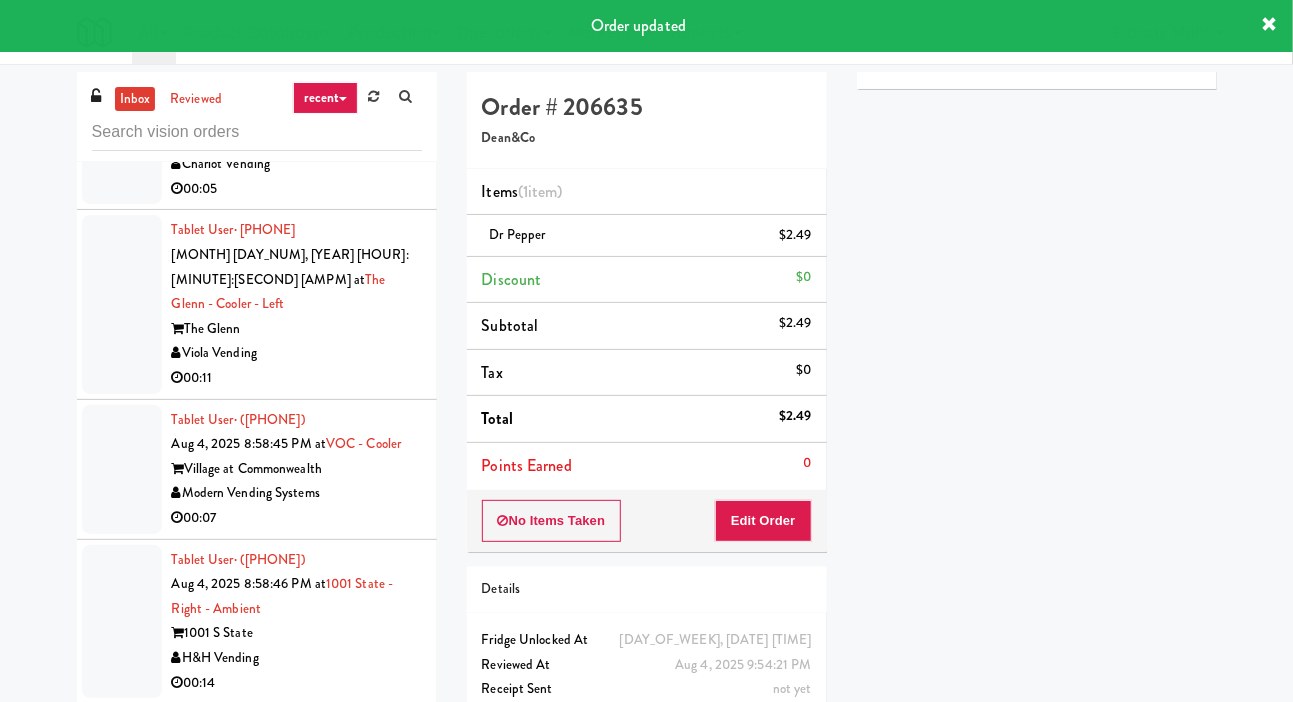 click at bounding box center (122, 1127) 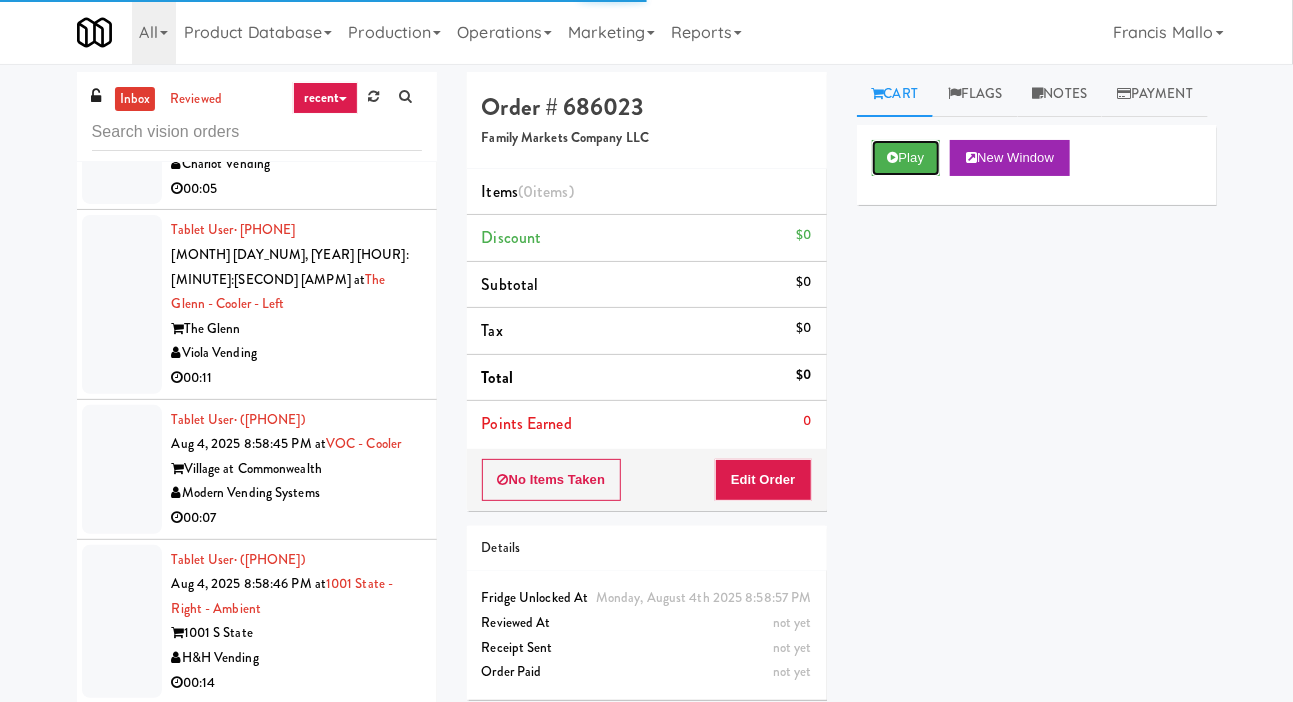click on "Play" at bounding box center [906, 158] 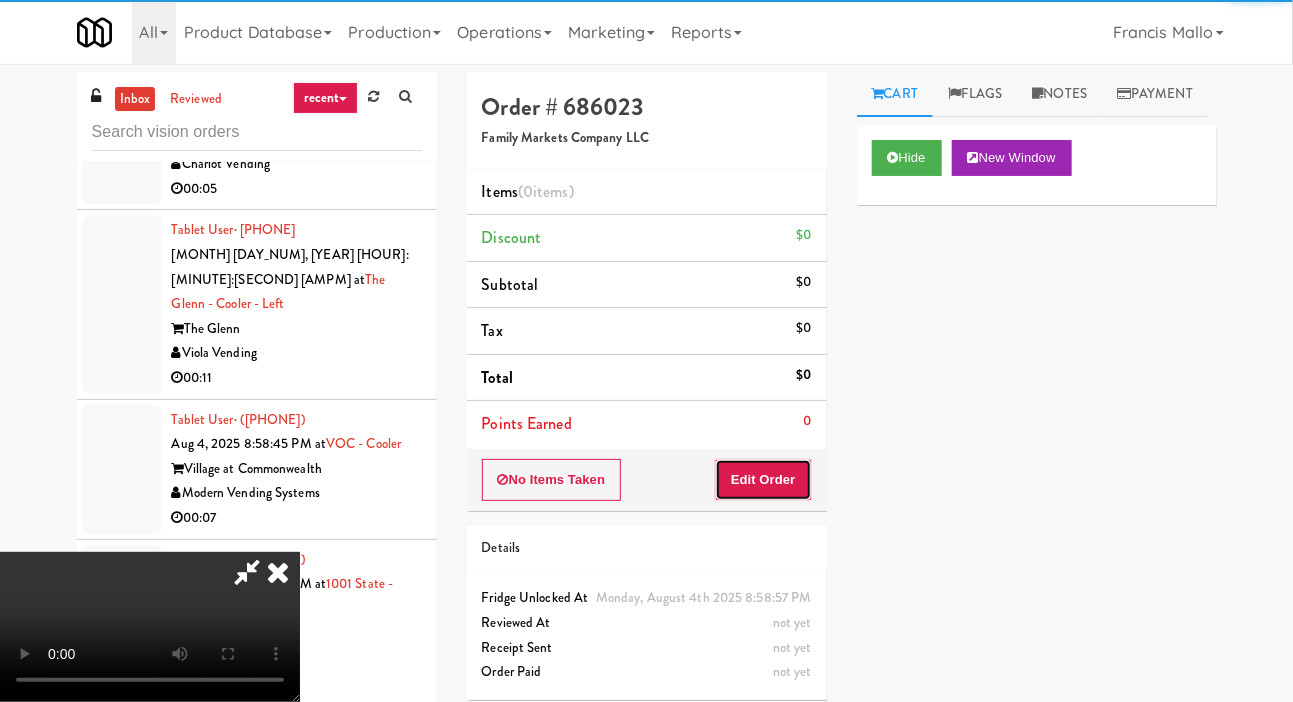 click on "Edit Order" at bounding box center [763, 480] 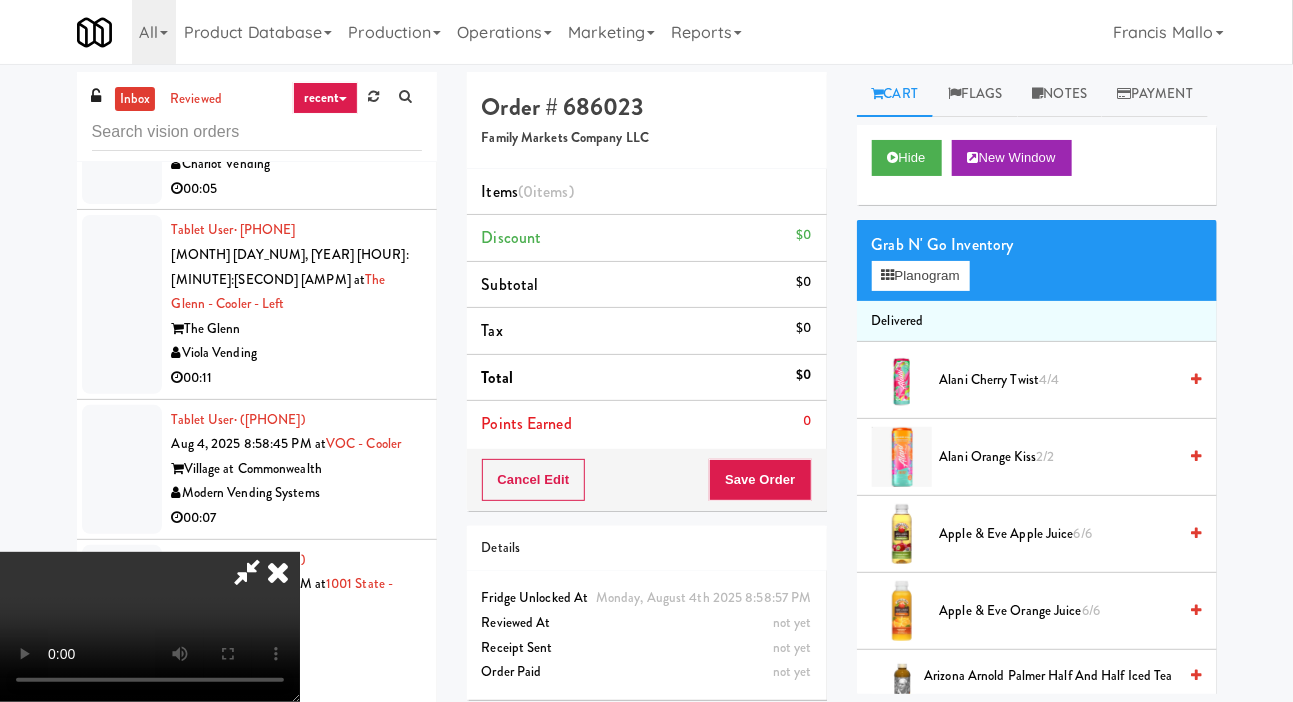 type 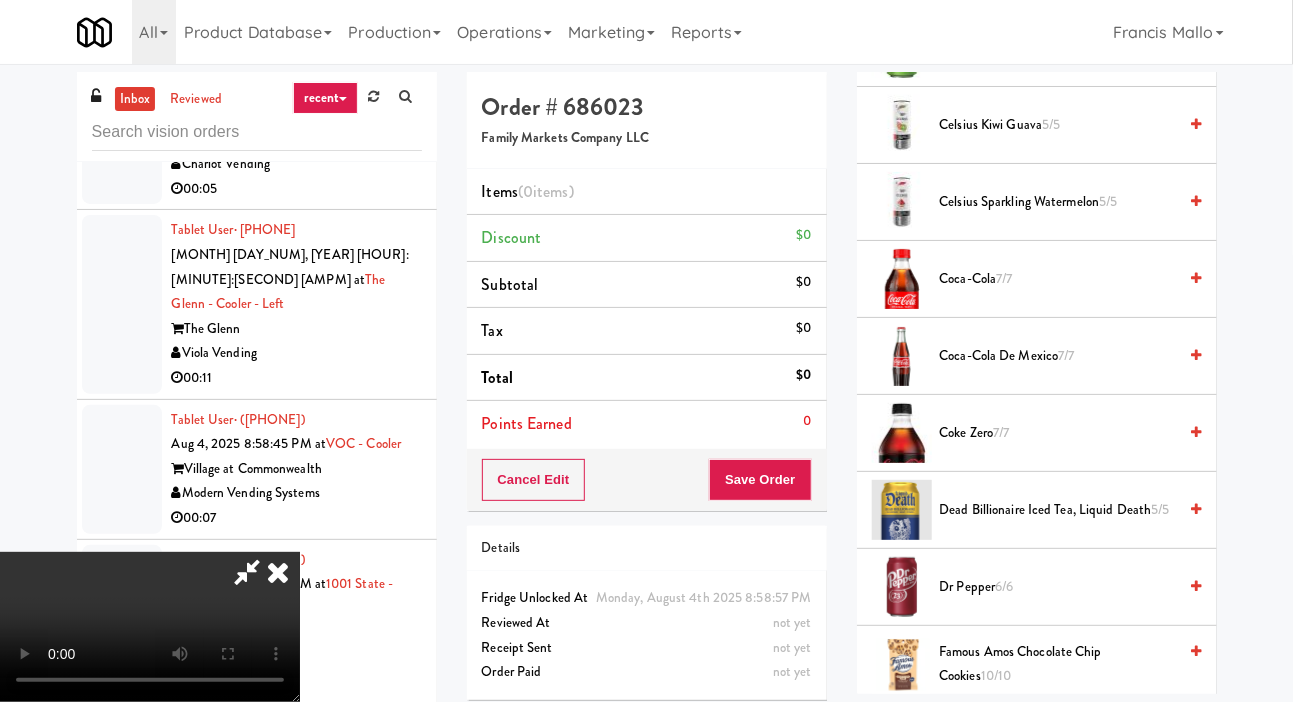 scroll, scrollTop: 1099, scrollLeft: 0, axis: vertical 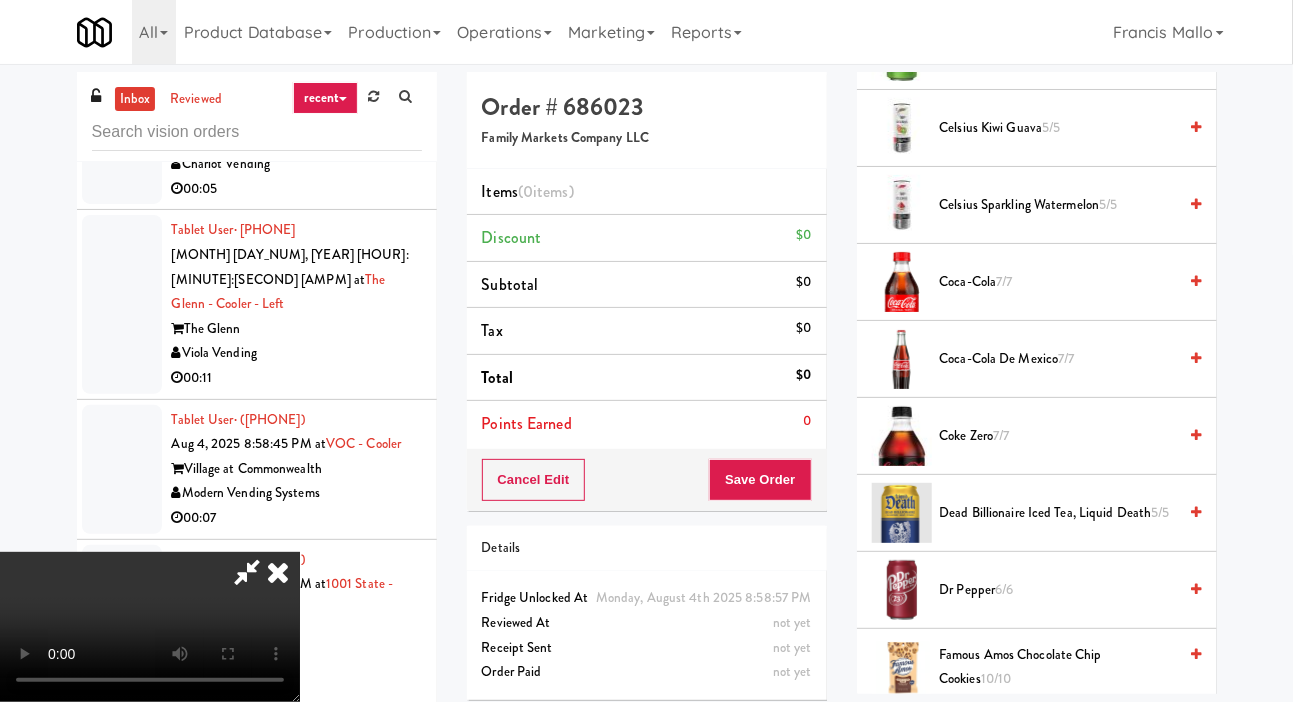 click on "Coke Zero  7/7" at bounding box center [1058, 436] 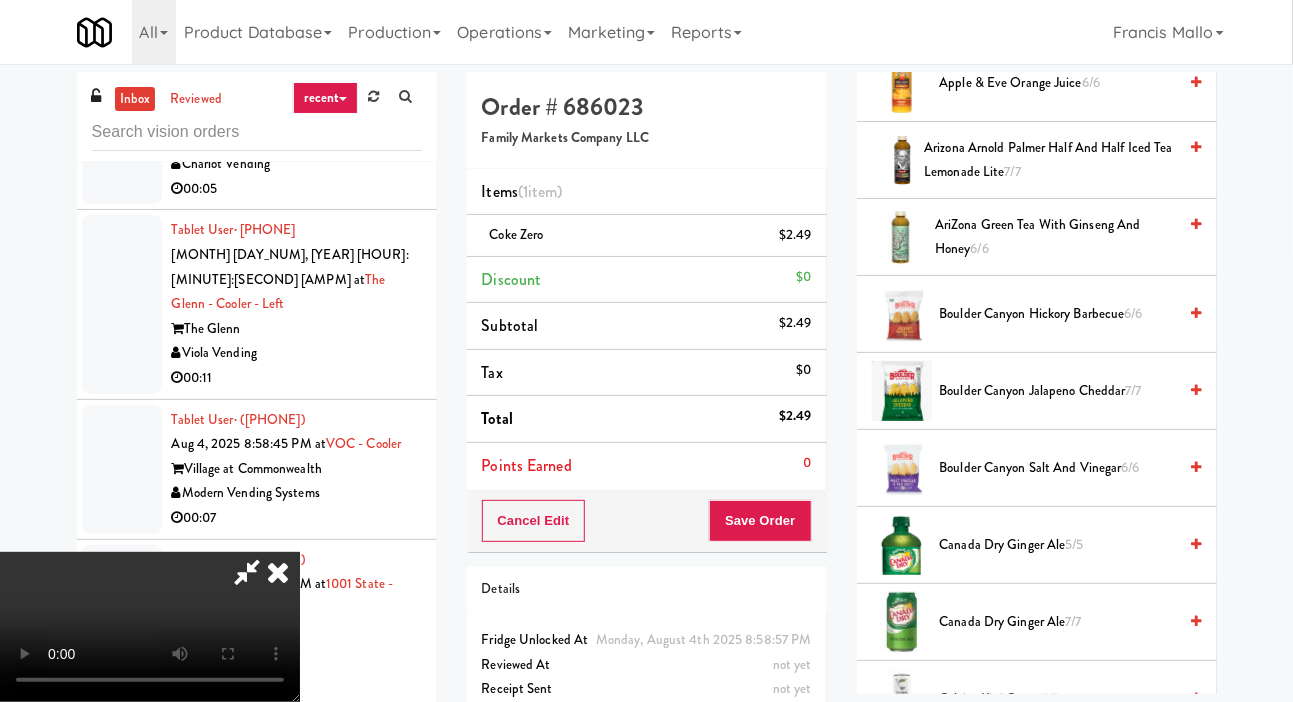 scroll, scrollTop: 590, scrollLeft: 0, axis: vertical 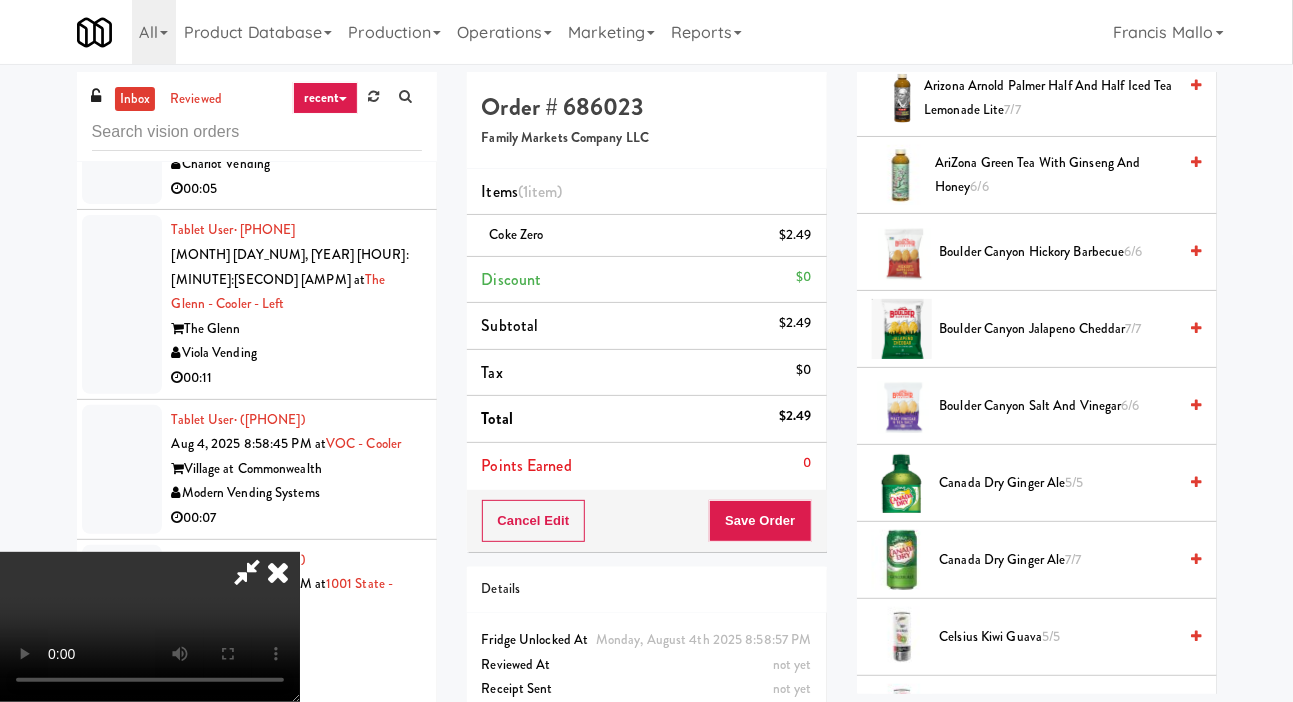 click on "Boulder Canyon Hickory Barbecue  6/6" at bounding box center [1058, 252] 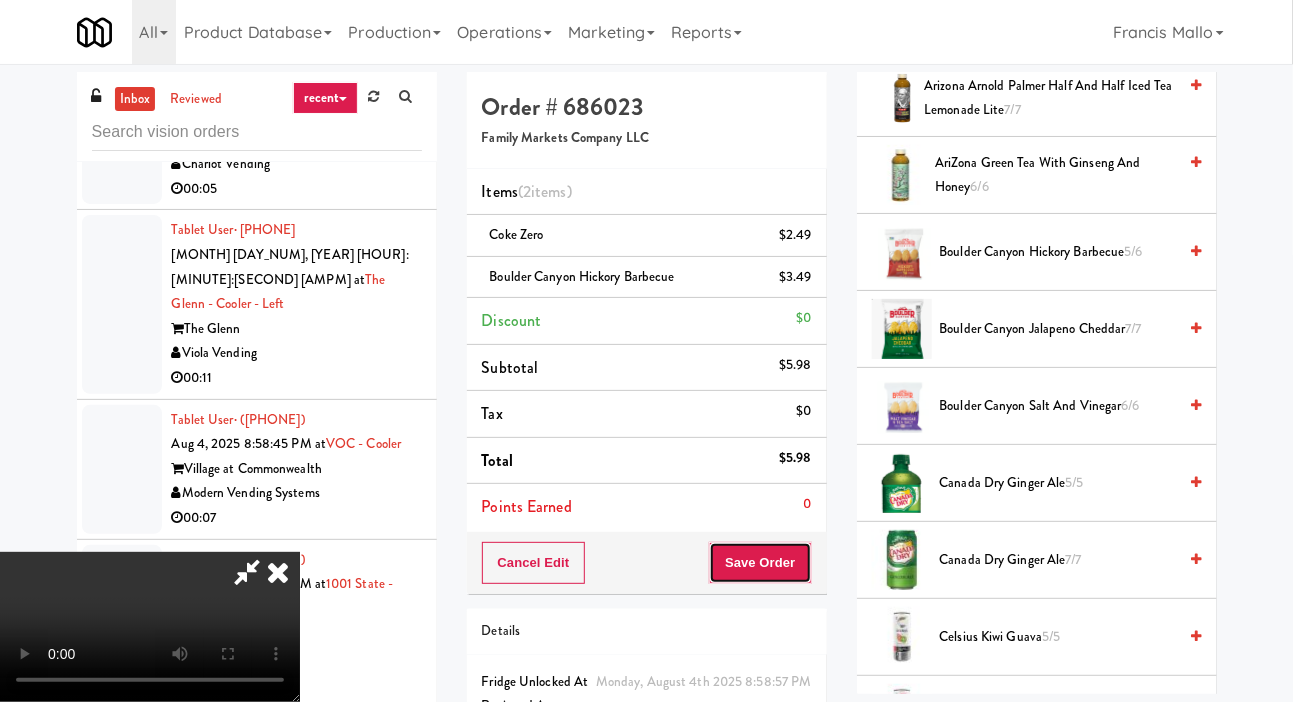 click on "Save Order" at bounding box center [760, 563] 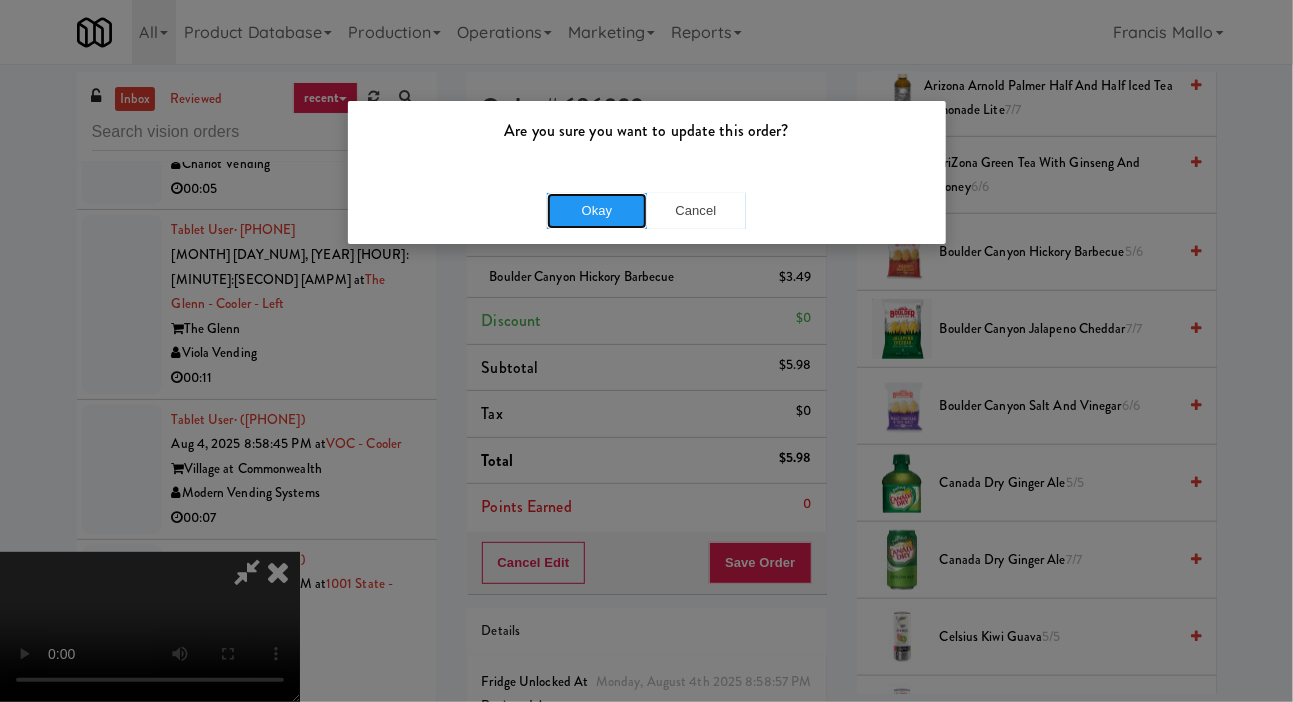 click on "Okay" at bounding box center (597, 211) 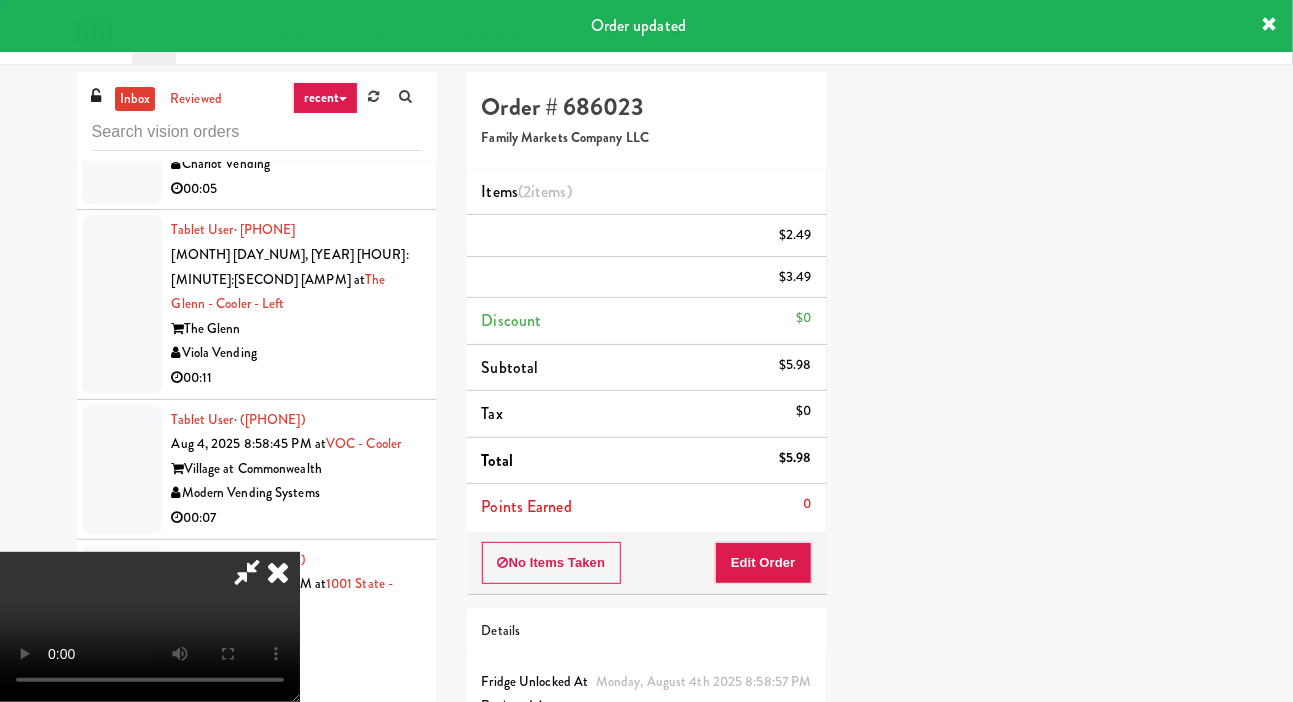 scroll, scrollTop: 116, scrollLeft: 0, axis: vertical 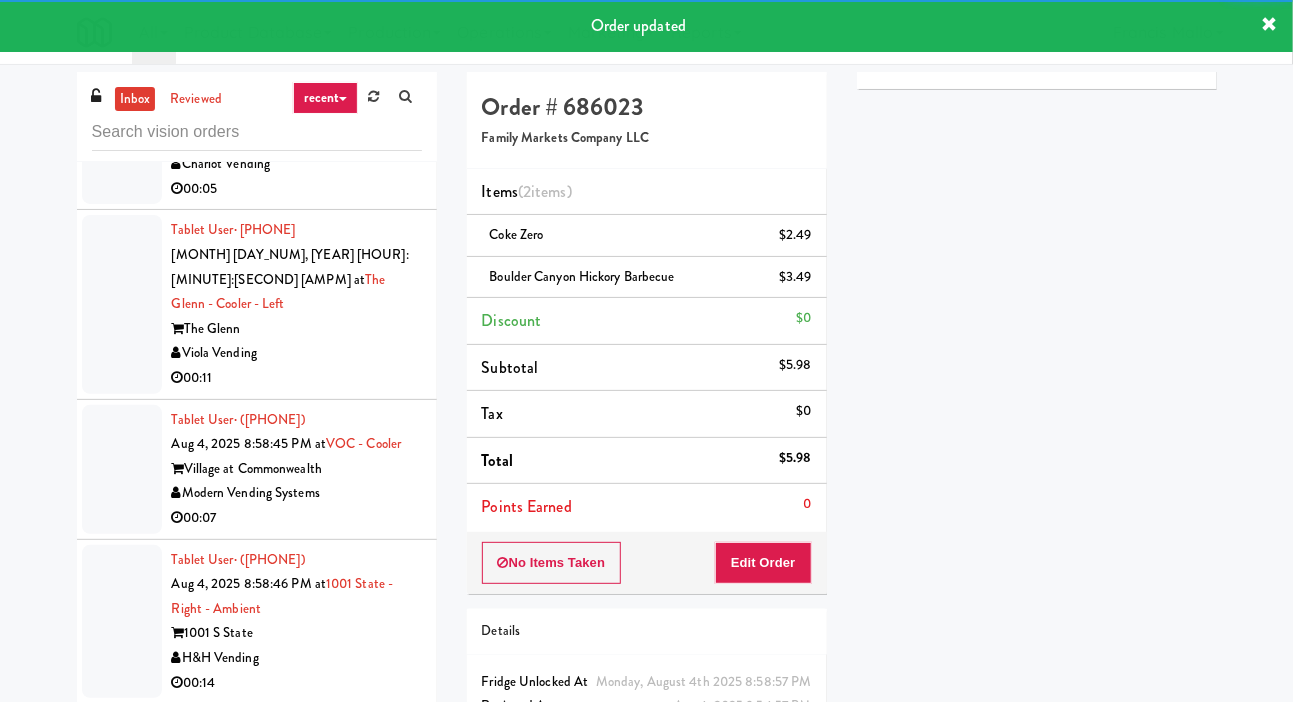 click at bounding box center [122, 963] 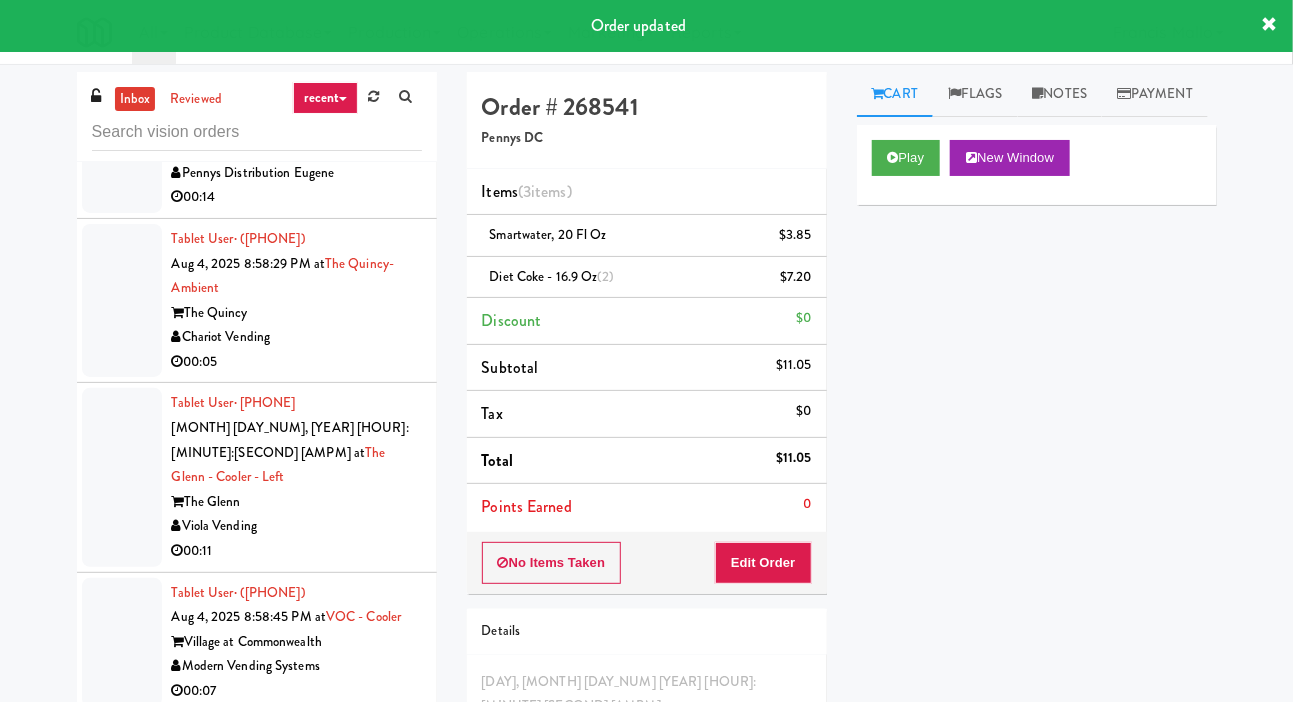 scroll, scrollTop: 44004, scrollLeft: 0, axis: vertical 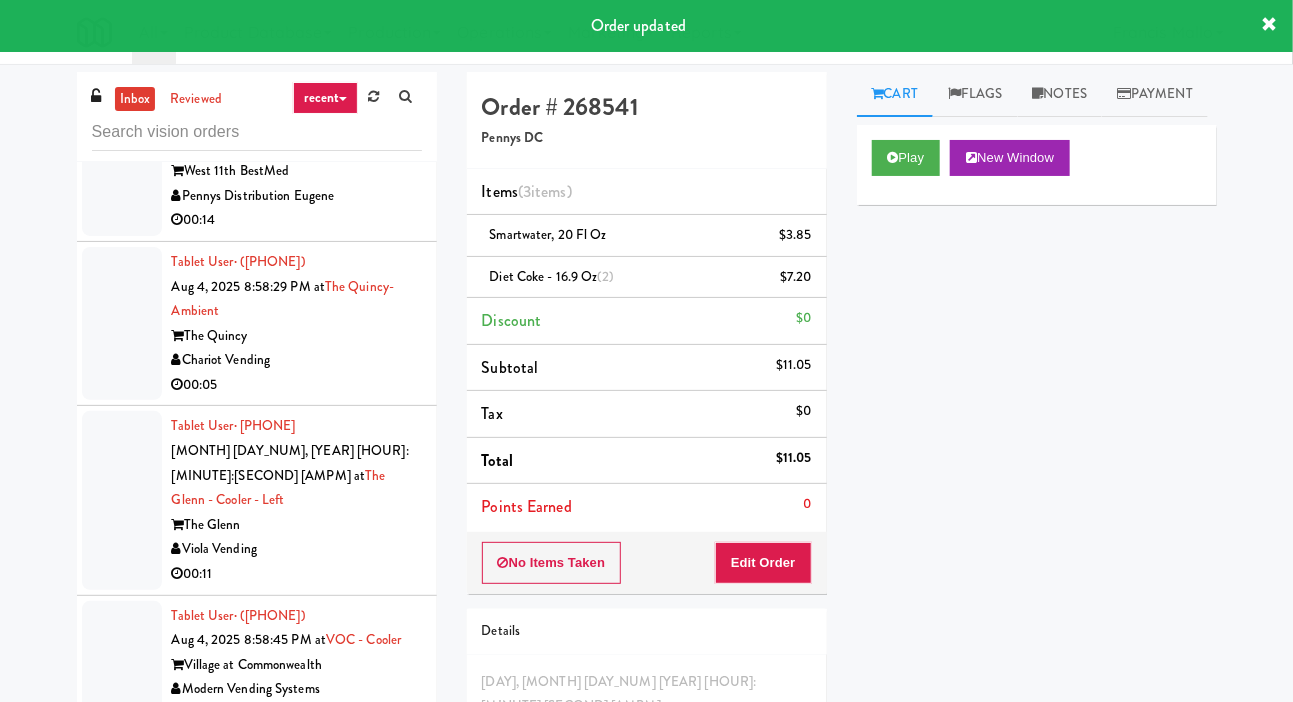click at bounding box center (122, 982) 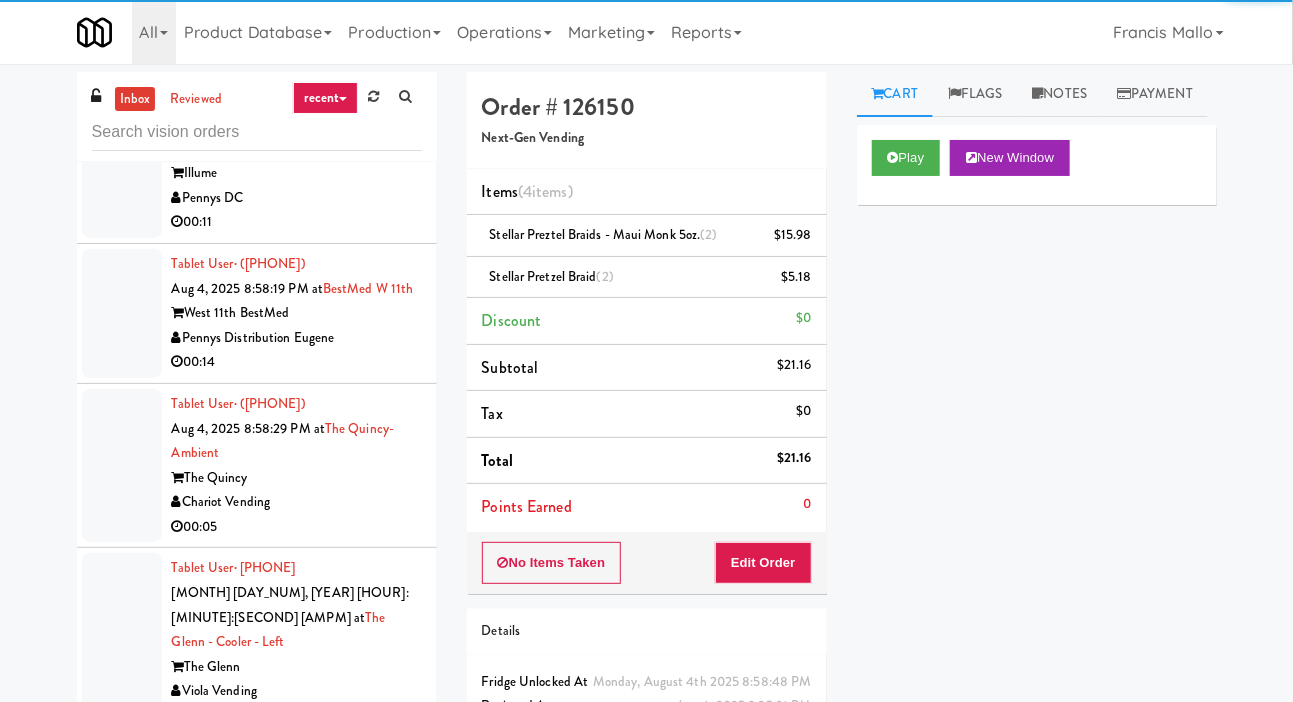 click at bounding box center (122, 960) 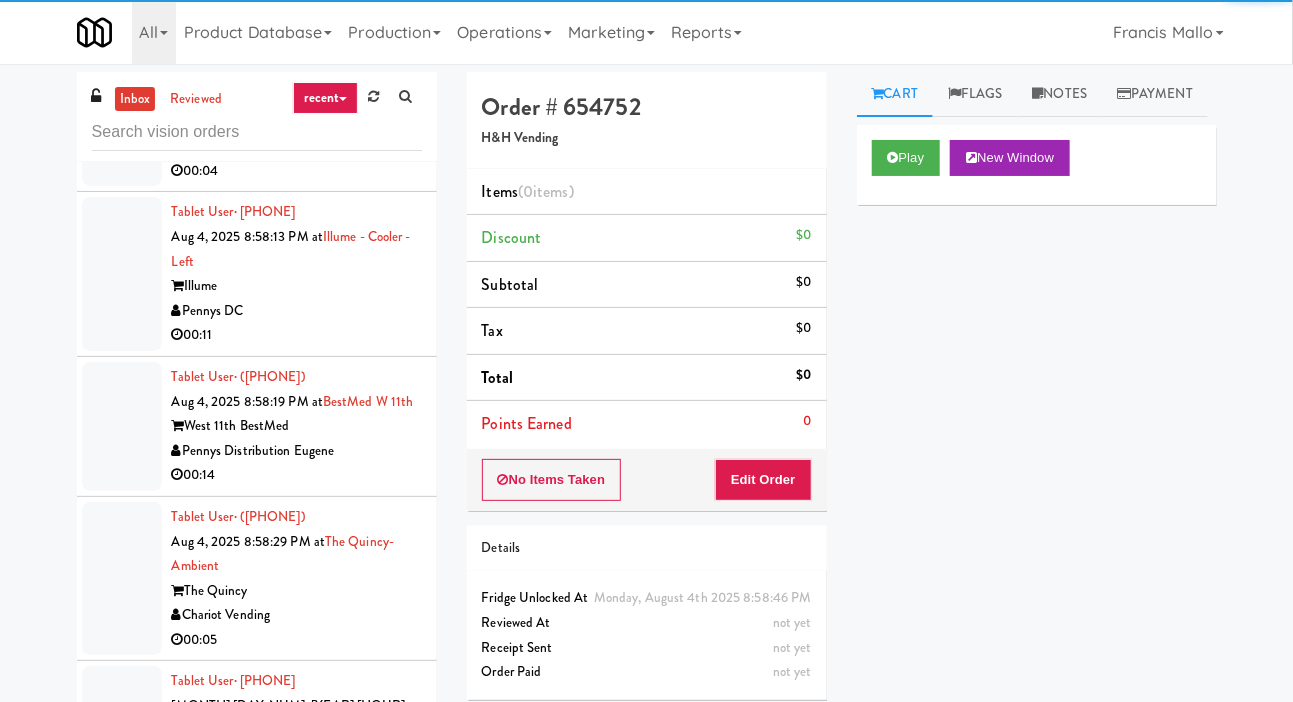 click at bounding box center [122, 920] 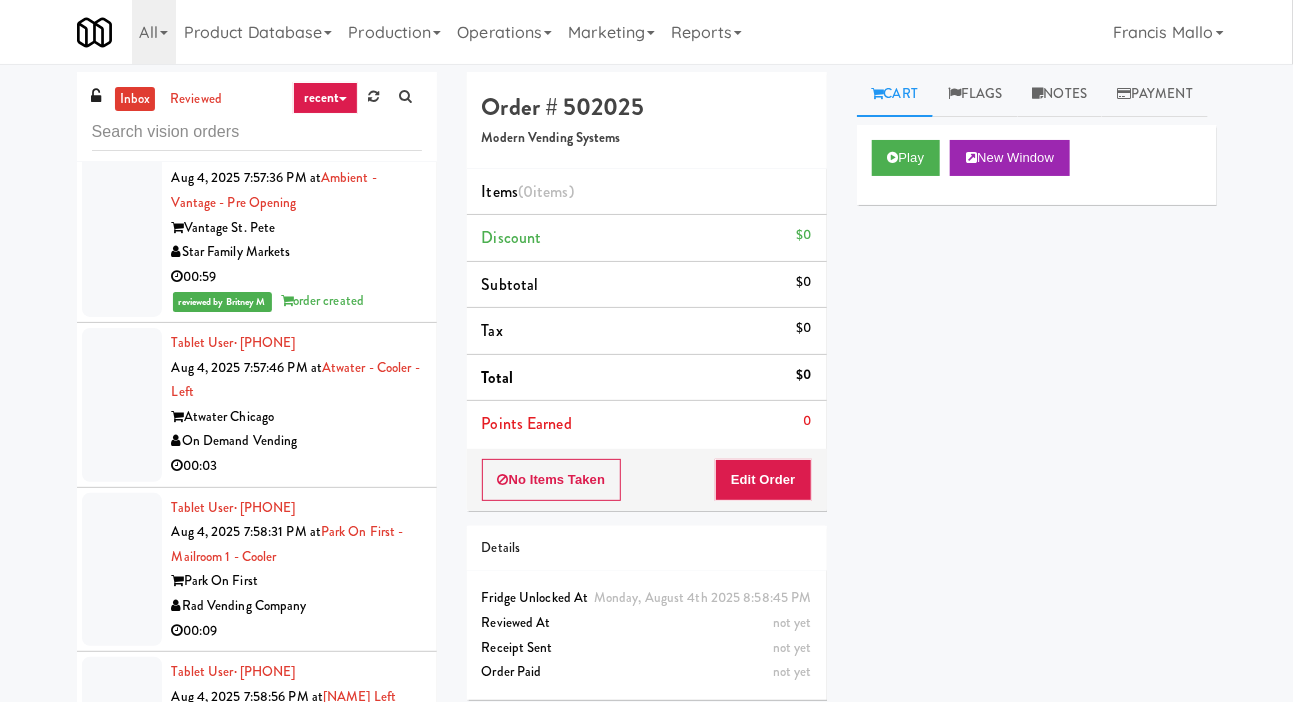 click at bounding box center [122, 405] 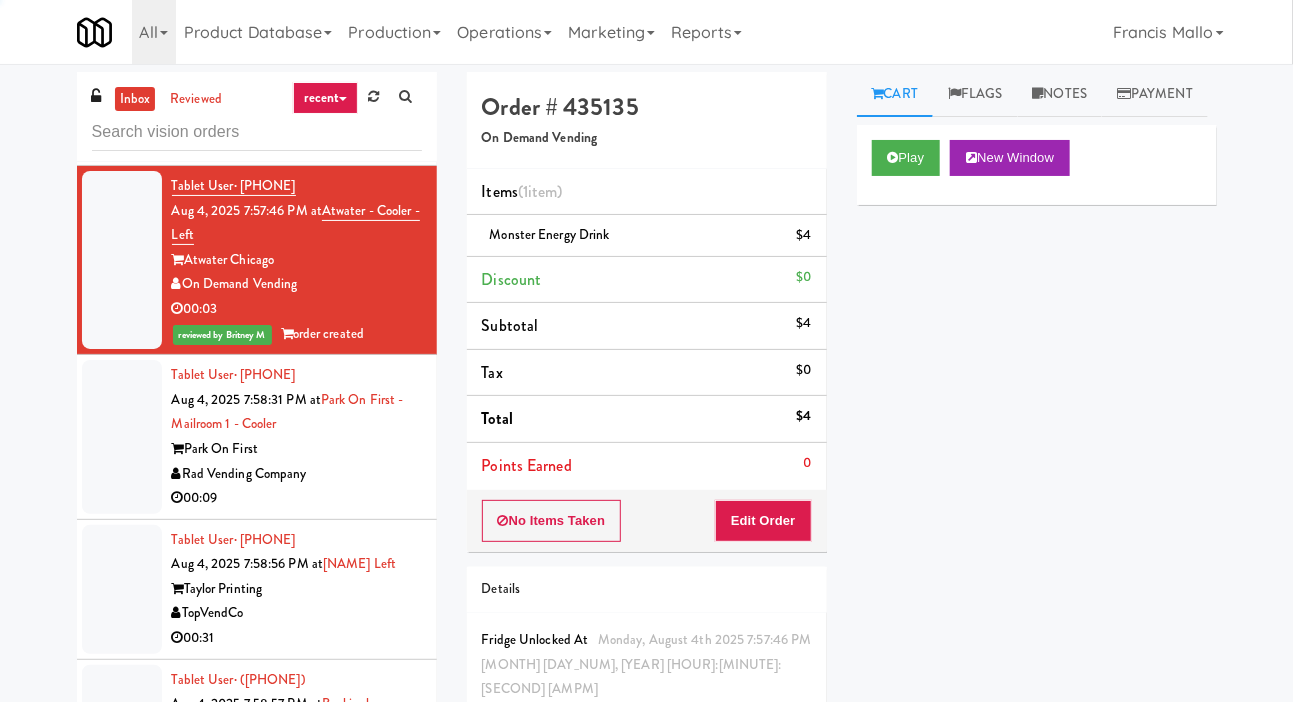 click at bounding box center [122, 437] 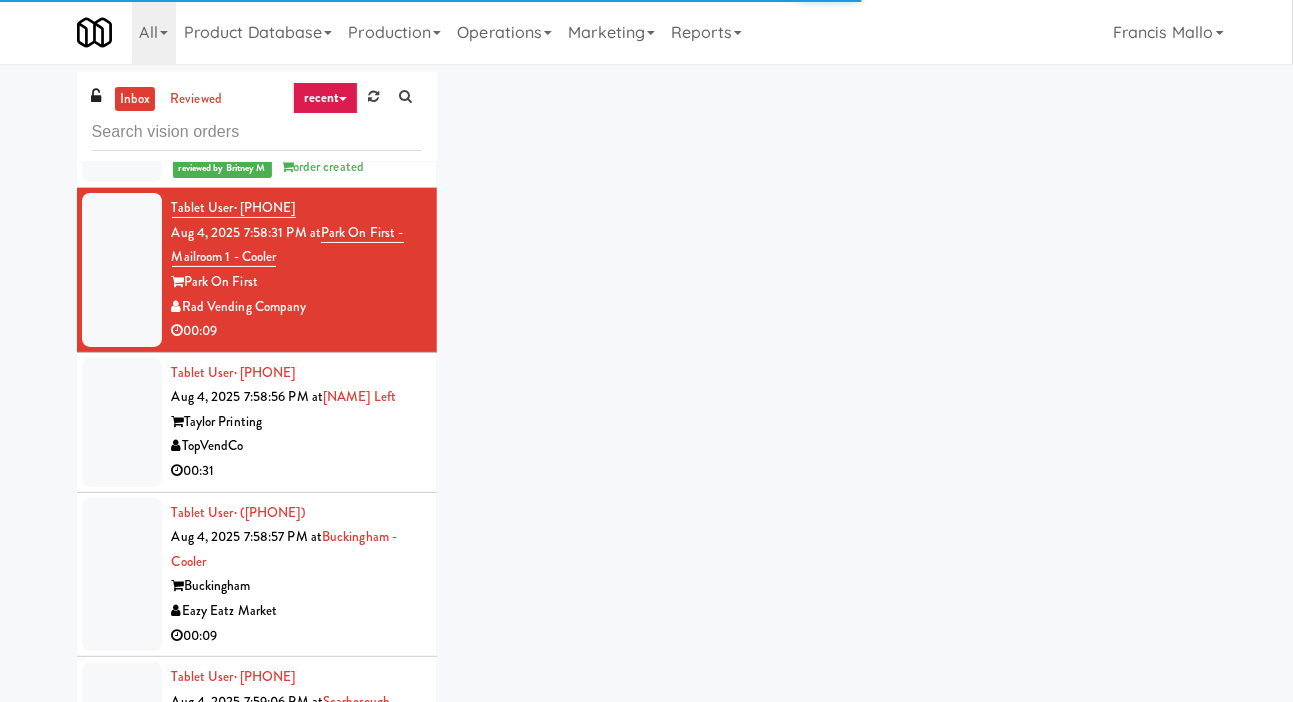click at bounding box center (122, 422) 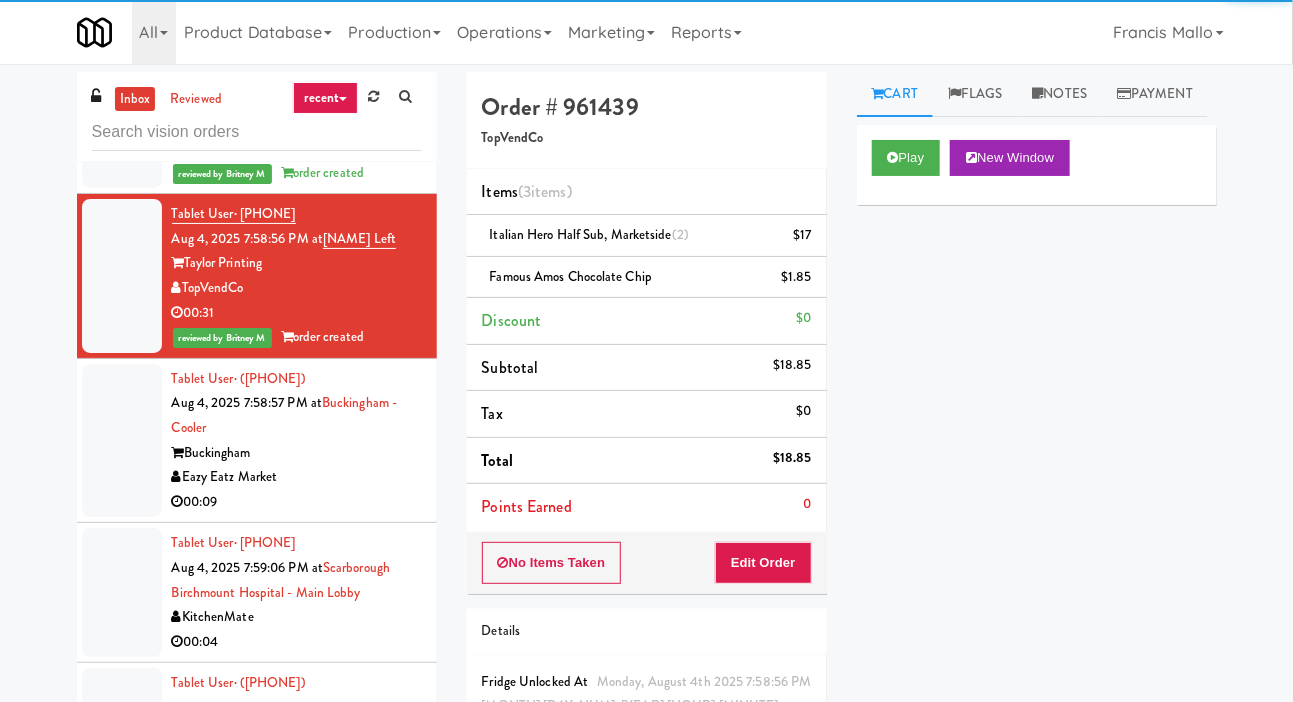 click at bounding box center [122, 441] 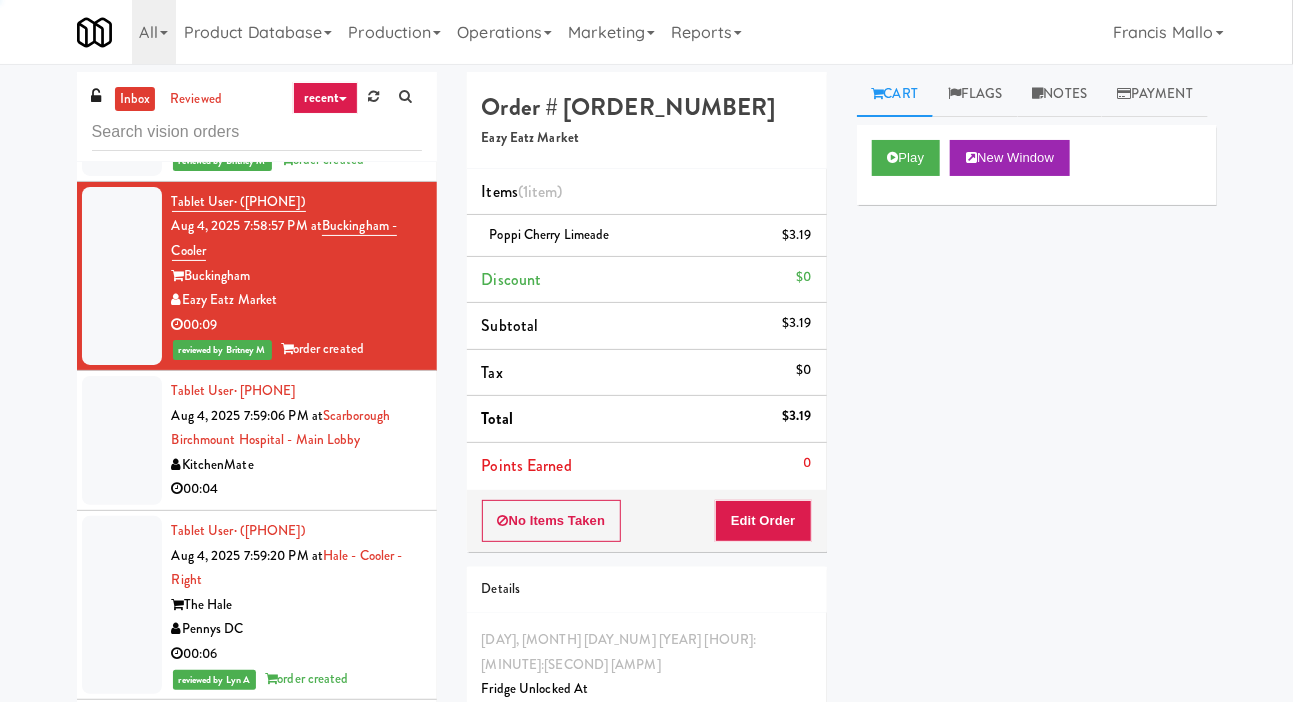 click at bounding box center (122, 440) 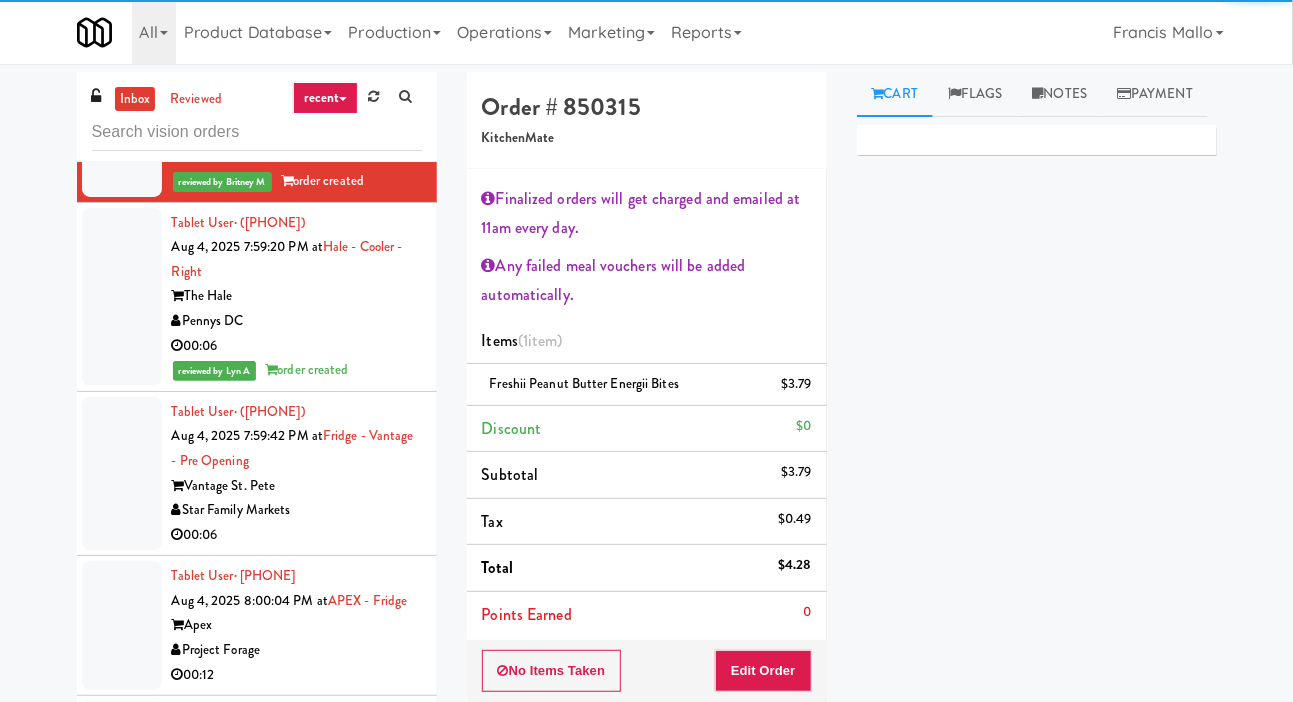 click at bounding box center (122, 474) 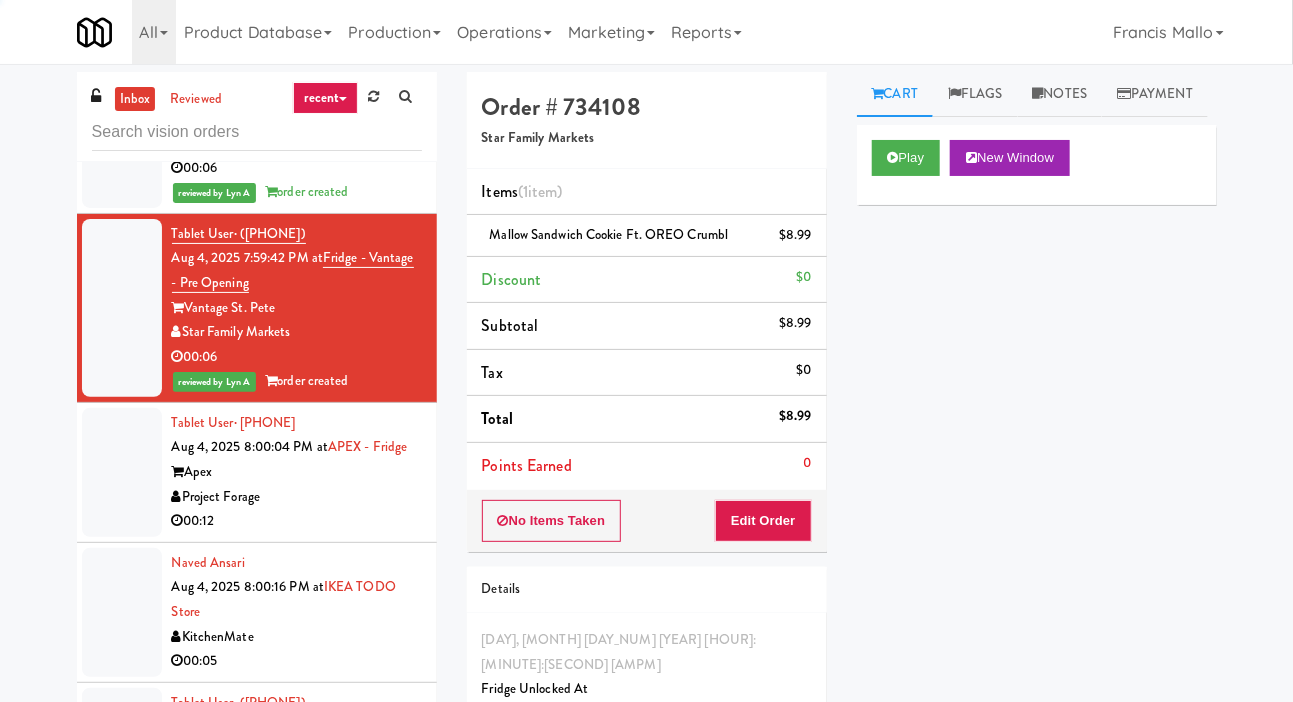 click at bounding box center [122, 472] 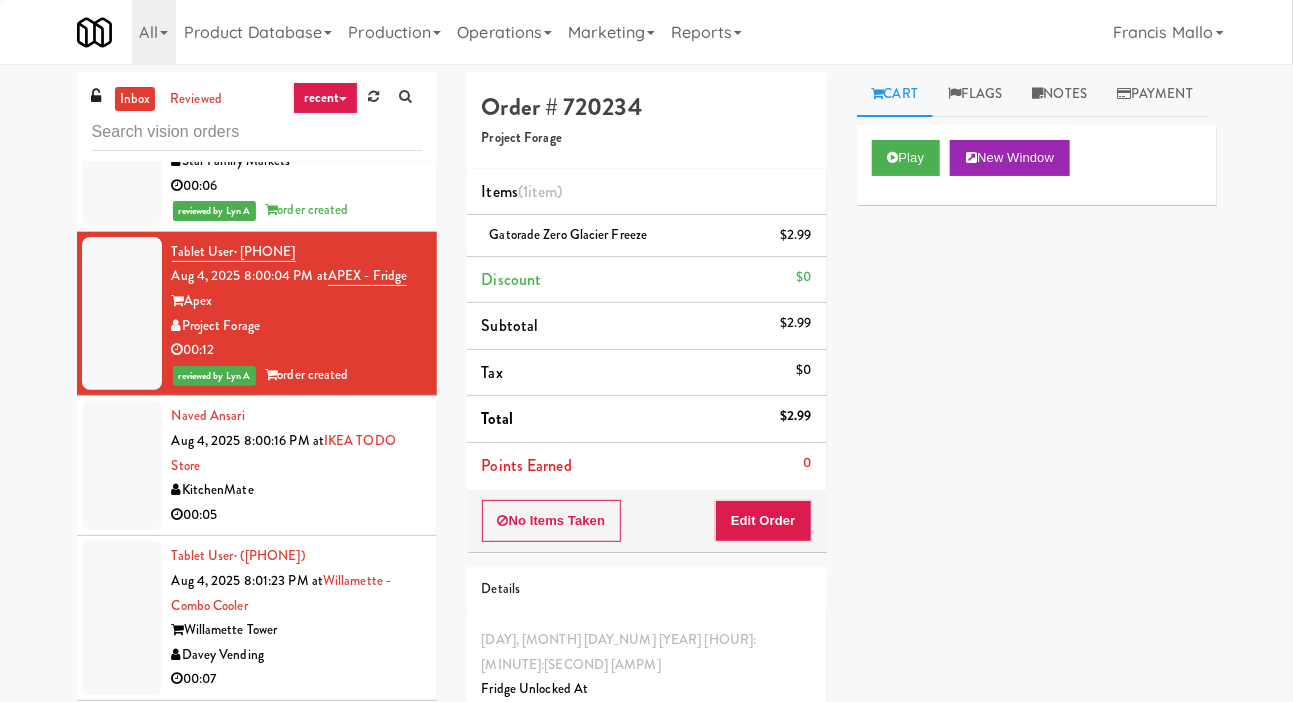 click at bounding box center (122, 465) 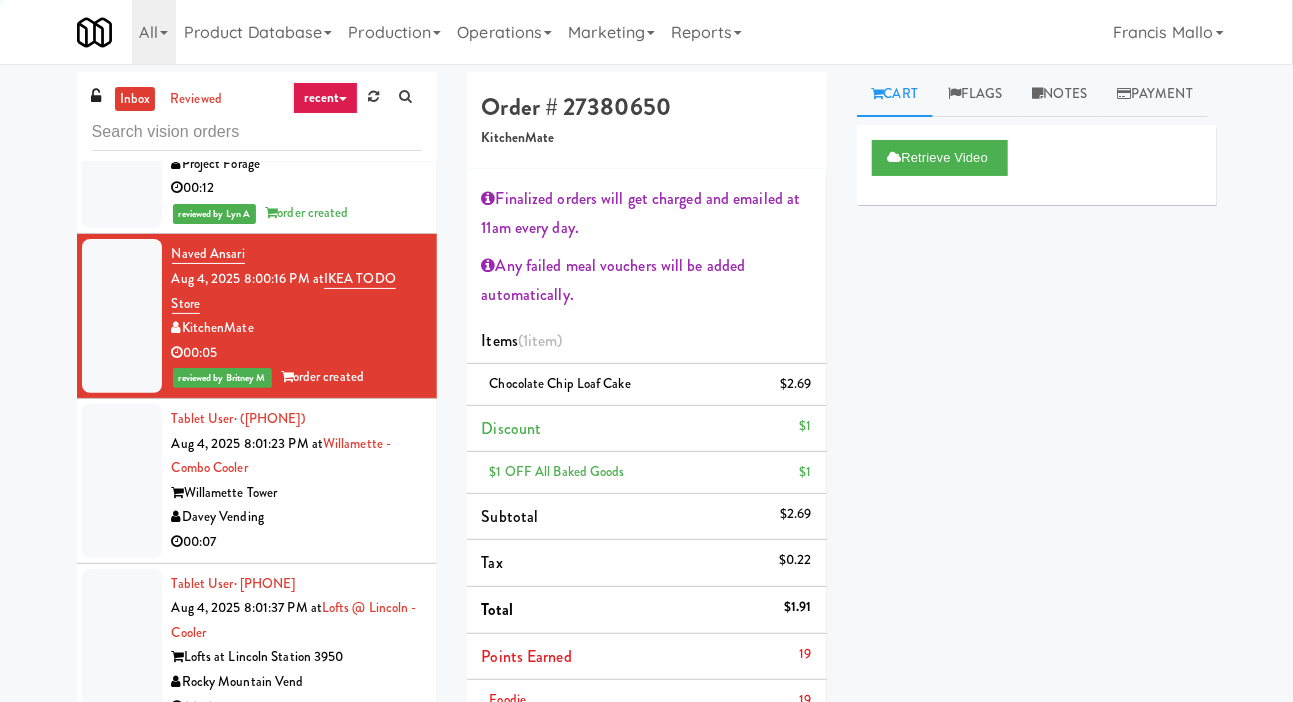 click at bounding box center (122, 481) 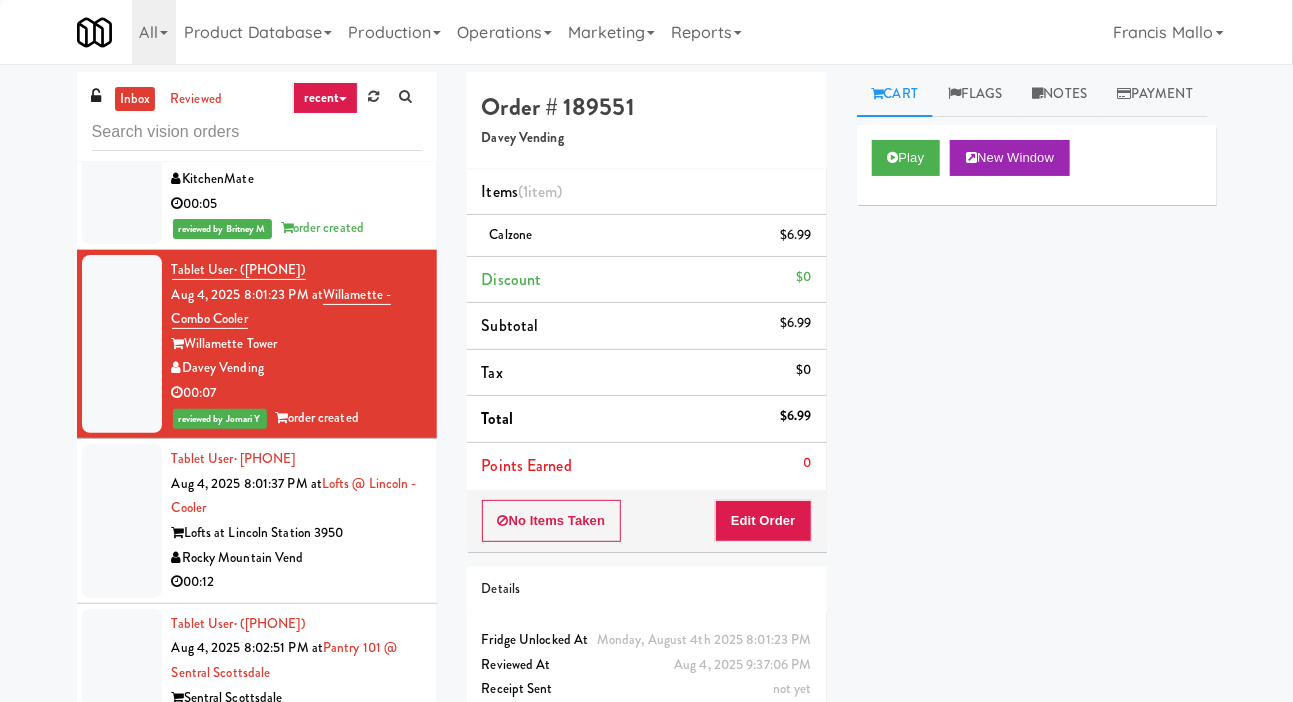 click at bounding box center (122, 521) 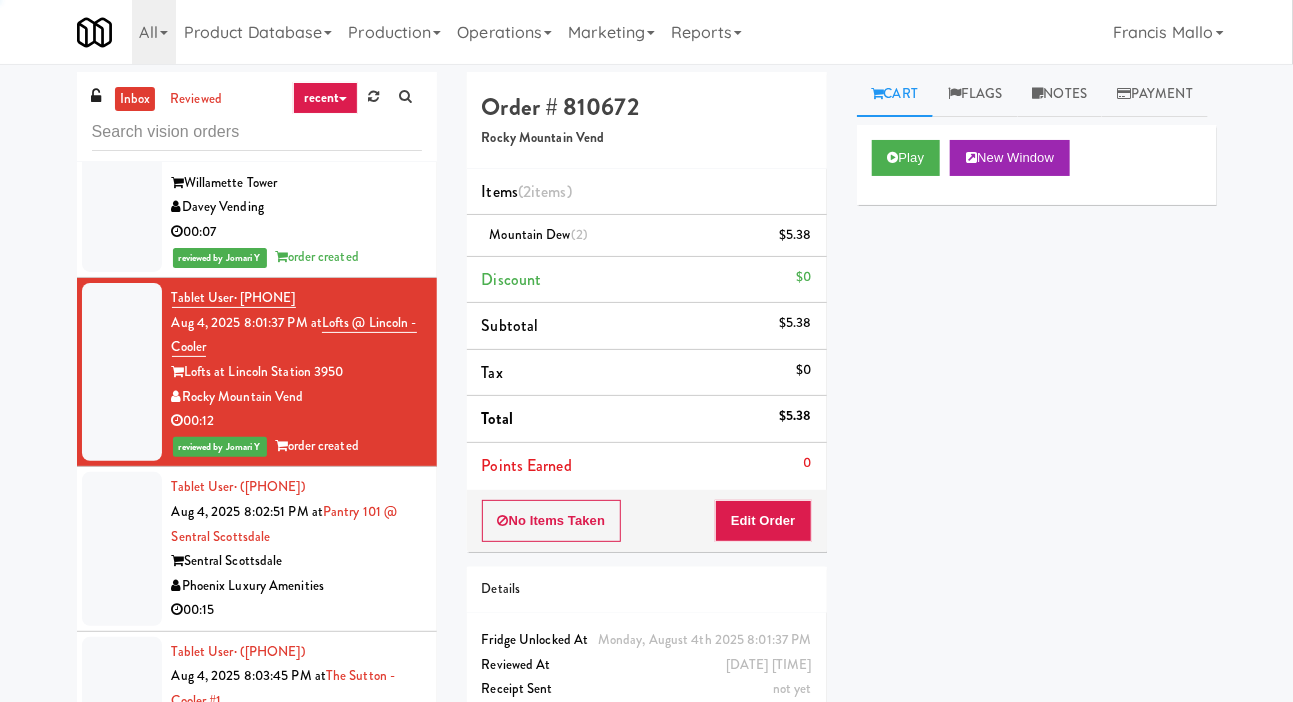 click at bounding box center [122, 549] 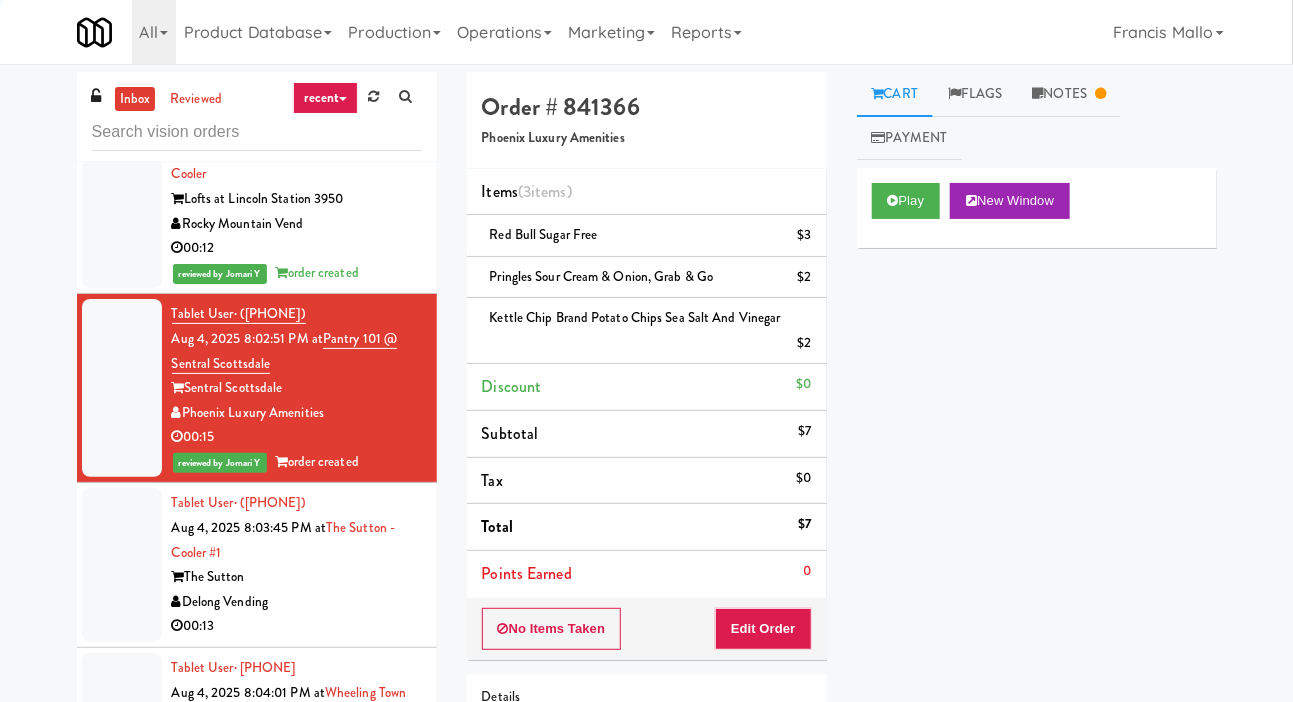 click at bounding box center (122, 565) 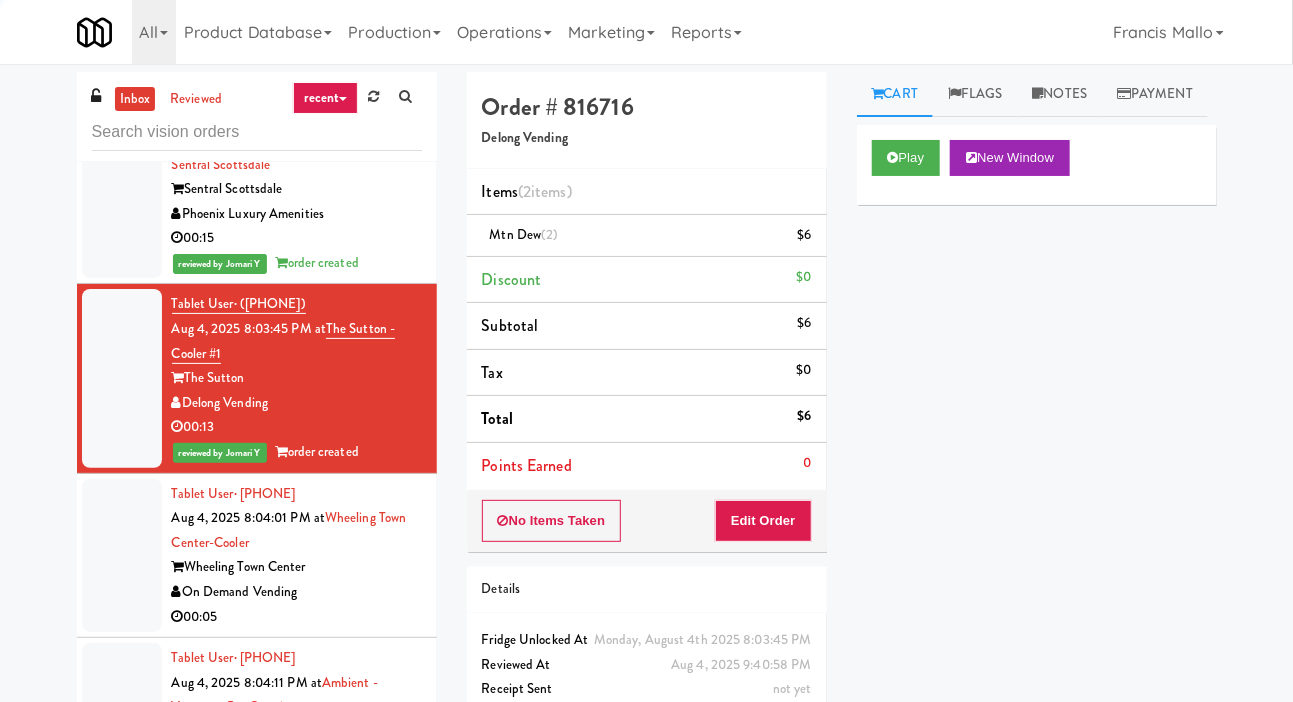 click at bounding box center (122, 556) 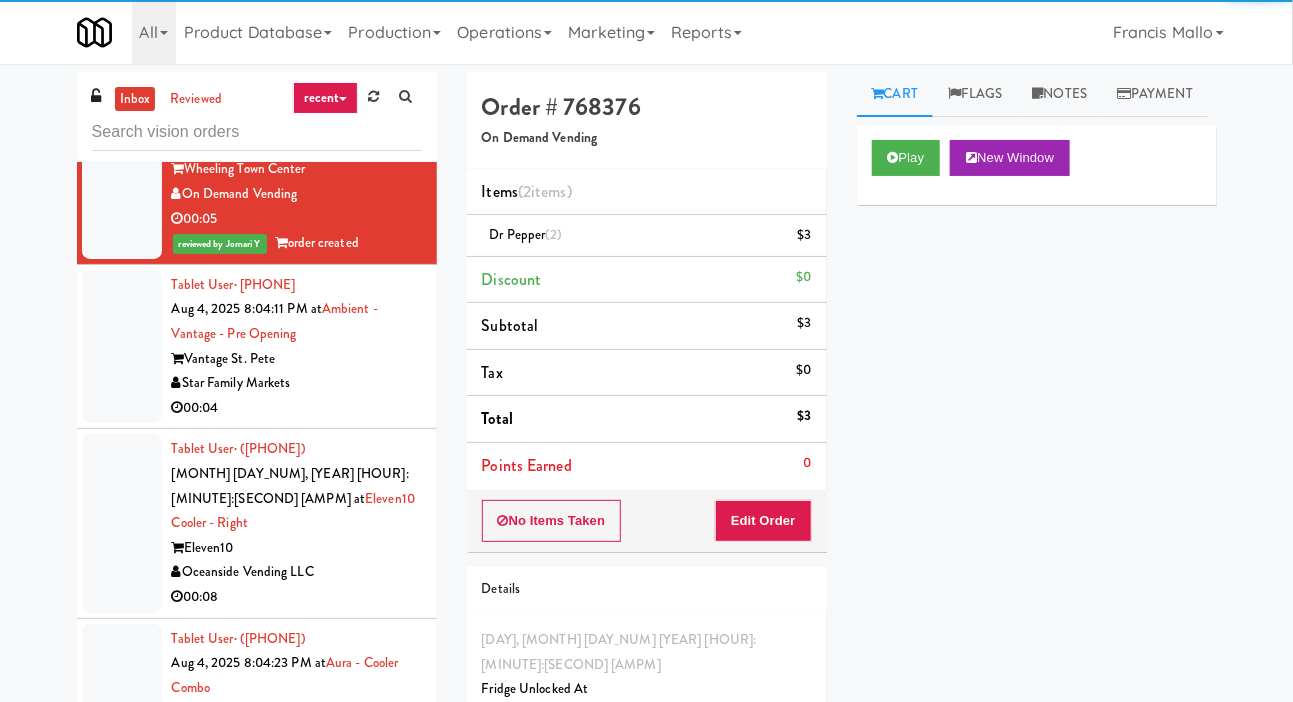 click at bounding box center [122, 523] 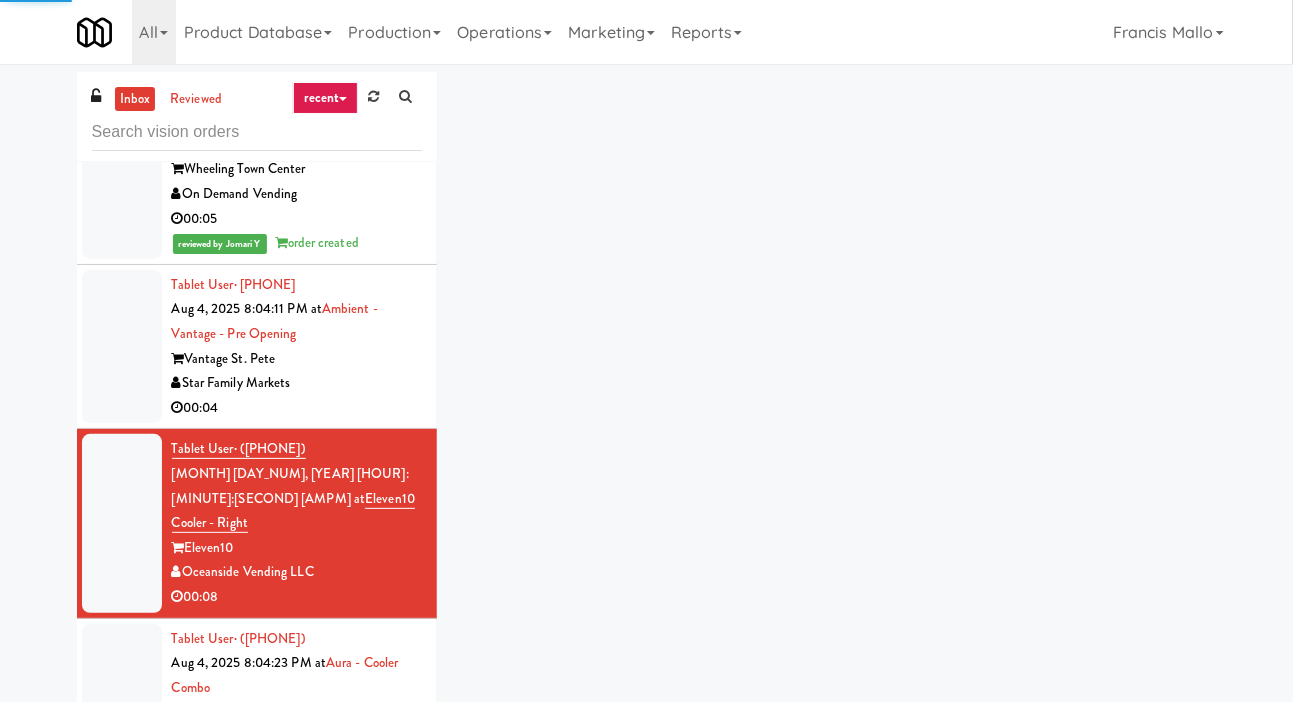 click at bounding box center (122, 347) 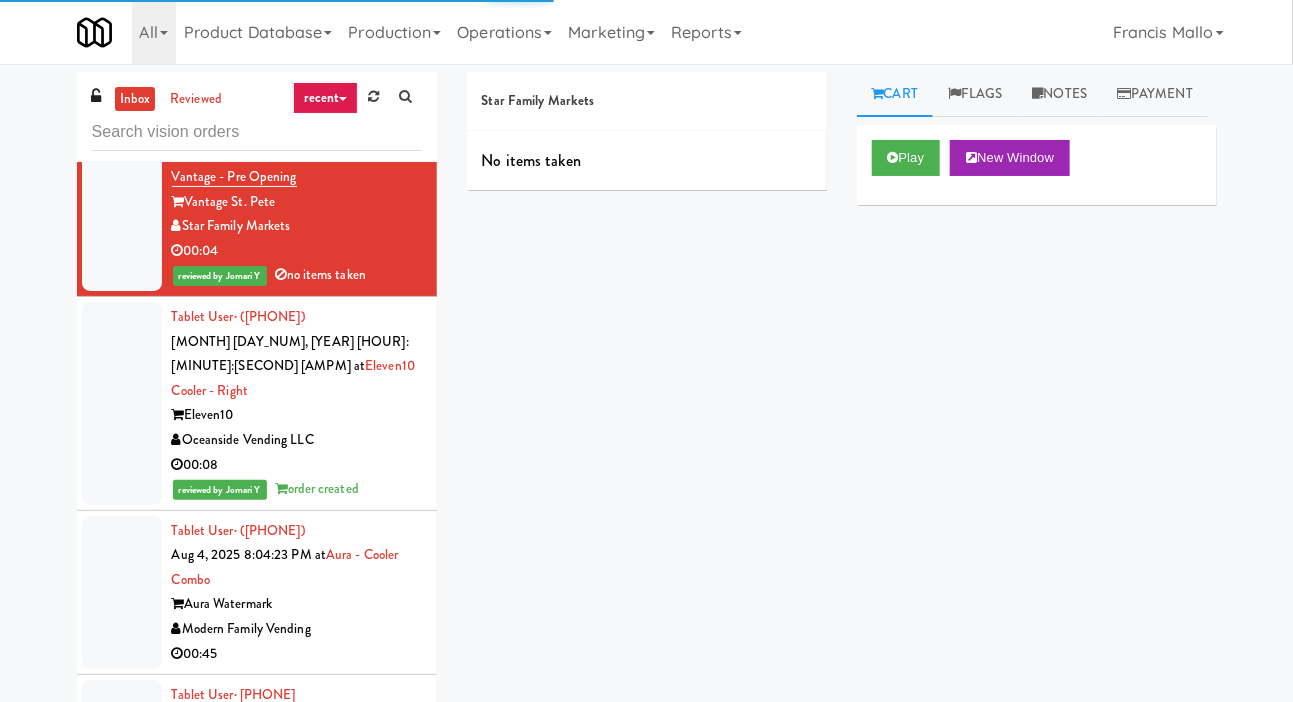 click at bounding box center [122, 593] 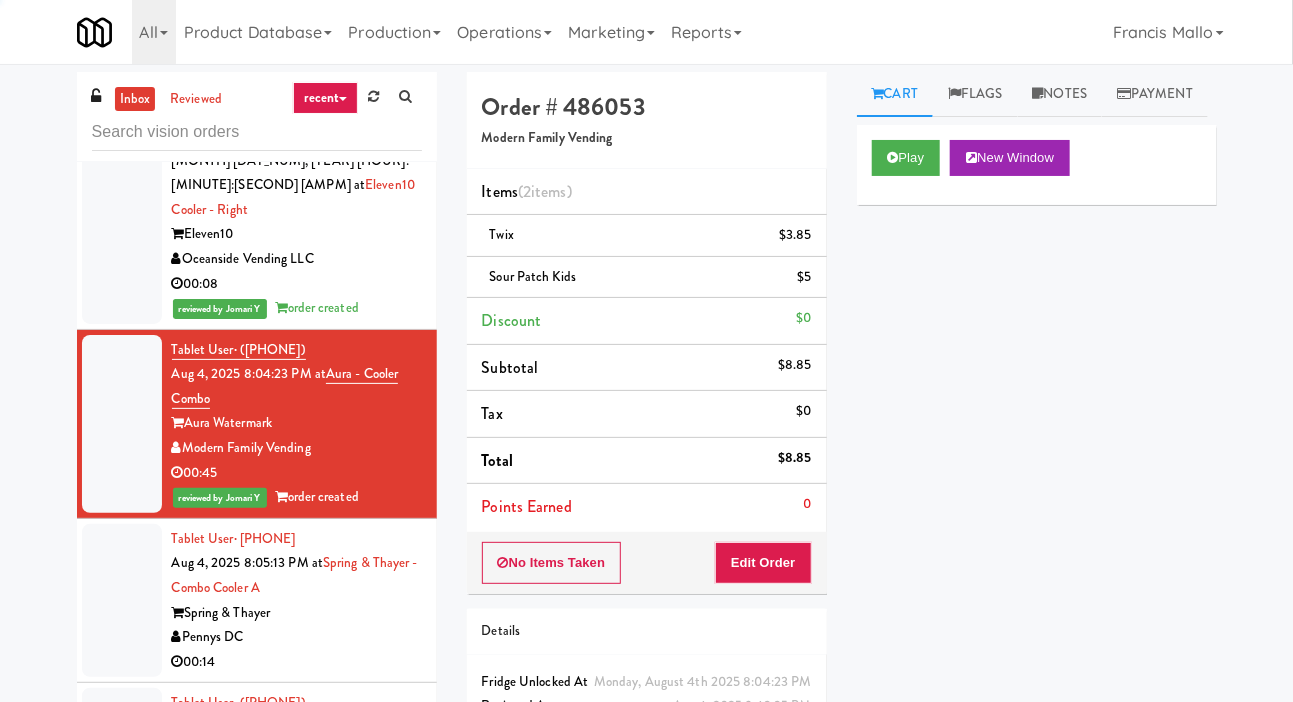 click at bounding box center (122, 601) 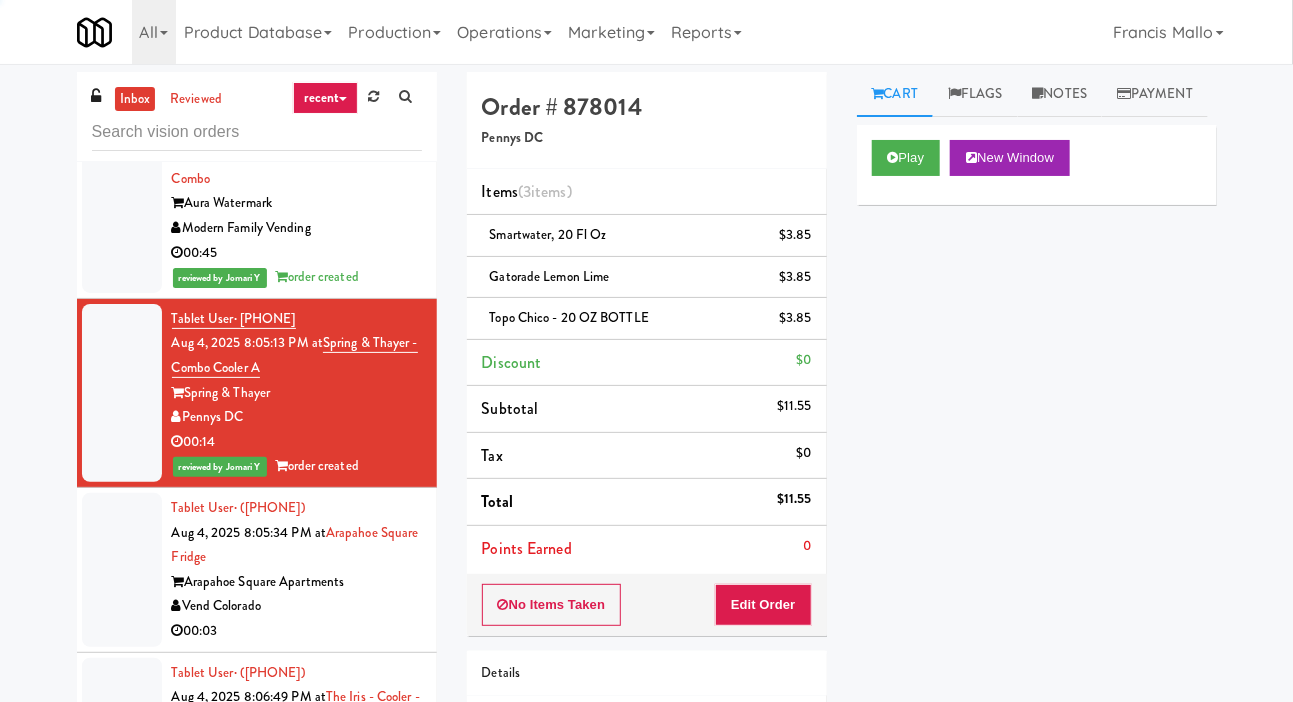 click at bounding box center (122, 570) 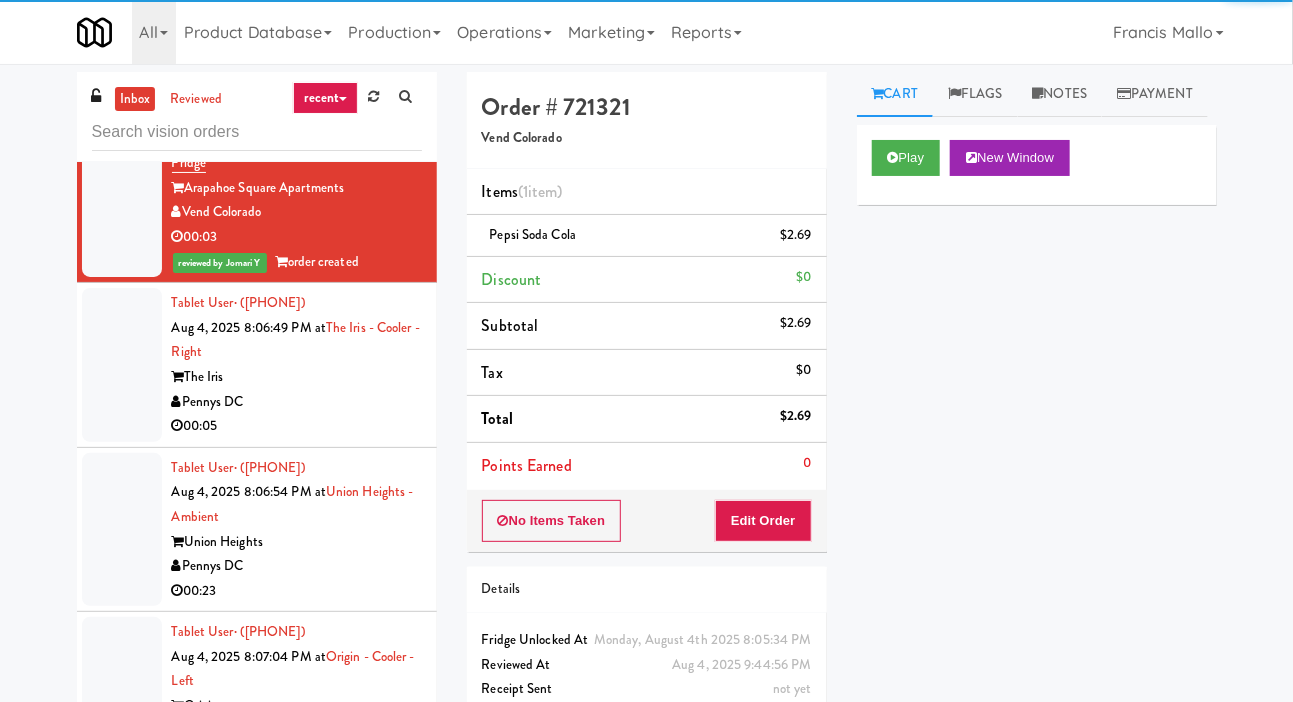 click at bounding box center (122, 365) 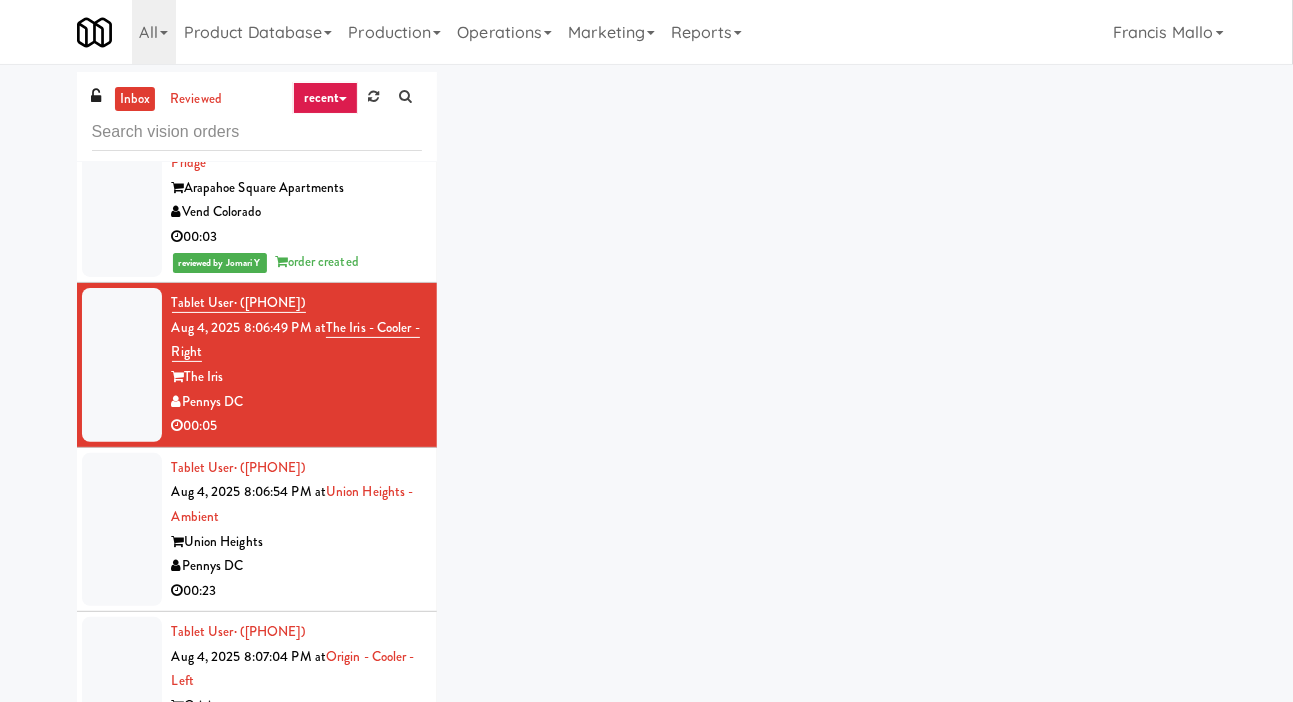 click at bounding box center (122, 530) 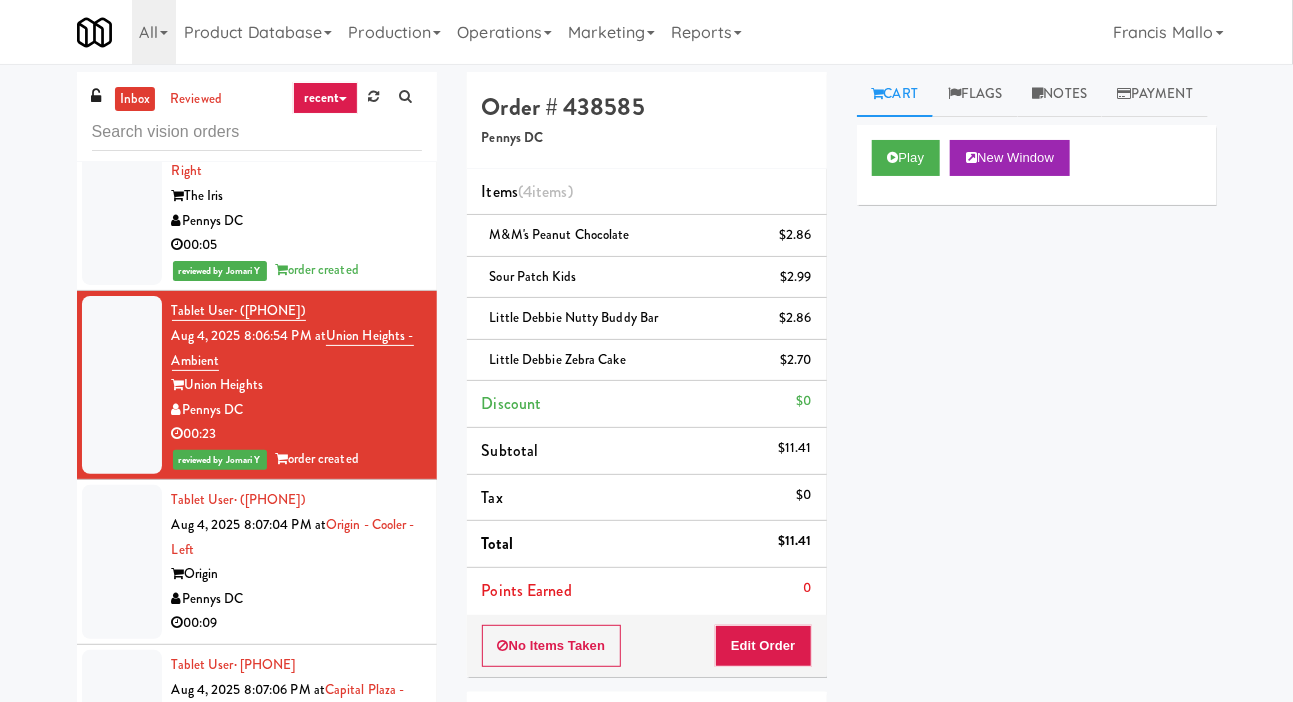 click at bounding box center (122, 562) 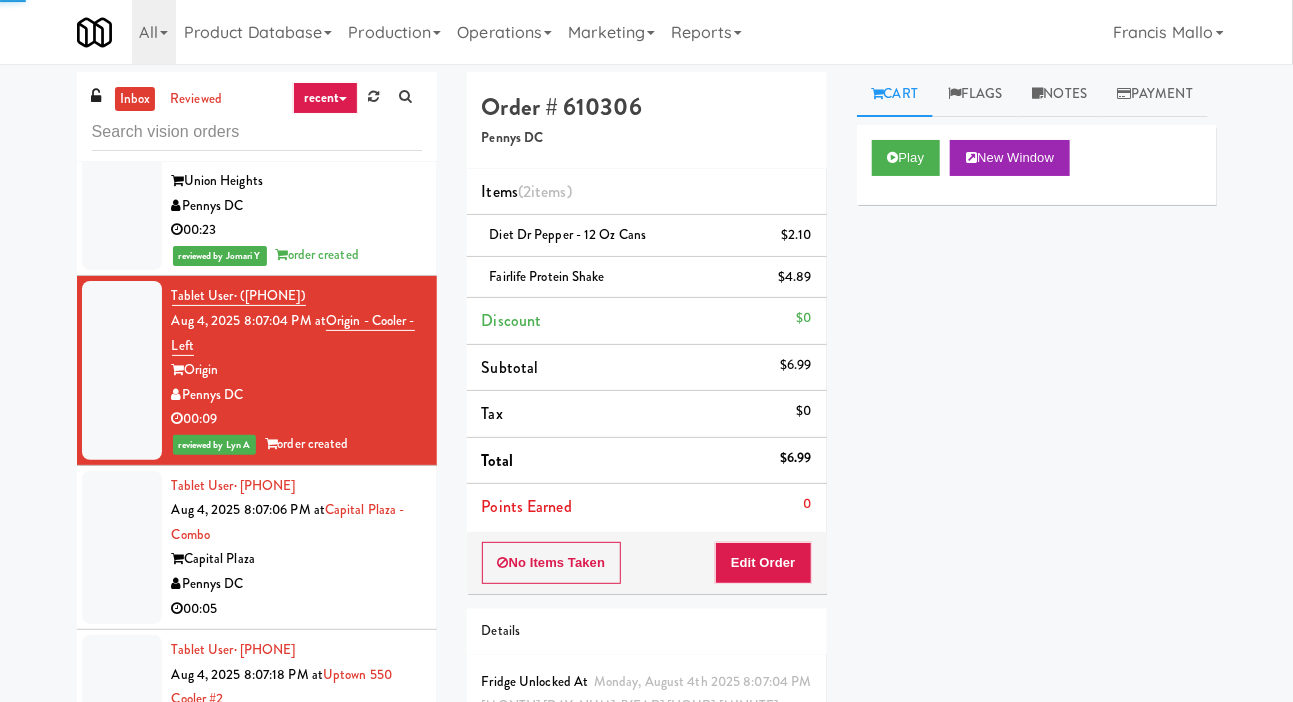 click at bounding box center (122, 548) 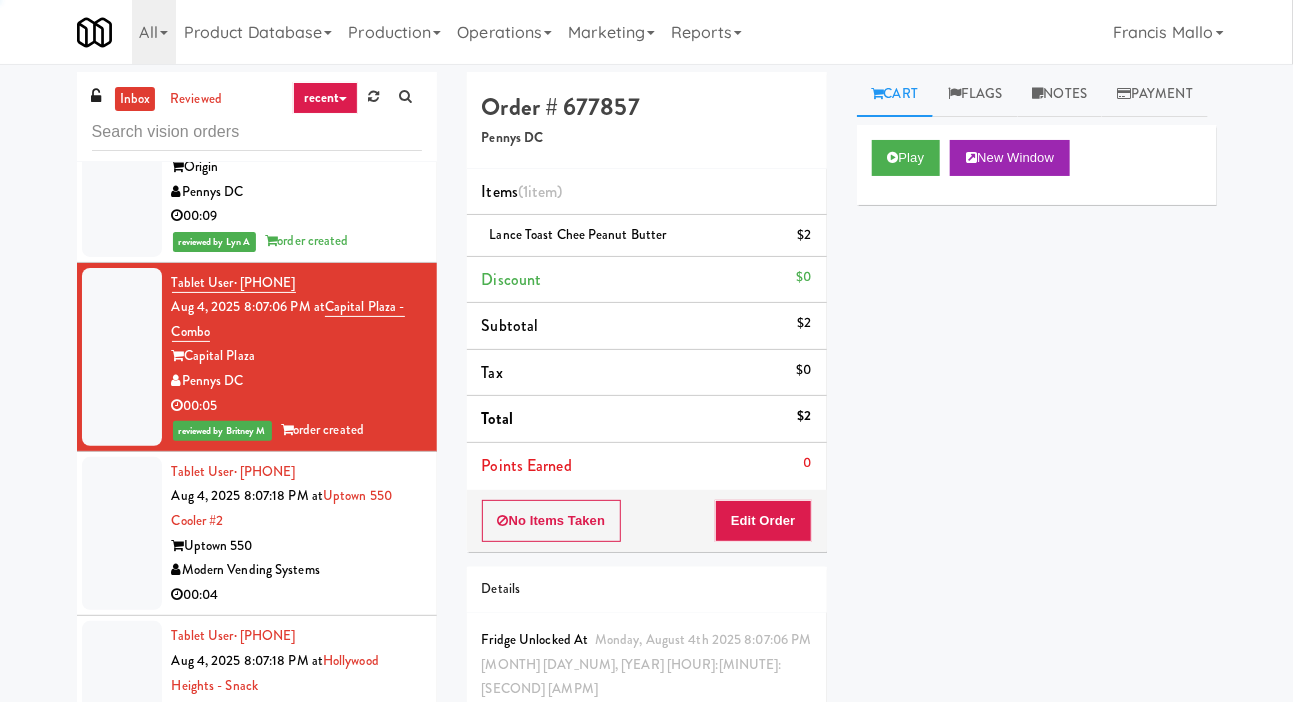click at bounding box center [122, 534] 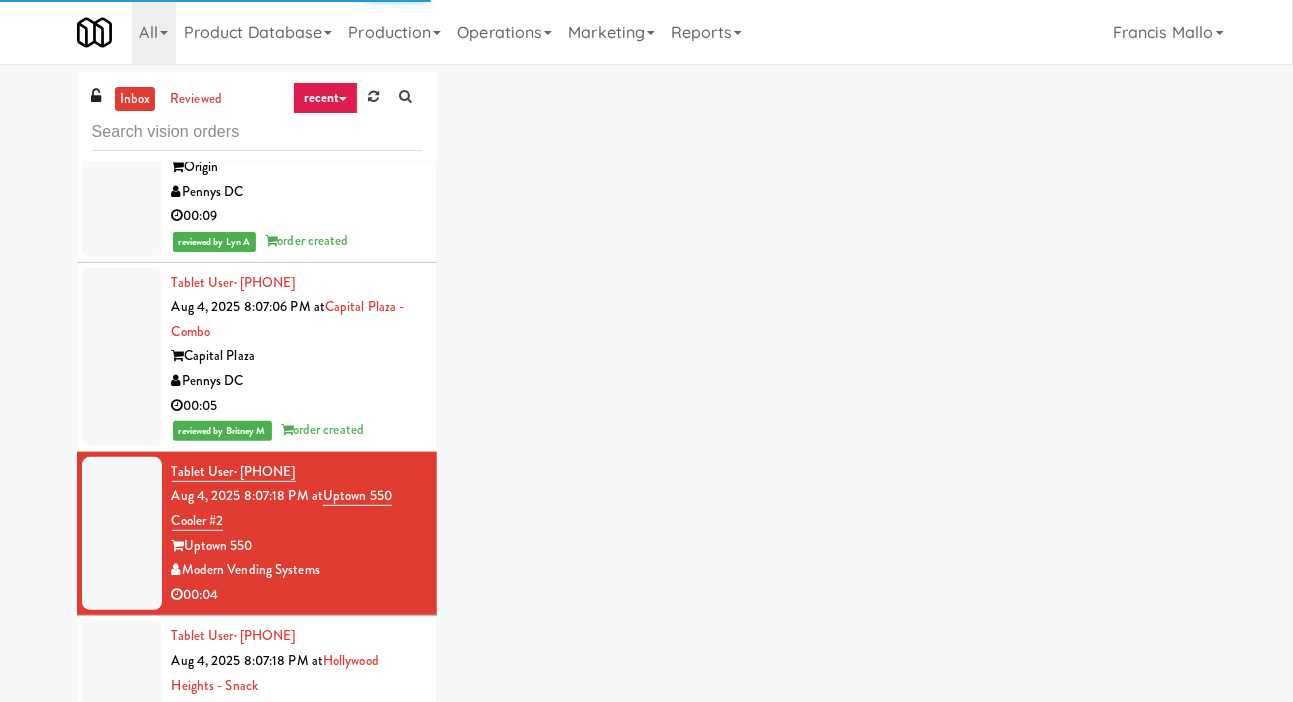 click at bounding box center [122, 534] 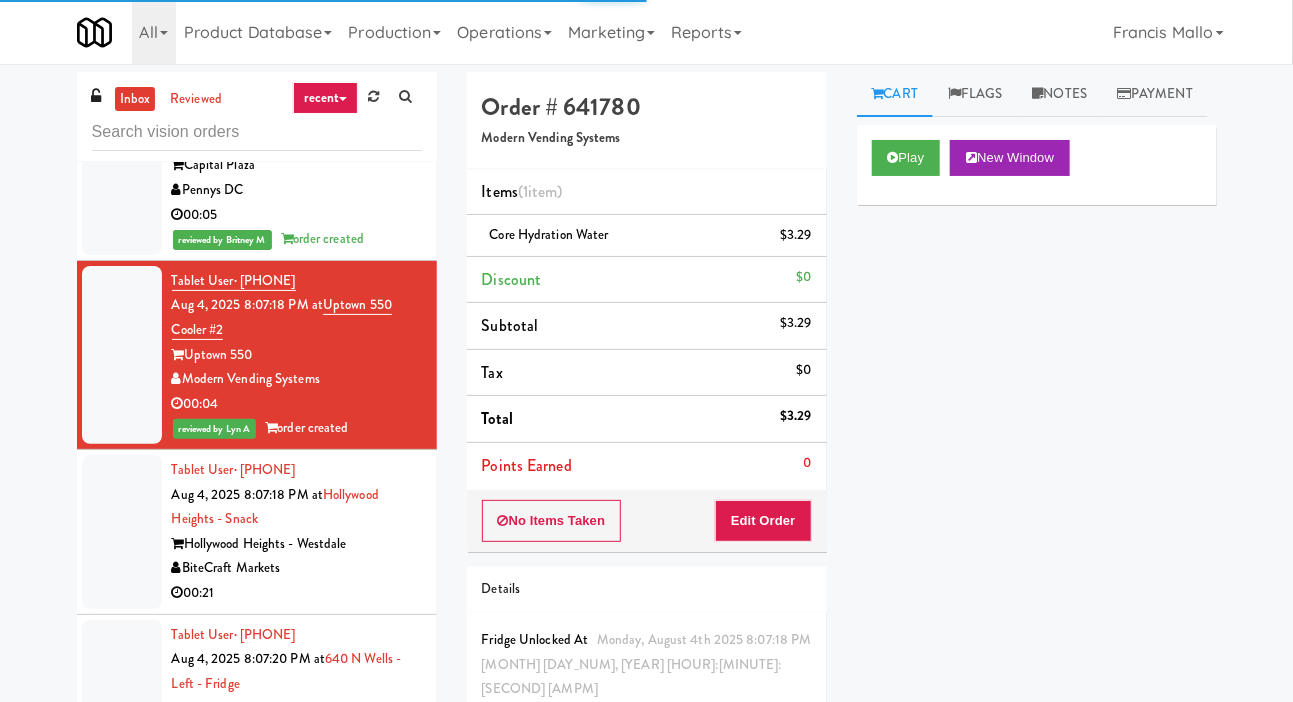 click at bounding box center [122, 532] 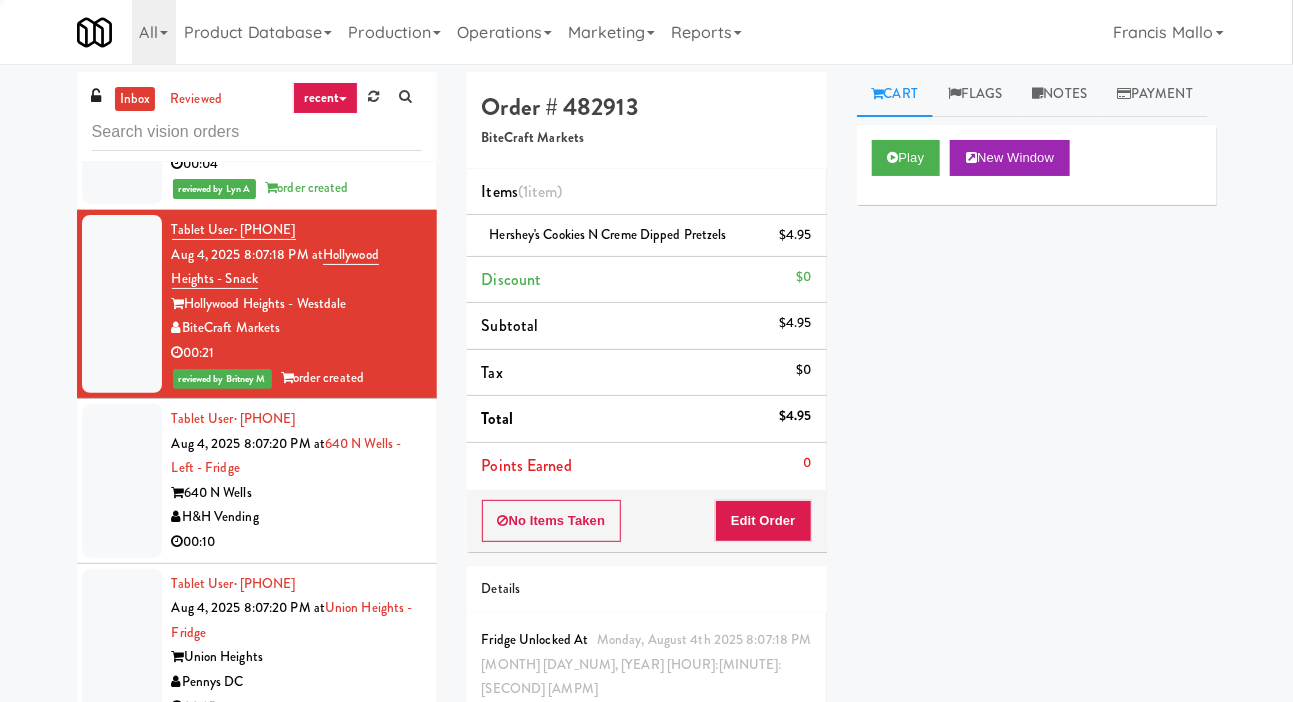 click at bounding box center [122, 481] 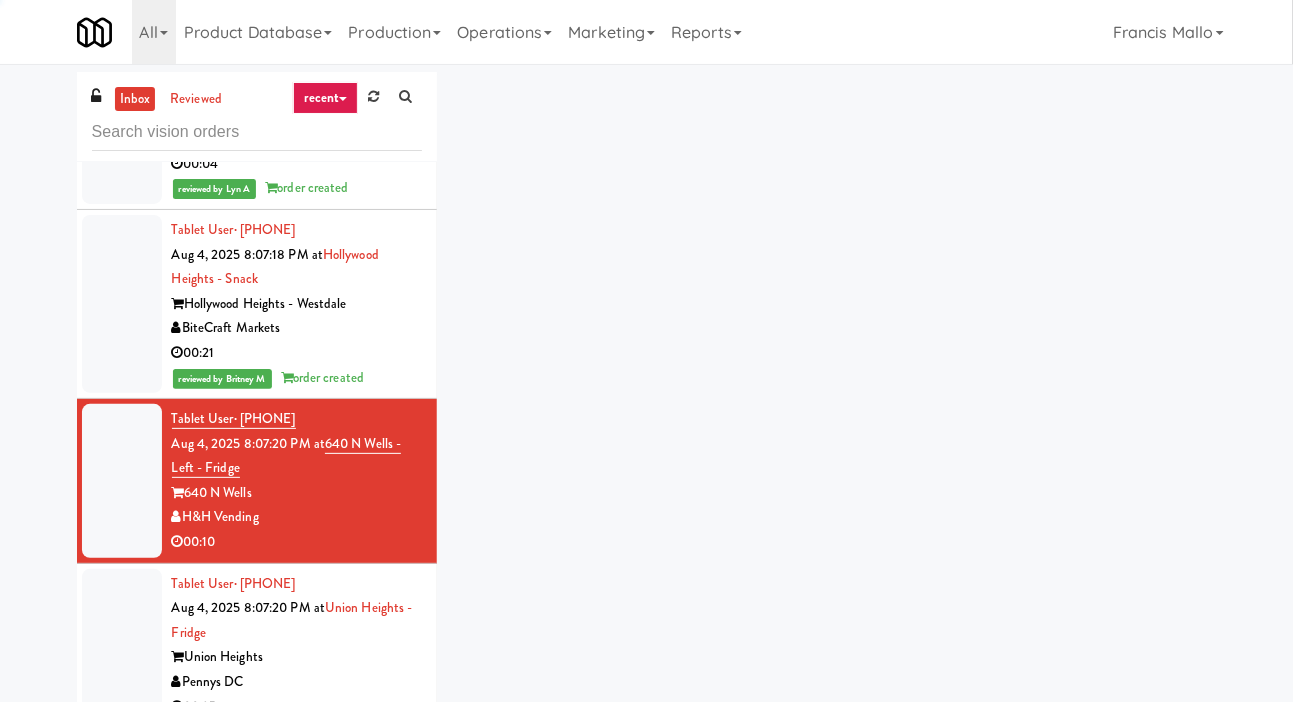 click at bounding box center [122, 481] 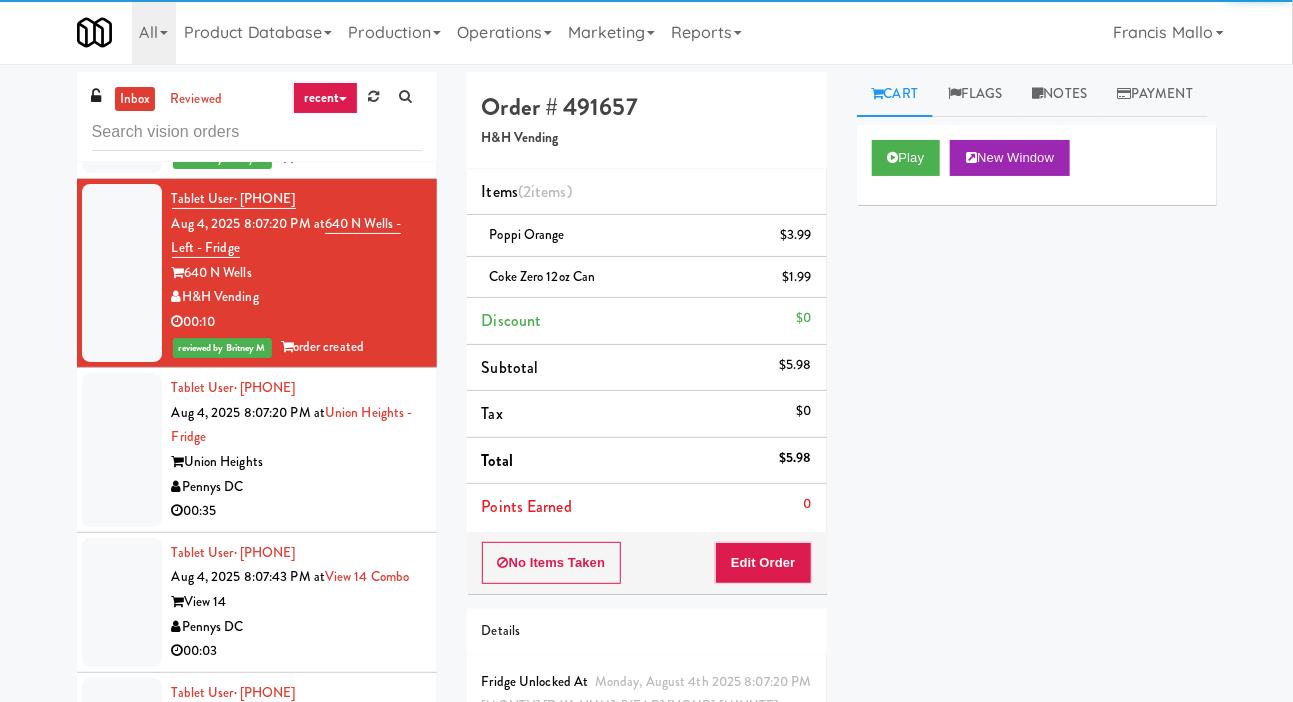 click at bounding box center [122, 450] 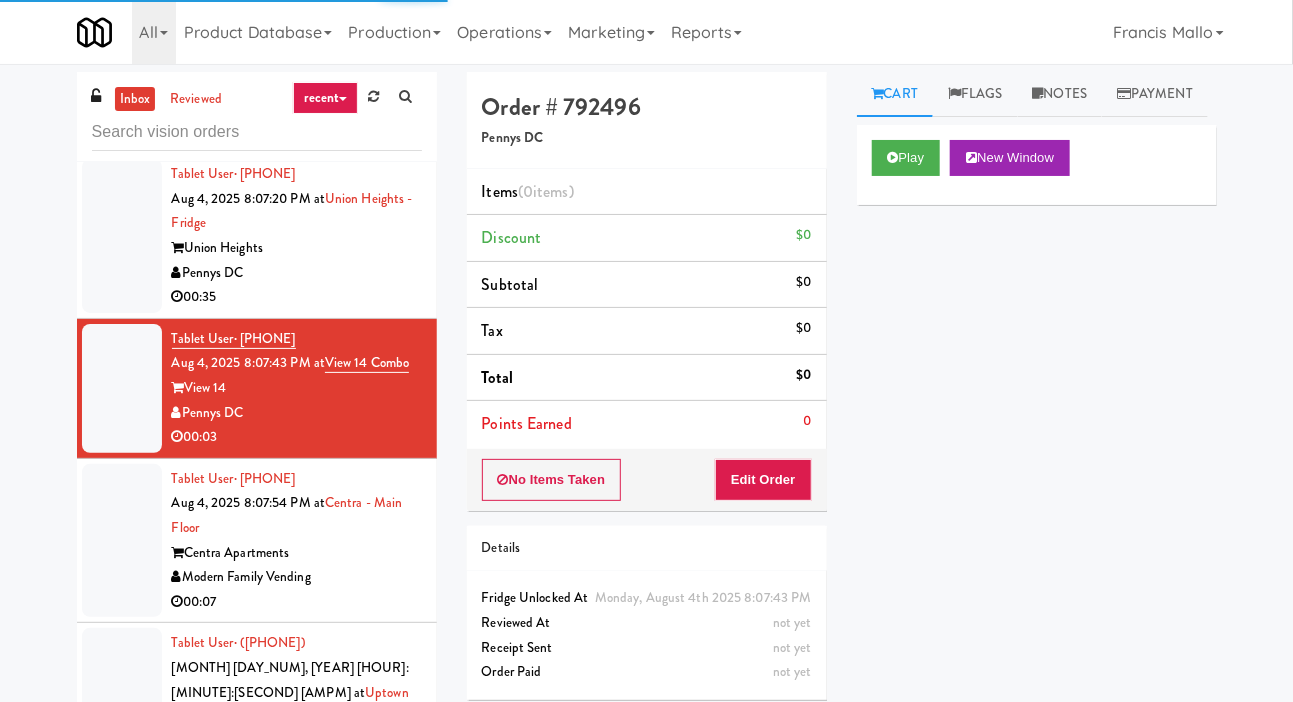 scroll, scrollTop: 13543, scrollLeft: 0, axis: vertical 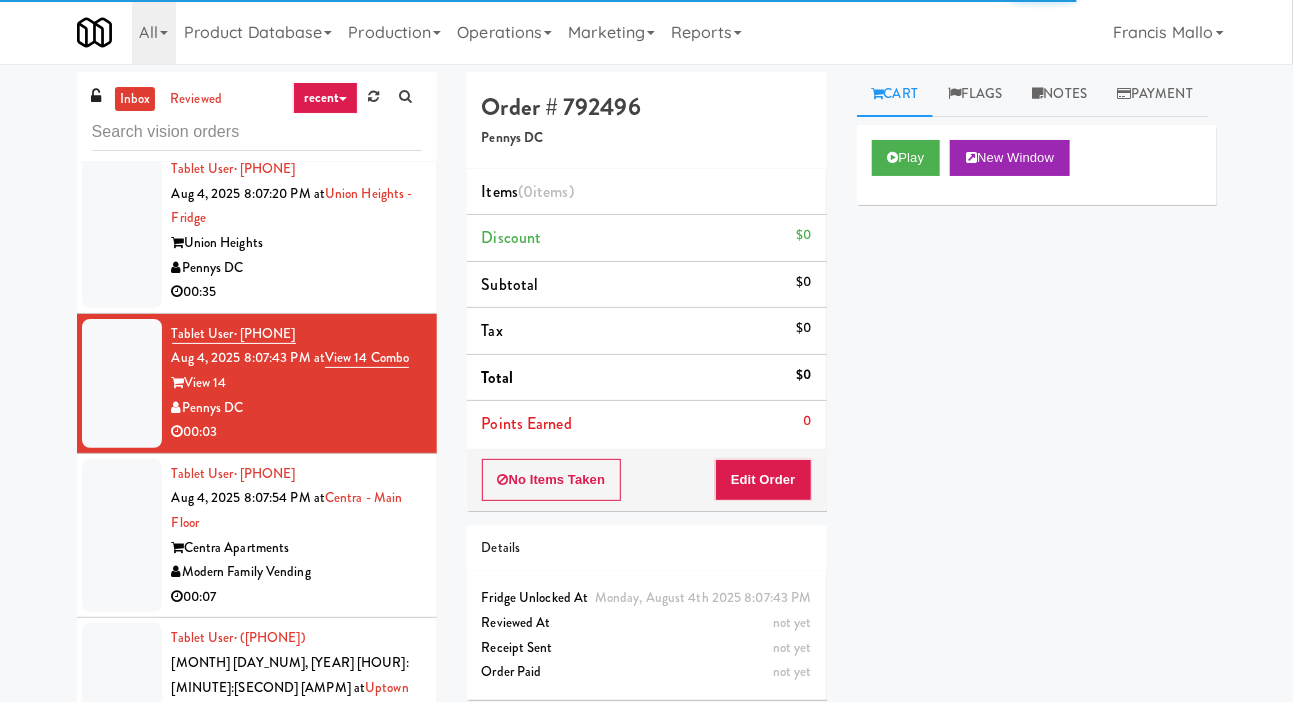 click at bounding box center [122, 231] 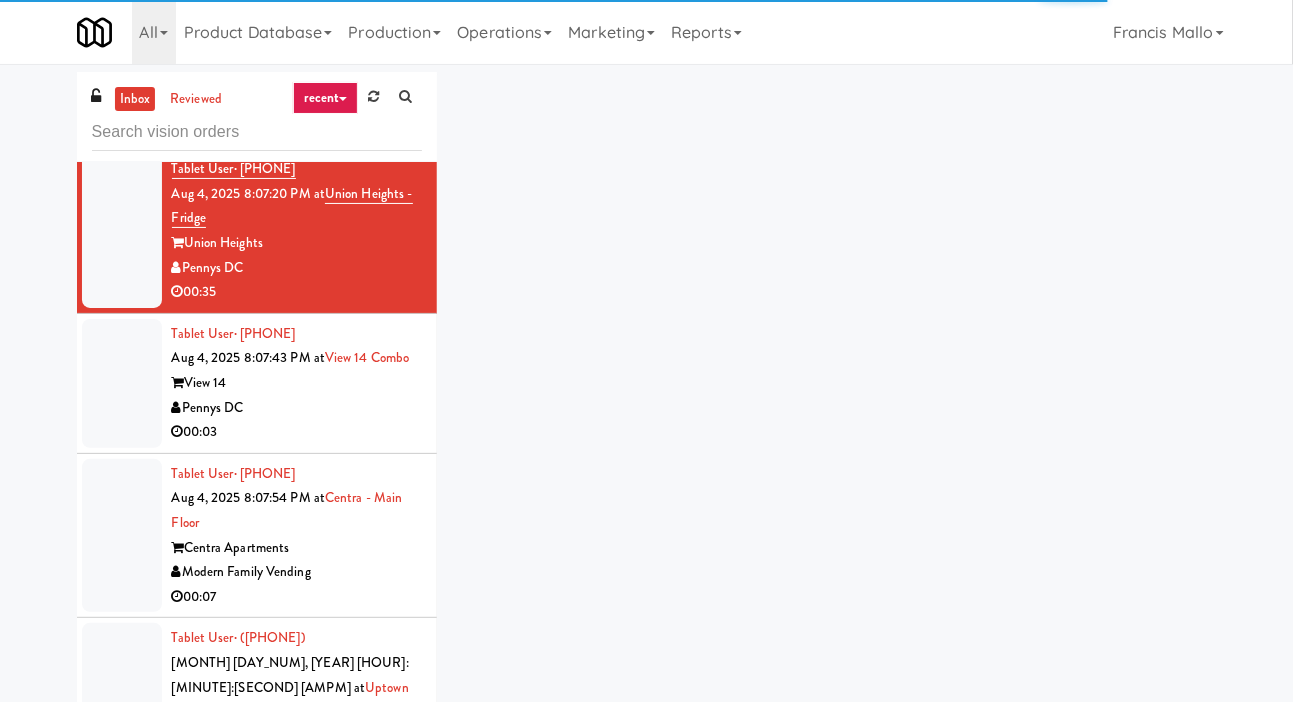 click at bounding box center [122, 536] 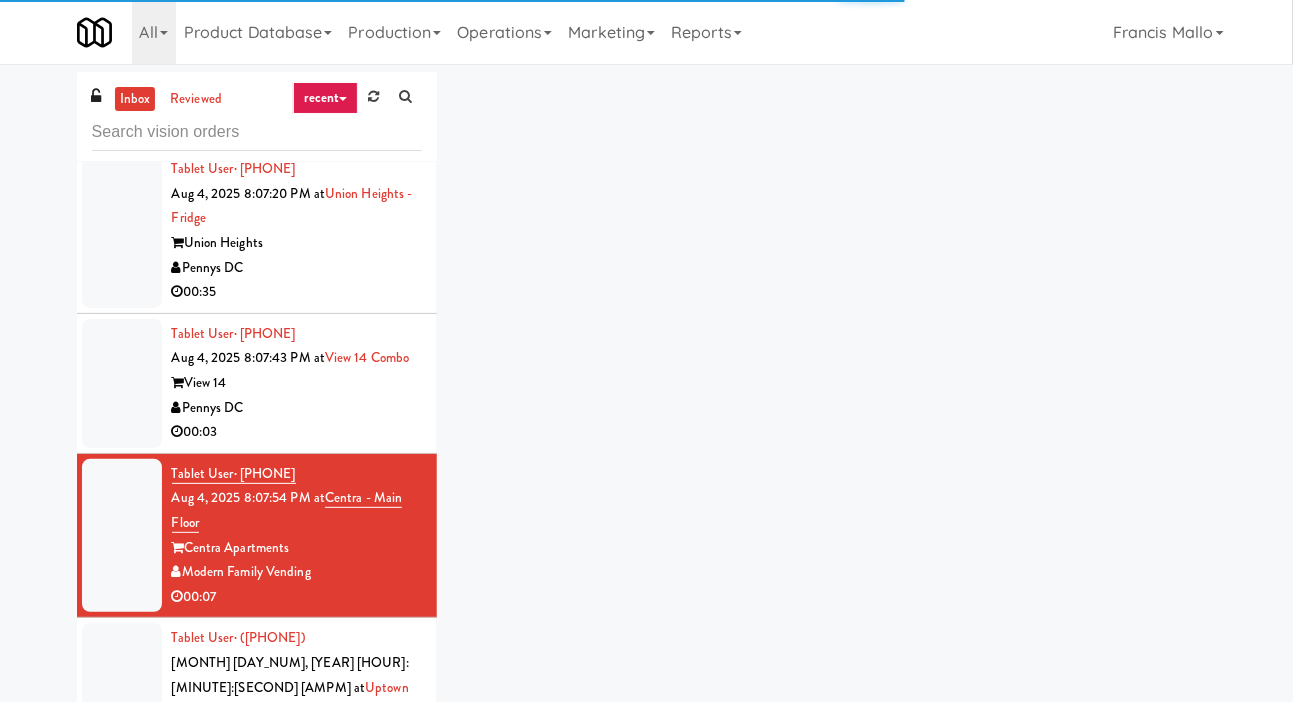 click at bounding box center (122, 536) 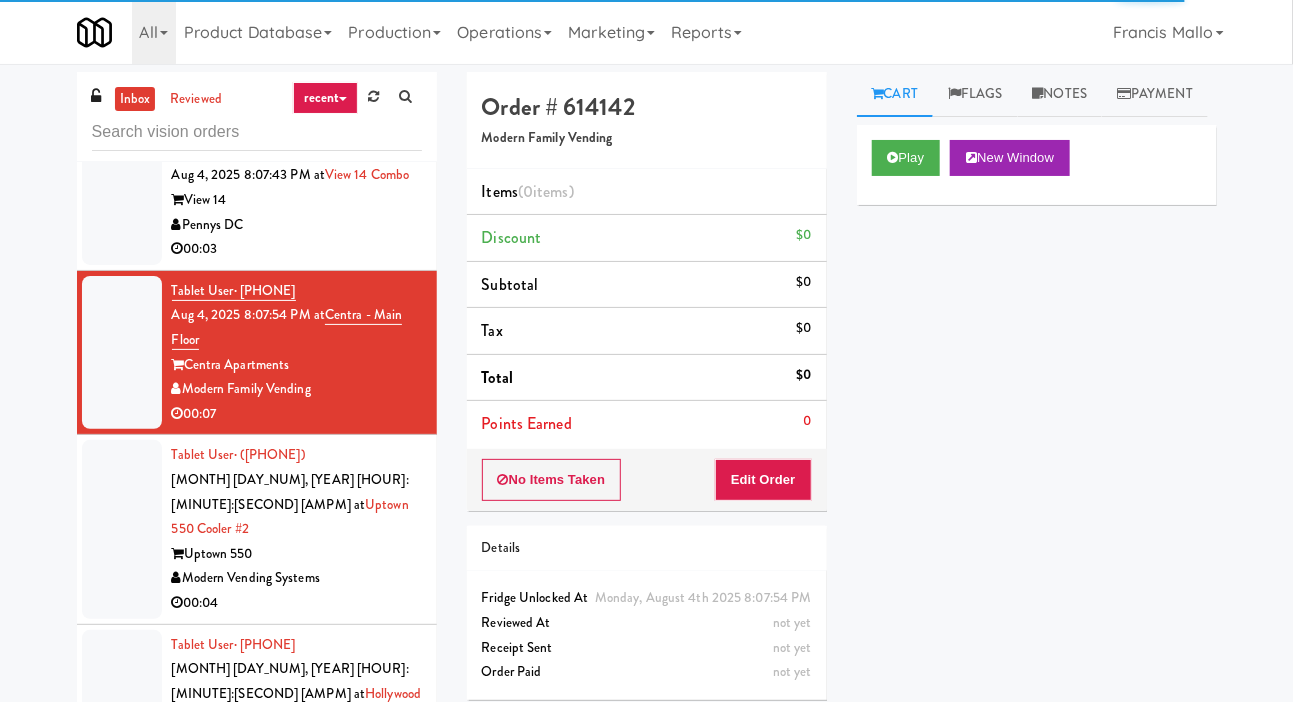 click at bounding box center [122, 529] 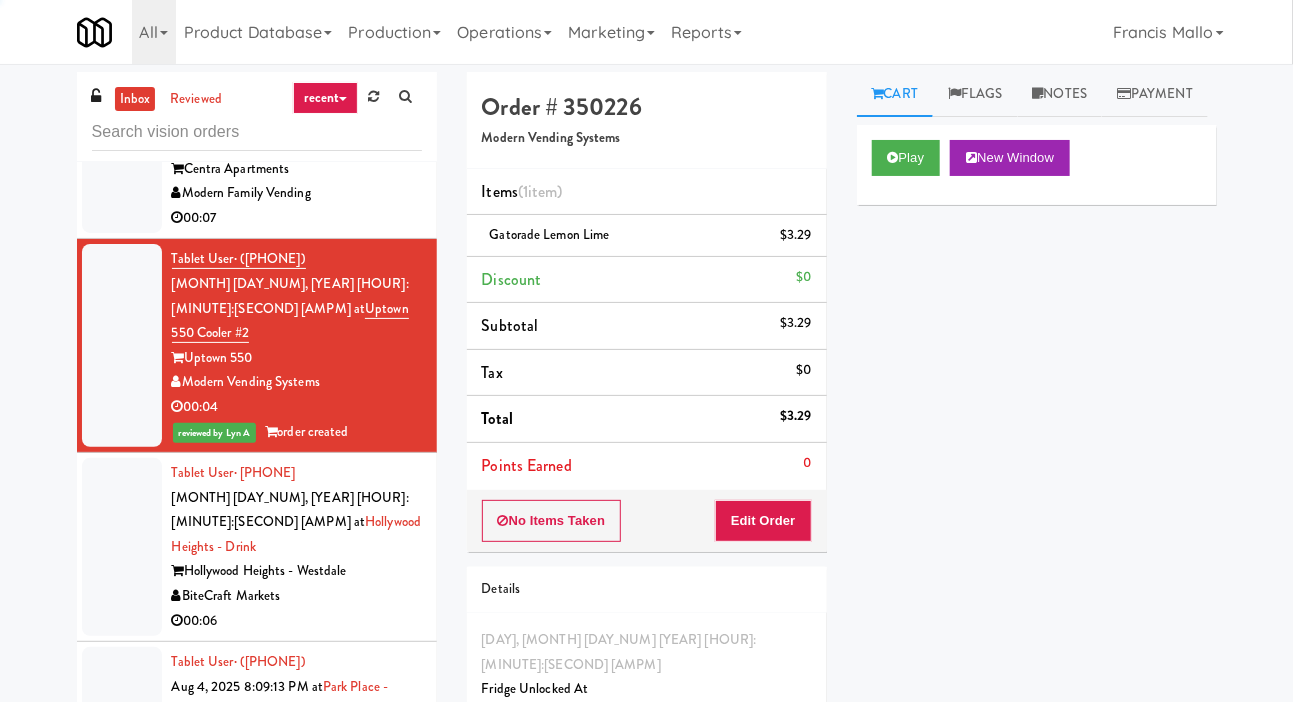 click at bounding box center [122, 547] 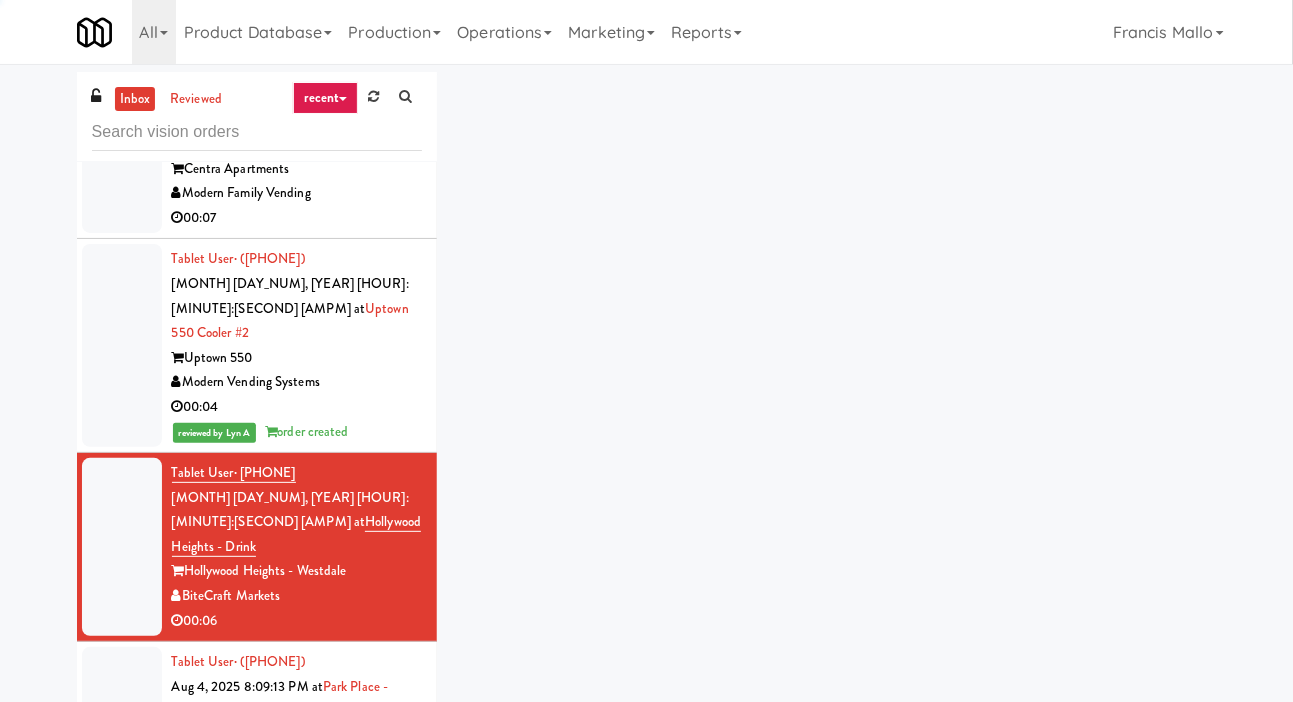 click at bounding box center (122, 547) 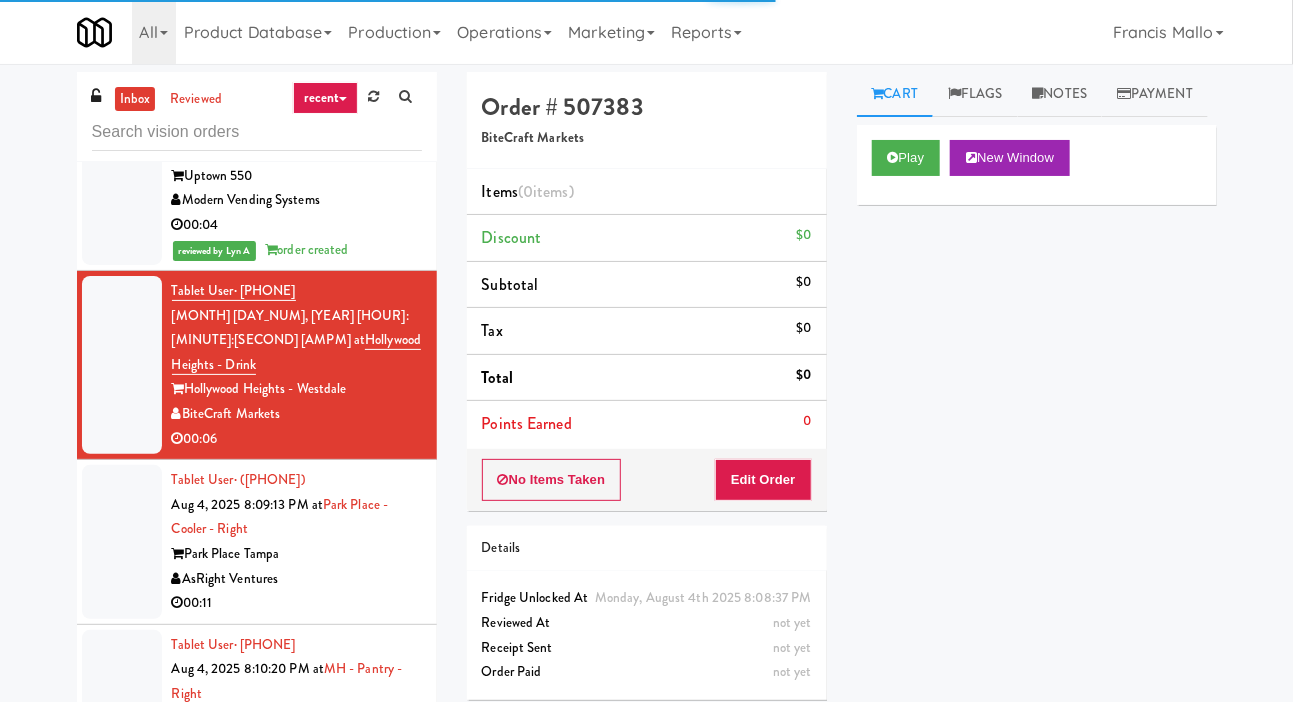 click at bounding box center (122, 542) 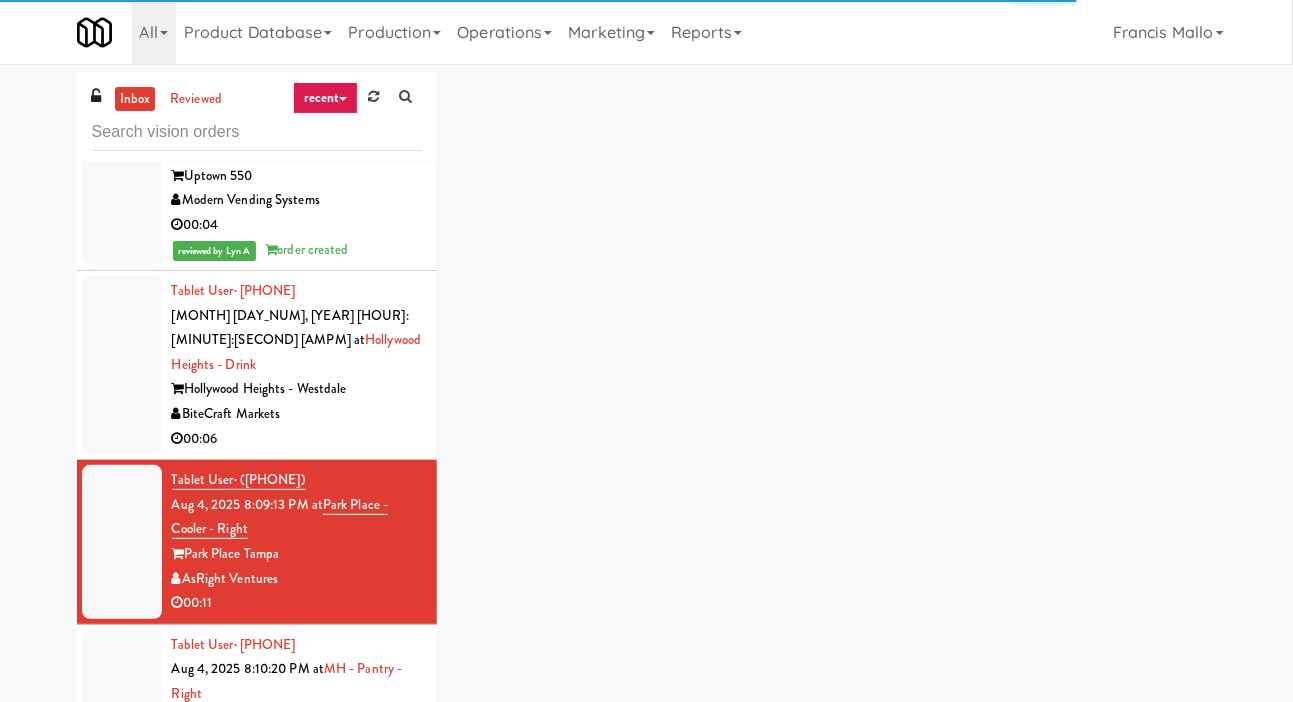 click at bounding box center [122, 542] 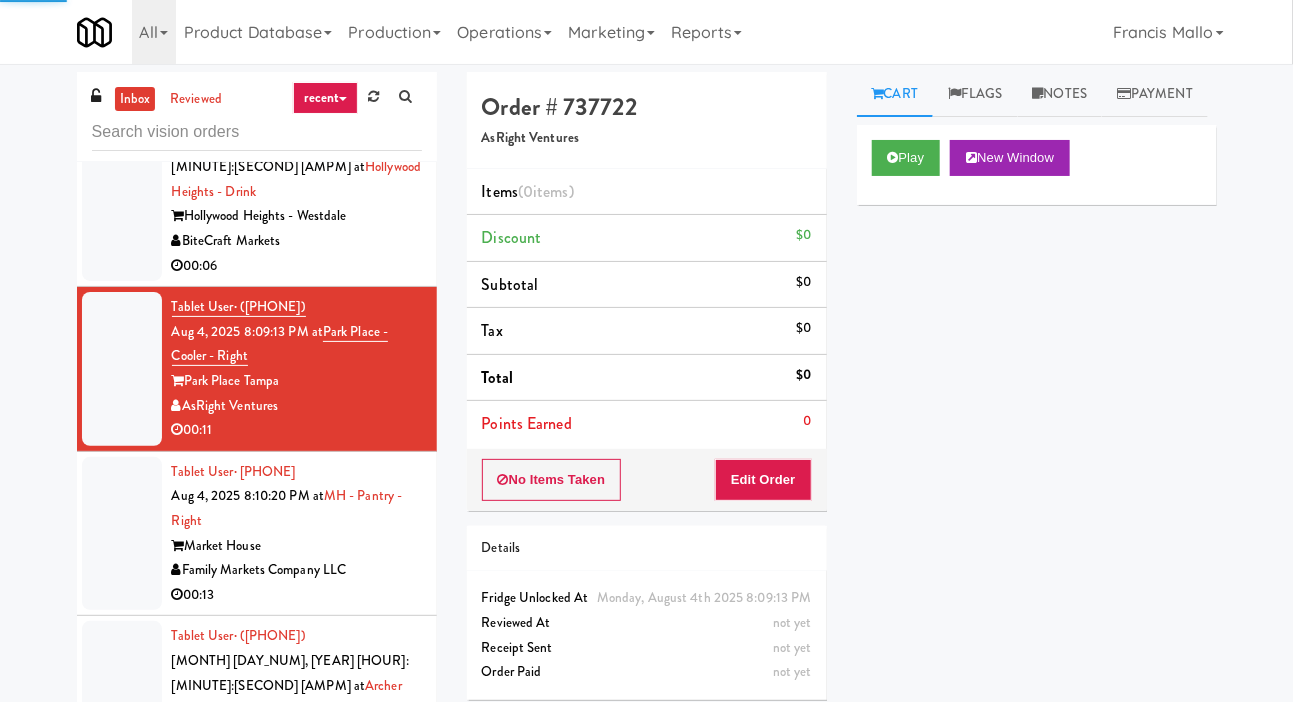 click at bounding box center (122, 534) 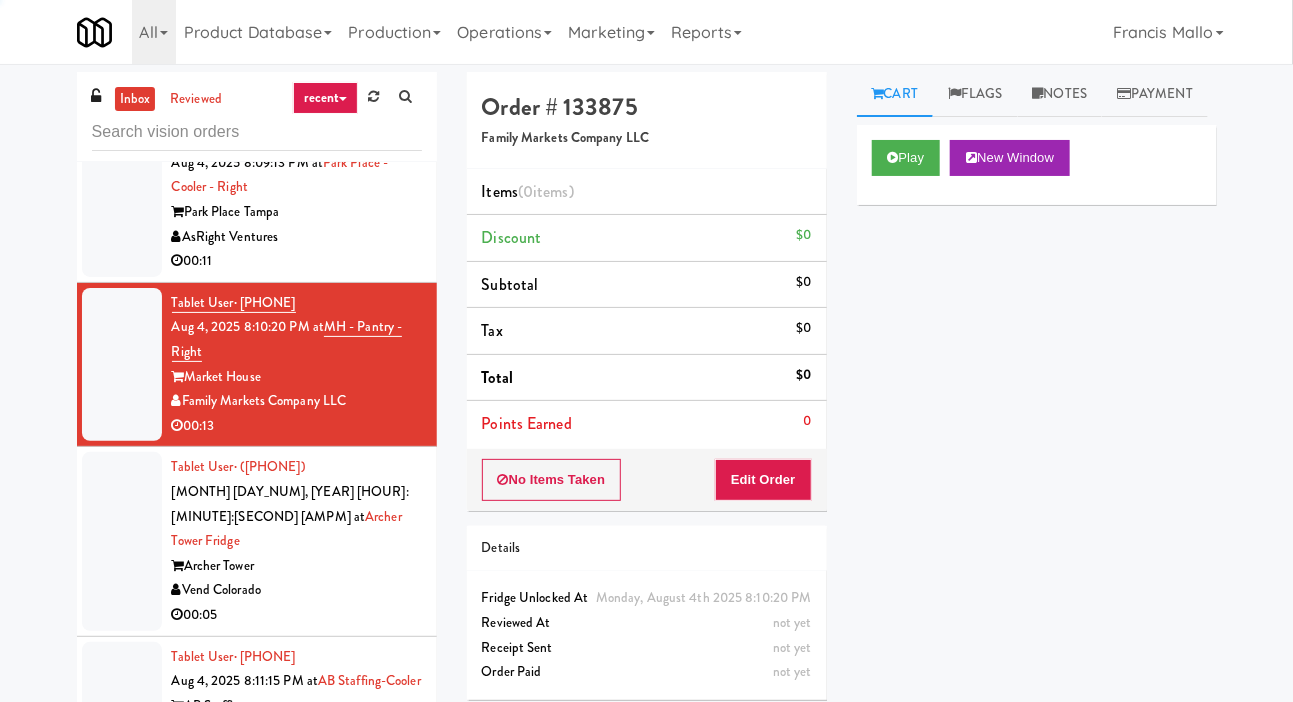 click at bounding box center [122, 541] 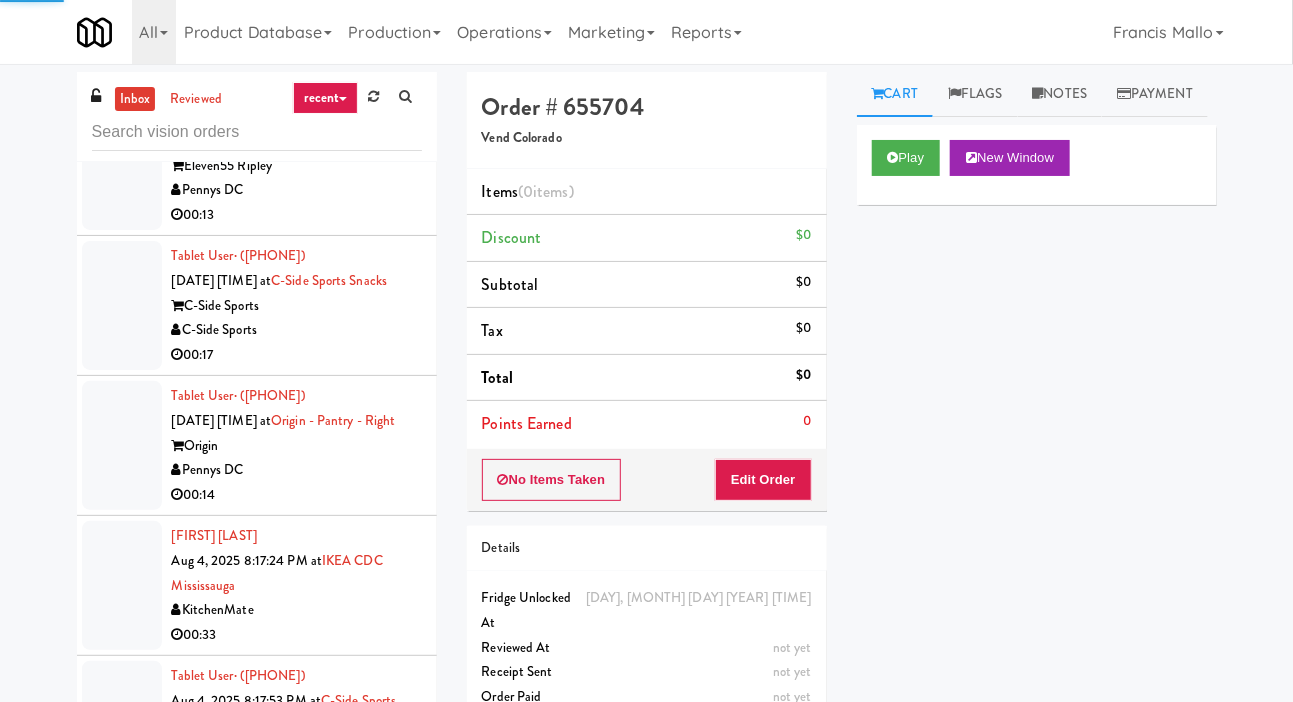 click 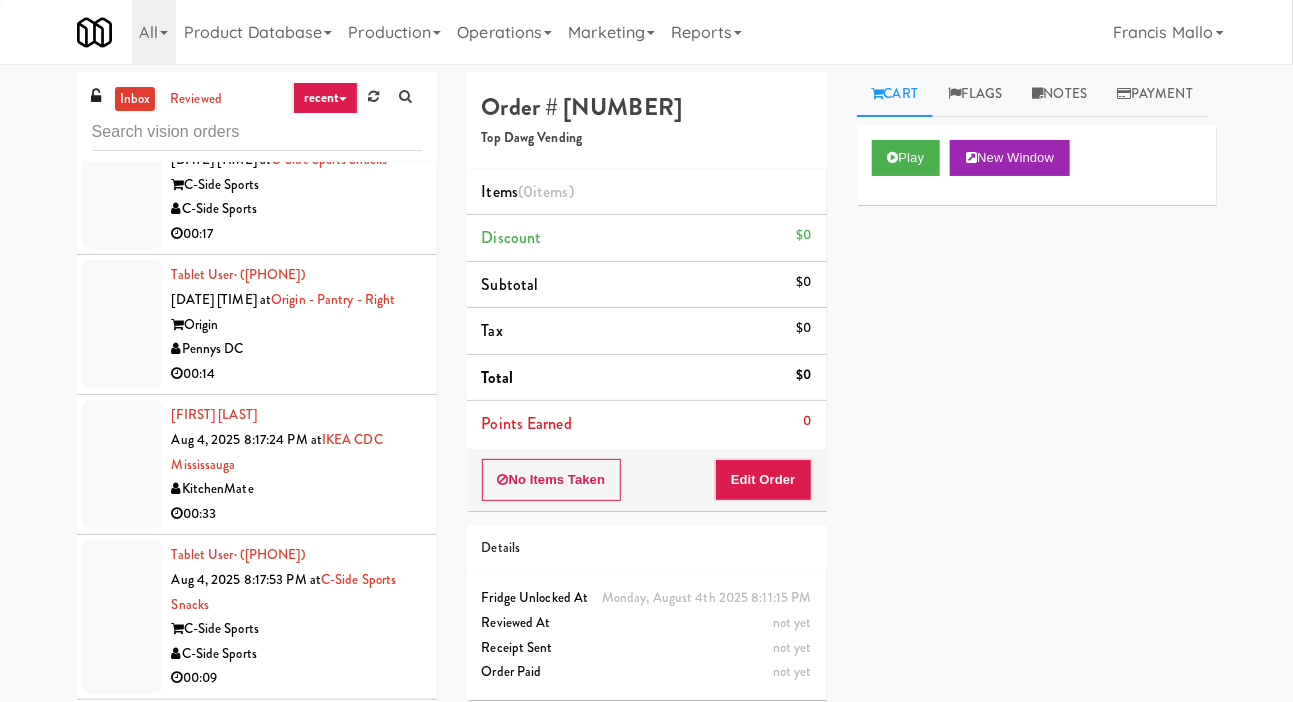 click 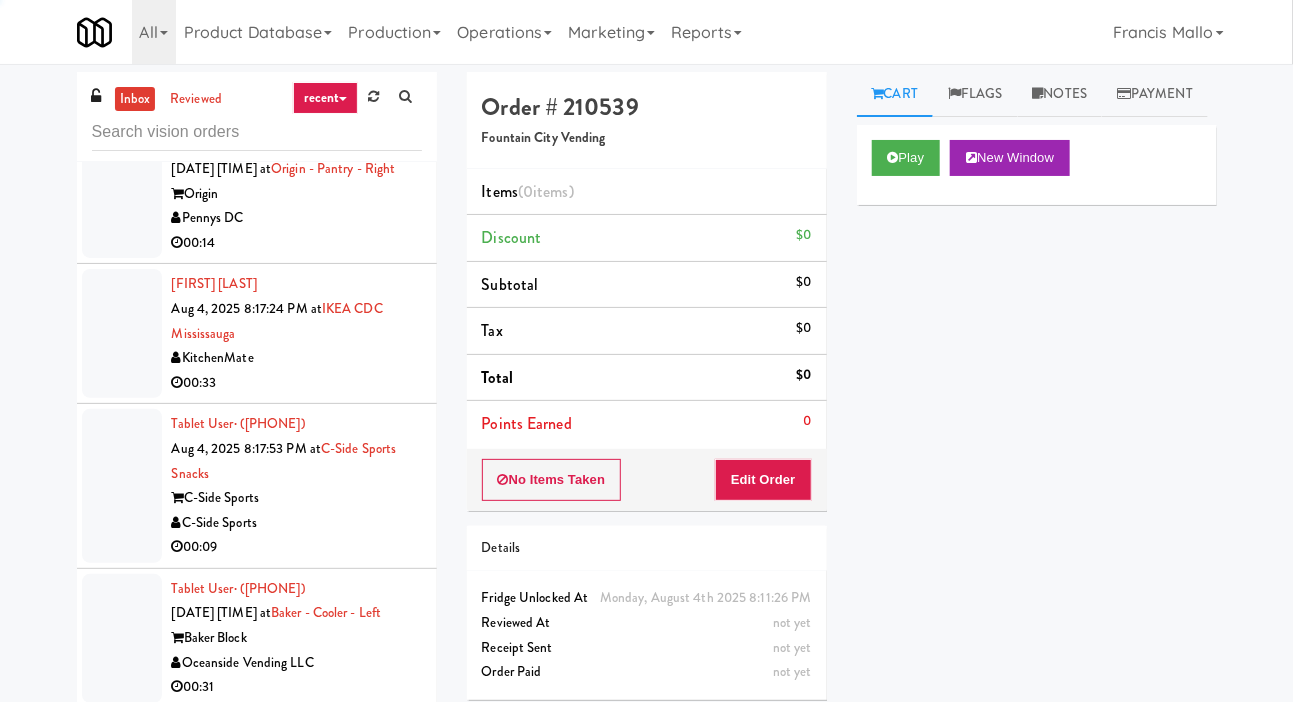 click 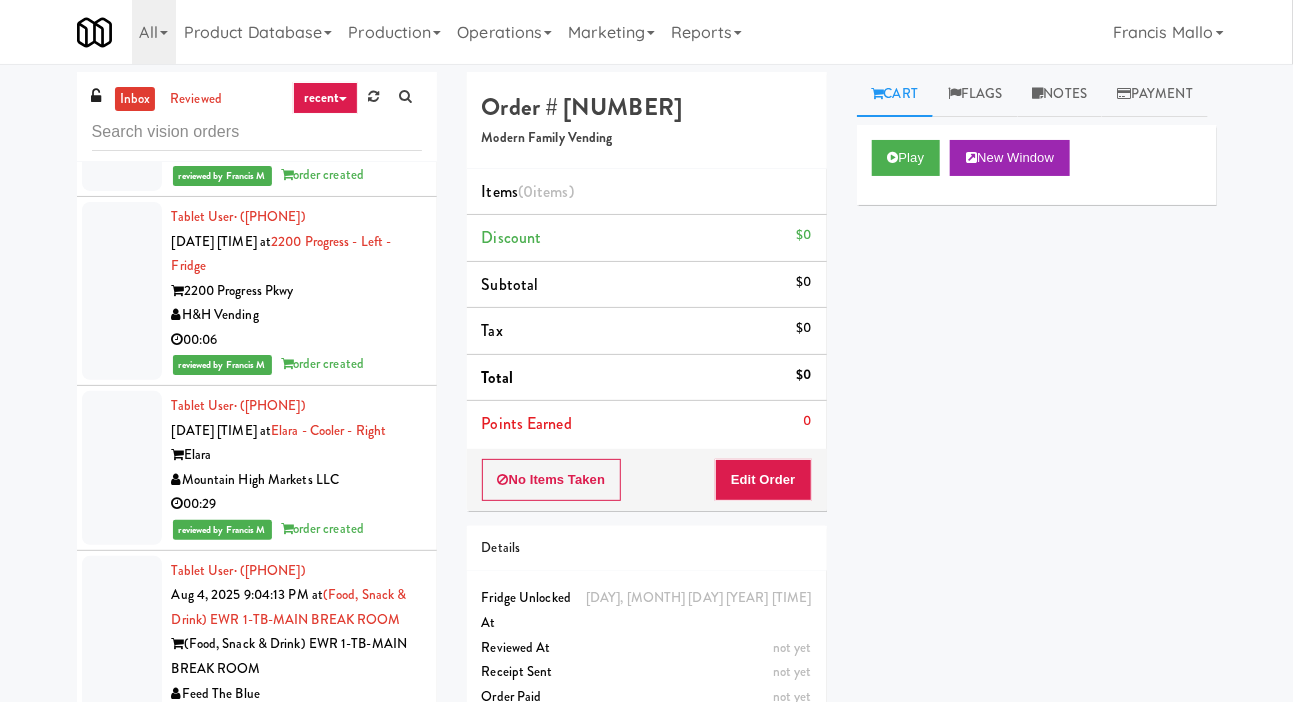 scroll, scrollTop: 44367, scrollLeft: 0, axis: vertical 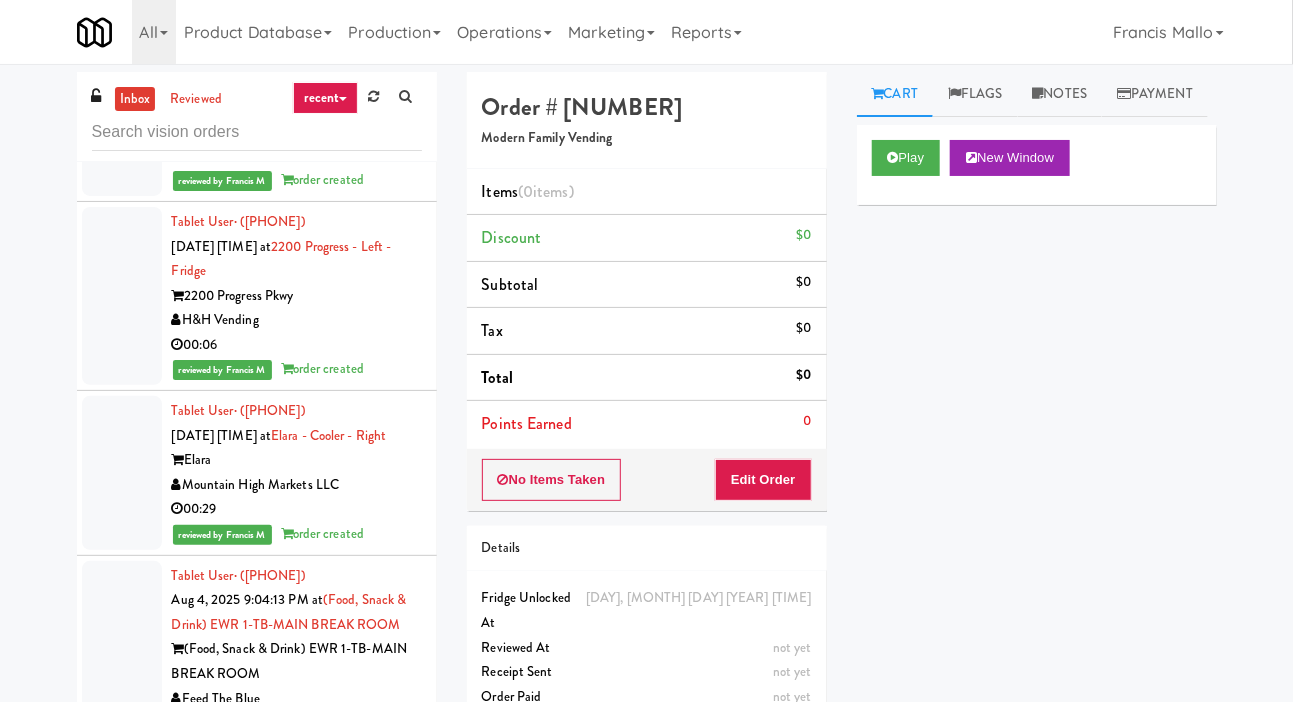 click 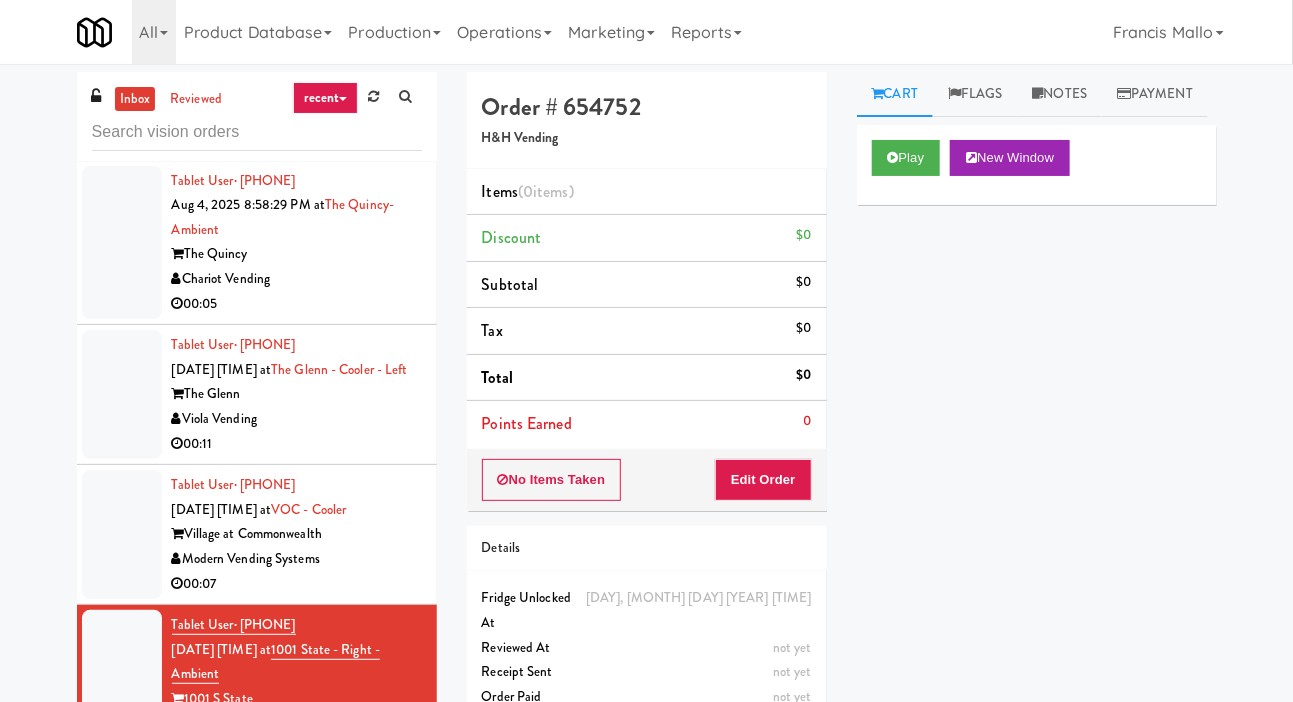 scroll, scrollTop: 41137, scrollLeft: 0, axis: vertical 